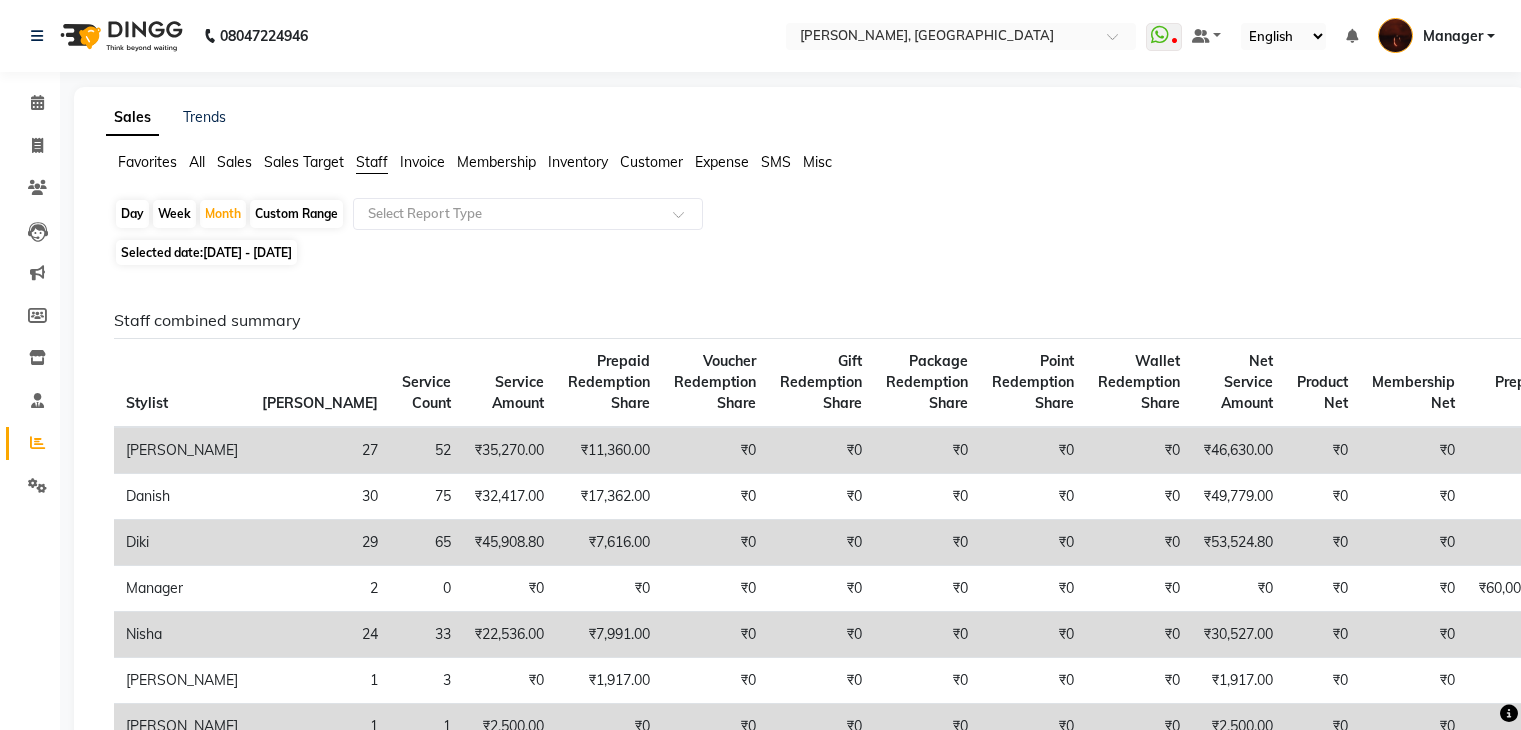 scroll, scrollTop: 158, scrollLeft: 0, axis: vertical 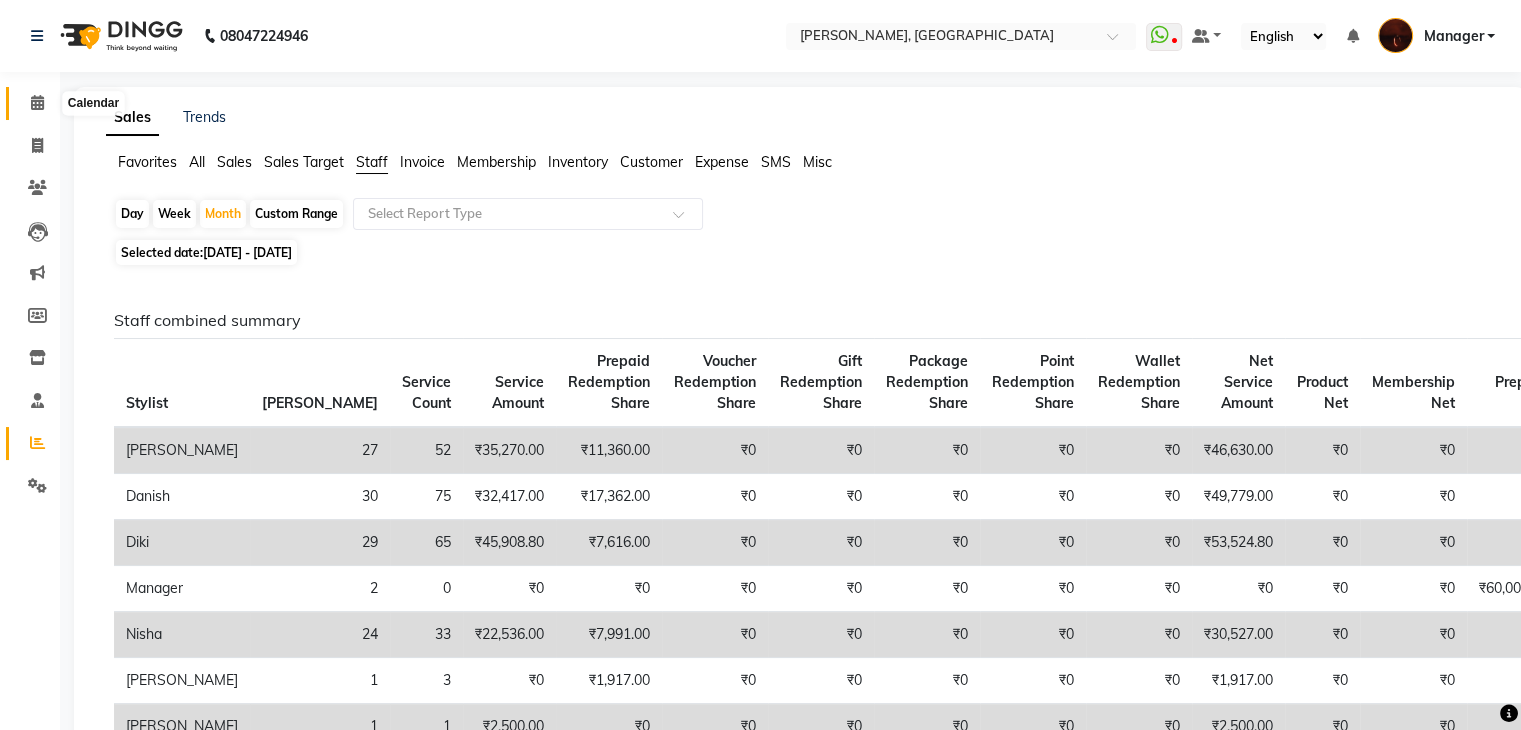 click 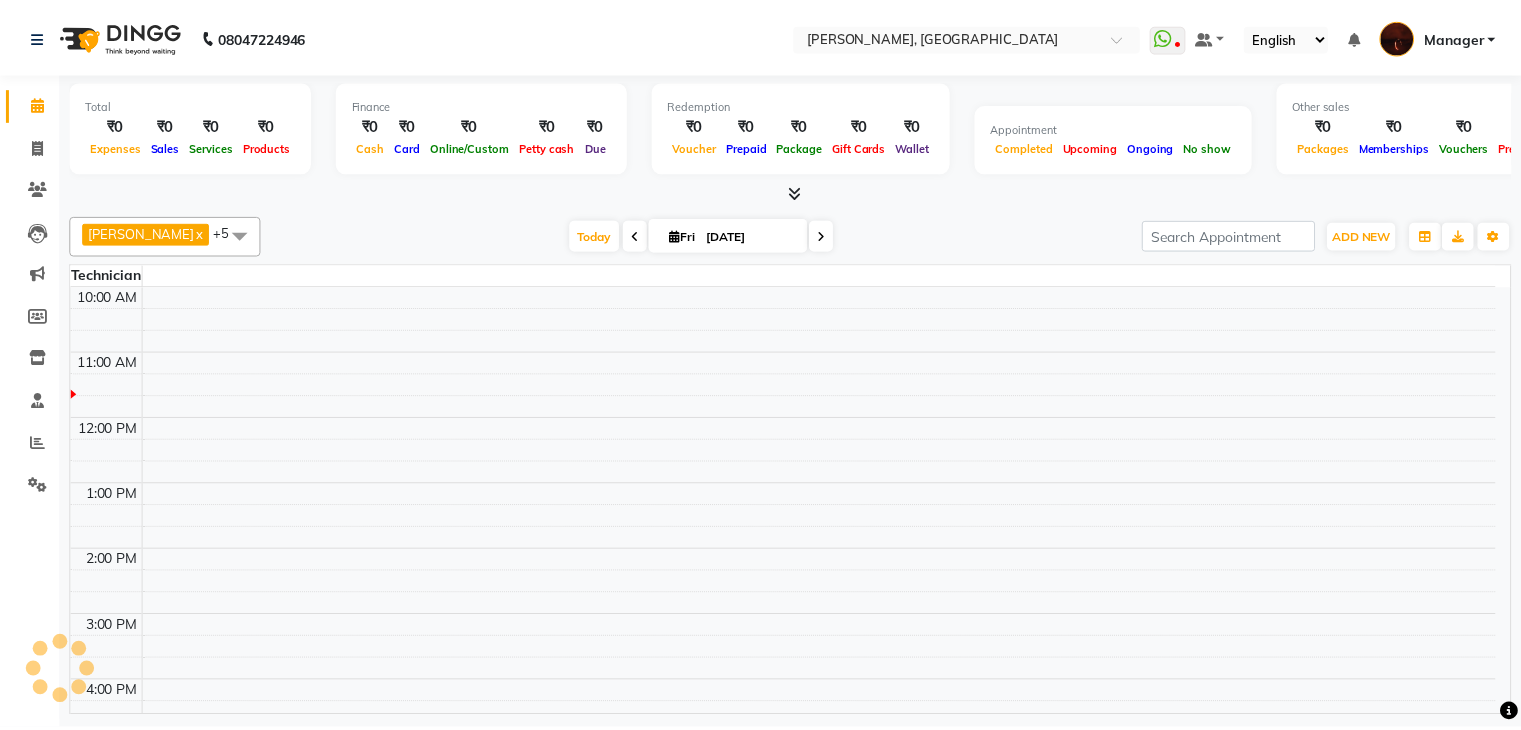 scroll, scrollTop: 0, scrollLeft: 0, axis: both 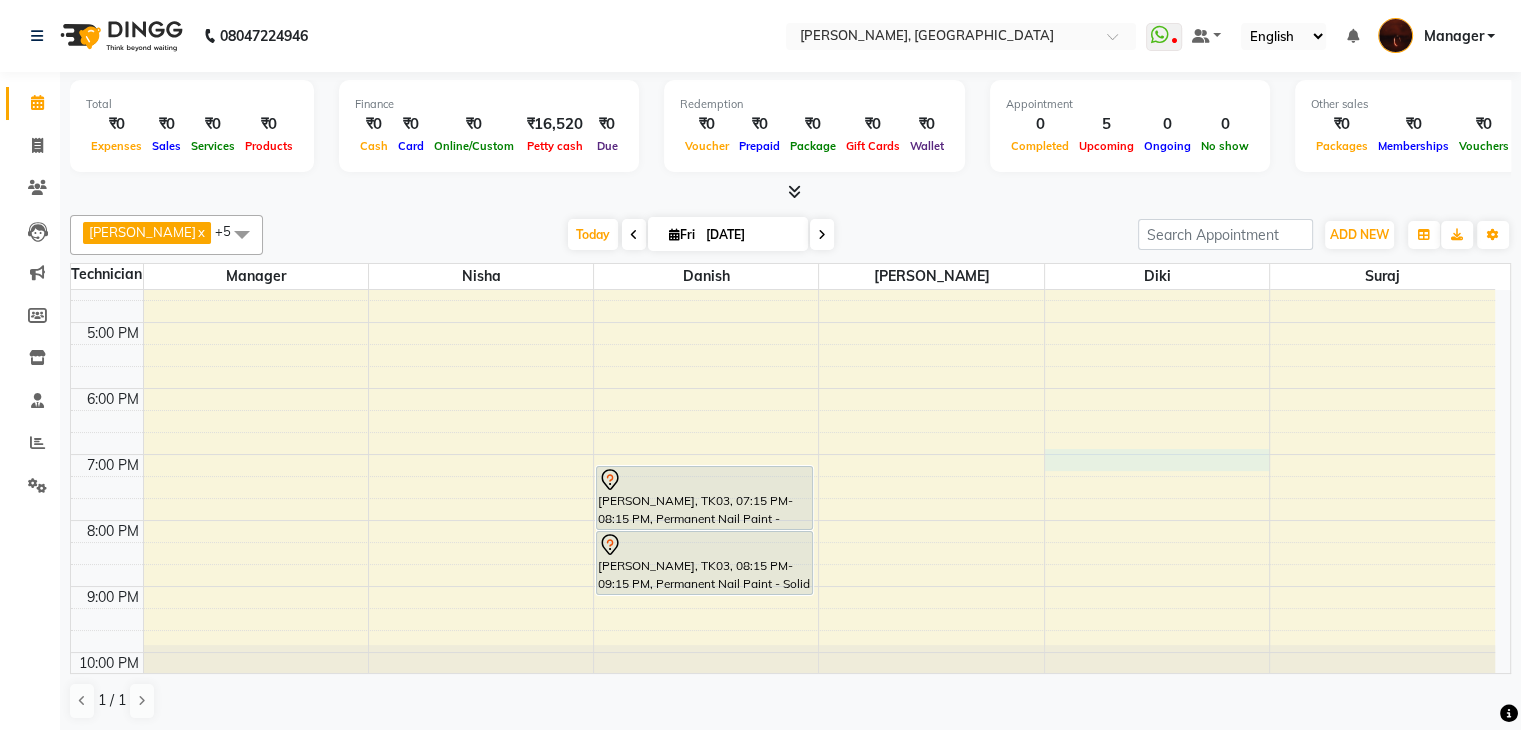 click on "10:00 AM 11:00 AM 12:00 PM 1:00 PM 2:00 PM 3:00 PM 4:00 PM 5:00 PM 6:00 PM 7:00 PM 8:00 PM 9:00 PM 10:00 PM             Bhavna, TK01, 12:00 PM-12:45 PM, Café H&F Pedicure             Veena, TK02, 12:00 PM-01:00 PM, Nail Extension - Acrylic (Hand)             Veena, TK02, 01:00 PM-02:00 PM, Permanent Nail Paint - Solid Color (Hand)             harshita, TK03, 07:15 PM-08:15 PM, Permanent Nail Paint - French (Hand)             harshita, TK03, 08:15 PM-09:15 PM, Permanent Nail Paint - Solid Color (Hand)" at bounding box center (783, 289) 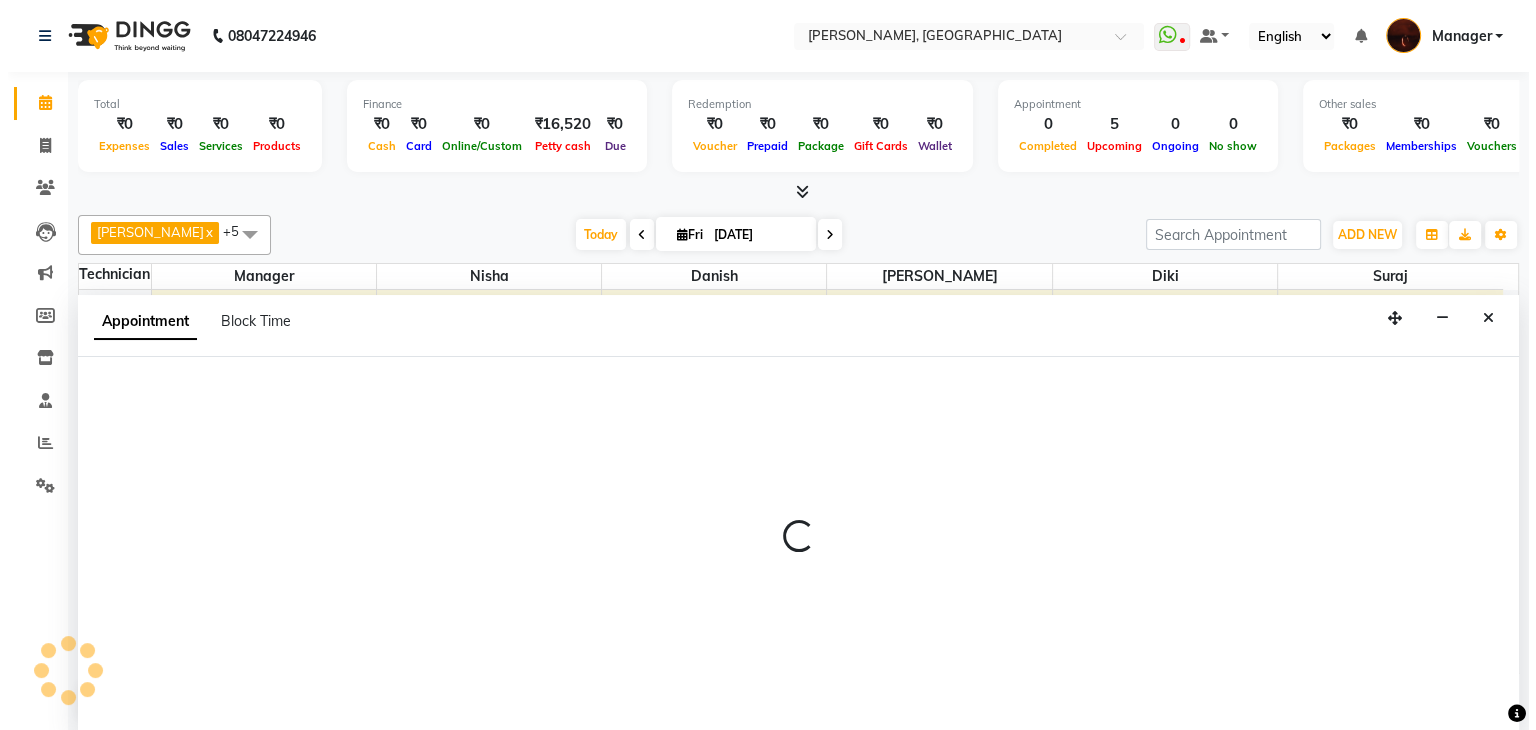 scroll, scrollTop: 1, scrollLeft: 0, axis: vertical 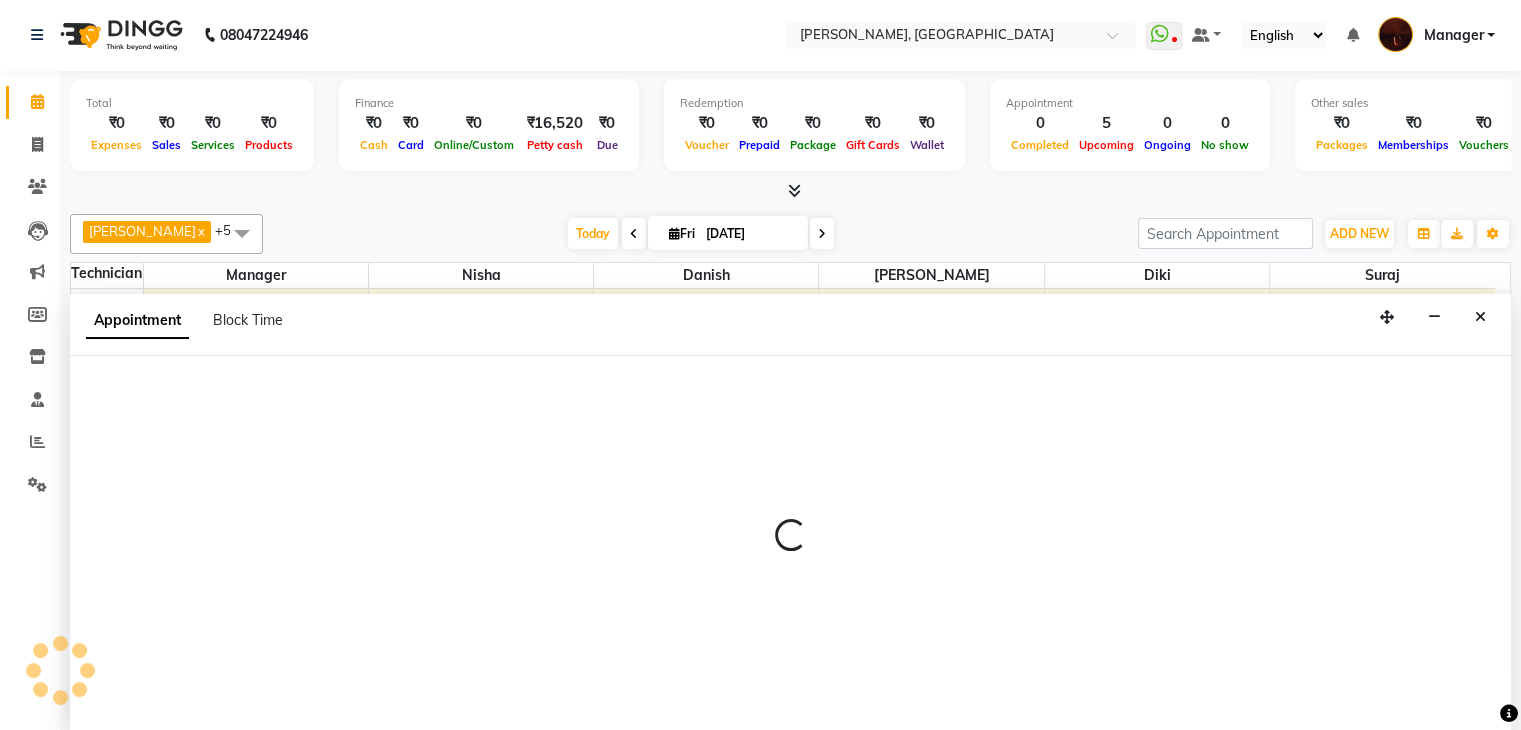 select on "68684" 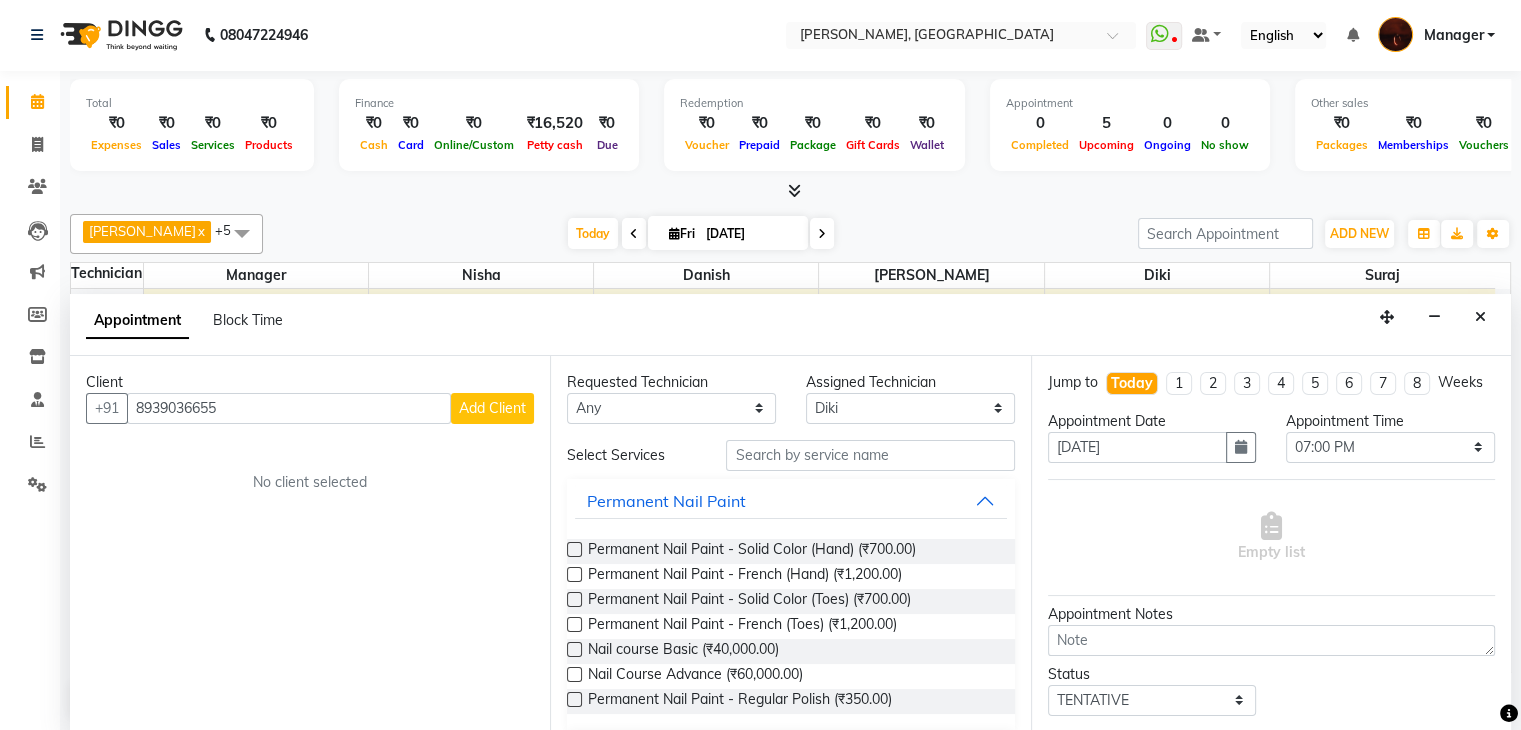 type on "8939036655" 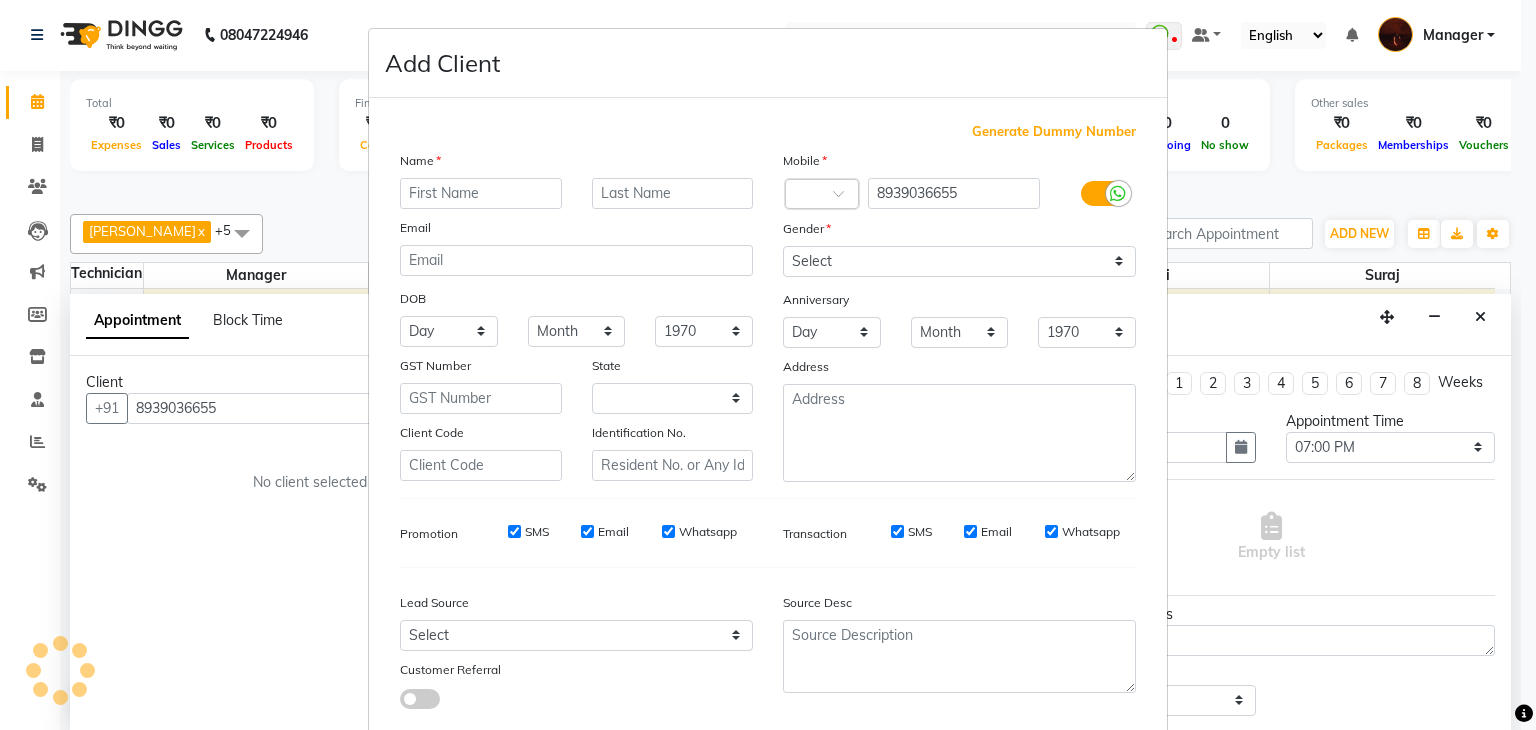 select on "21" 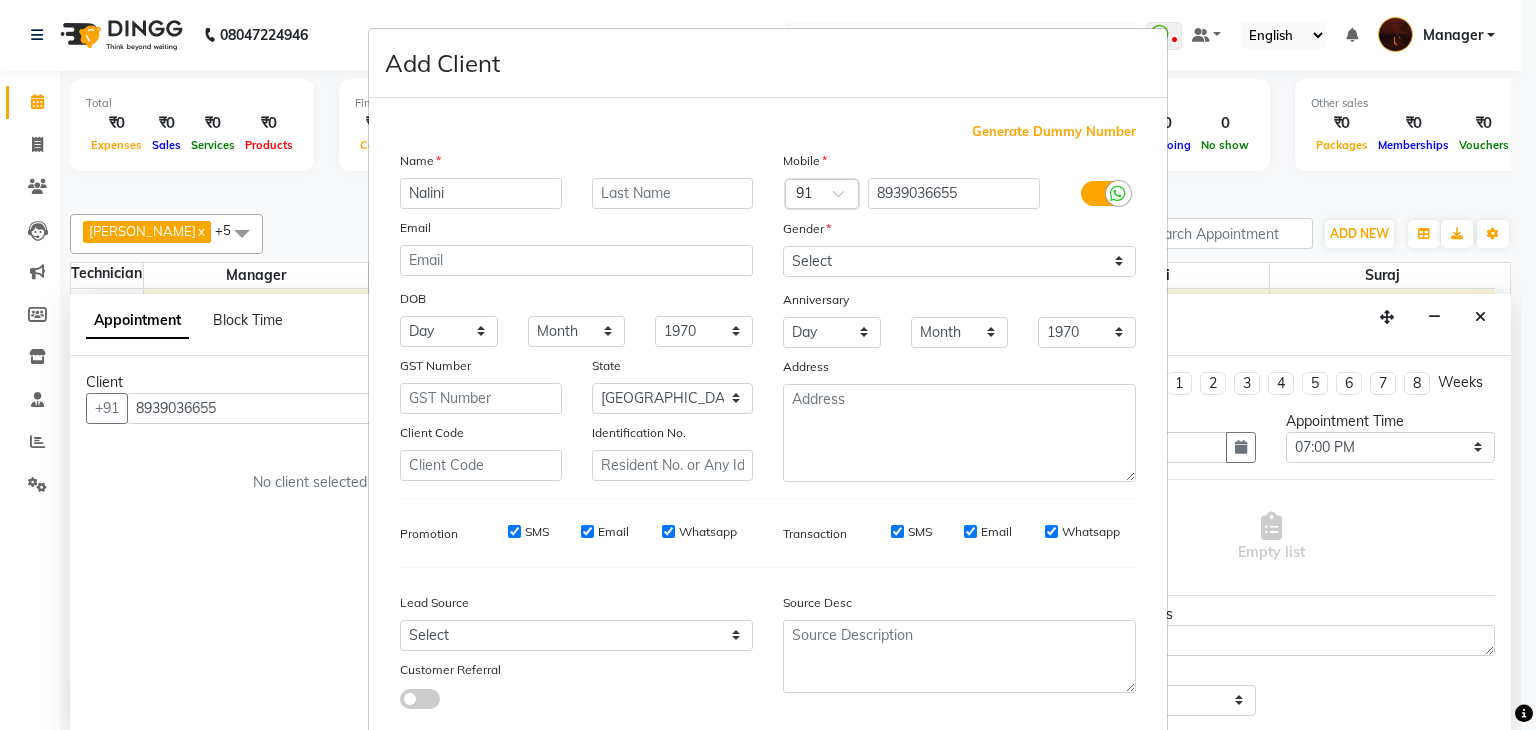 type on "Nalini" 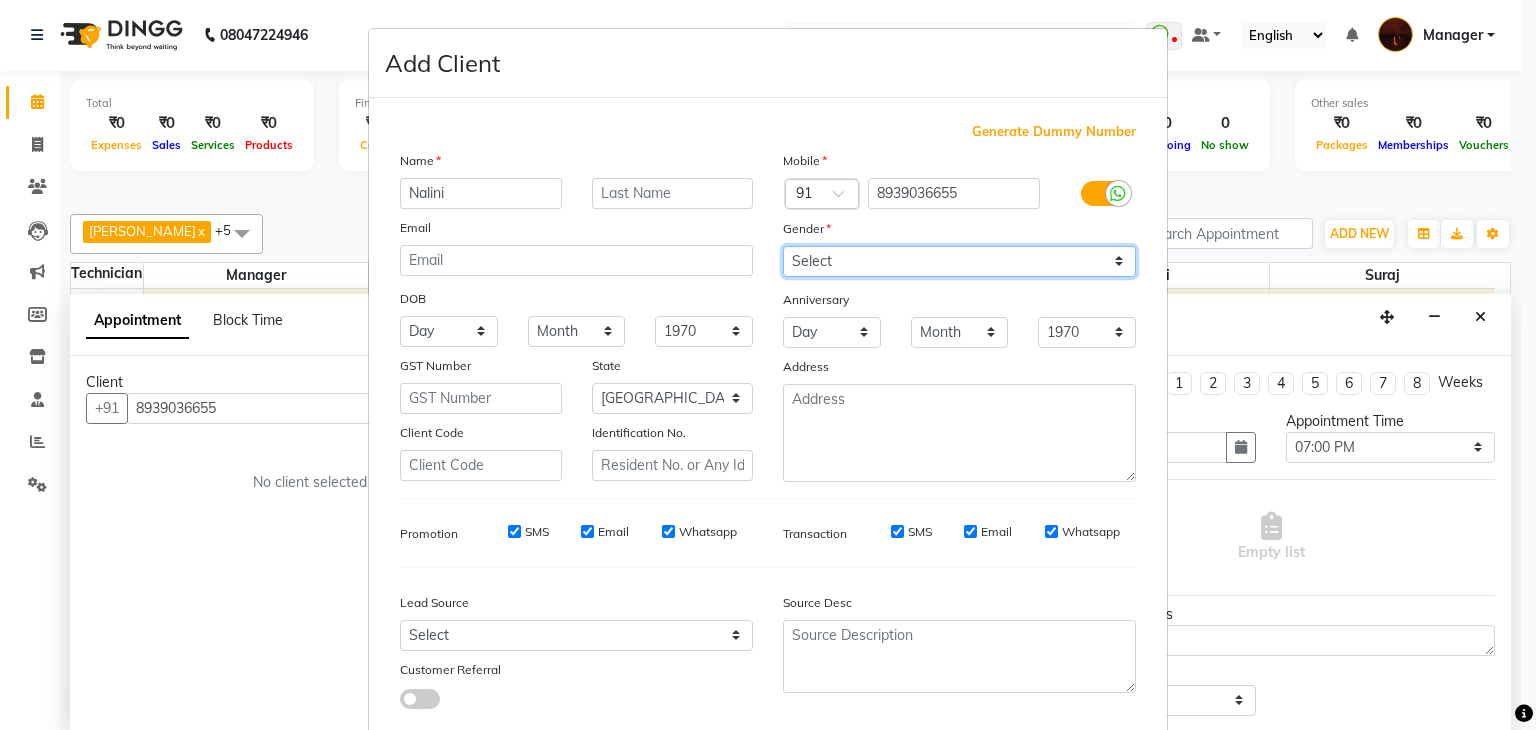 click on "Select Male Female Other Prefer Not To Say" at bounding box center [959, 261] 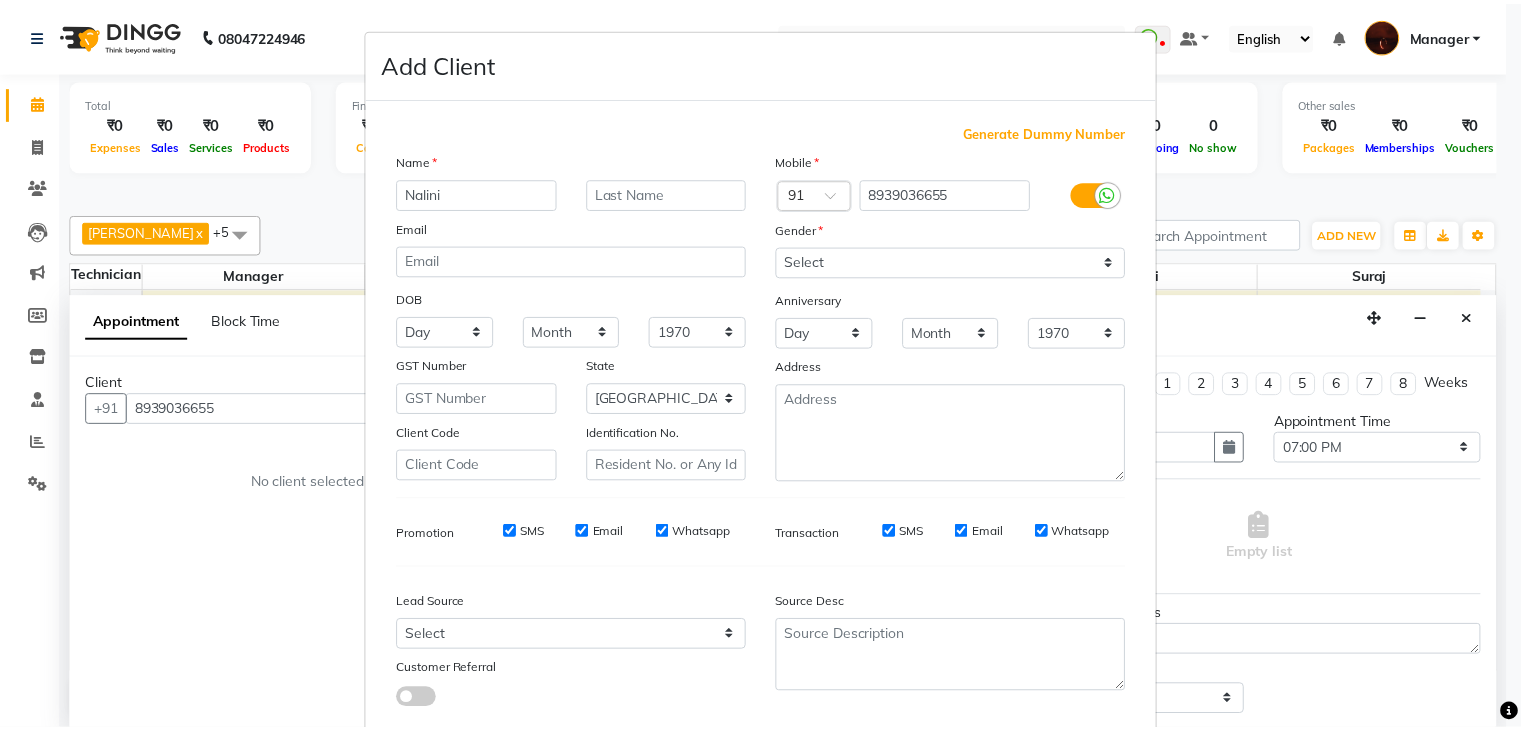 scroll, scrollTop: 127, scrollLeft: 0, axis: vertical 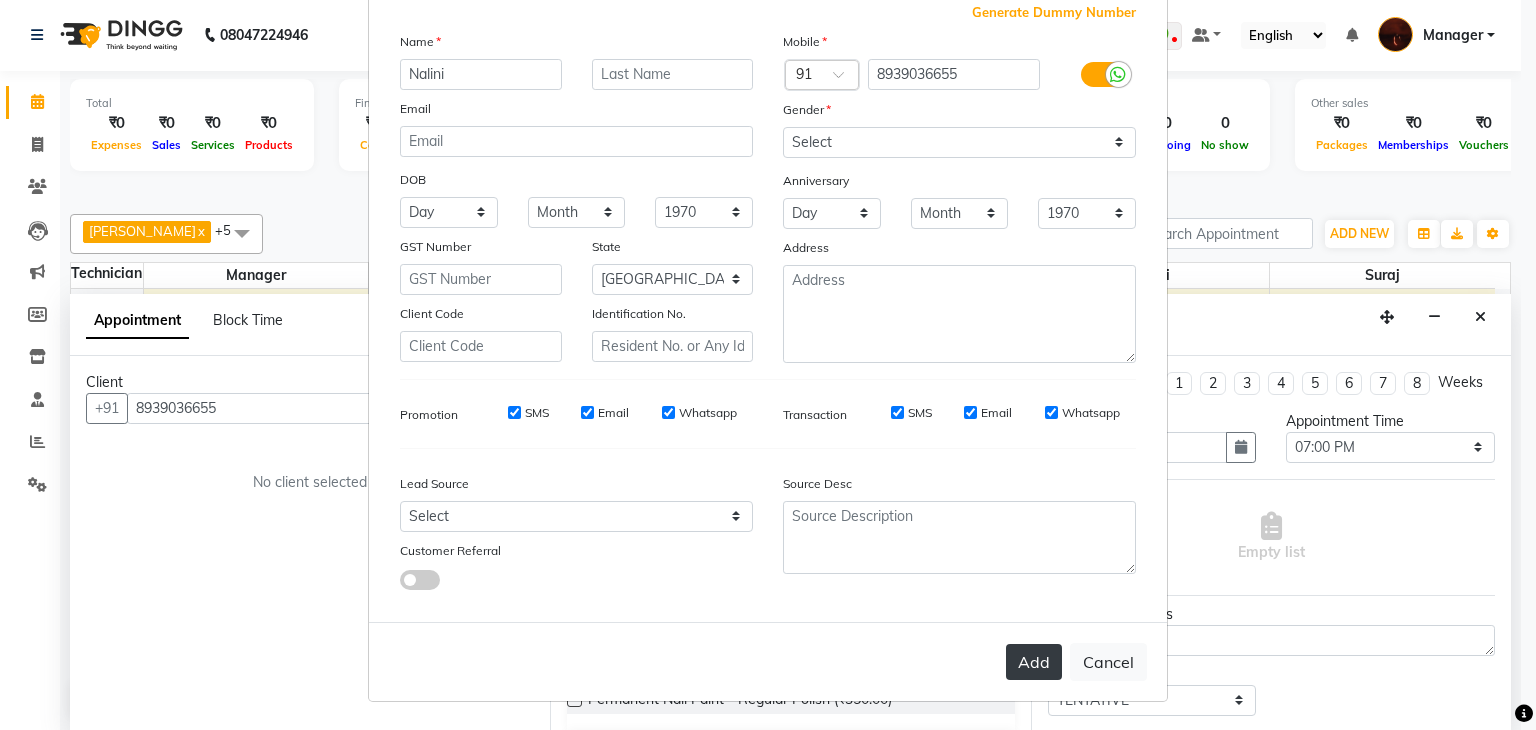 click on "Add" at bounding box center (1034, 662) 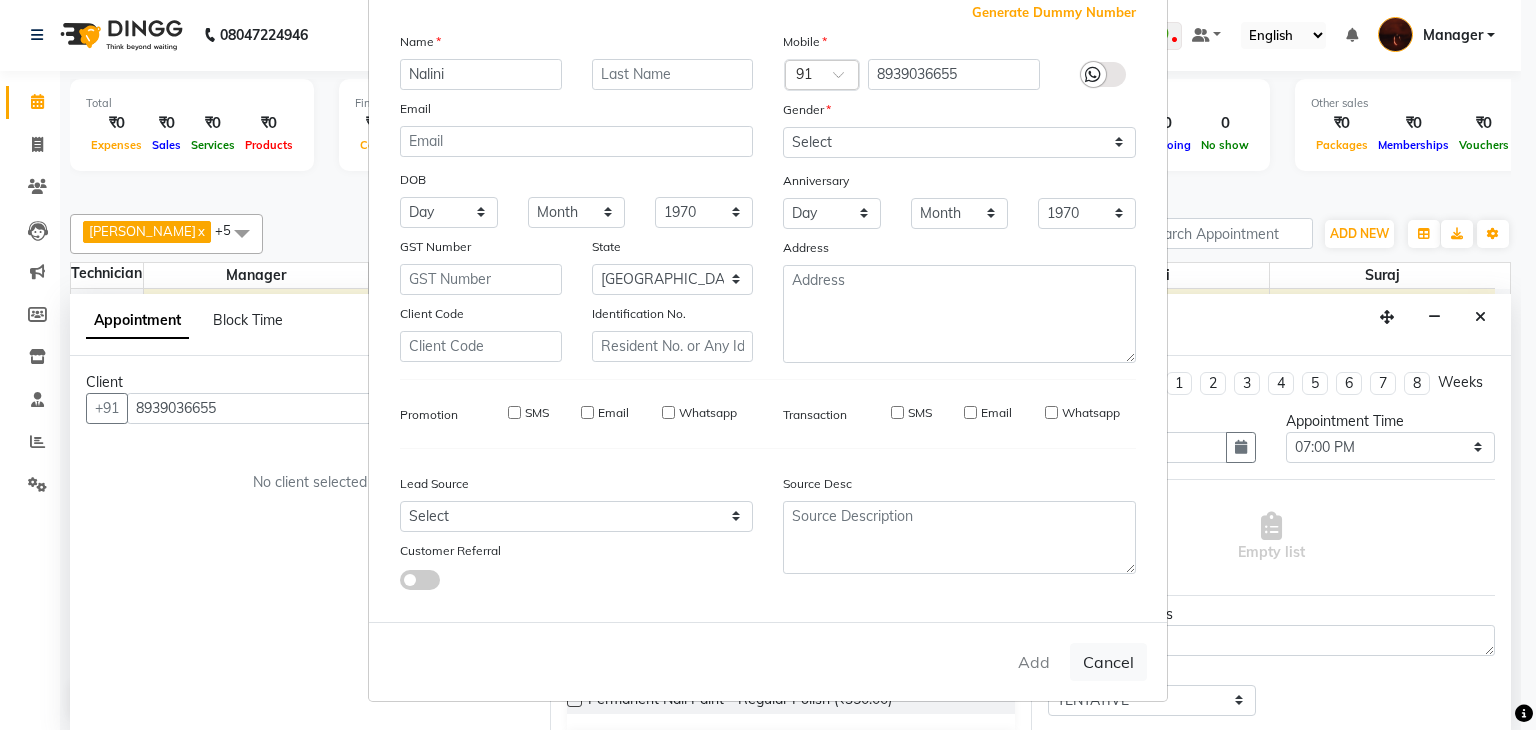 type on "89******55" 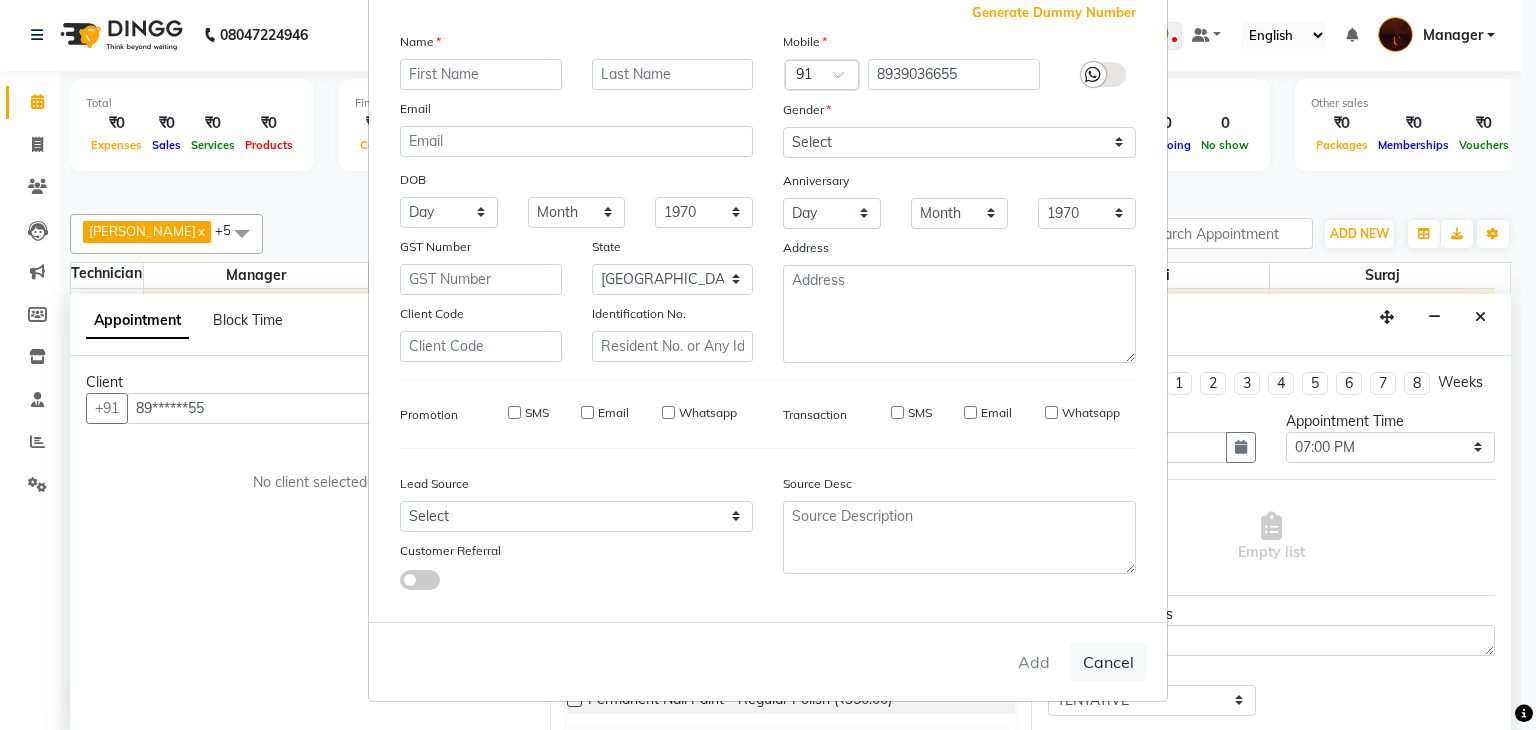 select 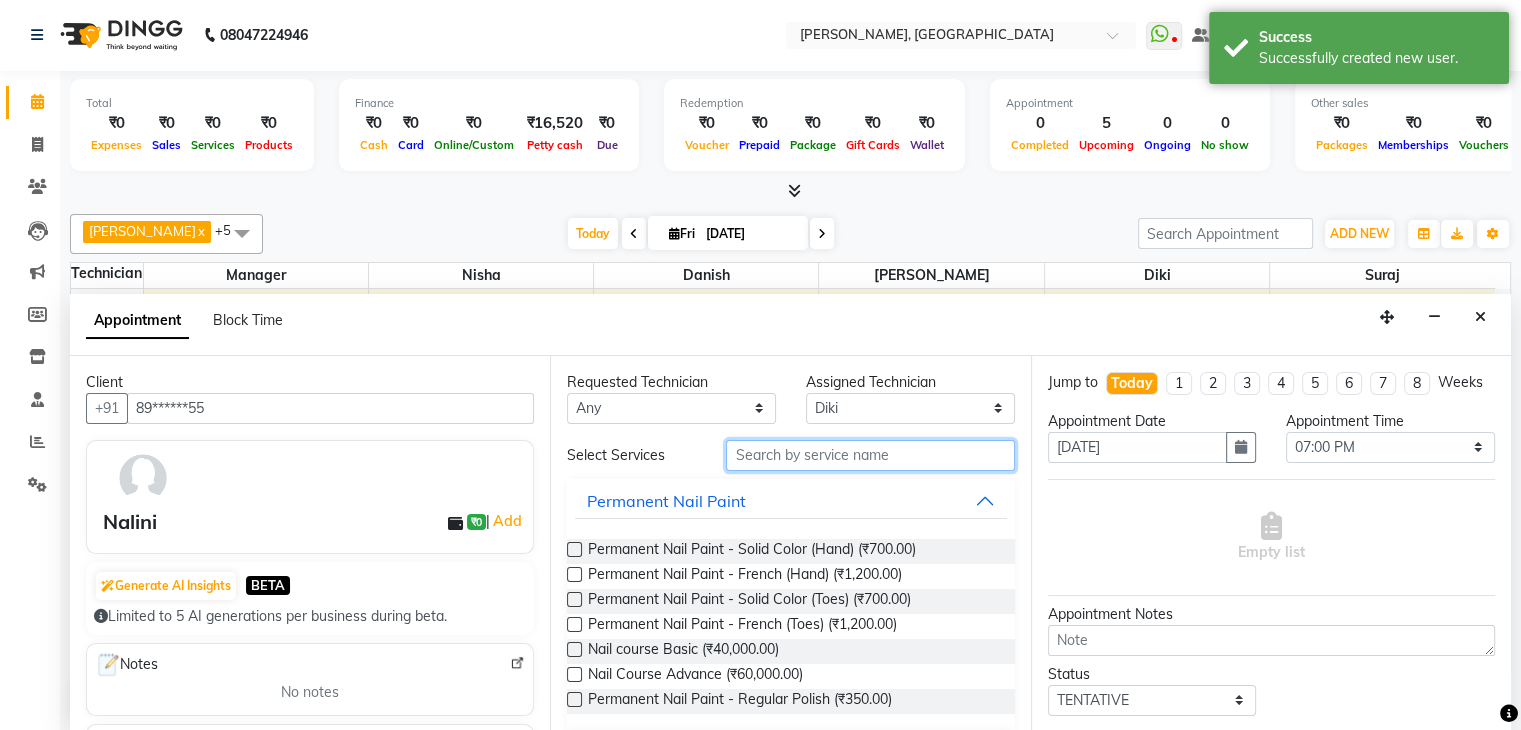 click at bounding box center [870, 455] 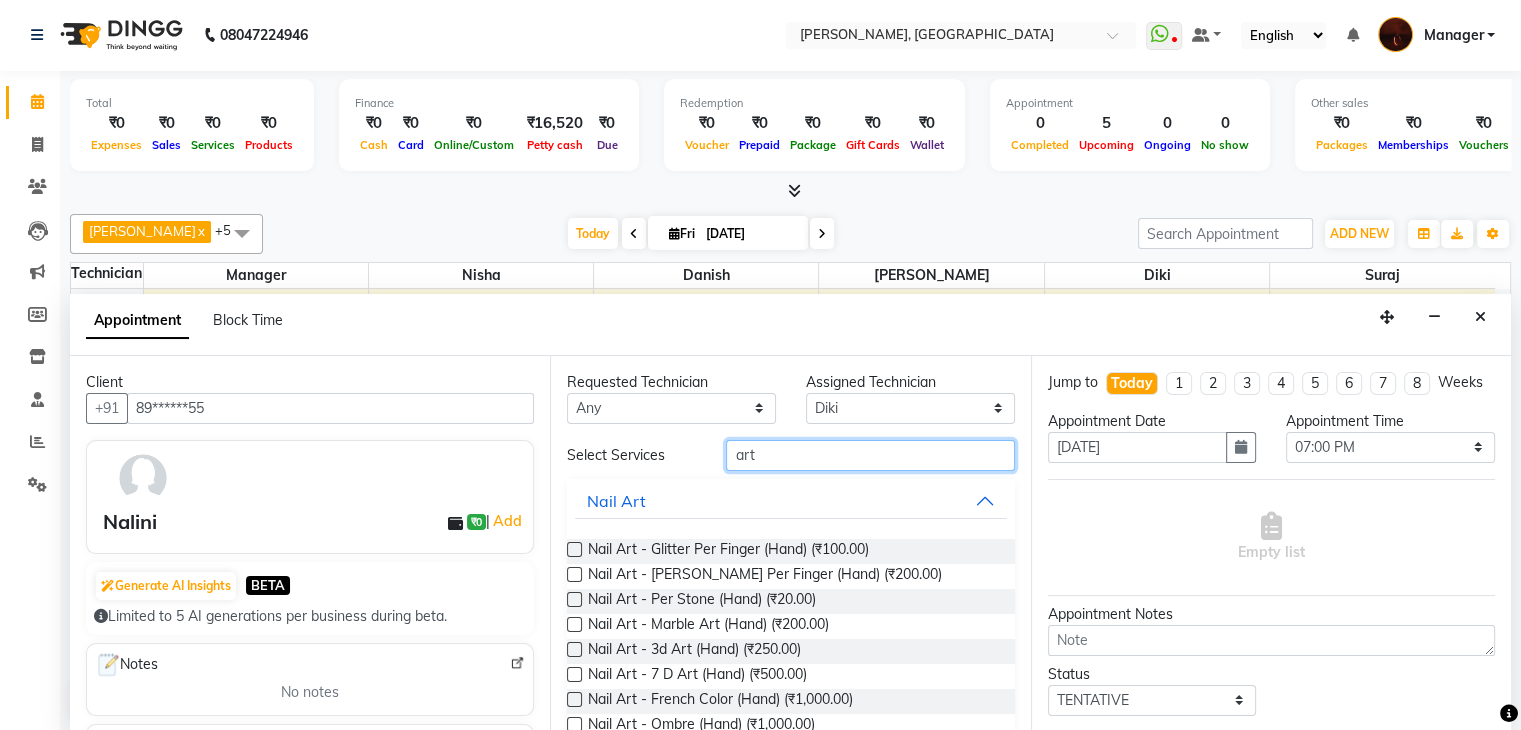 type on "art" 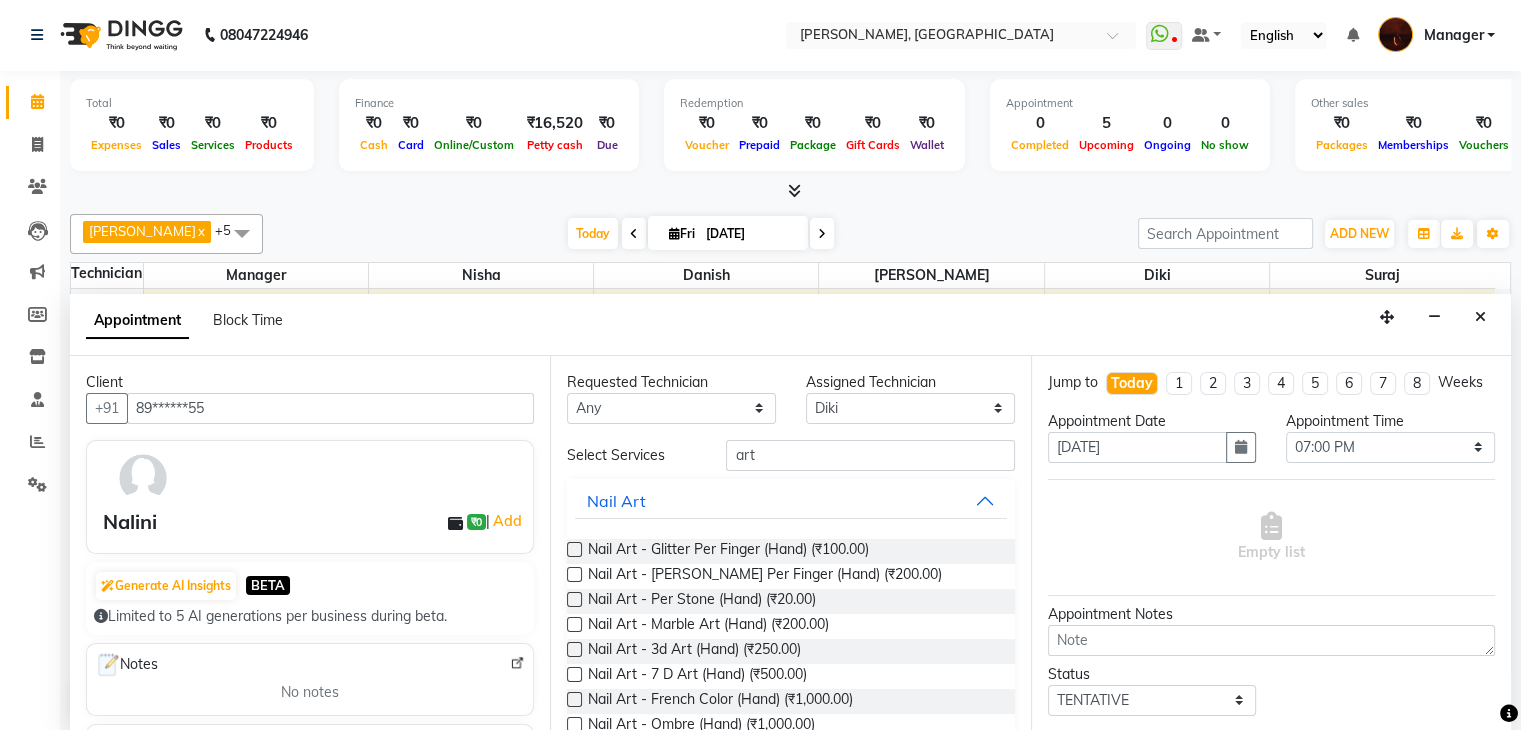 click at bounding box center [574, 549] 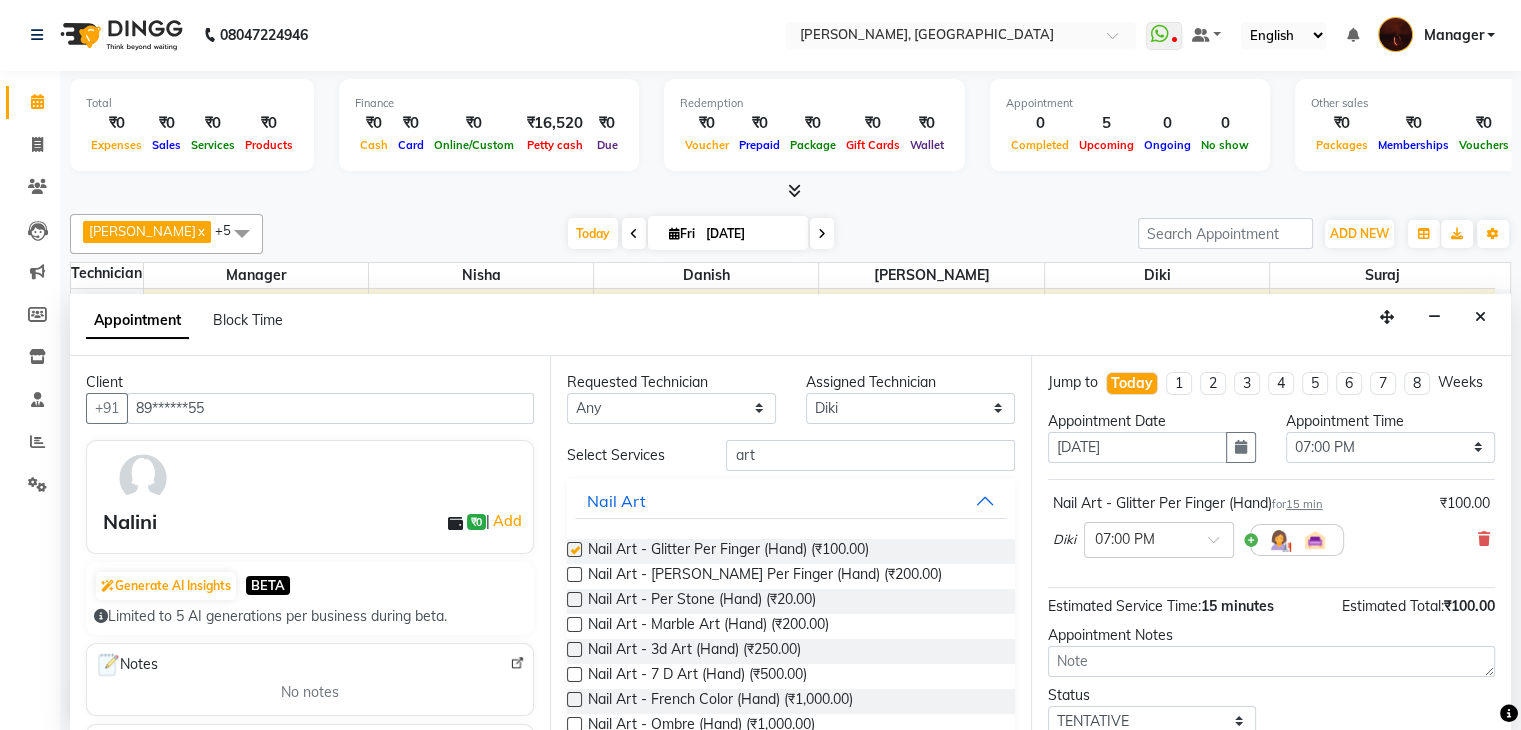 checkbox on "false" 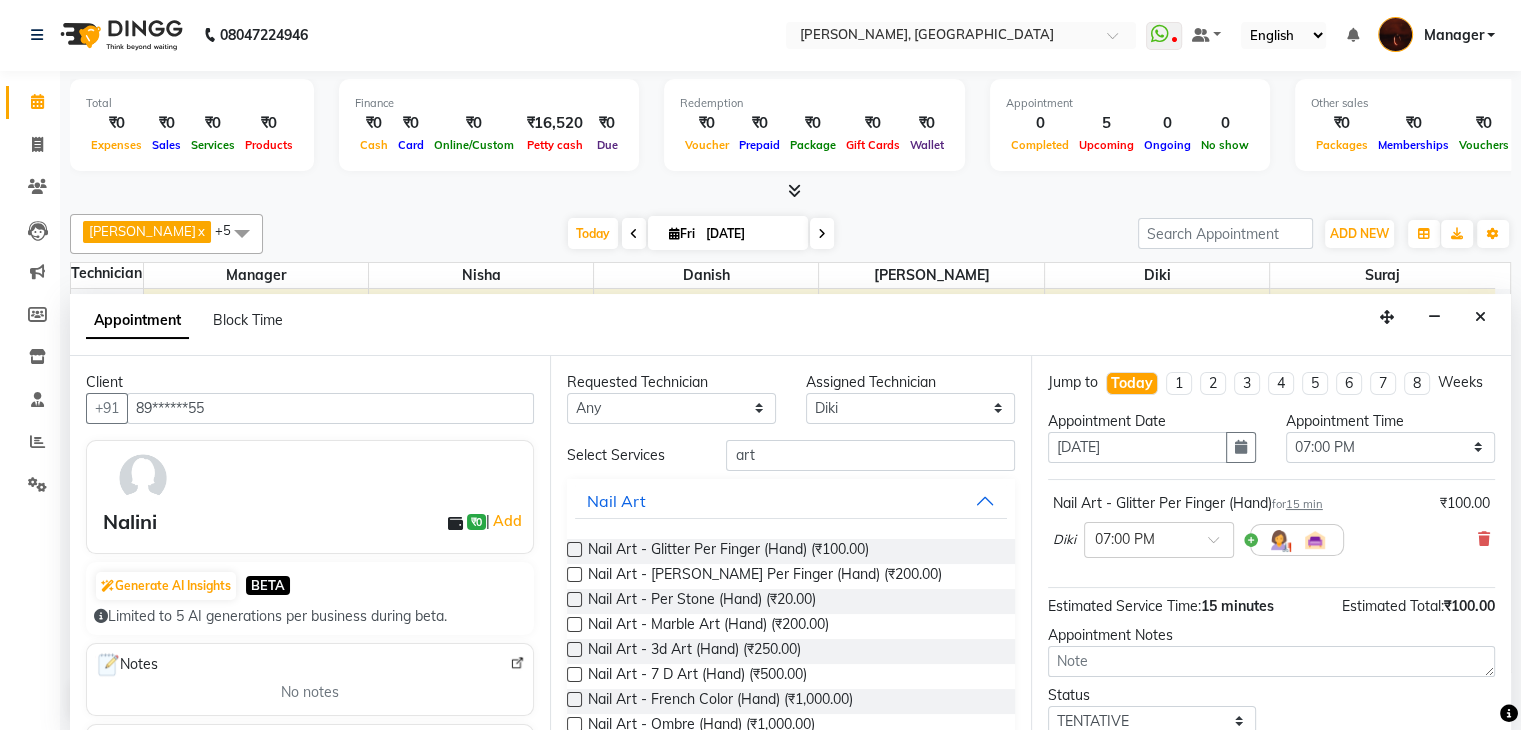 click at bounding box center [574, 574] 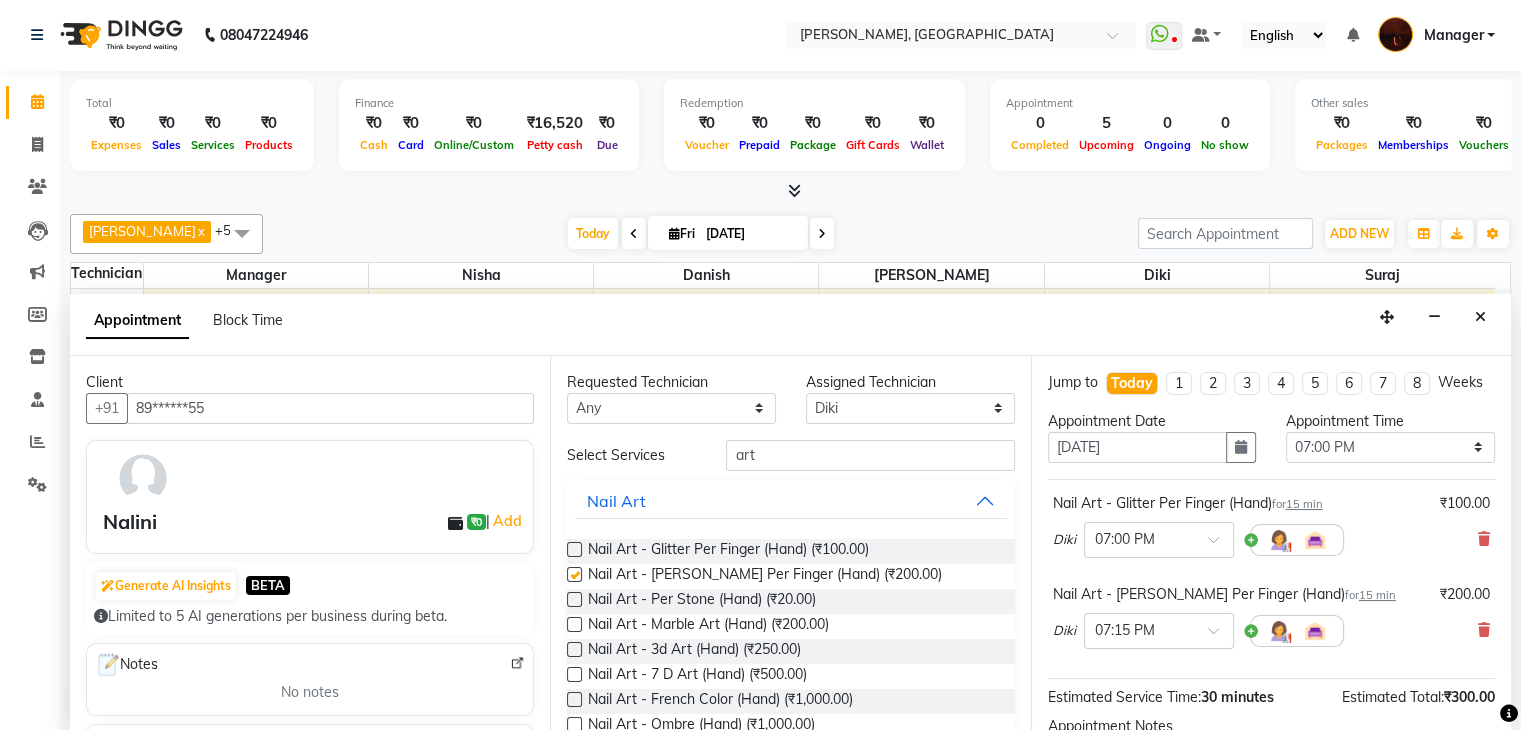 checkbox on "false" 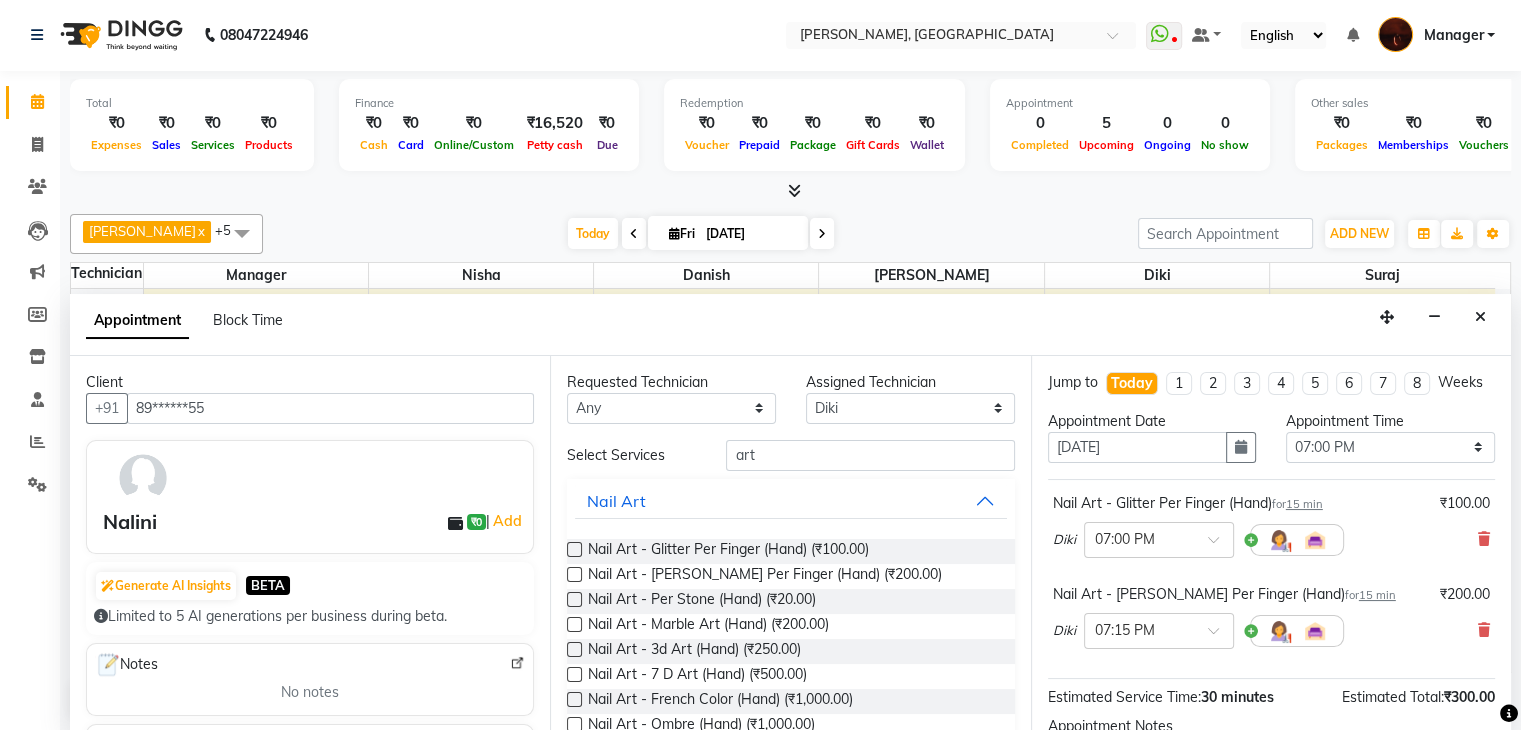 scroll, scrollTop: 240, scrollLeft: 0, axis: vertical 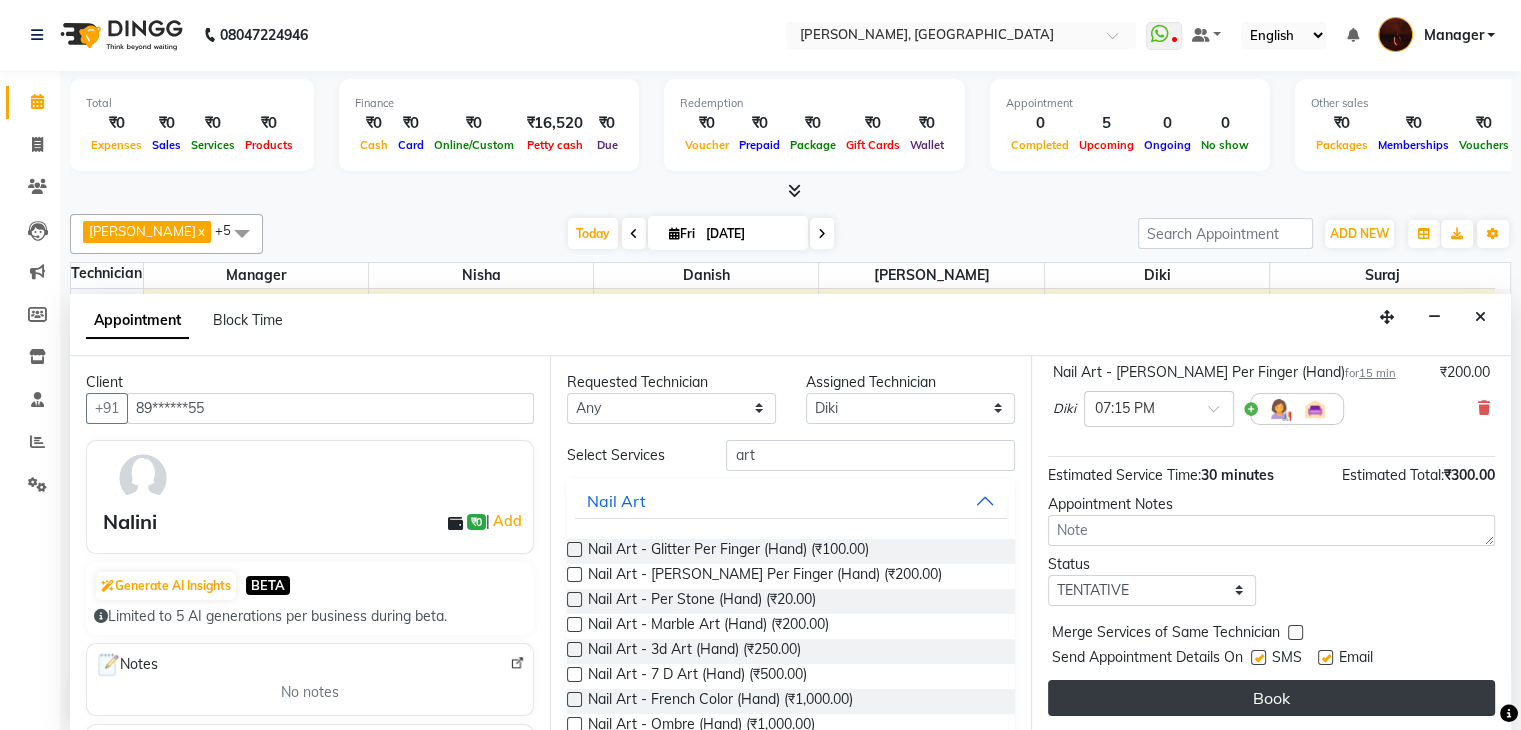 click on "Book" at bounding box center (1271, 698) 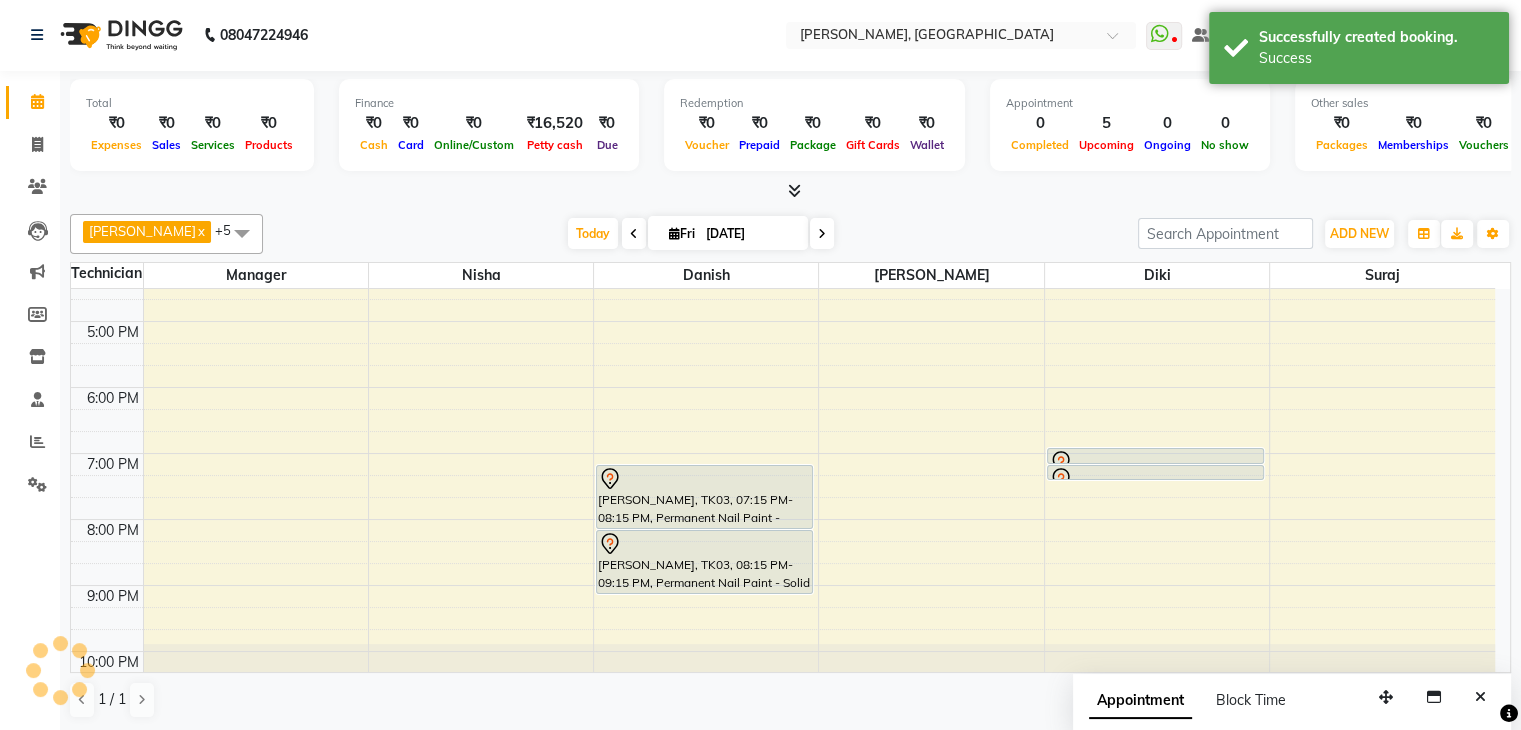 scroll, scrollTop: 0, scrollLeft: 0, axis: both 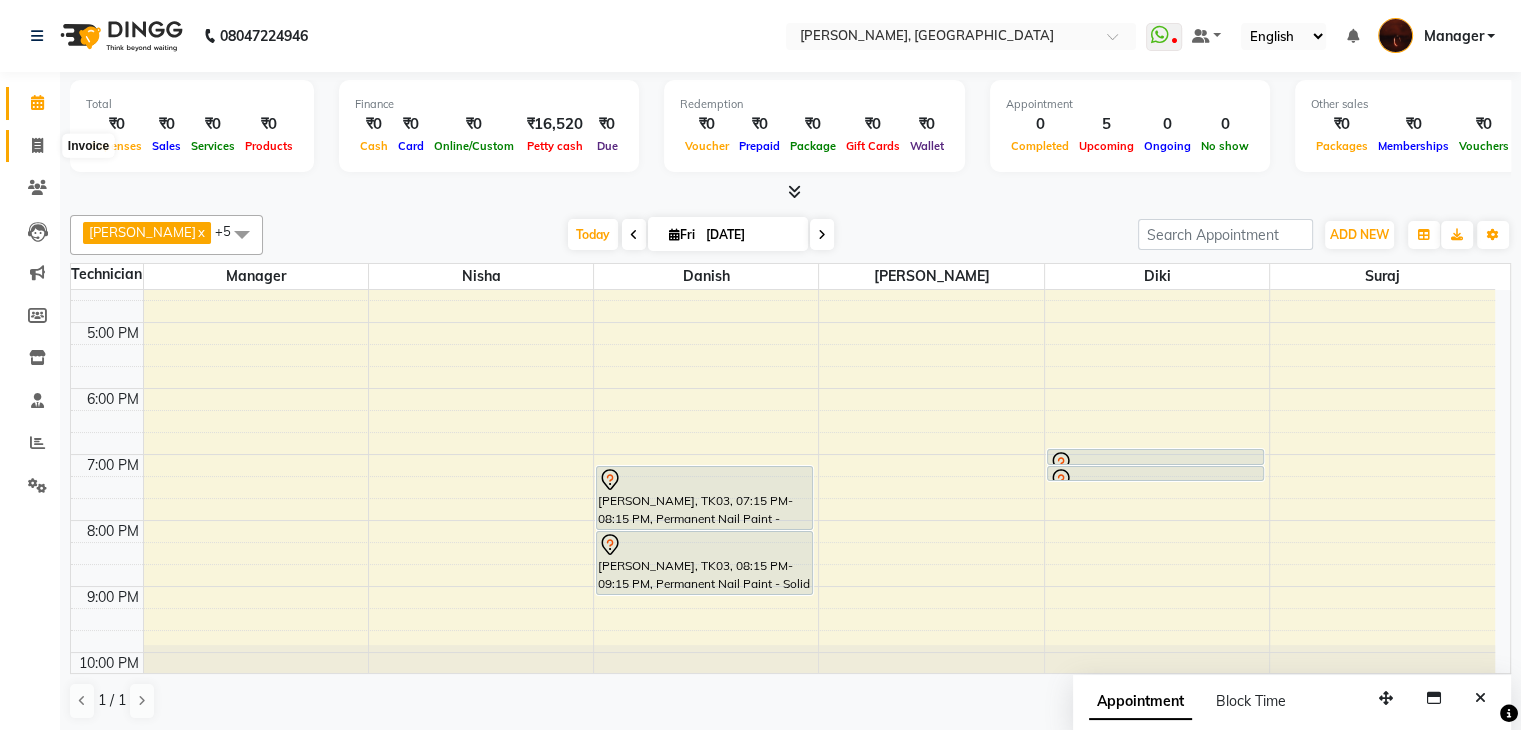 click 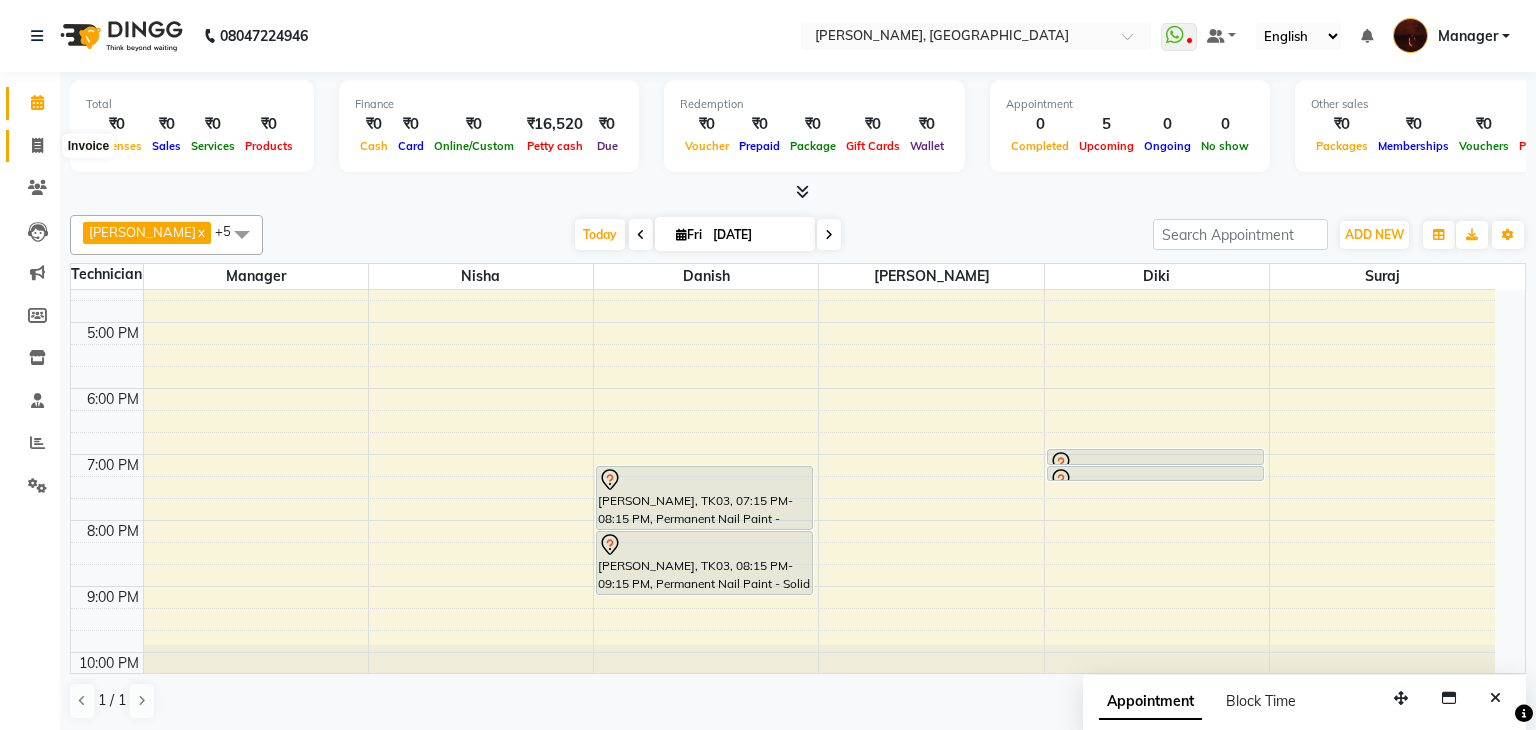 select on "4063" 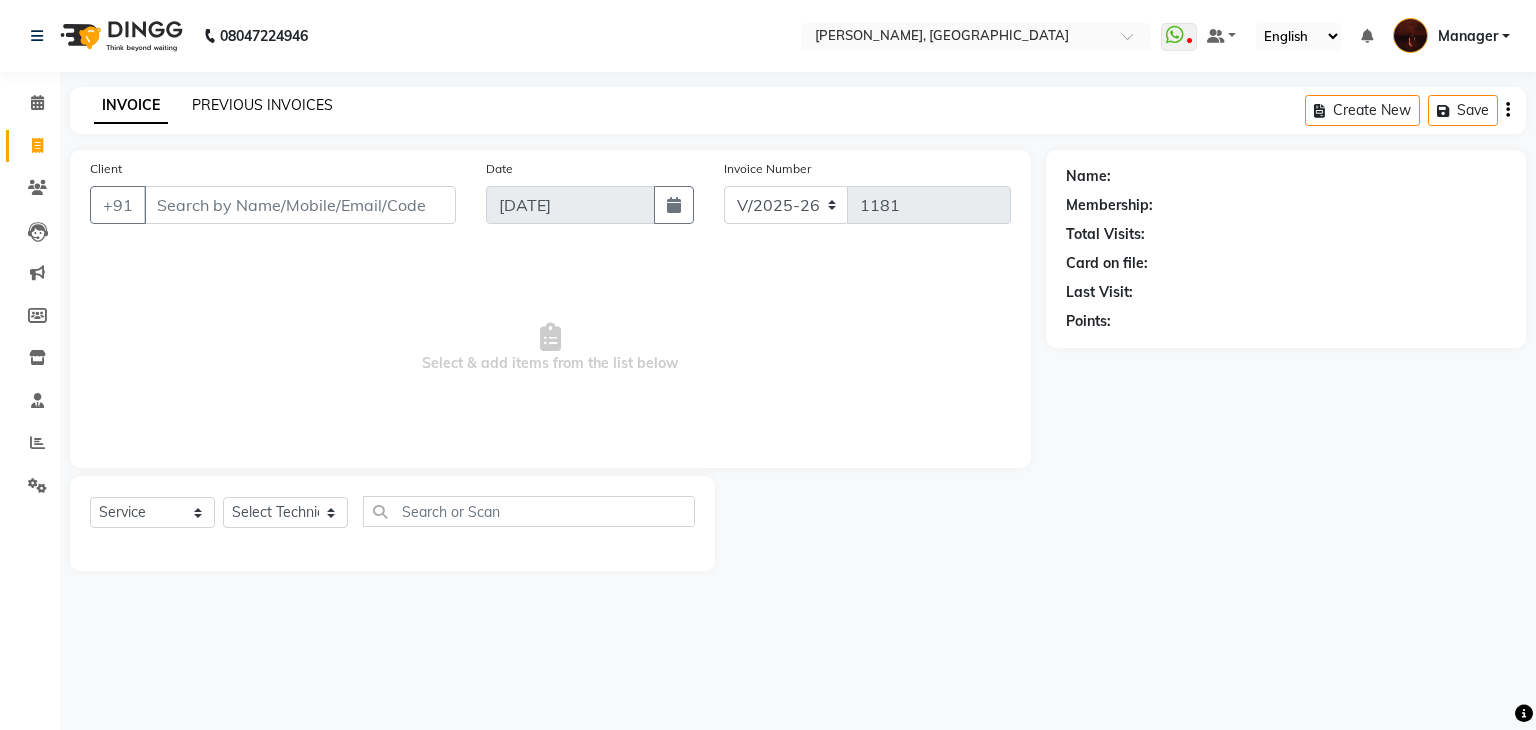 click on "PREVIOUS INVOICES" 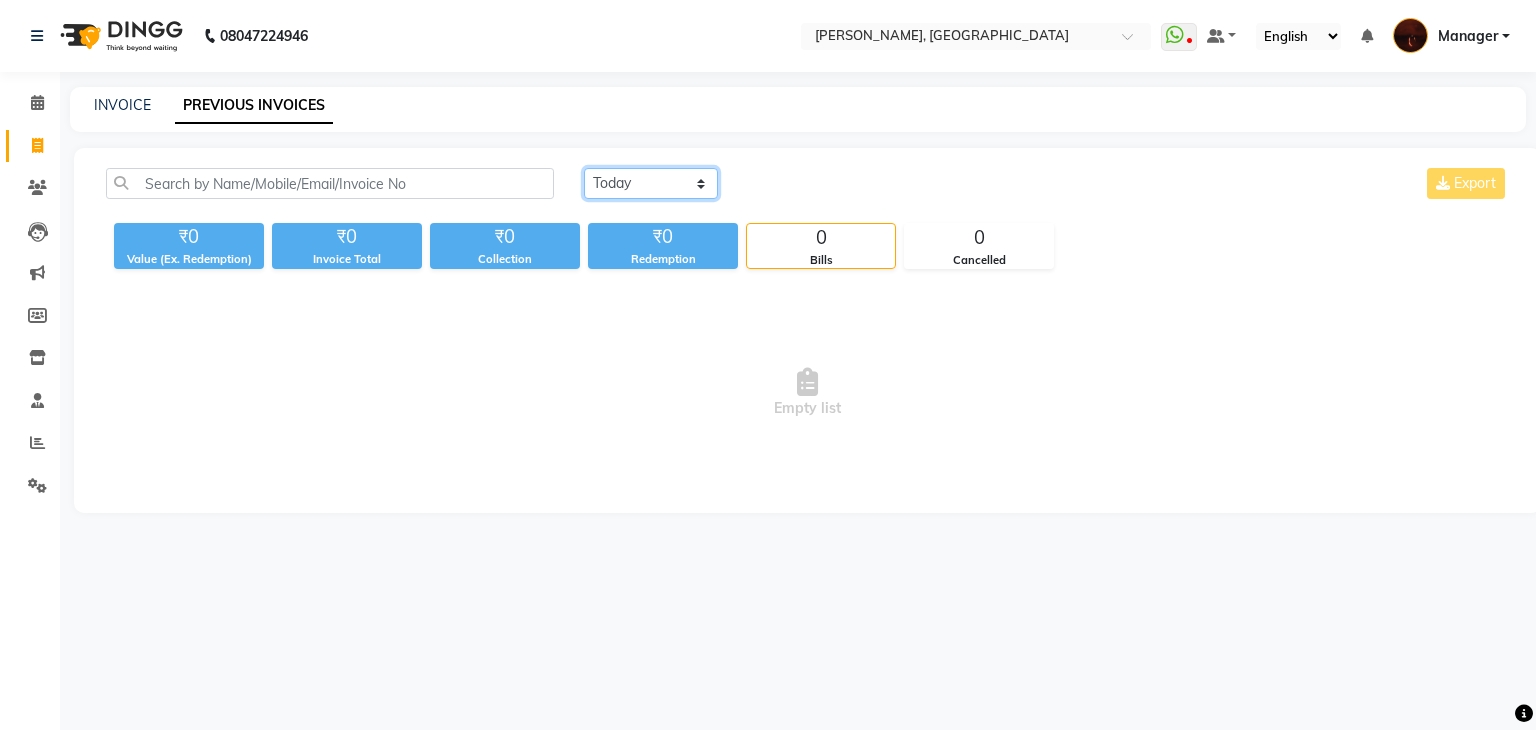 click on "Today Yesterday Custom Range" 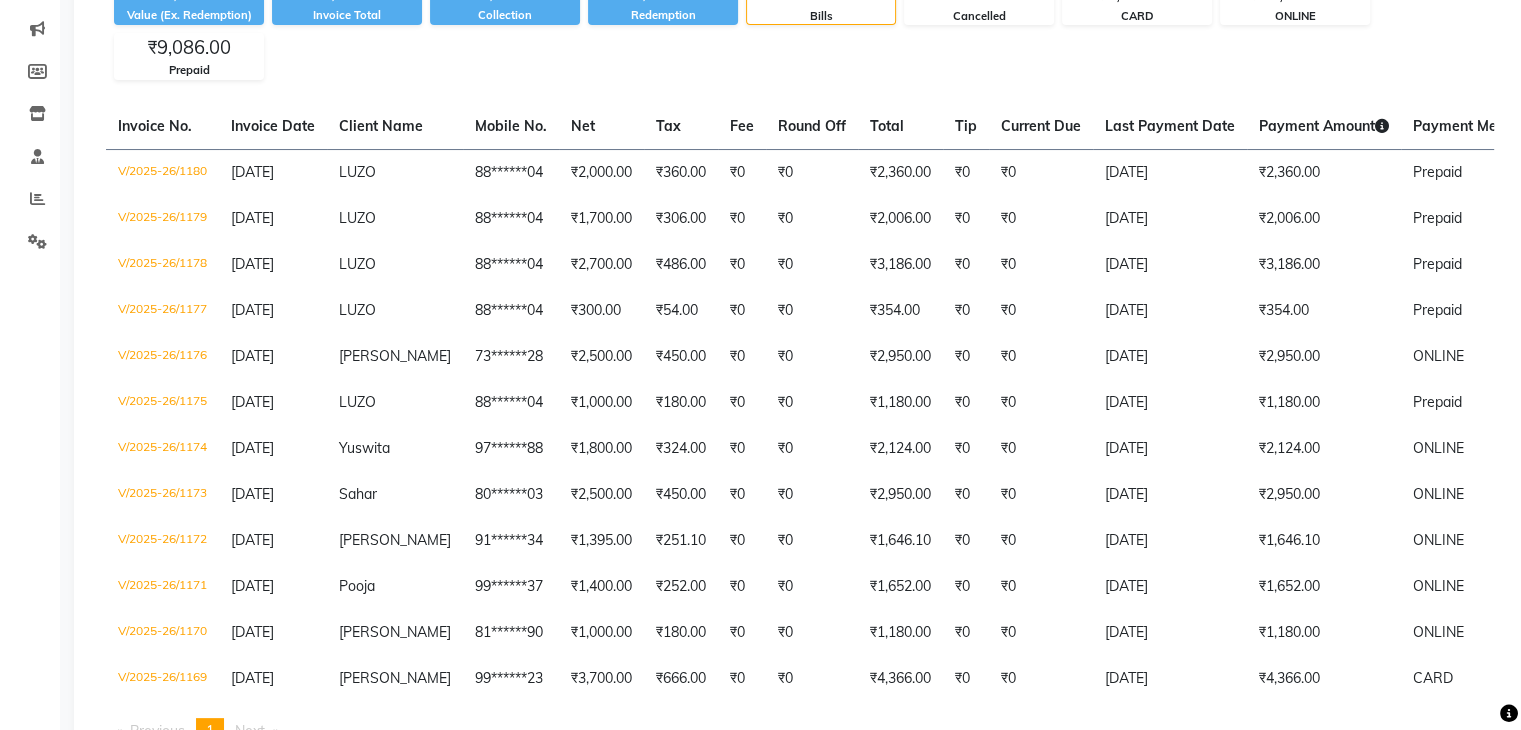 scroll, scrollTop: 0, scrollLeft: 0, axis: both 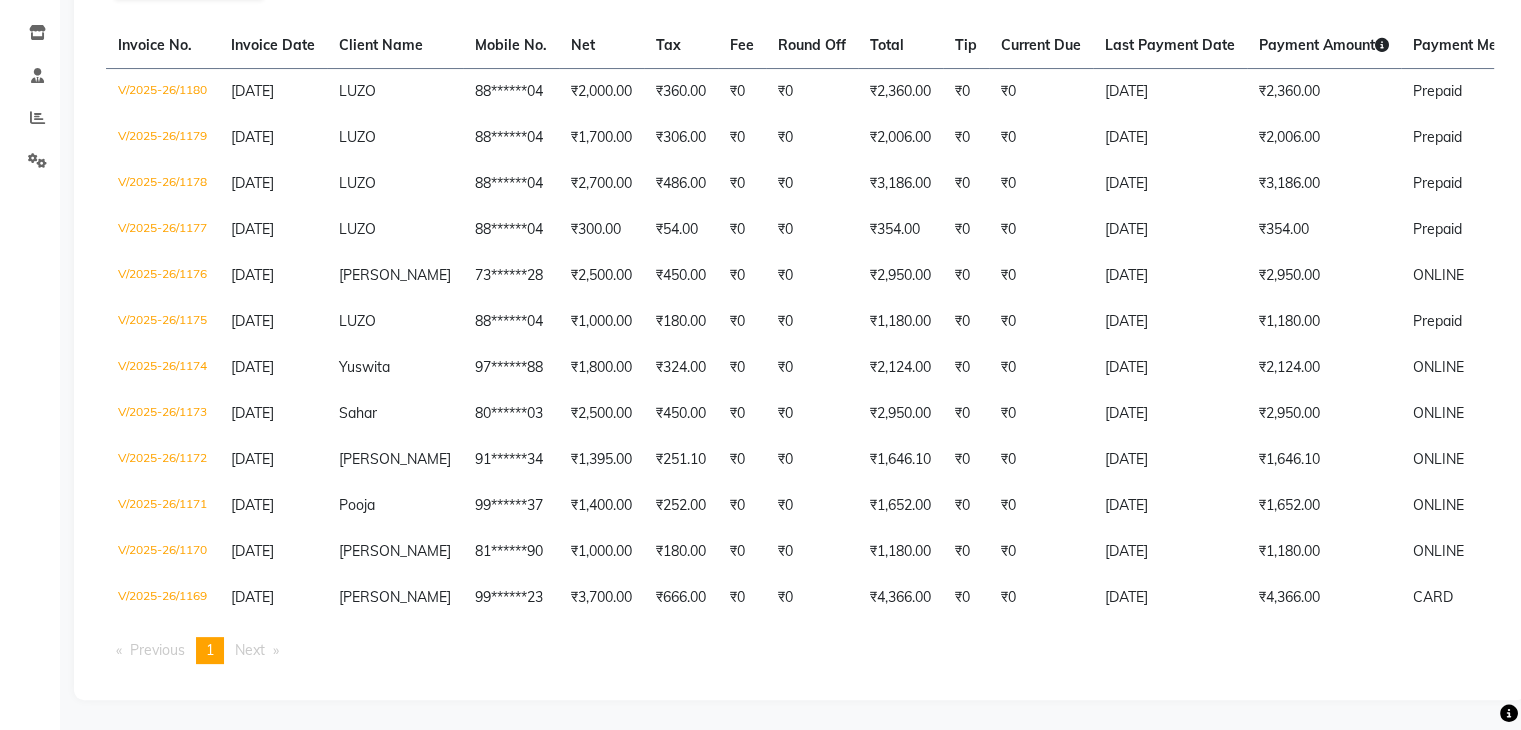 select on "range" 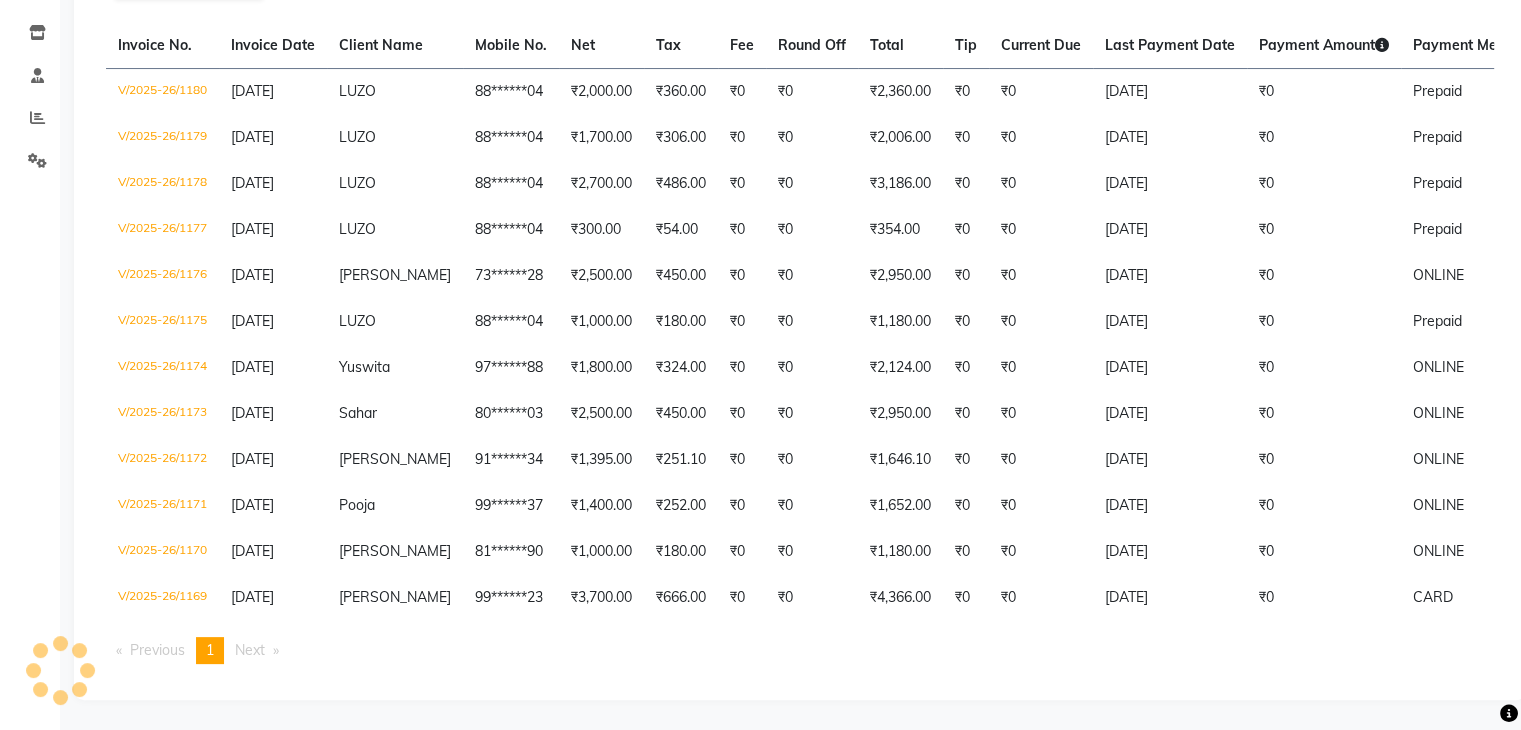 scroll, scrollTop: 0, scrollLeft: 0, axis: both 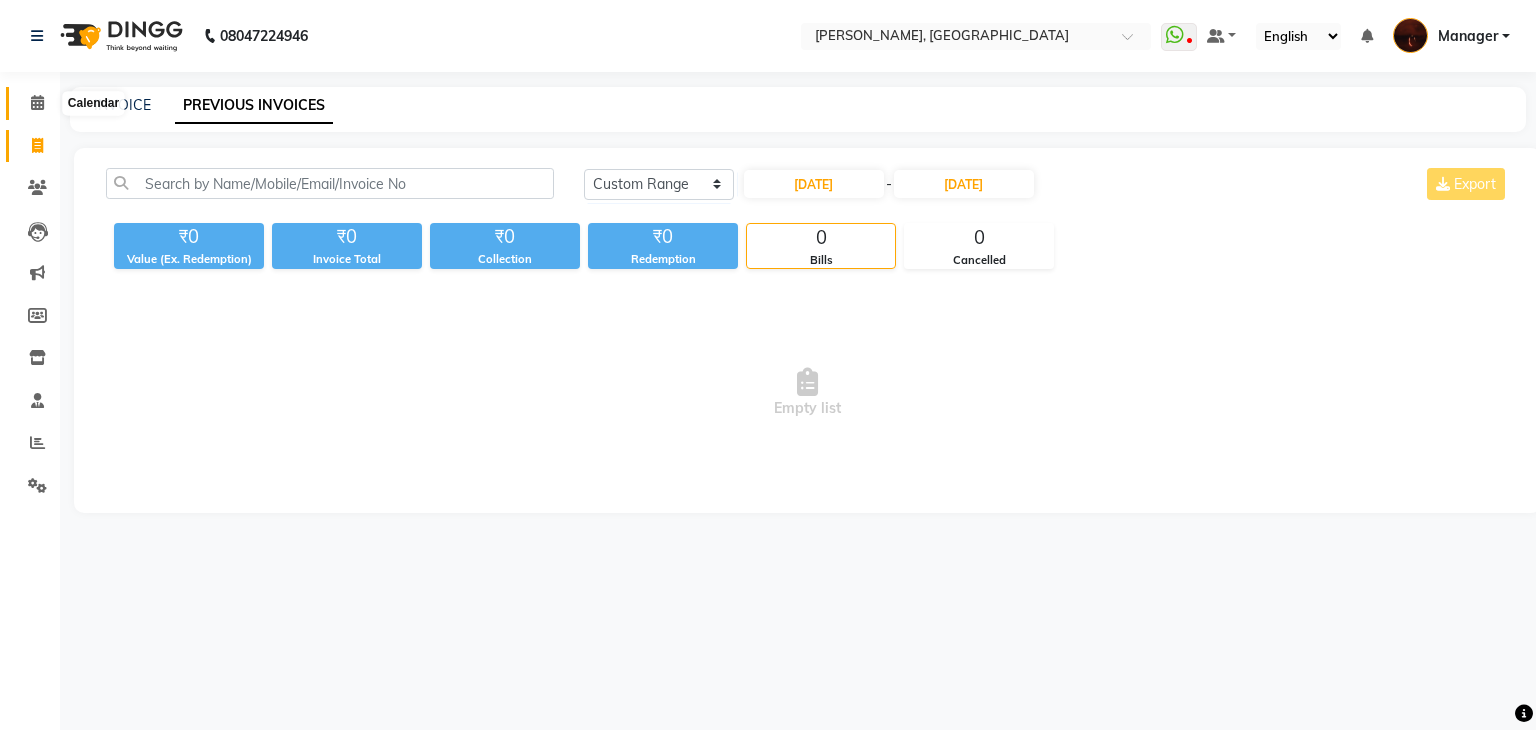 click 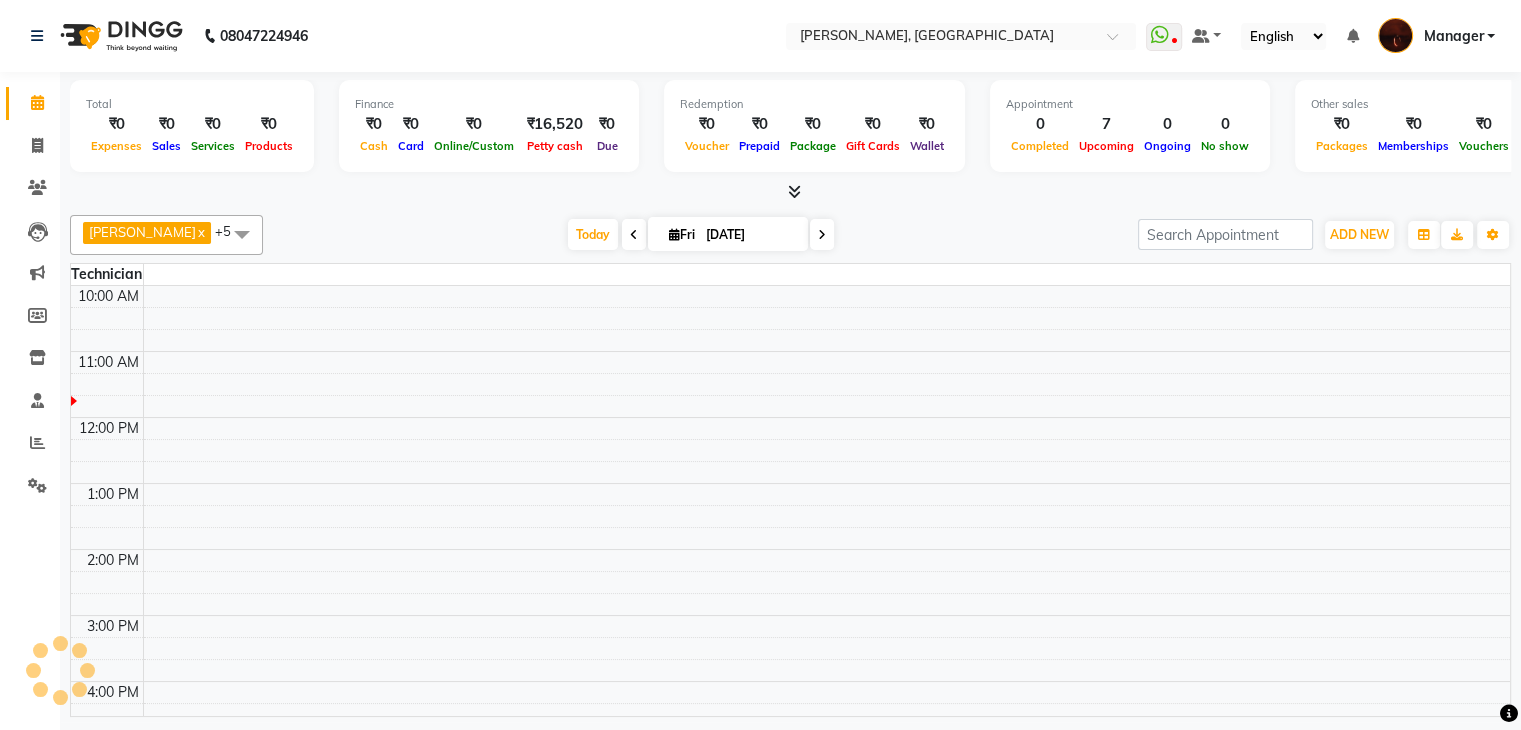 scroll, scrollTop: 0, scrollLeft: 0, axis: both 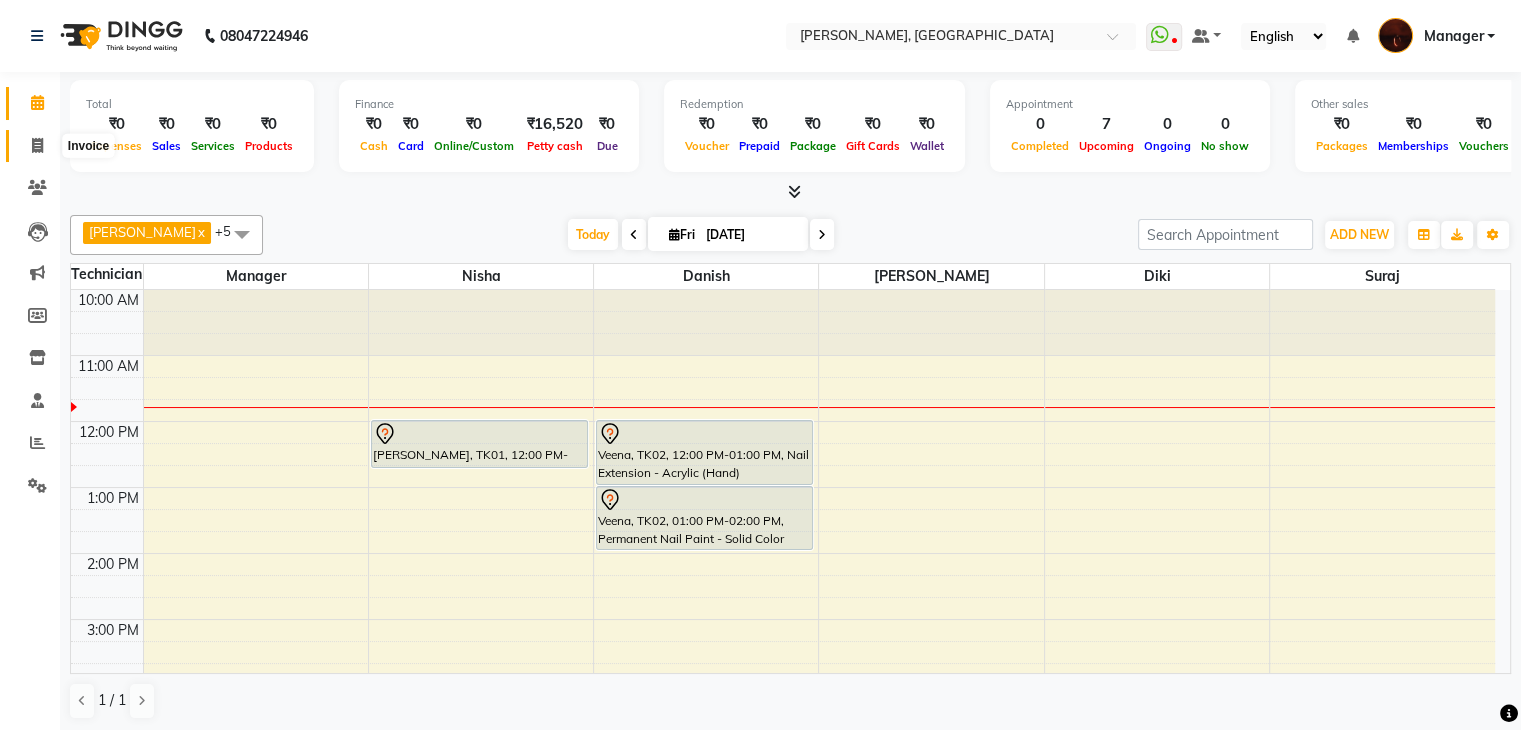 click 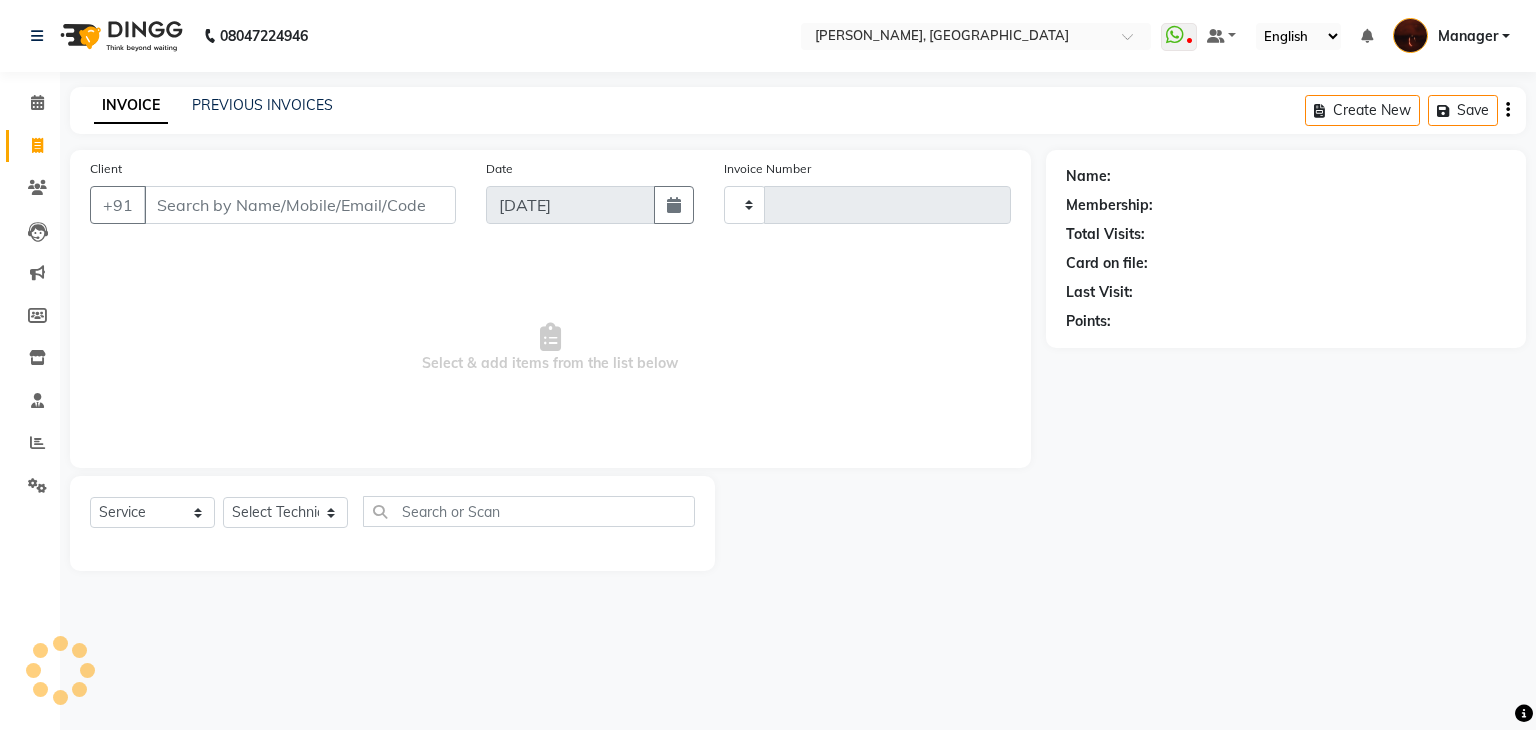 type on "1181" 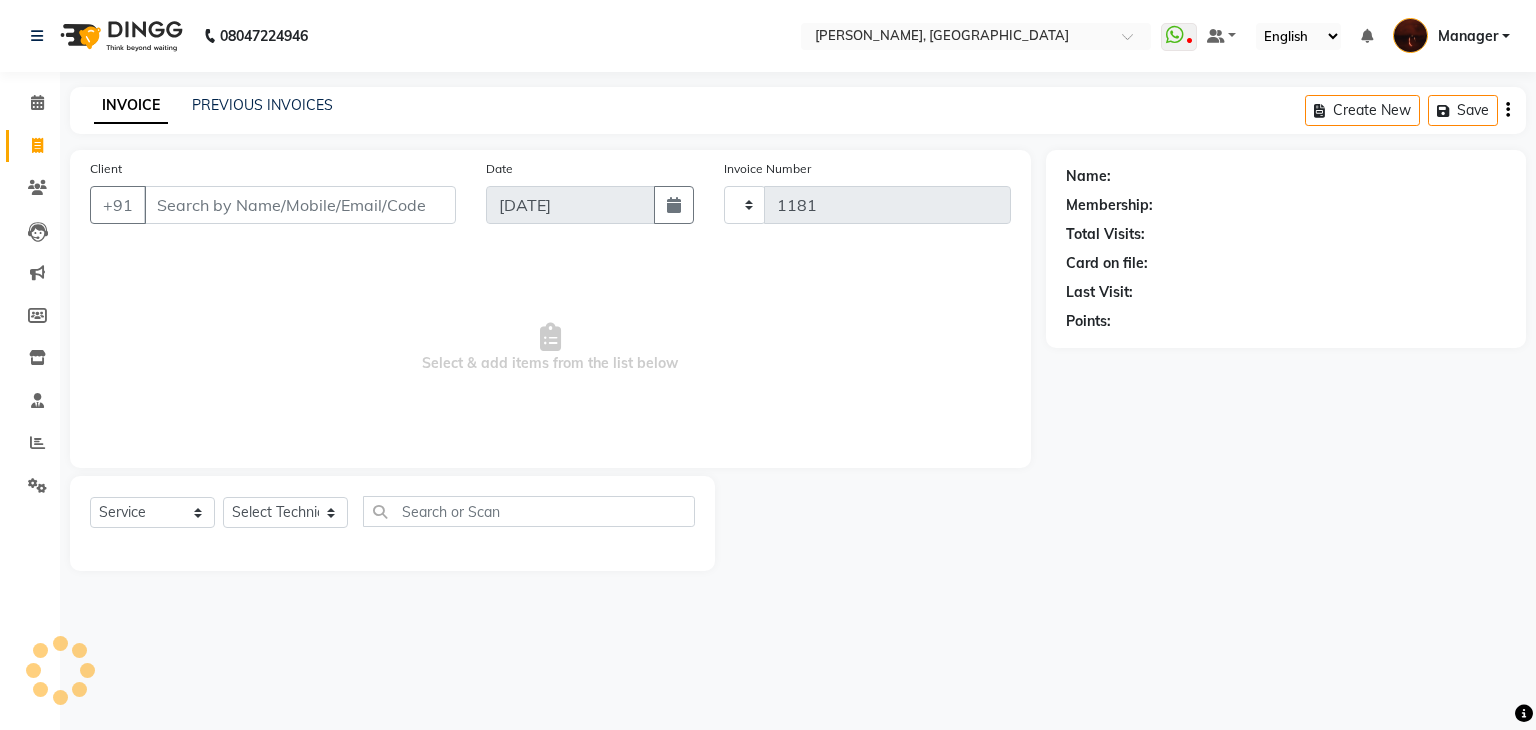 select on "4063" 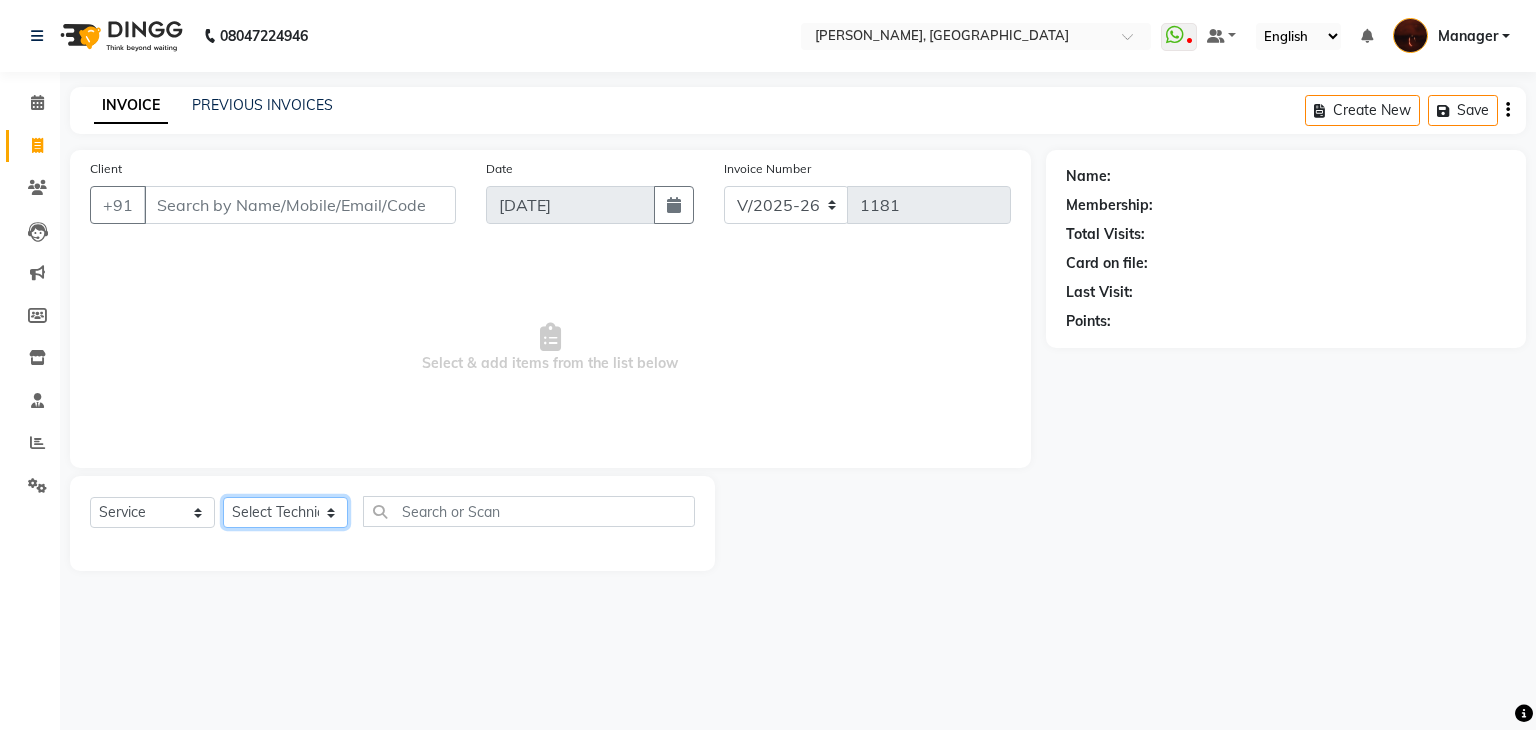 click on "Select Technician [PERSON_NAME] Danish Diki  [PERSON_NAME] GK [PERSON_NAME] Manager [PERSON_NAME] [PERSON_NAME] [PERSON_NAME] [PERSON_NAME] [PERSON_NAME] [PERSON_NAME] Accounting suraj vishnu" 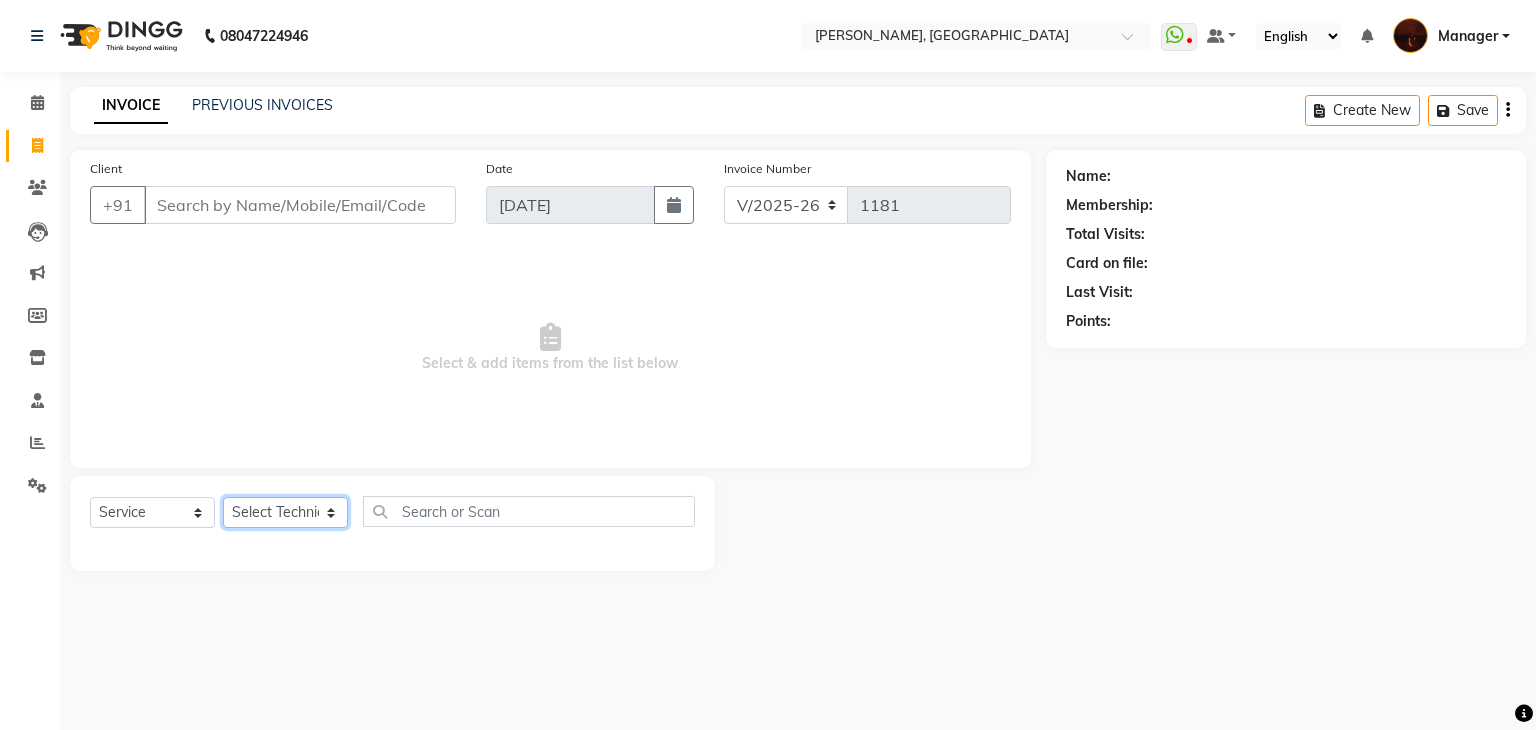select on "20822" 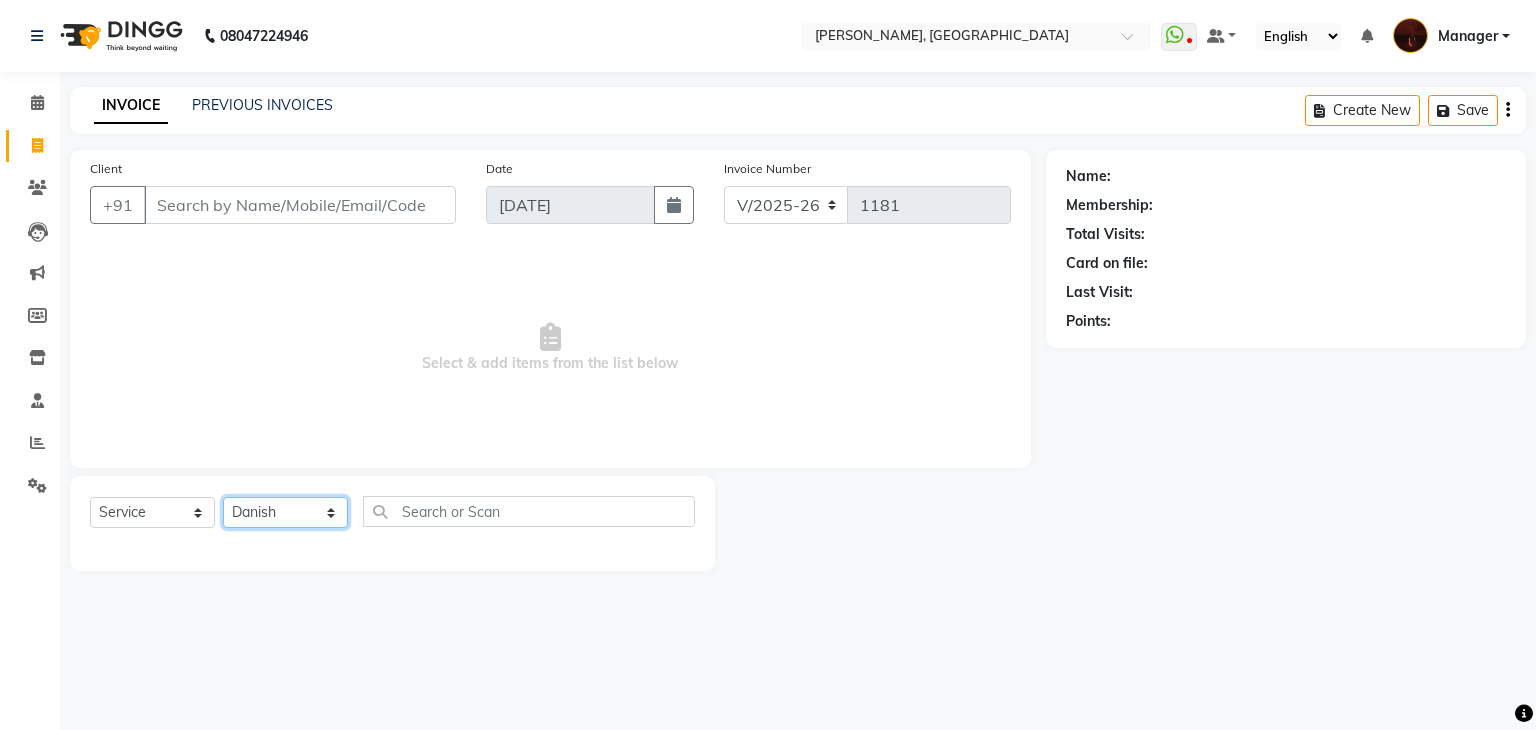 click on "Select Technician [PERSON_NAME] Danish Diki  [PERSON_NAME] GK [PERSON_NAME] Manager [PERSON_NAME] [PERSON_NAME] [PERSON_NAME] [PERSON_NAME] [PERSON_NAME] [PERSON_NAME] Accounting suraj vishnu" 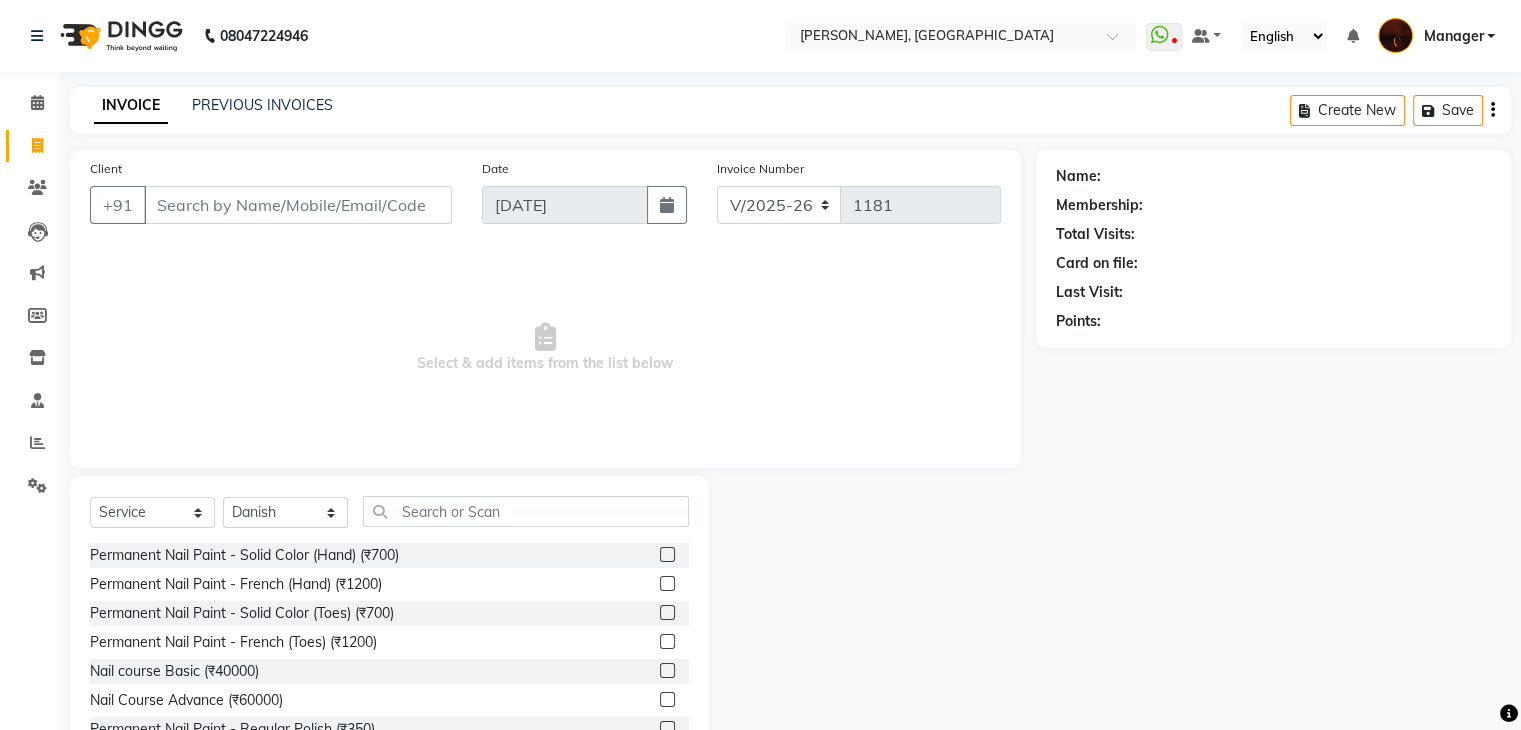 click 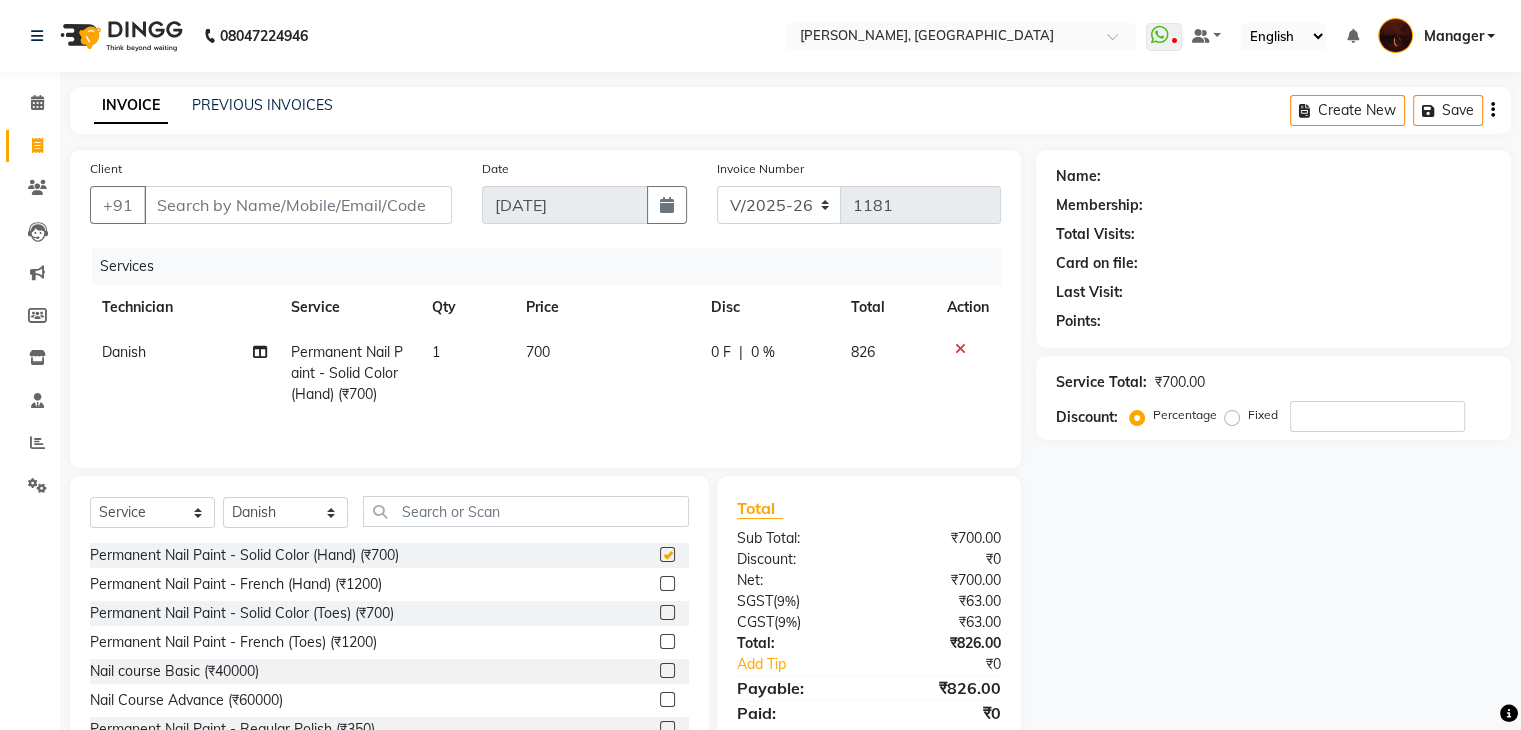 checkbox on "false" 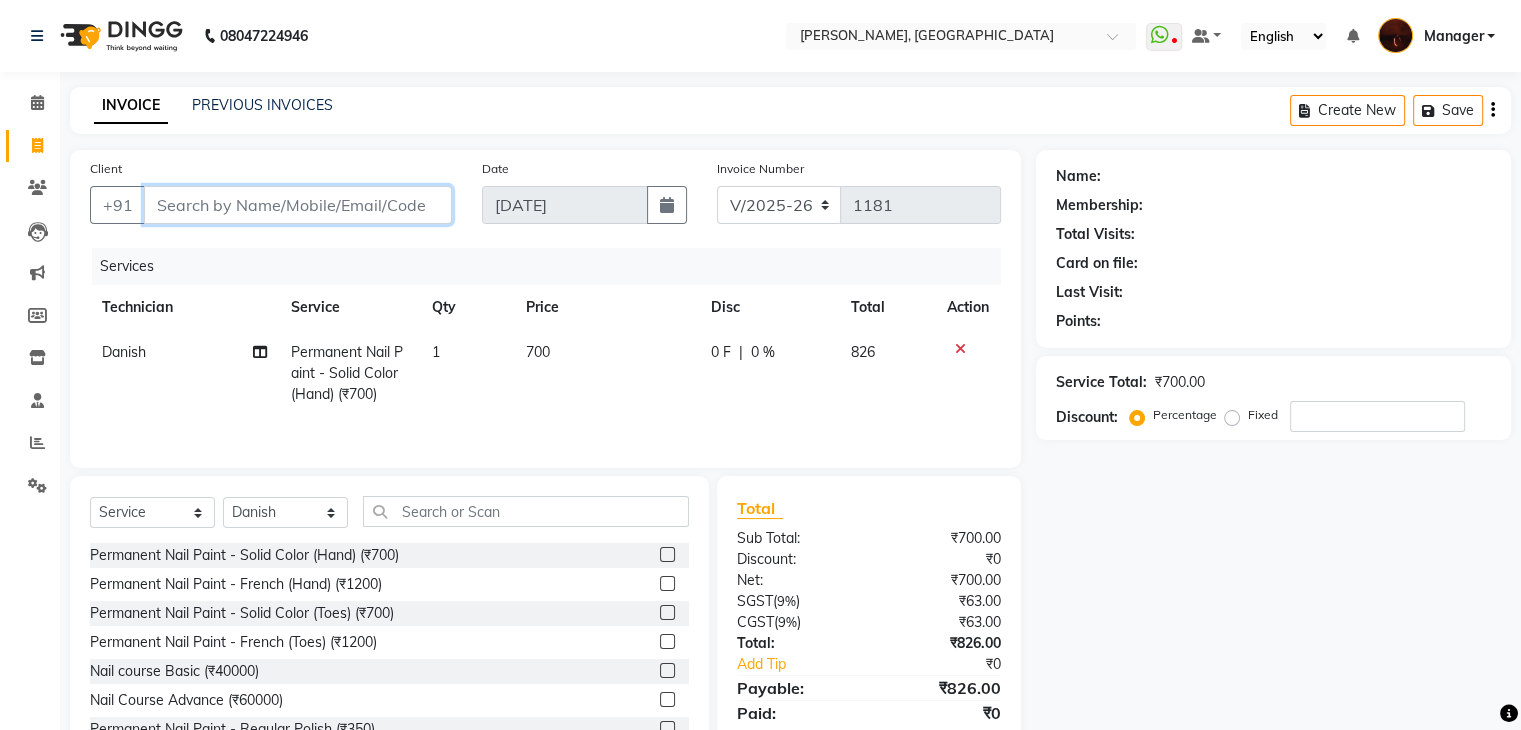 click on "Client" at bounding box center [298, 205] 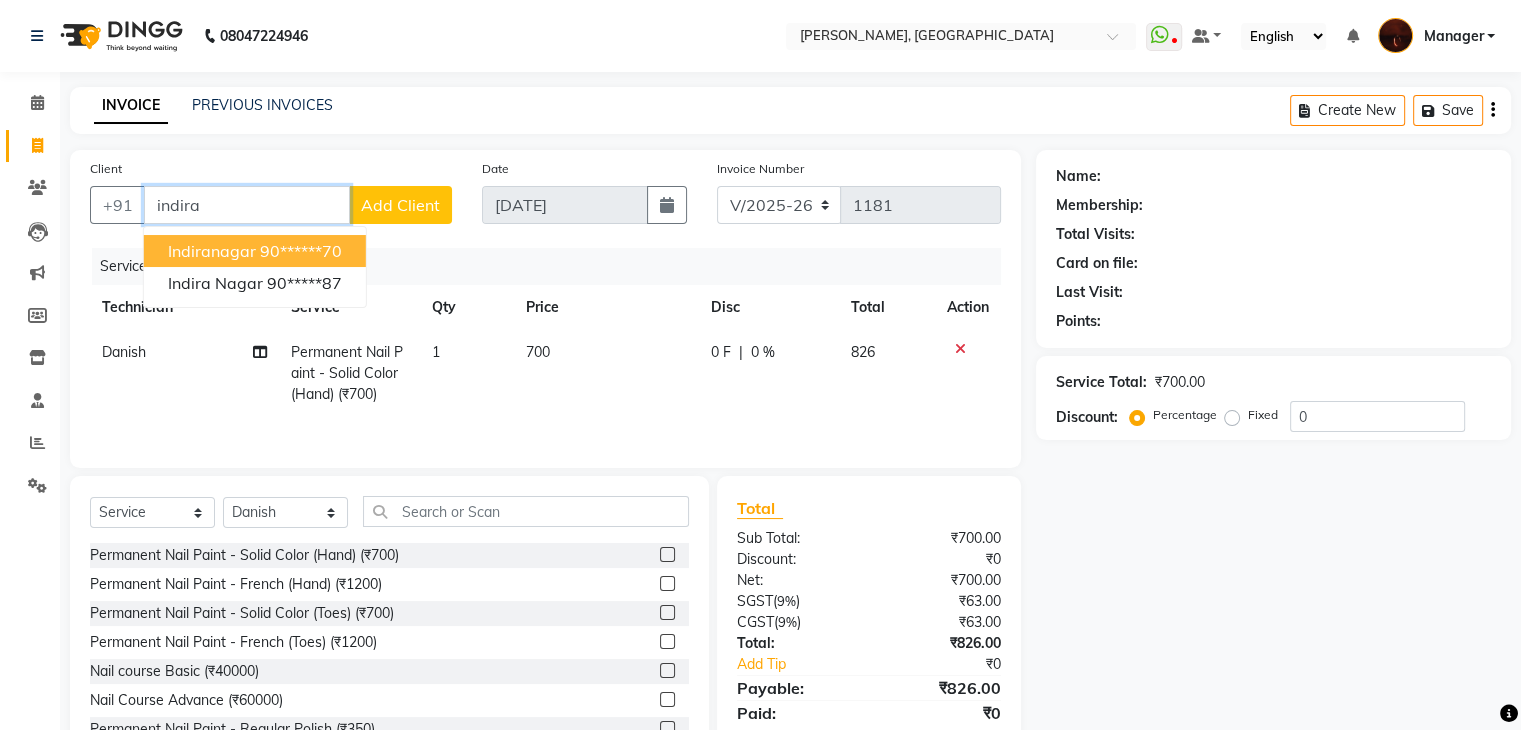 click on "Indiranagar" at bounding box center [212, 251] 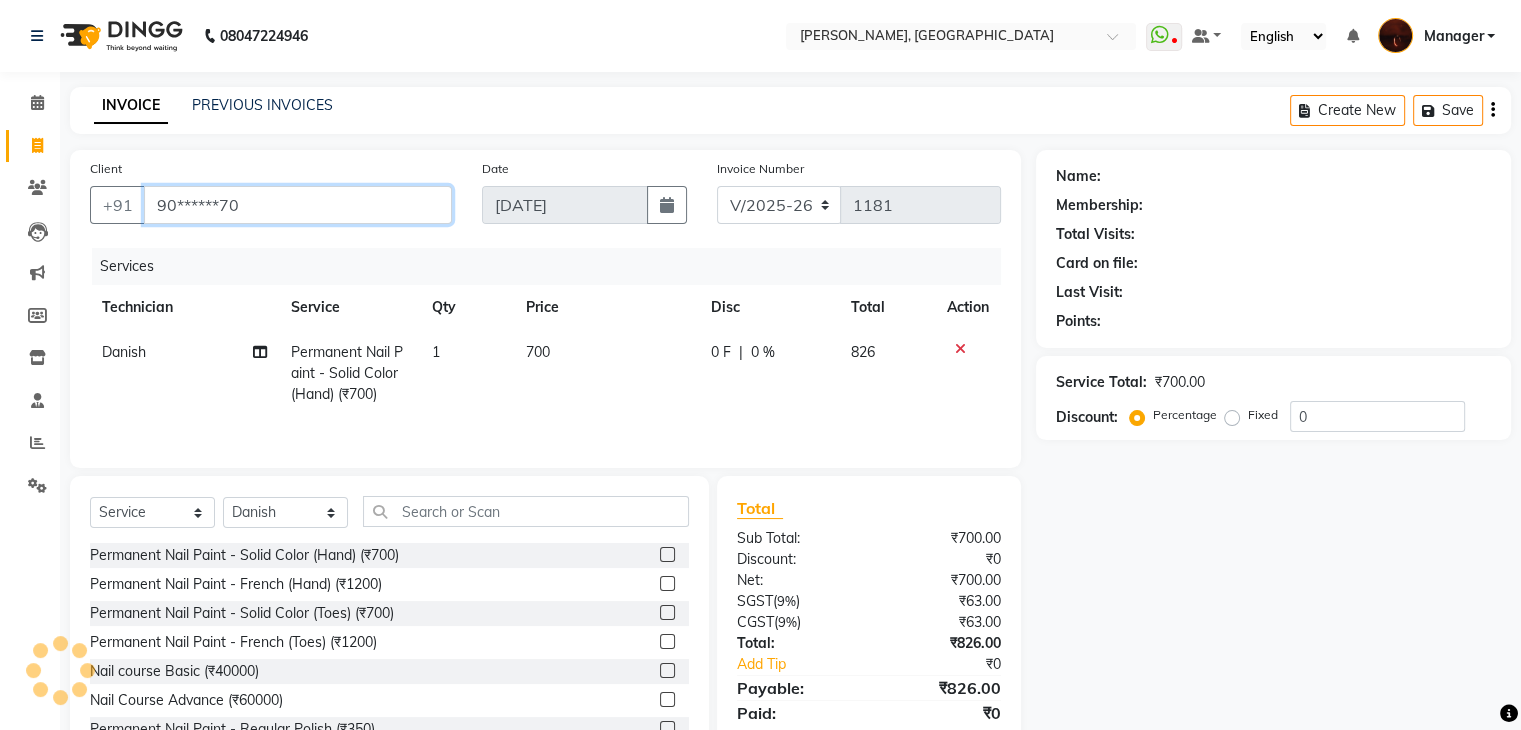 type on "90******70" 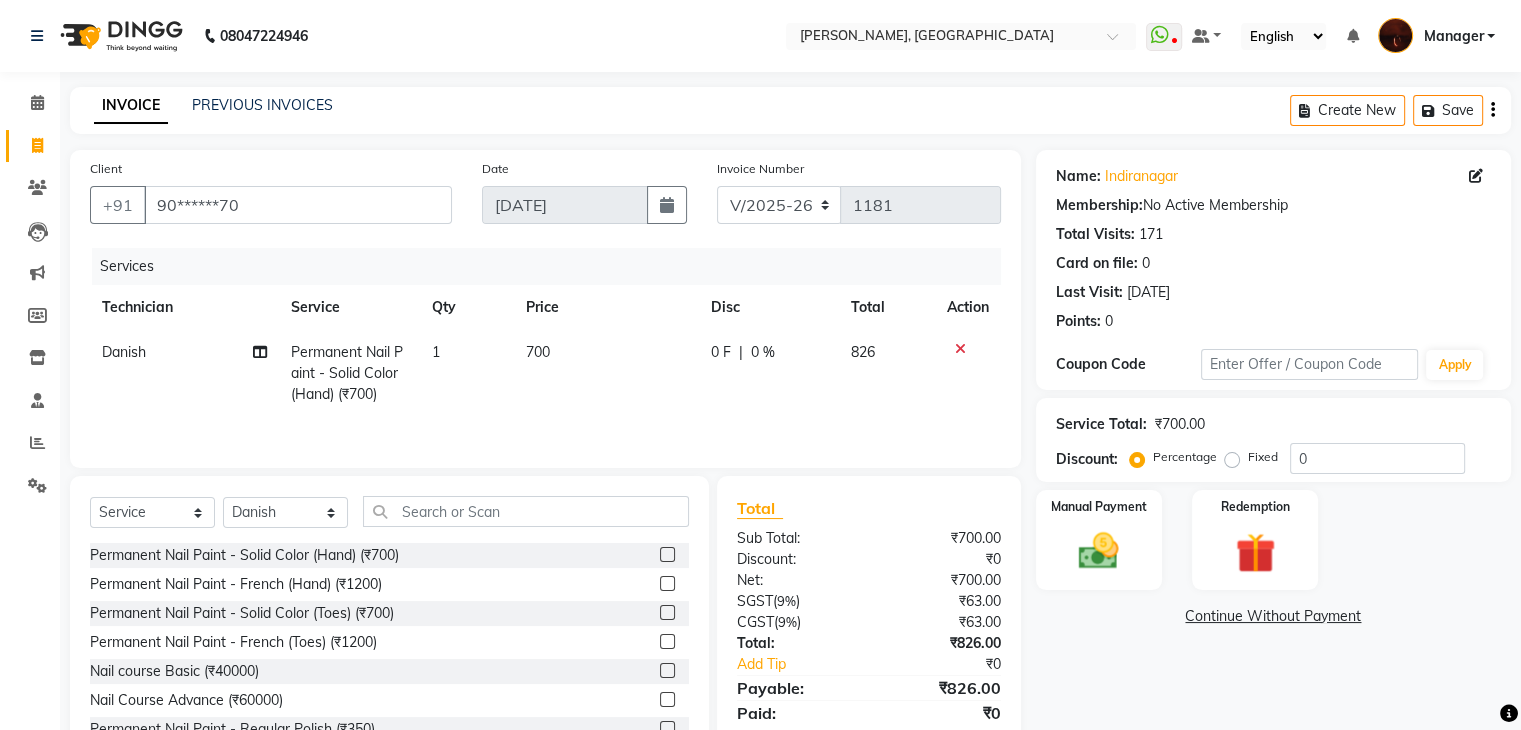 scroll, scrollTop: 72, scrollLeft: 0, axis: vertical 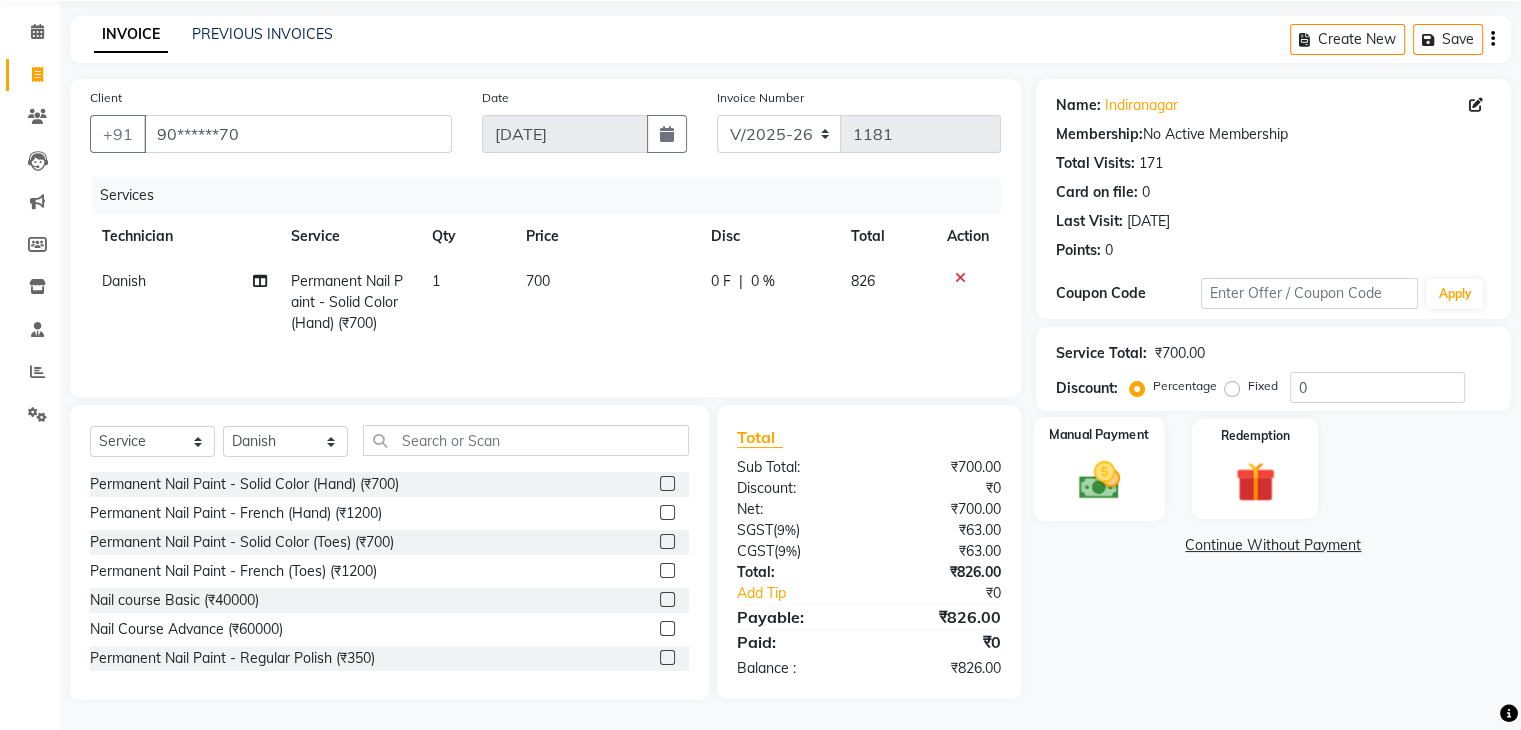 click 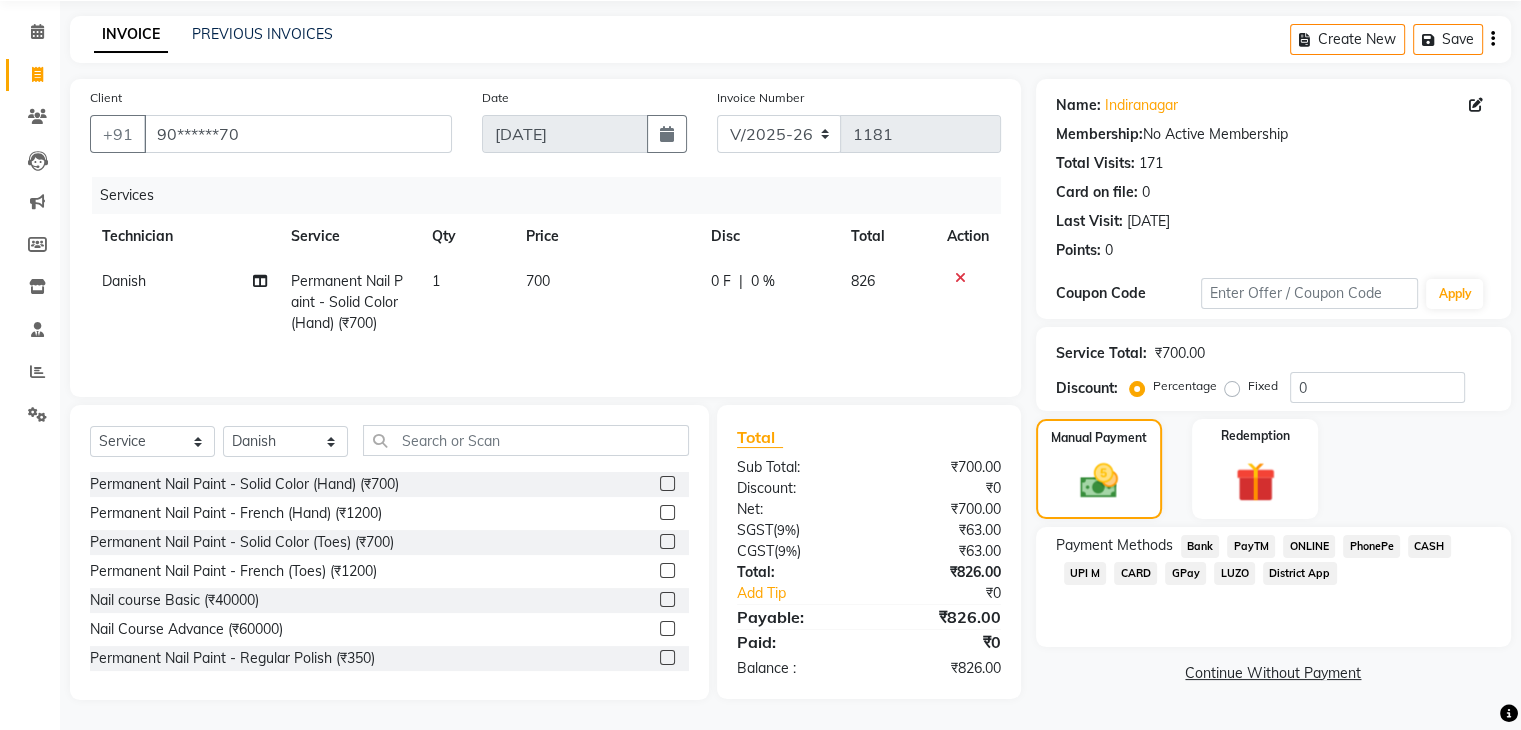 click on "CARD" 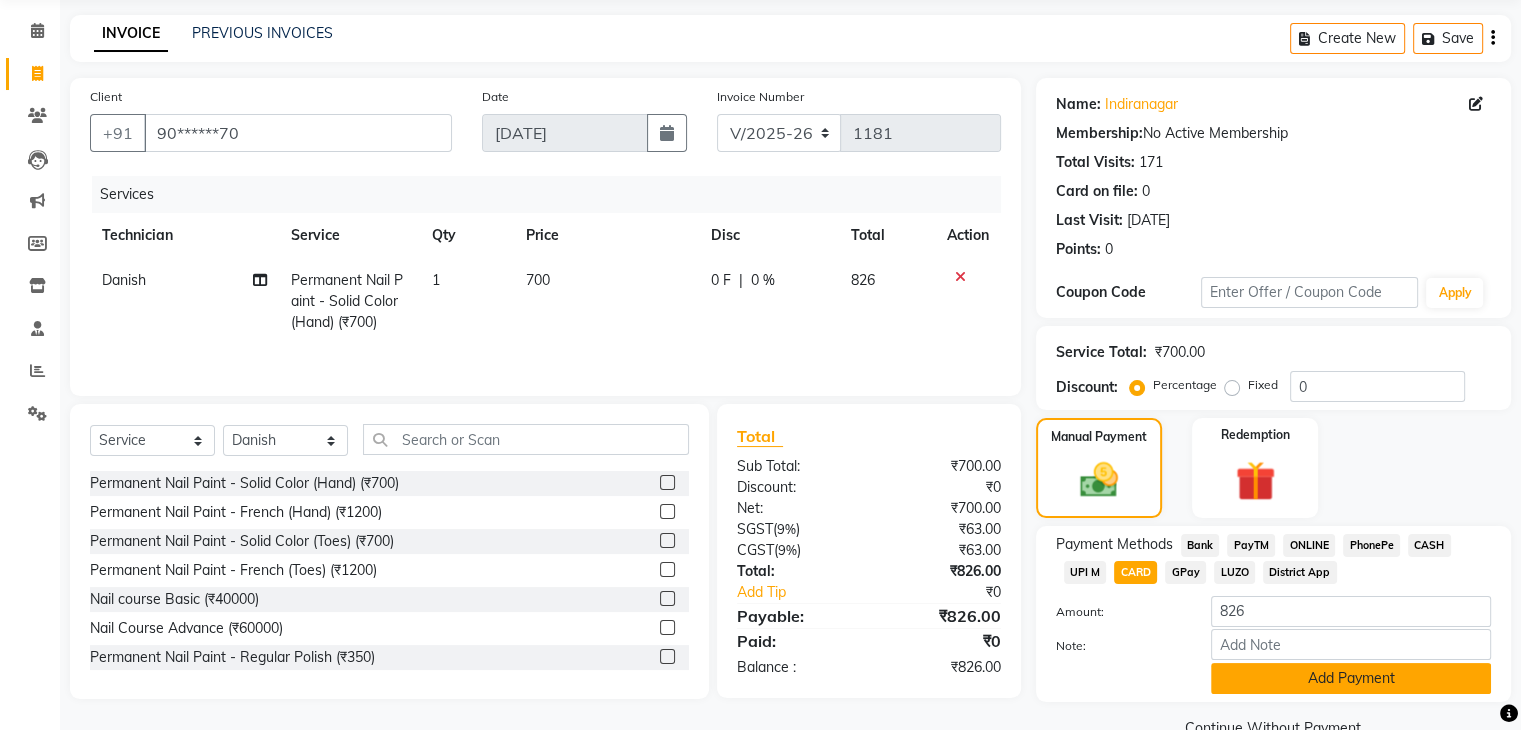 click on "Add Payment" 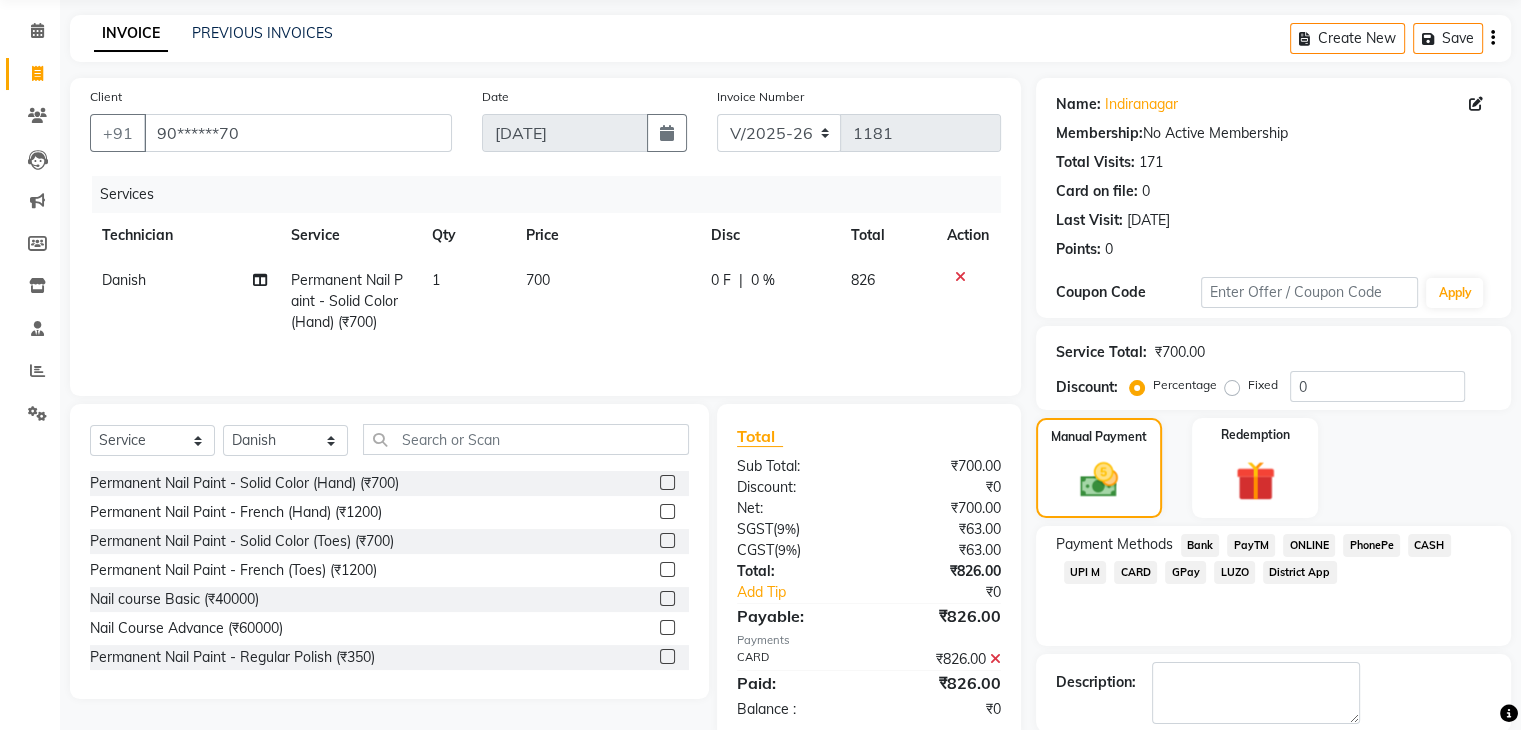 scroll, scrollTop: 171, scrollLeft: 0, axis: vertical 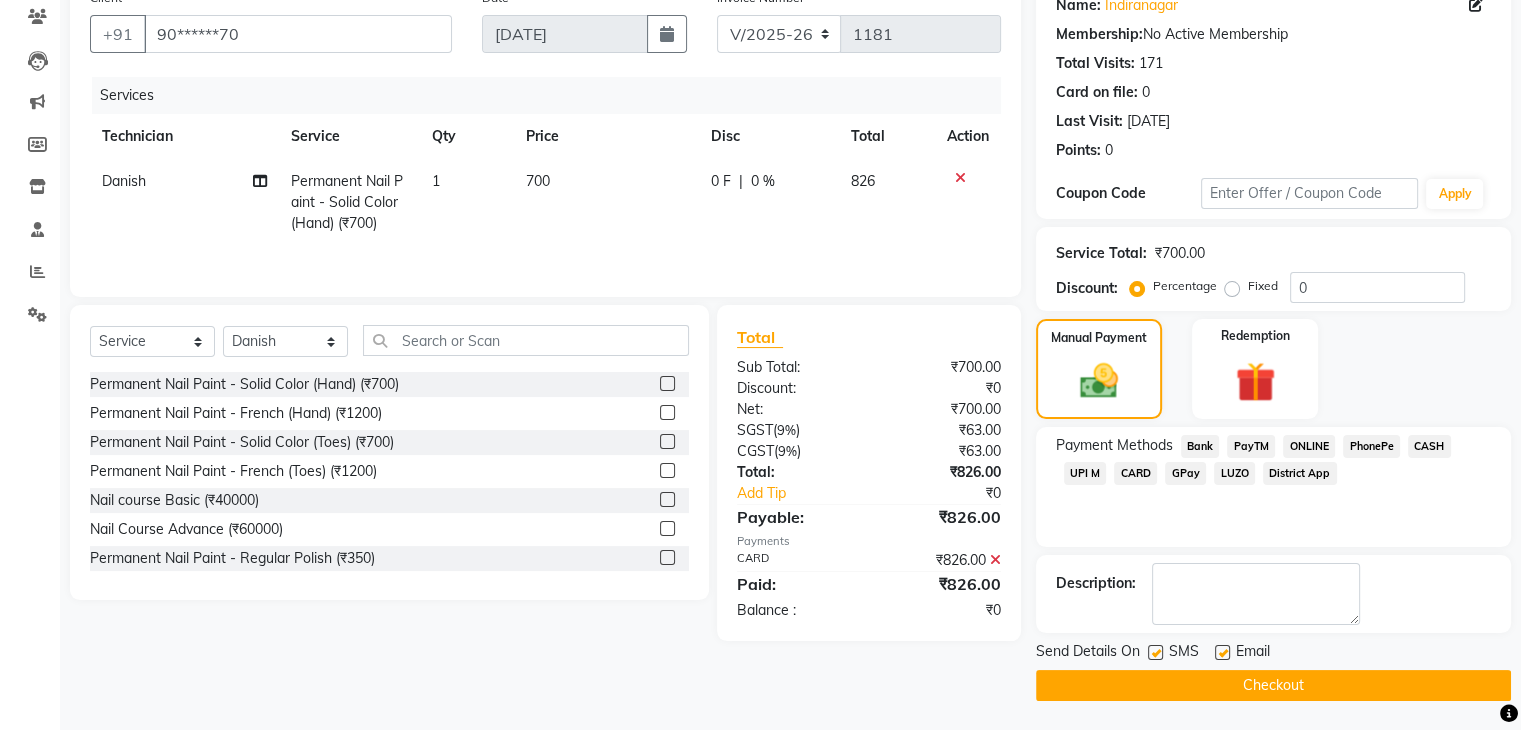 click on "Checkout" 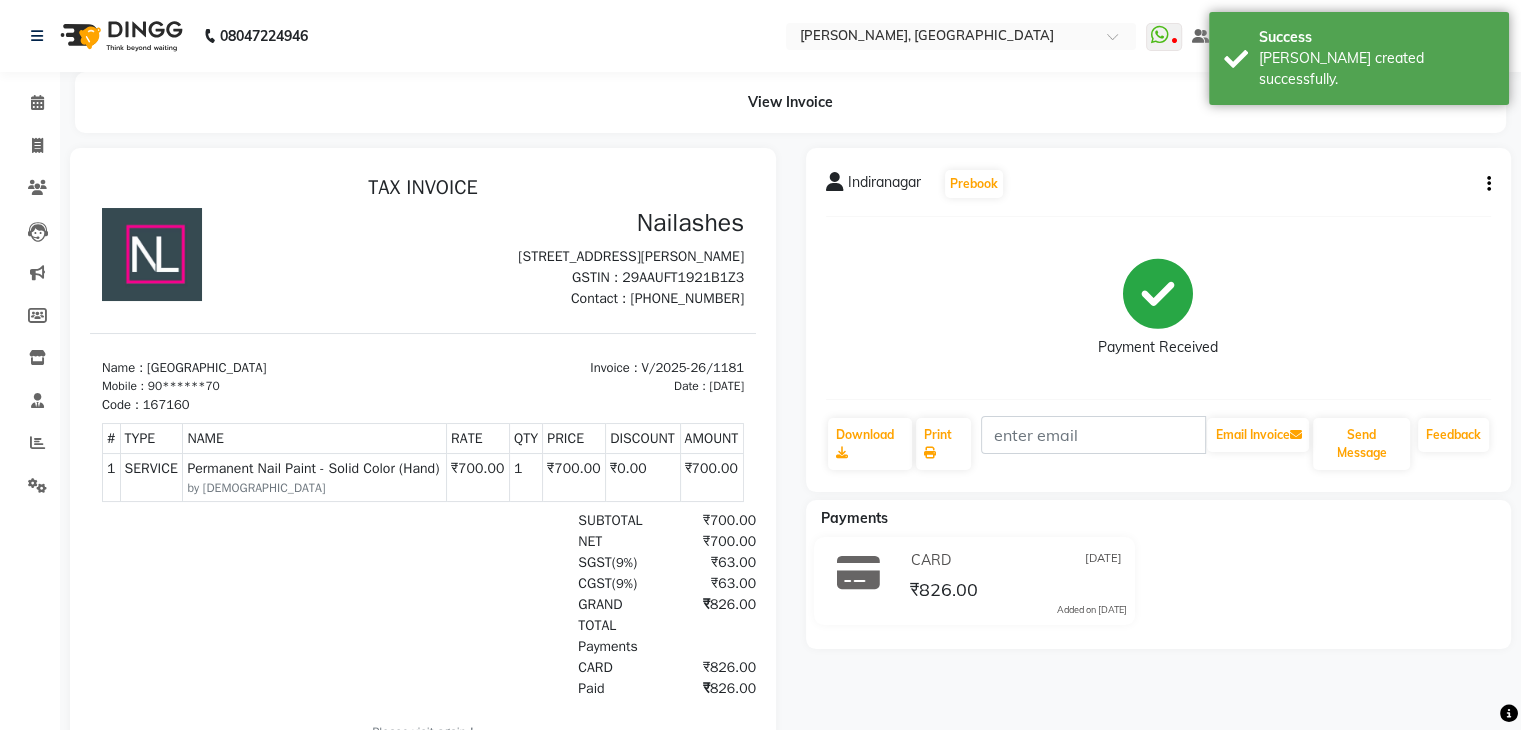 scroll, scrollTop: 0, scrollLeft: 0, axis: both 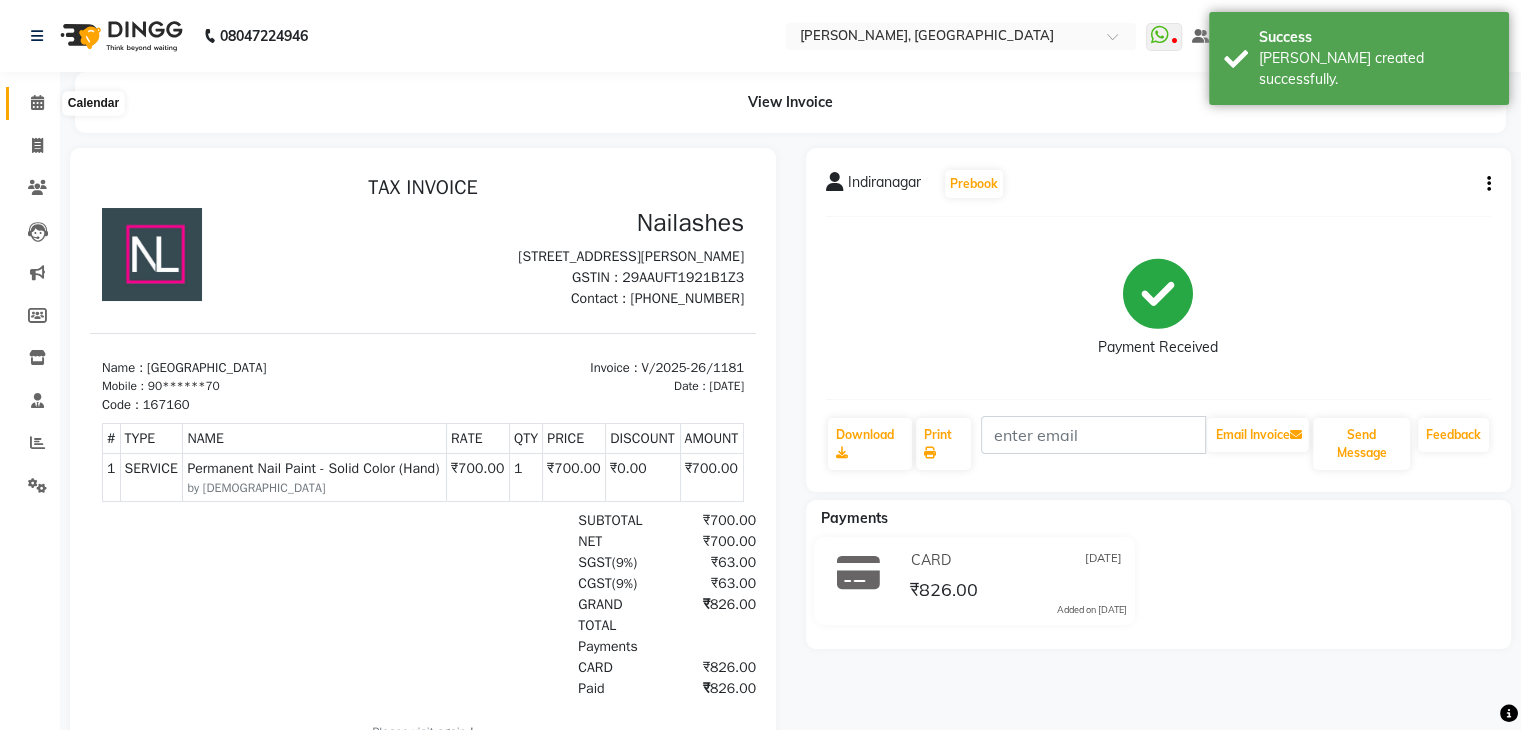 click 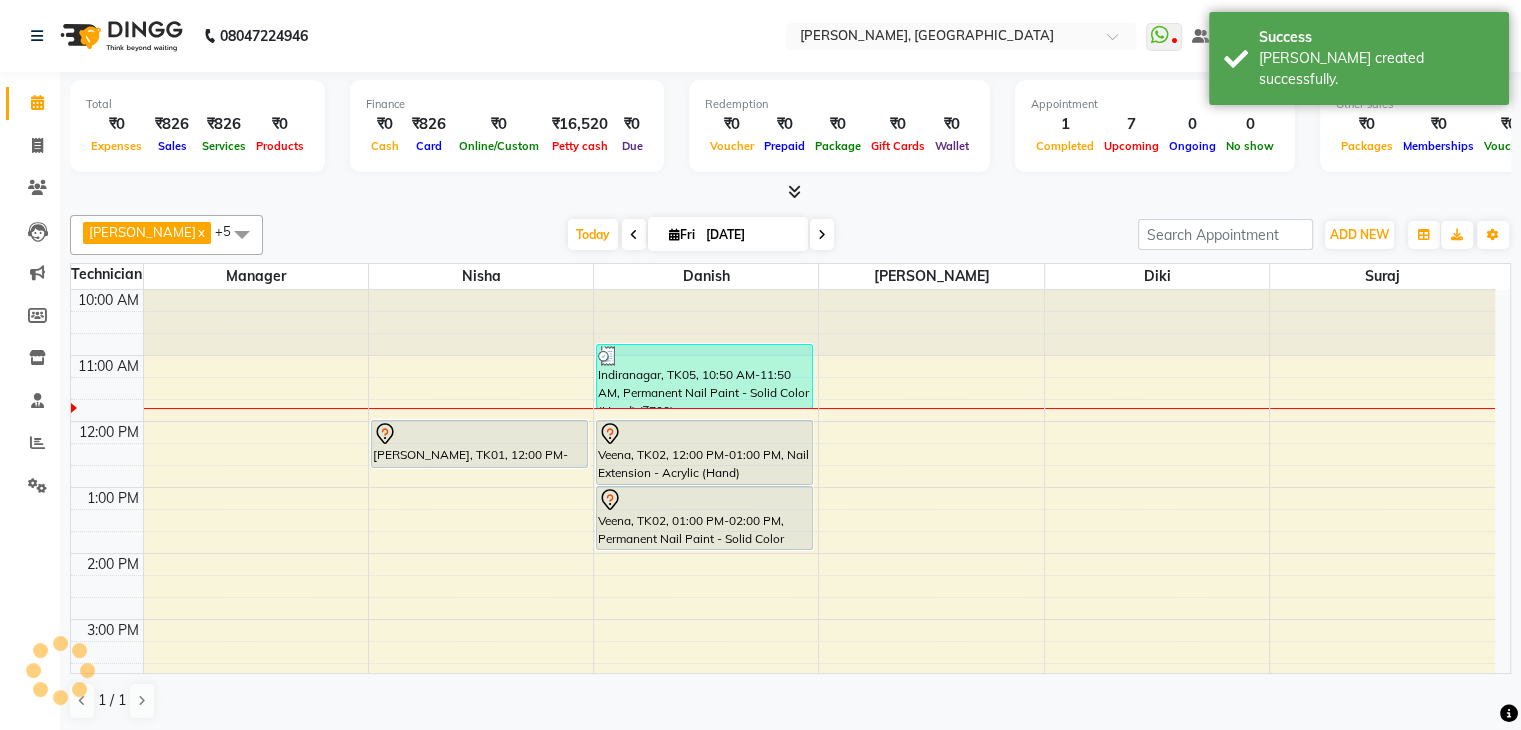 scroll, scrollTop: 0, scrollLeft: 0, axis: both 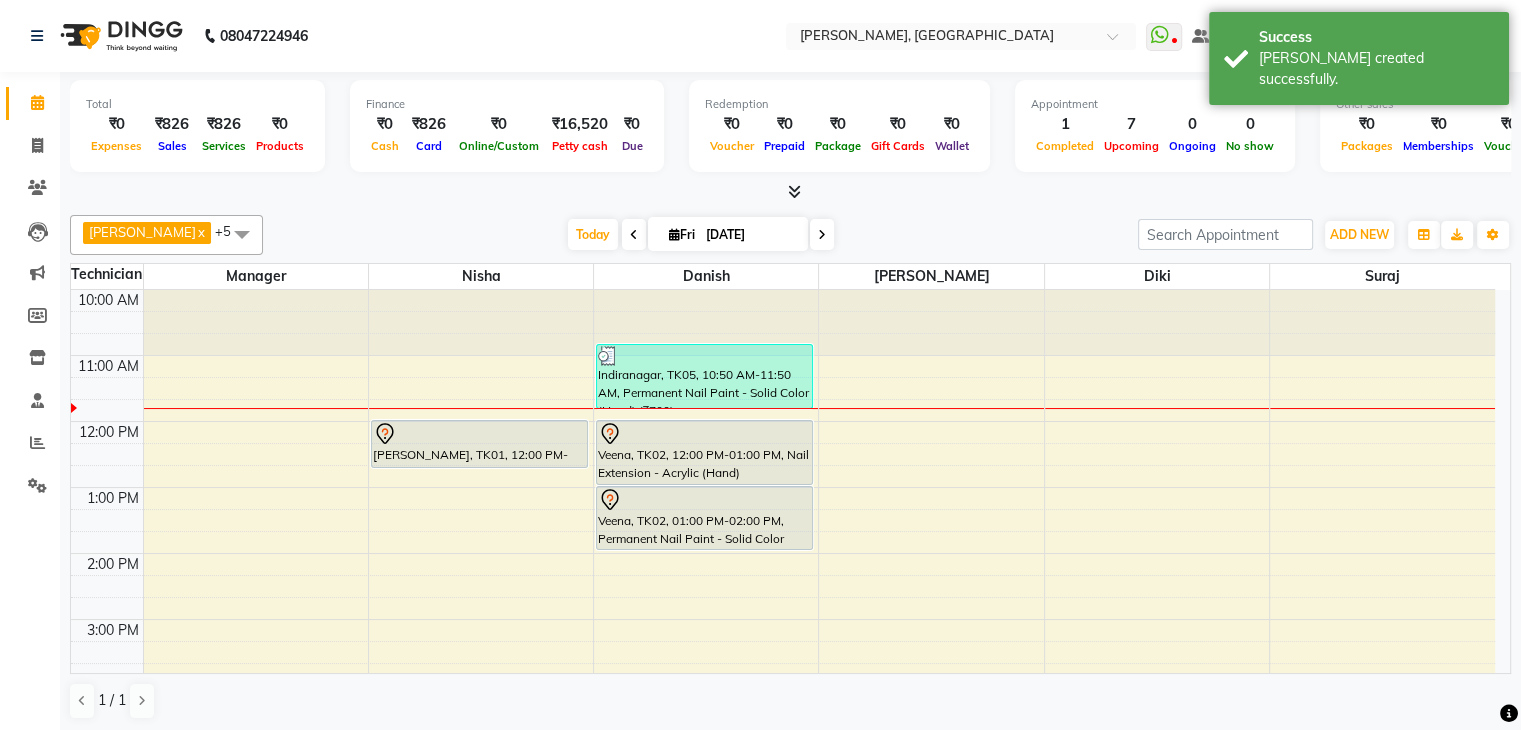 click at bounding box center [822, 235] 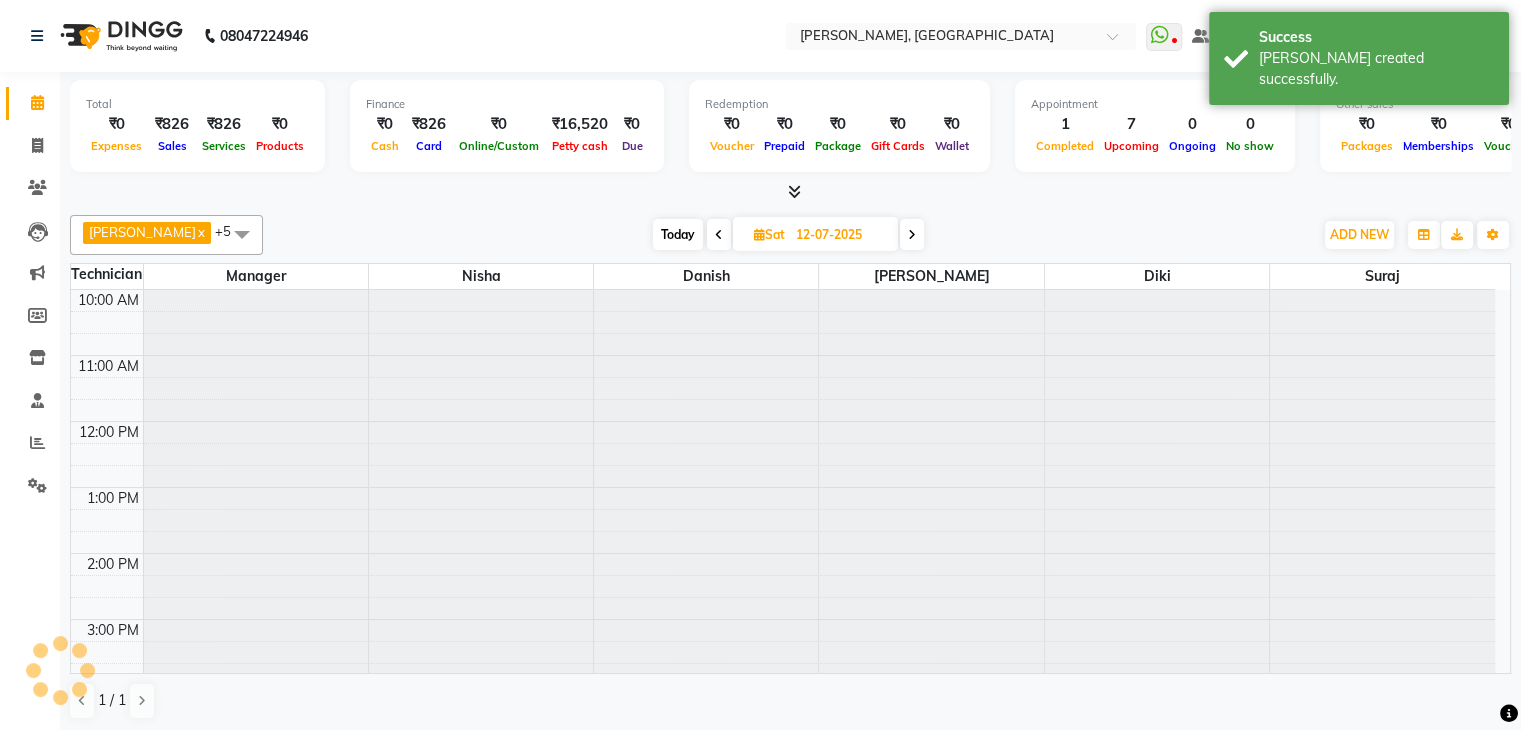 scroll, scrollTop: 66, scrollLeft: 0, axis: vertical 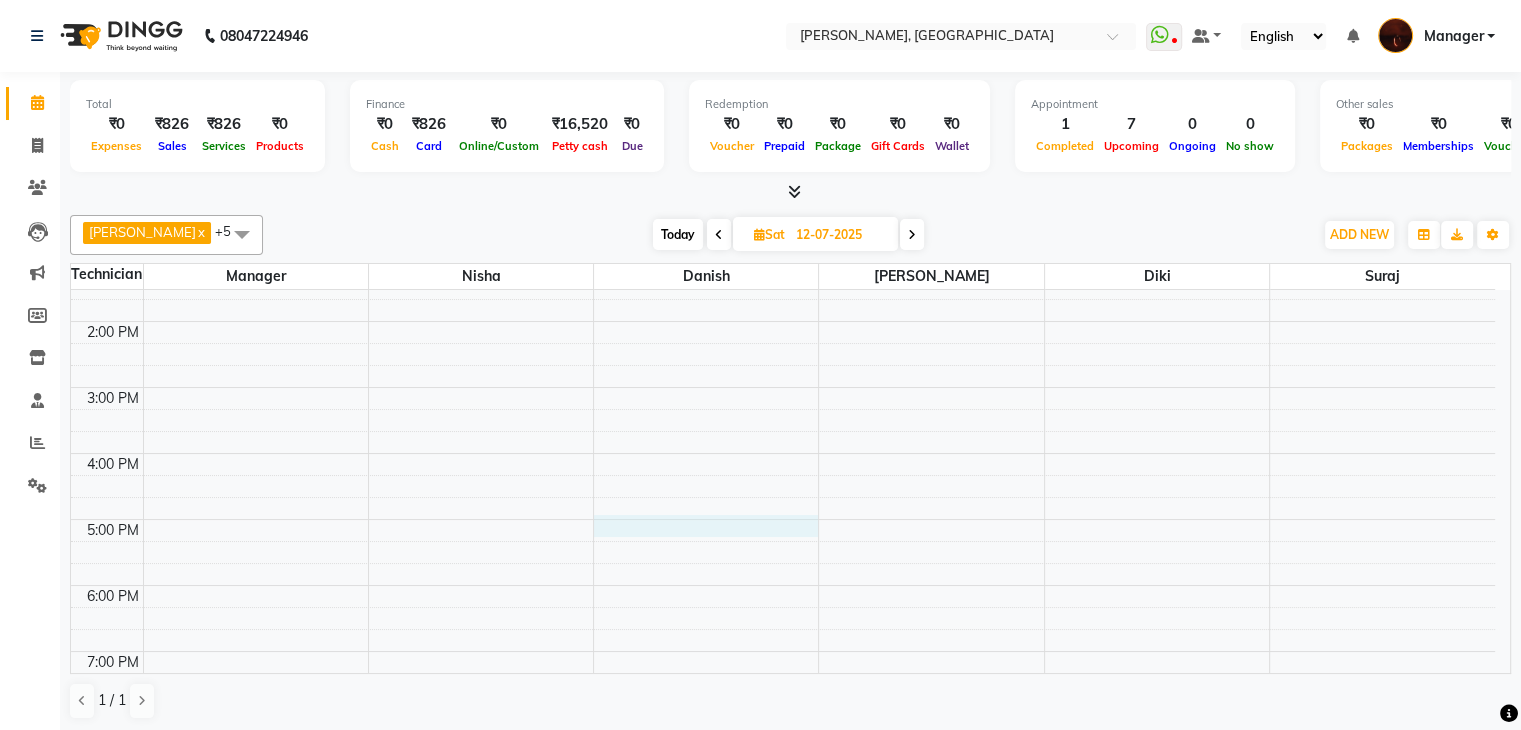 click on "10:00 AM 11:00 AM 12:00 PM 1:00 PM 2:00 PM 3:00 PM 4:00 PM 5:00 PM 6:00 PM 7:00 PM 8:00 PM 9:00 PM 10:00 PM" at bounding box center [783, 486] 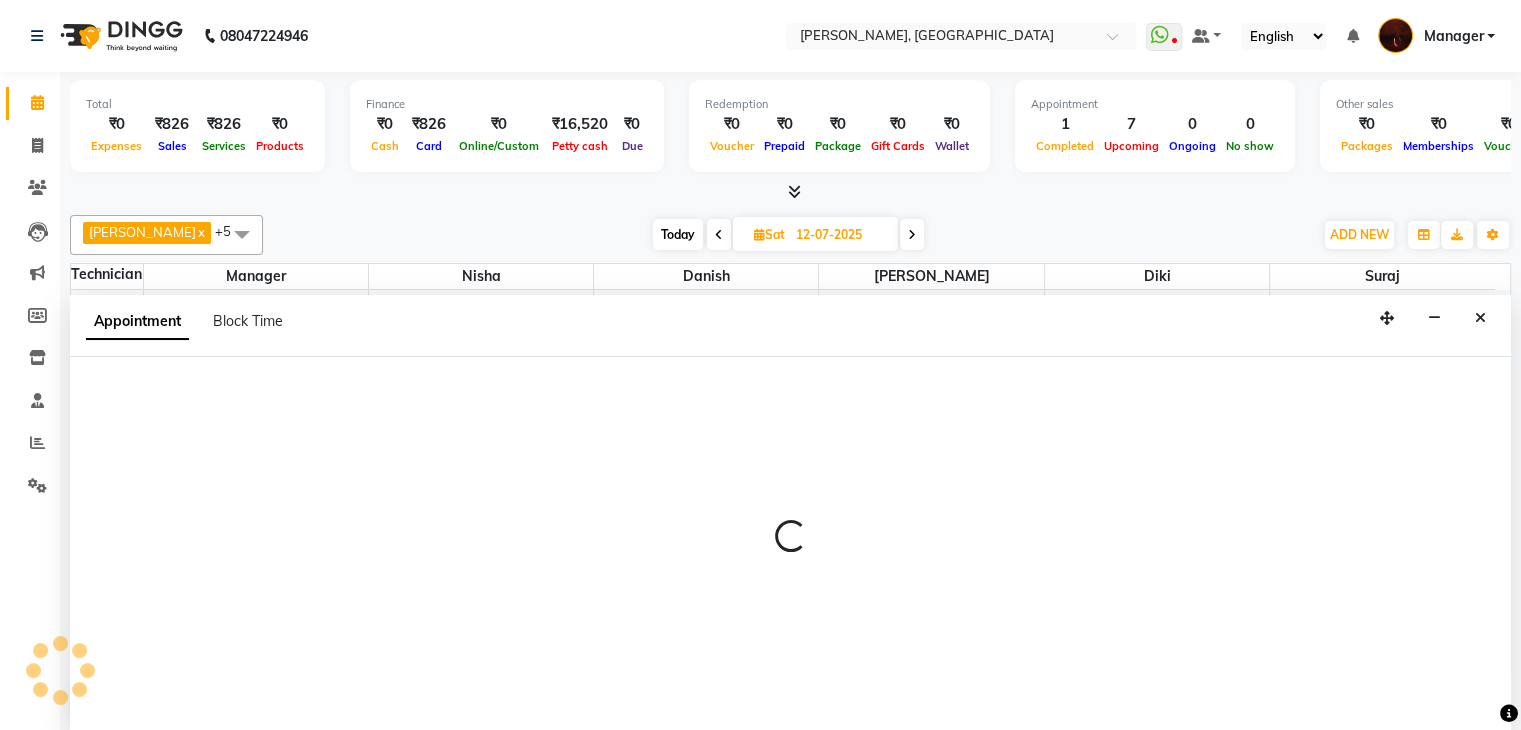 scroll, scrollTop: 1, scrollLeft: 0, axis: vertical 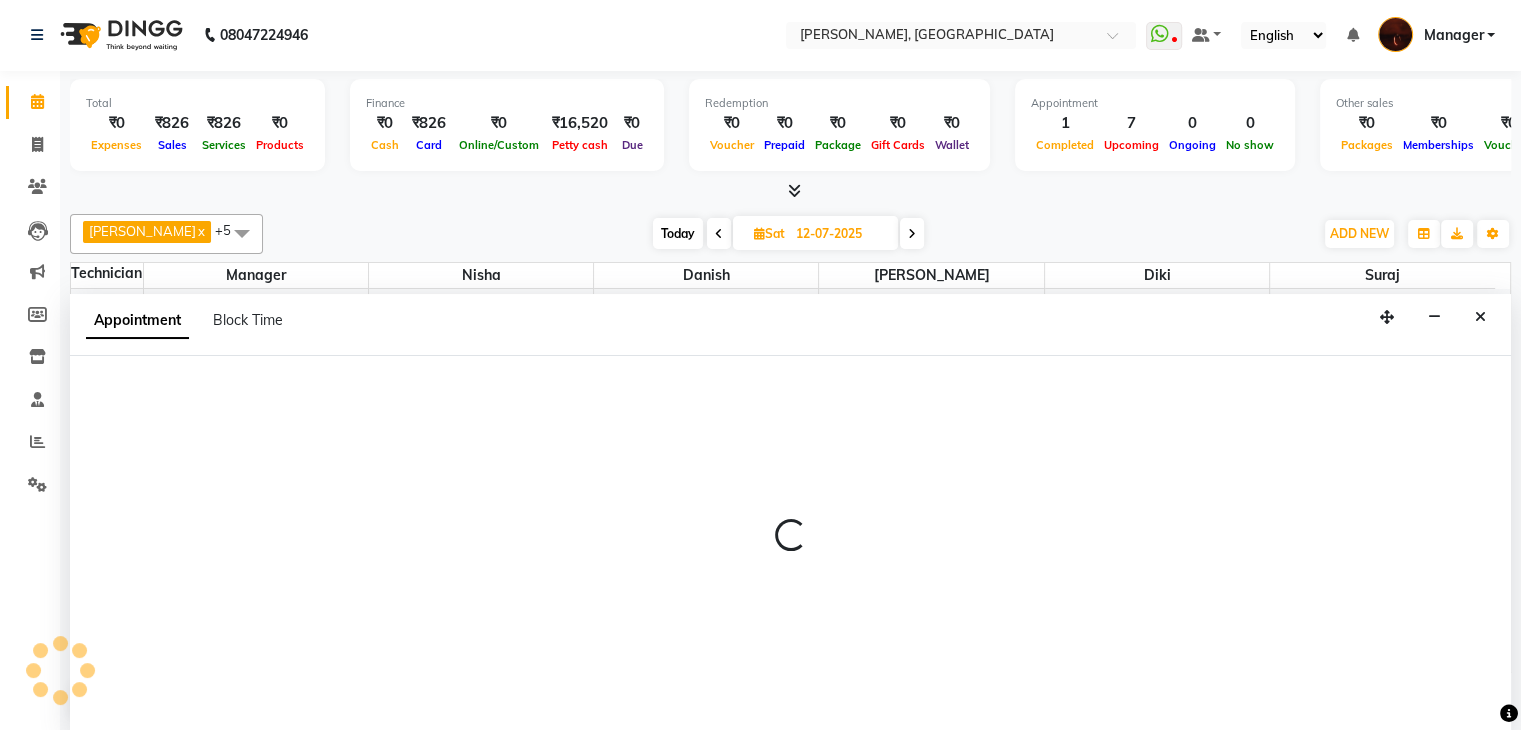 select on "20822" 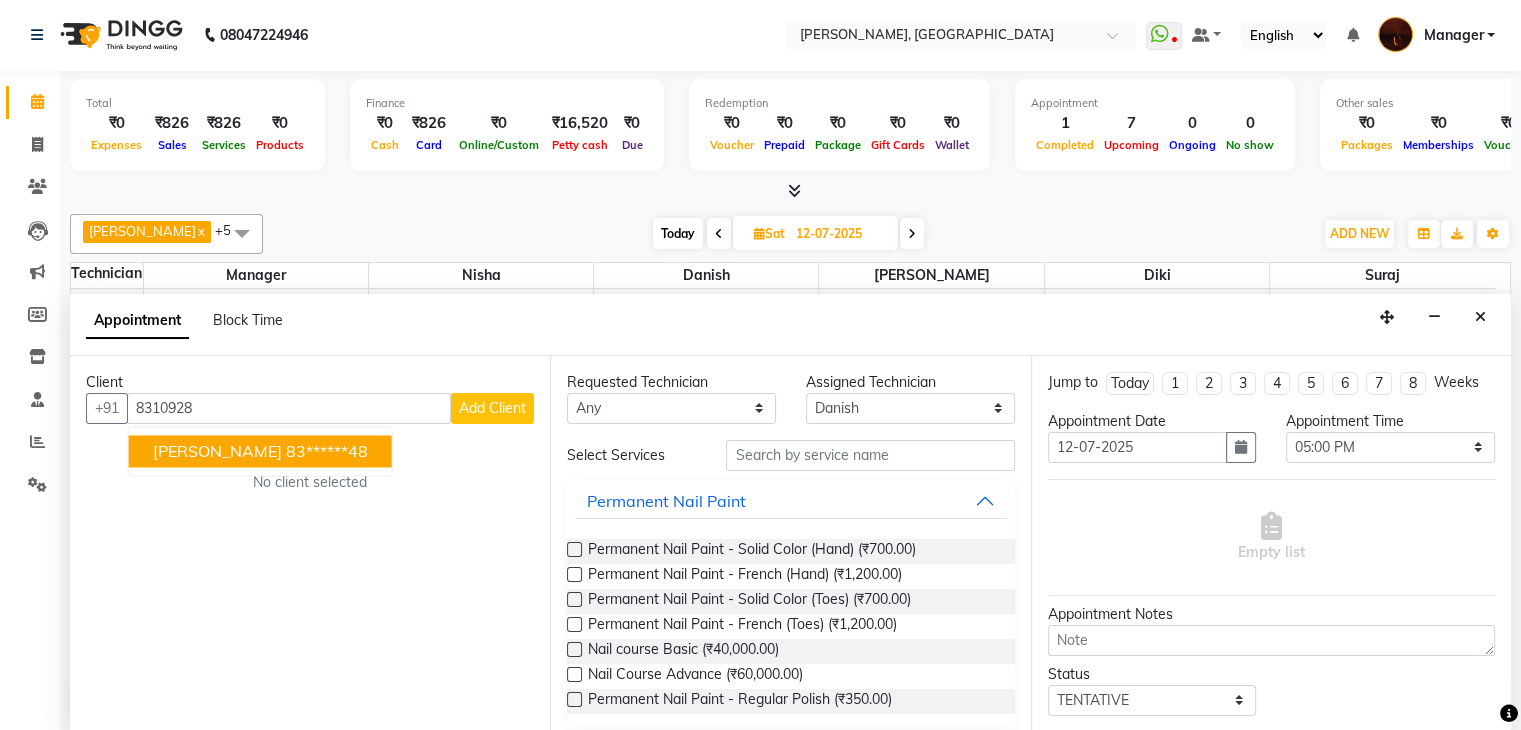 click on "83******48" at bounding box center (327, 451) 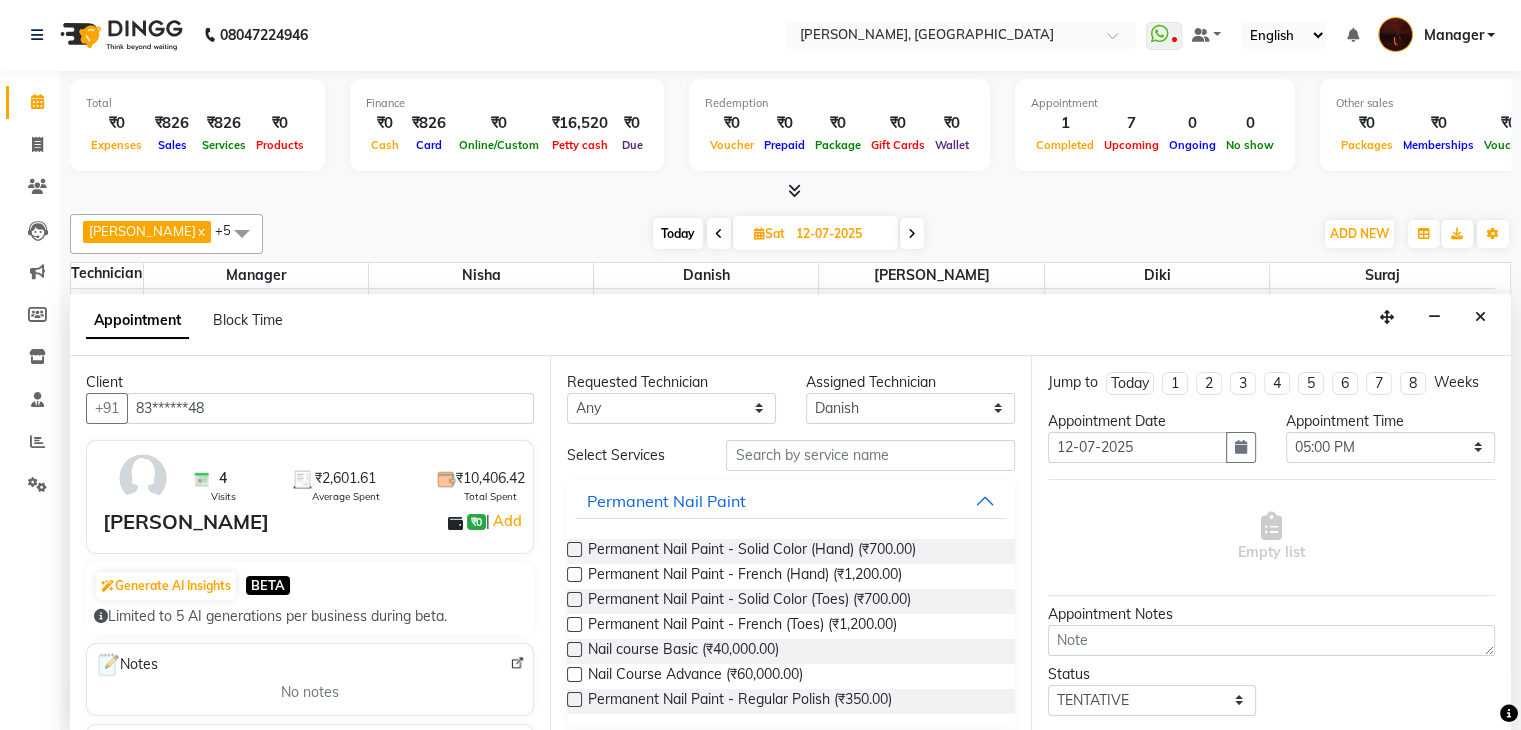 type on "83******48" 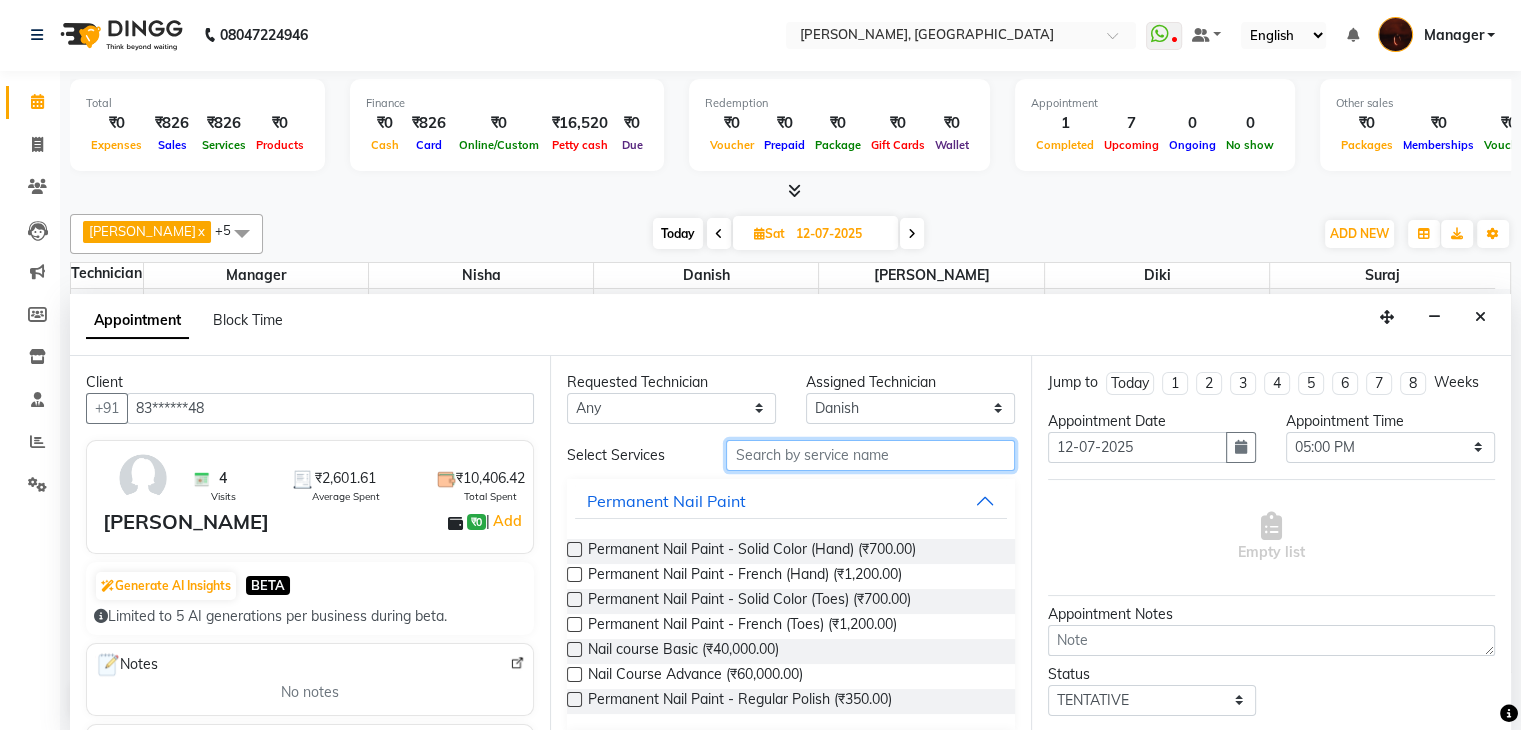 click at bounding box center [870, 455] 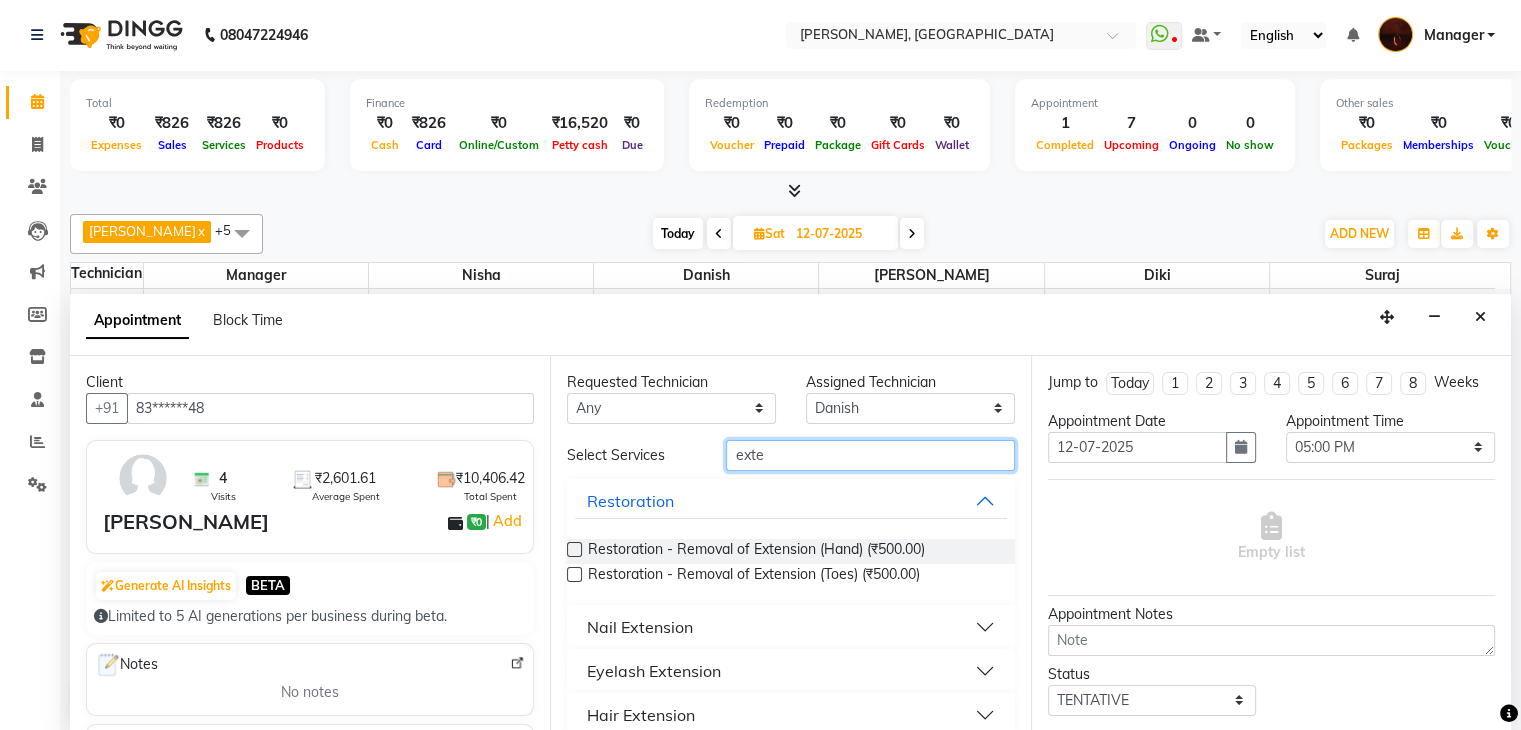 type on "exte" 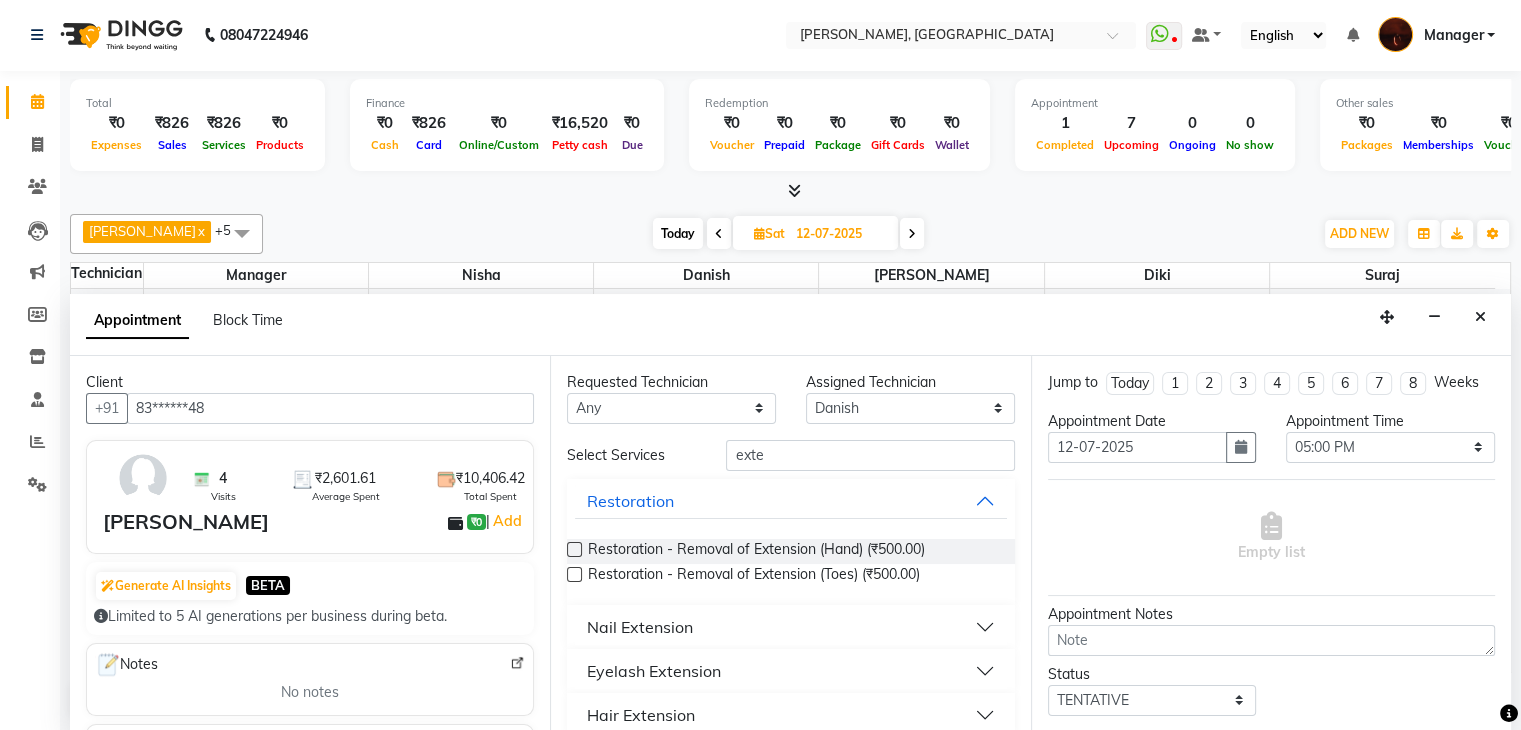 click on "Nail Extension" at bounding box center [790, 627] 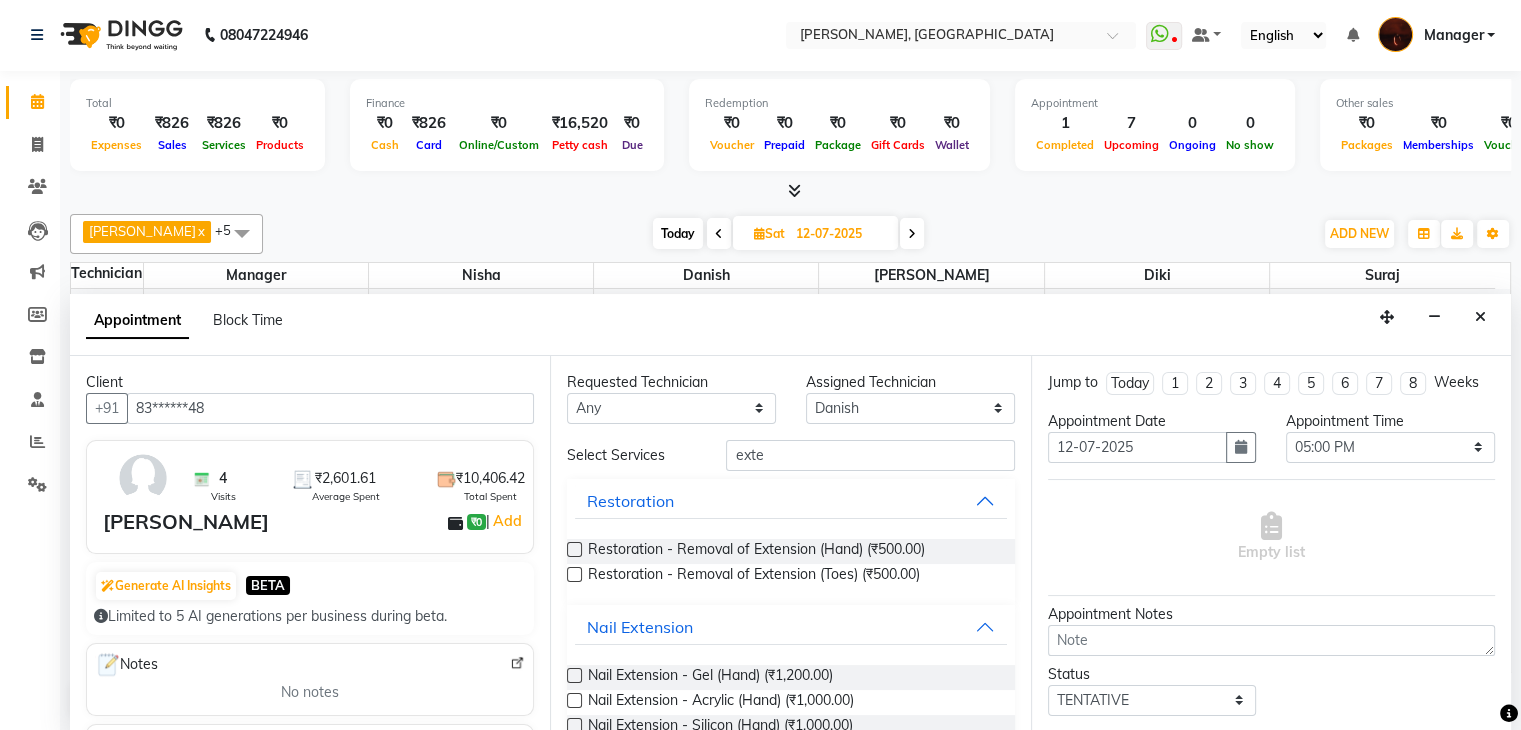 click at bounding box center [574, 675] 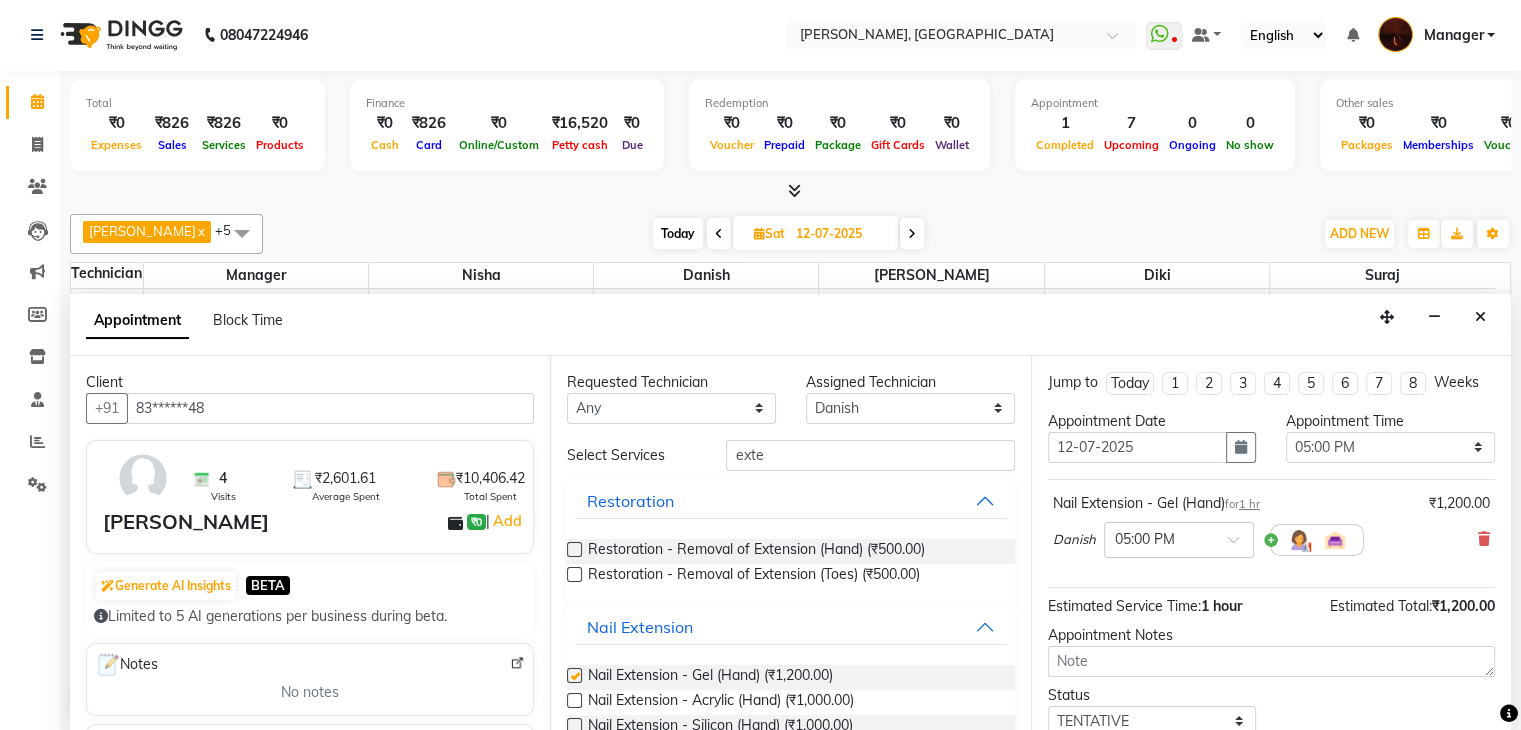 checkbox on "false" 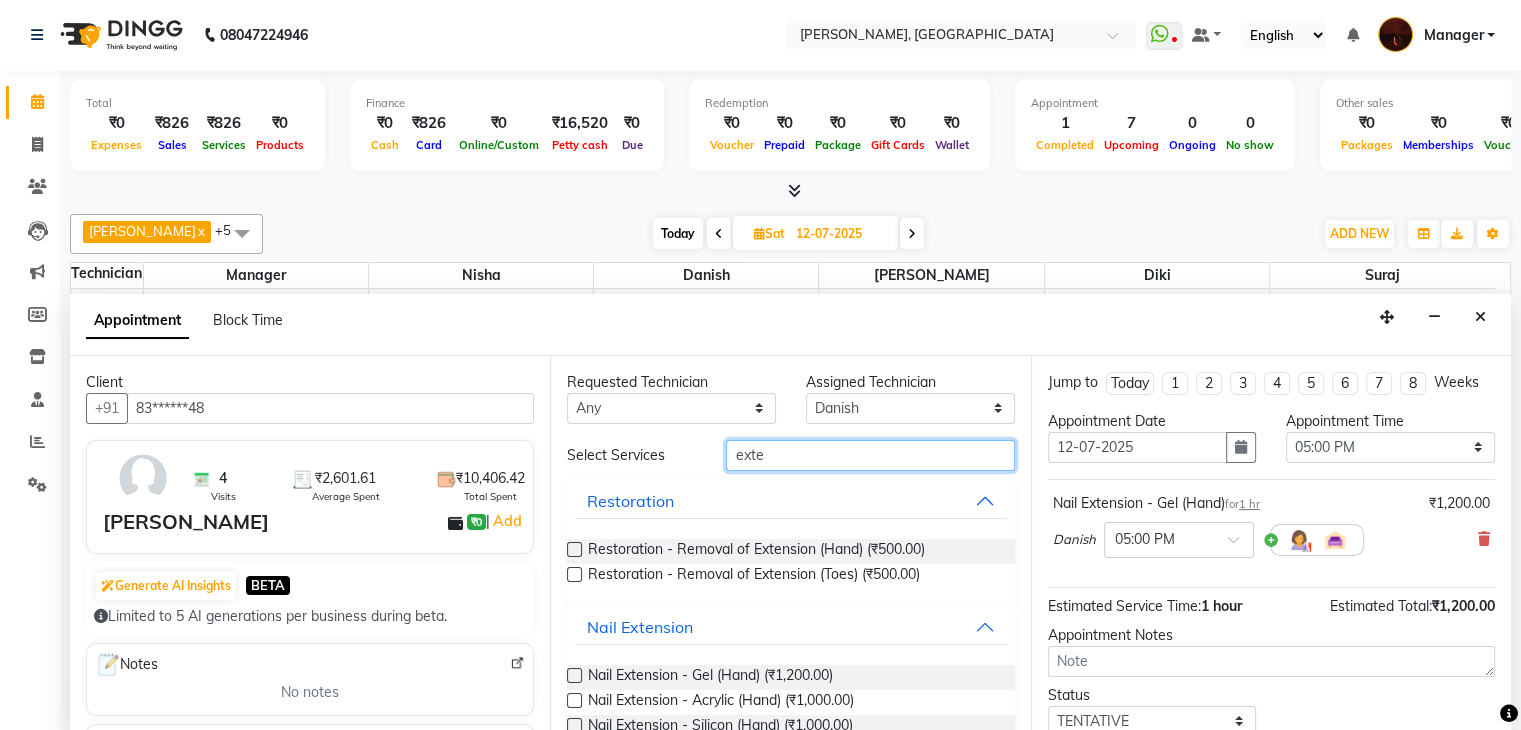 click on "exte" at bounding box center (870, 455) 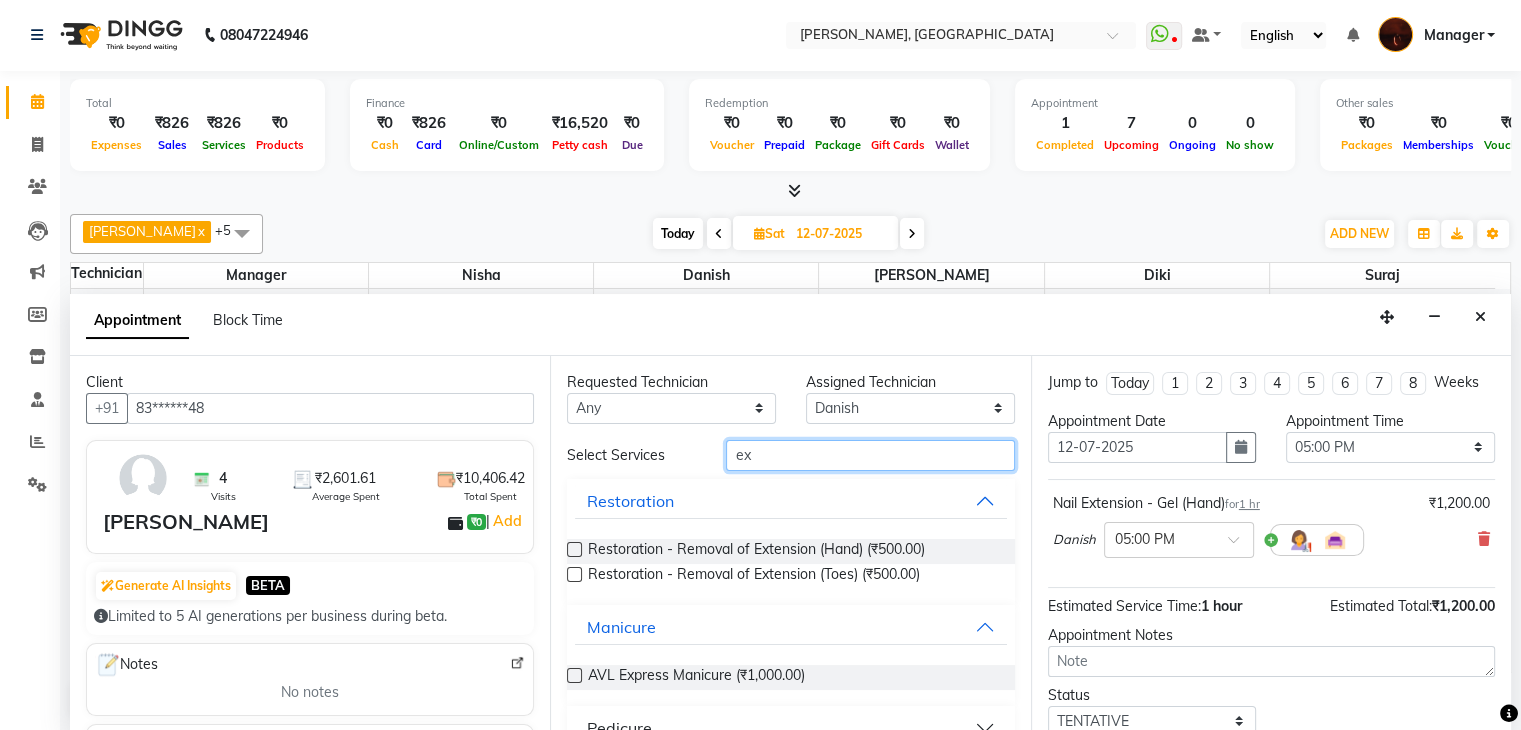type on "e" 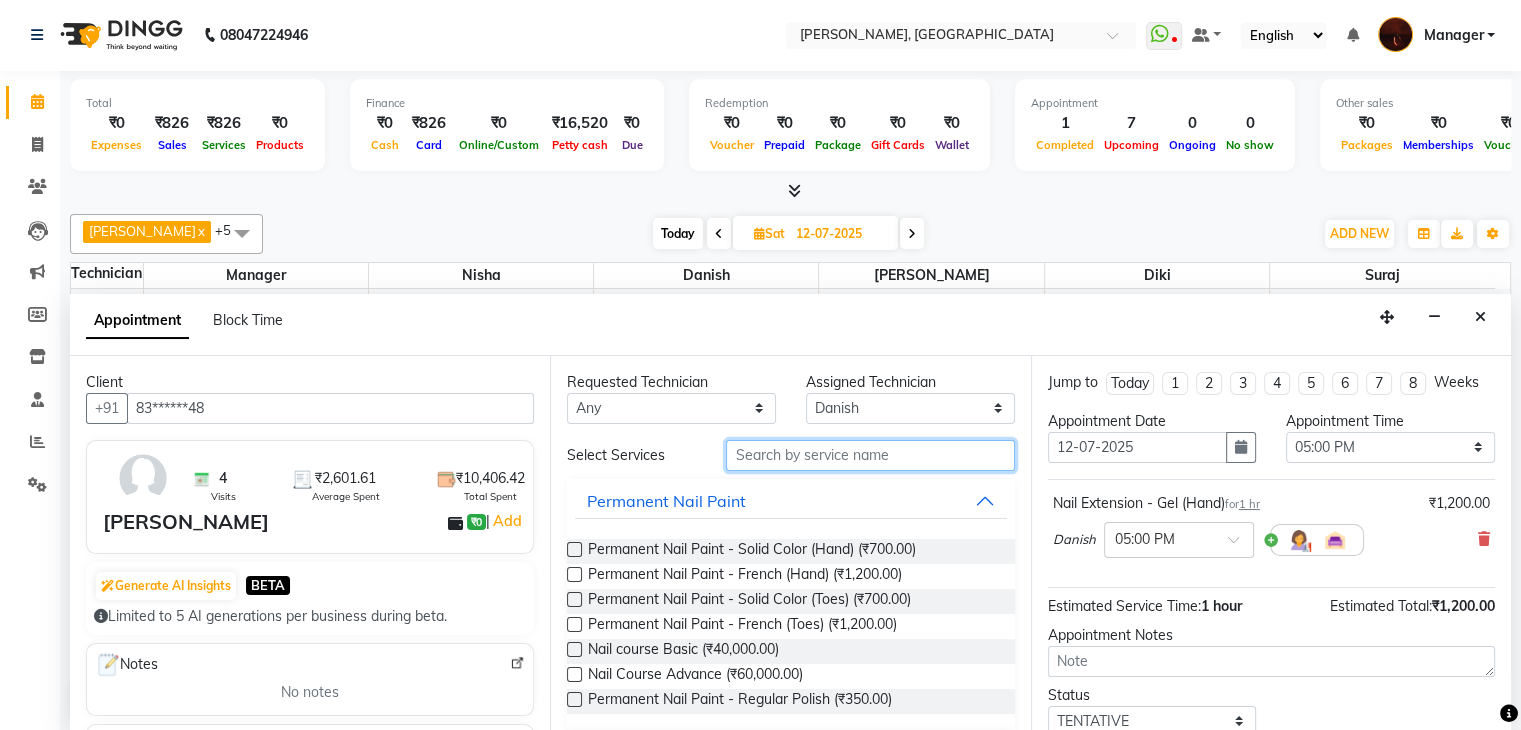 type 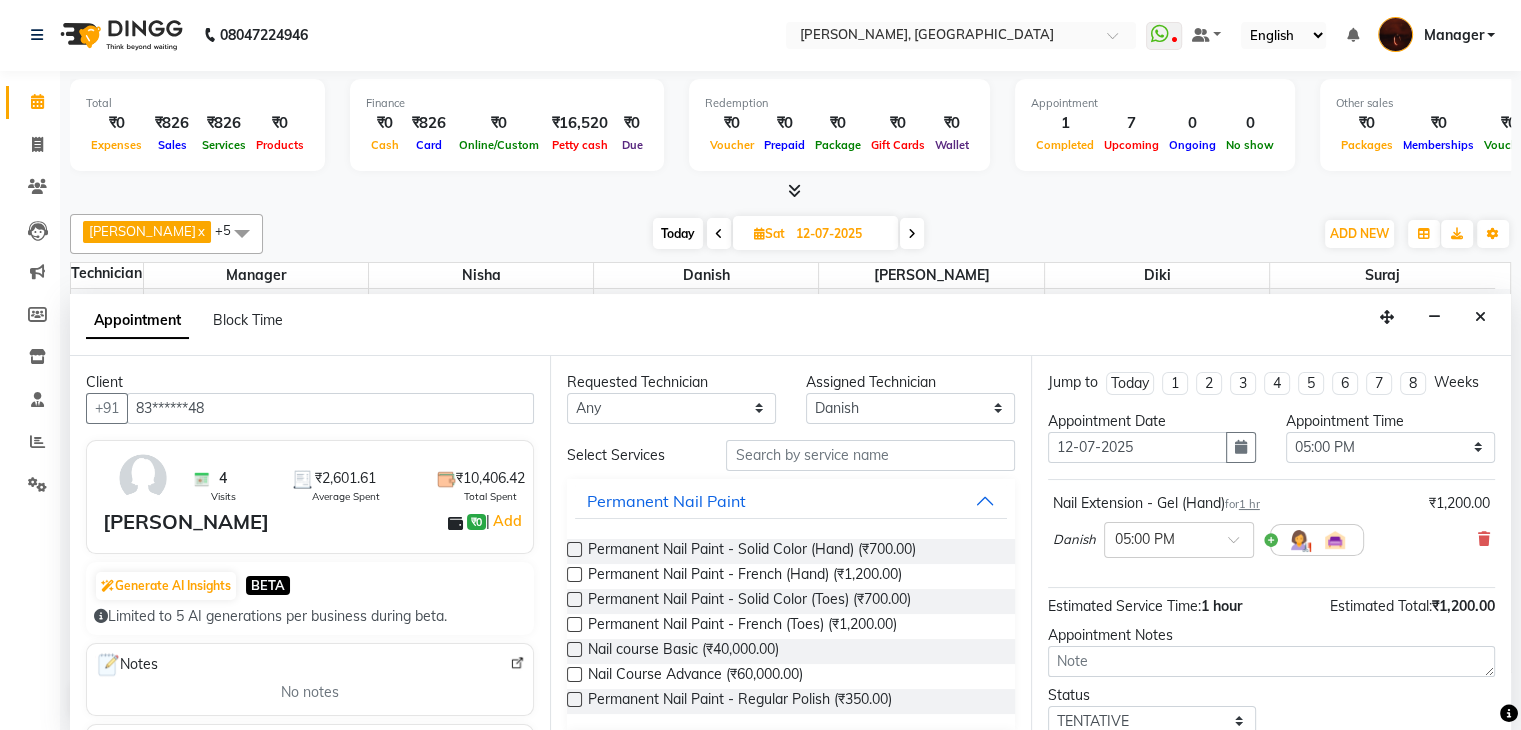 click at bounding box center [574, 549] 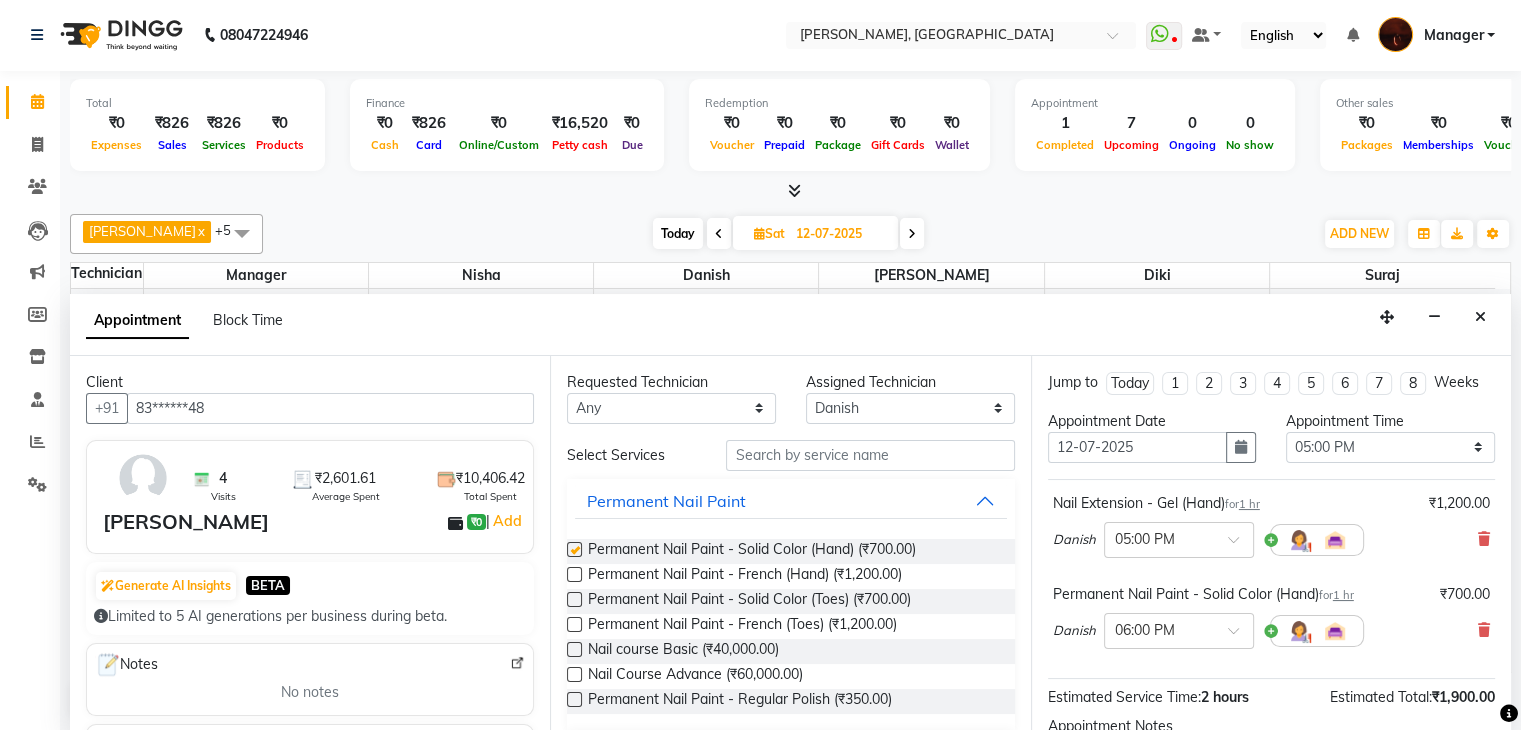 checkbox on "false" 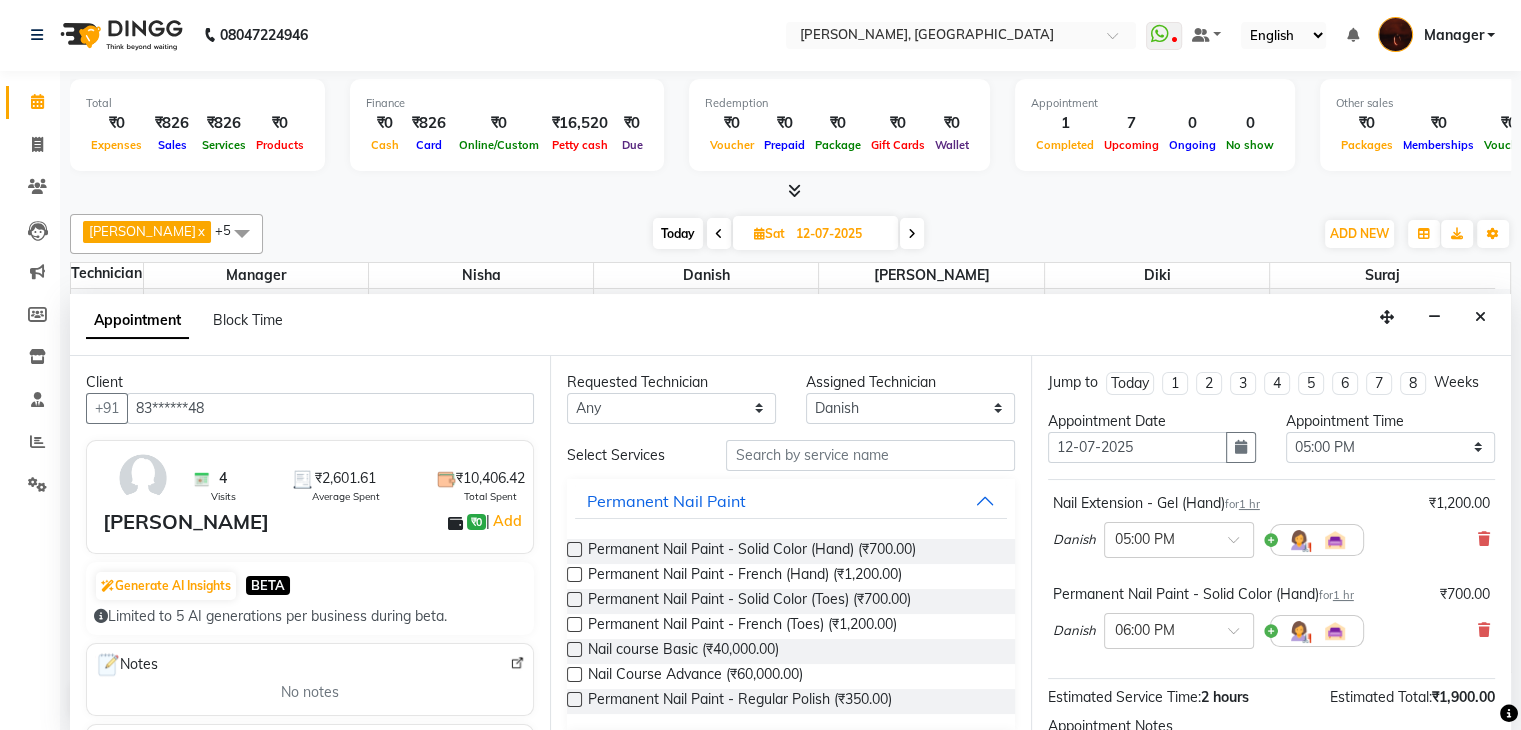scroll, scrollTop: 220, scrollLeft: 0, axis: vertical 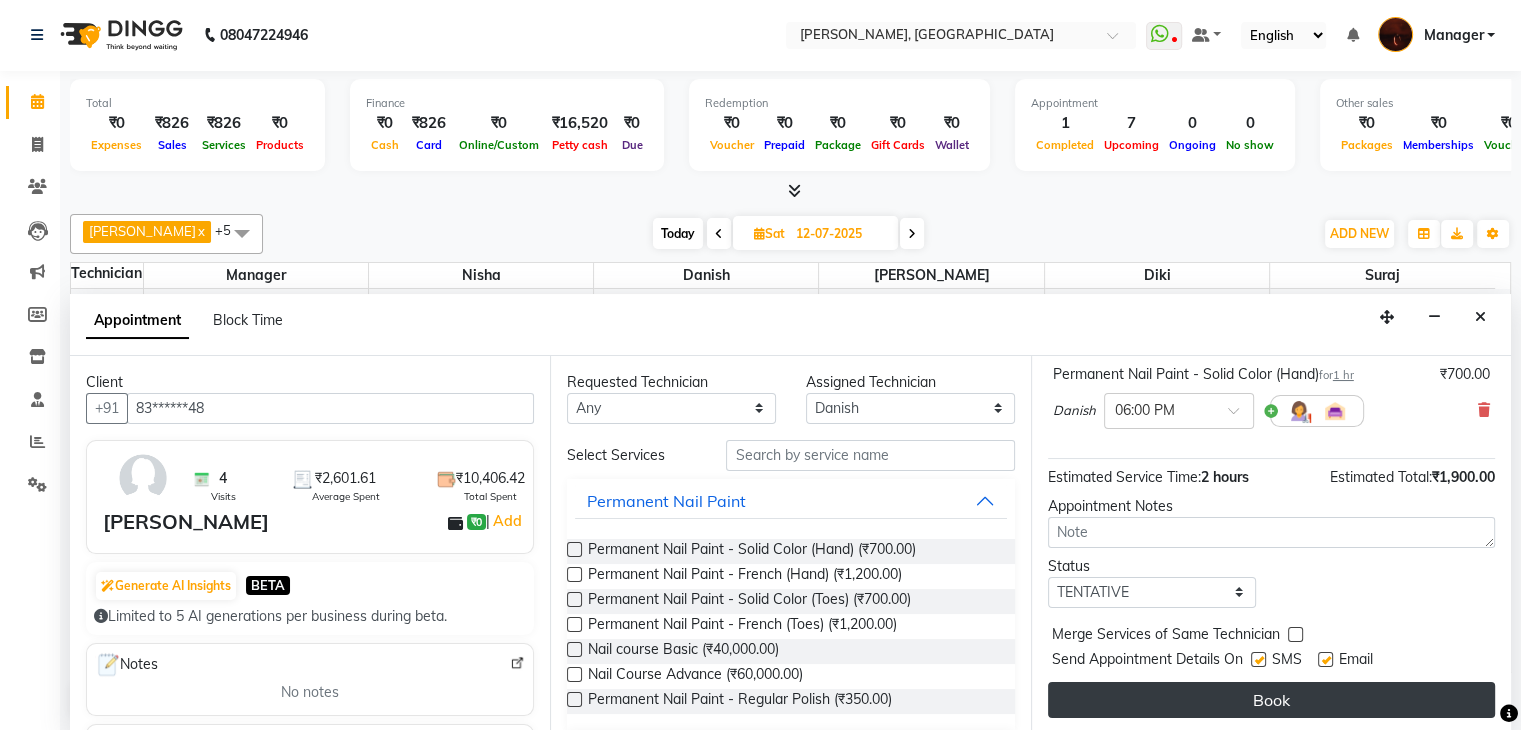 click on "Book" at bounding box center [1271, 700] 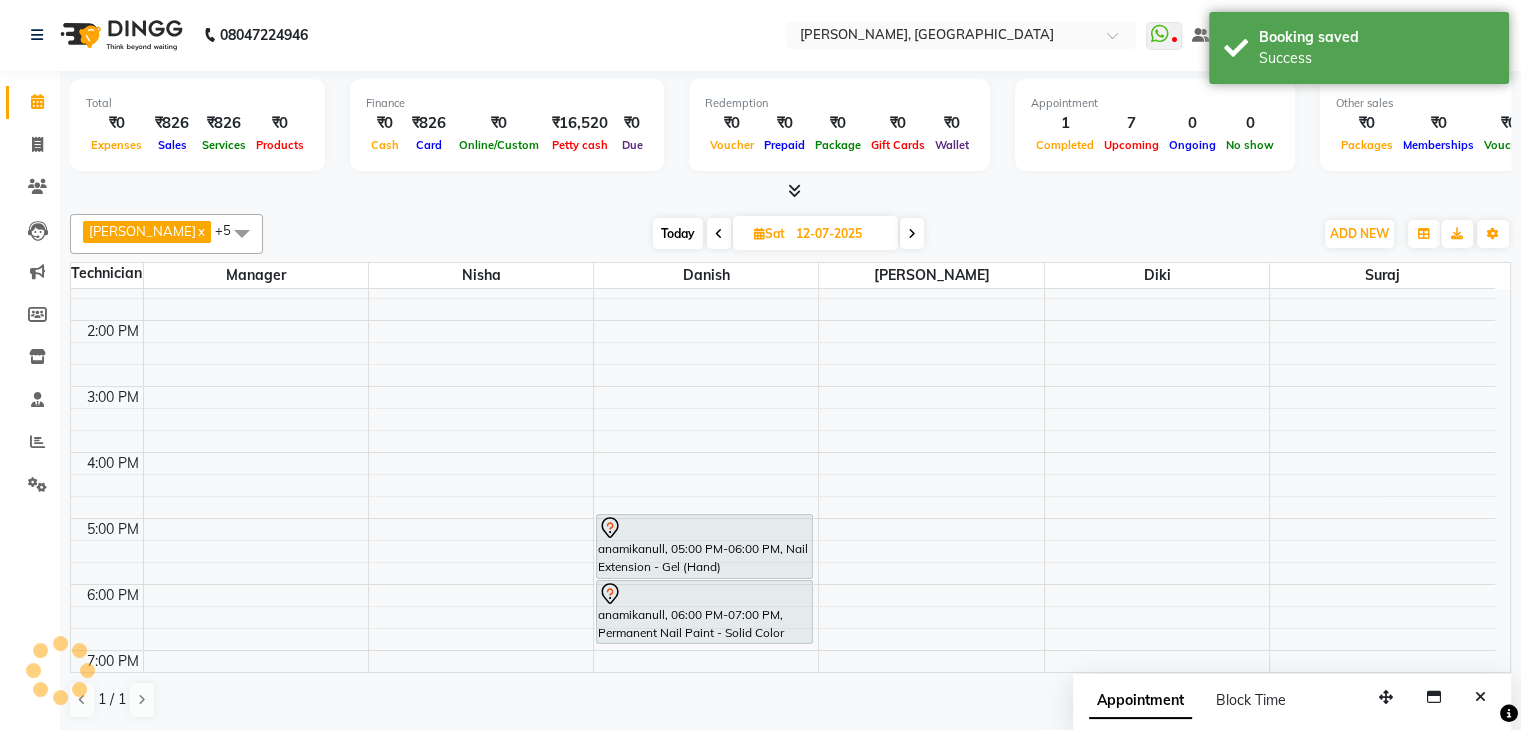 scroll, scrollTop: 0, scrollLeft: 0, axis: both 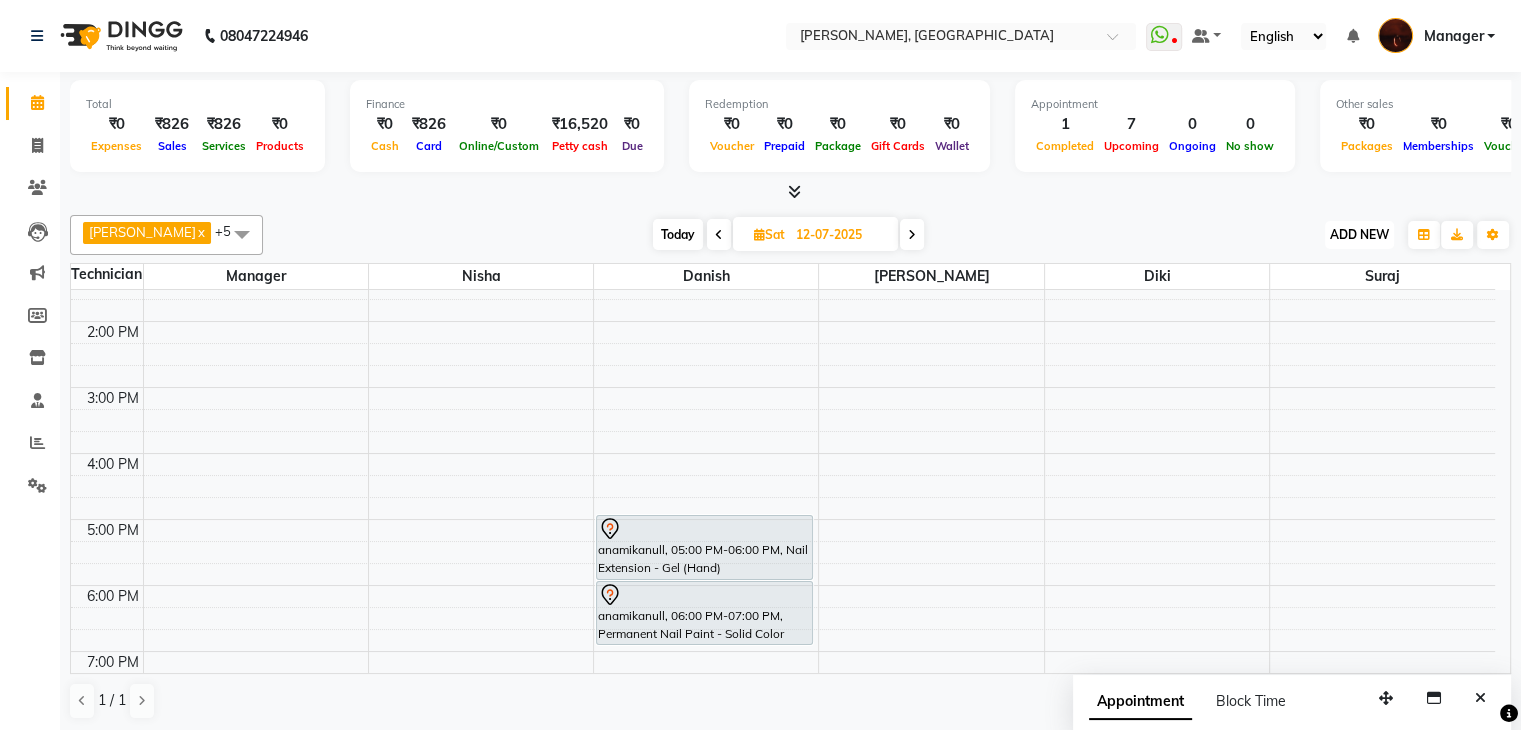 click on "ADD NEW" at bounding box center [1359, 234] 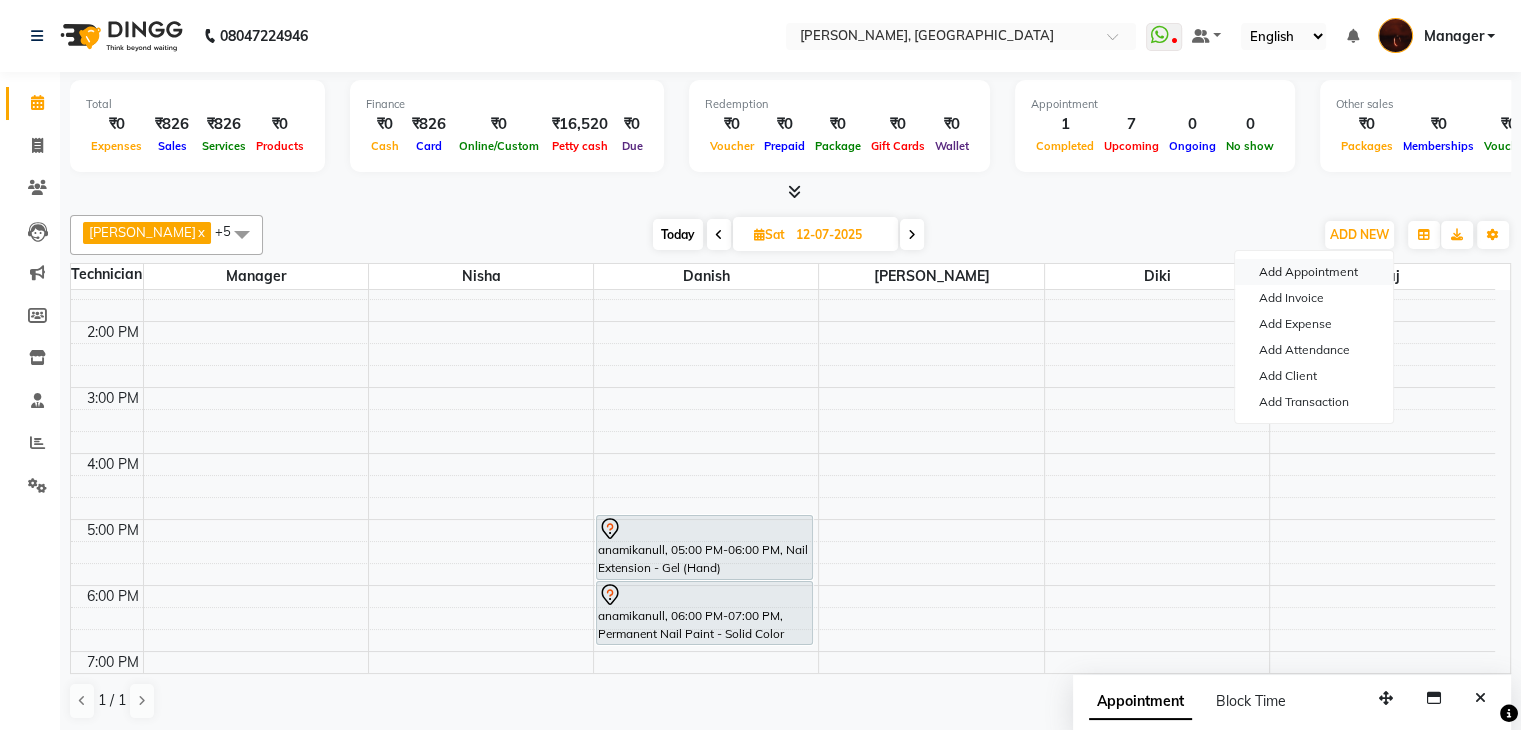 click on "Add Appointment" at bounding box center (1314, 272) 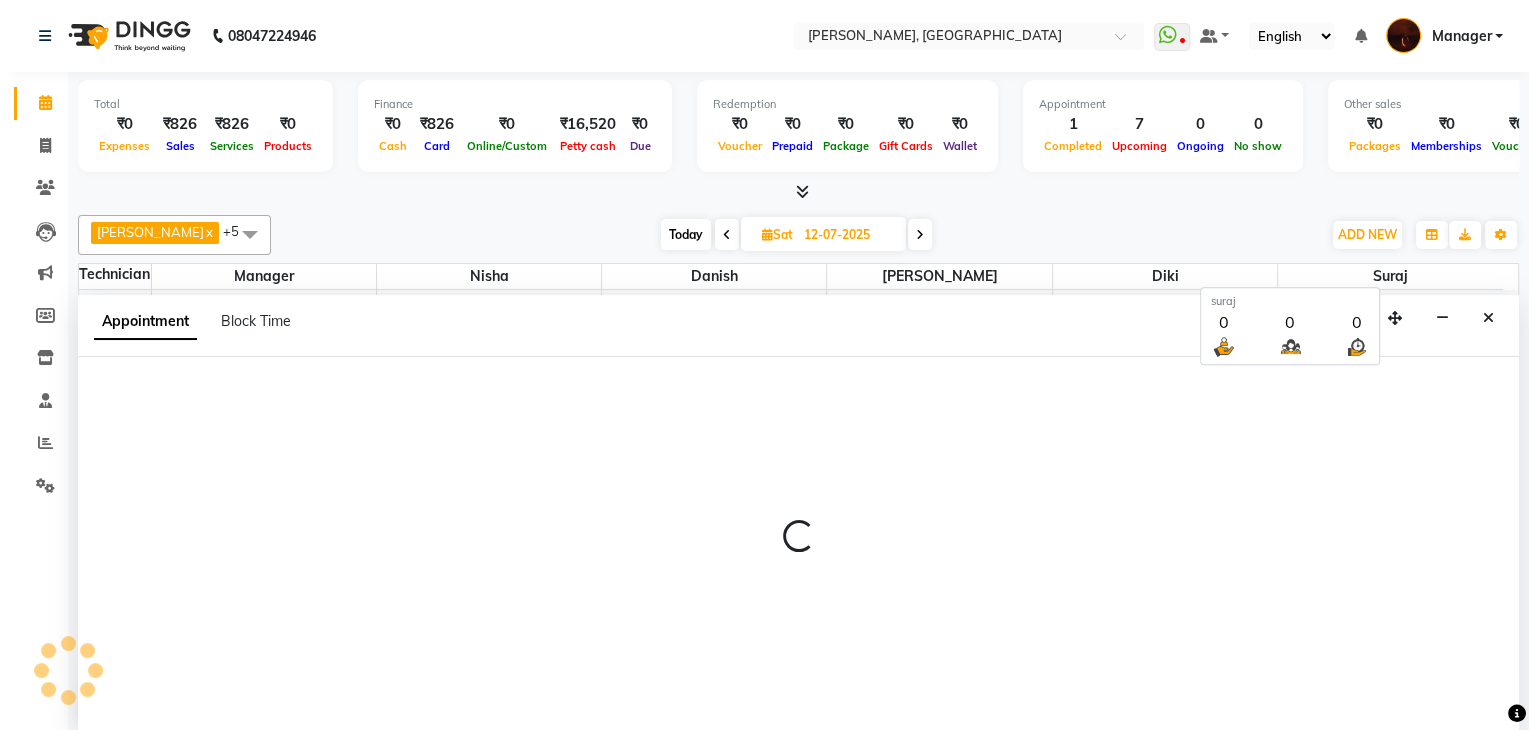 scroll, scrollTop: 1, scrollLeft: 0, axis: vertical 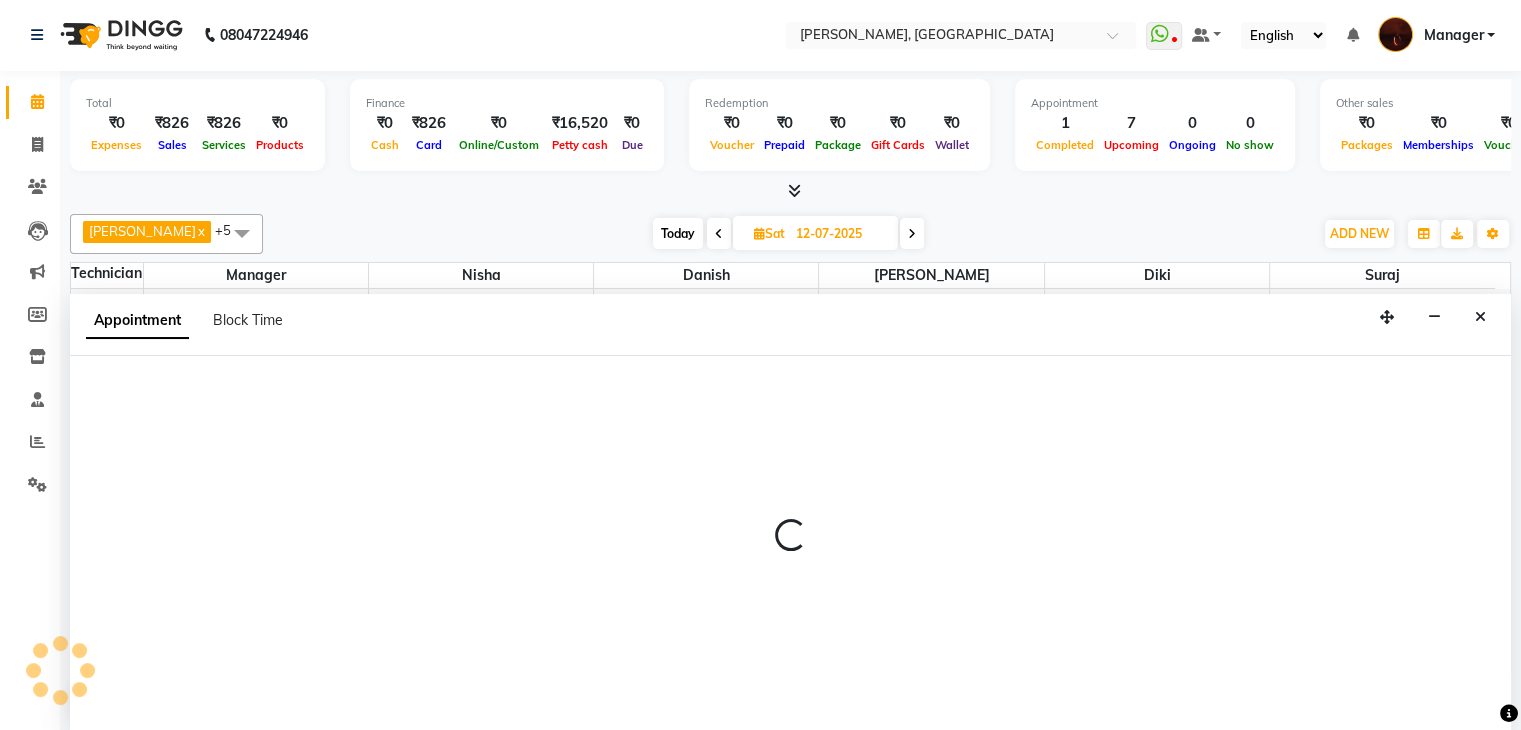 select on "tentative" 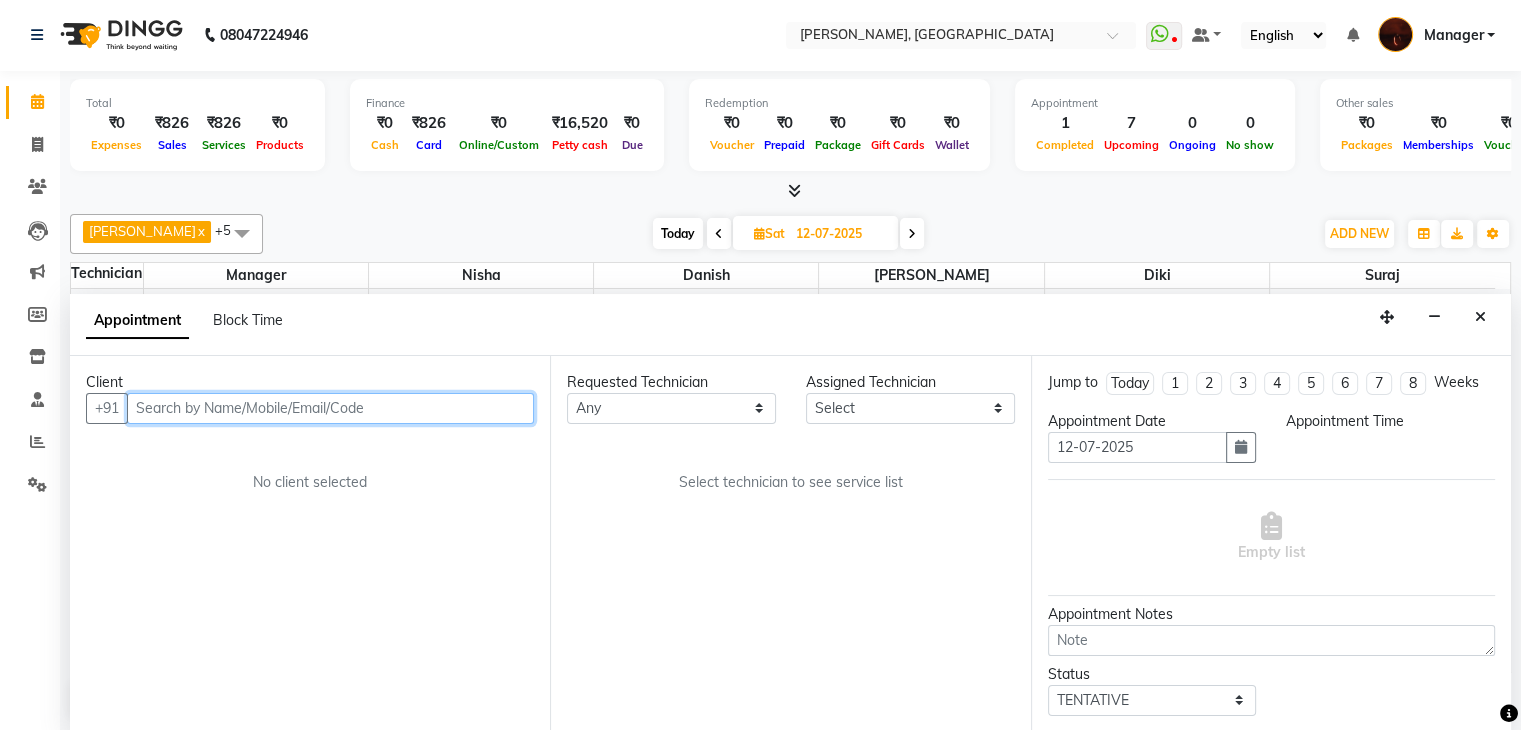 select on "660" 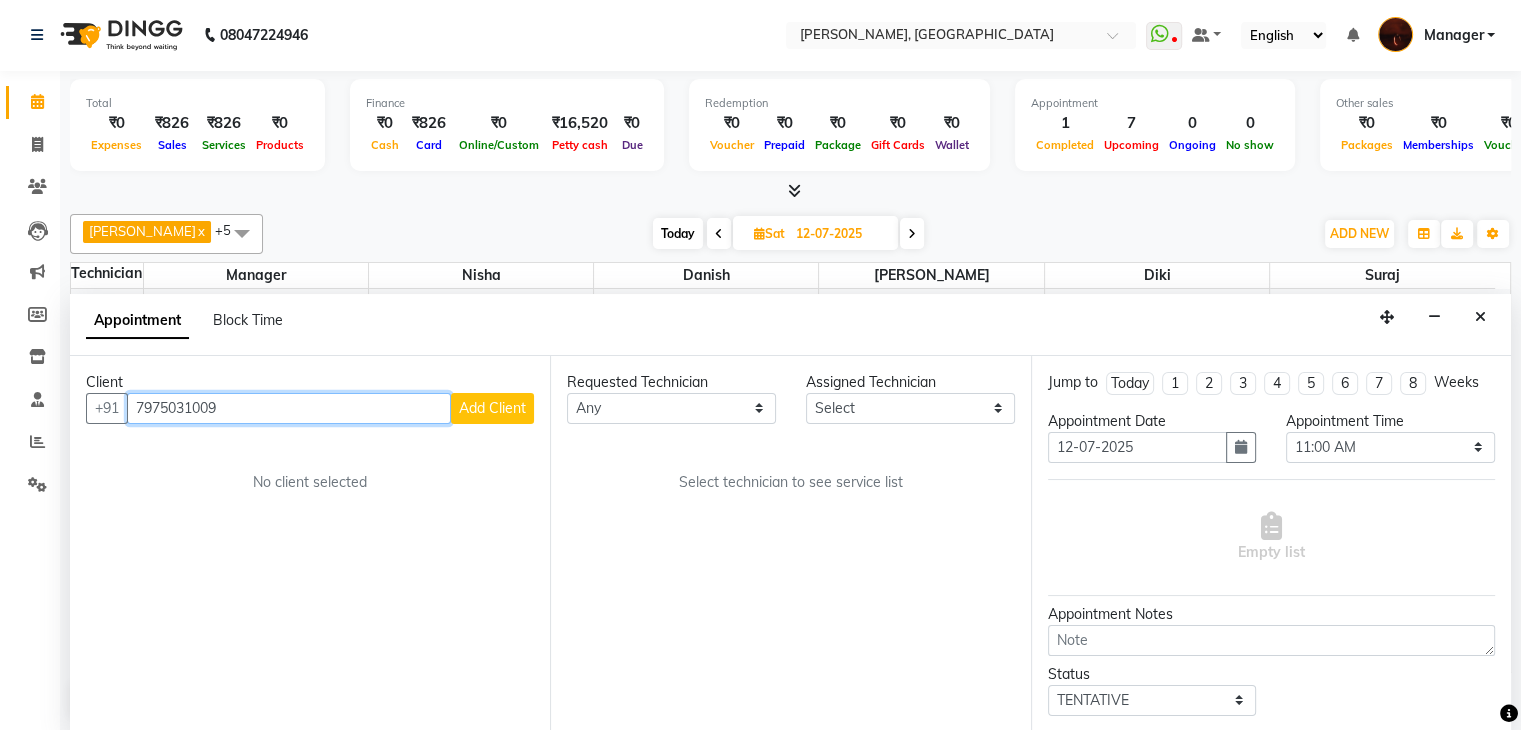 type on "7975031009" 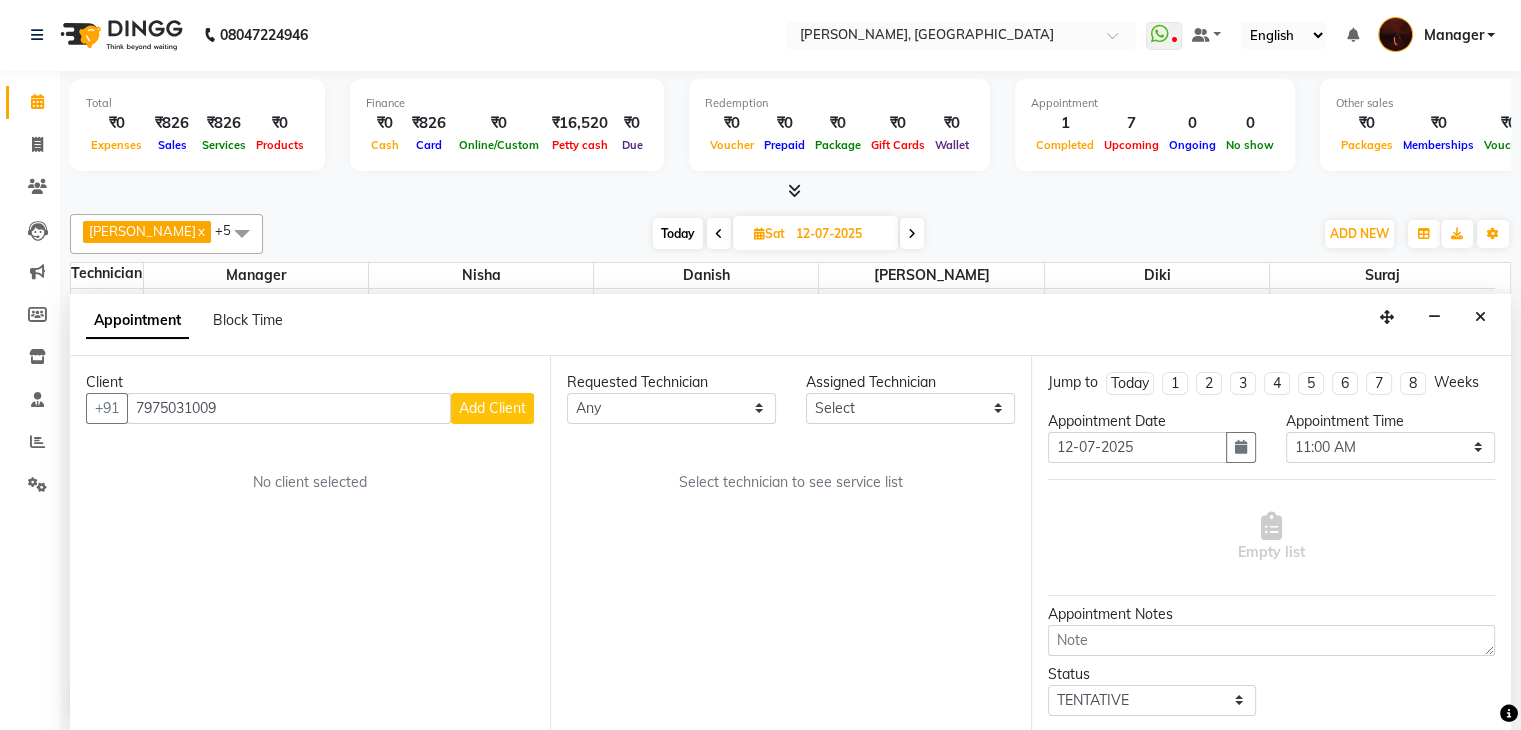 click on "Add Client" at bounding box center (492, 408) 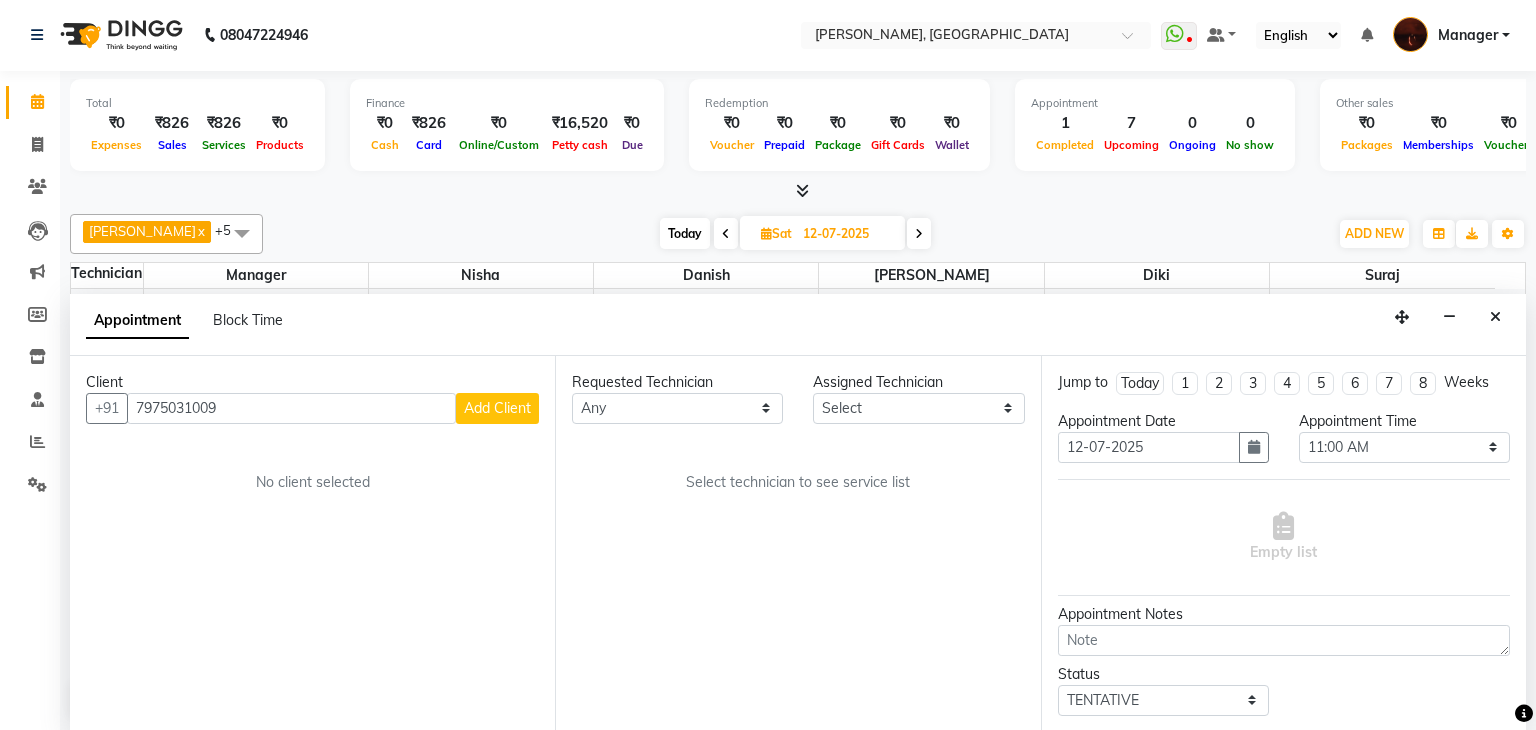 select on "21" 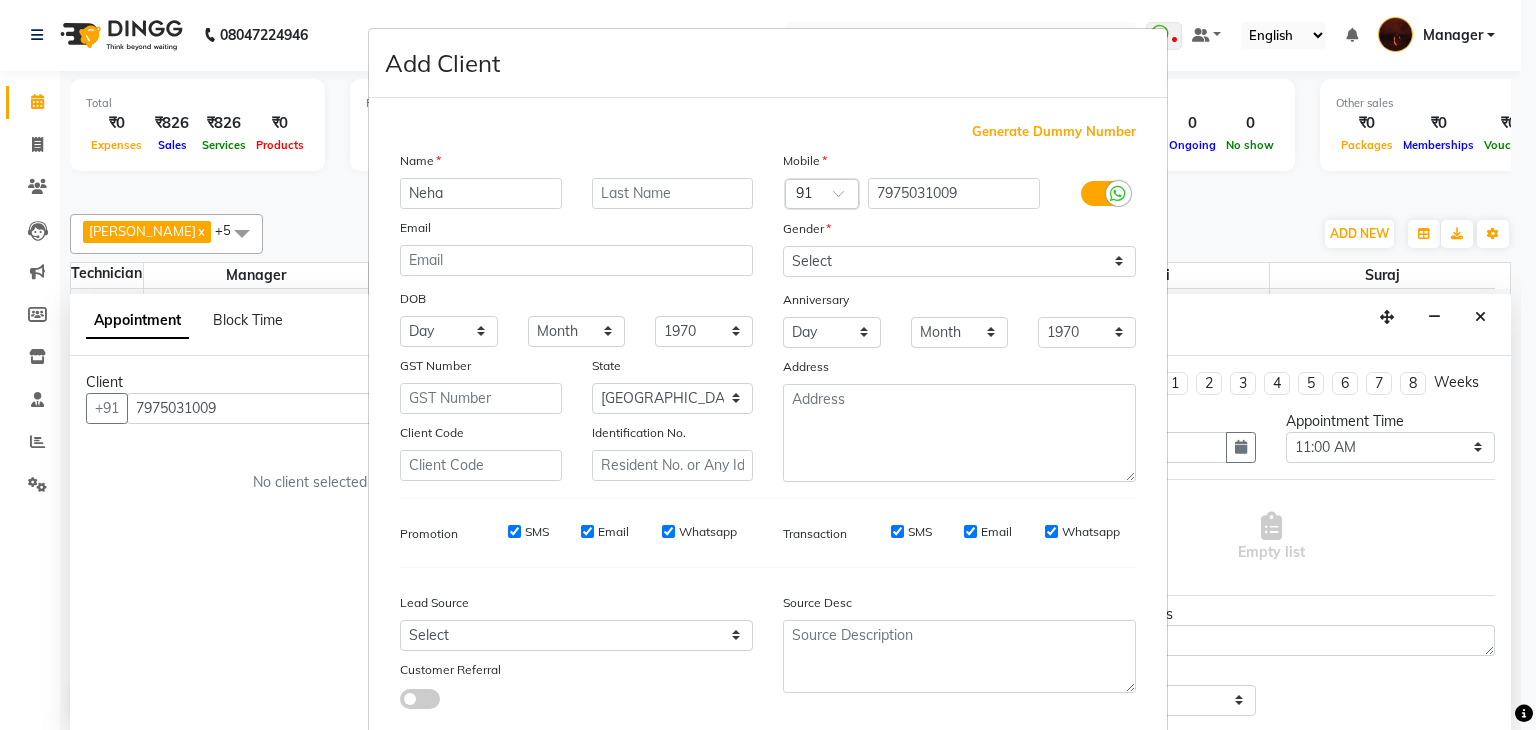 type on "Neha" 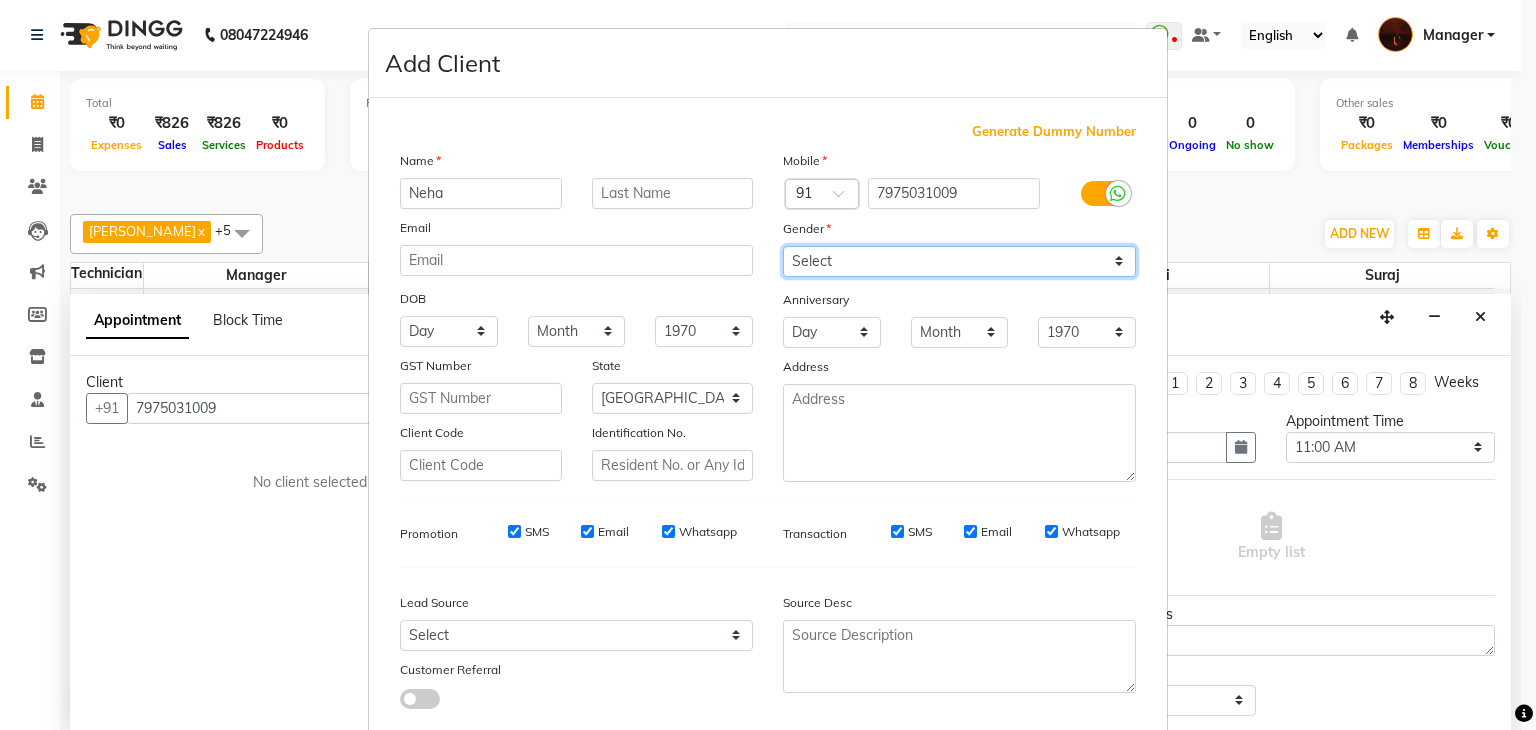 click on "Select Male Female Other Prefer Not To Say" at bounding box center [959, 261] 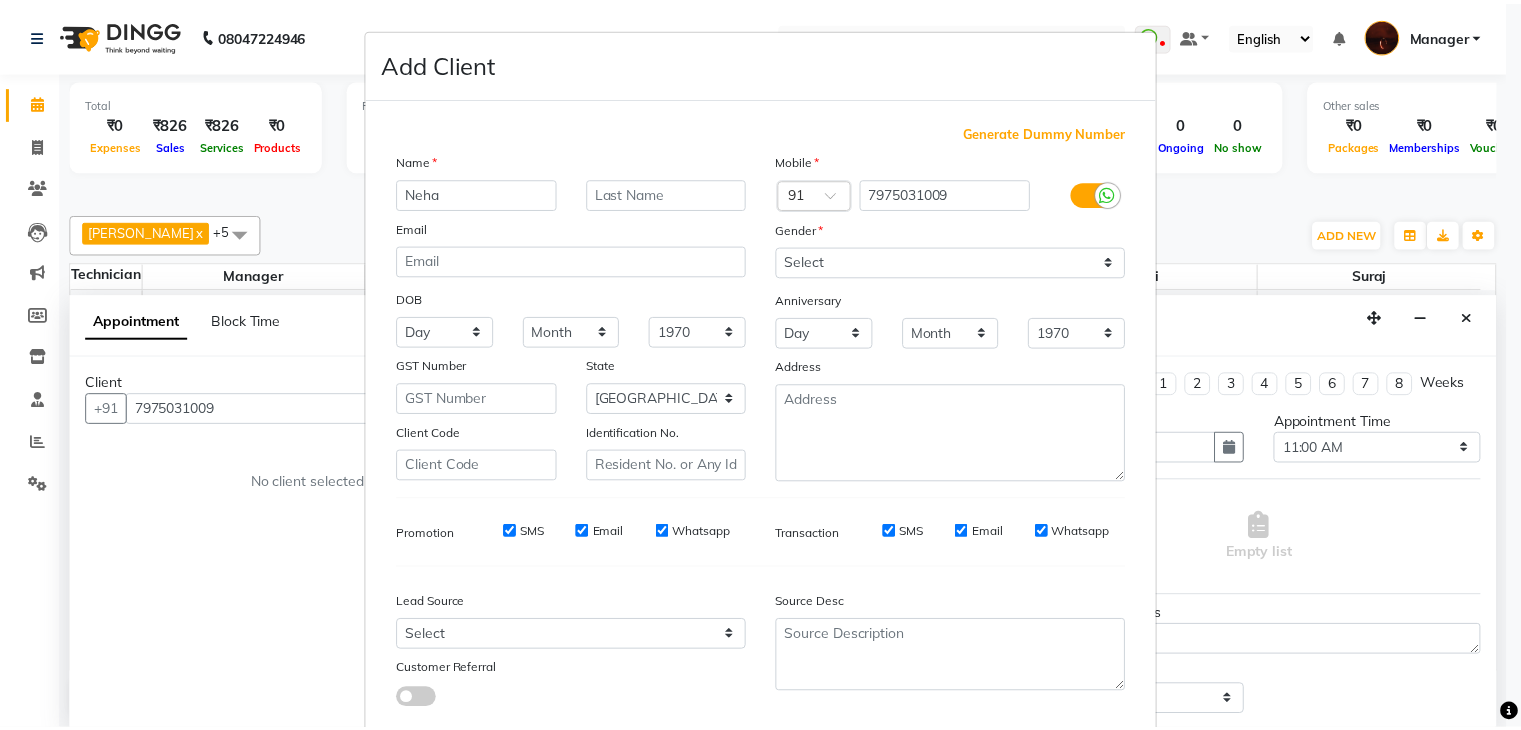 scroll, scrollTop: 127, scrollLeft: 0, axis: vertical 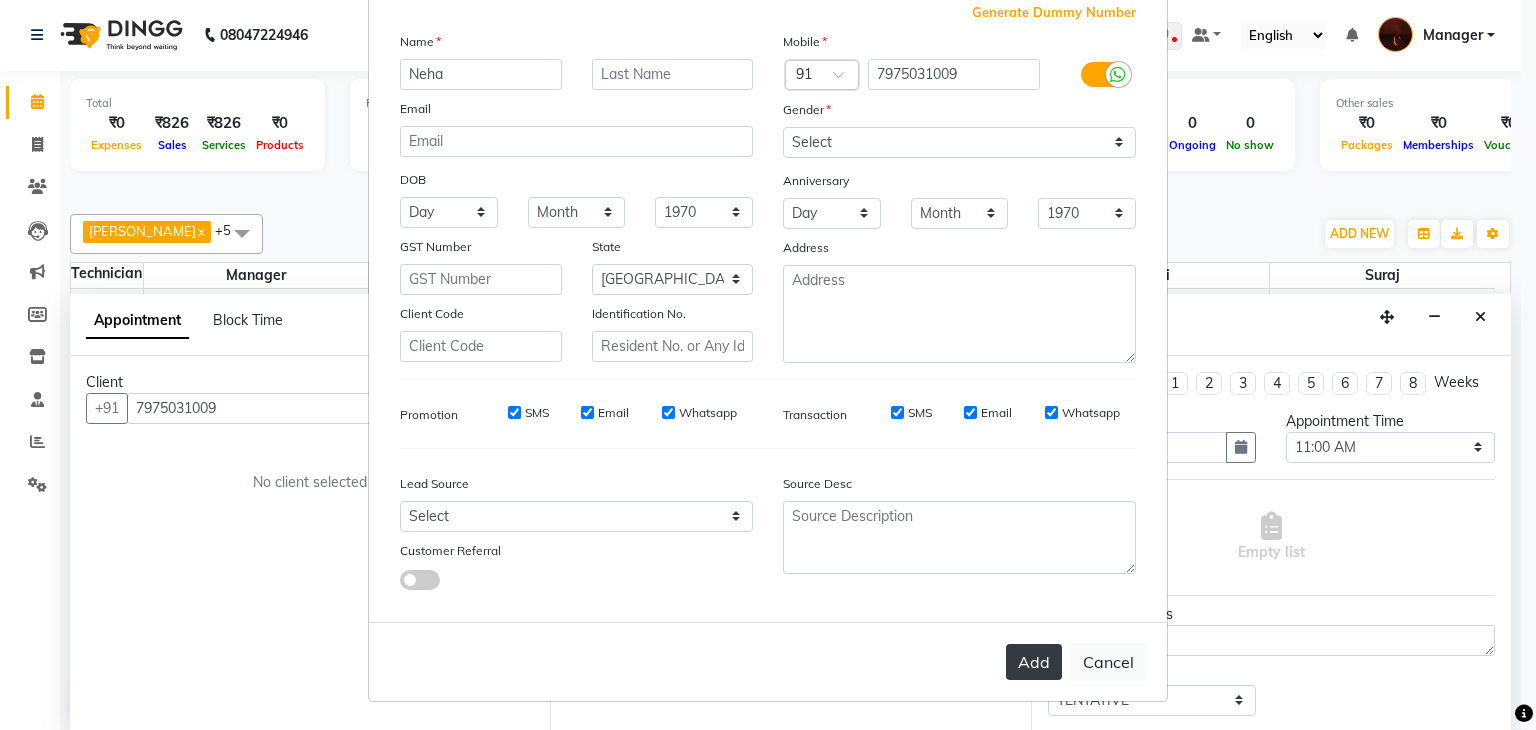 click on "Add" at bounding box center (1034, 662) 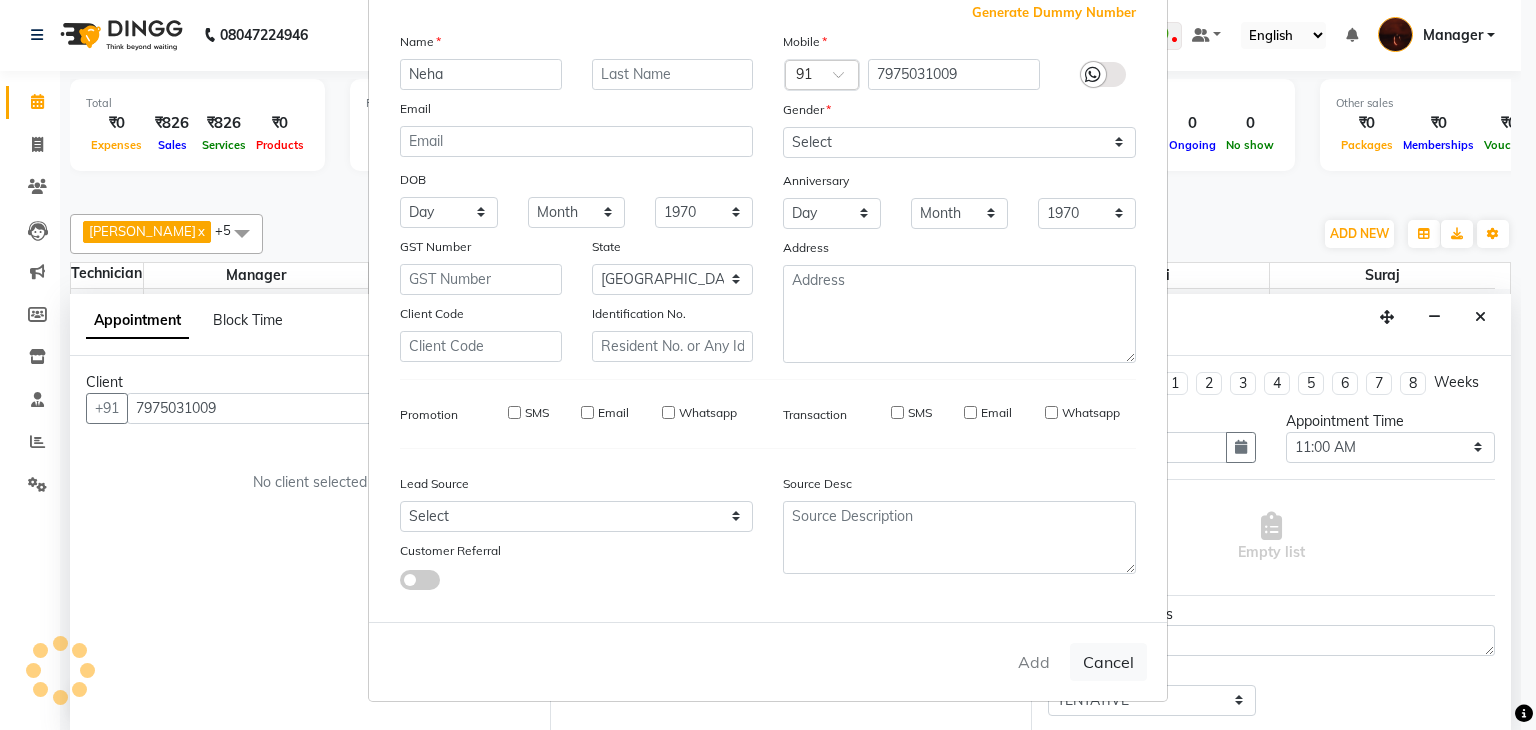 type on "79******09" 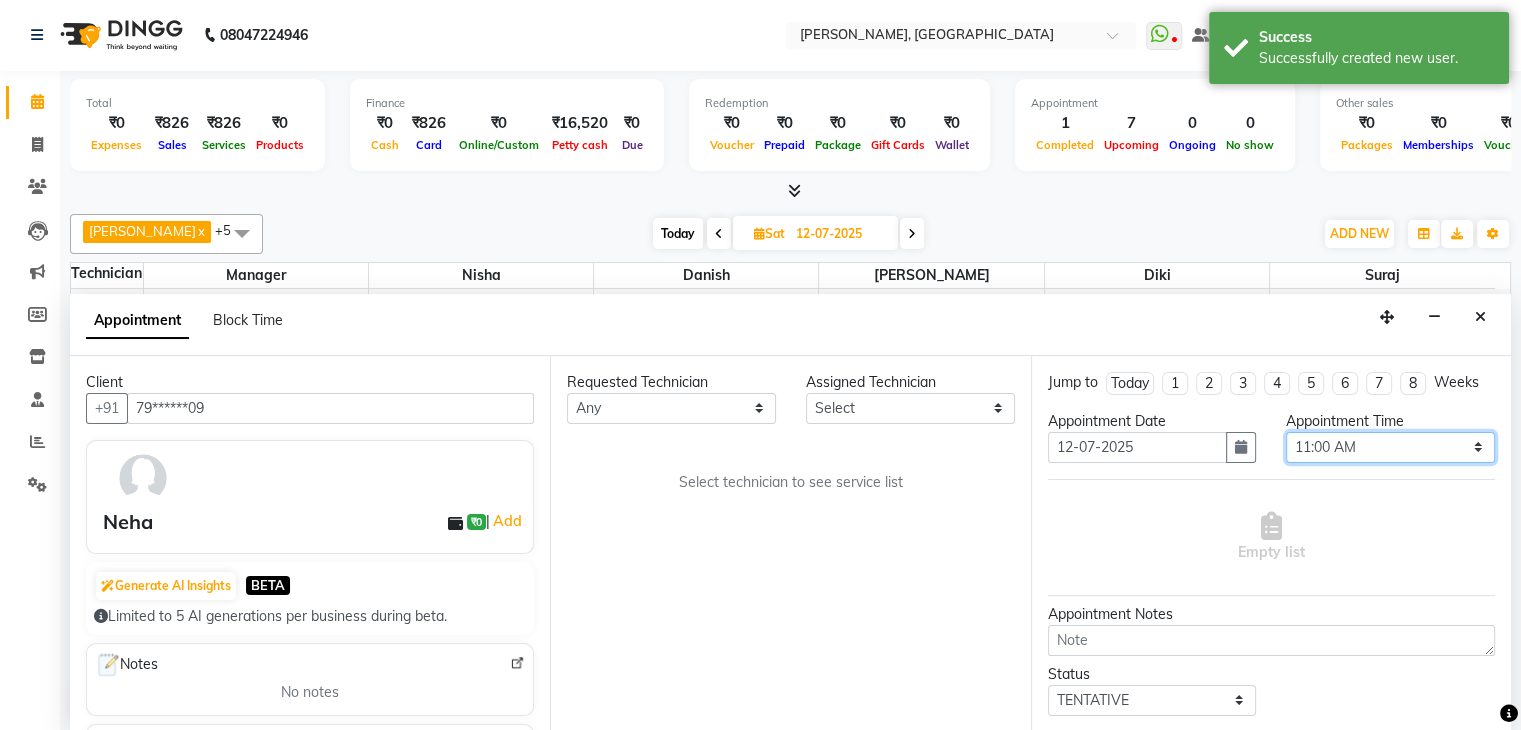 click on "Select 11:00 AM 11:15 AM 11:30 AM 11:45 AM 12:00 PM 12:15 PM 12:30 PM 12:45 PM 01:00 PM 01:15 PM 01:30 PM 01:45 PM 02:00 PM 02:15 PM 02:30 PM 02:45 PM 03:00 PM 03:15 PM 03:30 PM 03:45 PM 04:00 PM 04:15 PM 04:30 PM 04:45 PM 05:00 PM 05:15 PM 05:30 PM 05:45 PM 06:00 PM 06:15 PM 06:30 PM 06:45 PM 07:00 PM 07:15 PM 07:30 PM 07:45 PM 08:00 PM 08:15 PM 08:30 PM 08:45 PM 09:00 PM 09:15 PM 09:30 PM 09:45 PM 10:00 PM" at bounding box center (1390, 447) 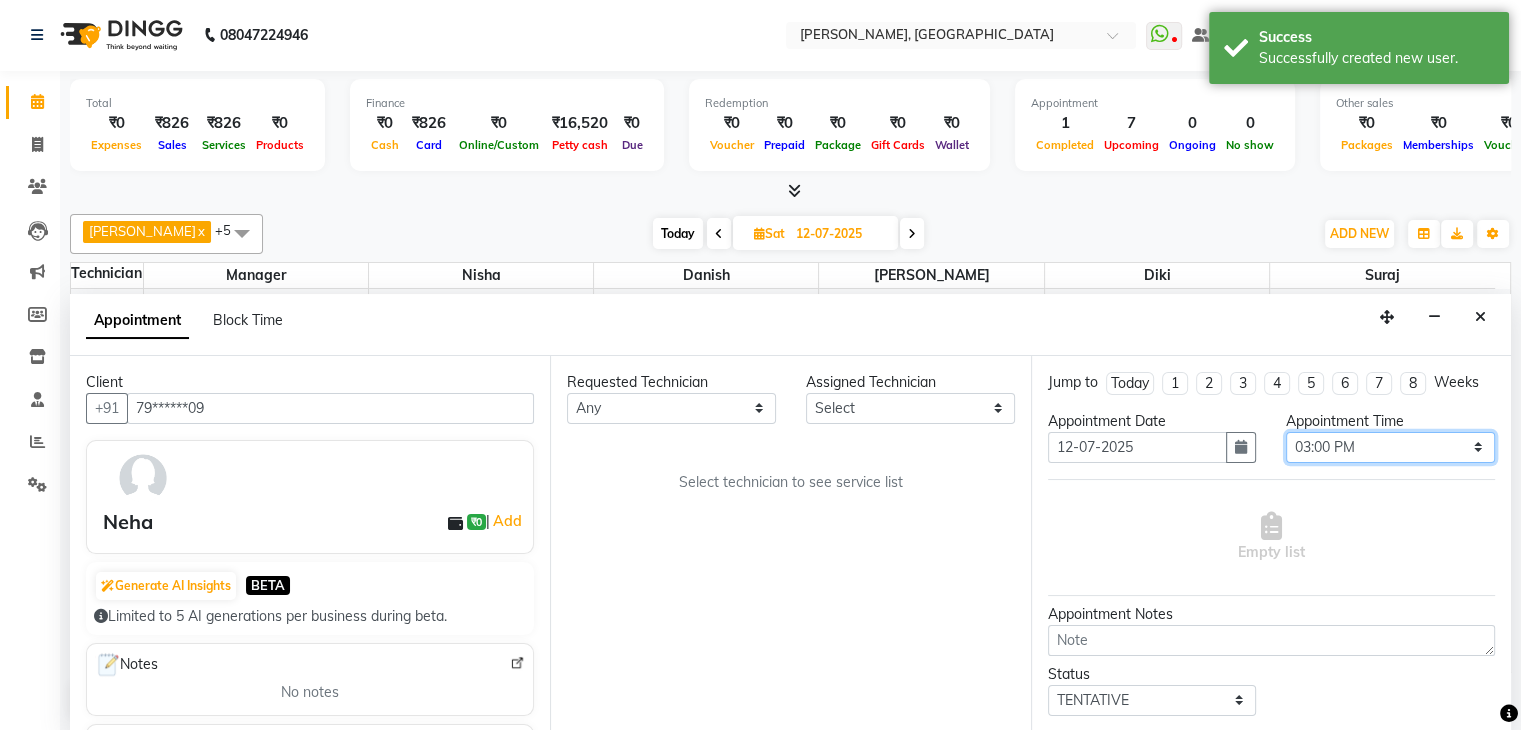 click on "Select 11:00 AM 11:15 AM 11:30 AM 11:45 AM 12:00 PM 12:15 PM 12:30 PM 12:45 PM 01:00 PM 01:15 PM 01:30 PM 01:45 PM 02:00 PM 02:15 PM 02:30 PM 02:45 PM 03:00 PM 03:15 PM 03:30 PM 03:45 PM 04:00 PM 04:15 PM 04:30 PM 04:45 PM 05:00 PM 05:15 PM 05:30 PM 05:45 PM 06:00 PM 06:15 PM 06:30 PM 06:45 PM 07:00 PM 07:15 PM 07:30 PM 07:45 PM 08:00 PM 08:15 PM 08:30 PM 08:45 PM 09:00 PM 09:15 PM 09:30 PM 09:45 PM 10:00 PM" at bounding box center (1390, 447) 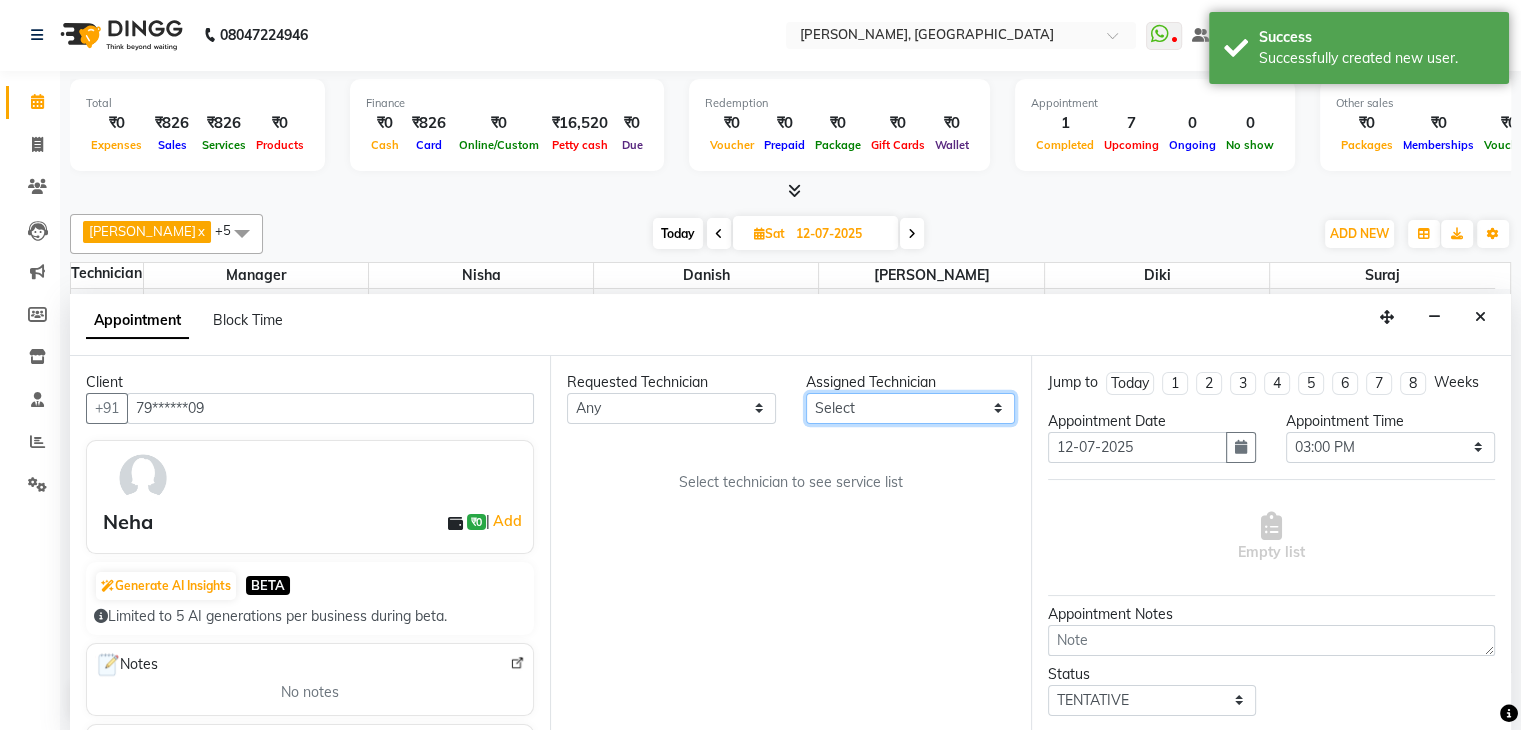 click on "Select Adesh amir anuj Danish Diki  Gaurav GAURAV GK Geeta Himanshu jenifer Manager megna nikhil Nisha Pooja prince Rohit roshni sajan Salman Sameer sudeb Sudhir Accounting suraj vishnu" at bounding box center (910, 408) 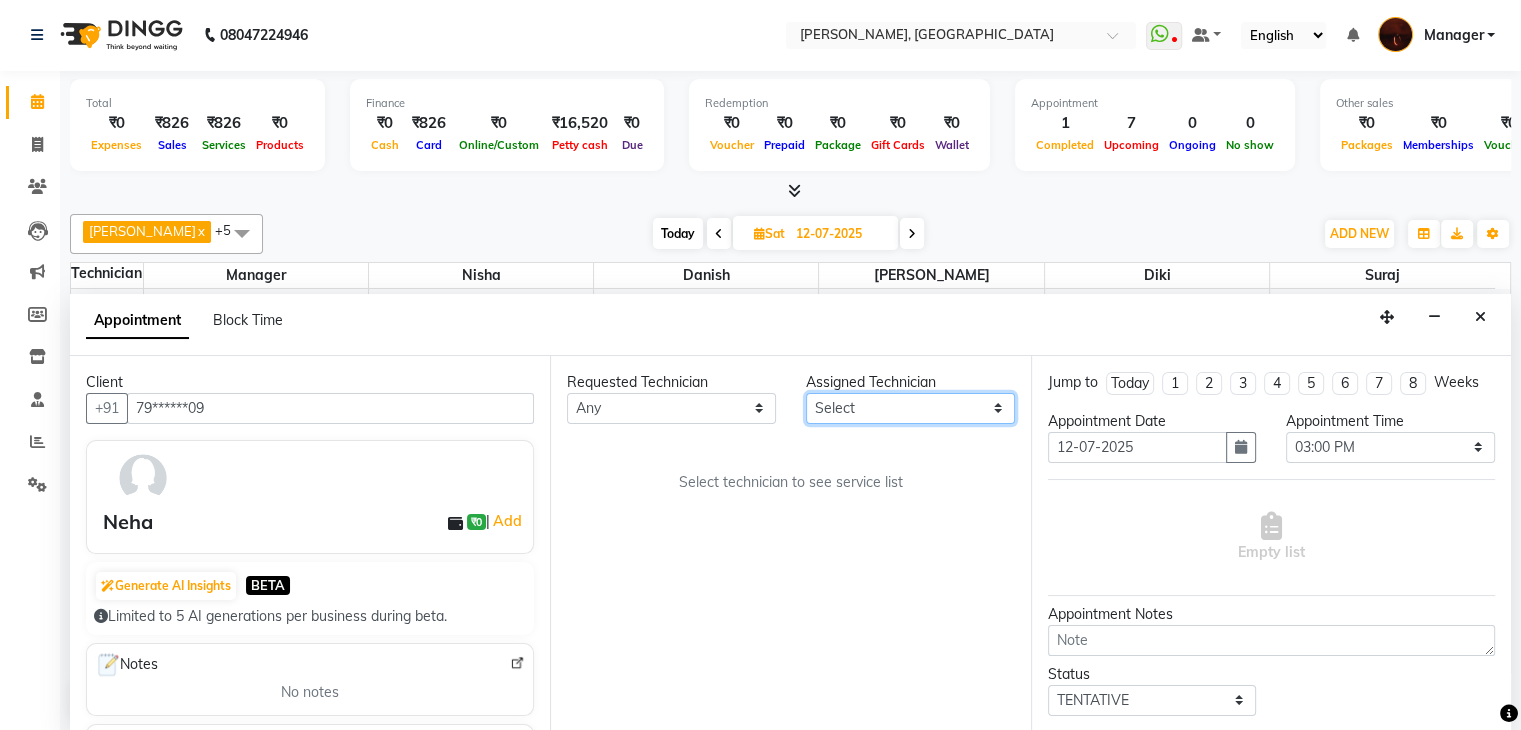 select on "68684" 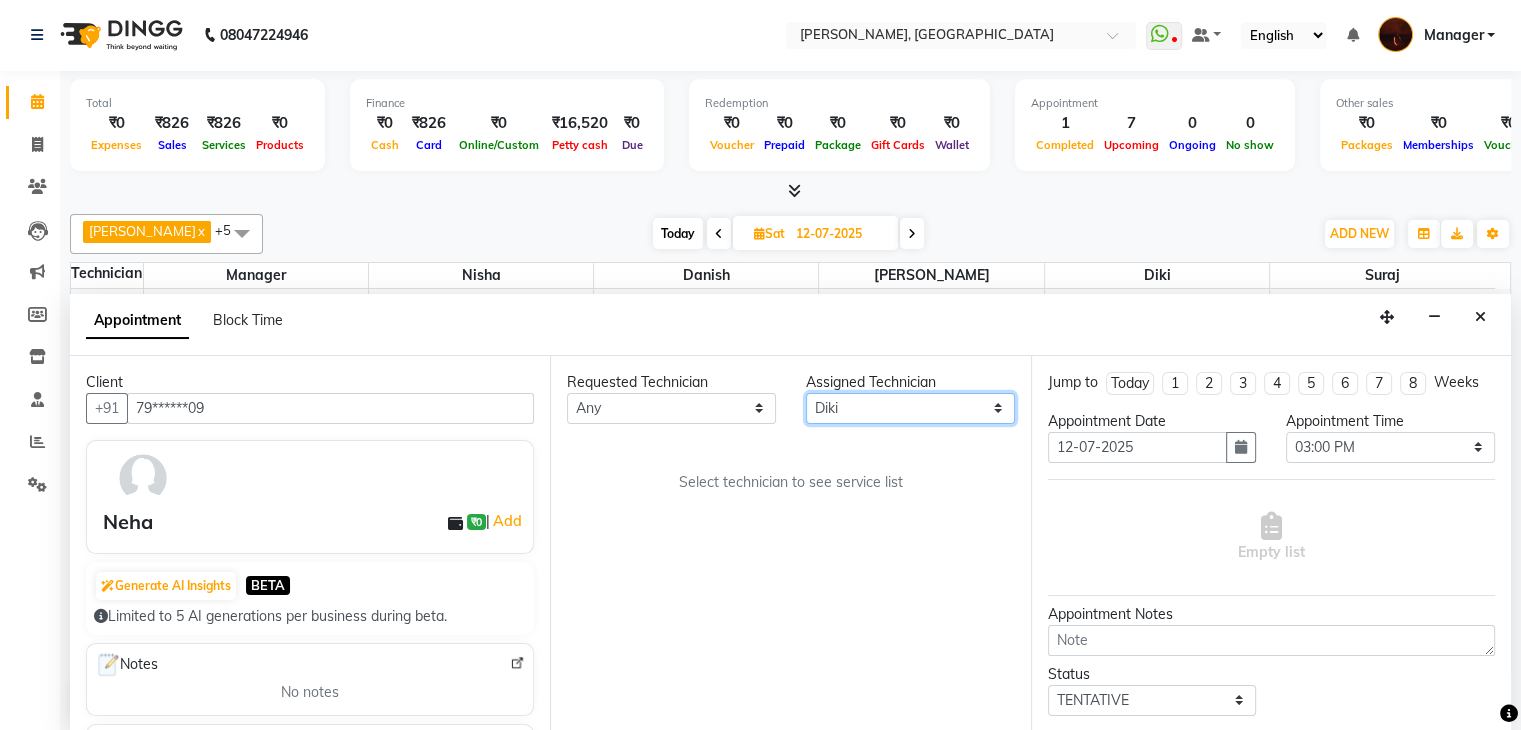 click on "Select Adesh amir anuj Danish Diki  Gaurav GAURAV GK Geeta Himanshu jenifer Manager megna nikhil Nisha Pooja prince Rohit roshni sajan Salman Sameer sudeb Sudhir Accounting suraj vishnu" at bounding box center [910, 408] 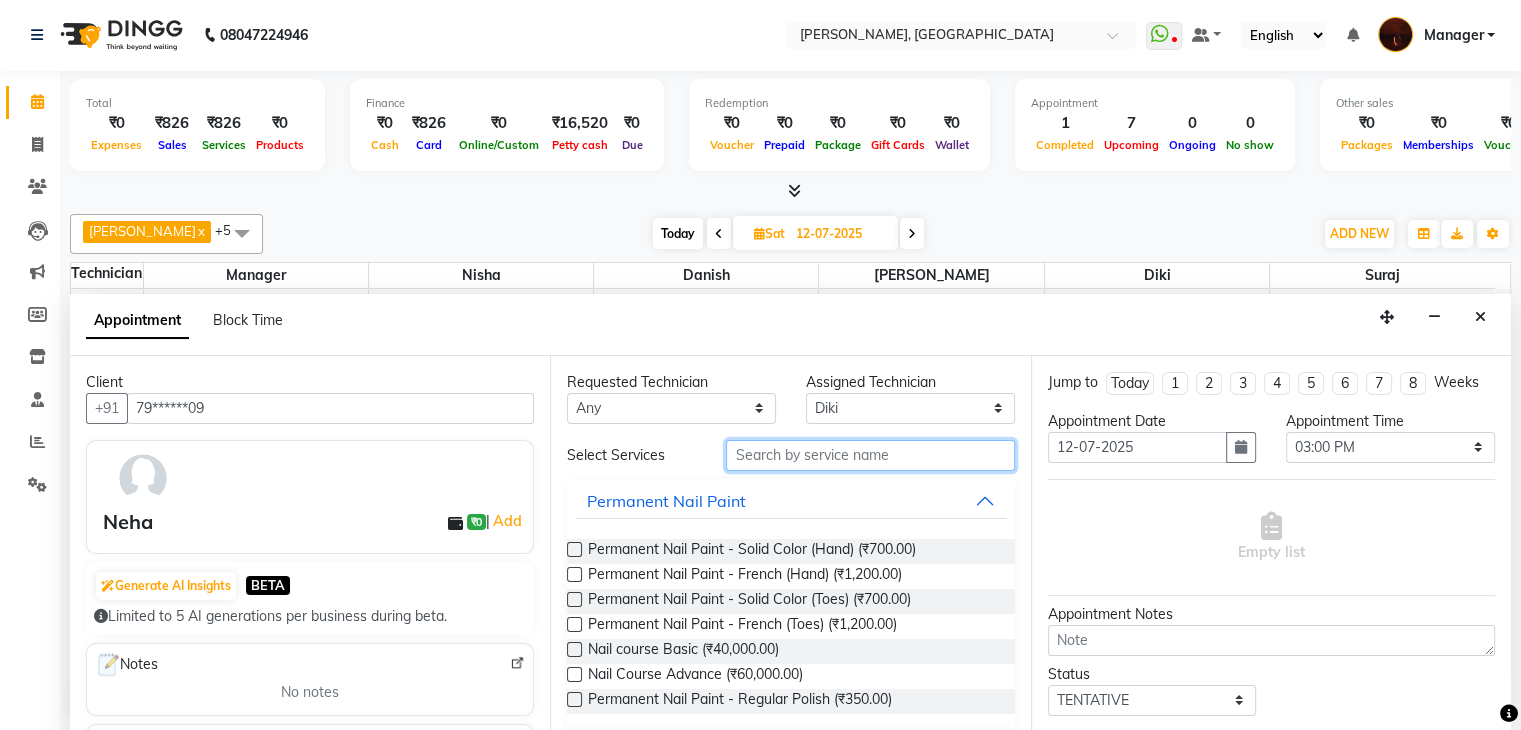click at bounding box center [870, 455] 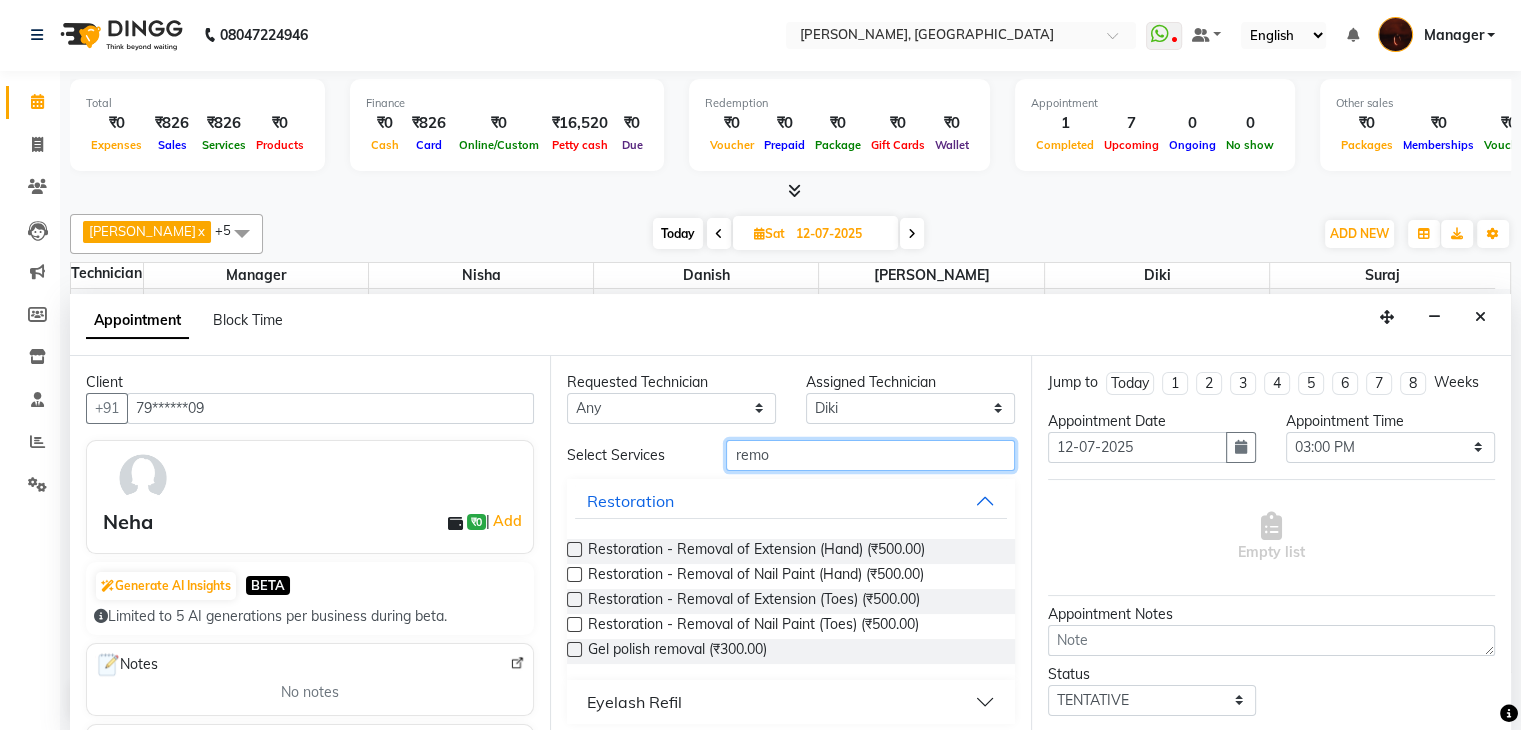 type on "remo" 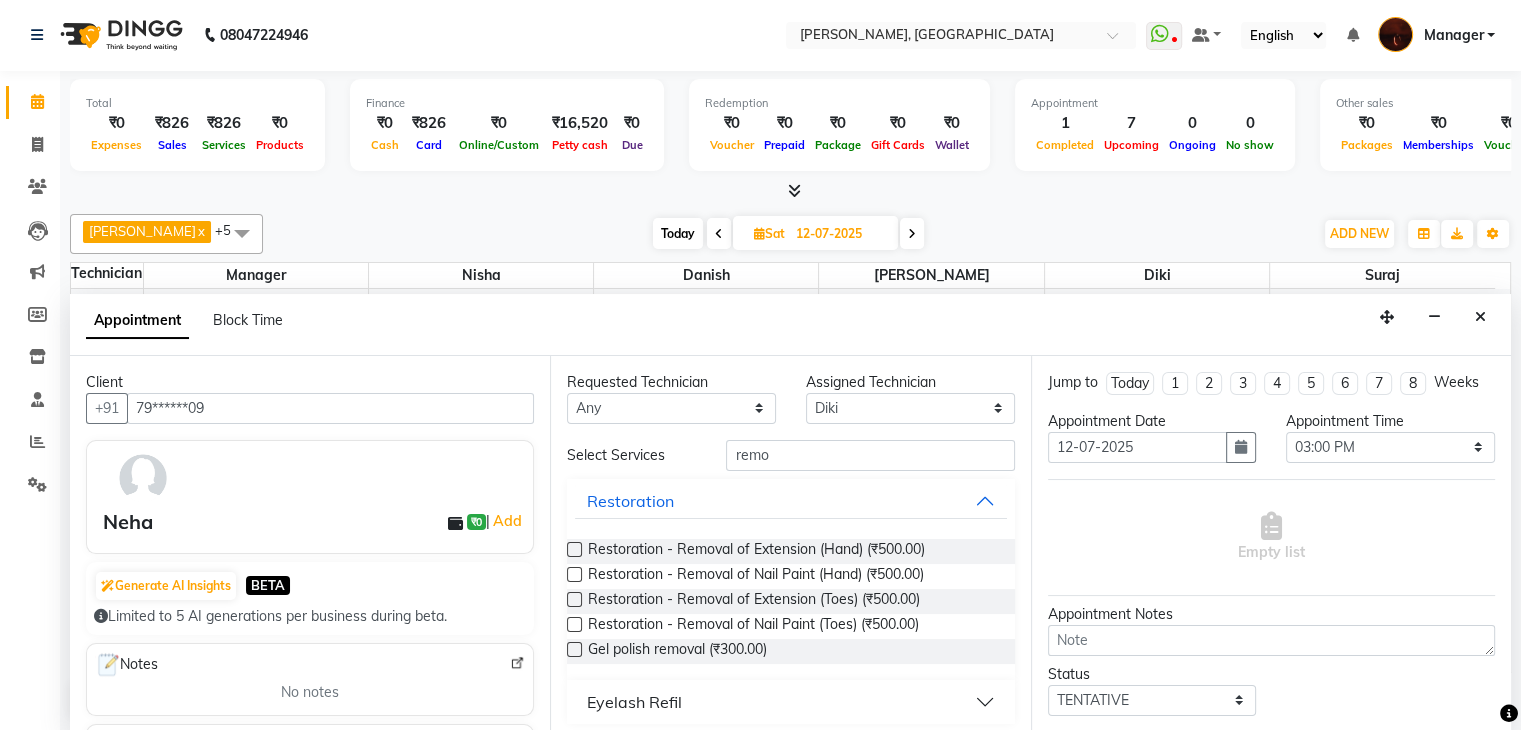 click at bounding box center [574, 549] 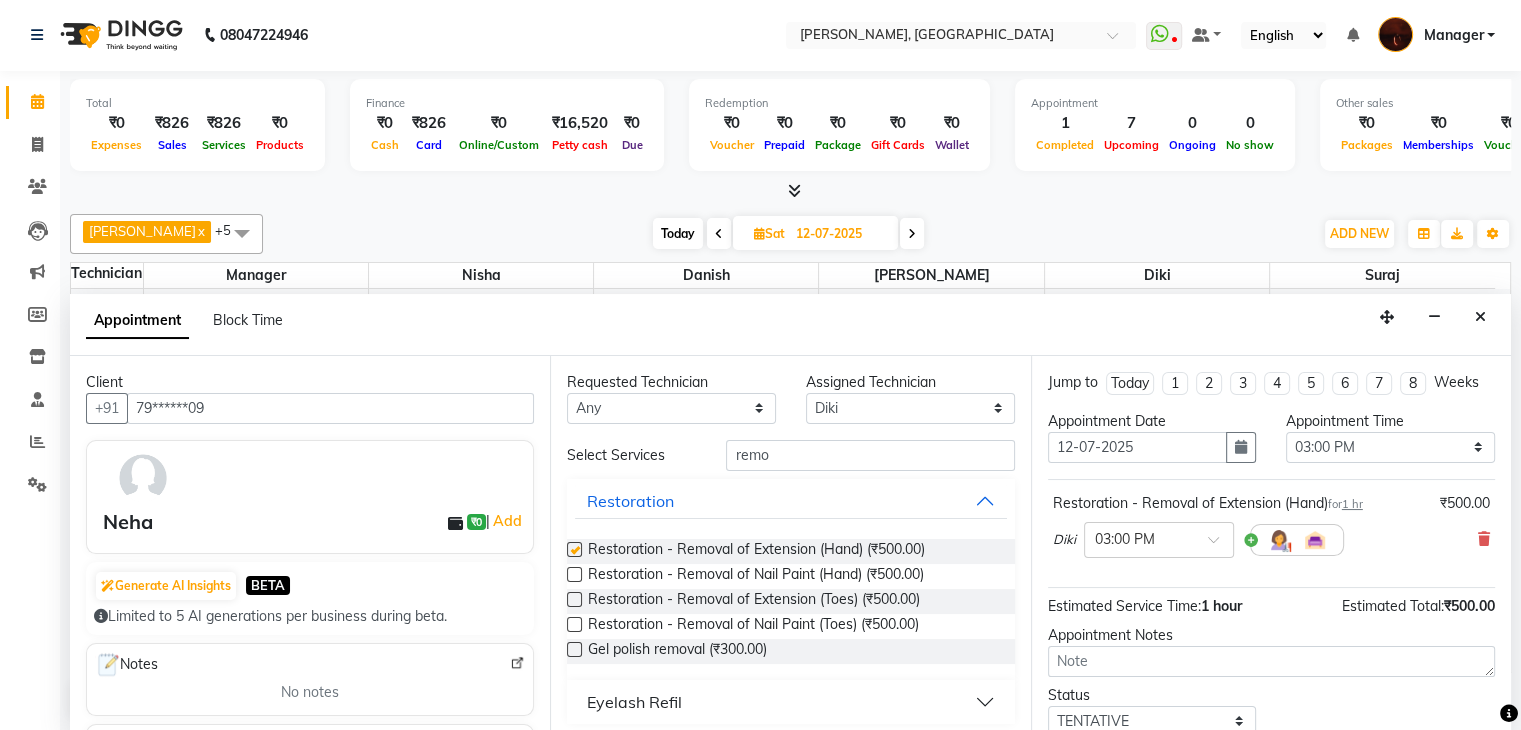 checkbox on "false" 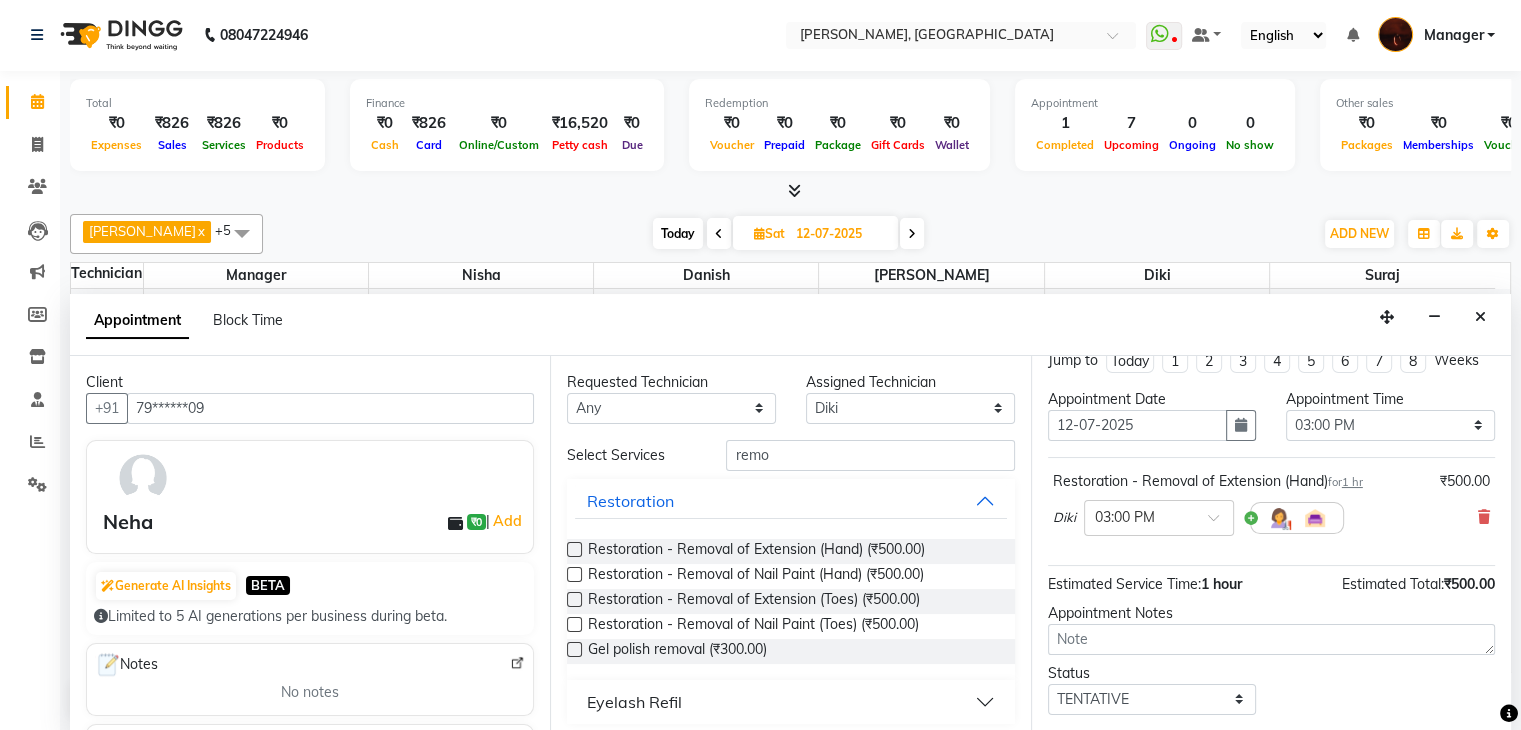 scroll, scrollTop: 130, scrollLeft: 0, axis: vertical 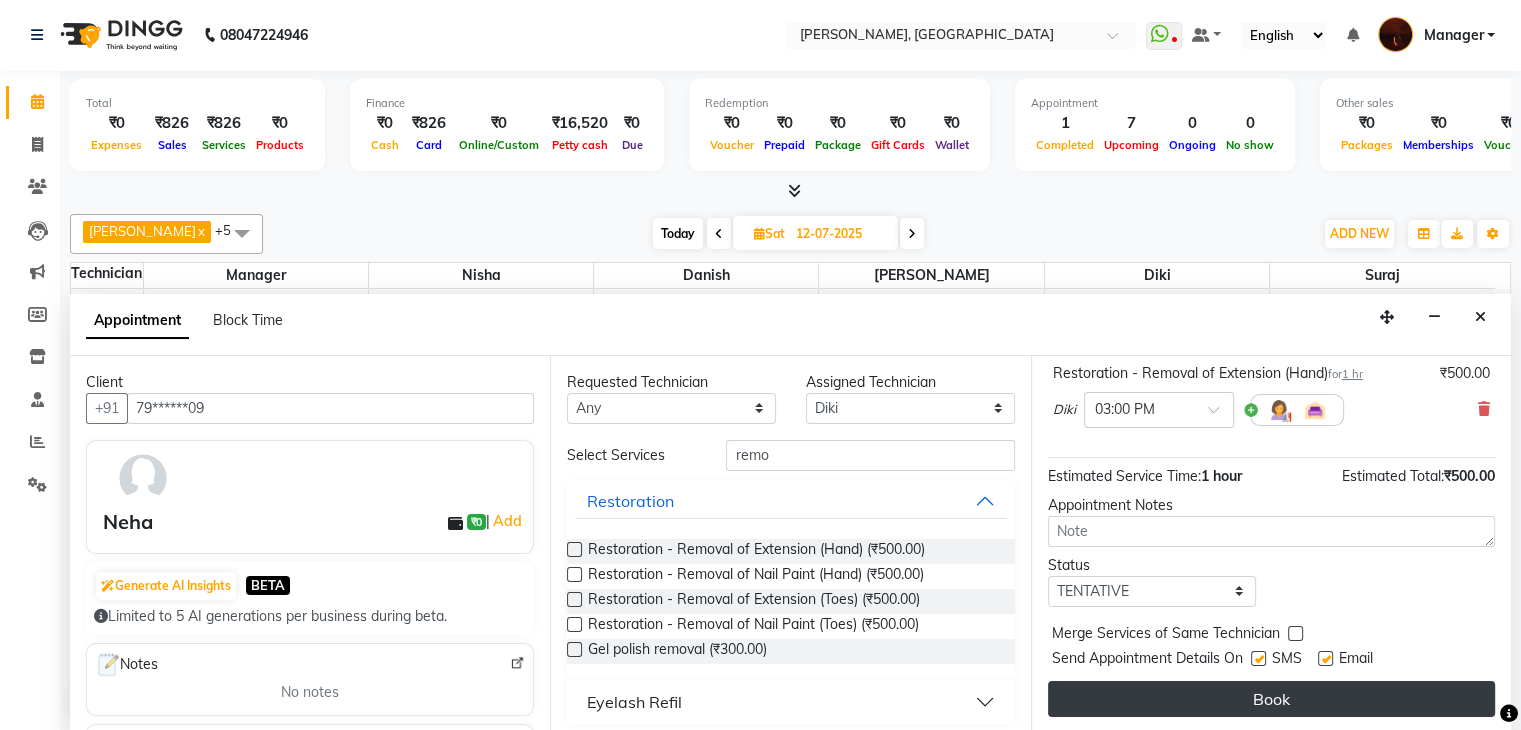 click on "Book" at bounding box center [1271, 699] 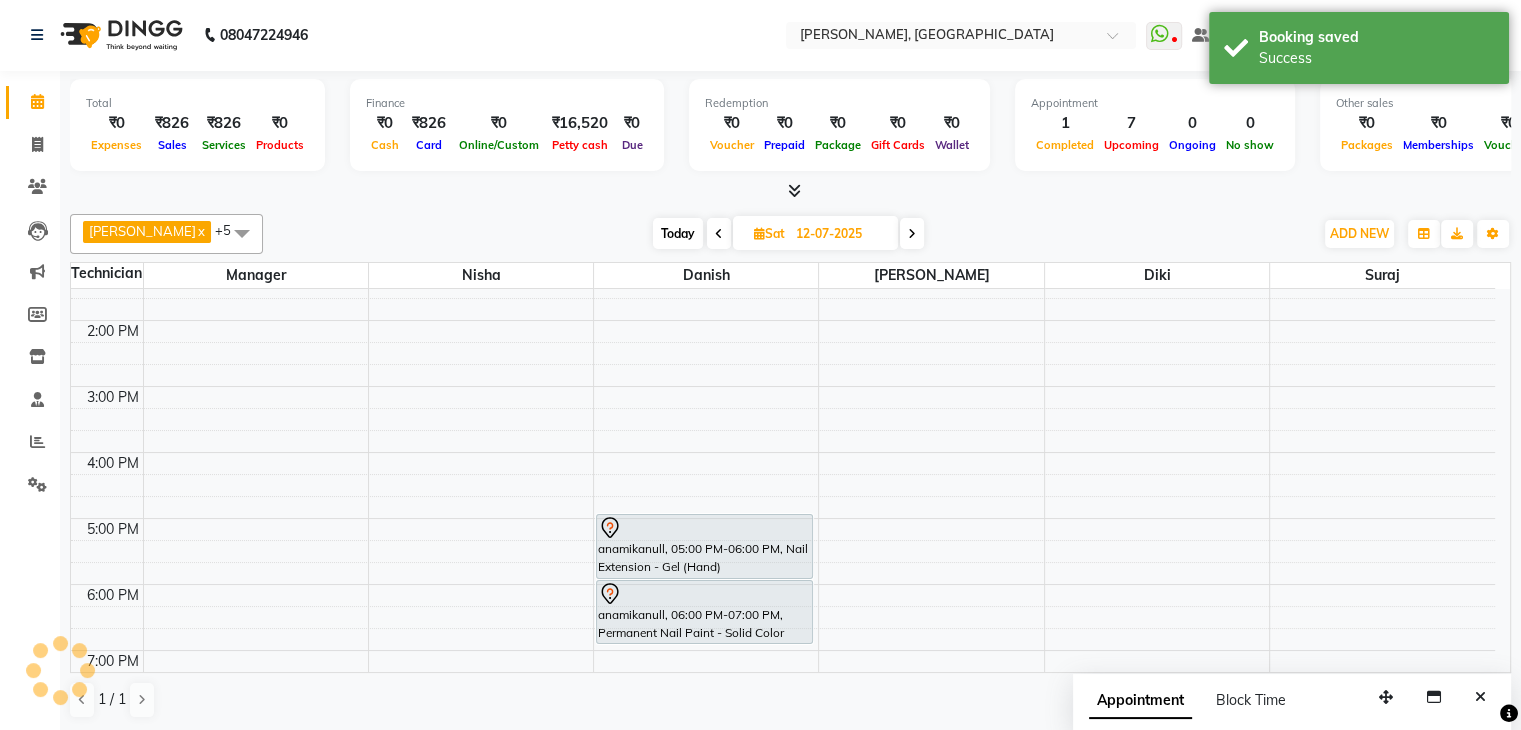 scroll, scrollTop: 0, scrollLeft: 0, axis: both 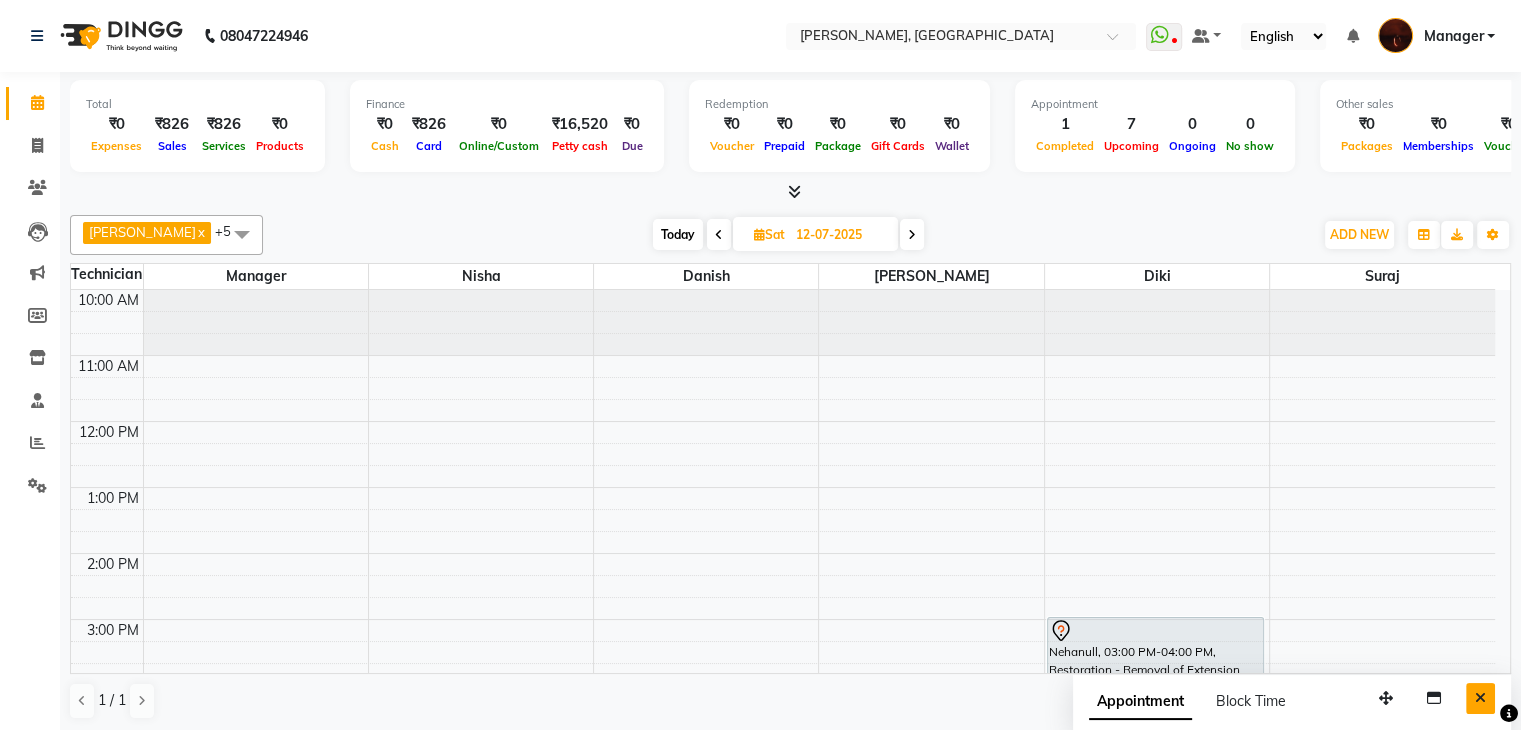 click at bounding box center (1480, 698) 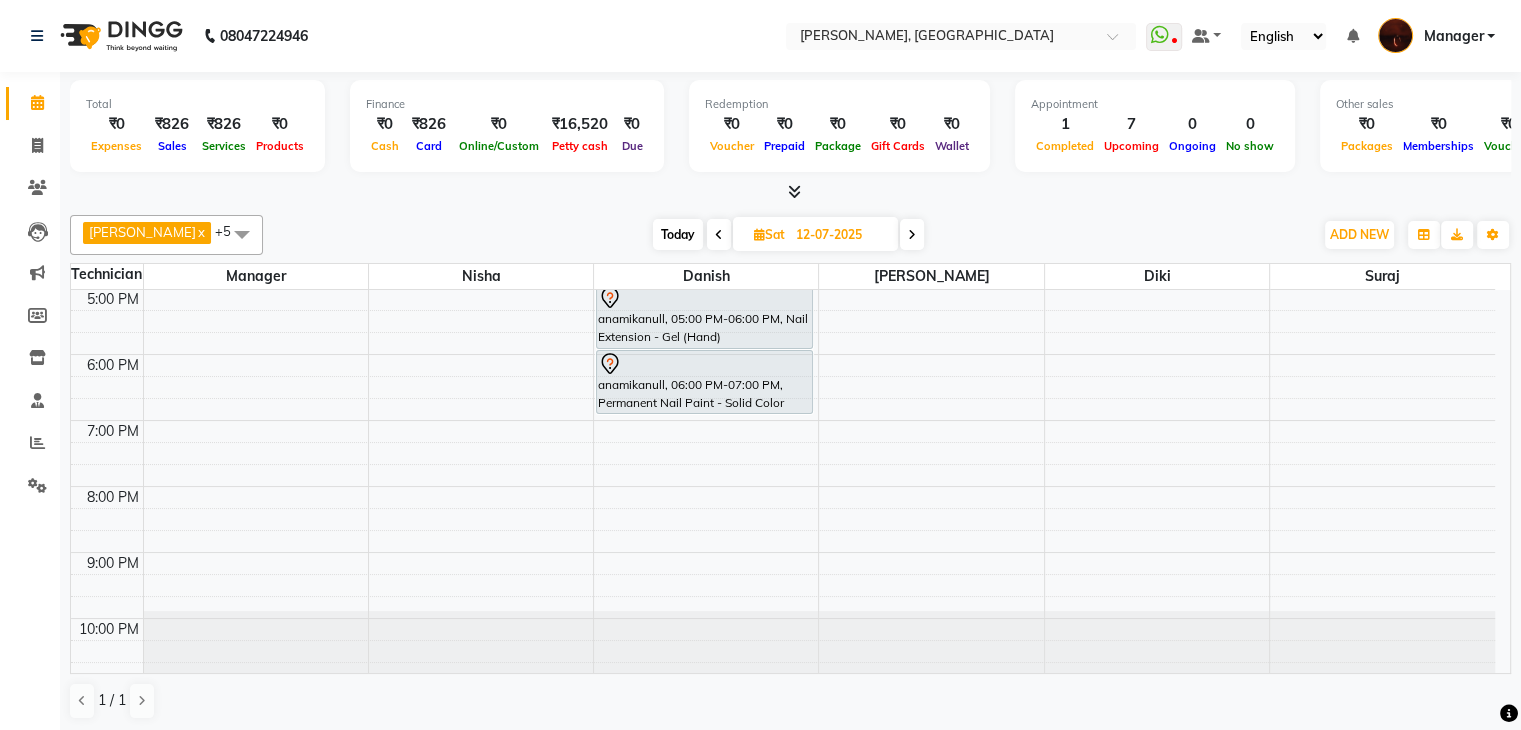 scroll, scrollTop: 465, scrollLeft: 0, axis: vertical 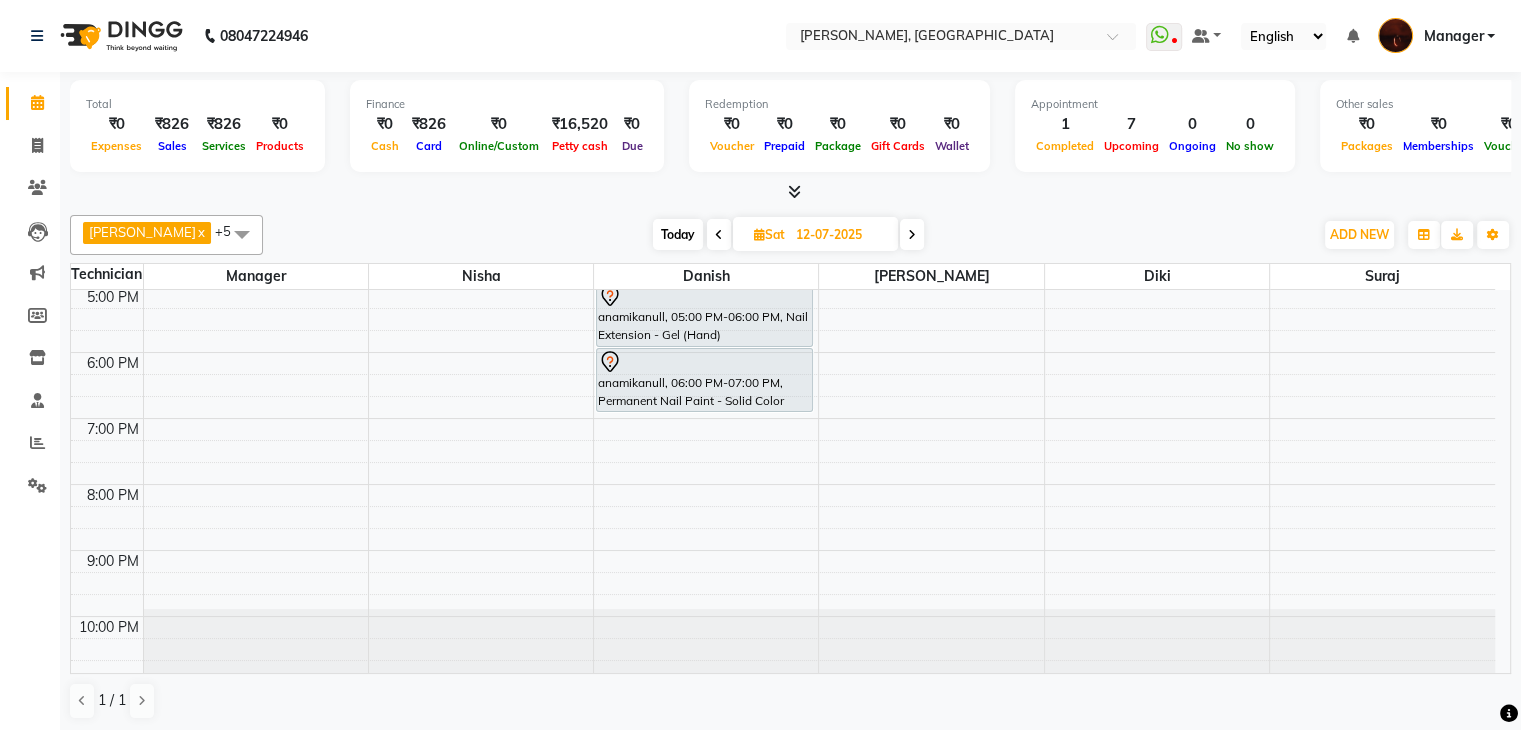 click on "Today" at bounding box center [678, 234] 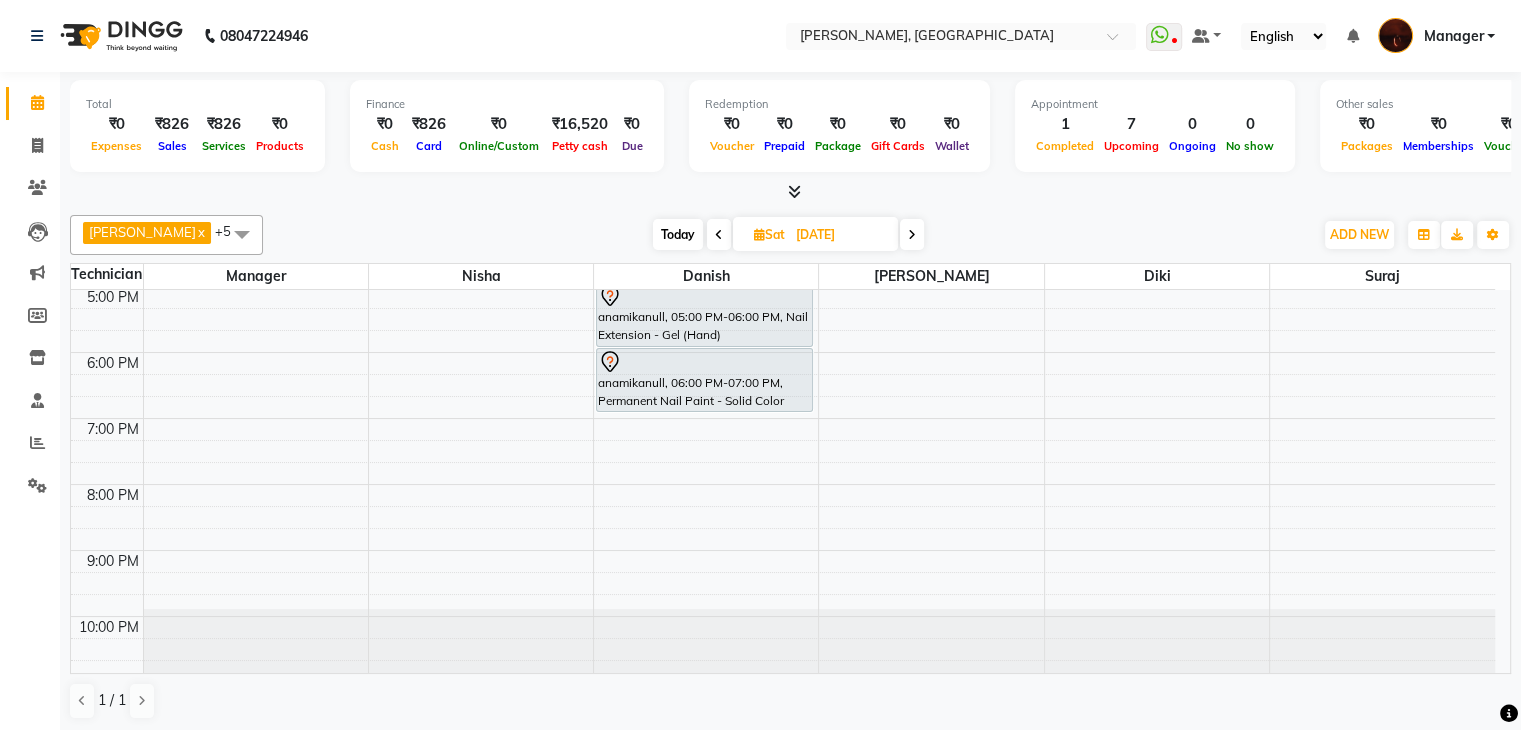 scroll, scrollTop: 66, scrollLeft: 0, axis: vertical 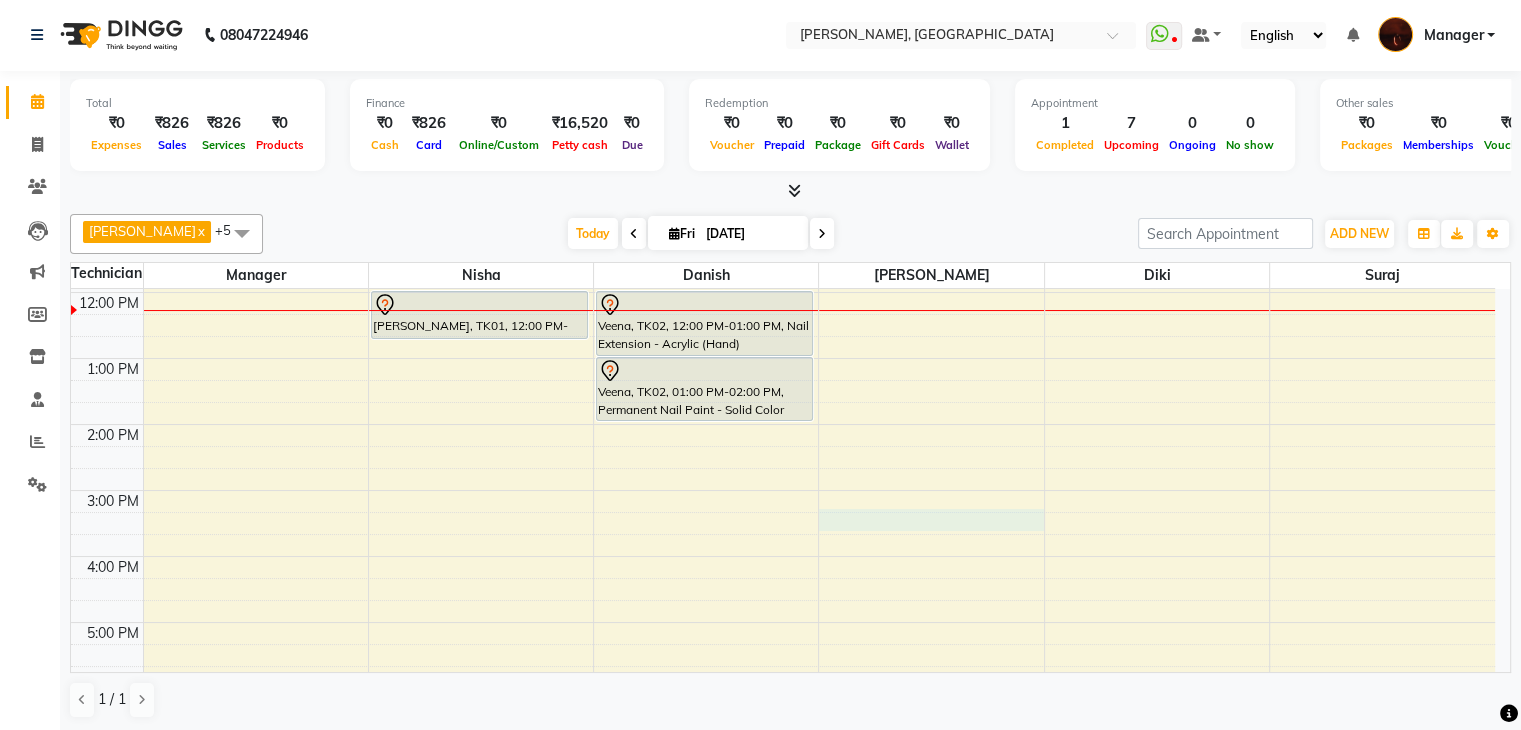 click on "10:00 AM 11:00 AM 12:00 PM 1:00 PM 2:00 PM 3:00 PM 4:00 PM 5:00 PM 6:00 PM 7:00 PM 8:00 PM 9:00 PM 10:00 PM             Bhavna, TK01, 12:00 PM-12:45 PM, Café H&F Pedicure     Indiranagar, TK05, 10:50 AM-11:50 AM, Permanent Nail Paint - Solid Color (Hand) (₹700)             Veena, TK02, 12:00 PM-01:00 PM, Nail Extension - Acrylic (Hand)             Veena, TK02, 01:00 PM-02:00 PM, Permanent Nail Paint - Solid Color (Hand)             harshita, TK03, 07:15 PM-08:15 PM, Permanent Nail Paint - French (Hand)             harshita, TK03, 08:15 PM-09:15 PM, Permanent Nail Paint - Solid Color (Hand)             Nalini, TK04, 07:00 PM-07:15 PM, Nail Art - Glitter Per Finger (Hand)             Nalini, TK04, 07:15 PM-07:30 PM, Nail Art - Myler Per Finger (Hand)" at bounding box center (783, 589) 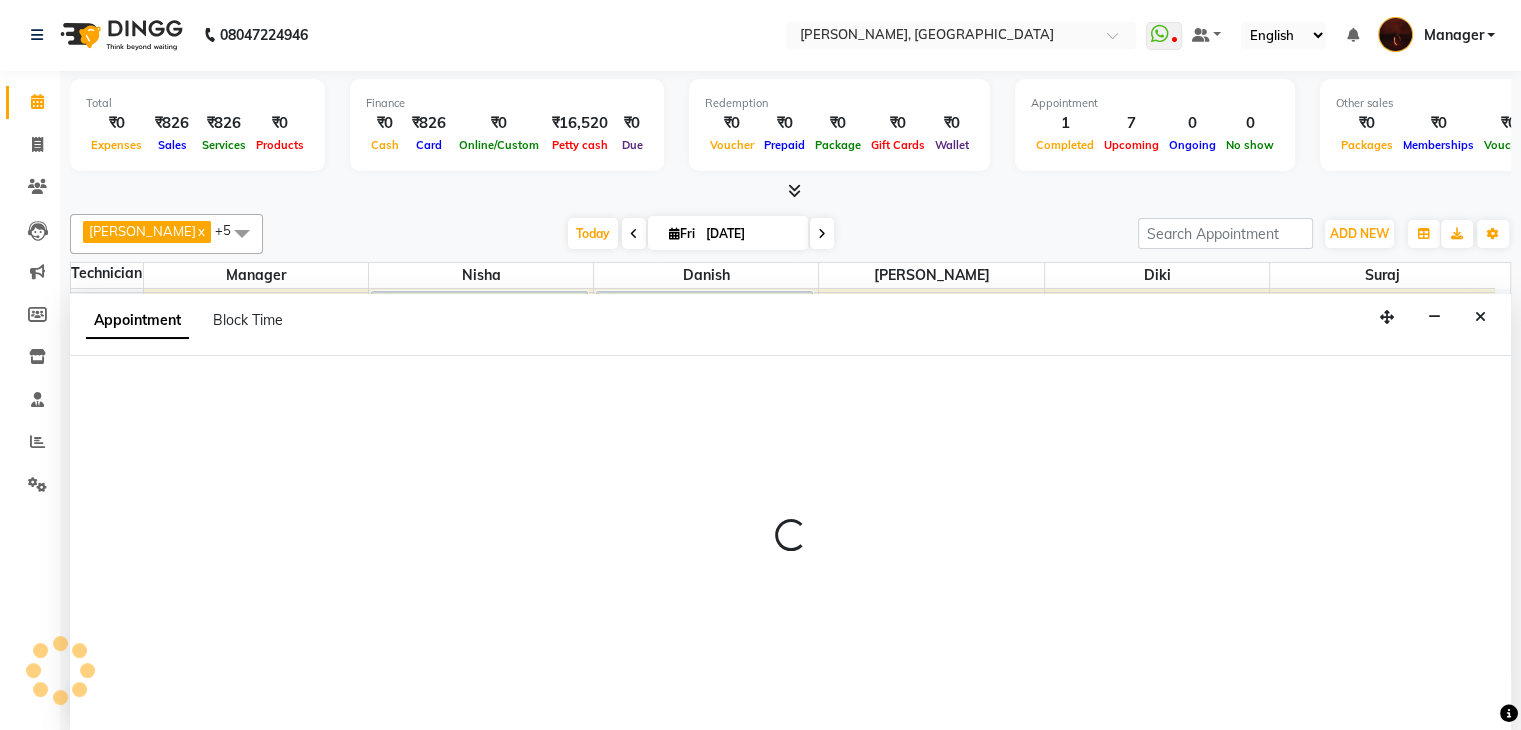 select on "35072" 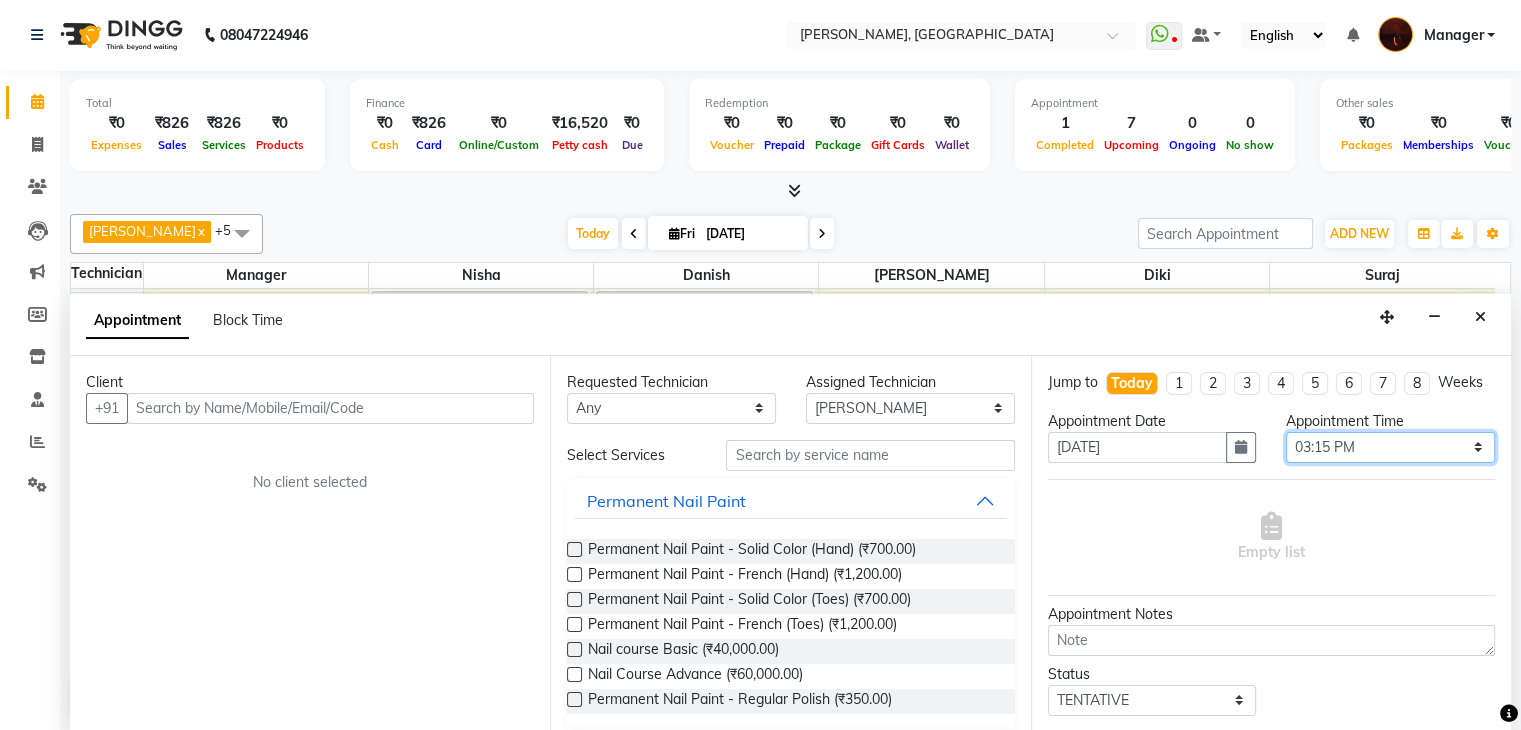 click on "Select 11:00 AM 11:15 AM 11:30 AM 11:45 AM 12:00 PM 12:15 PM 12:30 PM 12:45 PM 01:00 PM 01:15 PM 01:30 PM 01:45 PM 02:00 PM 02:15 PM 02:30 PM 02:45 PM 03:00 PM 03:15 PM 03:30 PM 03:45 PM 04:00 PM 04:15 PM 04:30 PM 04:45 PM 05:00 PM 05:15 PM 05:30 PM 05:45 PM 06:00 PM 06:15 PM 06:30 PM 06:45 PM 07:00 PM 07:15 PM 07:30 PM 07:45 PM 08:00 PM 08:15 PM 08:30 PM 08:45 PM 09:00 PM 09:15 PM 09:30 PM 09:45 PM 10:00 PM" at bounding box center [1390, 447] 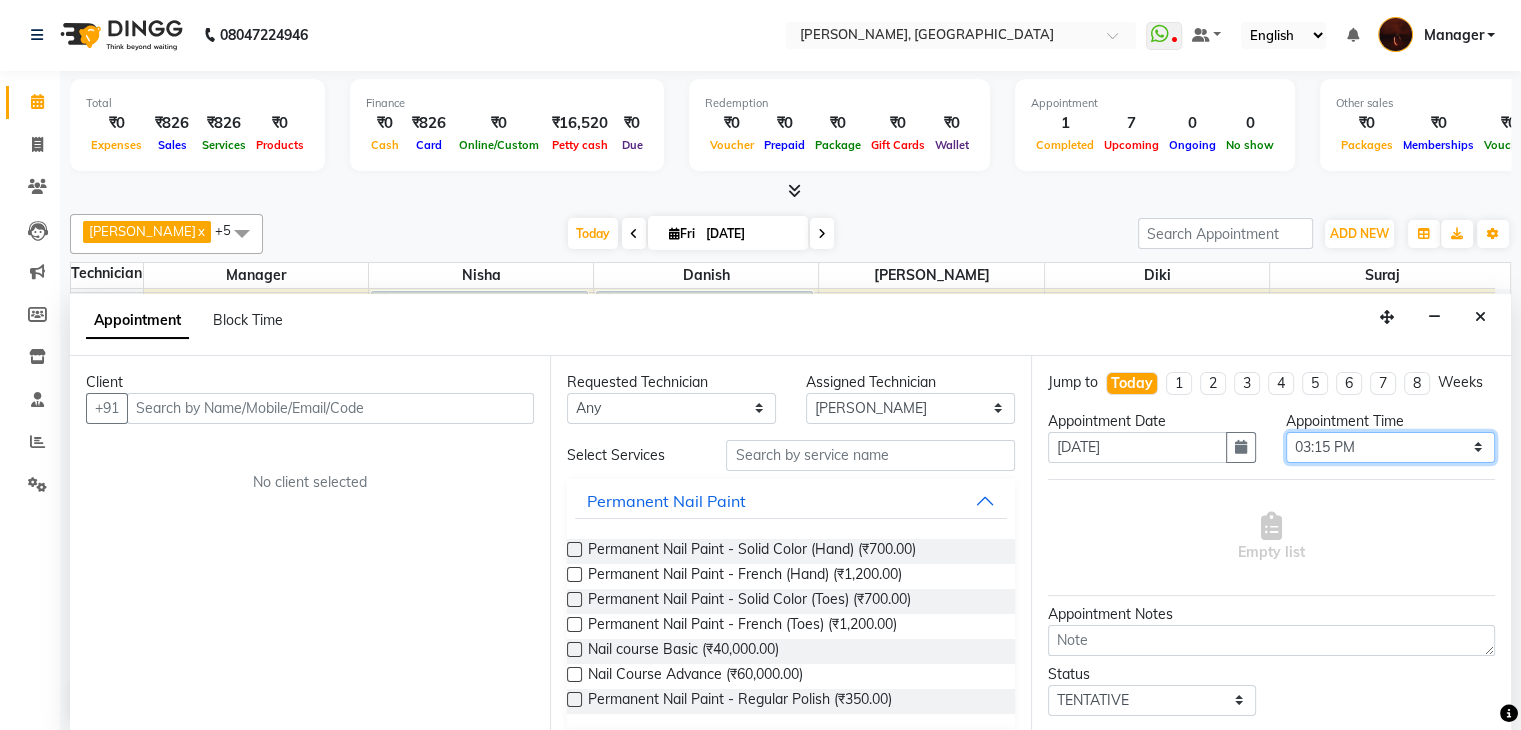 select on "930" 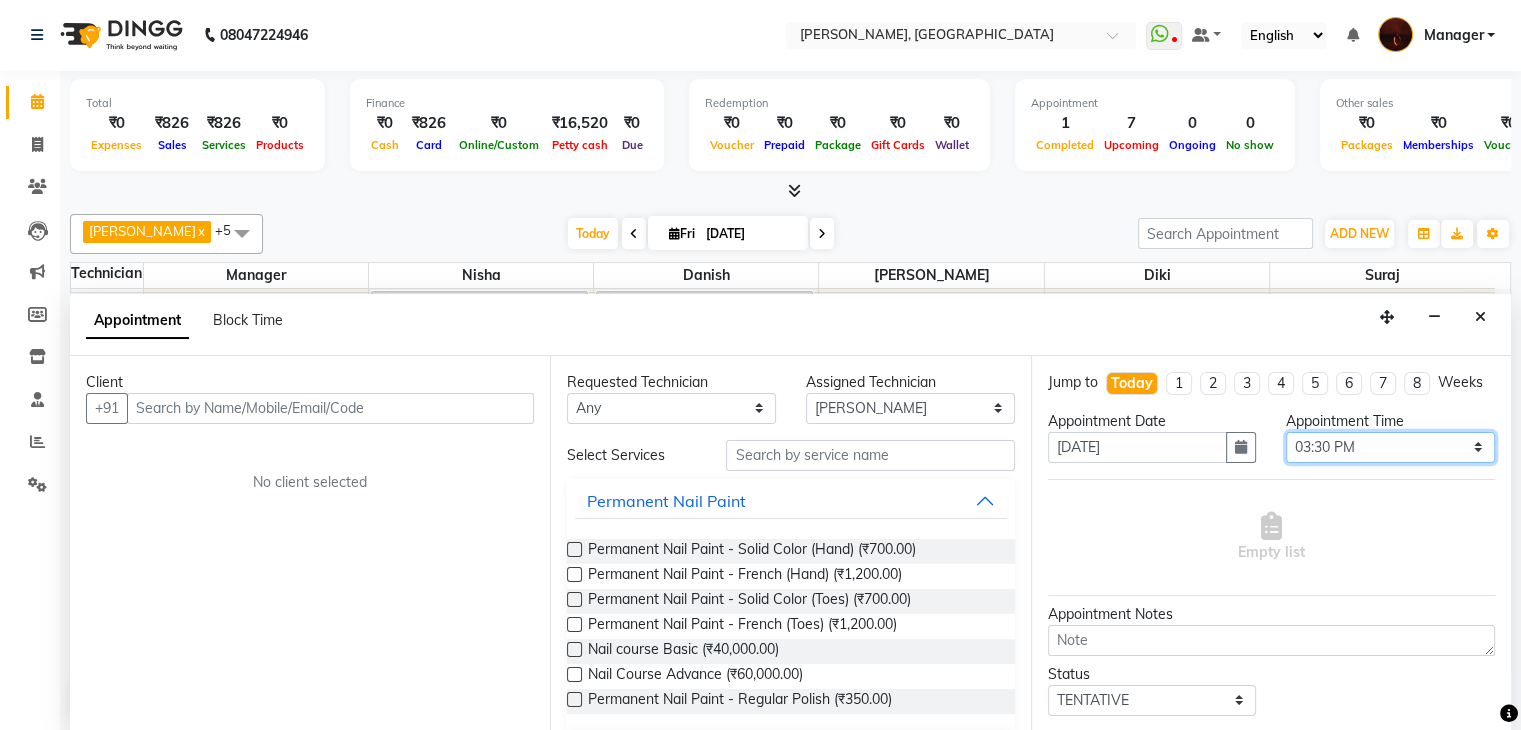 click on "Select 11:00 AM 11:15 AM 11:30 AM 11:45 AM 12:00 PM 12:15 PM 12:30 PM 12:45 PM 01:00 PM 01:15 PM 01:30 PM 01:45 PM 02:00 PM 02:15 PM 02:30 PM 02:45 PM 03:00 PM 03:15 PM 03:30 PM 03:45 PM 04:00 PM 04:15 PM 04:30 PM 04:45 PM 05:00 PM 05:15 PM 05:30 PM 05:45 PM 06:00 PM 06:15 PM 06:30 PM 06:45 PM 07:00 PM 07:15 PM 07:30 PM 07:45 PM 08:00 PM 08:15 PM 08:30 PM 08:45 PM 09:00 PM 09:15 PM 09:30 PM 09:45 PM 10:00 PM" at bounding box center (1390, 447) 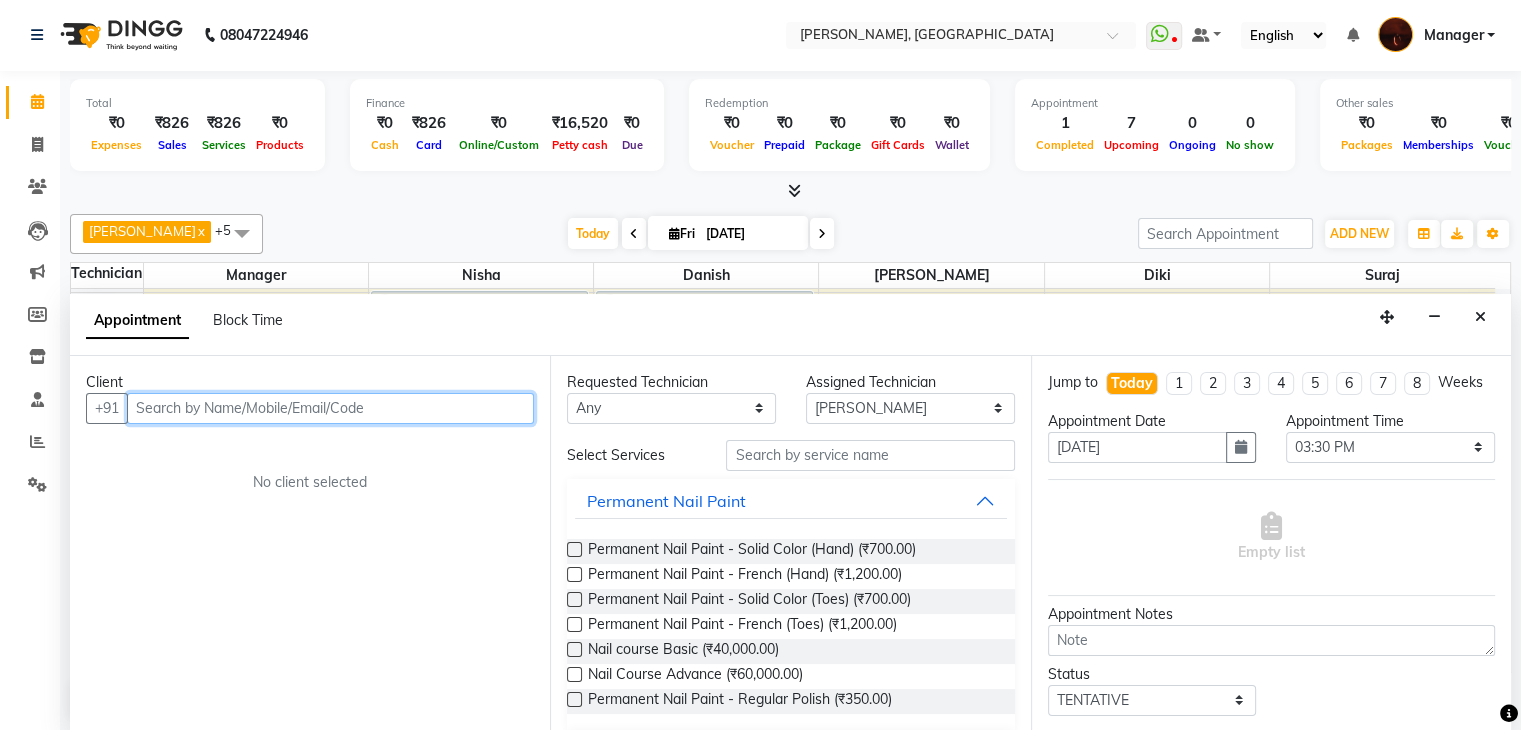 click at bounding box center [330, 408] 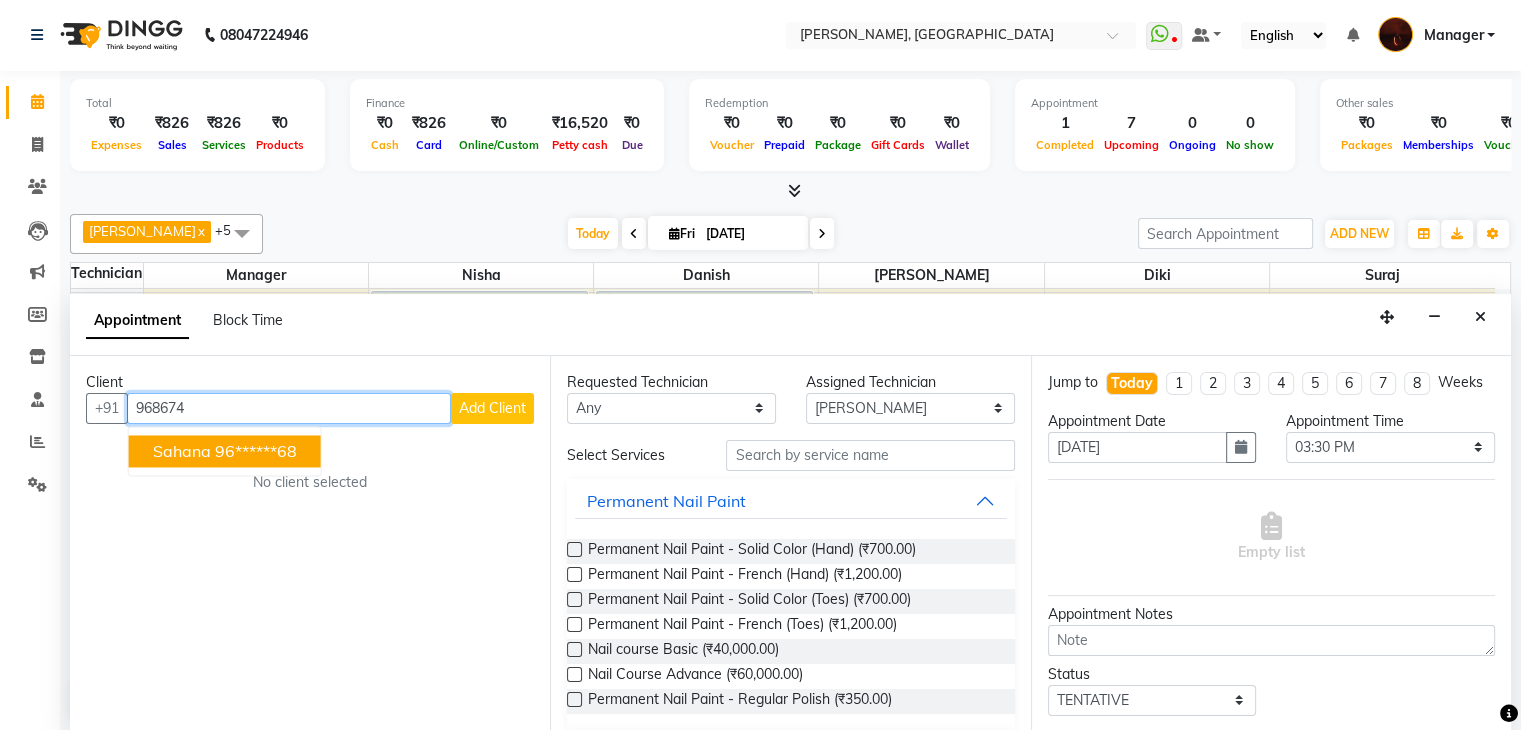 click on "96******68" at bounding box center (256, 451) 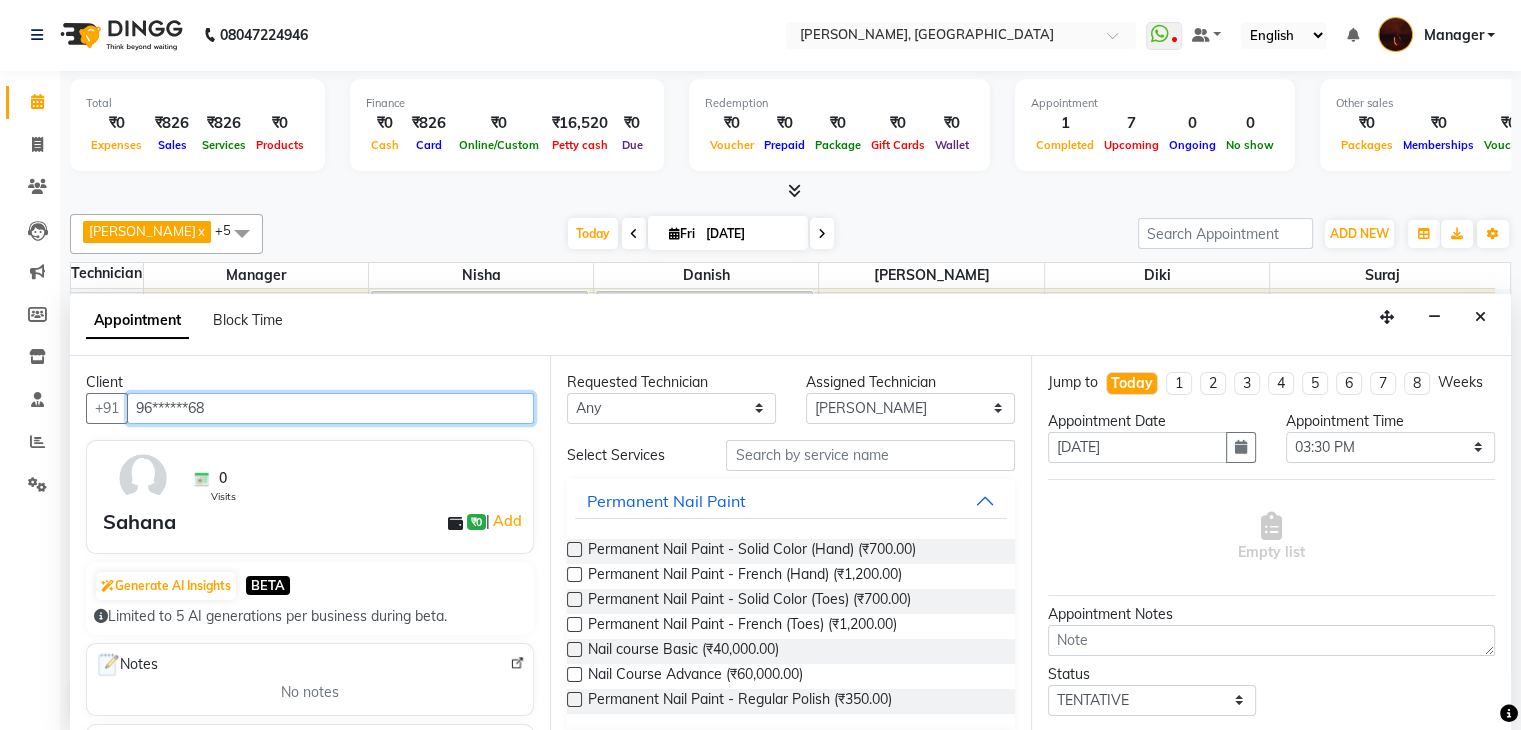 type on "96******68" 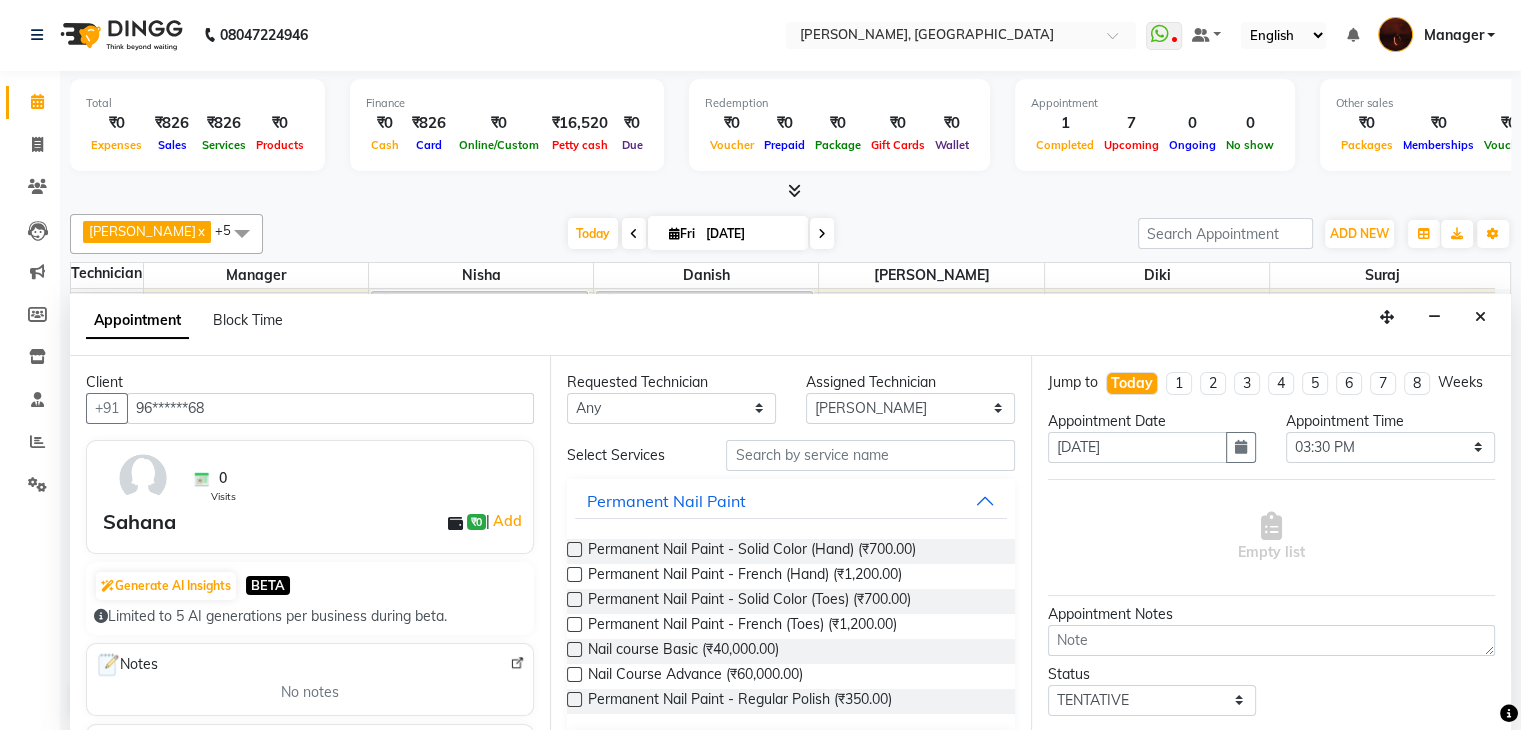 click at bounding box center (574, 549) 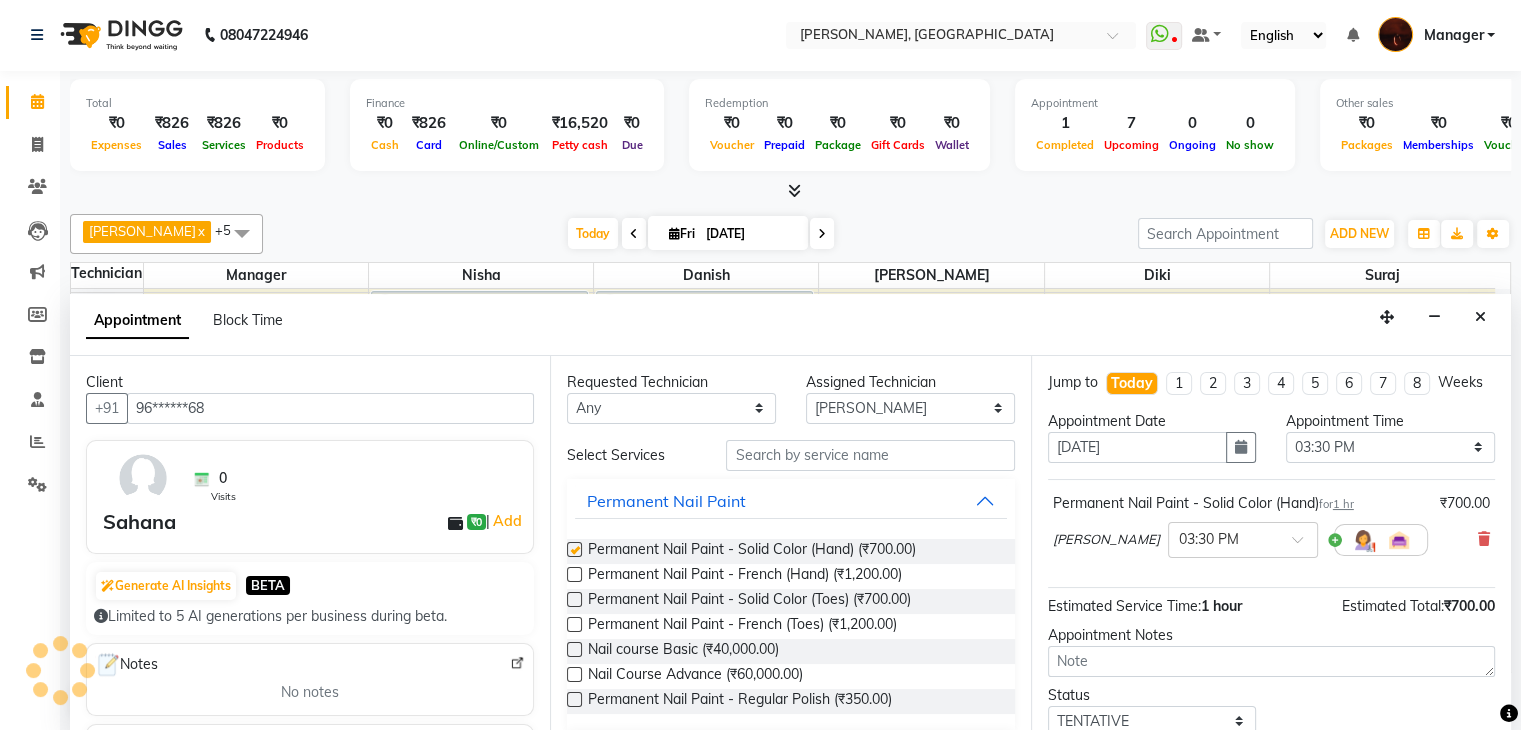 checkbox on "false" 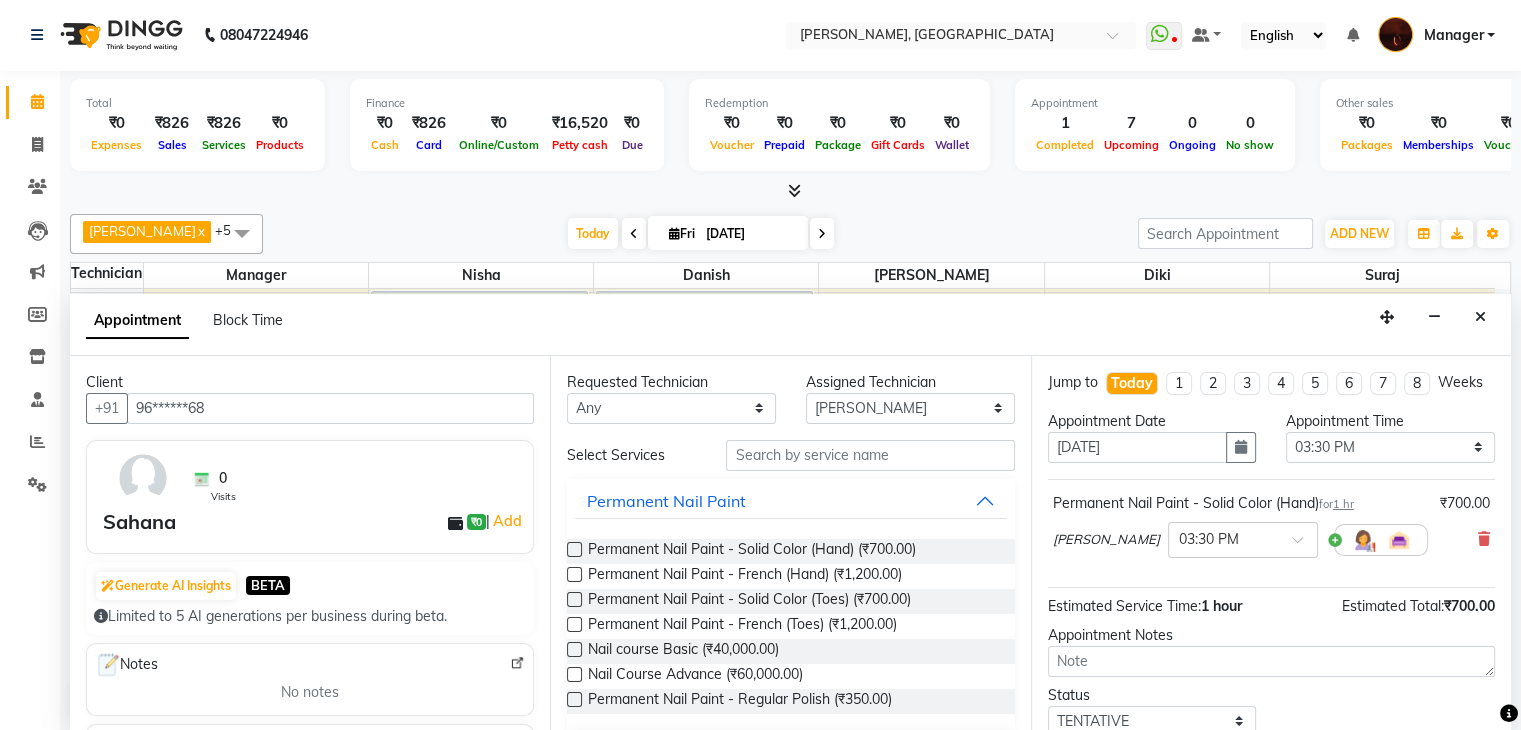scroll, scrollTop: 149, scrollLeft: 0, axis: vertical 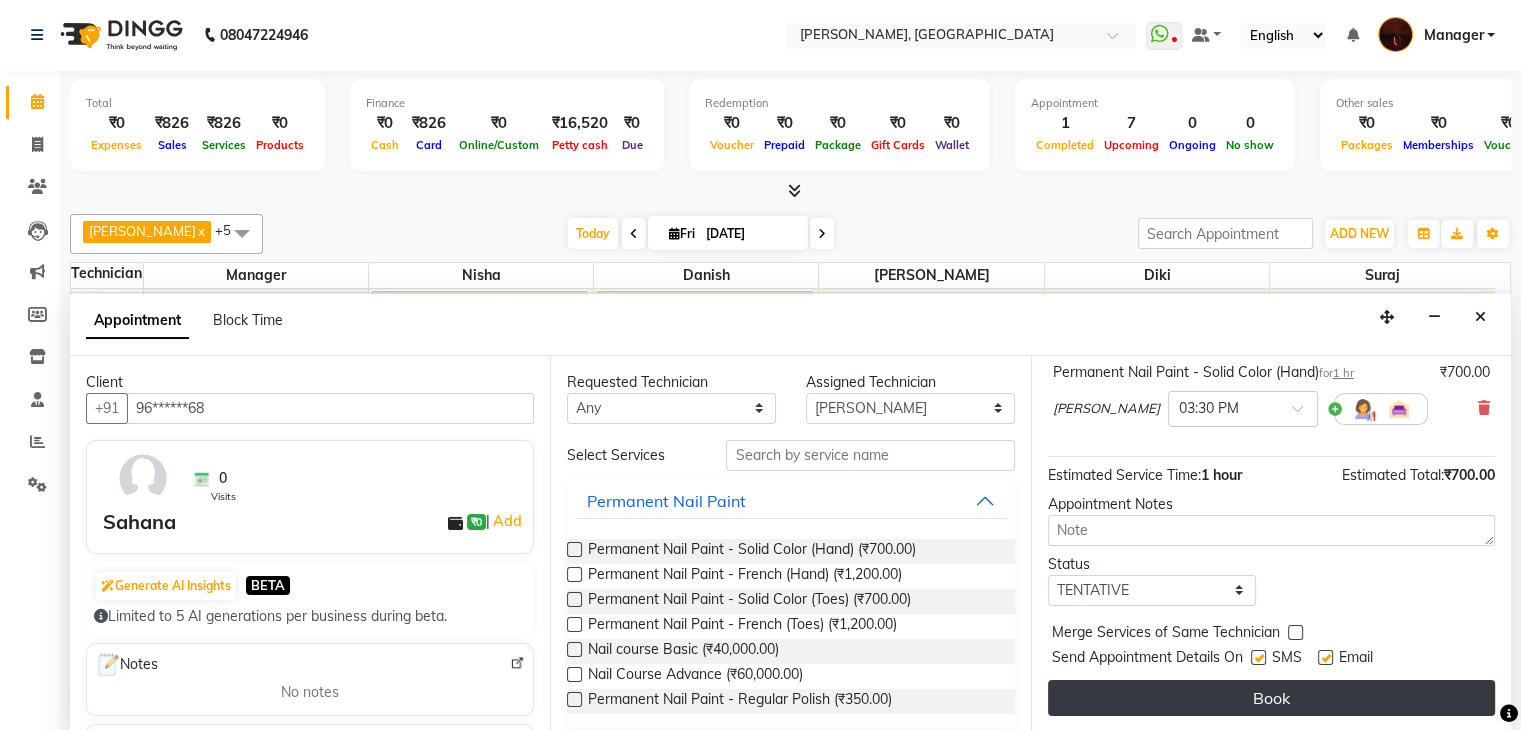 click on "Book" at bounding box center [1271, 698] 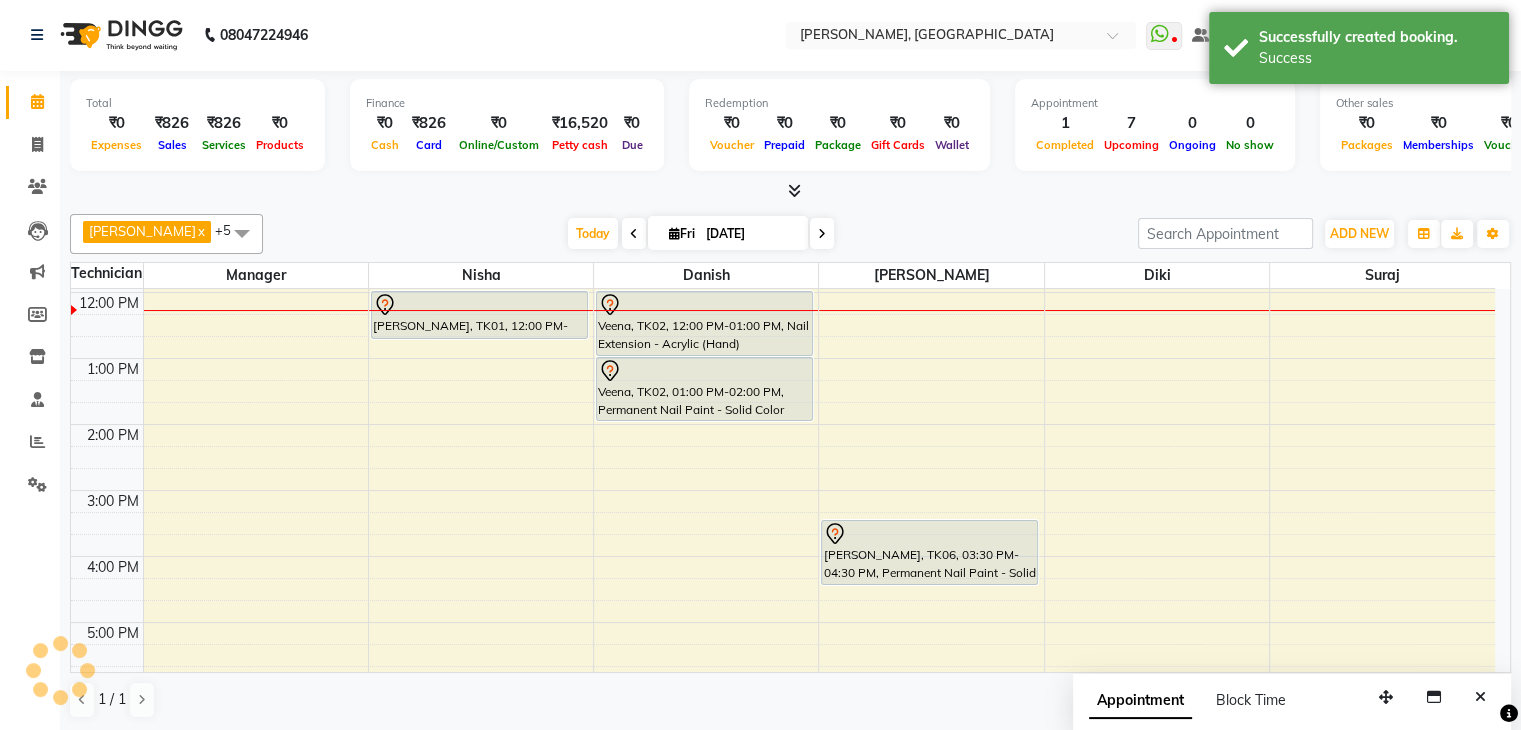 scroll, scrollTop: 0, scrollLeft: 0, axis: both 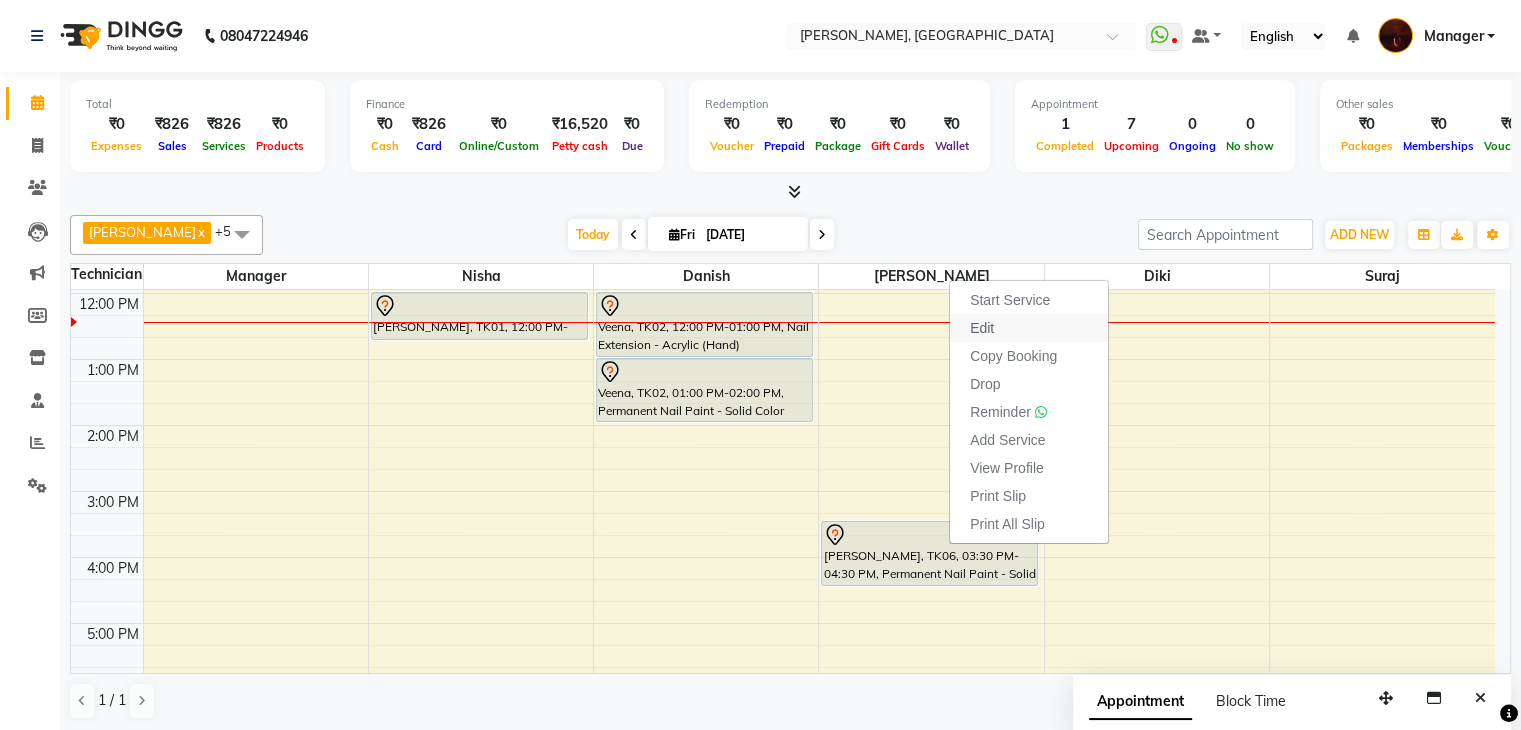 click on "Edit" at bounding box center (1029, 328) 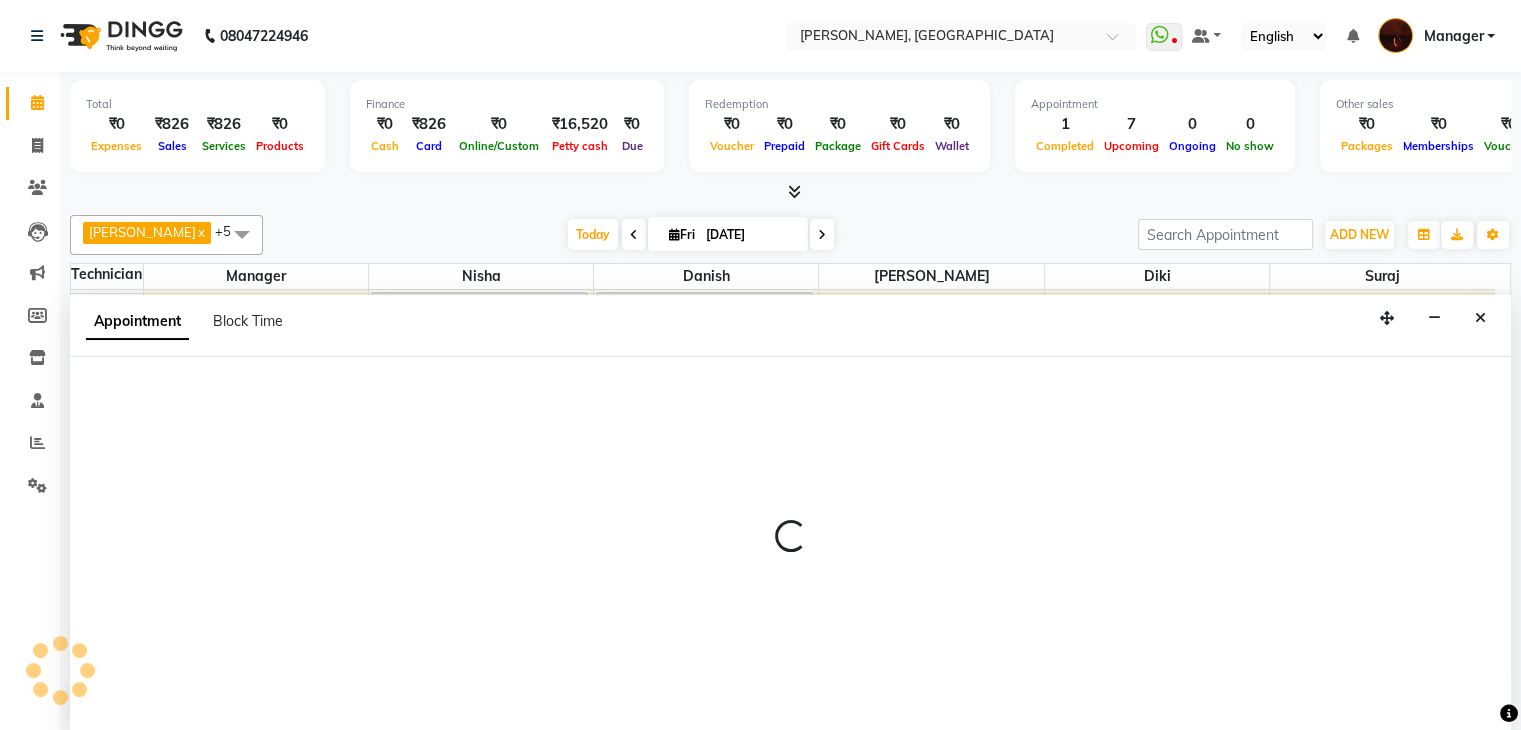 scroll, scrollTop: 1, scrollLeft: 0, axis: vertical 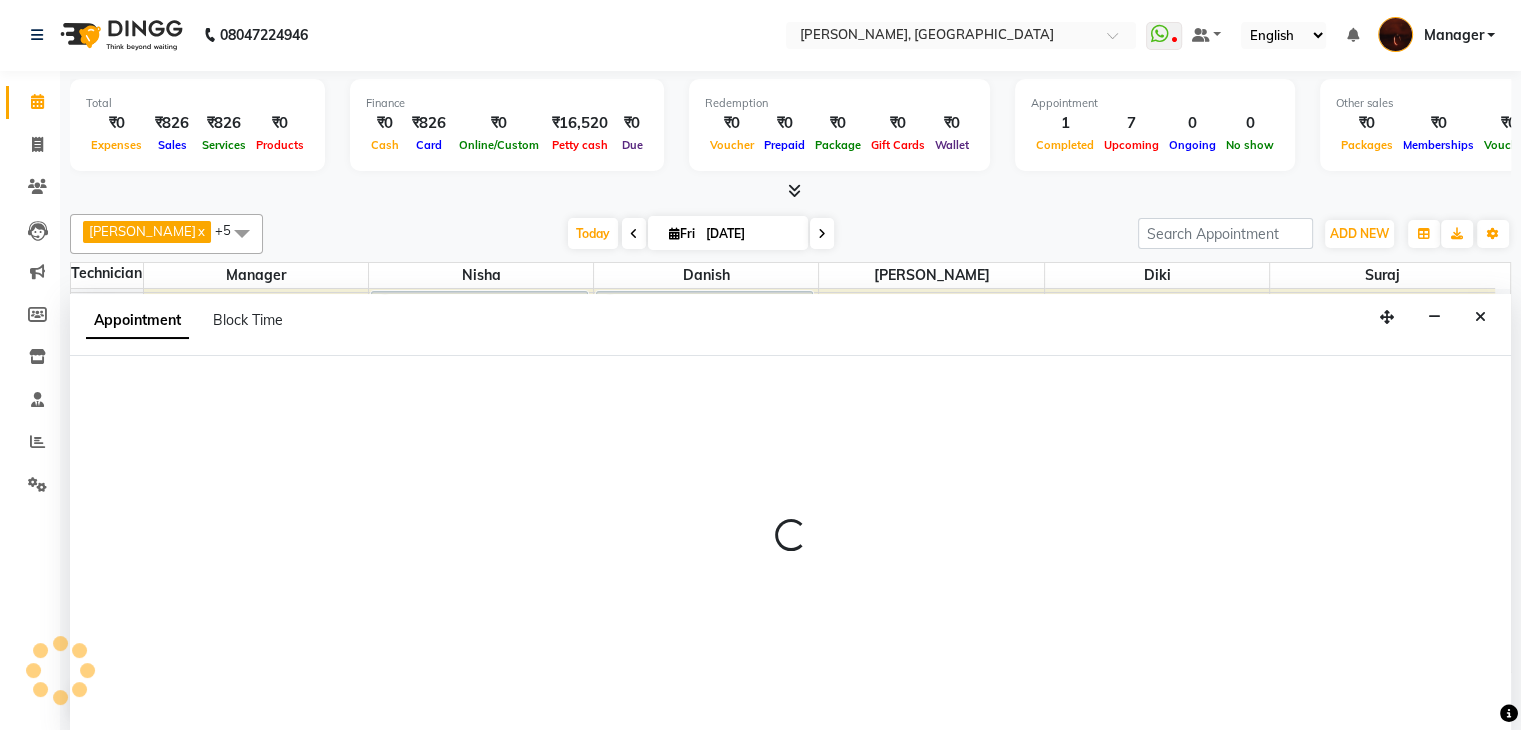 select on "tentative" 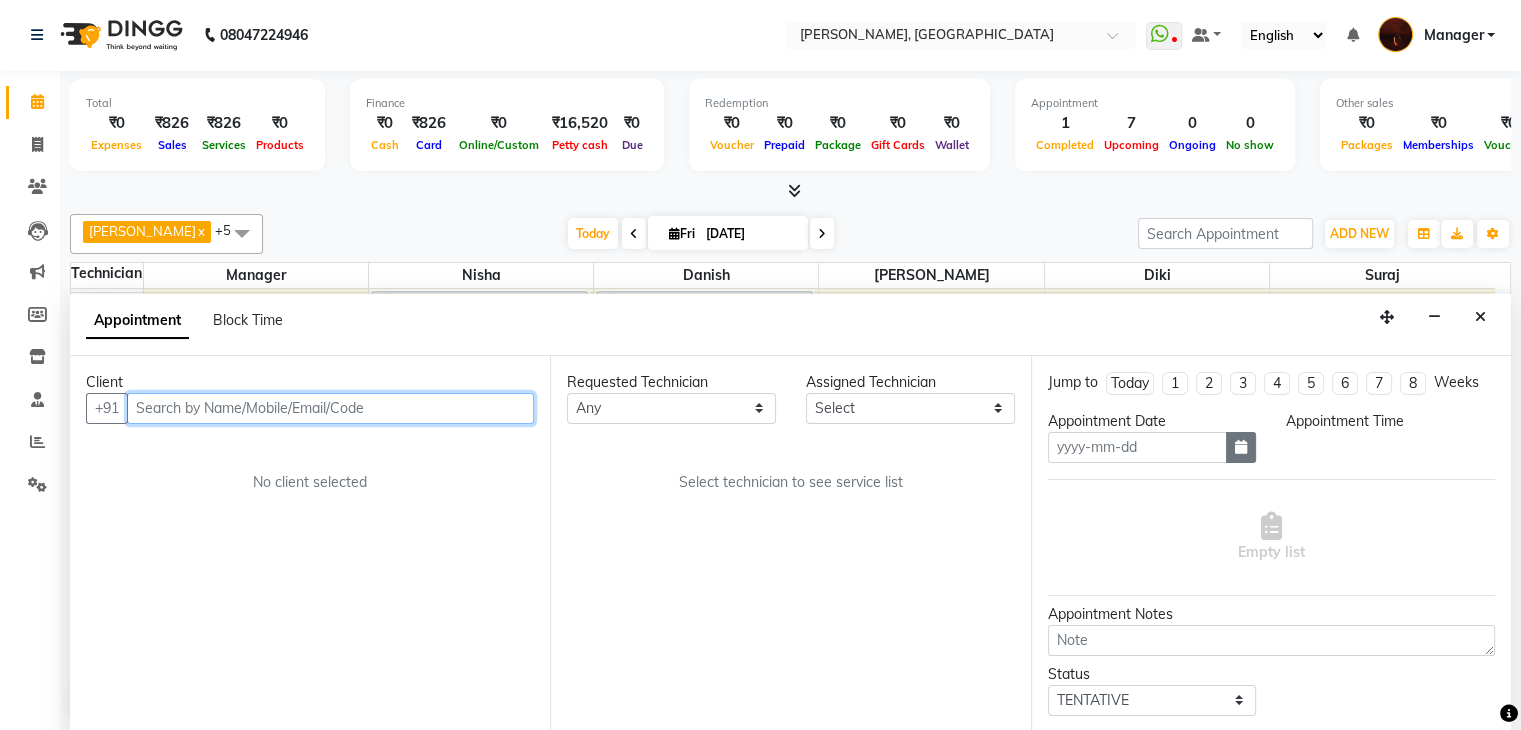 type on "[DATE]" 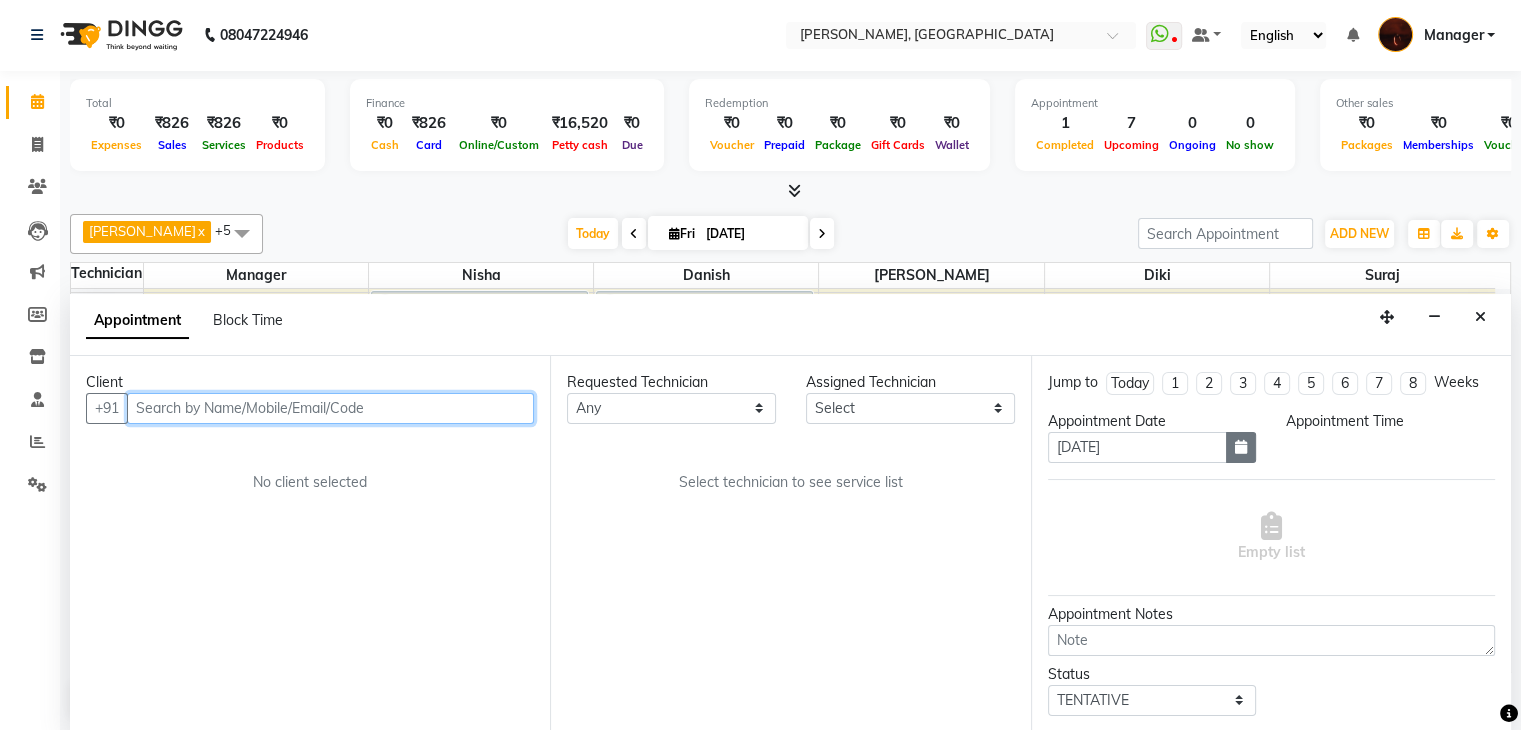select on "930" 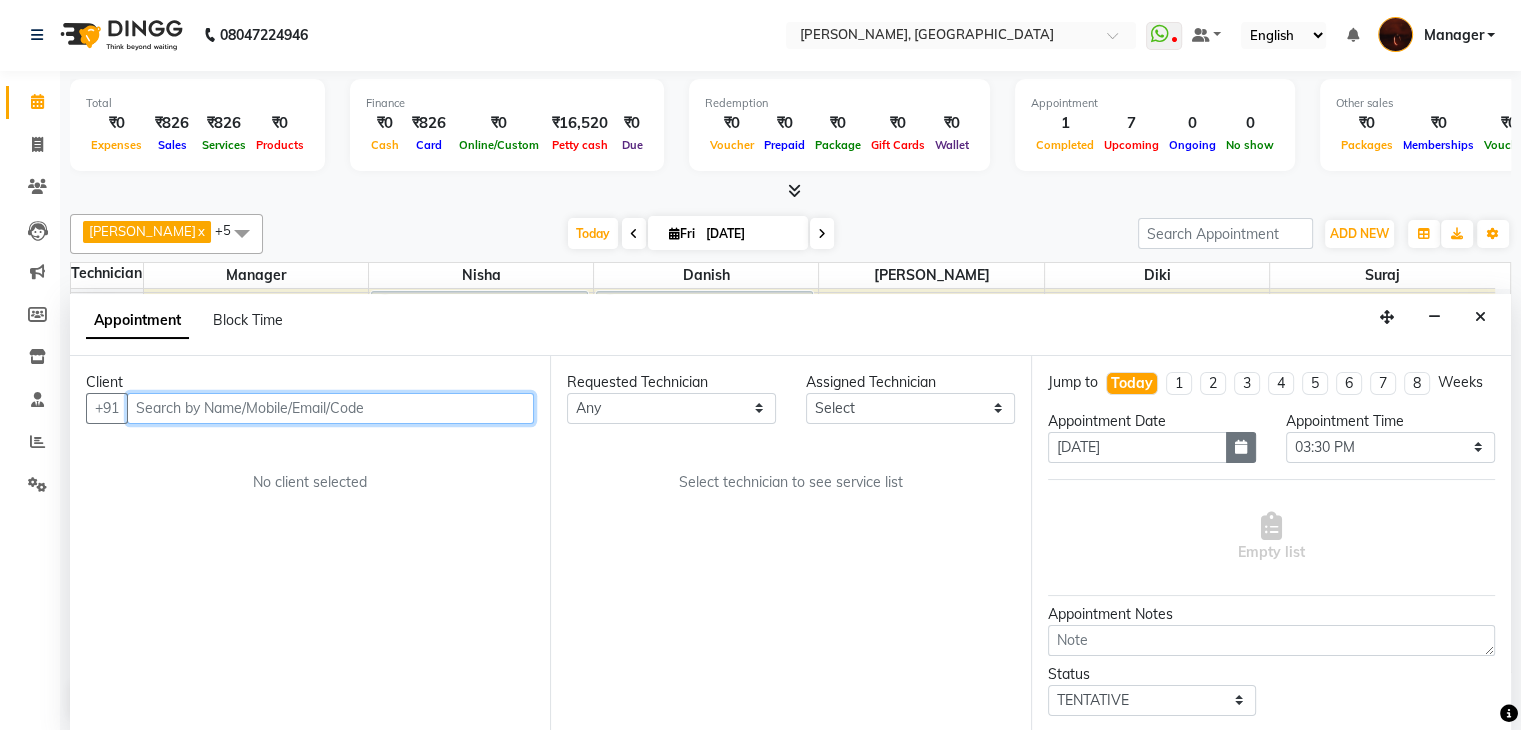 scroll, scrollTop: 0, scrollLeft: 0, axis: both 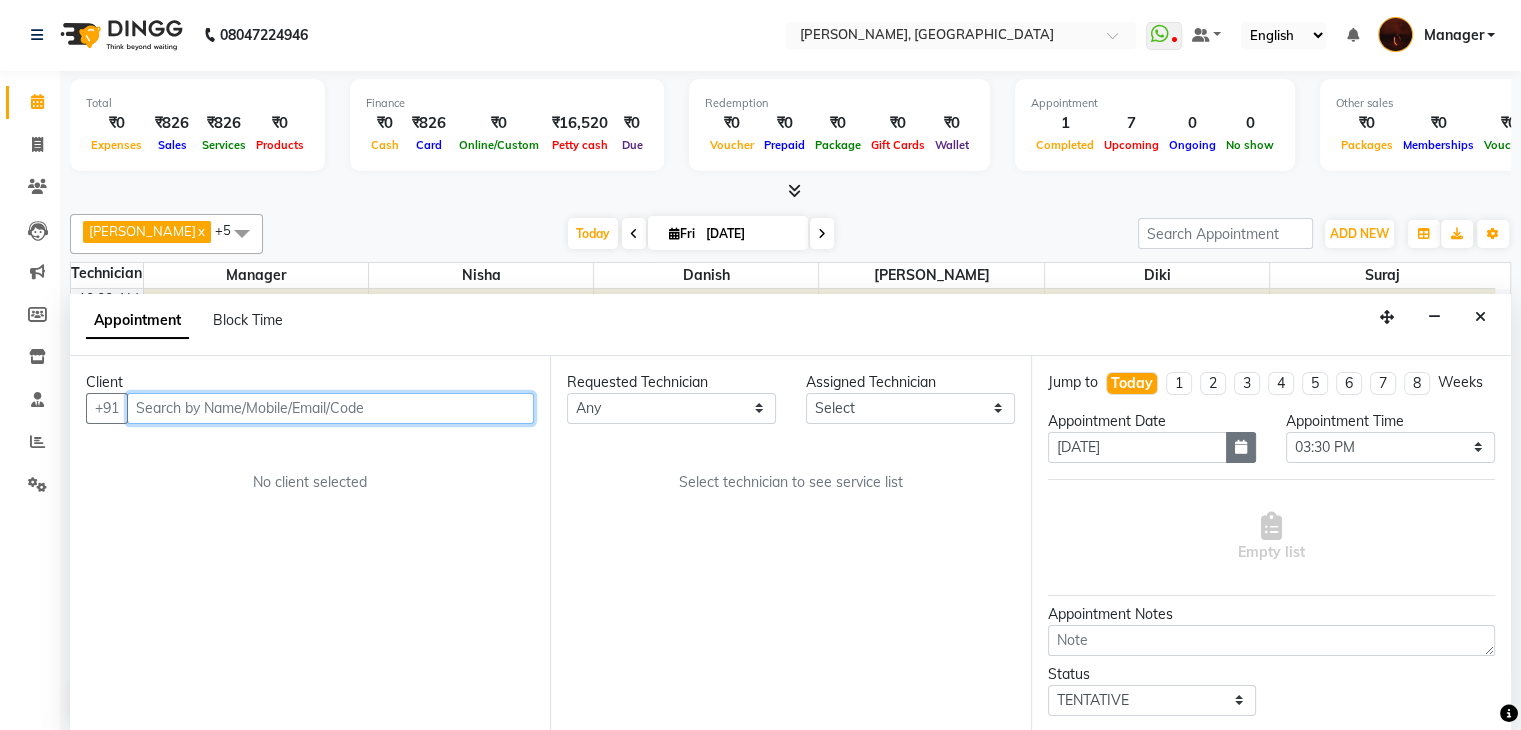 select on "35072" 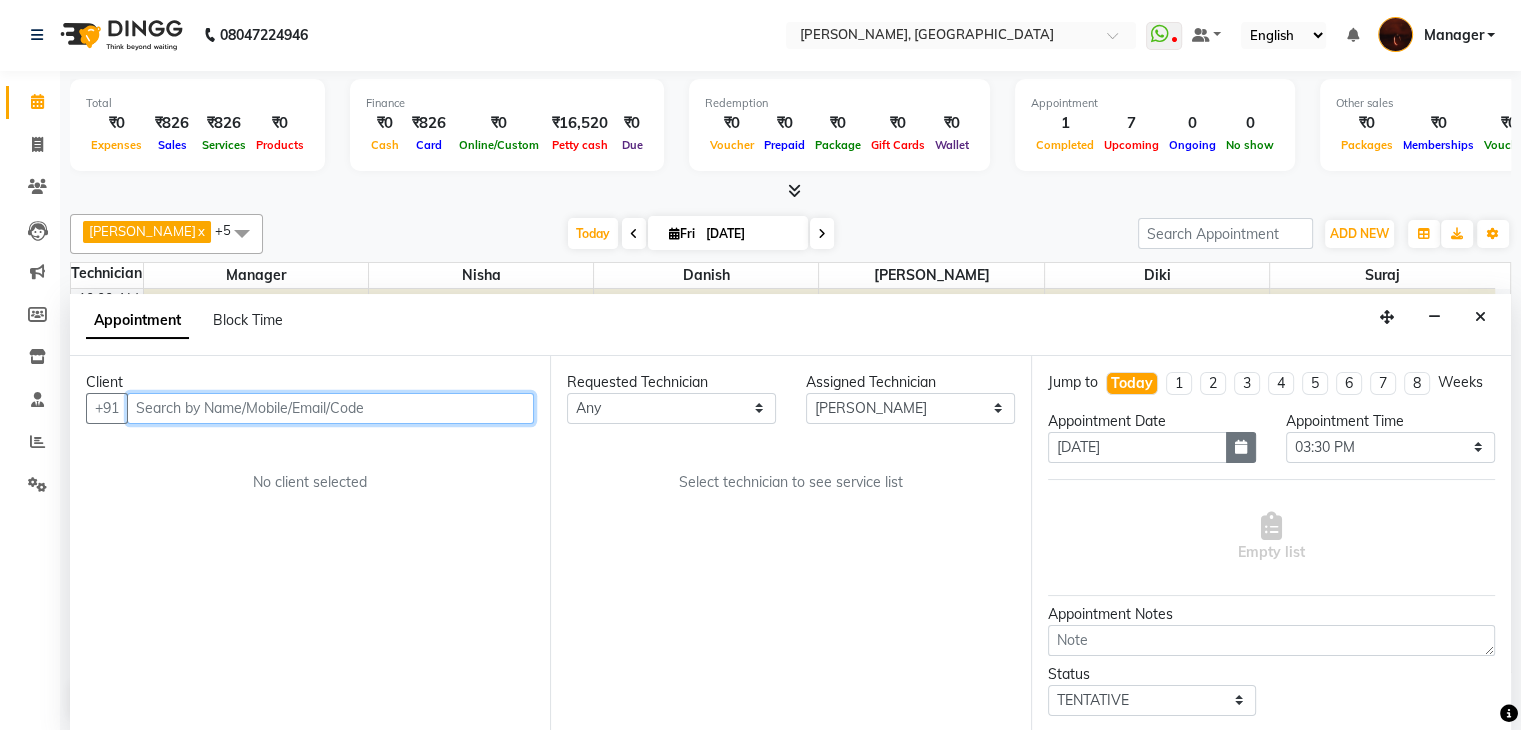 select on "1693" 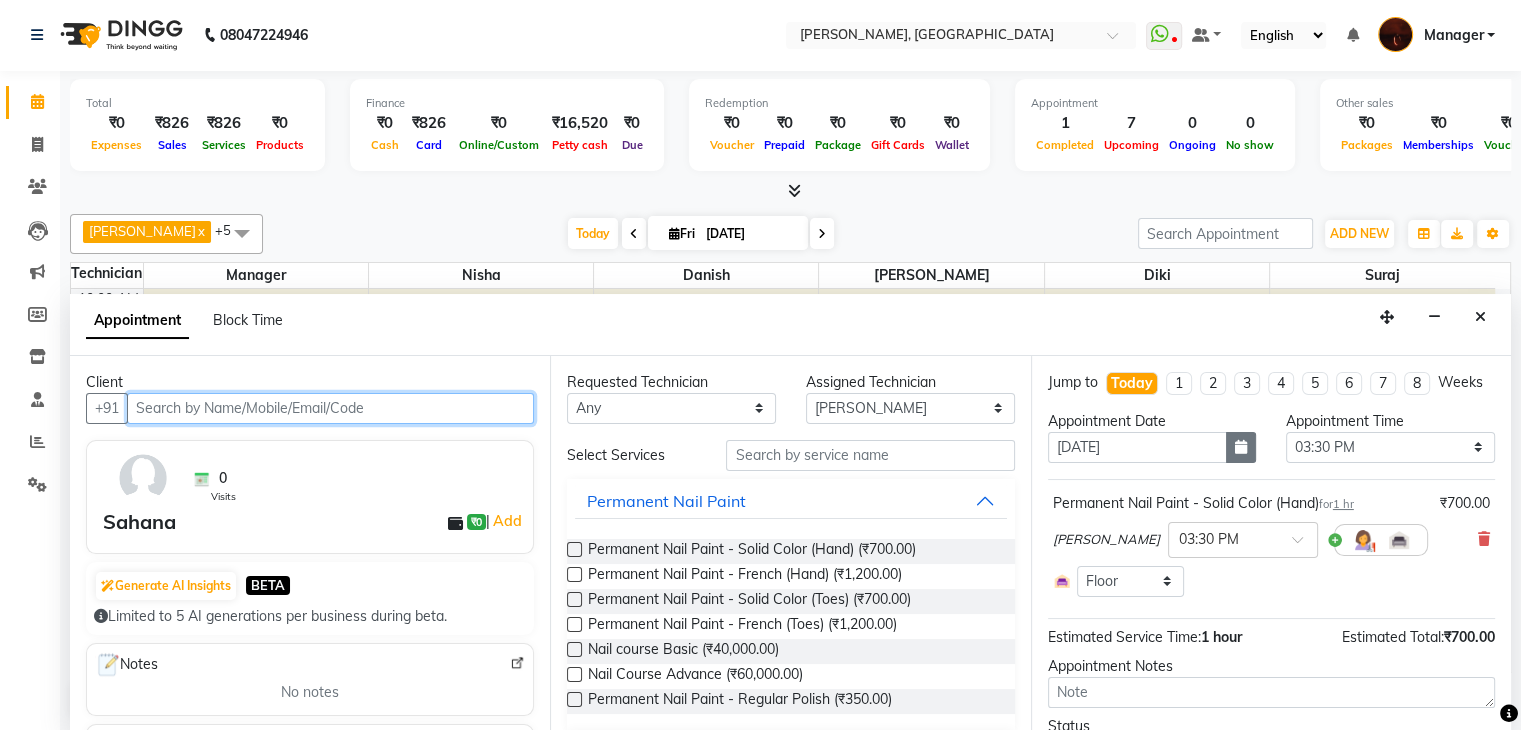 scroll, scrollTop: 132, scrollLeft: 0, axis: vertical 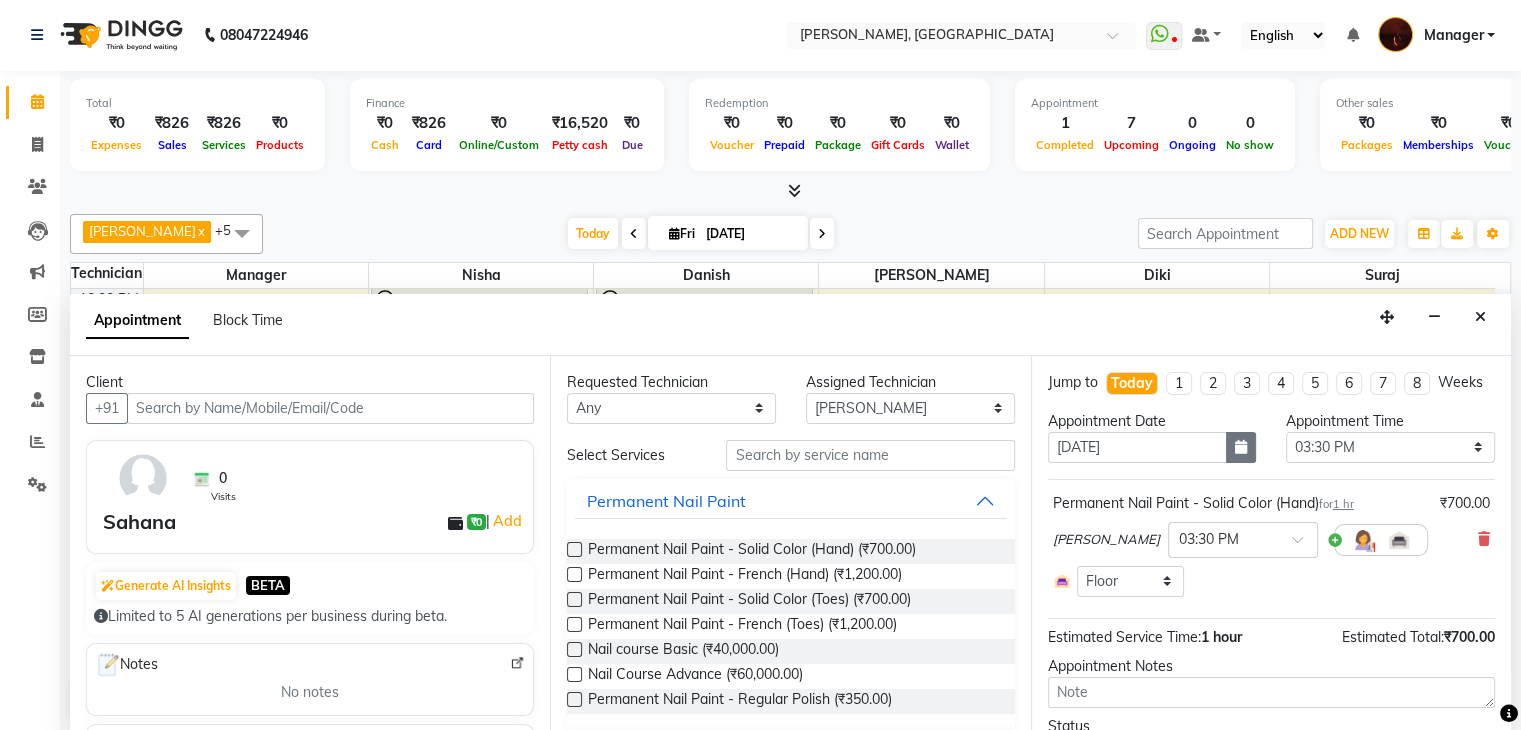 click at bounding box center [1241, 447] 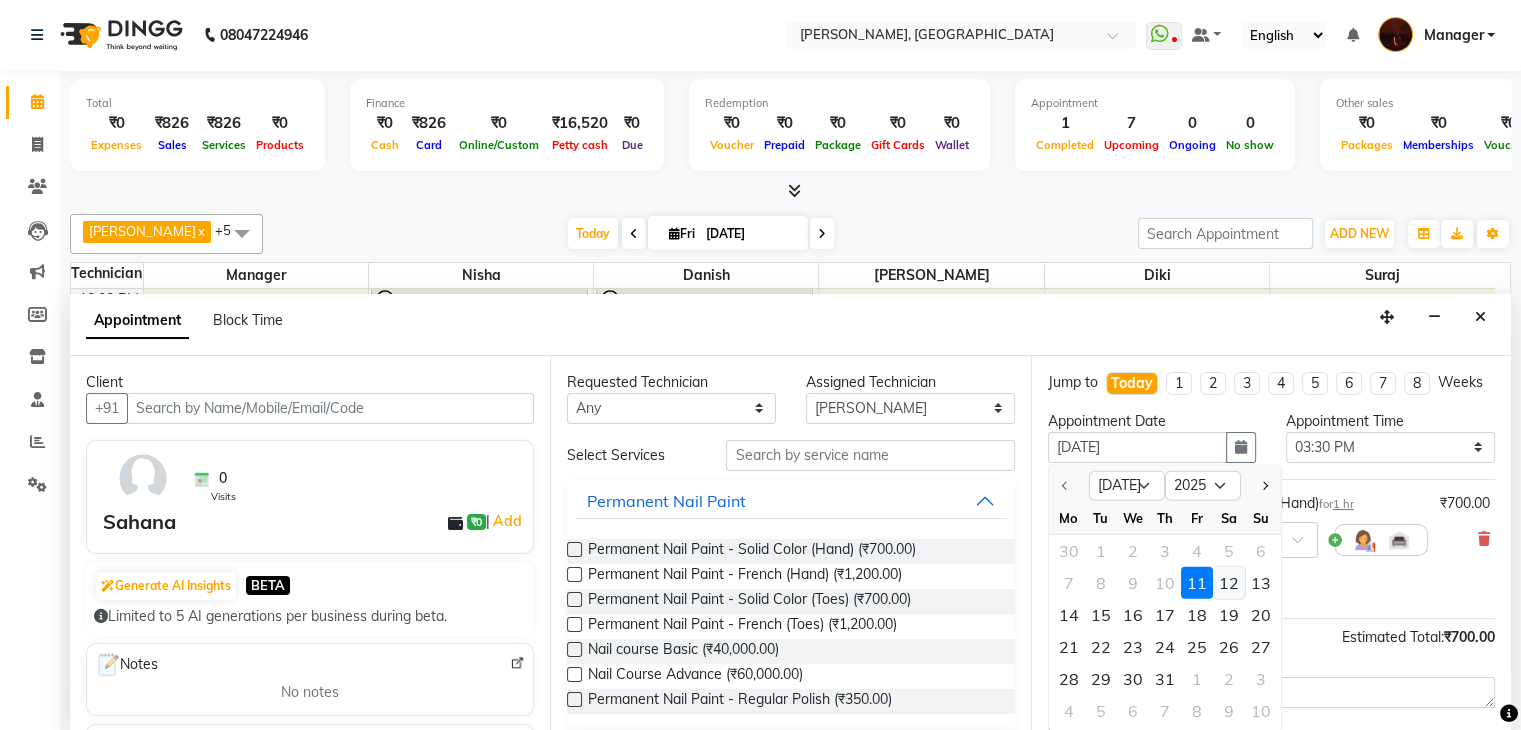 click on "12" at bounding box center (1229, 583) 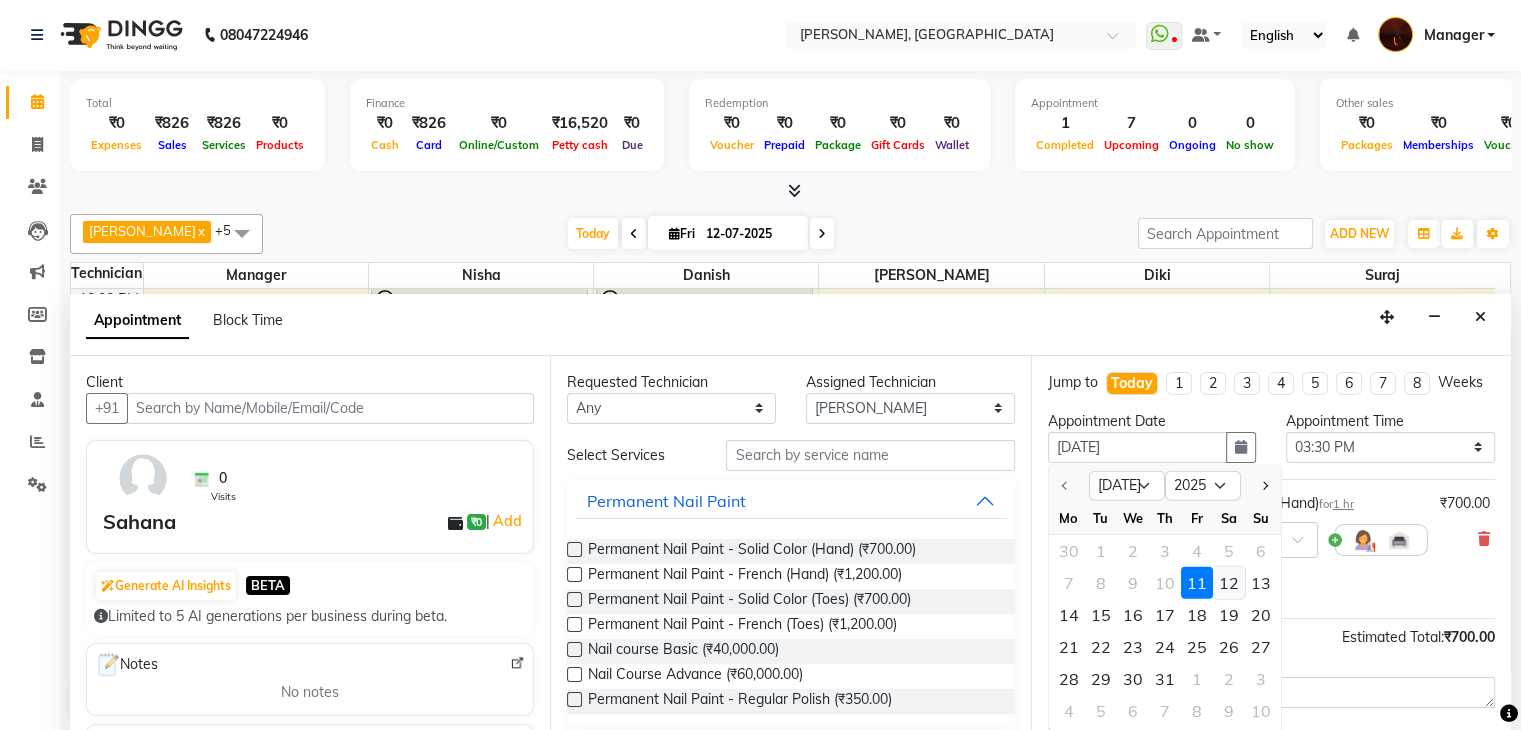 type on "12-07-2025" 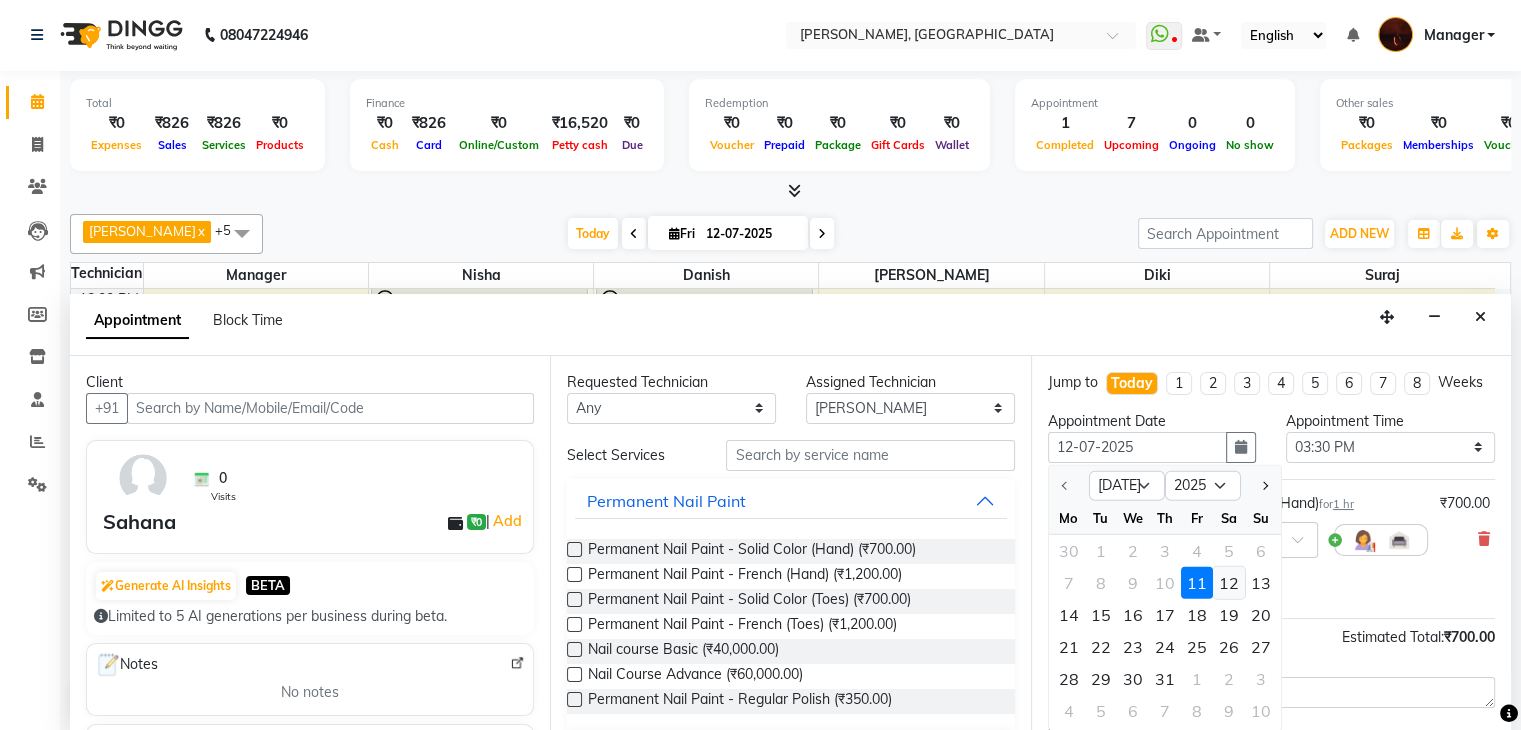 select on "930" 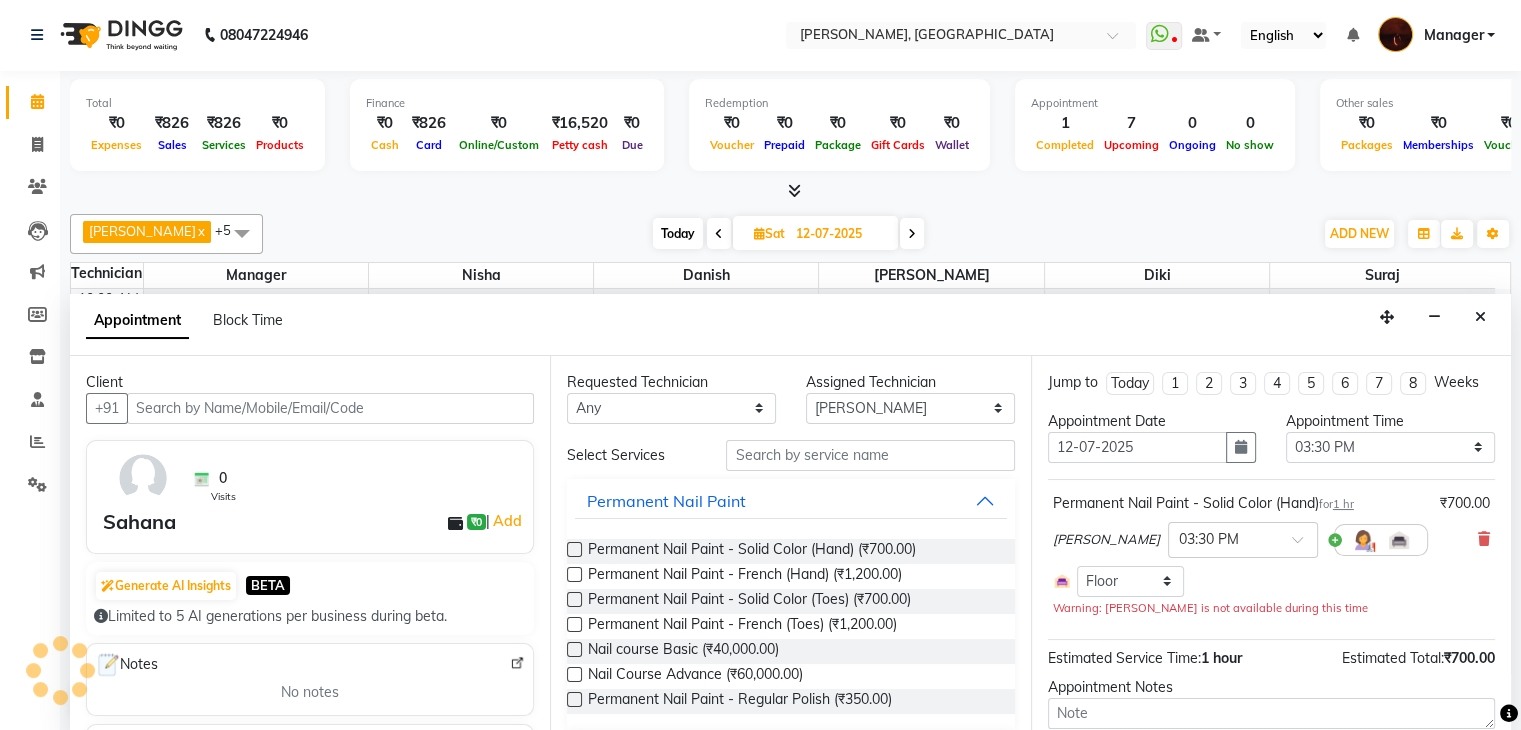scroll, scrollTop: 132, scrollLeft: 0, axis: vertical 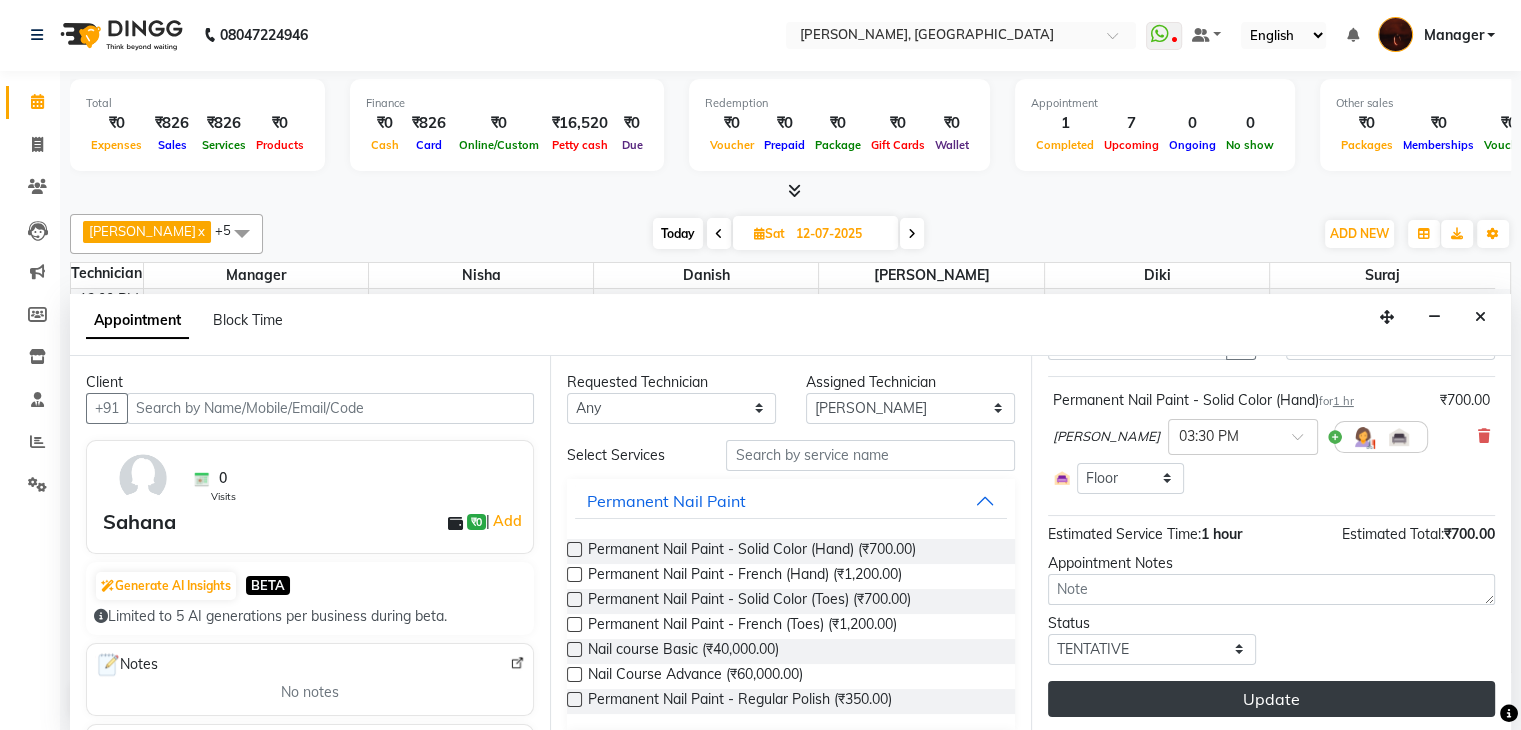 click on "Update" at bounding box center [1271, 699] 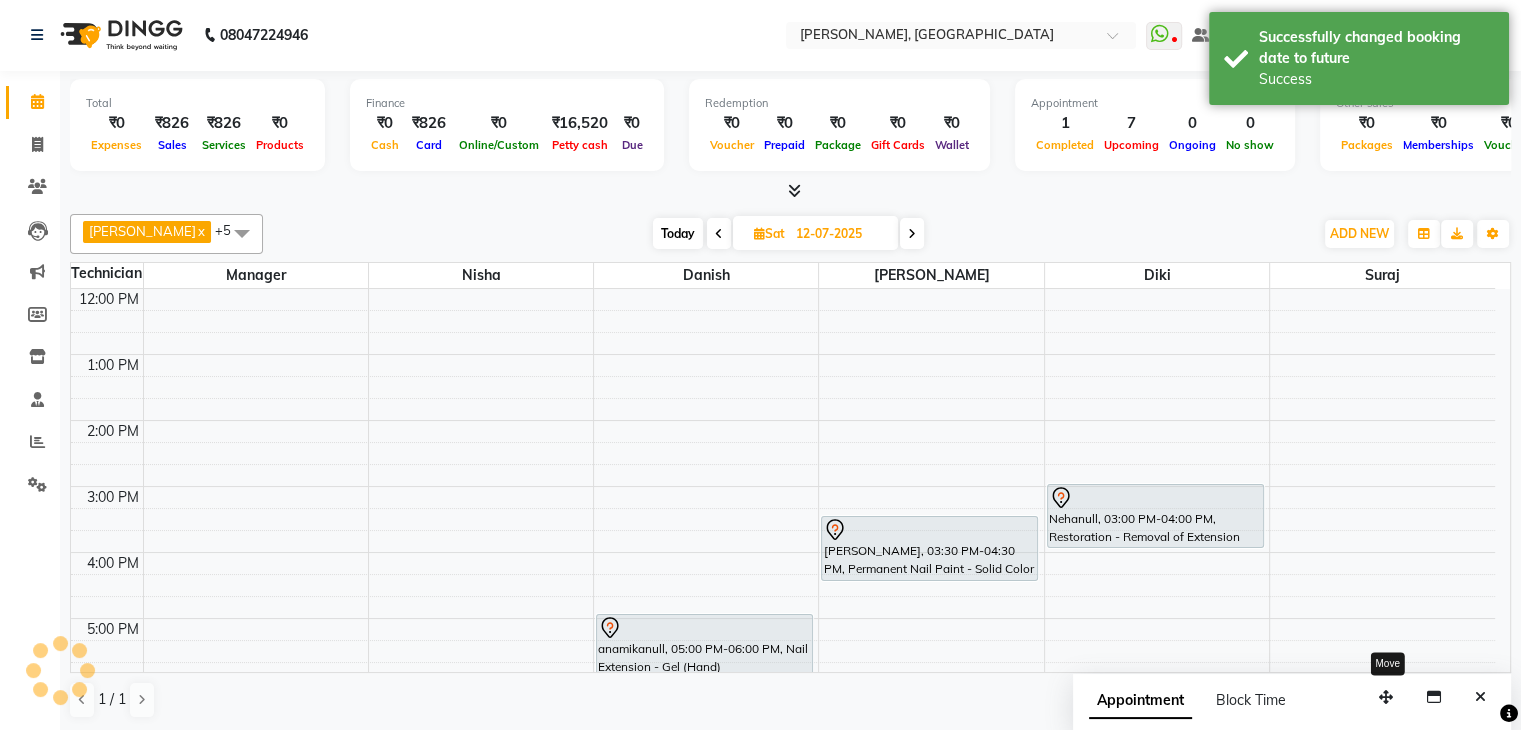 scroll, scrollTop: 0, scrollLeft: 0, axis: both 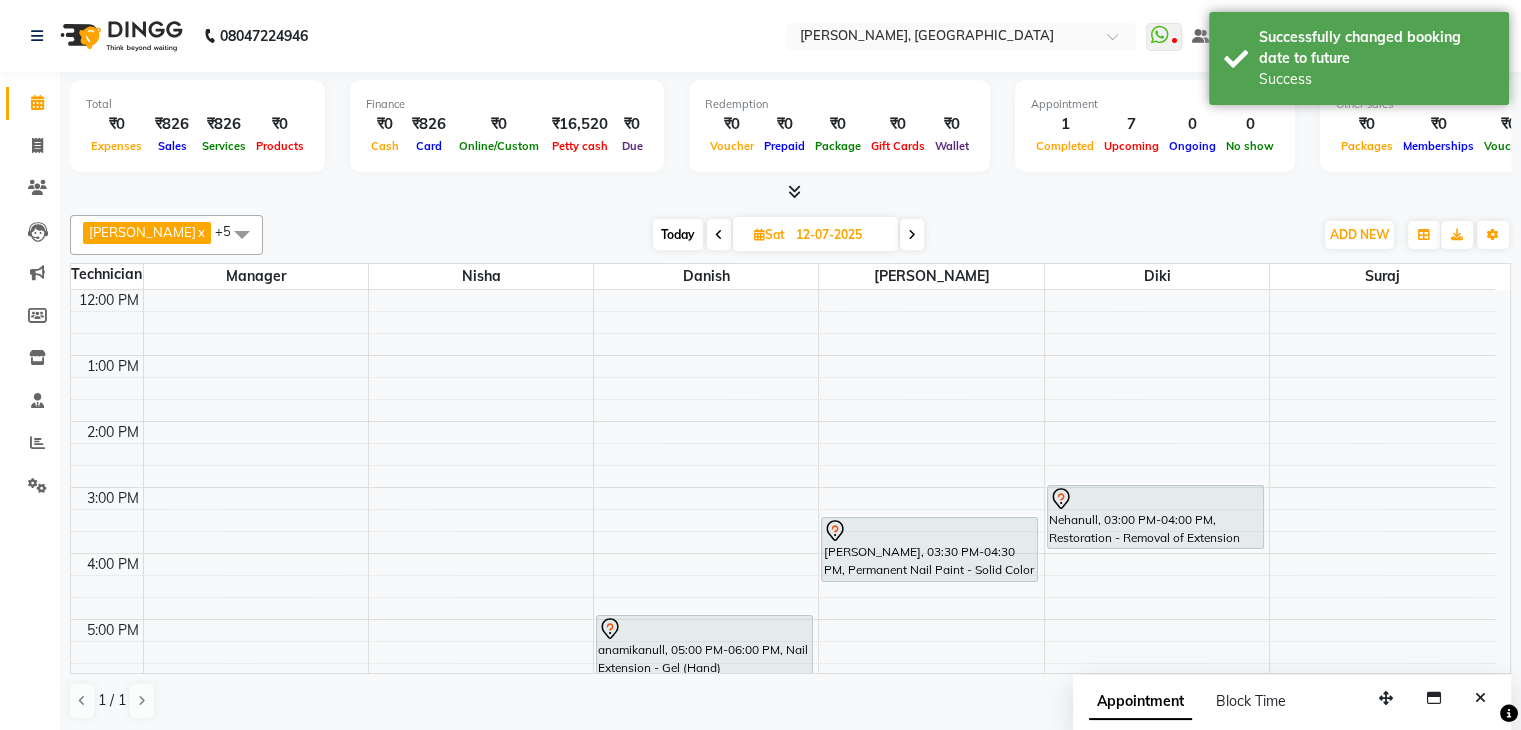 click on "Today" at bounding box center [678, 234] 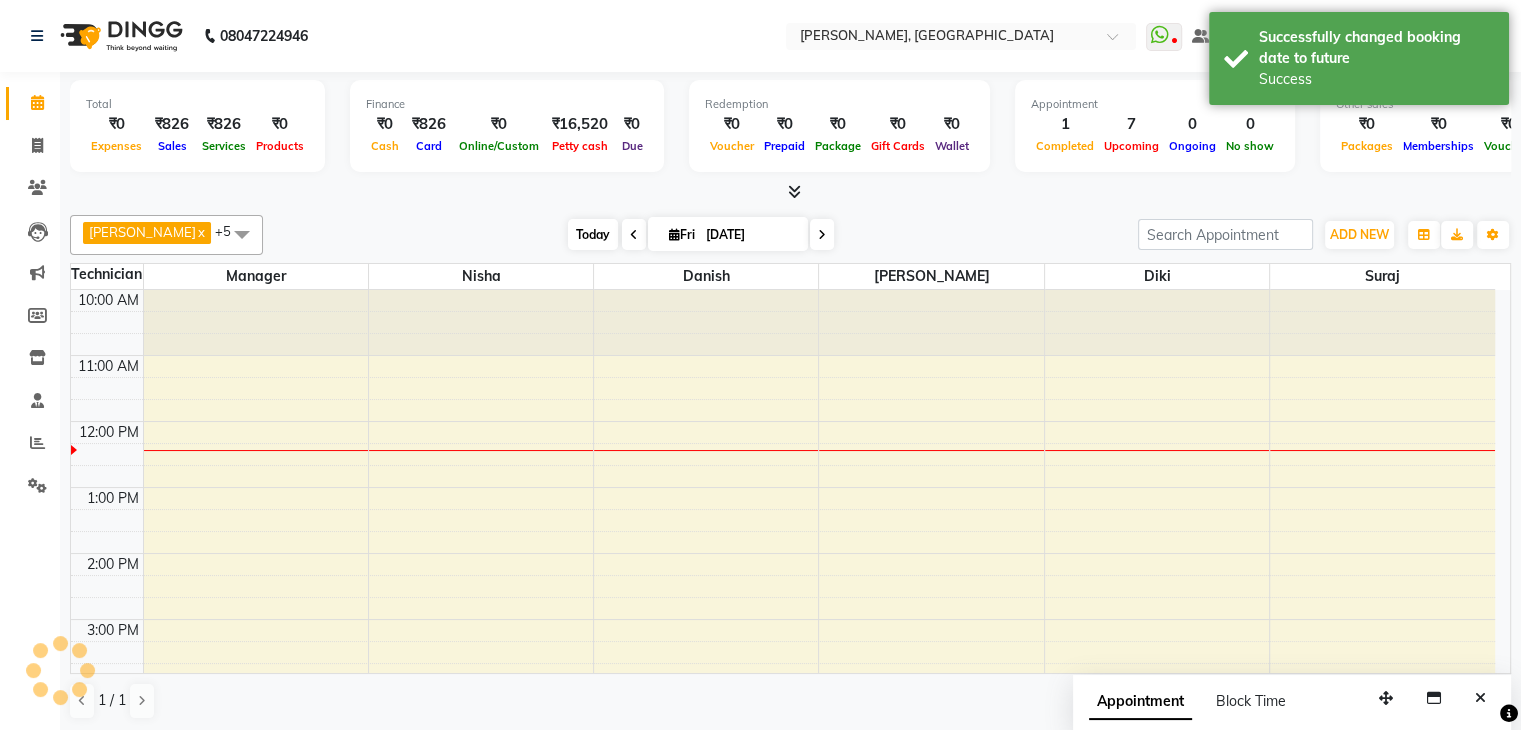 scroll, scrollTop: 132, scrollLeft: 0, axis: vertical 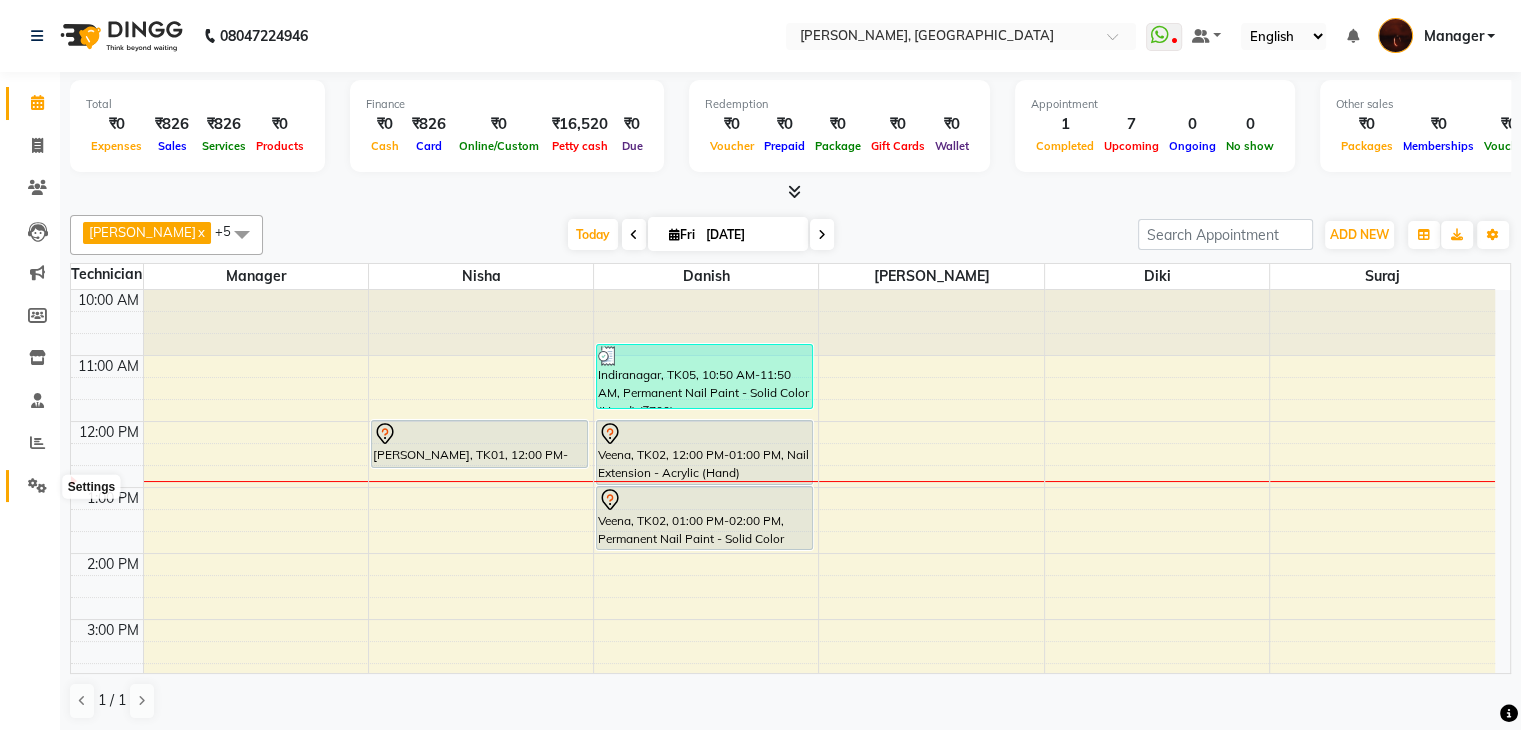 click 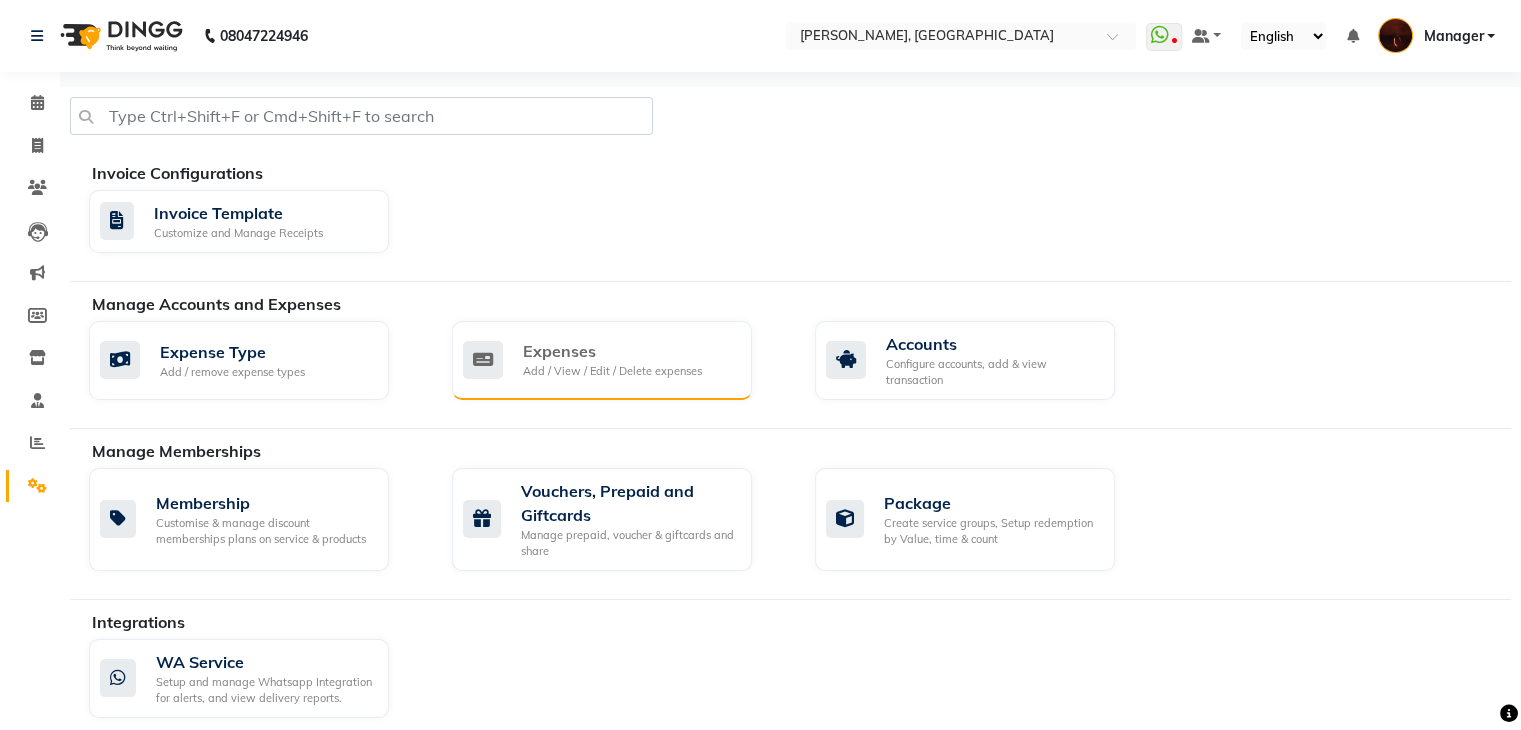 click on "Expenses Add / View / Edit / Delete expenses" 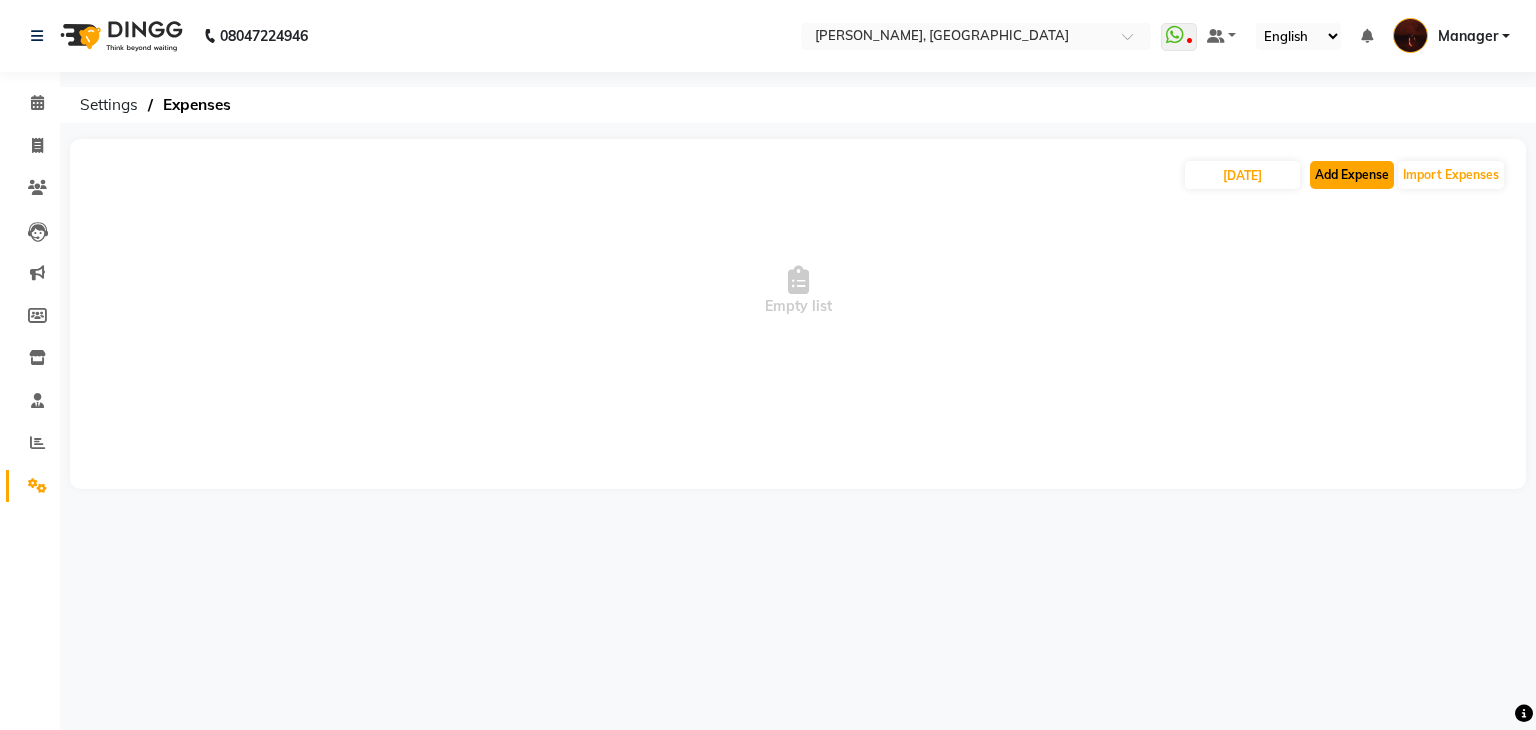 click on "Add Expense" 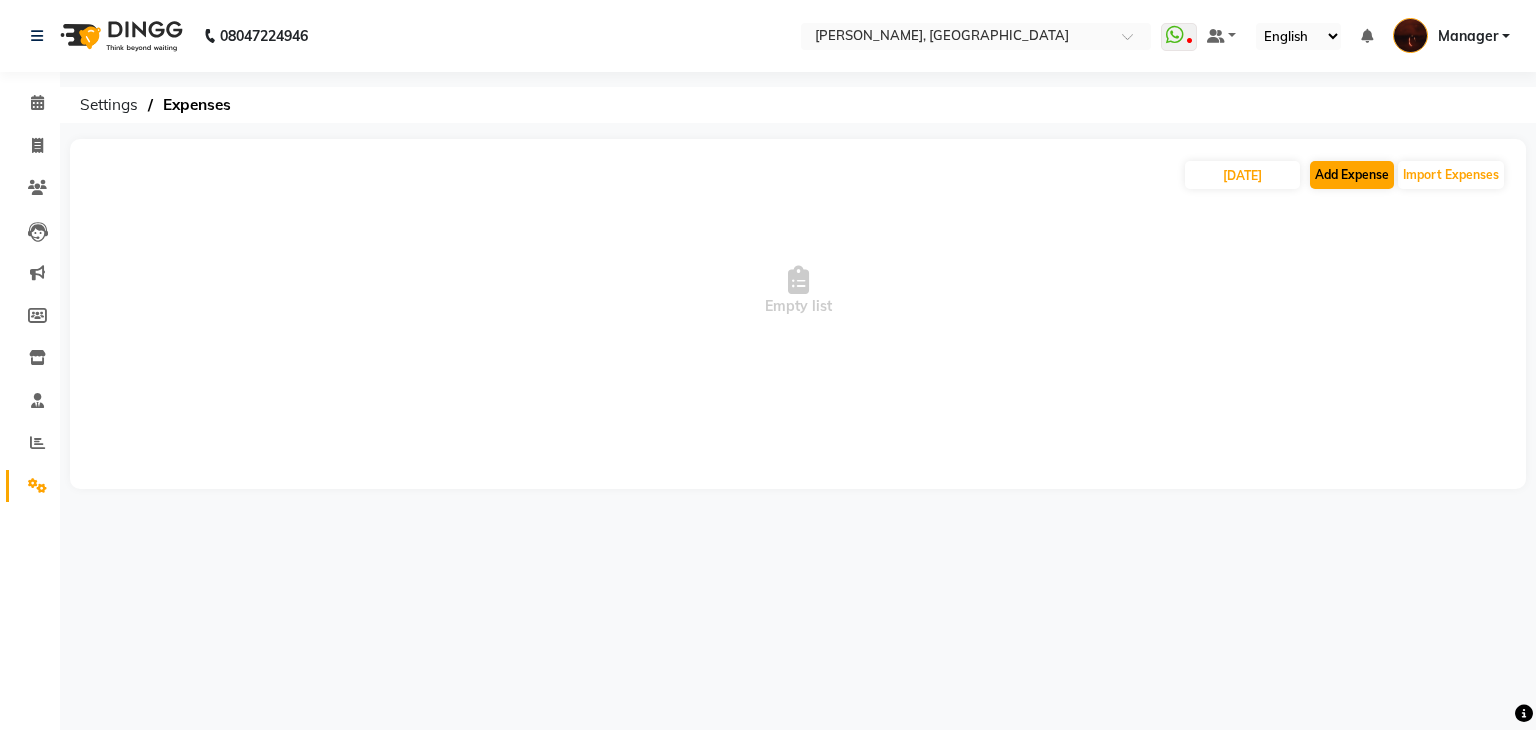 select on "1" 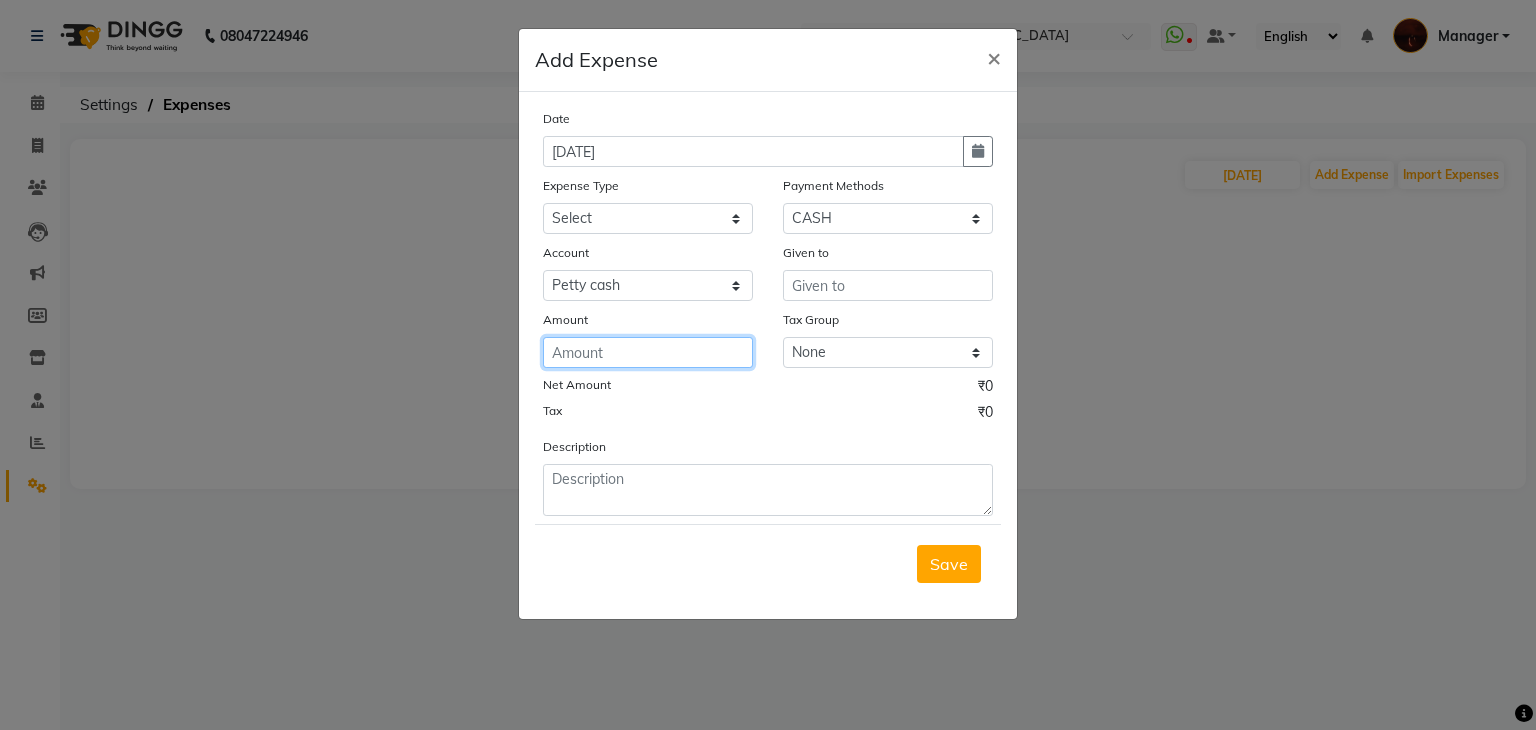 click 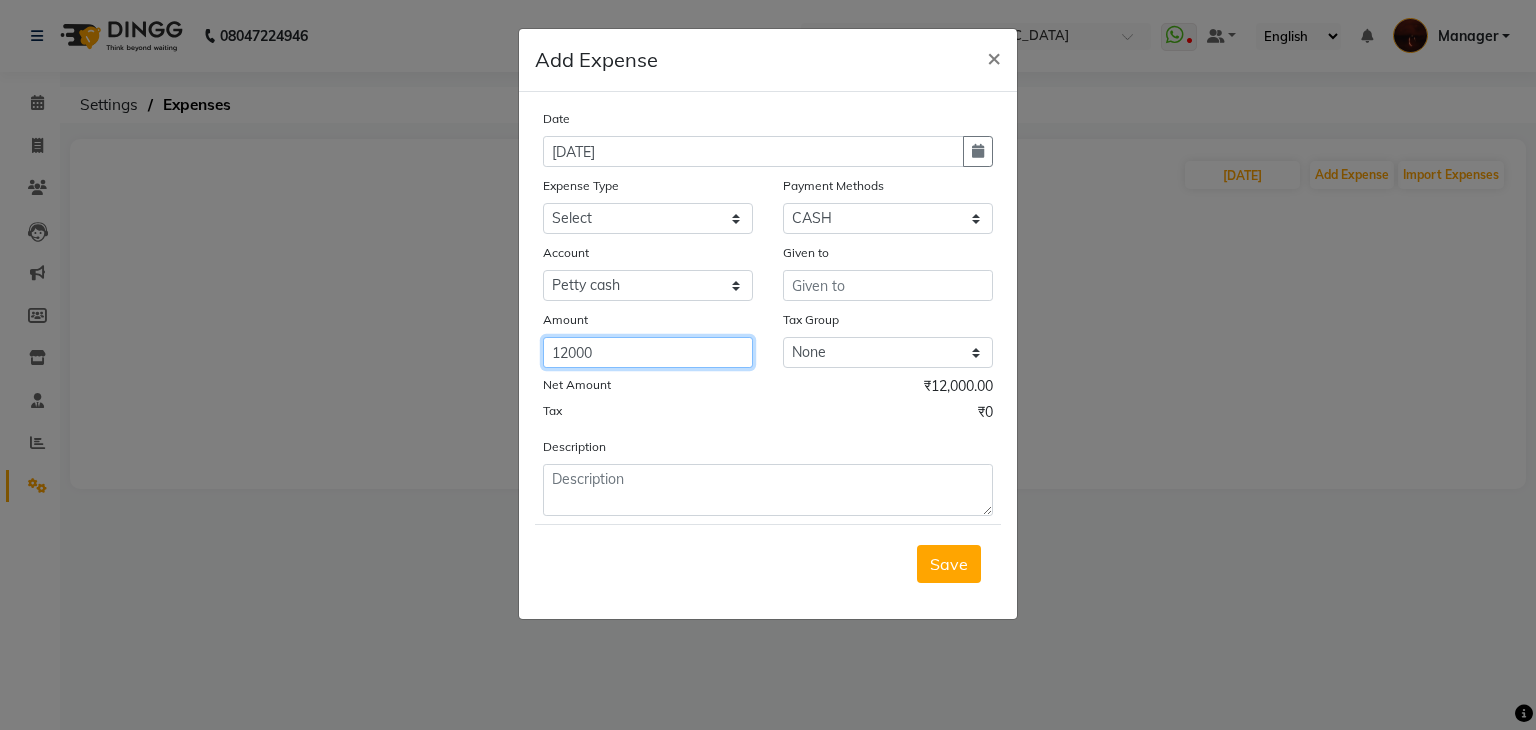 type on "12000" 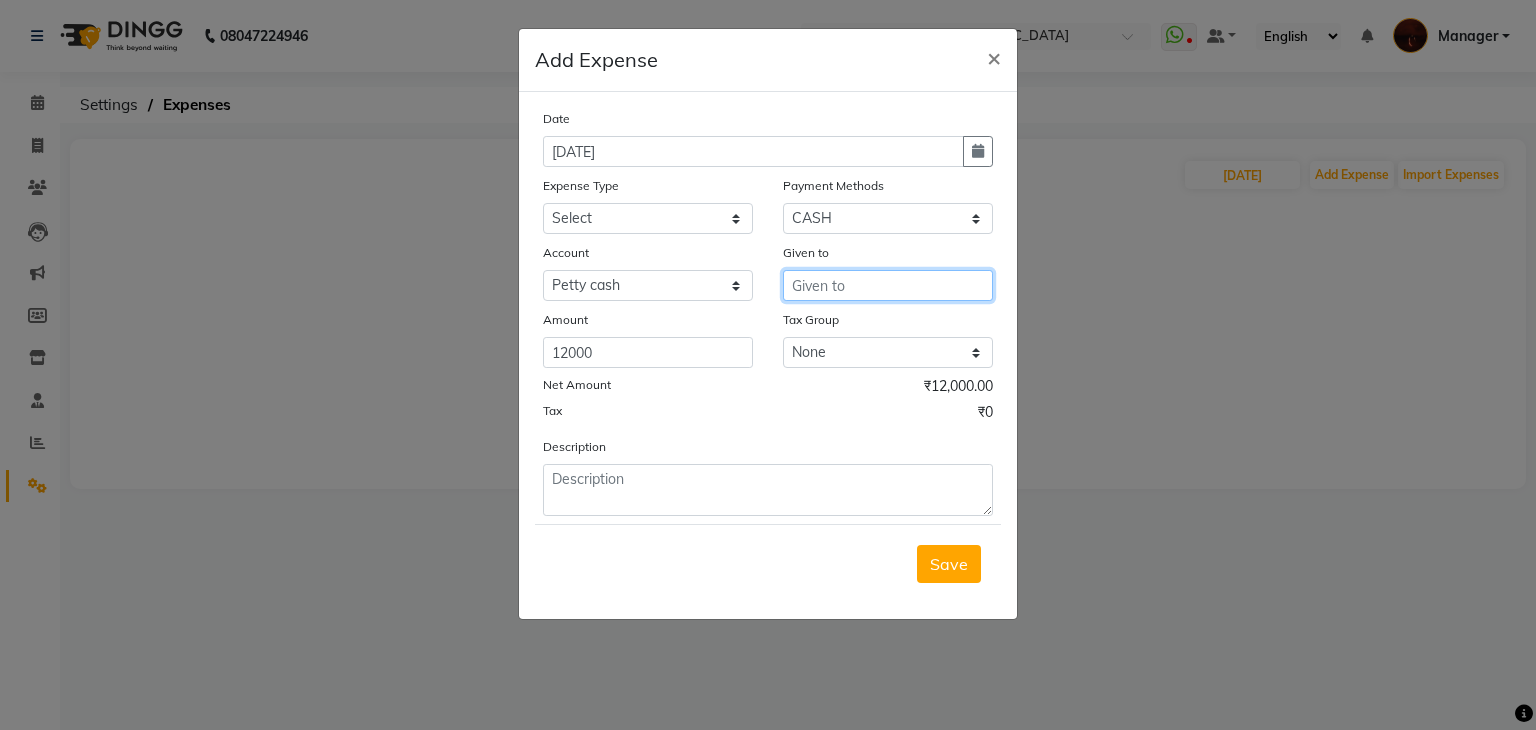 click at bounding box center [888, 285] 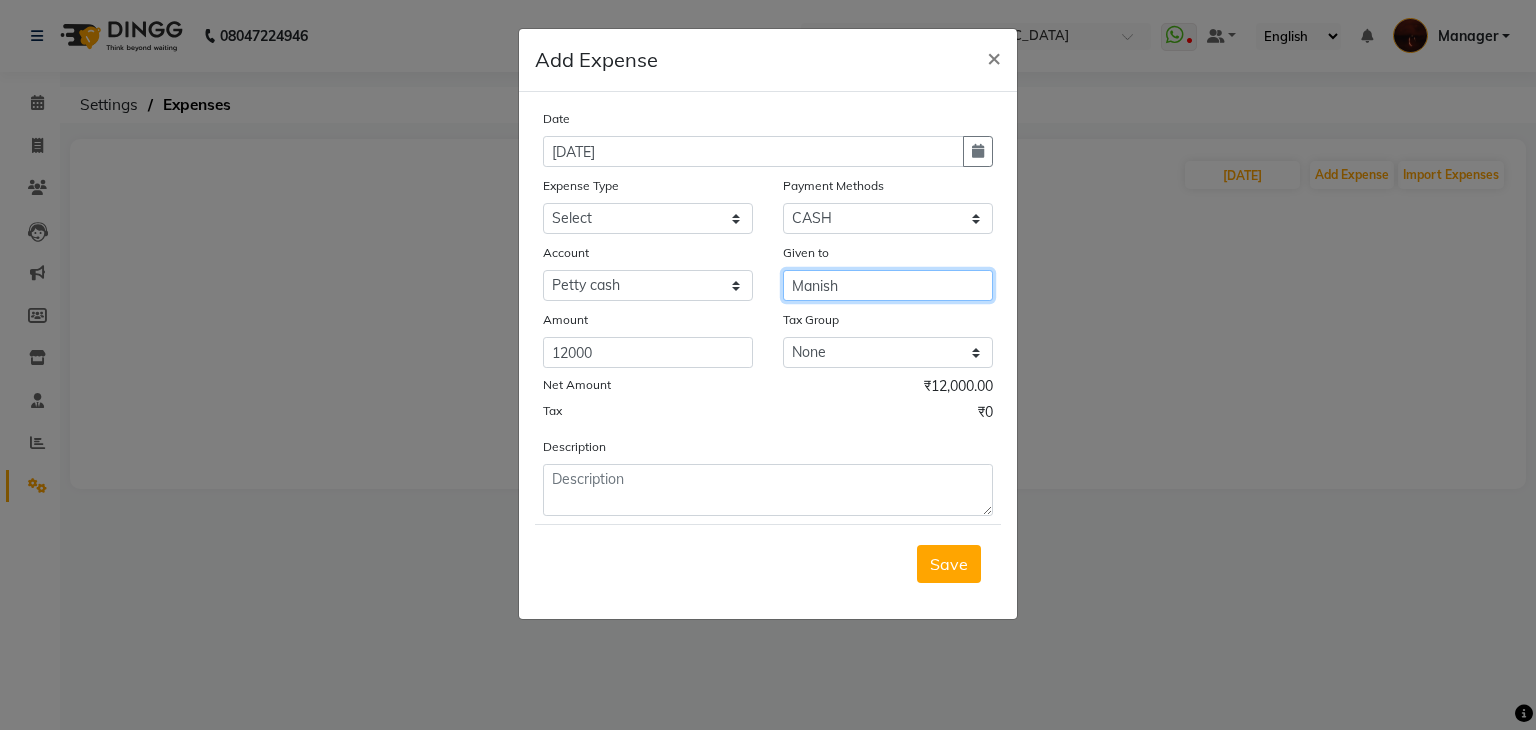 type on "Manish" 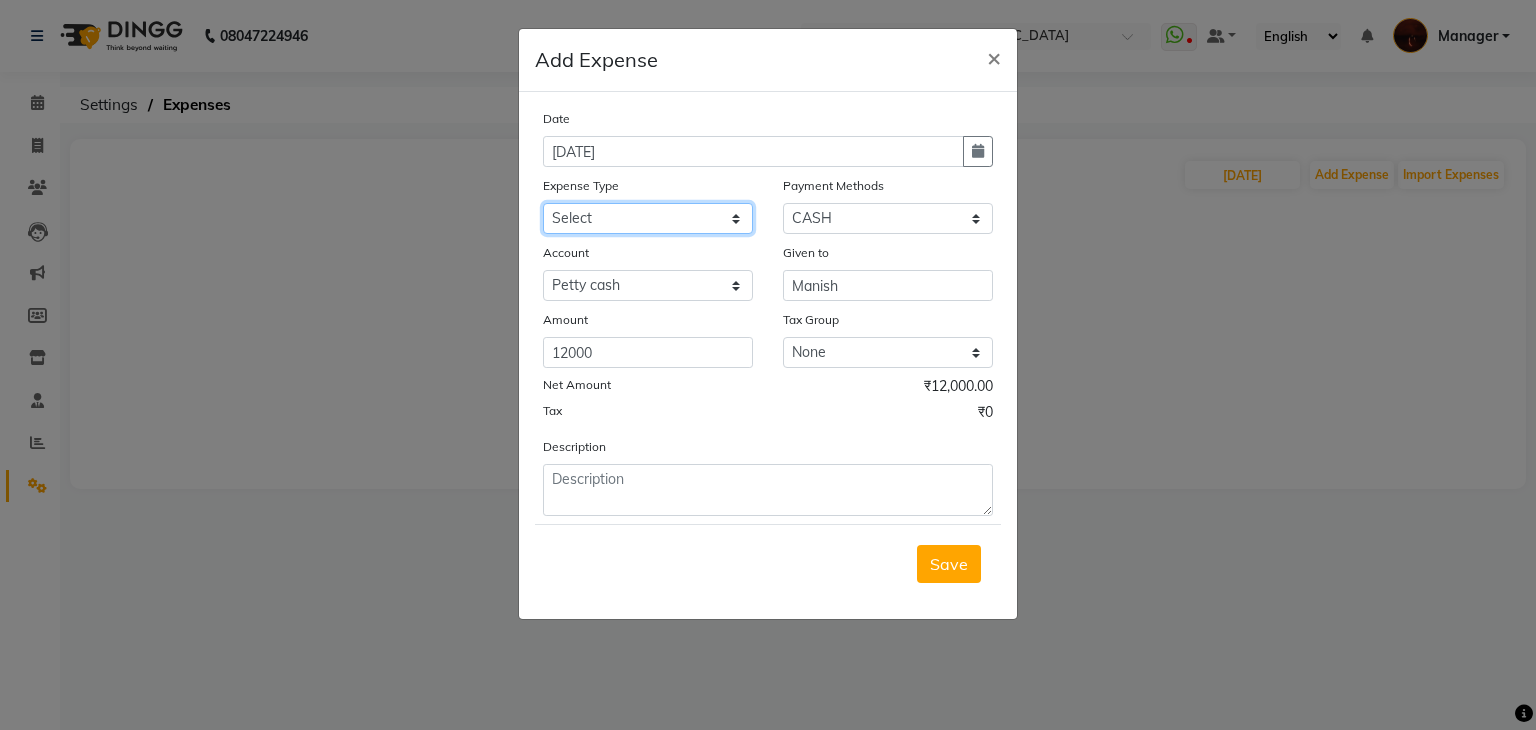 click on "Select acetone Advance Salary bank deposite BBMP Beauty products Bed charges BIRTHDAY CAKE Bonus Carpenter CASH EXPENSE VOUCHER Cash handover Client Refreshment coconut water for clients COFFEE coffee powder Commission Conveyance Cotton Courier decoration Diesel for generator Donation Drinking Water Electricity Eyelashes return Face mask floor cleaner flowers daily garbage generator diesel green tea GST handover HANDWASH House Keeping Material House keeping Salary Incentive Internet Bill juice LAUNDRY Maintainance Marketing Medical Membership Milk Milk miscelleneous Naturals salon NEWSPAPER O T Other Pantry PETROL Phone Bill Plants plumber pooja items Porter priest Product Purchase product return Product sale puja items RAPIDO Refund Rent Shop Rent Staff Accommodation Royalty Salary Staff cab charges Staff dinner Staff Flight Ticket Staff  Hiring from another Branch Staff Snacks Stationary sugar sweets TEAM DINNER TIPS Tissue Transgender Utilities Water Bottle Water cane week of salary Wi Fi Payment" 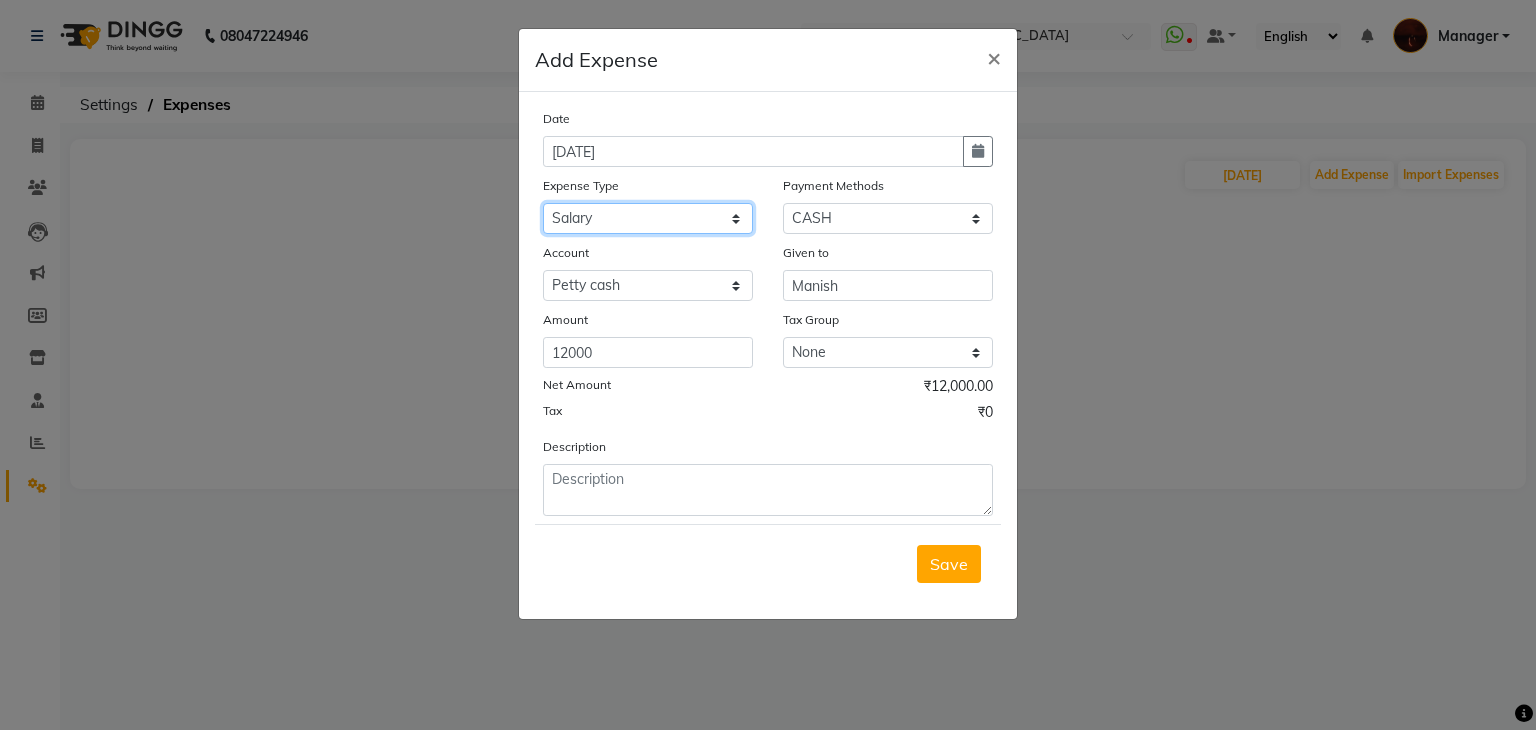 click on "Select acetone Advance Salary bank deposite BBMP Beauty products Bed charges BIRTHDAY CAKE Bonus Carpenter CASH EXPENSE VOUCHER Cash handover Client Refreshment coconut water for clients COFFEE coffee powder Commission Conveyance Cotton Courier decoration Diesel for generator Donation Drinking Water Electricity Eyelashes return Face mask floor cleaner flowers daily garbage generator diesel green tea GST handover HANDWASH House Keeping Material House keeping Salary Incentive Internet Bill juice LAUNDRY Maintainance Marketing Medical Membership Milk Milk miscelleneous Naturals salon NEWSPAPER O T Other Pantry PETROL Phone Bill Plants plumber pooja items Porter priest Product Purchase product return Product sale puja items RAPIDO Refund Rent Shop Rent Staff Accommodation Royalty Salary Staff cab charges Staff dinner Staff Flight Ticket Staff  Hiring from another Branch Staff Snacks Stationary sugar sweets TEAM DINNER TIPS Tissue Transgender Utilities Water Bottle Water cane week of salary Wi Fi Payment" 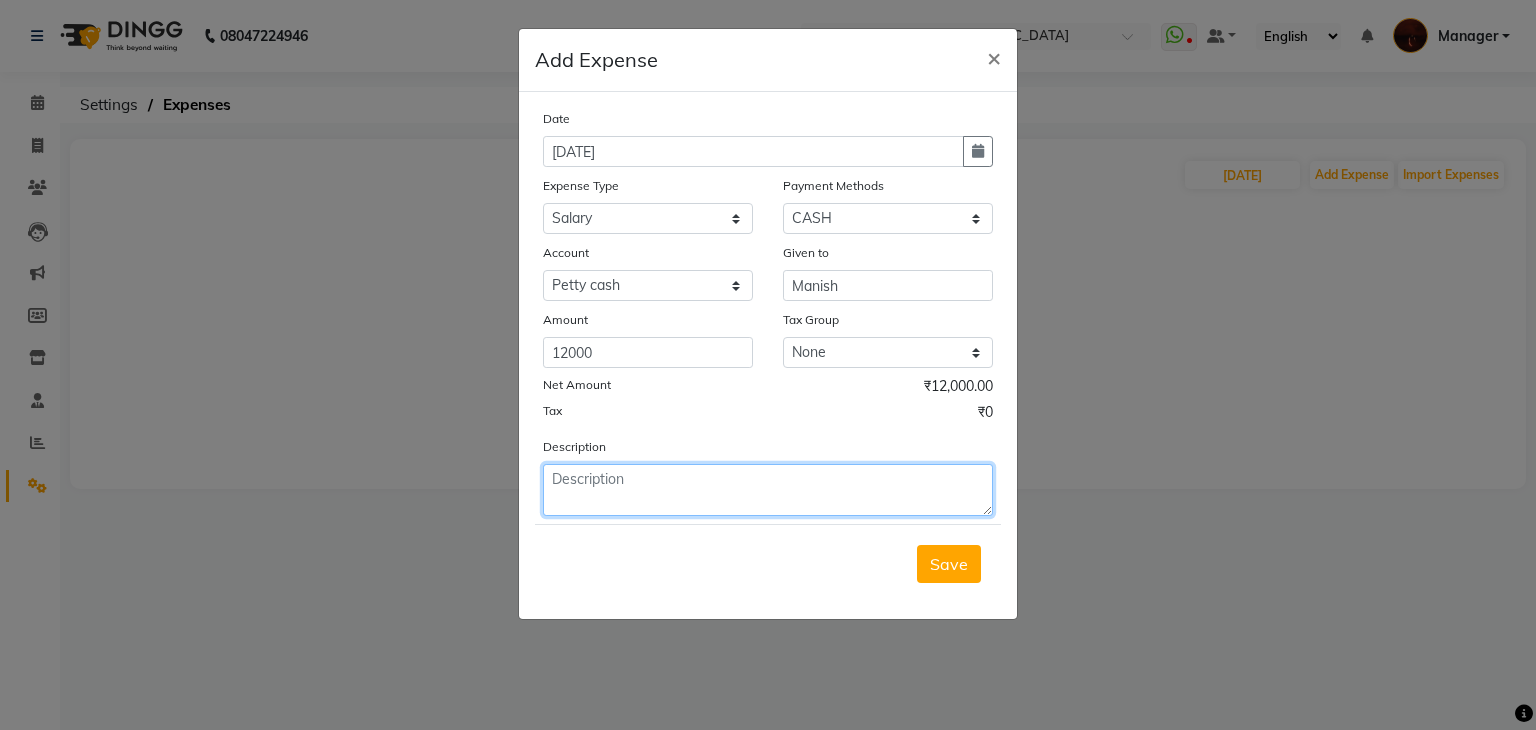 click 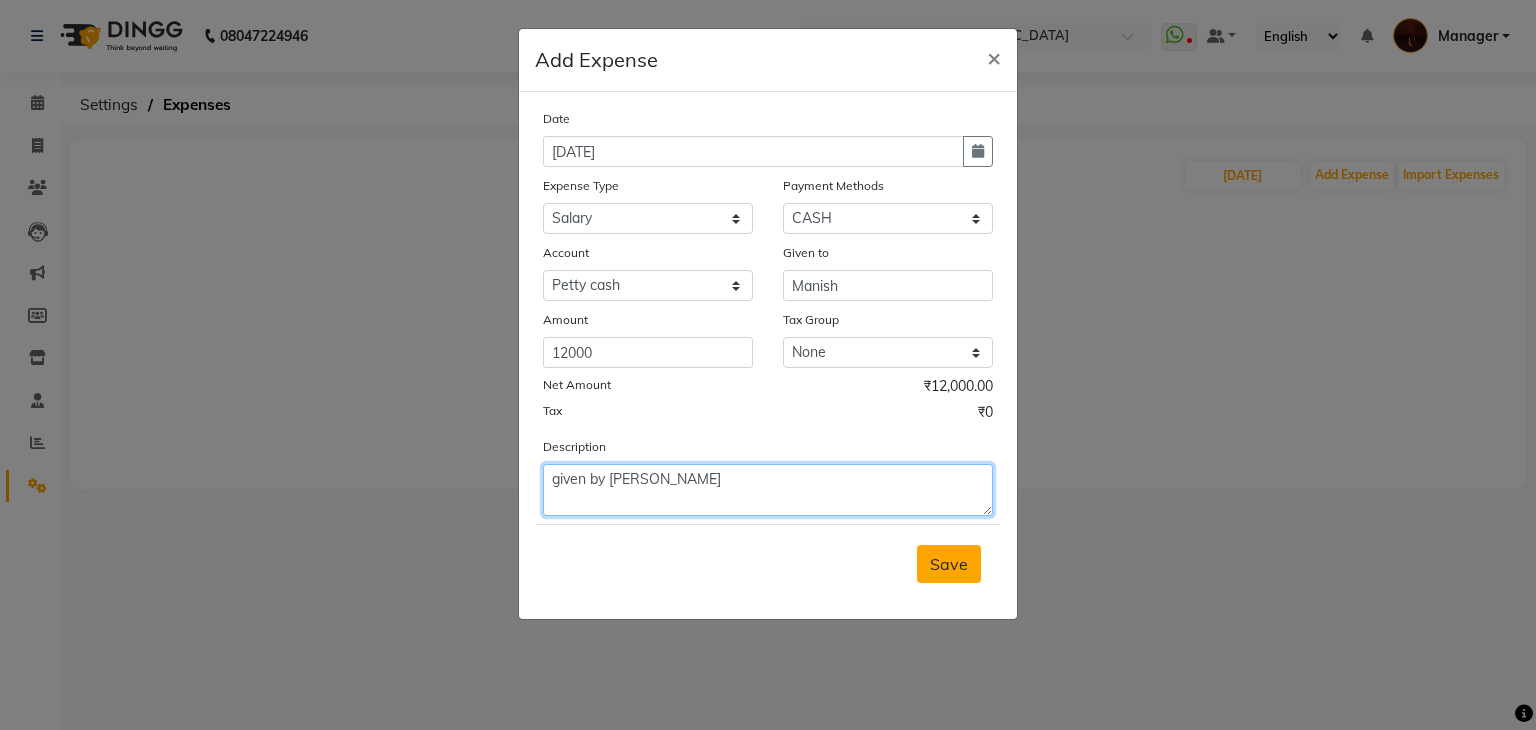 type on "given by Suman Maam" 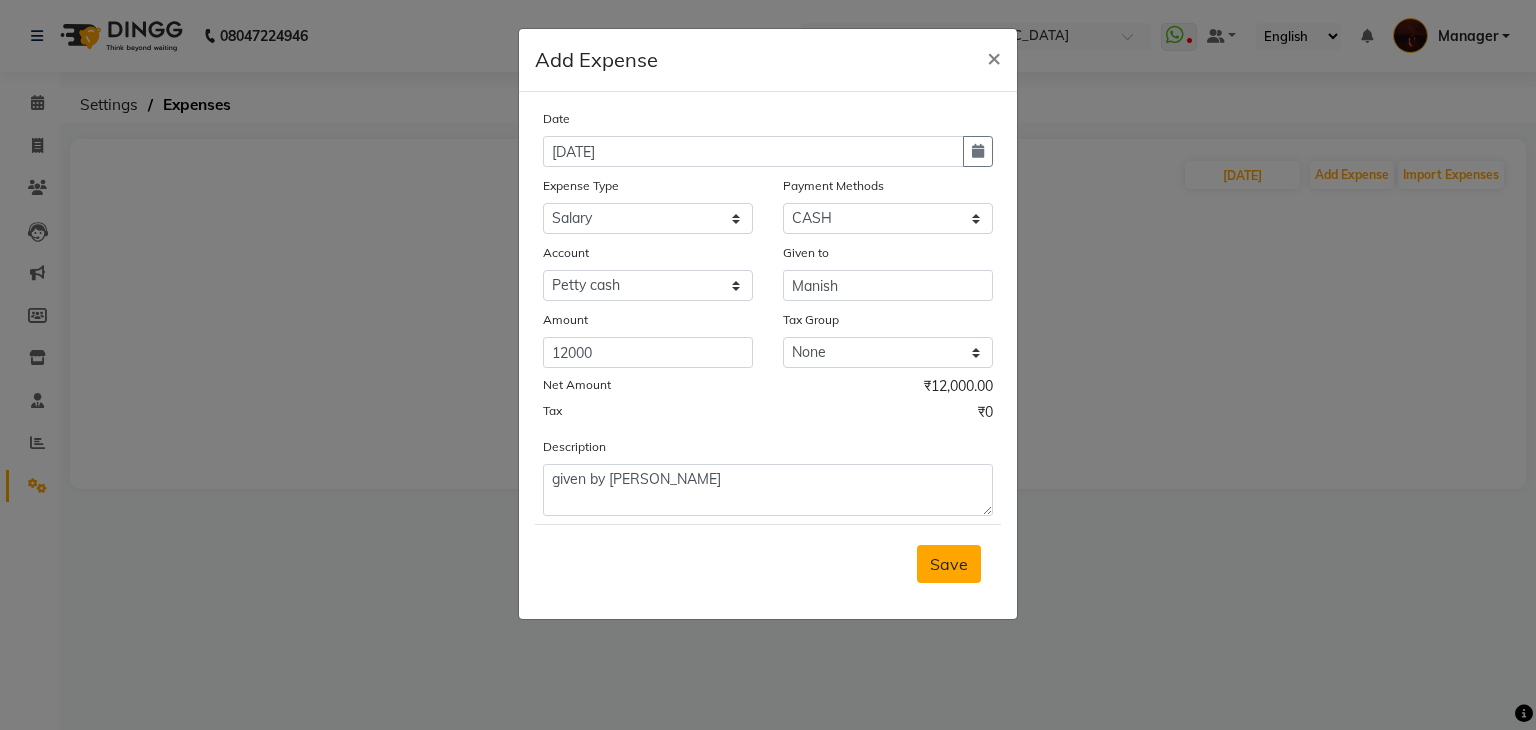 click on "Save" at bounding box center [949, 564] 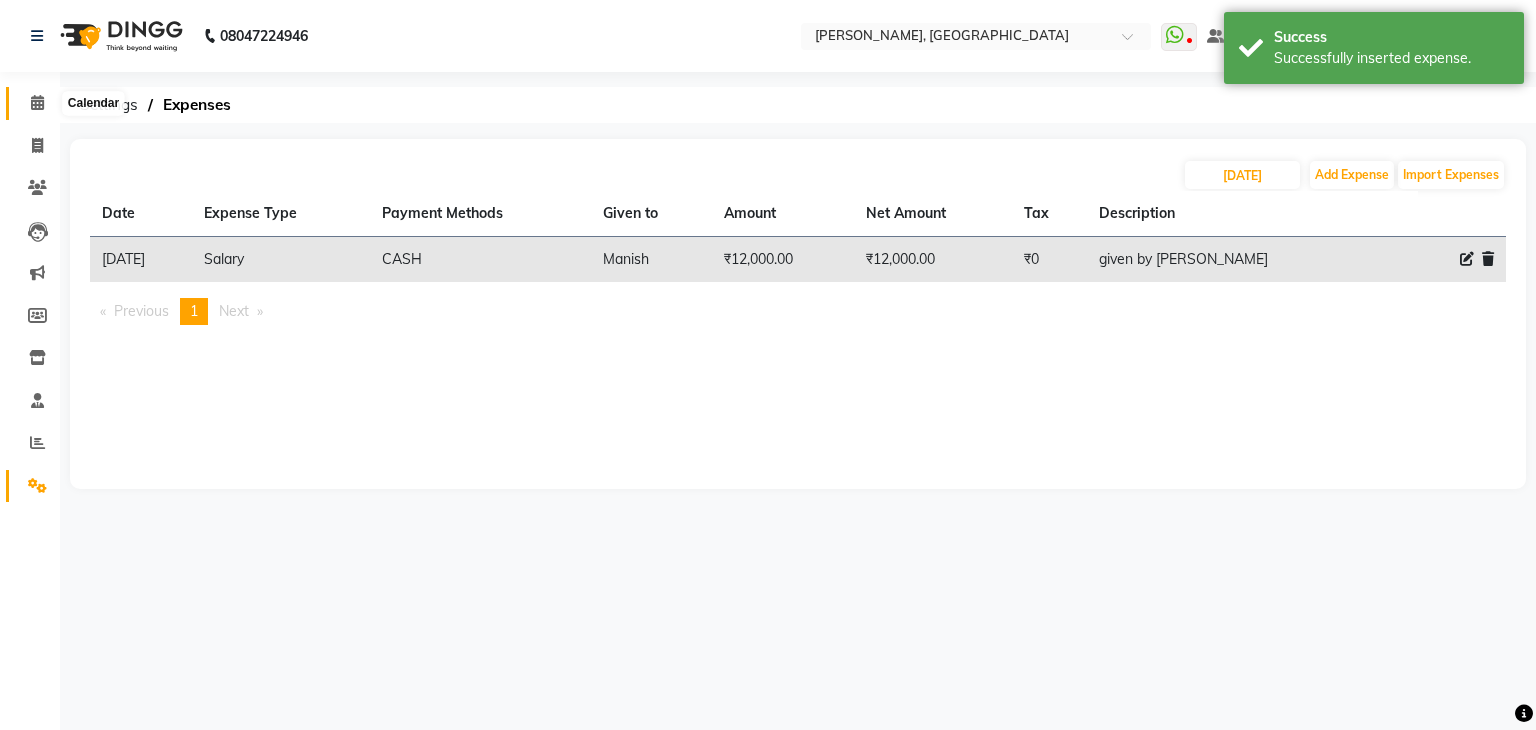 click 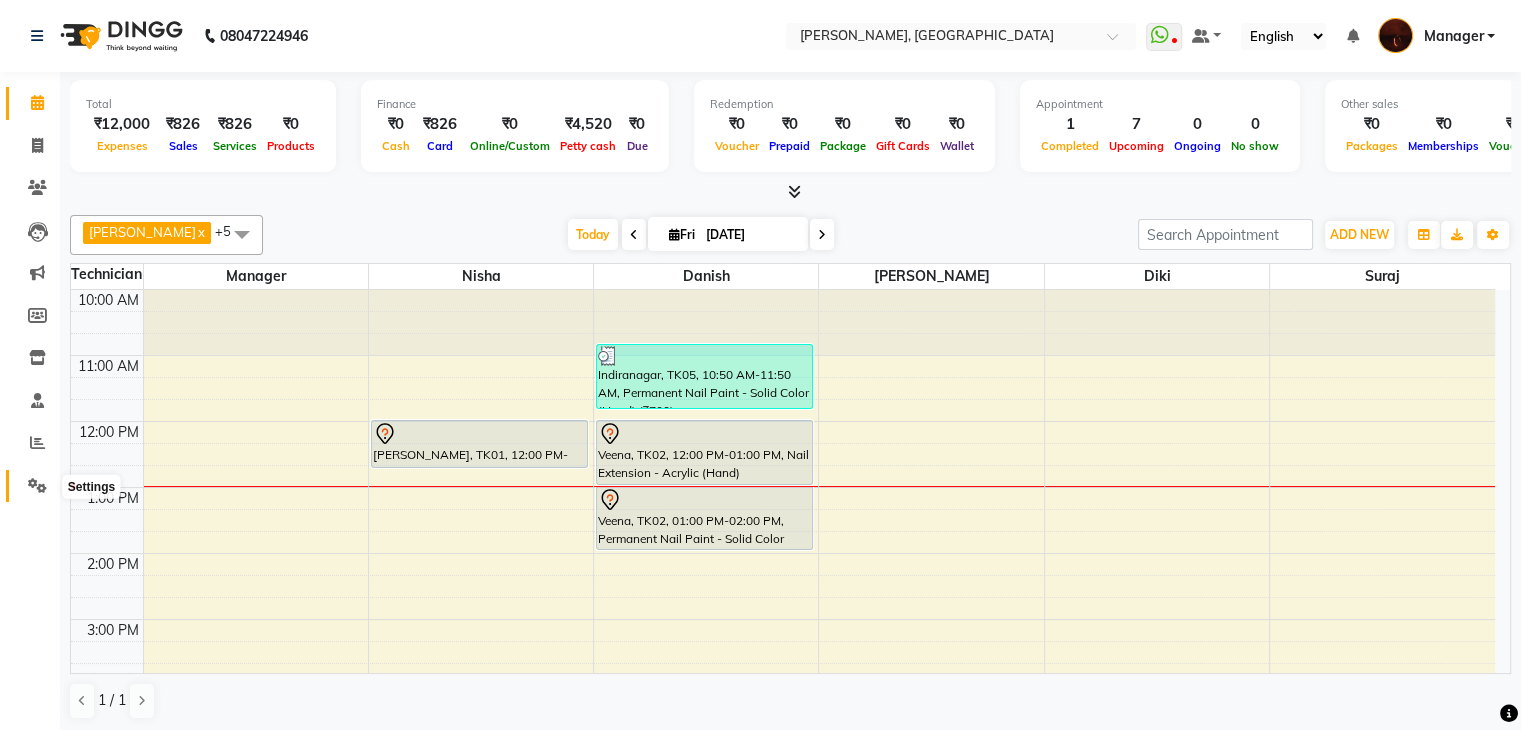 click 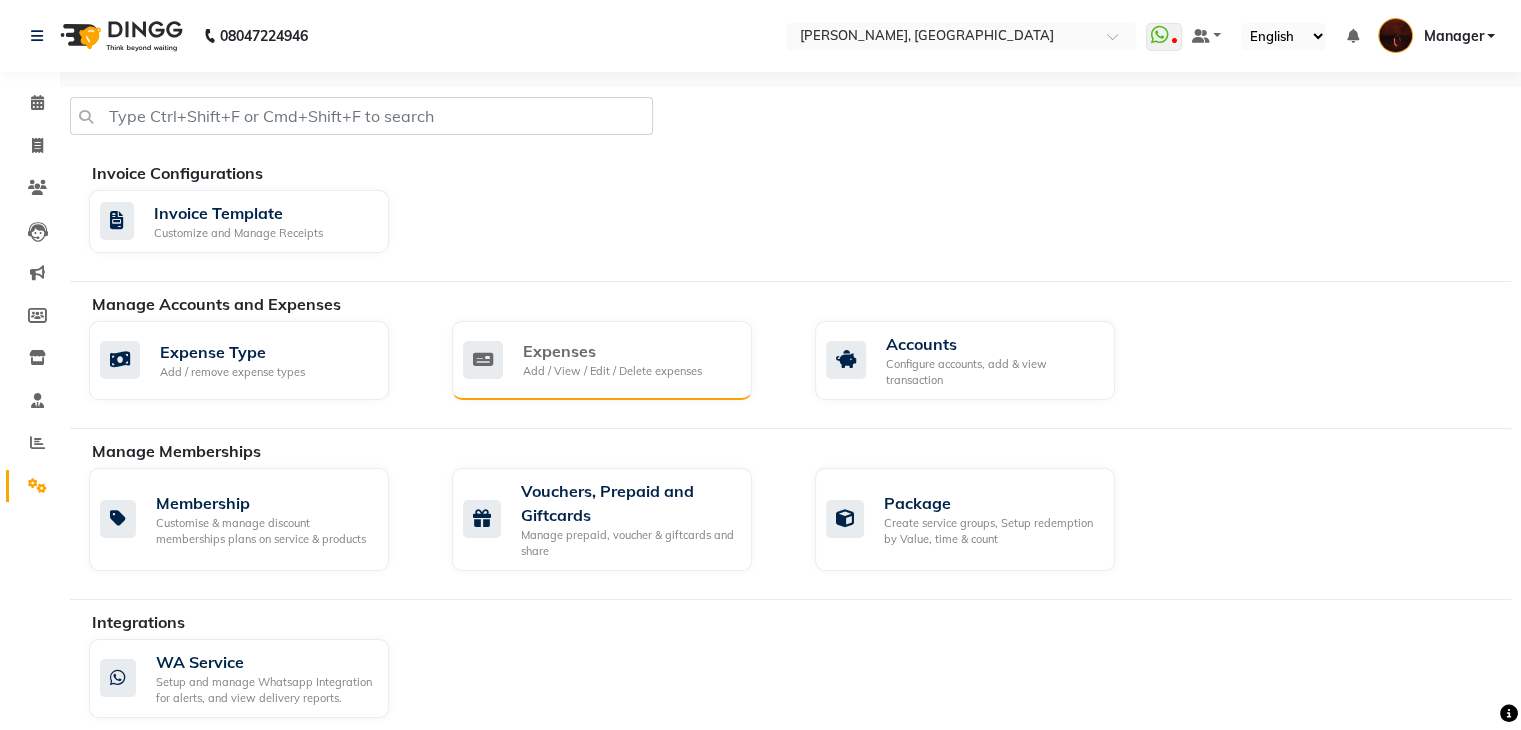 click on "Expenses" 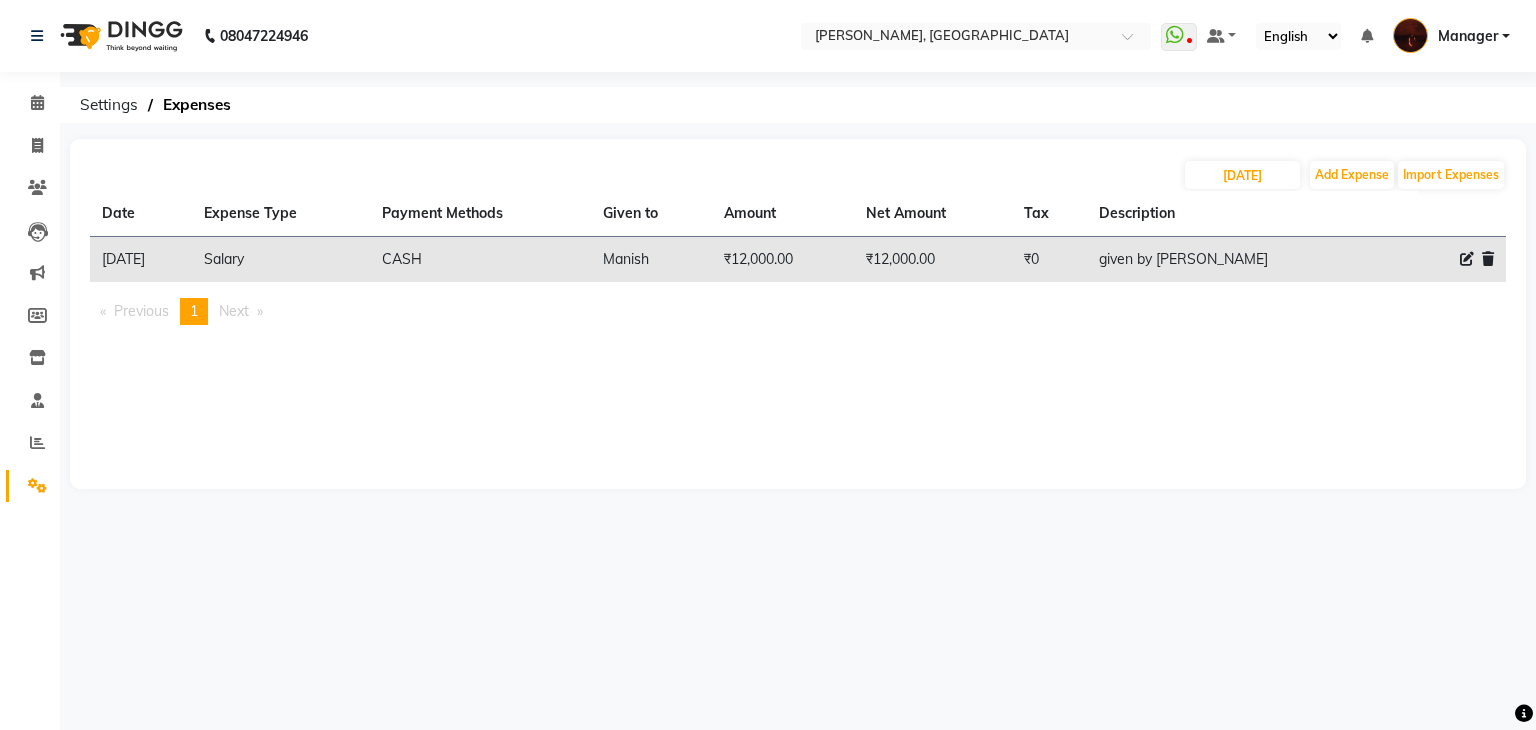 click 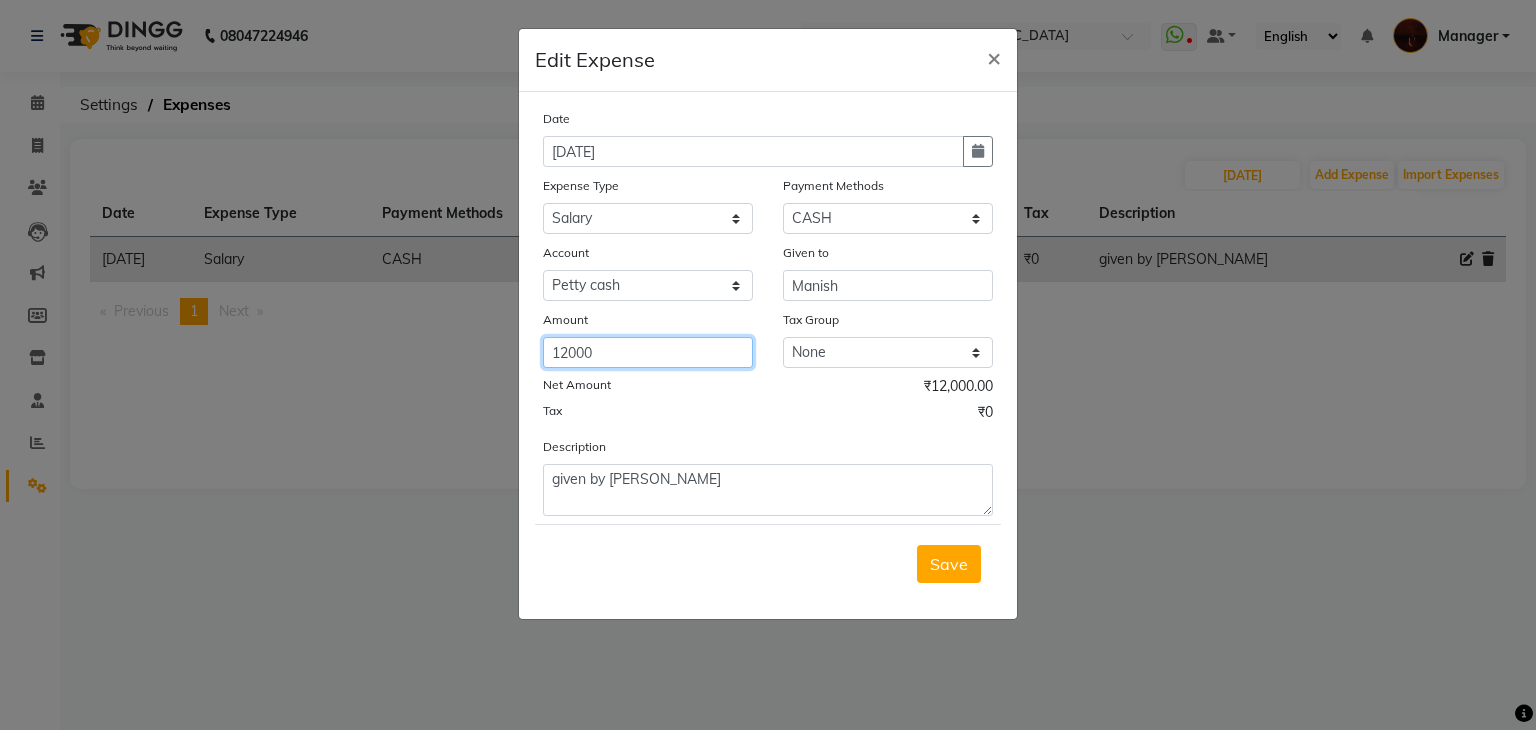 click on "12000" 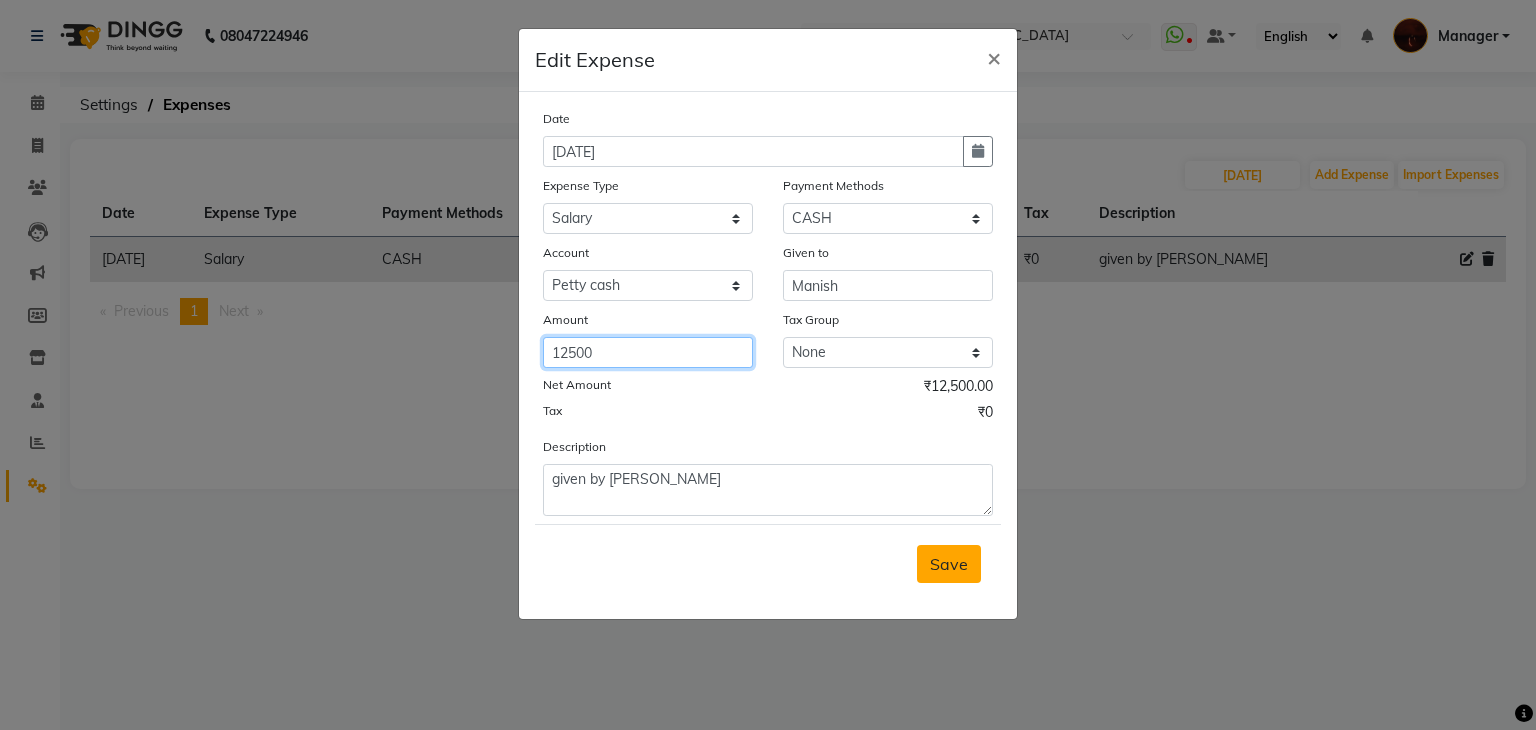 type on "12500" 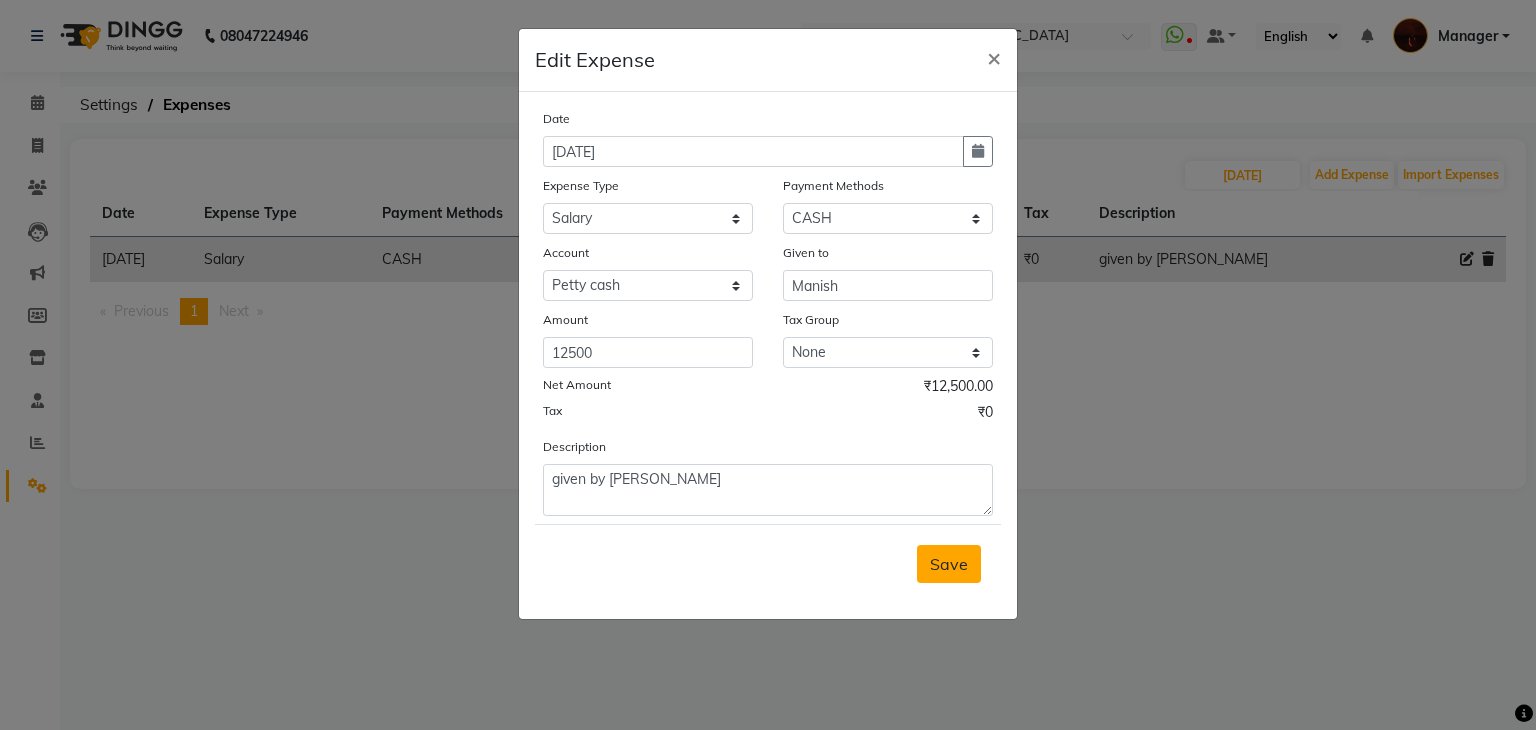 click on "Save" at bounding box center [949, 564] 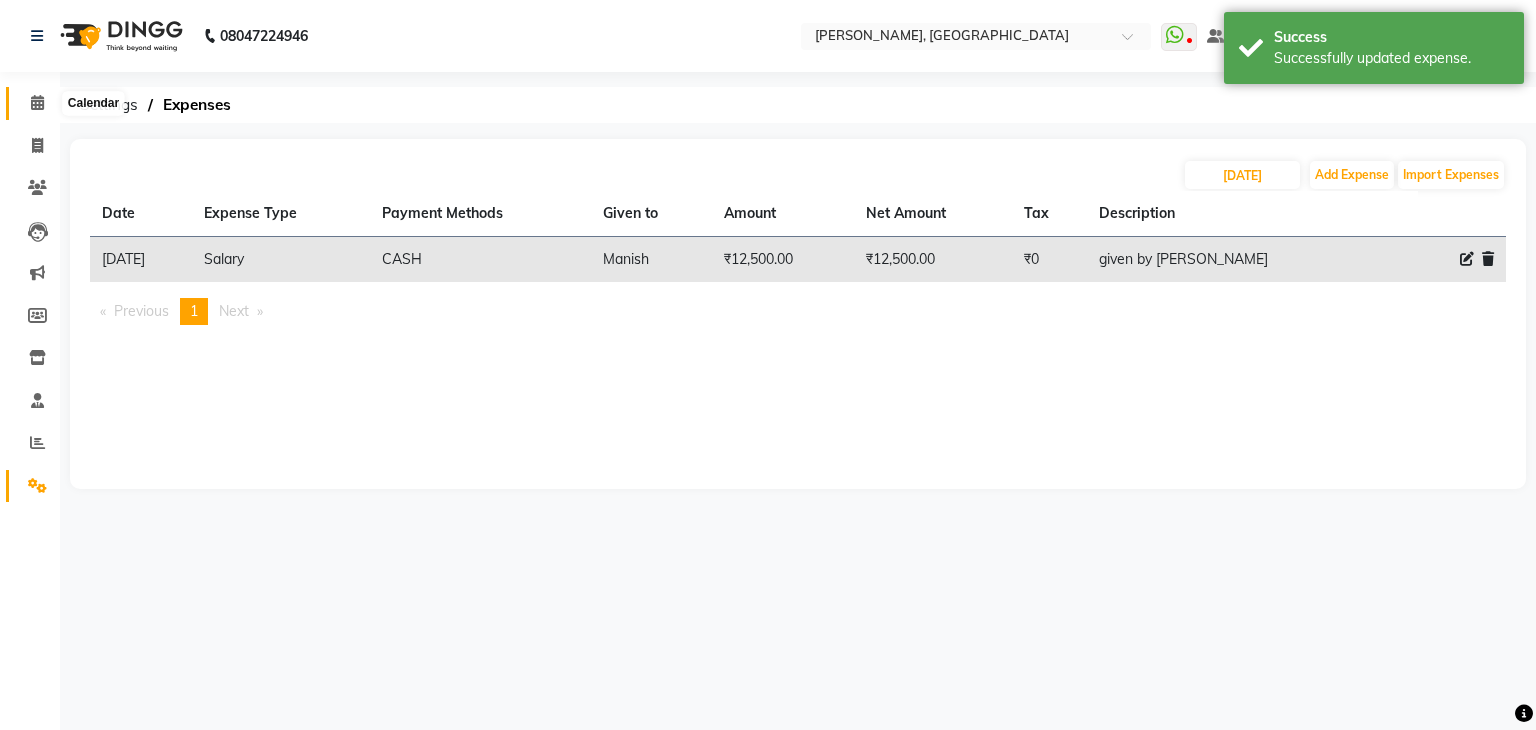 click 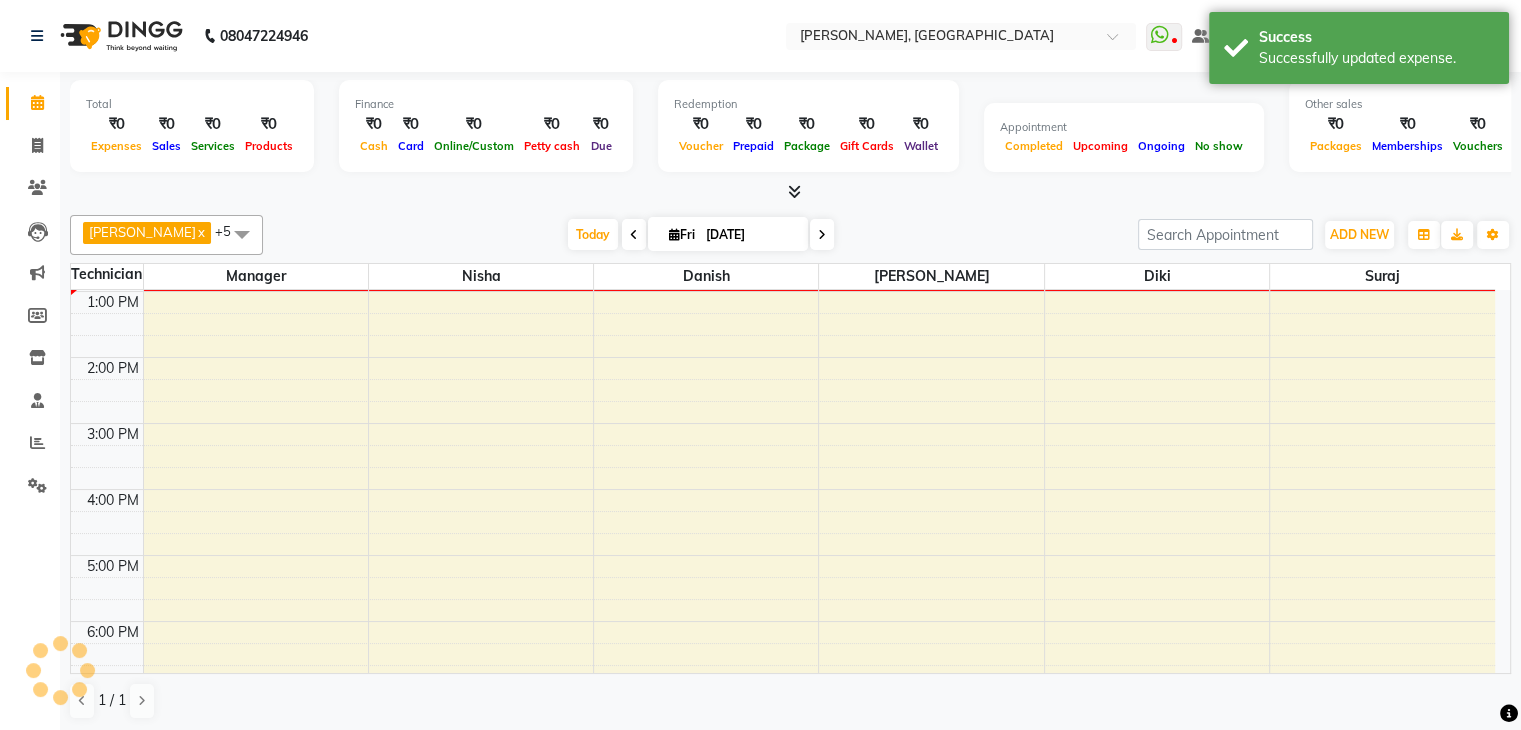 scroll, scrollTop: 0, scrollLeft: 0, axis: both 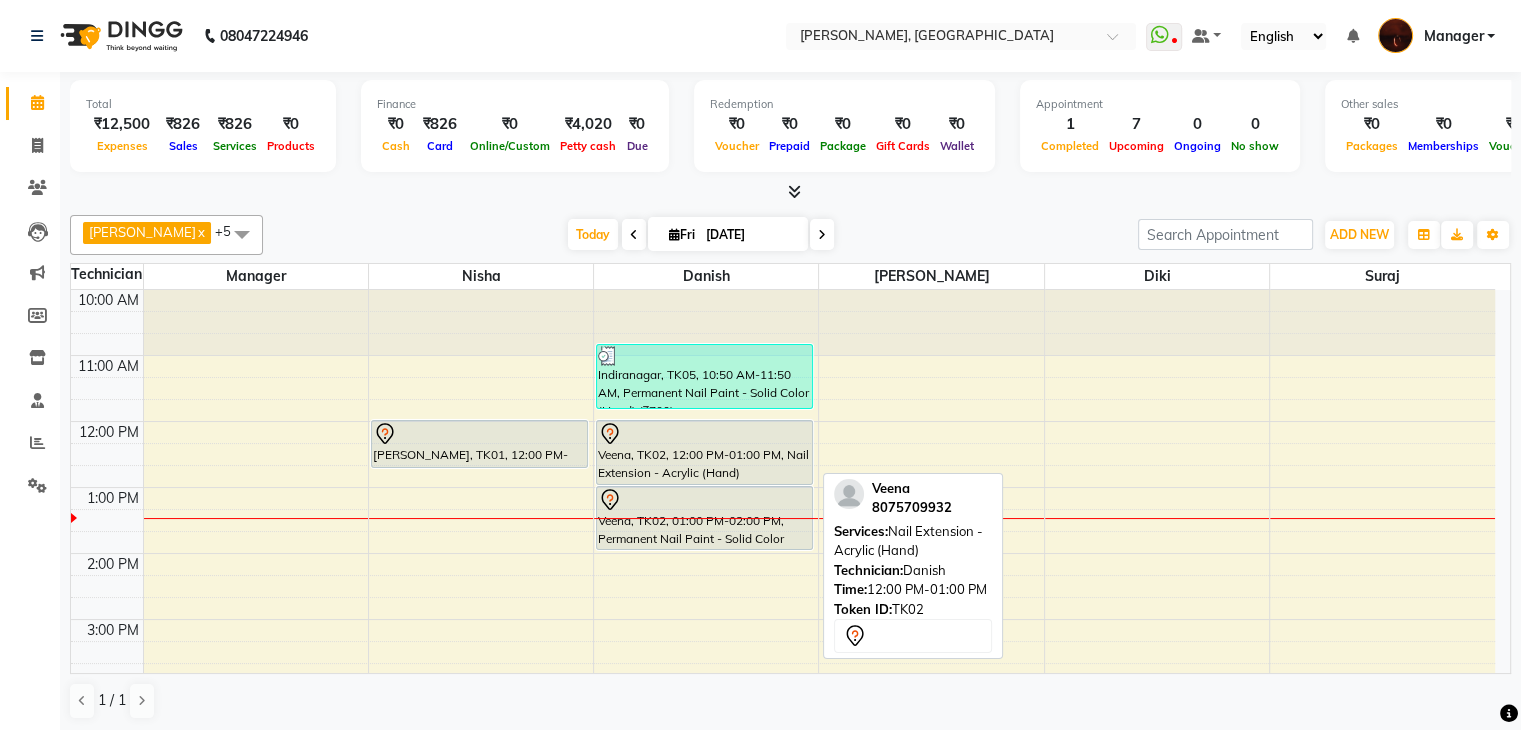 click on "Veena, TK02, 12:00 PM-01:00 PM, Nail Extension - Acrylic (Hand)" at bounding box center [704, 452] 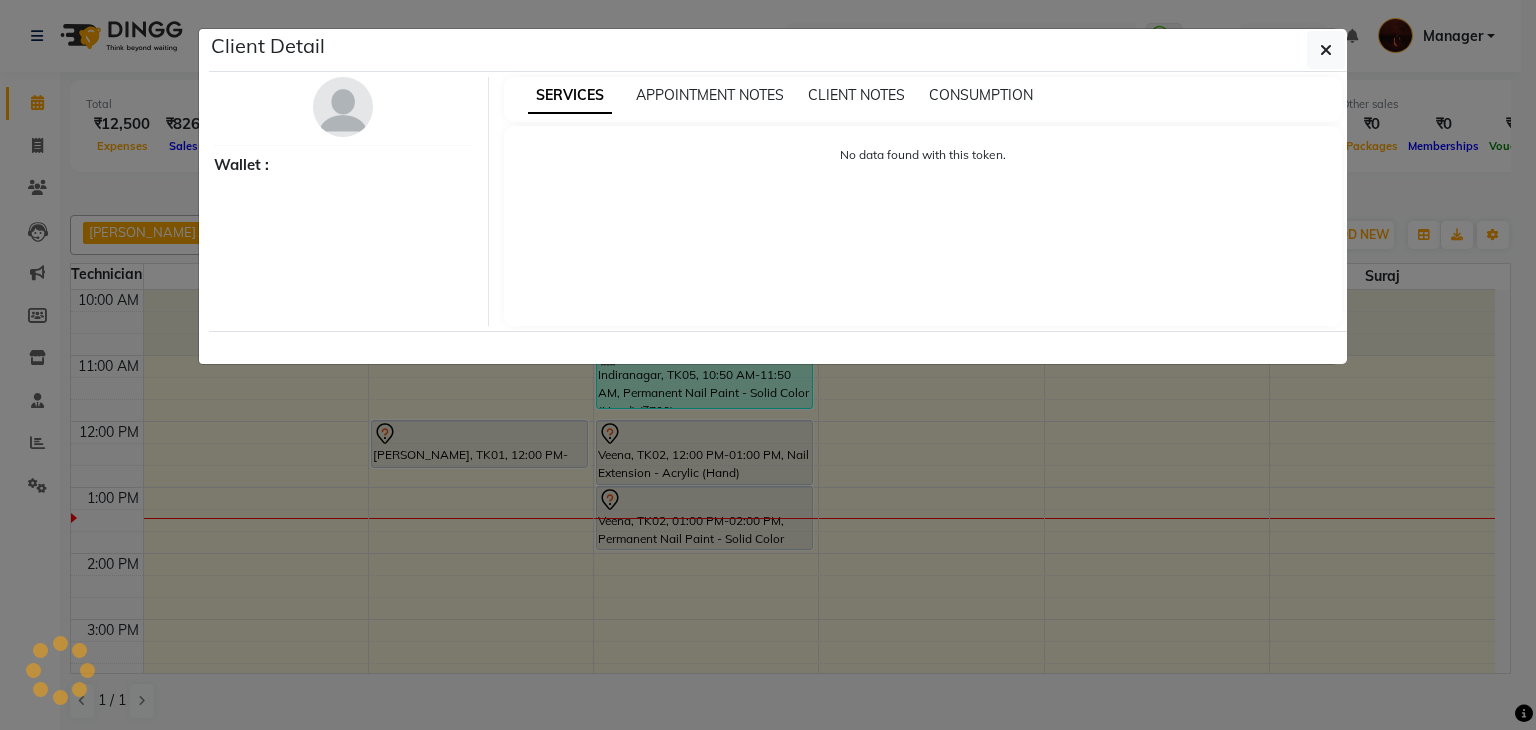 click on "Client Detail     Wallet : SERVICES APPOINTMENT NOTES CLIENT NOTES CONSUMPTION No data found with this token." 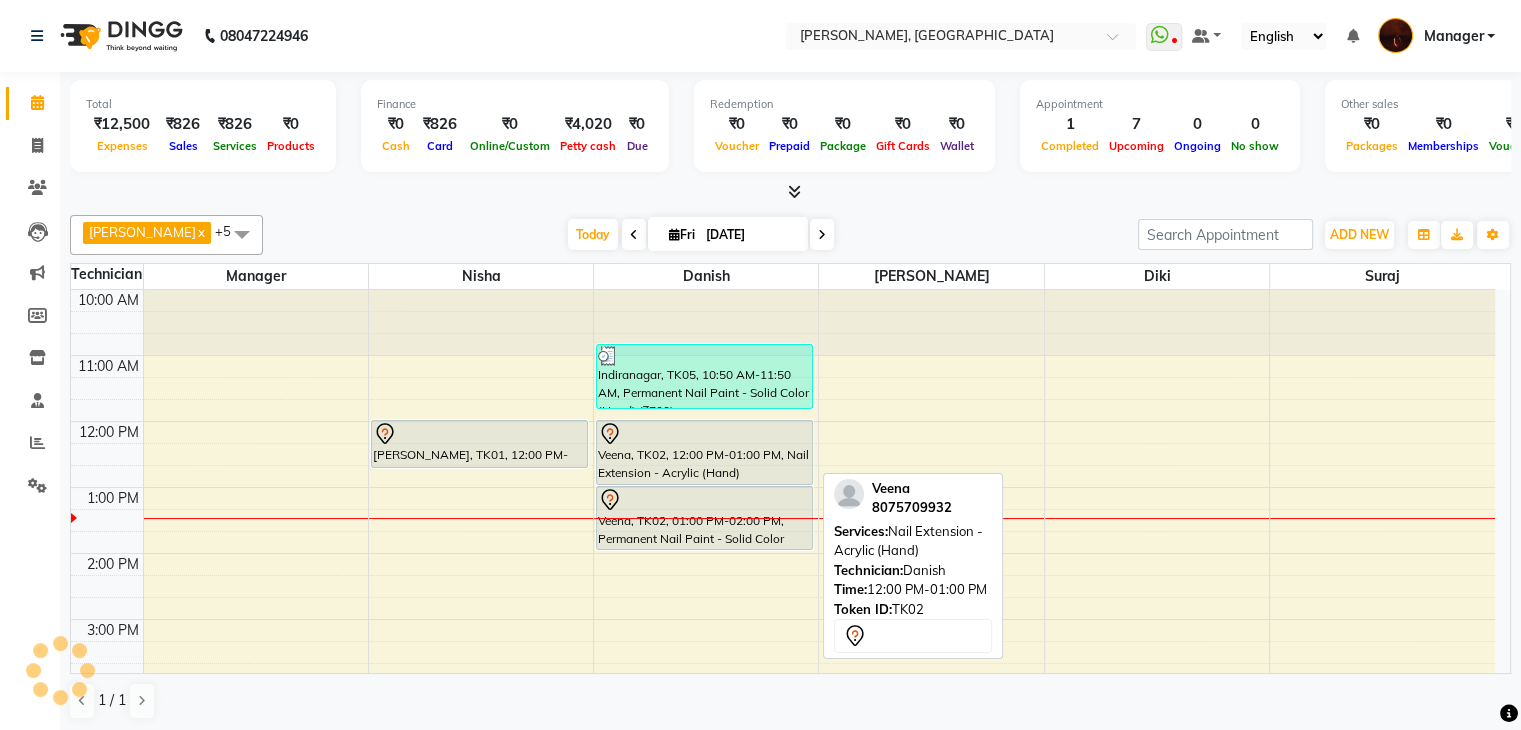 click on "Veena, TK02, 12:00 PM-01:00 PM, Nail Extension - Acrylic (Hand)" at bounding box center [704, 452] 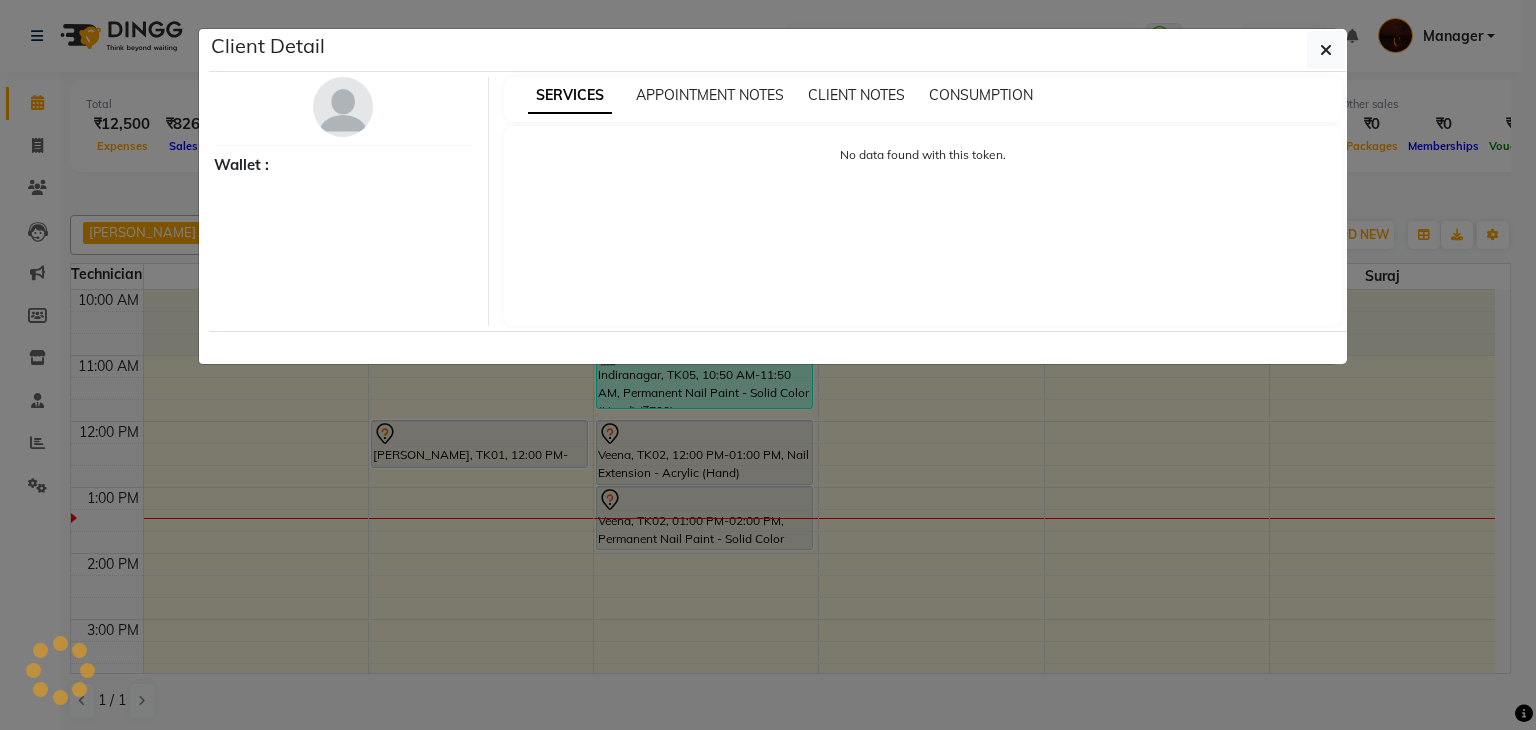 click on "Client Detail     Wallet : SERVICES APPOINTMENT NOTES CLIENT NOTES CONSUMPTION No data found with this token." 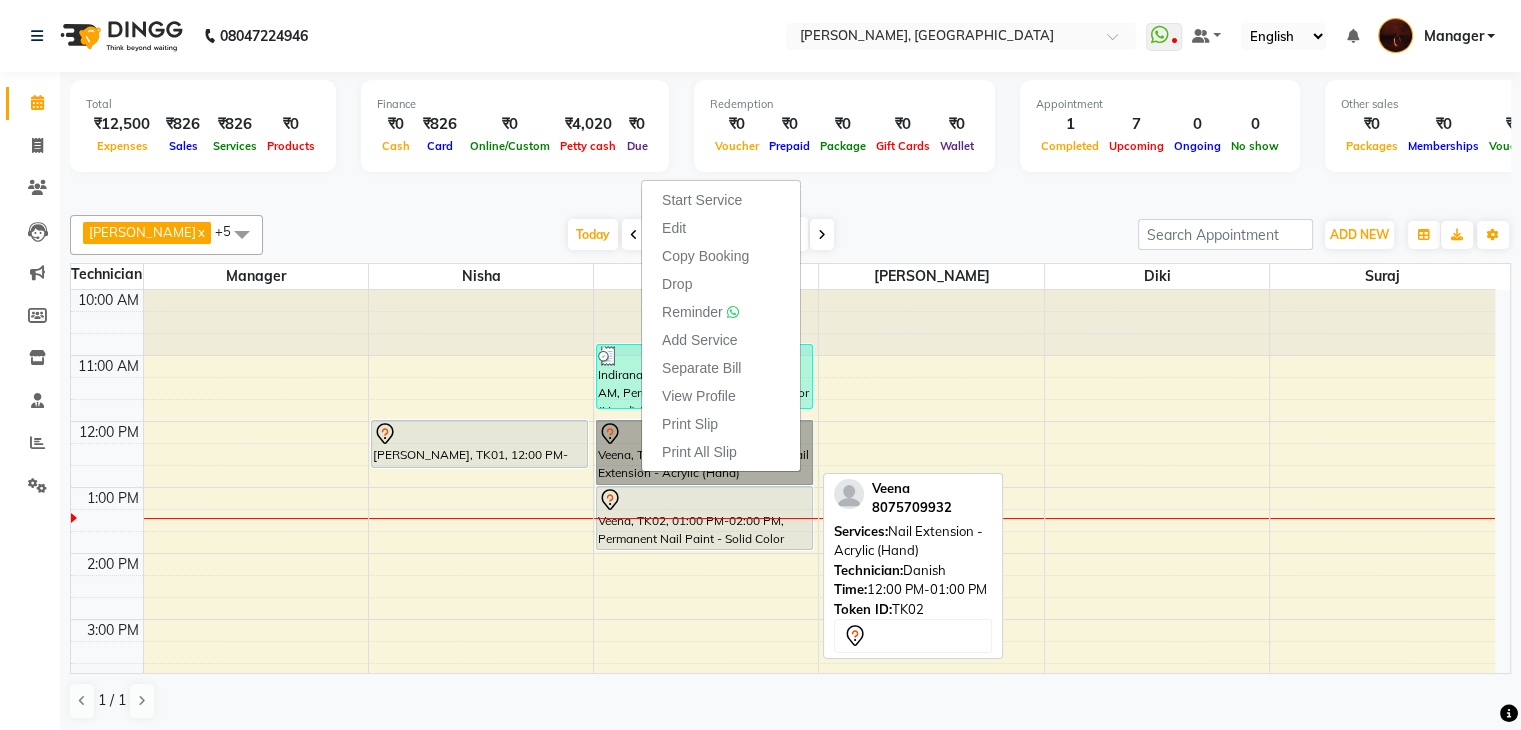 click on "Veena, TK02, 12:00 PM-01:00 PM, Nail Extension - Acrylic (Hand)" at bounding box center [704, 452] 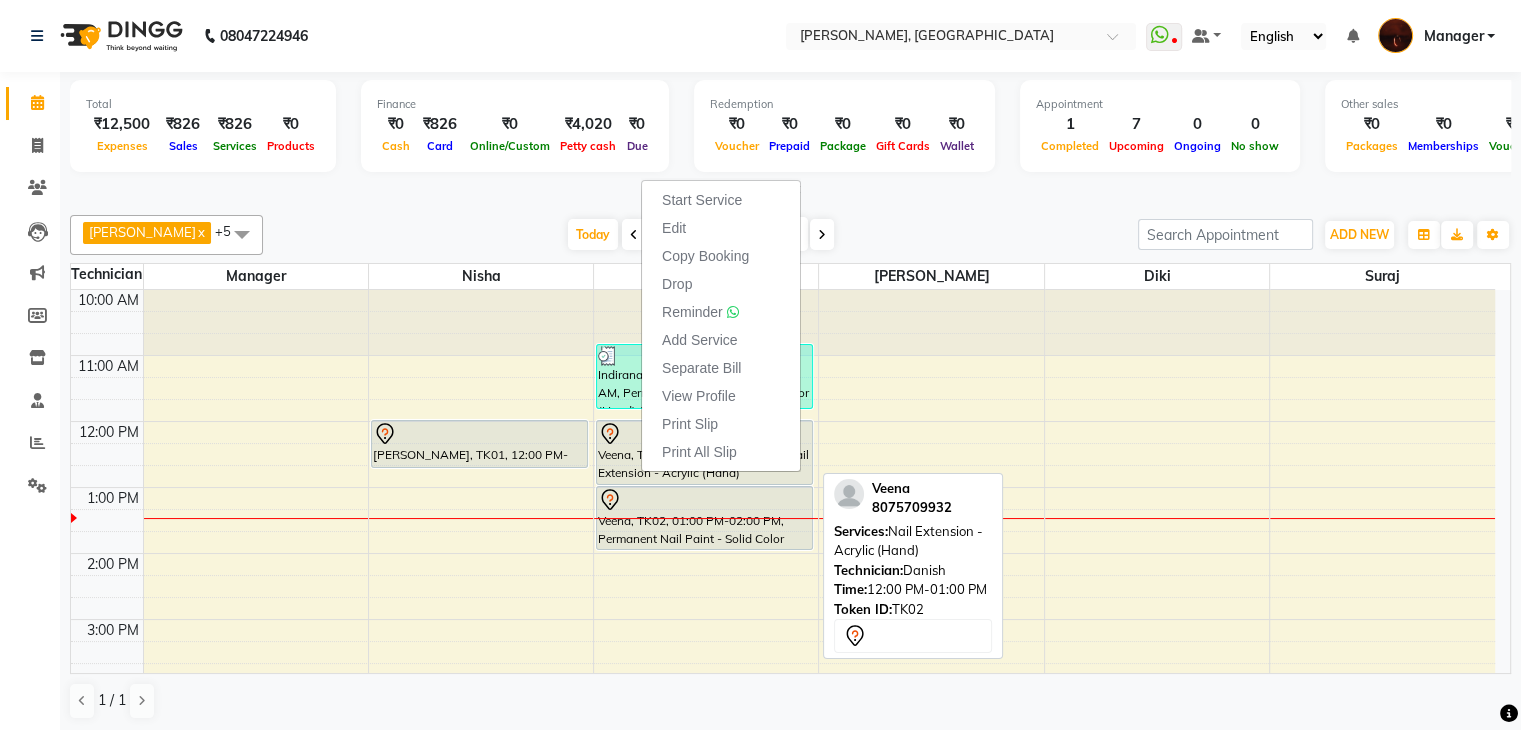 select on "7" 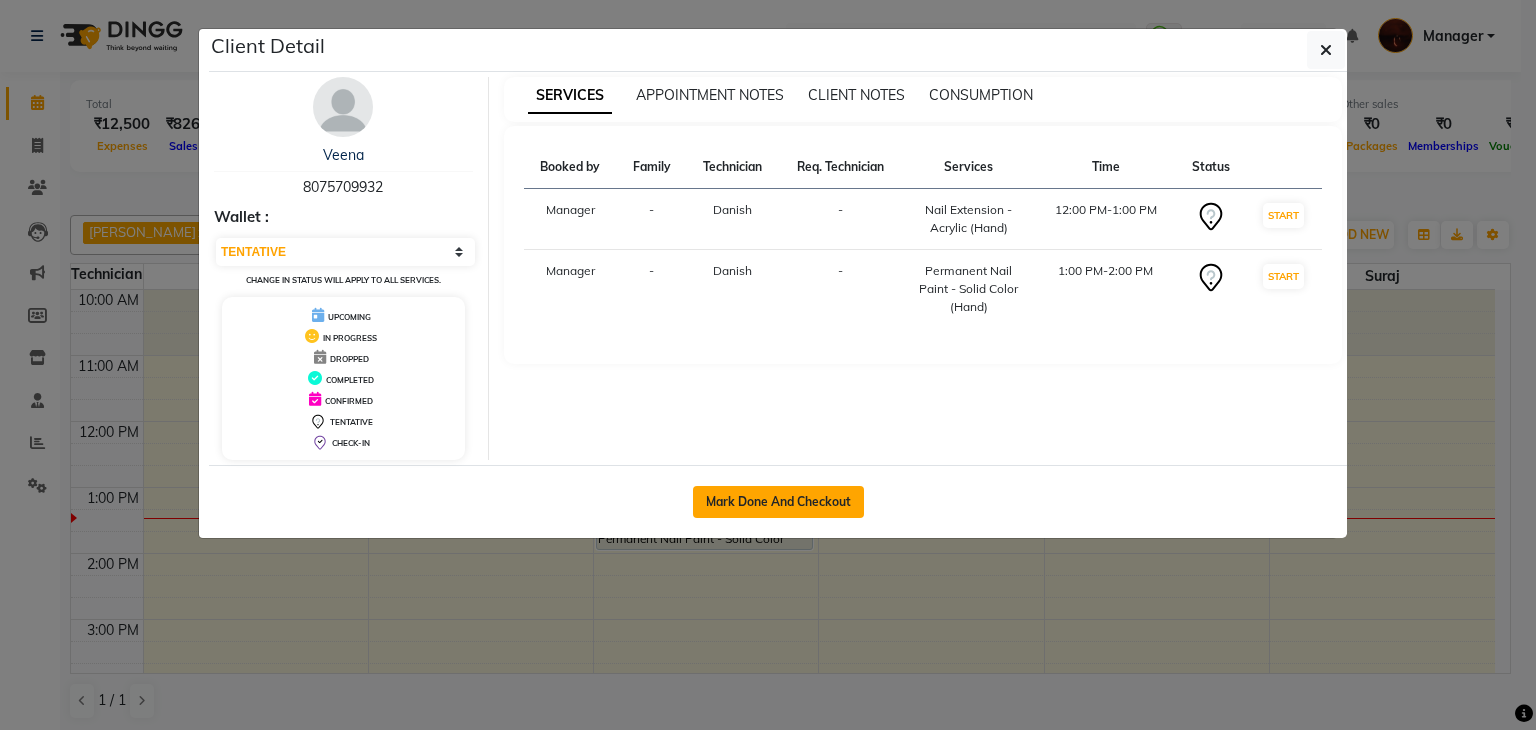 click on "Mark Done And Checkout" 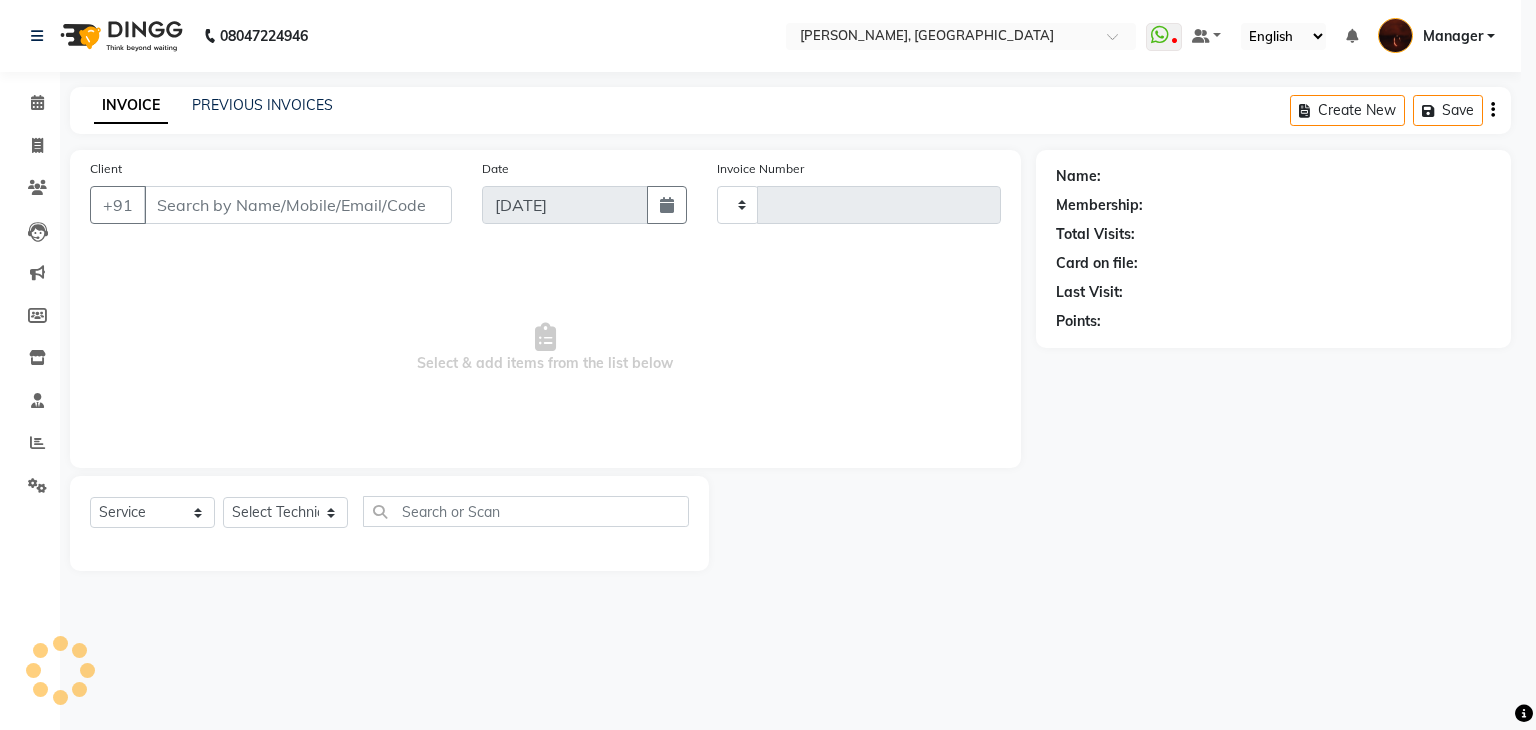 type on "1182" 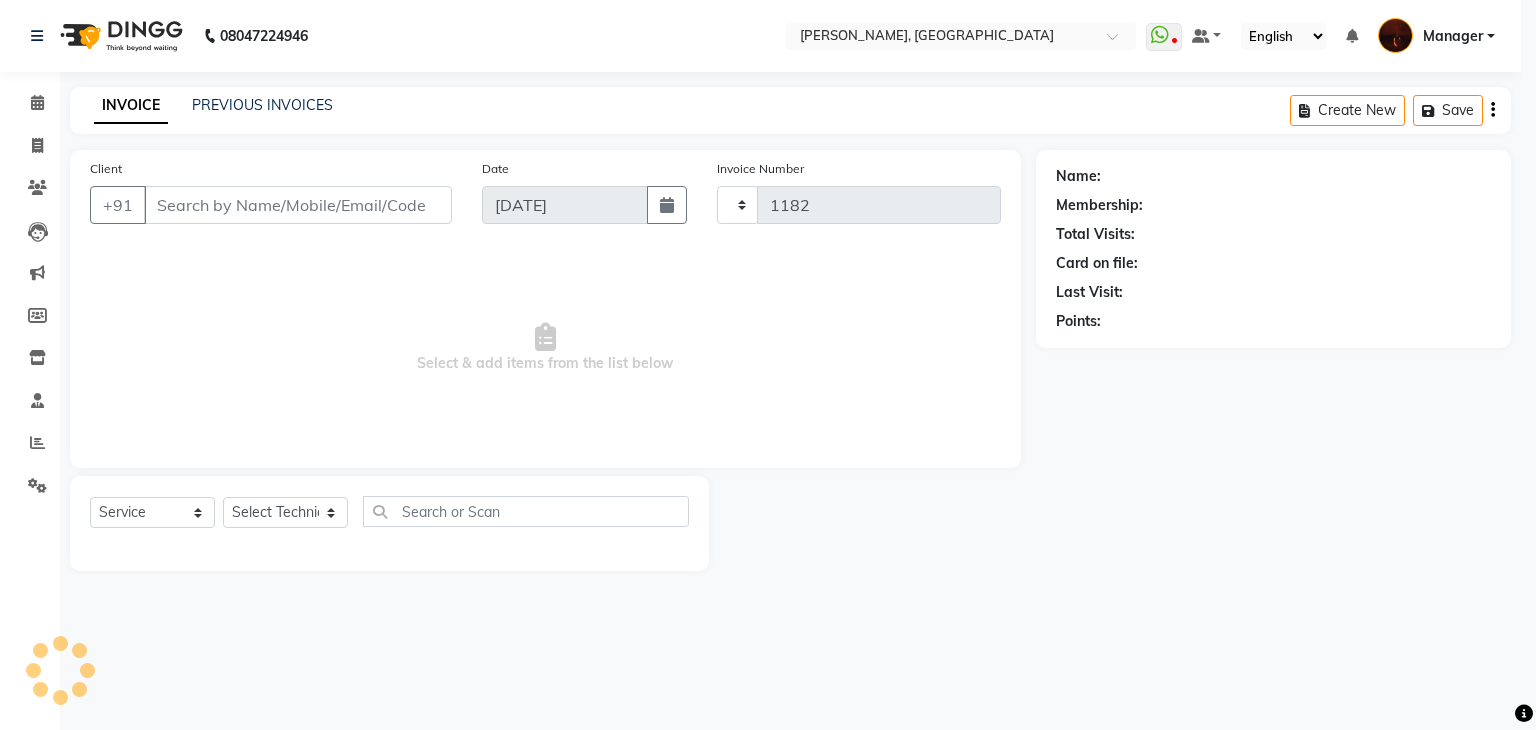 select on "4063" 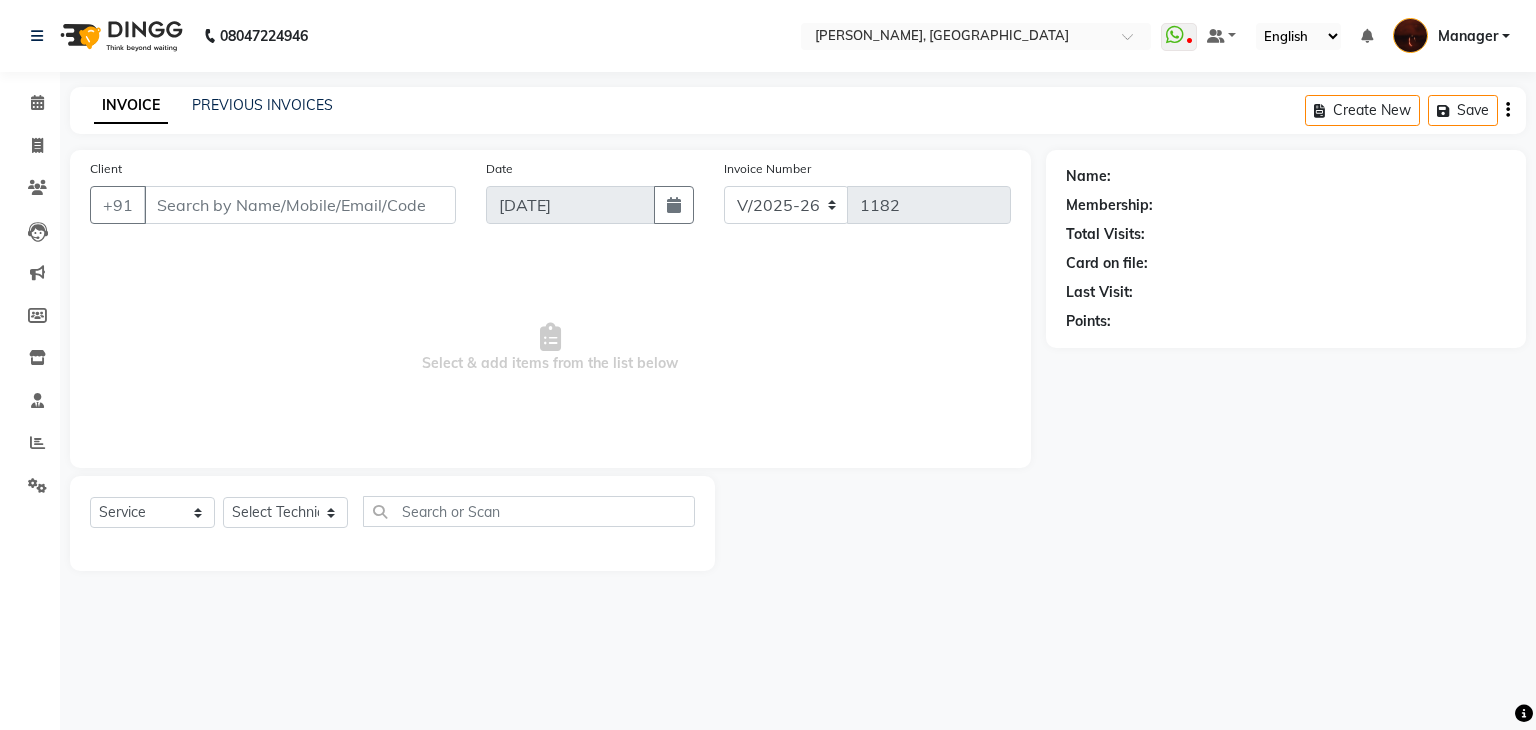 type on "80******32" 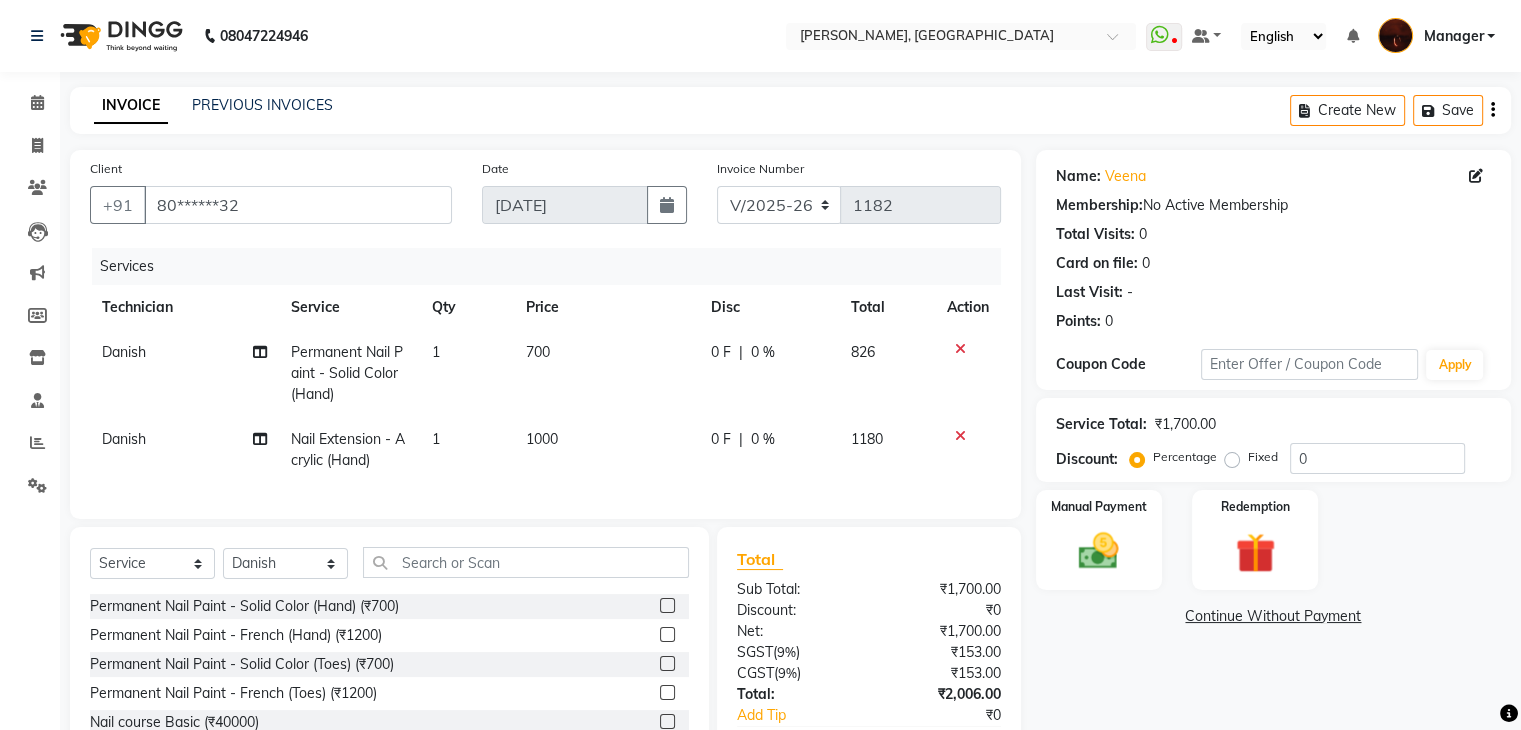 click 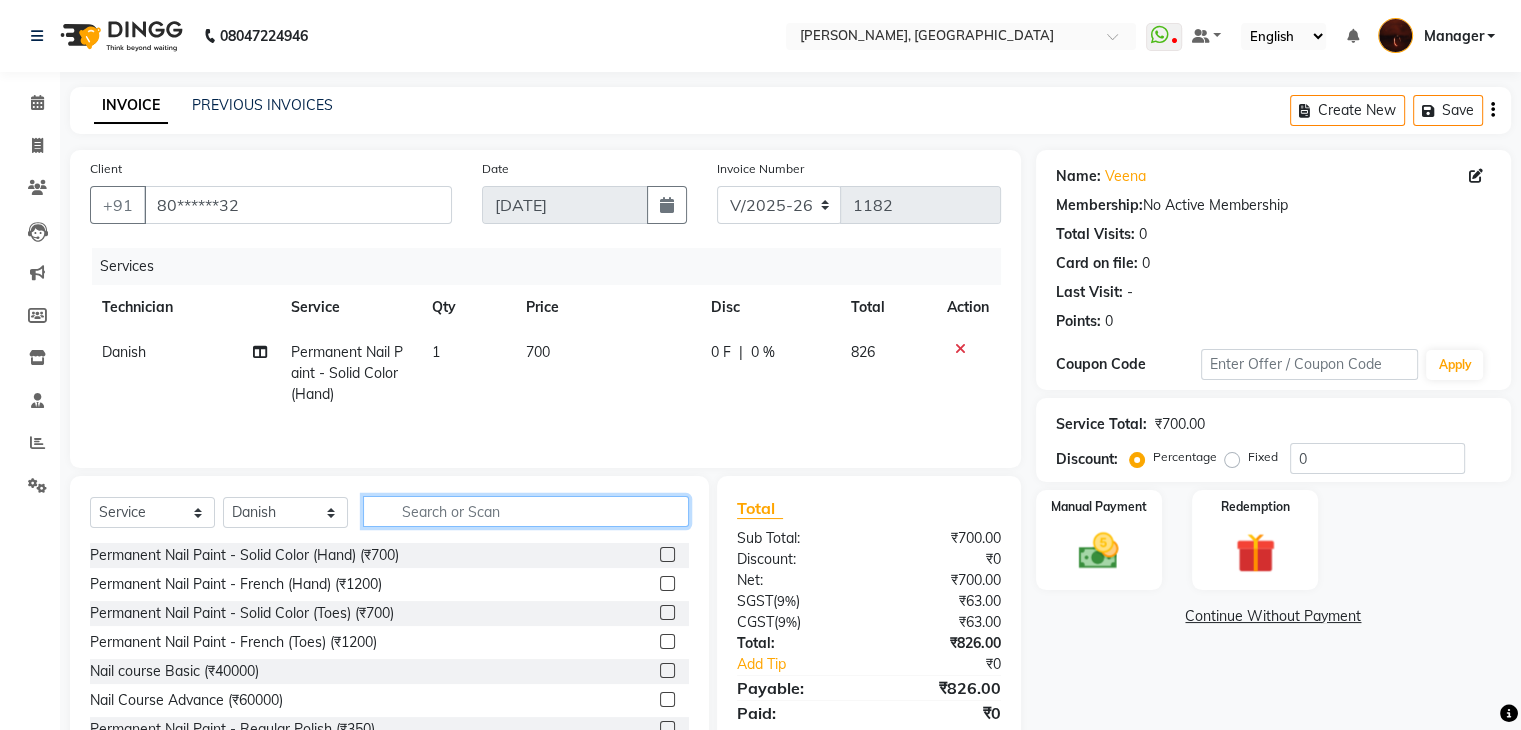 click 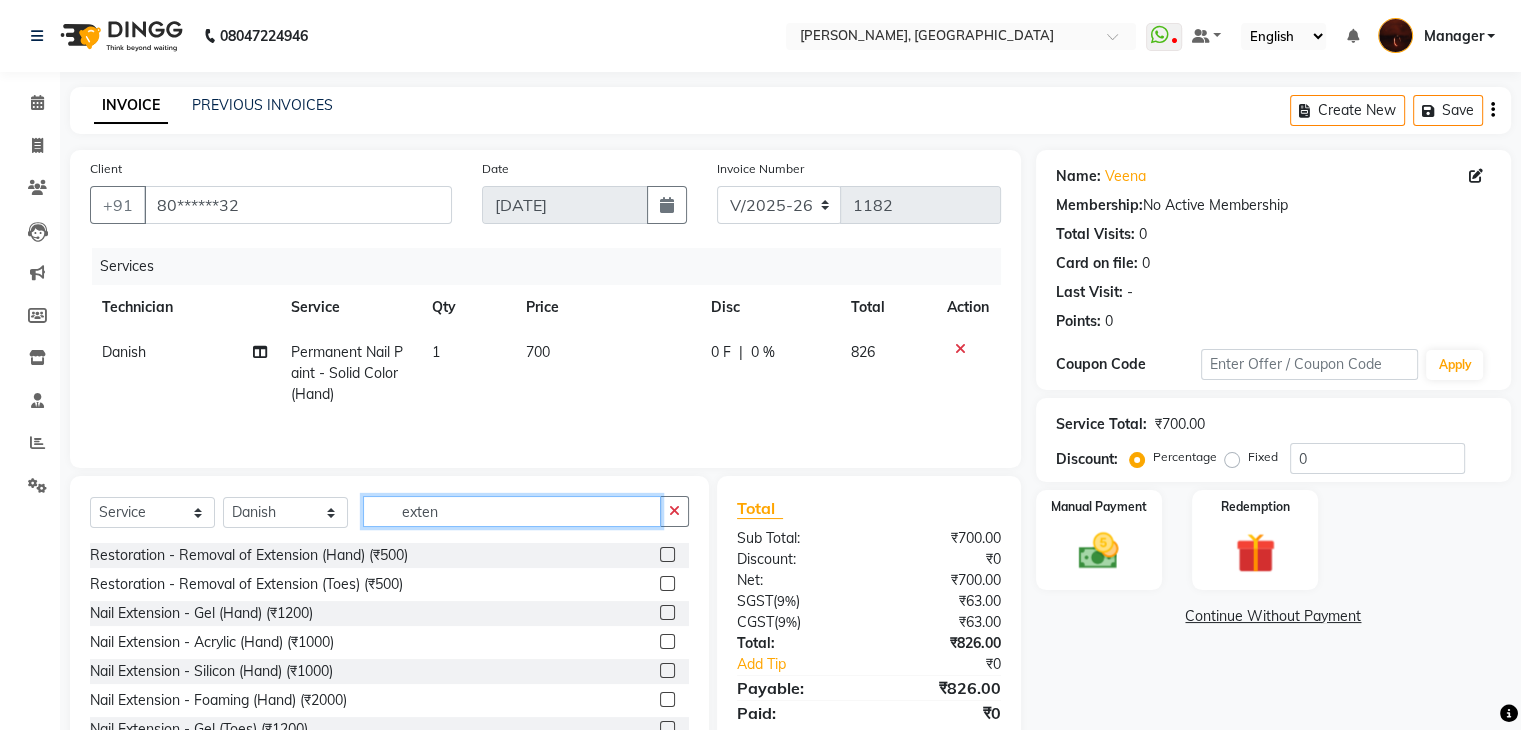 type on "exten" 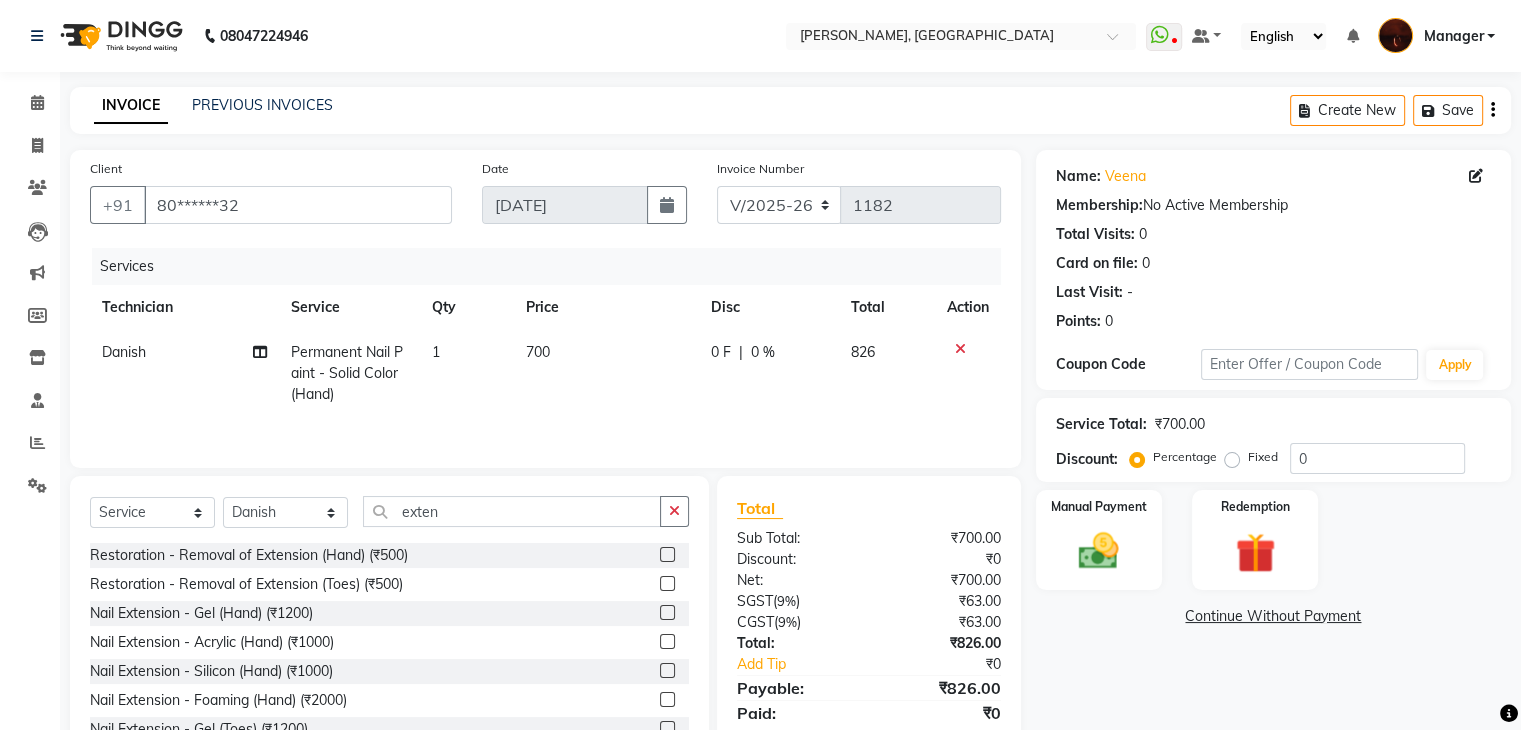 click 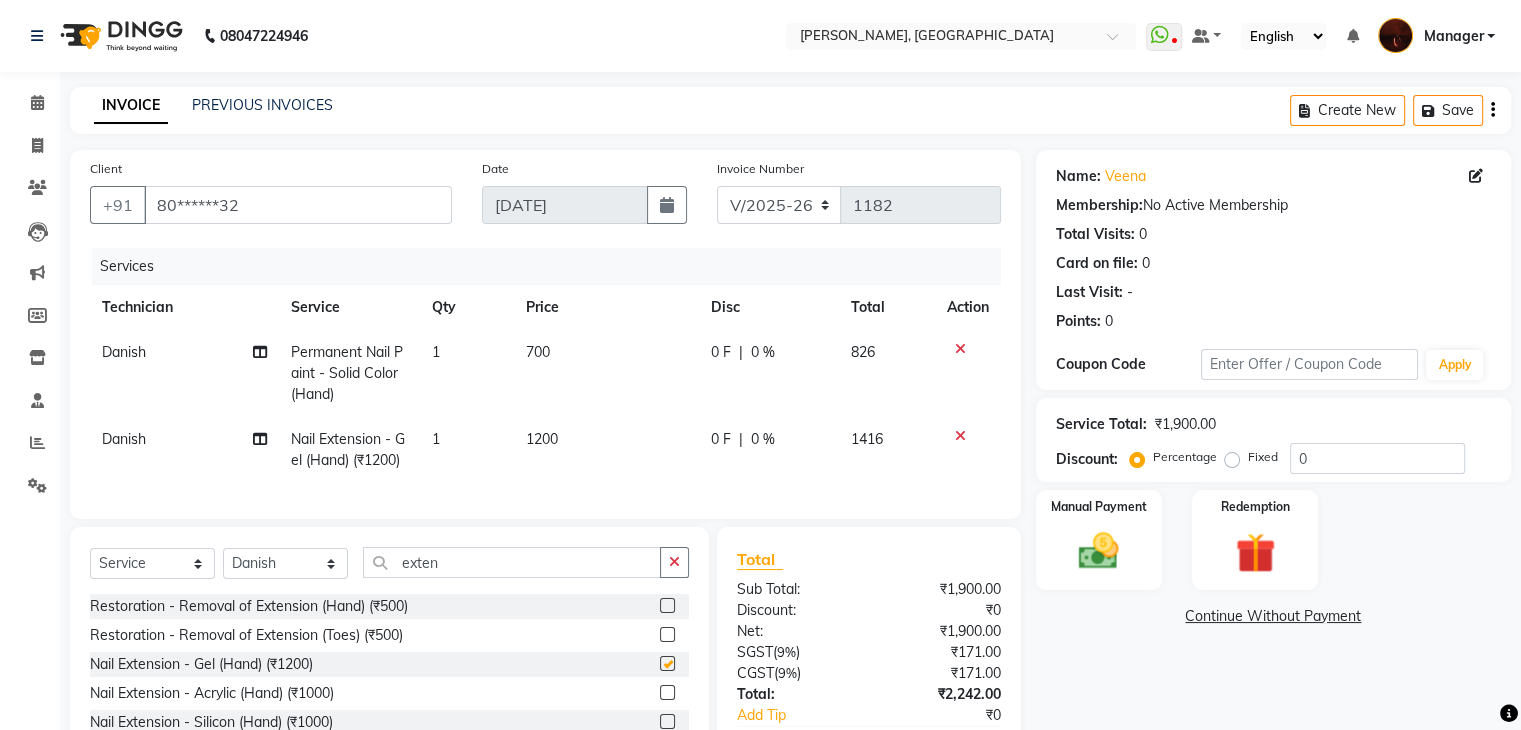 checkbox on "false" 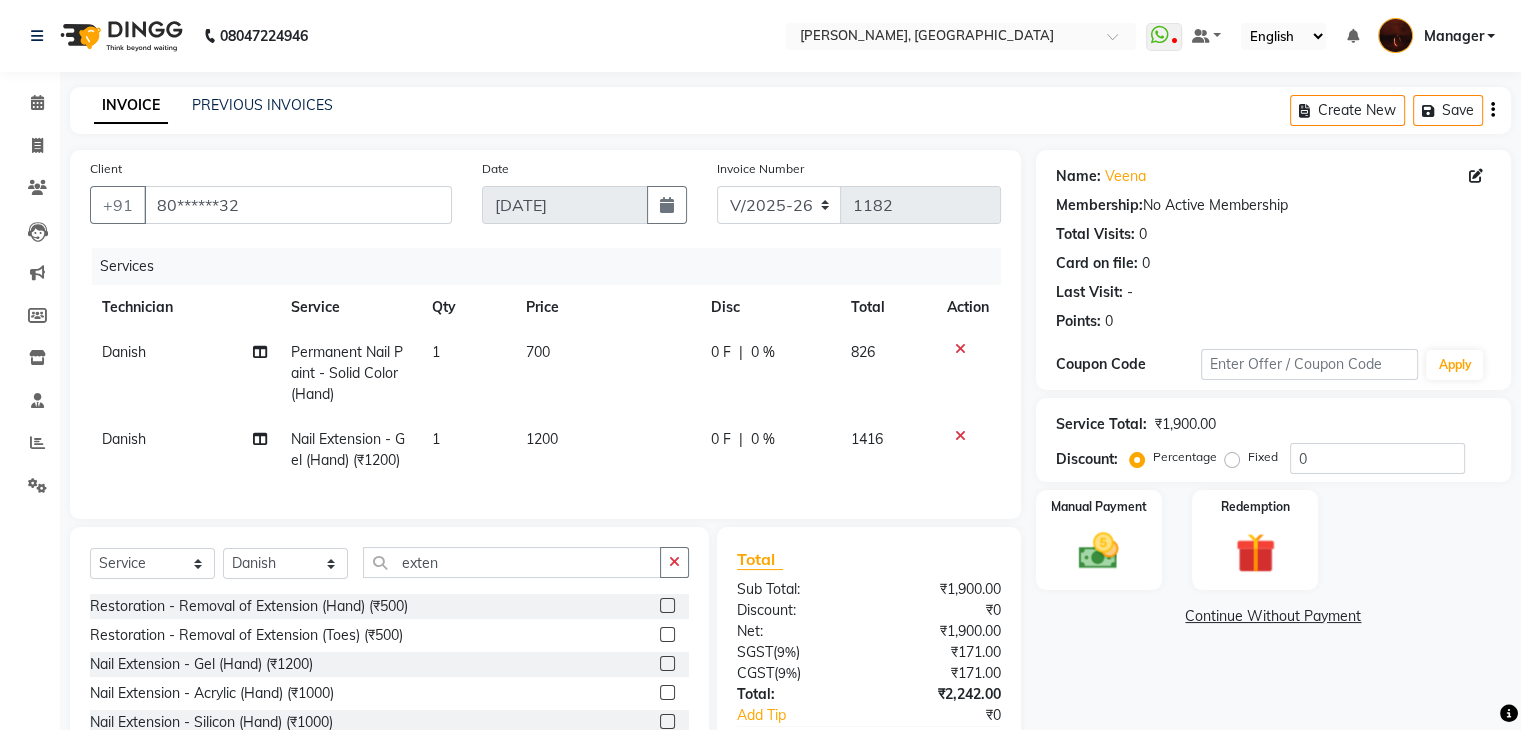 scroll, scrollTop: 138, scrollLeft: 0, axis: vertical 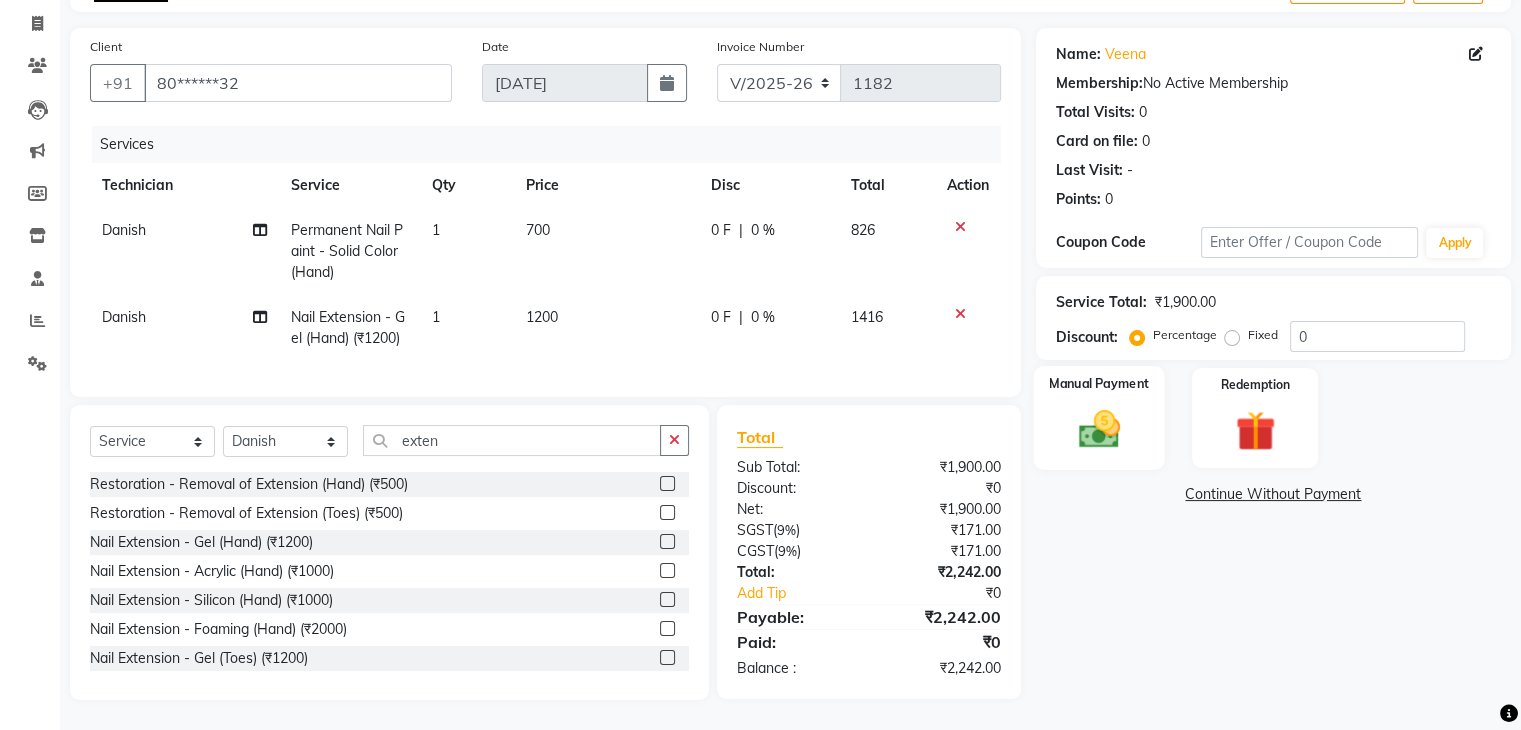 click 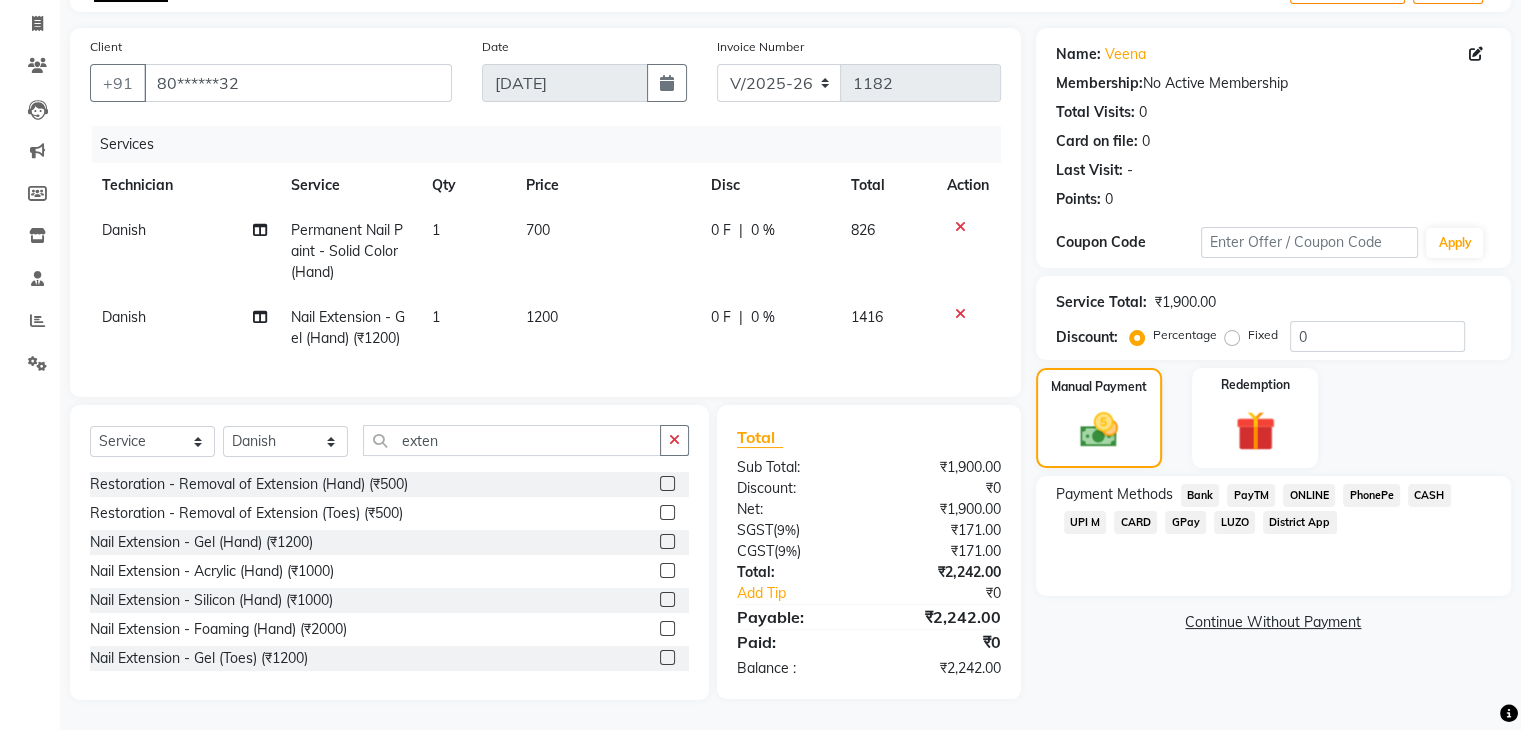 click on "ONLINE" 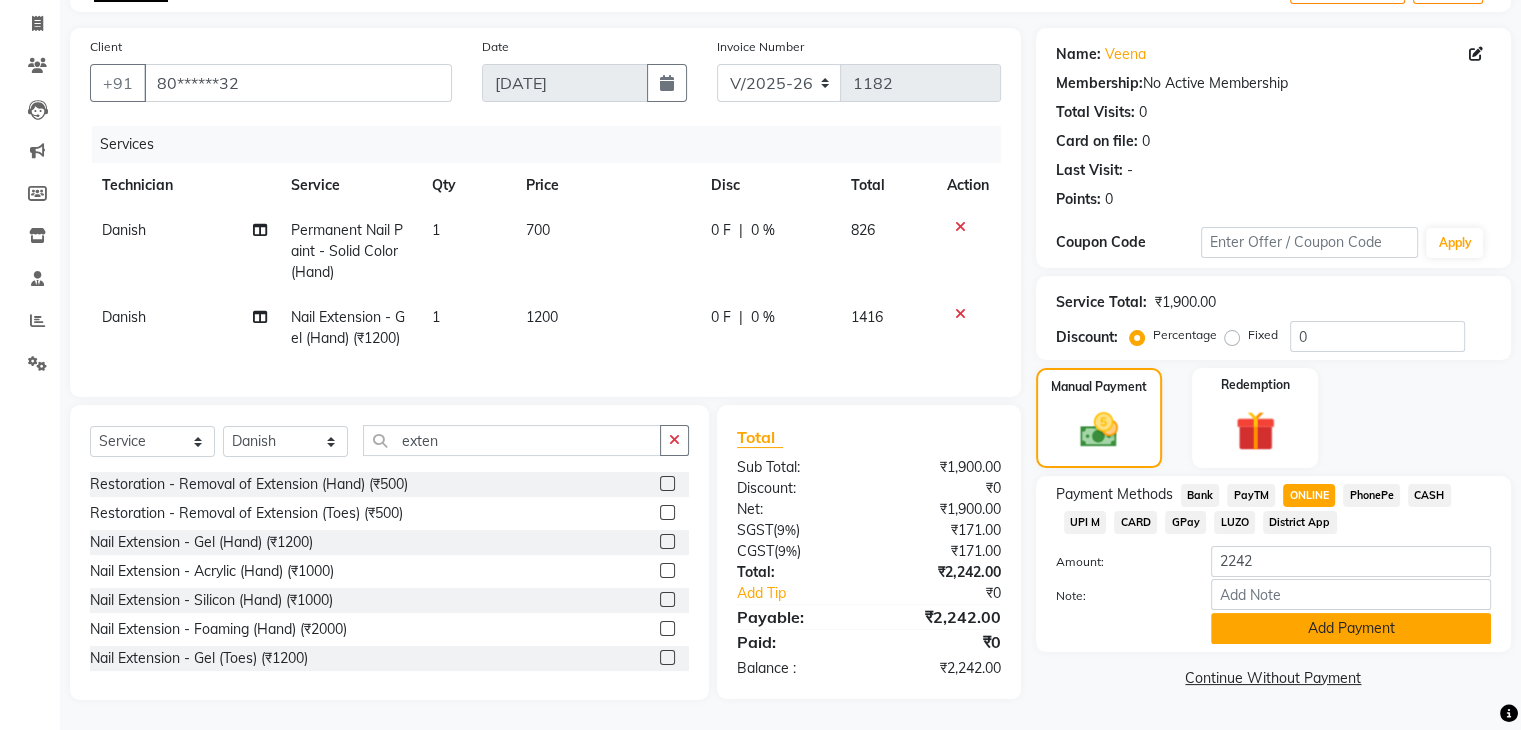 click on "Add Payment" 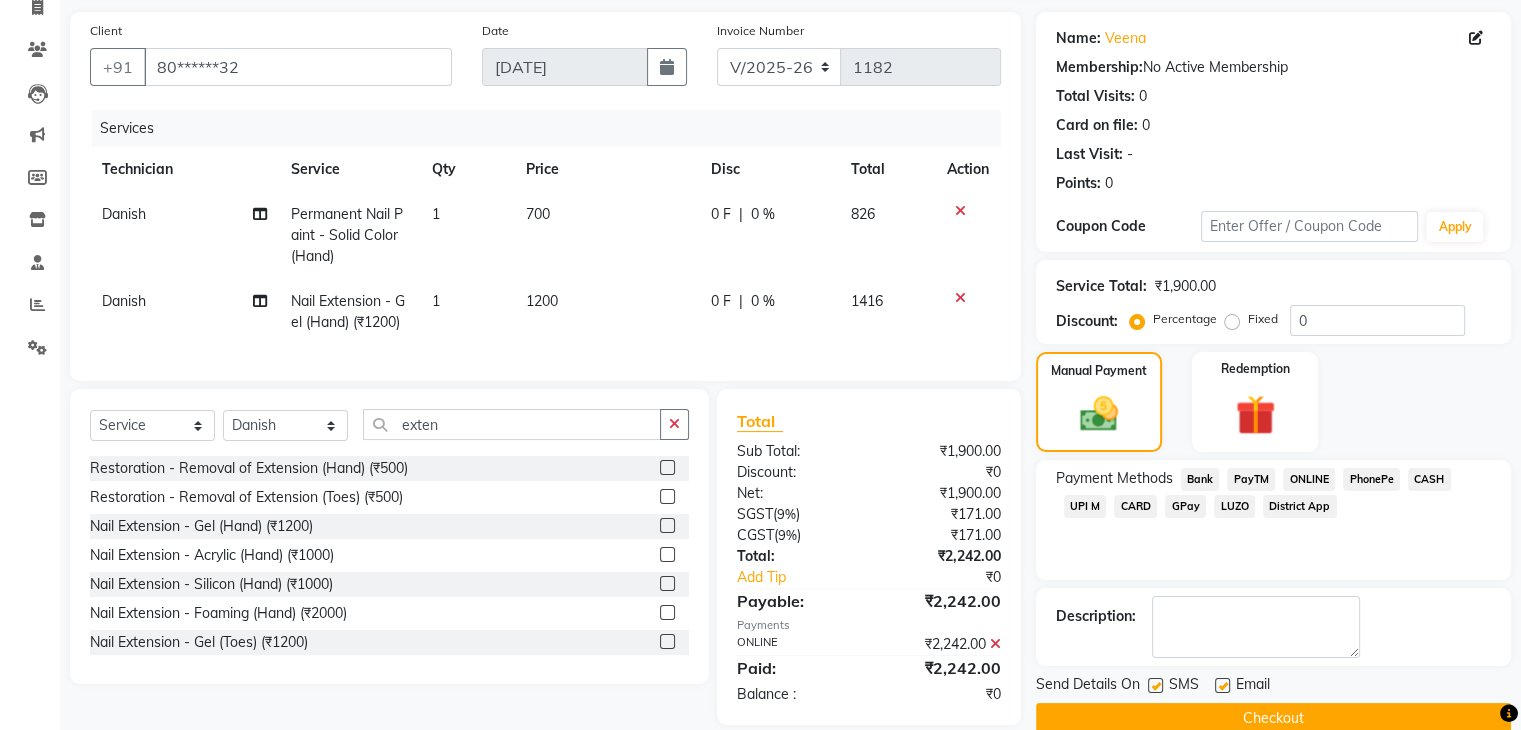 scroll, scrollTop: 179, scrollLeft: 0, axis: vertical 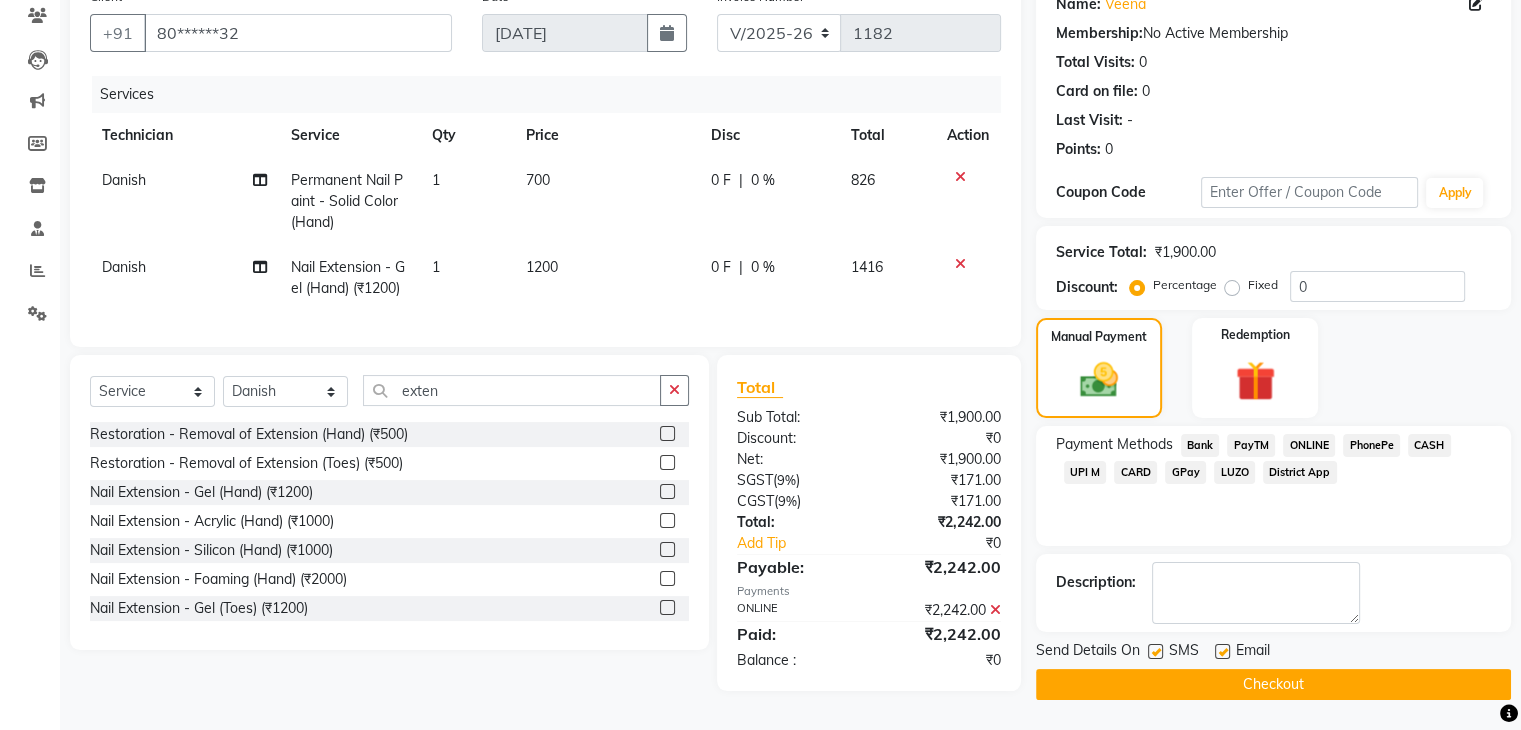 click on "Checkout" 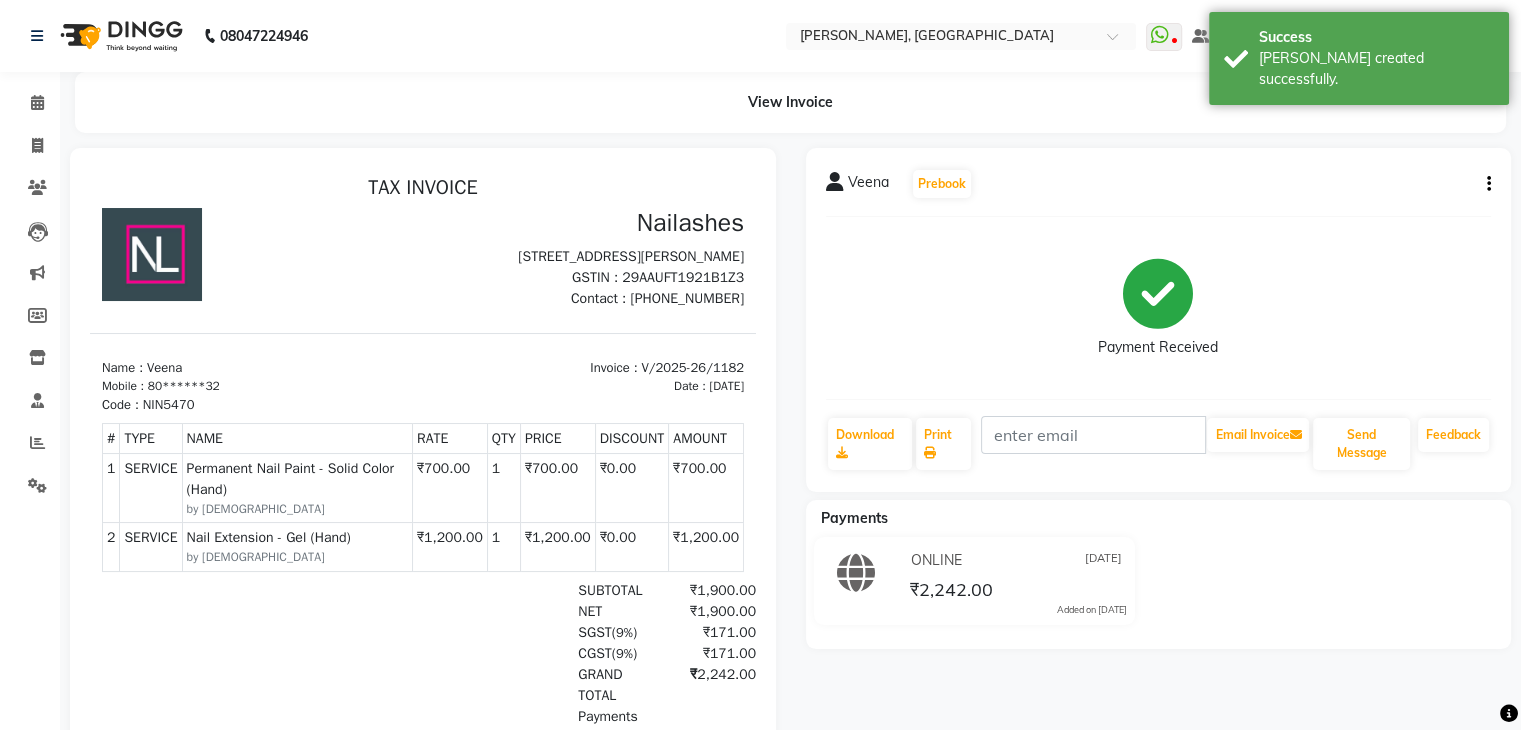 scroll, scrollTop: 0, scrollLeft: 0, axis: both 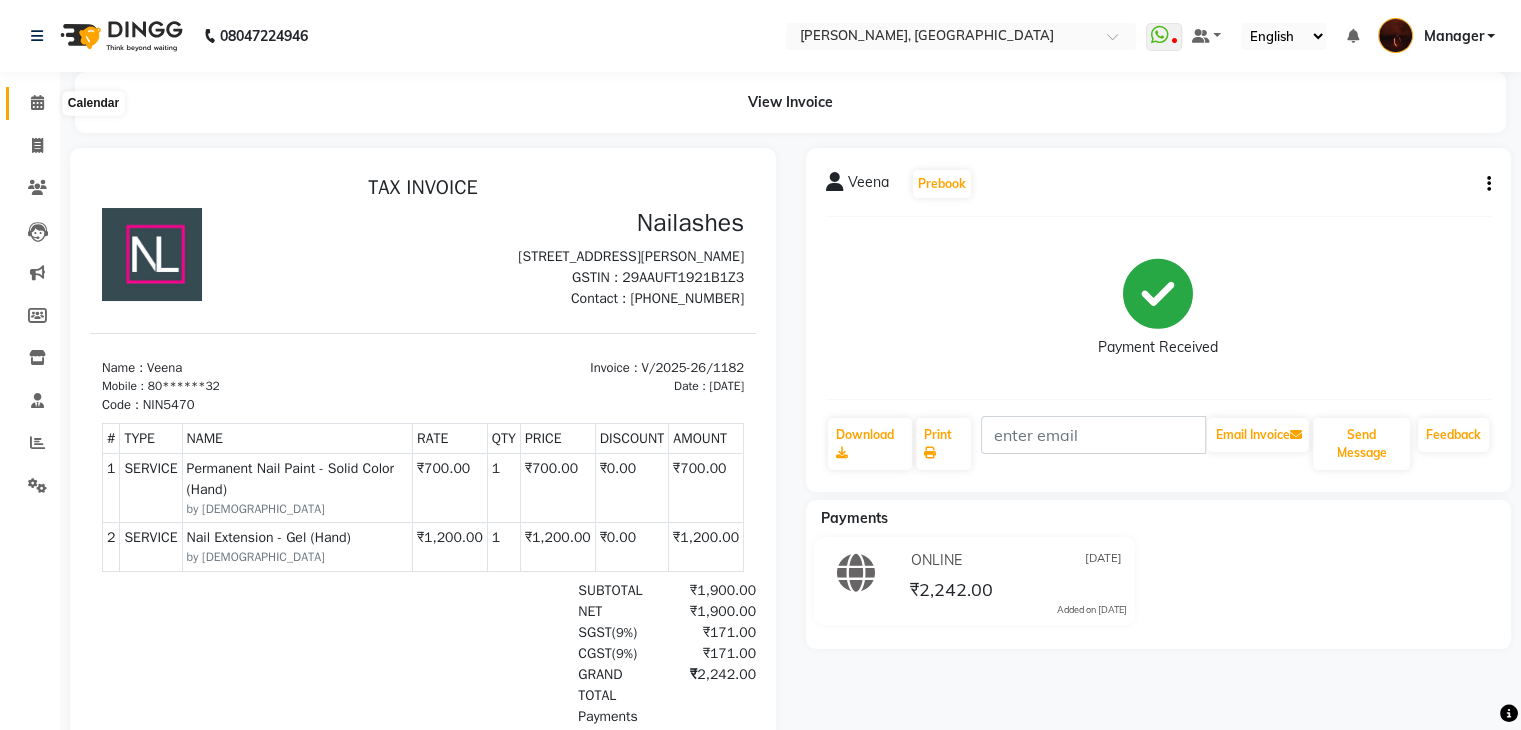 click 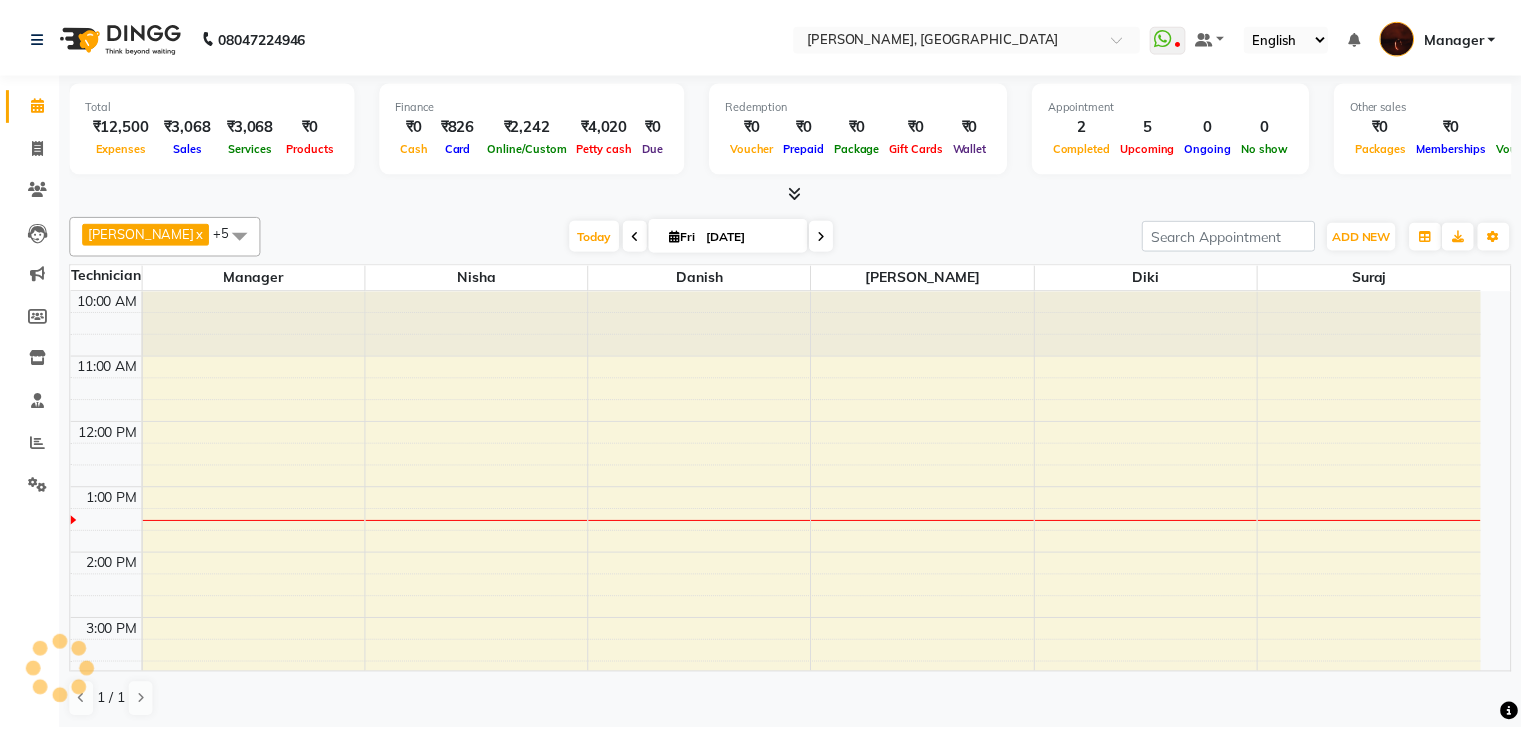 scroll, scrollTop: 0, scrollLeft: 0, axis: both 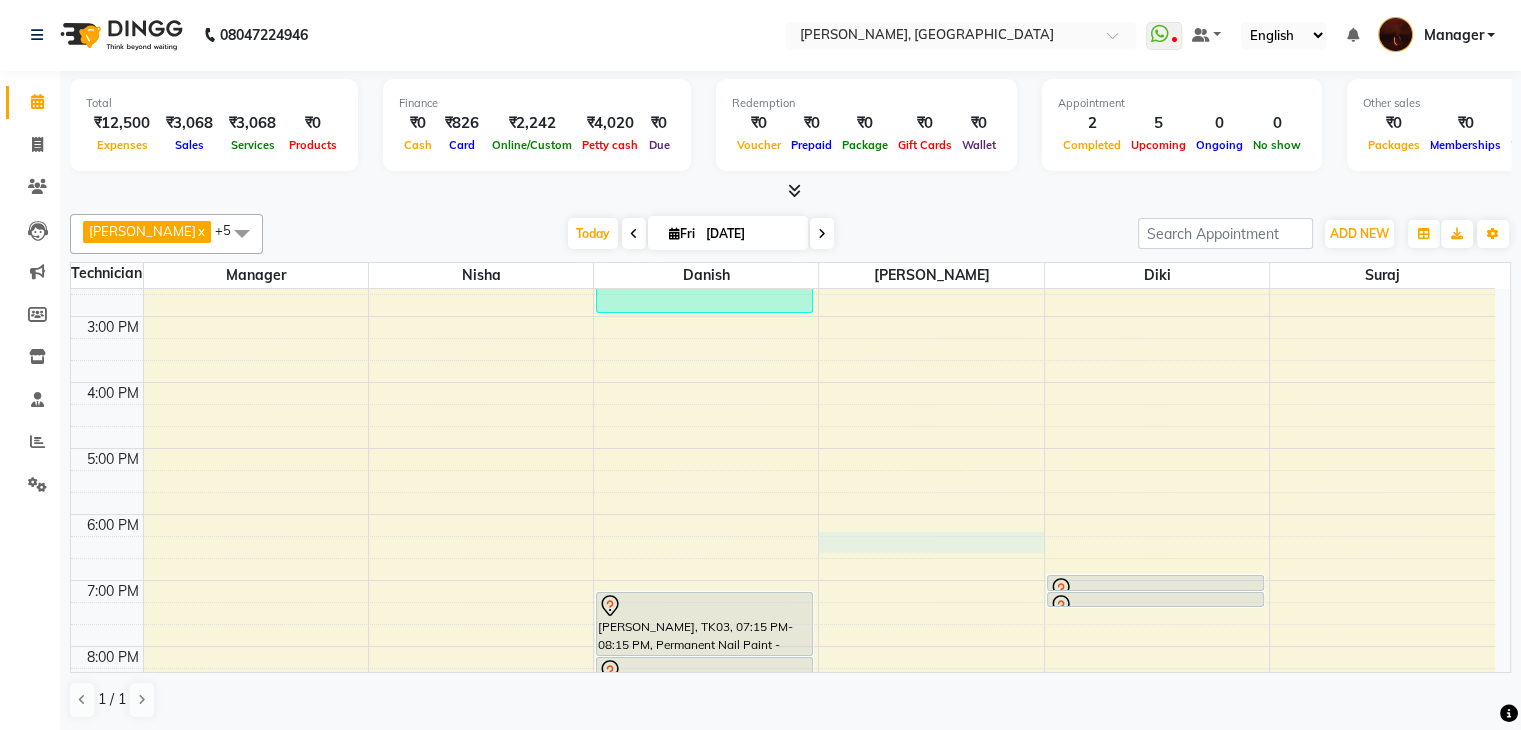click on "10:00 AM 11:00 AM 12:00 PM 1:00 PM 2:00 PM 3:00 PM 4:00 PM 5:00 PM 6:00 PM 7:00 PM 8:00 PM 9:00 PM 10:00 PM             Bhavna, TK01, 12:00 PM-12:45 PM, Café H&F Pedicure     Indiranagar, TK05, 10:50 AM-11:50 AM, Permanent Nail Paint - Solid Color (Hand) (₹700)     Veena, TK02, 12:00 PM-01:00 PM, Nail Extension - Acrylic (Hand)     Veena, TK02, 01:00 PM-03:00 PM, Permanent Nail Paint - Solid Color (Hand),Nail Extension - Gel (Hand) (₹1200)             harshita, TK03, 07:15 PM-08:15 PM, Permanent Nail Paint - French (Hand)             harshita, TK03, 08:15 PM-09:15 PM, Permanent Nail Paint - Solid Color (Hand)             Nalini, TK04, 07:00 PM-07:15 PM, Nail Art - Glitter Per Finger (Hand)             Nalini, TK04, 07:15 PM-07:30 PM, Nail Art - Myler Per Finger (Hand)" at bounding box center (783, 415) 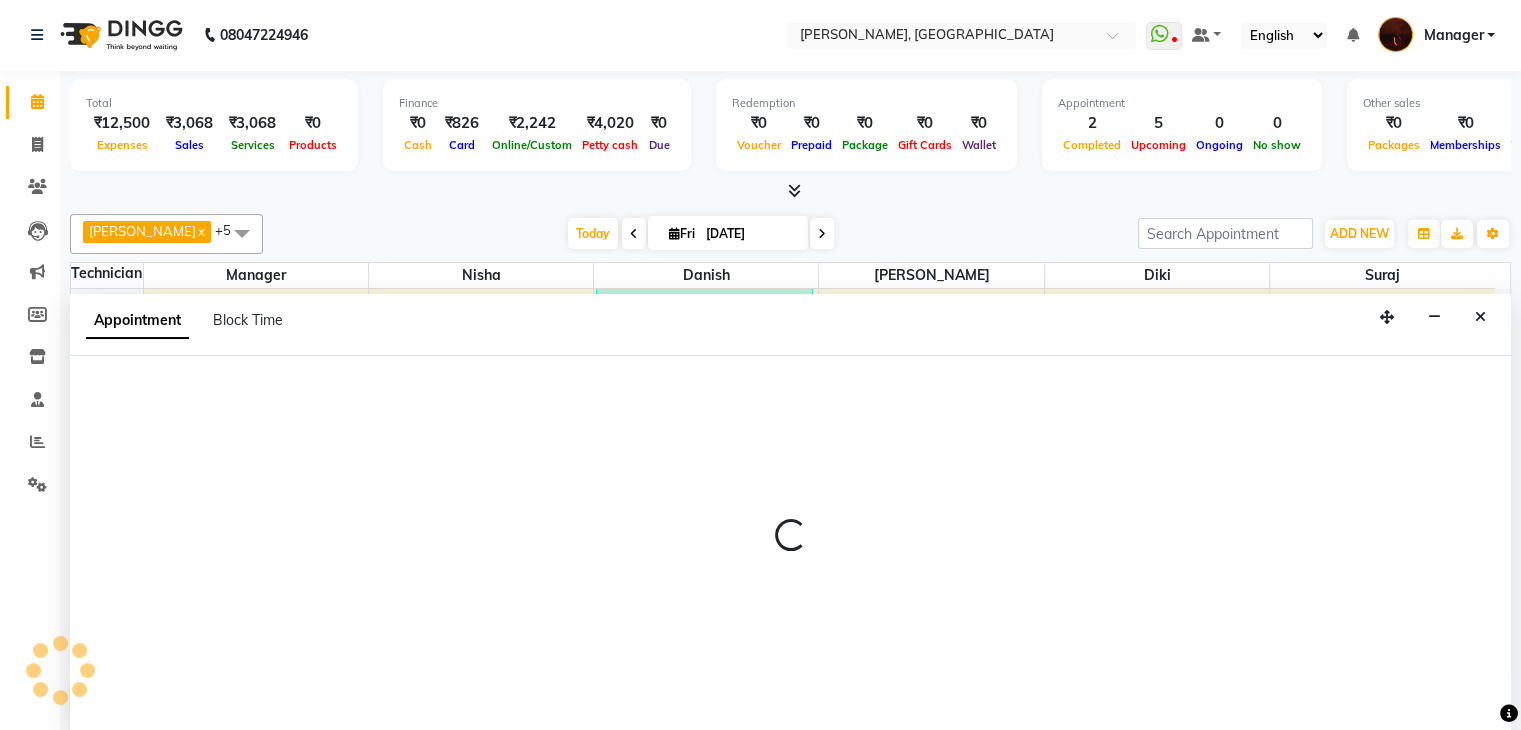 select on "35072" 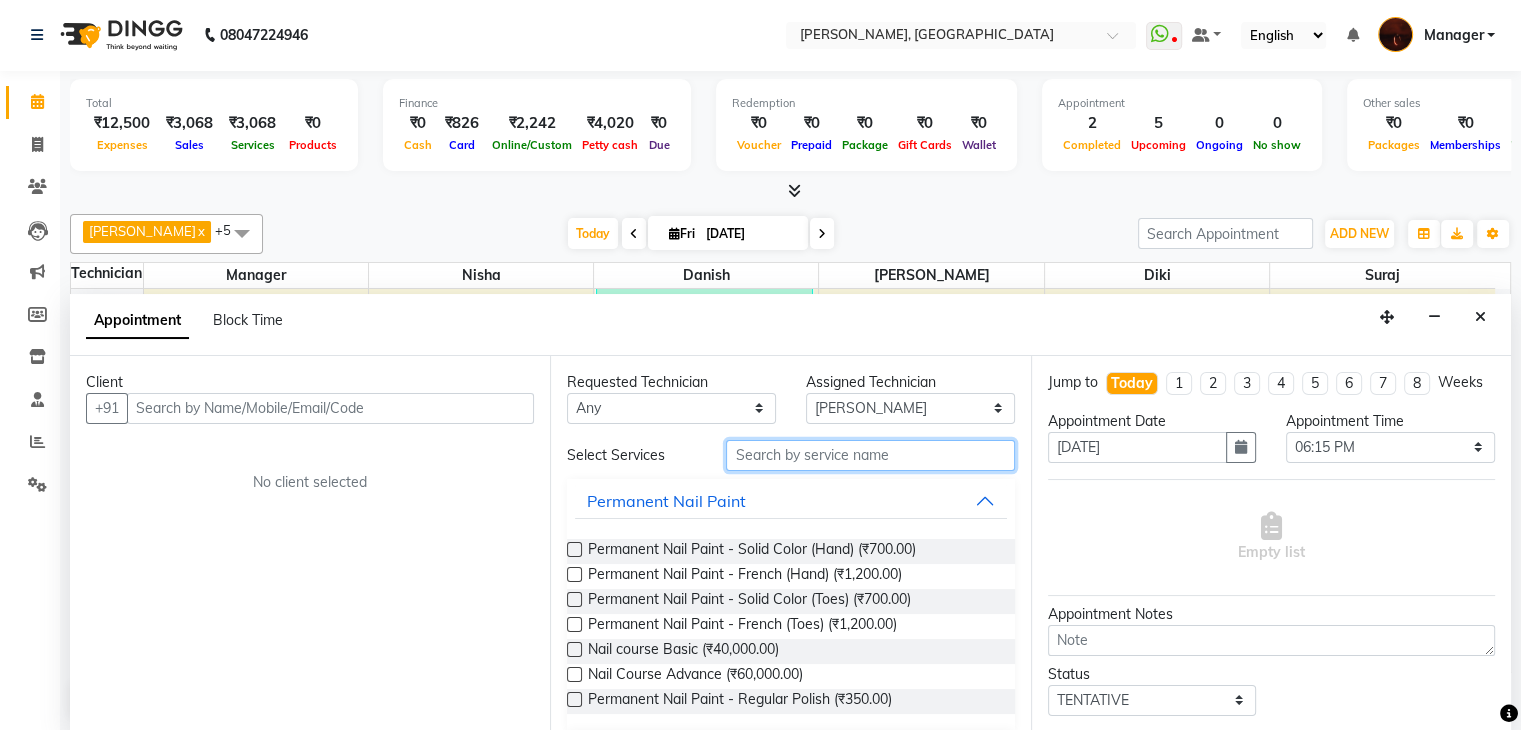 click at bounding box center (870, 455) 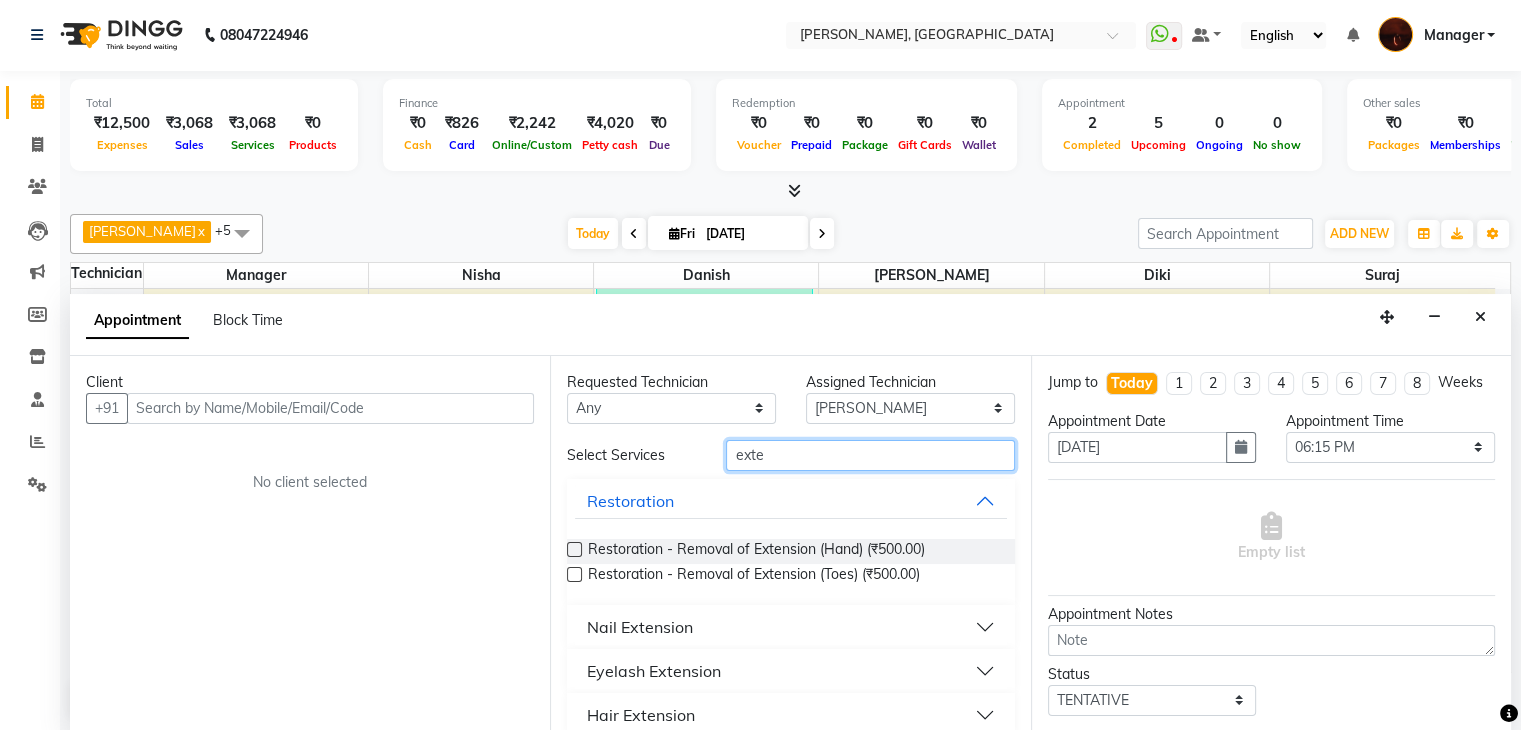 type on "exte" 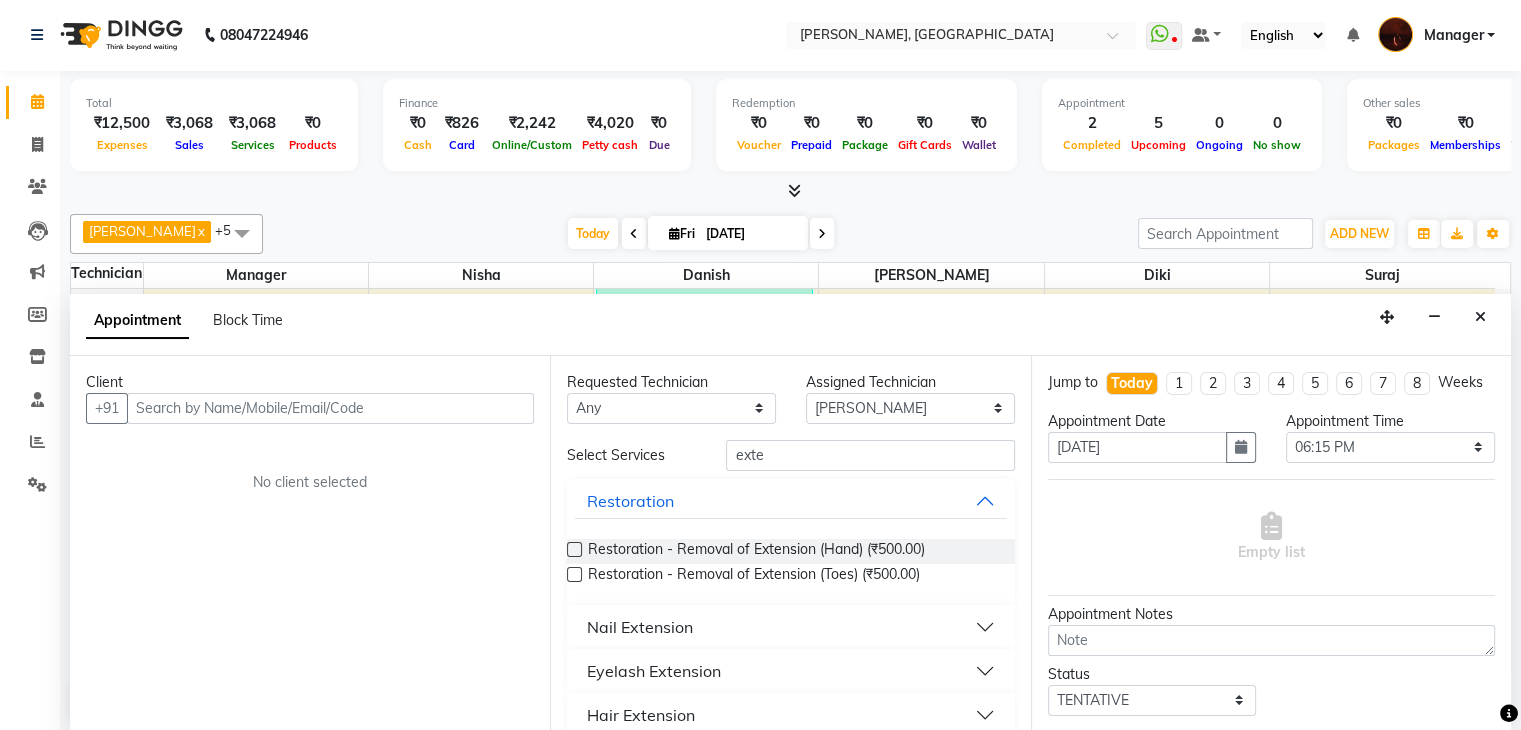click on "Nail Extension" at bounding box center (640, 627) 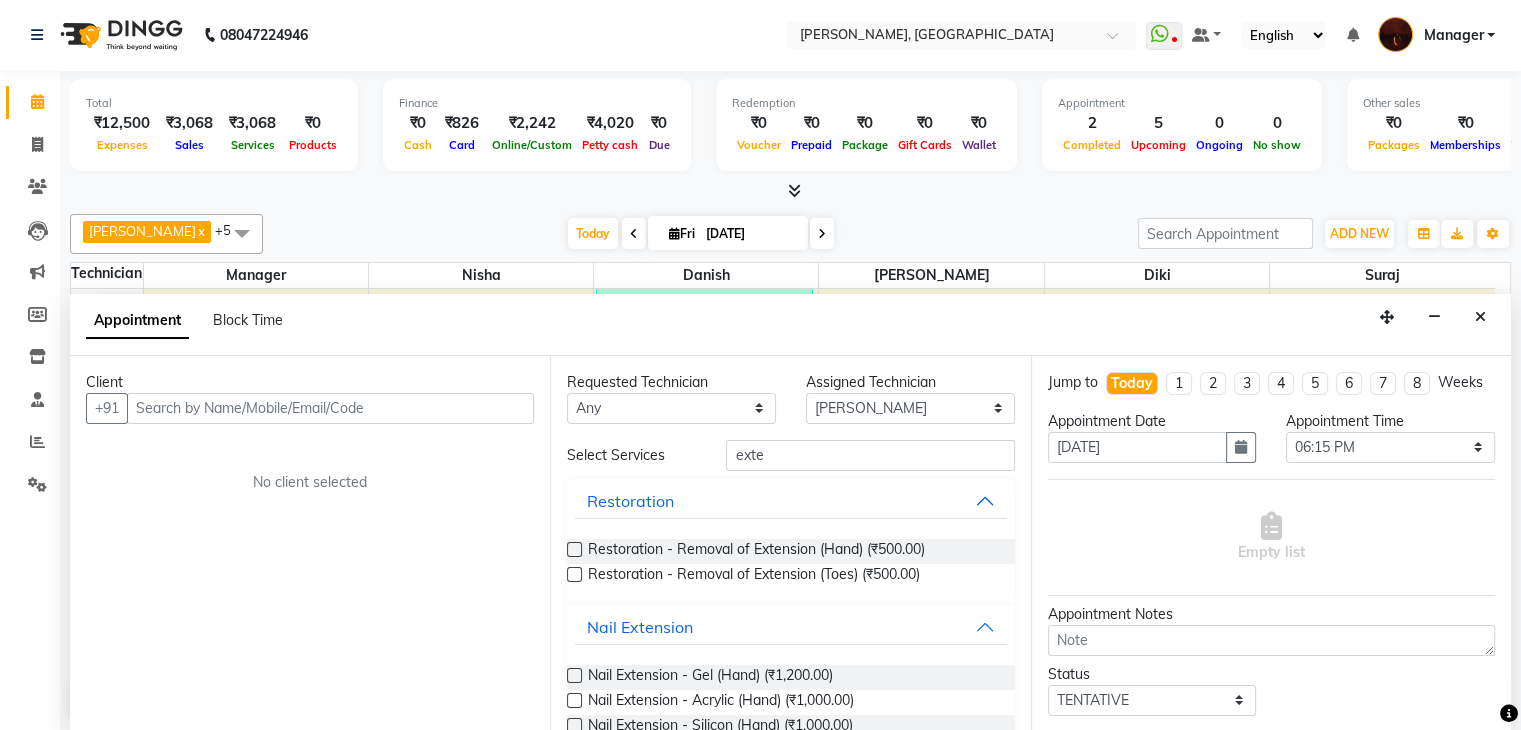 click at bounding box center [574, 675] 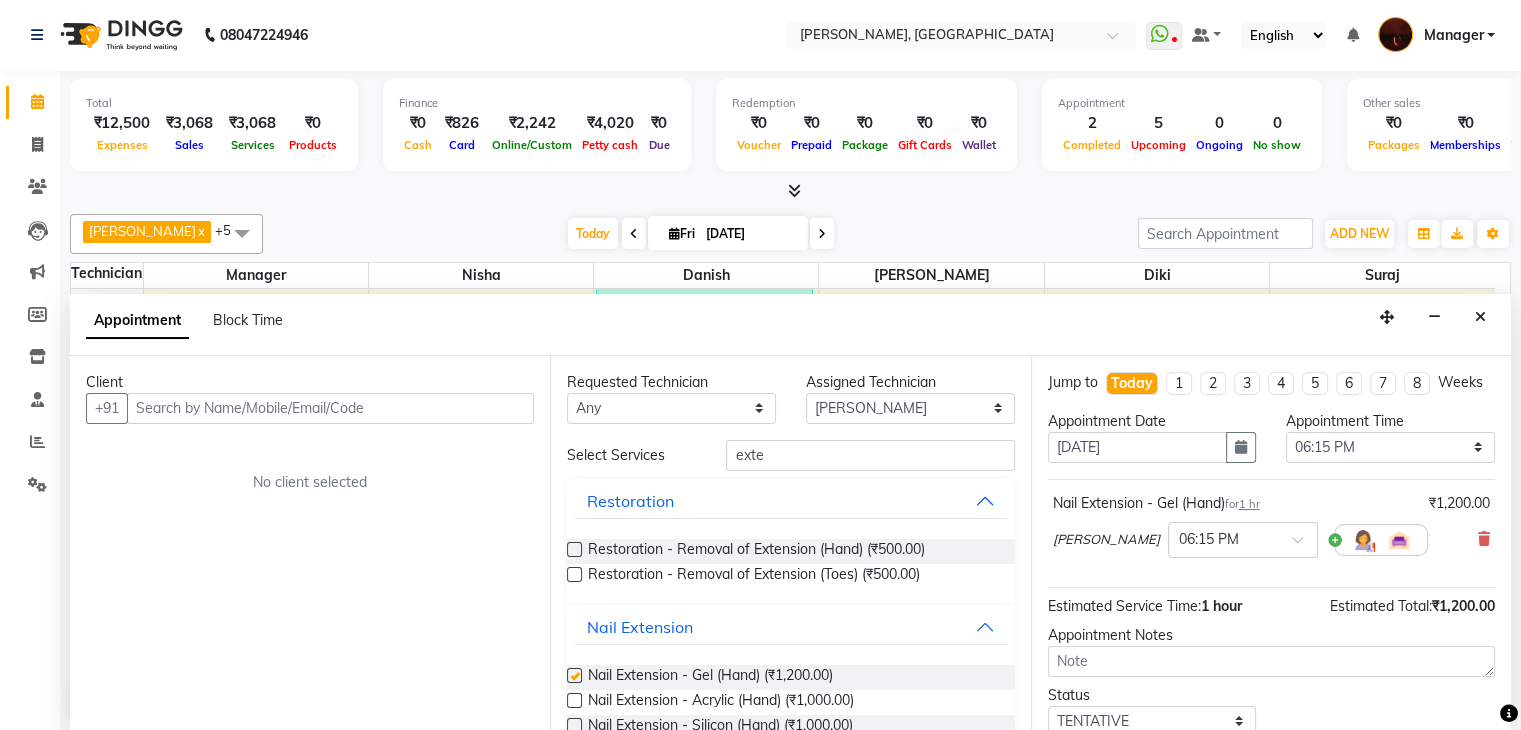 checkbox on "false" 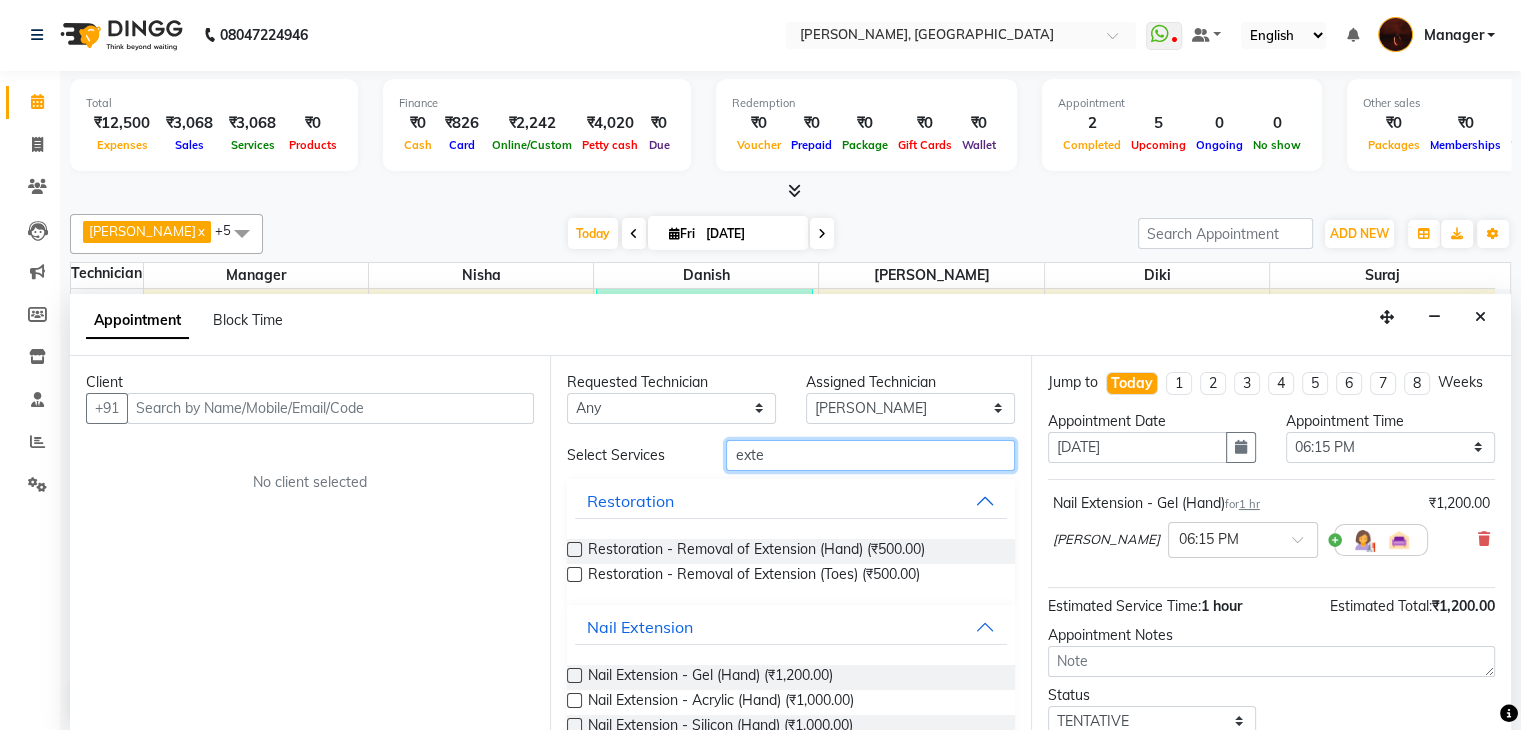 click on "exte" at bounding box center [870, 455] 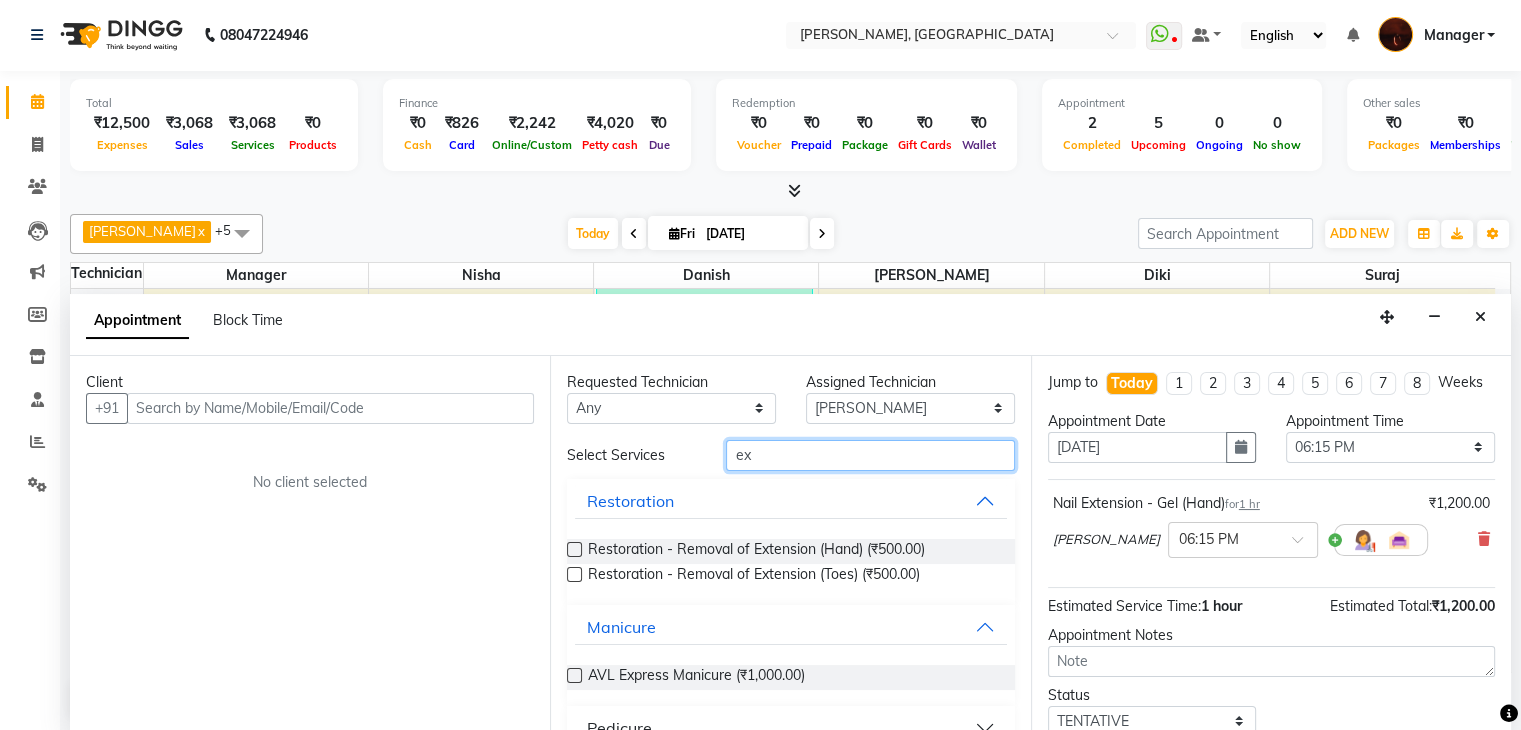 type on "e" 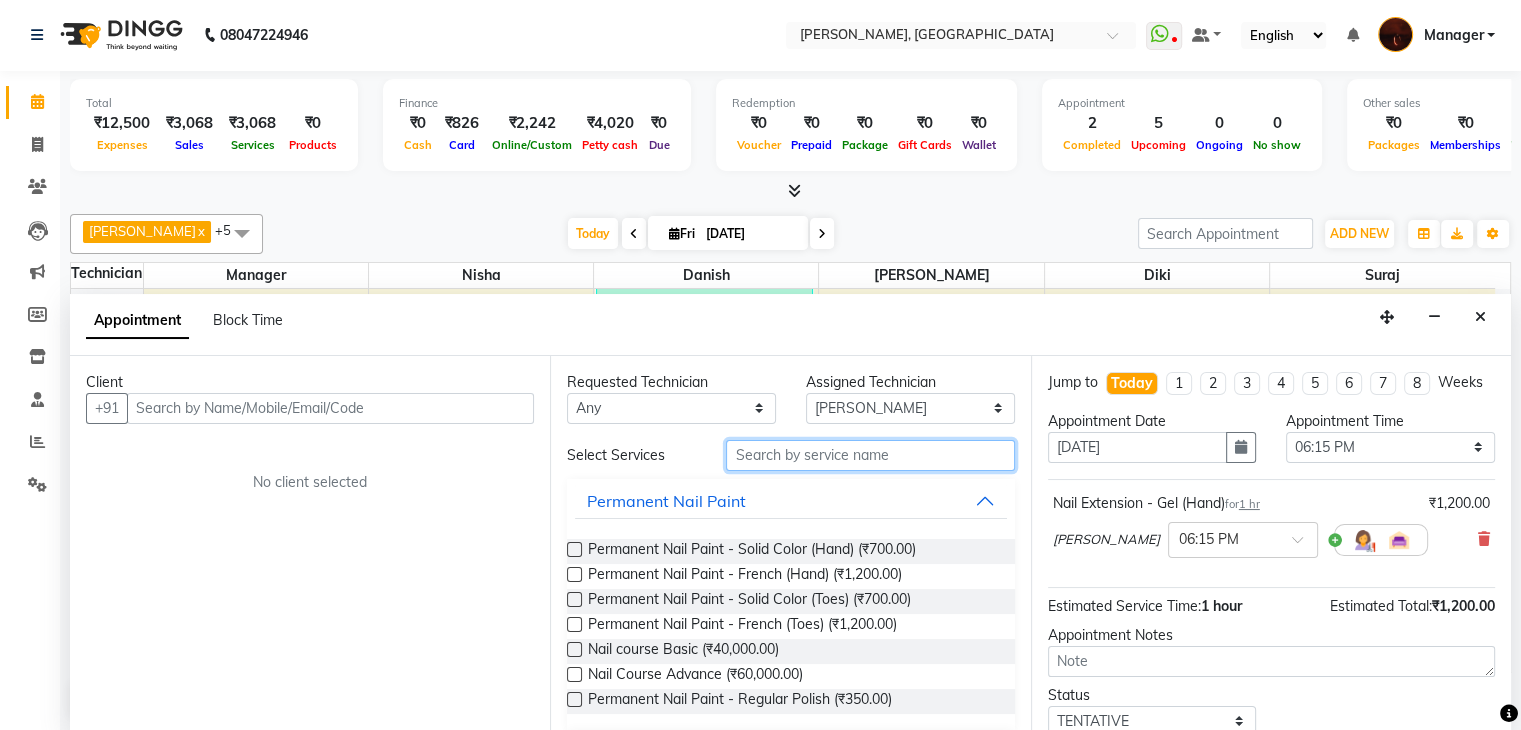 type 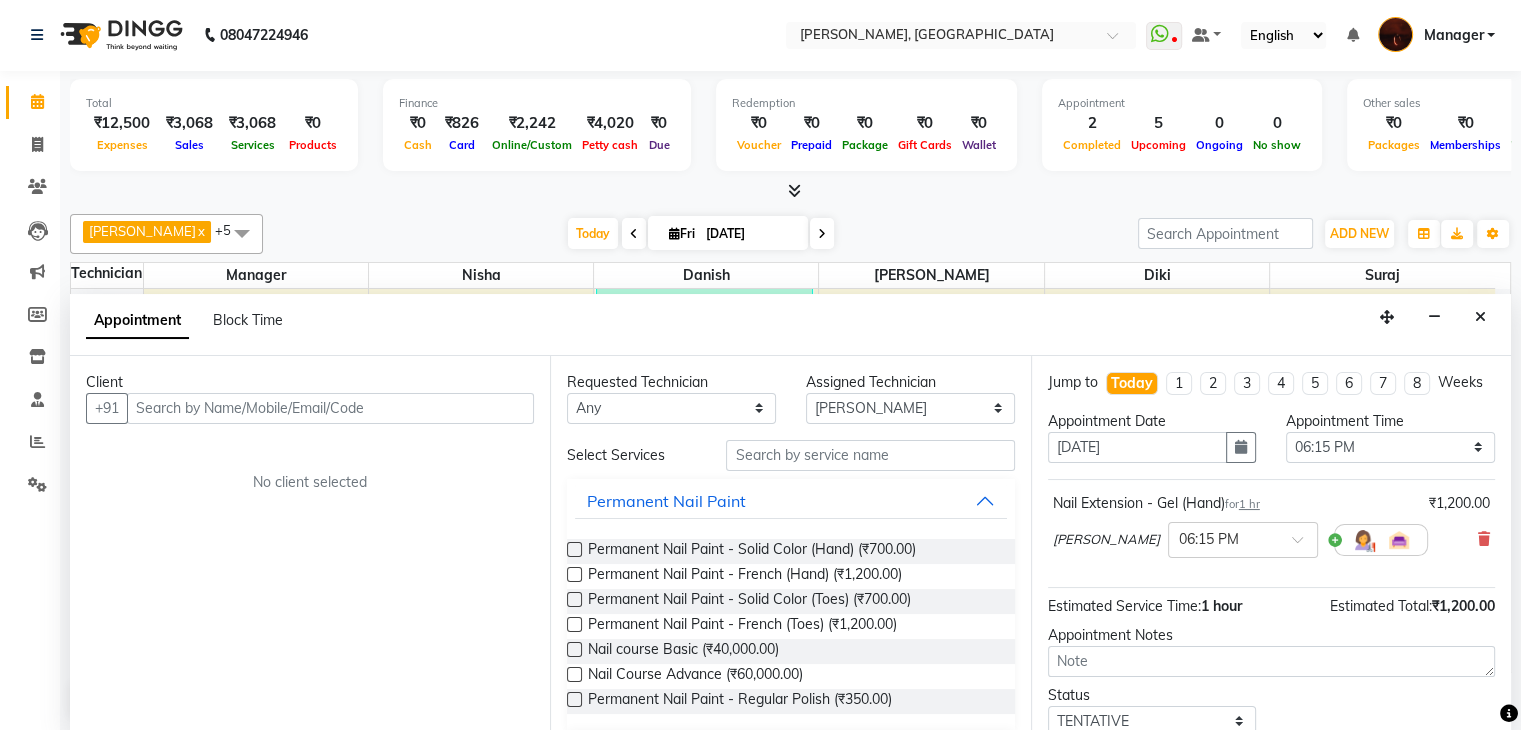 click at bounding box center [574, 549] 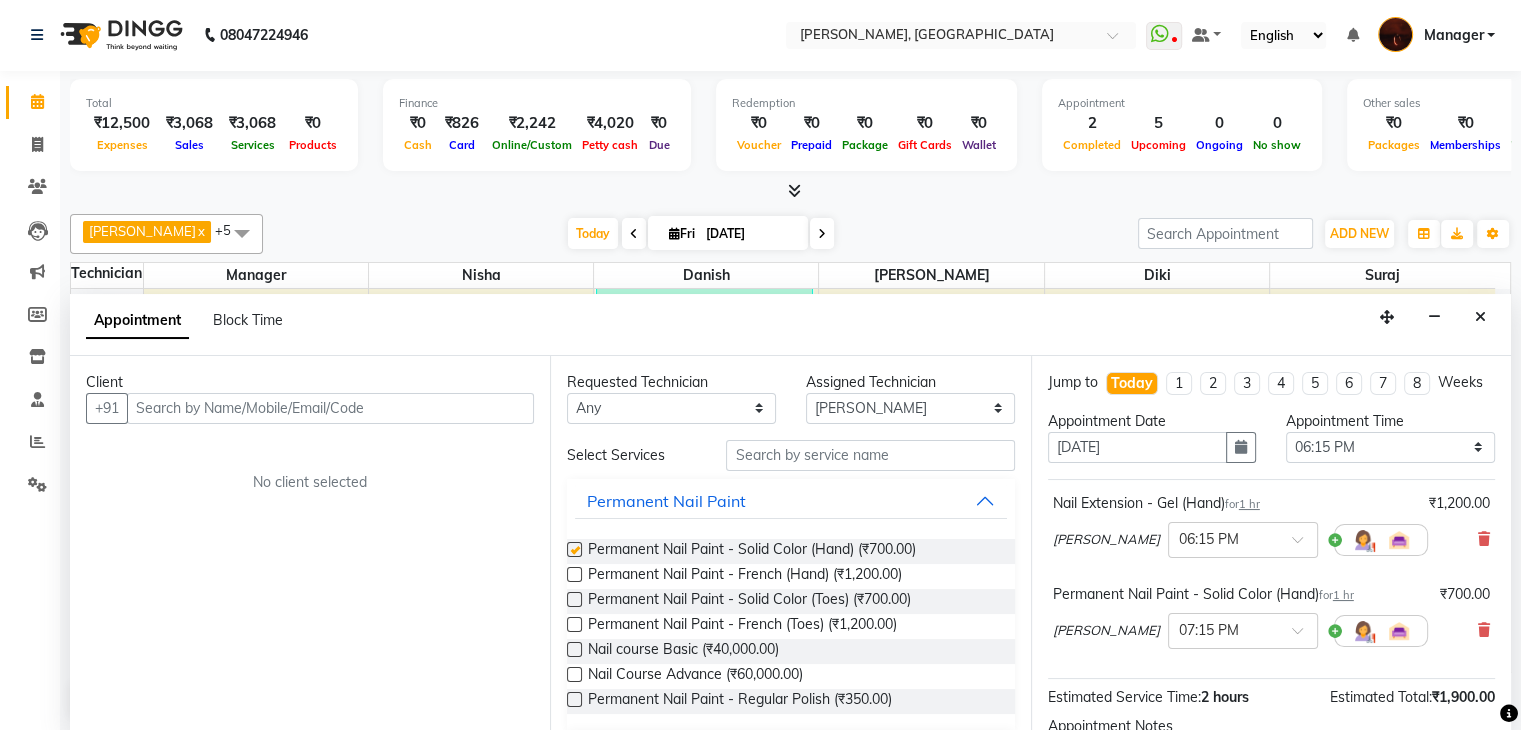 checkbox on "false" 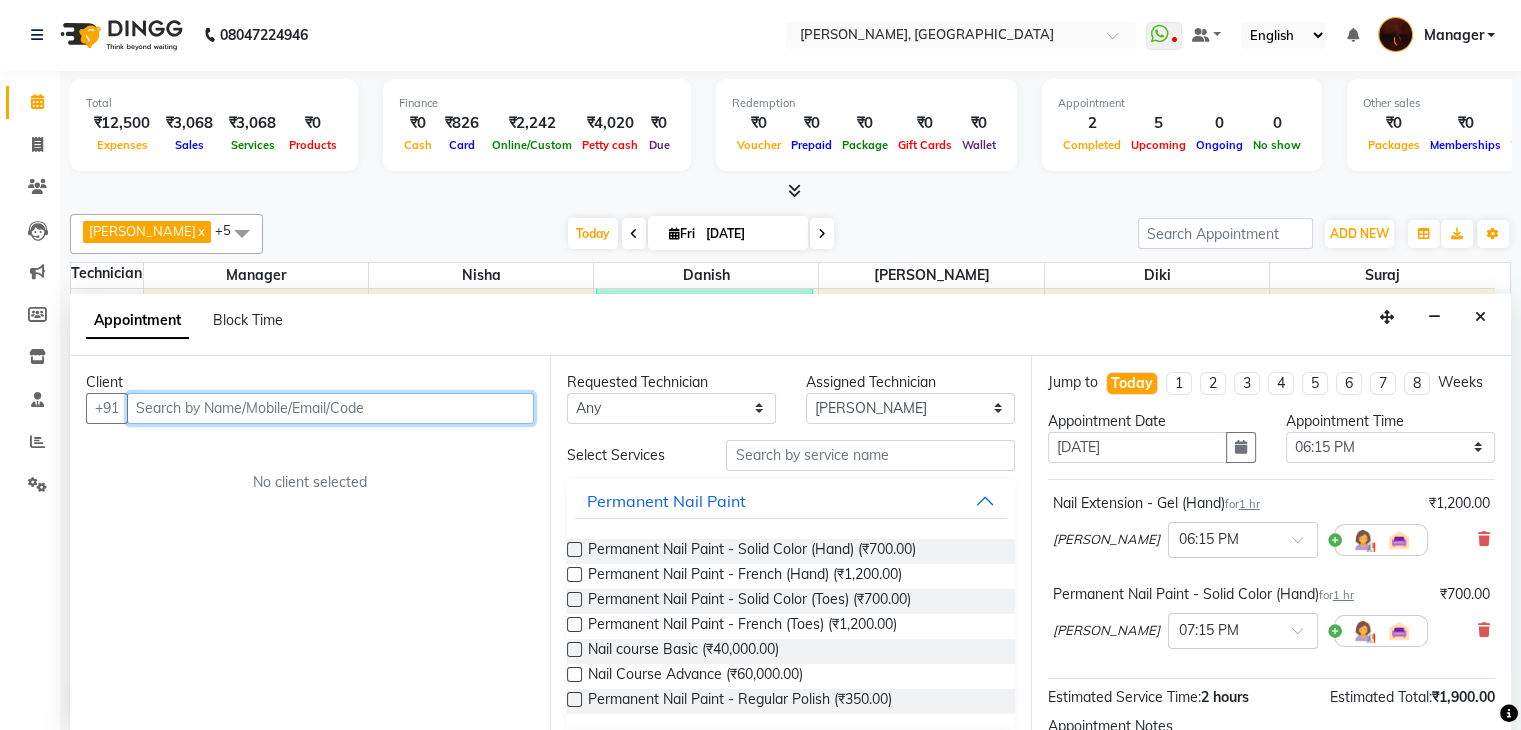 click at bounding box center (330, 408) 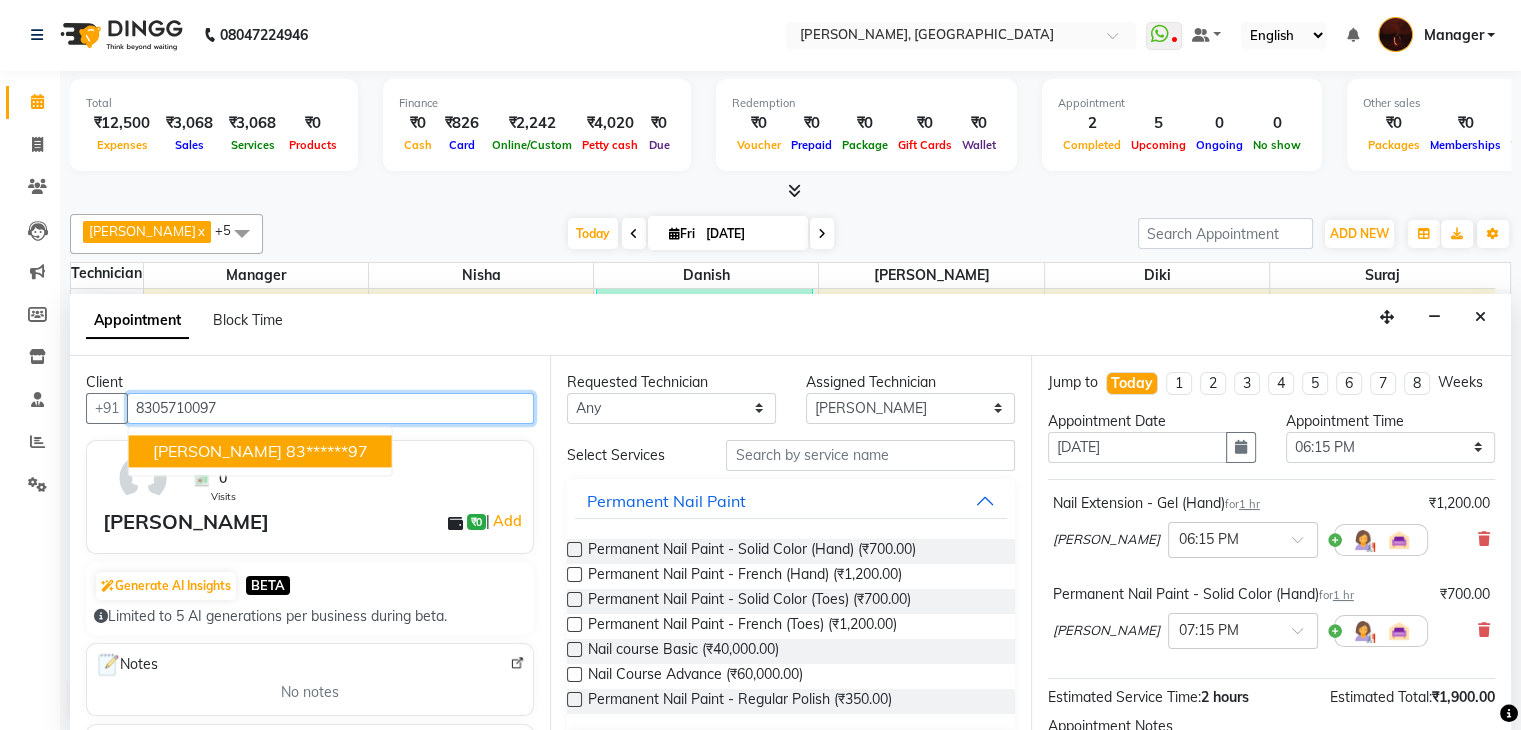 click on "[PERSON_NAME]" at bounding box center [217, 451] 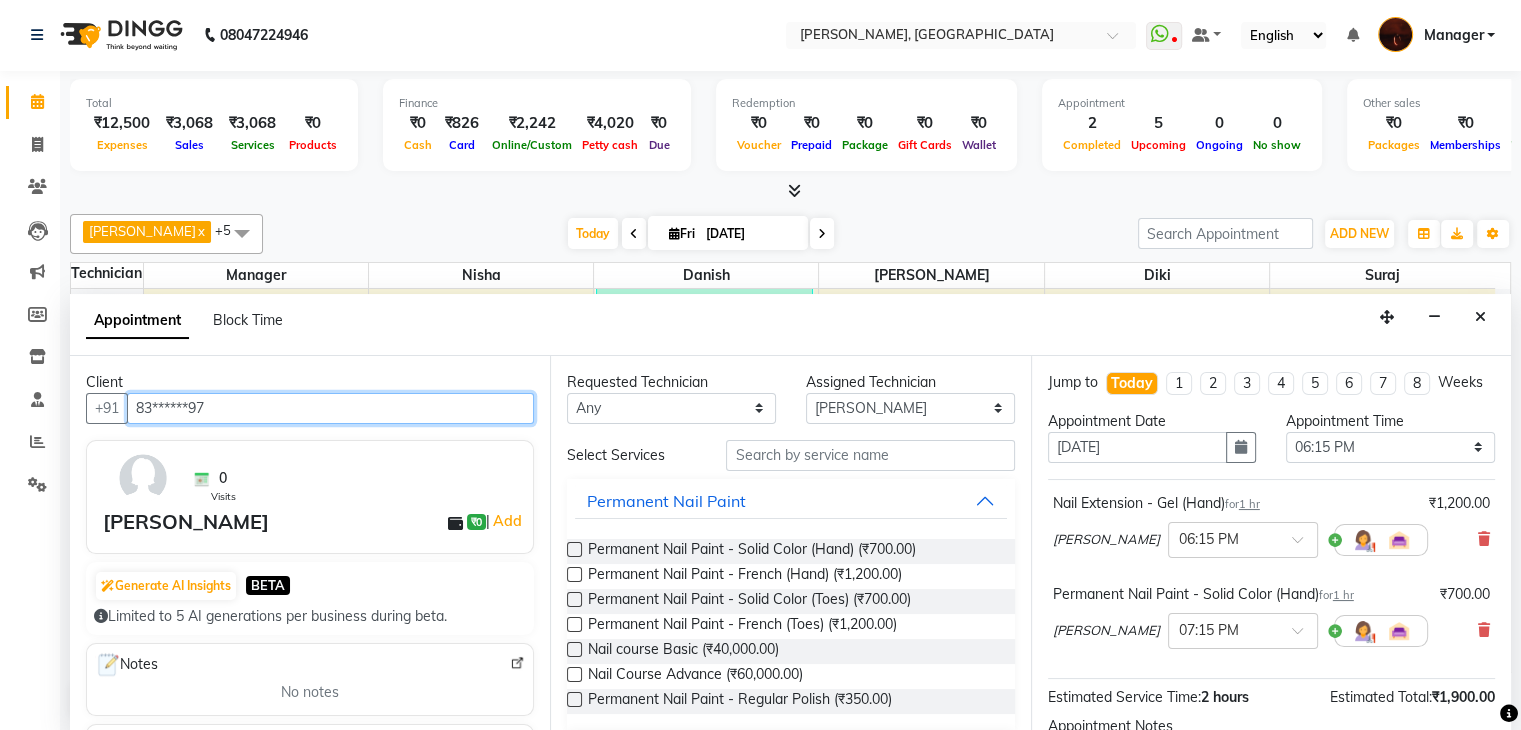 scroll, scrollTop: 240, scrollLeft: 0, axis: vertical 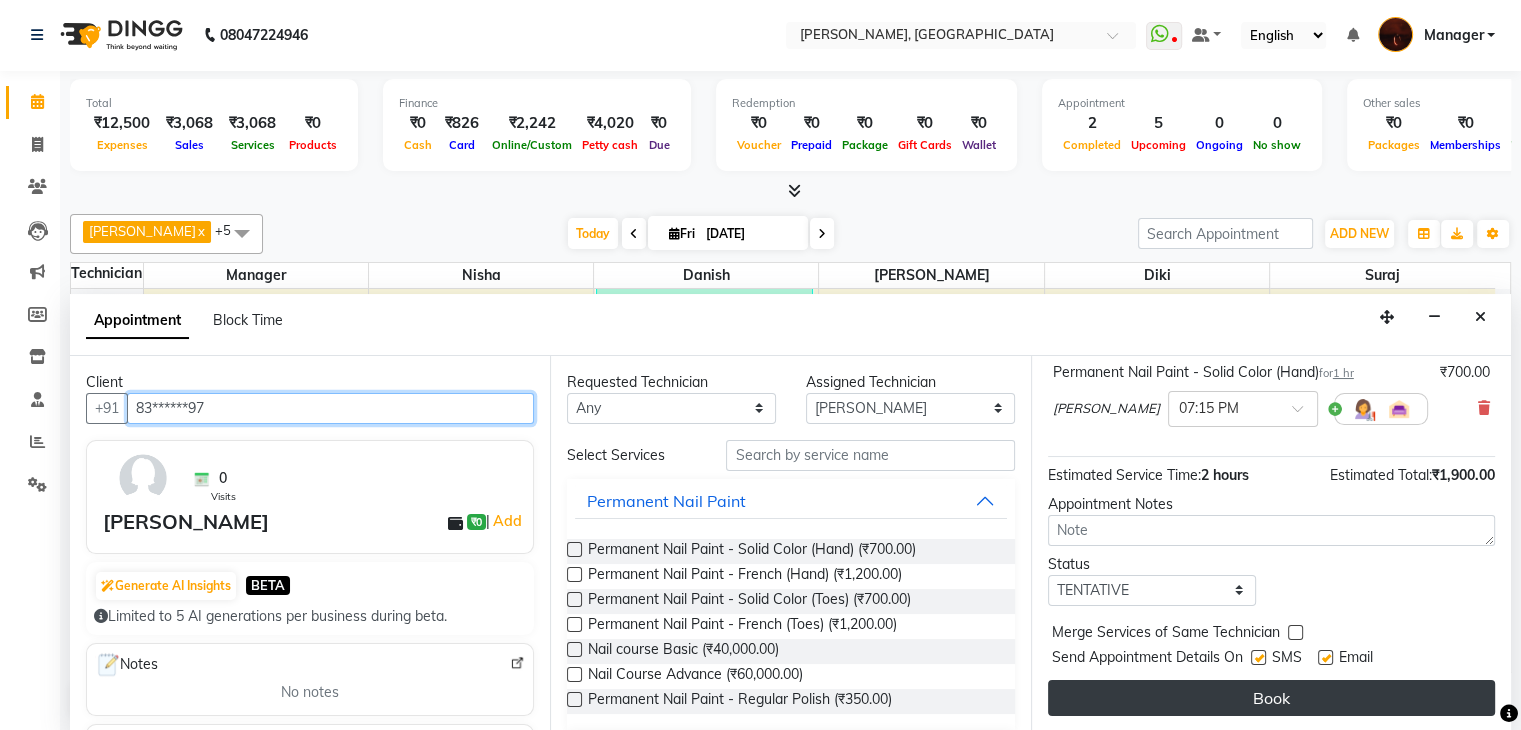 type on "83******97" 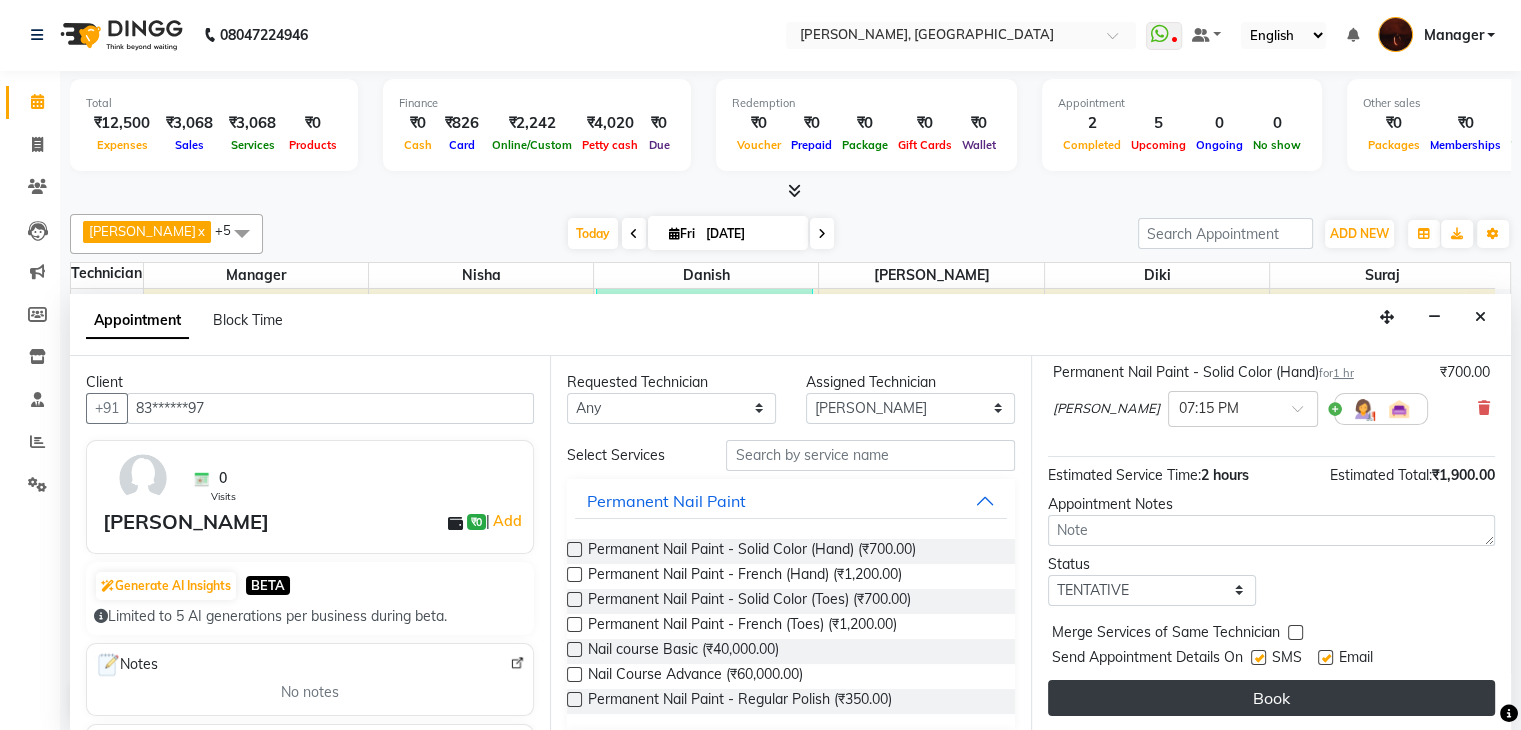 click on "Book" at bounding box center (1271, 698) 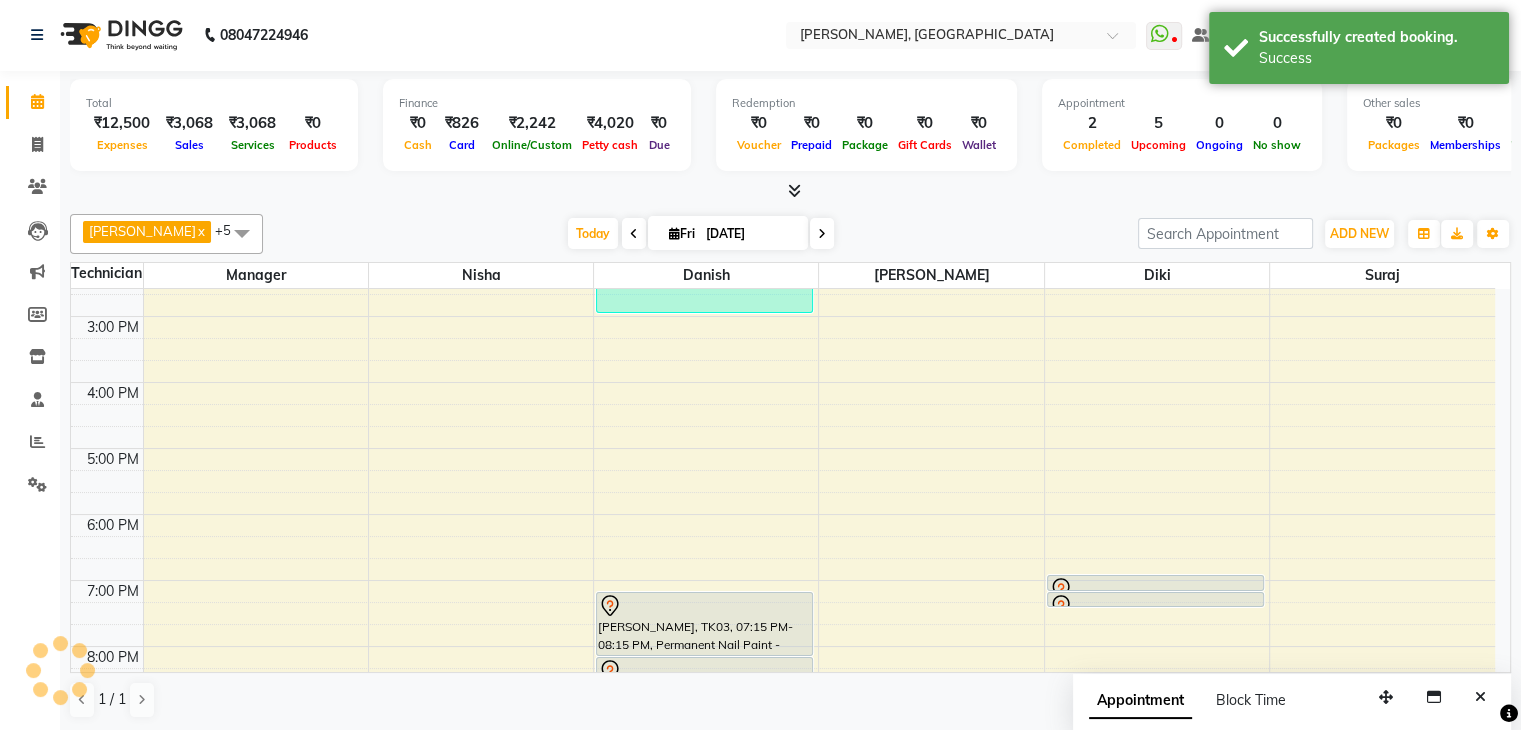 scroll, scrollTop: 0, scrollLeft: 0, axis: both 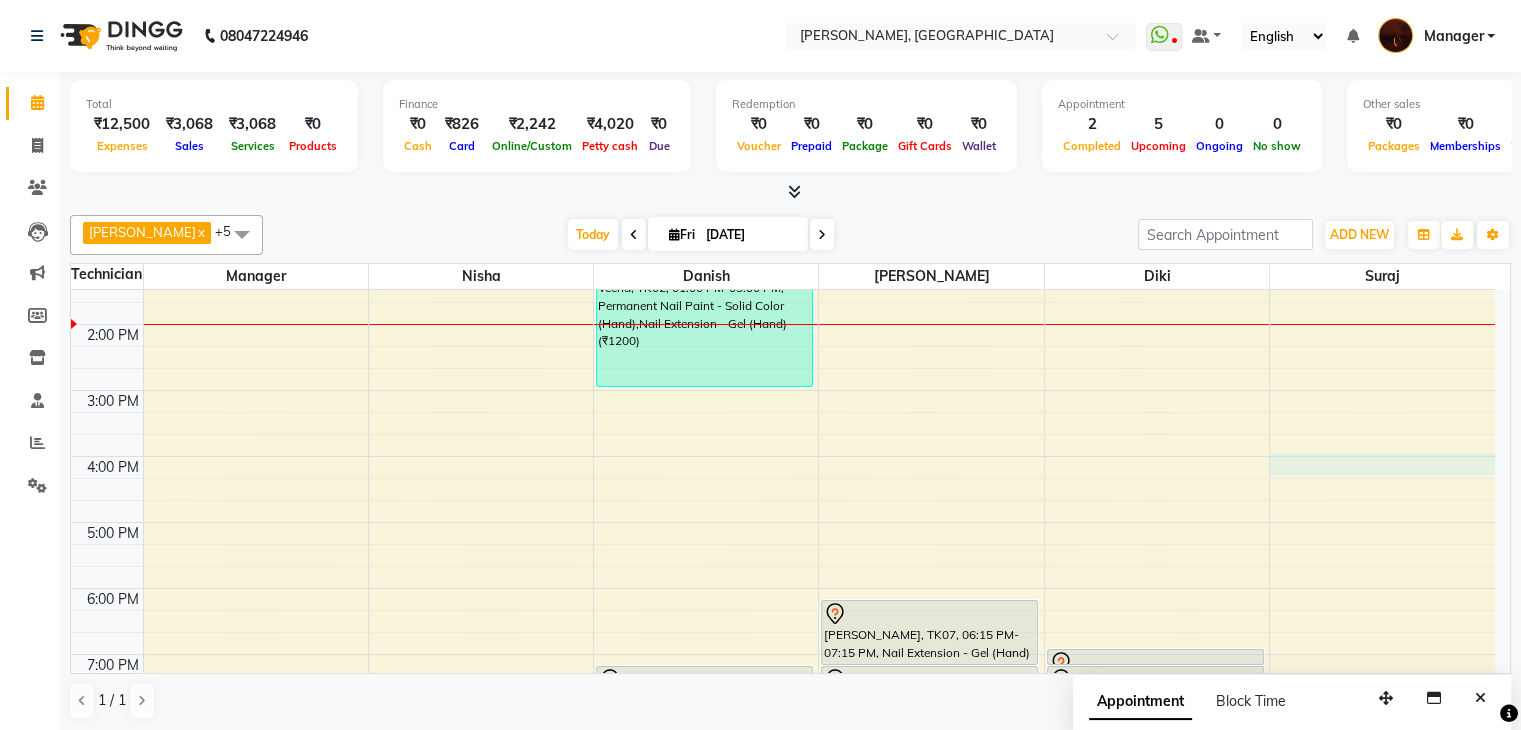 click on "10:00 AM 11:00 AM 12:00 PM 1:00 PM 2:00 PM 3:00 PM 4:00 PM 5:00 PM 6:00 PM 7:00 PM 8:00 PM 9:00 PM 10:00 PM             Bhavna, TK01, 12:00 PM-12:45 PM, Café H&F Pedicure     Indiranagar, TK05, 10:50 AM-11:50 AM, Permanent Nail Paint - Solid Color (Hand) (₹700)     Veena, TK02, 12:00 PM-01:00 PM, Nail Extension - Acrylic (Hand)     Veena, TK02, 01:00 PM-03:00 PM, Permanent Nail Paint - Solid Color (Hand),Nail Extension - Gel (Hand) (₹1200)             harshita, TK03, 07:15 PM-08:15 PM, Permanent Nail Paint - French (Hand)             harshita, TK03, 08:15 PM-09:15 PM, Permanent Nail Paint - Solid Color (Hand)             ishita, TK07, 06:15 PM-07:15 PM, Nail Extension - Gel (Hand)             ishita, TK07, 07:15 PM-08:15 PM, Permanent Nail Paint - Solid Color (Hand)             Nalini, TK04, 07:00 PM-07:15 PM, Nail Art - Glitter Per Finger (Hand)             Nalini, TK04, 07:15 PM-07:30 PM, Nail Art - Myler Per Finger (Hand)" at bounding box center (783, 489) 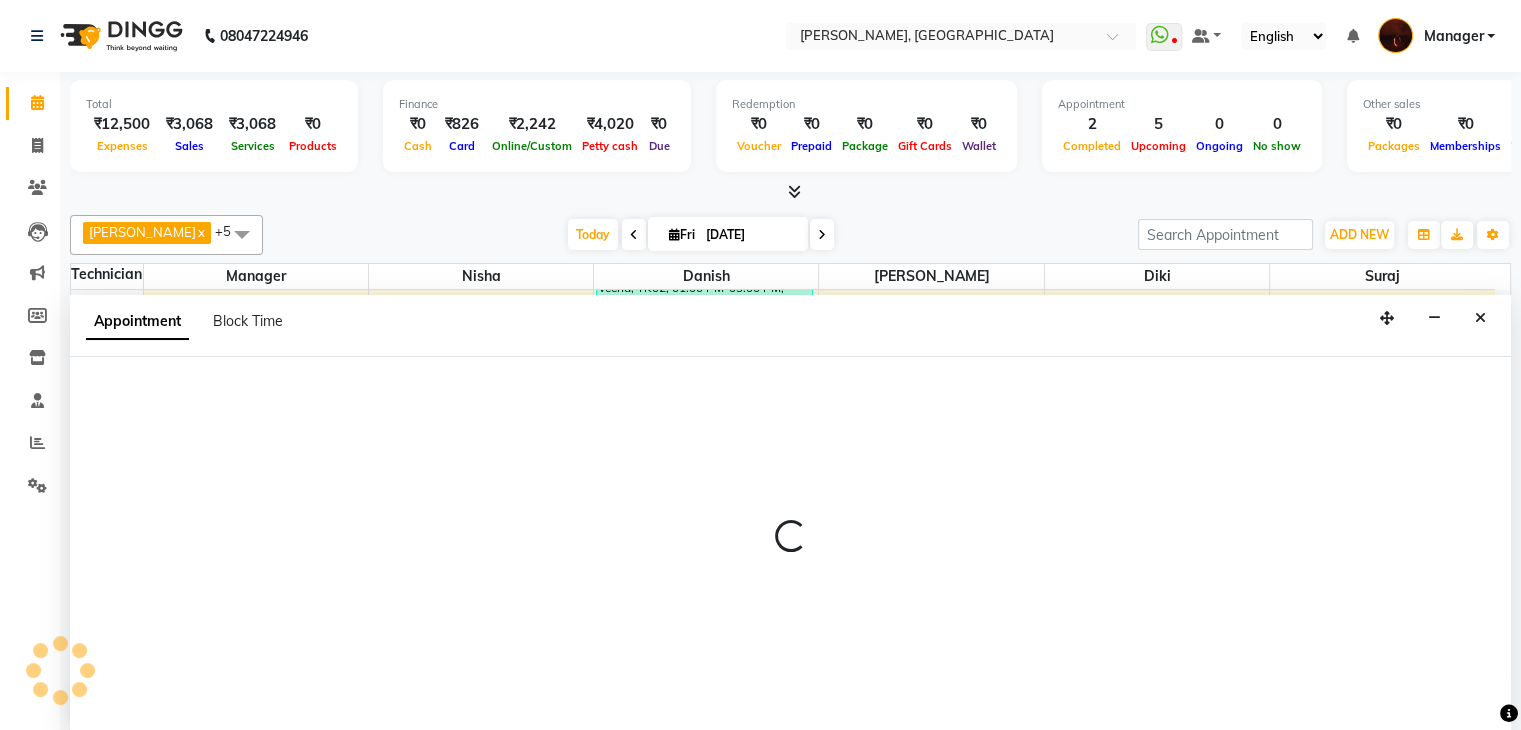 scroll, scrollTop: 1, scrollLeft: 0, axis: vertical 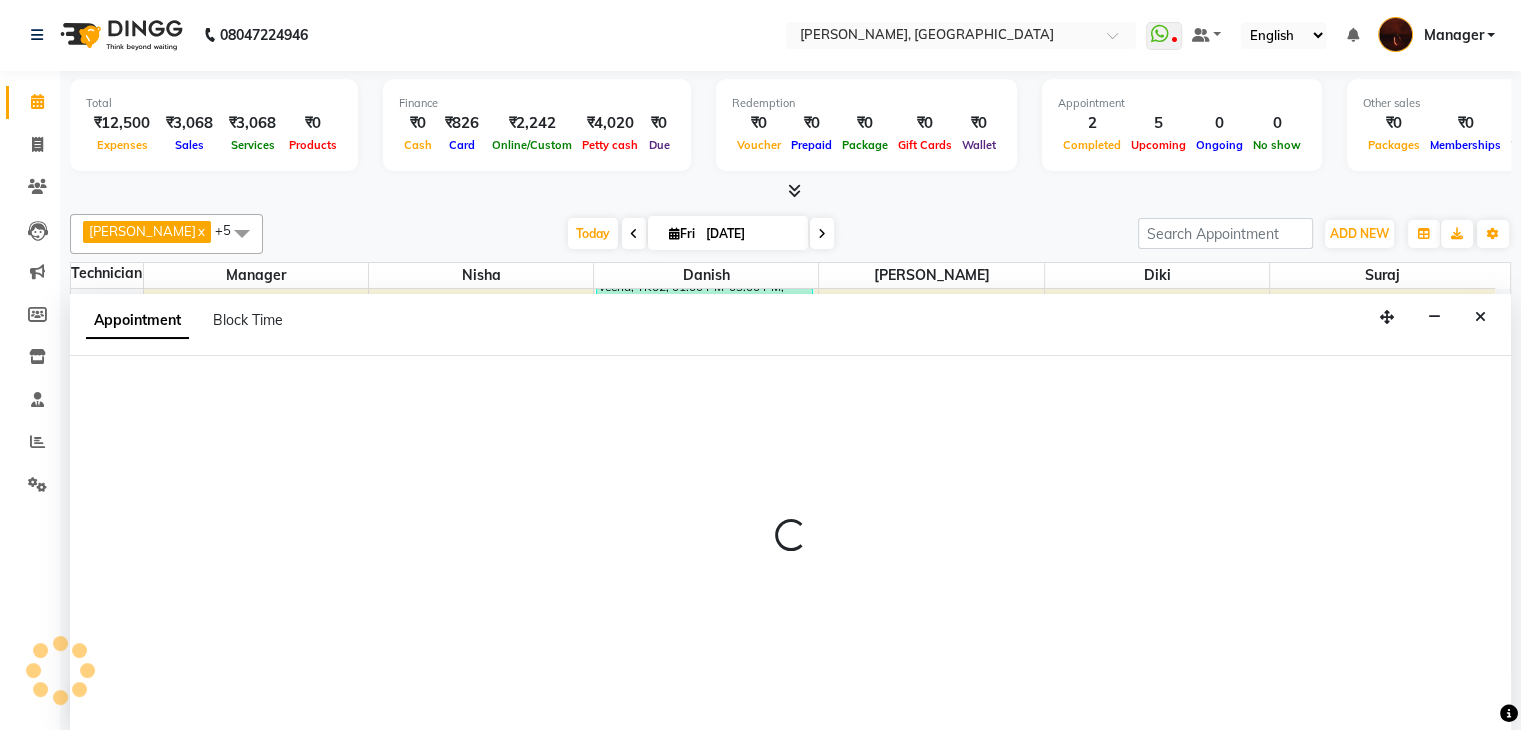 select on "83655" 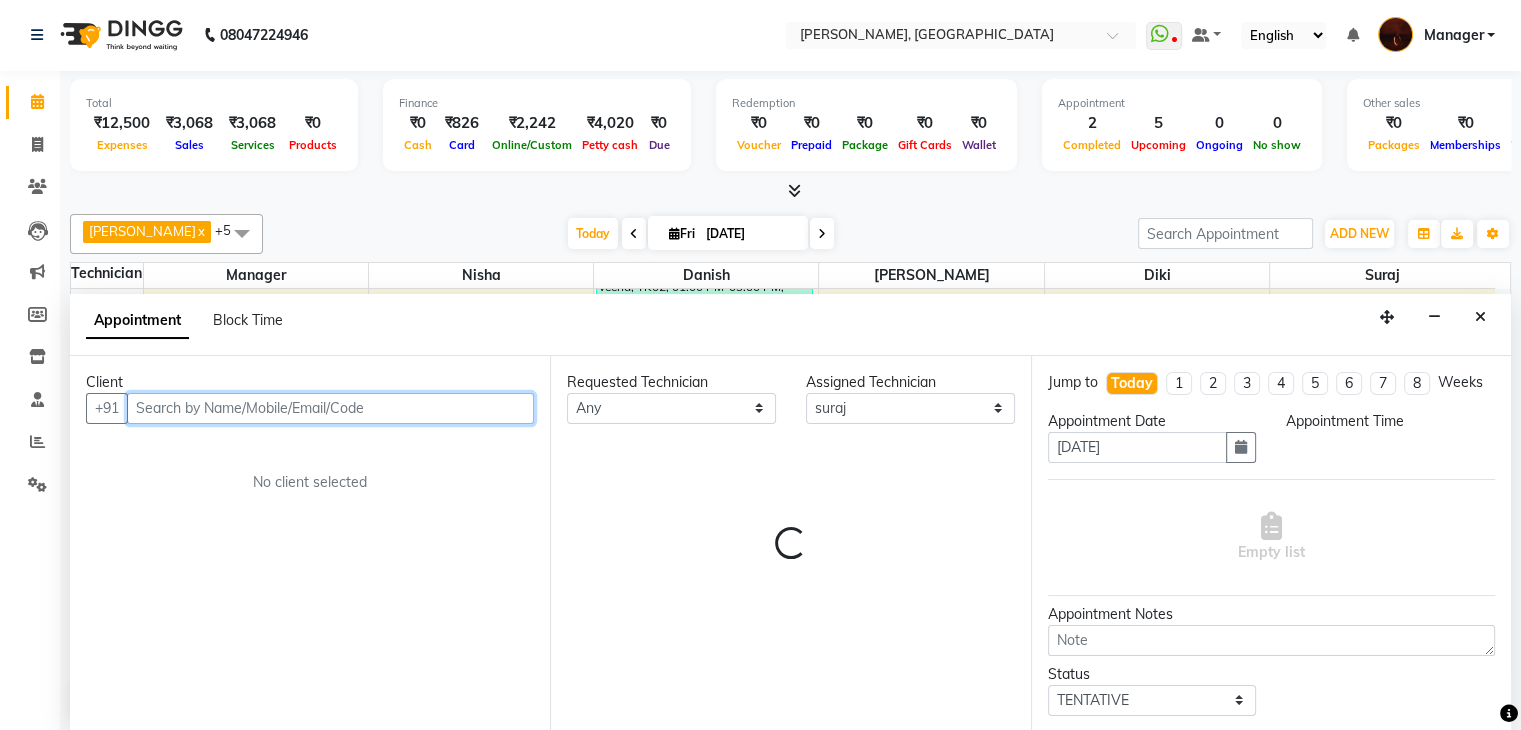 select on "960" 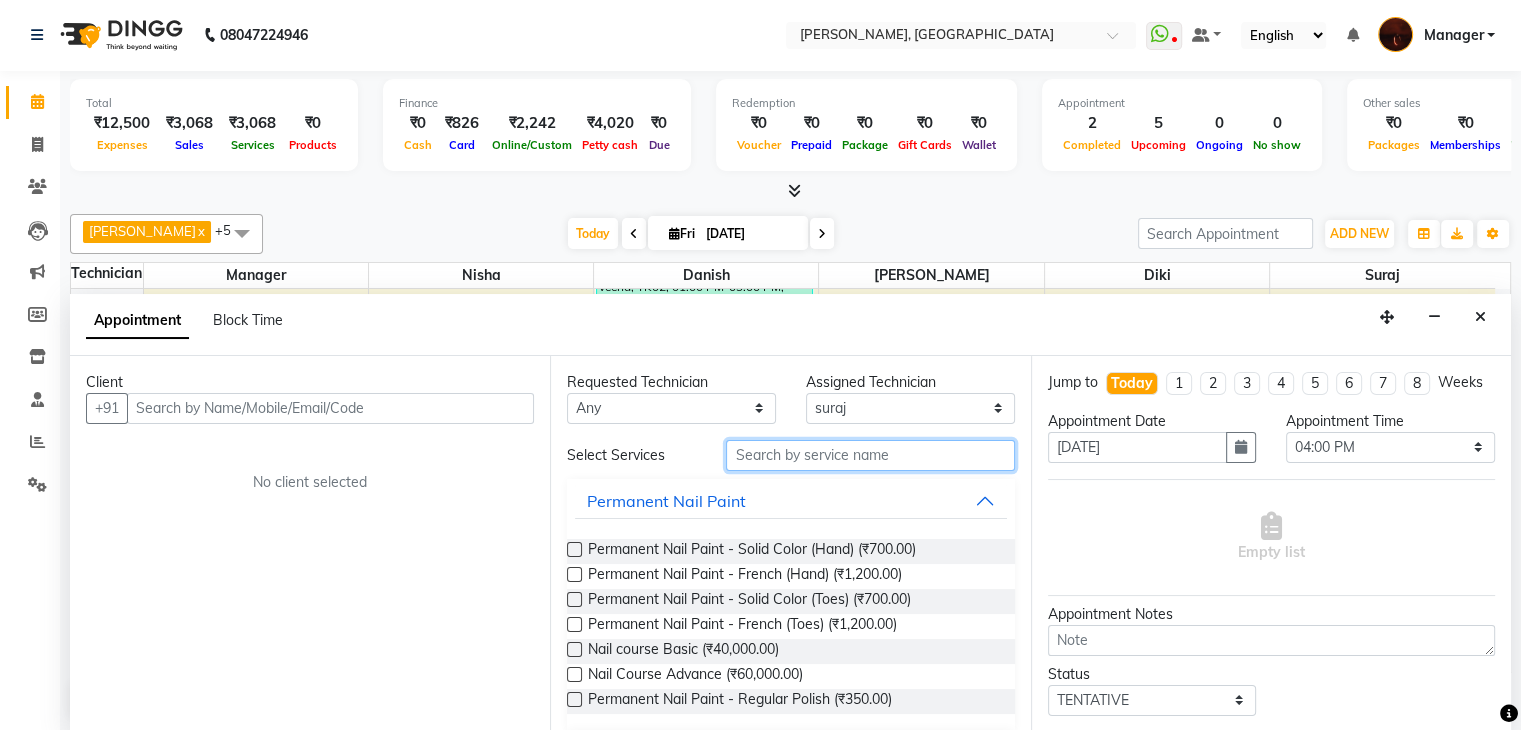 click at bounding box center (870, 455) 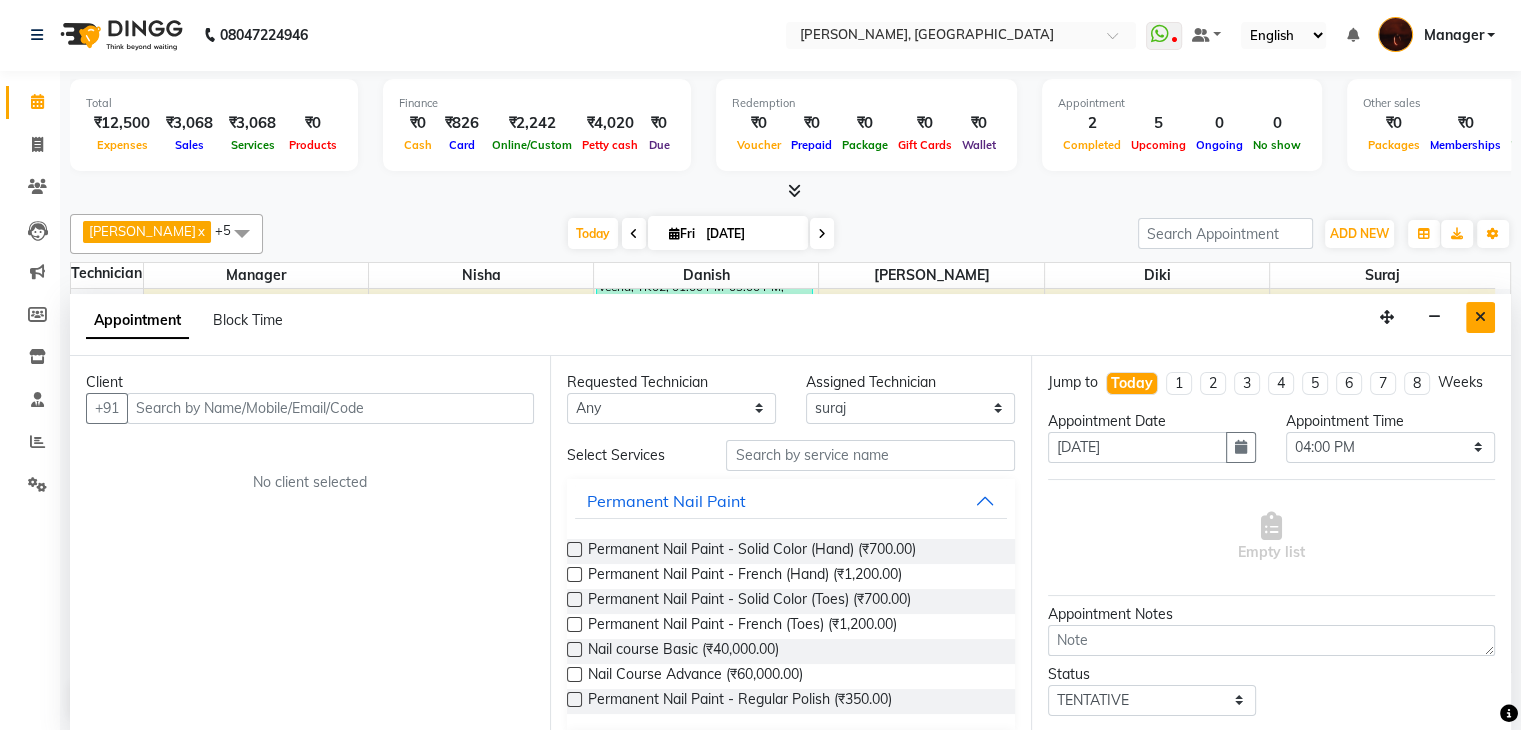 click at bounding box center (1480, 317) 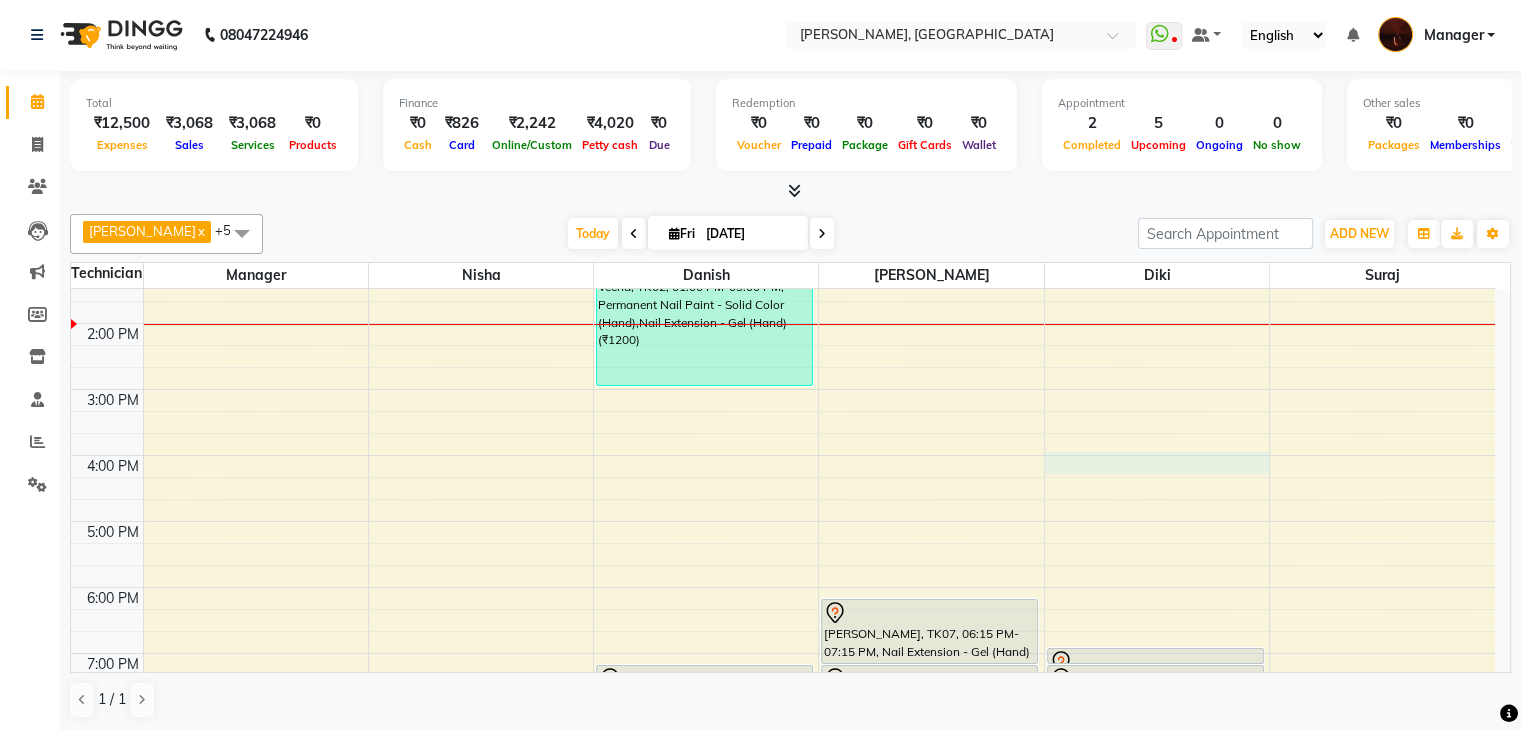 click on "10:00 AM 11:00 AM 12:00 PM 1:00 PM 2:00 PM 3:00 PM 4:00 PM 5:00 PM 6:00 PM 7:00 PM 8:00 PM 9:00 PM 10:00 PM             Bhavna, TK01, 12:00 PM-12:45 PM, Café H&F Pedicure     Indiranagar, TK05, 10:50 AM-11:50 AM, Permanent Nail Paint - Solid Color (Hand) (₹700)     Veena, TK02, 12:00 PM-01:00 PM, Nail Extension - Acrylic (Hand)     Veena, TK02, 01:00 PM-03:00 PM, Permanent Nail Paint - Solid Color (Hand),Nail Extension - Gel (Hand) (₹1200)             harshita, TK03, 07:15 PM-08:15 PM, Permanent Nail Paint - French (Hand)             harshita, TK03, 08:15 PM-09:15 PM, Permanent Nail Paint - Solid Color (Hand)             ishita, TK07, 06:15 PM-07:15 PM, Nail Extension - Gel (Hand)             ishita, TK07, 07:15 PM-08:15 PM, Permanent Nail Paint - Solid Color (Hand)             Nalini, TK04, 07:00 PM-07:15 PM, Nail Art - Glitter Per Finger (Hand)             Nalini, TK04, 07:15 PM-07:30 PM, Nail Art - Myler Per Finger (Hand)" at bounding box center [783, 488] 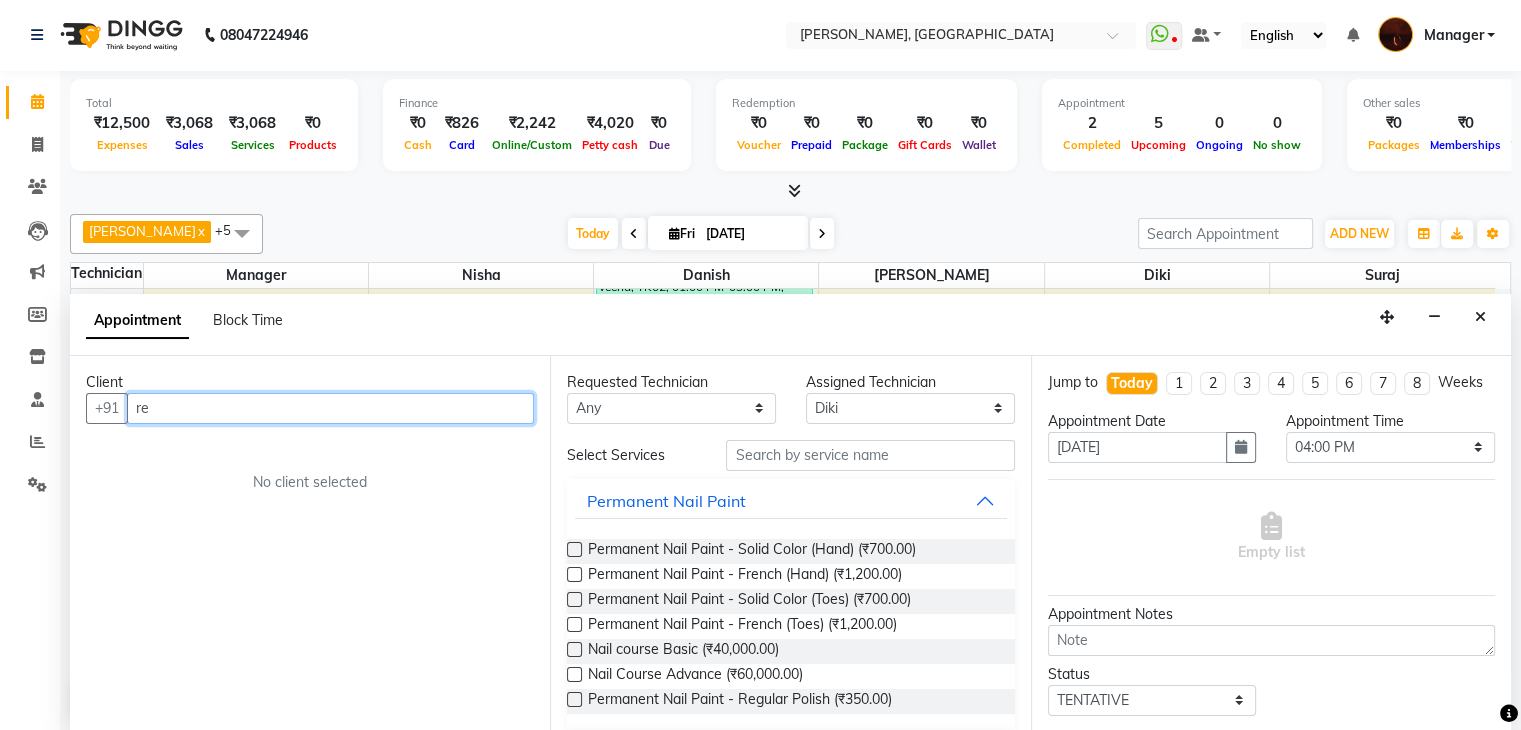 type on "re" 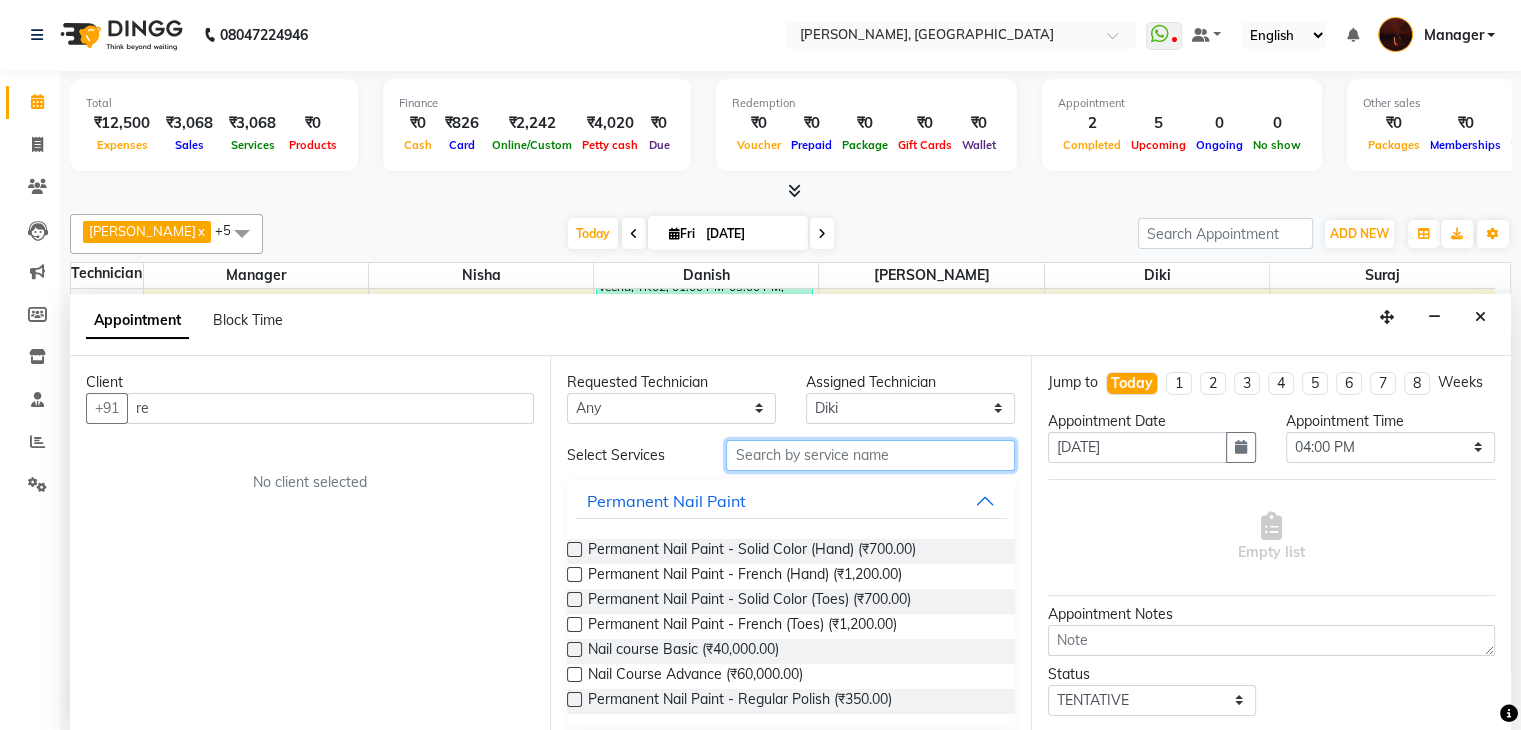 click at bounding box center [870, 455] 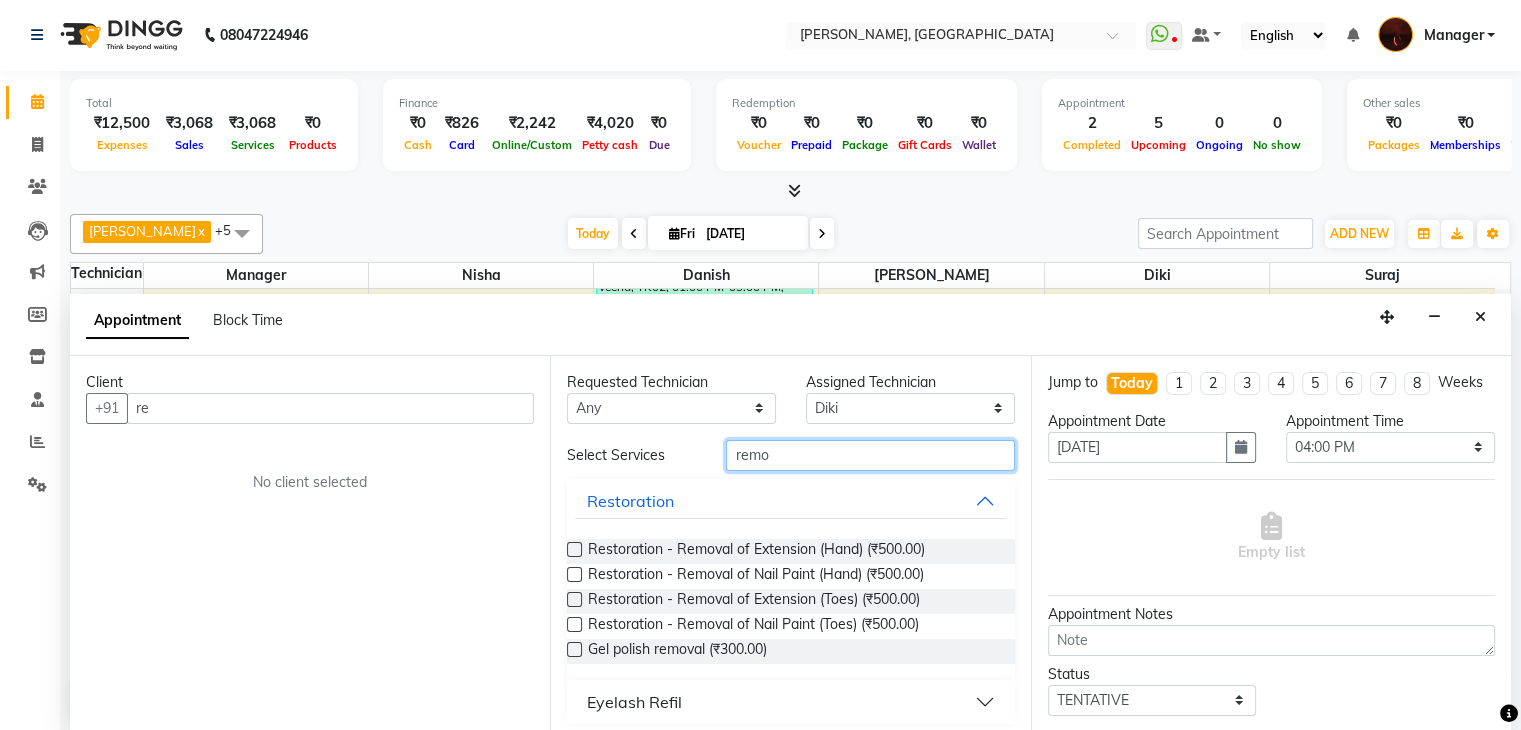 type on "remo" 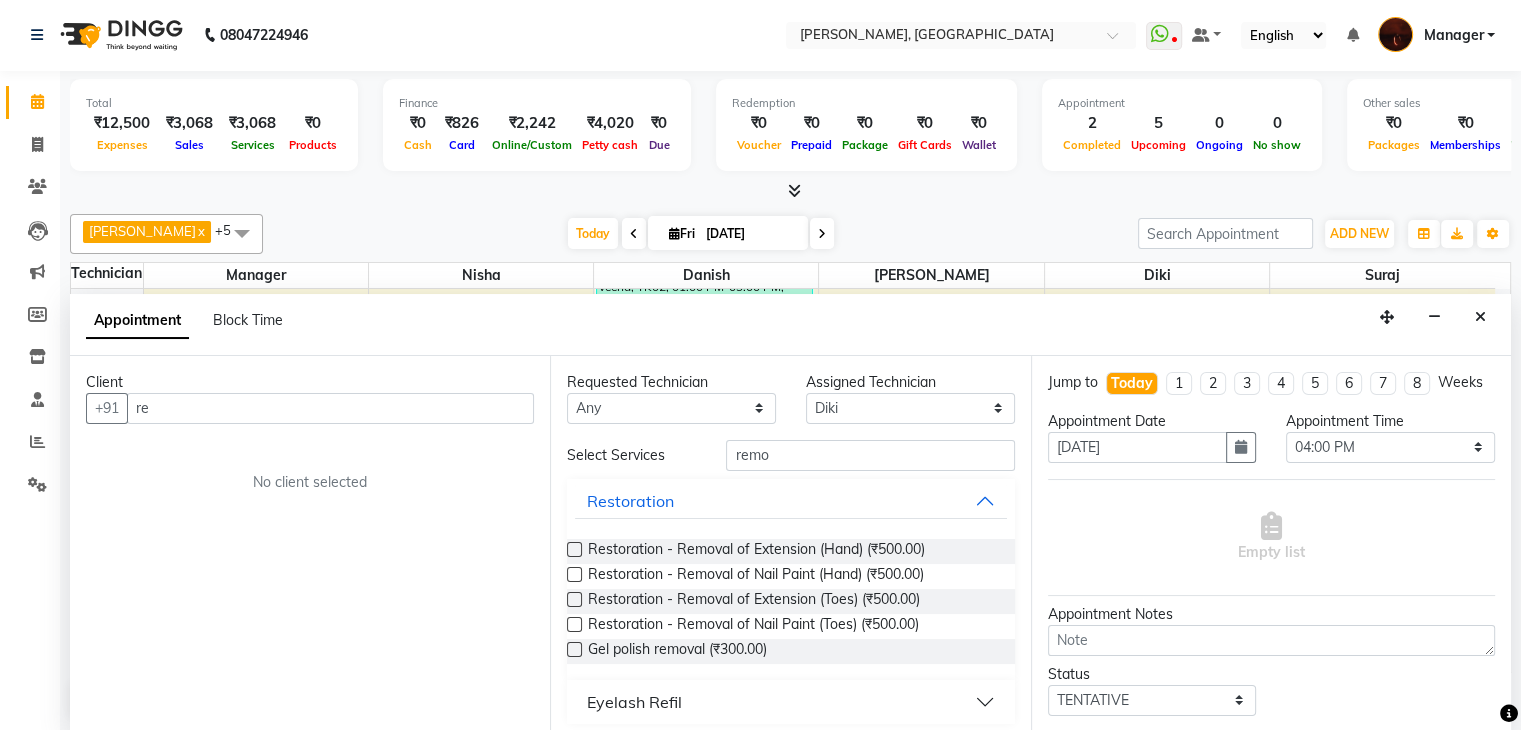 click at bounding box center [574, 549] 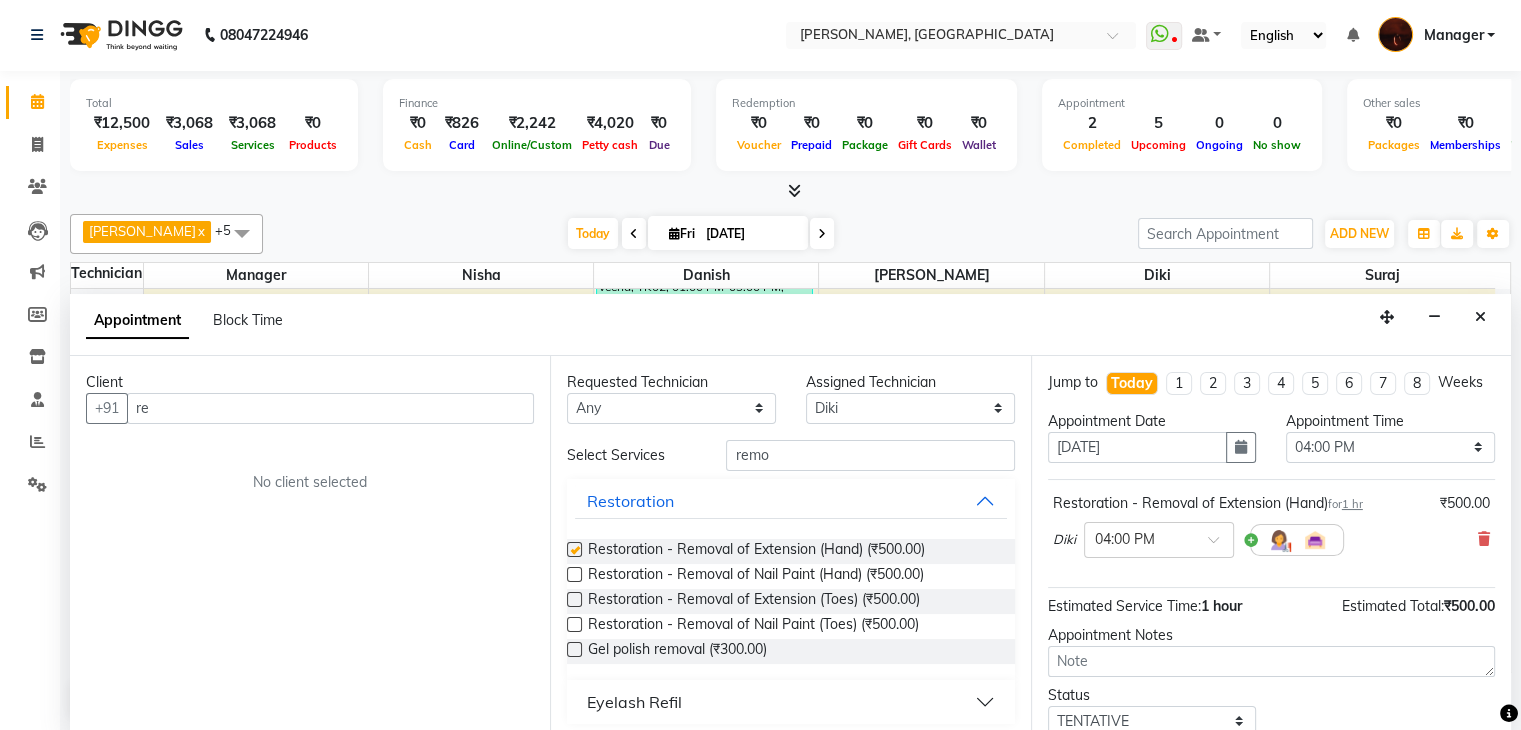 checkbox on "false" 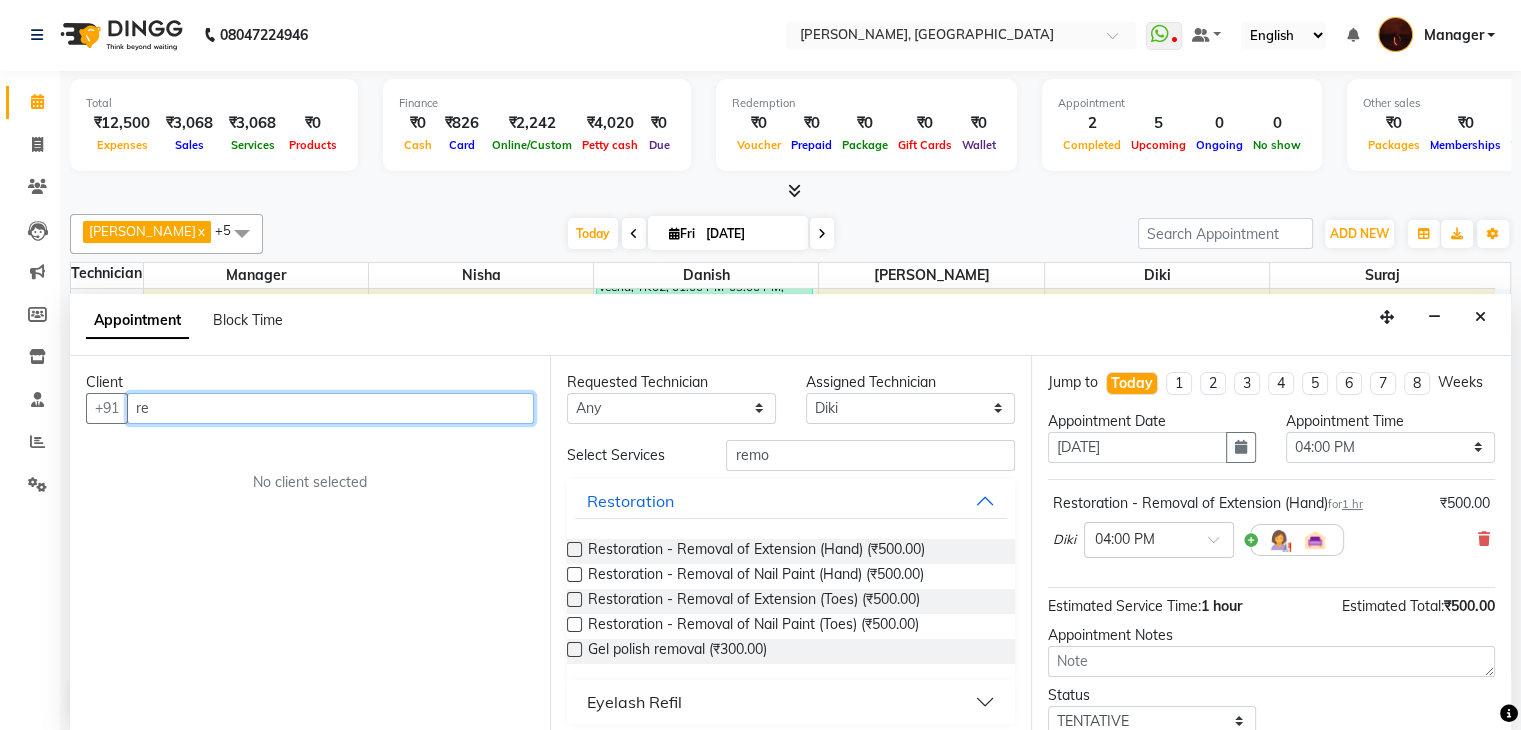 click on "re" at bounding box center [330, 408] 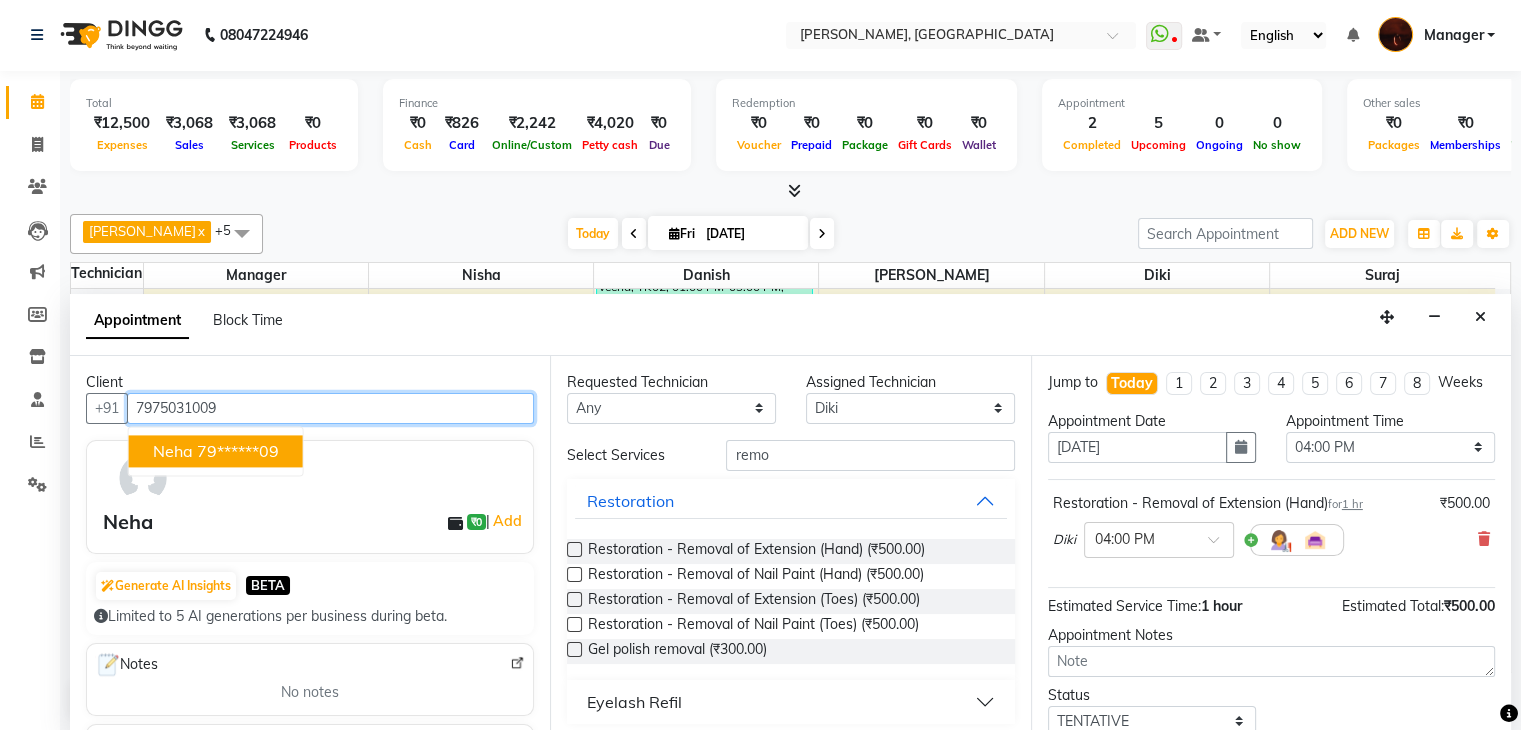 click on "79******09" at bounding box center [238, 451] 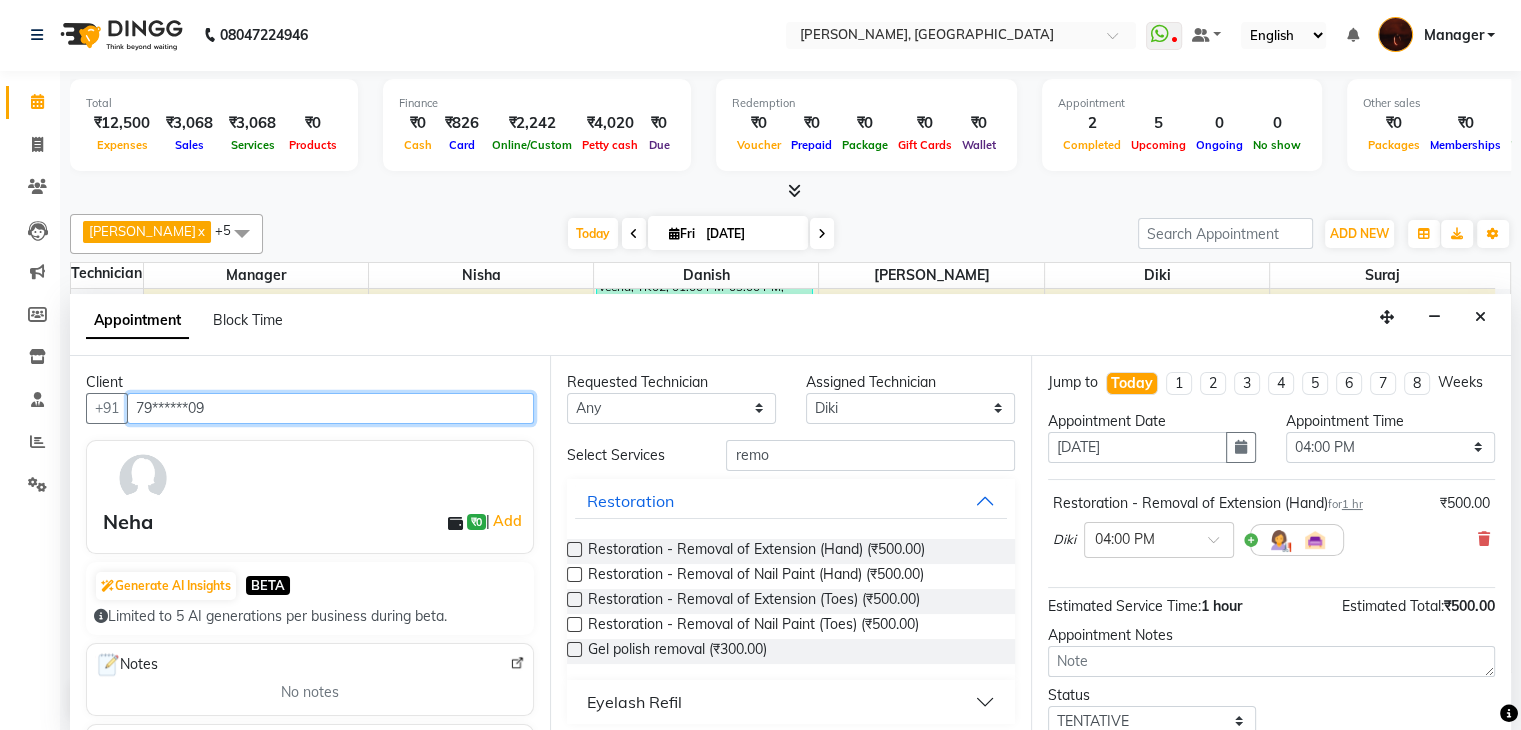 scroll, scrollTop: 149, scrollLeft: 0, axis: vertical 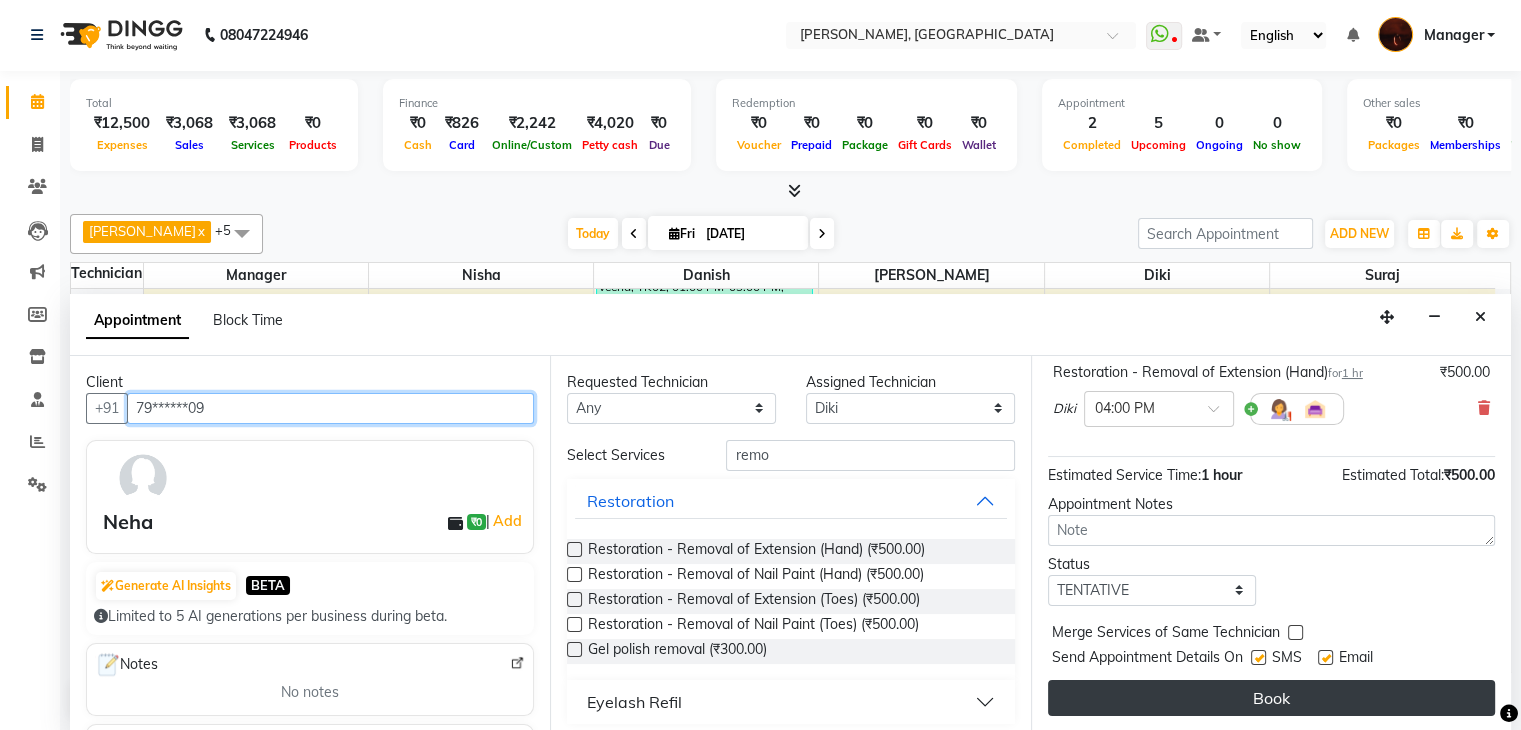 type on "79******09" 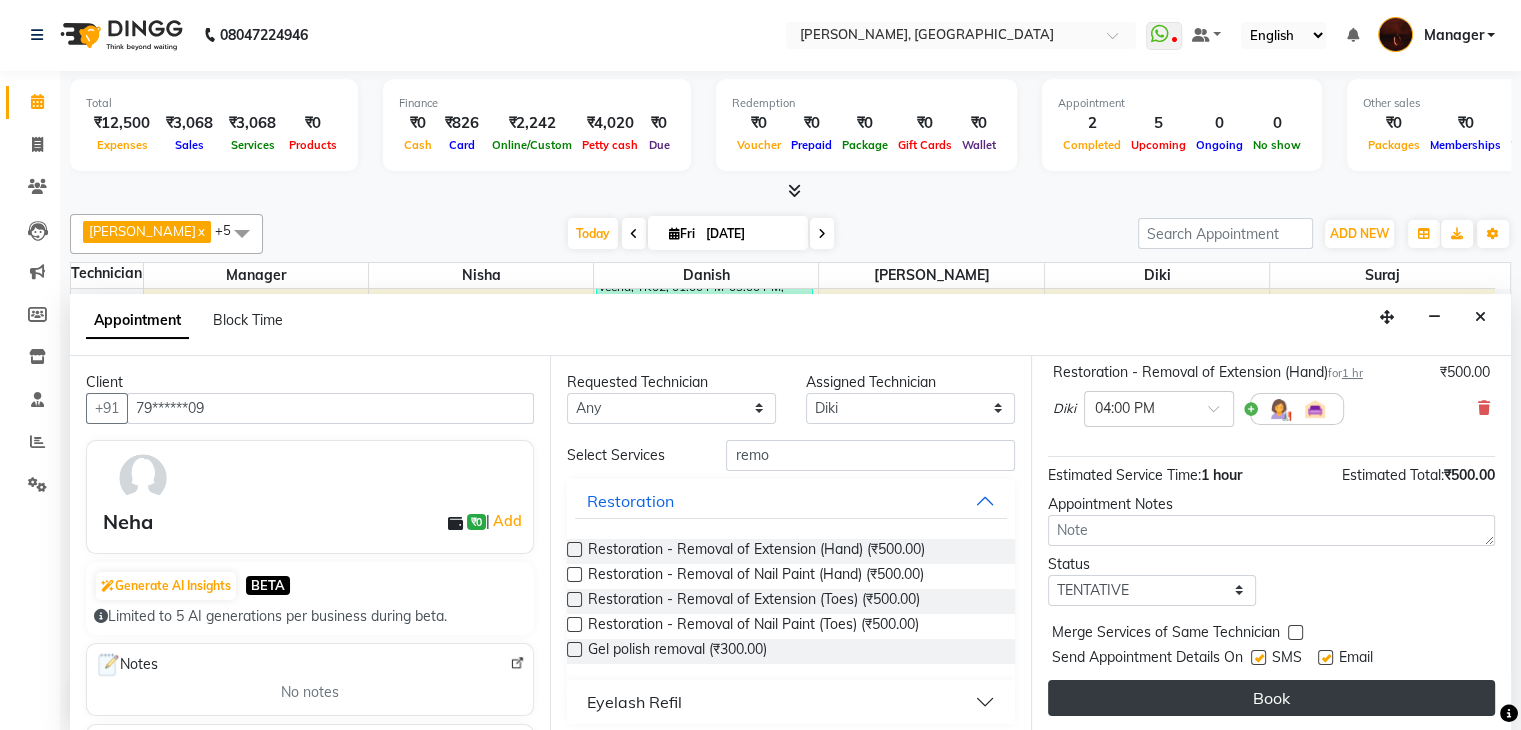 click on "Book" at bounding box center (1271, 698) 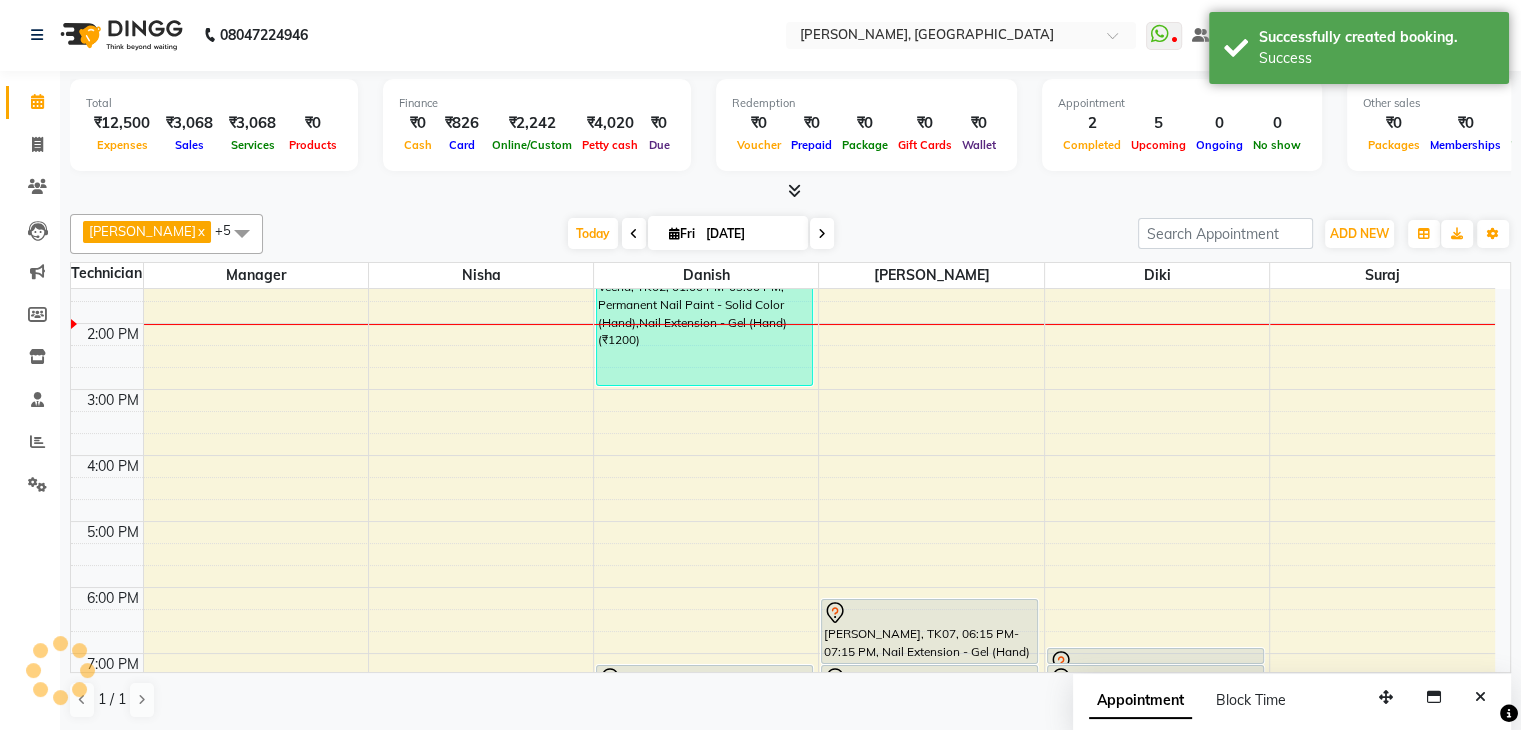 scroll, scrollTop: 0, scrollLeft: 0, axis: both 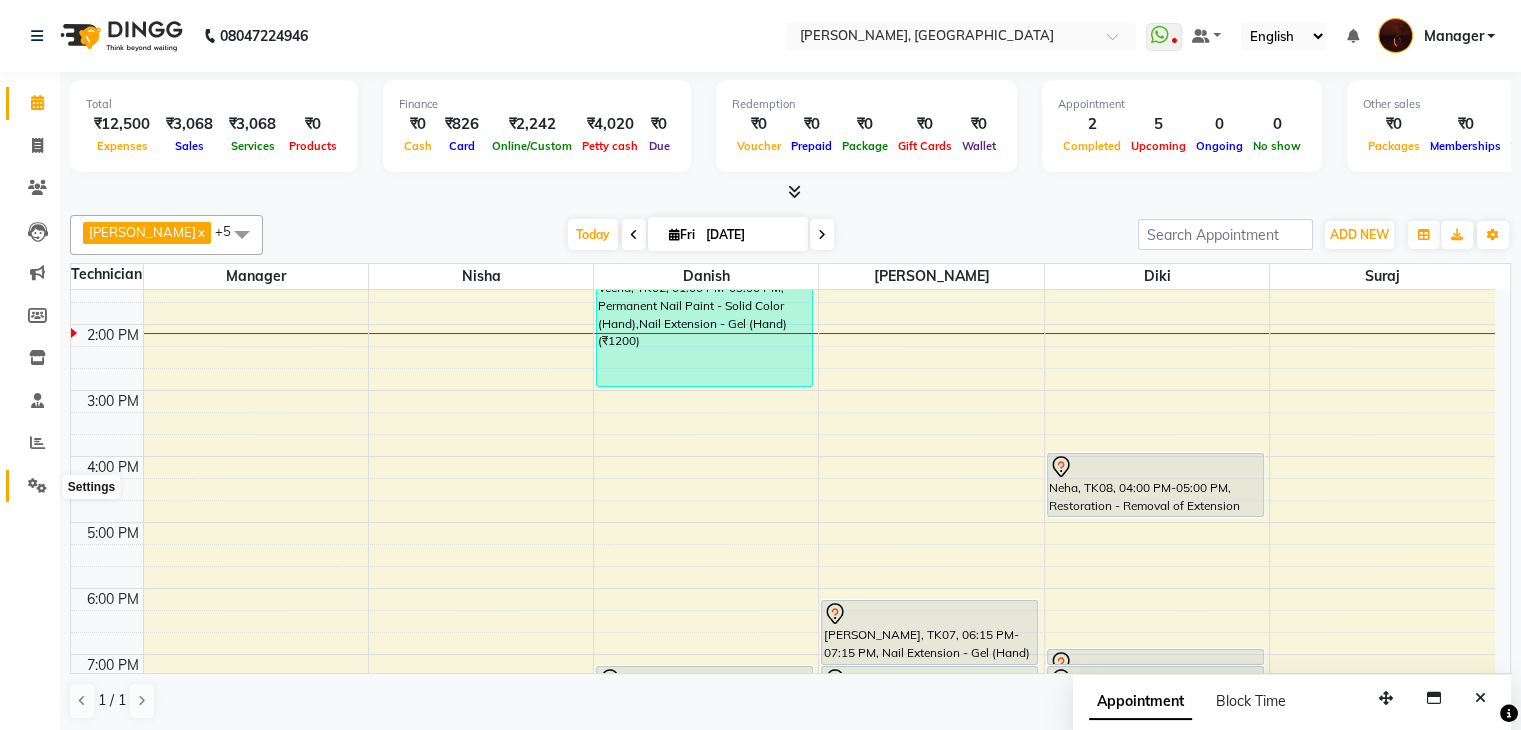 click 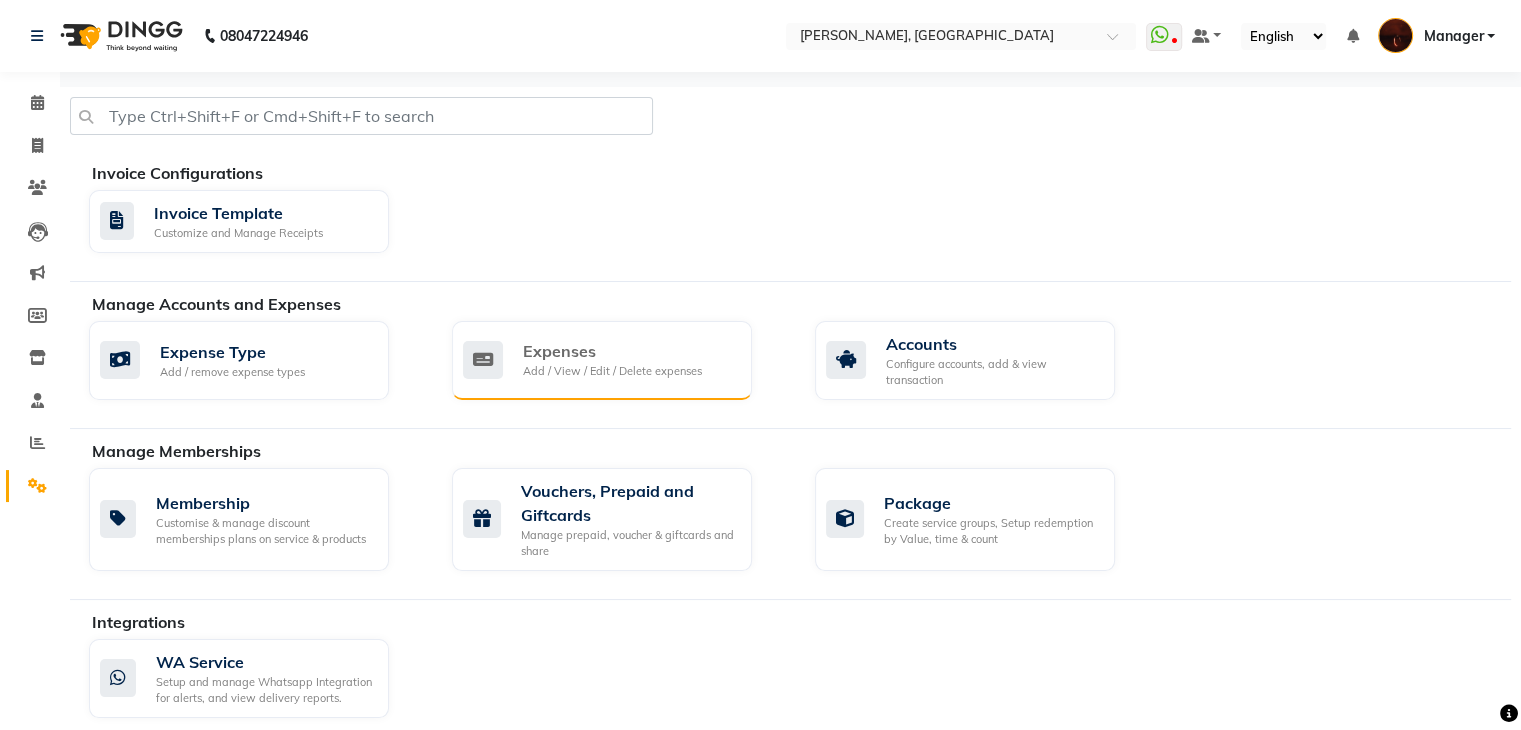 click on "Add / View / Edit / Delete expenses" 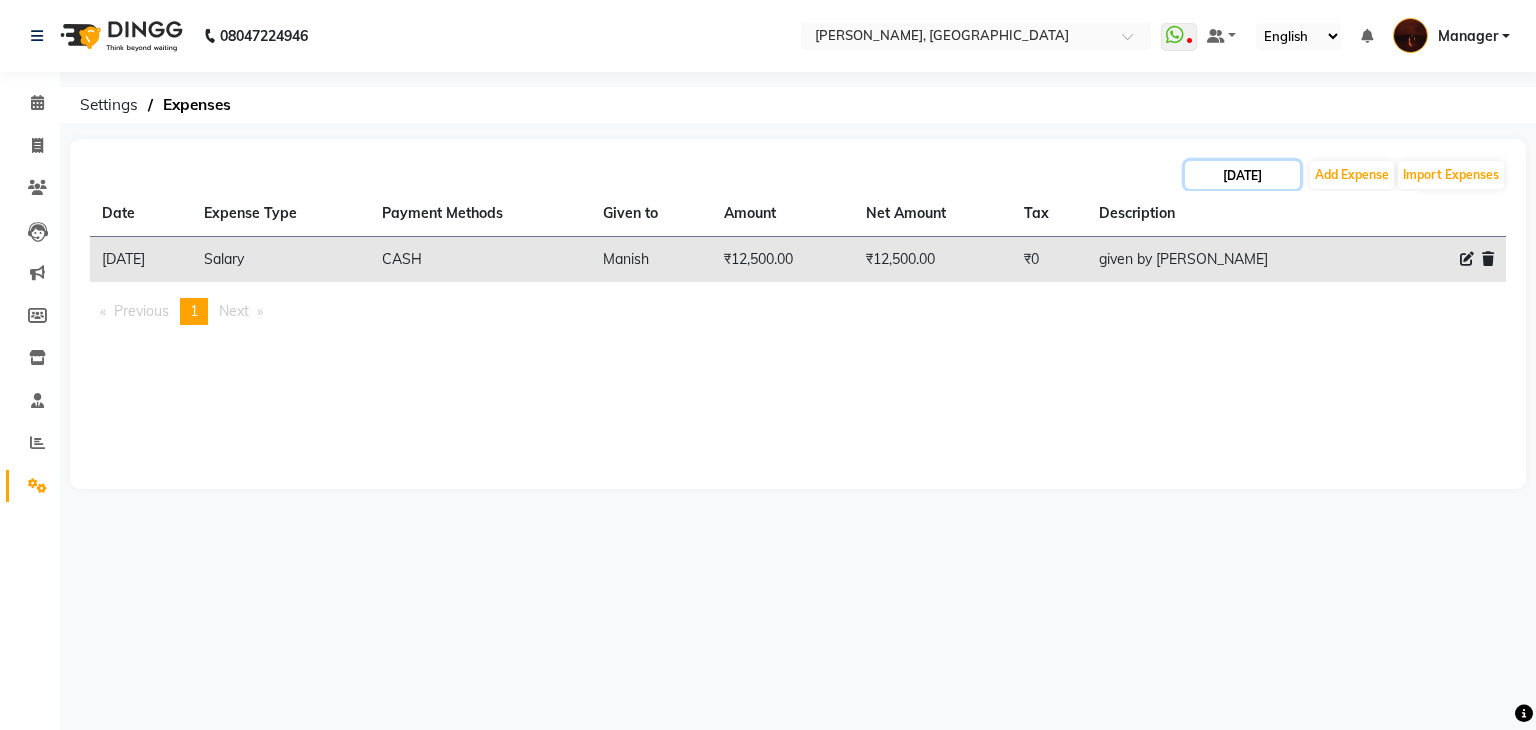 click on "[DATE]" 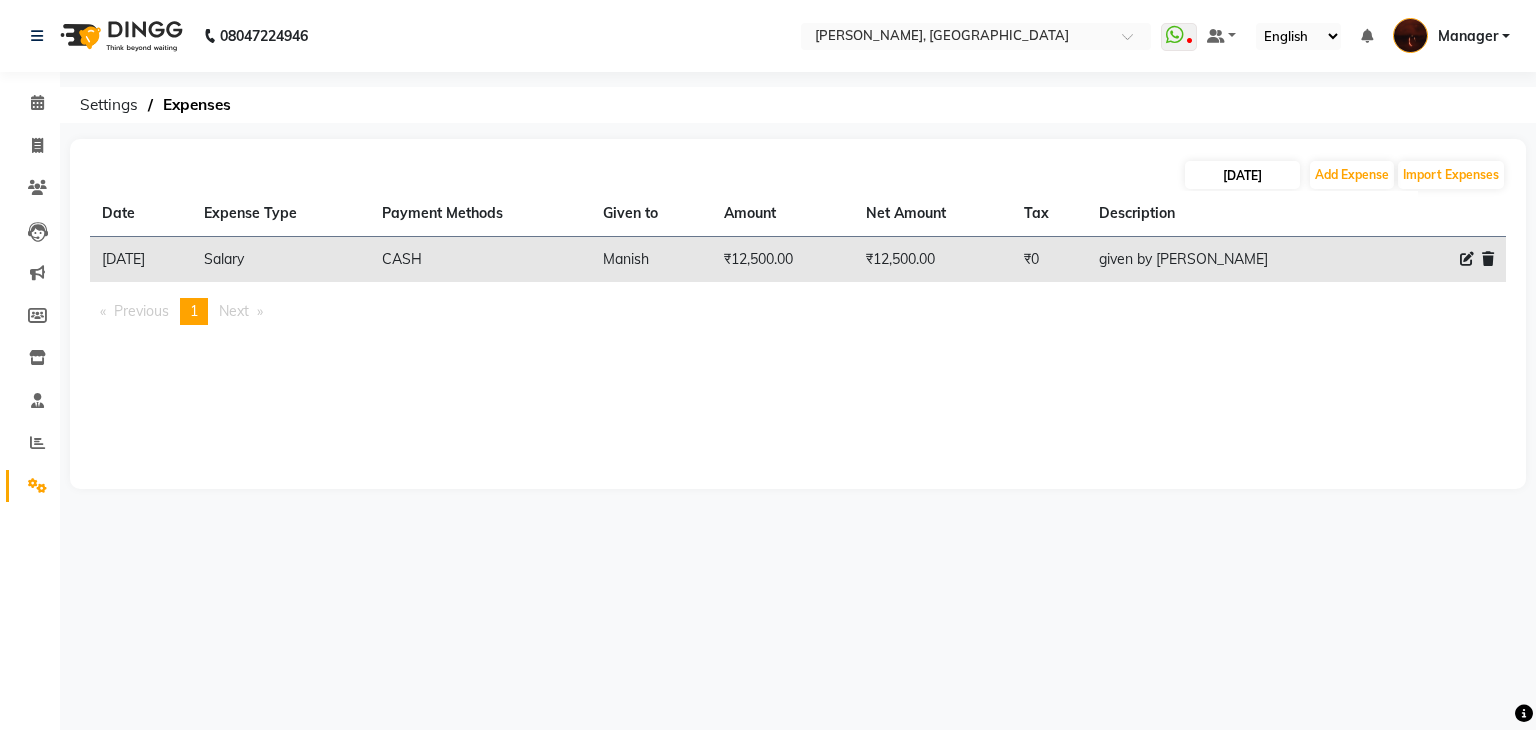 select on "7" 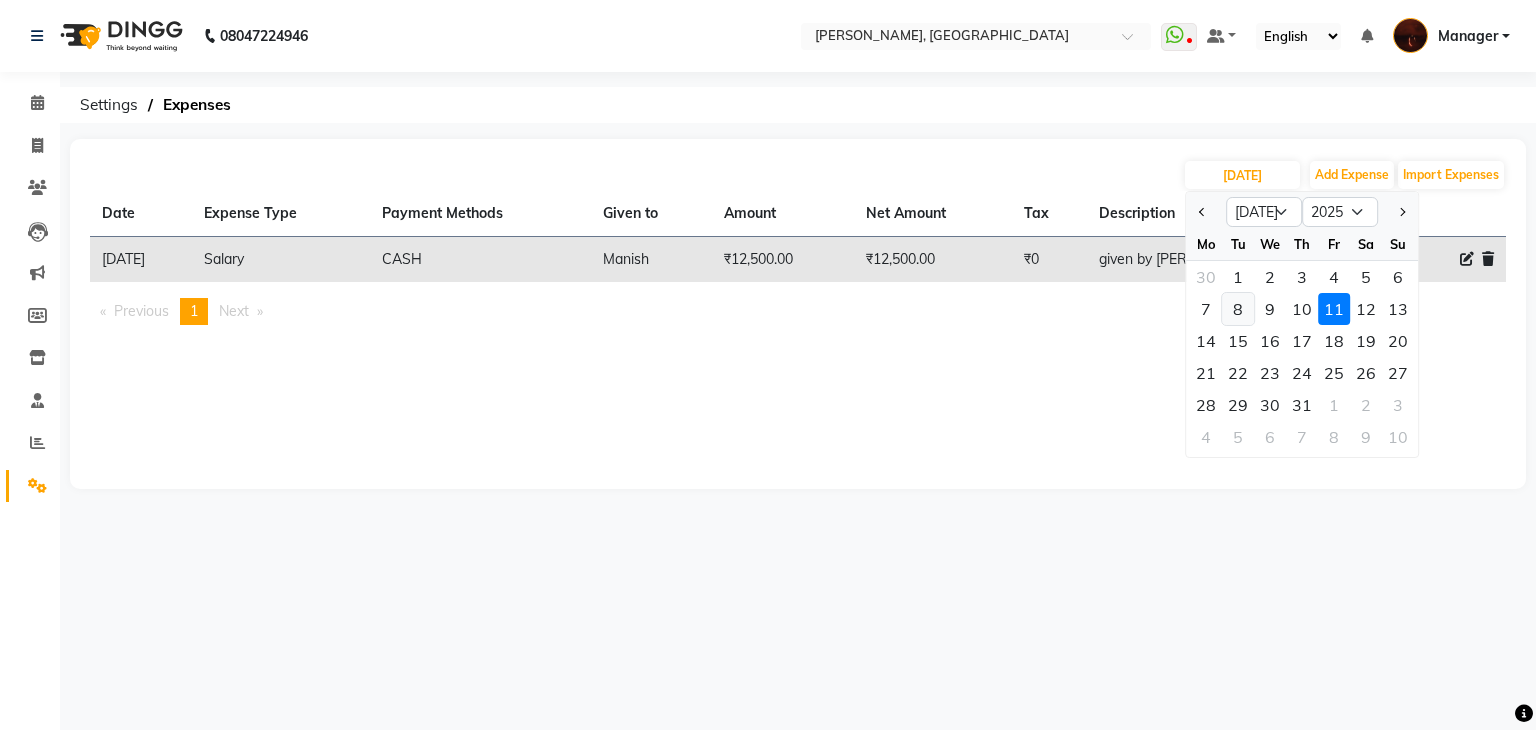 click on "8" 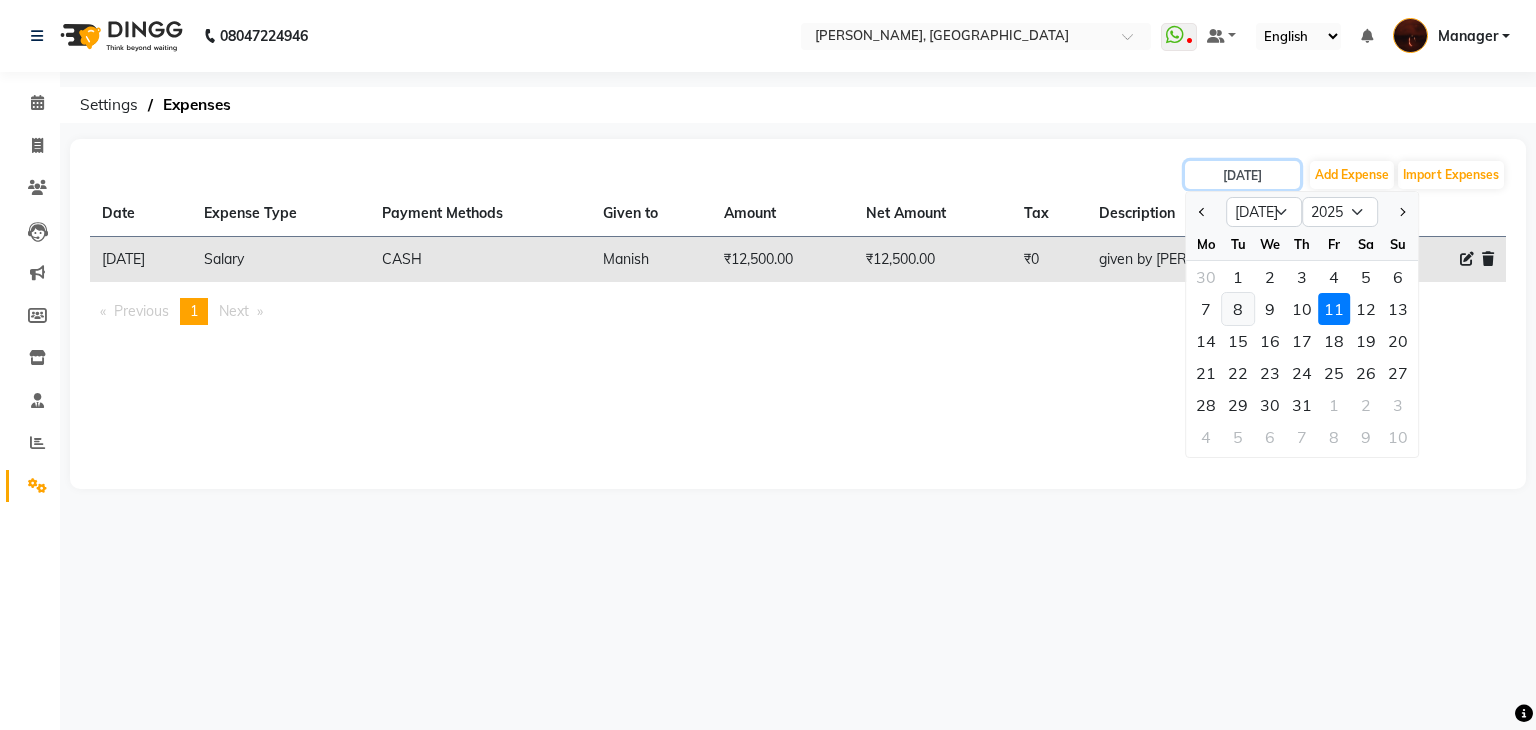 type on "08-07-2025" 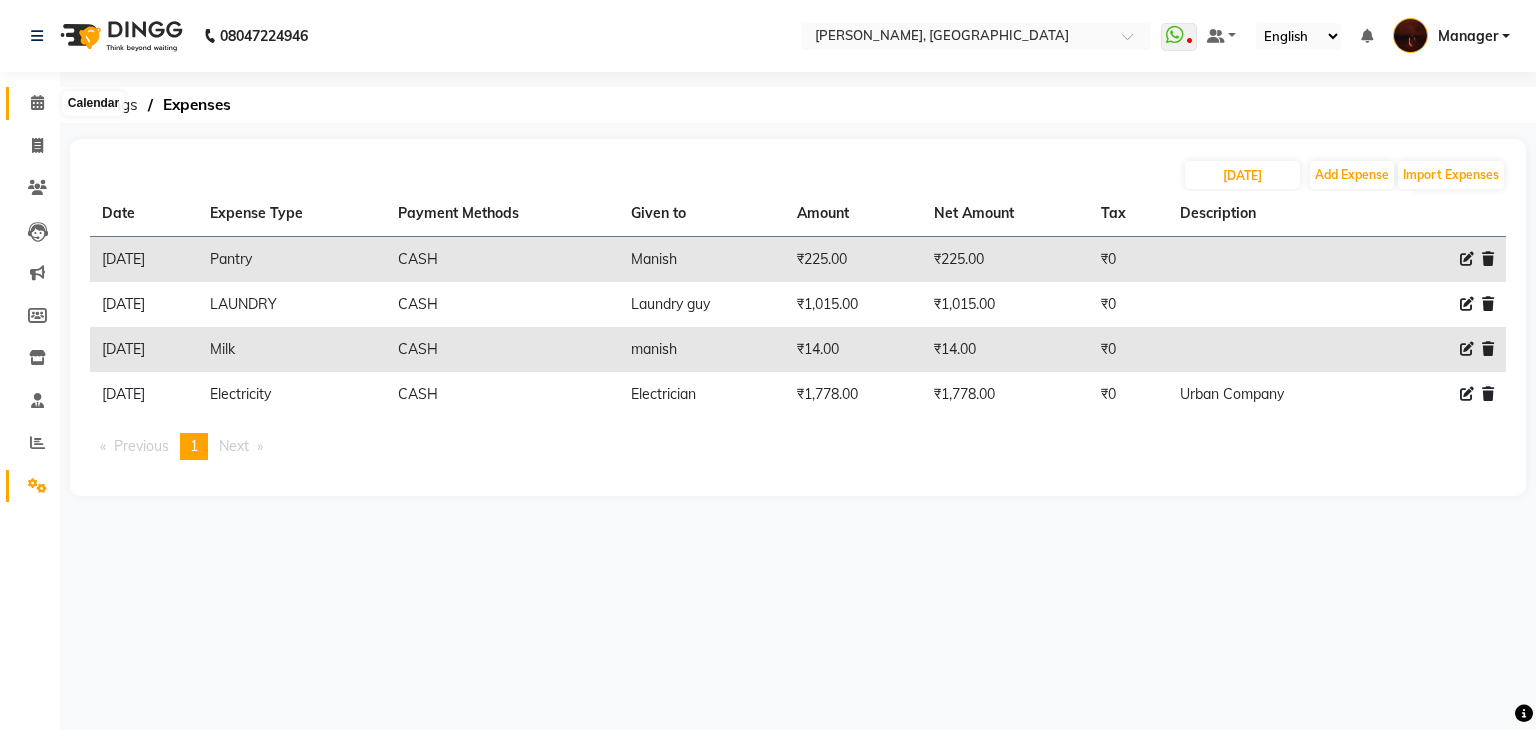click 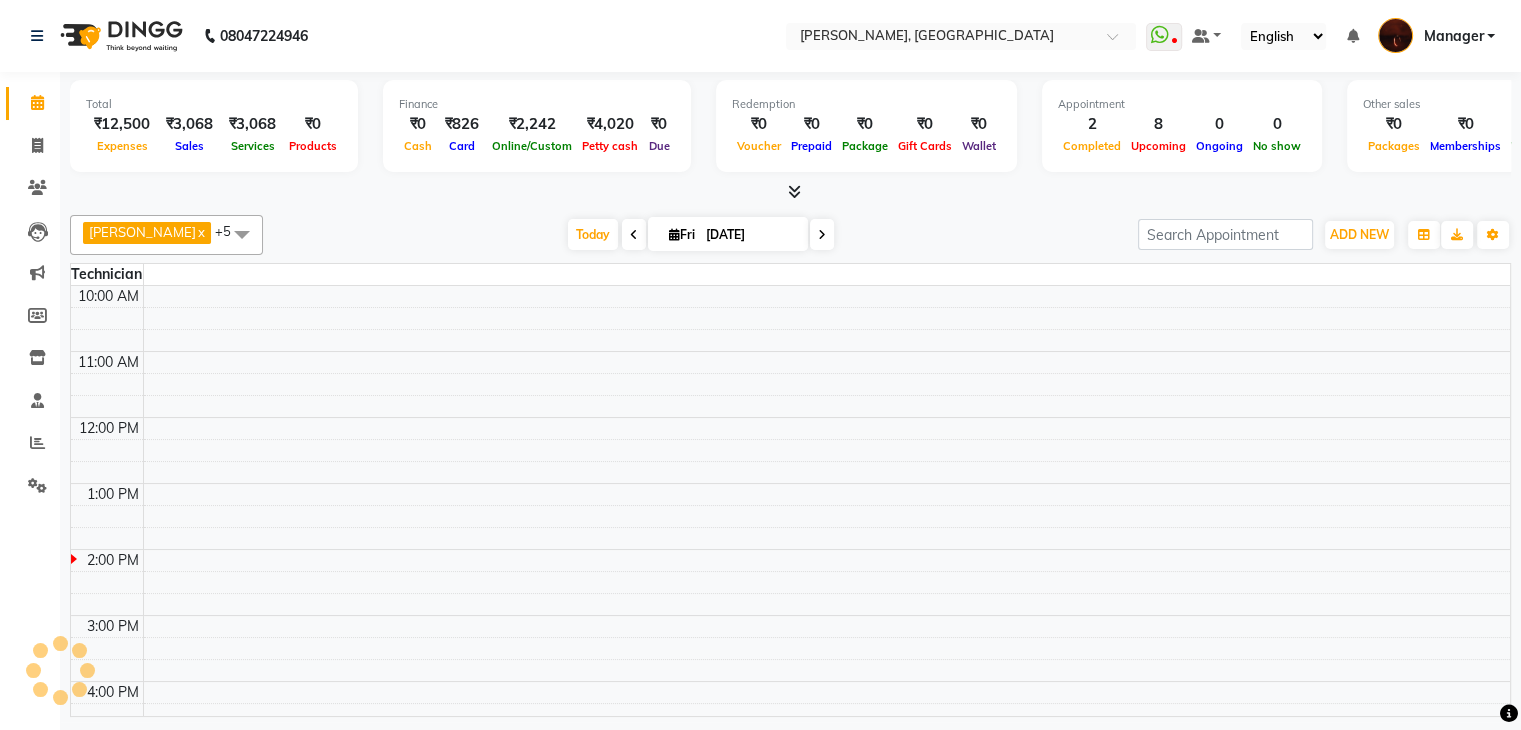 scroll, scrollTop: 0, scrollLeft: 0, axis: both 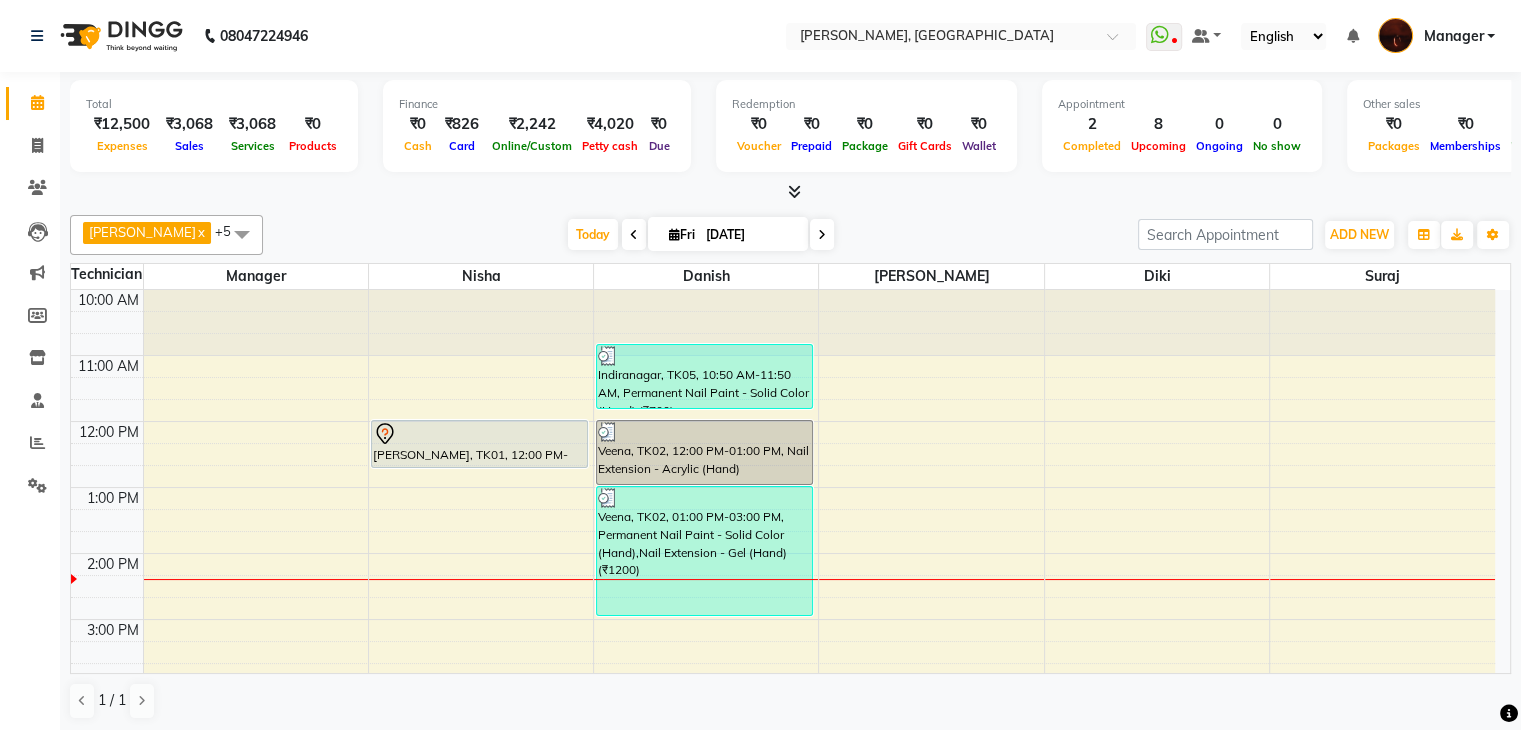 click at bounding box center [822, 235] 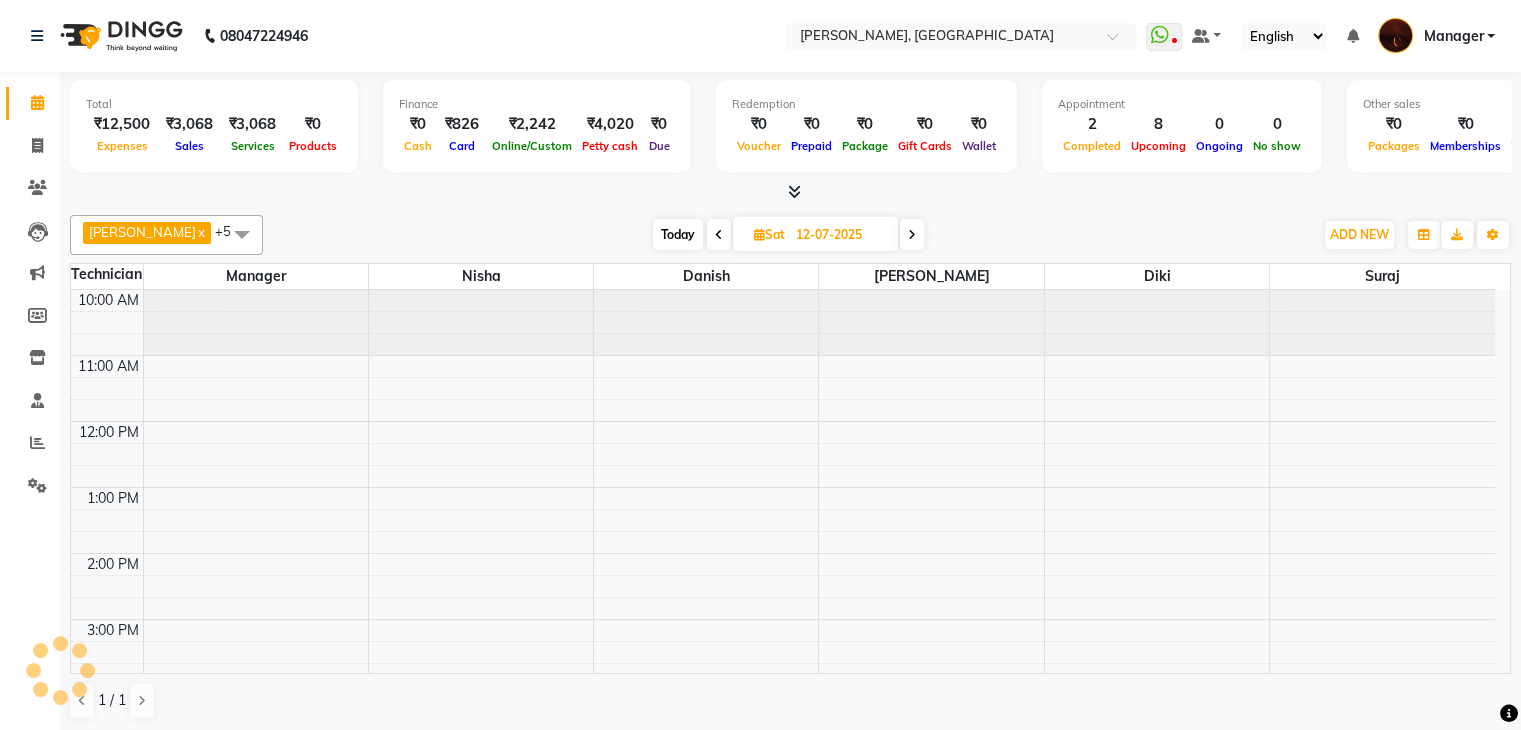 scroll, scrollTop: 263, scrollLeft: 0, axis: vertical 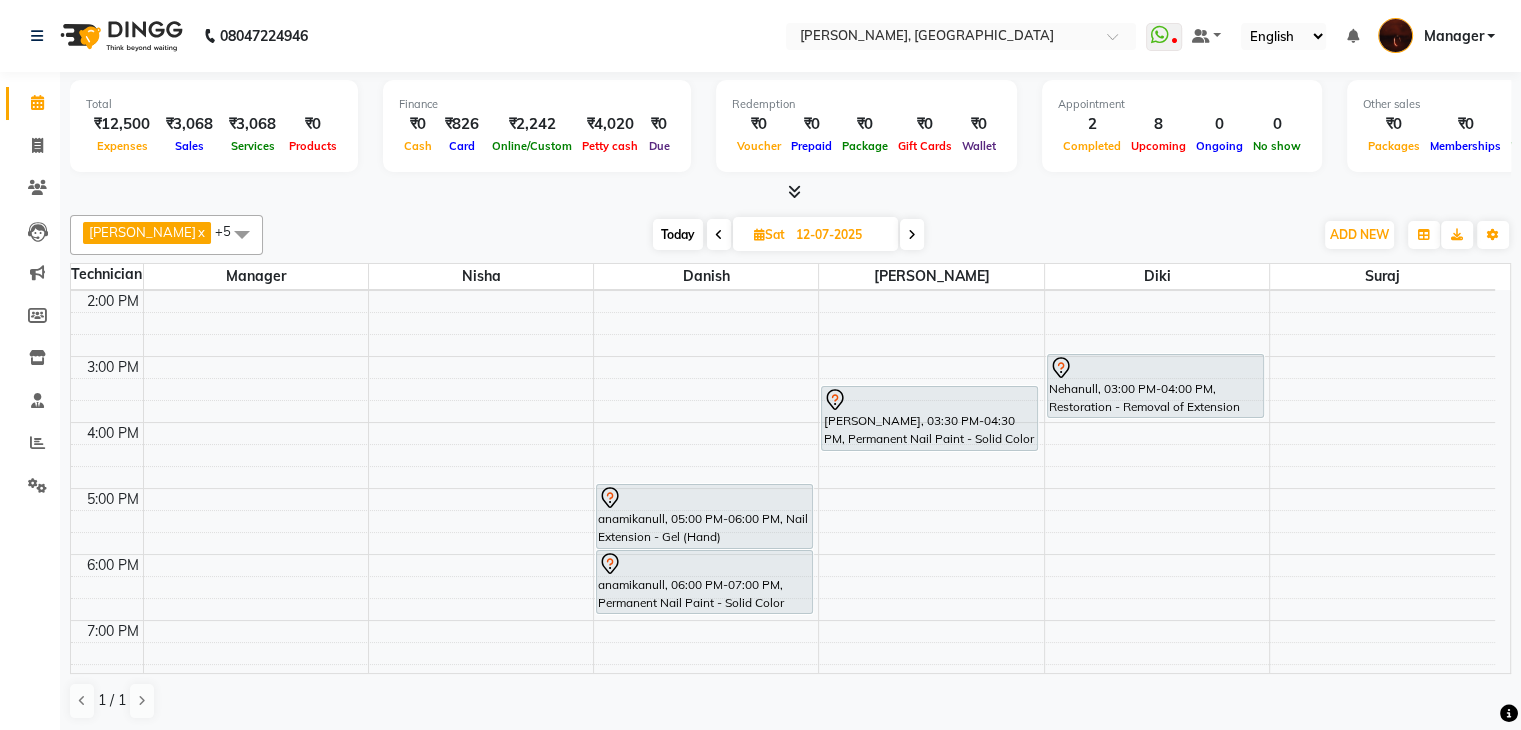 click at bounding box center (719, 234) 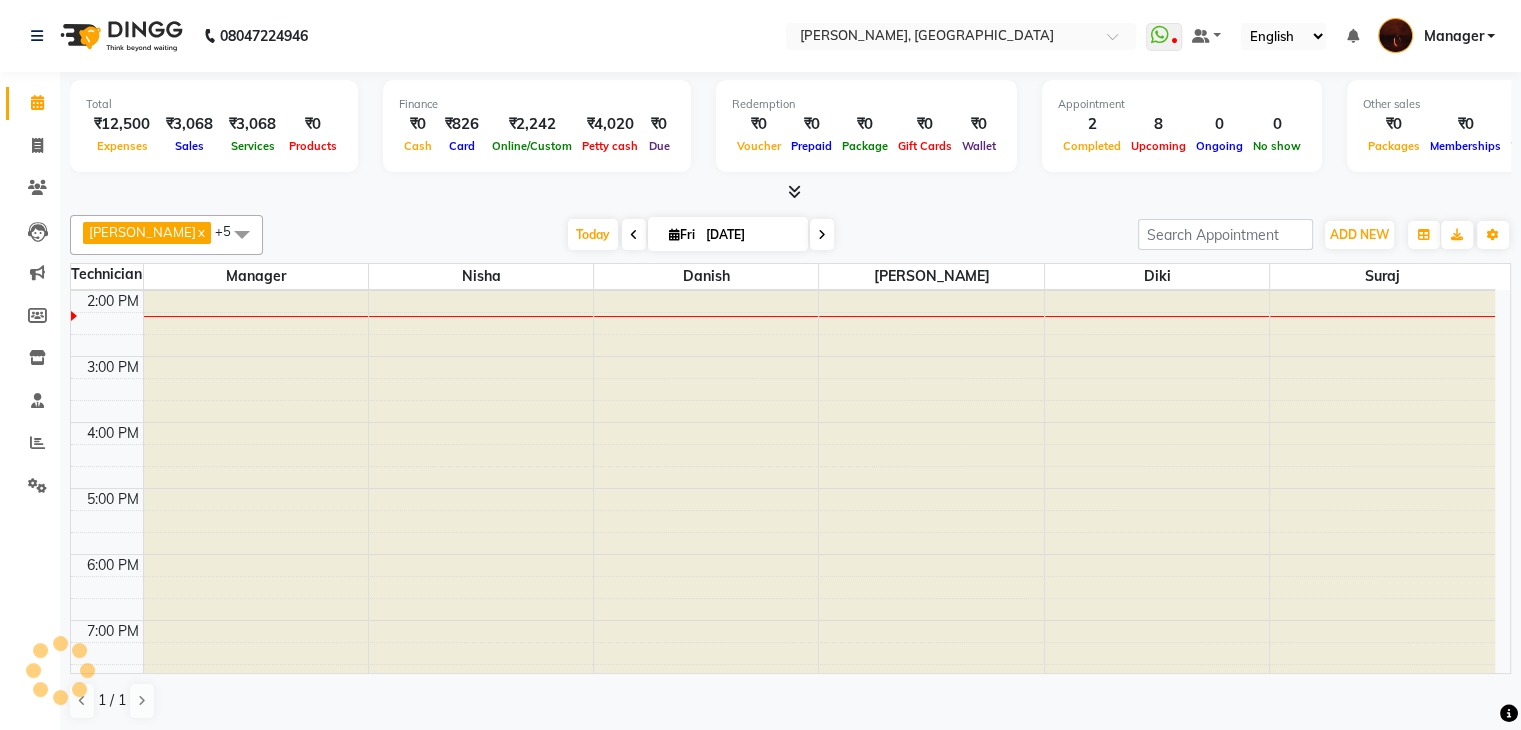 scroll, scrollTop: 263, scrollLeft: 0, axis: vertical 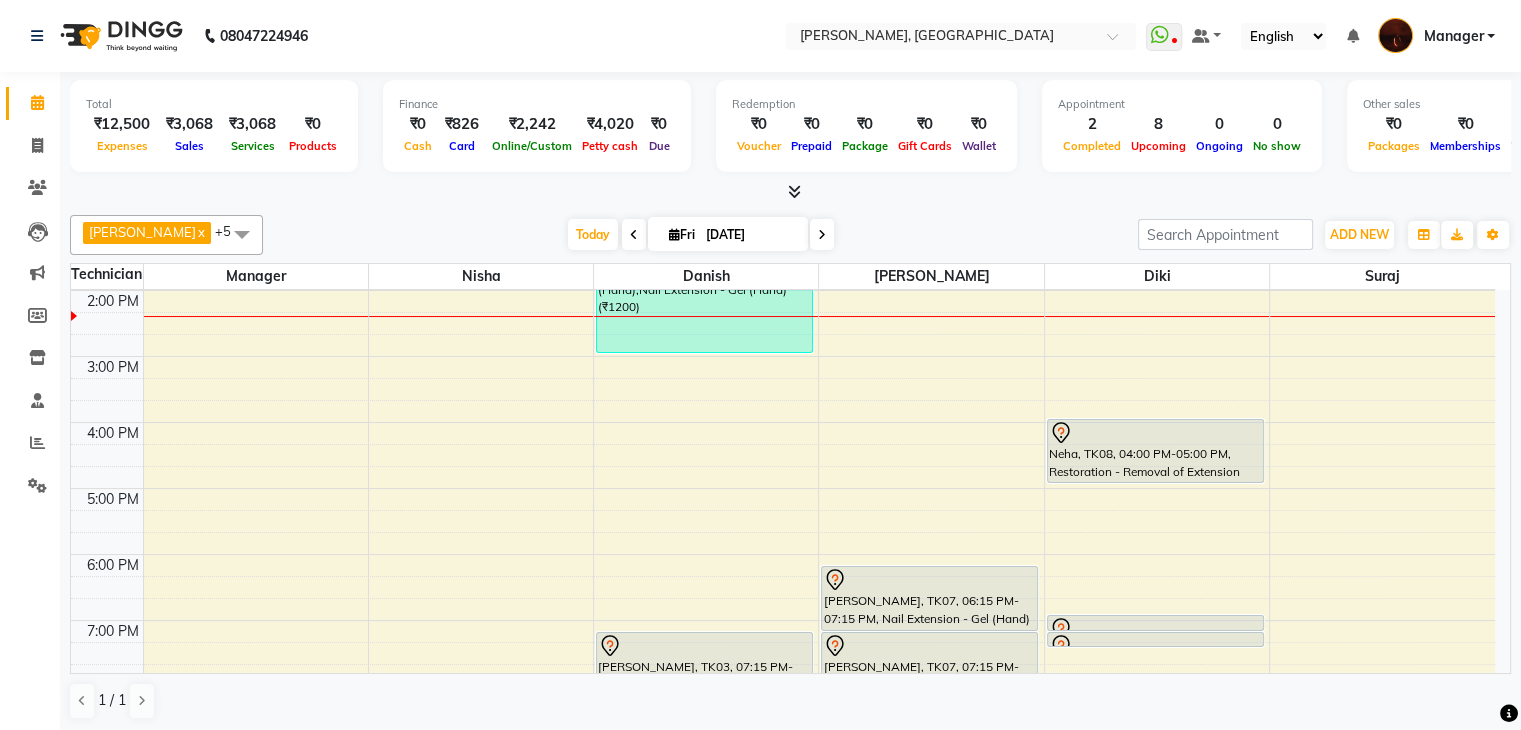 click at bounding box center [822, 235] 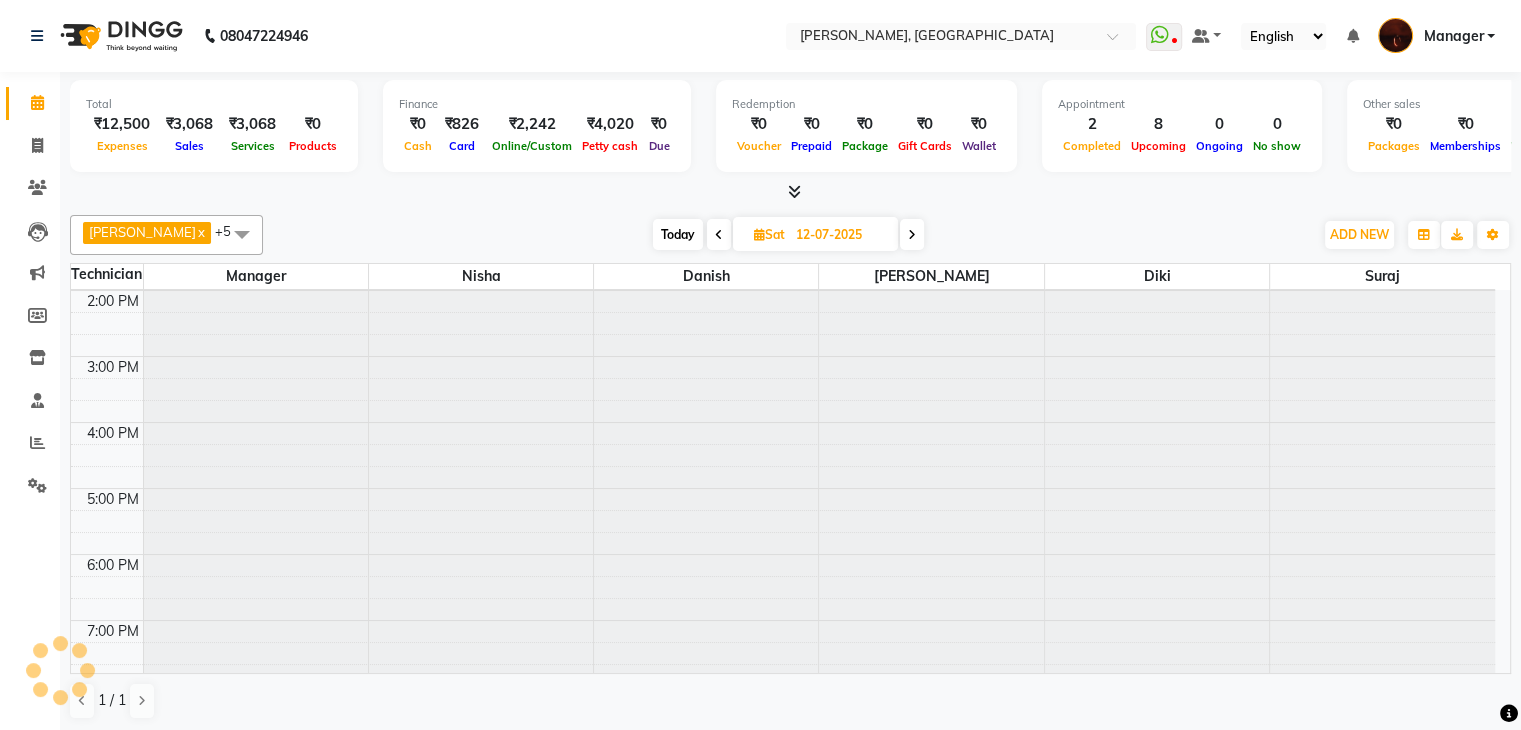 scroll, scrollTop: 263, scrollLeft: 0, axis: vertical 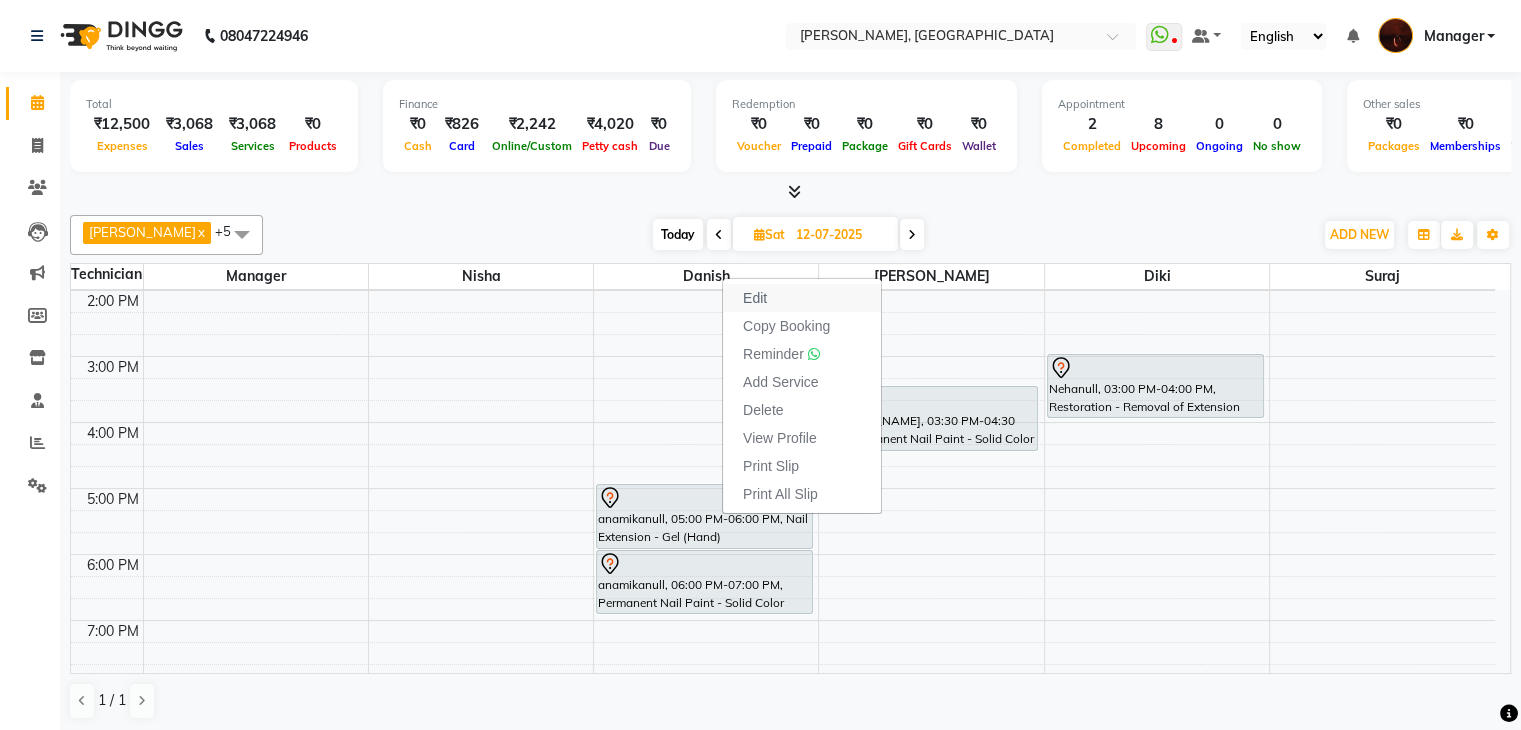 click on "Edit" at bounding box center [755, 298] 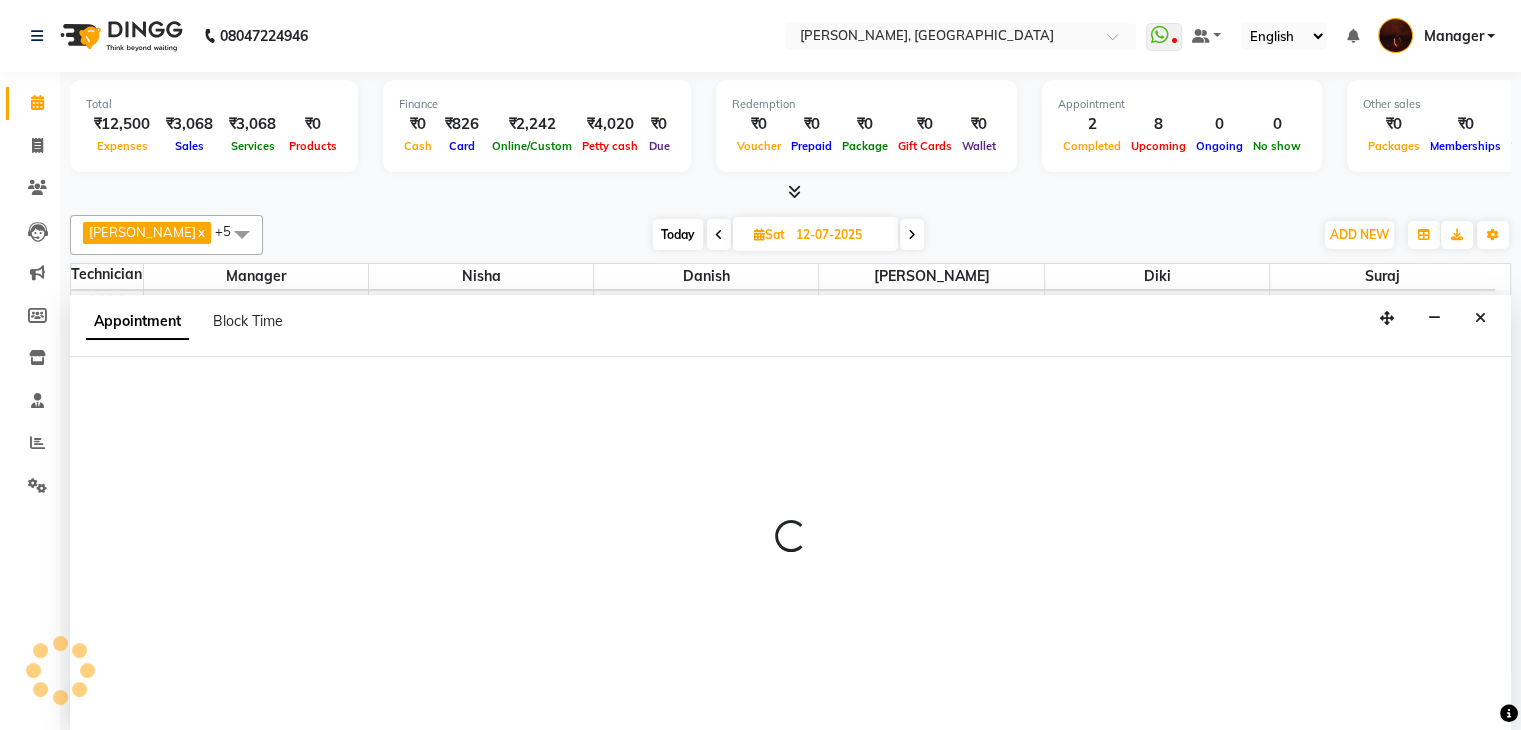 scroll, scrollTop: 1, scrollLeft: 0, axis: vertical 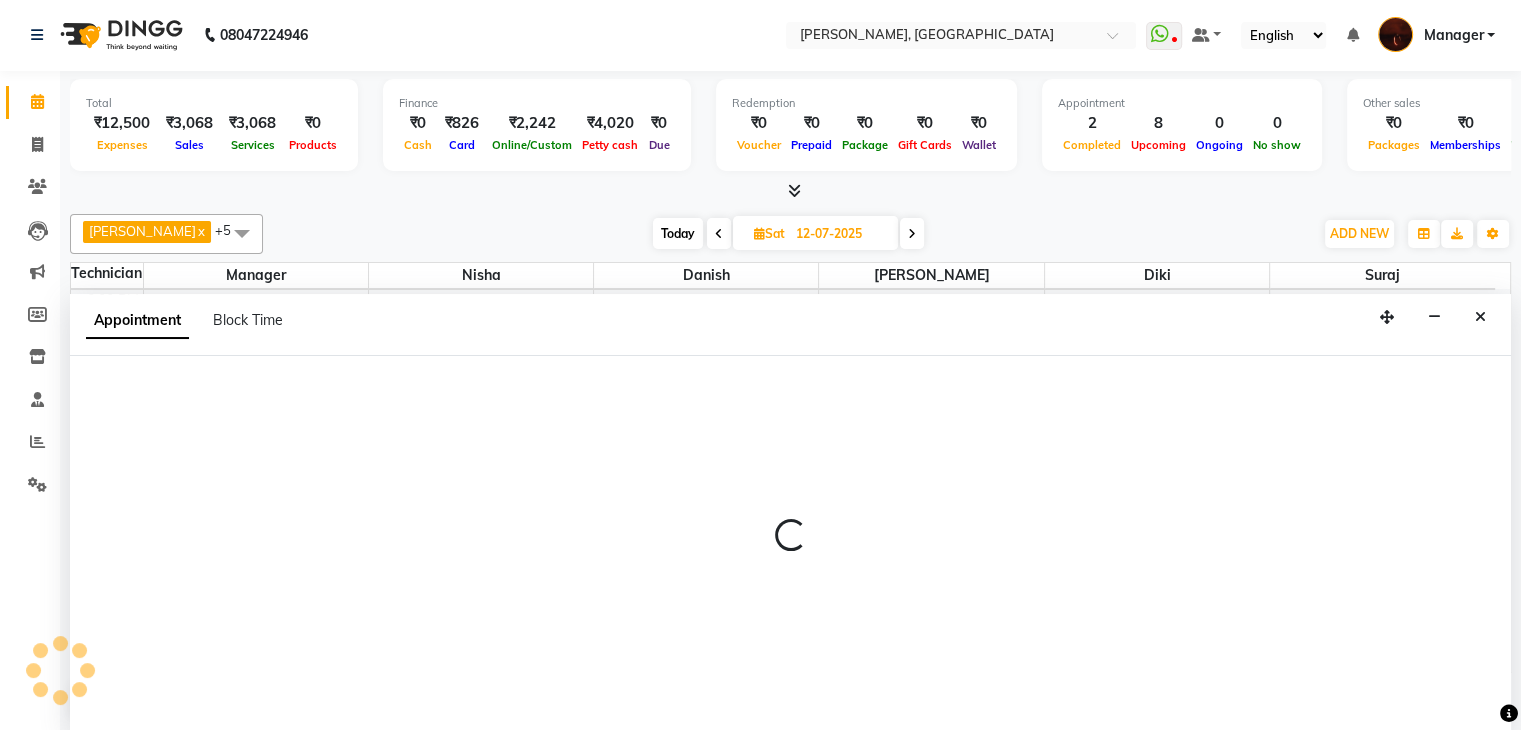 select on "tentative" 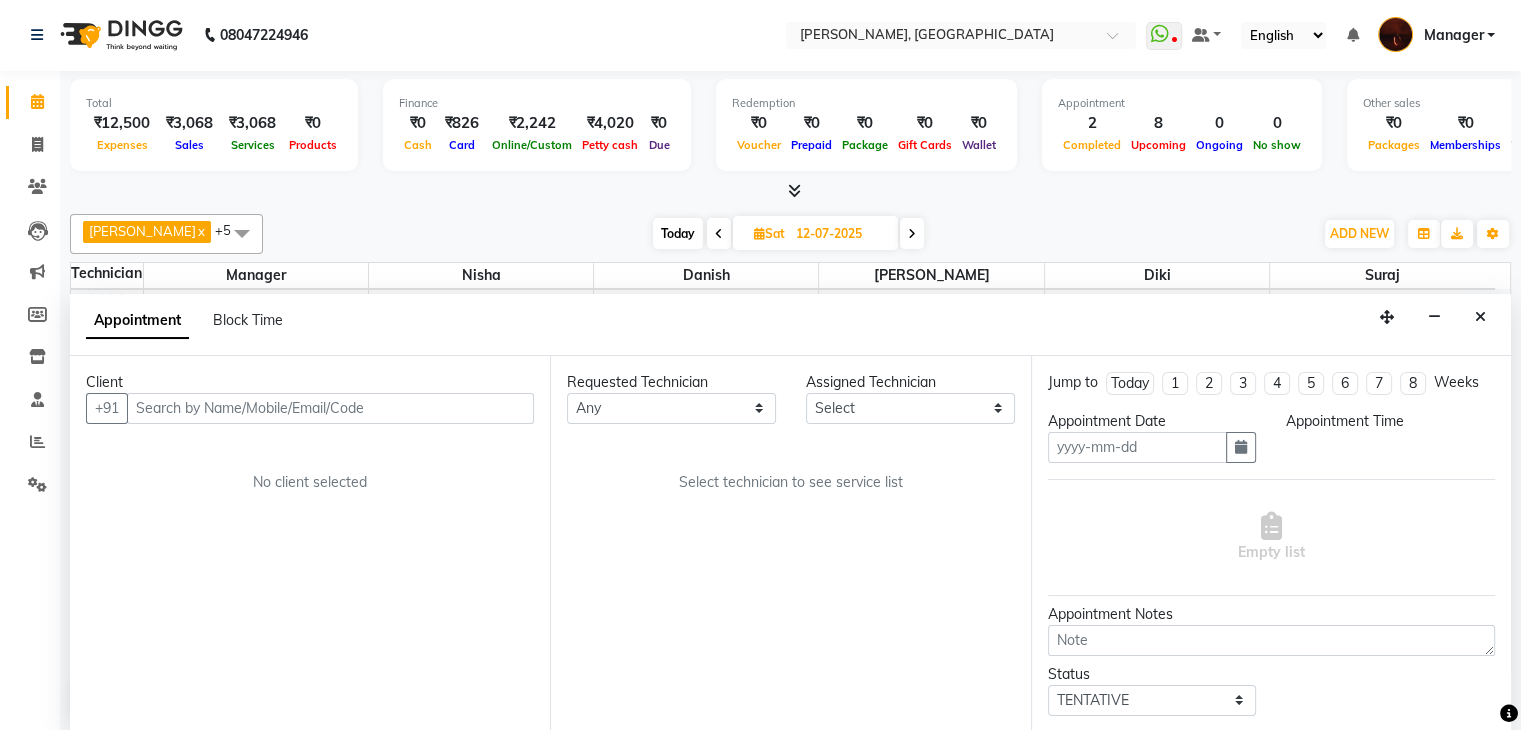 type on "12-07-2025" 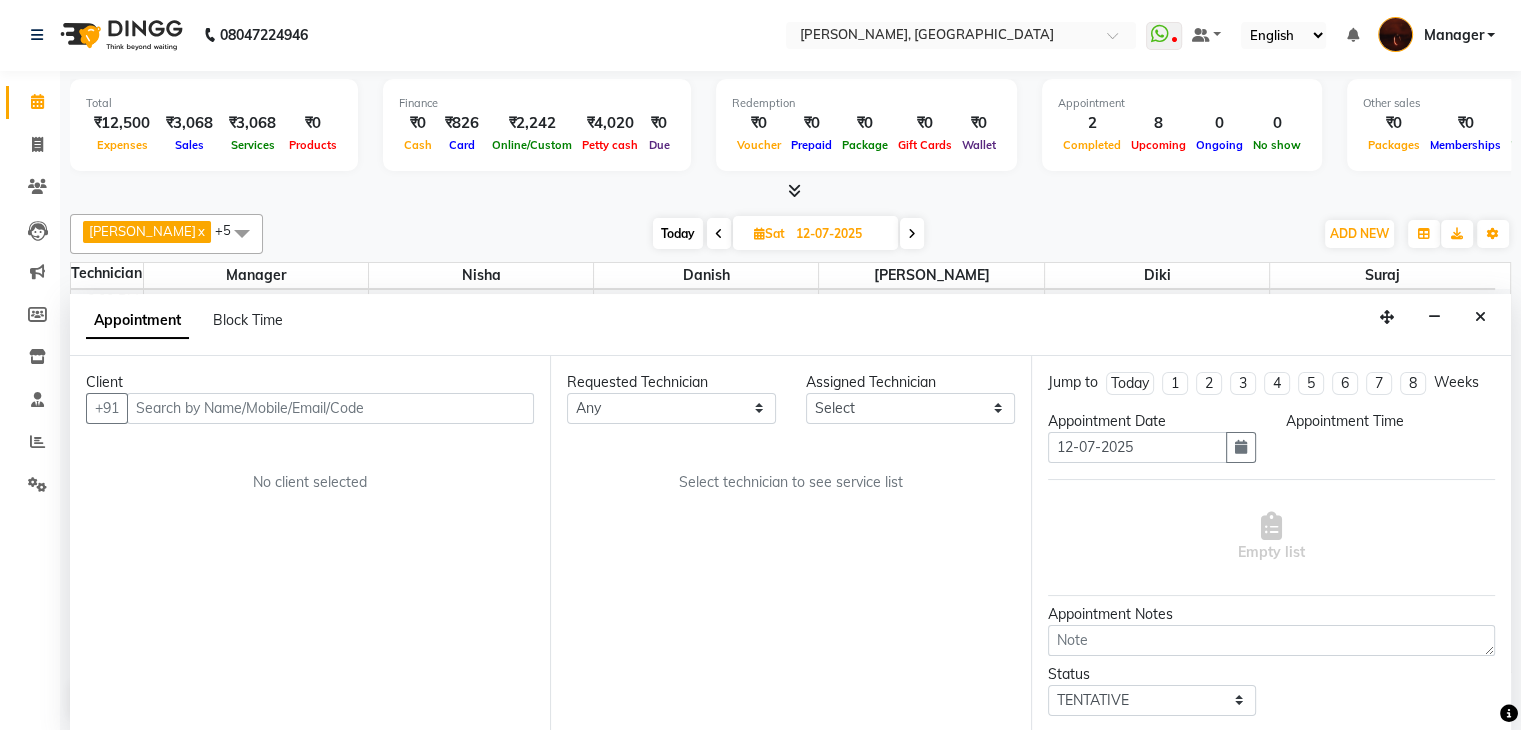 select on "1020" 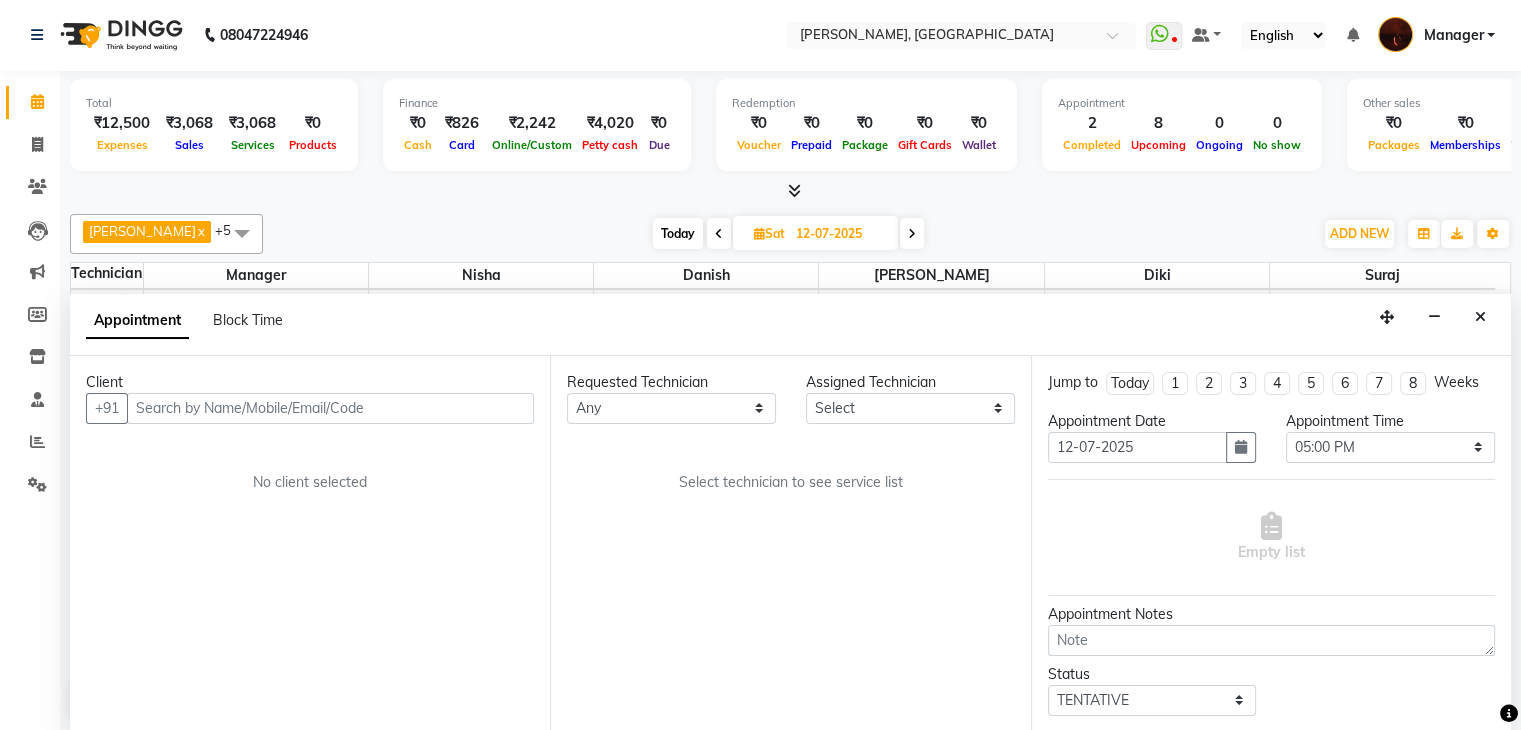 select on "20822" 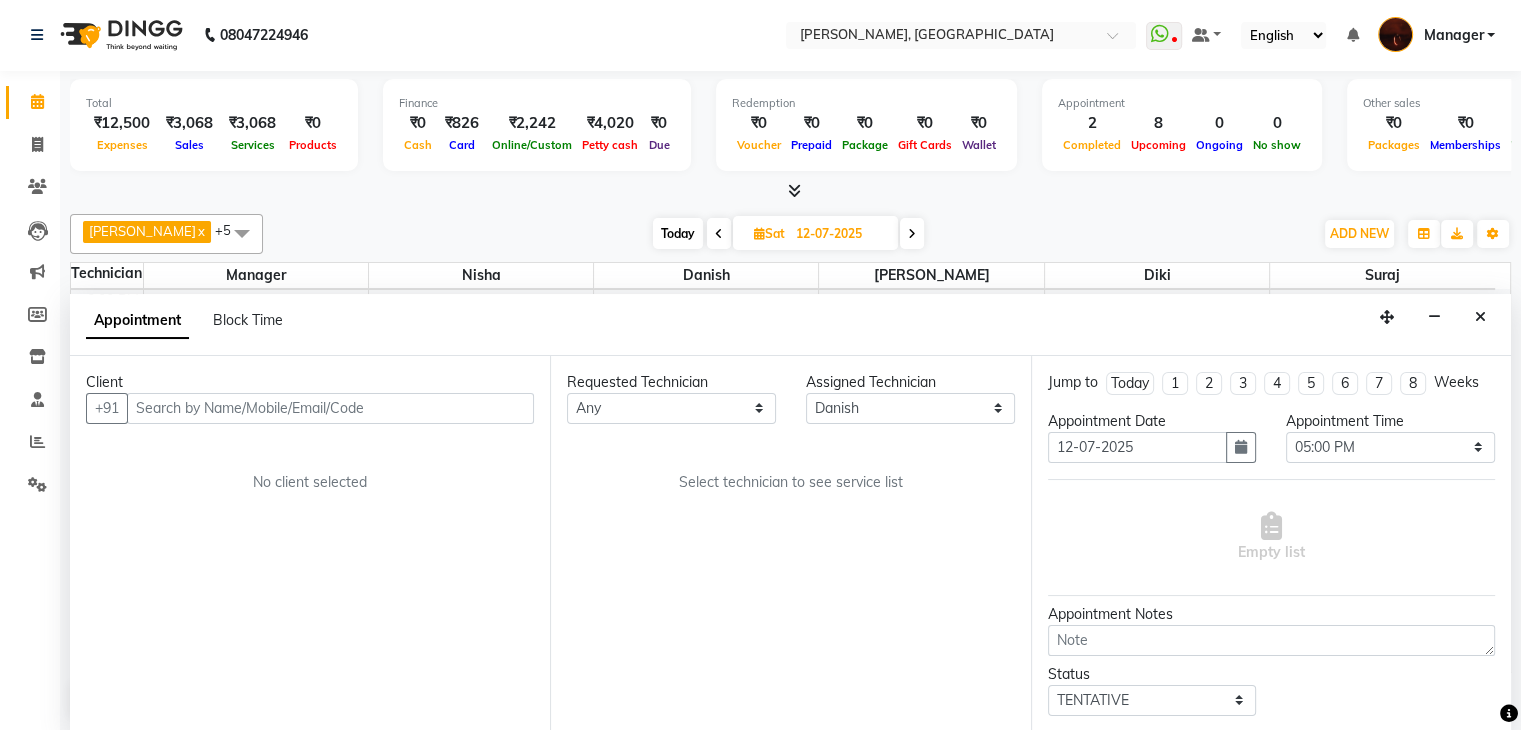 scroll, scrollTop: 263, scrollLeft: 0, axis: vertical 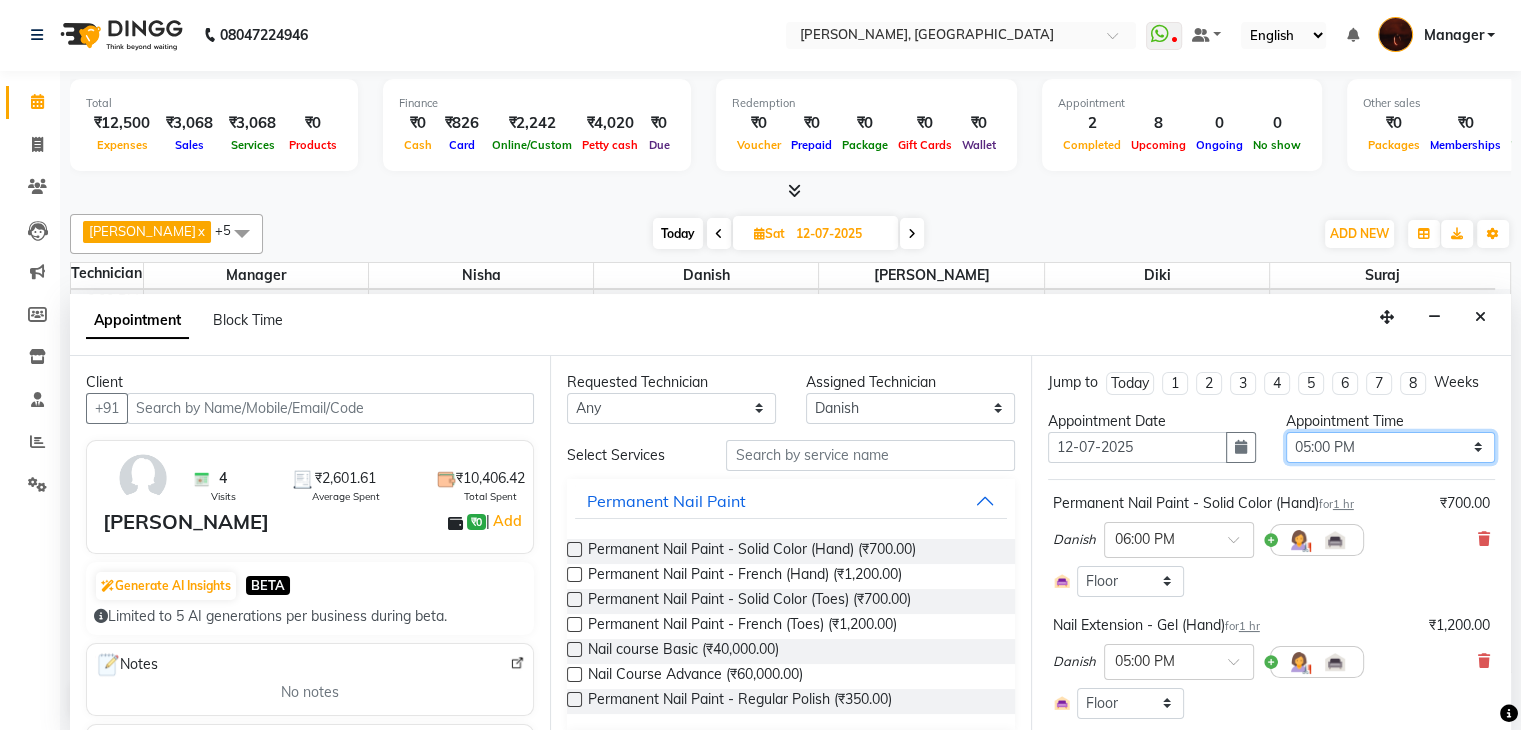 click on "Select 11:00 AM 11:15 AM 11:30 AM 11:45 AM 12:00 PM 12:15 PM 12:30 PM 12:45 PM 01:00 PM 01:15 PM 01:30 PM 01:45 PM 02:00 PM 02:15 PM 02:30 PM 02:45 PM 03:00 PM 03:15 PM 03:30 PM 03:45 PM 04:00 PM 04:15 PM 04:30 PM 04:45 PM 05:00 PM 05:15 PM 05:30 PM 05:45 PM 06:00 PM 06:15 PM 06:30 PM 06:45 PM 07:00 PM 07:15 PM 07:30 PM 07:45 PM 08:00 PM 08:15 PM 08:30 PM 08:45 PM 09:00 PM 09:15 PM 09:30 PM 09:45 PM 10:00 PM" at bounding box center [1390, 447] 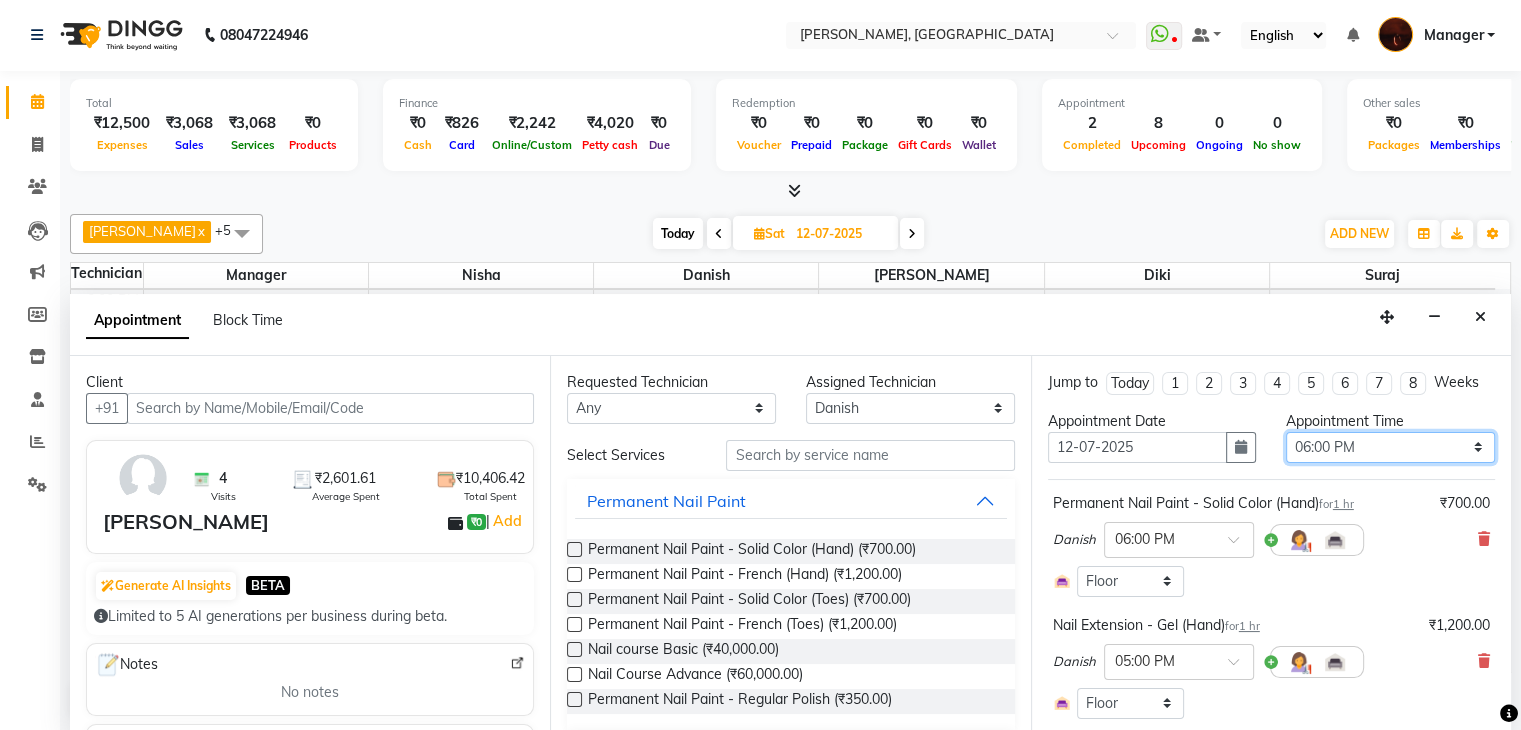 click on "Select 11:00 AM 11:15 AM 11:30 AM 11:45 AM 12:00 PM 12:15 PM 12:30 PM 12:45 PM 01:00 PM 01:15 PM 01:30 PM 01:45 PM 02:00 PM 02:15 PM 02:30 PM 02:45 PM 03:00 PM 03:15 PM 03:30 PM 03:45 PM 04:00 PM 04:15 PM 04:30 PM 04:45 PM 05:00 PM 05:15 PM 05:30 PM 05:45 PM 06:00 PM 06:15 PM 06:30 PM 06:45 PM 07:00 PM 07:15 PM 07:30 PM 07:45 PM 08:00 PM 08:15 PM 08:30 PM 08:45 PM 09:00 PM 09:15 PM 09:30 PM 09:45 PM 10:00 PM" at bounding box center [1390, 447] 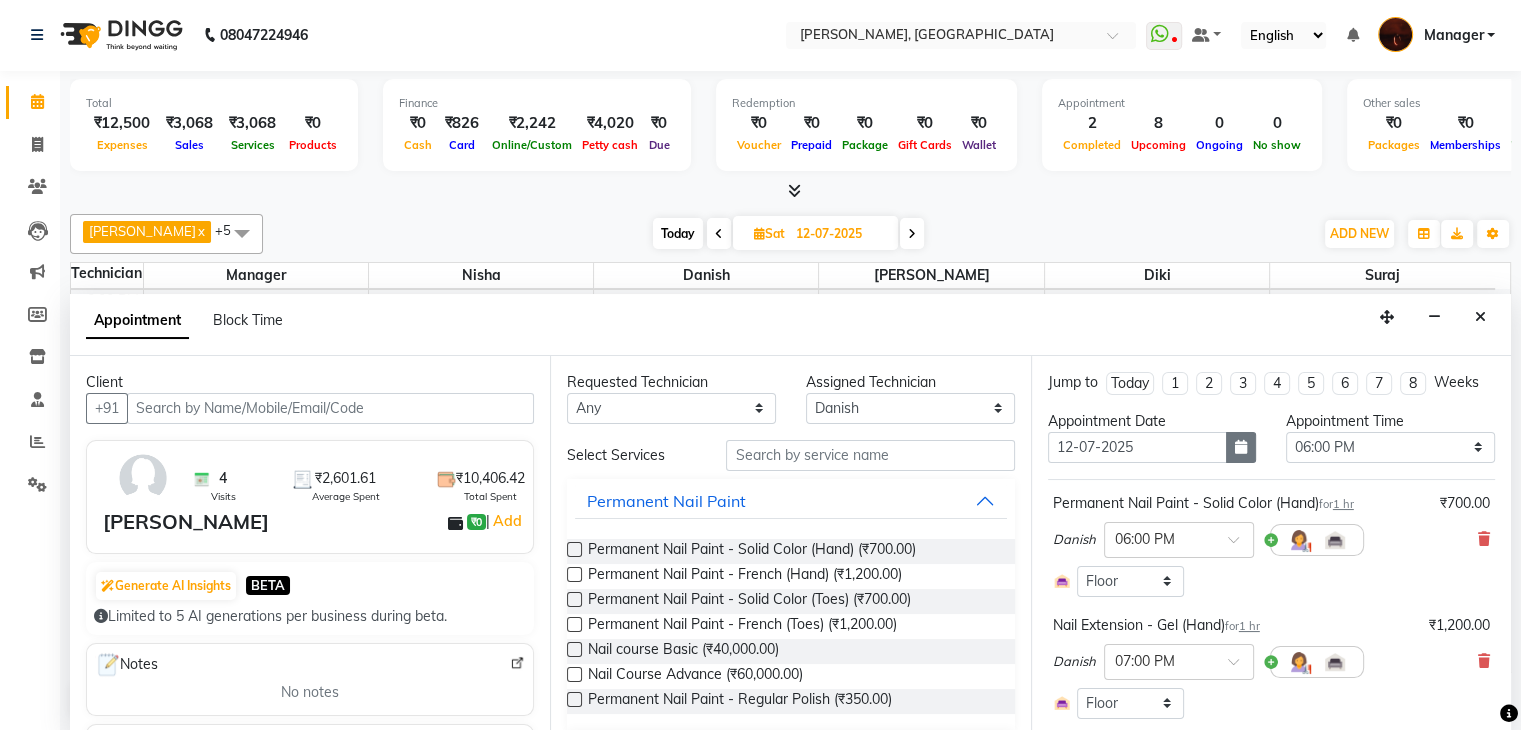 click at bounding box center (1241, 447) 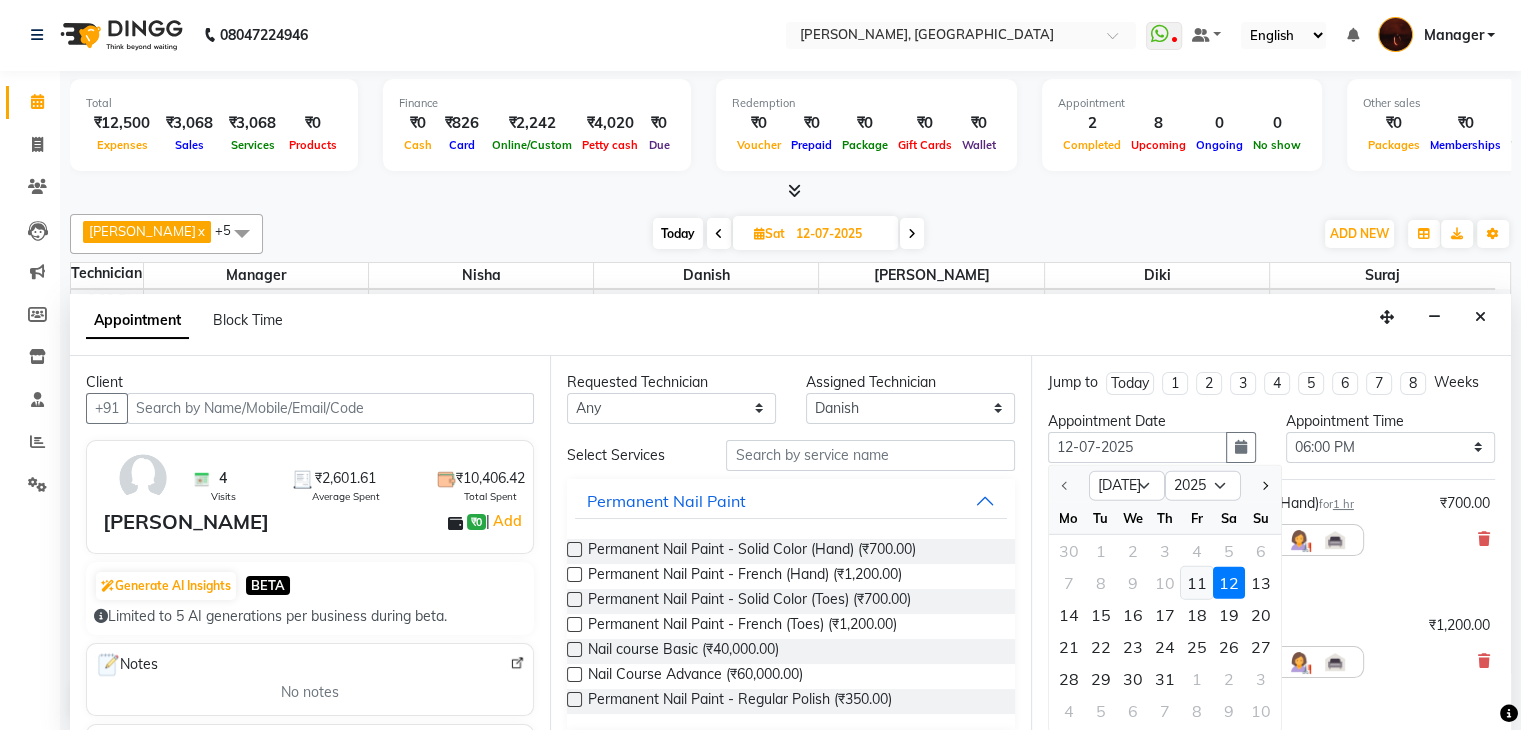 click on "11" at bounding box center [1197, 583] 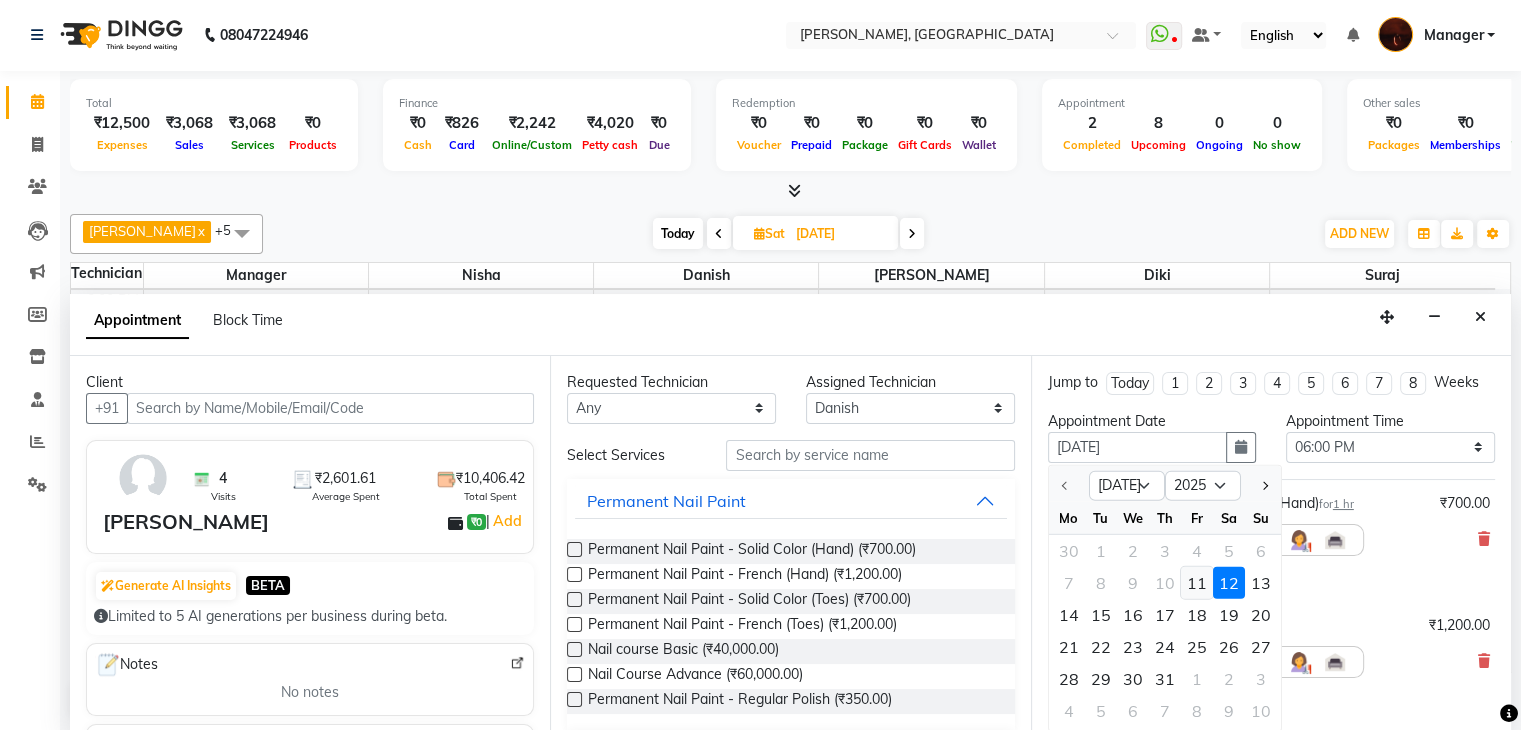 select on "1080" 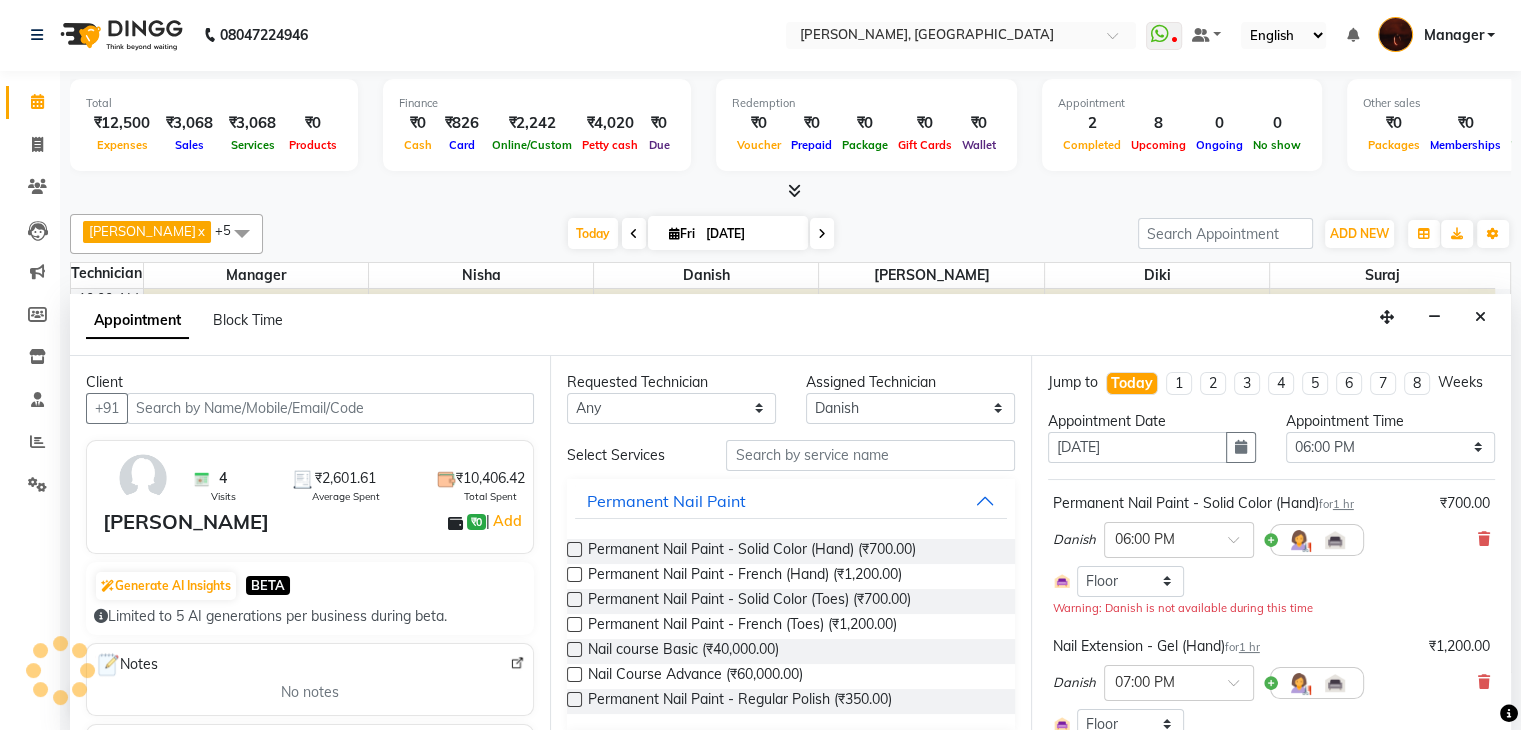 scroll, scrollTop: 263, scrollLeft: 0, axis: vertical 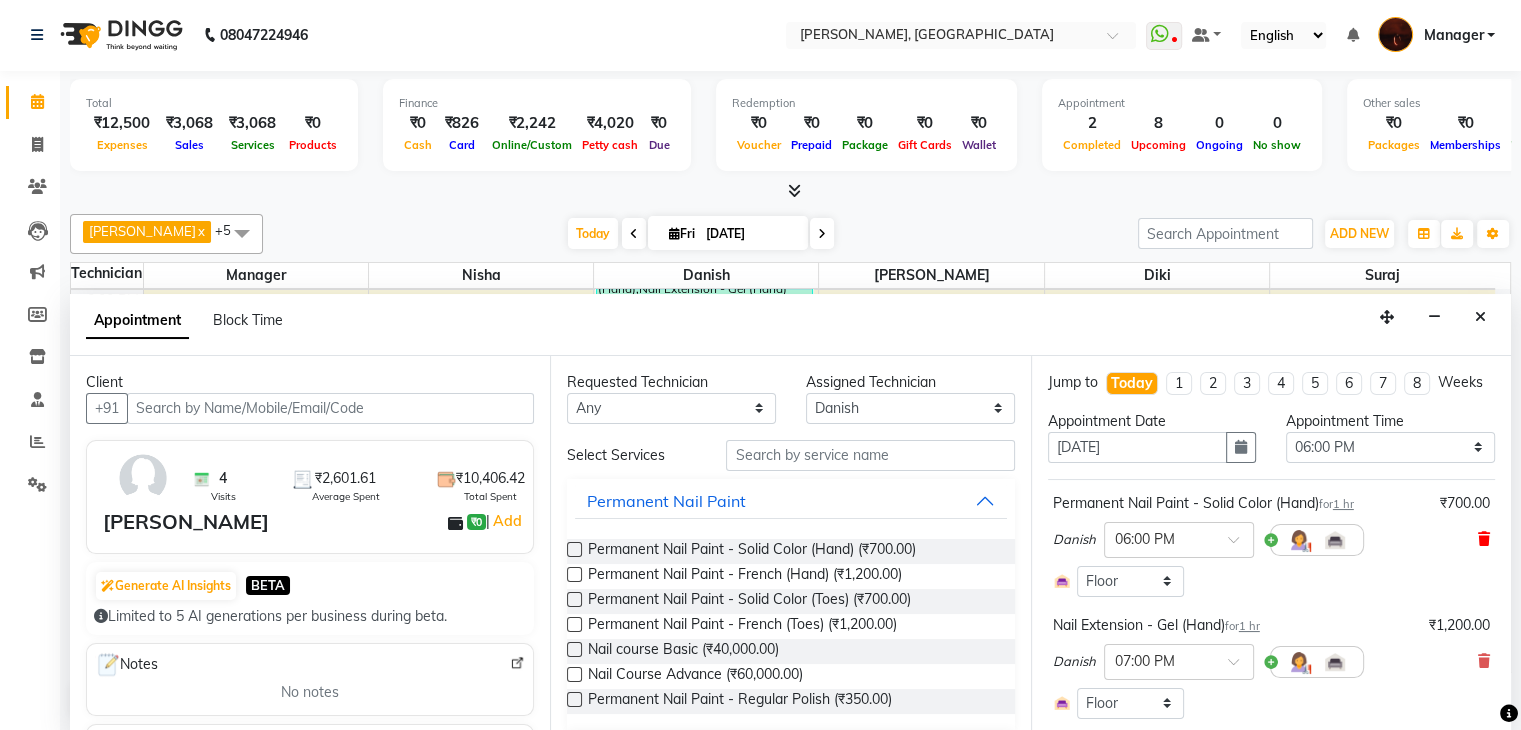 click at bounding box center (1484, 539) 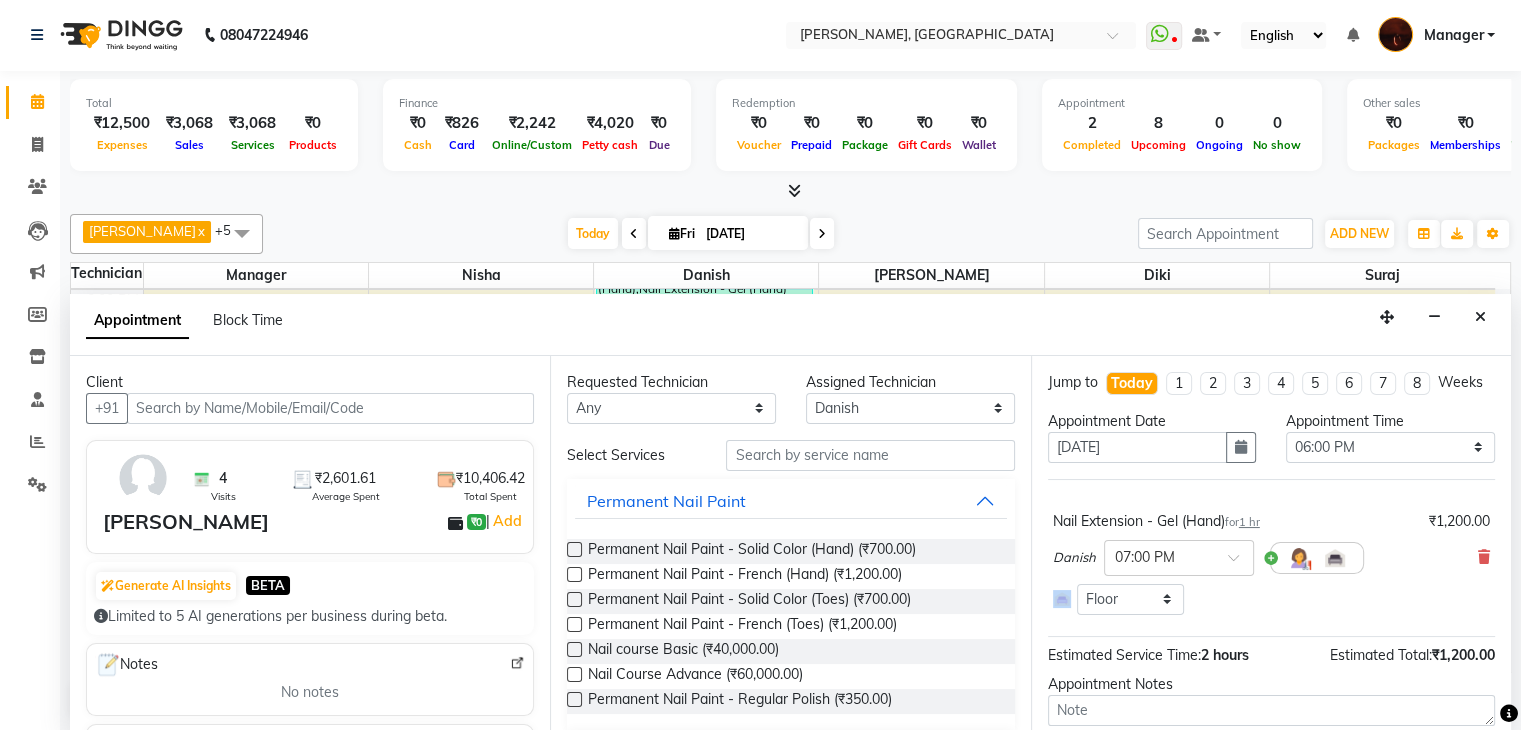 click on "Danish × 07:00 PM" at bounding box center [1271, 558] 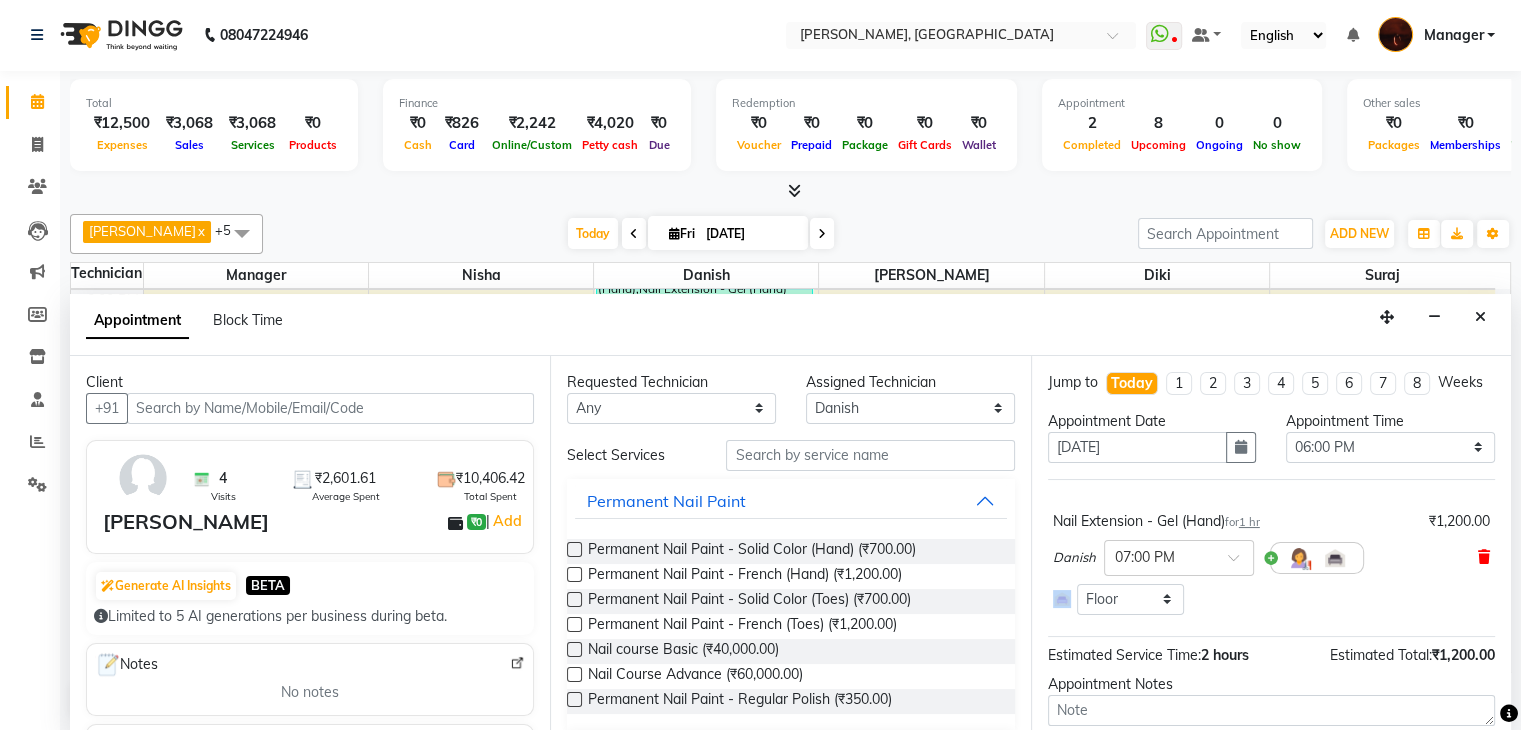 click at bounding box center [1484, 557] 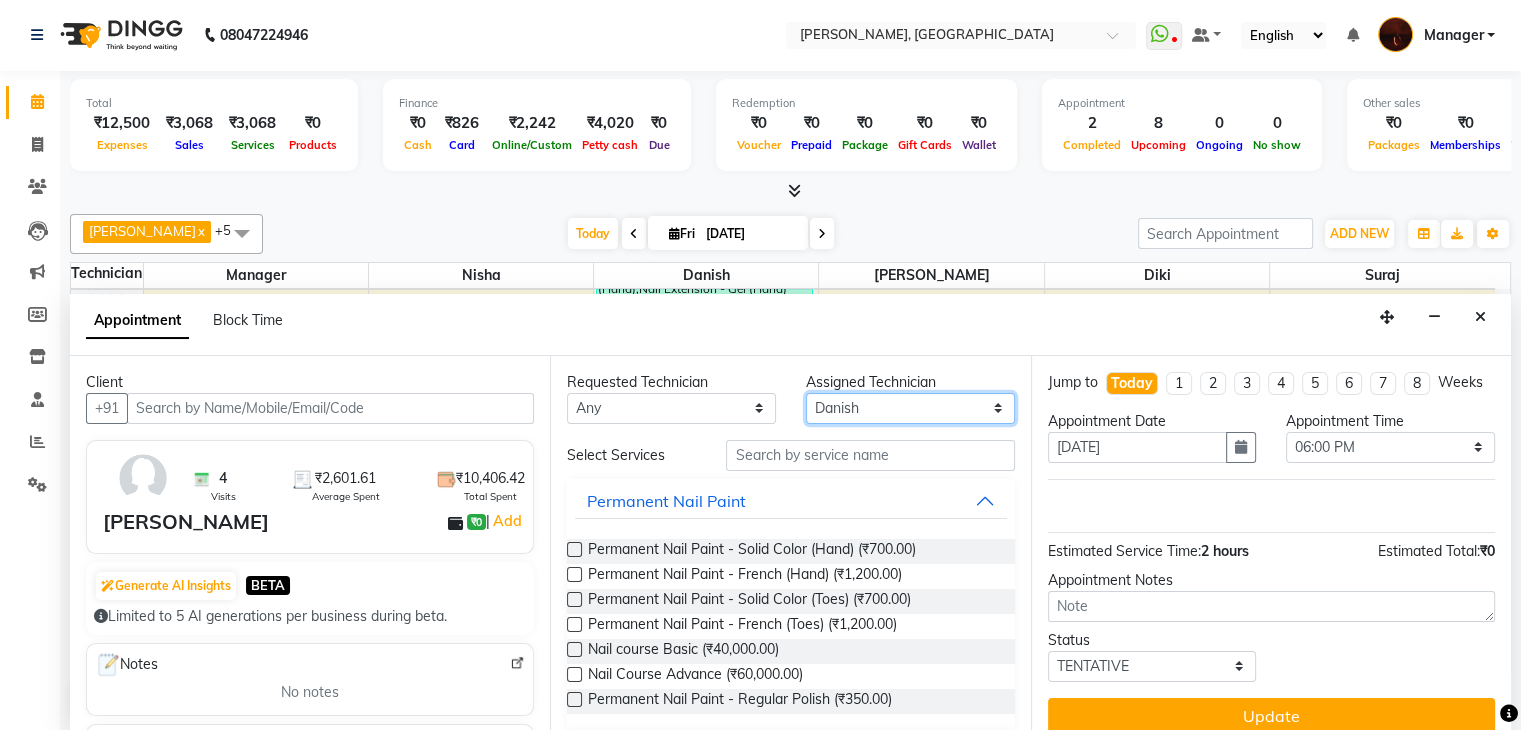 click on "Select Adesh amir anuj Danish Diki  Gaurav GAURAV GK Geeta Himanshu jenifer Manager megna nikhil Nisha Pooja prince Rohit roshni sajan Salman Sameer sudeb Sudhir Accounting suraj vishnu" at bounding box center [910, 408] 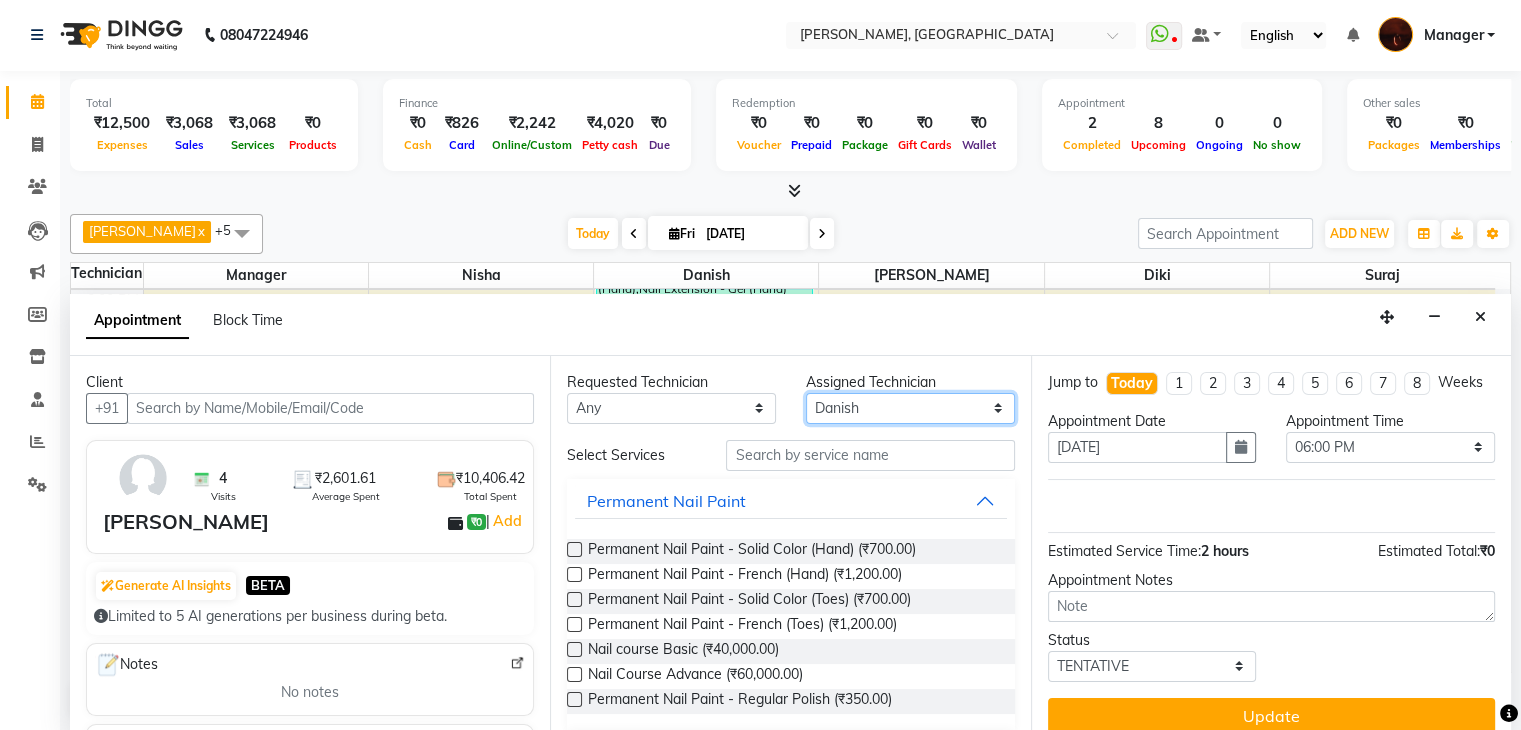 select on "83655" 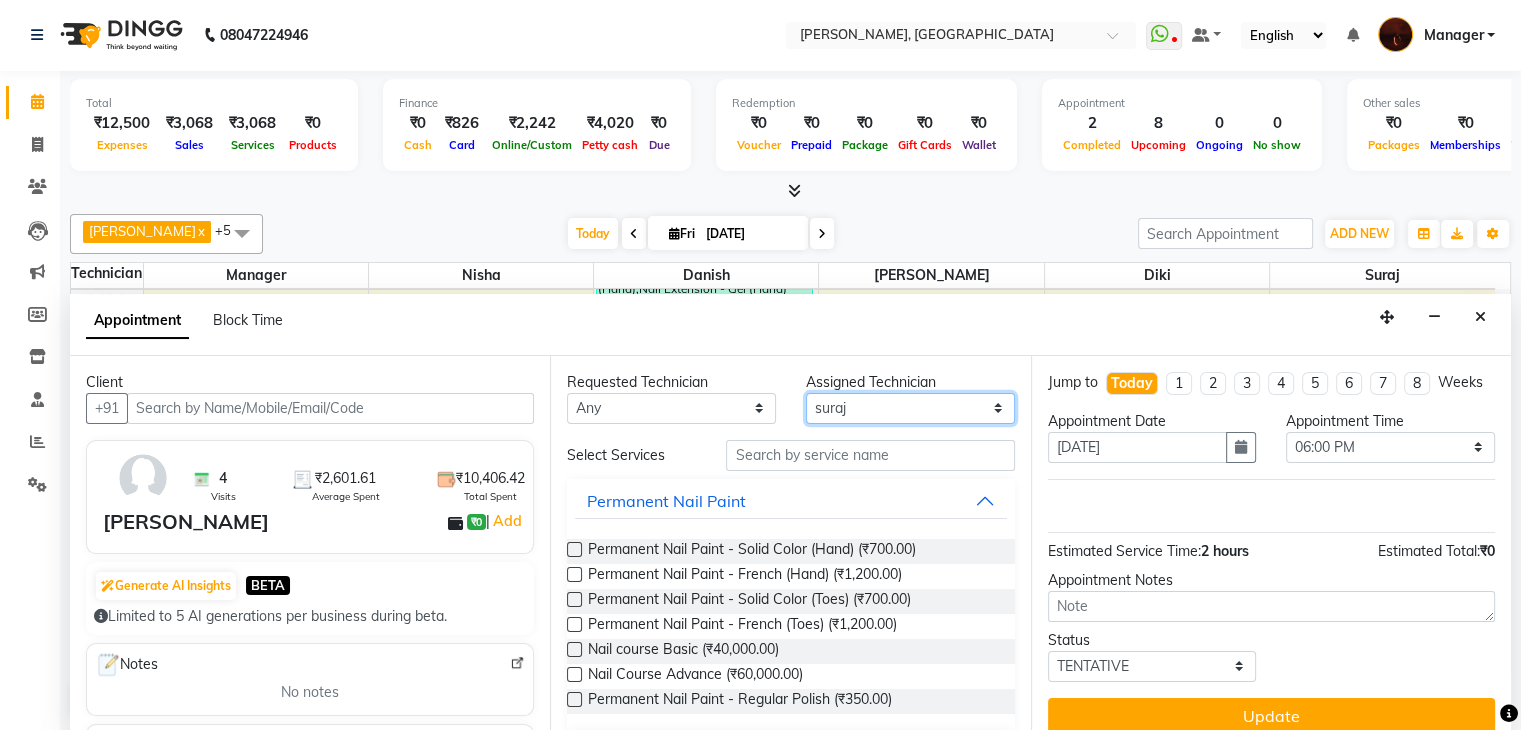 click on "Select Adesh amir anuj Danish Diki  Gaurav GAURAV GK Geeta Himanshu jenifer Manager megna nikhil Nisha Pooja prince Rohit roshni sajan Salman Sameer sudeb Sudhir Accounting suraj vishnu" at bounding box center [910, 408] 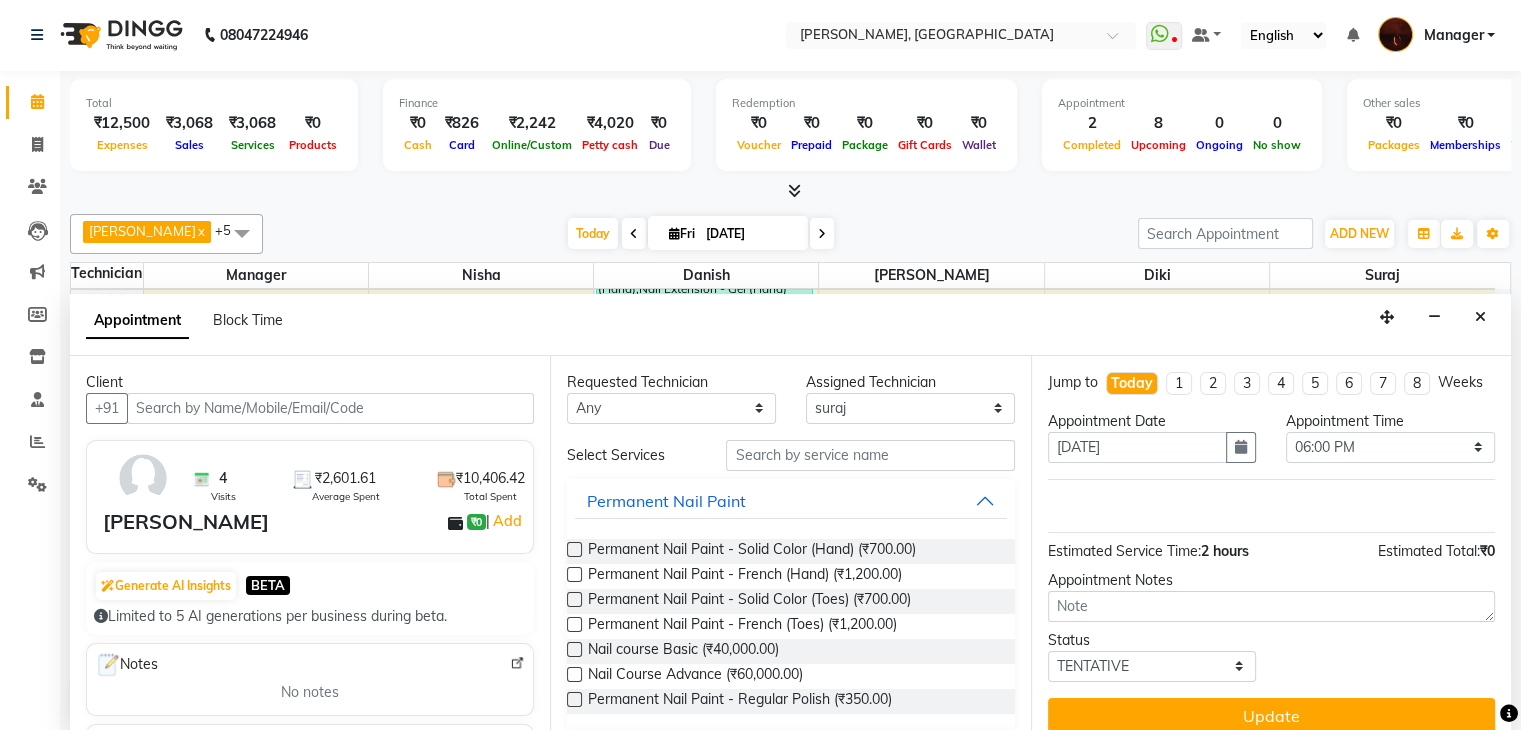 click on "Requested Technician Any Adesh amir anuj Danish Diki  Gaurav GAURAV GK Geeta Himanshu jenifer Manager megna nikhil Nisha Pooja prince Rohit roshni sajan Salman Sameer sudeb Sudhir Accounting suraj vishnu Assigned Technician Select Adesh amir anuj Danish Diki  Gaurav GAURAV GK Geeta Himanshu jenifer Manager megna nikhil Nisha Pooja prince Rohit roshni sajan Salman Sameer sudeb Sudhir Accounting suraj vishnu Select Services    Permanent Nail Paint Permanent Nail Paint - Solid Color (Hand) (₹700.00) Permanent Nail Paint - French (Hand) (₹1,200.00) Permanent Nail Paint - Solid Color (Toes) (₹700.00) Permanent Nail Paint - French (Toes) (₹1,200.00) Nail course Basic (₹40,000.00) Nail Course Advance (₹60,000.00) Permanent Nail Paint - Regular Polish (₹350.00)    Restoration    Eyelash Refil    Manicure    Pedicure    Nail Extension    Overlays    Refills    Nail Art    Eyelash Extension    Permanent Refill    BB Foundation    Hydra    Hair Wash    Waxing    Detan    Hair Extension    Threading" at bounding box center [790, 544] 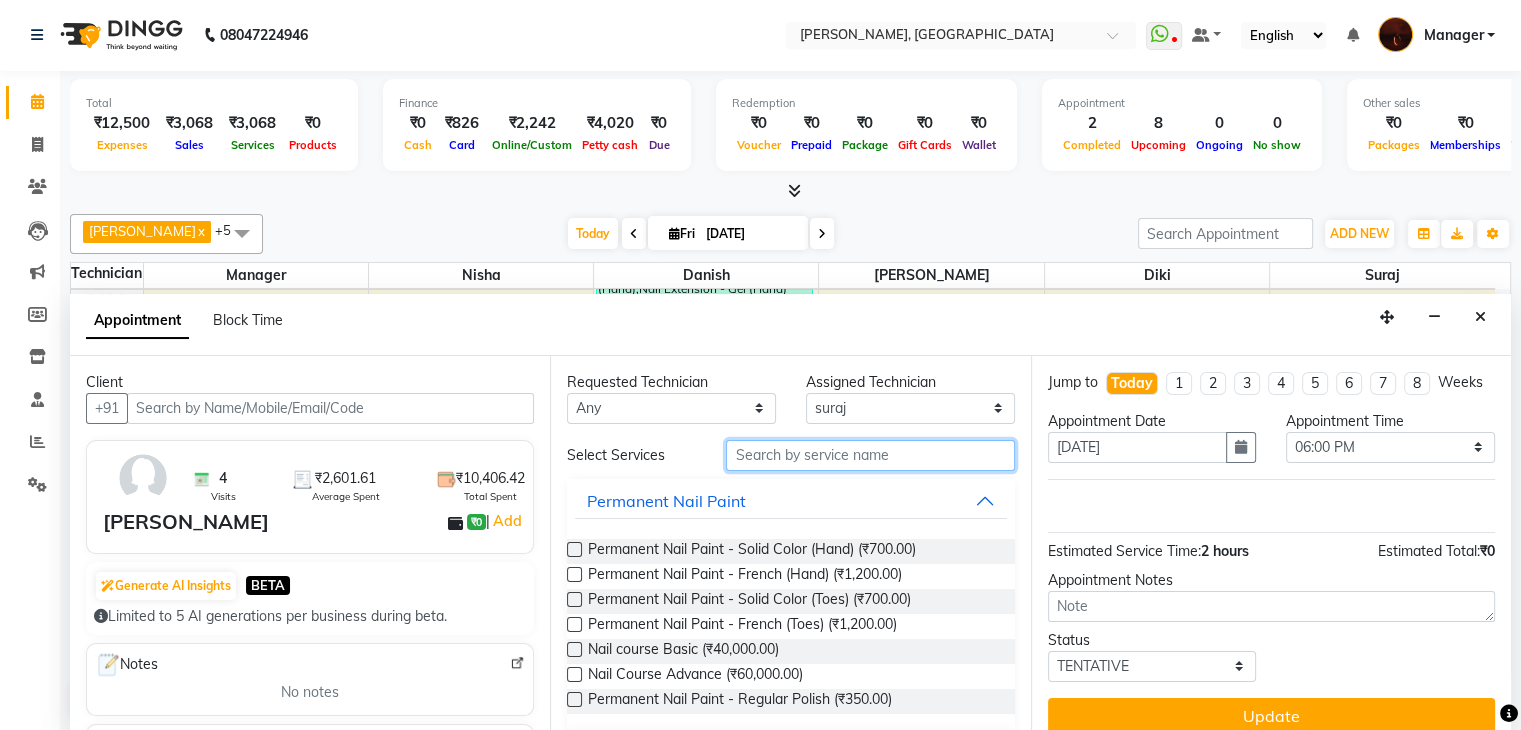 click at bounding box center [870, 455] 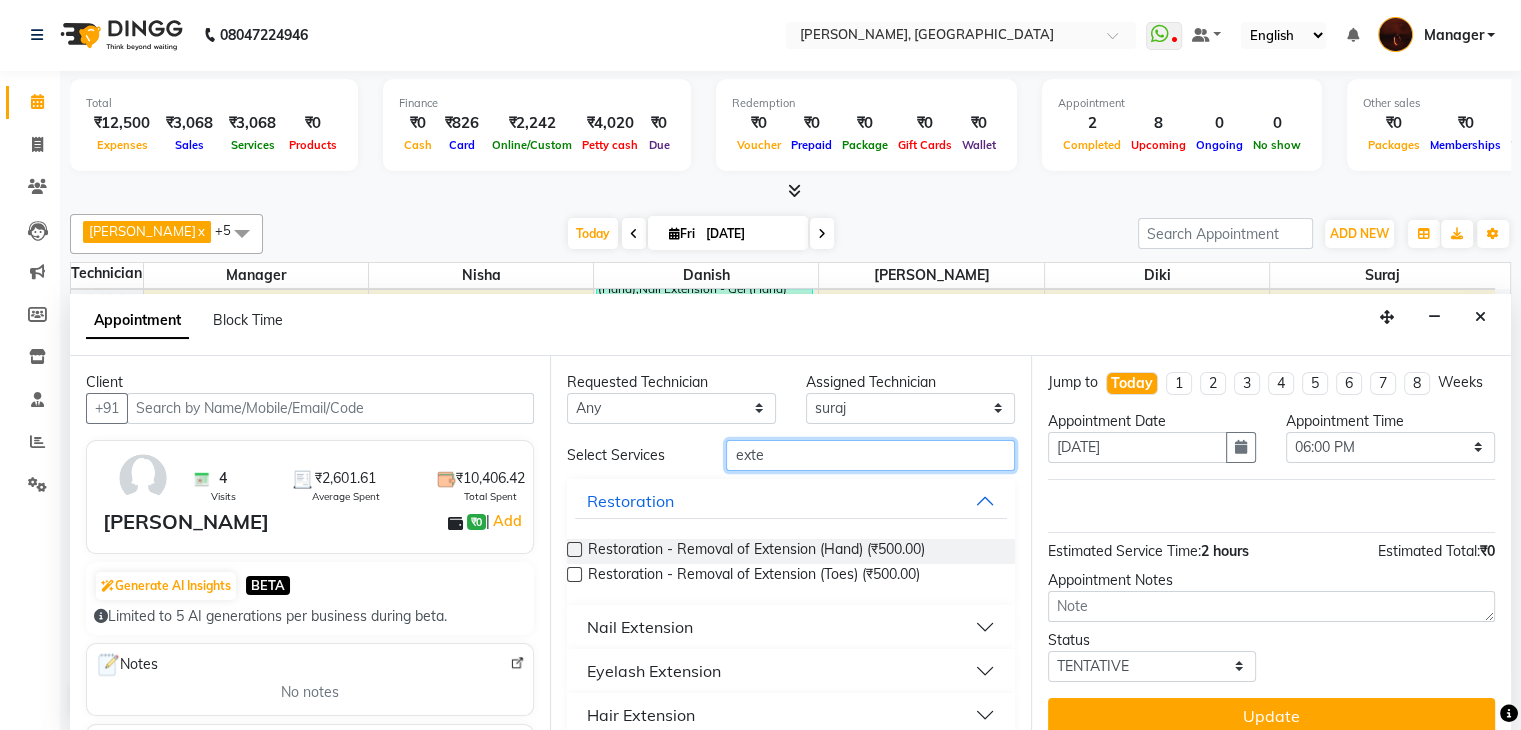 type on "exte" 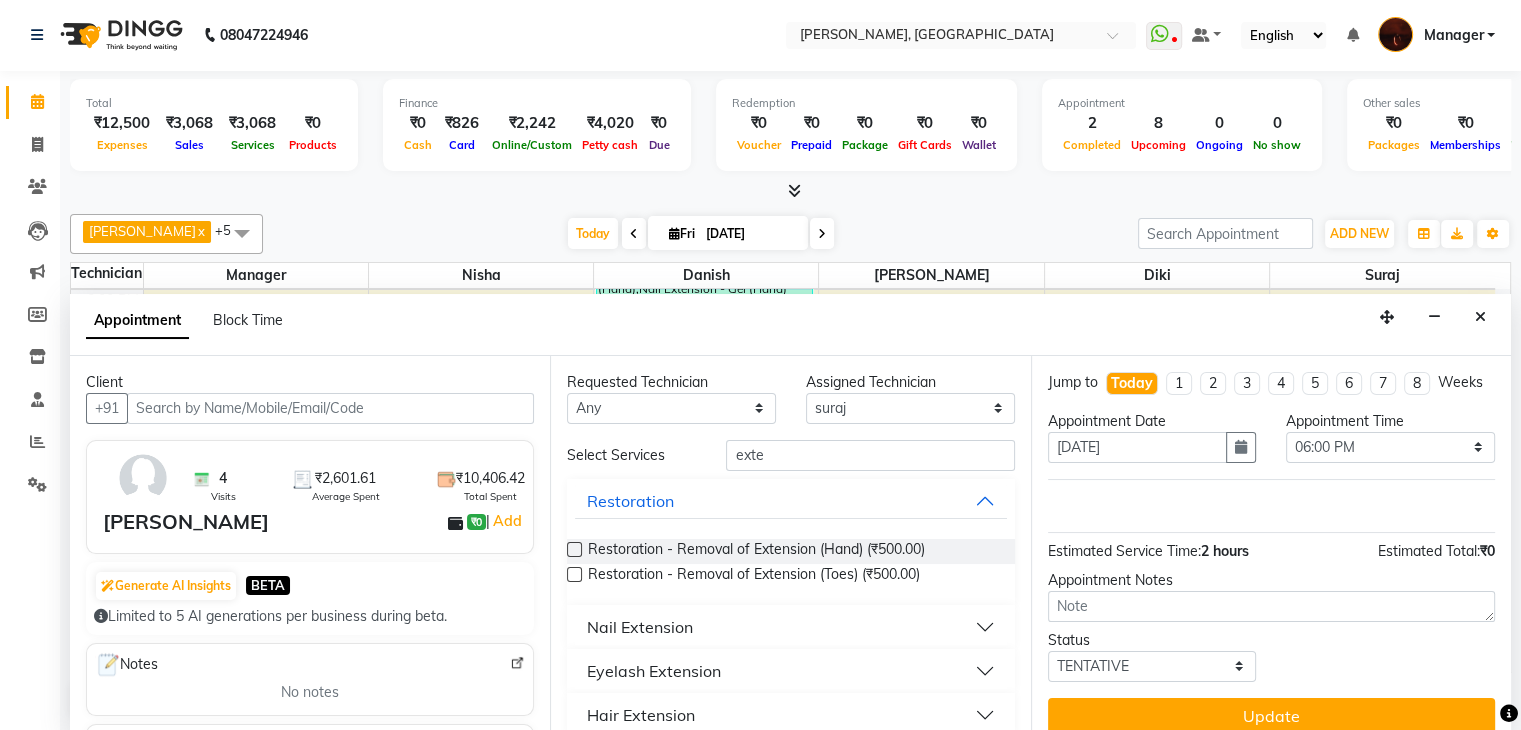 click on "Nail Extension" at bounding box center [640, 627] 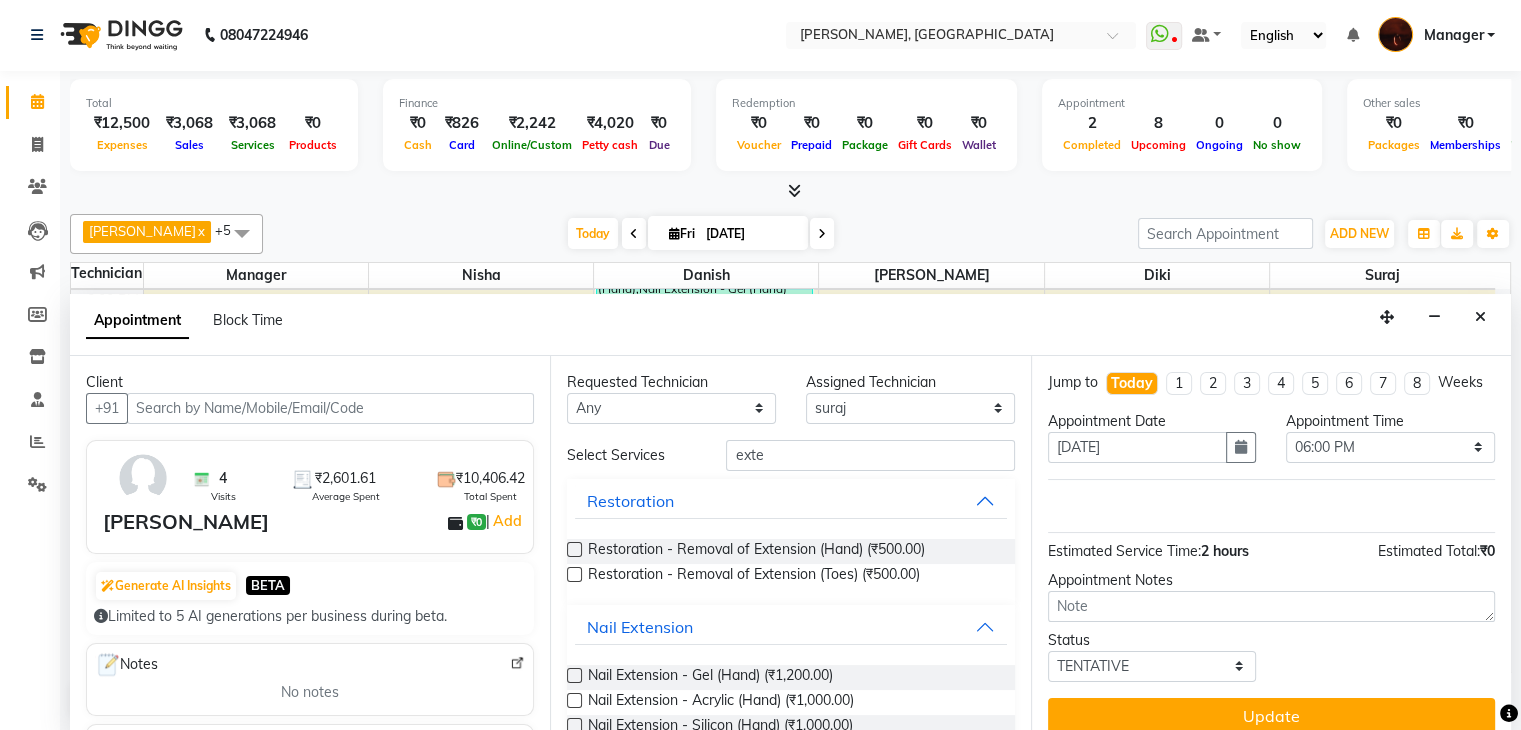 click at bounding box center [574, 675] 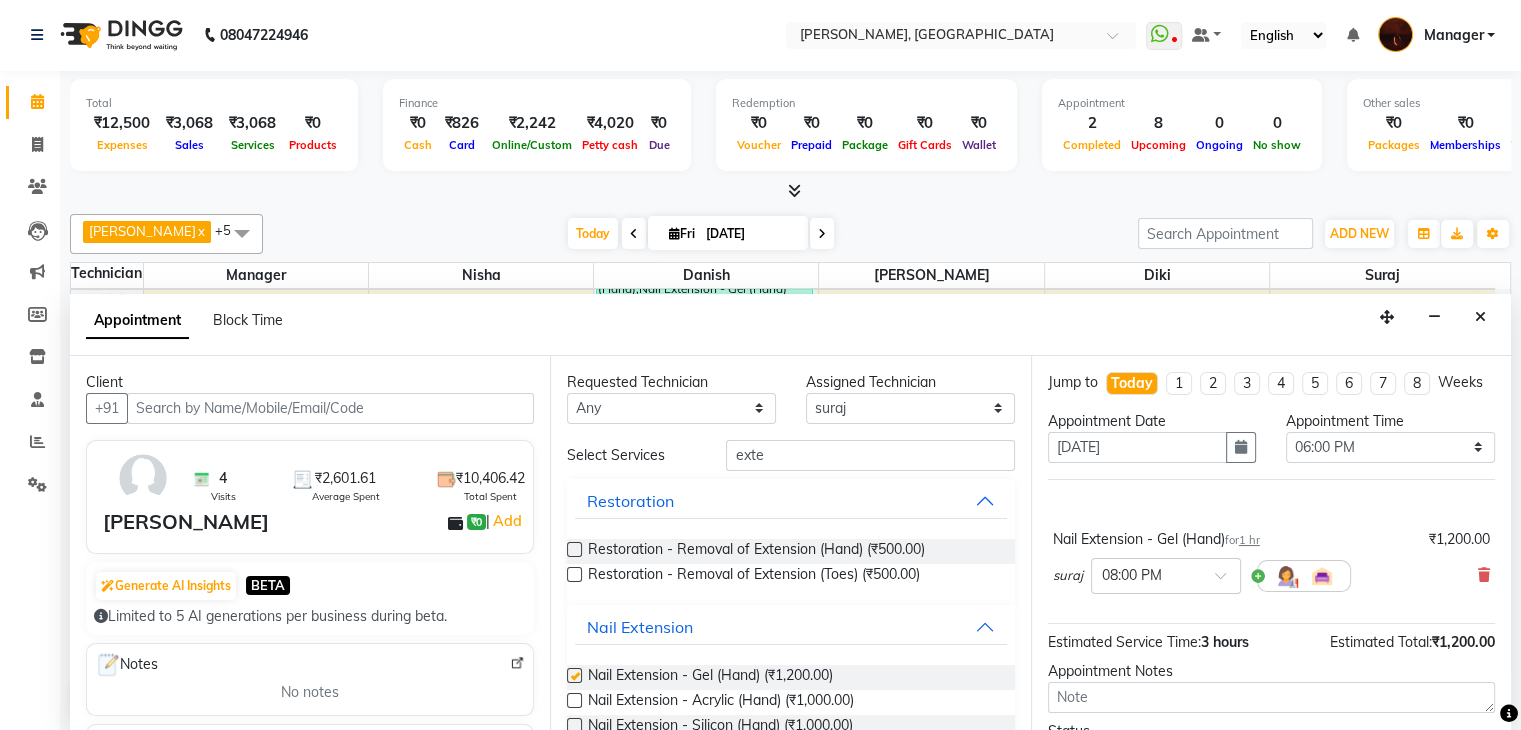 checkbox on "false" 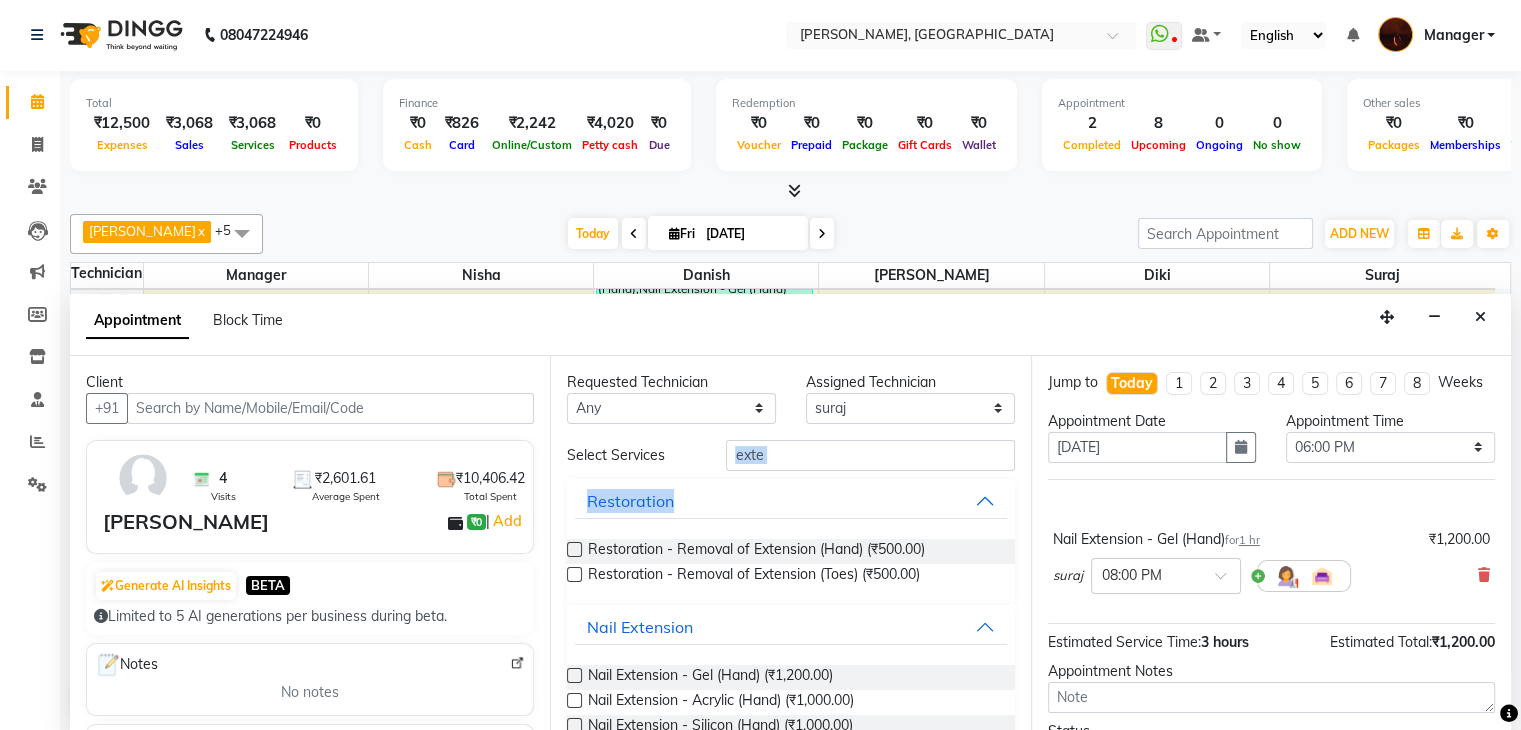 drag, startPoint x: 827, startPoint y: 469, endPoint x: 820, endPoint y: 443, distance: 26.925823 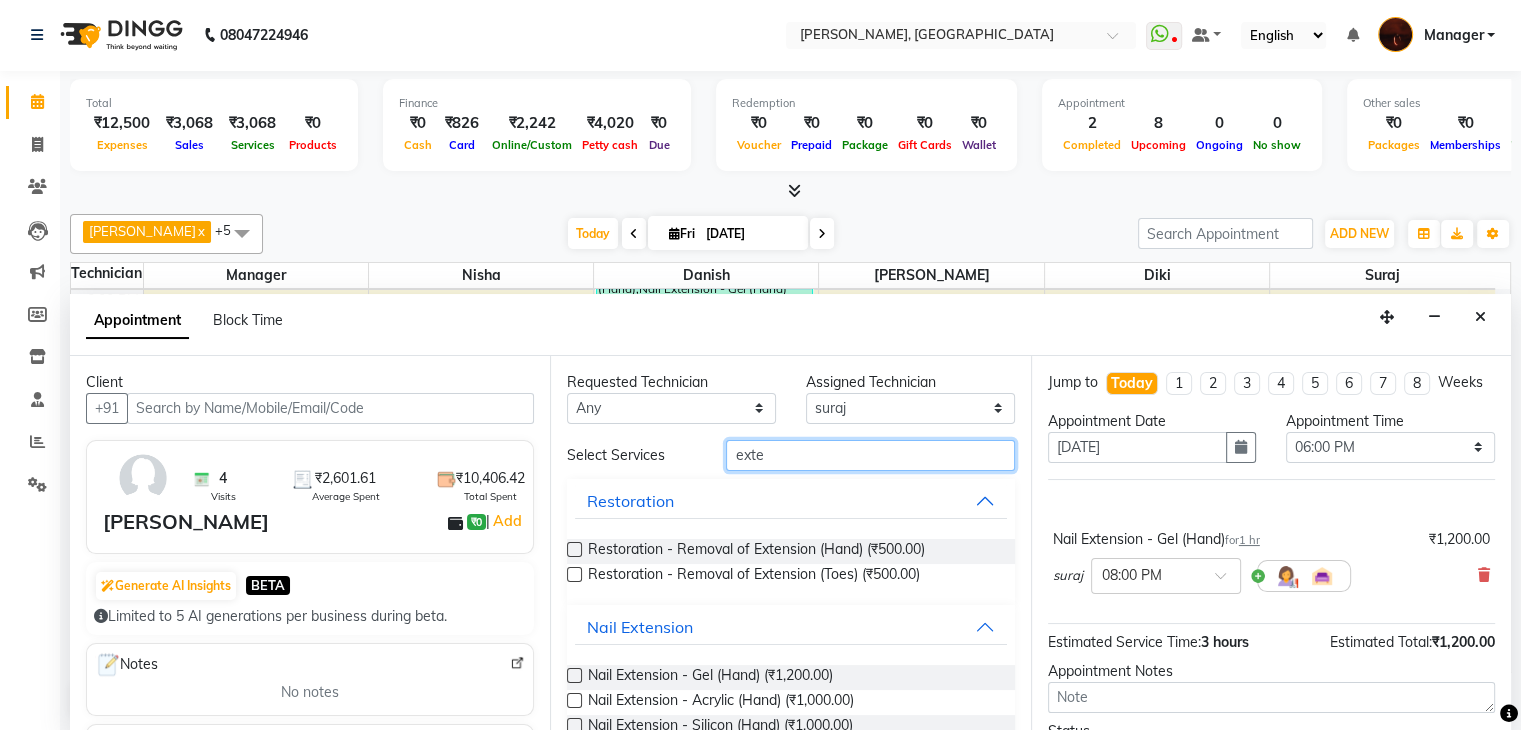click on "exte" at bounding box center [870, 455] 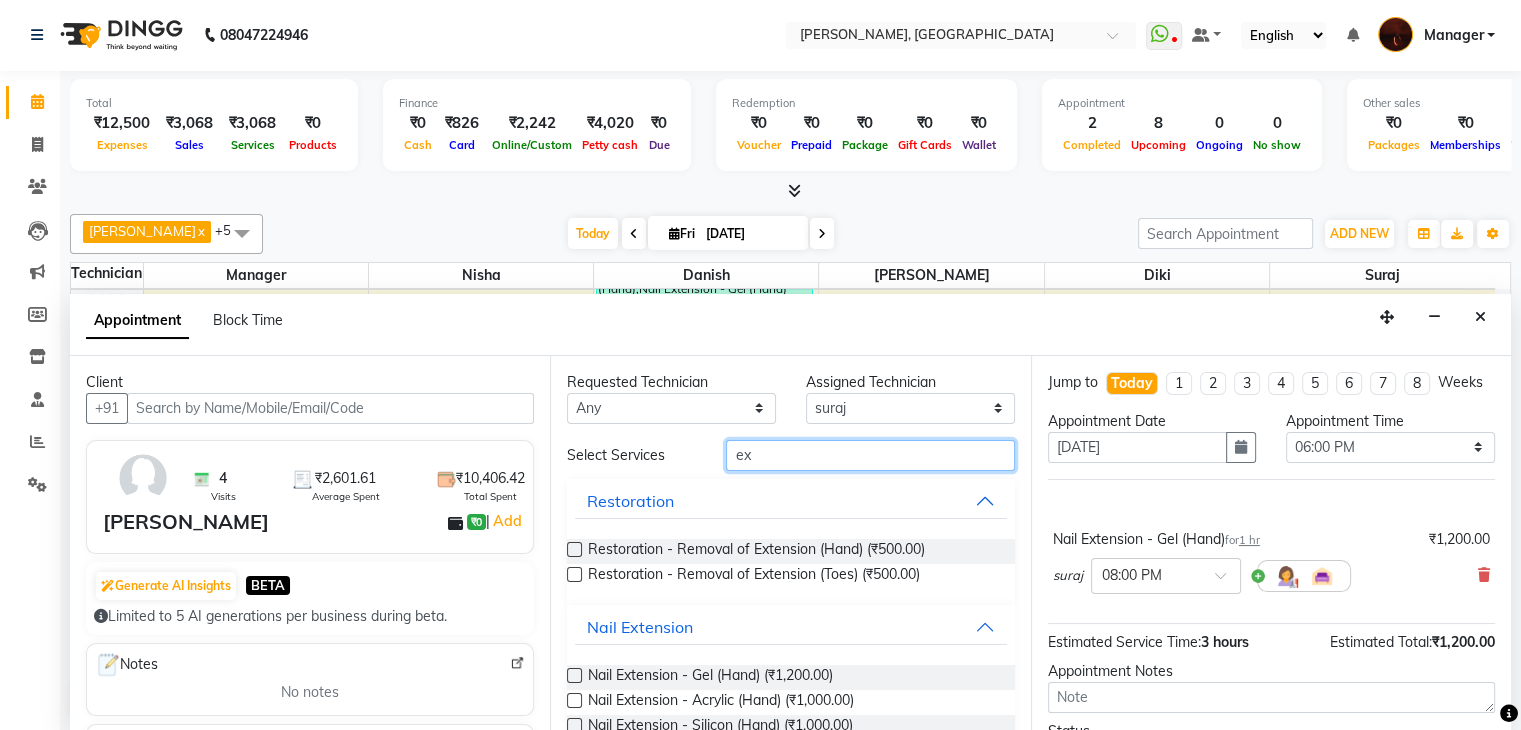 type on "e" 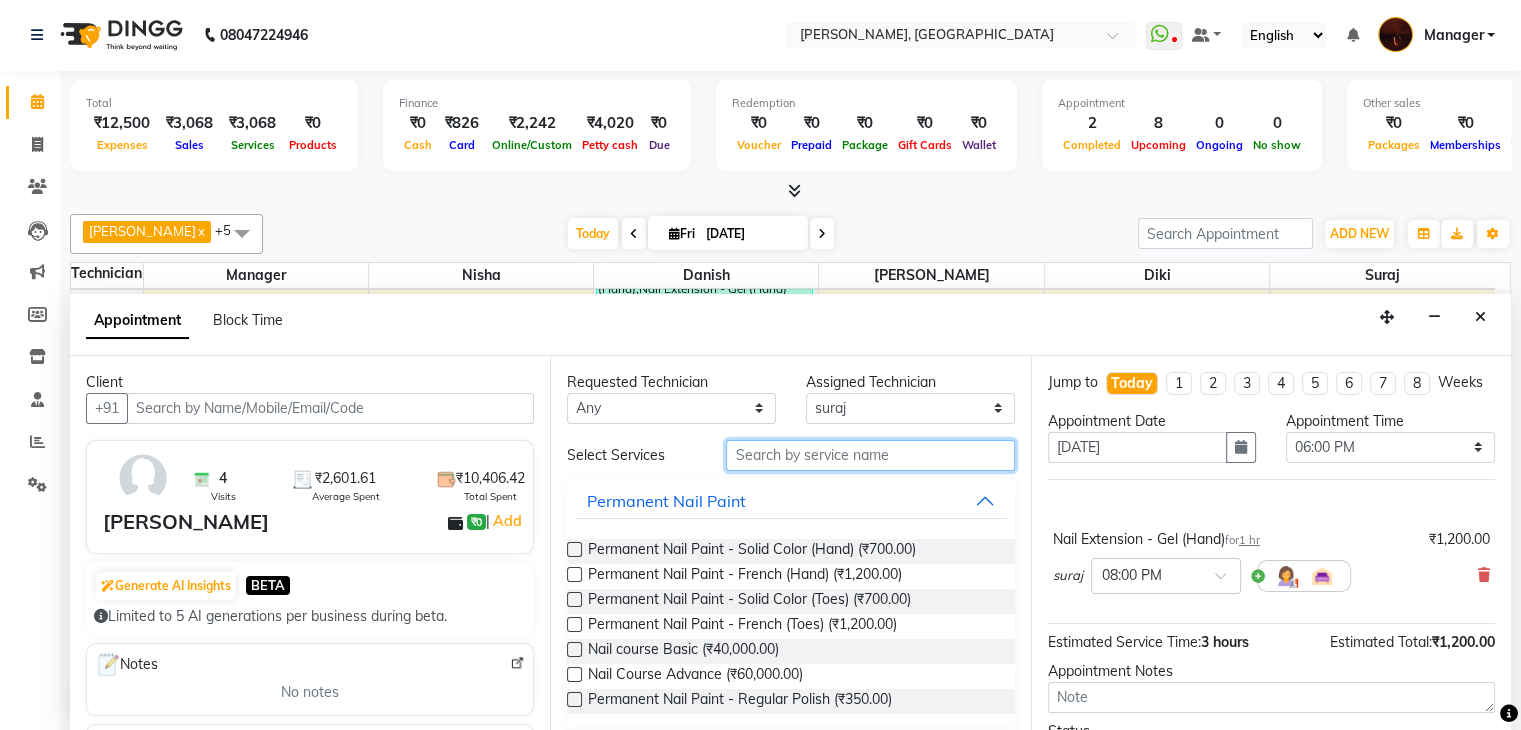 type 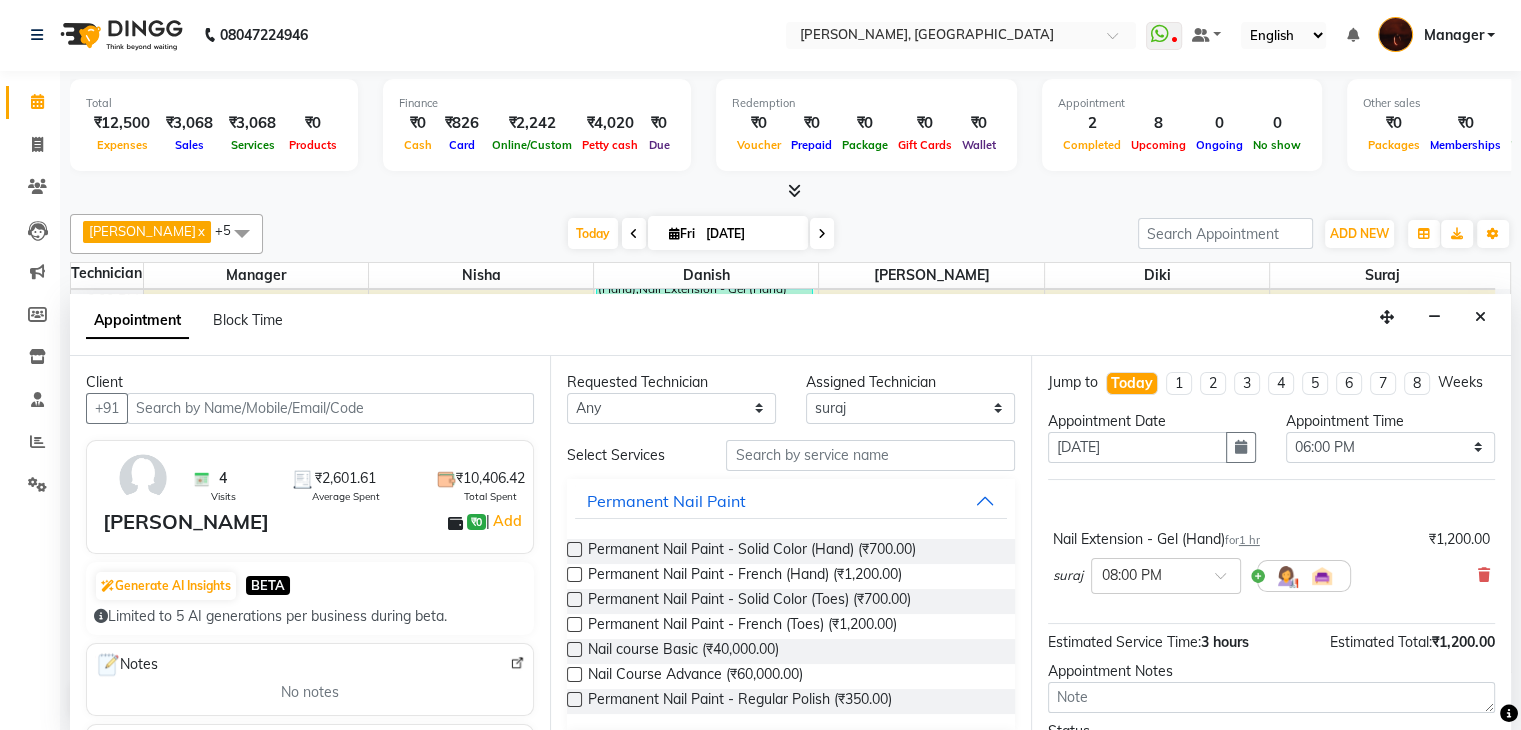 click at bounding box center [574, 549] 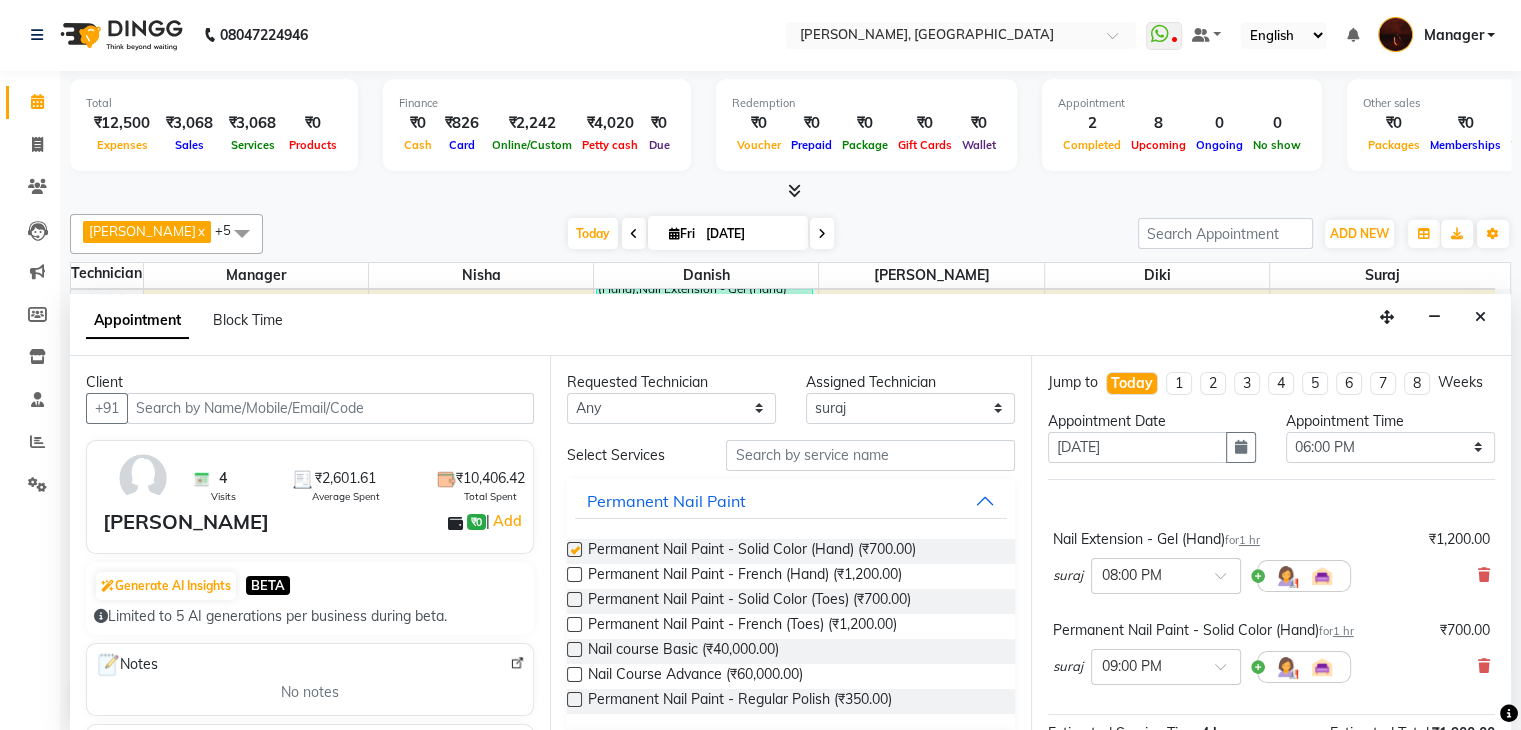 checkbox on "false" 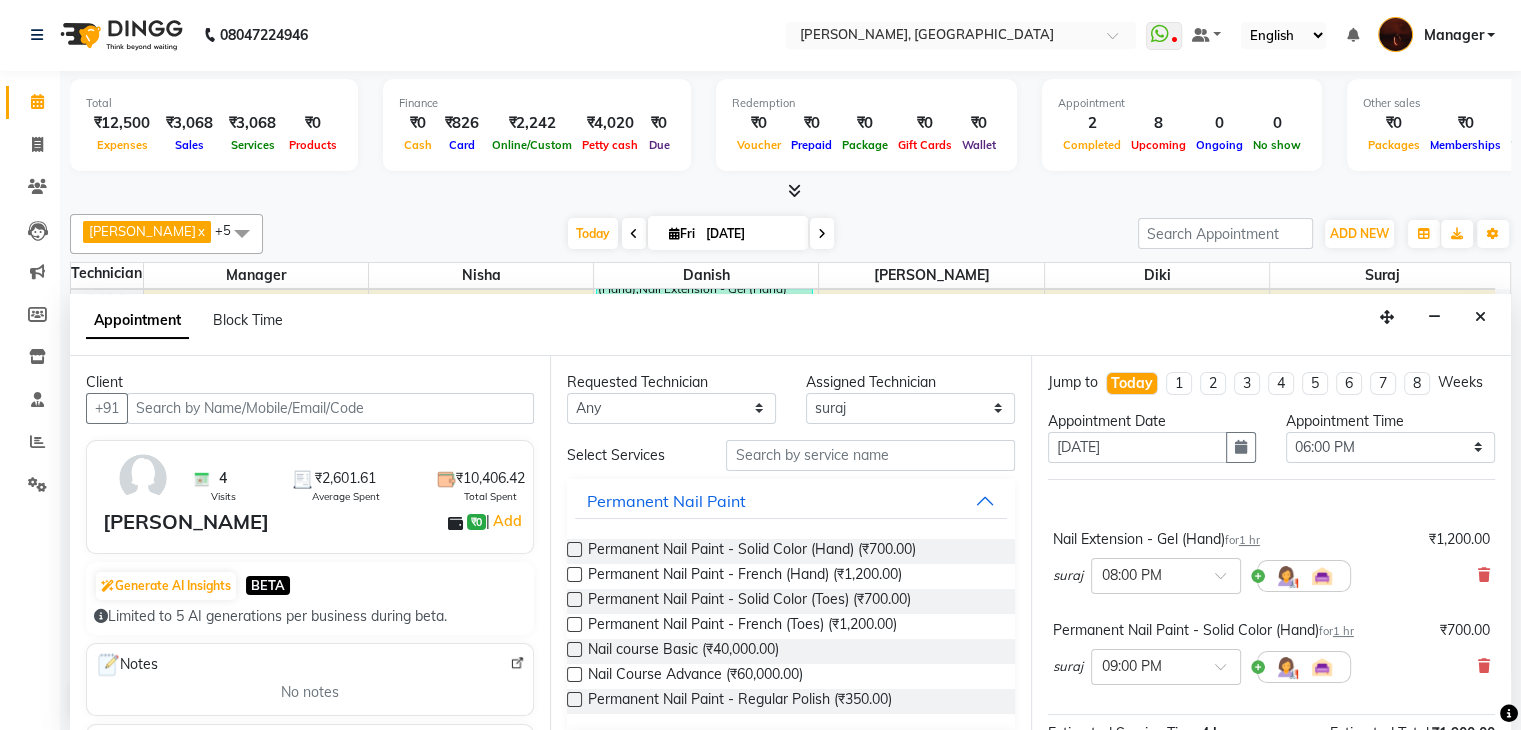 scroll, scrollTop: 218, scrollLeft: 0, axis: vertical 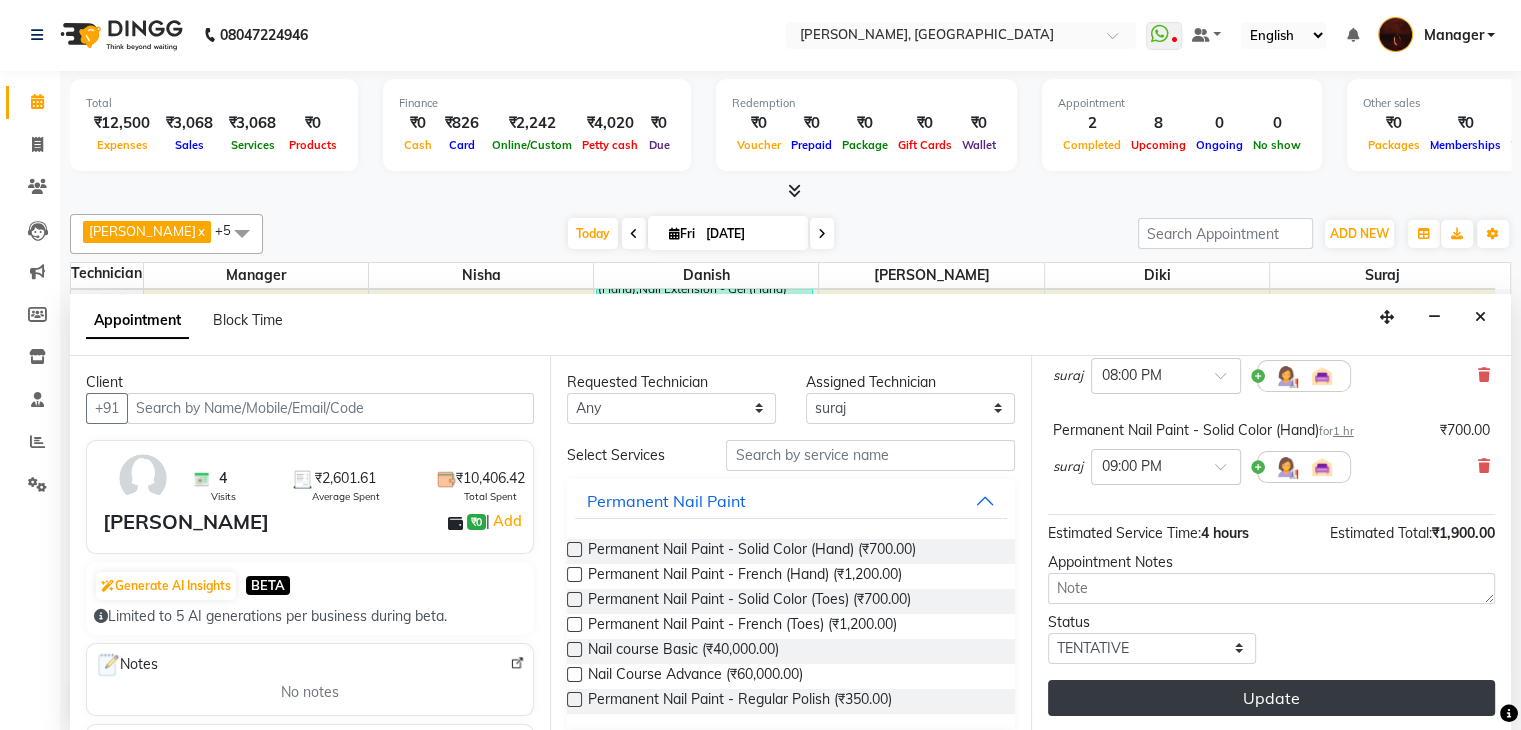 click on "Update" at bounding box center (1271, 698) 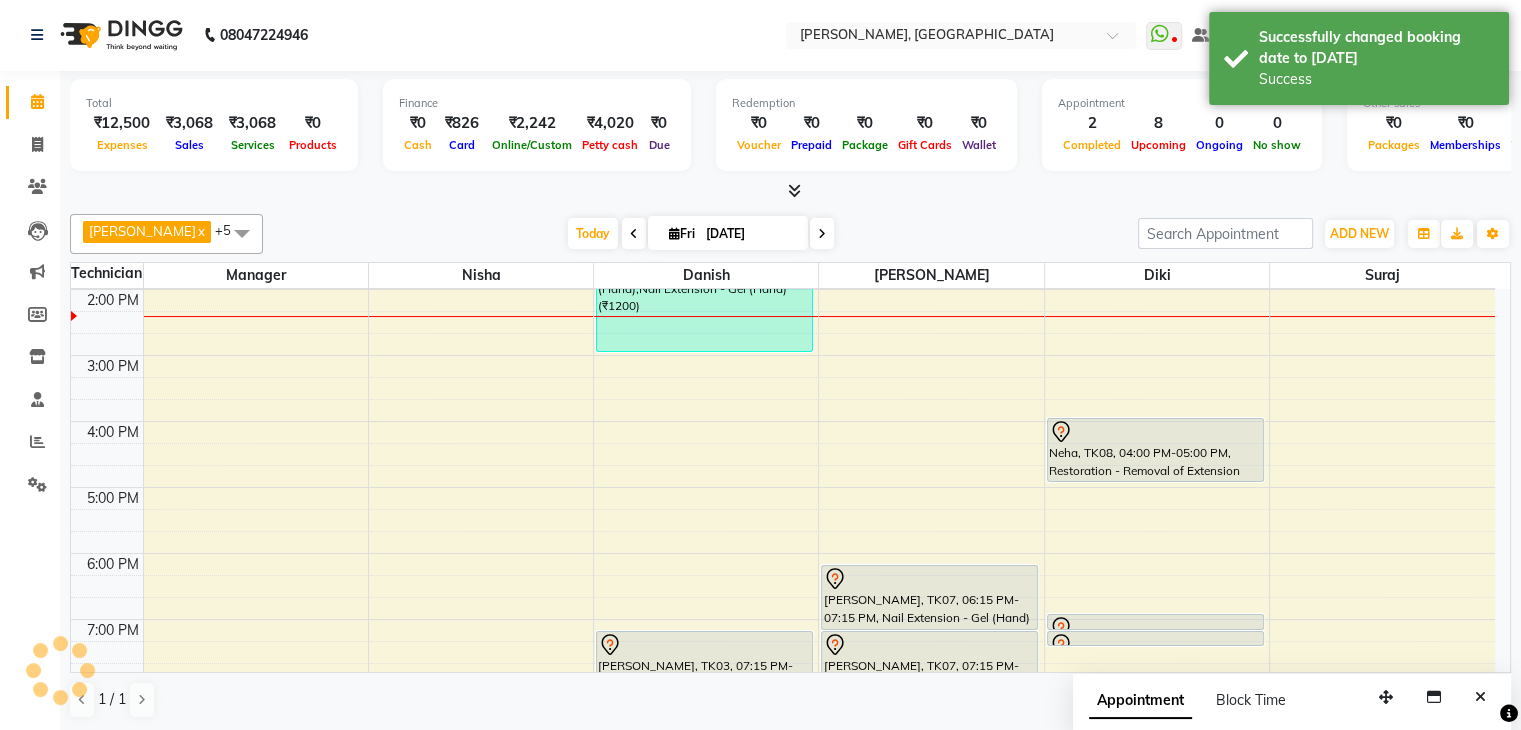 scroll, scrollTop: 0, scrollLeft: 0, axis: both 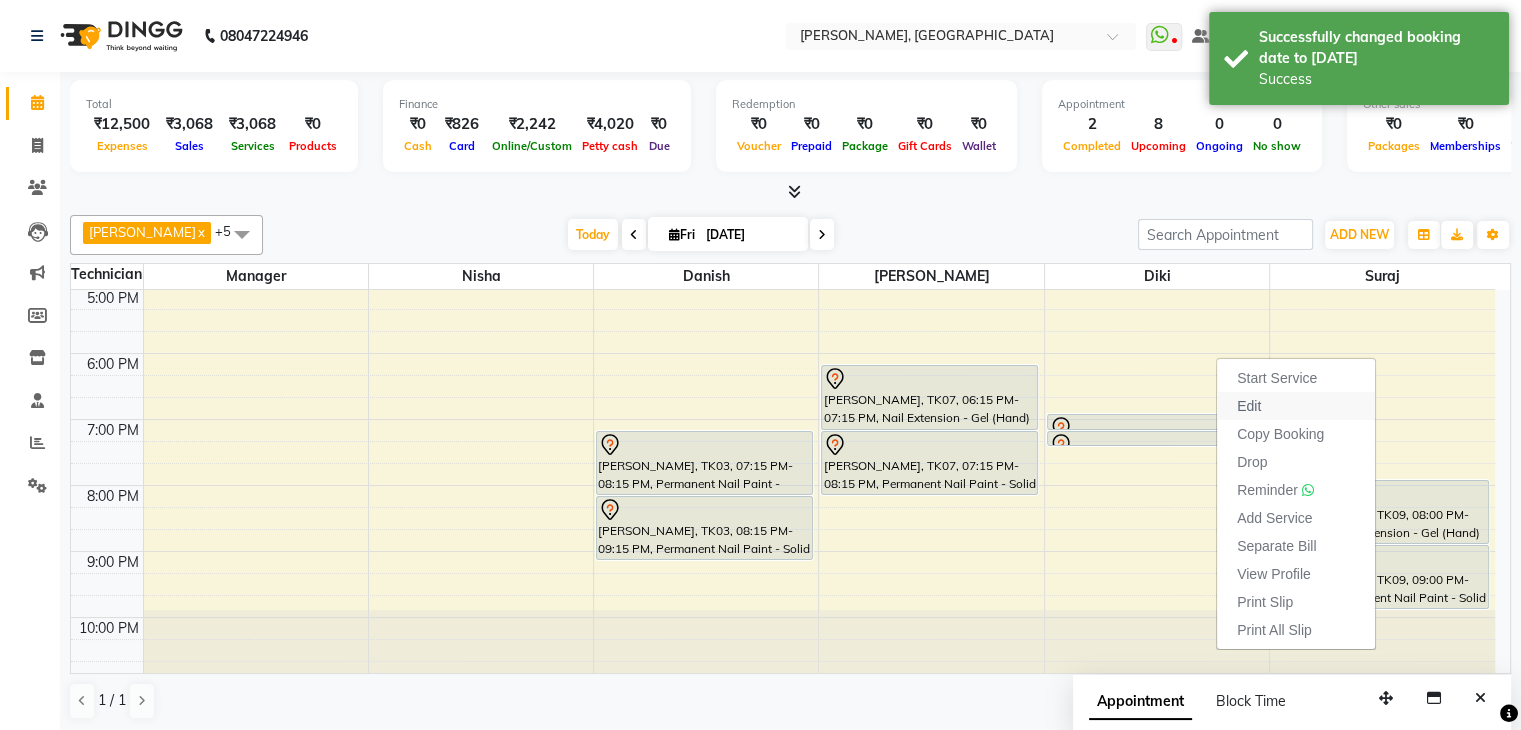 click on "Edit" at bounding box center (1249, 406) 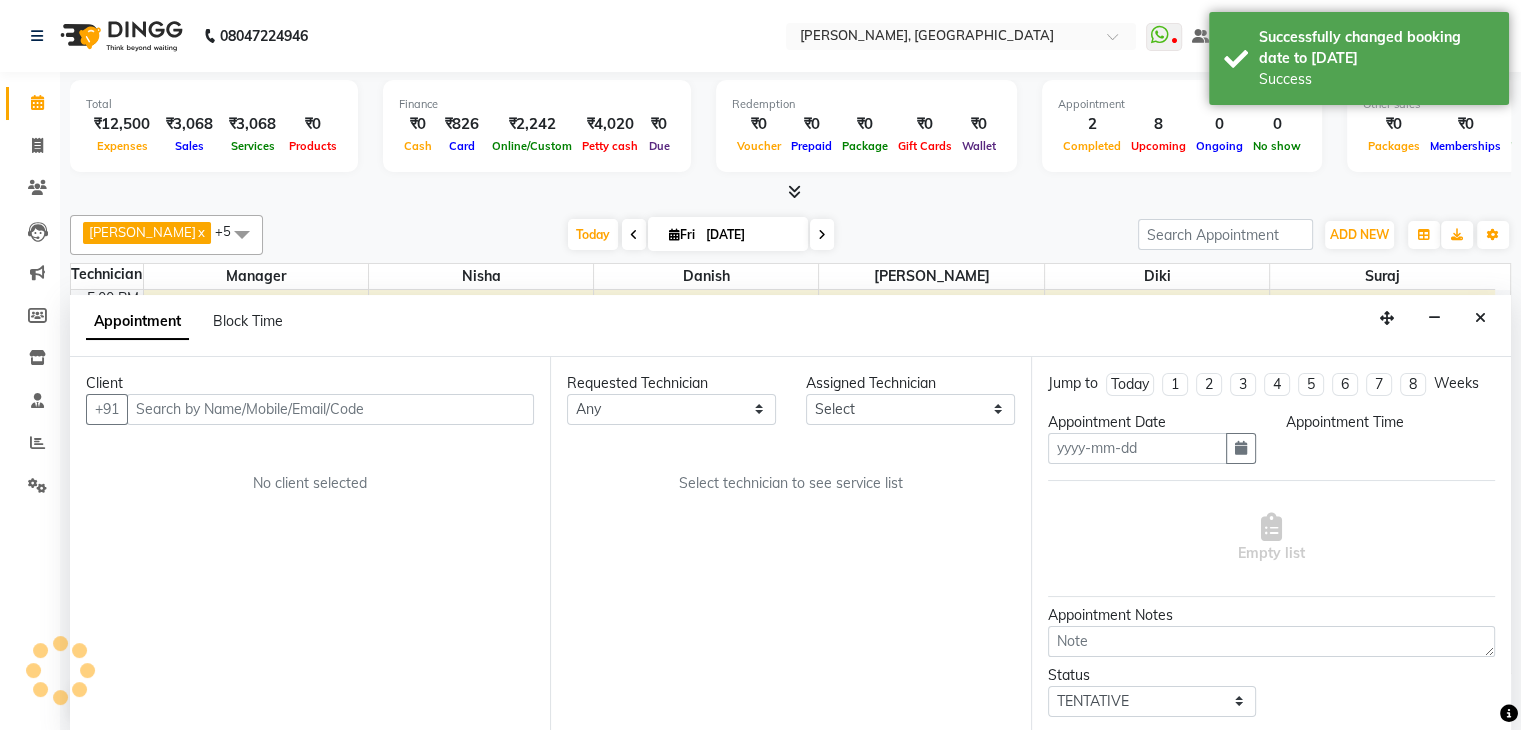 scroll, scrollTop: 1, scrollLeft: 0, axis: vertical 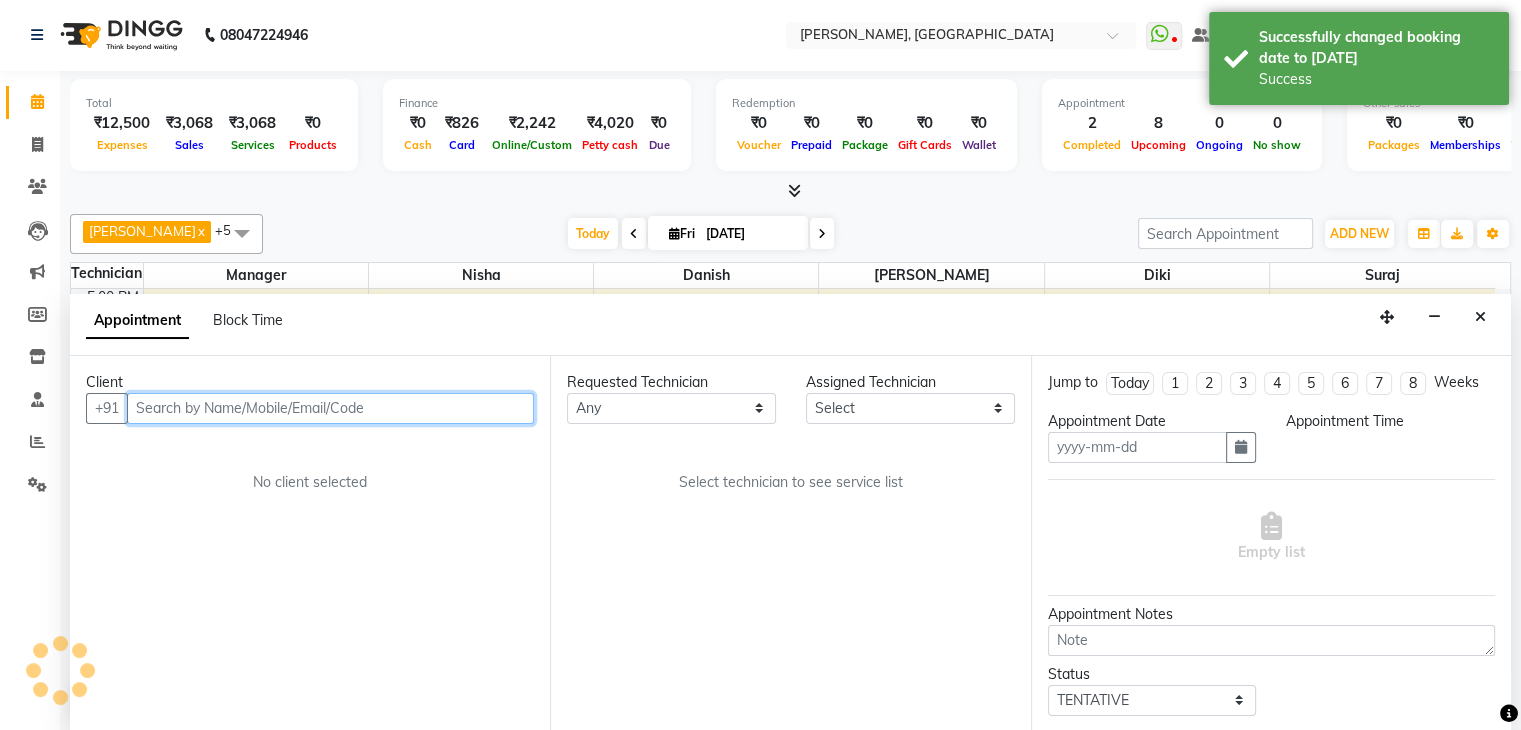 type on "[DATE]" 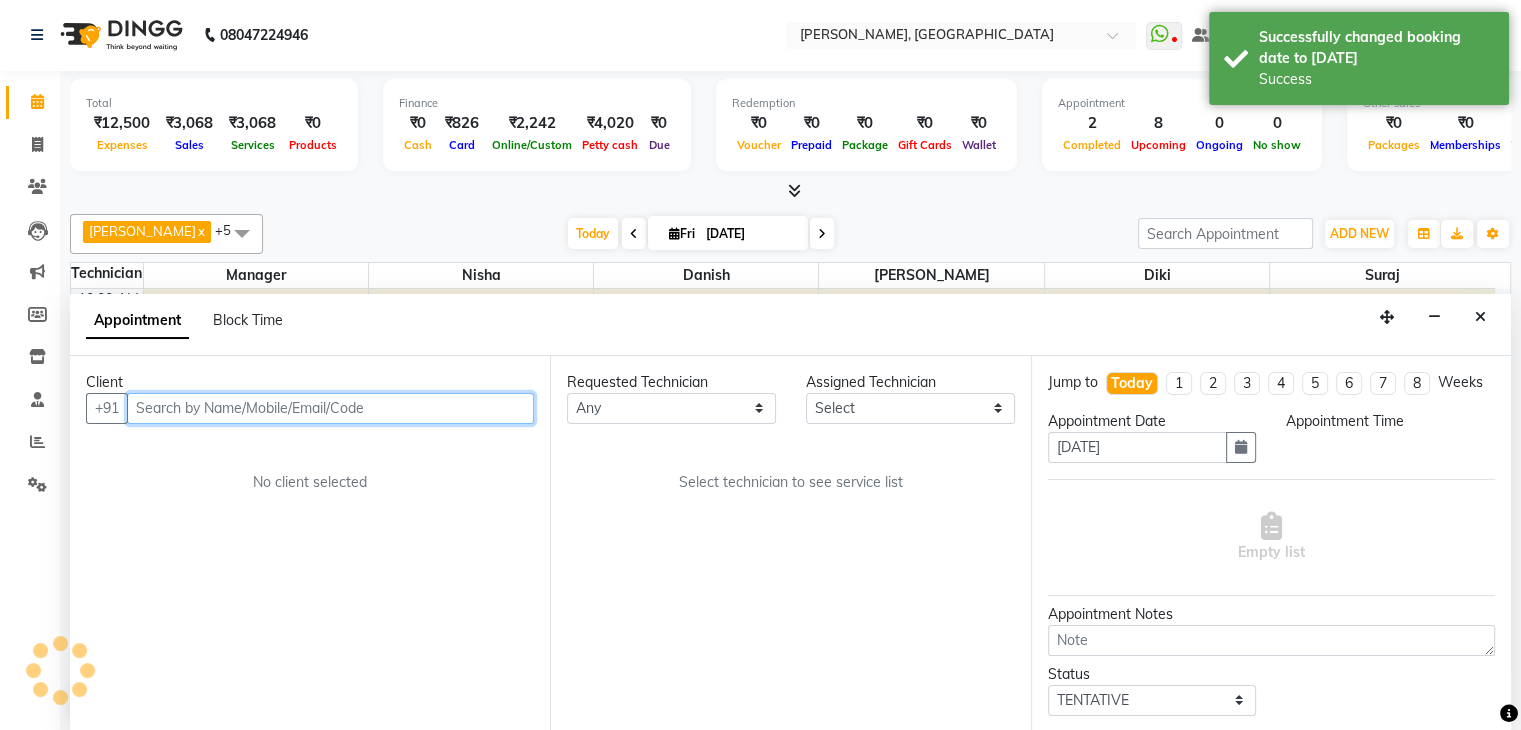 scroll, scrollTop: 263, scrollLeft: 0, axis: vertical 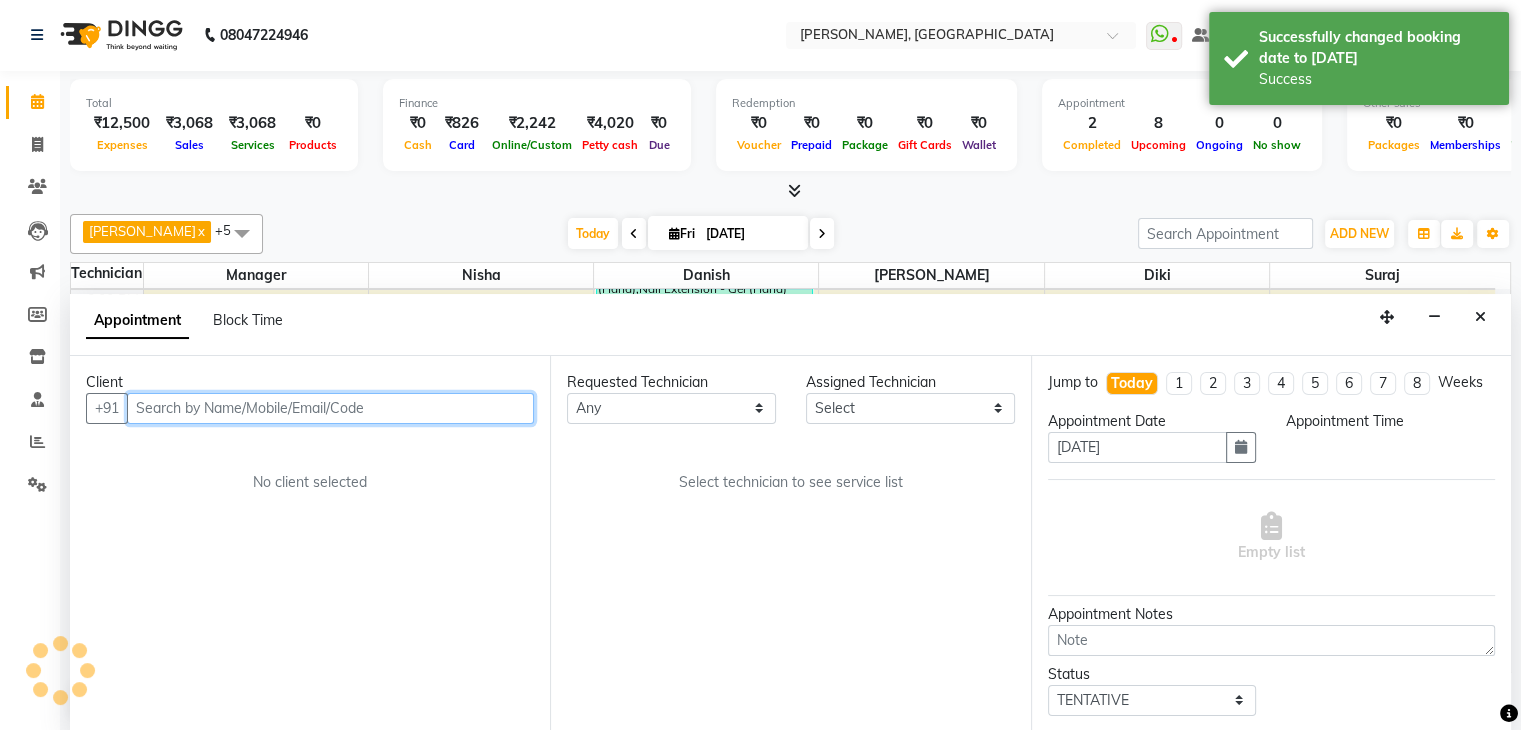 select on "1200" 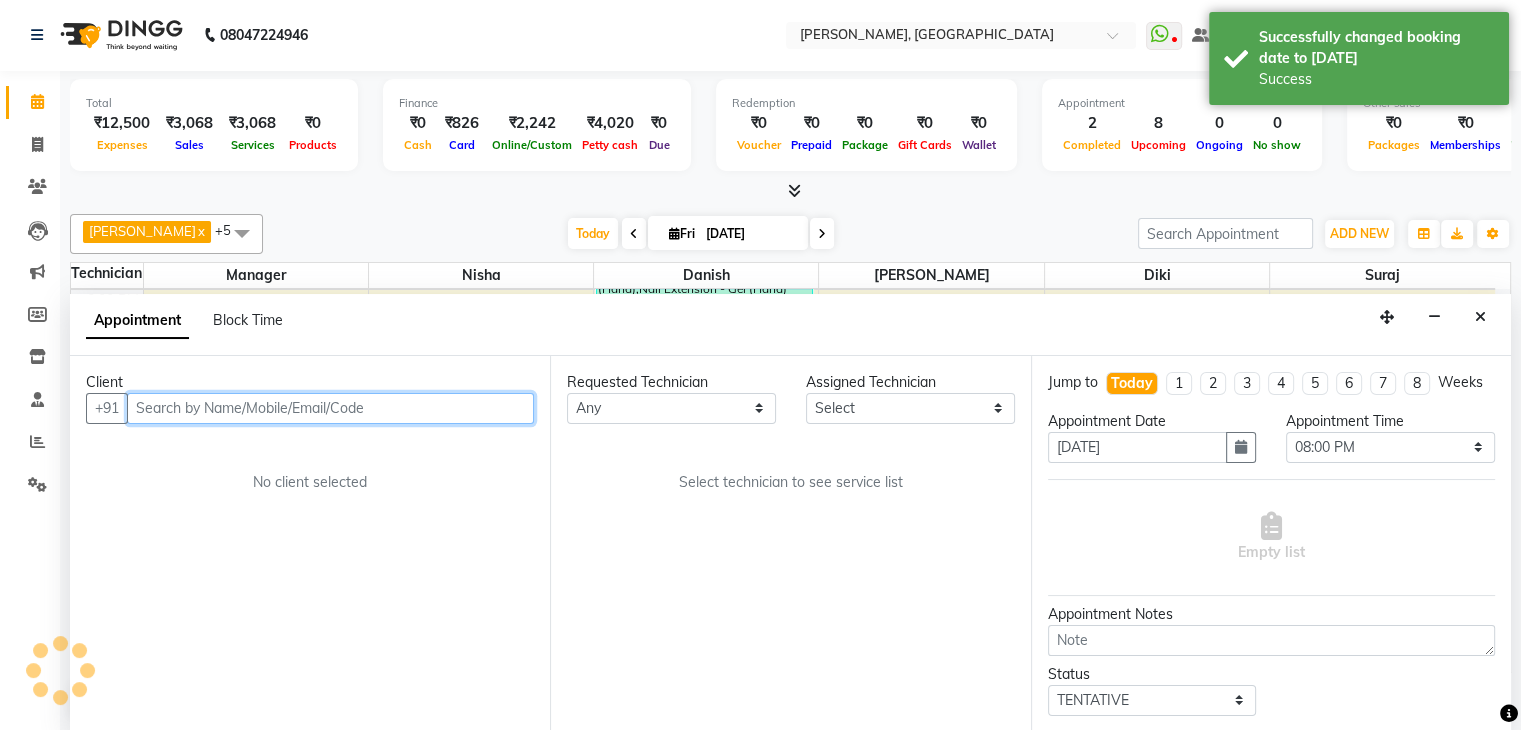 select on "83655" 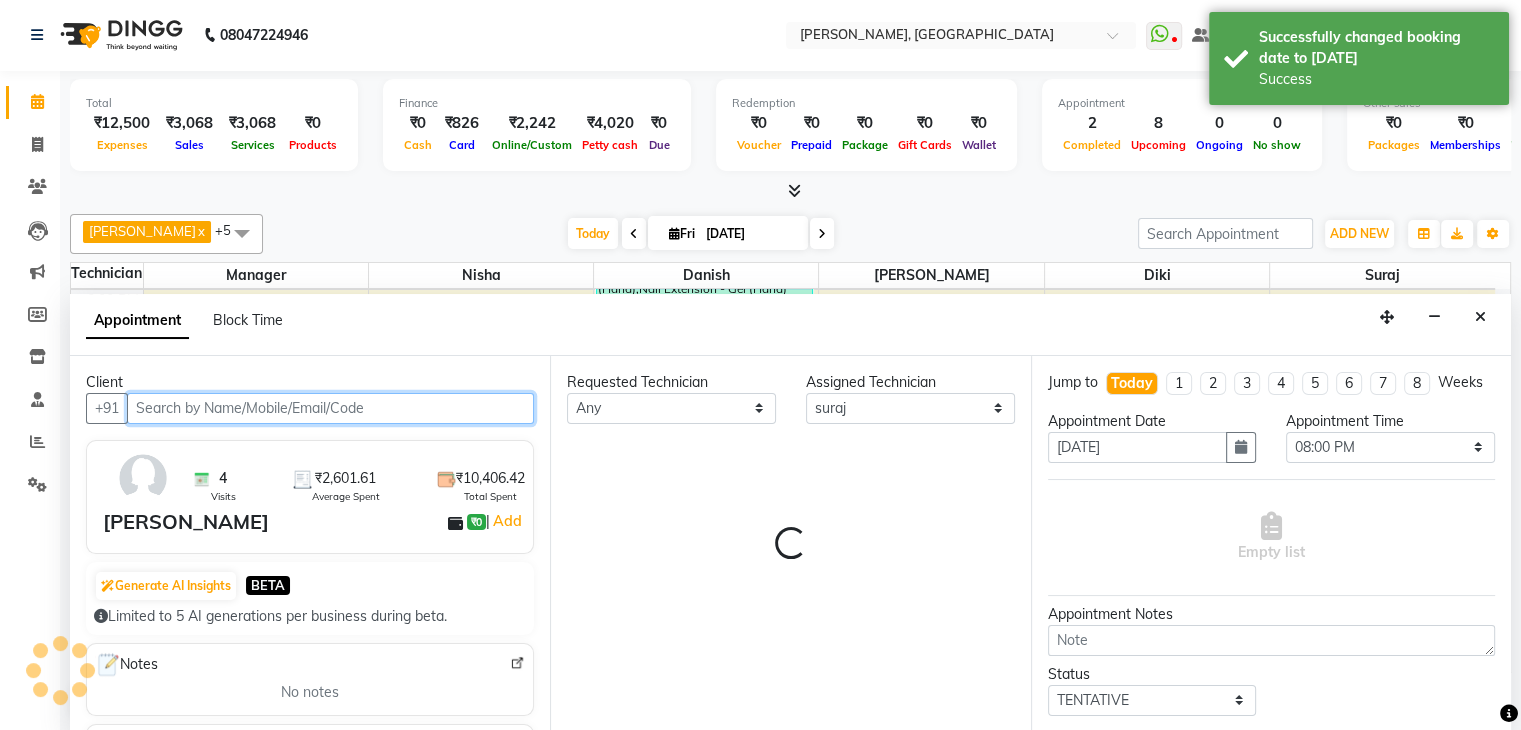 select on "1693" 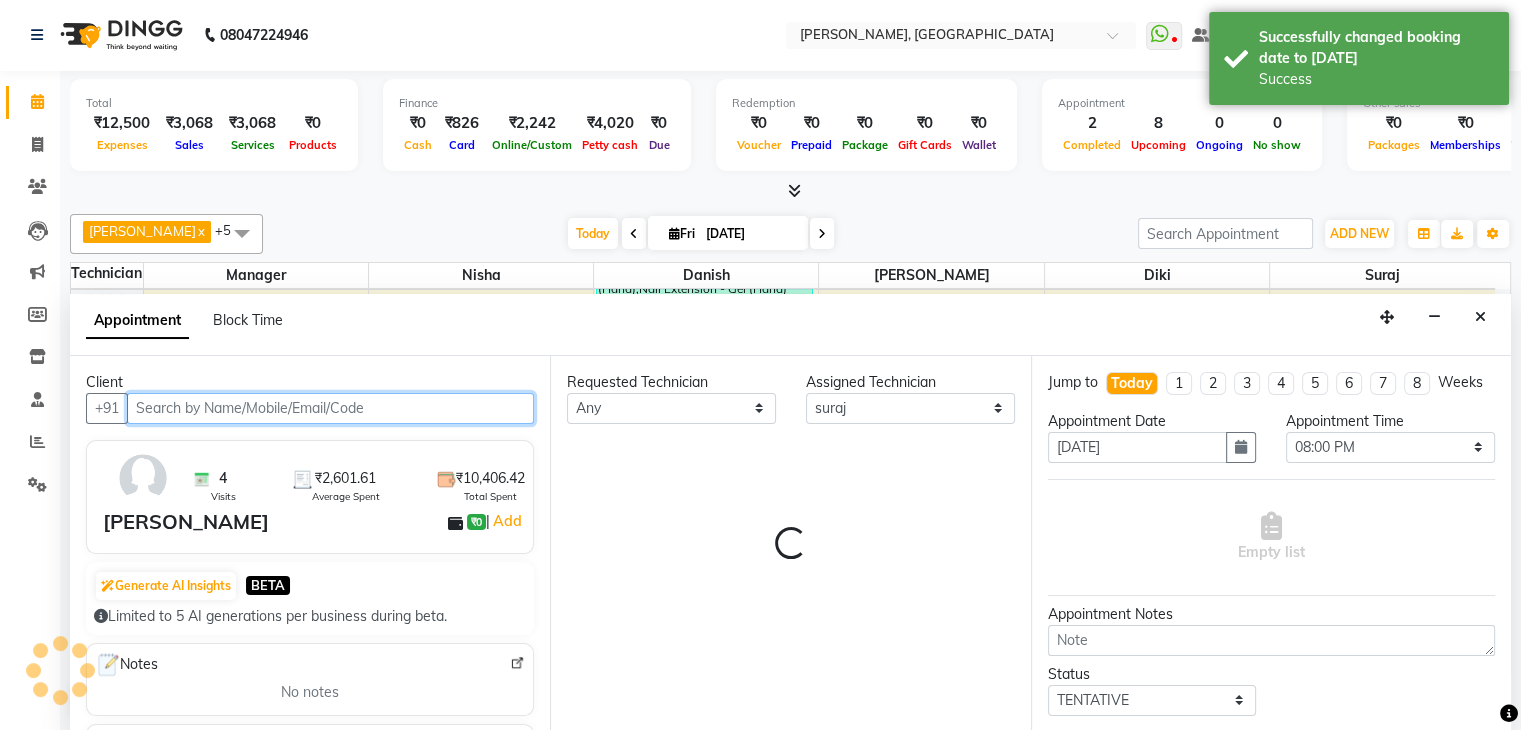 select on "1693" 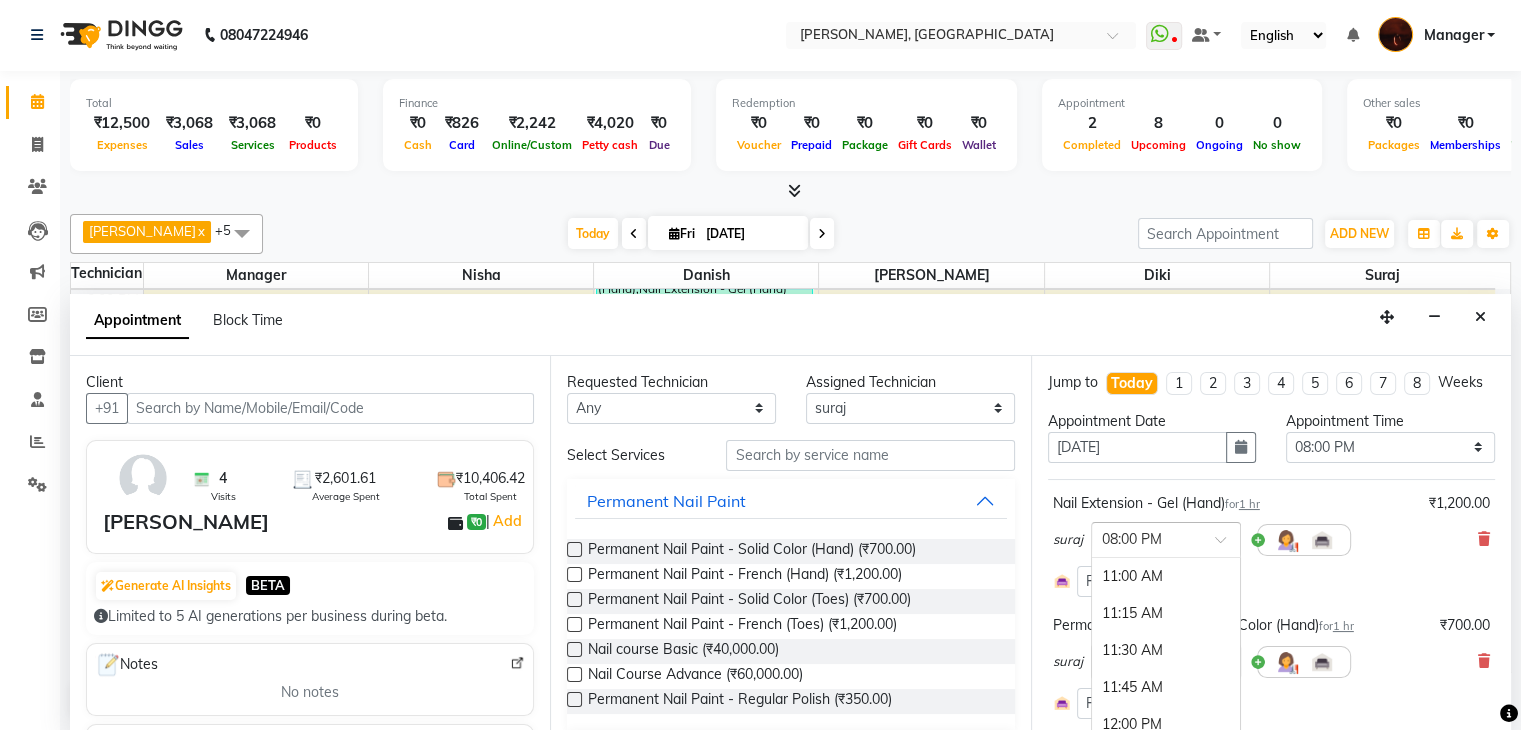 scroll, scrollTop: 1332, scrollLeft: 0, axis: vertical 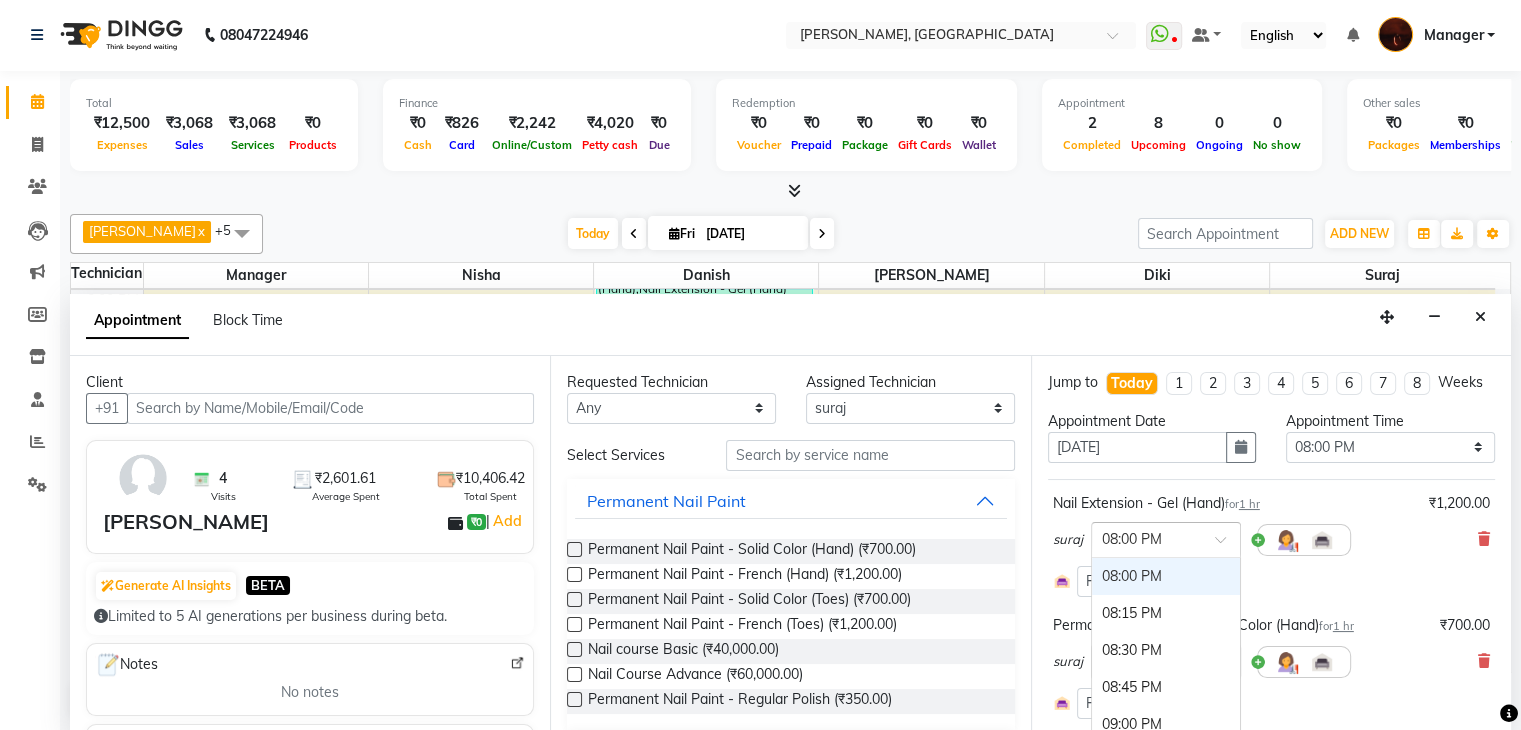 click at bounding box center [1227, 545] 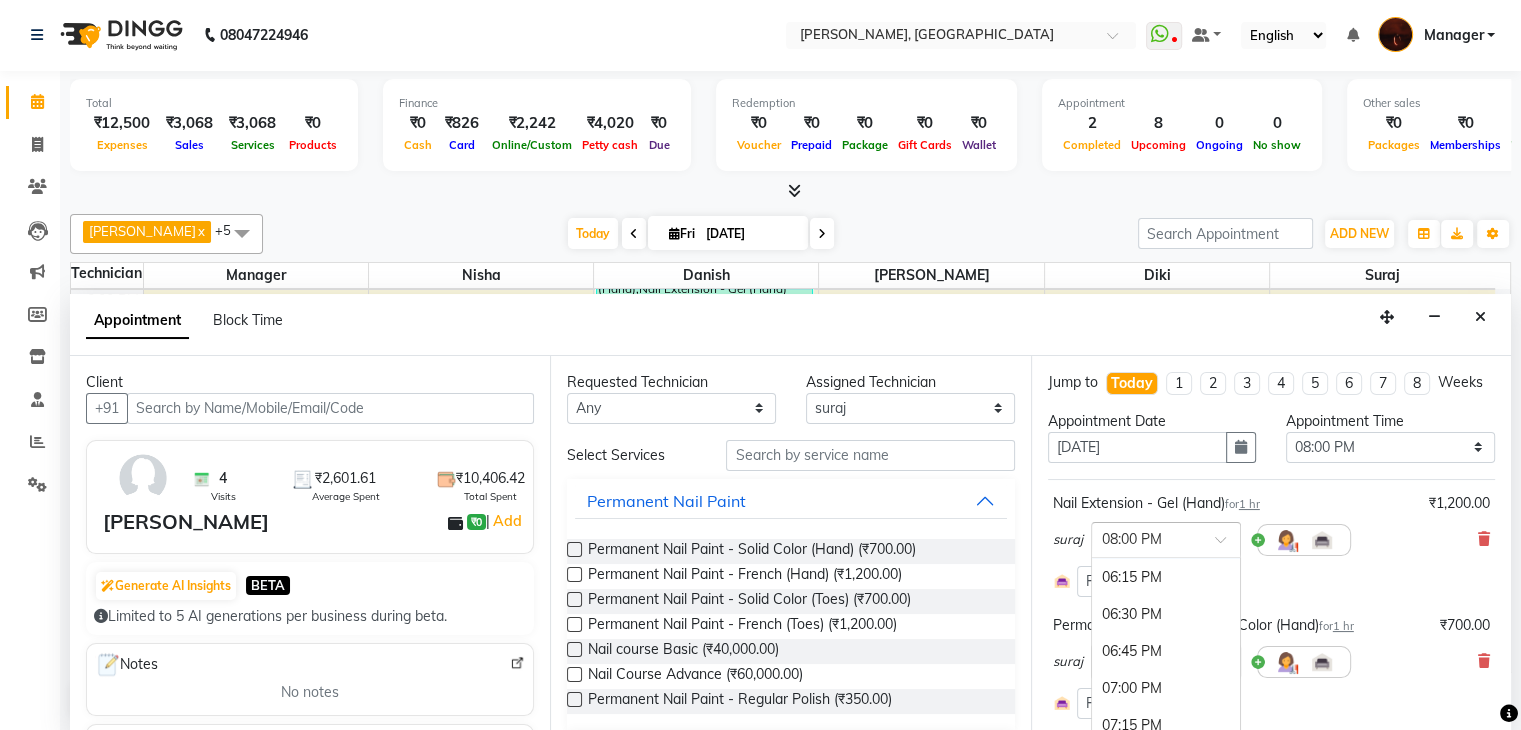 scroll, scrollTop: 1036, scrollLeft: 0, axis: vertical 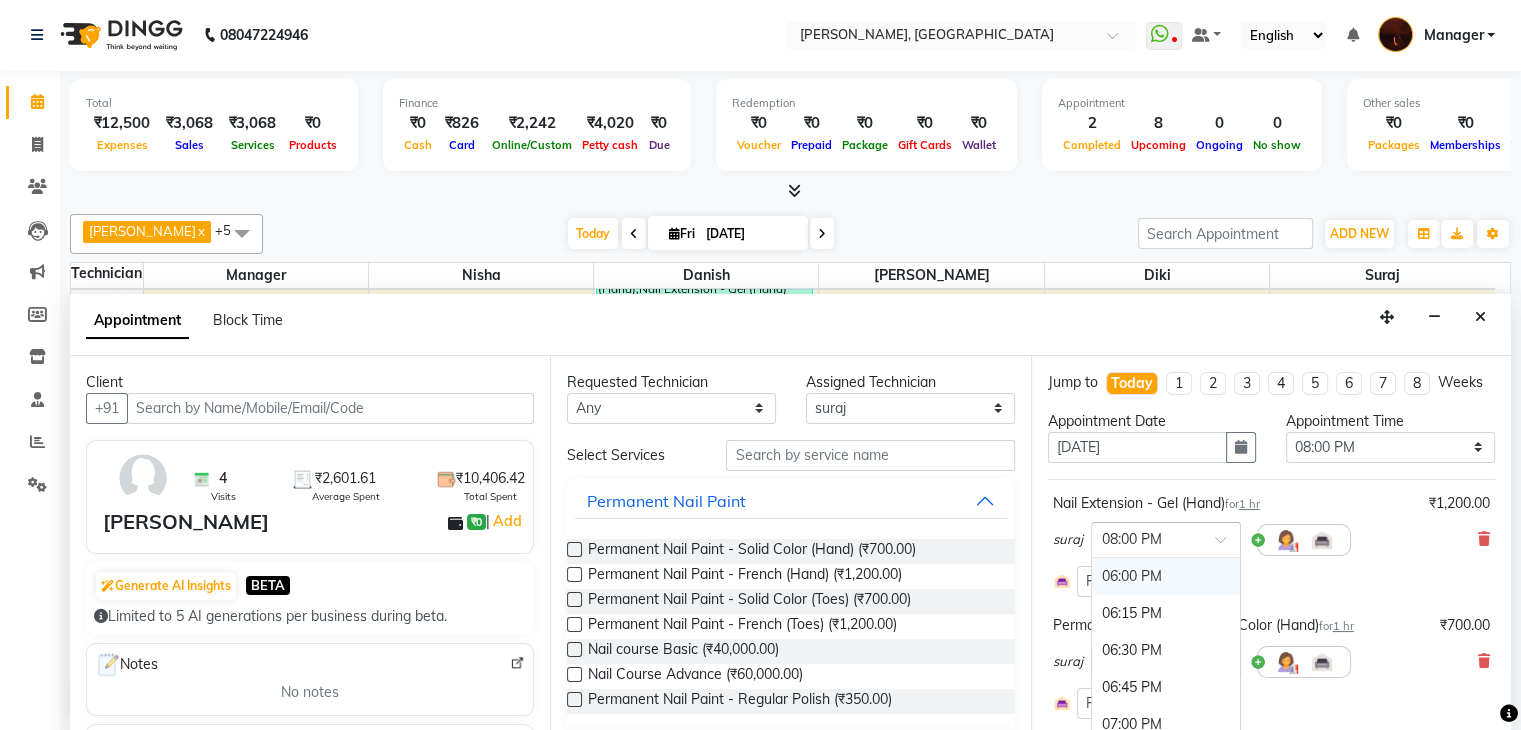 click on "06:00 PM" at bounding box center (1166, 576) 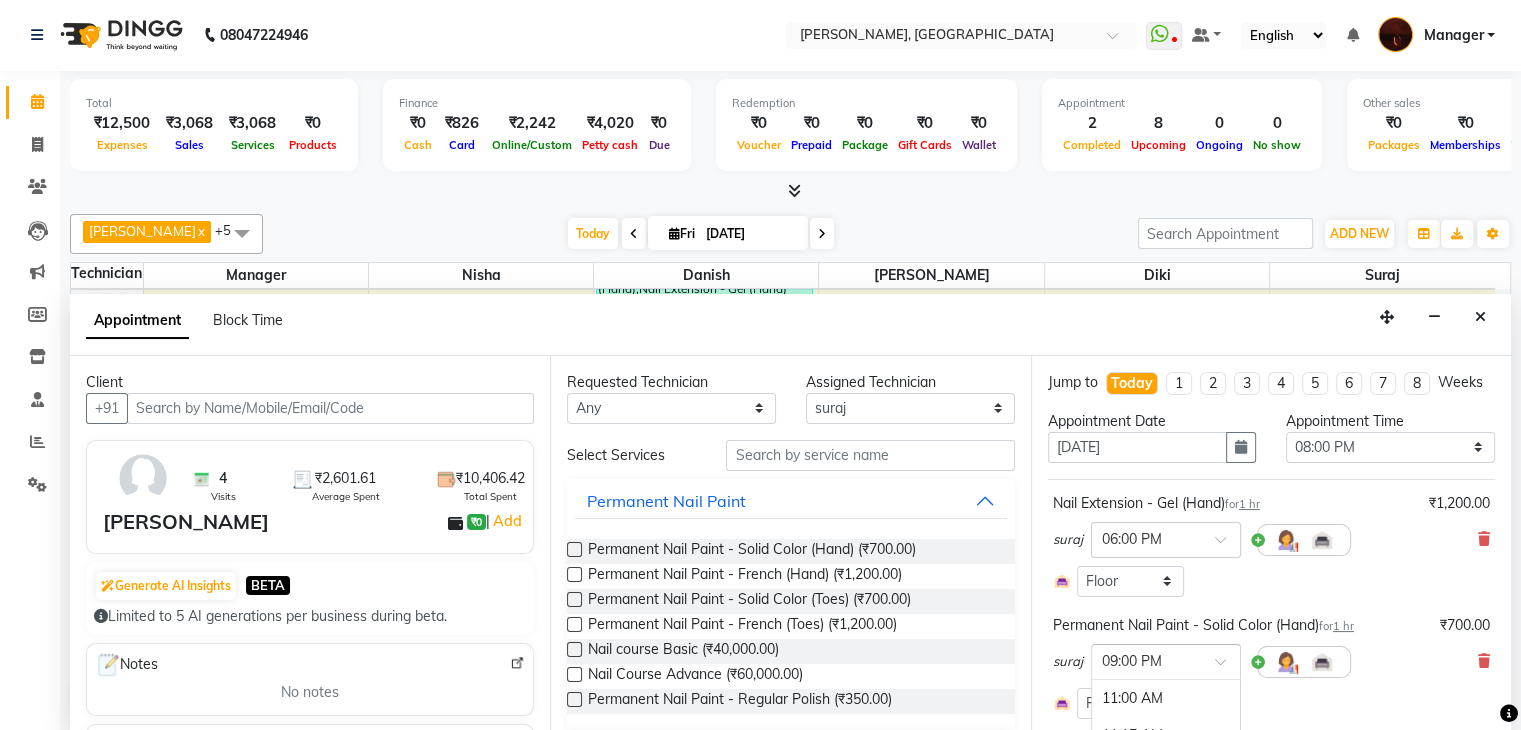 scroll, scrollTop: 1426, scrollLeft: 0, axis: vertical 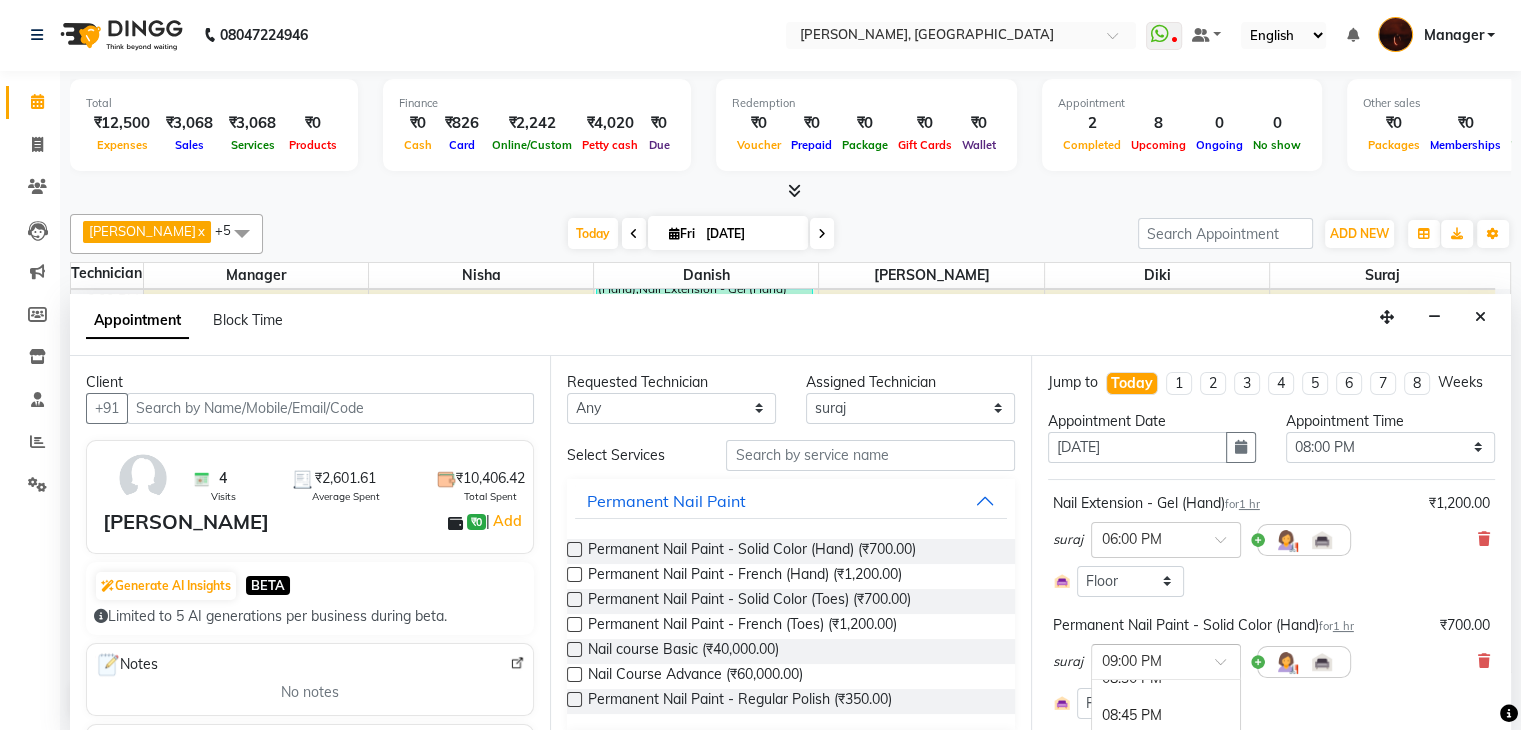 click at bounding box center (1166, 660) 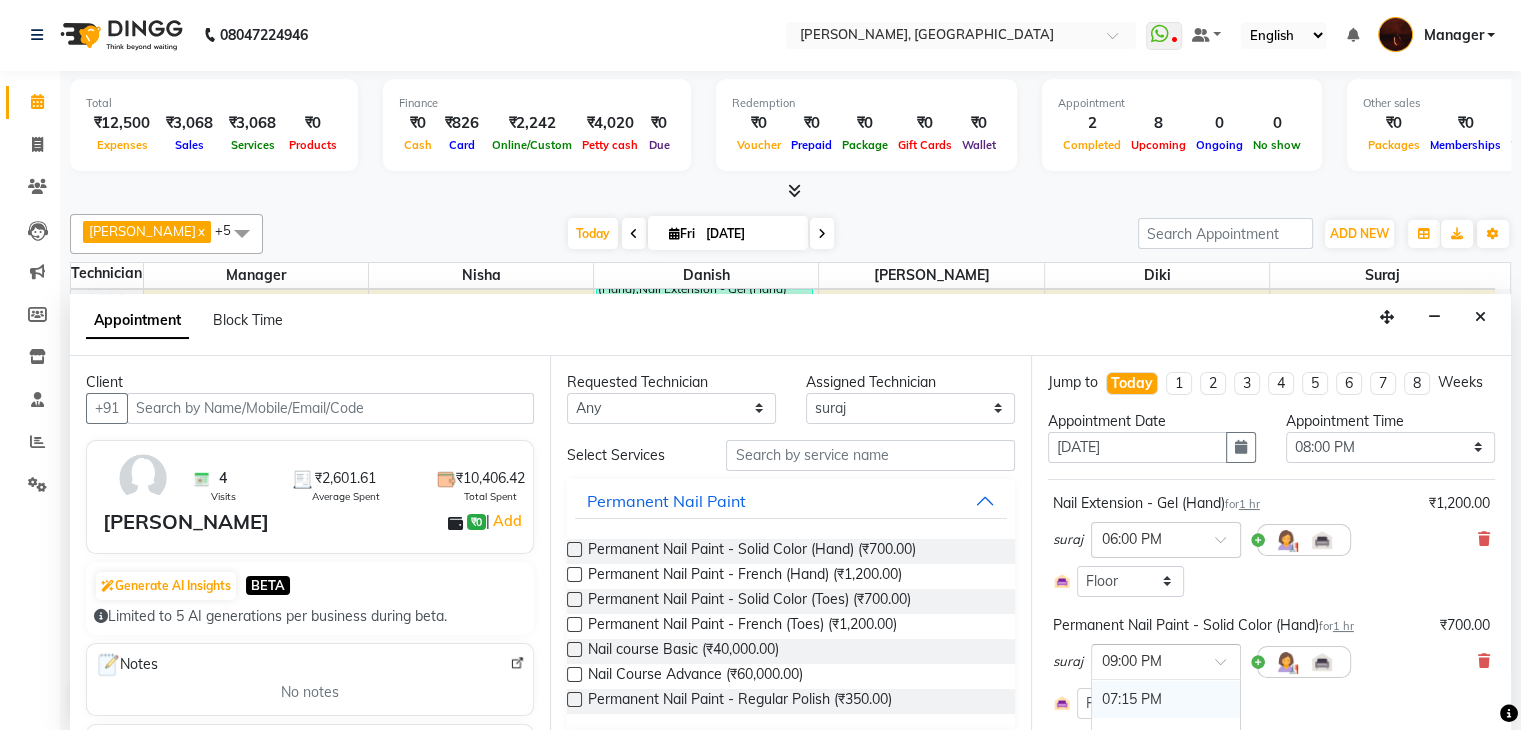 scroll, scrollTop: 1184, scrollLeft: 0, axis: vertical 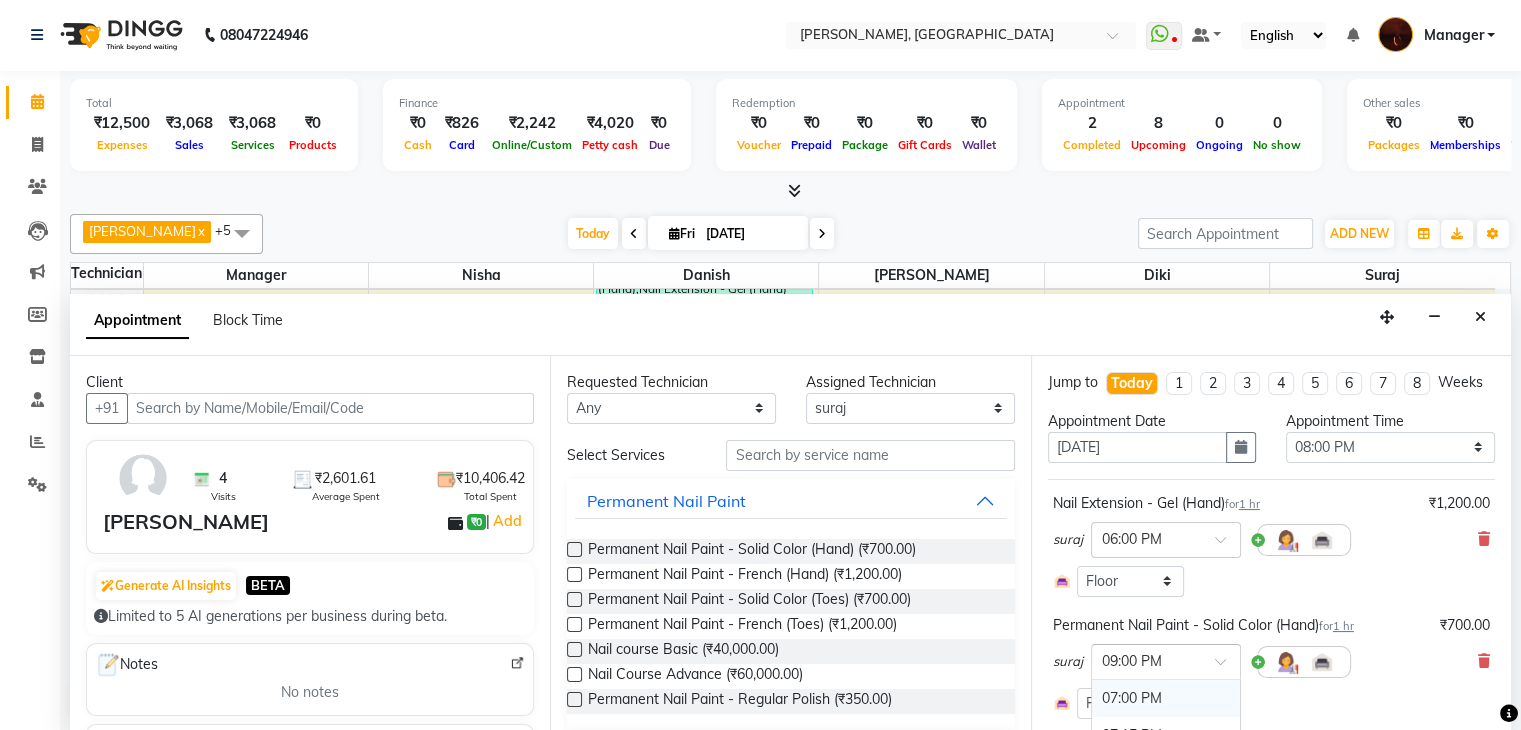 click on "07:00 PM" at bounding box center [1166, 698] 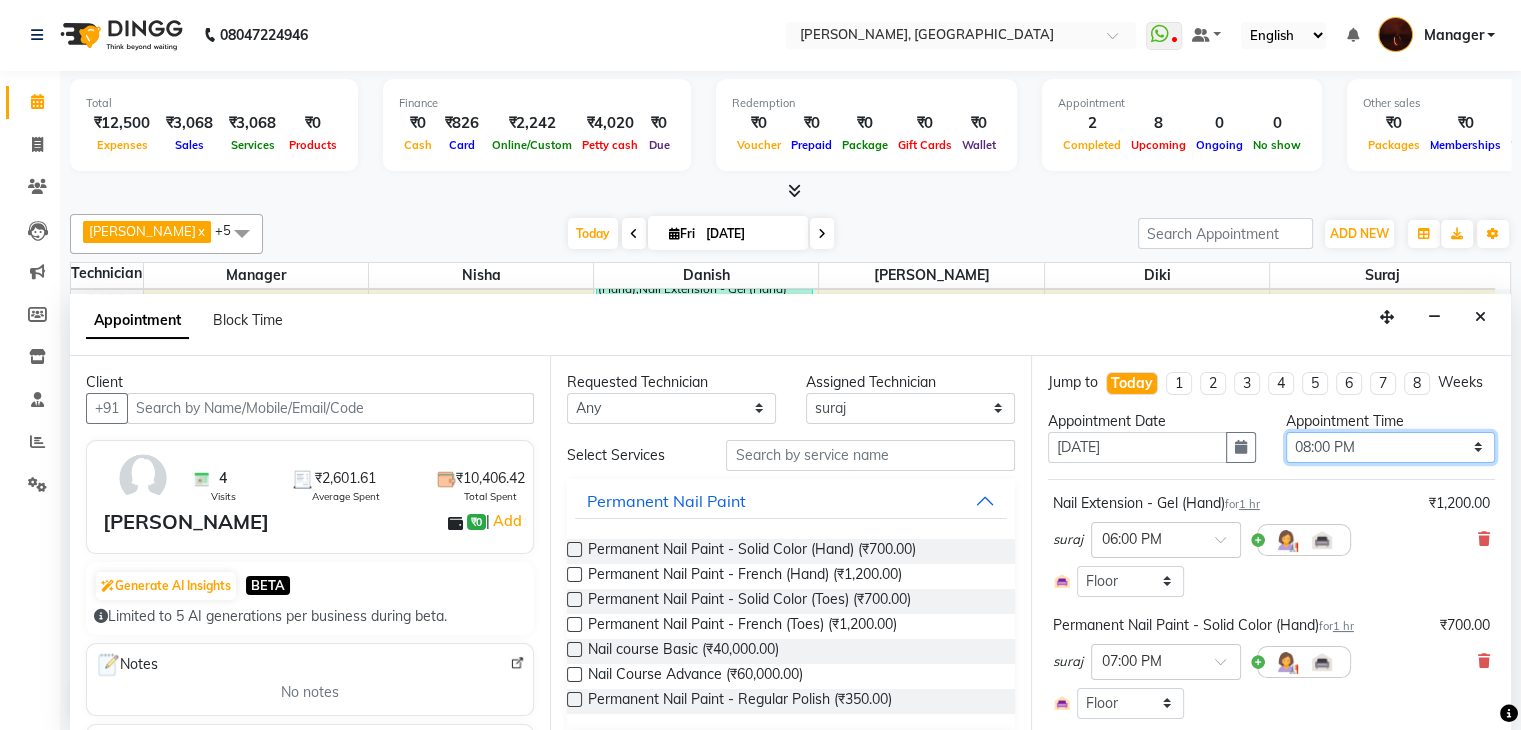 click on "Select 11:00 AM 11:15 AM 11:30 AM 11:45 AM 12:00 PM 12:15 PM 12:30 PM 12:45 PM 01:00 PM 01:15 PM 01:30 PM 01:45 PM 02:00 PM 02:15 PM 02:30 PM 02:45 PM 03:00 PM 03:15 PM 03:30 PM 03:45 PM 04:00 PM 04:15 PM 04:30 PM 04:45 PM 05:00 PM 05:15 PM 05:30 PM 05:45 PM 06:00 PM 06:15 PM 06:30 PM 06:45 PM 07:00 PM 07:15 PM 07:30 PM 07:45 PM 08:00 PM 08:15 PM 08:30 PM 08:45 PM 09:00 PM 09:15 PM 09:30 PM 09:45 PM 10:00 PM" at bounding box center (1390, 447) 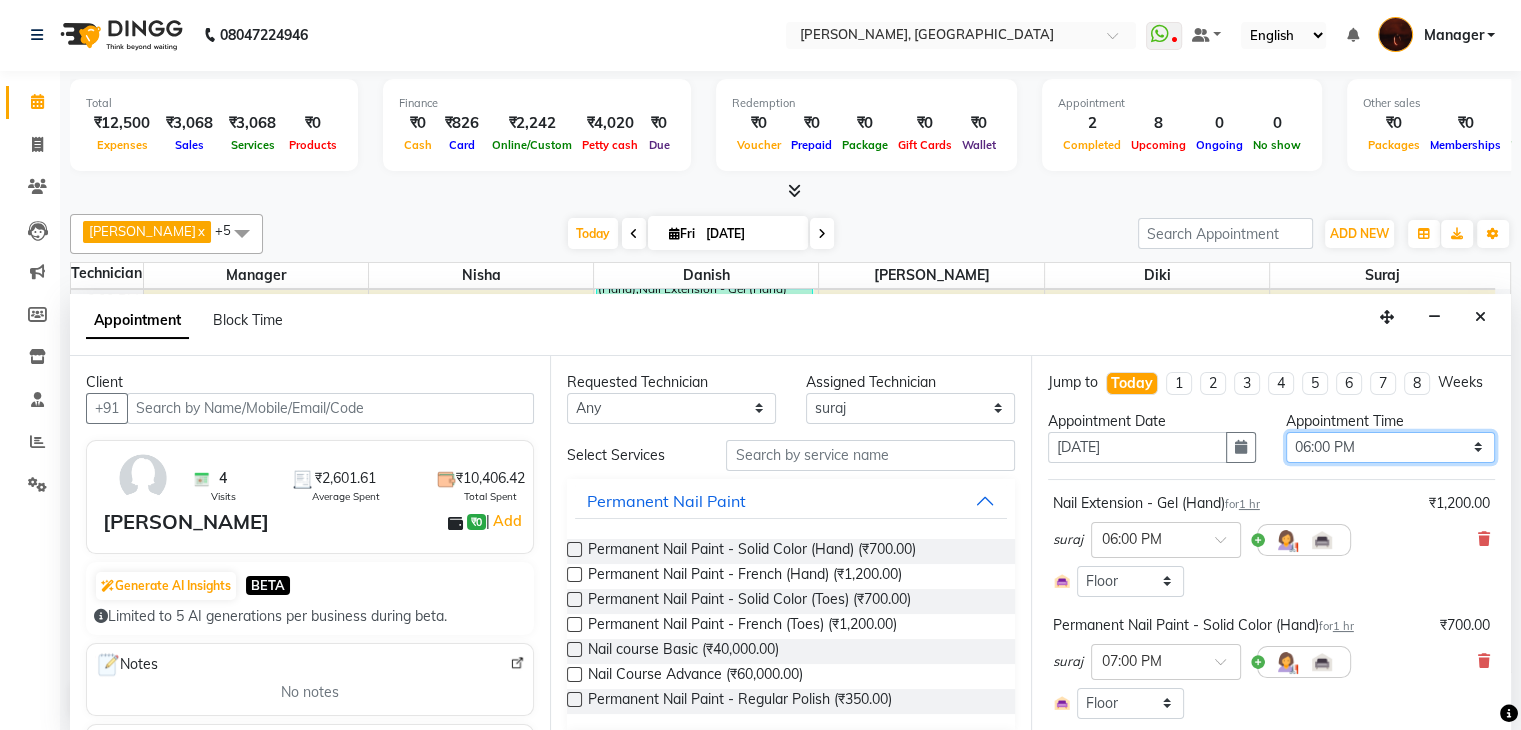 click on "Select 11:00 AM 11:15 AM 11:30 AM 11:45 AM 12:00 PM 12:15 PM 12:30 PM 12:45 PM 01:00 PM 01:15 PM 01:30 PM 01:45 PM 02:00 PM 02:15 PM 02:30 PM 02:45 PM 03:00 PM 03:15 PM 03:30 PM 03:45 PM 04:00 PM 04:15 PM 04:30 PM 04:45 PM 05:00 PM 05:15 PM 05:30 PM 05:45 PM 06:00 PM 06:15 PM 06:30 PM 06:45 PM 07:00 PM 07:15 PM 07:30 PM 07:45 PM 08:00 PM 08:15 PM 08:30 PM 08:45 PM 09:00 PM 09:15 PM 09:30 PM 09:45 PM 10:00 PM" at bounding box center (1390, 447) 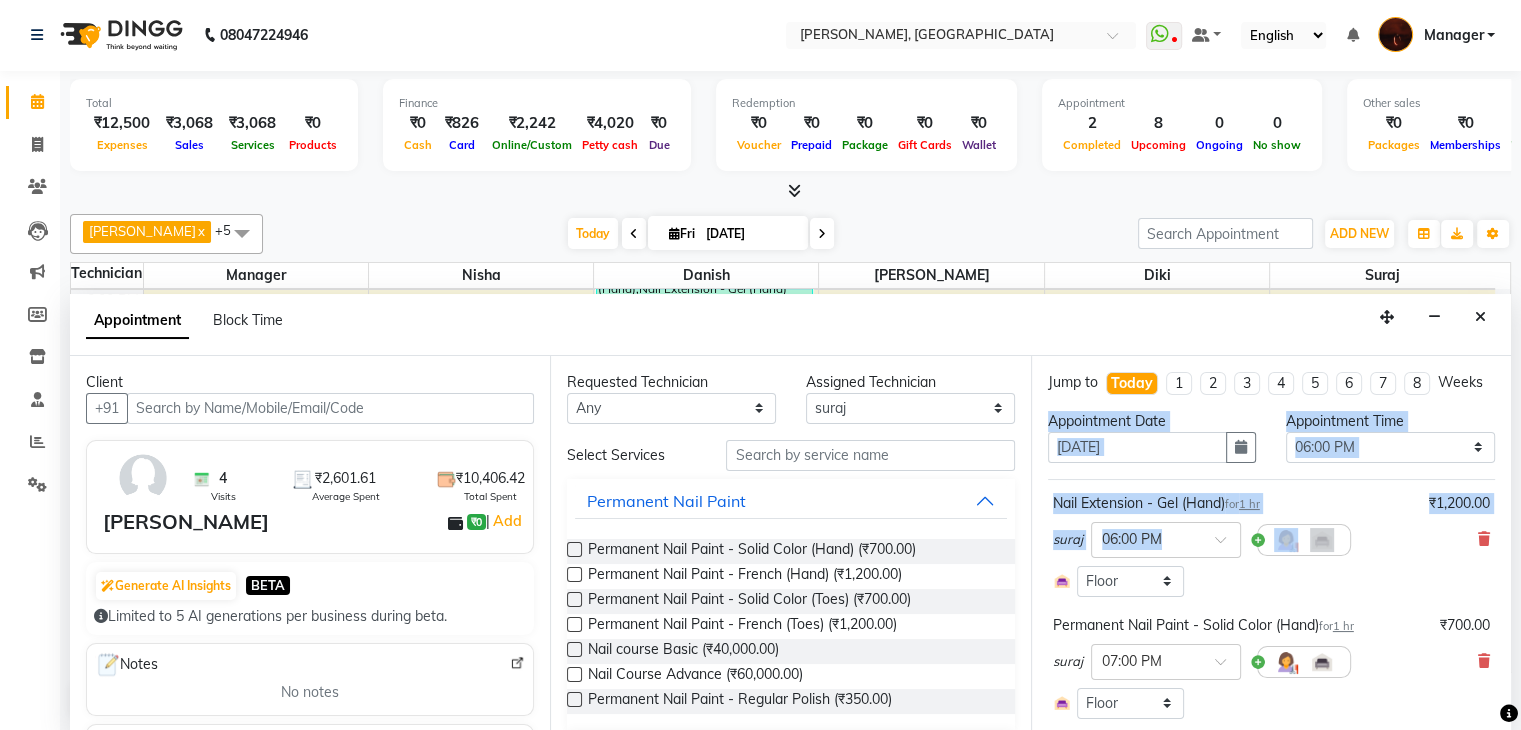drag, startPoint x: 1494, startPoint y: 423, endPoint x: 1494, endPoint y: 559, distance: 136 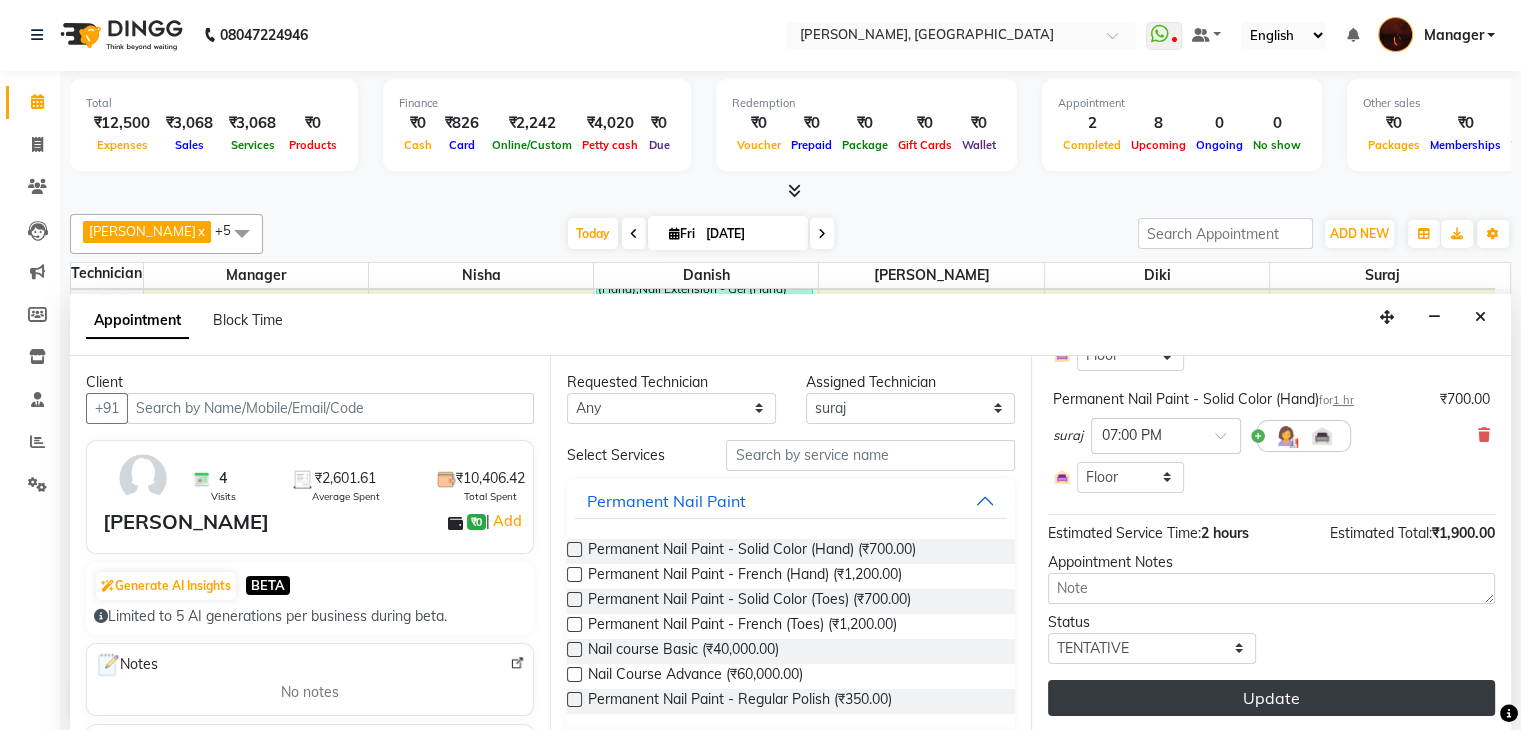 click on "Update" at bounding box center (1271, 698) 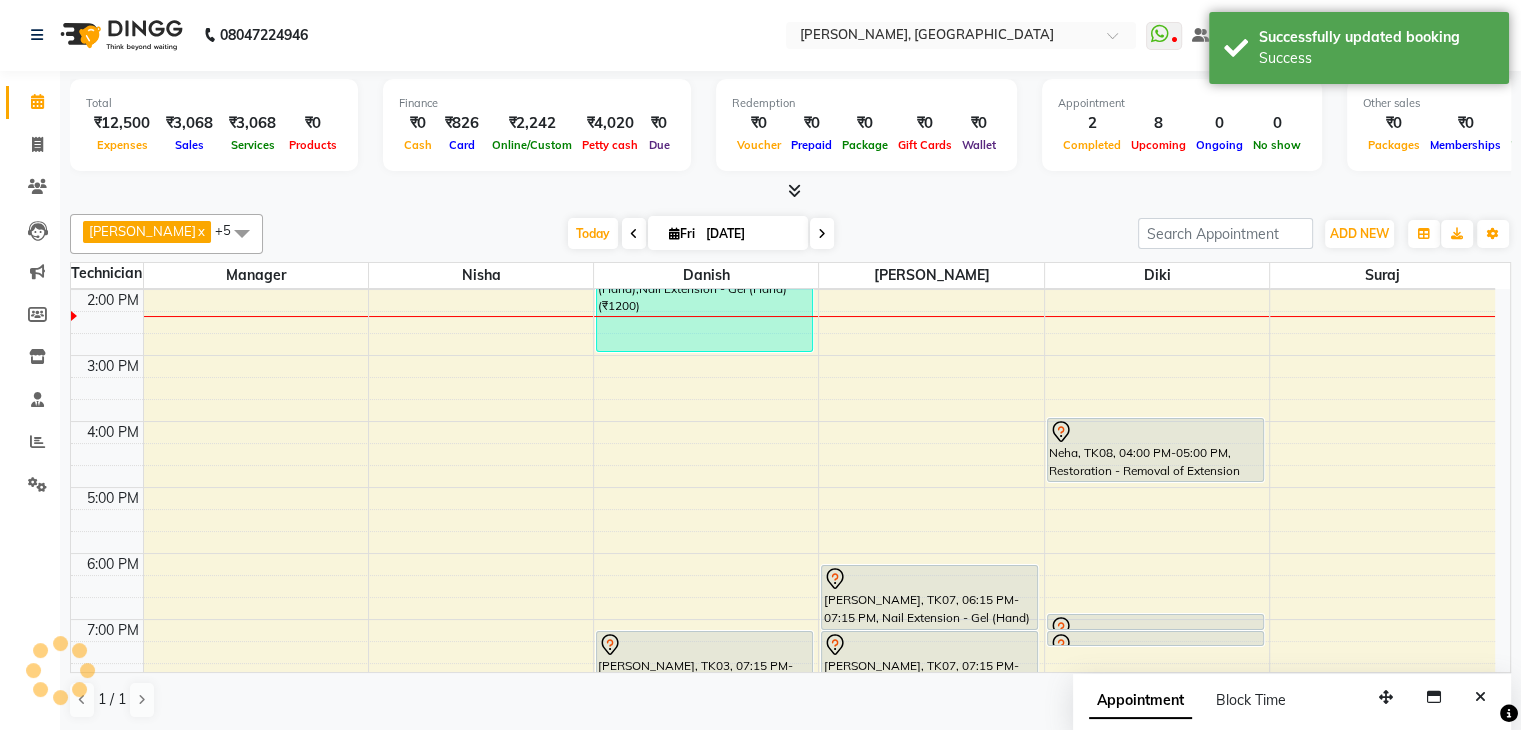 scroll, scrollTop: 0, scrollLeft: 0, axis: both 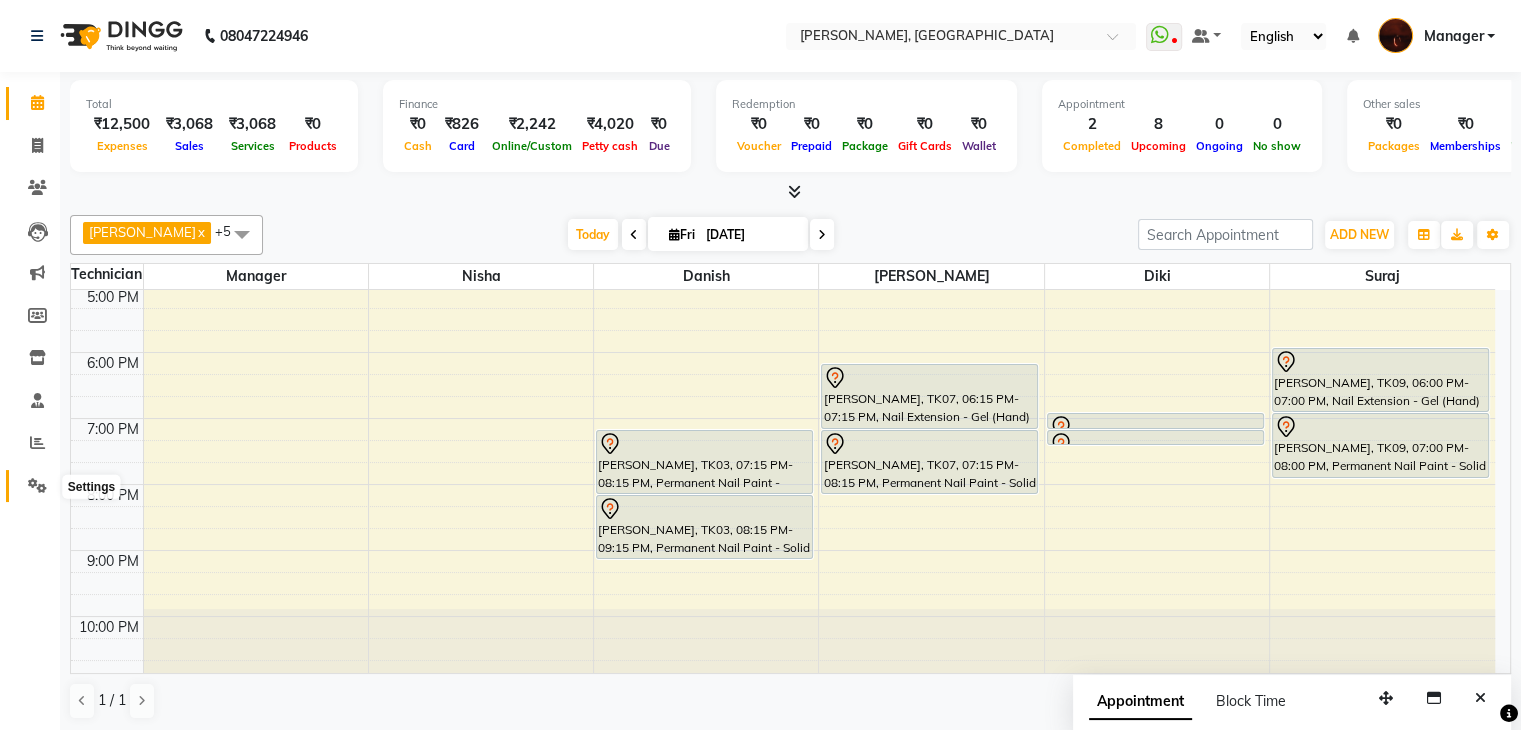click 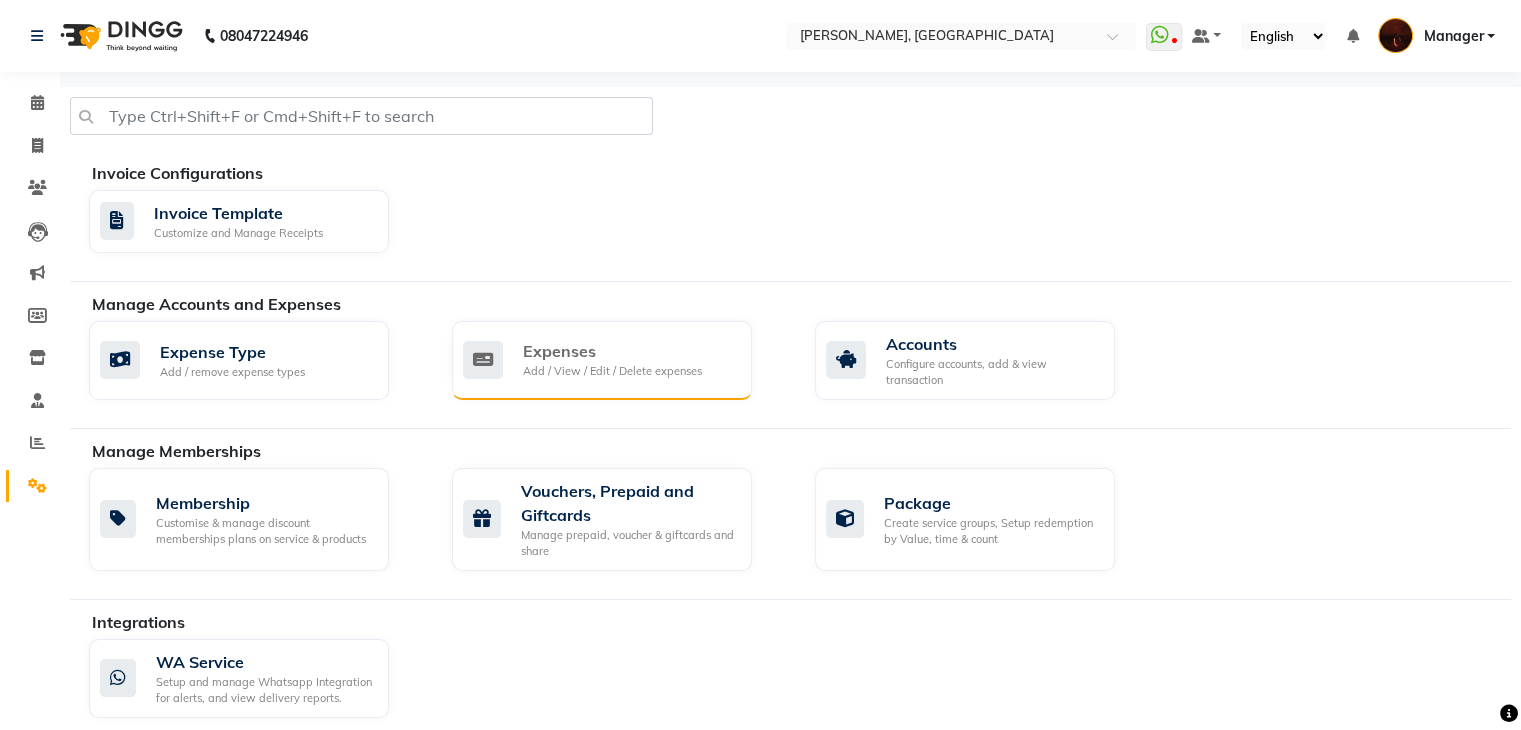 click on "Add / View / Edit / Delete expenses" 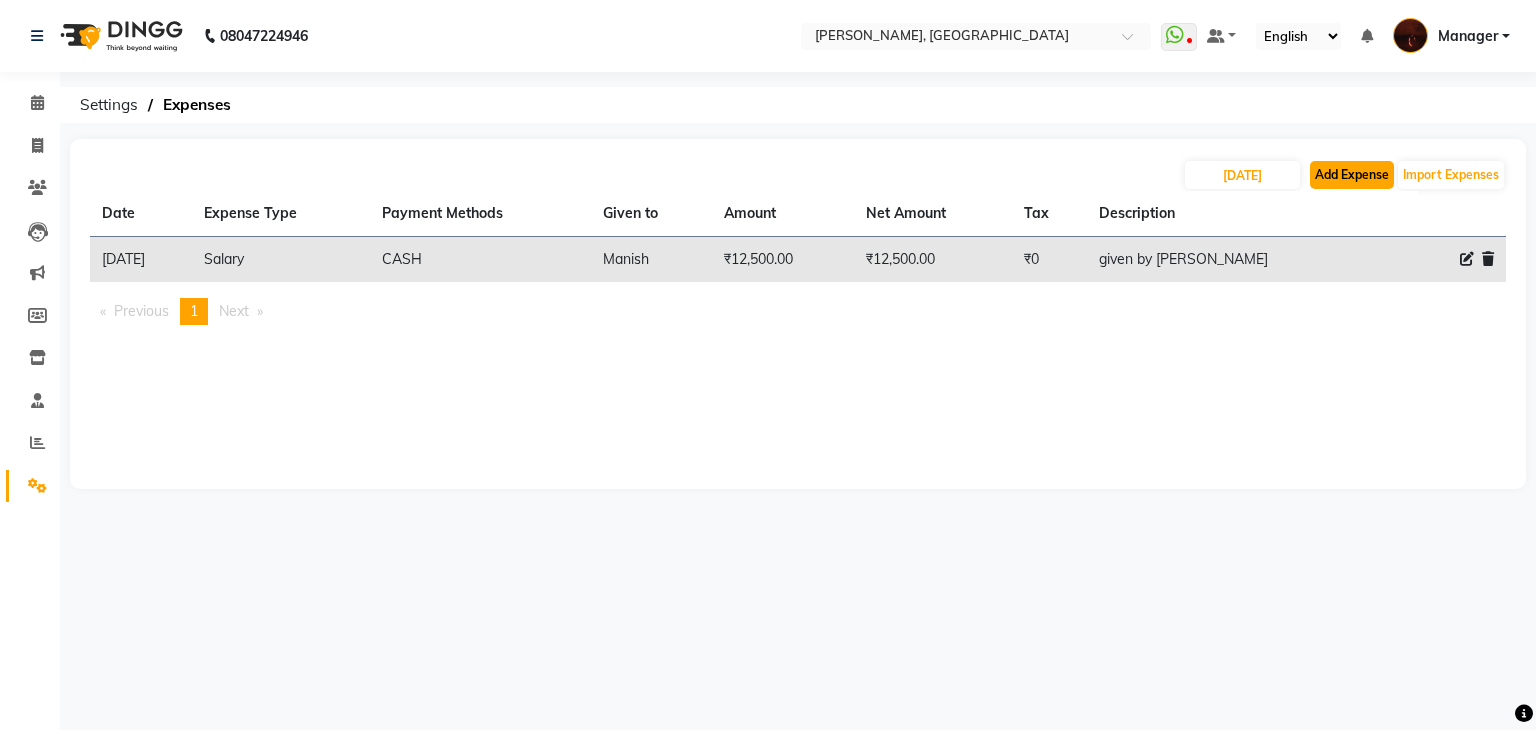 click on "Add Expense" 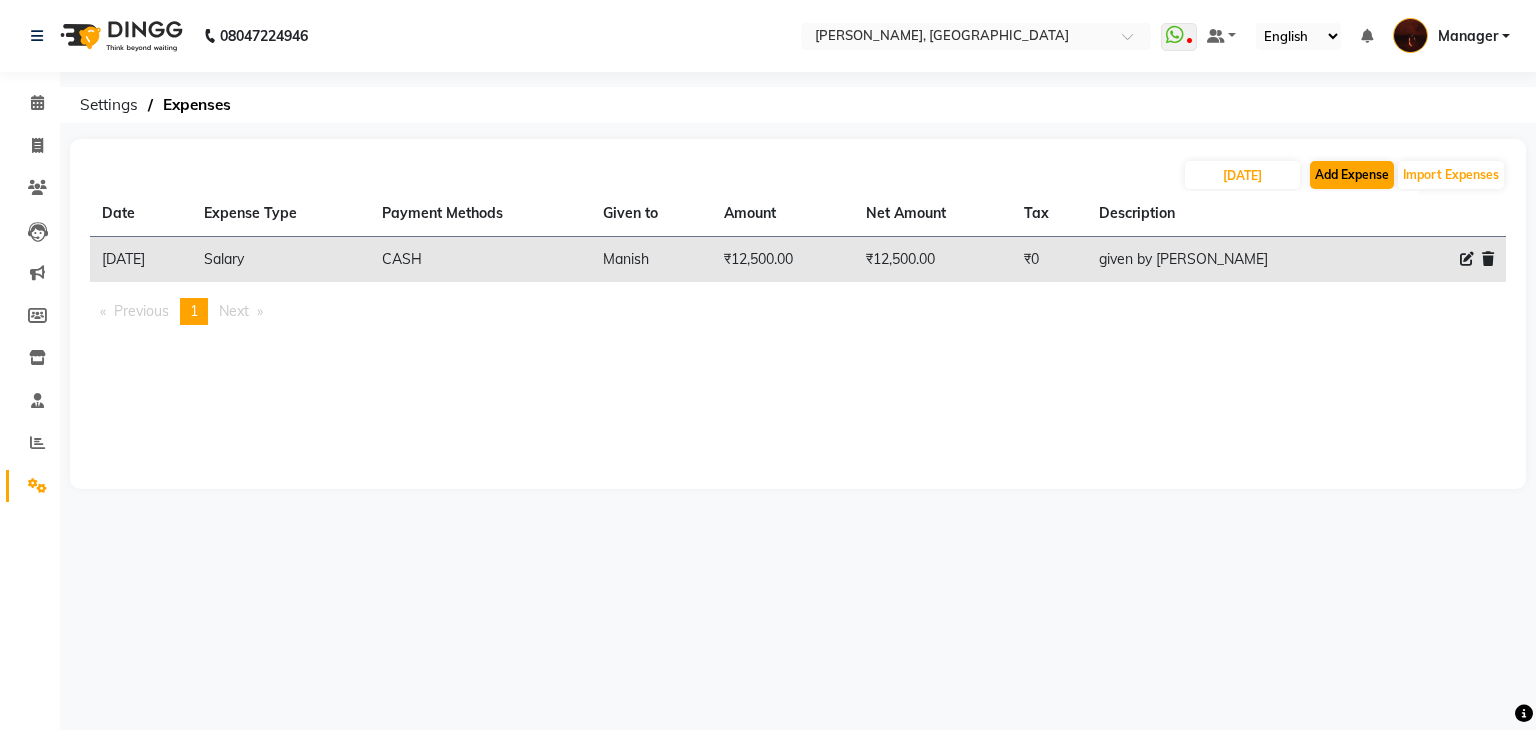 select on "1" 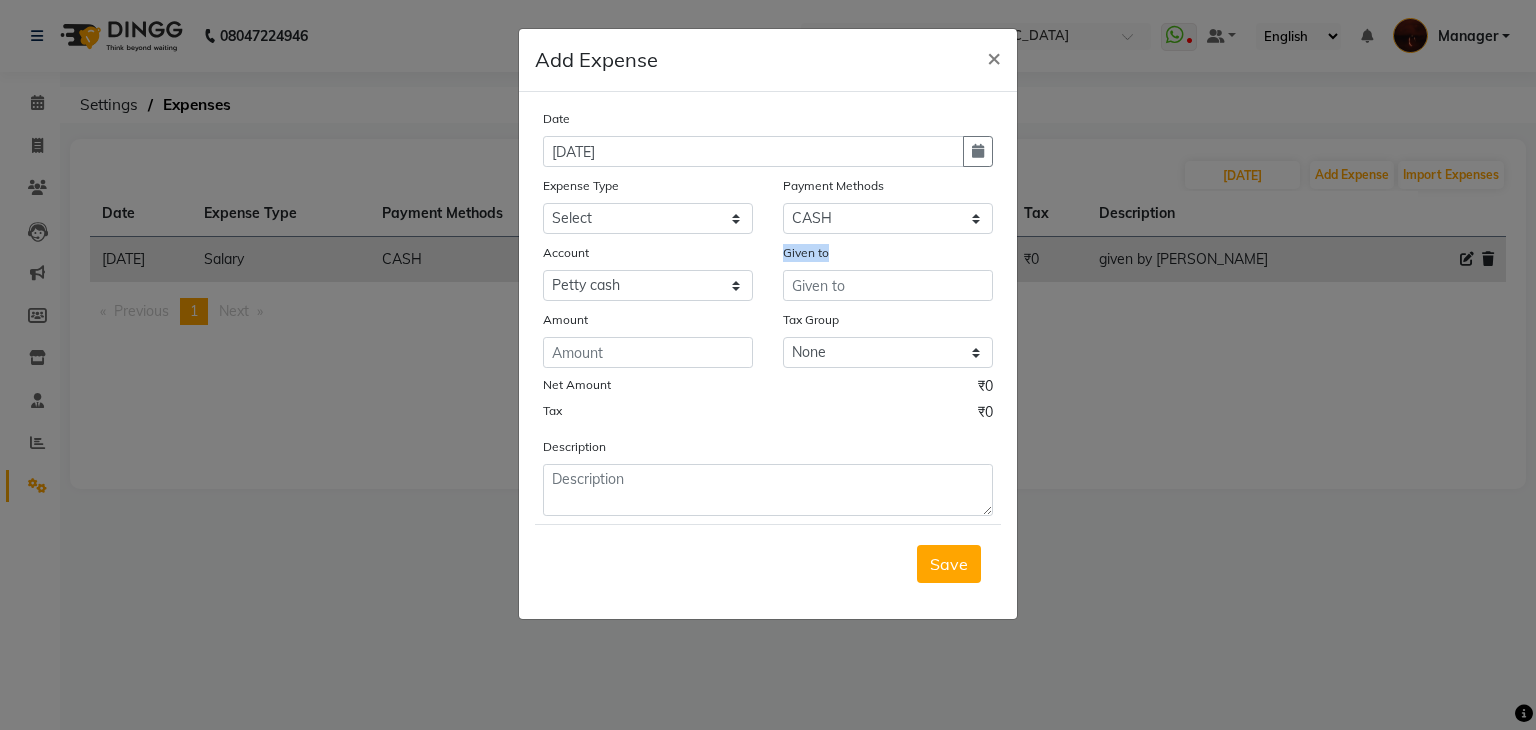 drag, startPoint x: 840, startPoint y: 268, endPoint x: 838, endPoint y: 284, distance: 16.124516 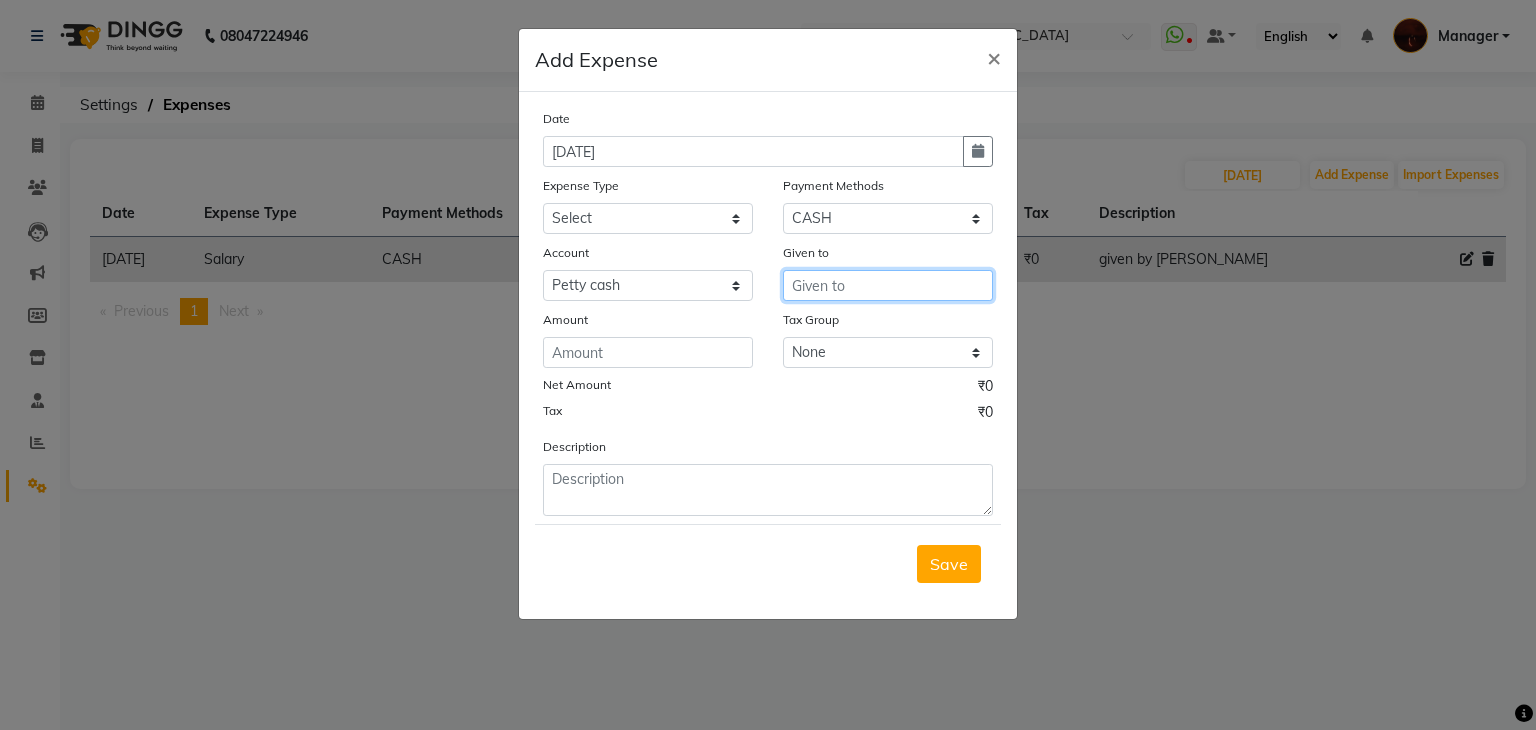 click at bounding box center (888, 285) 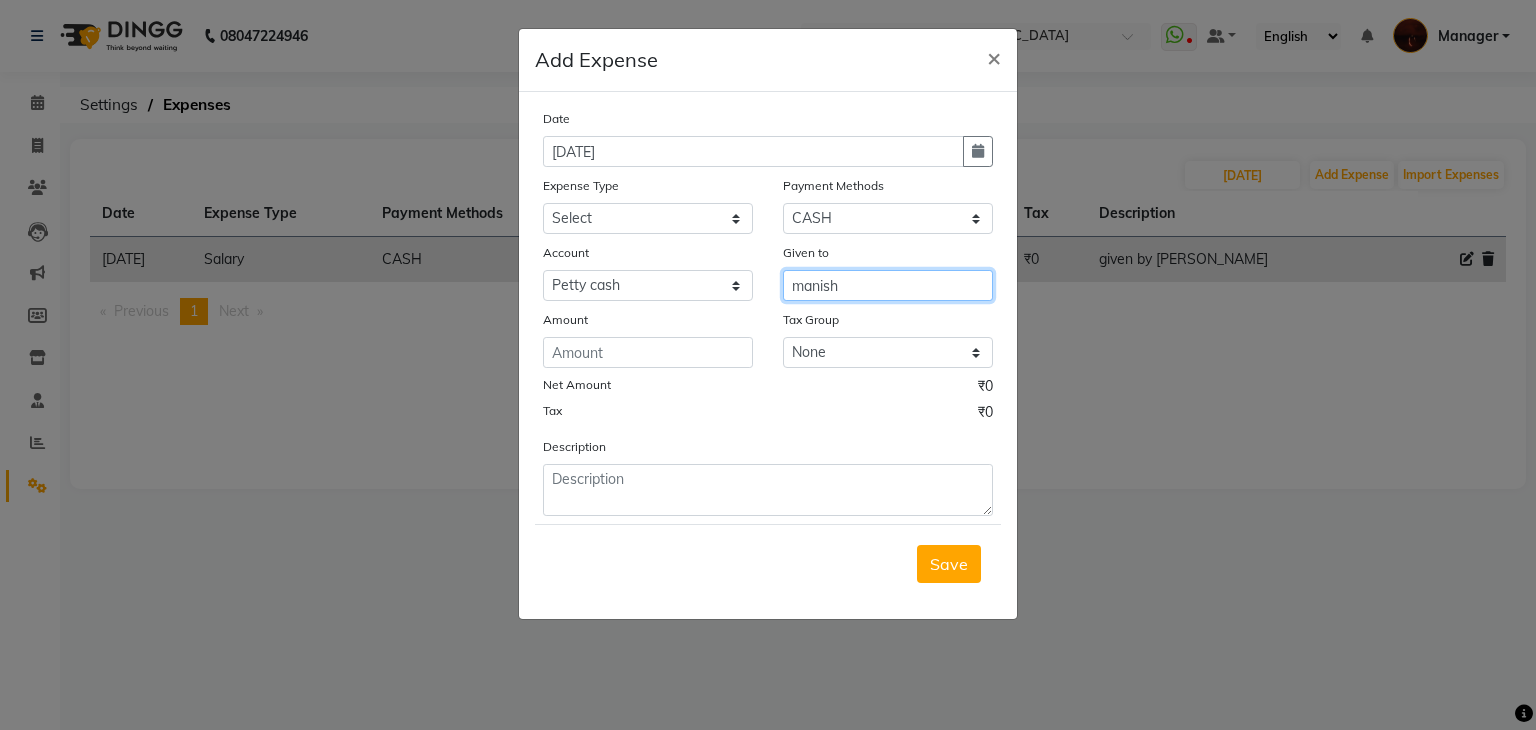 type on "manish" 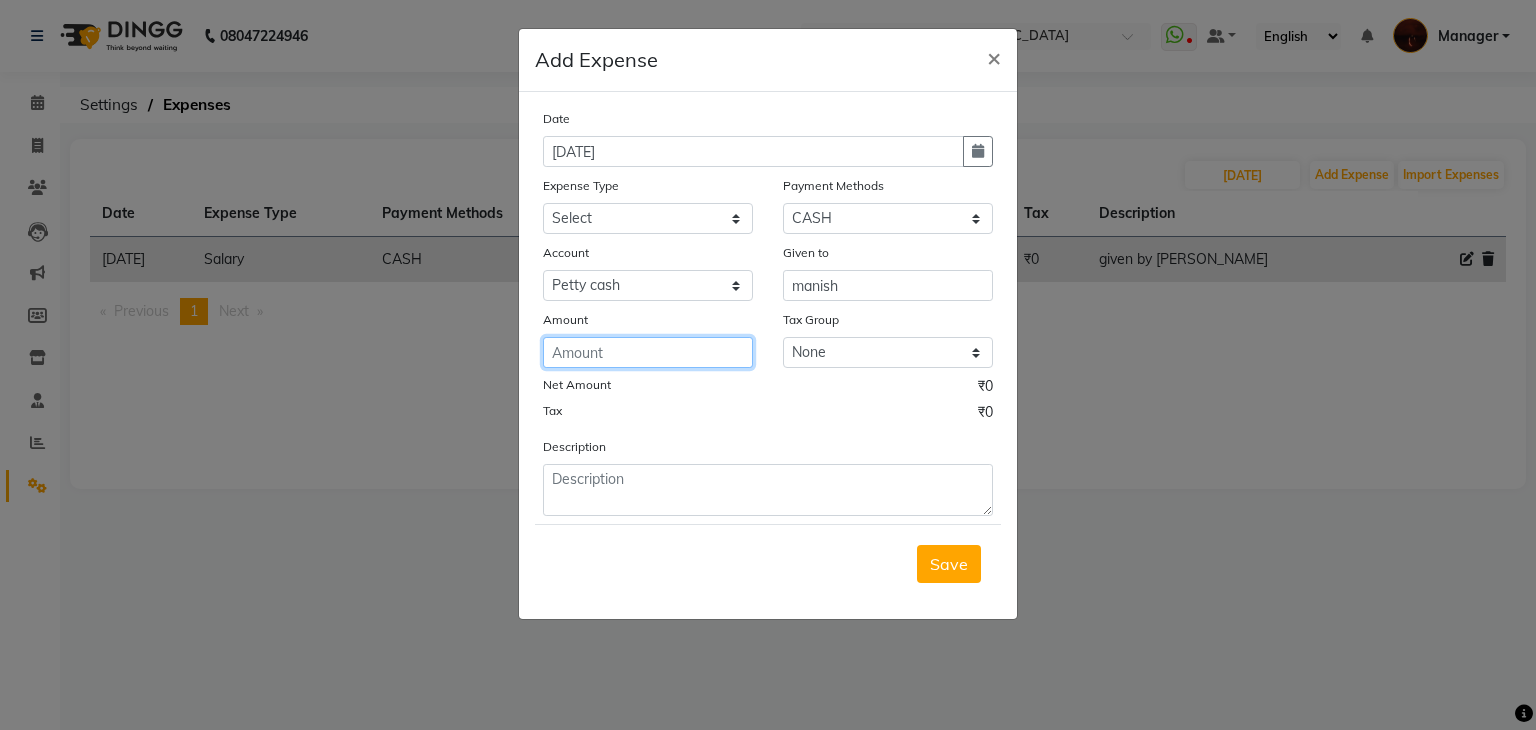 click 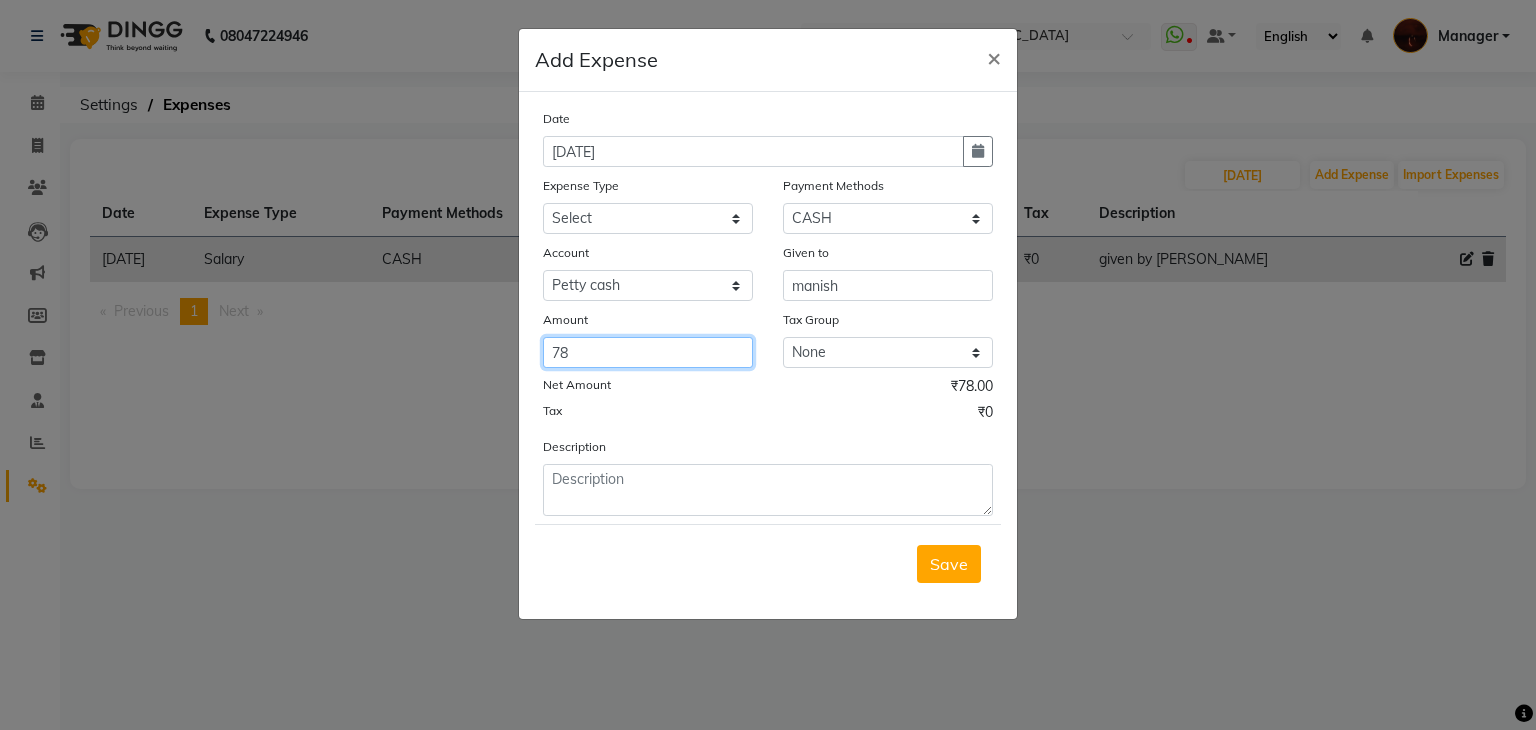 type on "78" 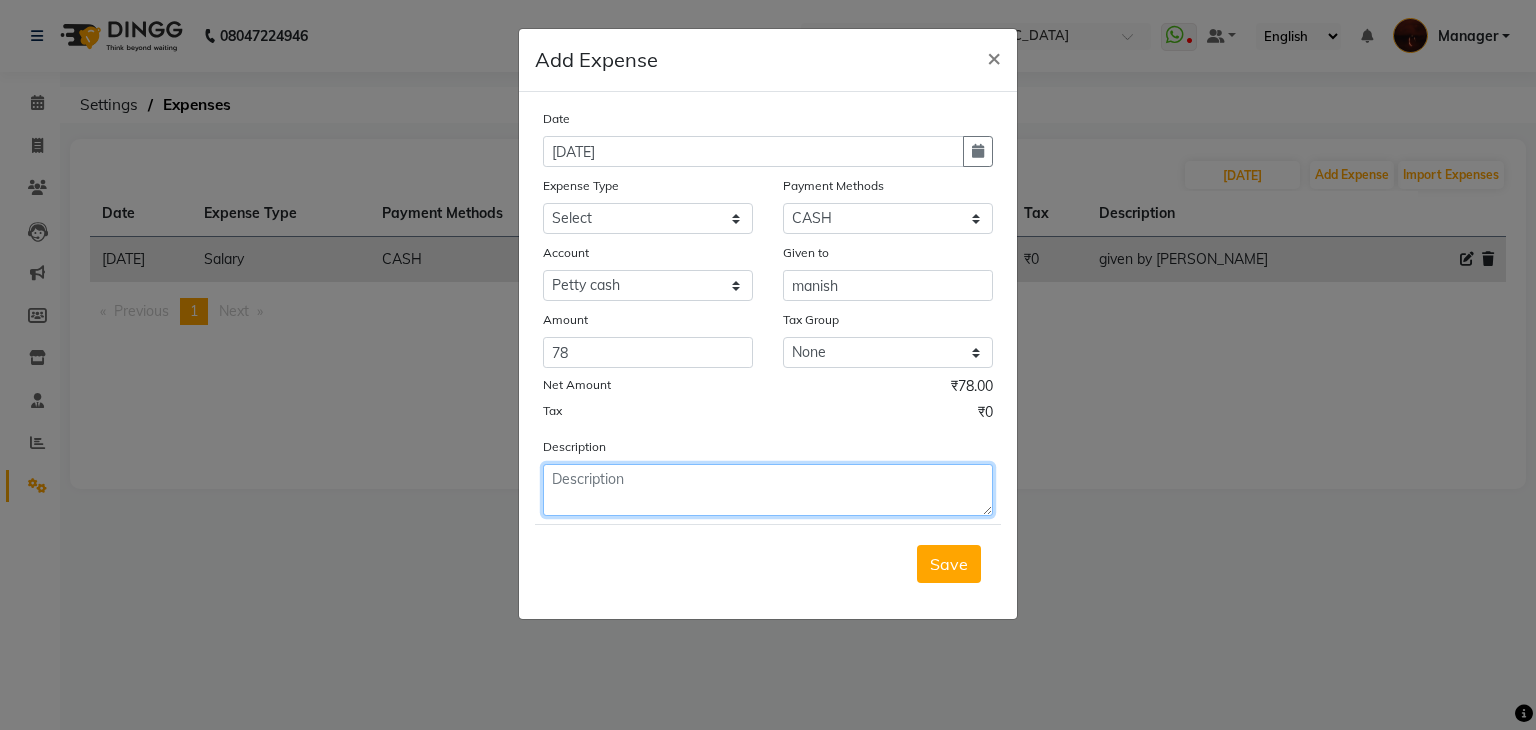 click 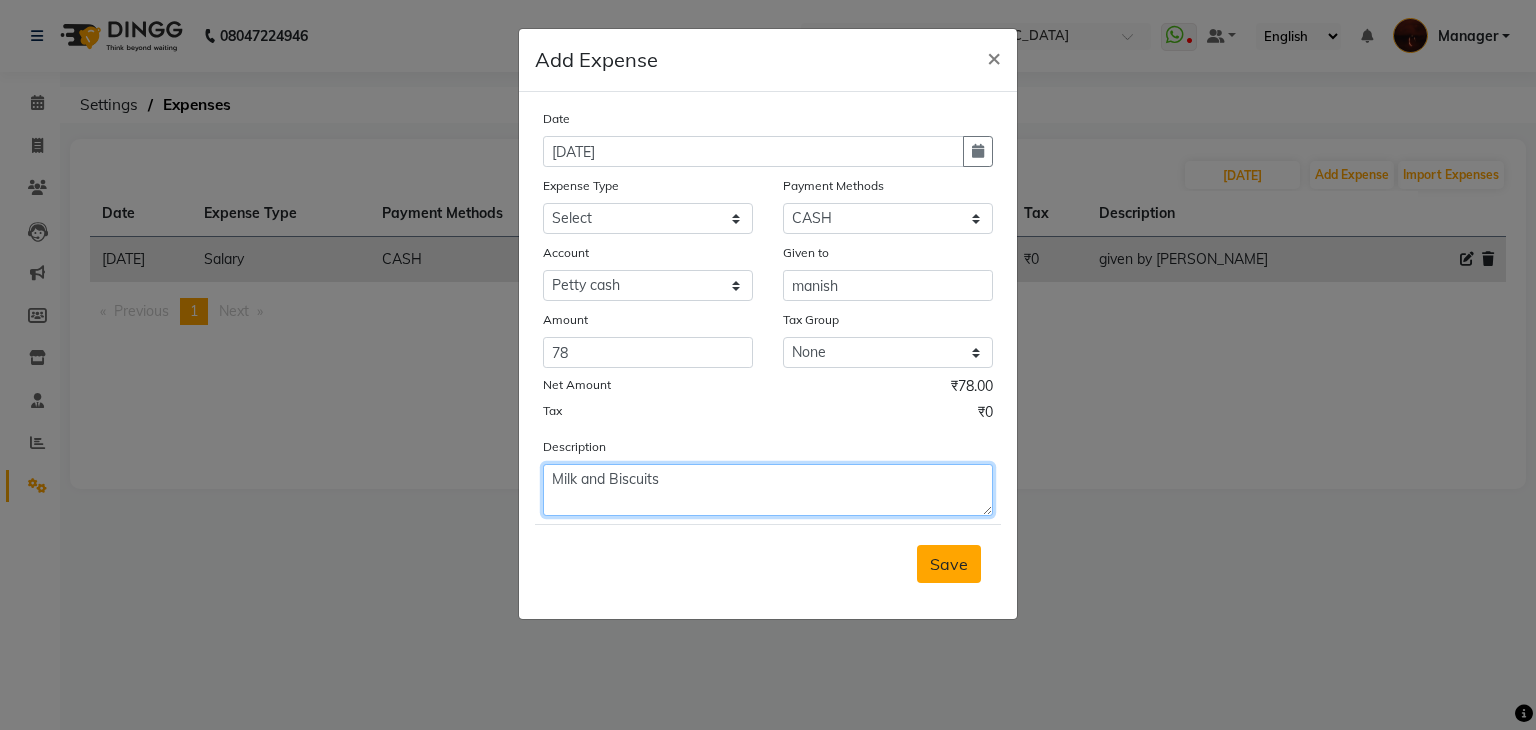 type on "Milk and Biscuits" 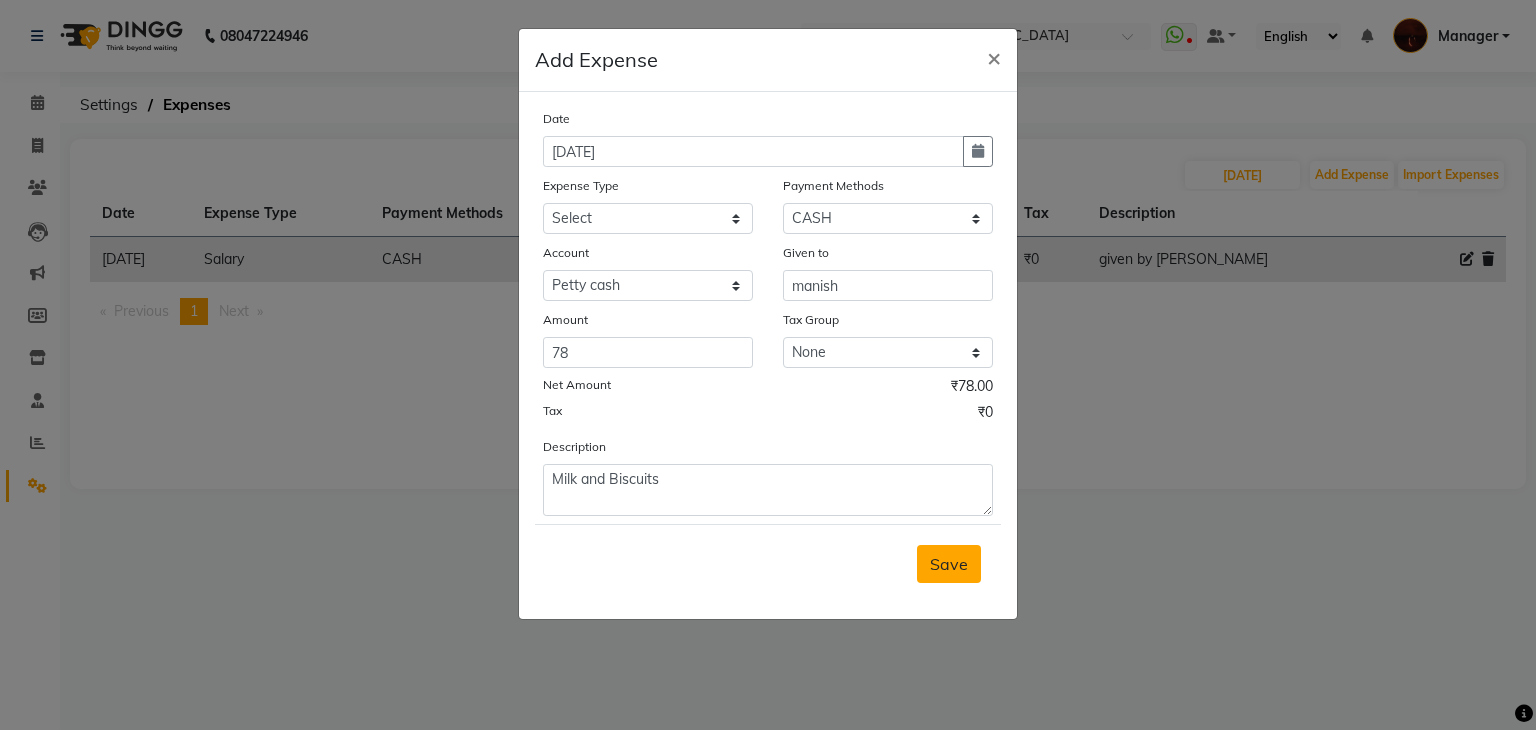 click on "Save" at bounding box center [949, 564] 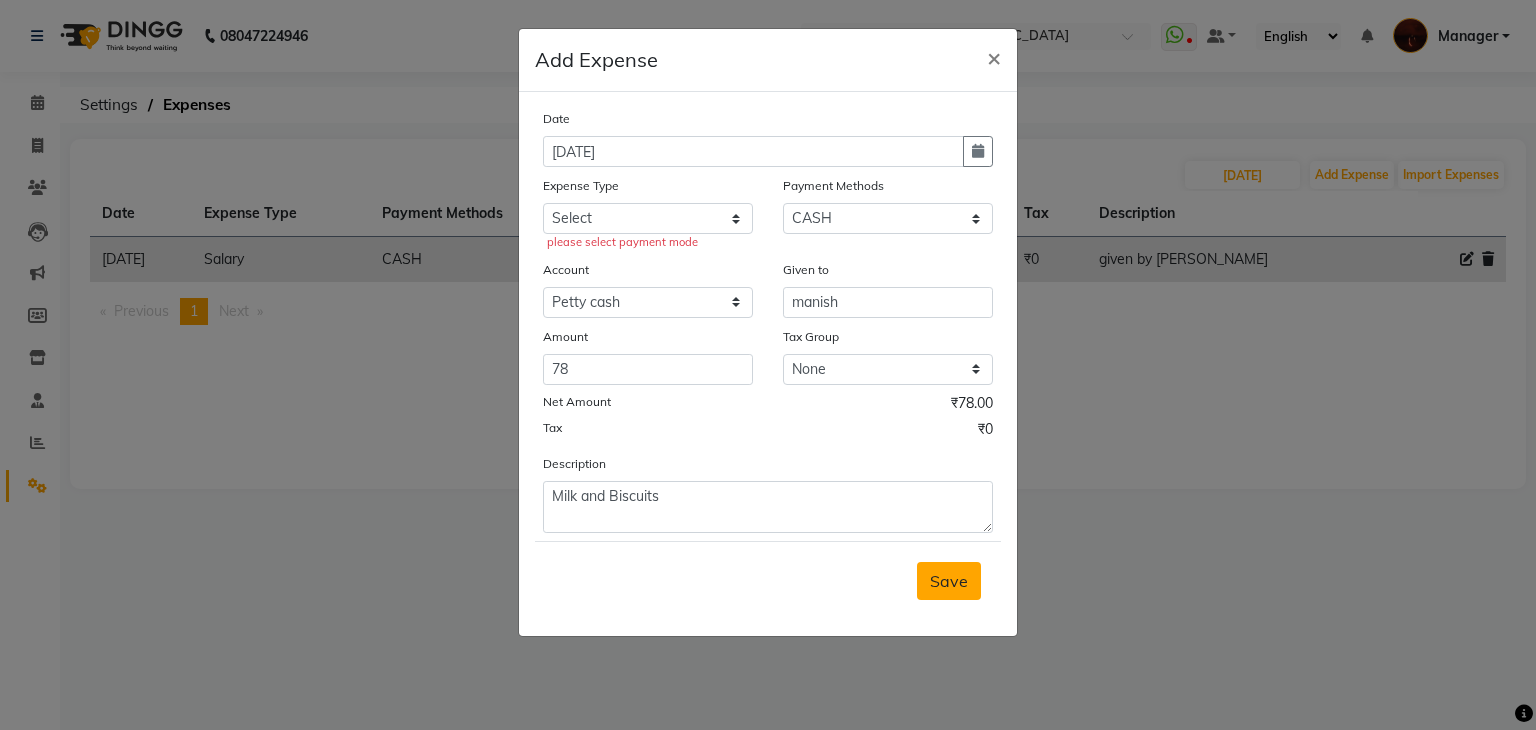 click on "Save" at bounding box center (949, 581) 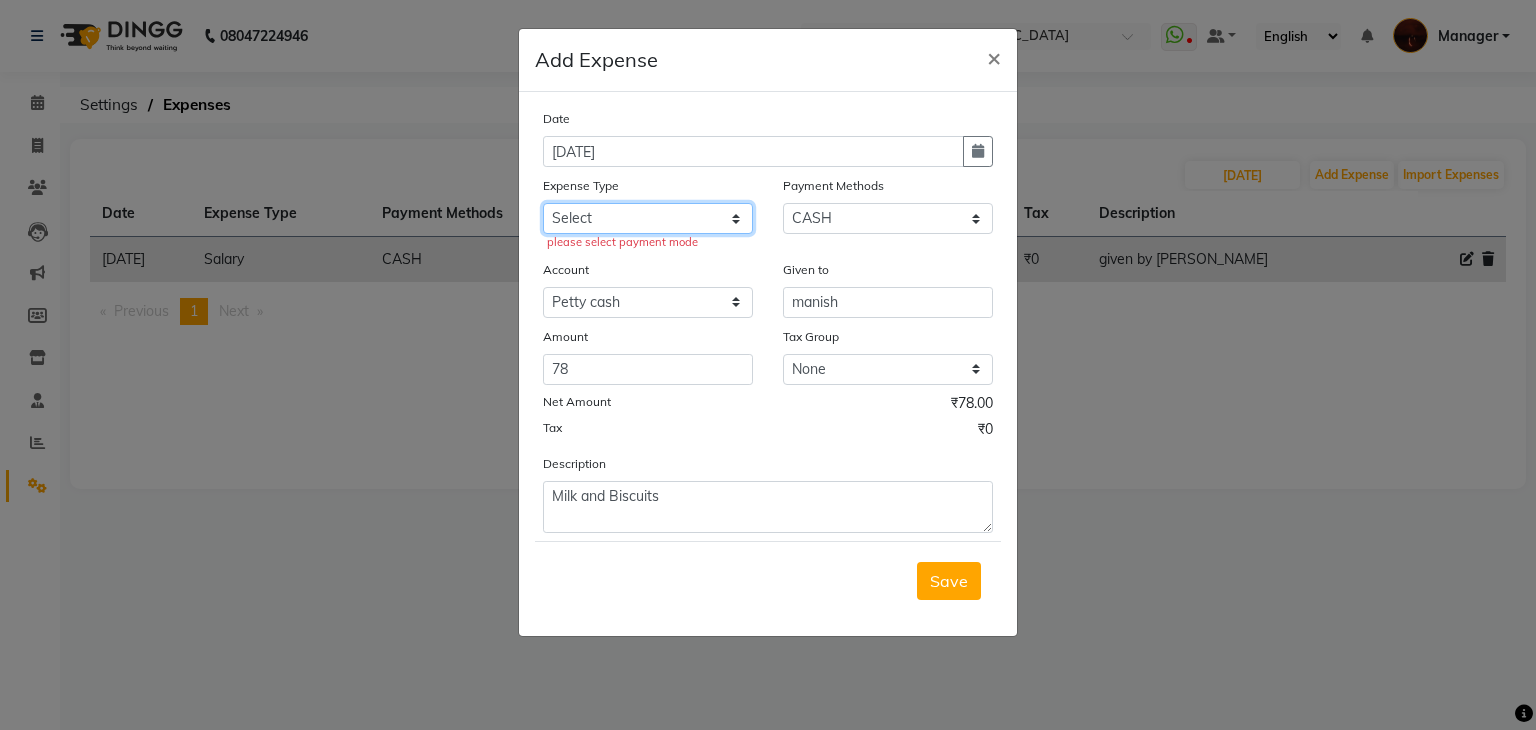 click on "Select acetone Advance Salary bank deposite BBMP Beauty products Bed charges BIRTHDAY CAKE Bonus Carpenter CASH EXPENSE VOUCHER Cash handover Client Refreshment coconut water for clients COFFEE coffee powder Commission Conveyance Cotton Courier decoration Diesel for generator Donation Drinking Water Electricity Eyelashes return Face mask floor cleaner flowers daily garbage generator diesel green tea GST handover HANDWASH House Keeping Material House keeping Salary Incentive Internet Bill juice LAUNDRY Maintainance Marketing Medical Membership Milk Milk miscelleneous Naturals salon NEWSPAPER O T Other Pantry PETROL Phone Bill Plants plumber pooja items Porter priest Product Purchase product return Product sale puja items RAPIDO Refund Rent Shop Rent Staff Accommodation Royalty Salary Staff cab charges Staff dinner Staff Flight Ticket Staff  Hiring from another Branch Staff Snacks Stationary sugar sweets TEAM DINNER TIPS Tissue Transgender Utilities Water Bottle Water cane week of salary Wi Fi Payment" 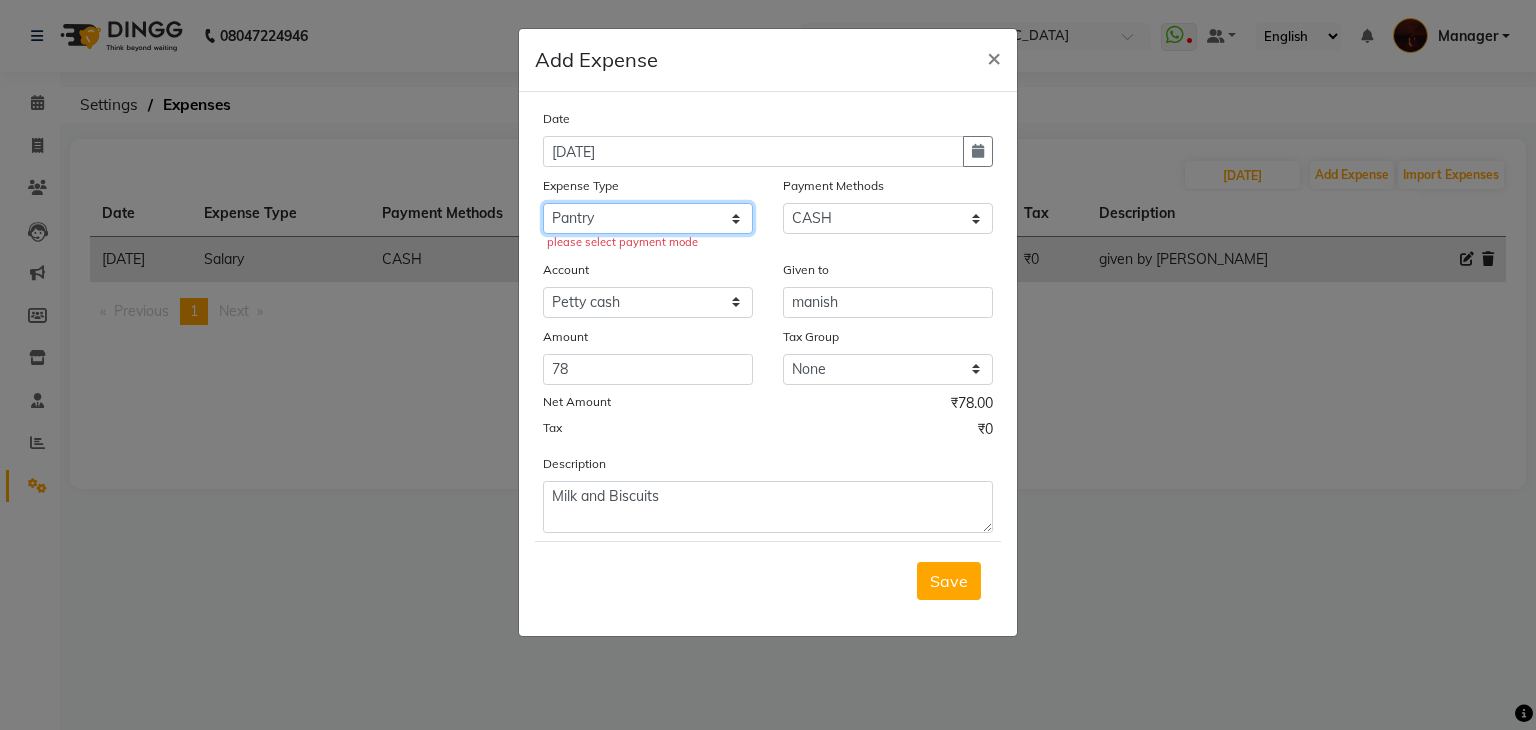 click on "Select acetone Advance Salary bank deposite BBMP Beauty products Bed charges BIRTHDAY CAKE Bonus Carpenter CASH EXPENSE VOUCHER Cash handover Client Refreshment coconut water for clients COFFEE coffee powder Commission Conveyance Cotton Courier decoration Diesel for generator Donation Drinking Water Electricity Eyelashes return Face mask floor cleaner flowers daily garbage generator diesel green tea GST handover HANDWASH House Keeping Material House keeping Salary Incentive Internet Bill juice LAUNDRY Maintainance Marketing Medical Membership Milk Milk miscelleneous Naturals salon NEWSPAPER O T Other Pantry PETROL Phone Bill Plants plumber pooja items Porter priest Product Purchase product return Product sale puja items RAPIDO Refund Rent Shop Rent Staff Accommodation Royalty Salary Staff cab charges Staff dinner Staff Flight Ticket Staff  Hiring from another Branch Staff Snacks Stationary sugar sweets TEAM DINNER TIPS Tissue Transgender Utilities Water Bottle Water cane week of salary Wi Fi Payment" 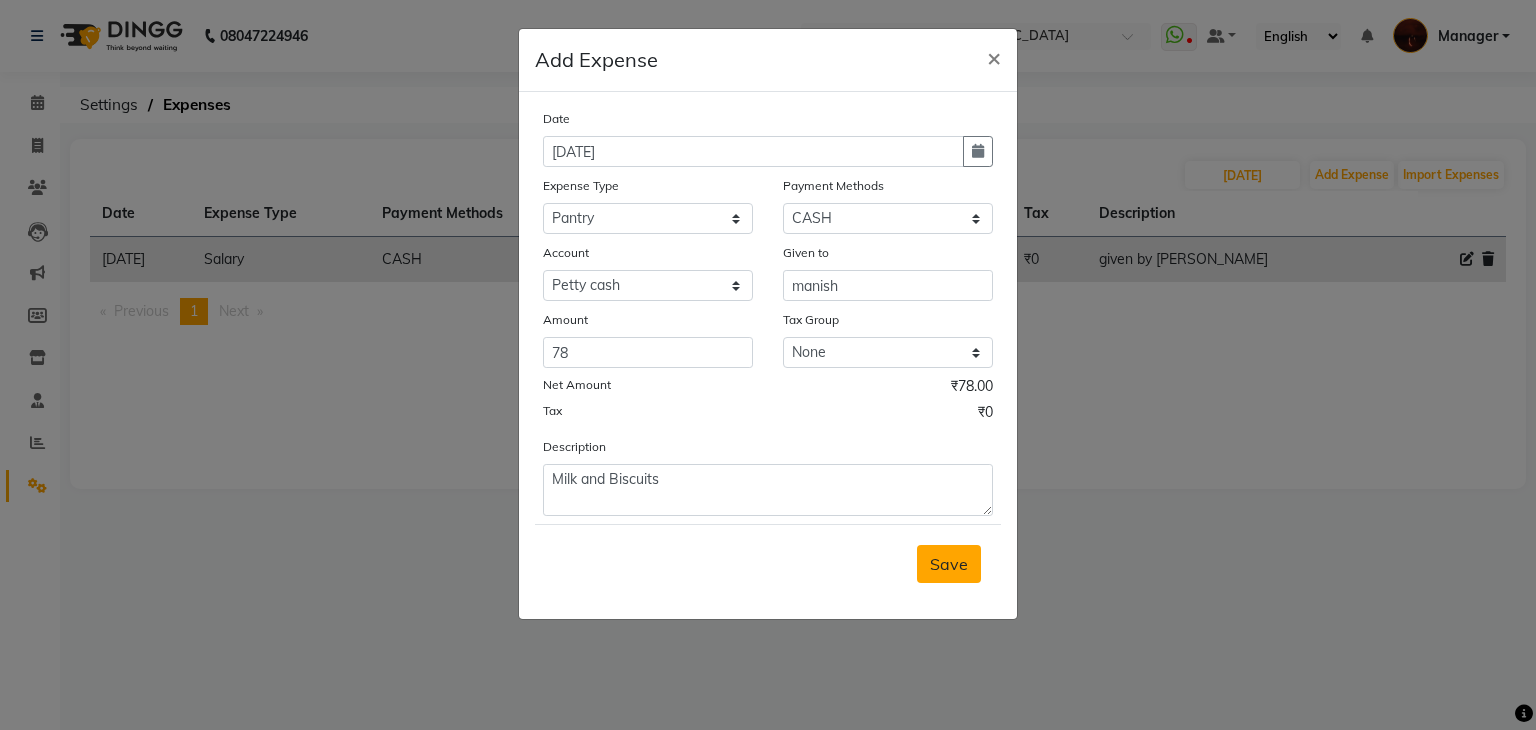 click on "Save" at bounding box center [949, 564] 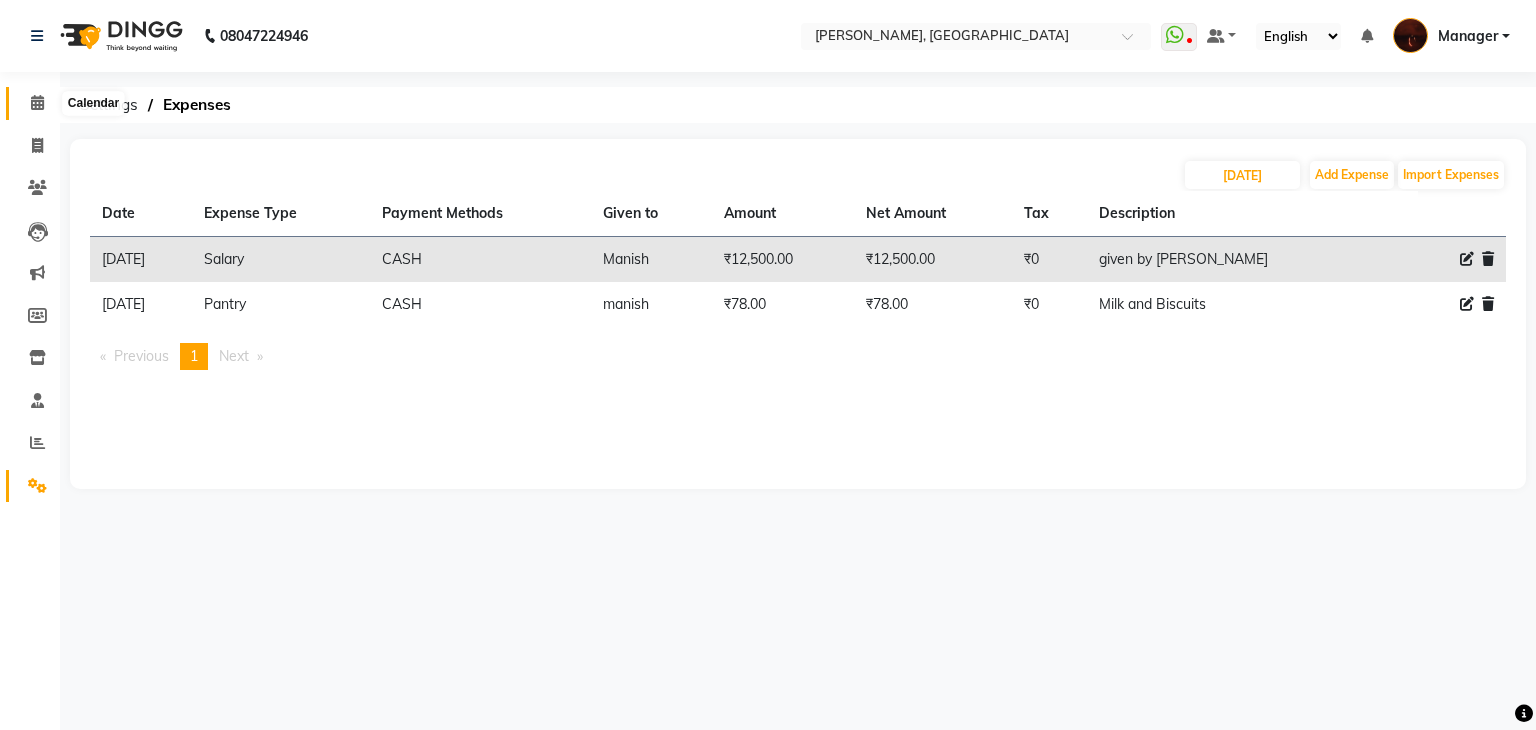 click 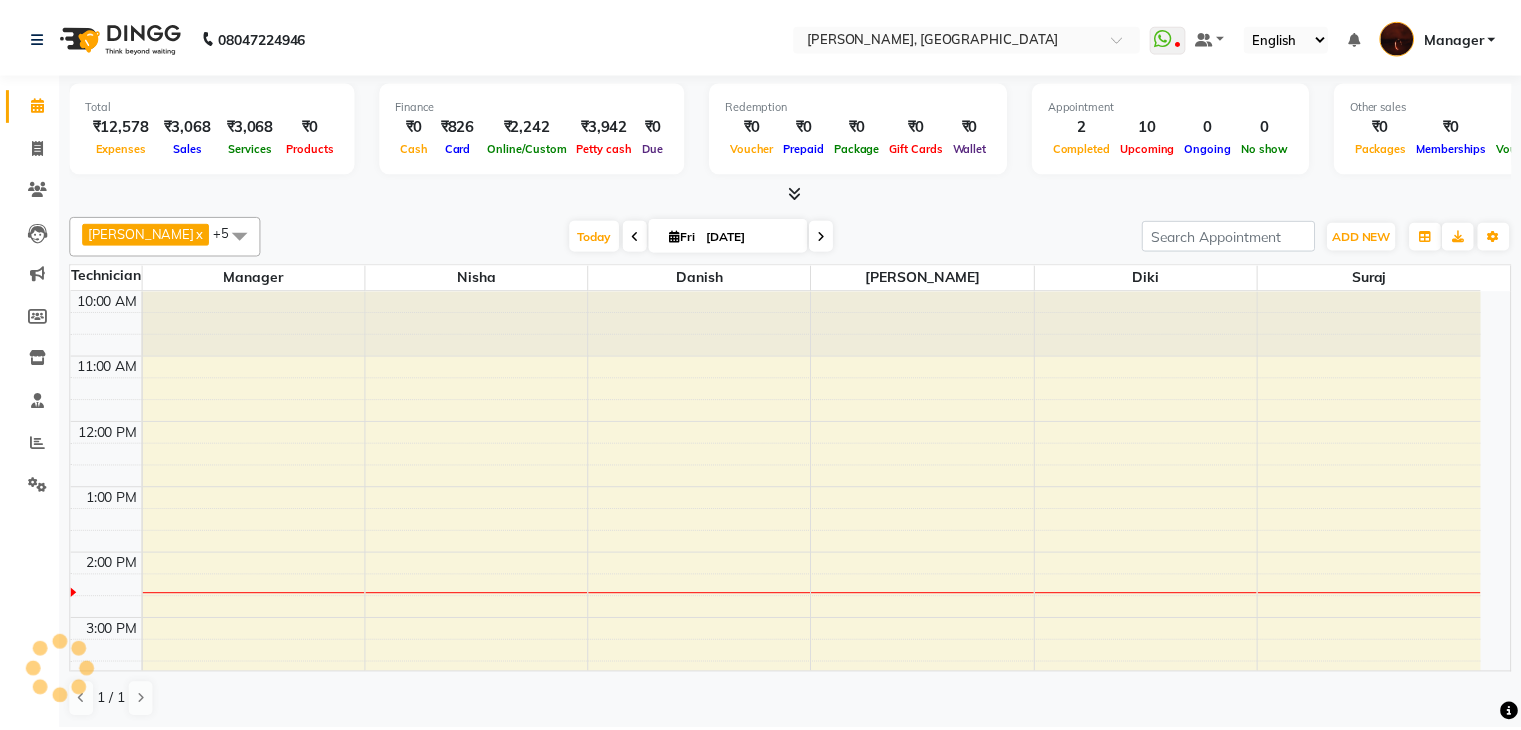 scroll, scrollTop: 0, scrollLeft: 0, axis: both 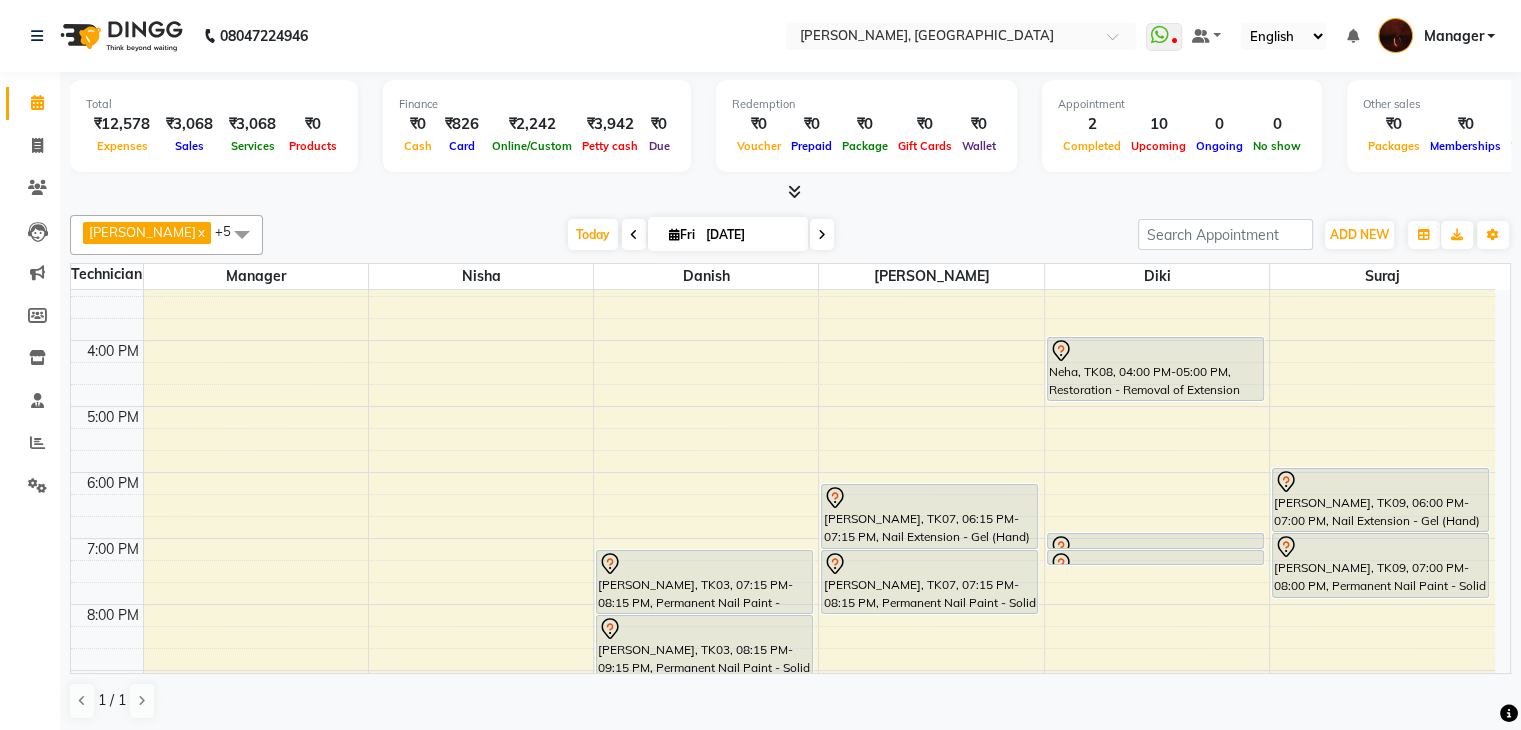 click at bounding box center (822, 235) 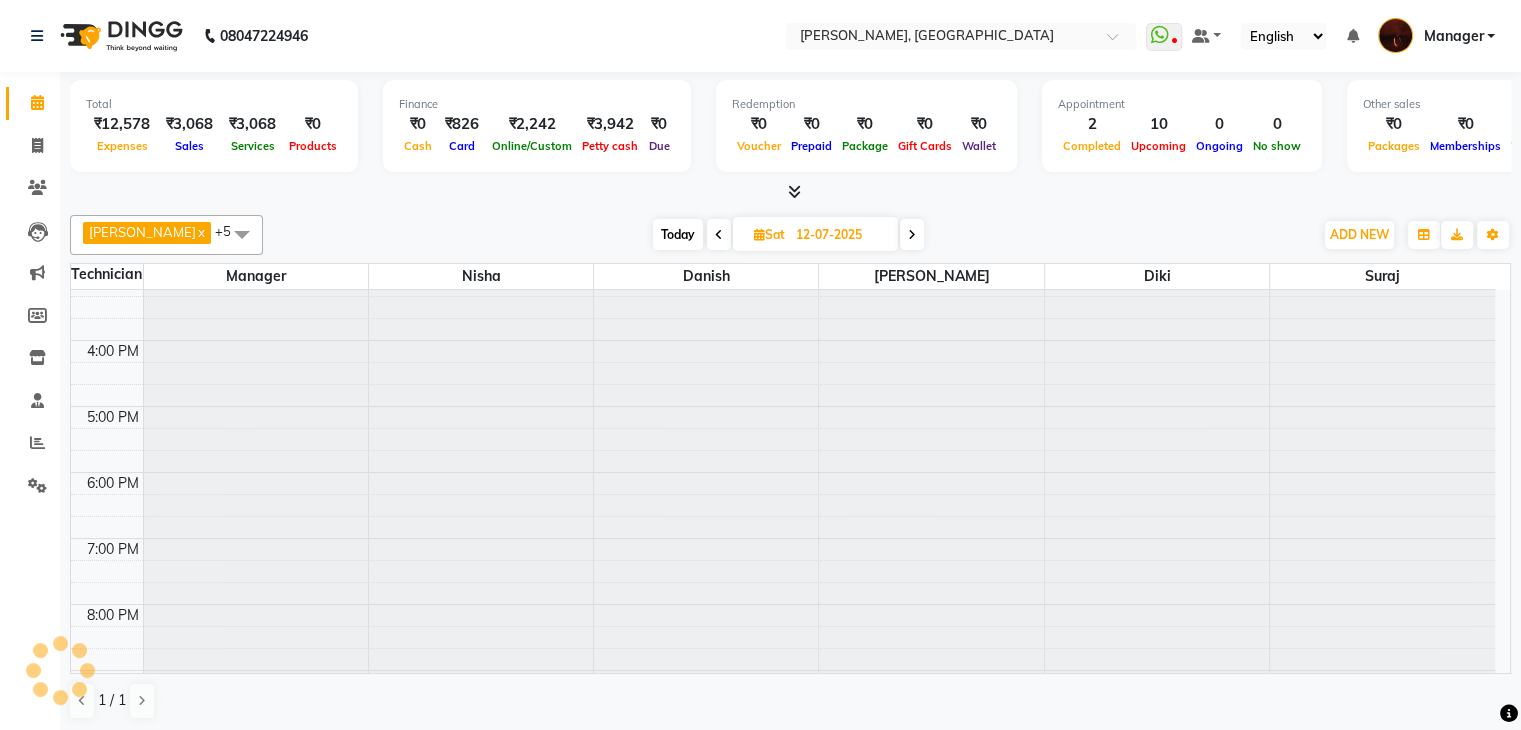 scroll, scrollTop: 263, scrollLeft: 0, axis: vertical 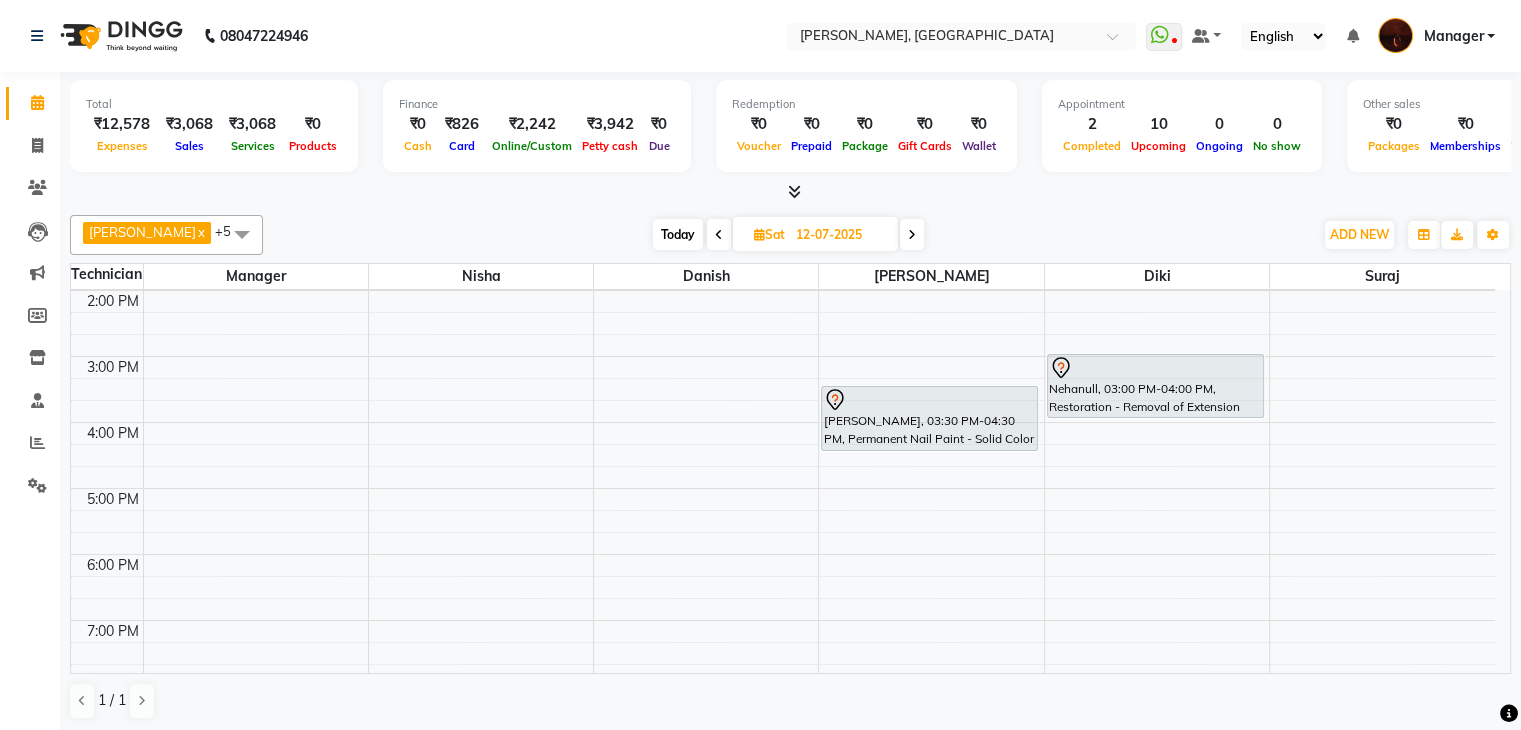 click on "Today" at bounding box center (678, 234) 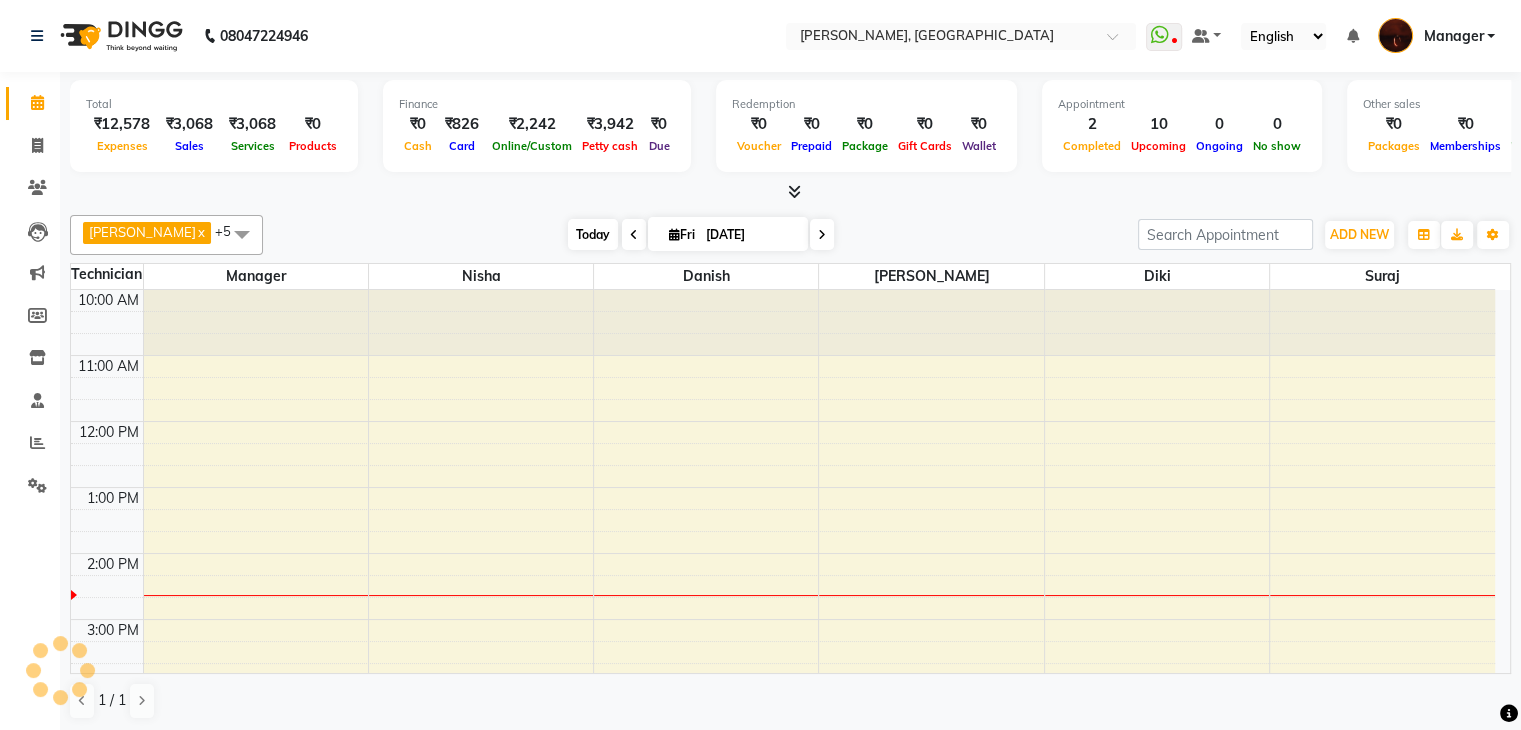 scroll, scrollTop: 263, scrollLeft: 0, axis: vertical 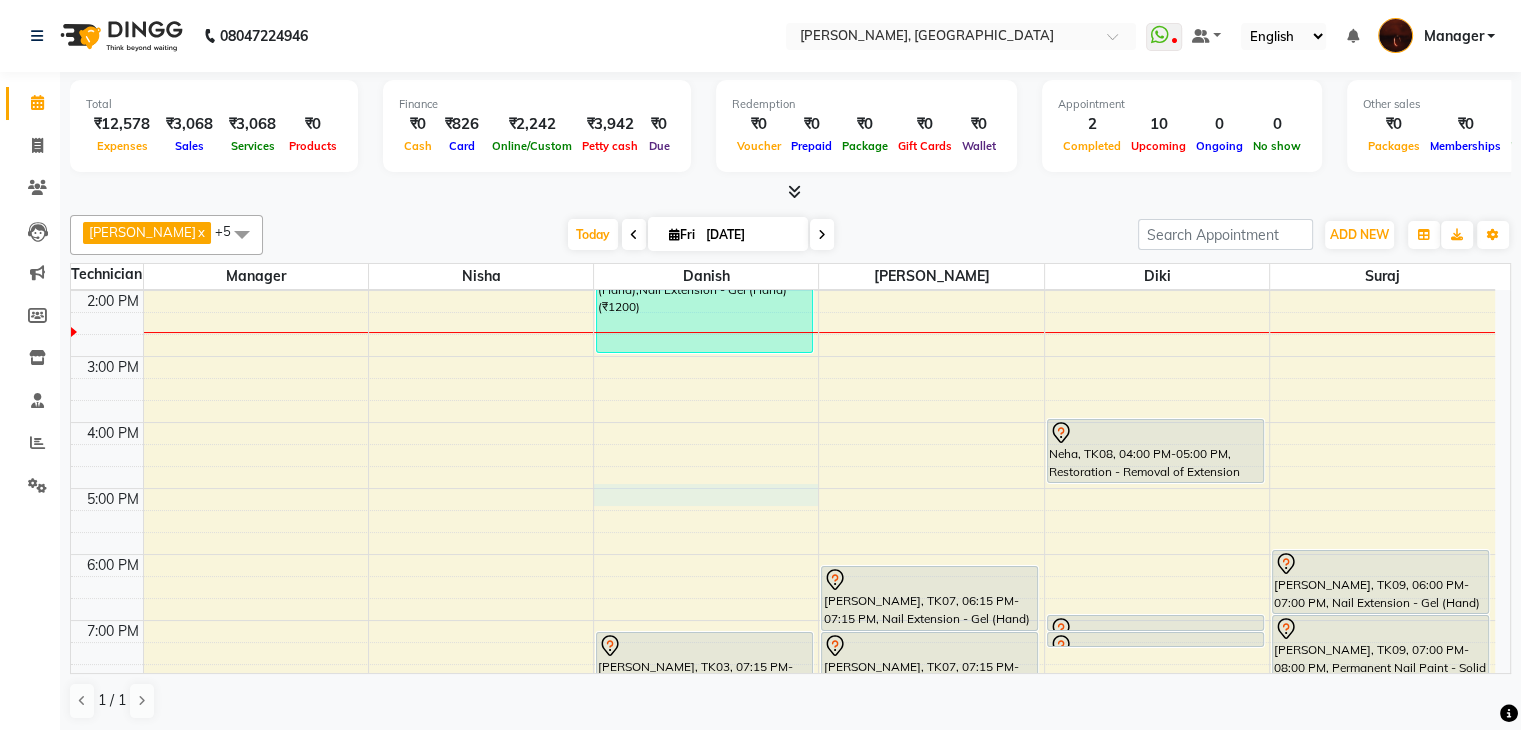 click on "10:00 AM 11:00 AM 12:00 PM 1:00 PM 2:00 PM 3:00 PM 4:00 PM 5:00 PM 6:00 PM 7:00 PM 8:00 PM 9:00 PM 10:00 PM             Bhavna, TK01, 12:00 PM-12:45 PM, Café H&F Pedicure     Indiranagar, TK05, 10:50 AM-11:50 AM, Permanent Nail Paint - Solid Color (Hand) (₹700)     Veena, TK02, 12:00 PM-01:00 PM, Nail Extension - Acrylic (Hand)     Veena, TK02, 01:00 PM-03:00 PM, Permanent Nail Paint - Solid Color (Hand),Nail Extension - Gel (Hand) (₹1200)             harshita, TK03, 07:15 PM-08:15 PM, Permanent Nail Paint - French (Hand)             harshita, TK03, 08:15 PM-09:15 PM, Permanent Nail Paint - Solid Color (Hand)             ishita, TK07, 06:15 PM-07:15 PM, Nail Extension - Gel (Hand)             ishita, TK07, 07:15 PM-08:15 PM, Permanent Nail Paint - Solid Color (Hand)             Neha, TK08, 04:00 PM-05:00 PM, Restoration - Removal of Extension (Hand)             Nalini, TK04, 07:00 PM-07:15 PM, Nail Art - Glitter Per Finger (Hand)" at bounding box center [783, 455] 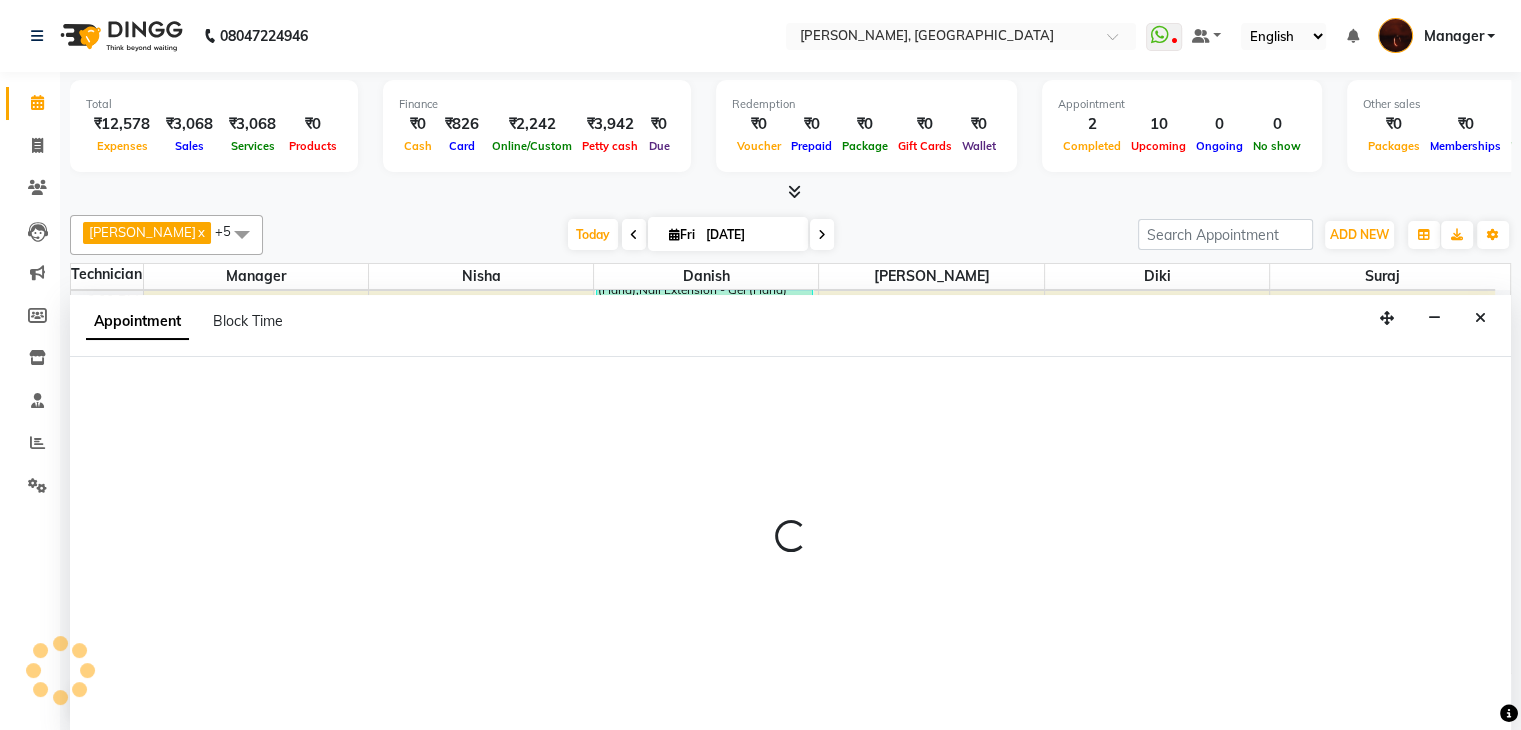 scroll, scrollTop: 1, scrollLeft: 0, axis: vertical 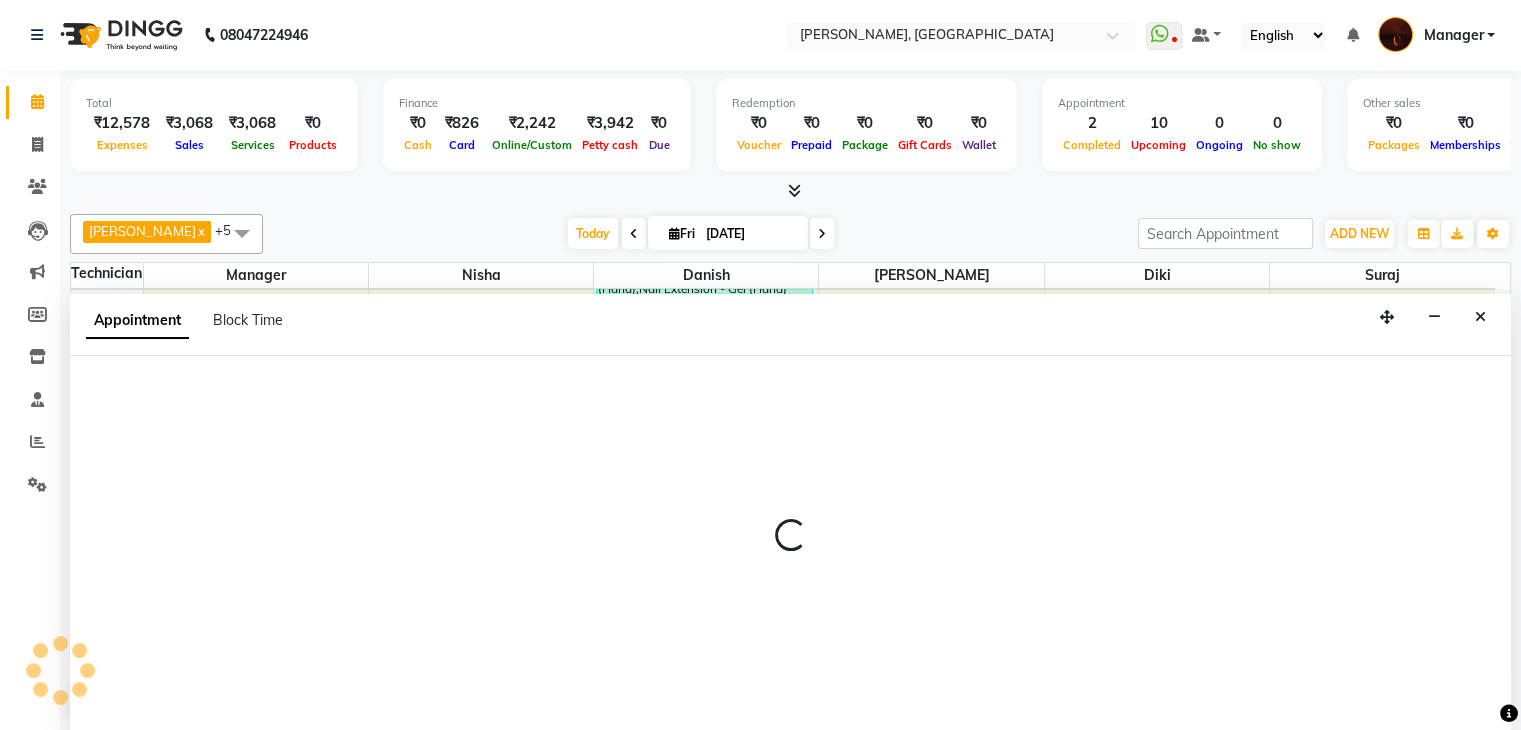 select on "20822" 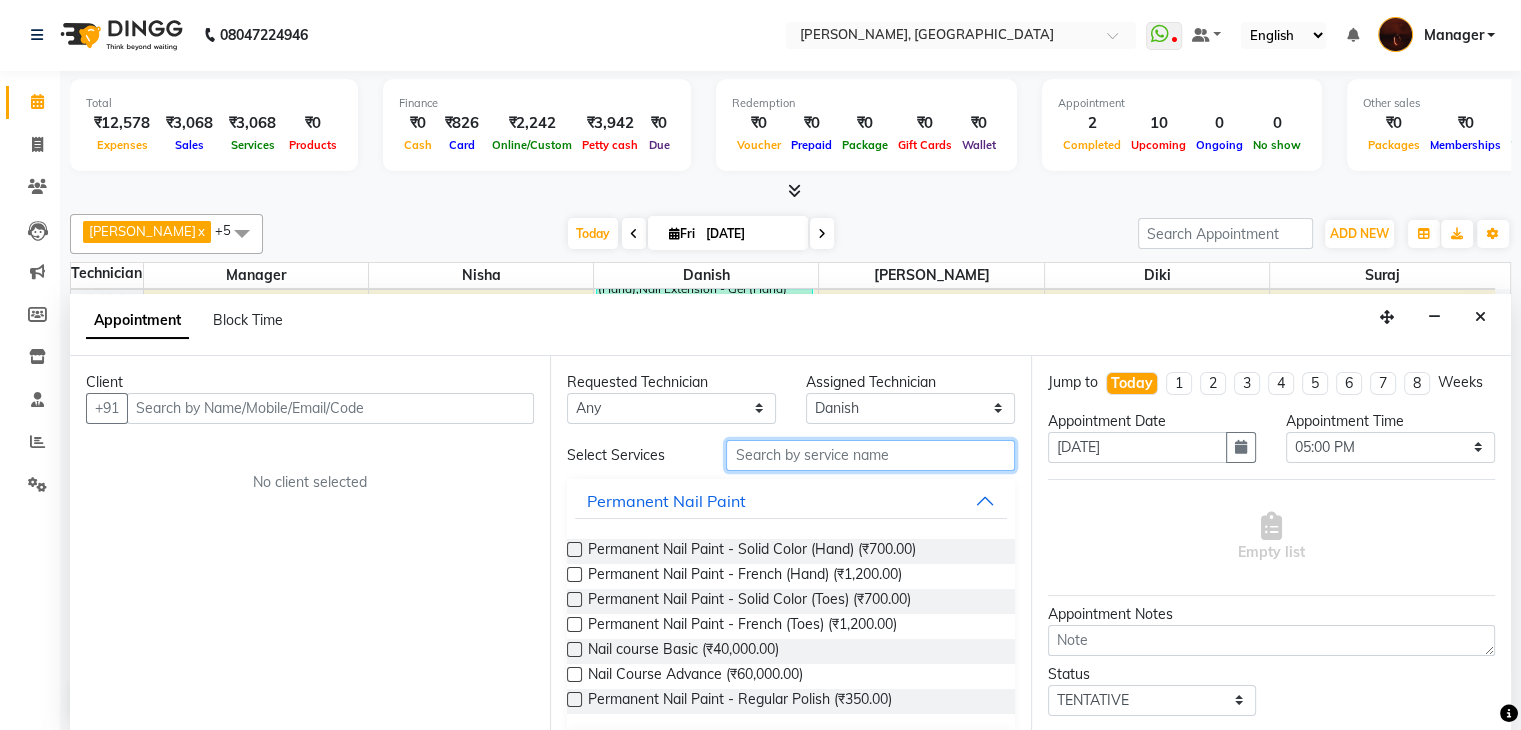 click at bounding box center (870, 455) 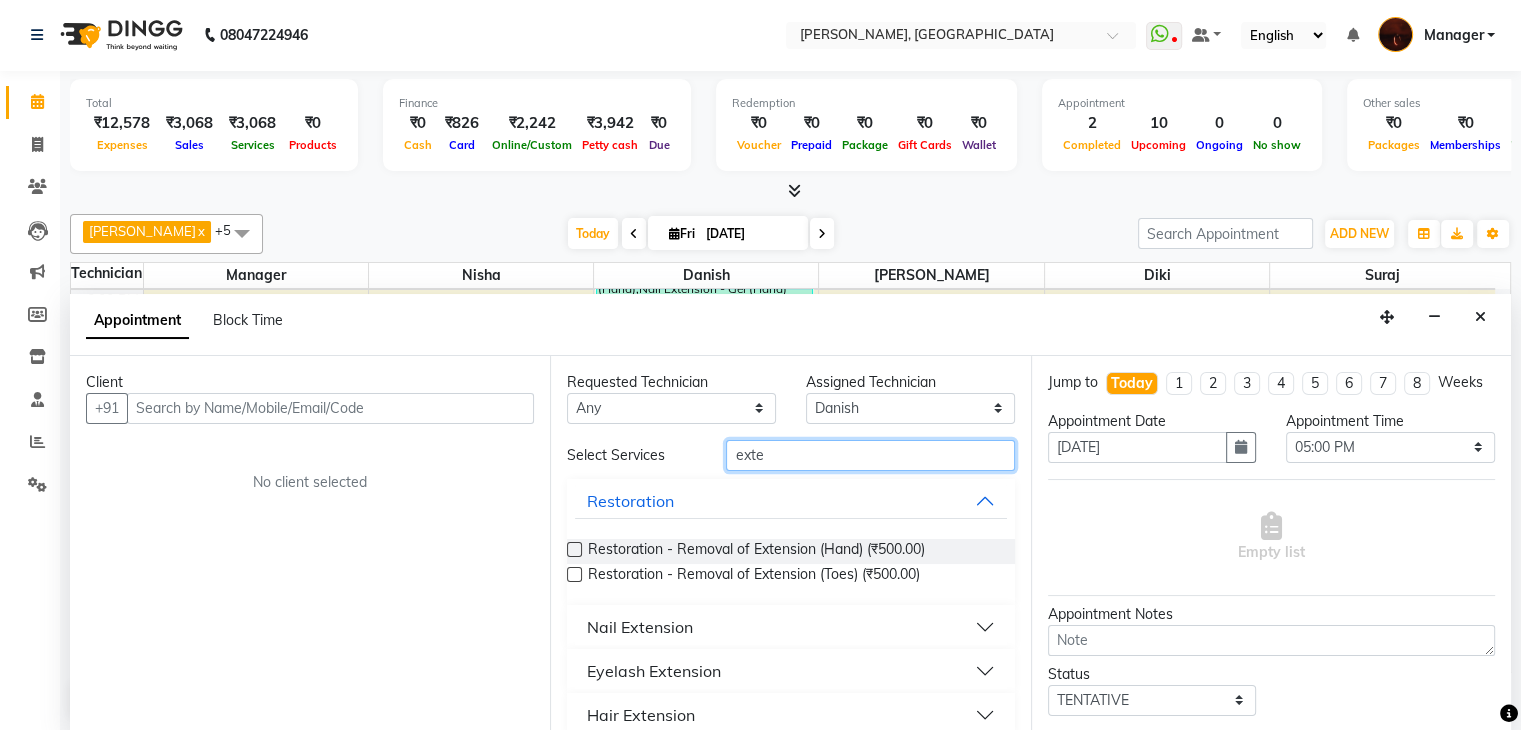 type on "exte" 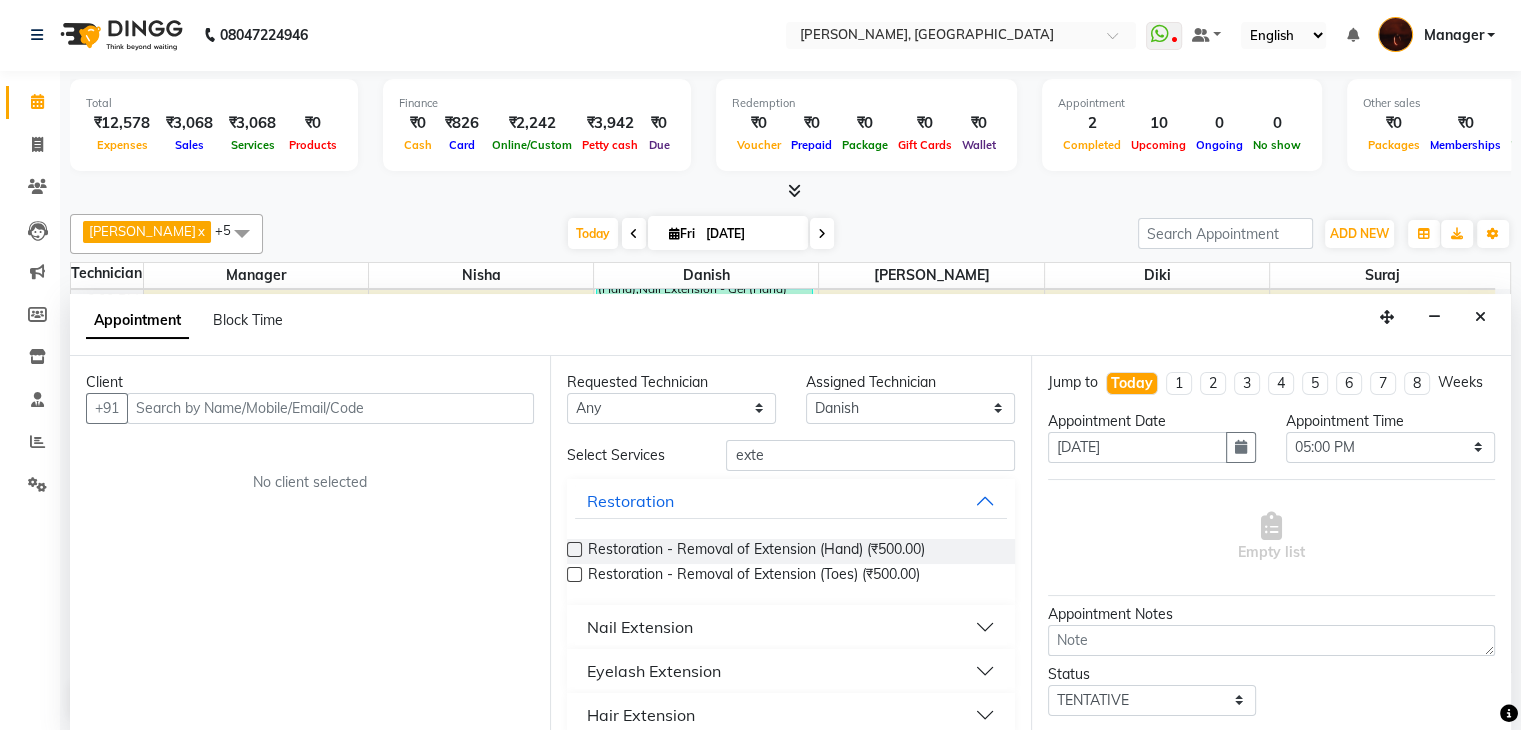 click on "Nail Extension" at bounding box center (640, 627) 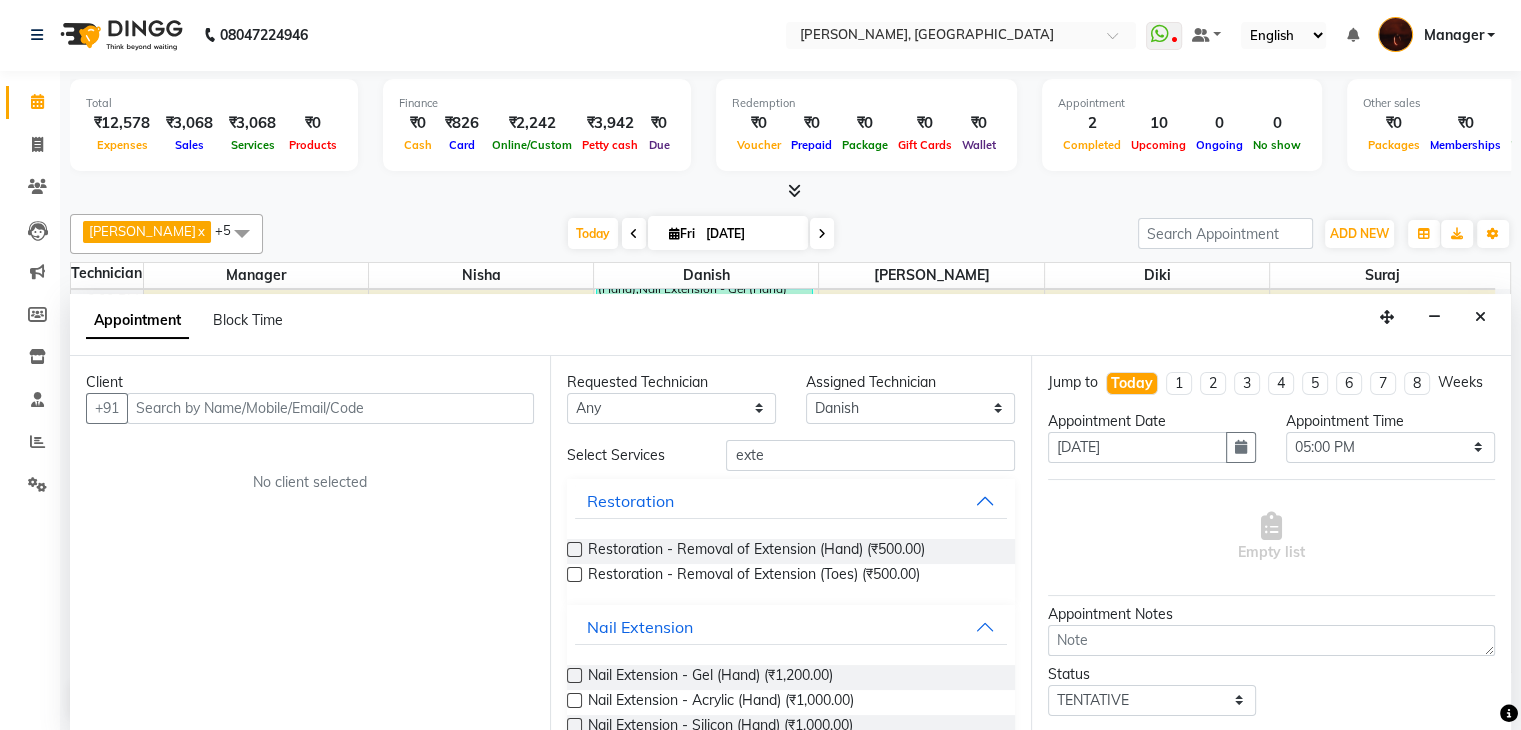 click at bounding box center (574, 675) 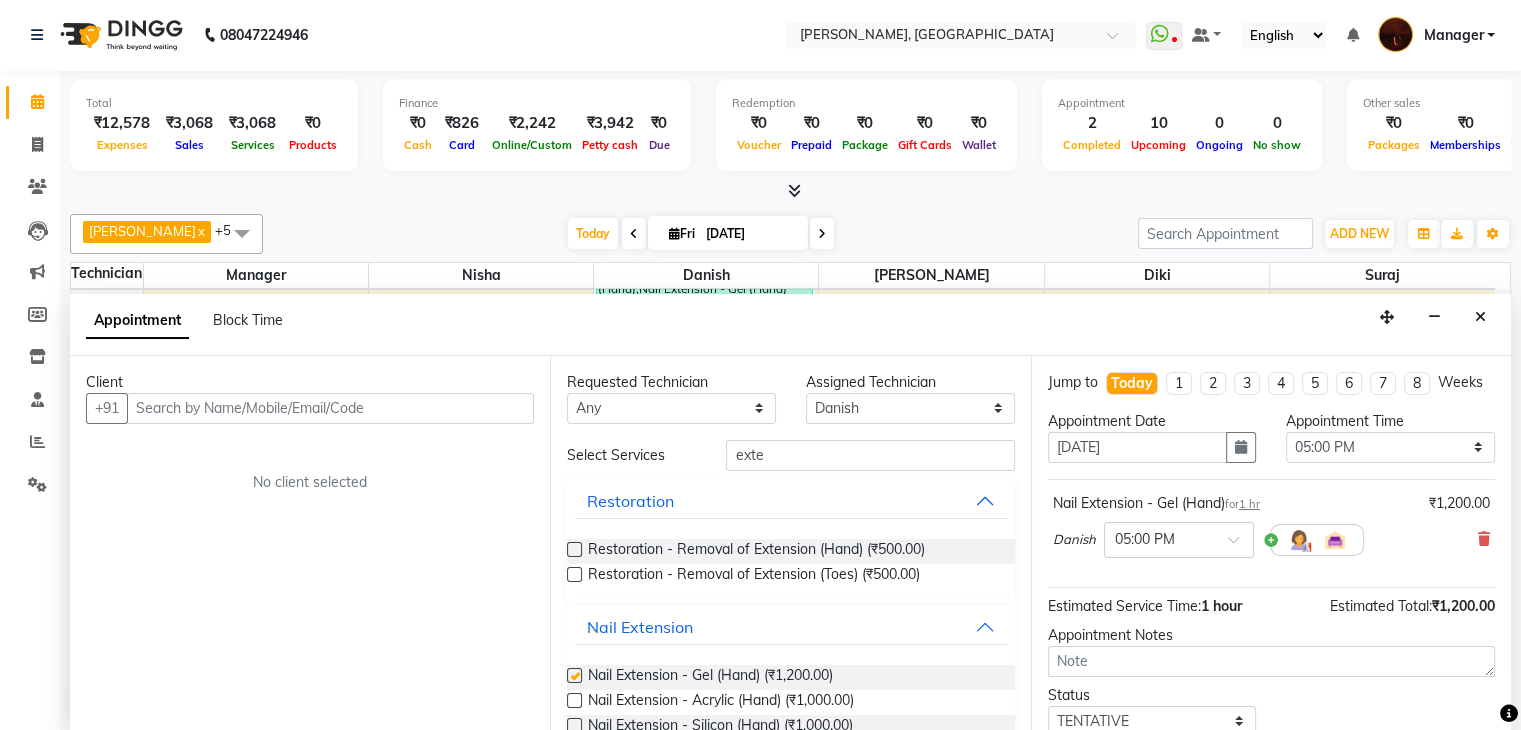 checkbox on "false" 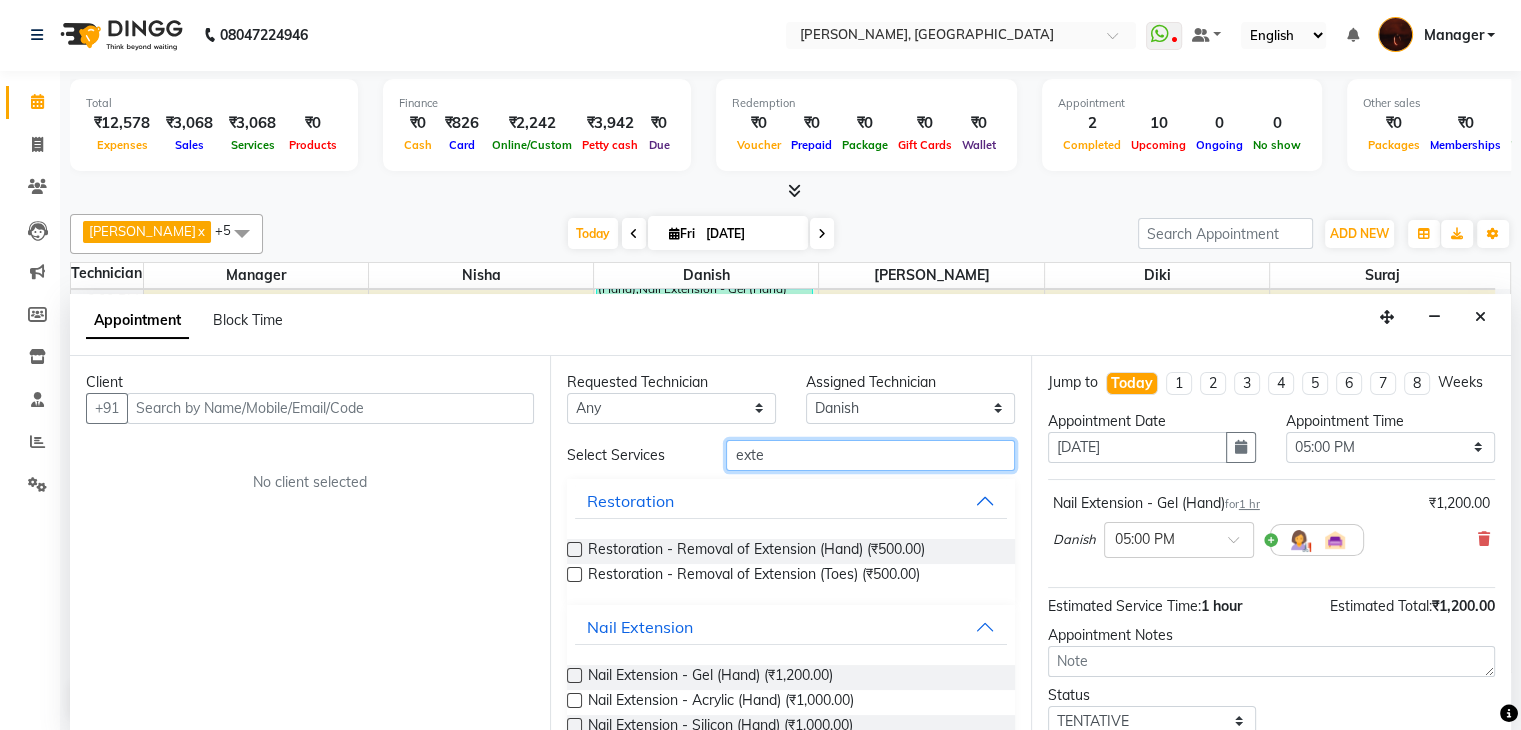 click on "exte" at bounding box center (870, 455) 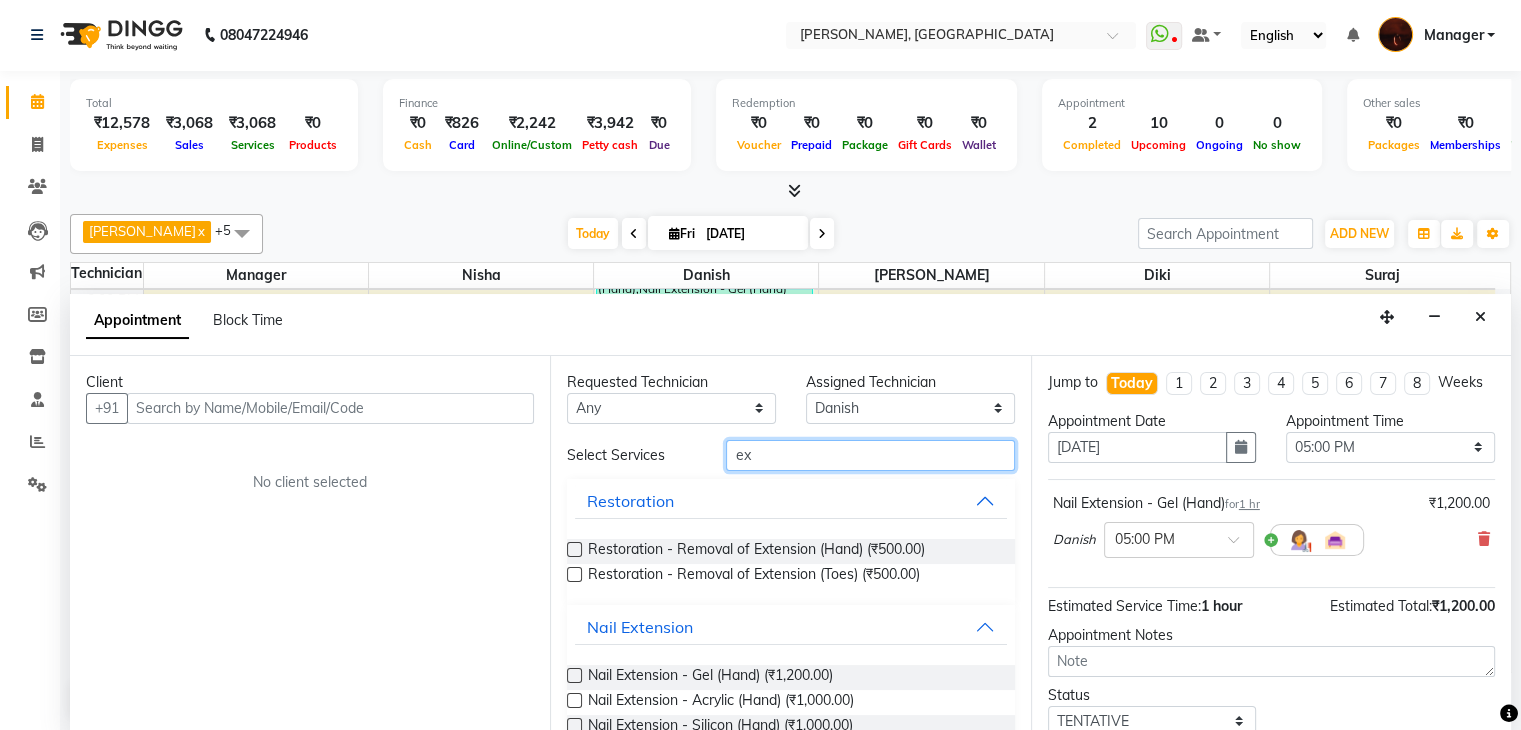 type on "e" 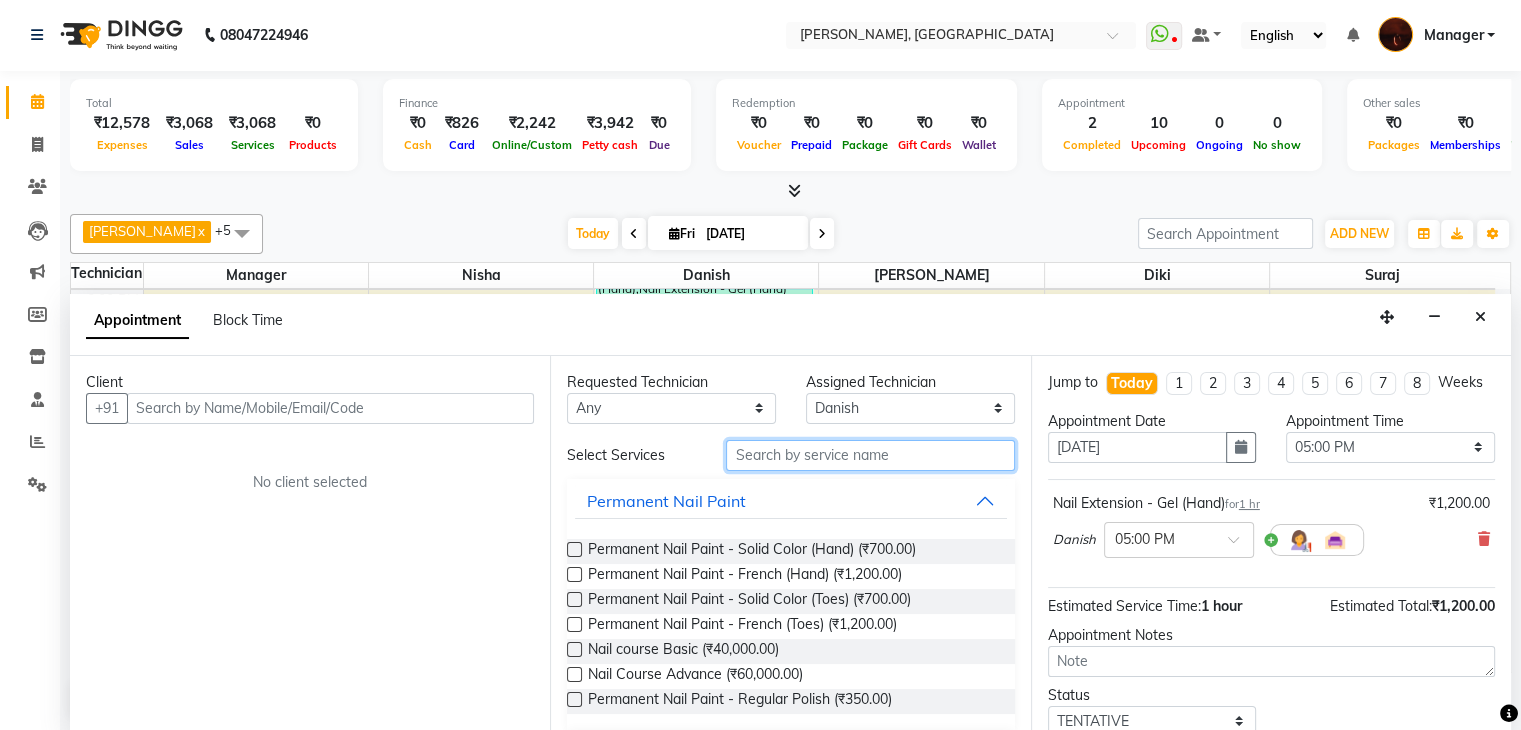 type 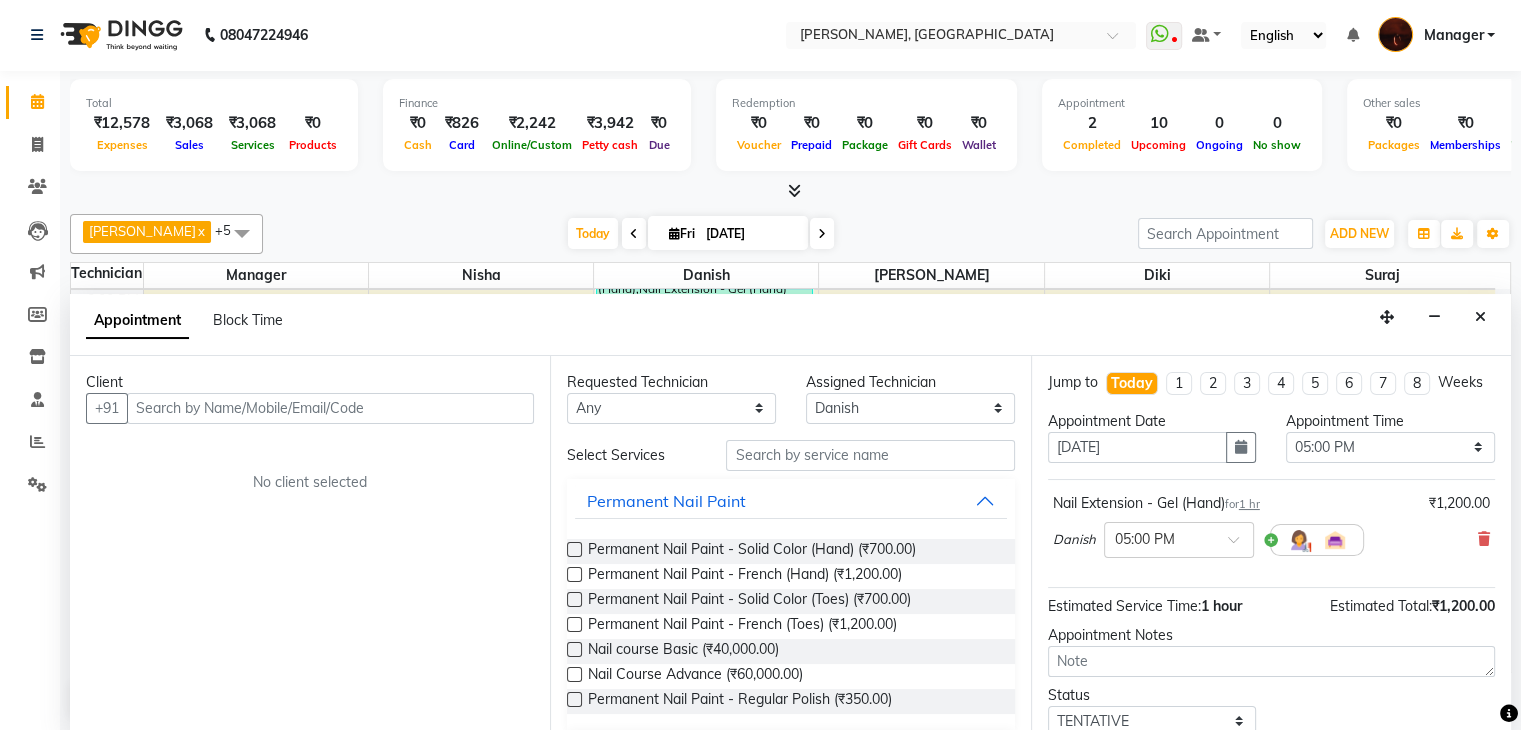 click at bounding box center [574, 549] 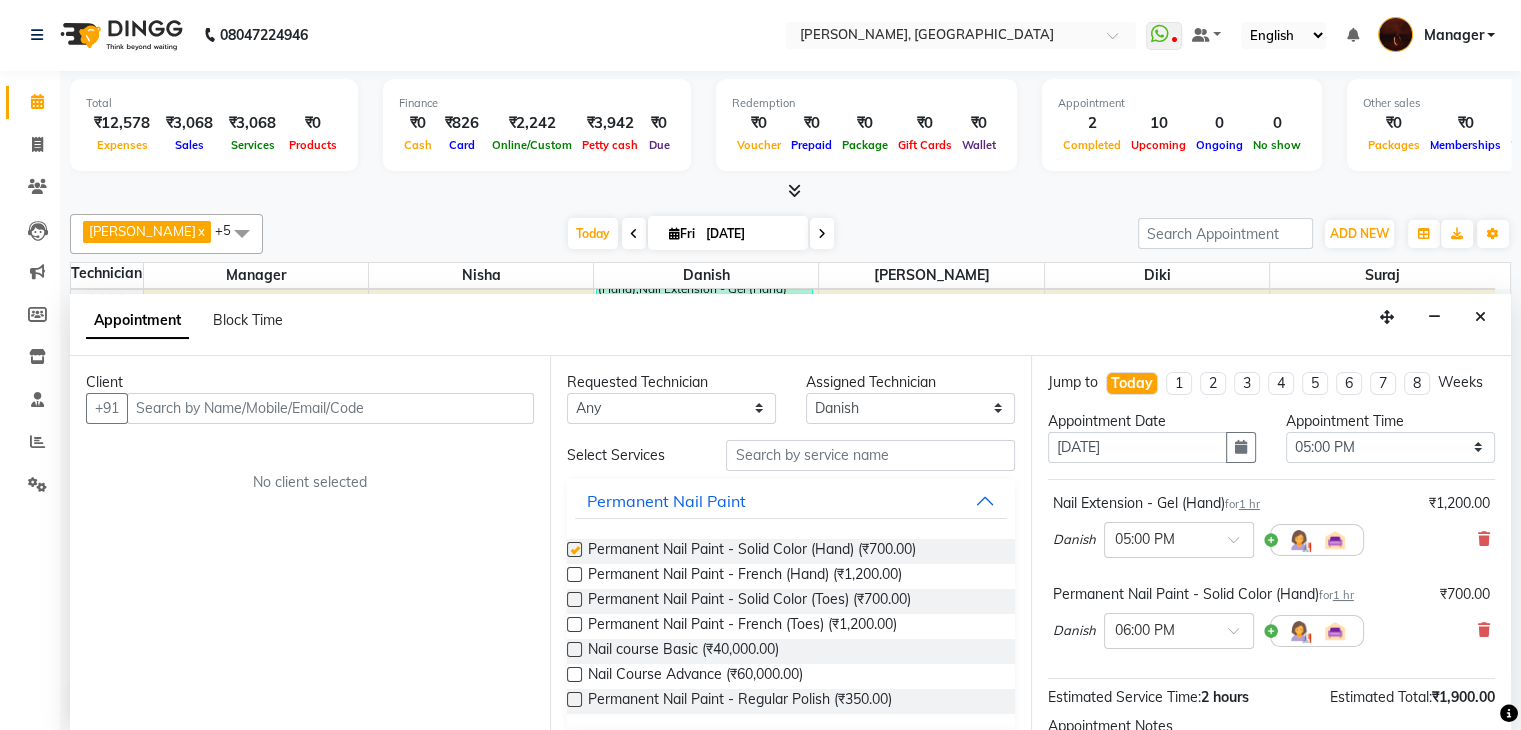 checkbox on "false" 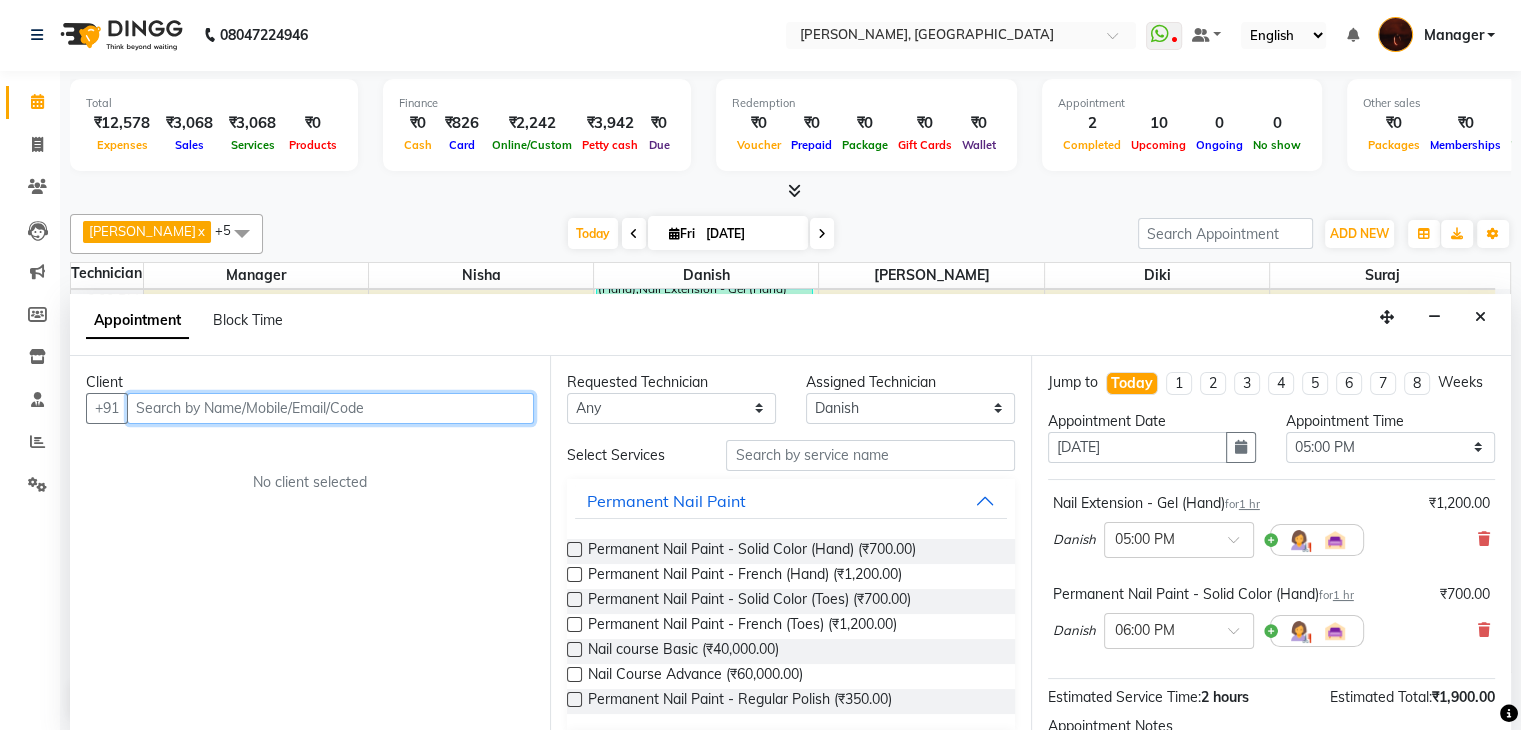 click at bounding box center [330, 408] 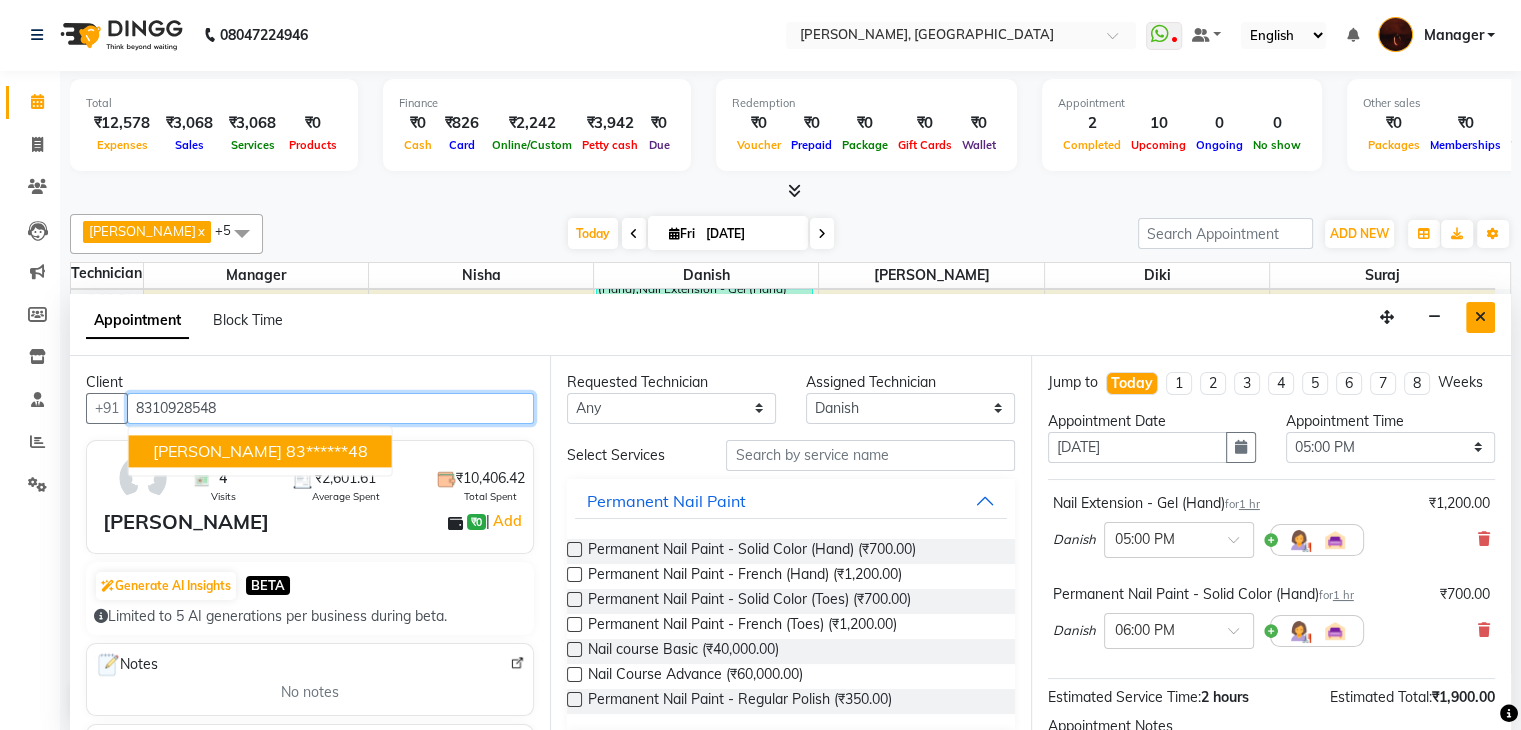 type on "8310928548" 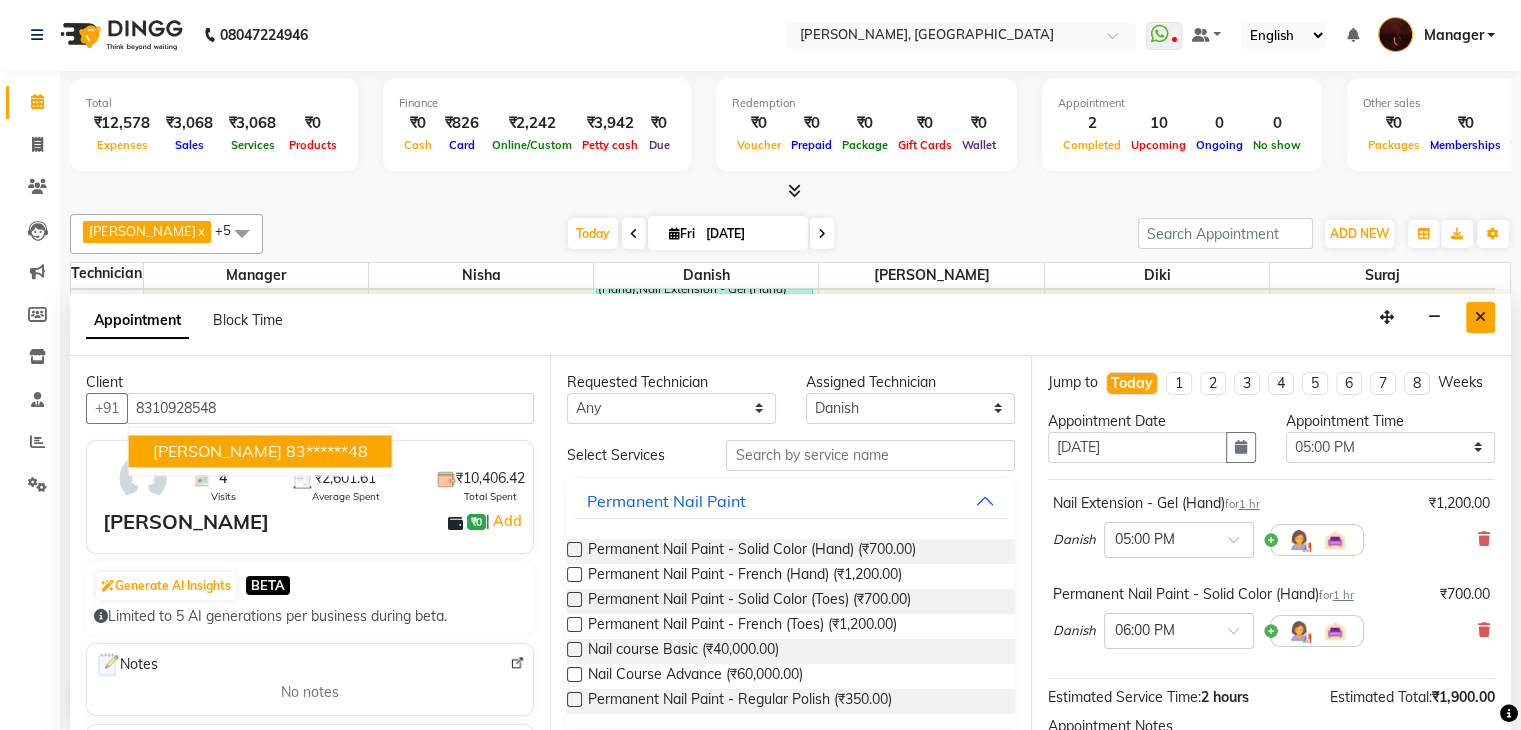 click at bounding box center (1480, 317) 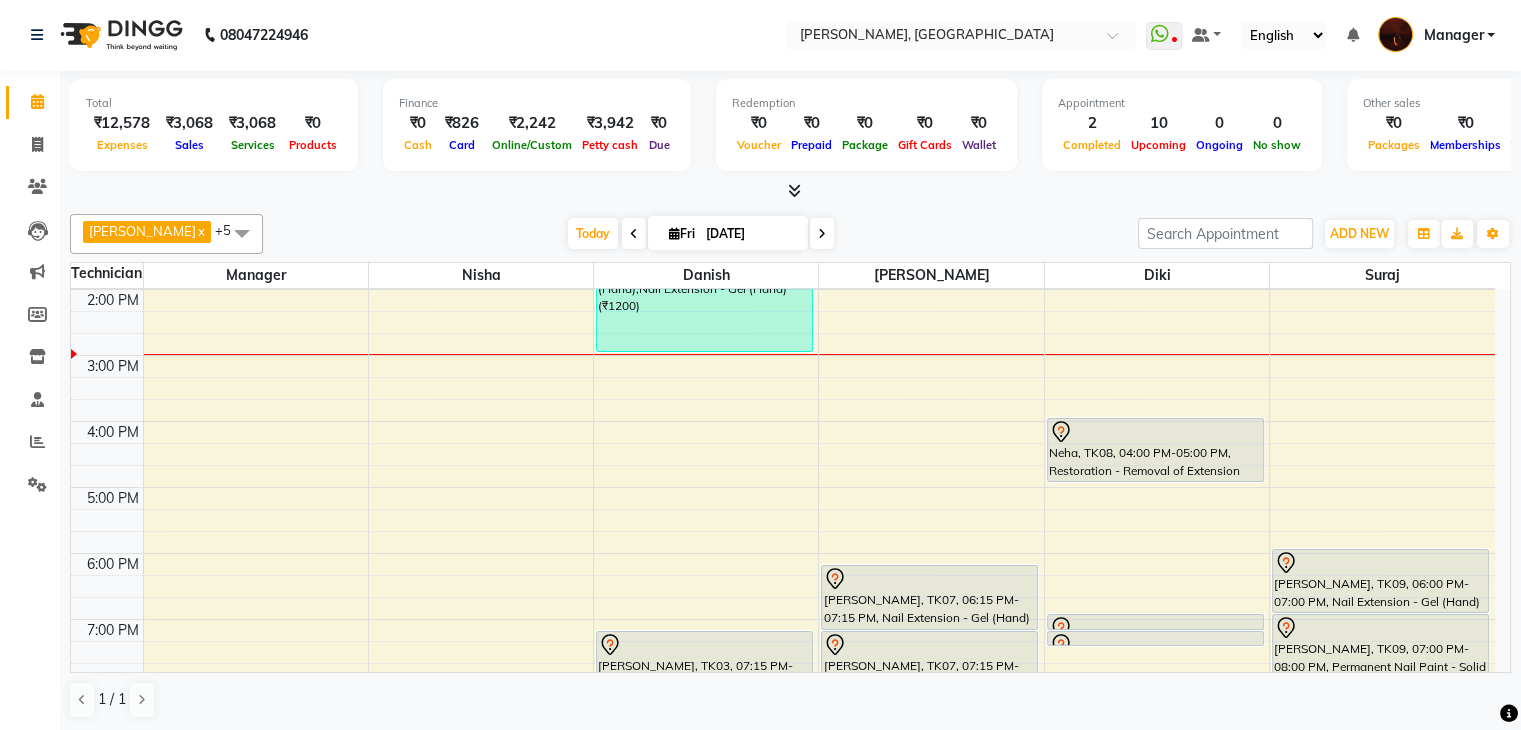 click at bounding box center [822, 234] 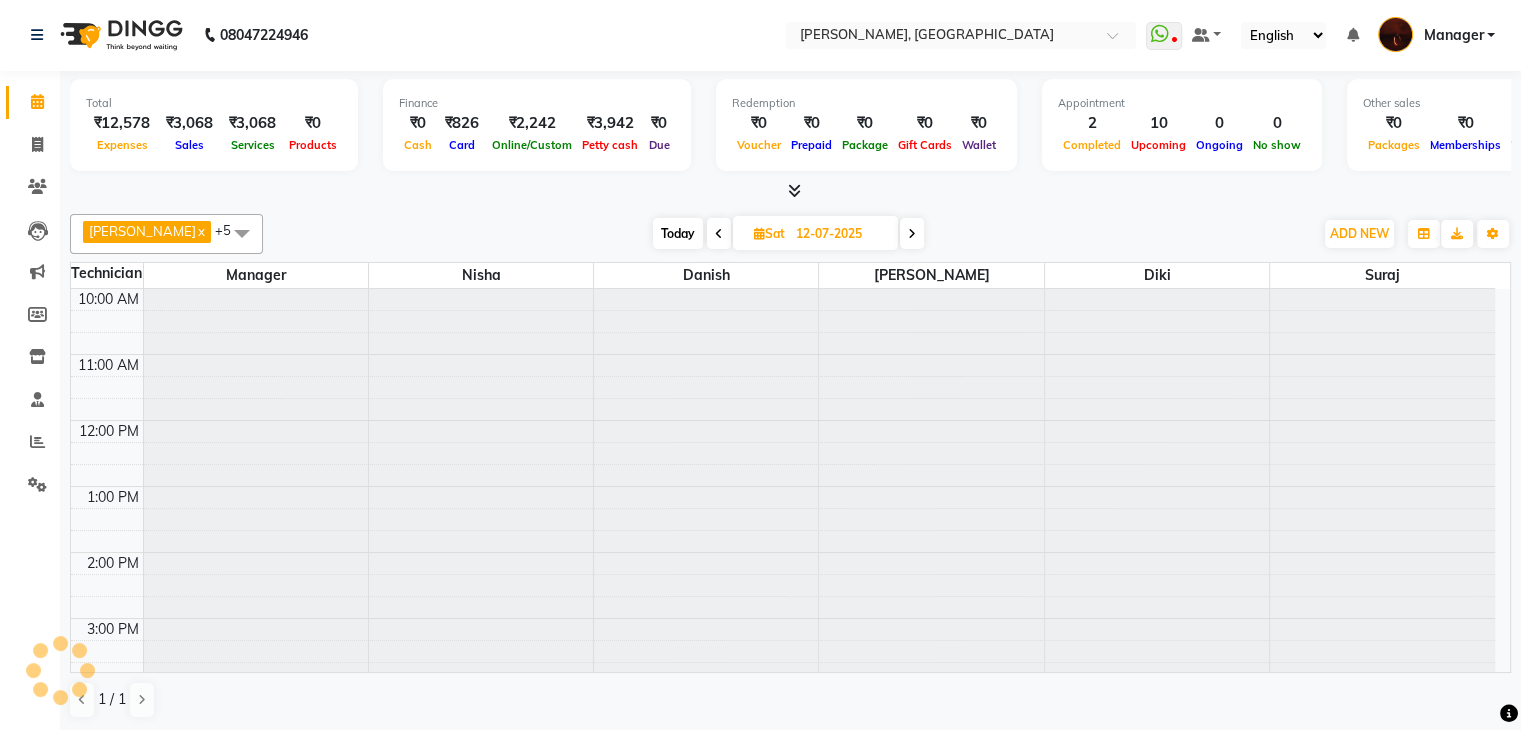 scroll, scrollTop: 328, scrollLeft: 0, axis: vertical 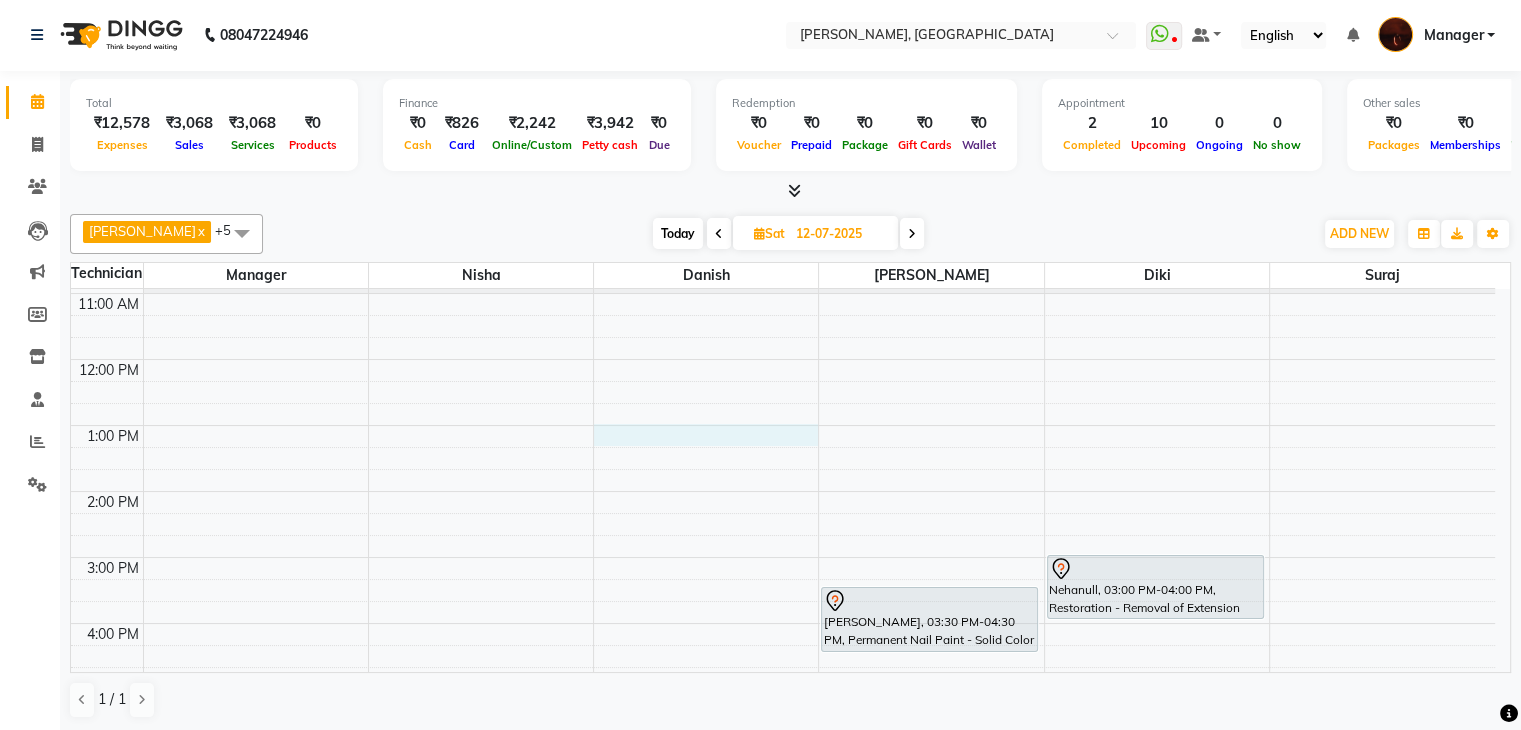 click on "10:00 AM 11:00 AM 12:00 PM 1:00 PM 2:00 PM 3:00 PM 4:00 PM 5:00 PM 6:00 PM 7:00 PM 8:00 PM 9:00 PM 10:00 PM             Sahana, 03:30 PM-04:30 PM, Permanent Nail Paint - Solid Color (Hand)             Nehanull, 03:00 PM-04:00 PM, Restoration - Removal of Extension (Hand)" at bounding box center [783, 656] 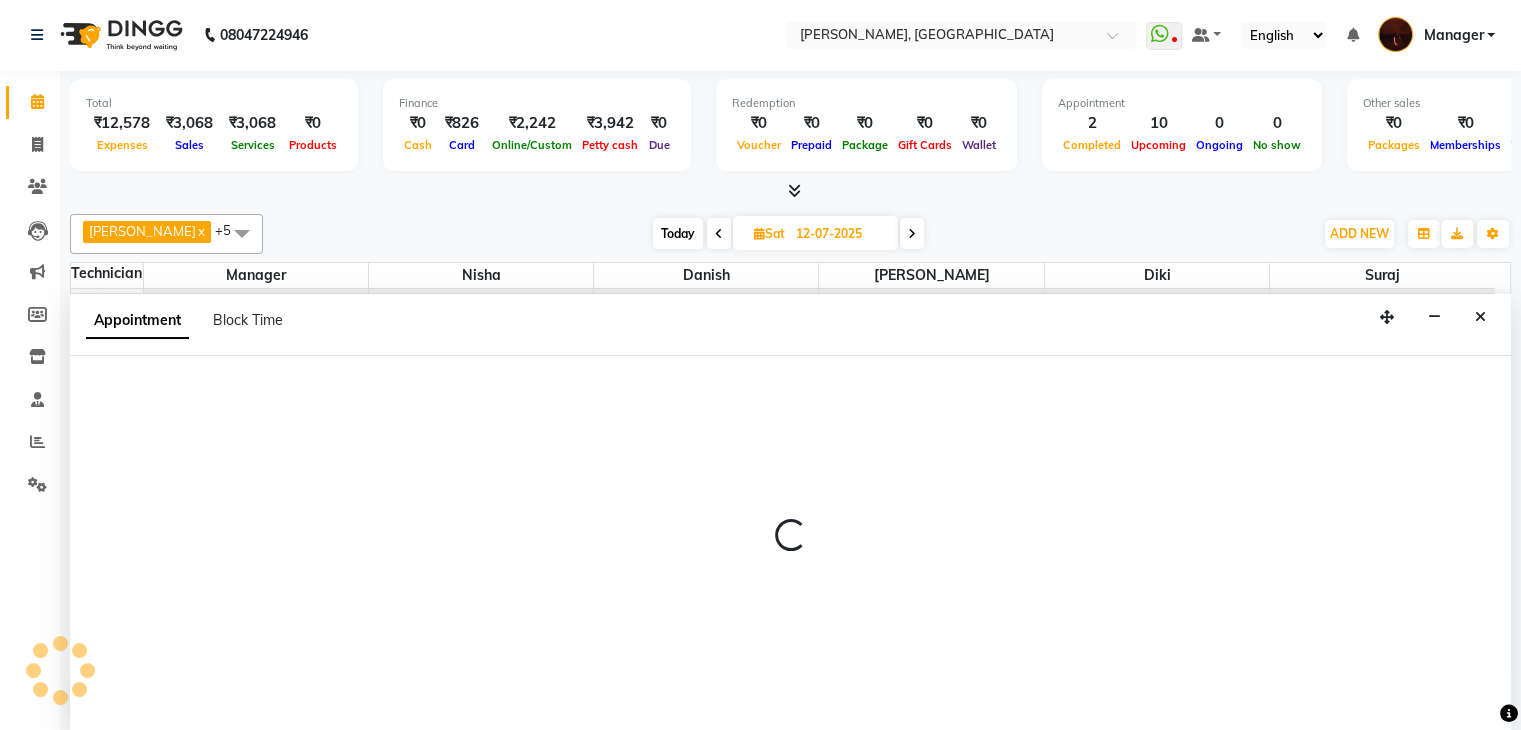 select on "20822" 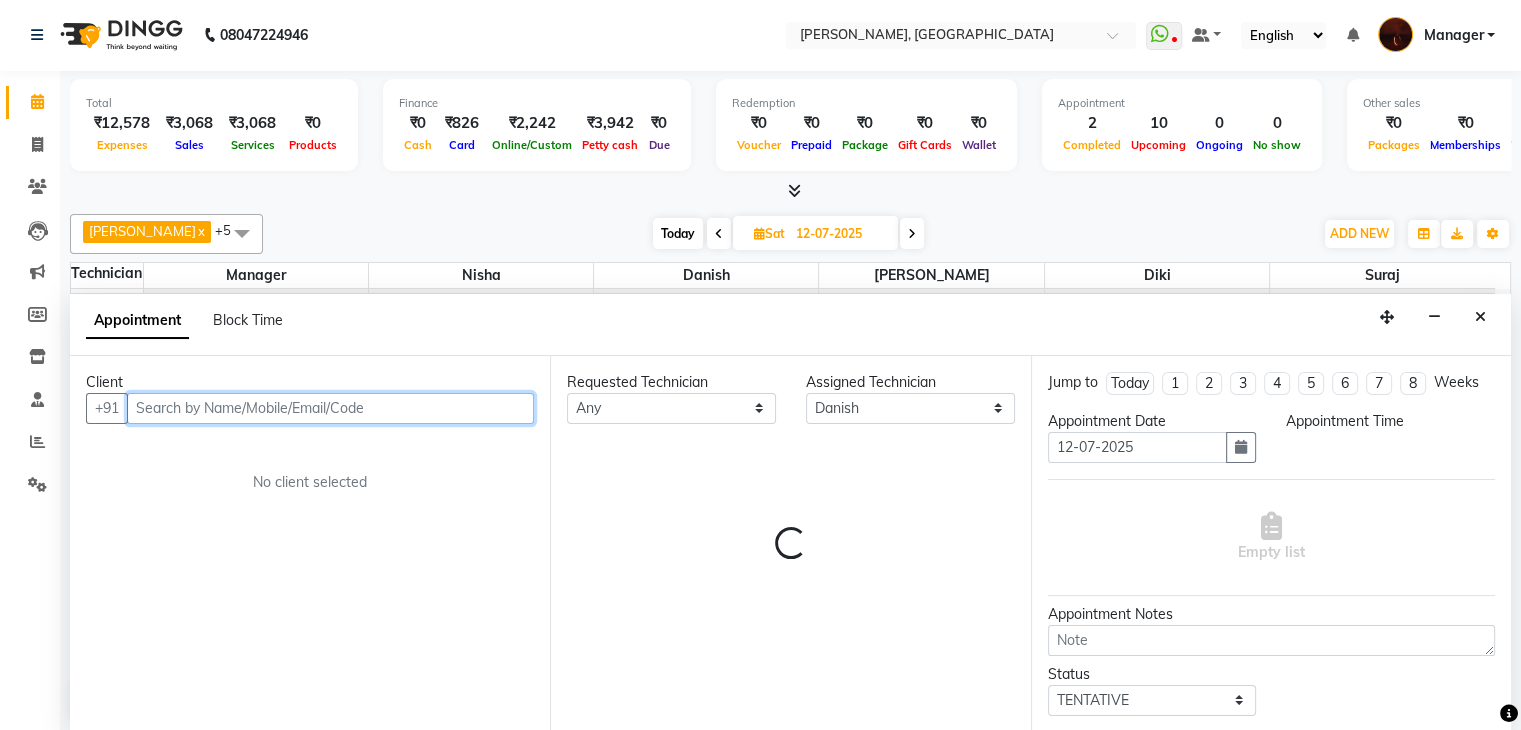 select on "780" 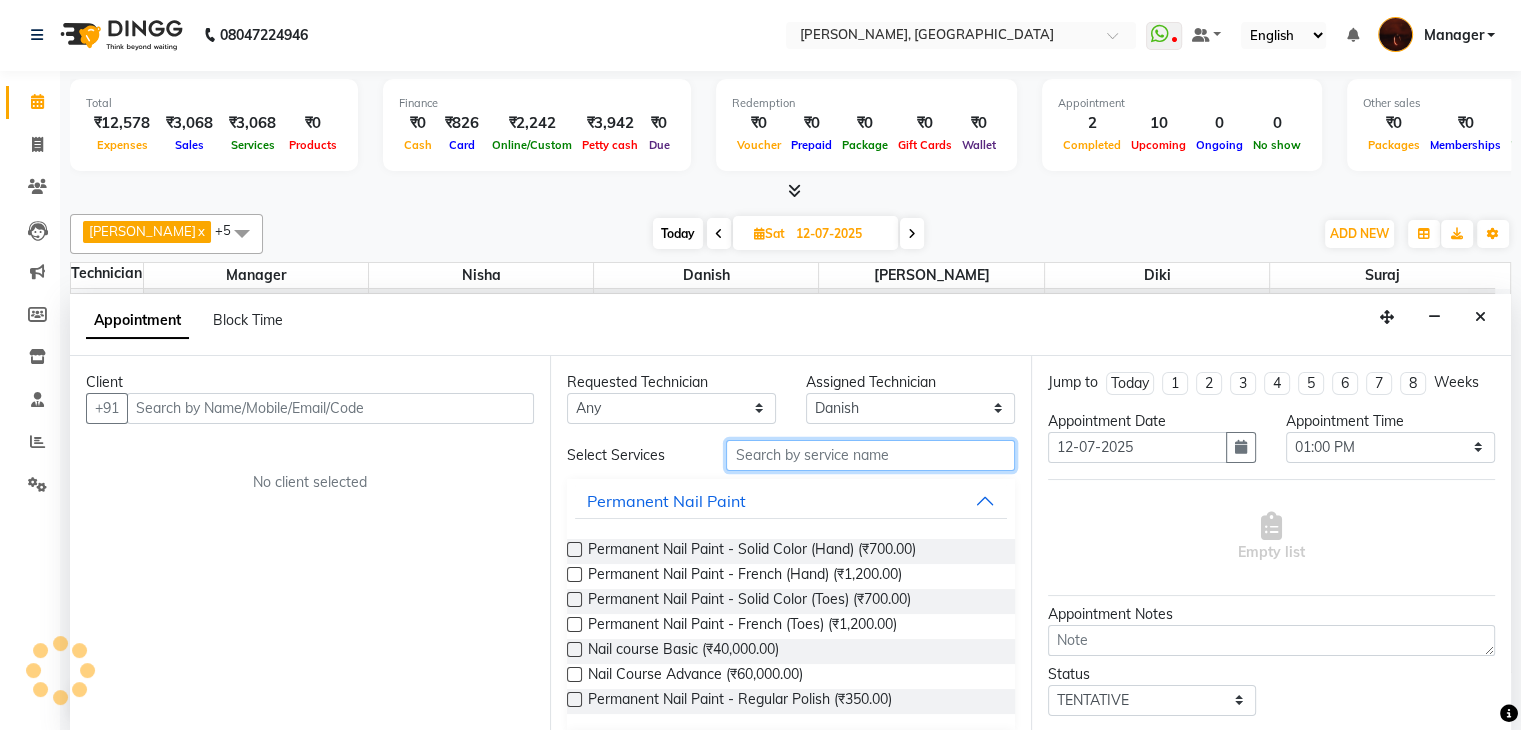 click at bounding box center [870, 455] 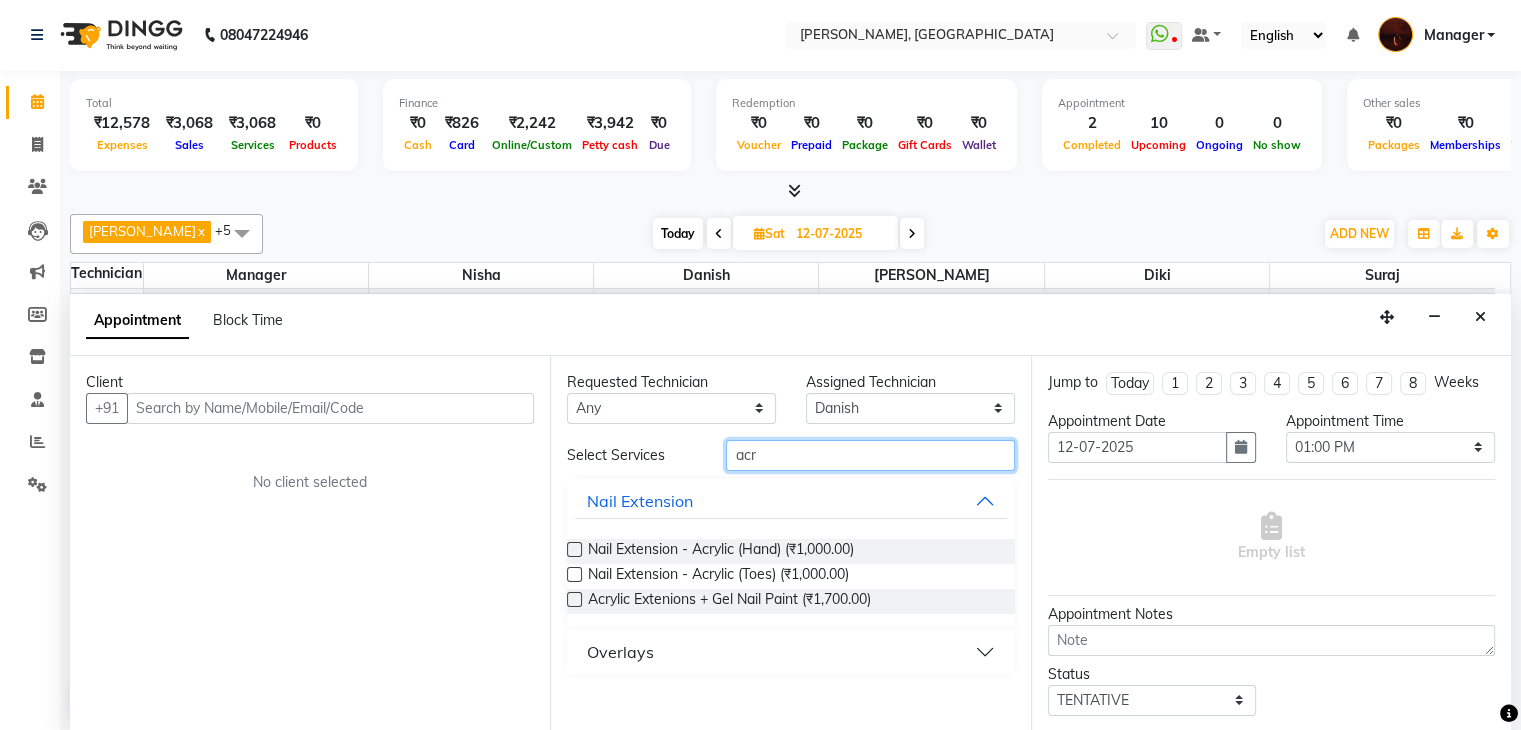 type on "acr" 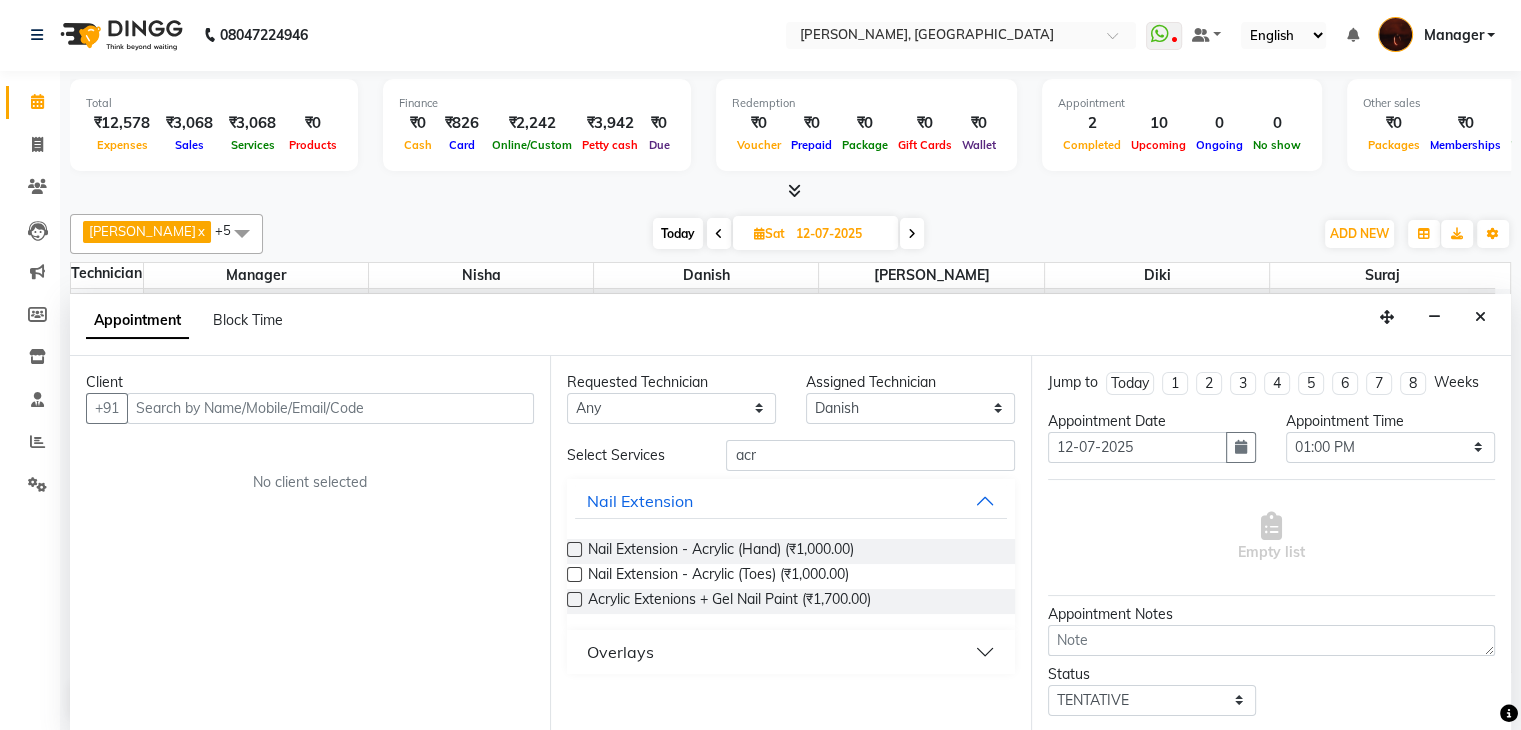 click at bounding box center [574, 549] 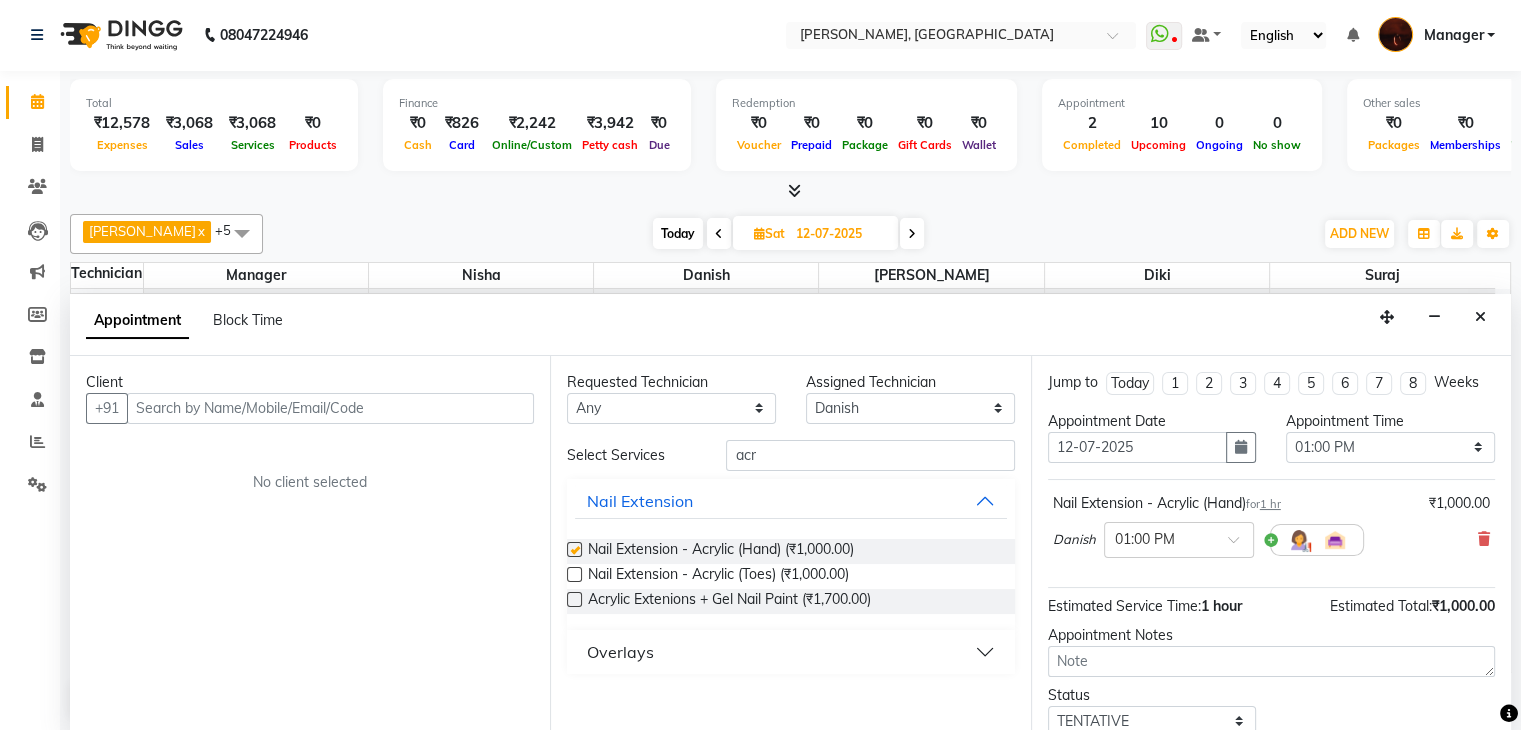 checkbox on "false" 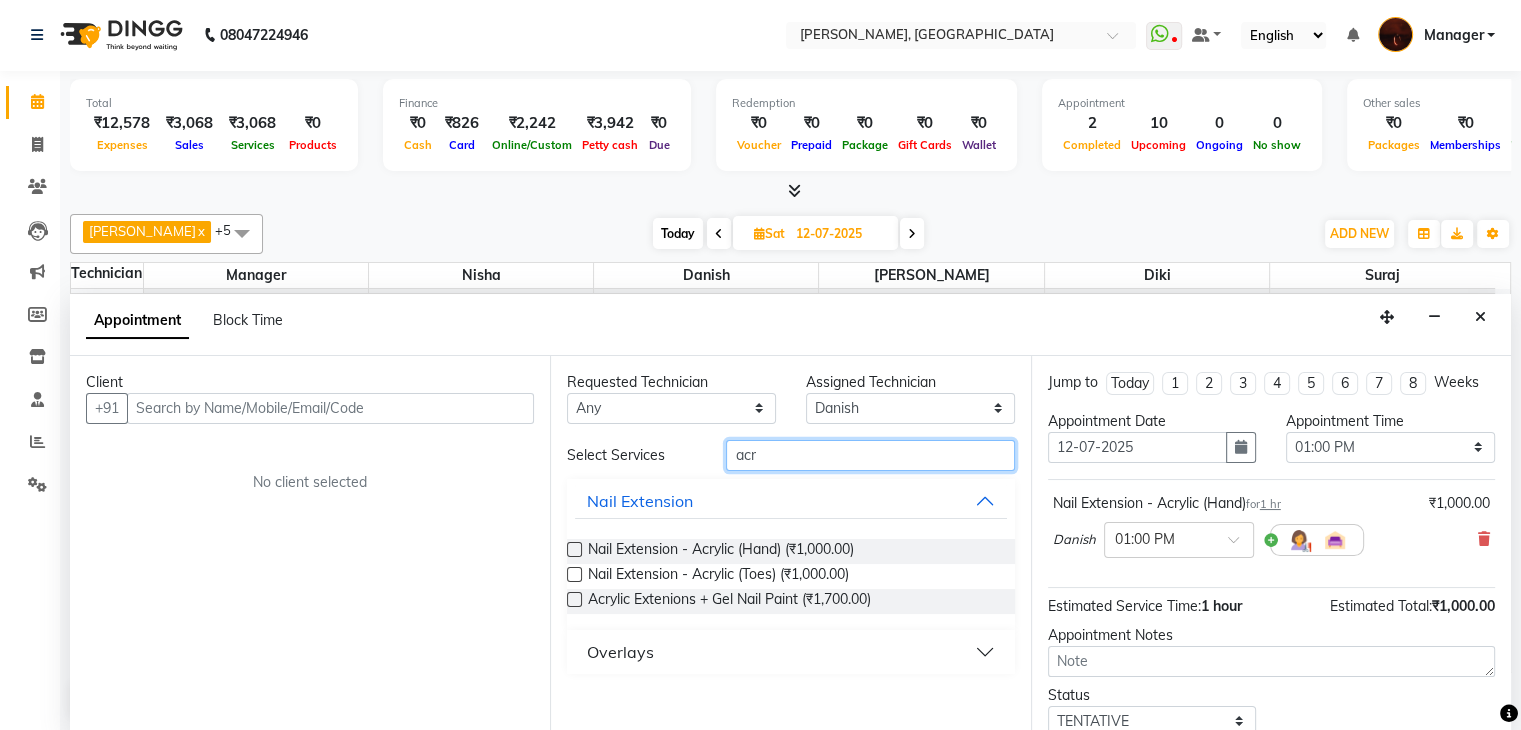 click on "acr" at bounding box center [870, 455] 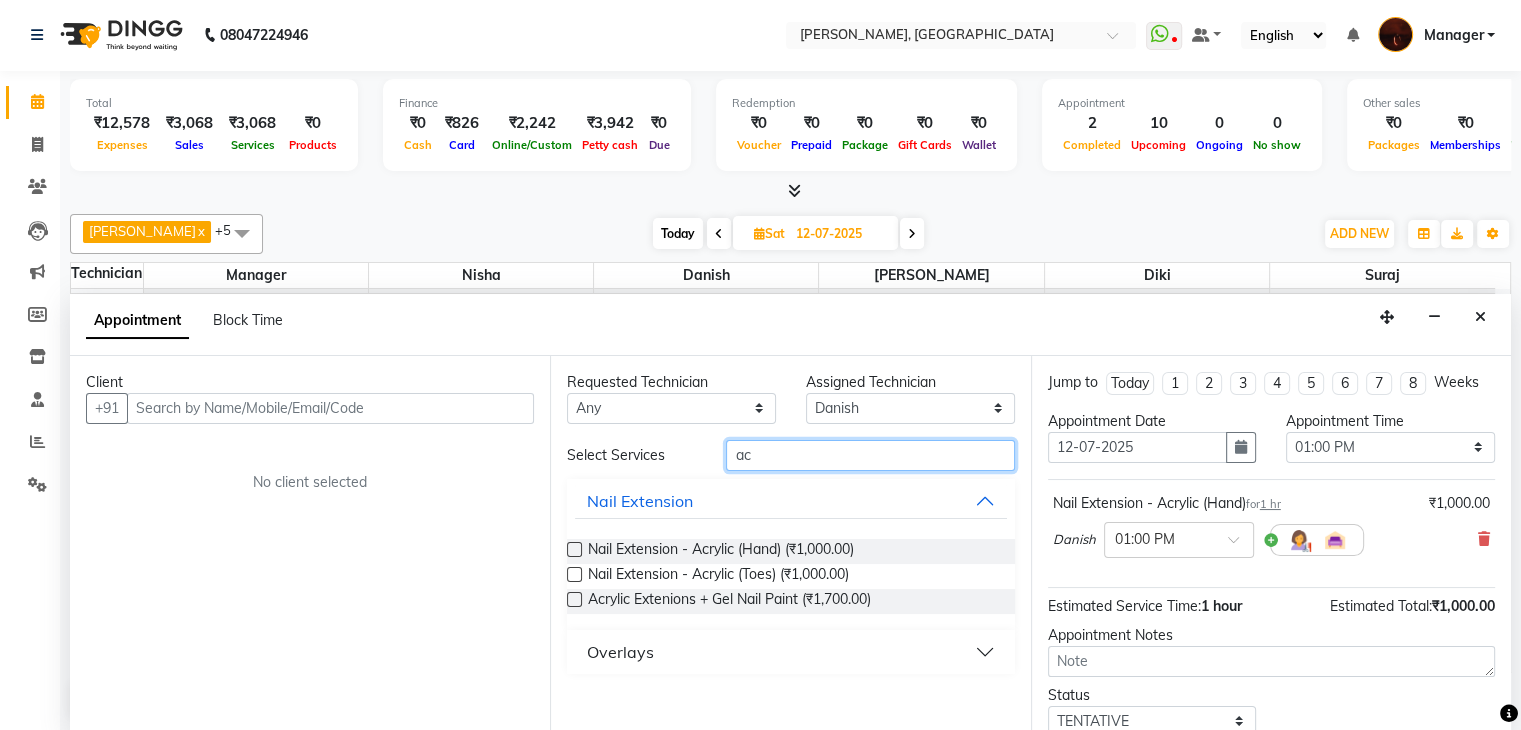 type on "a" 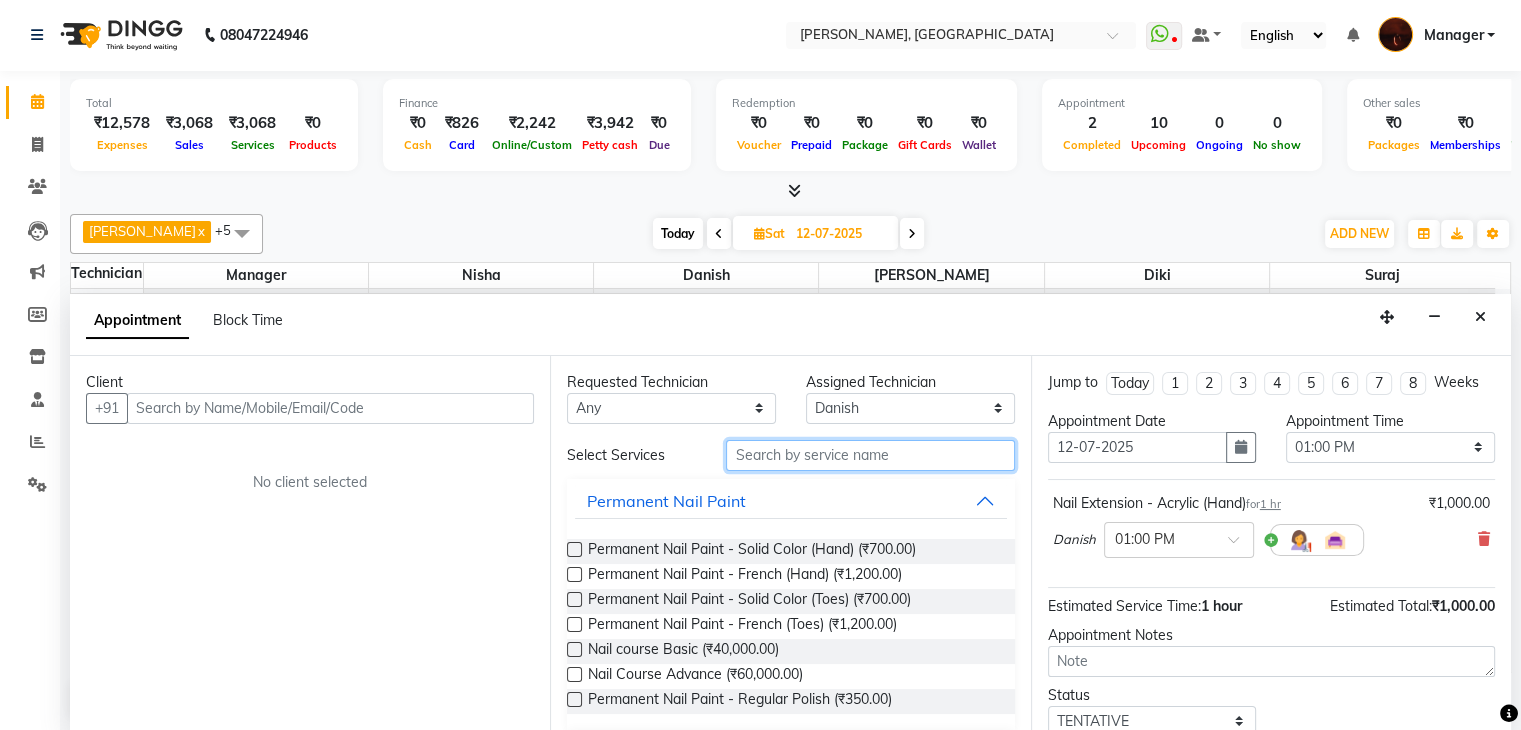 type 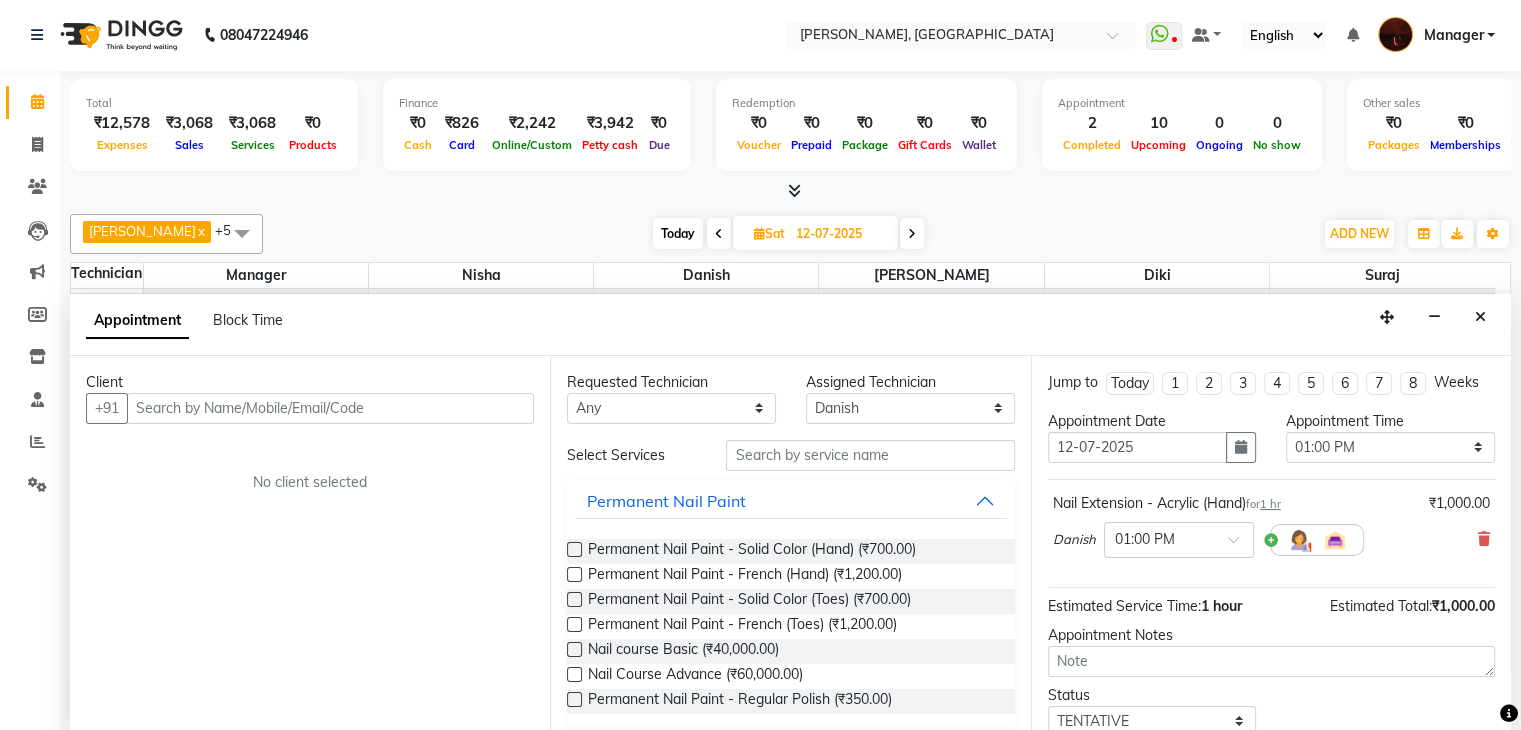 click at bounding box center [574, 549] 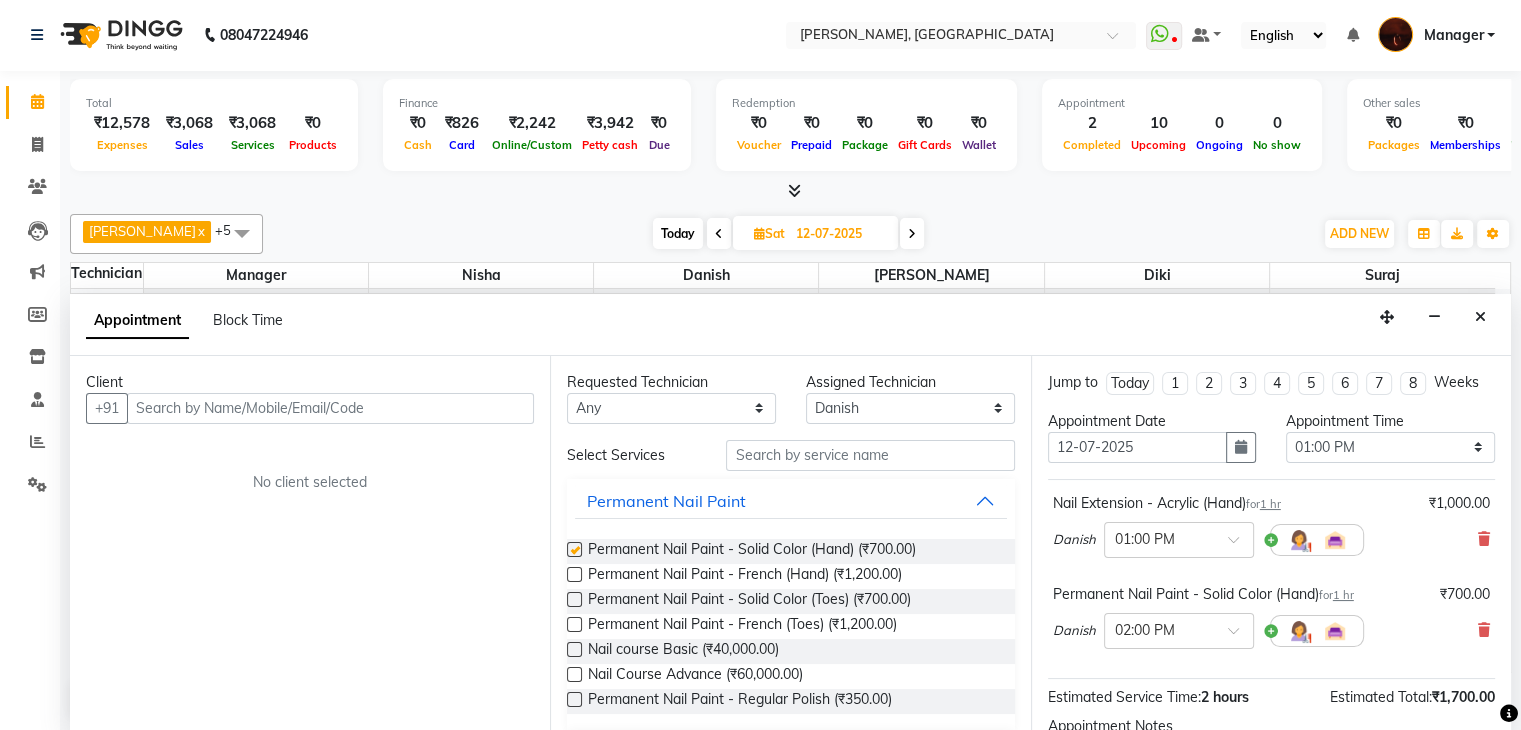 checkbox on "false" 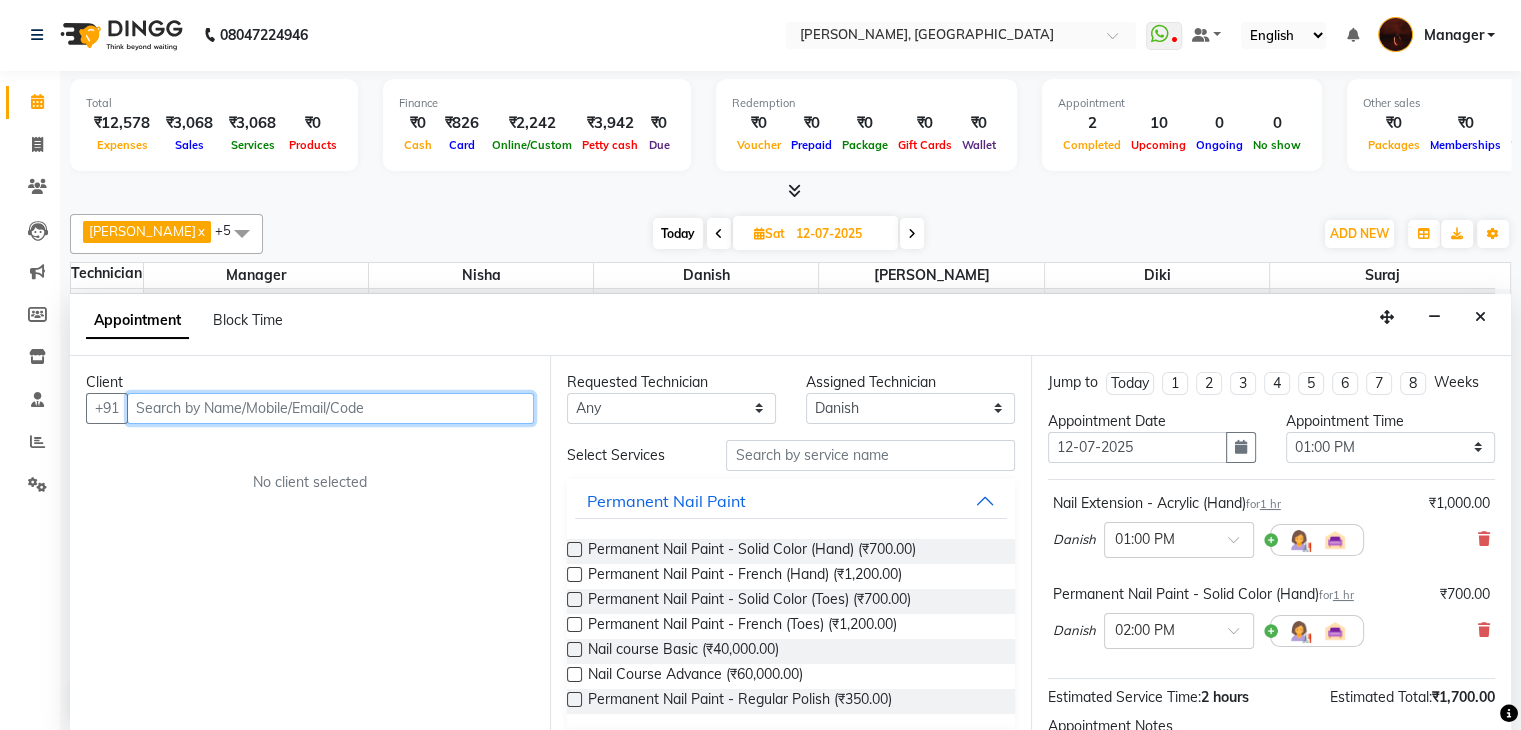 click at bounding box center [330, 408] 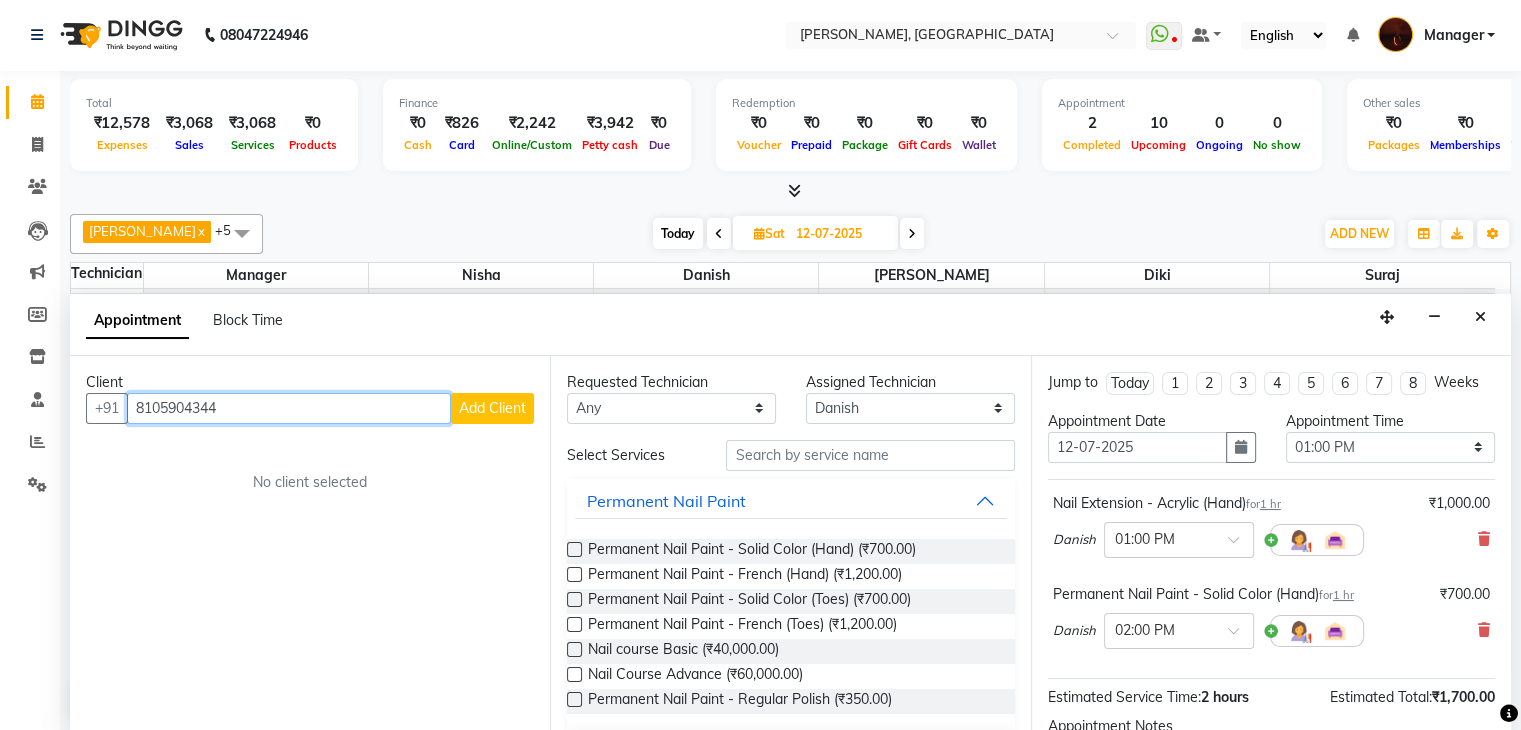 type on "8105904344" 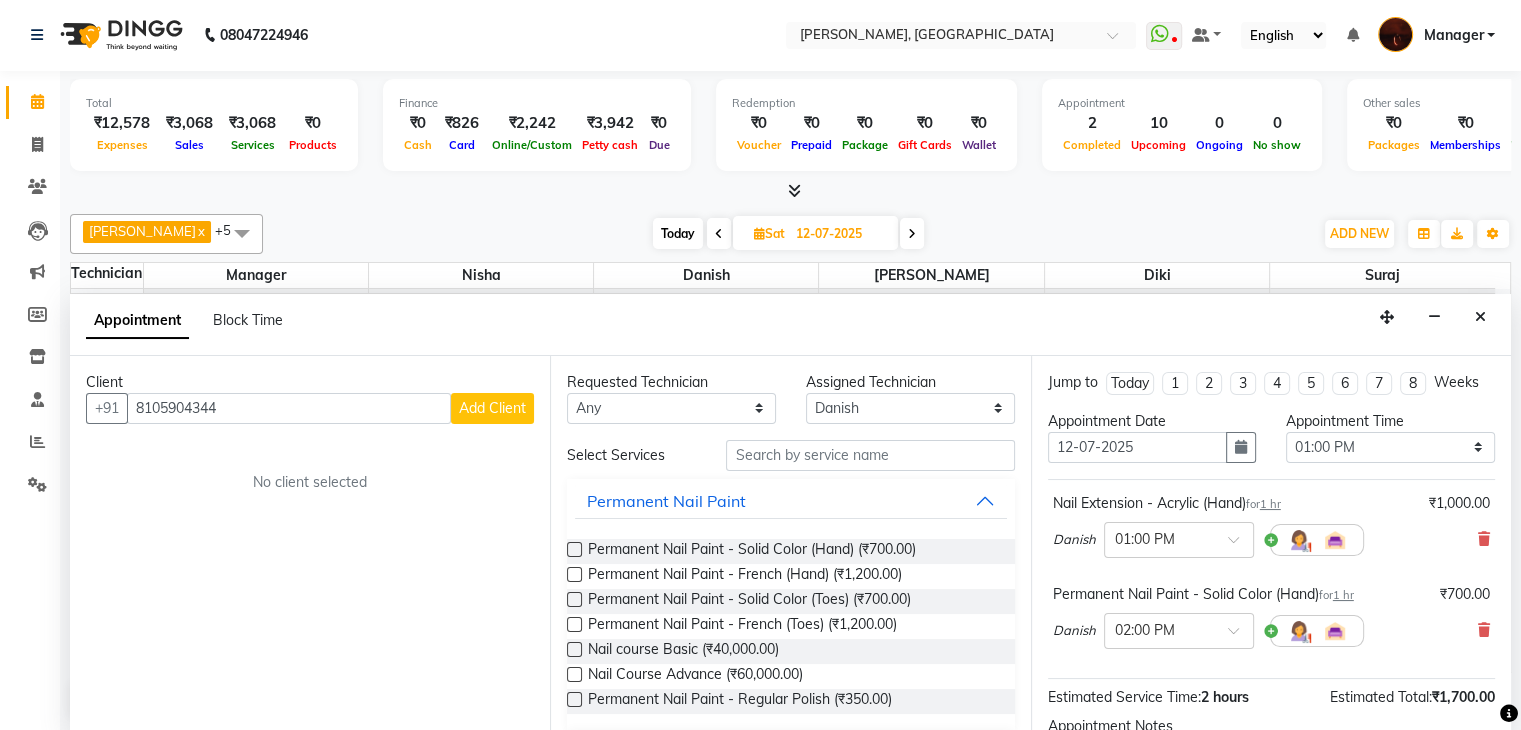 click on "Add Client" at bounding box center [492, 408] 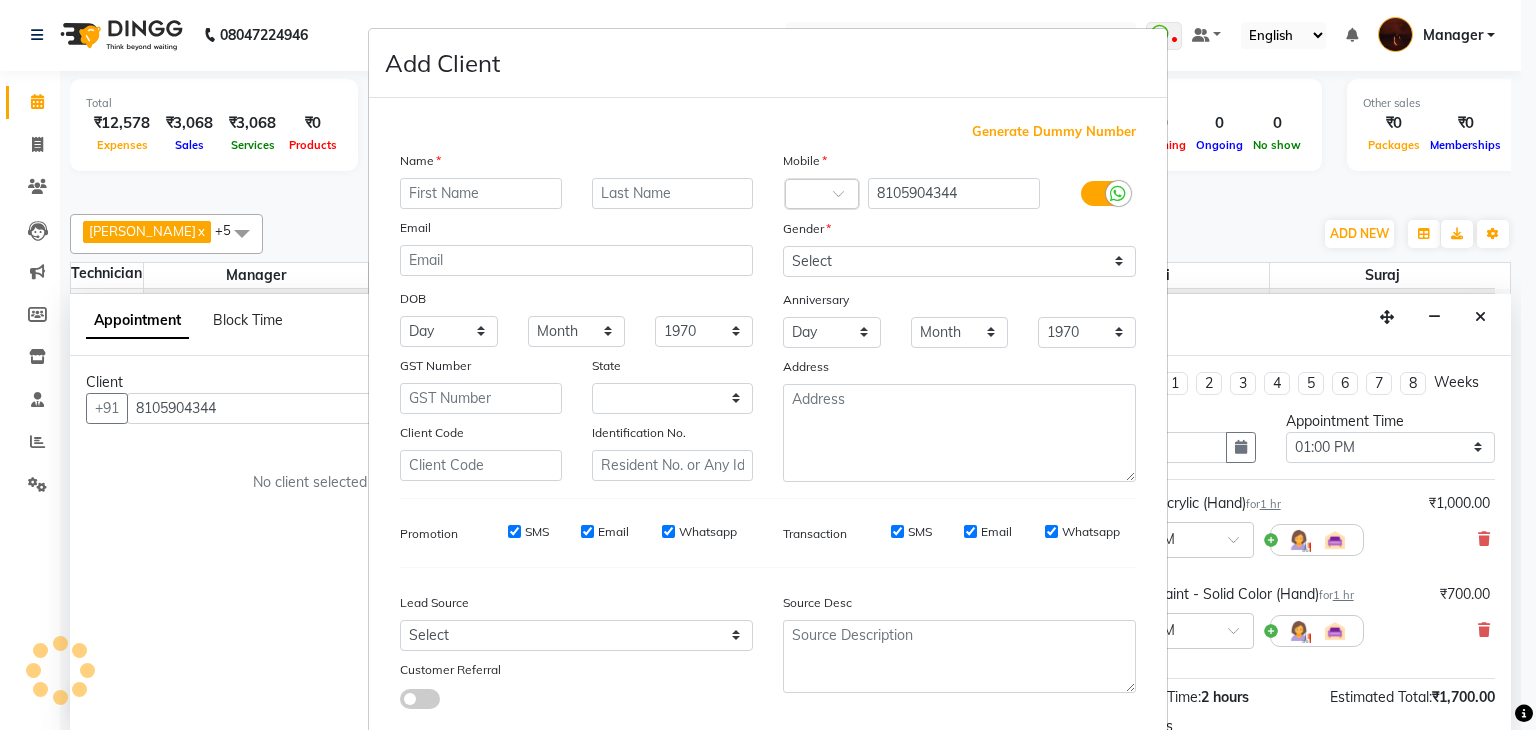 select on "21" 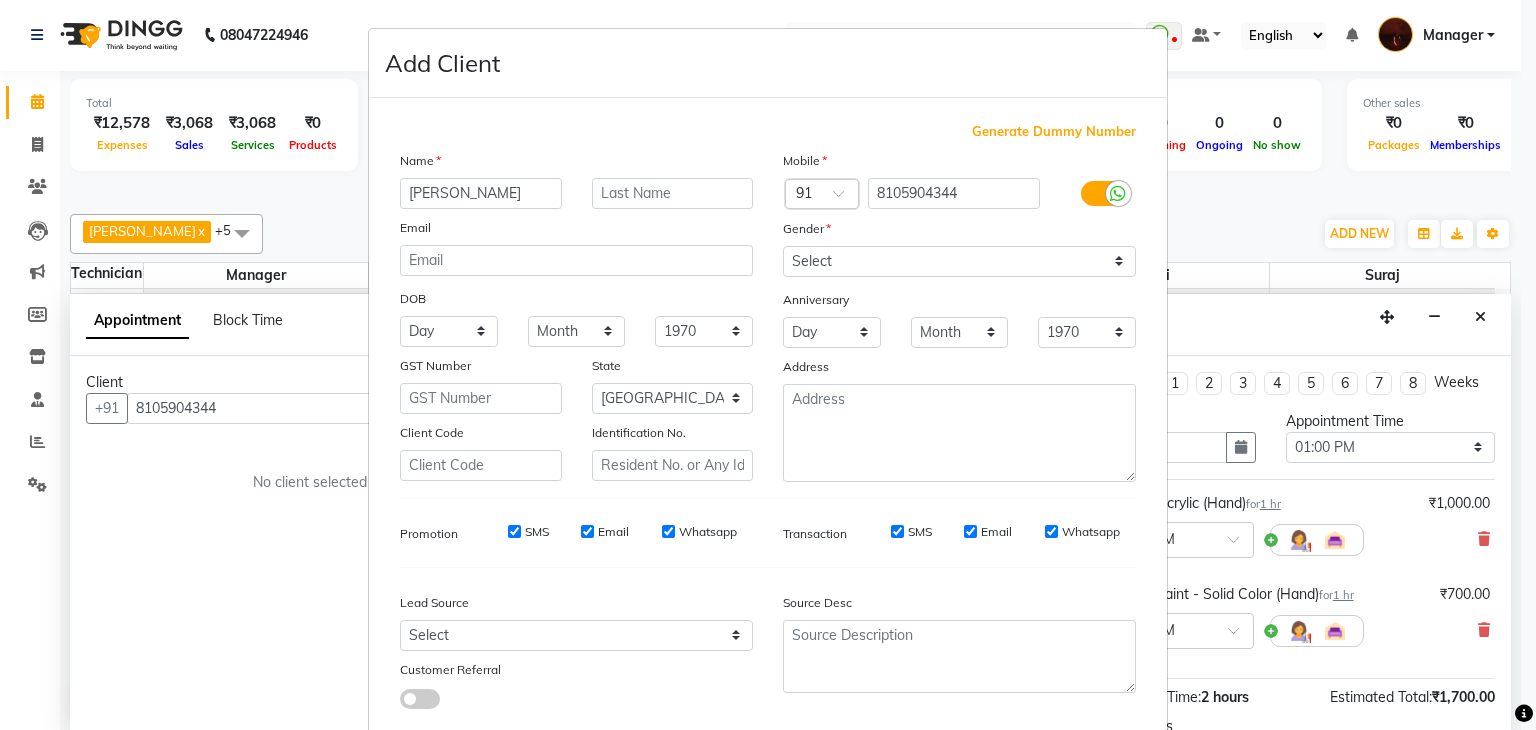 type on "Shrijani" 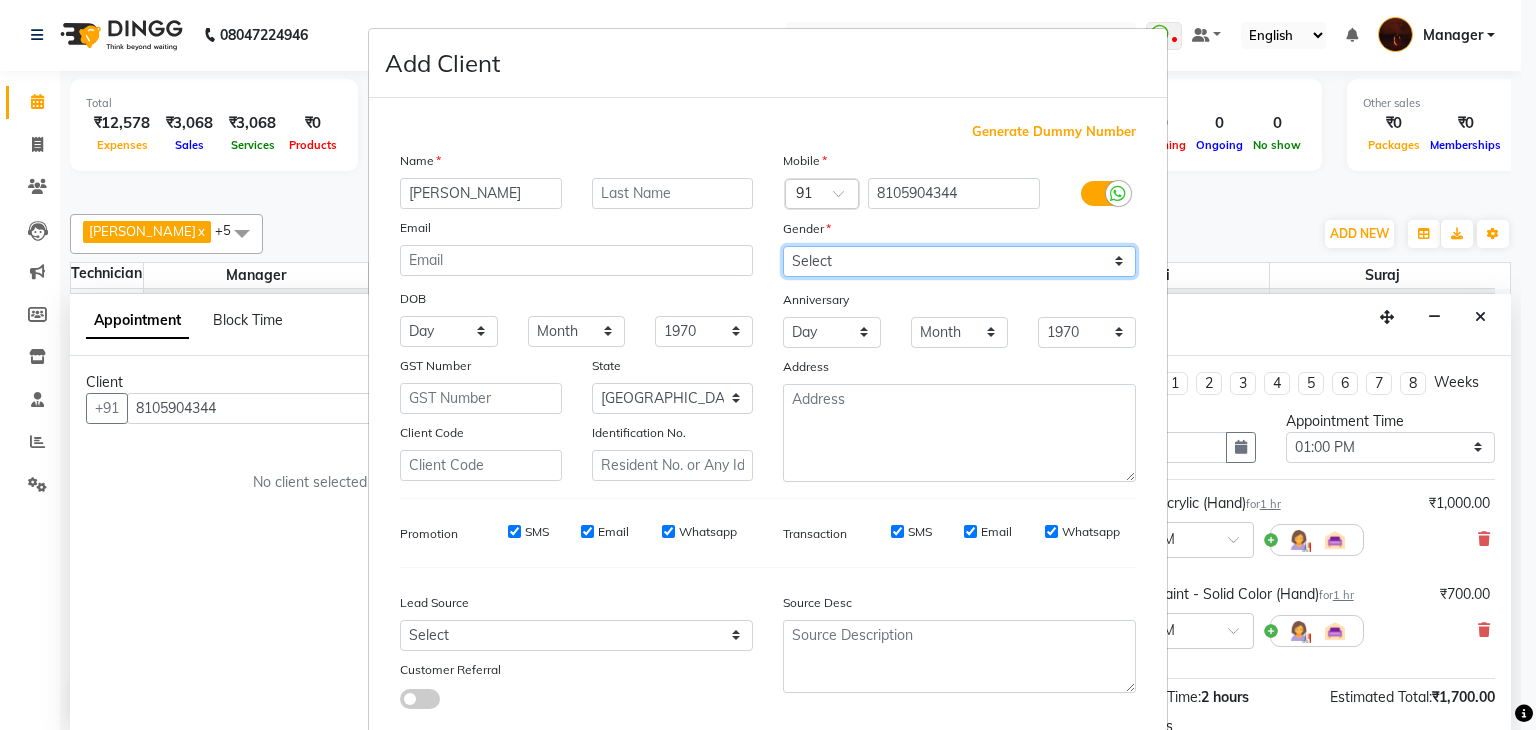 click on "Select Male Female Other Prefer Not To Say" at bounding box center [959, 261] 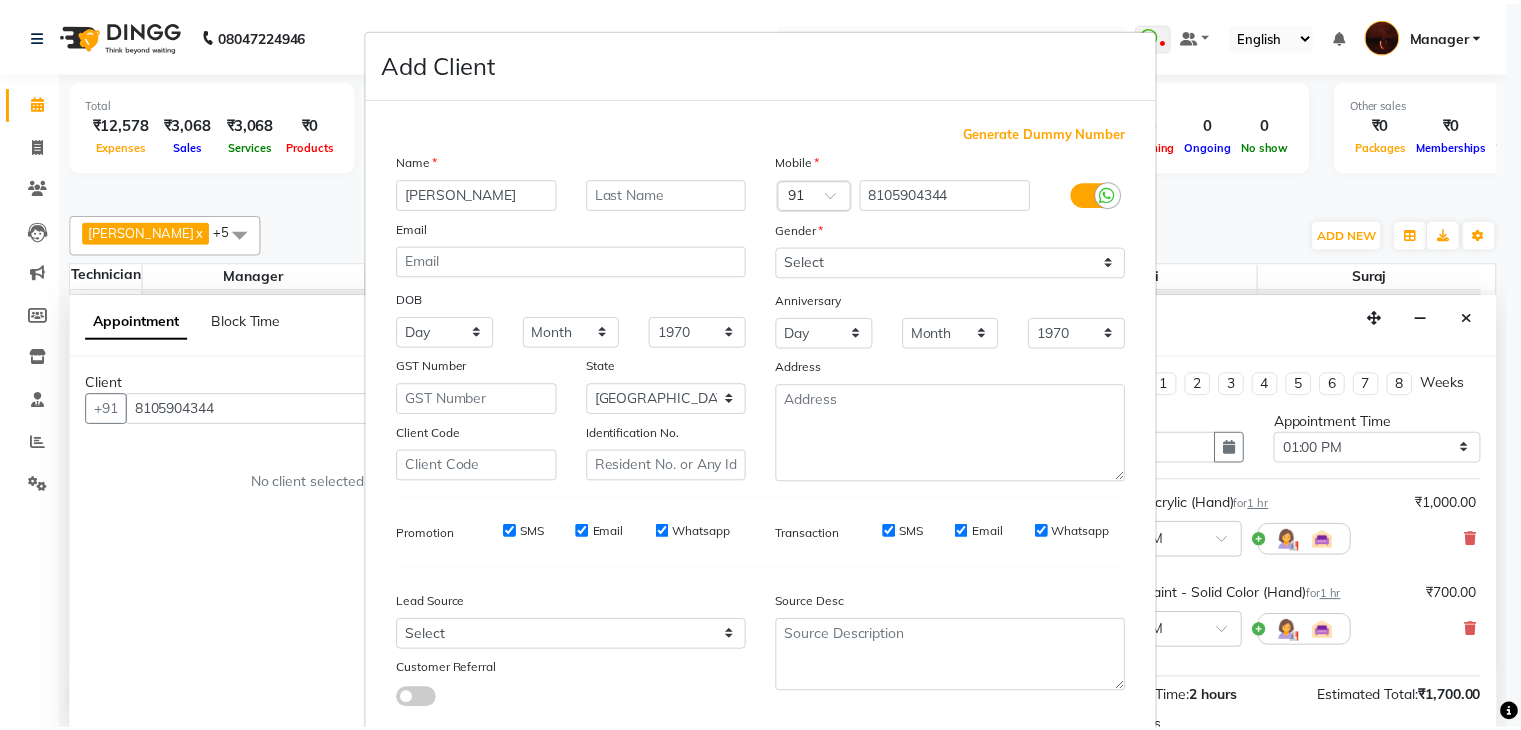 scroll, scrollTop: 127, scrollLeft: 0, axis: vertical 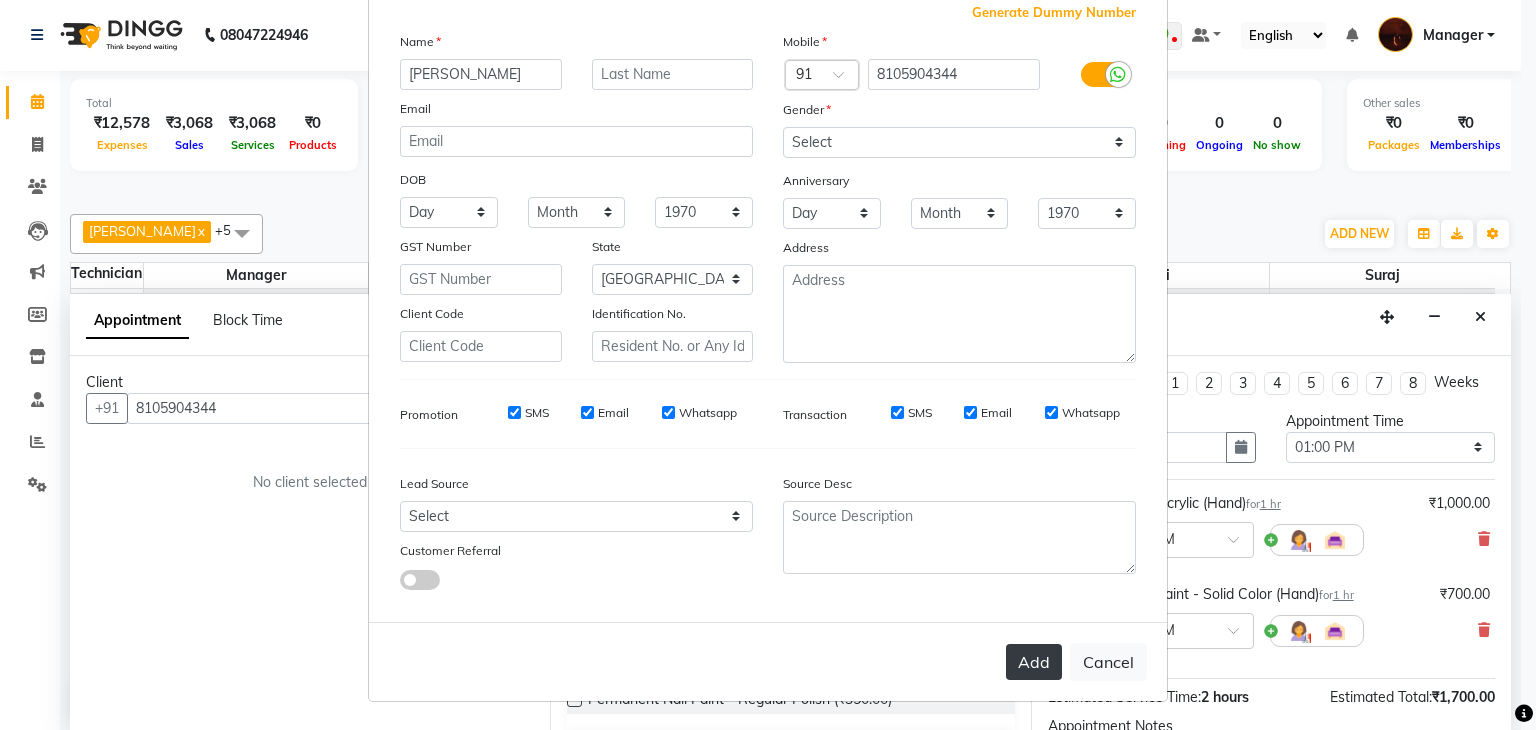 click on "Add" at bounding box center (1034, 662) 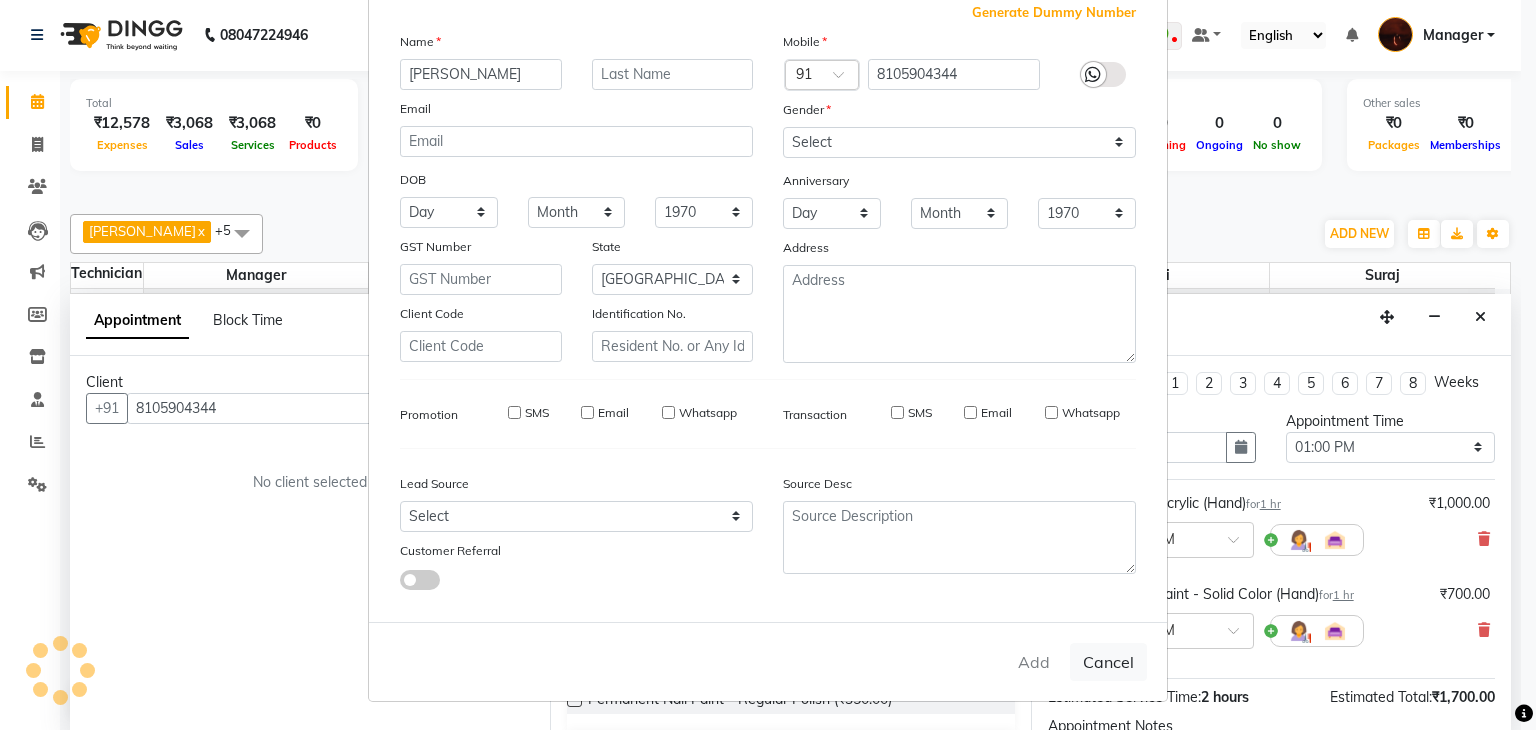 type on "81******44" 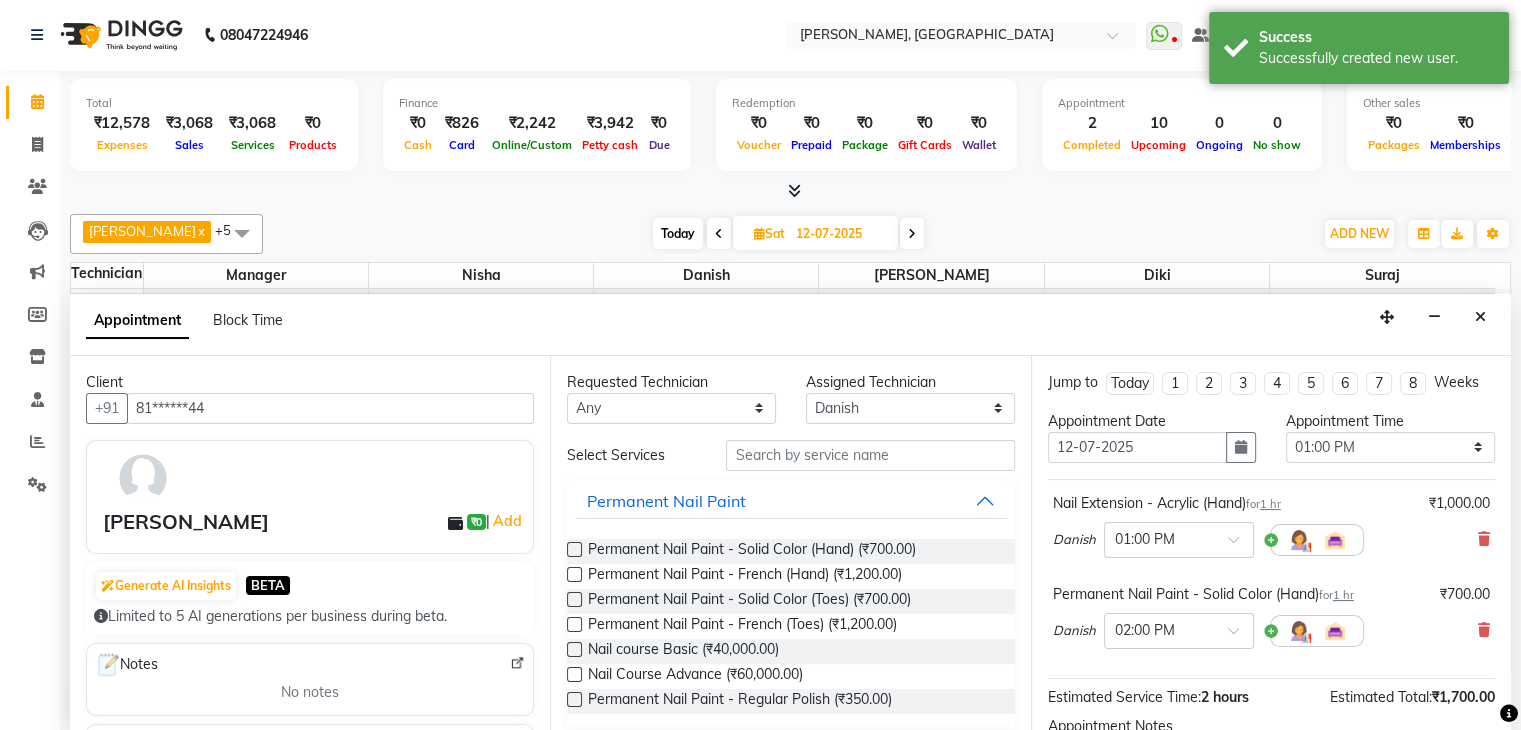 scroll, scrollTop: 220, scrollLeft: 0, axis: vertical 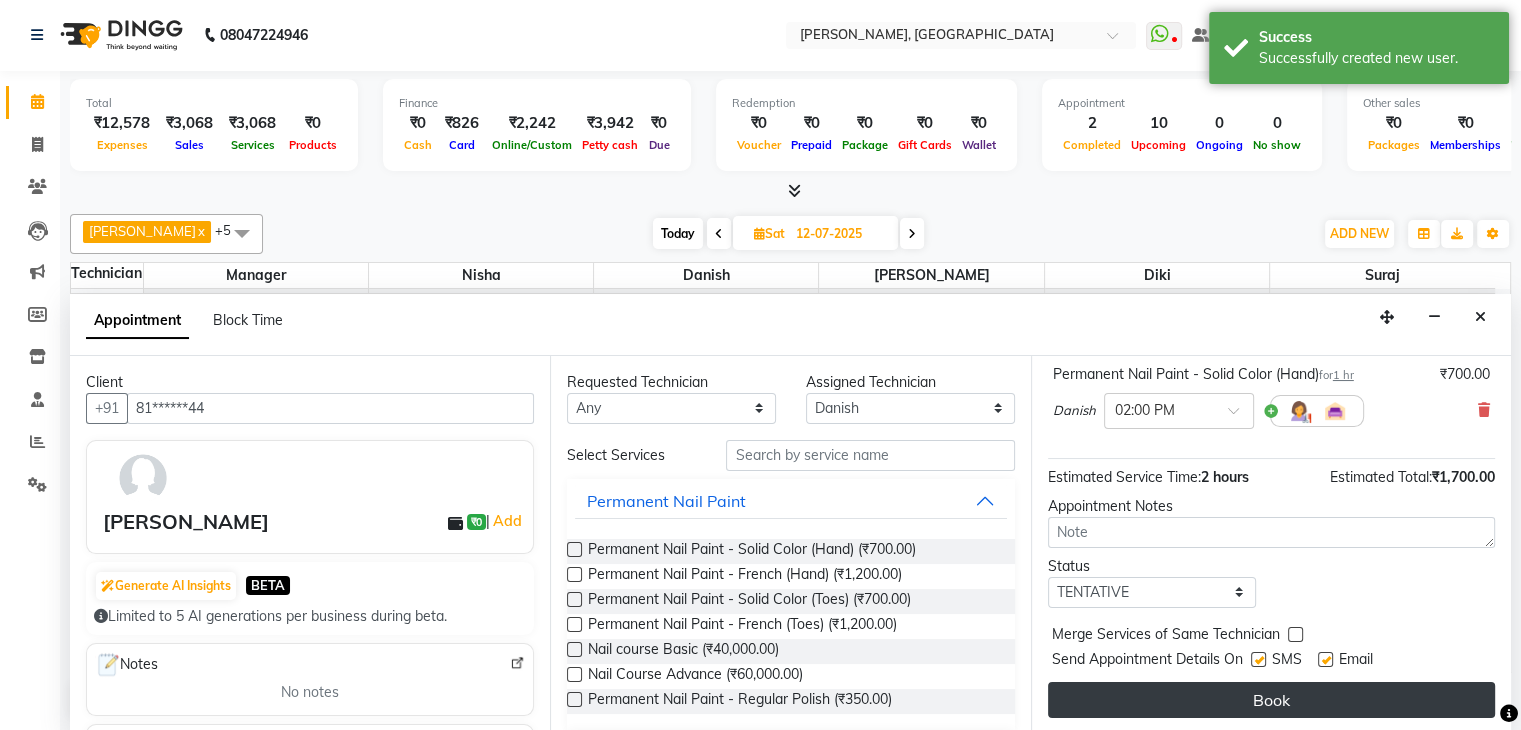 click on "Book" at bounding box center [1271, 700] 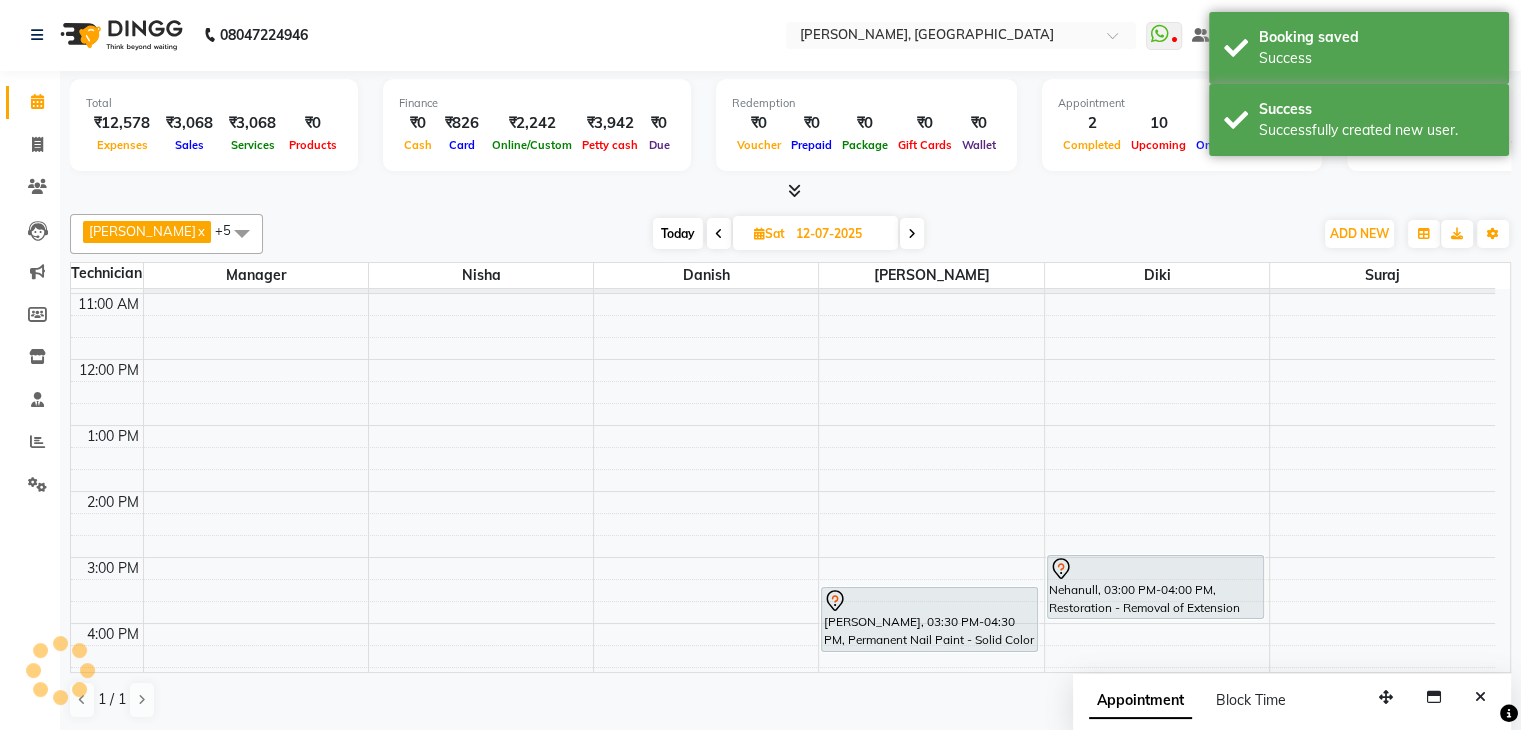 scroll, scrollTop: 0, scrollLeft: 0, axis: both 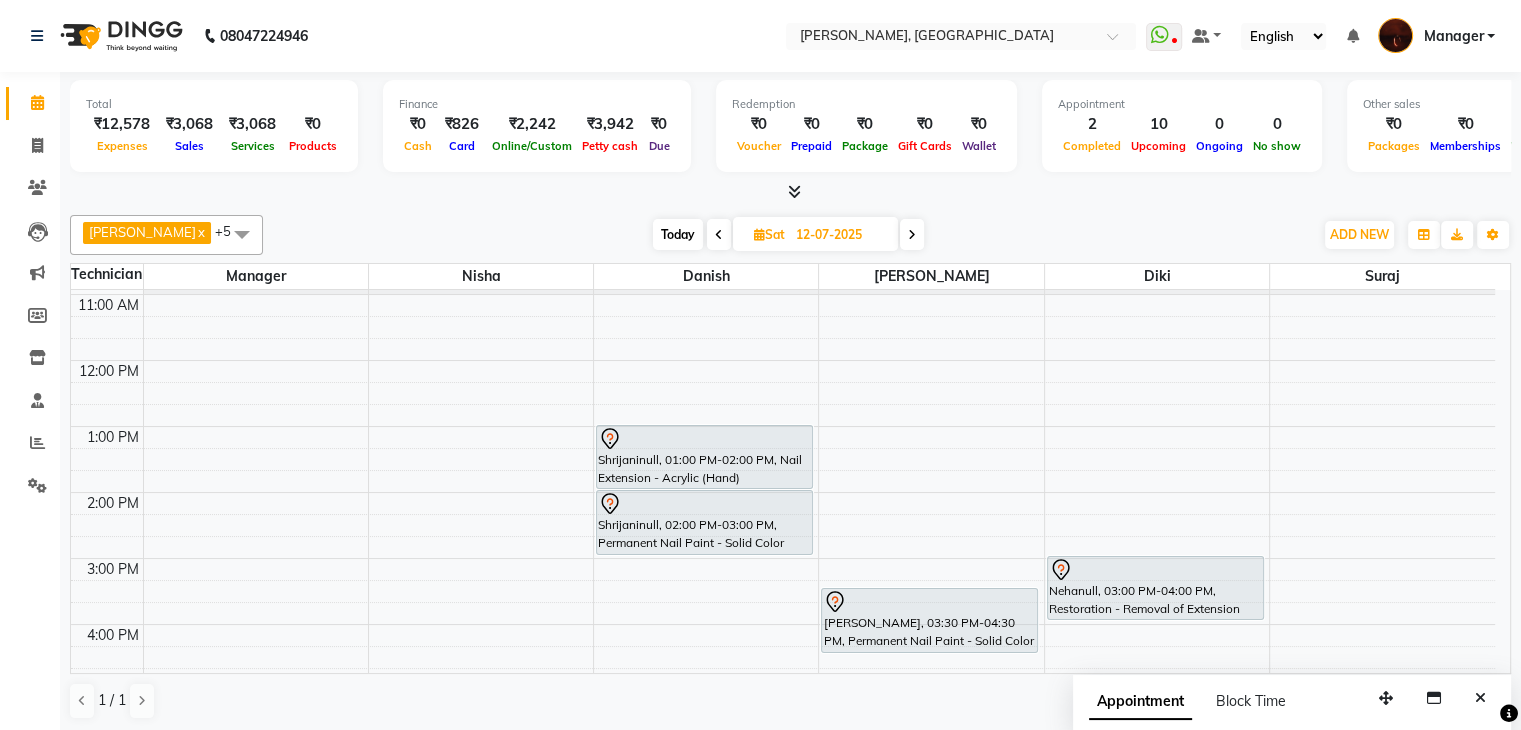click on "Today" at bounding box center (678, 234) 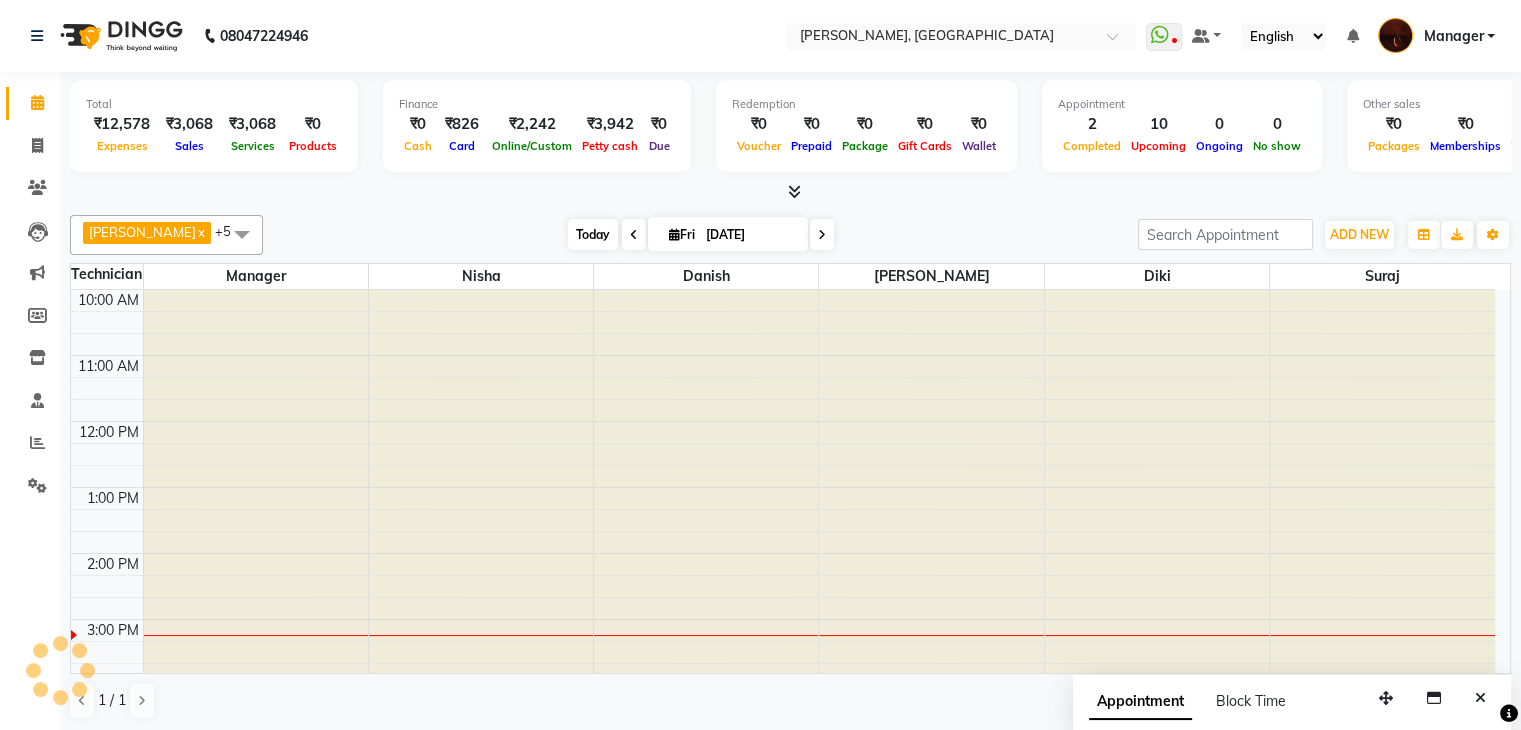 scroll, scrollTop: 328, scrollLeft: 0, axis: vertical 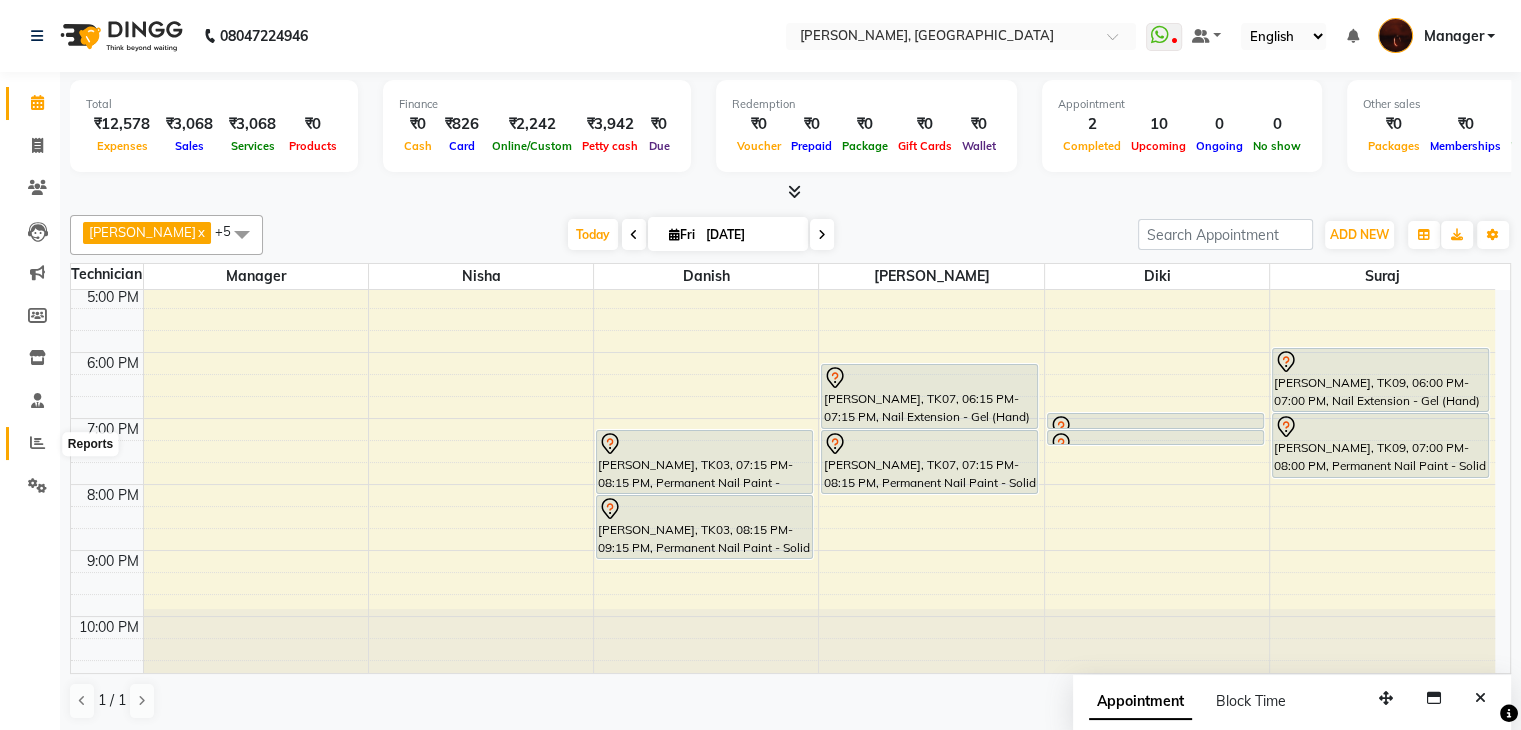 click 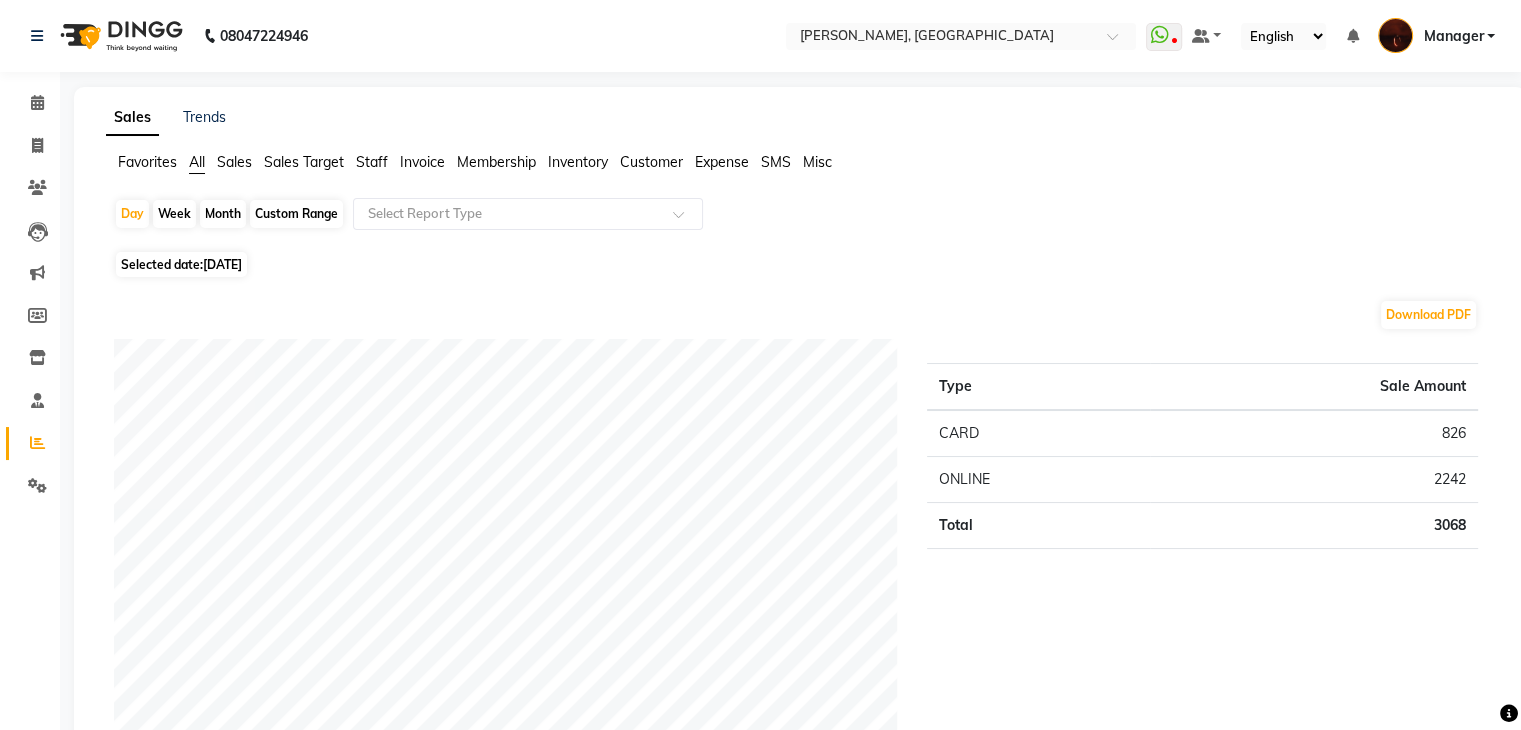 click on "Staff" 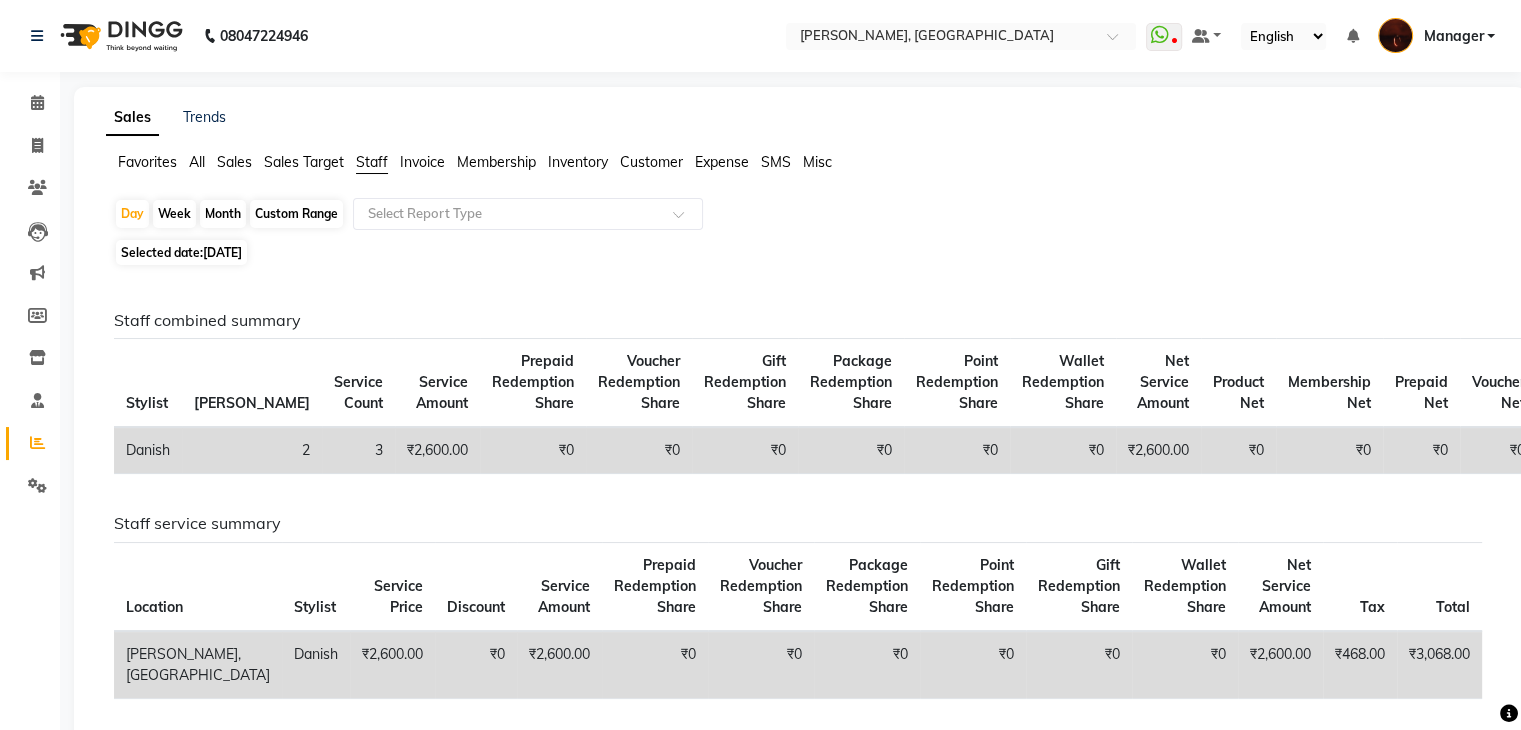scroll, scrollTop: 92, scrollLeft: 0, axis: vertical 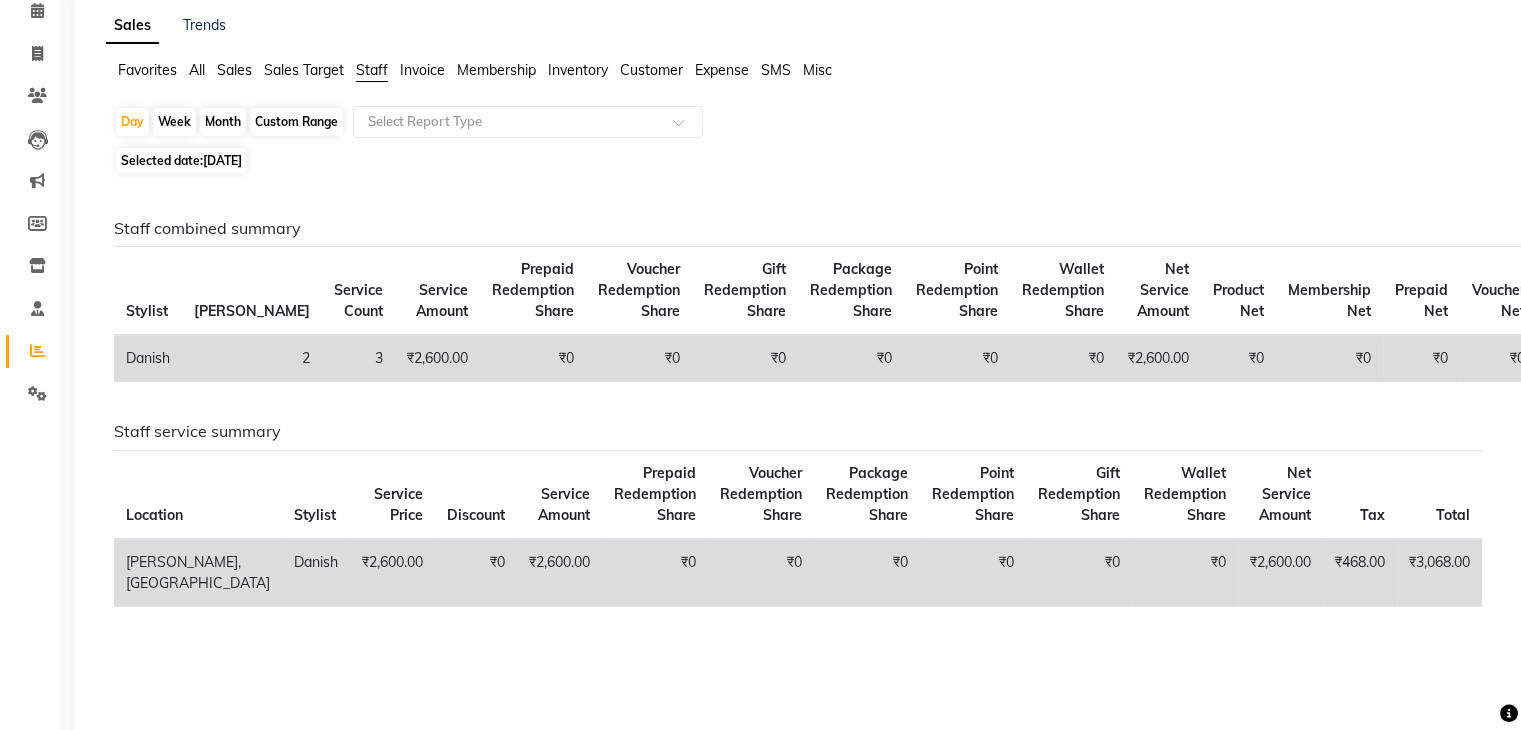 click on "Selected date:  11-07-2025" 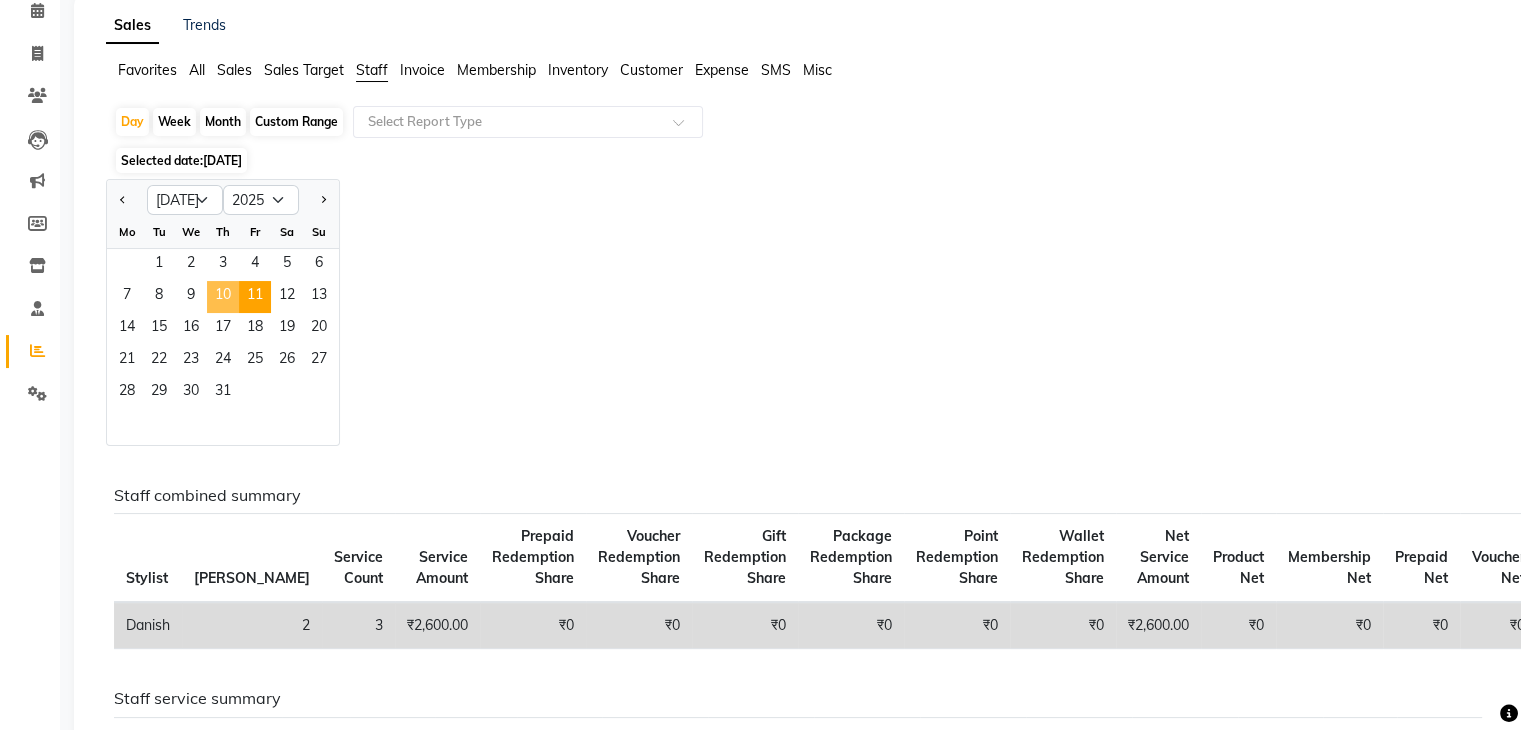 click on "10" 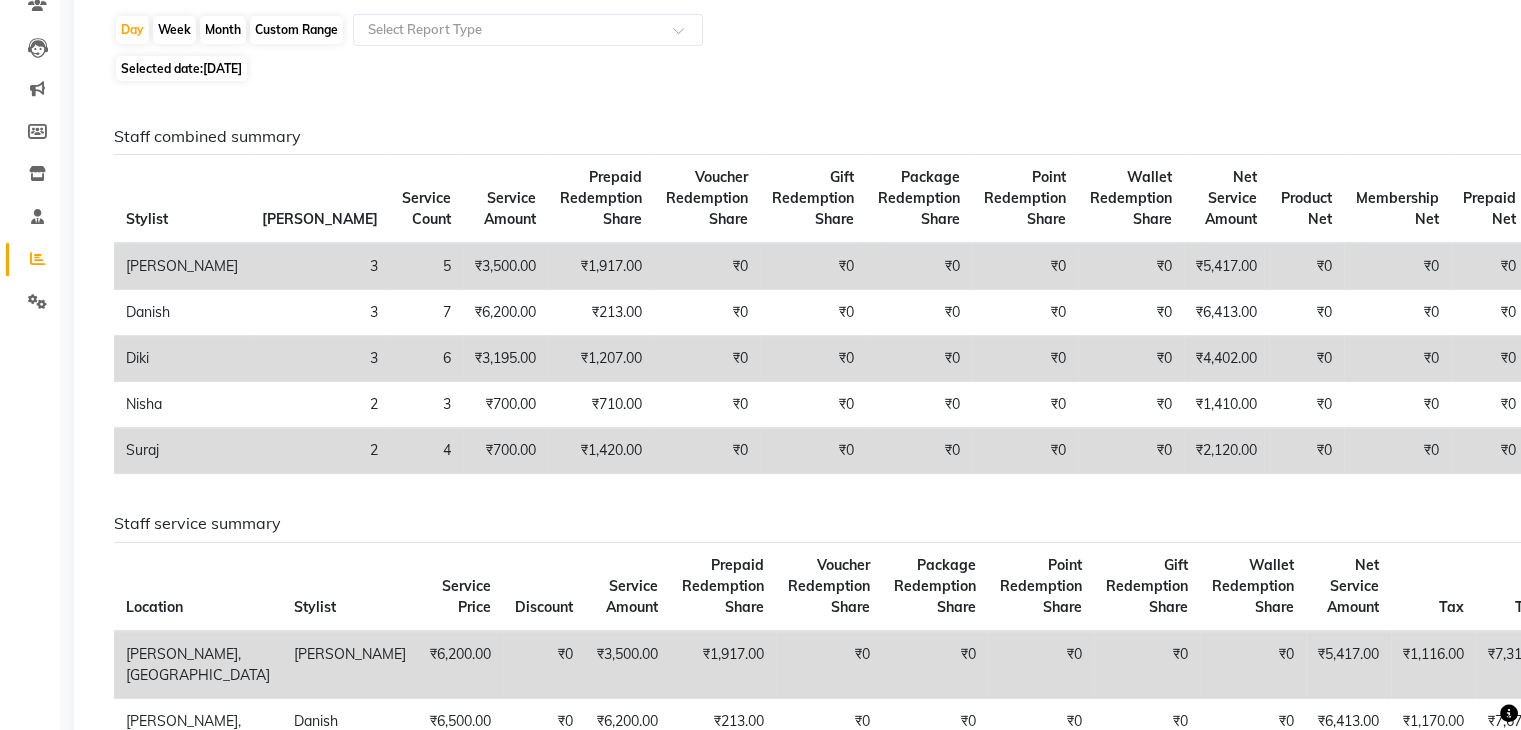 scroll, scrollTop: 184, scrollLeft: 0, axis: vertical 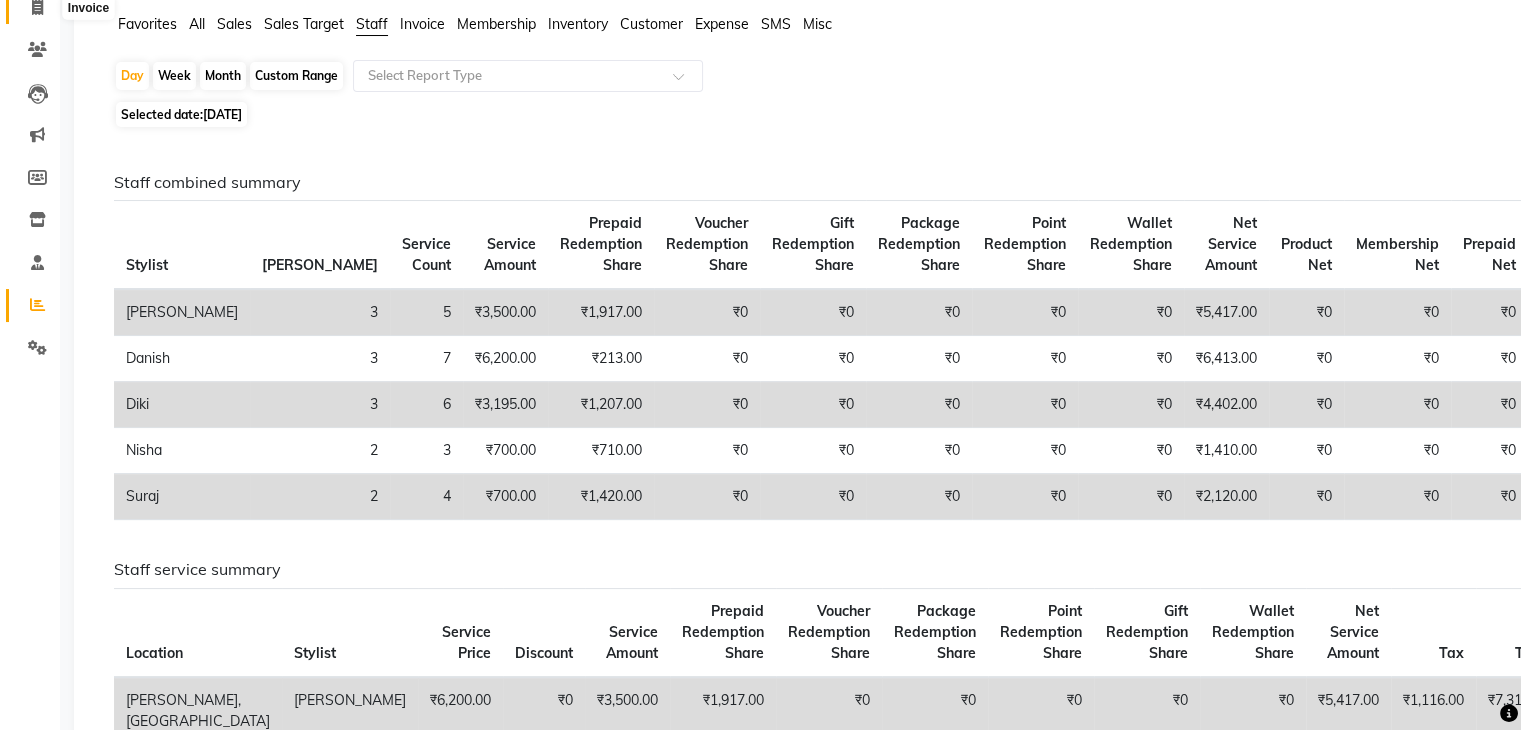 click 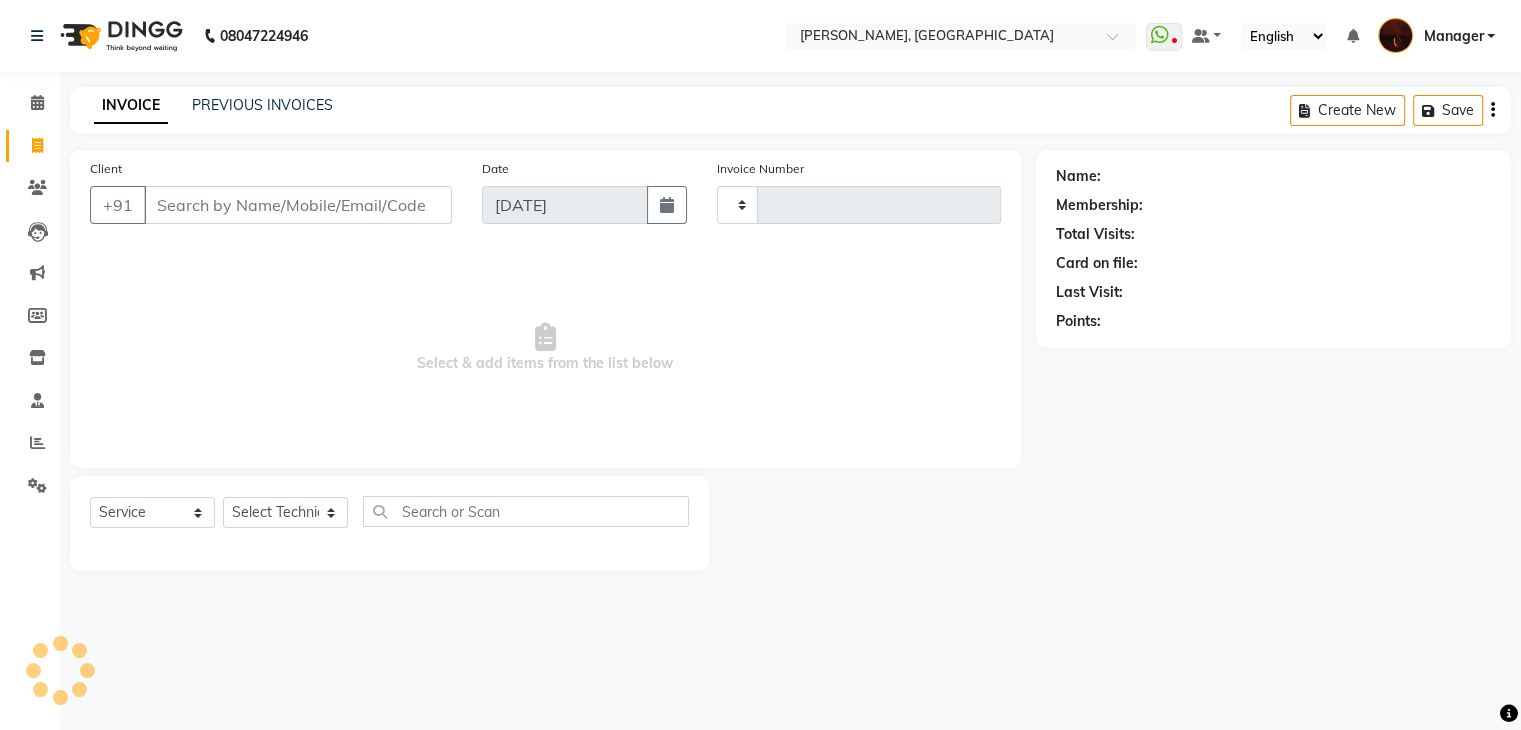 scroll, scrollTop: 0, scrollLeft: 0, axis: both 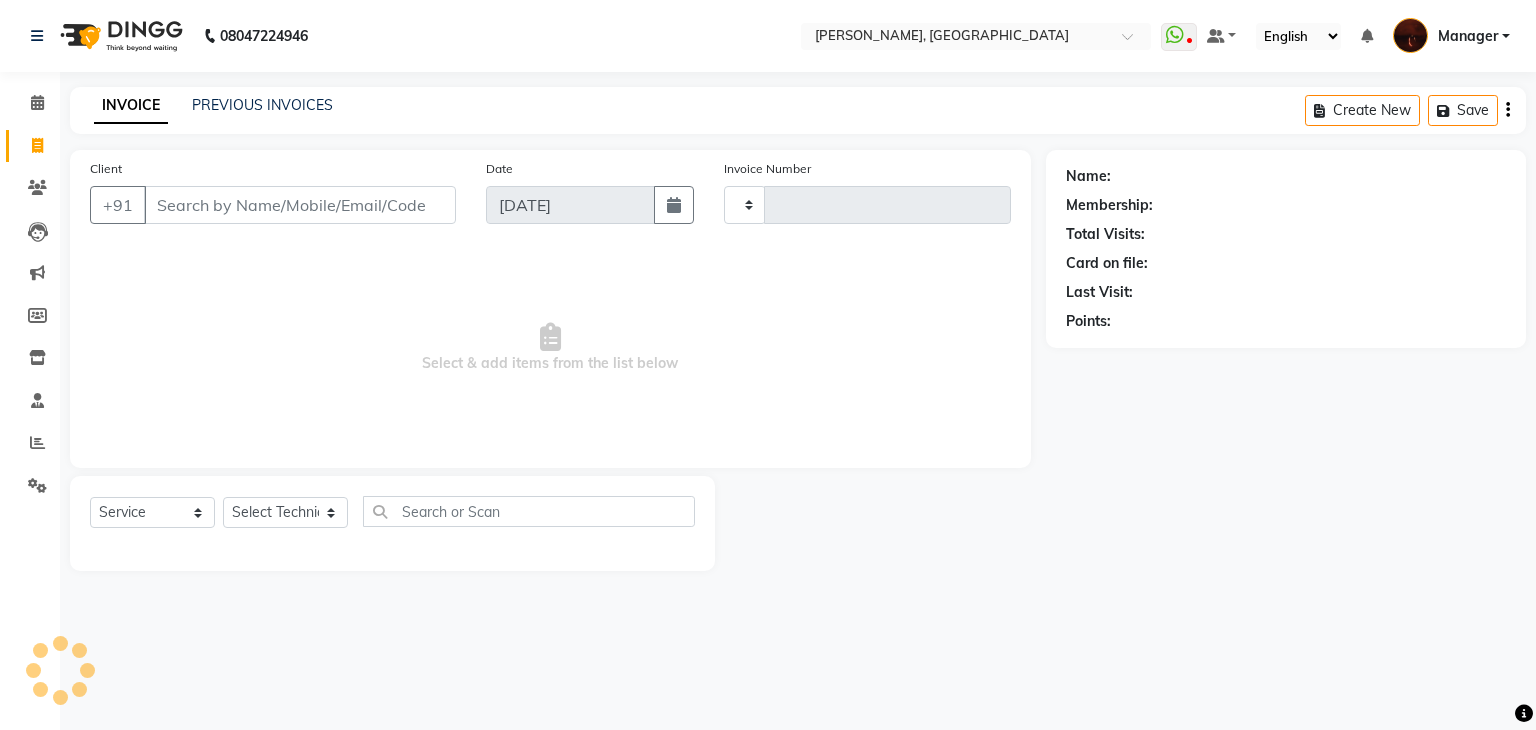 type on "1183" 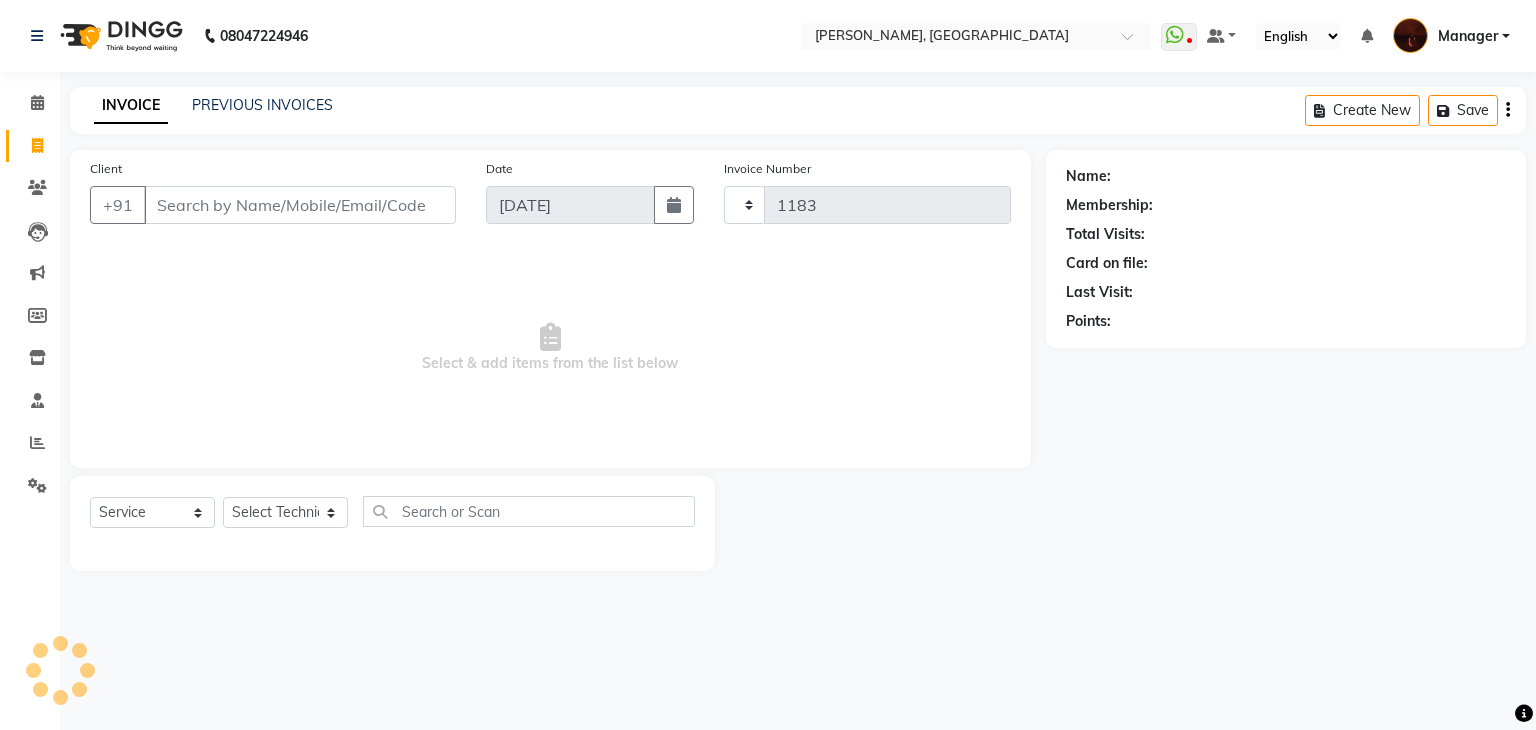 select on "4063" 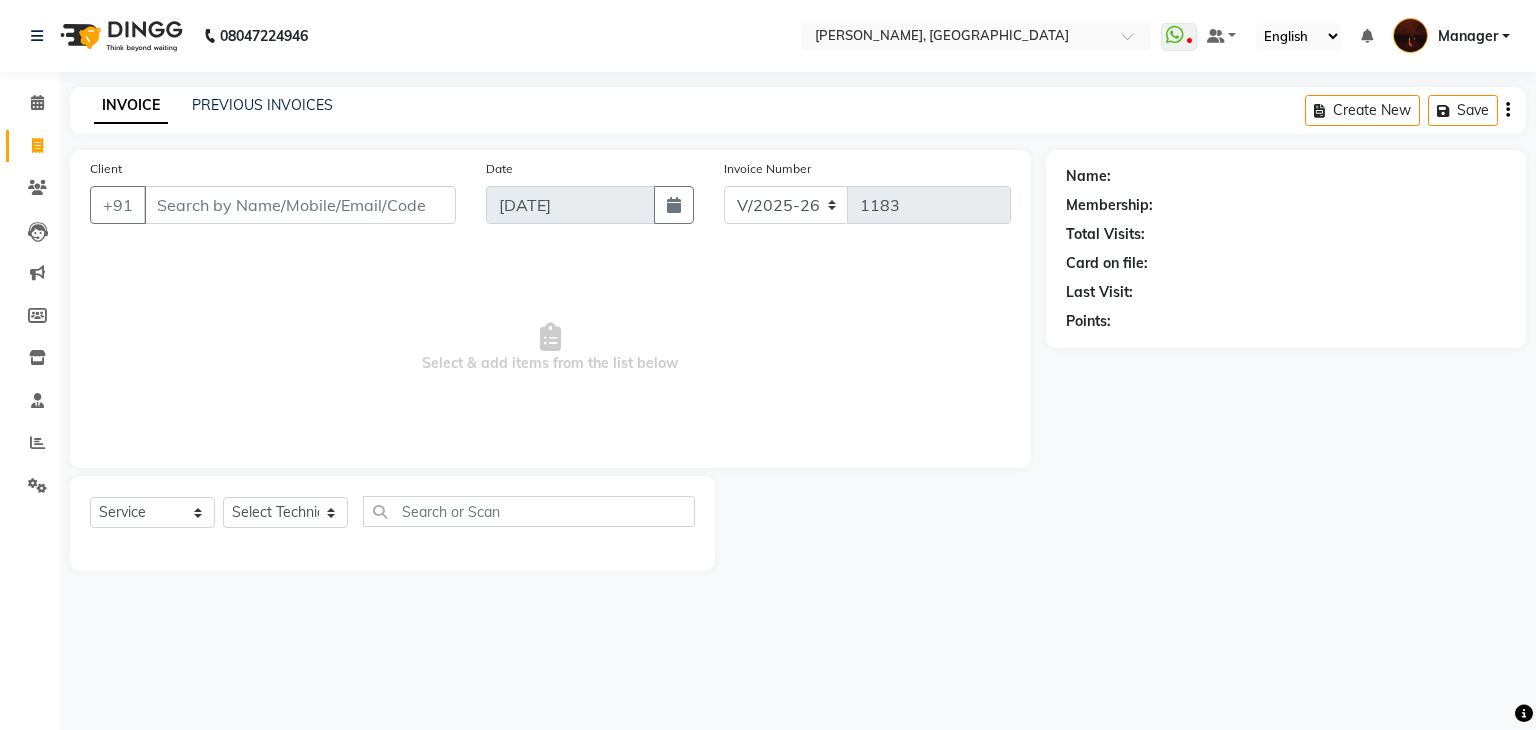 click on "INVOICE PREVIOUS INVOICES Create New   Save" 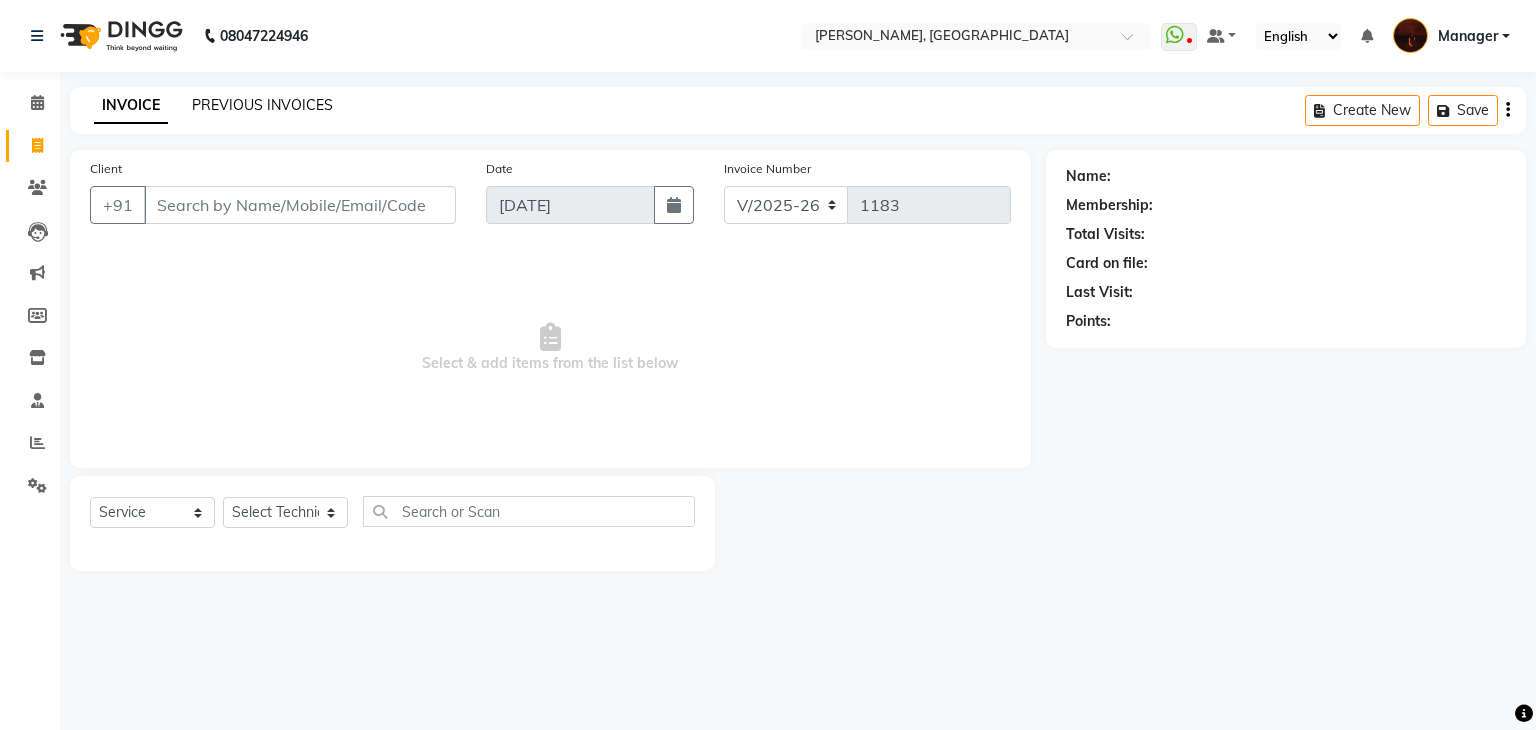 click on "PREVIOUS INVOICES" 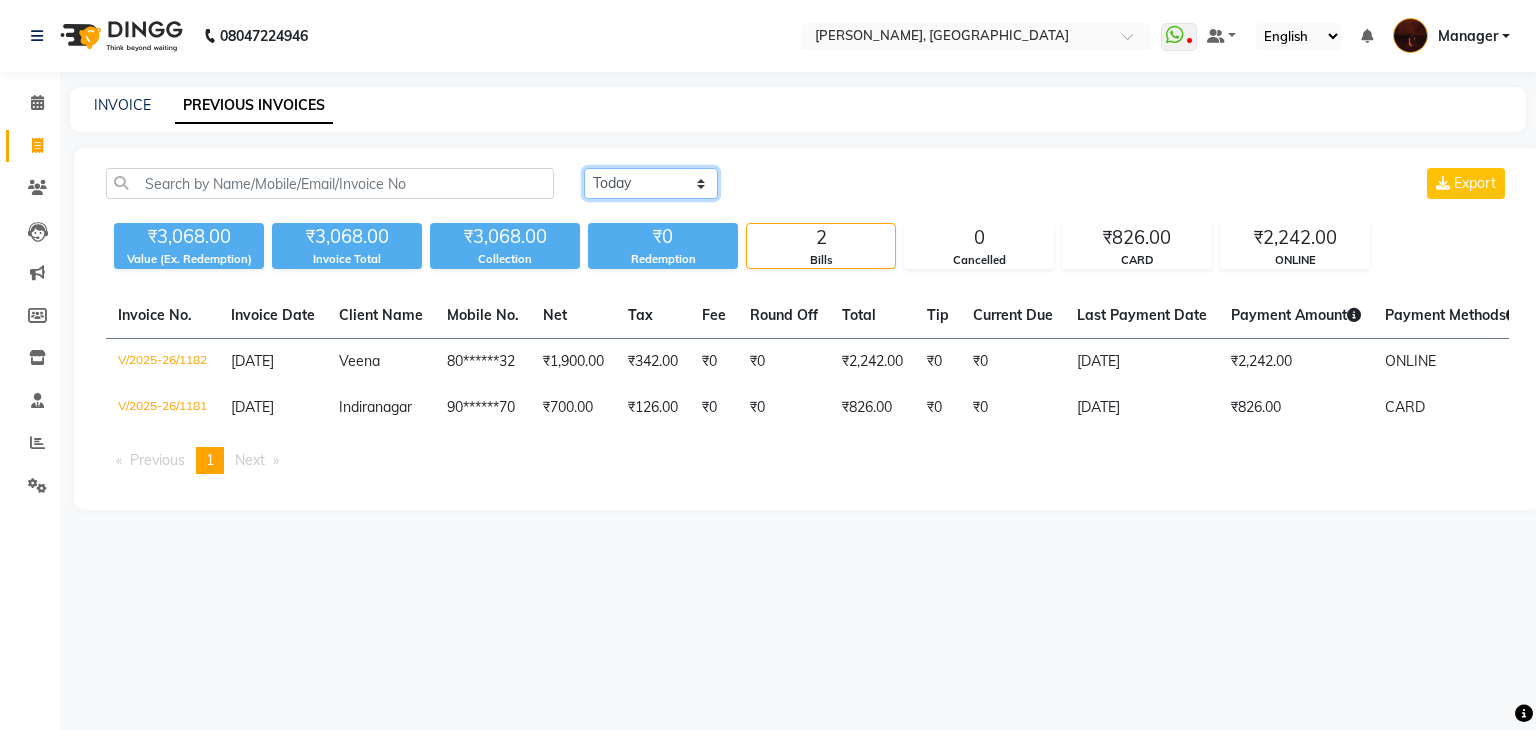 click on "Today Yesterday Custom Range" 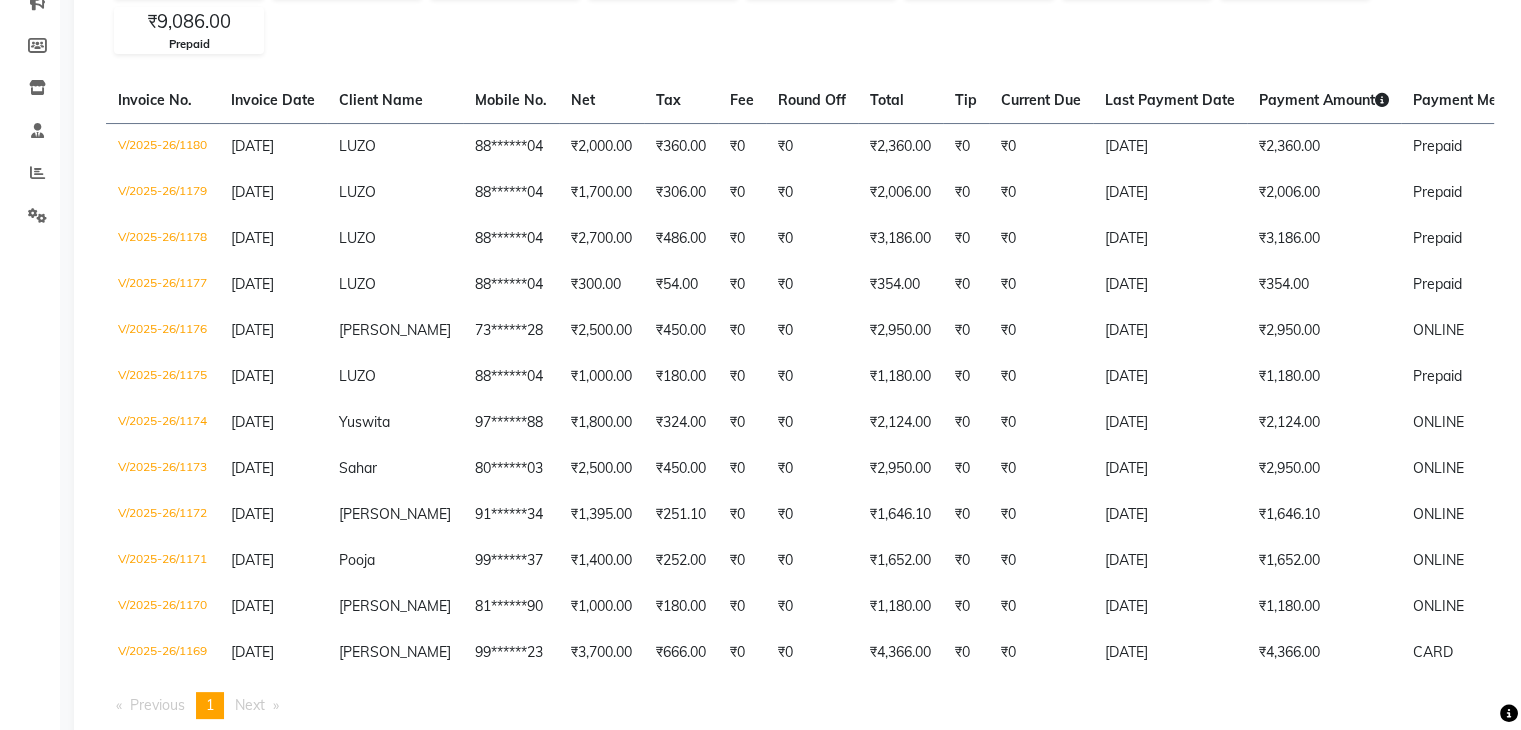 scroll, scrollTop: 285, scrollLeft: 0, axis: vertical 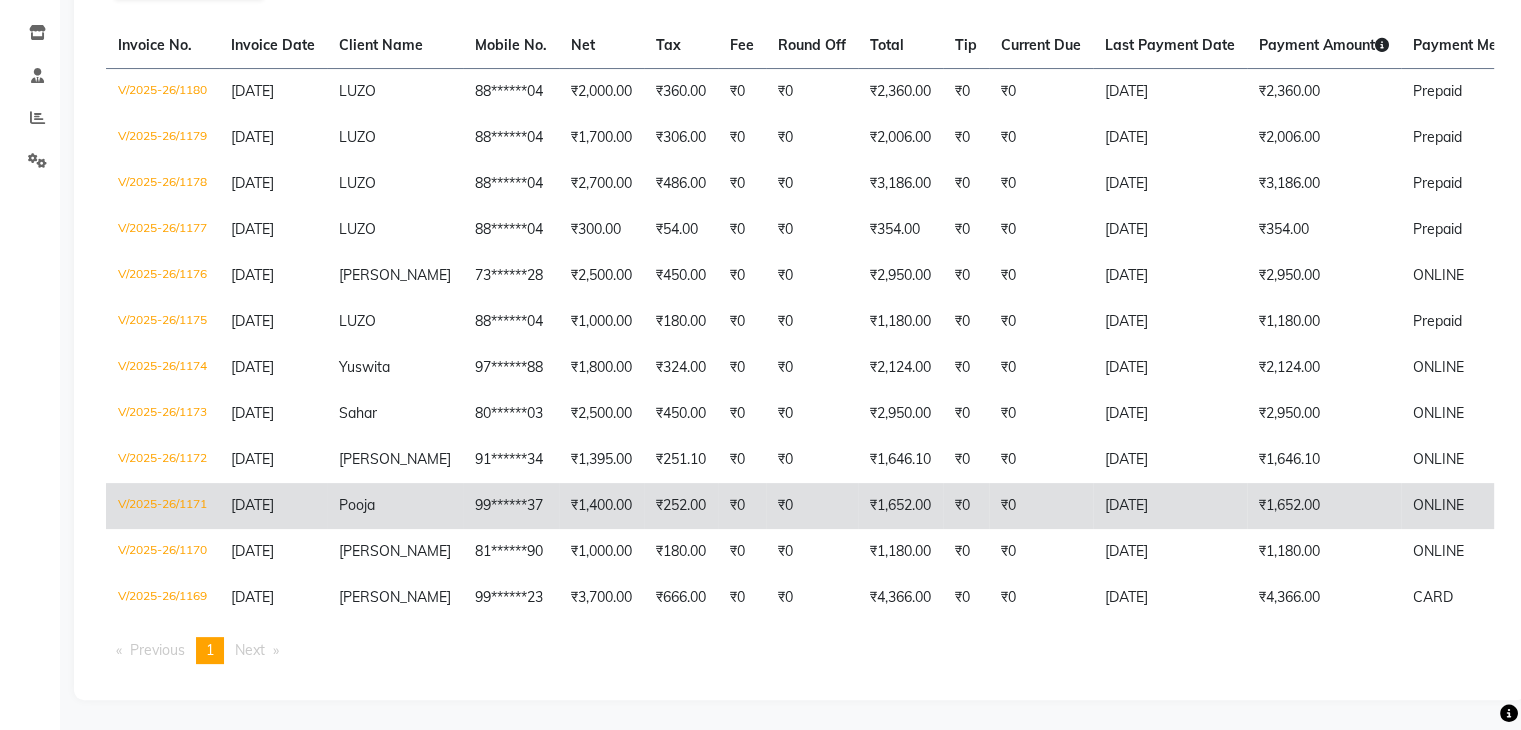 click on "₹1,652.00" 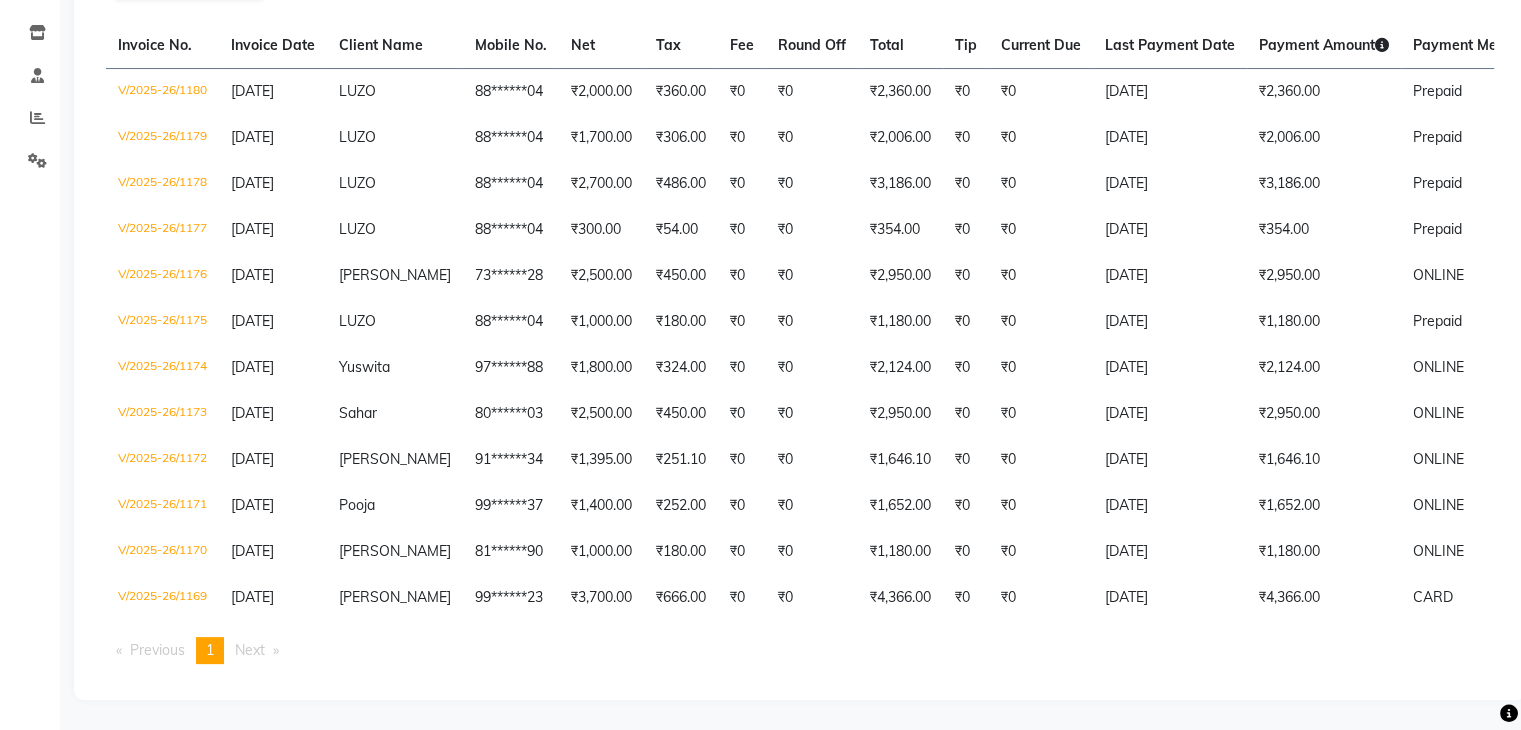 scroll, scrollTop: 333, scrollLeft: 0, axis: vertical 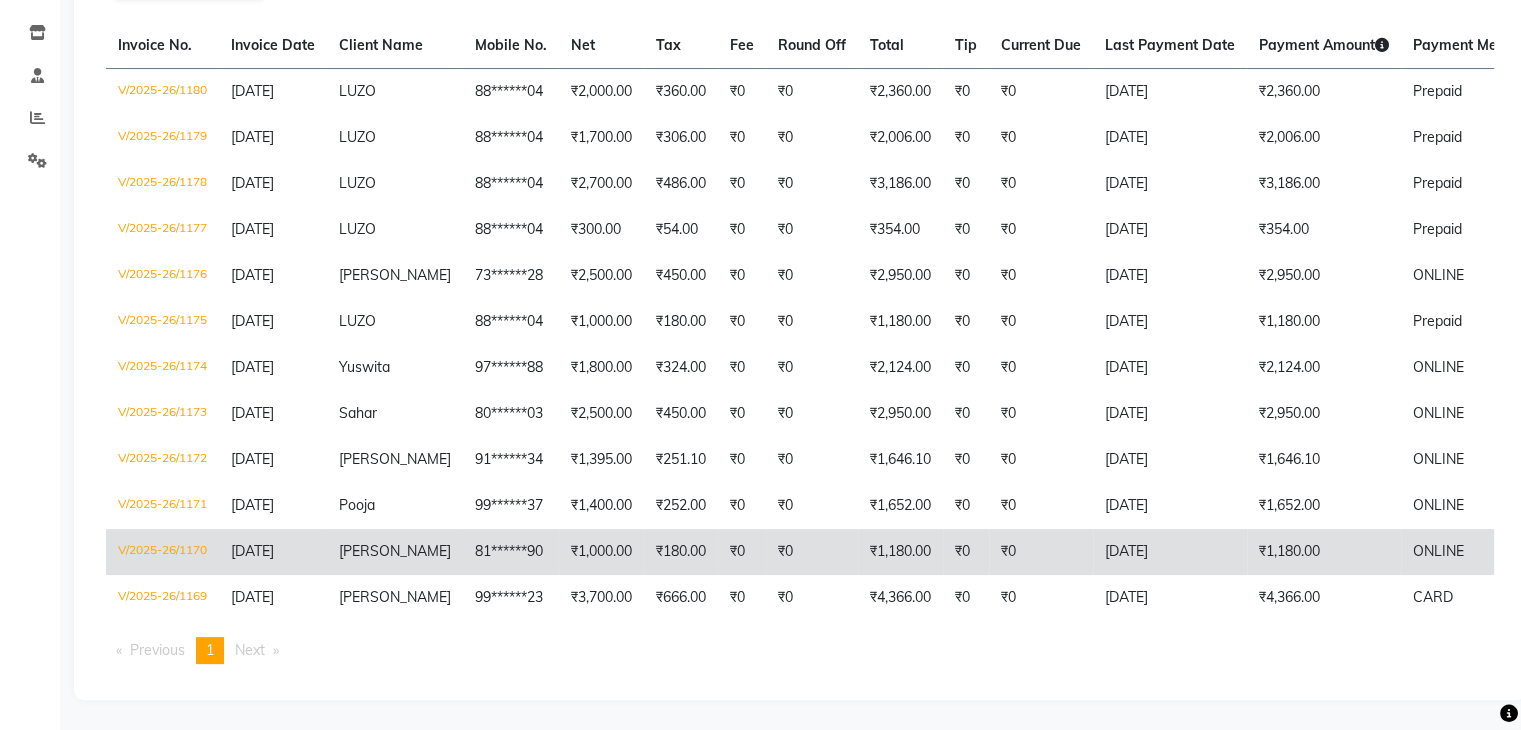 click on "₹1,180.00" 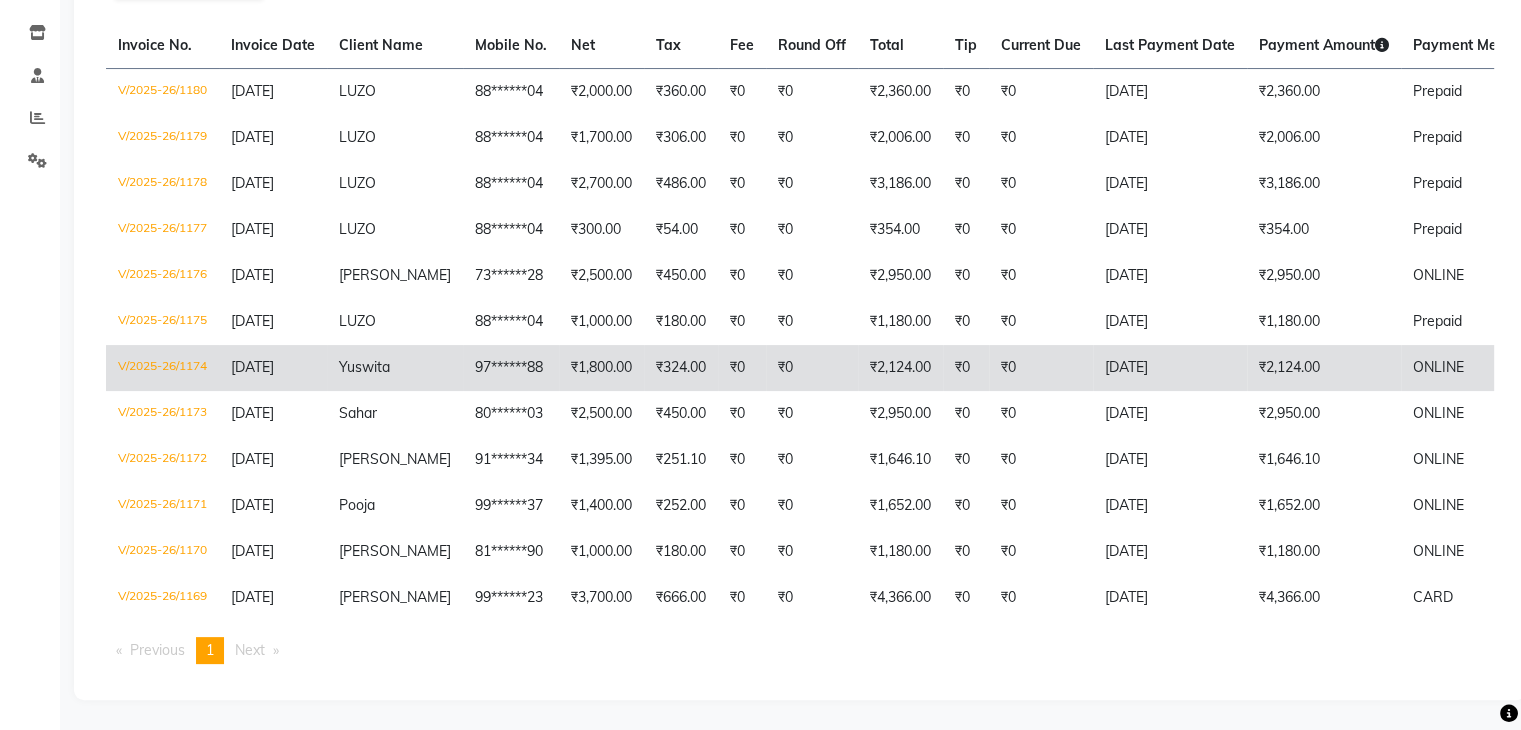 click on "₹2,124.00" 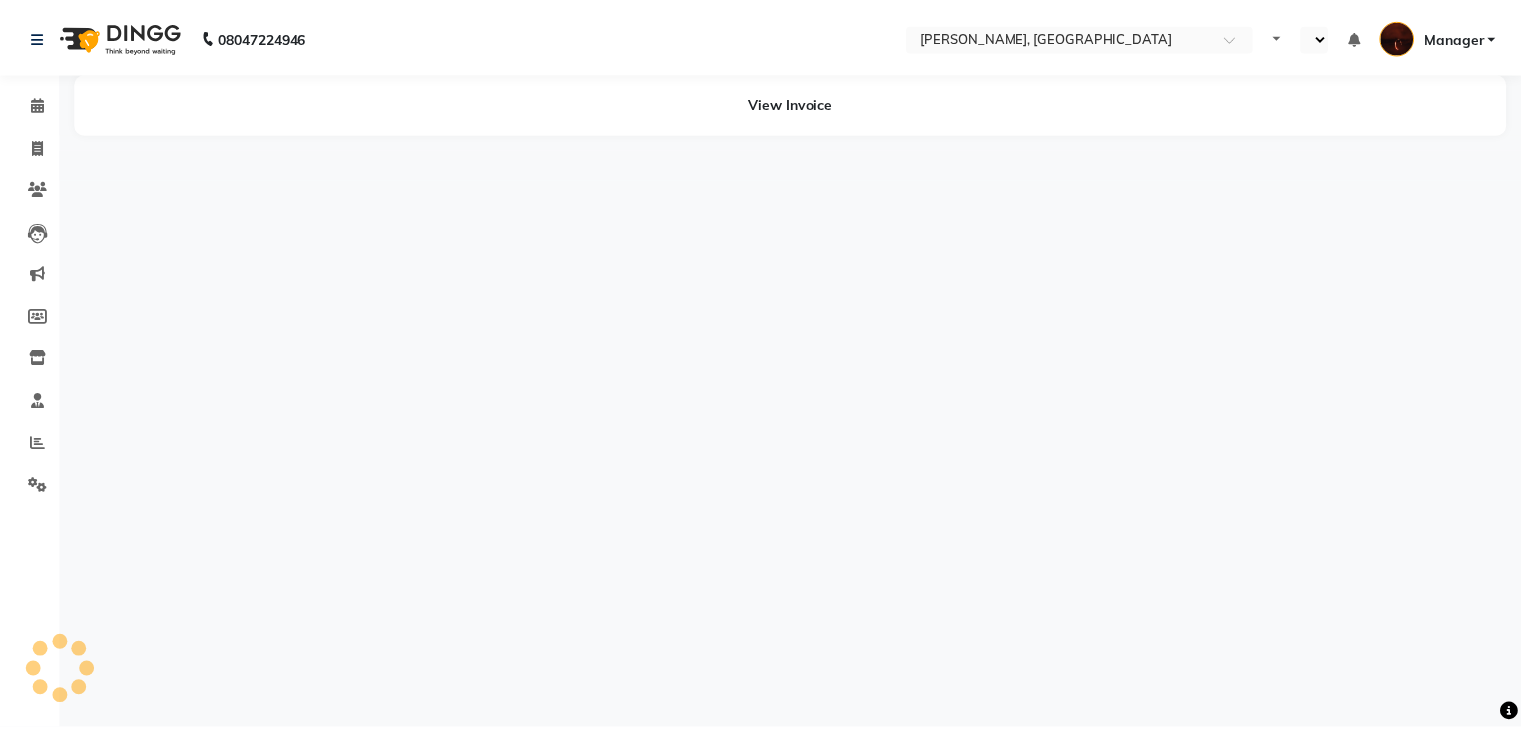 scroll, scrollTop: 0, scrollLeft: 0, axis: both 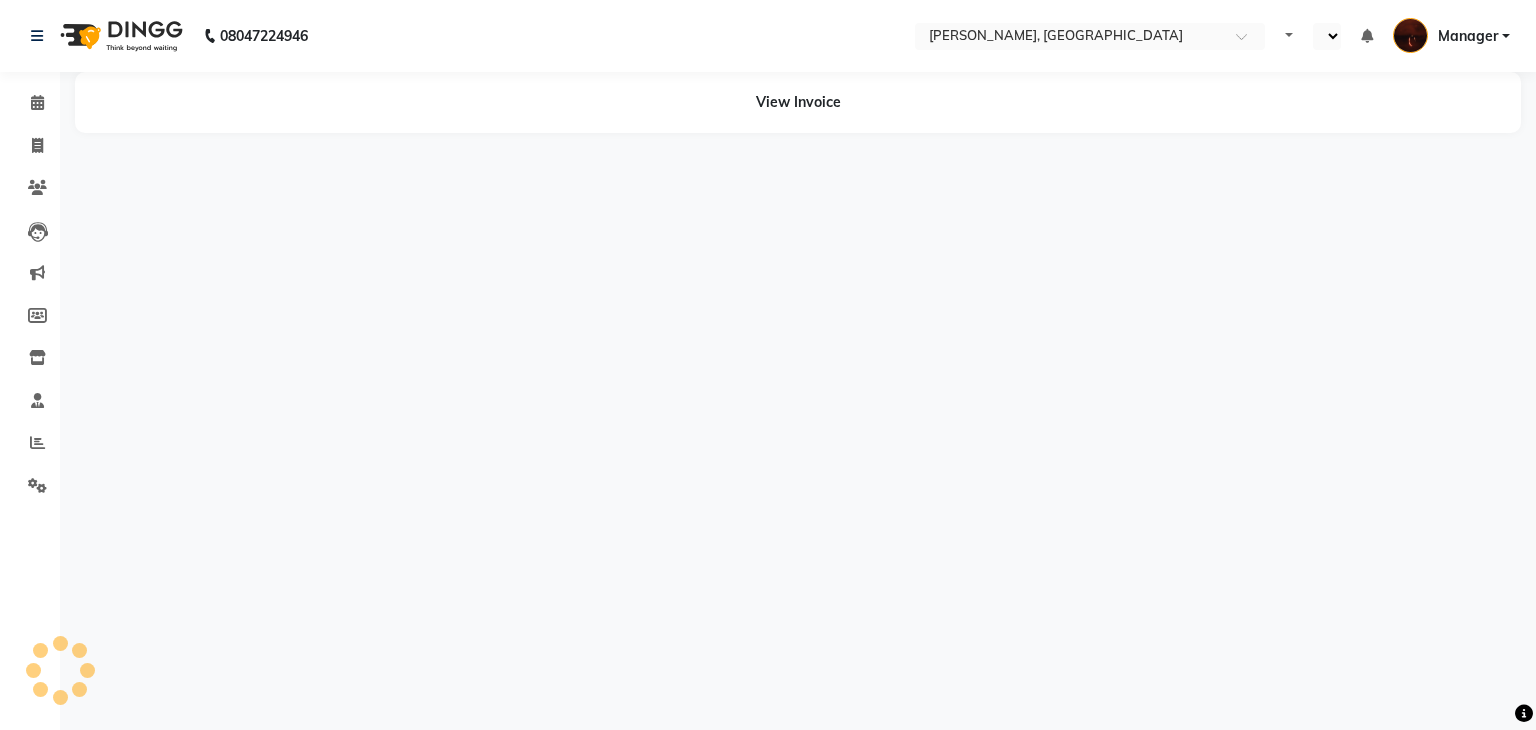 select on "en" 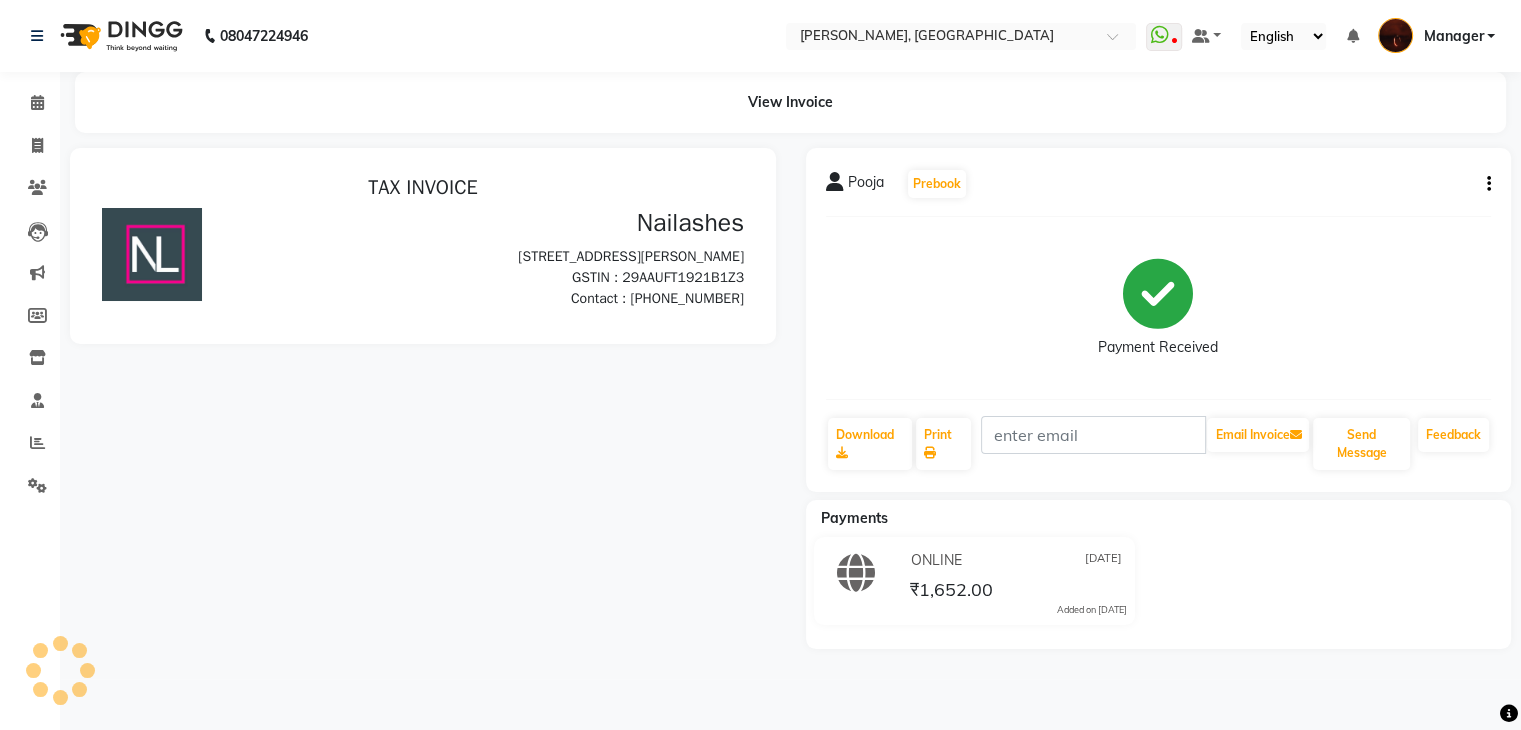scroll, scrollTop: 0, scrollLeft: 0, axis: both 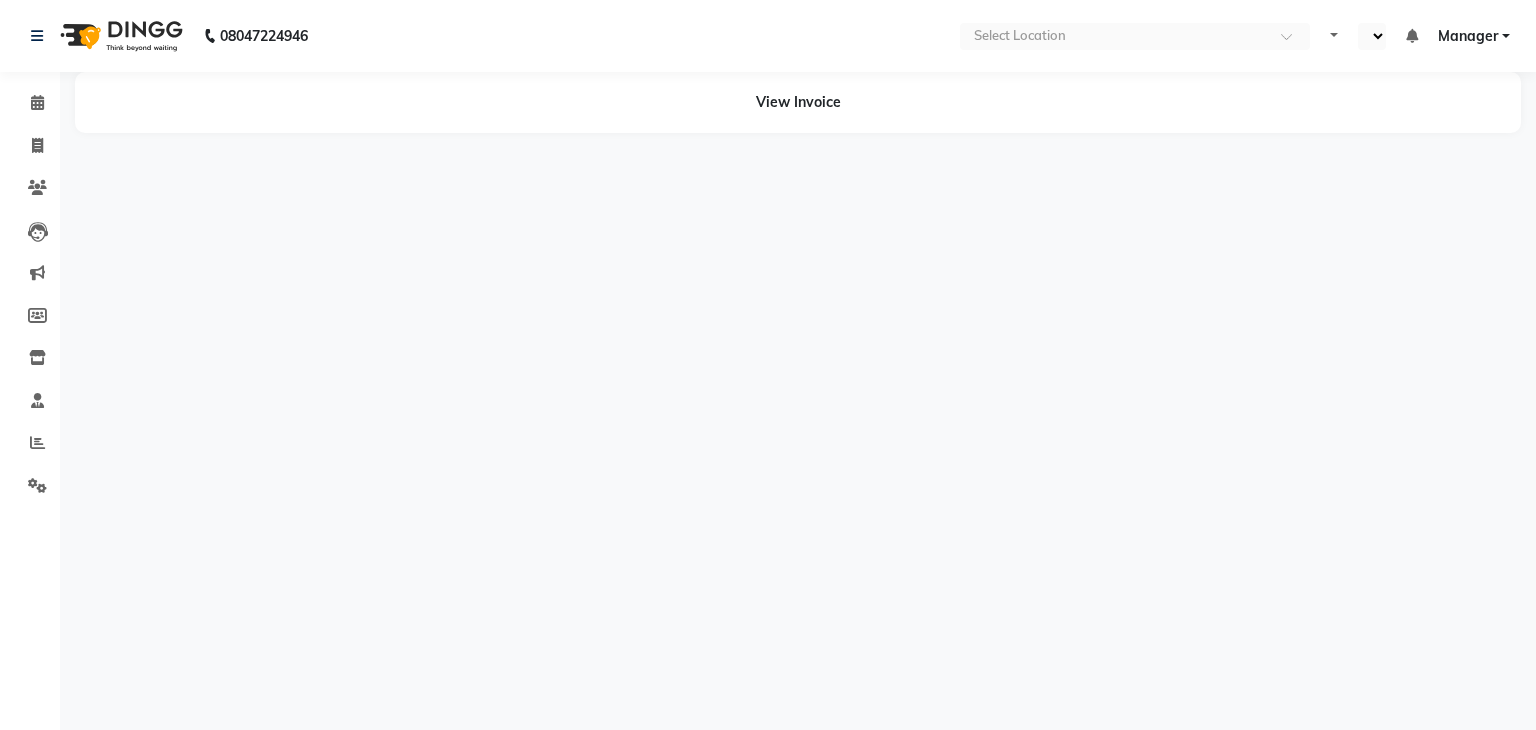 select on "en" 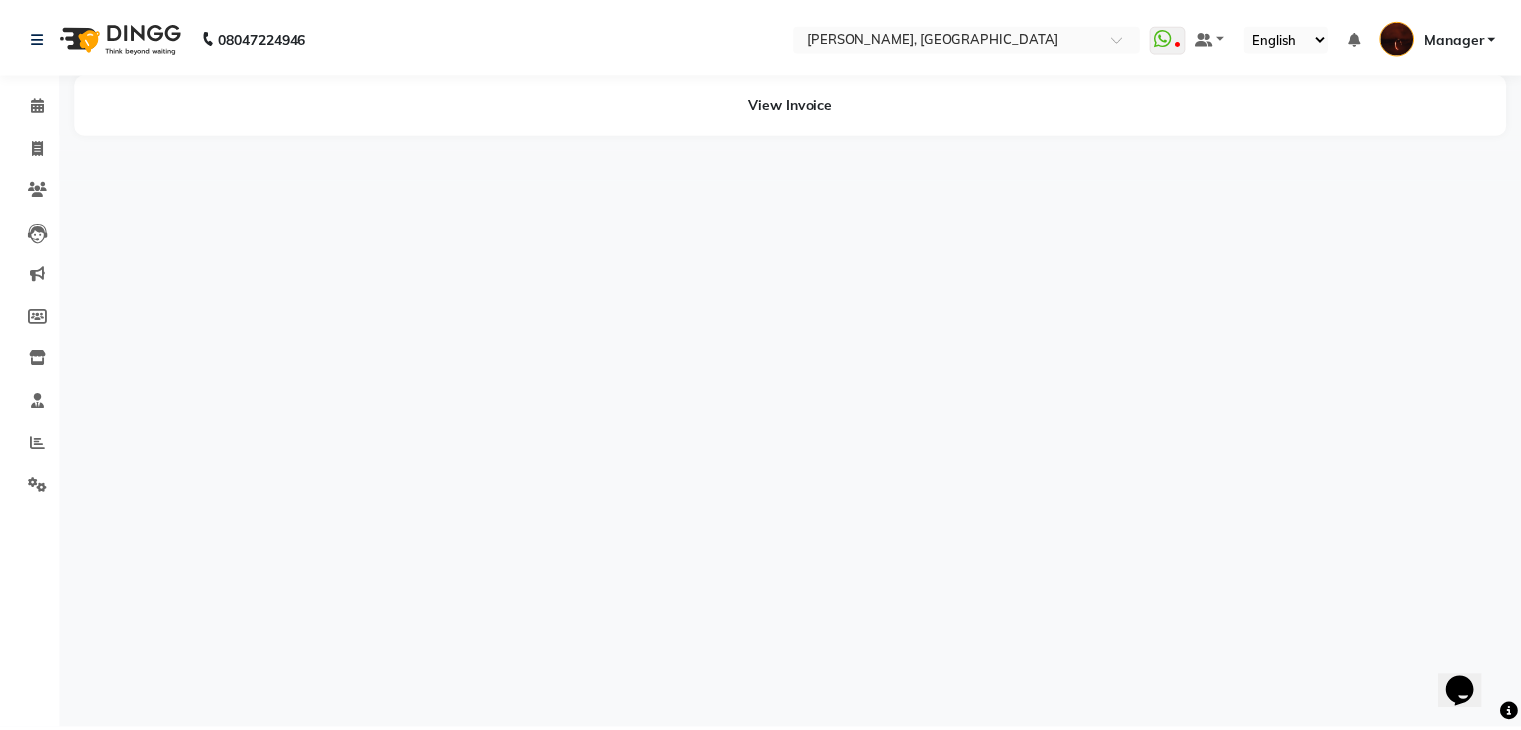 scroll, scrollTop: 0, scrollLeft: 0, axis: both 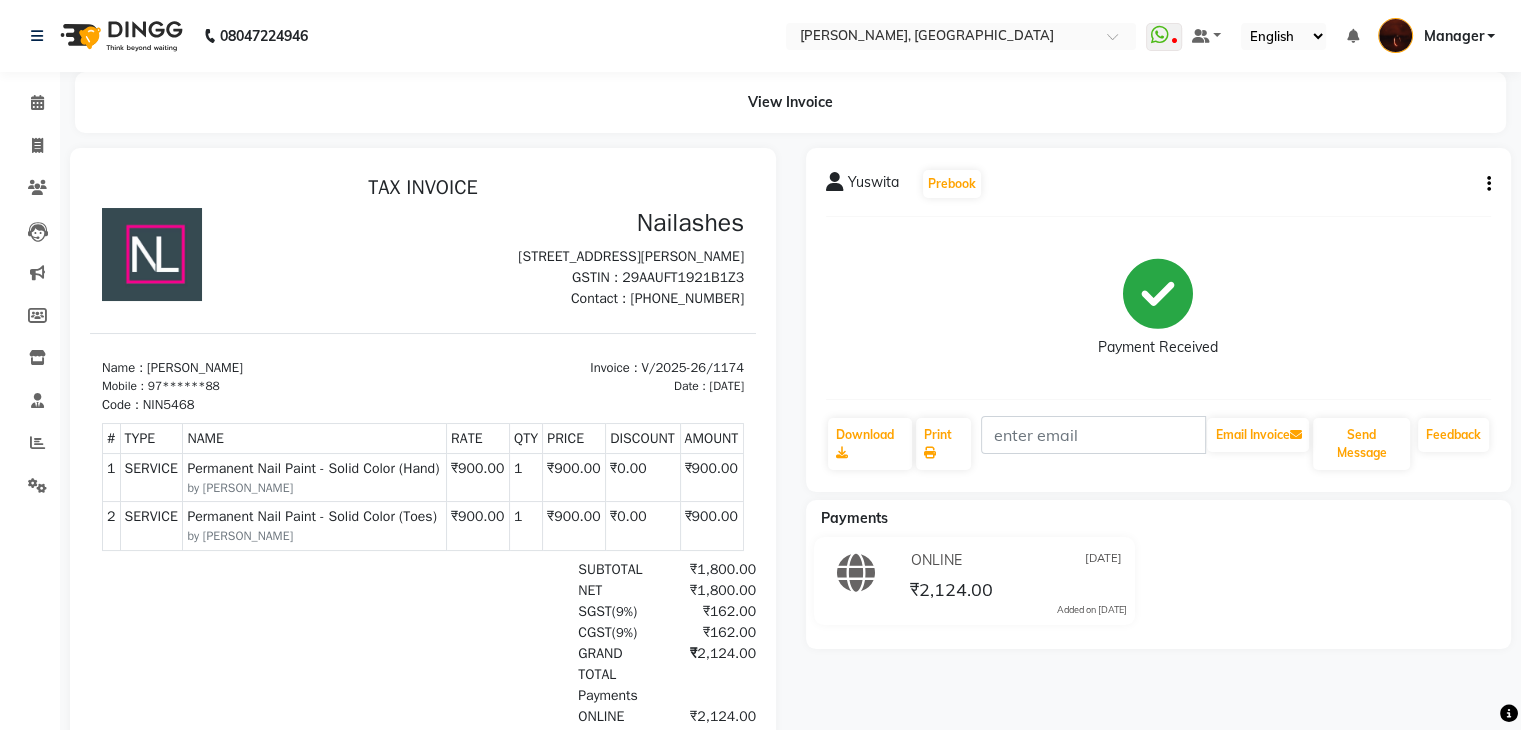 click on "Yuswita   Prebook   Payment Received  Download  Print   Email Invoice   Send Message Feedback" 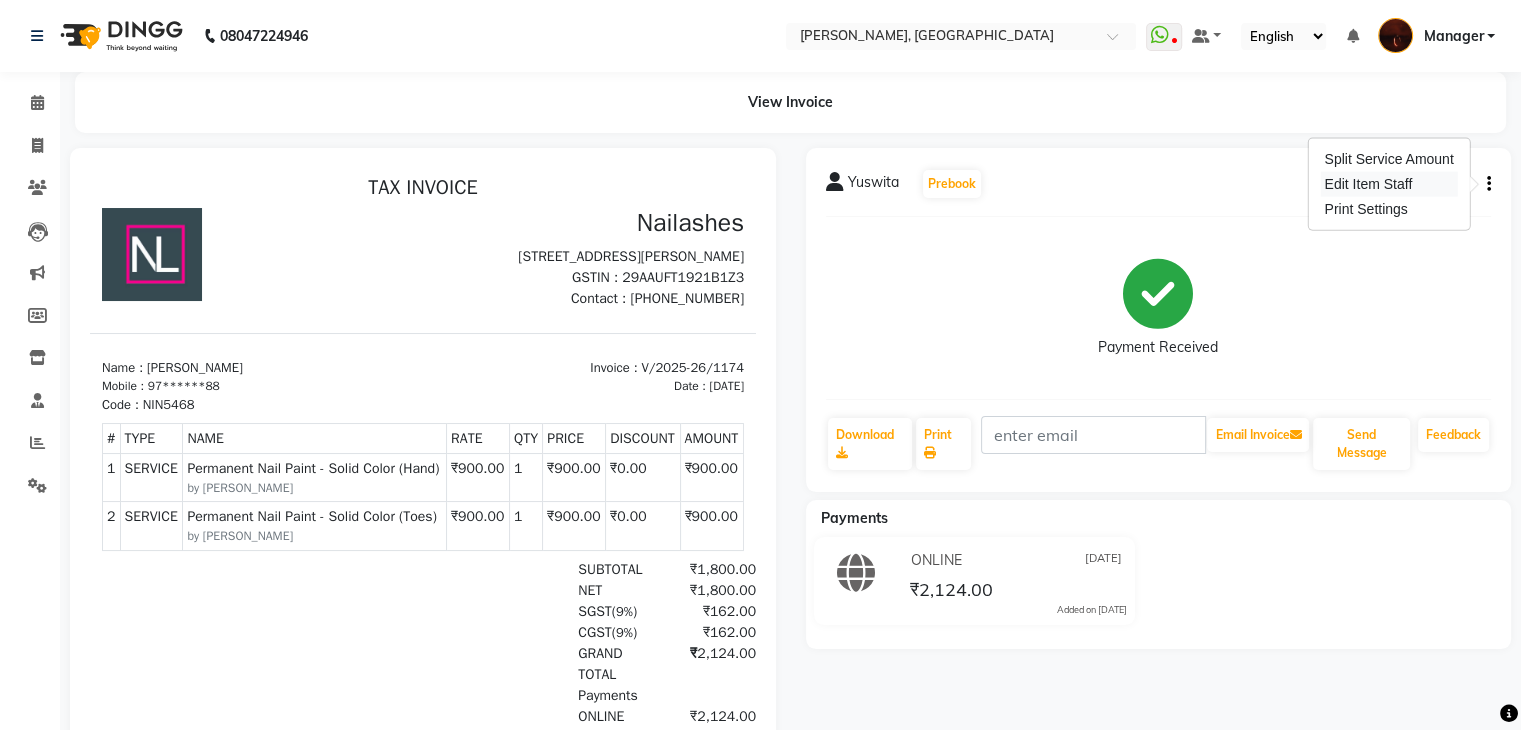 click on "Edit Item Staff" at bounding box center [1388, 184] 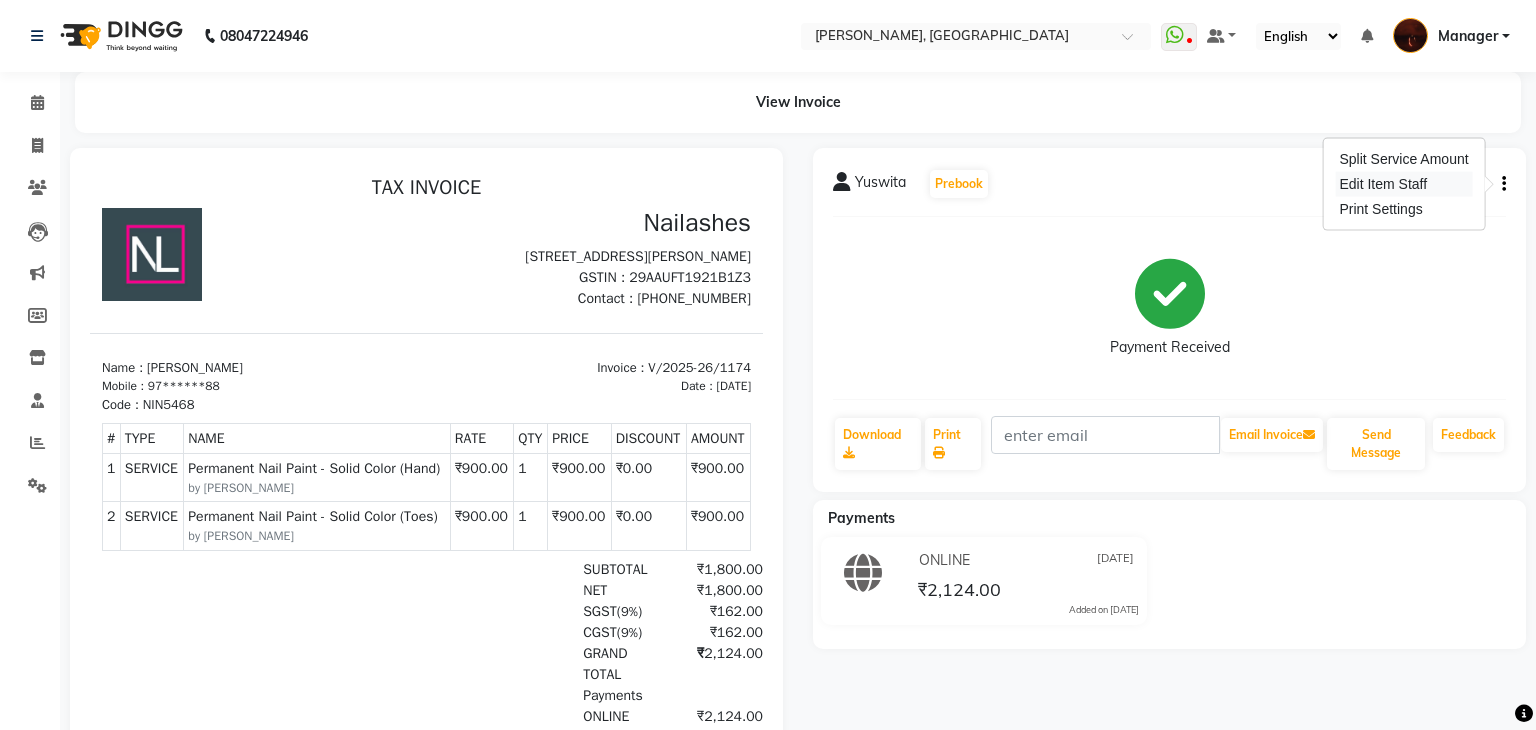 select 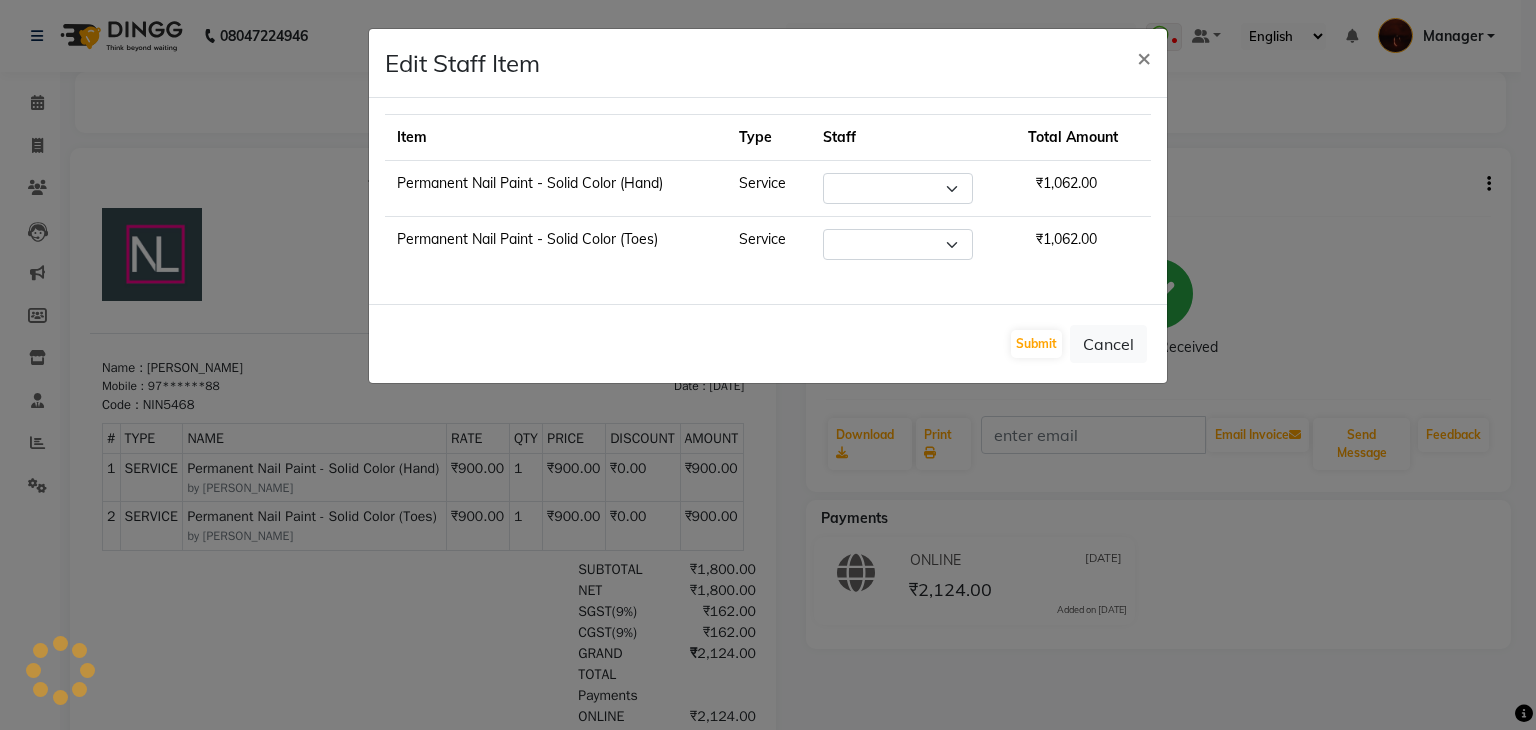select on "68684" 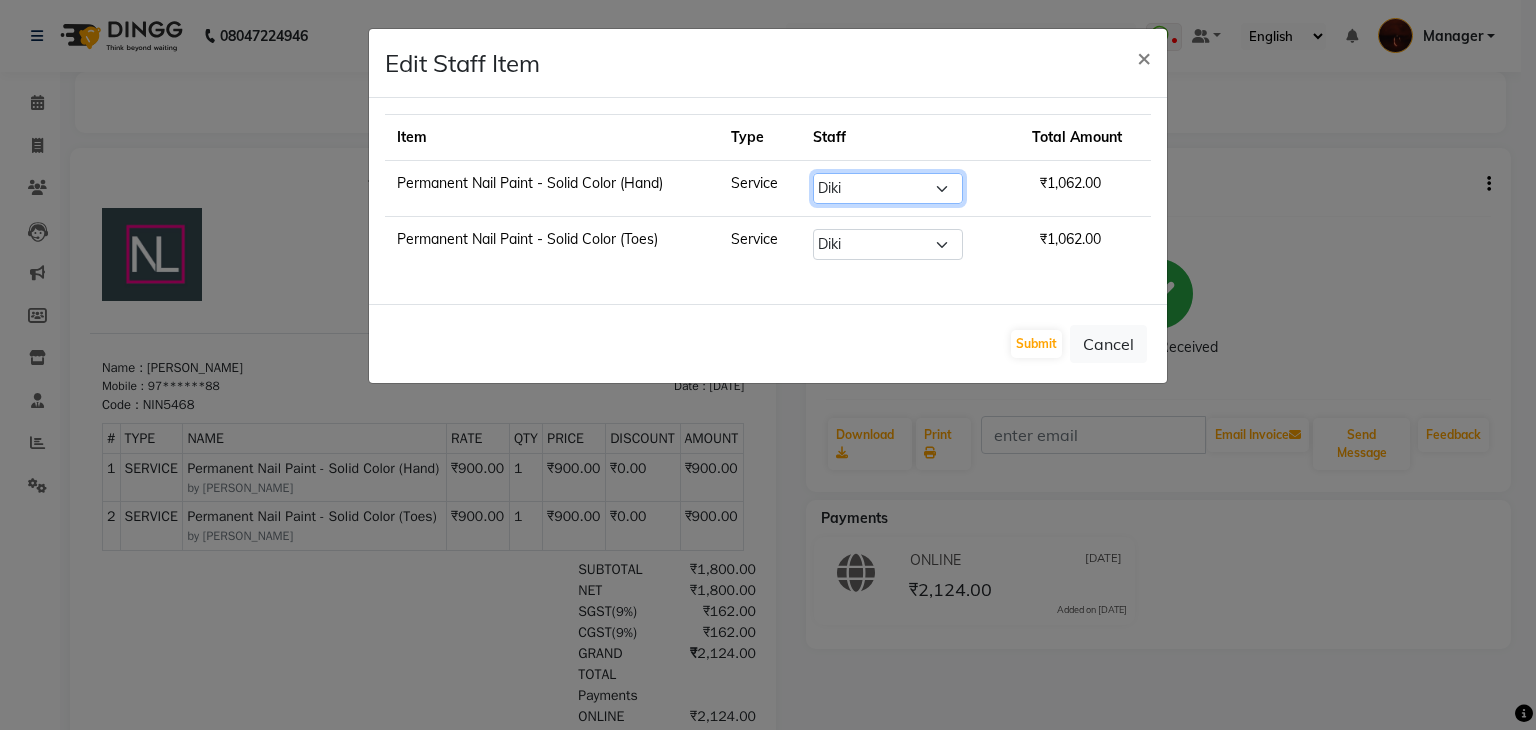 click on "Select  Adesh   amir   anuj   Danish   Diki    Gaurav   GAURAV GK   Geeta   Himanshu   jenifer   Manager   megna   nikhil   Nisha   Pooja   prince   Rohit   roshni   sajan   Salman   Sameer   sudeb   Sudhir Accounting   suraj   vishnu" 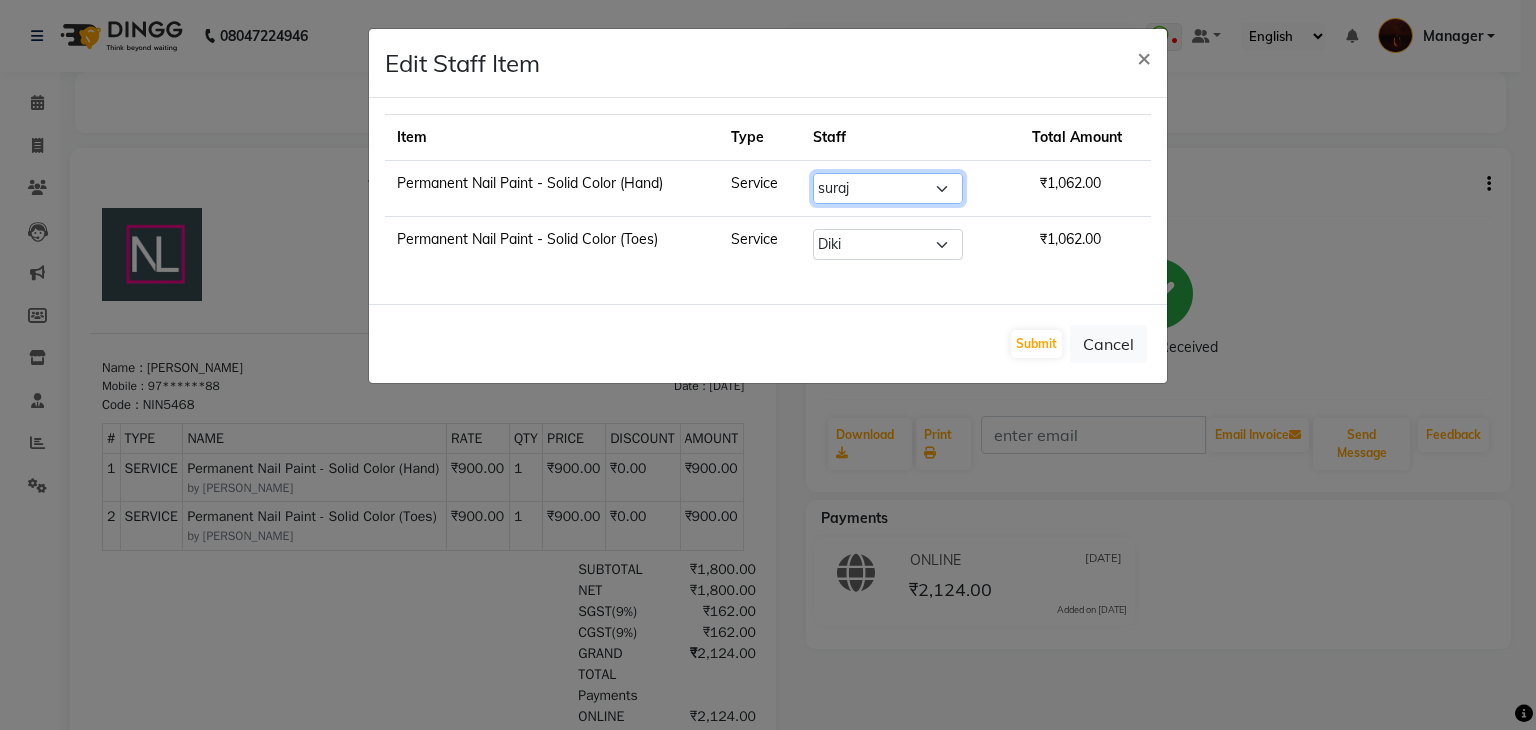 click on "Select  Adesh   amir   anuj   Danish   Diki    Gaurav   GAURAV GK   Geeta   Himanshu   jenifer   Manager   megna   nikhil   Nisha   Pooja   prince   Rohit   roshni   sajan   Salman   Sameer   sudeb   Sudhir Accounting   suraj   vishnu" 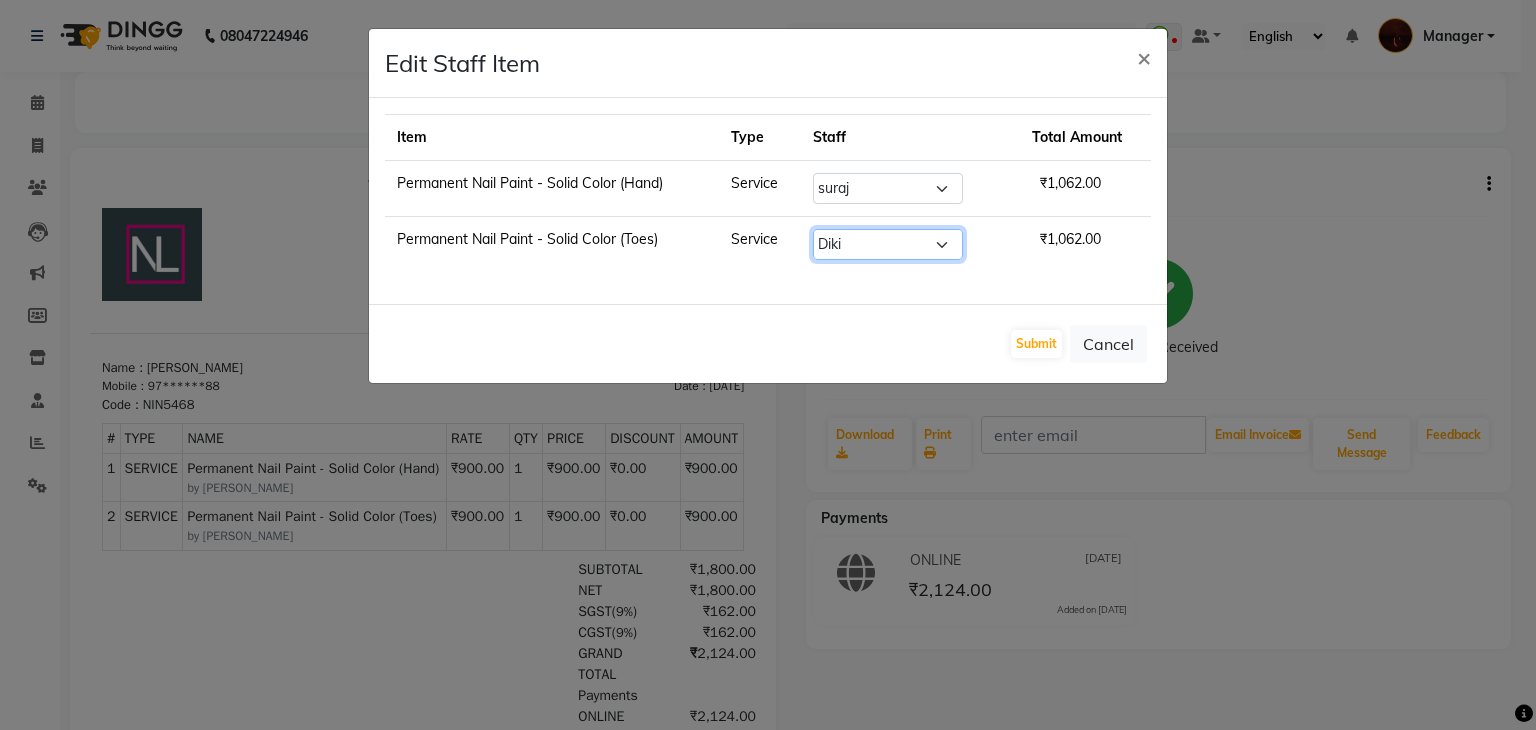 click on "Select  Adesh   amir   anuj   Danish   Diki    Gaurav   GAURAV GK   Geeta   Himanshu   jenifer   Manager   megna   nikhil   Nisha   Pooja   prince   Rohit   roshni   sajan   Salman   Sameer   sudeb   Sudhir Accounting   suraj   vishnu" 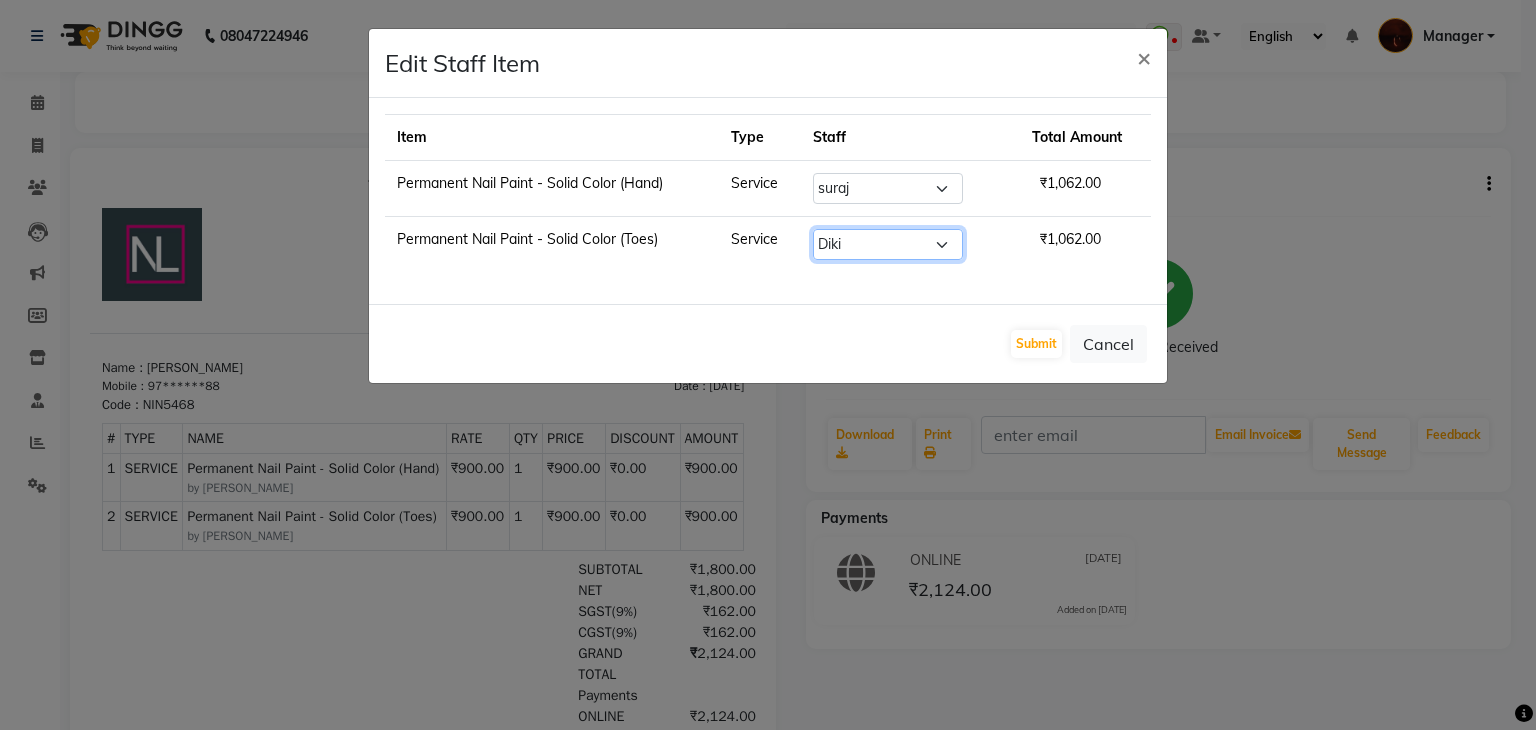 select on "83655" 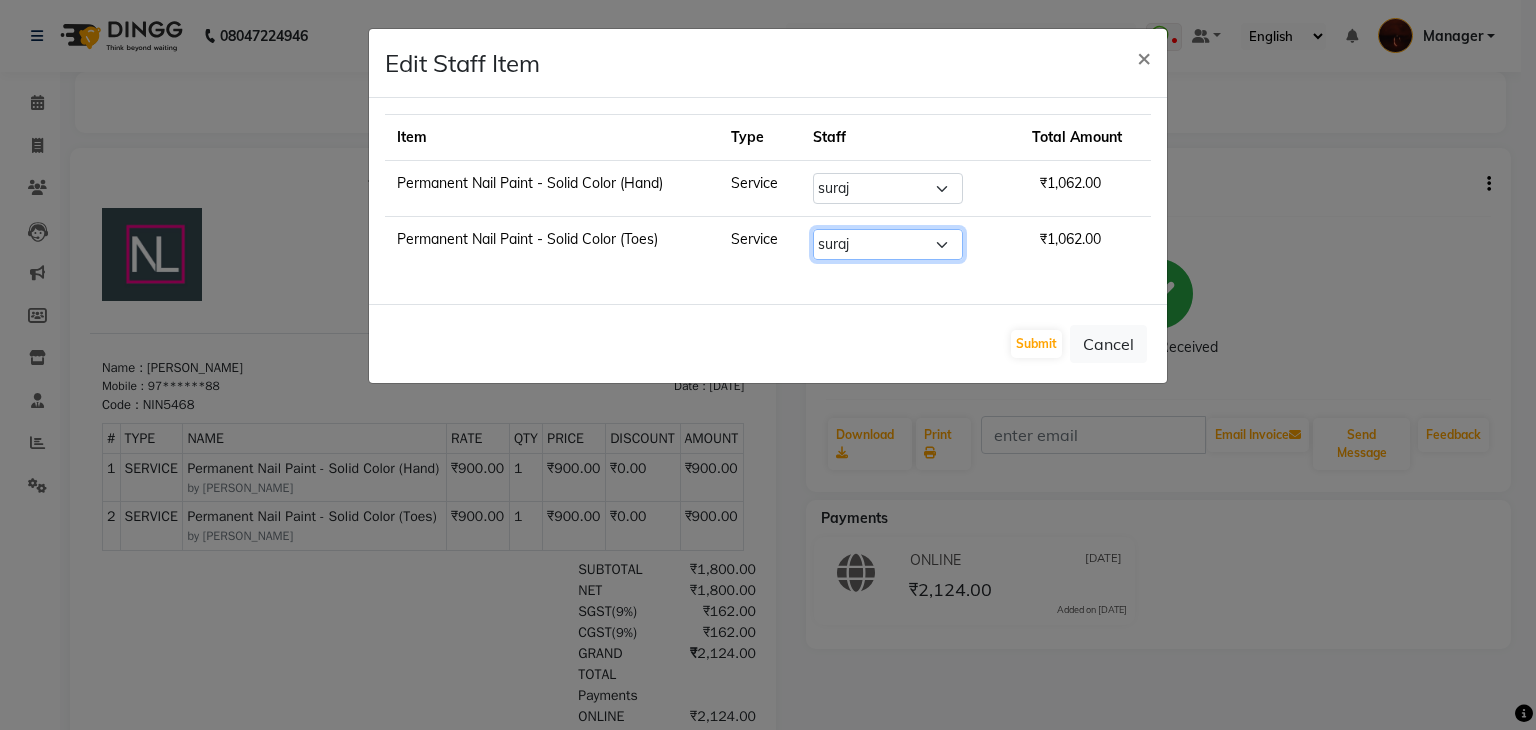click on "Select  Adesh   amir   anuj   Danish   Diki    Gaurav   GAURAV GK   Geeta   Himanshu   jenifer   Manager   megna   nikhil   Nisha   Pooja   prince   Rohit   roshni   sajan   Salman   Sameer   sudeb   Sudhir Accounting   suraj   vishnu" 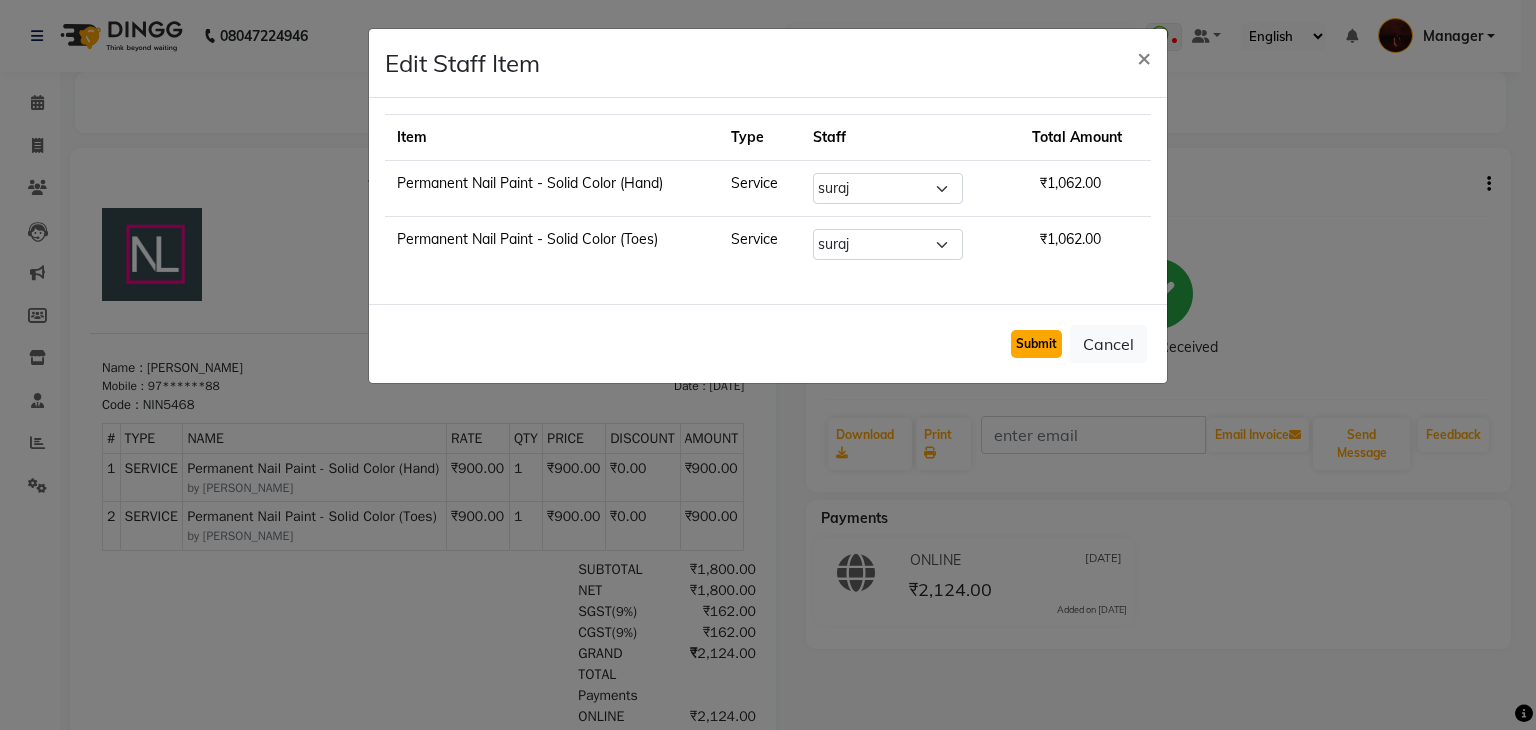 click on "Submit" 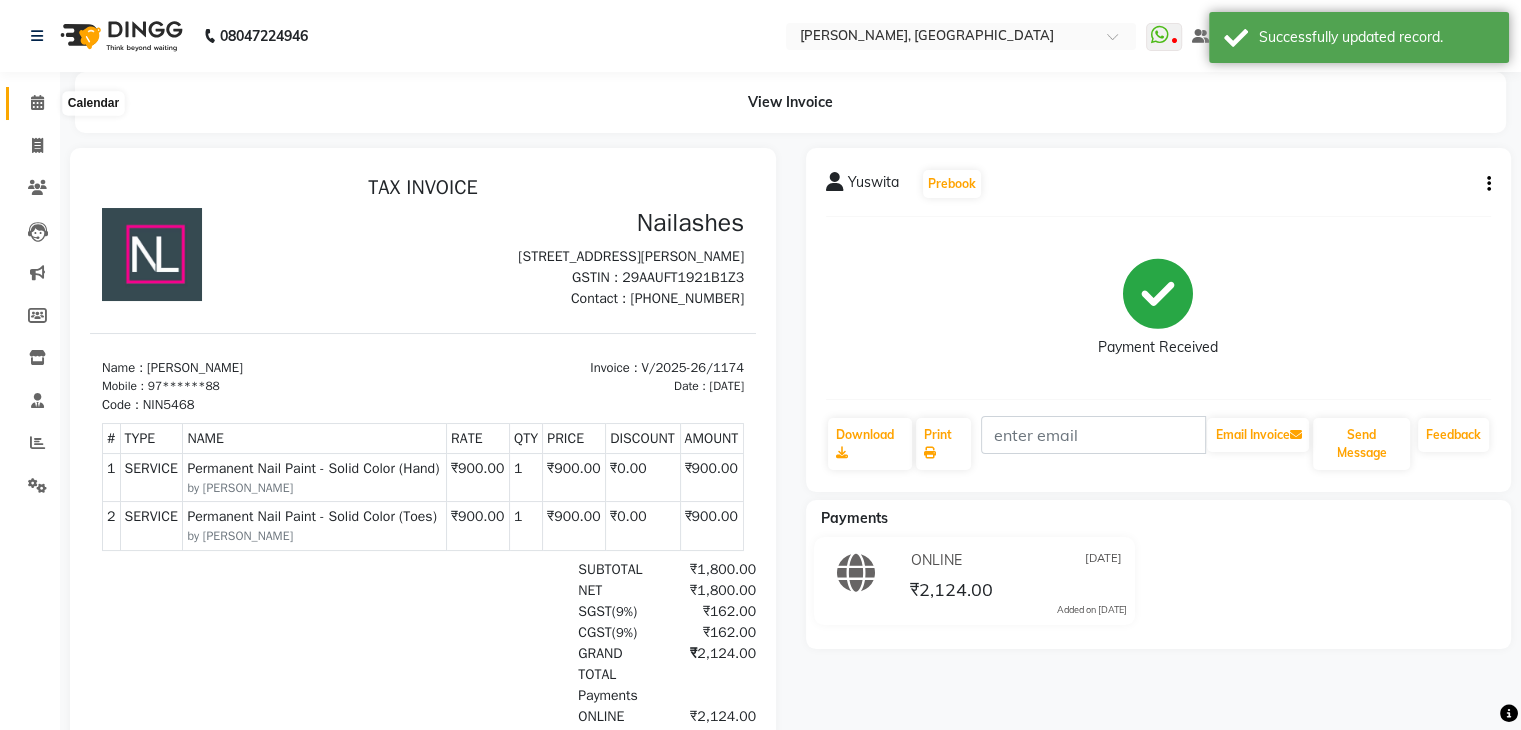 click 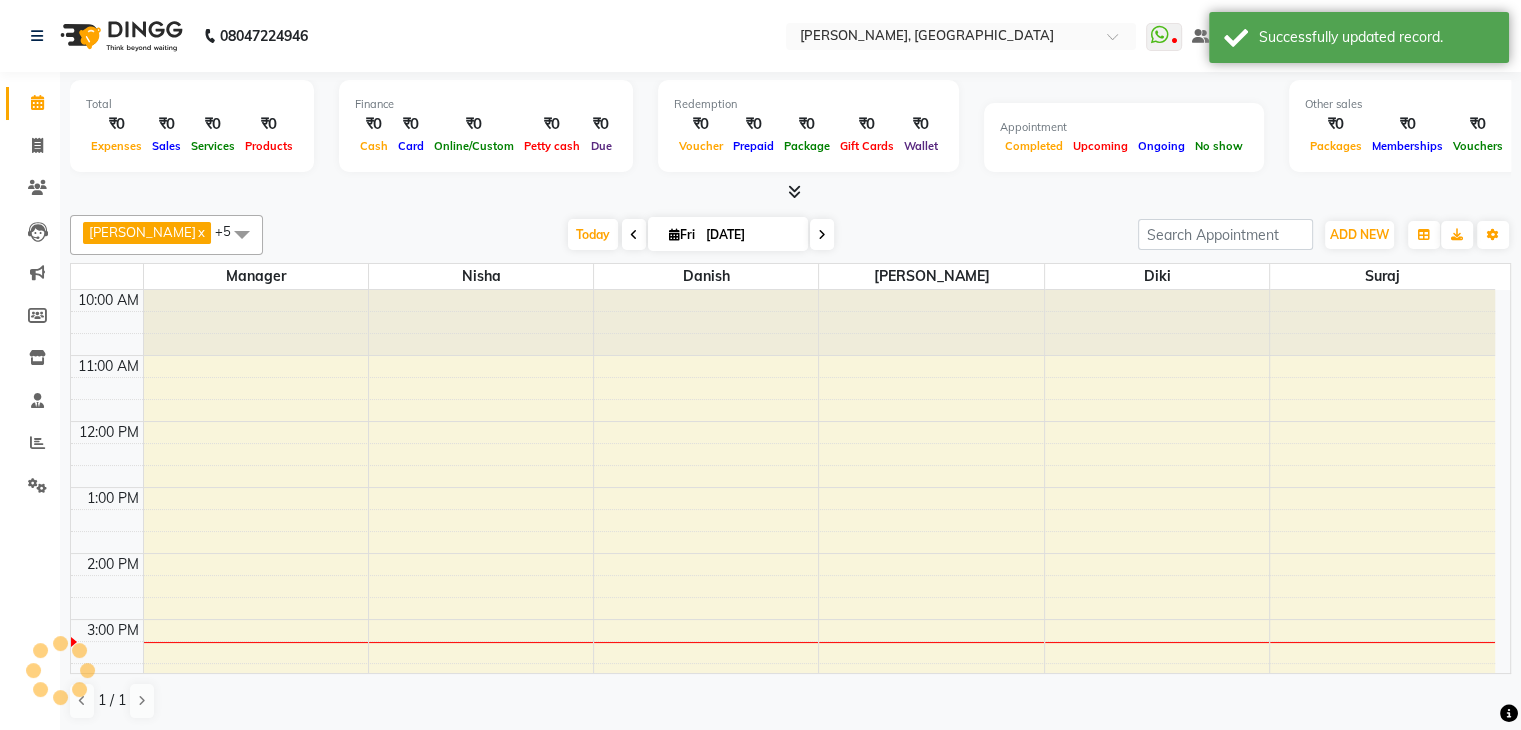 scroll, scrollTop: 0, scrollLeft: 0, axis: both 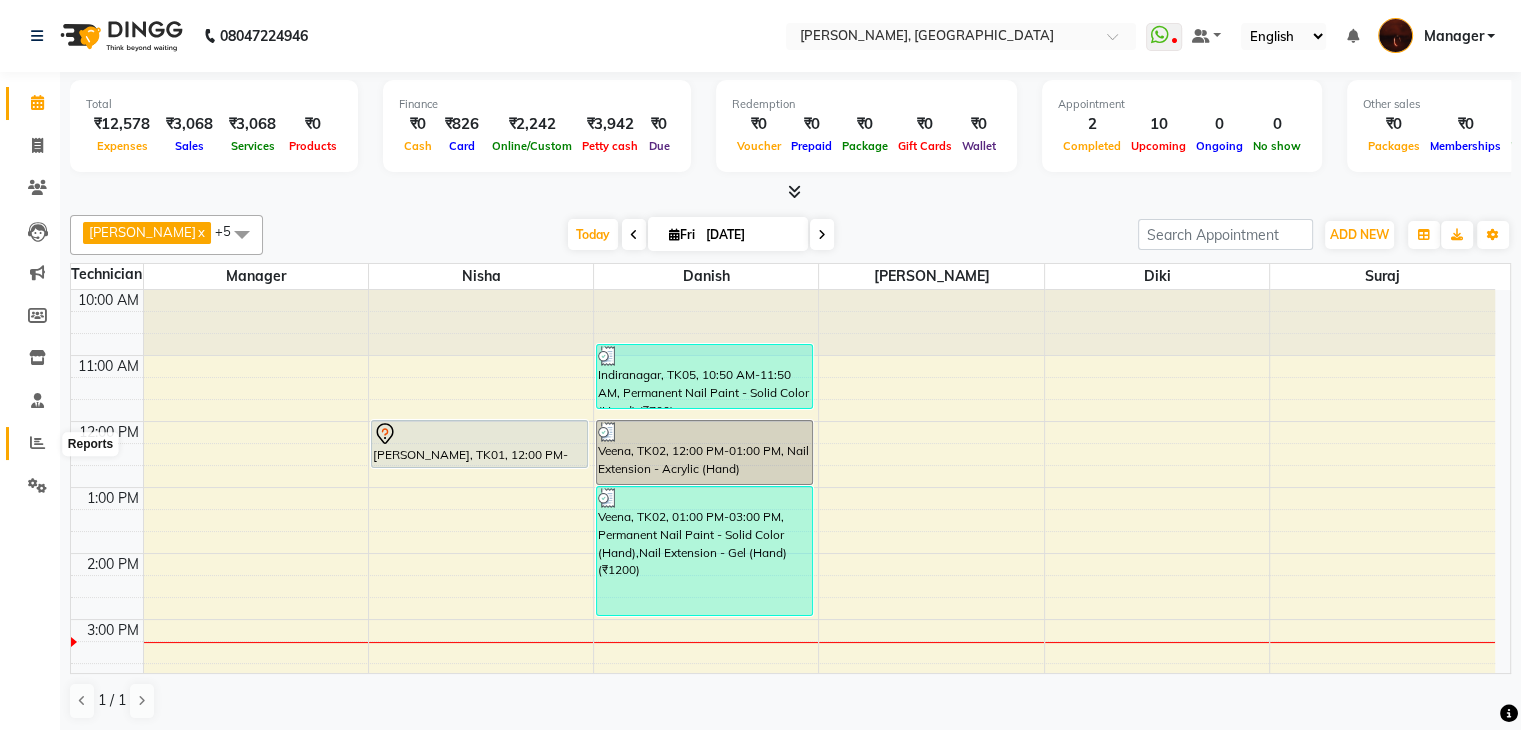click 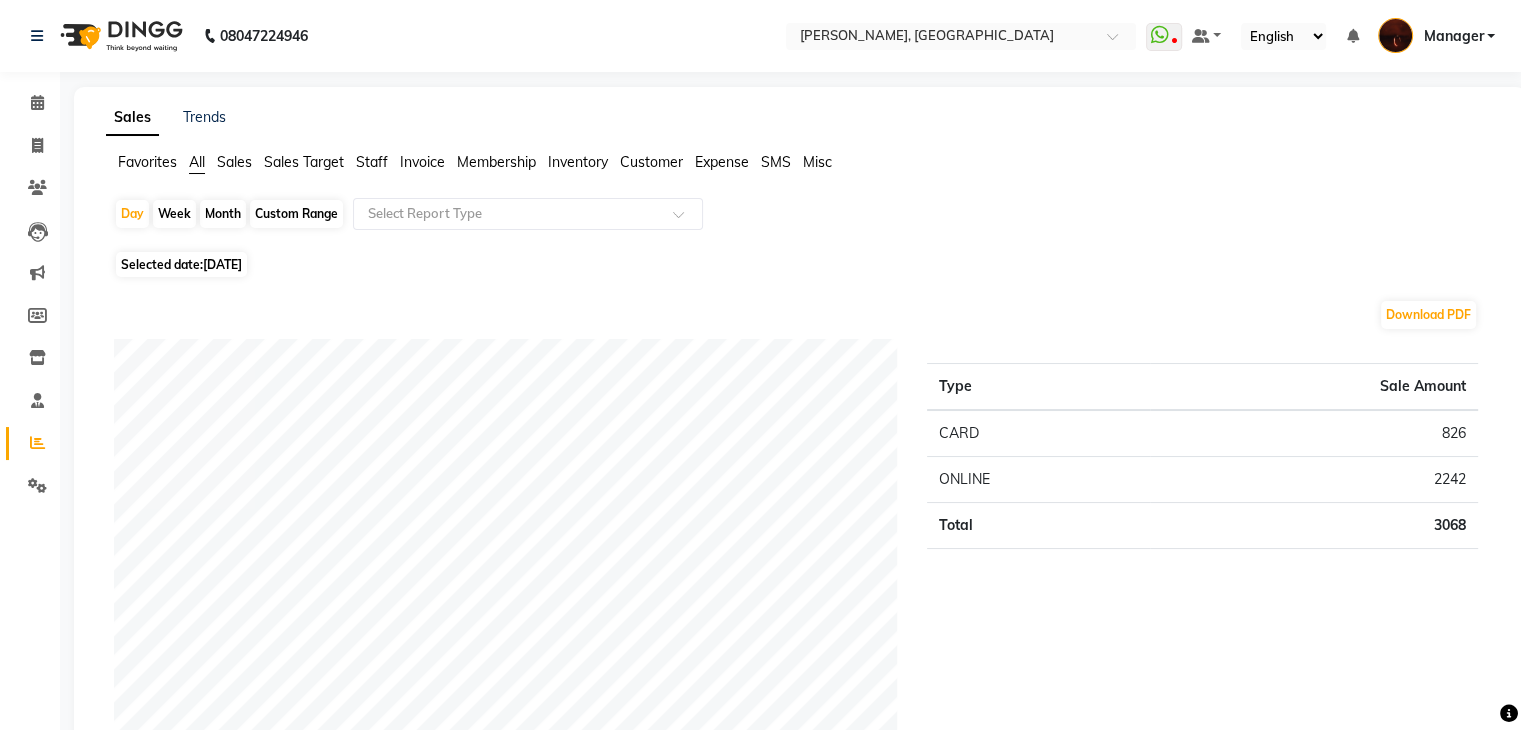 click on "Staff" 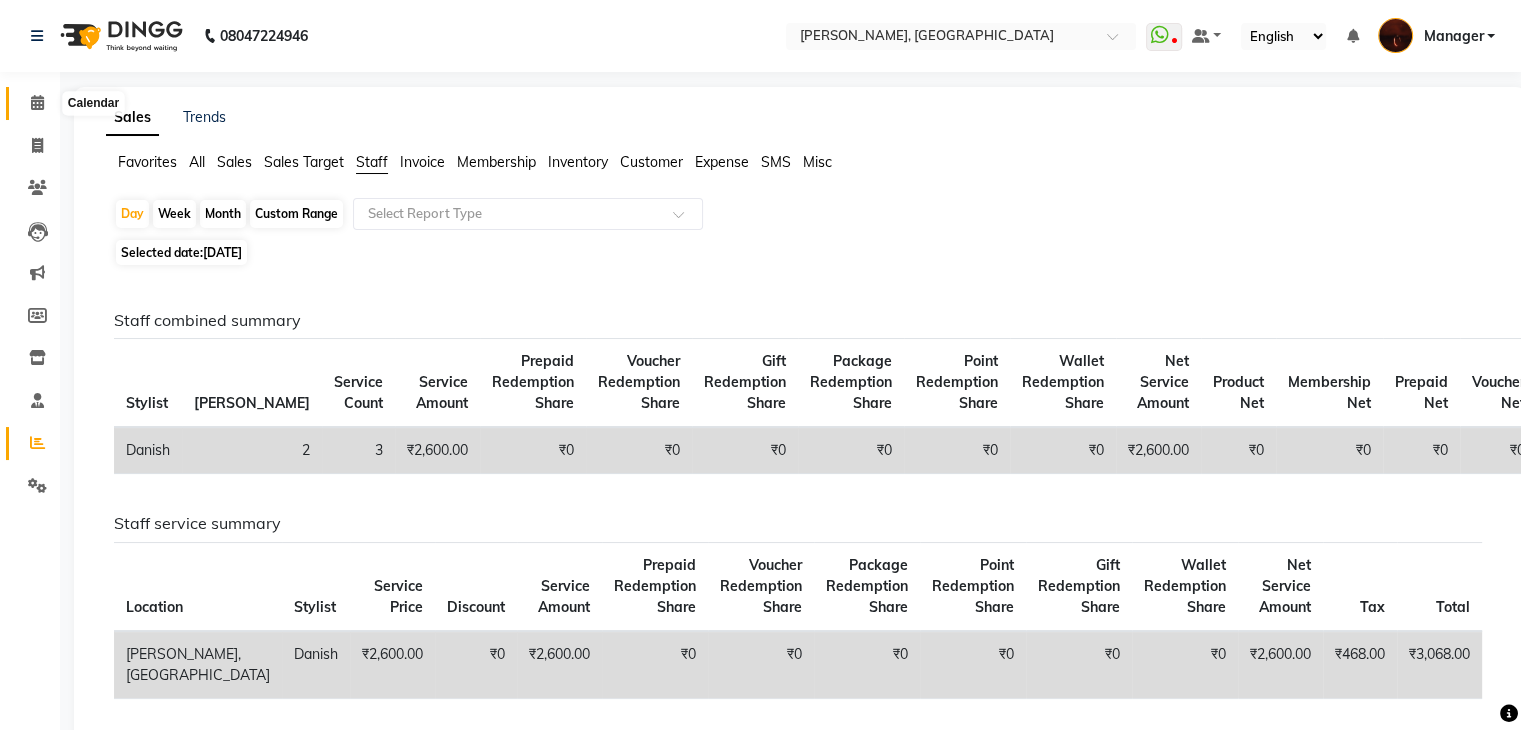 click 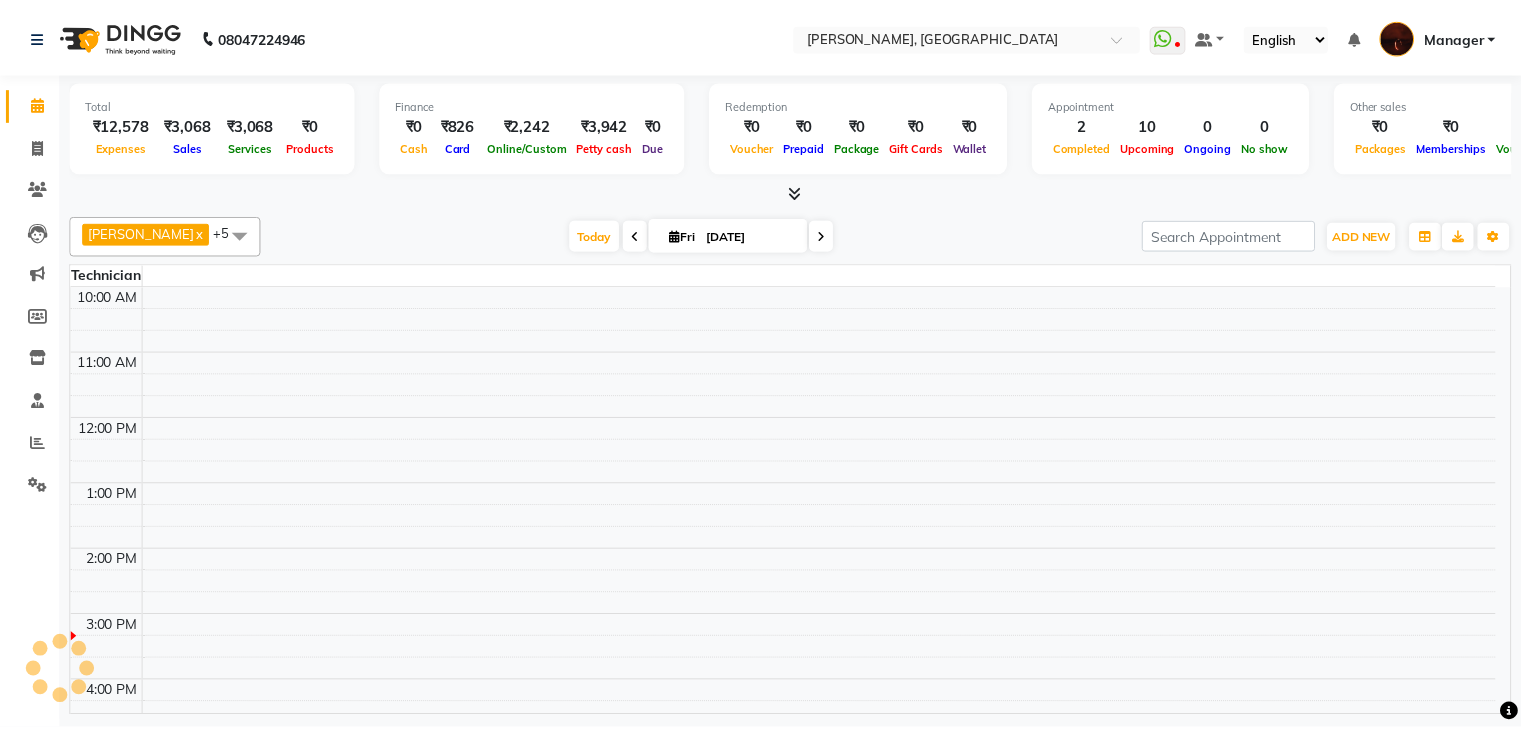 scroll, scrollTop: 0, scrollLeft: 0, axis: both 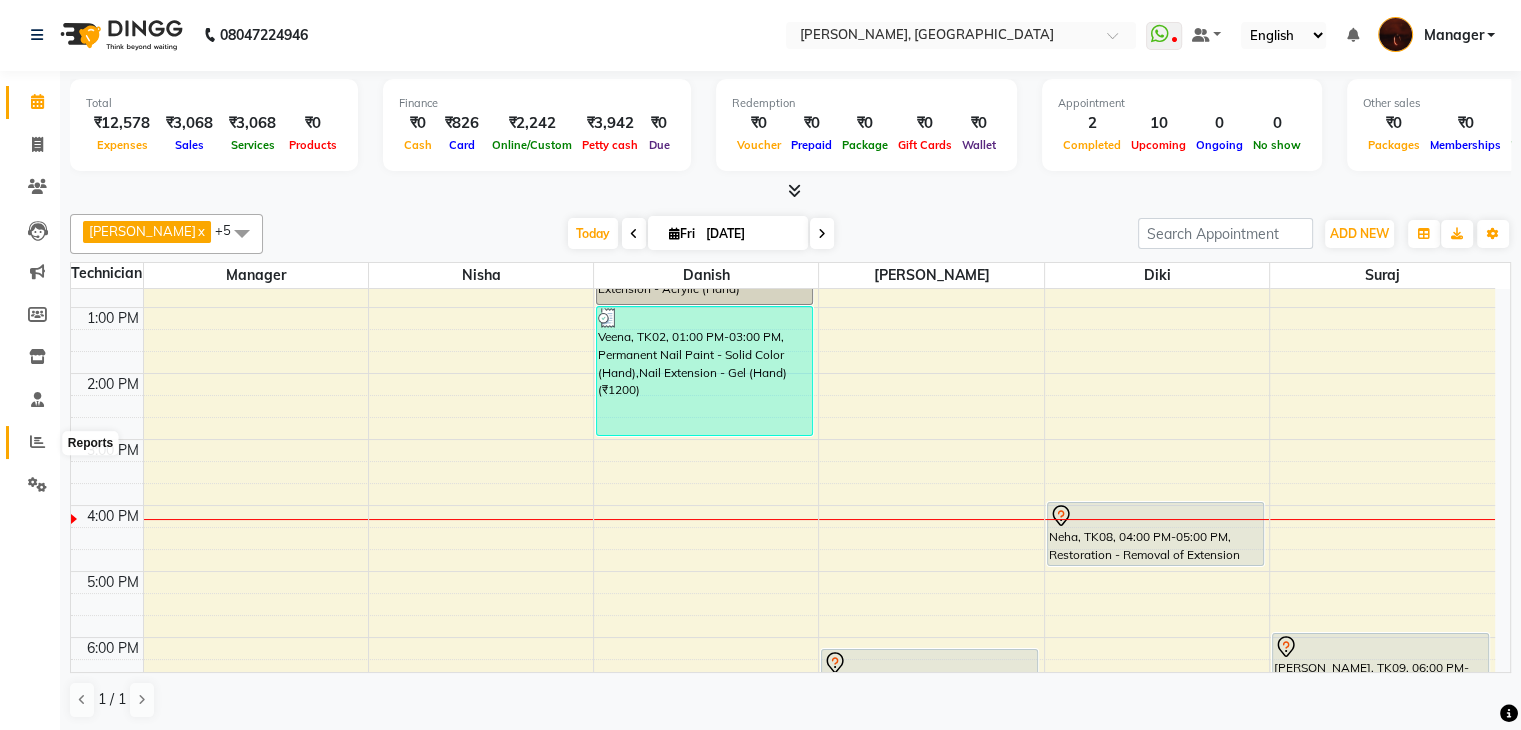 click 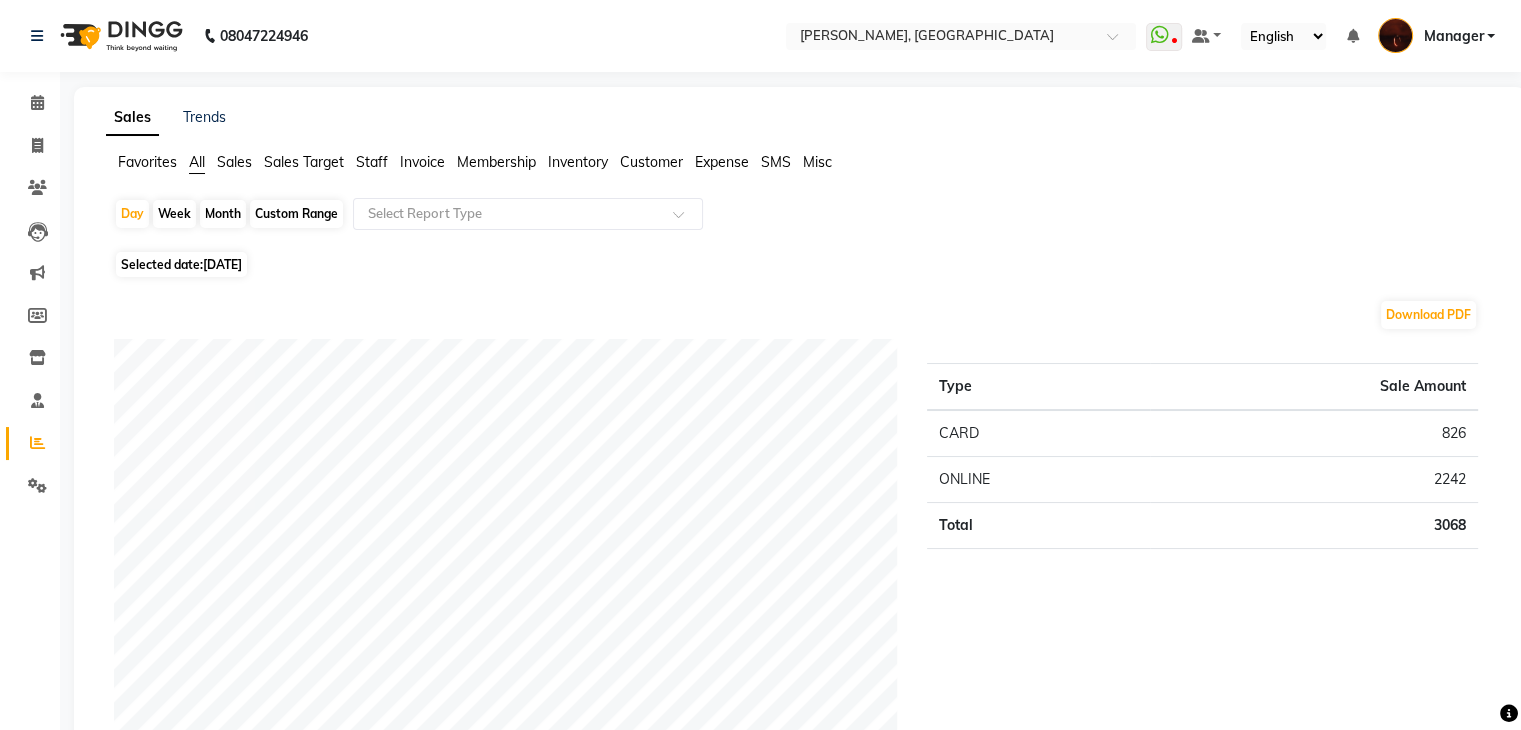 click on "Month" 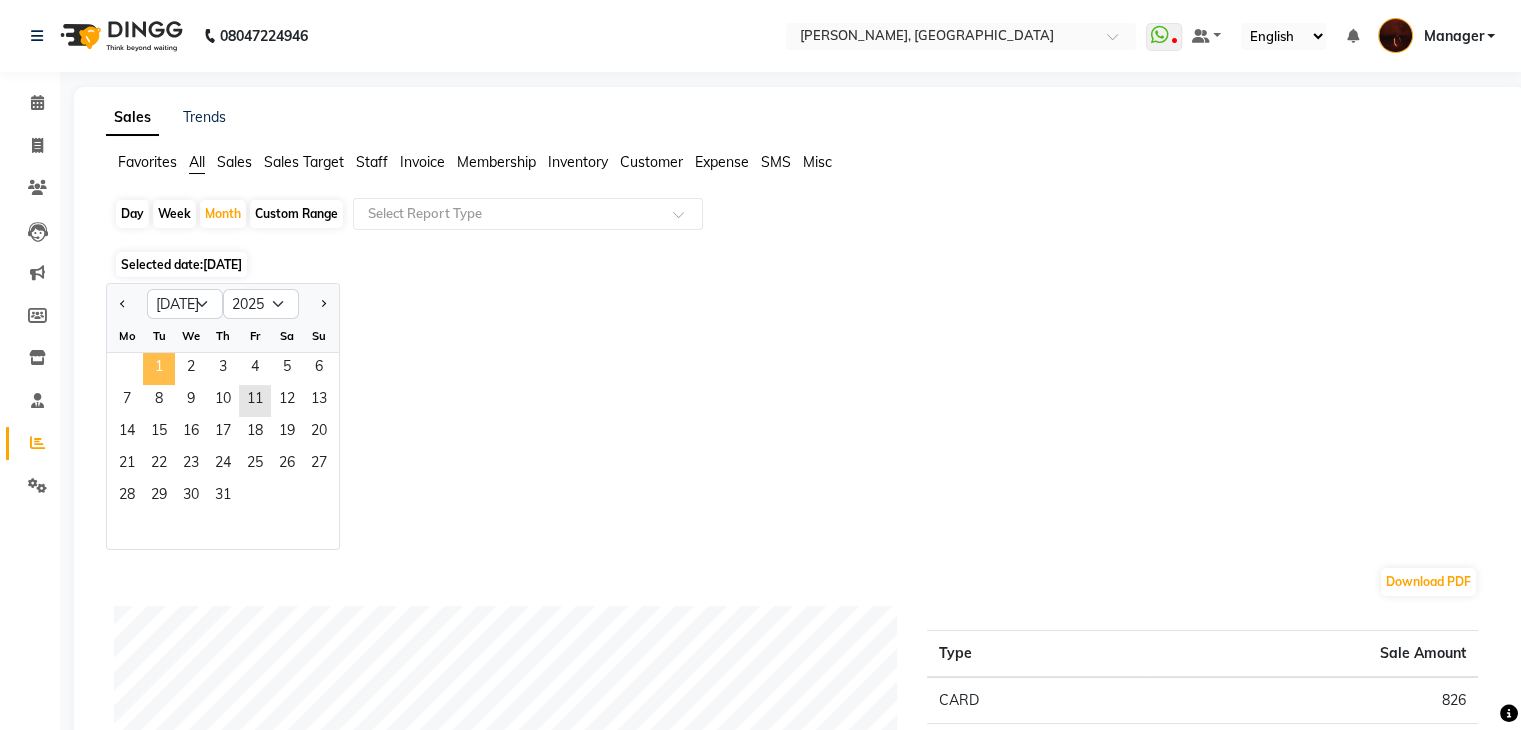 click on "1" 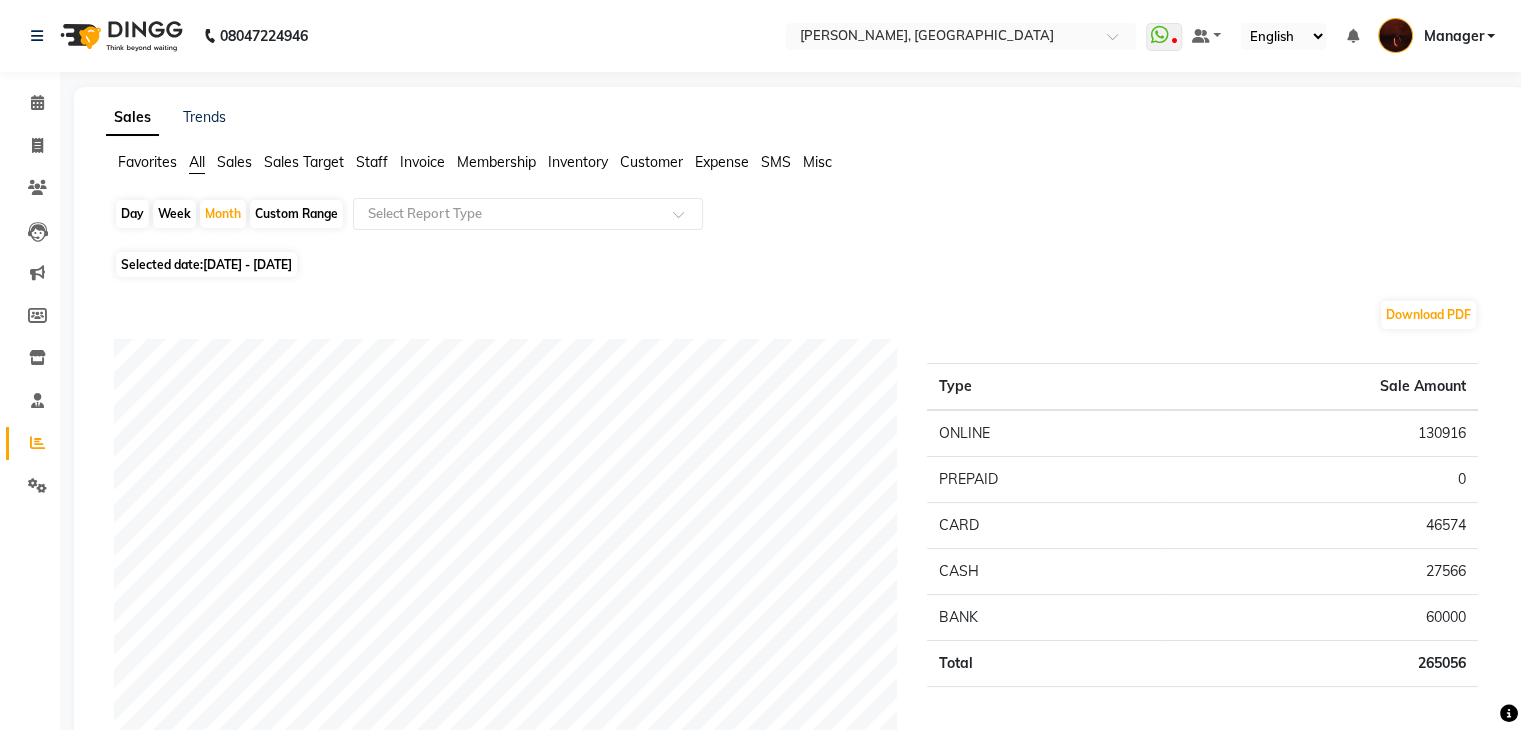 click on "Staff" 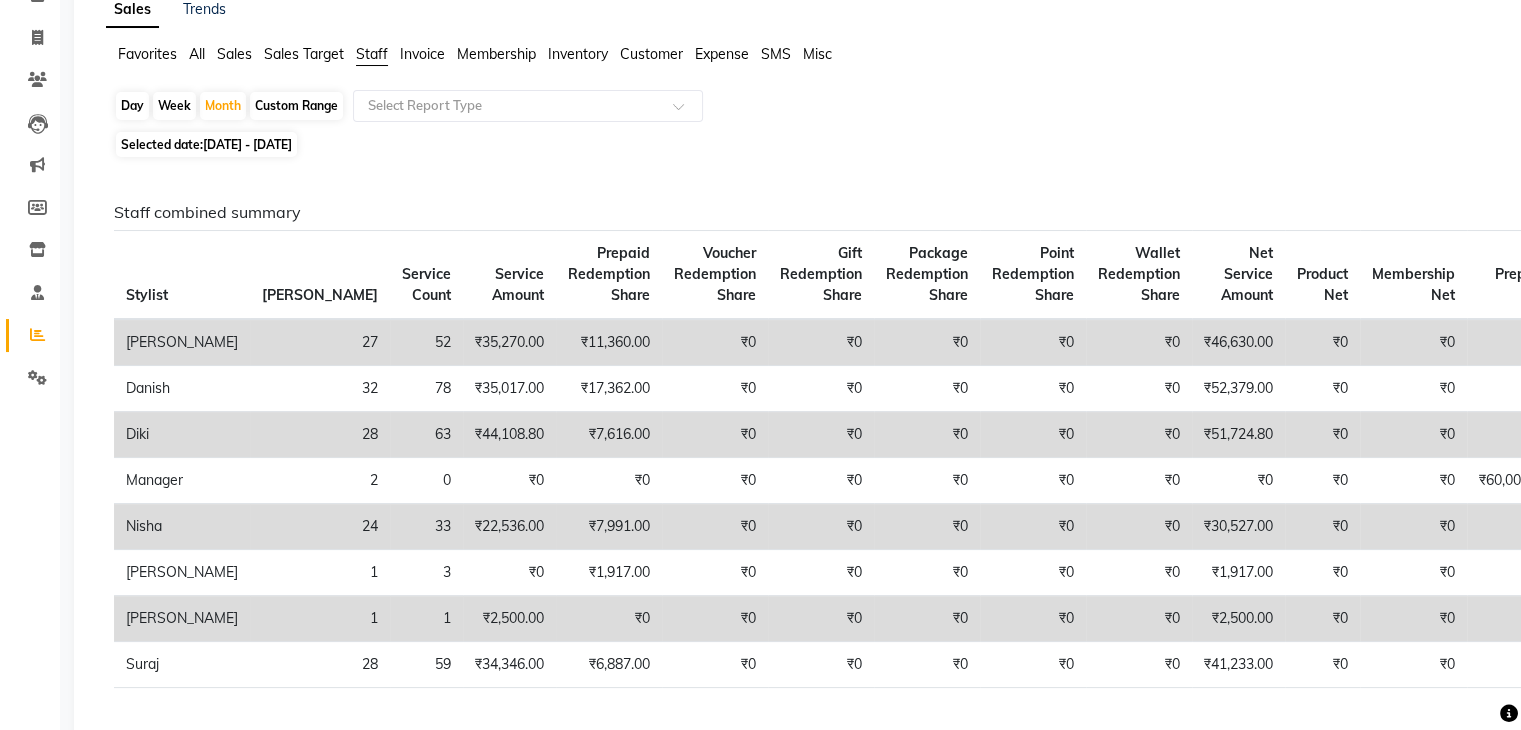 scroll, scrollTop: 0, scrollLeft: 0, axis: both 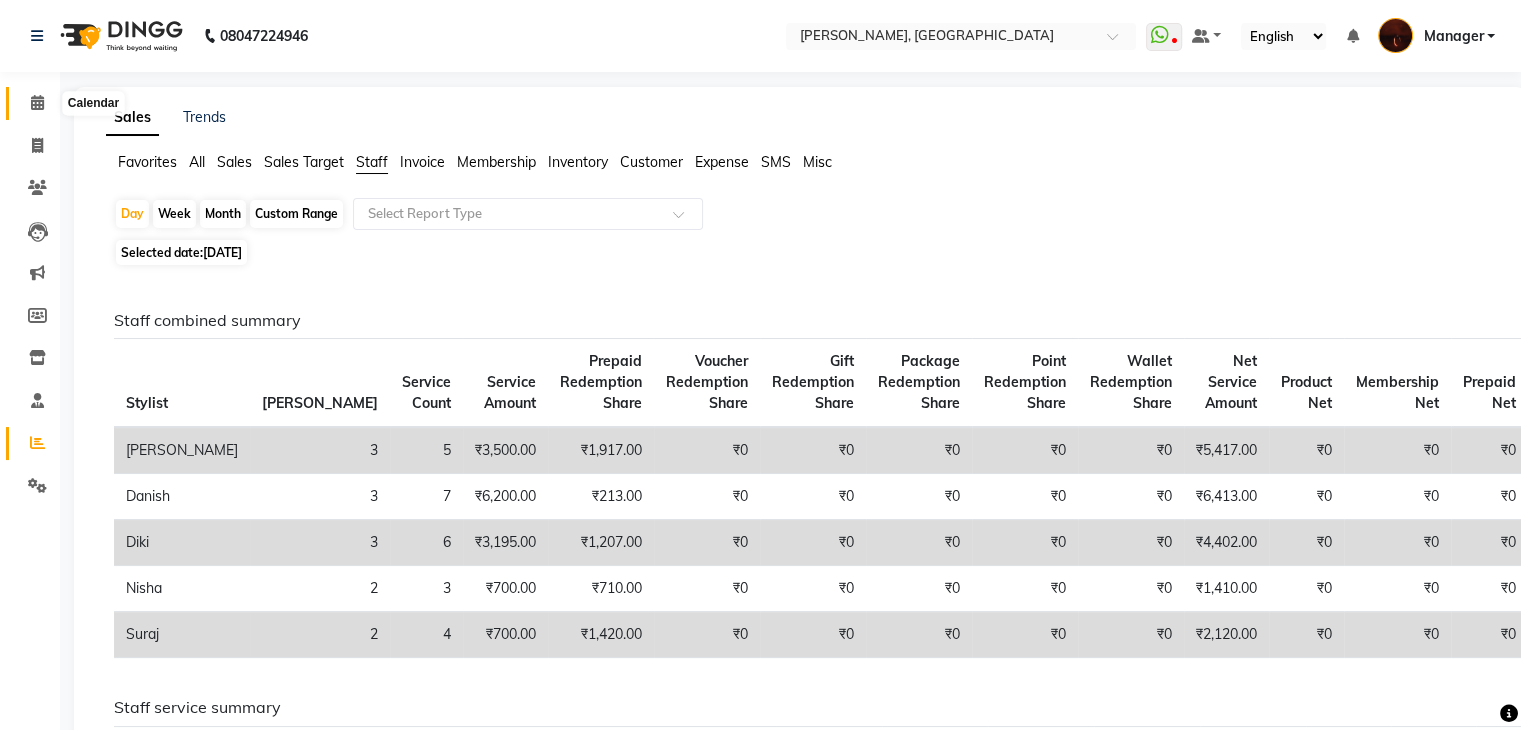 click 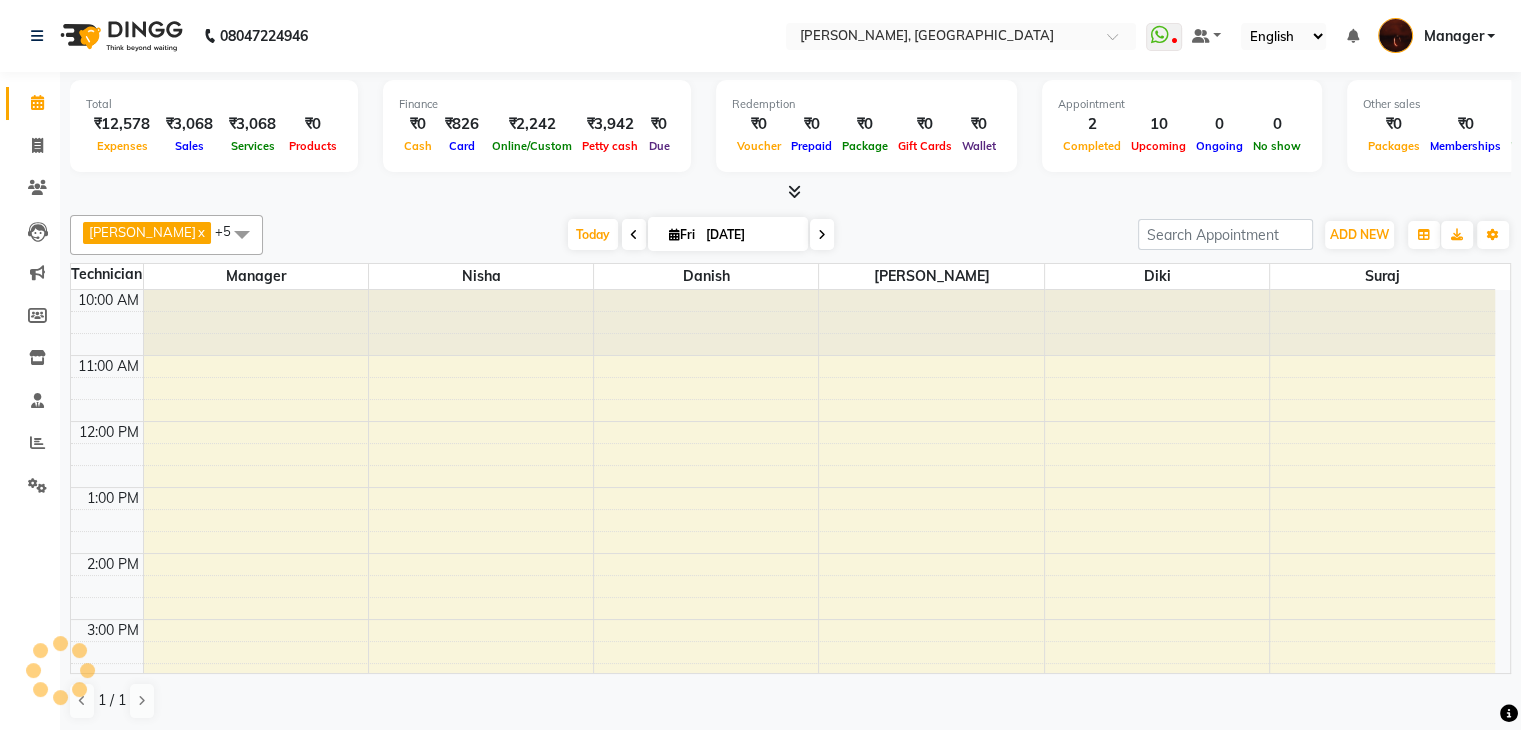 scroll, scrollTop: 0, scrollLeft: 0, axis: both 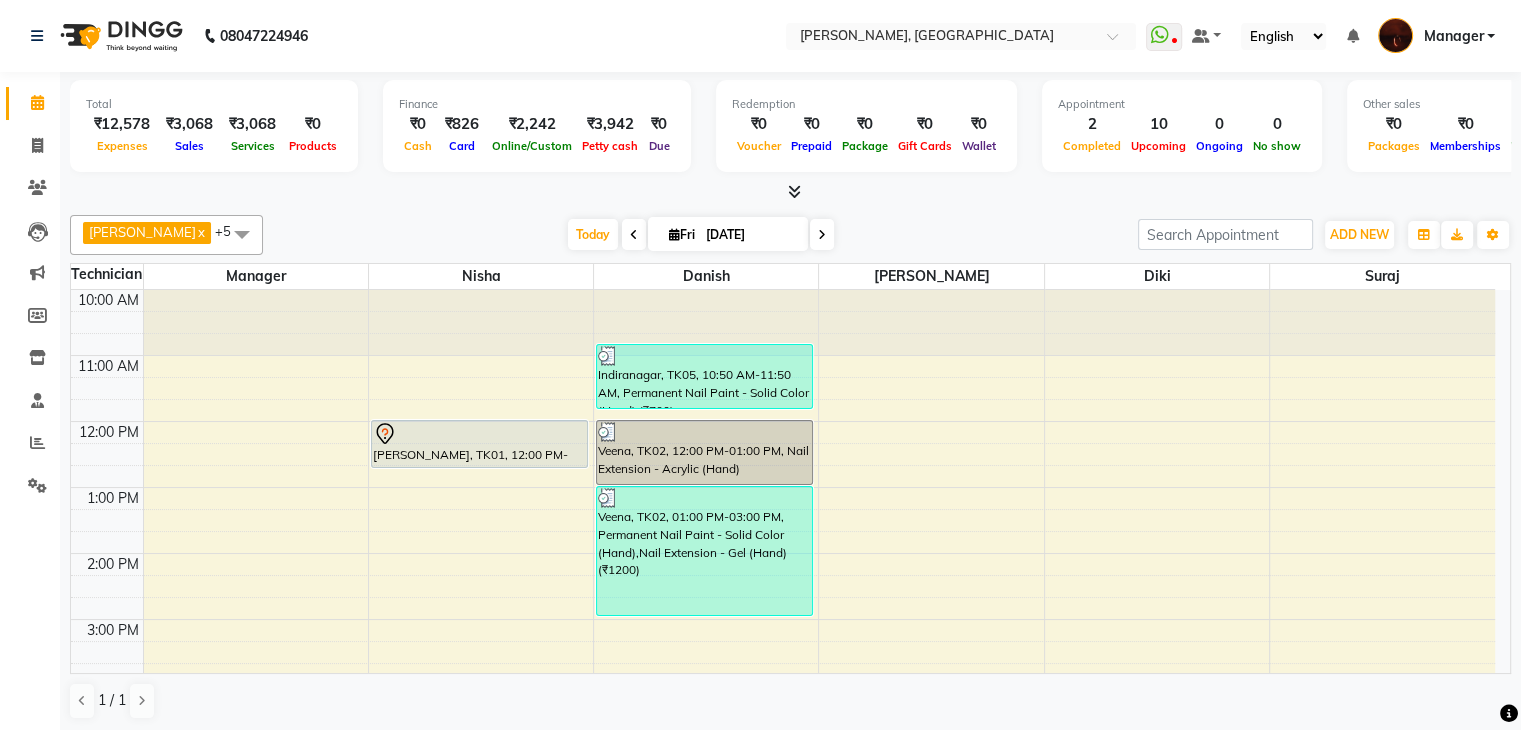 click at bounding box center [790, 192] 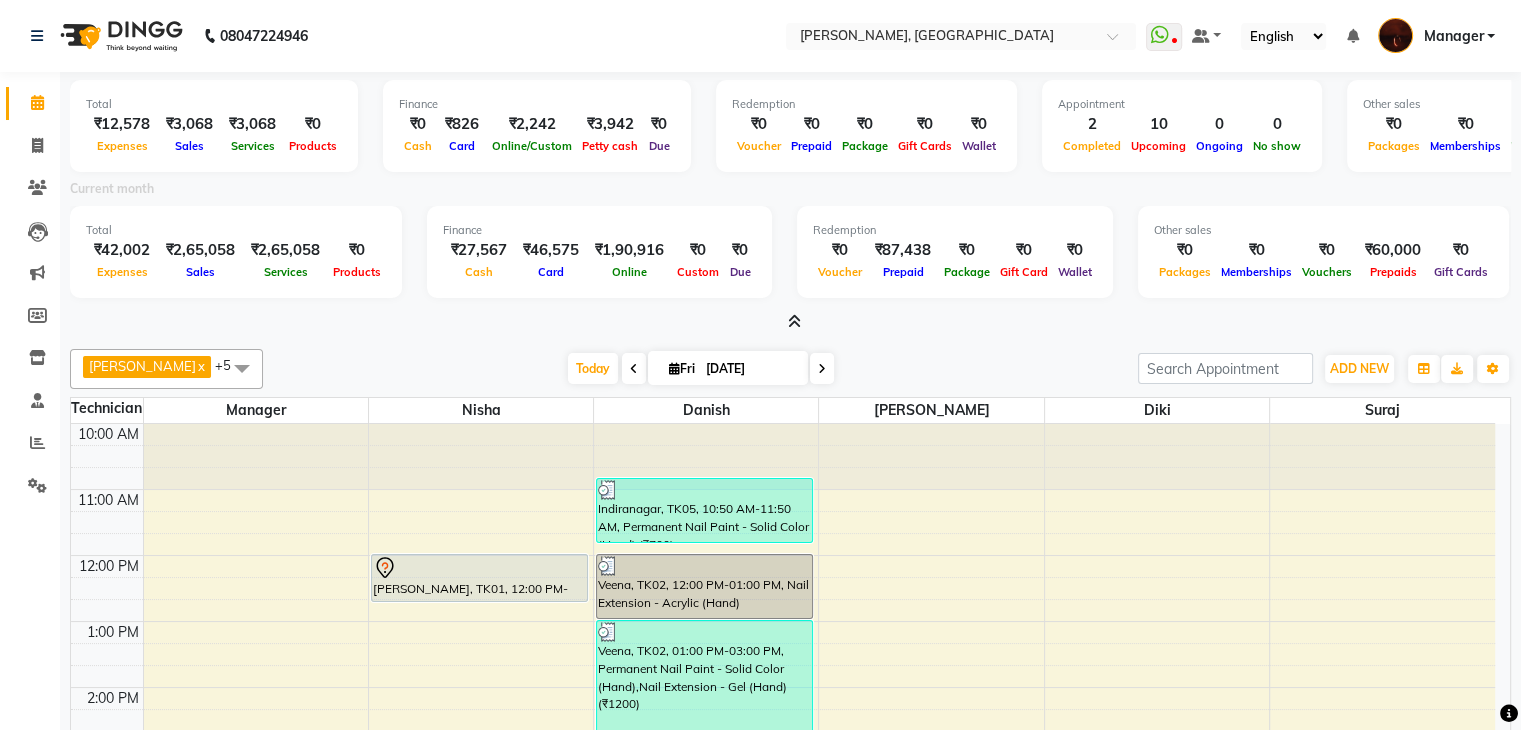 click at bounding box center [794, 321] 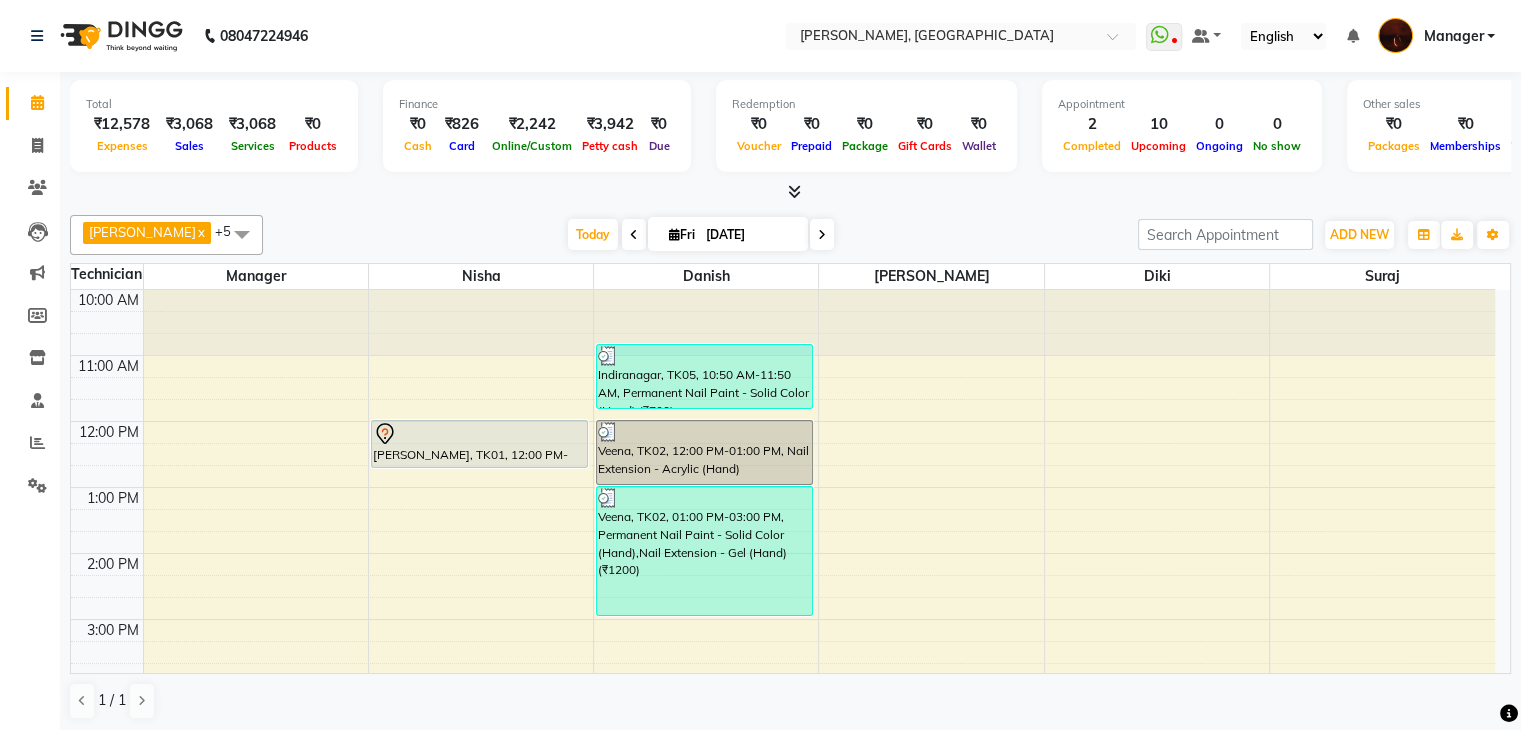 scroll, scrollTop: 1, scrollLeft: 0, axis: vertical 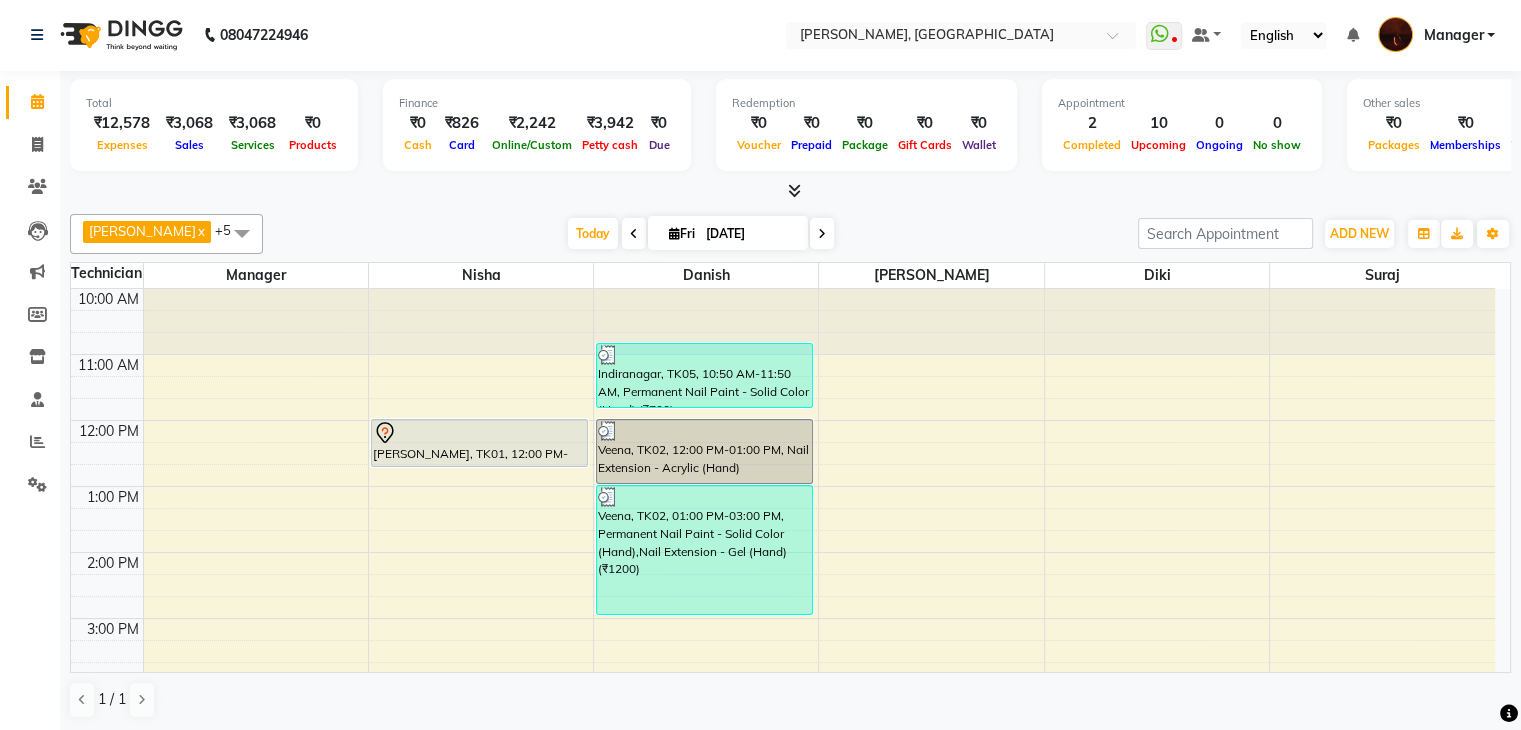 click at bounding box center (794, 190) 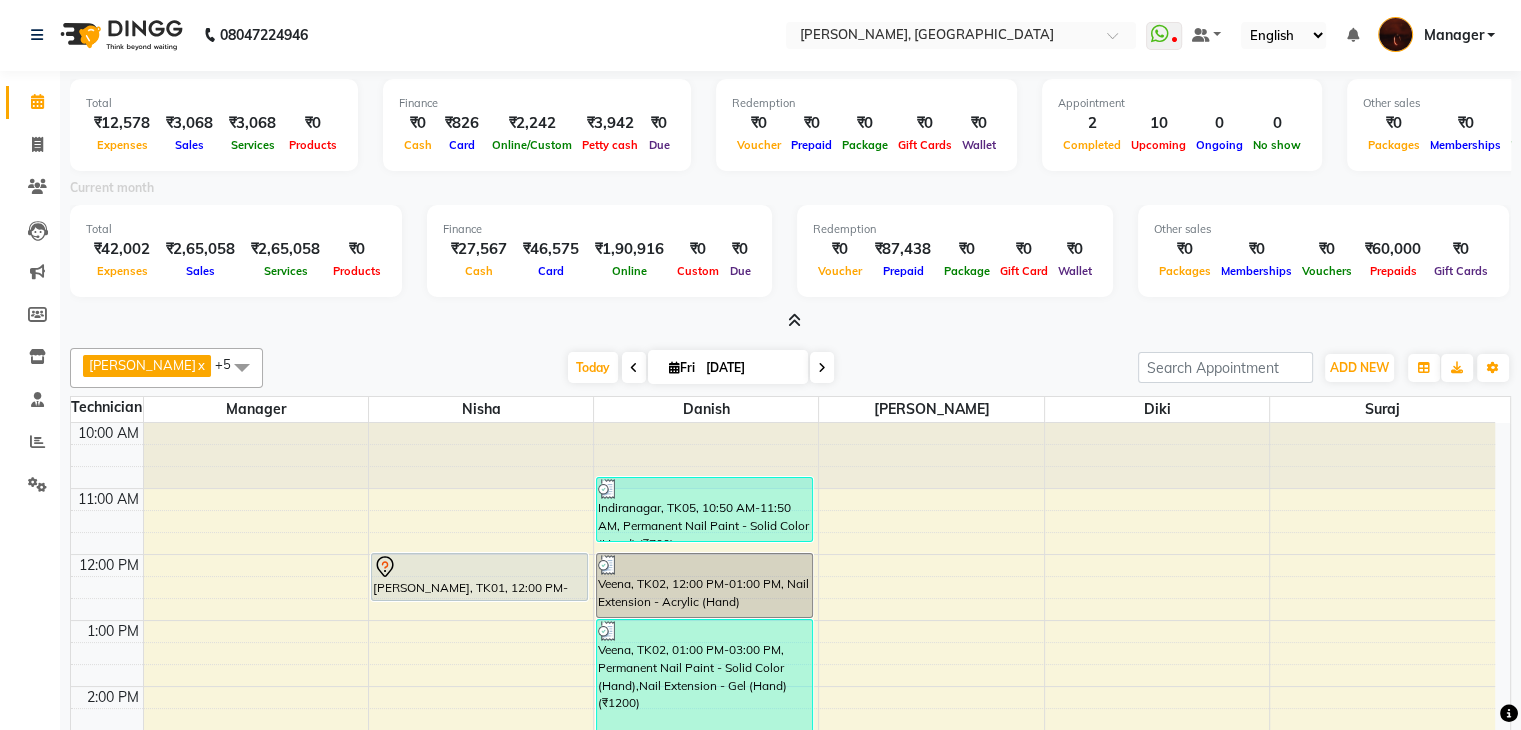 click at bounding box center (794, 320) 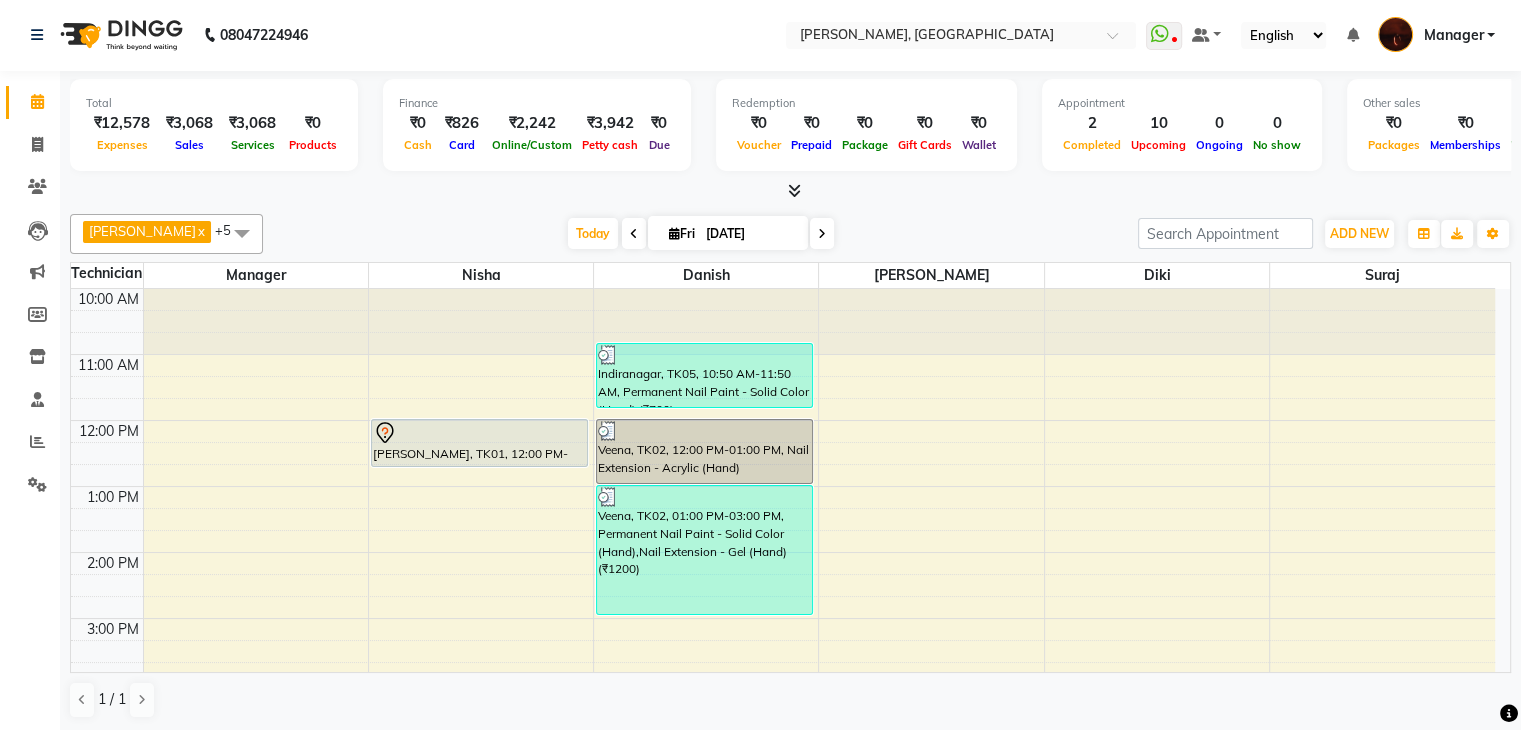 scroll, scrollTop: 465, scrollLeft: 0, axis: vertical 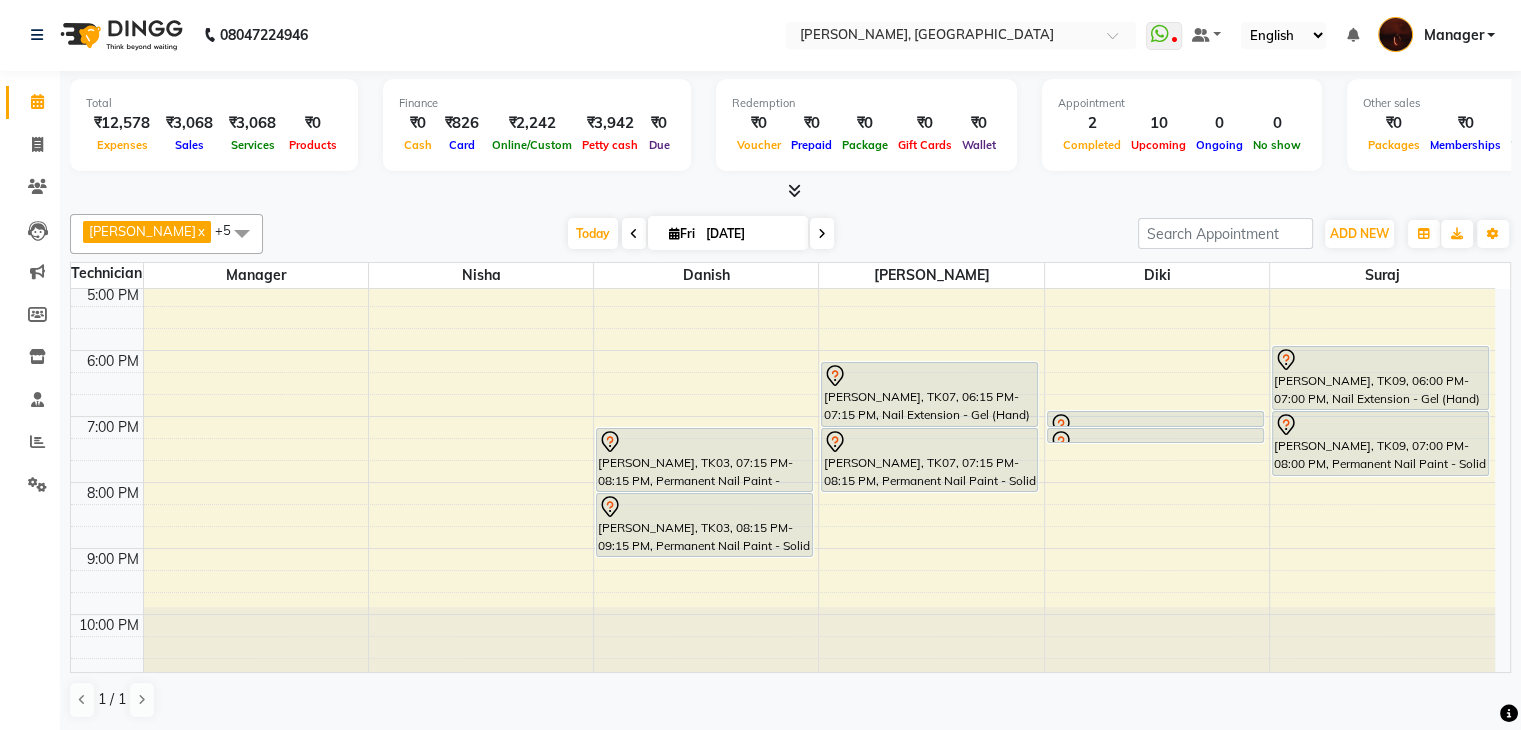 click at bounding box center (822, 233) 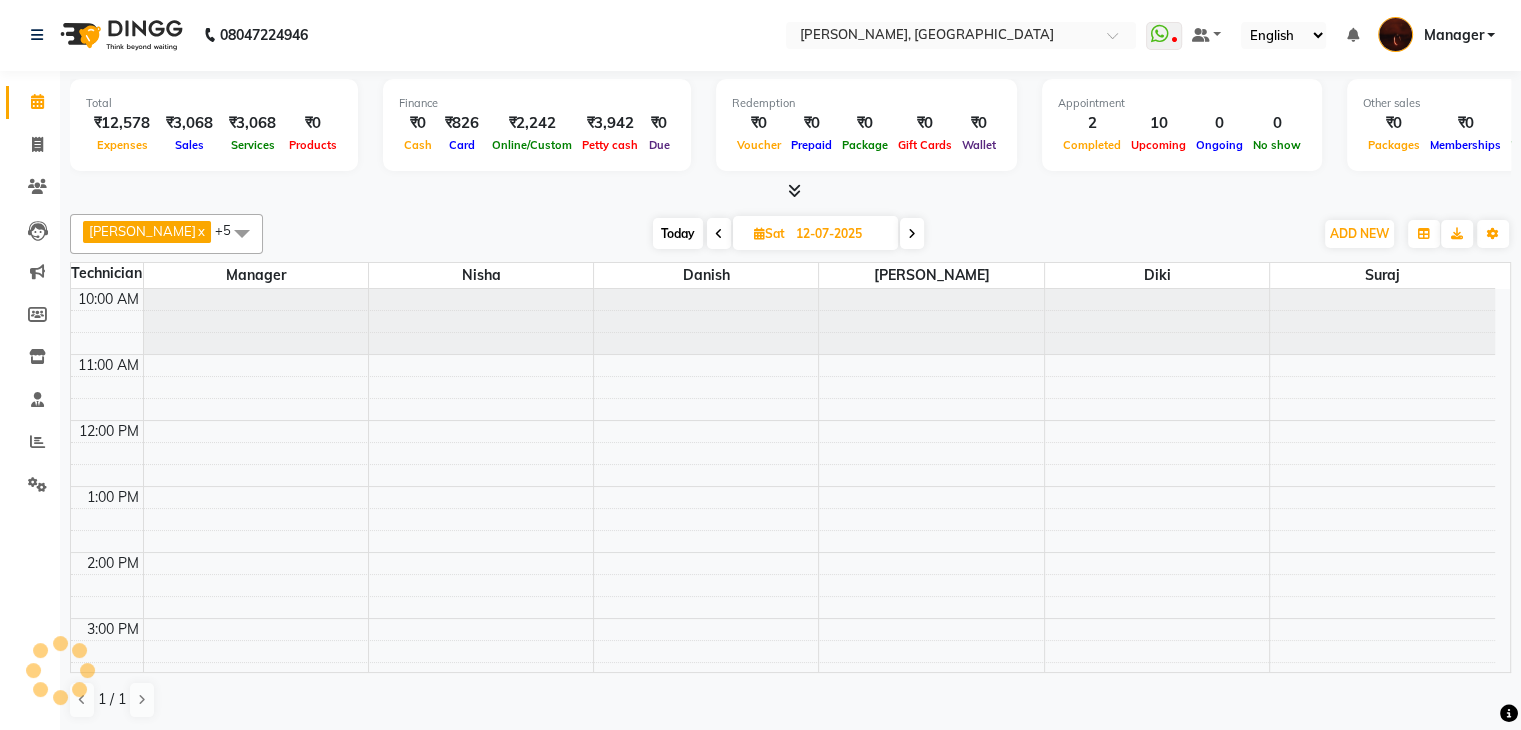 scroll, scrollTop: 394, scrollLeft: 0, axis: vertical 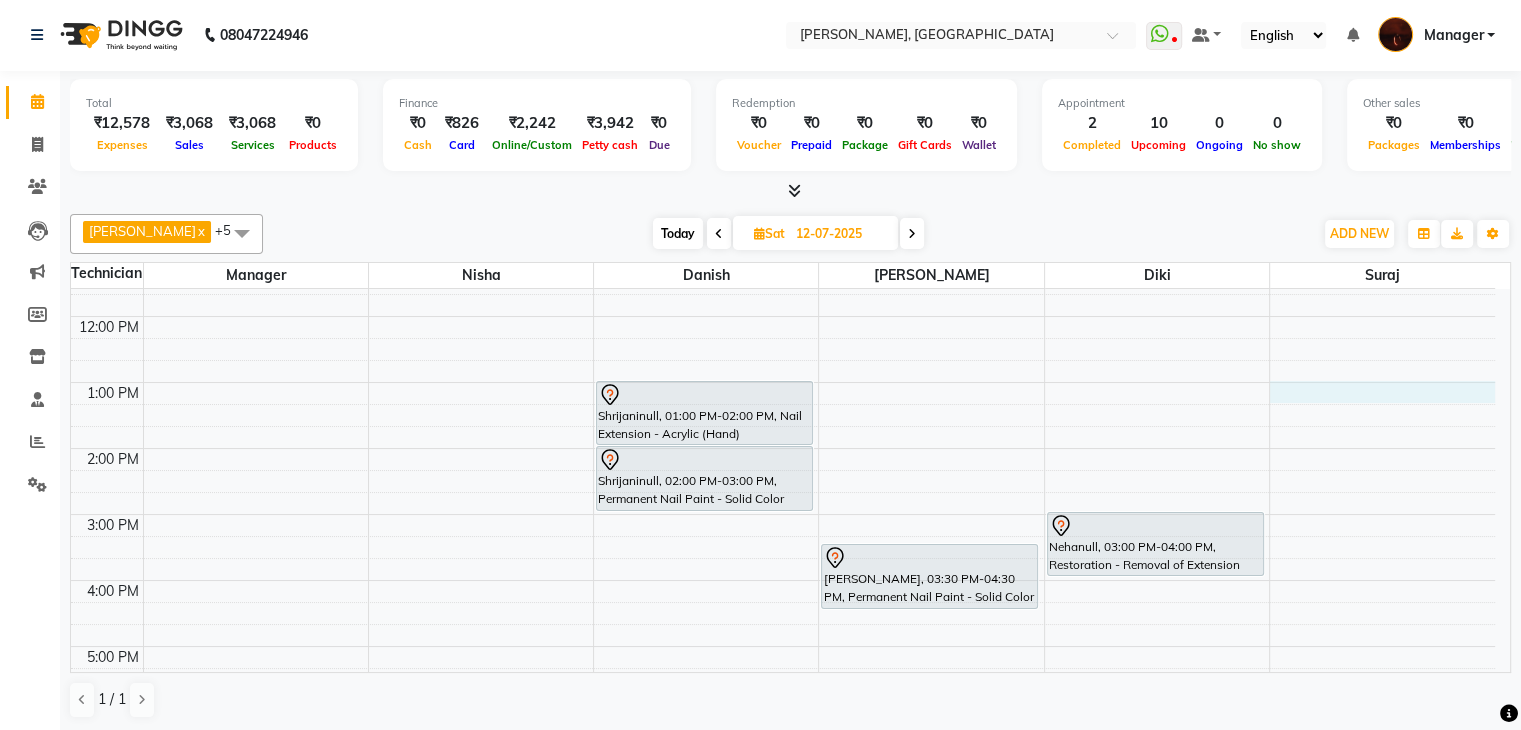 click on "10:00 AM 11:00 AM 12:00 PM 1:00 PM 2:00 PM 3:00 PM 4:00 PM 5:00 PM 6:00 PM 7:00 PM 8:00 PM 9:00 PM 10:00 PM             Shrijaninull, 01:00 PM-02:00 PM, Nail Extension - Acrylic (Hand)             Shrijaninull, 02:00 PM-03:00 PM, Permanent Nail Paint - Solid Color (Hand)             Sahana, 03:30 PM-04:30 PM, Permanent Nail Paint - Solid Color (Hand)             Nehanull, 03:00 PM-04:00 PM, Restoration - Removal of Extension (Hand)" at bounding box center (783, 613) 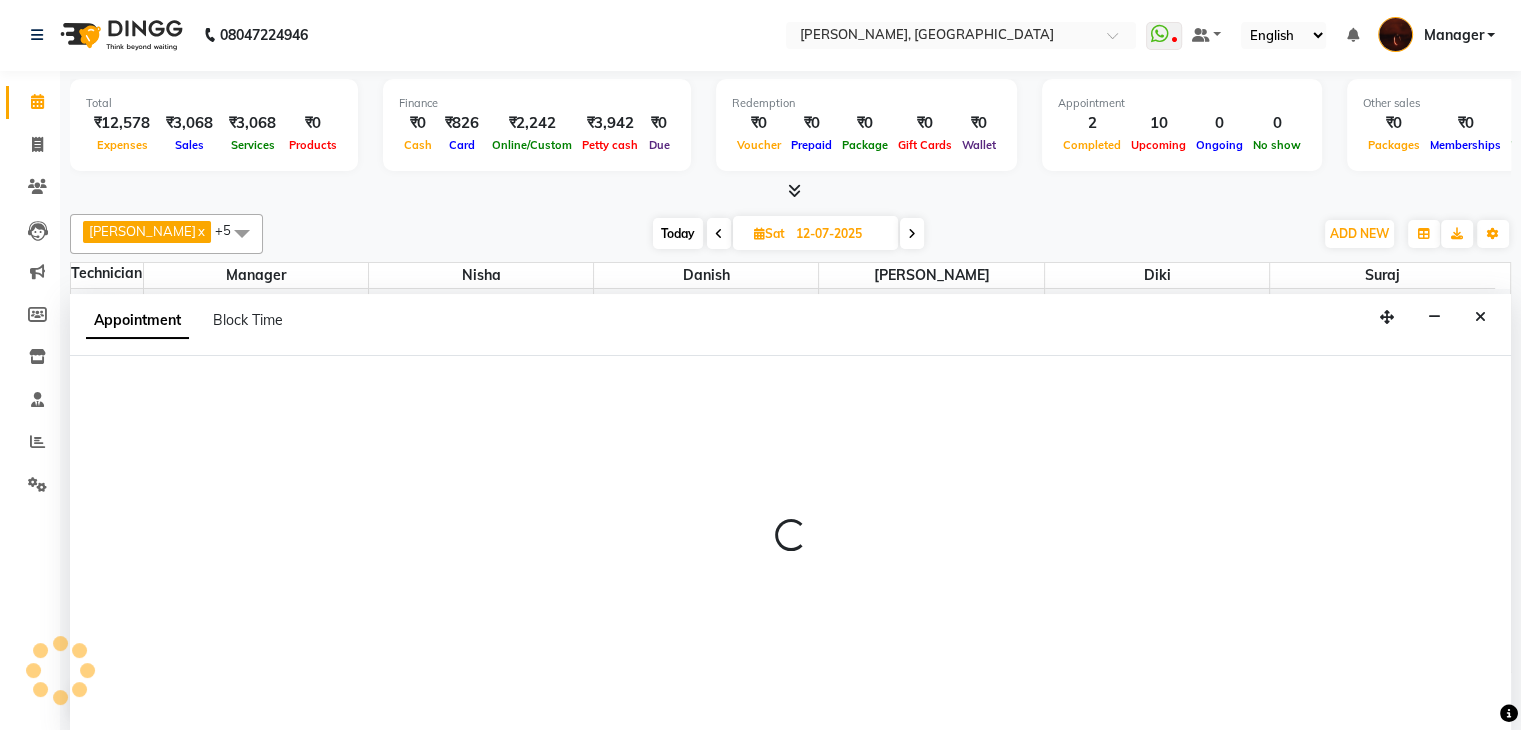 select on "83655" 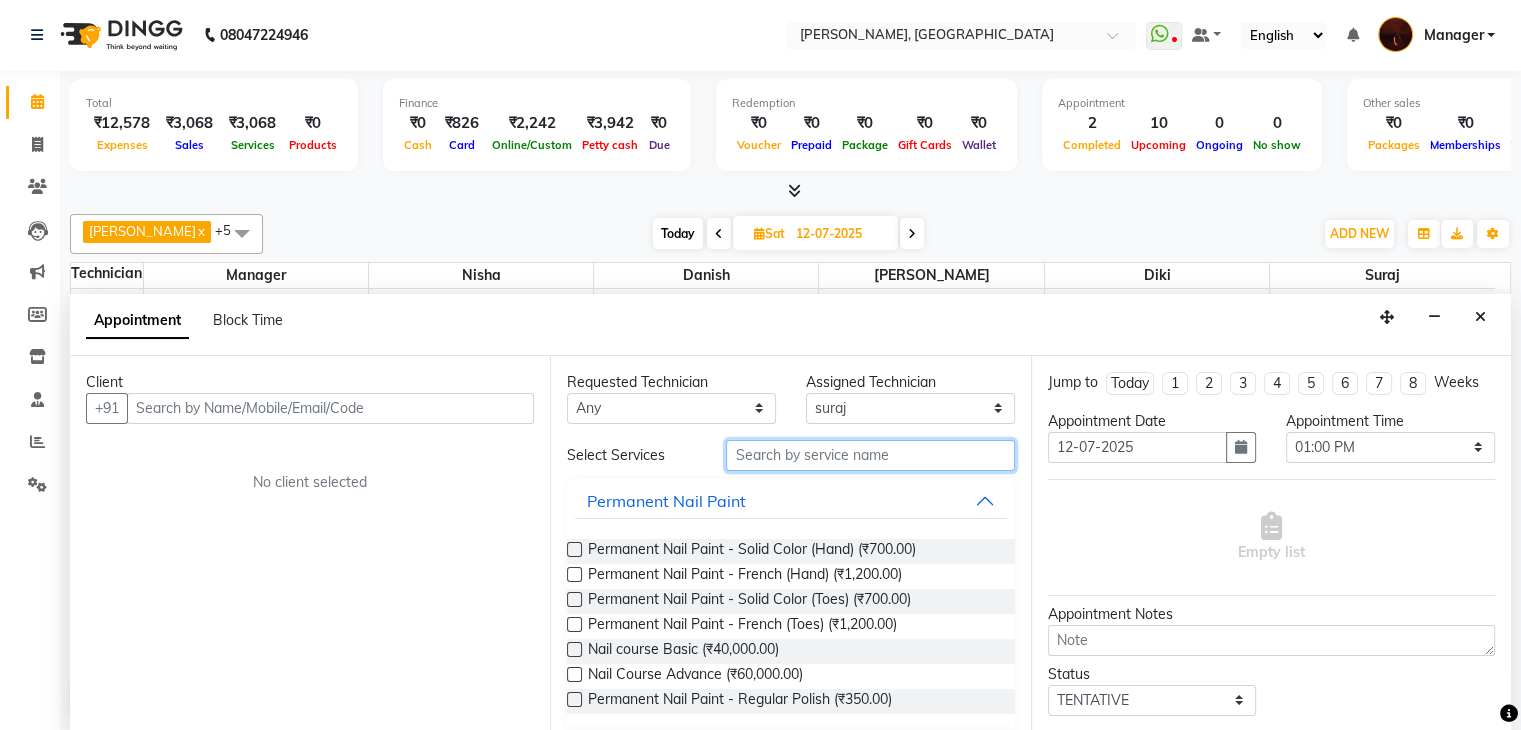 click at bounding box center (870, 455) 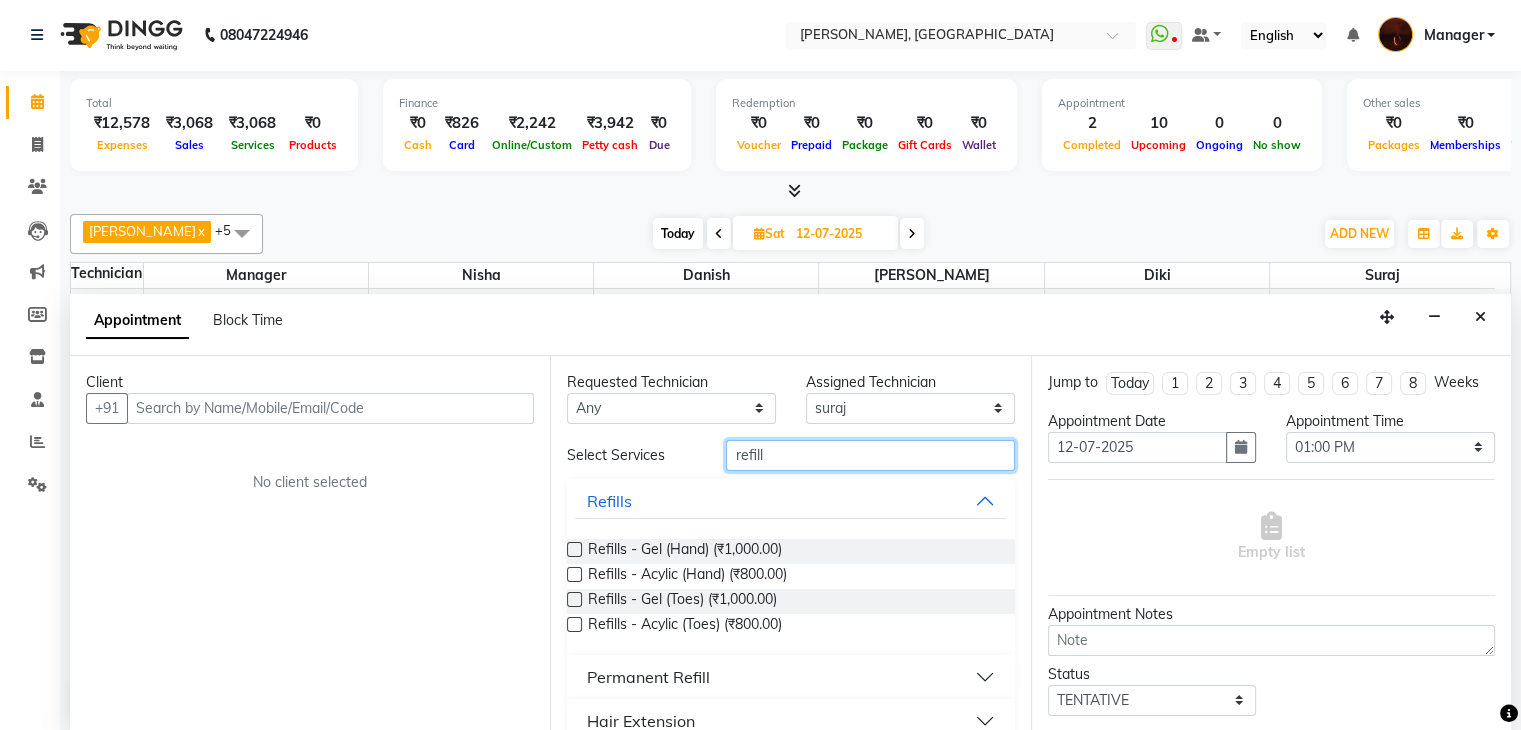 type on "refill" 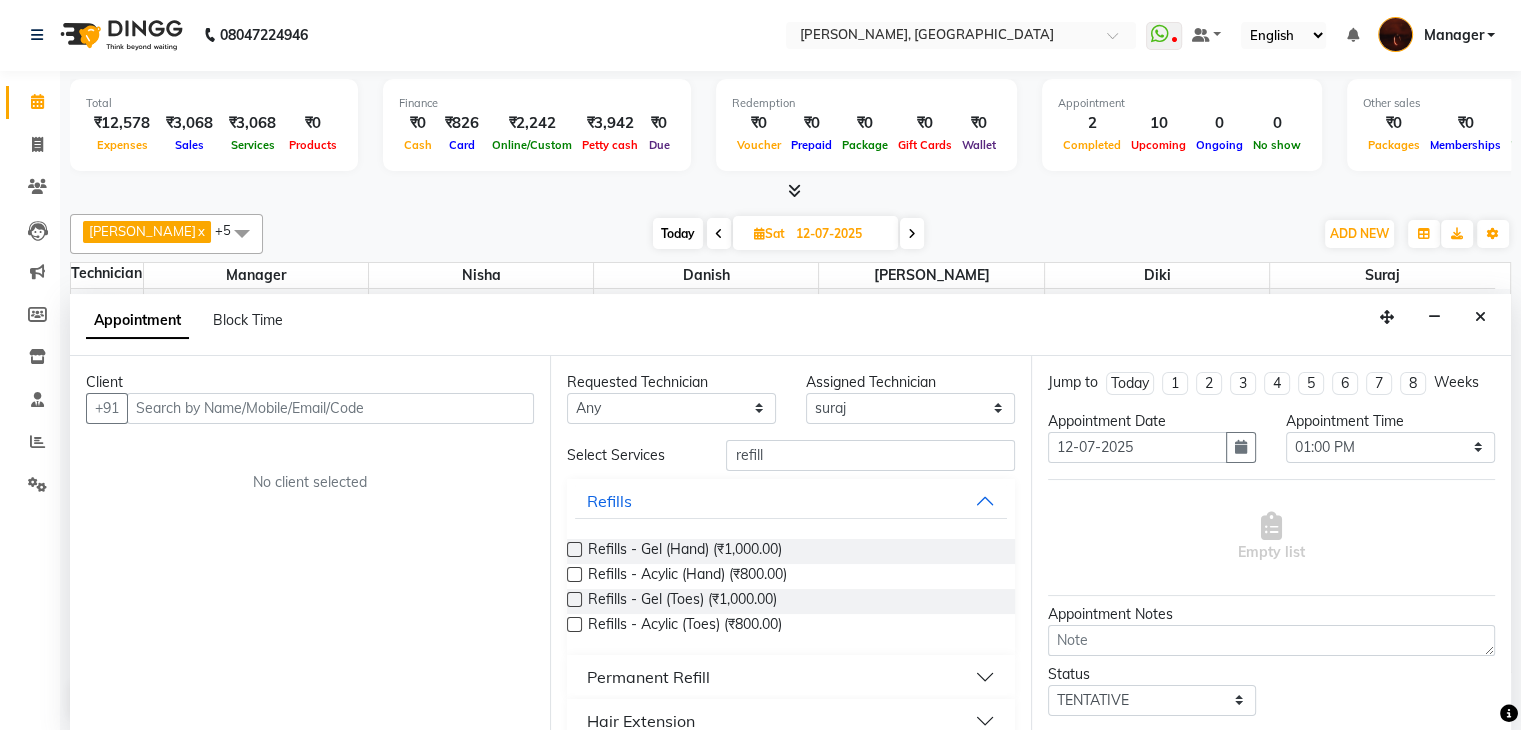 click at bounding box center (574, 549) 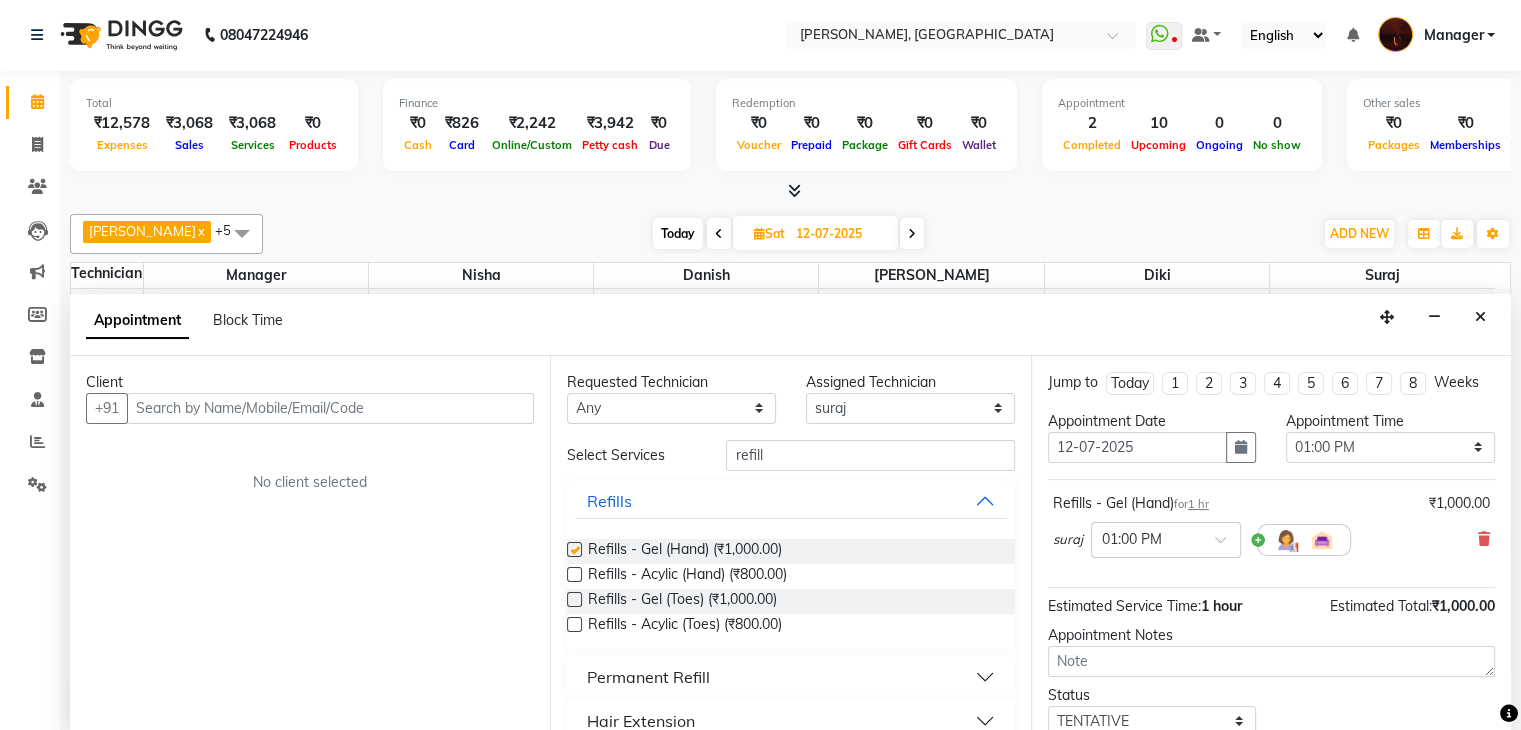 checkbox on "false" 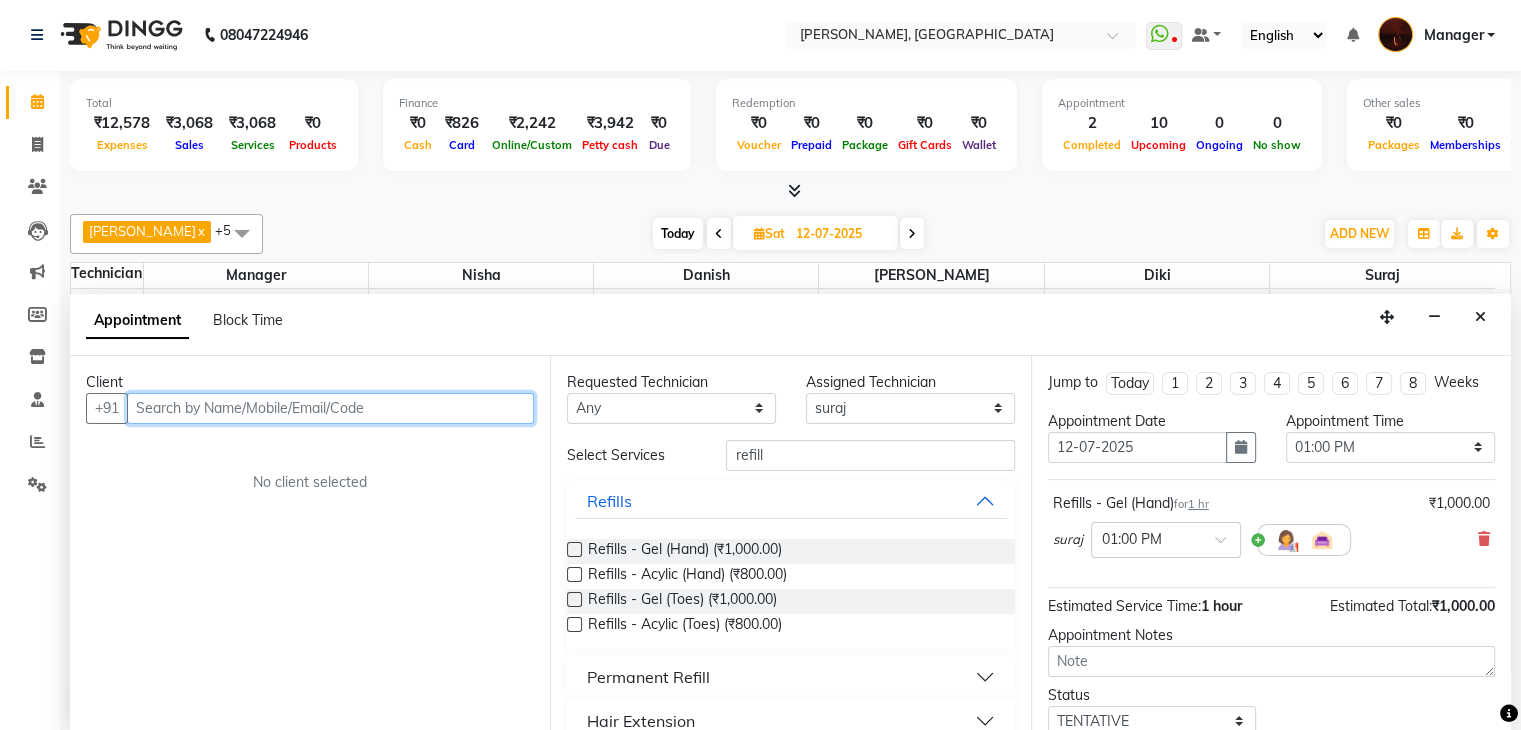 click at bounding box center [330, 408] 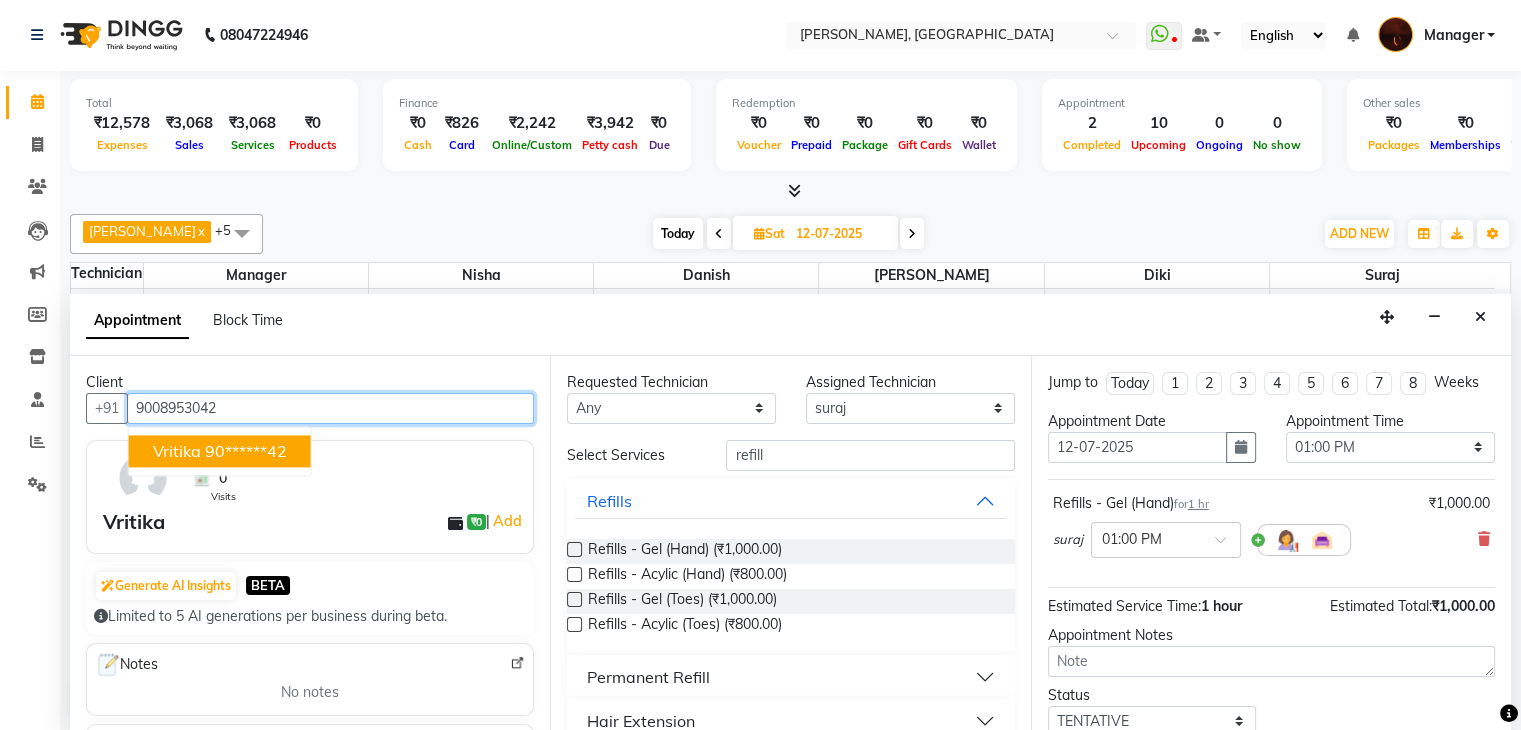 click on "90******42" at bounding box center (246, 451) 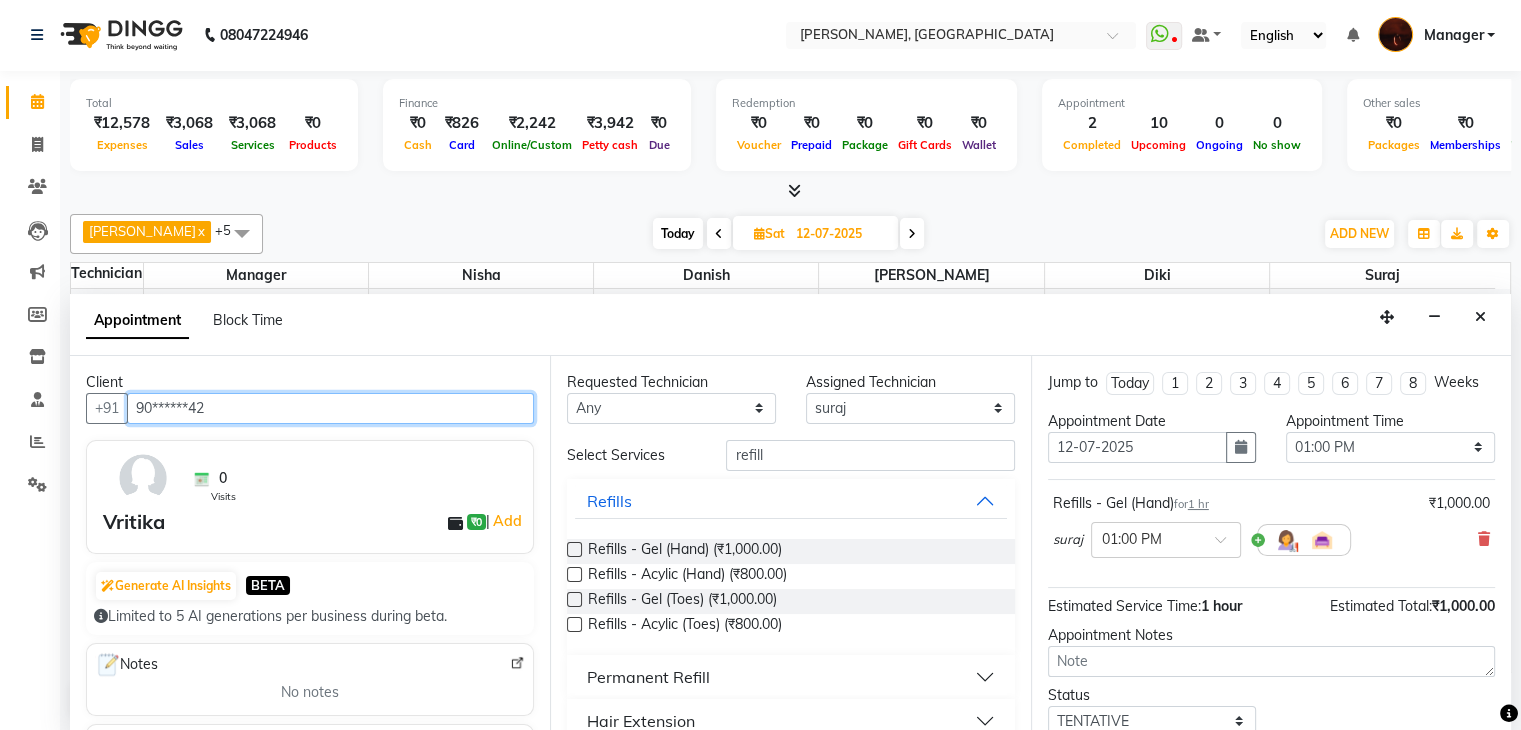 scroll, scrollTop: 130, scrollLeft: 0, axis: vertical 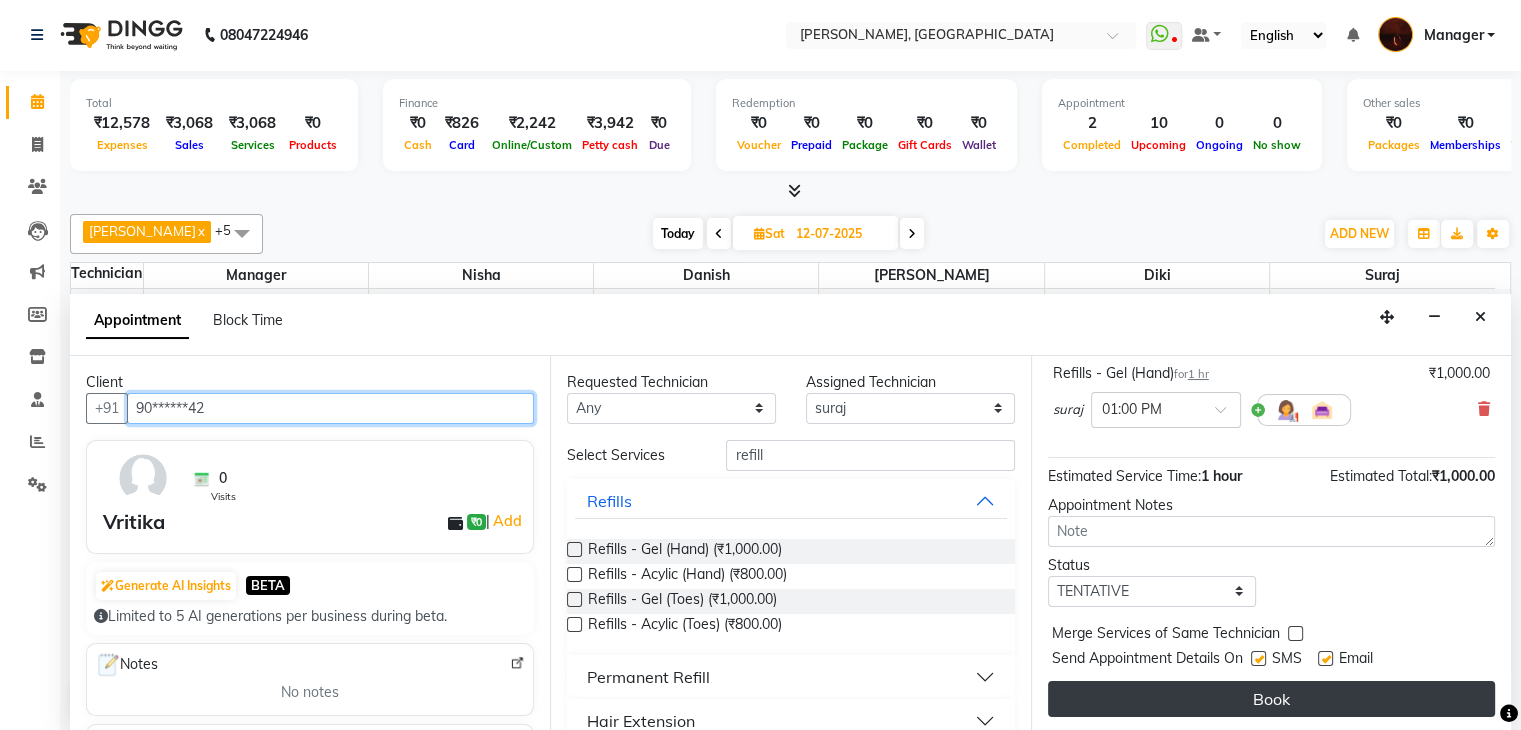 type on "90******42" 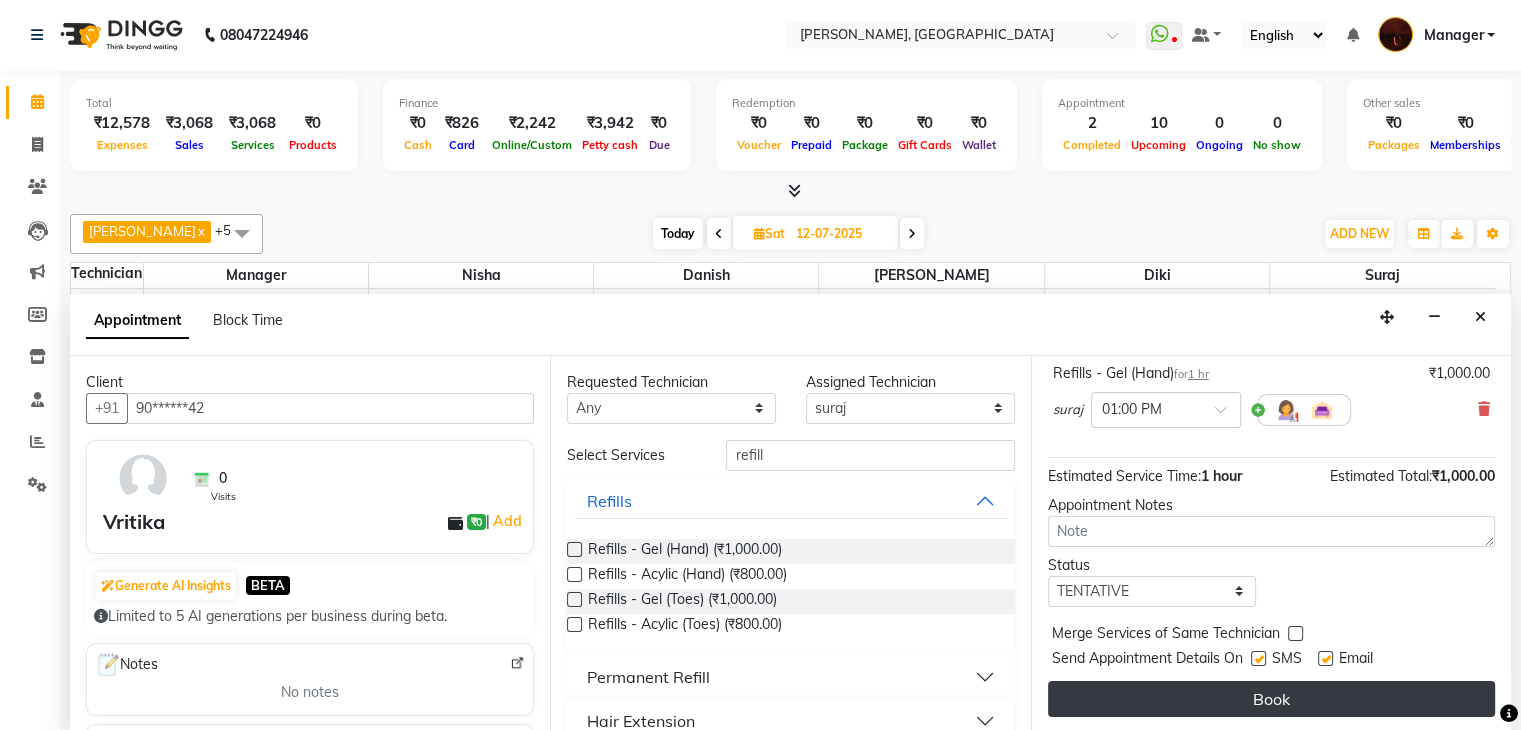 click on "Book" at bounding box center (1271, 699) 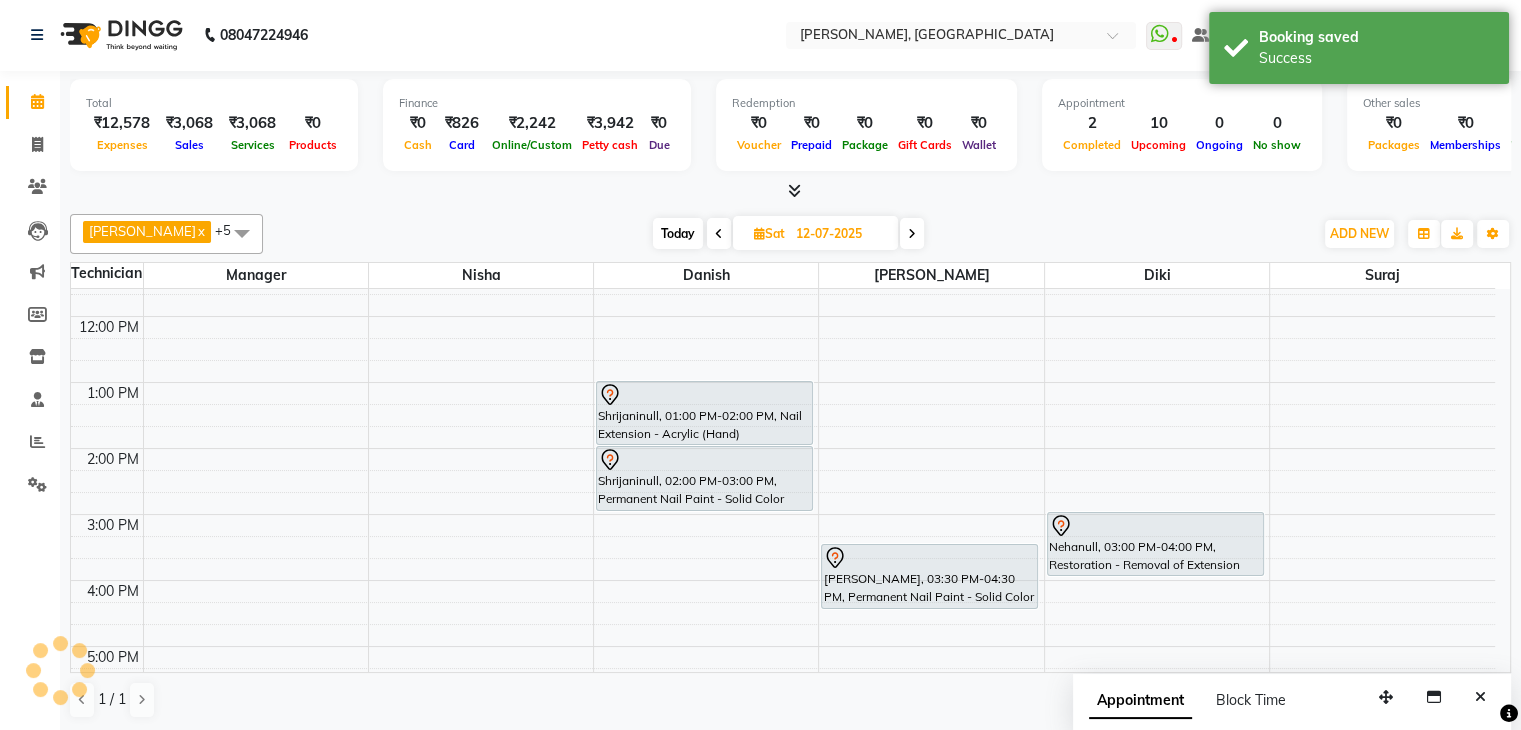 scroll, scrollTop: 0, scrollLeft: 0, axis: both 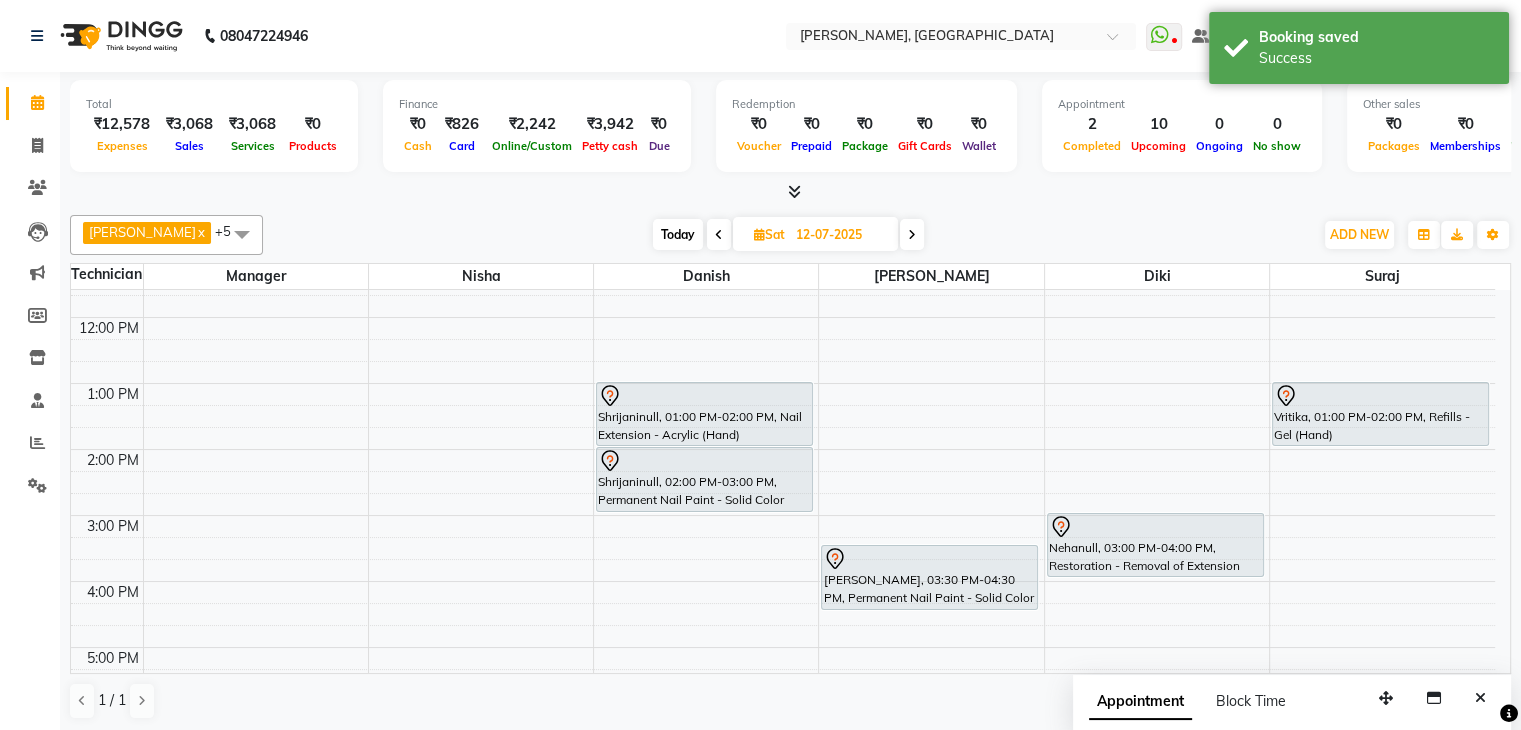 click on "Today  Sat 12-07-2025" at bounding box center (788, 235) 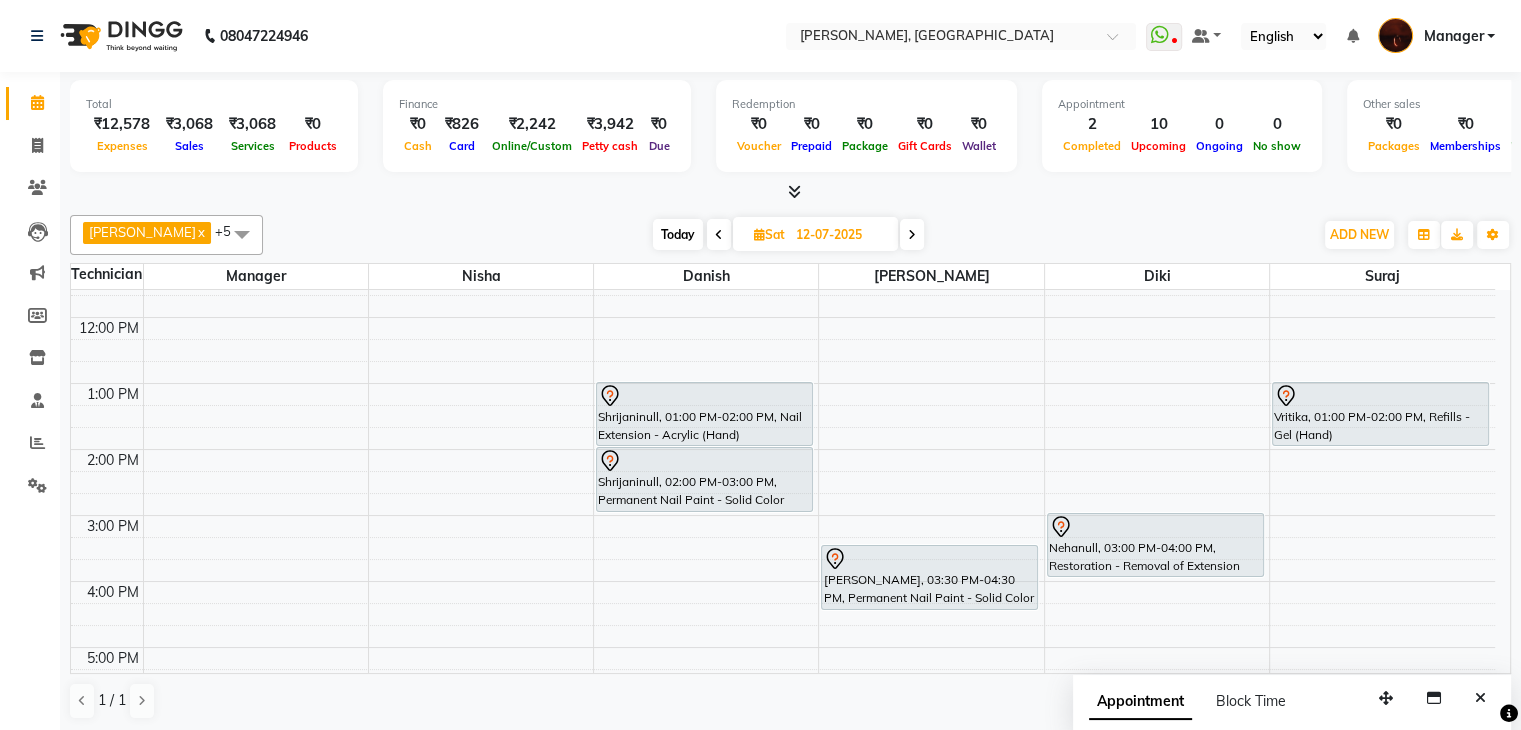 click on "Today  Sat 12-07-2025" at bounding box center [788, 235] 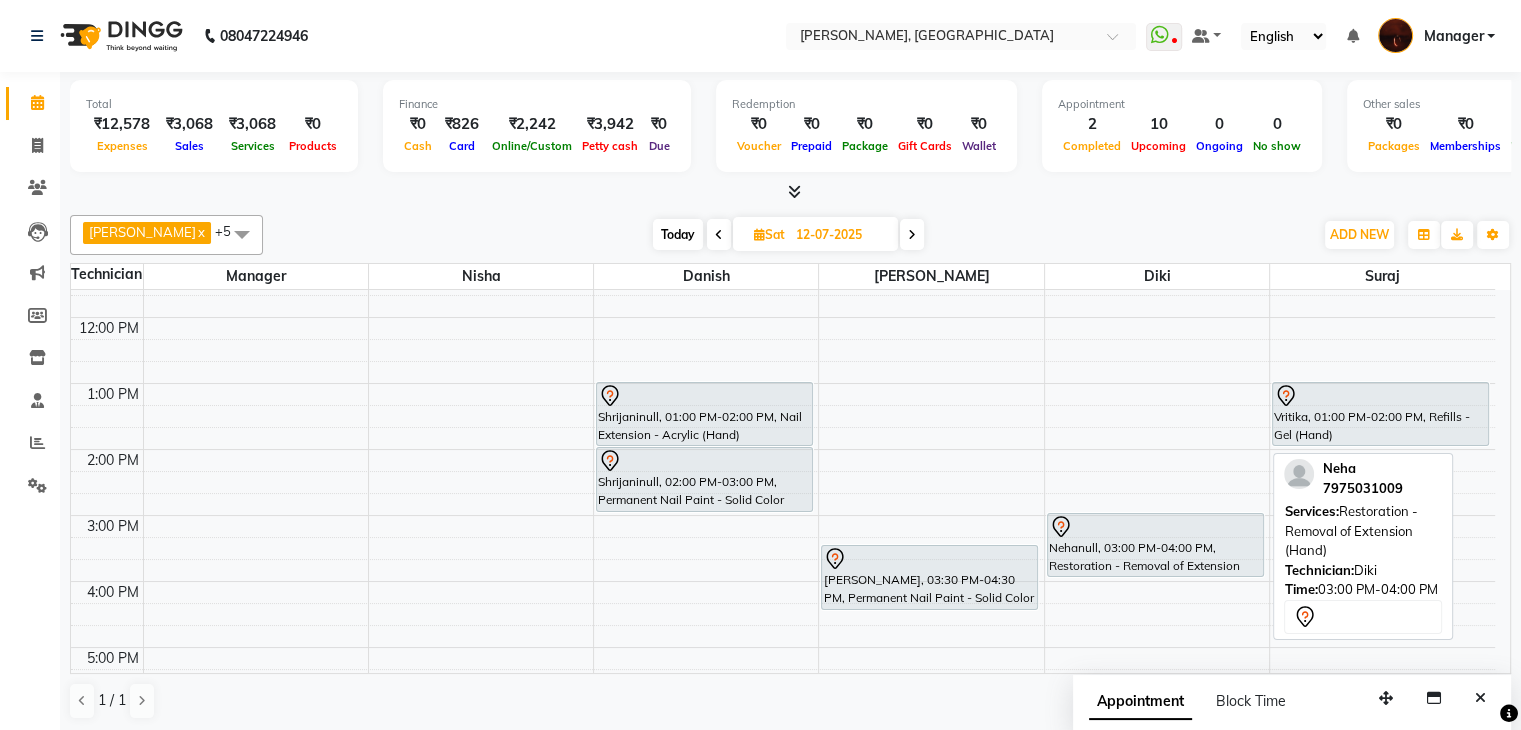click on "Nehanull, 03:00 PM-04:00 PM, Restoration - Removal of Extension (Hand)" at bounding box center (1155, 545) 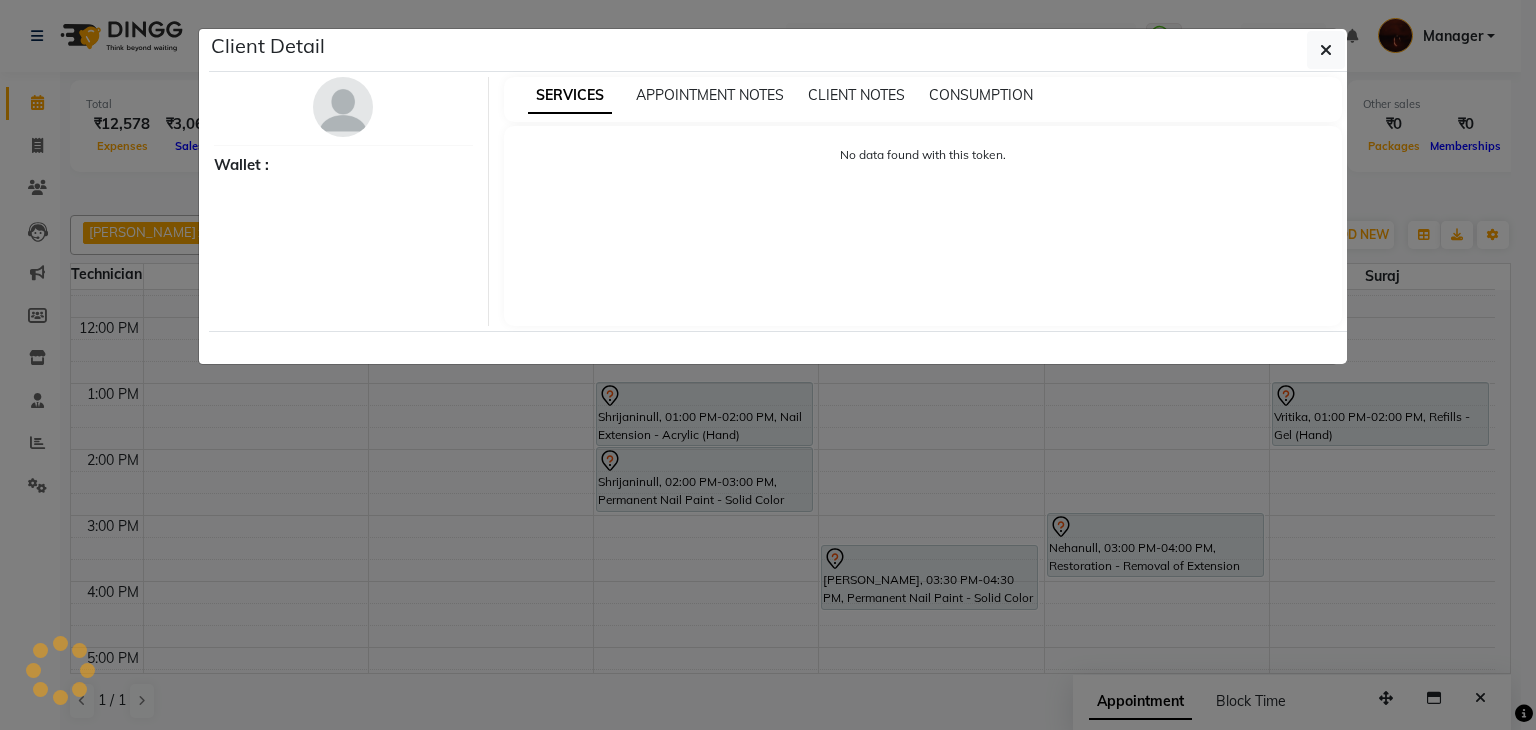 select on "7" 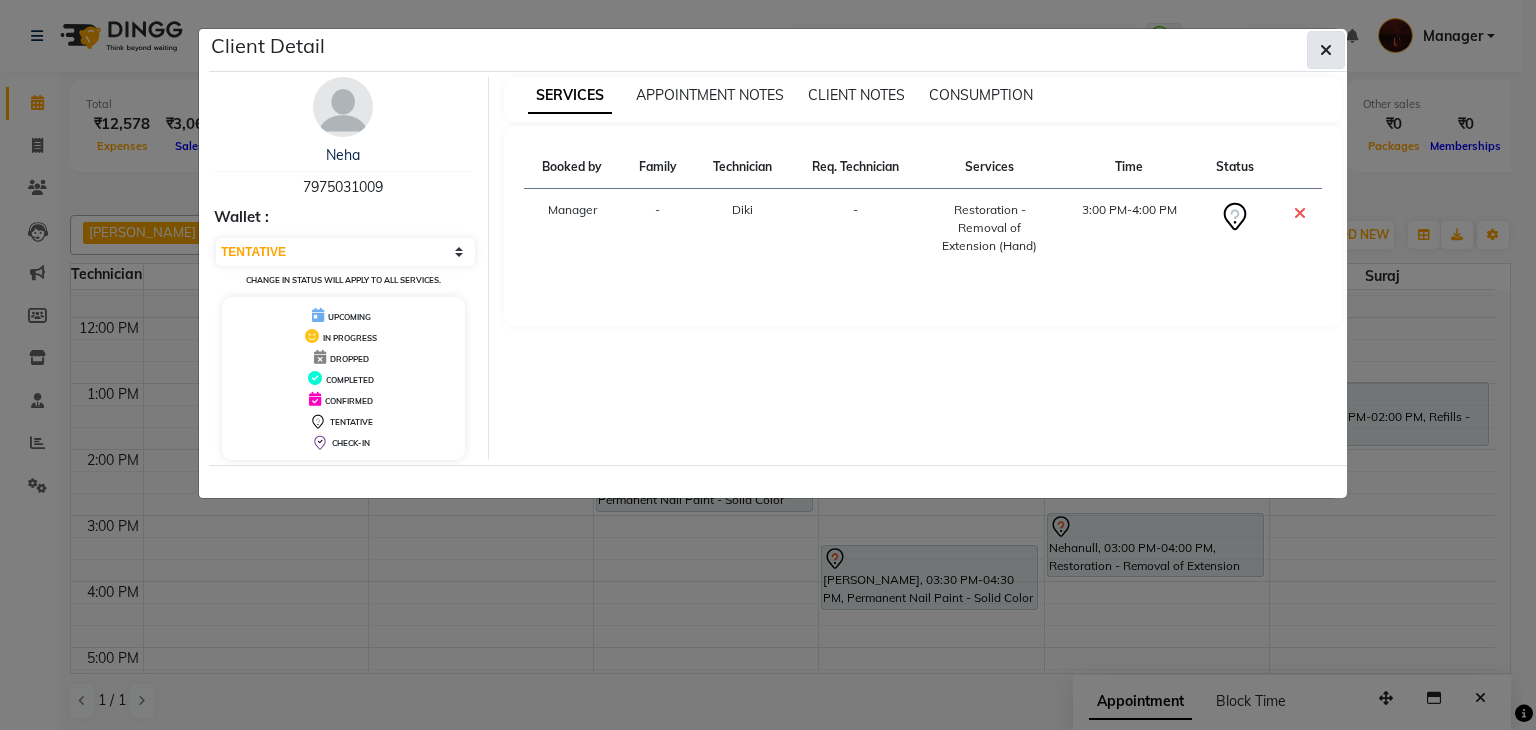 click 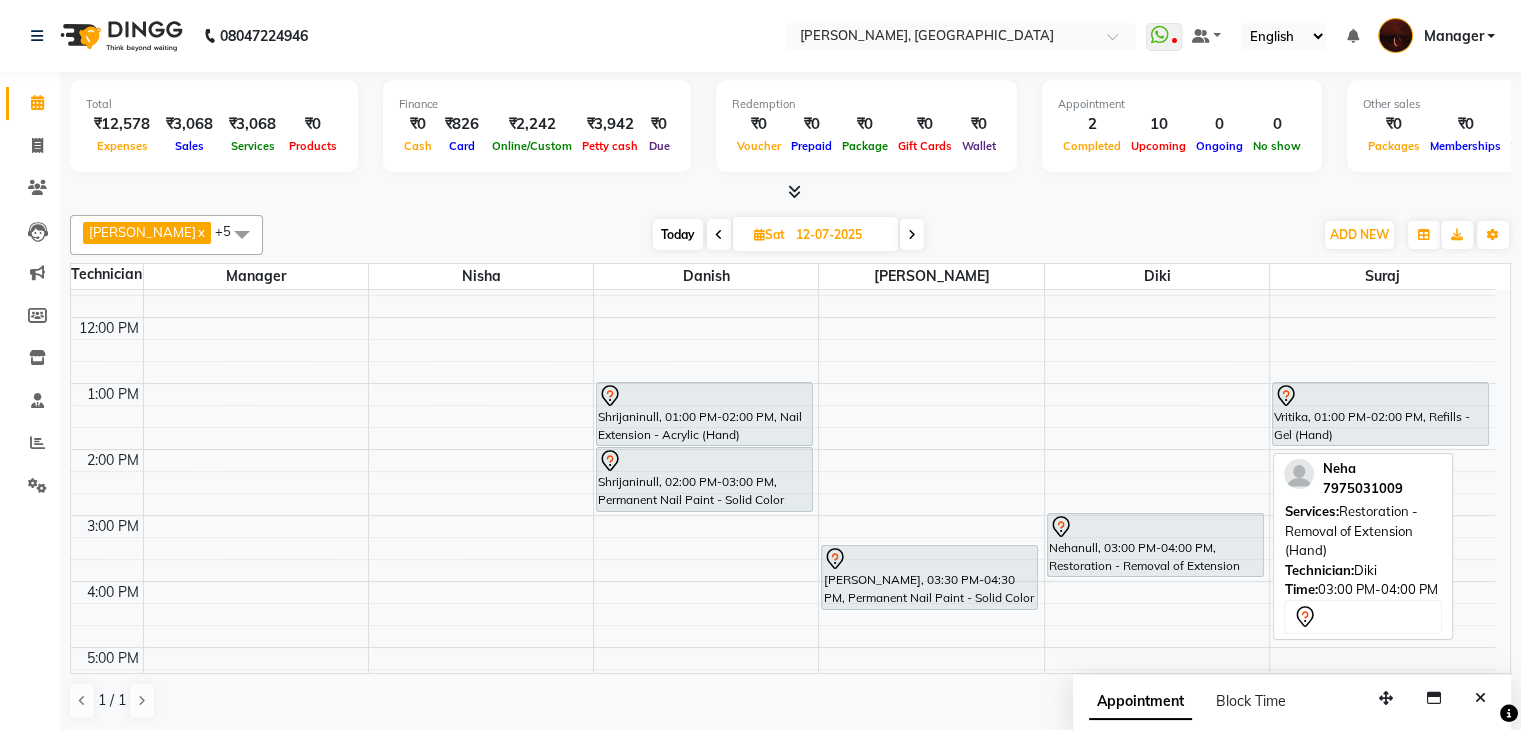 click at bounding box center (1155, 527) 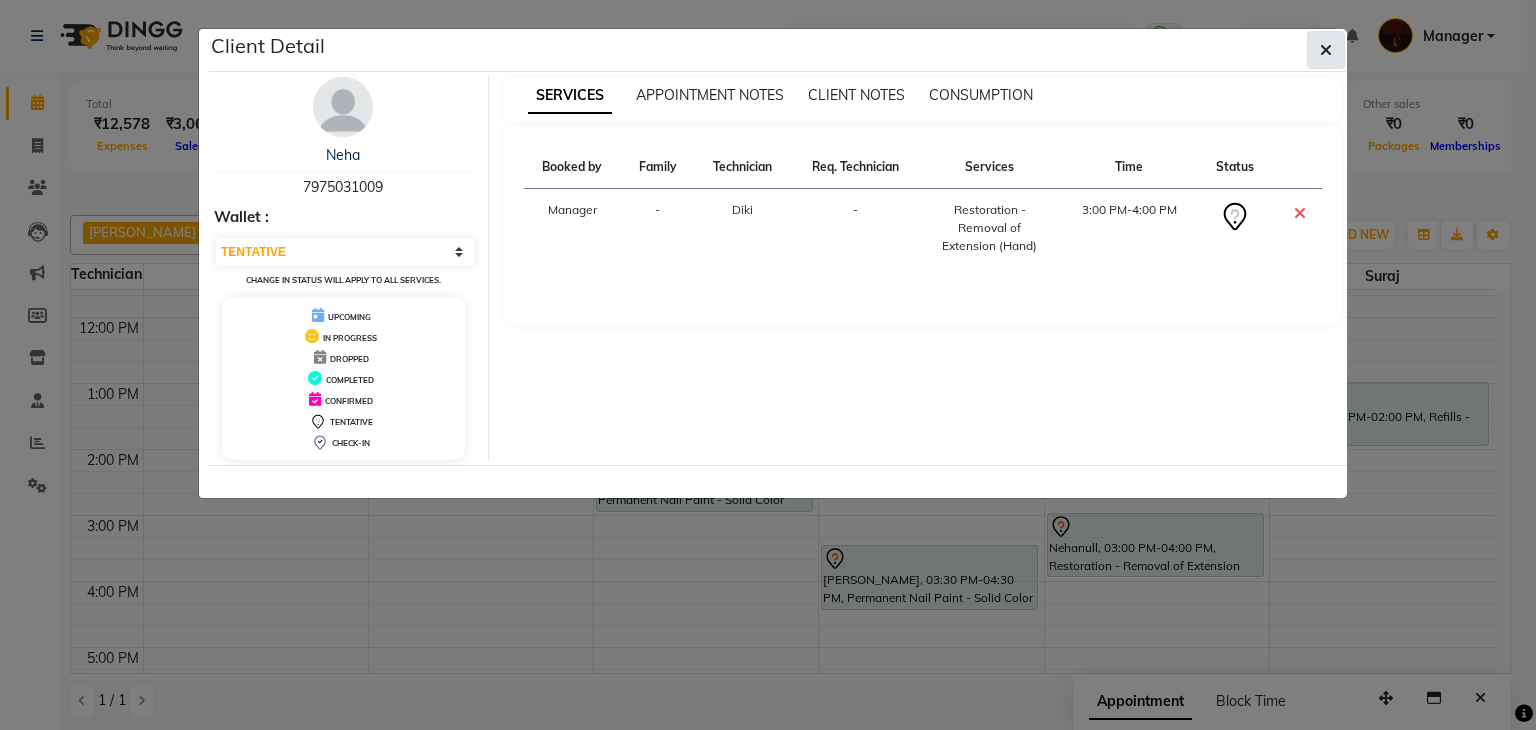 click 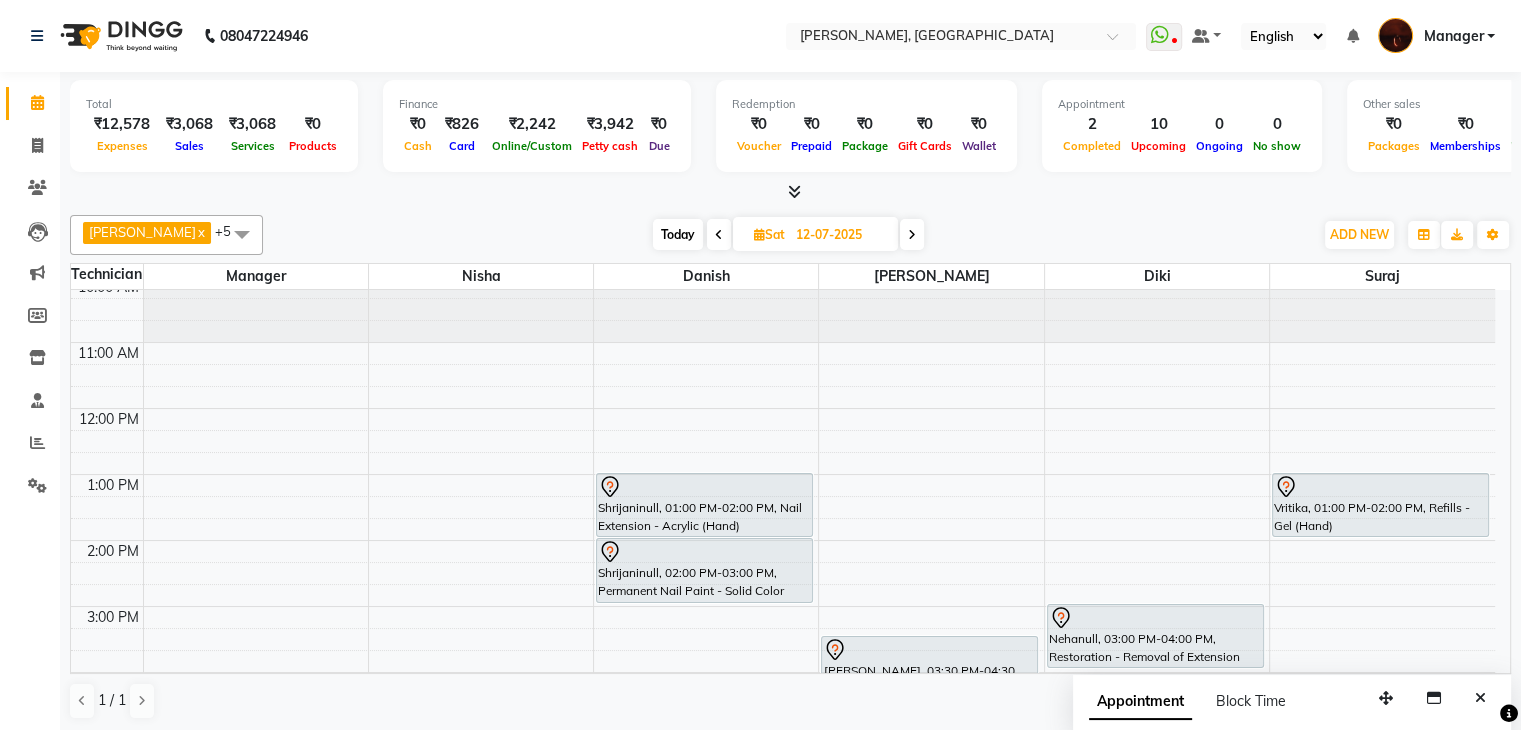 scroll, scrollTop: 0, scrollLeft: 0, axis: both 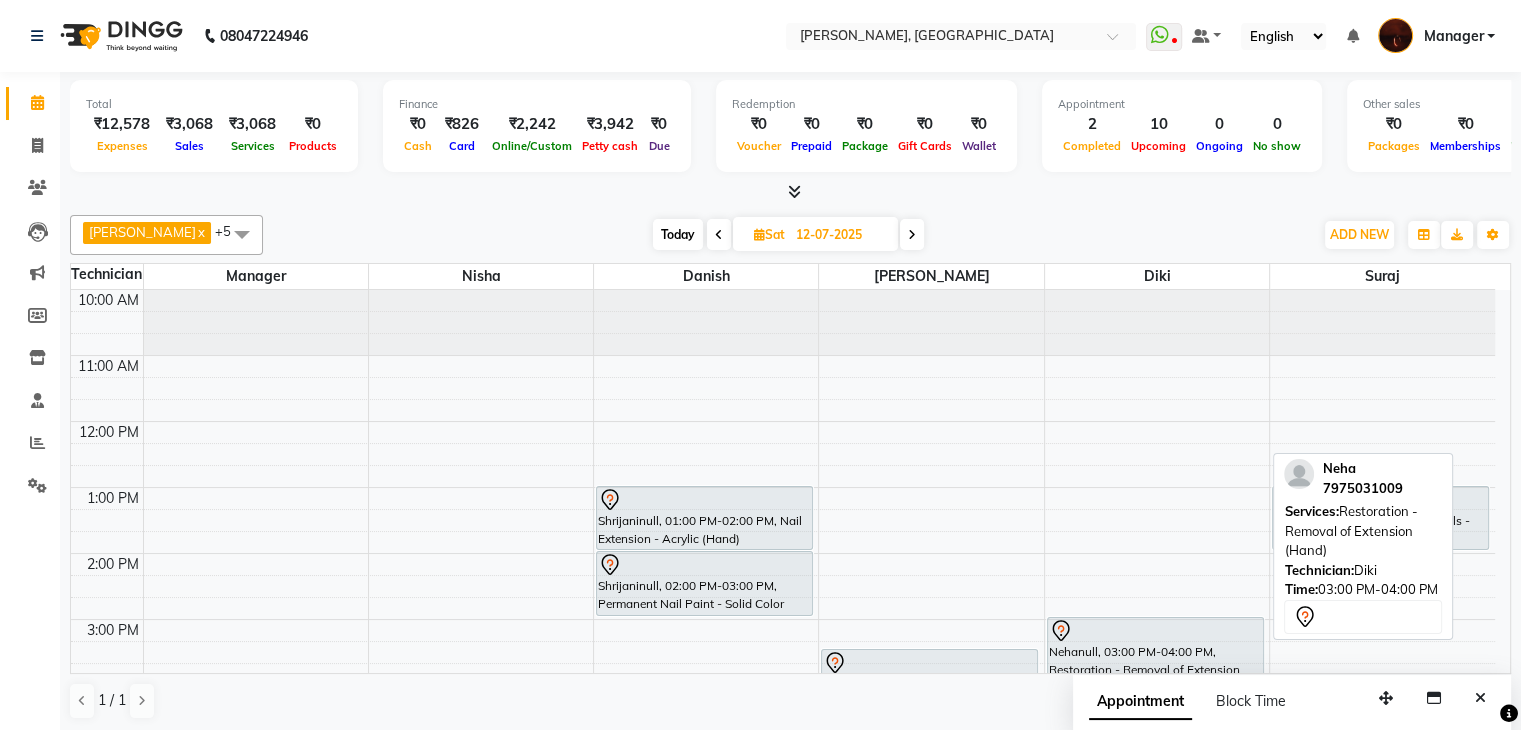 click on "Nehanull, 03:00 PM-04:00 PM, Restoration - Removal of Extension (Hand)" at bounding box center [1155, 649] 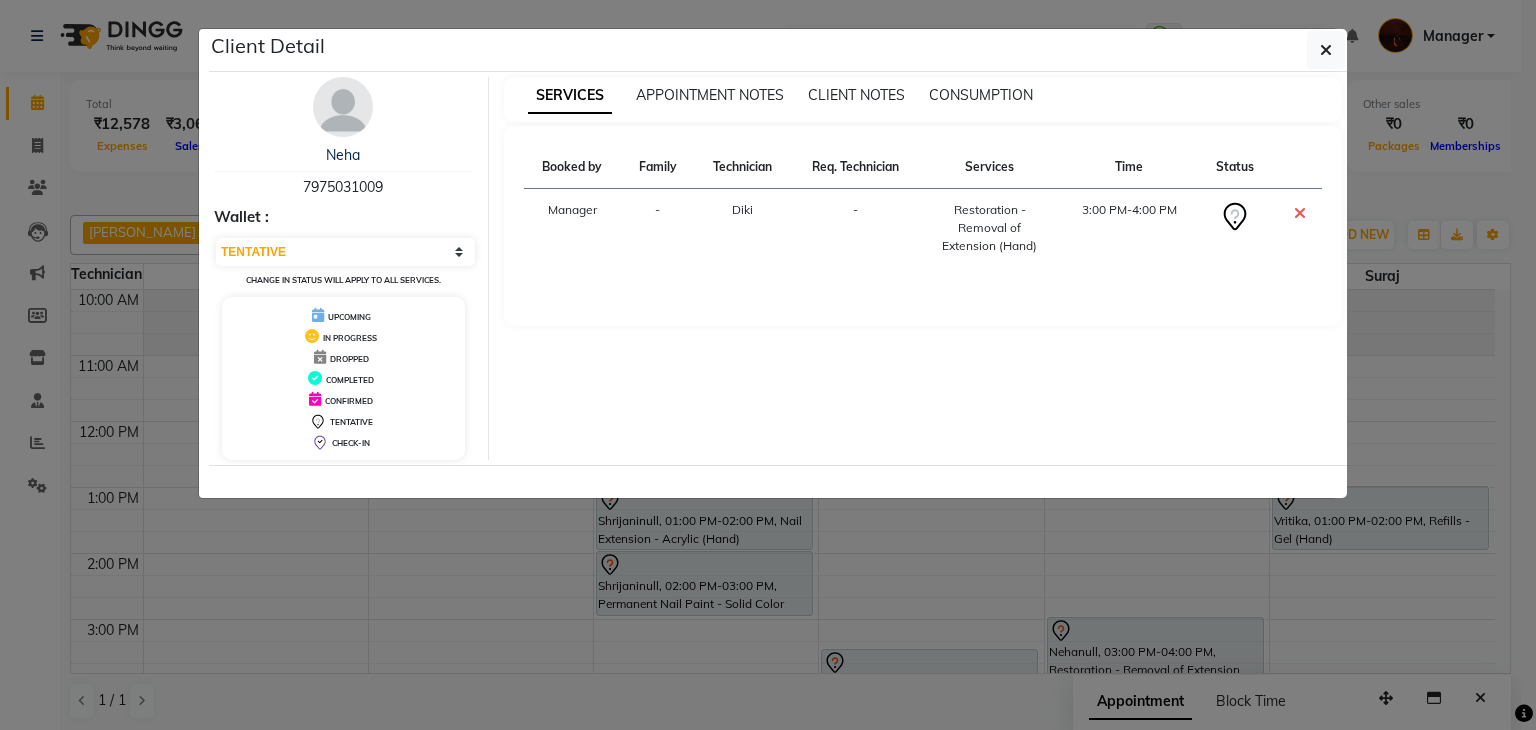 click on "Client Detail  Neha    7975031009 Wallet : Select CONFIRMED TENTATIVE Change in status will apply to all services. UPCOMING IN PROGRESS DROPPED COMPLETED CONFIRMED TENTATIVE CHECK-IN SERVICES APPOINTMENT NOTES CLIENT NOTES CONSUMPTION Booked by Family Technician Req. Technician Services Time Status  Manager  - Diki  -  Restoration - Removal of Extension (Hand)   3:00 PM-4:00 PM" 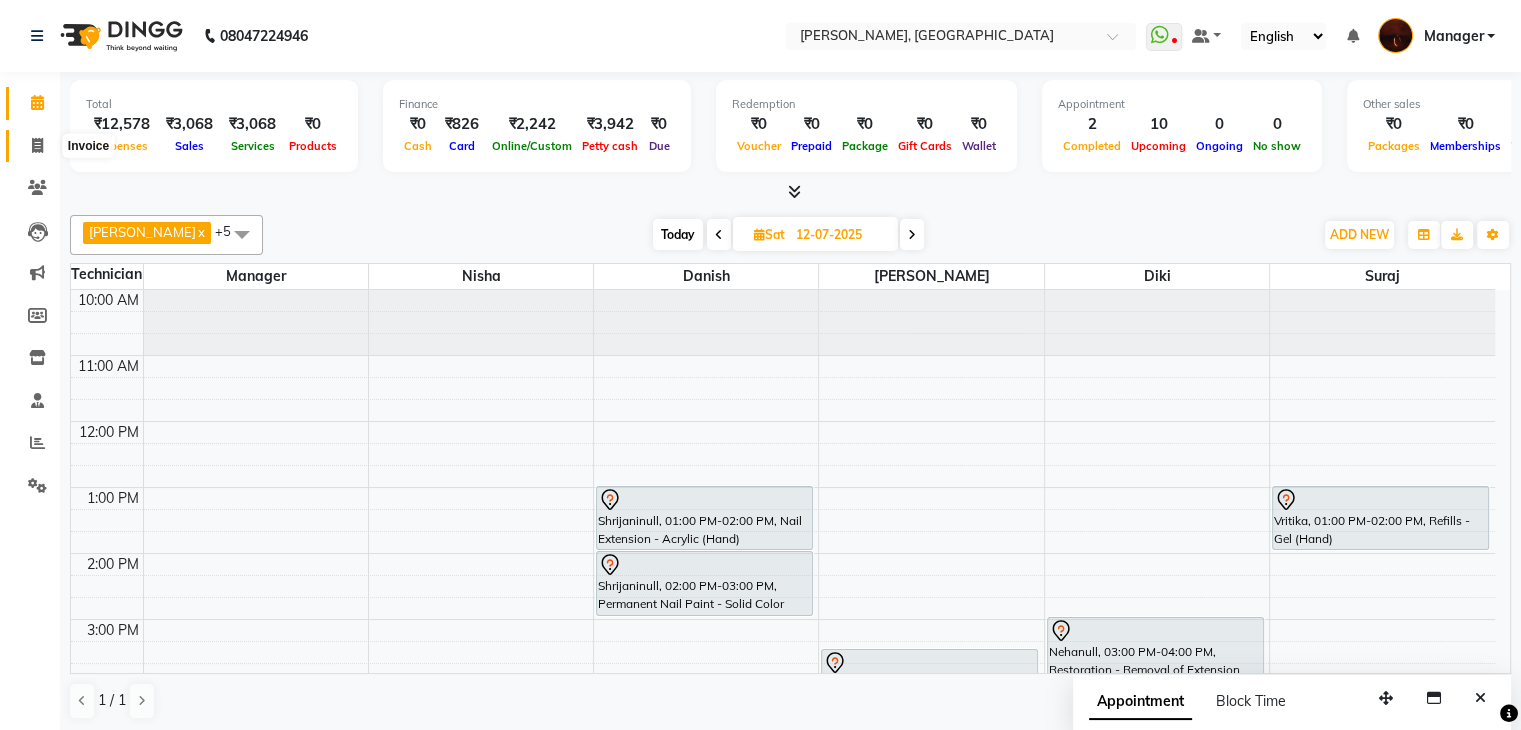 click 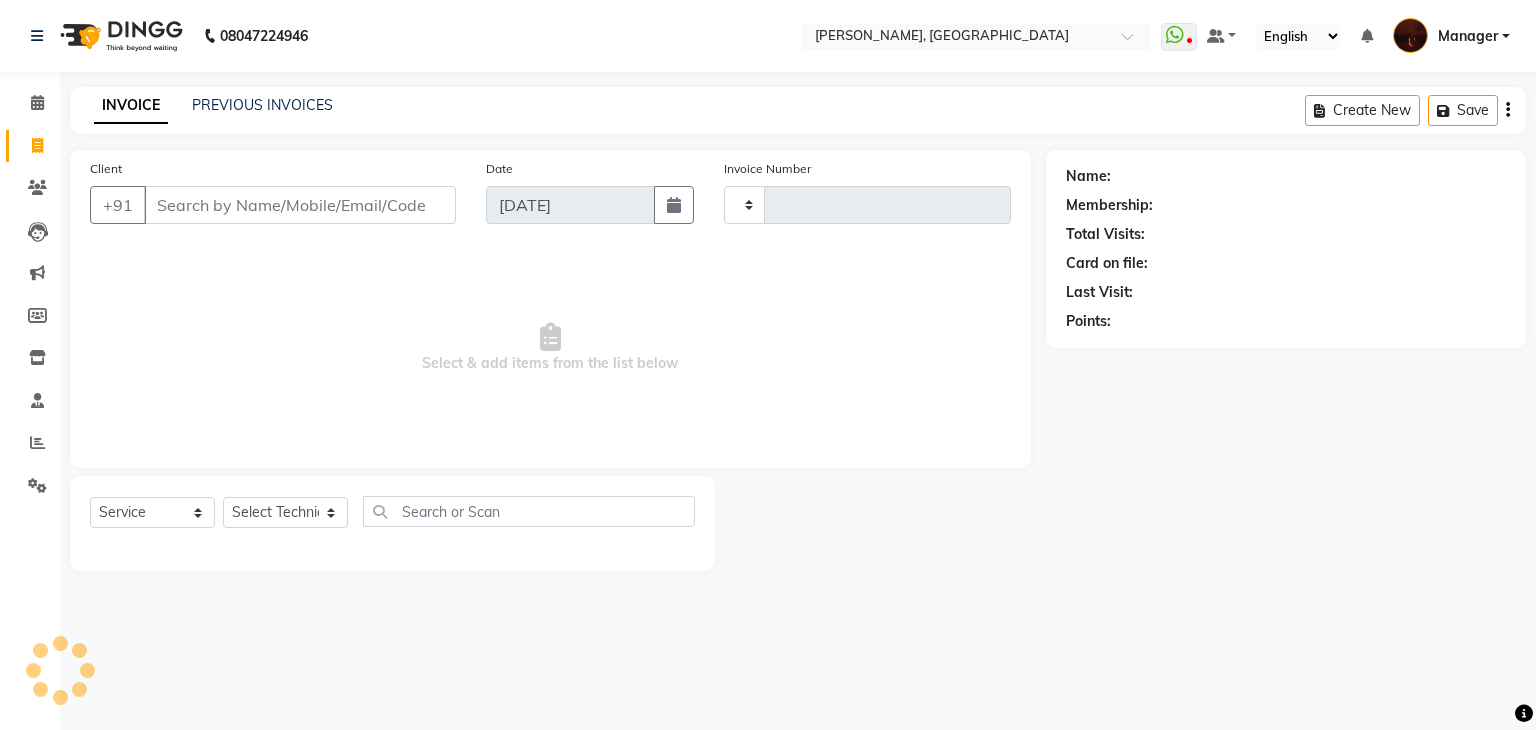 type on "1183" 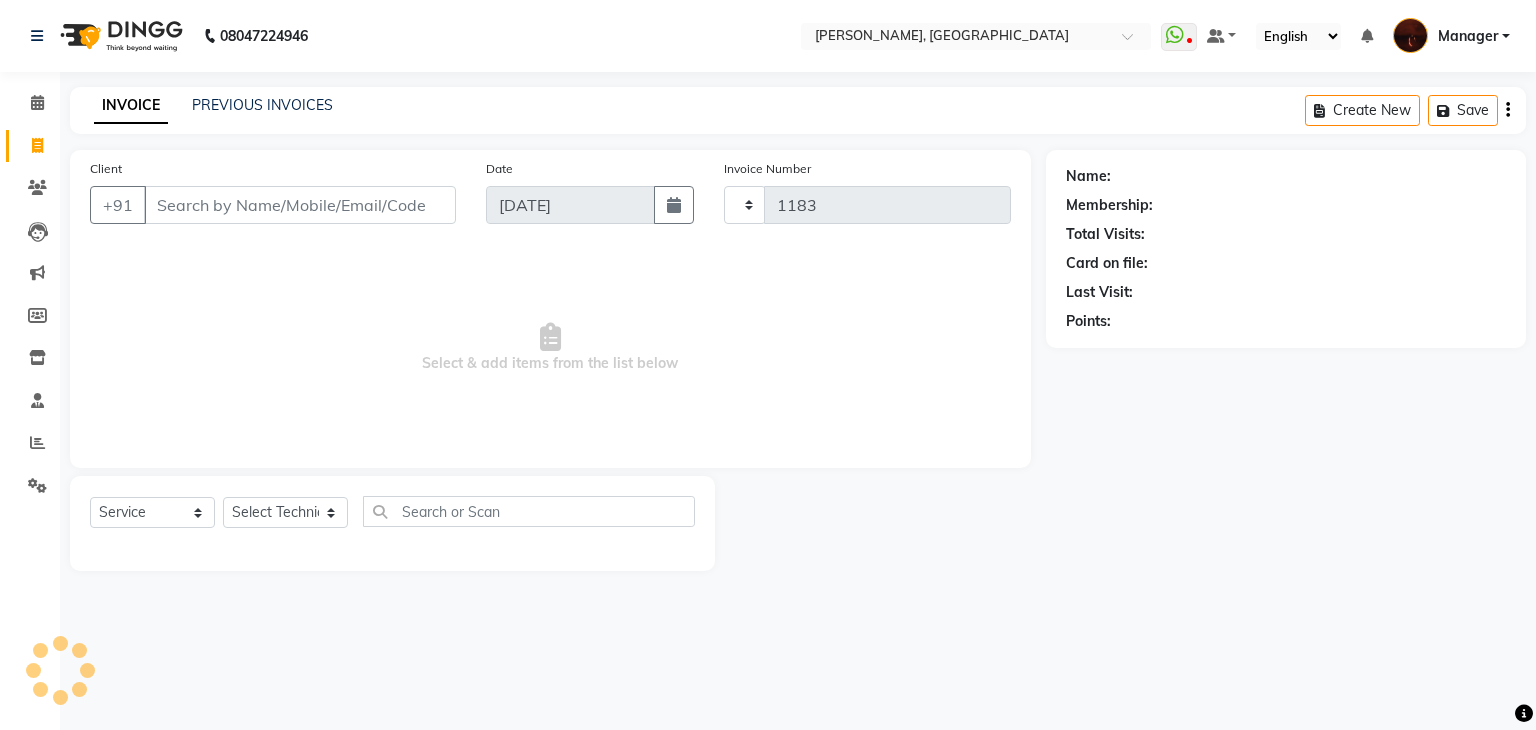 select on "4063" 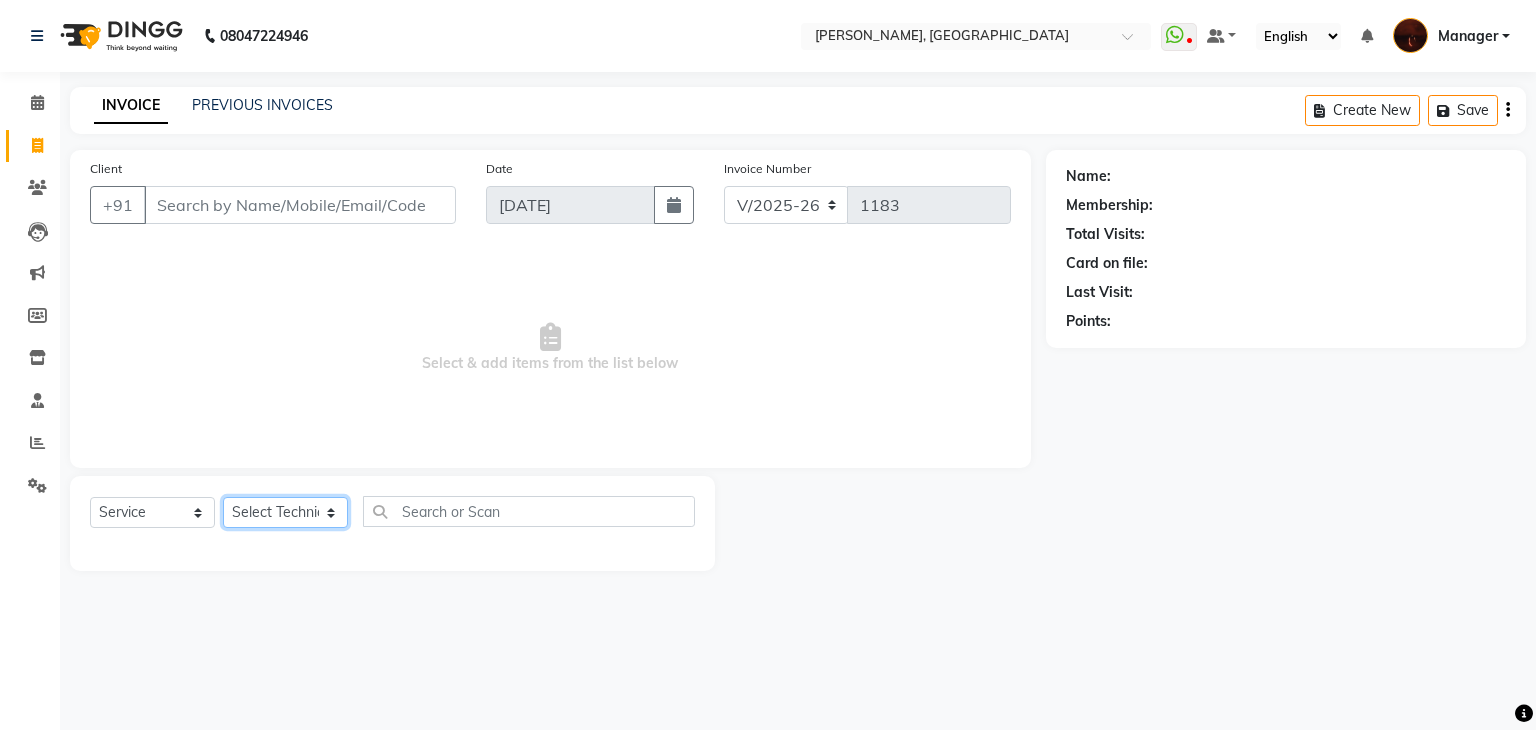 click on "Select Technician" 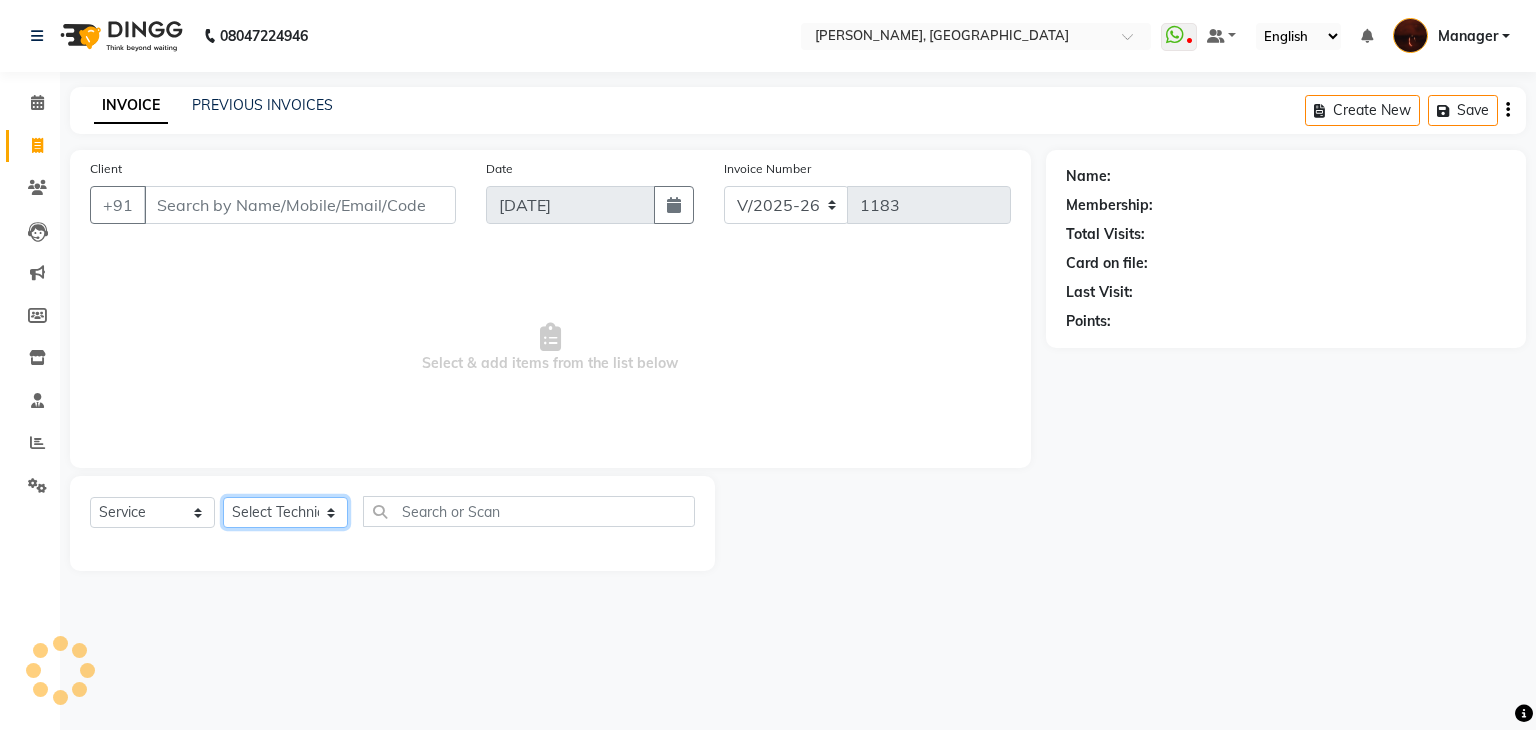 click on "Select Technician [PERSON_NAME] Danish Diki  [PERSON_NAME] GK [PERSON_NAME] Manager [PERSON_NAME] [PERSON_NAME] [PERSON_NAME] [PERSON_NAME] [PERSON_NAME] [PERSON_NAME] Accounting suraj vishnu" 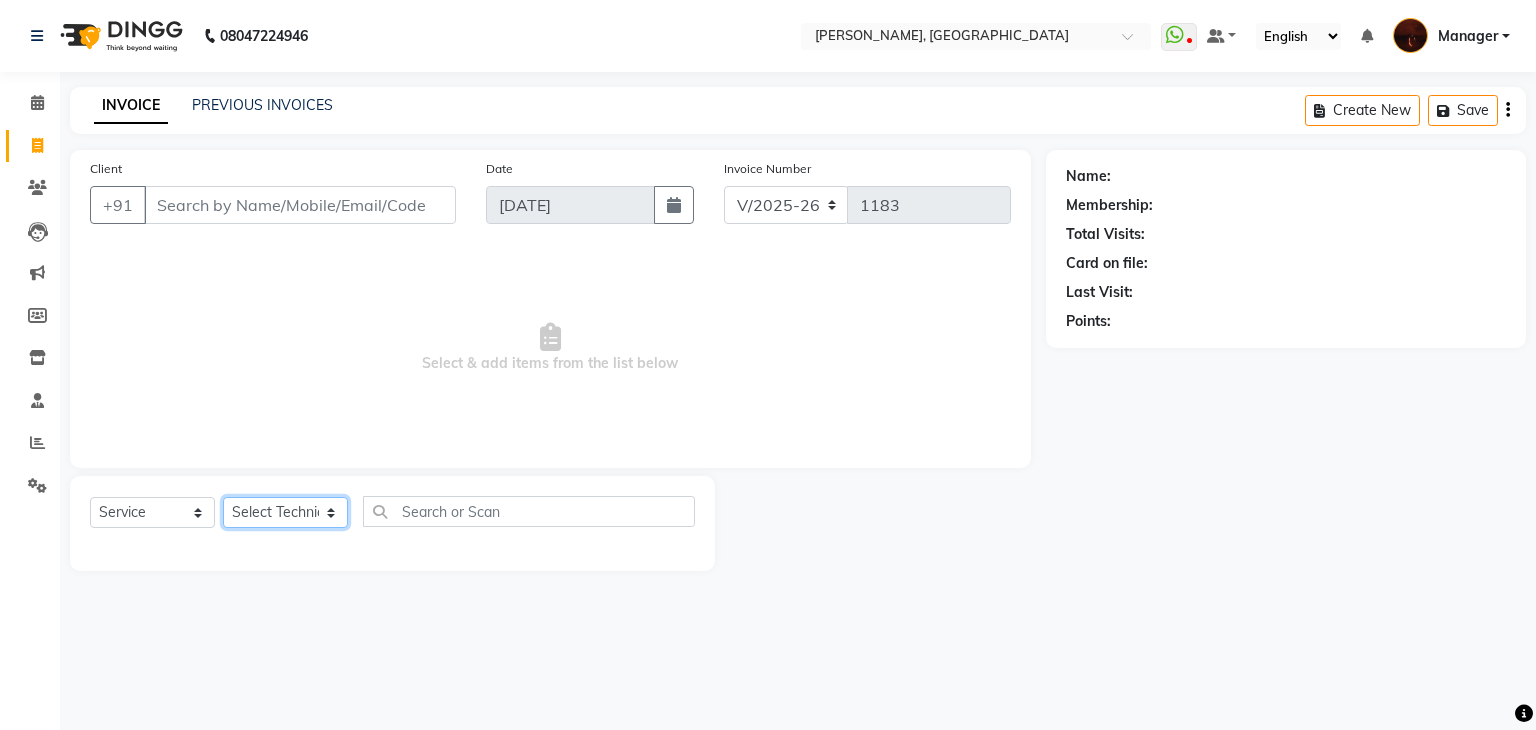 click on "Select Technician [PERSON_NAME] Danish Diki  [PERSON_NAME] GK [PERSON_NAME] Manager [PERSON_NAME] [PERSON_NAME] [PERSON_NAME] [PERSON_NAME] [PERSON_NAME] [PERSON_NAME] Accounting suraj vishnu" 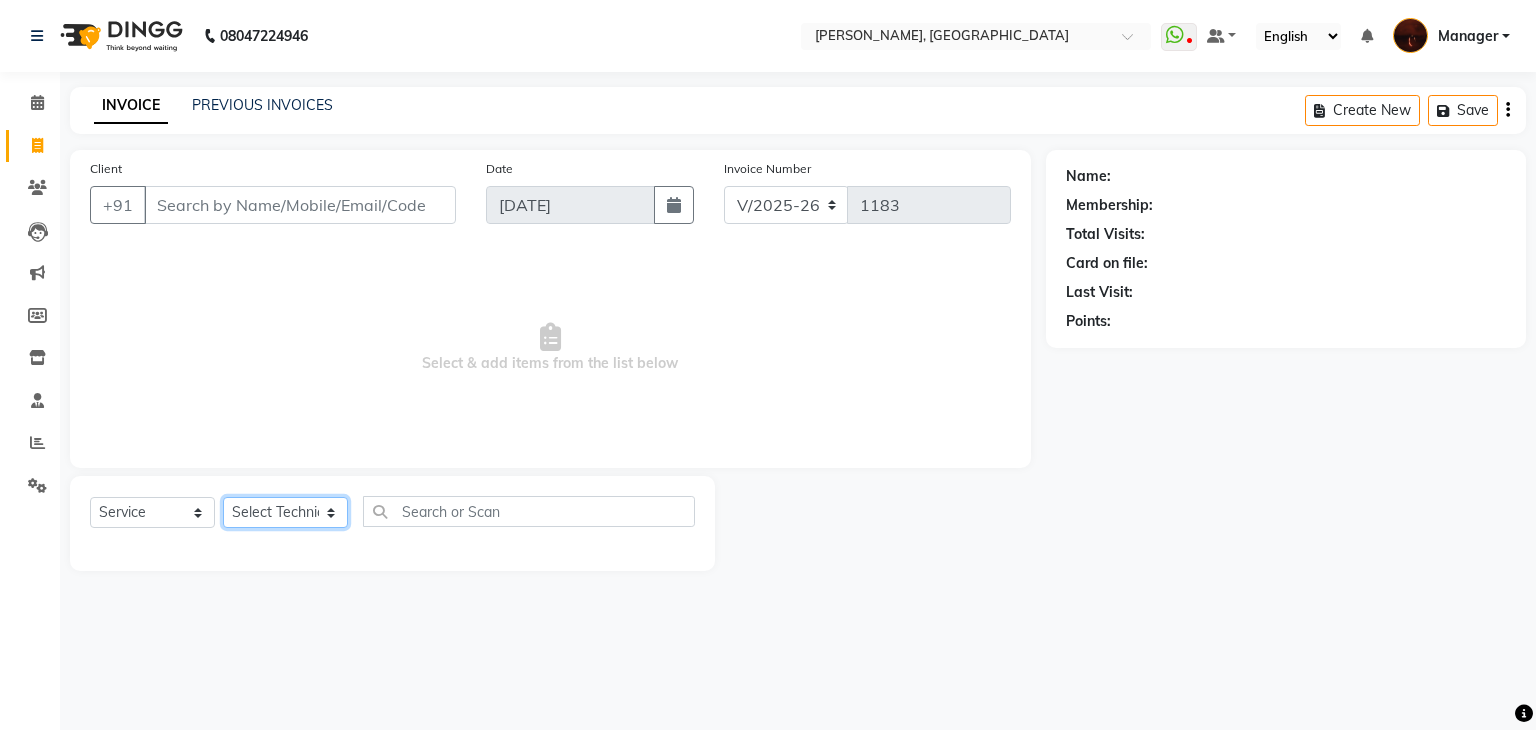 select on "68684" 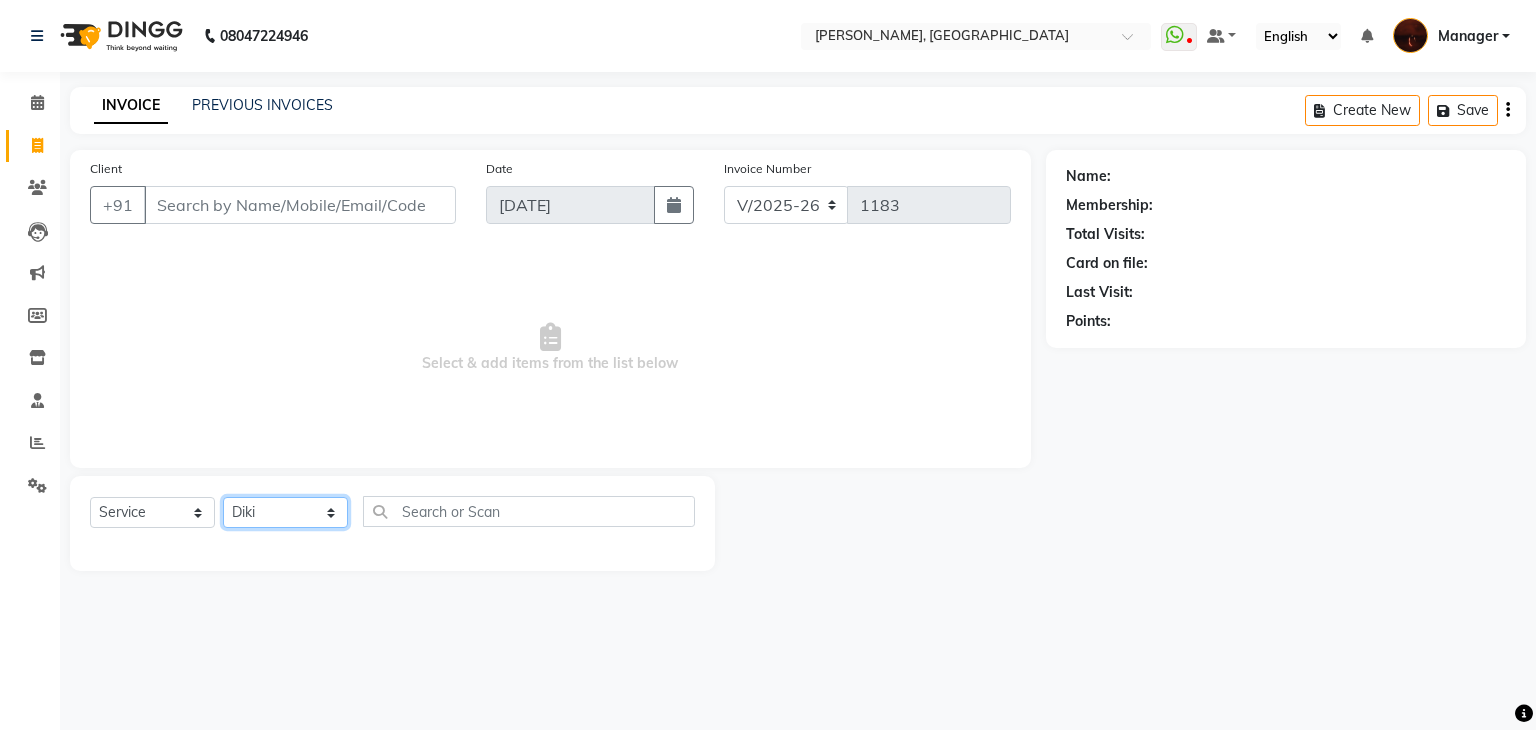 click on "Select Technician [PERSON_NAME] Danish Diki  [PERSON_NAME] GK [PERSON_NAME] Manager [PERSON_NAME] [PERSON_NAME] [PERSON_NAME] [PERSON_NAME] [PERSON_NAME] [PERSON_NAME] Accounting suraj vishnu" 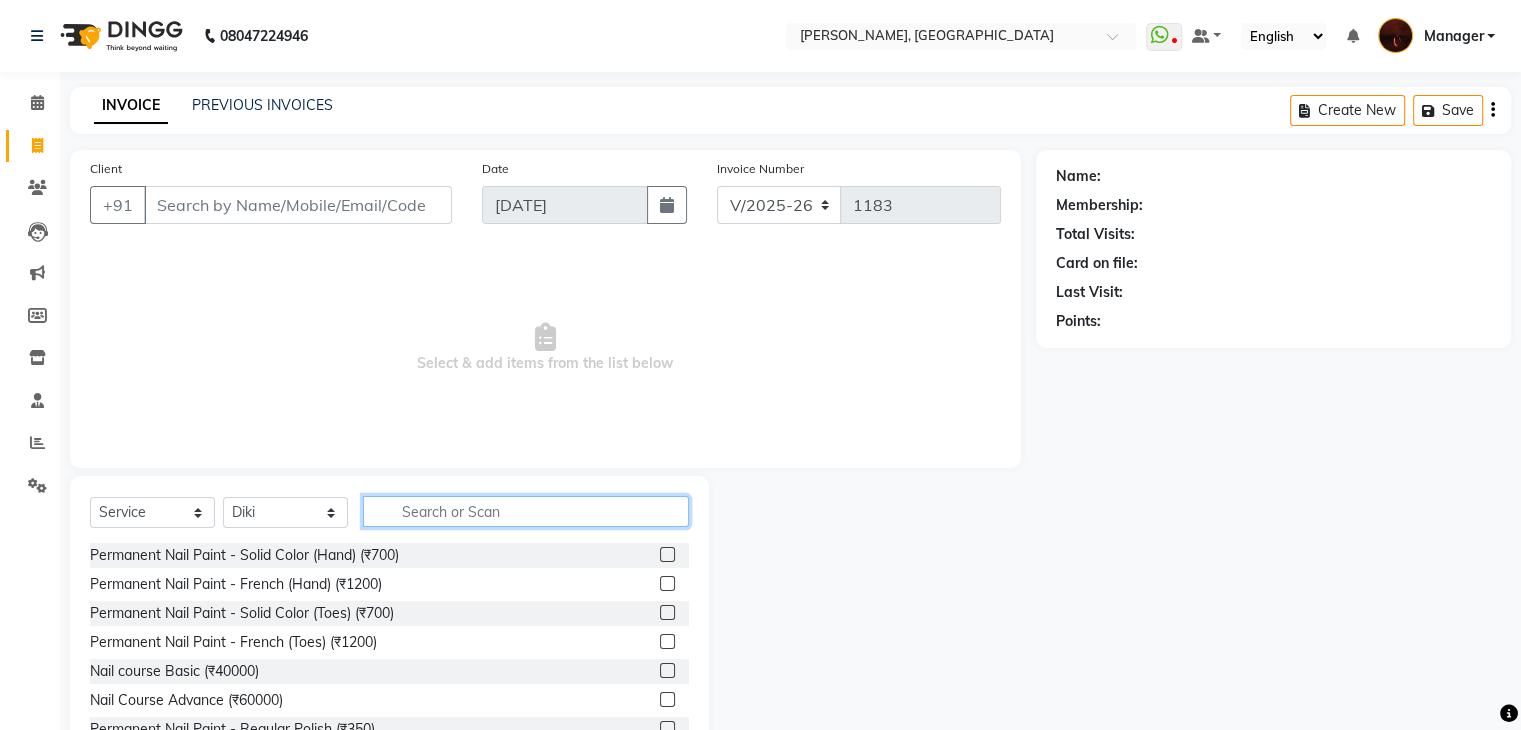 click 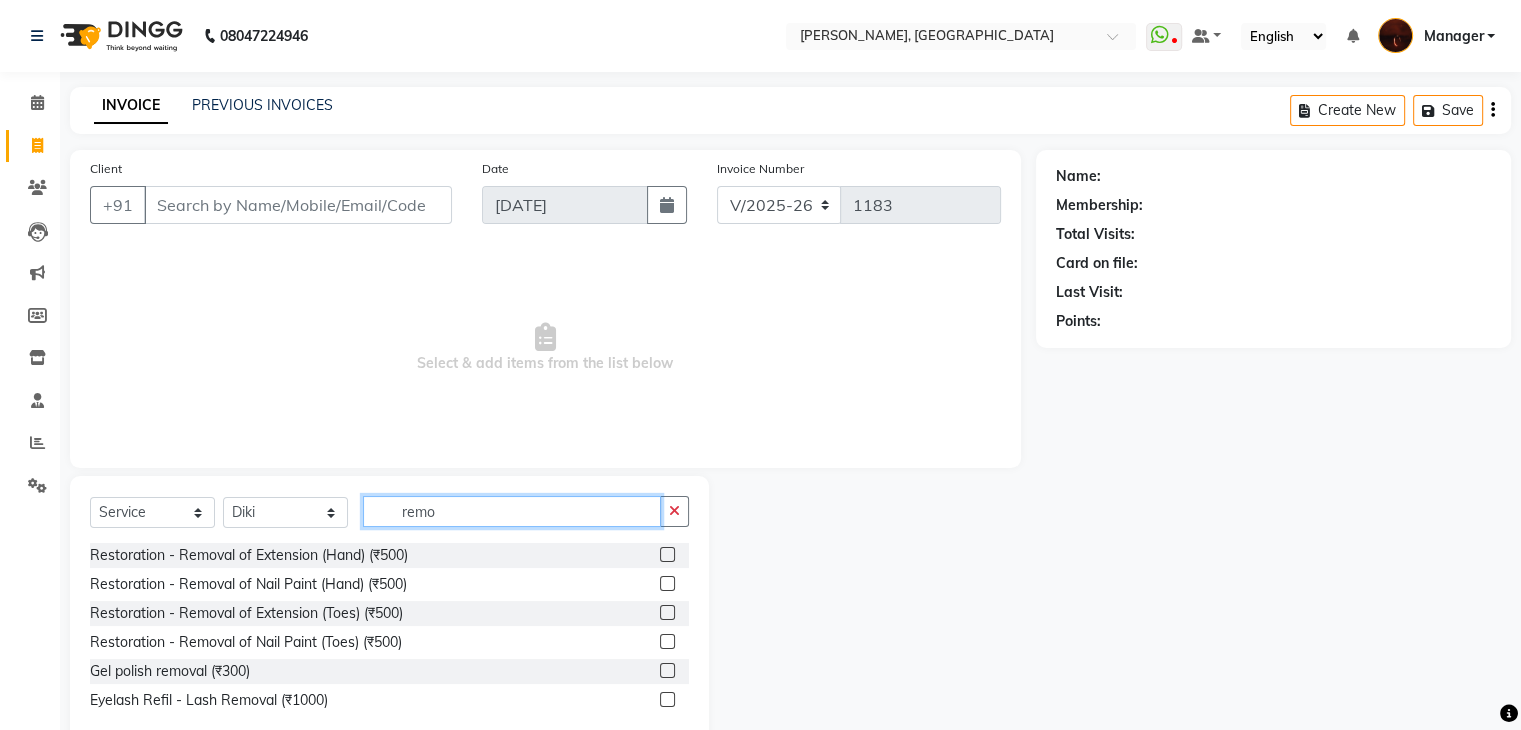 type on "remo" 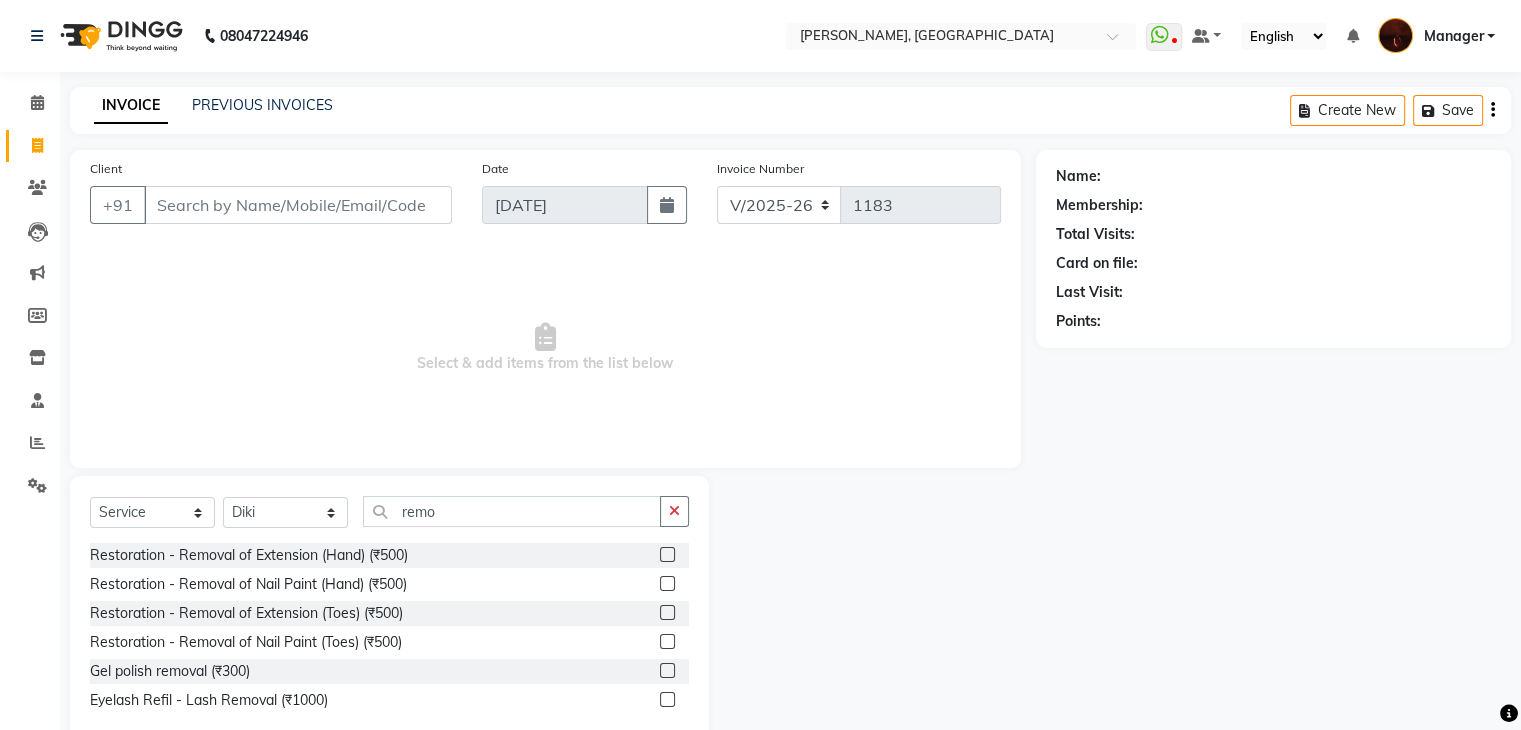click 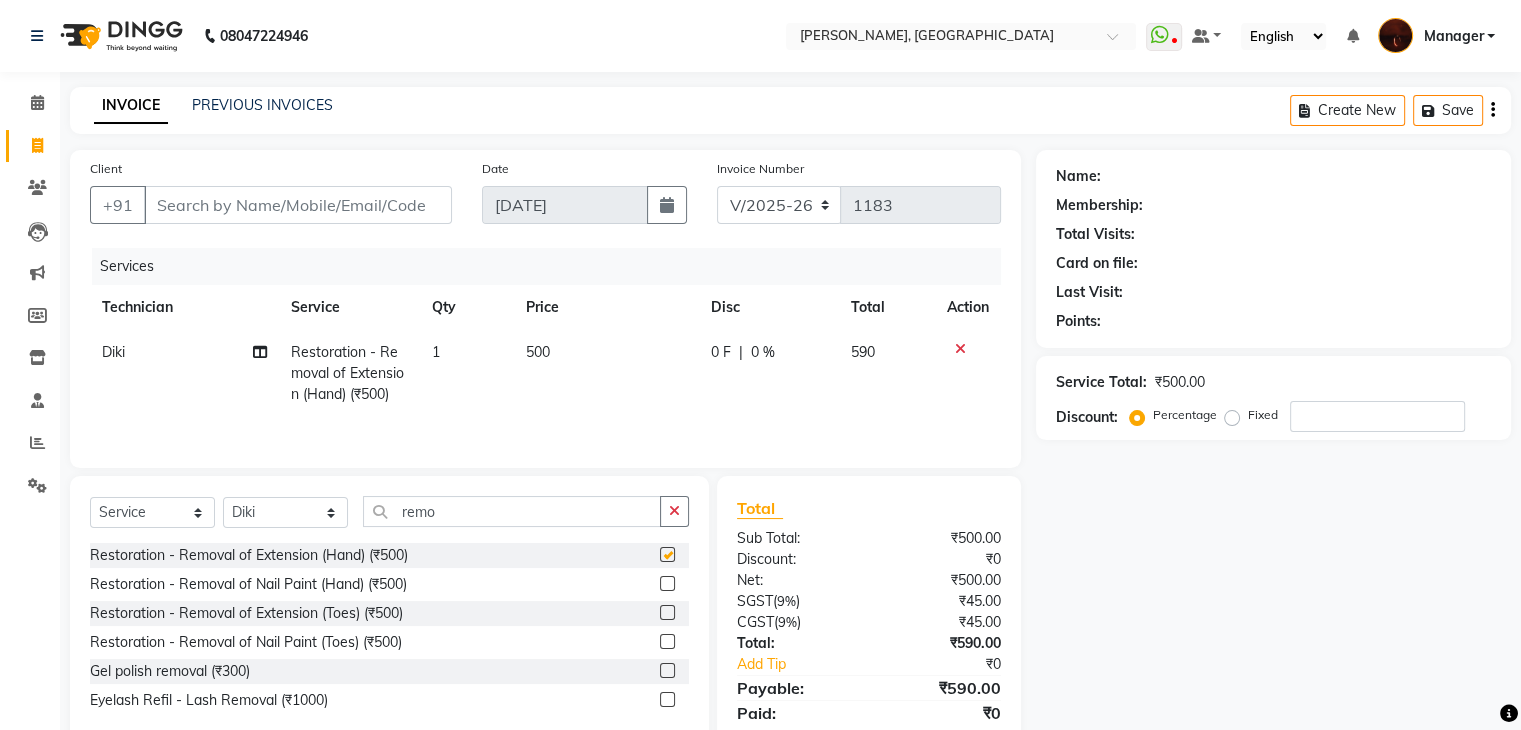 checkbox on "false" 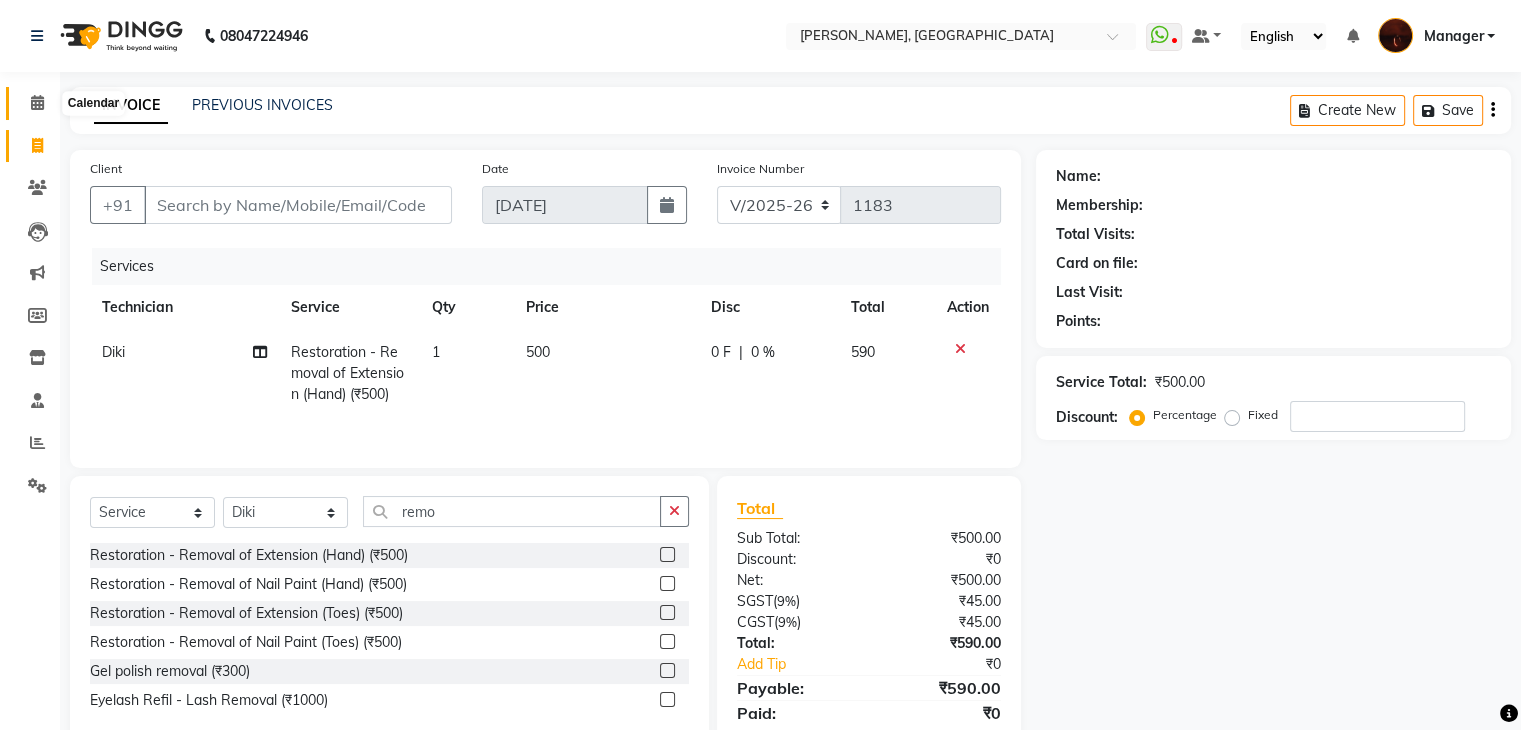 click 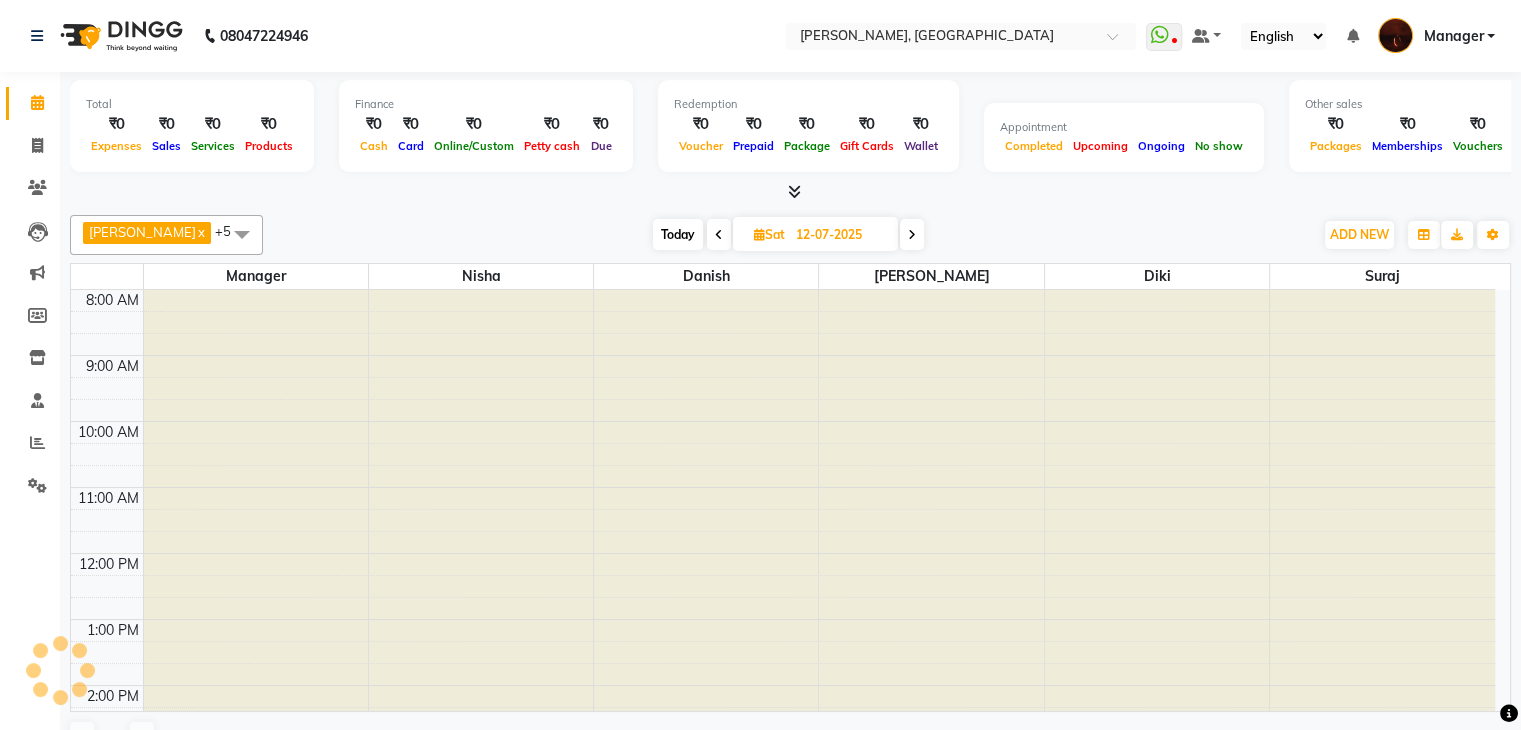 scroll, scrollTop: 0, scrollLeft: 0, axis: both 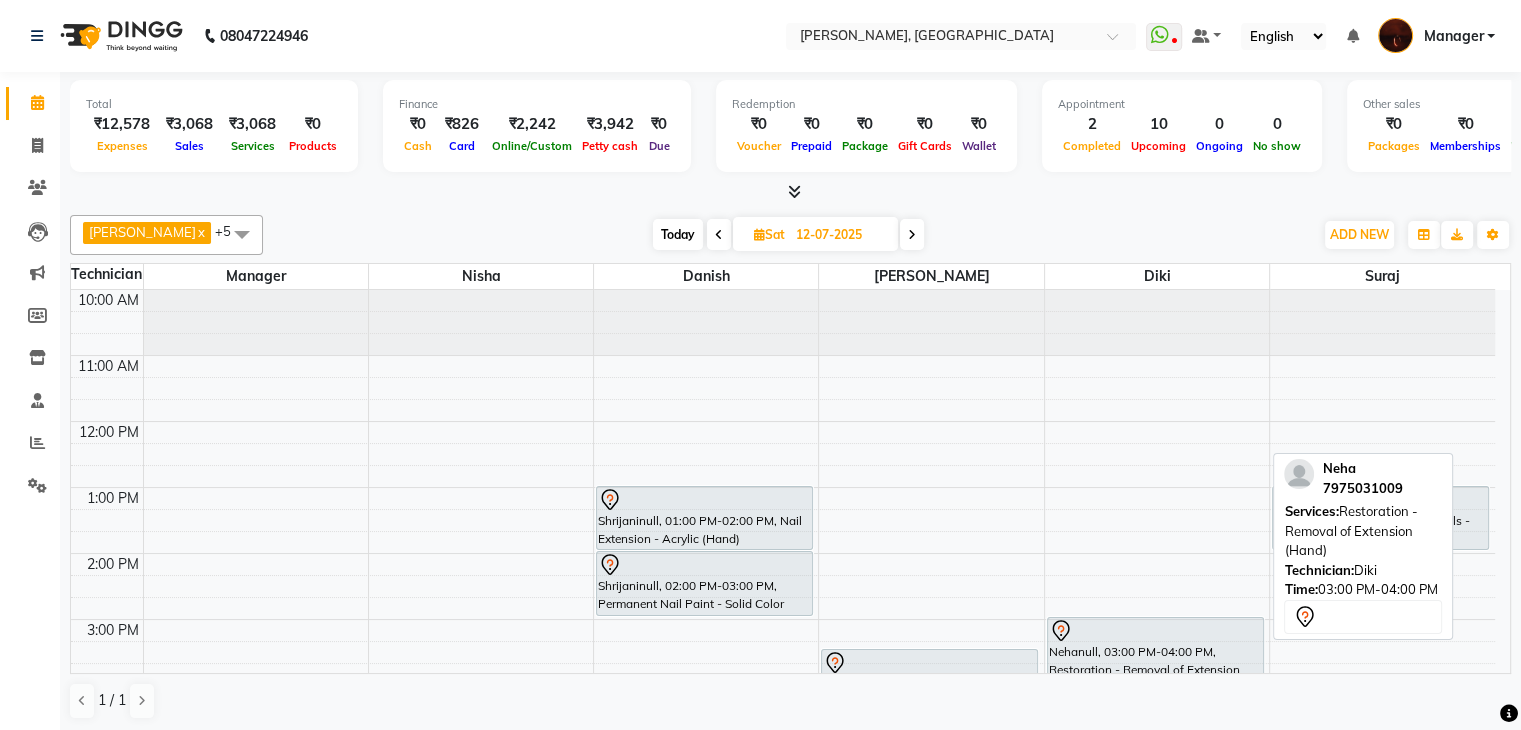 click at bounding box center (1155, 631) 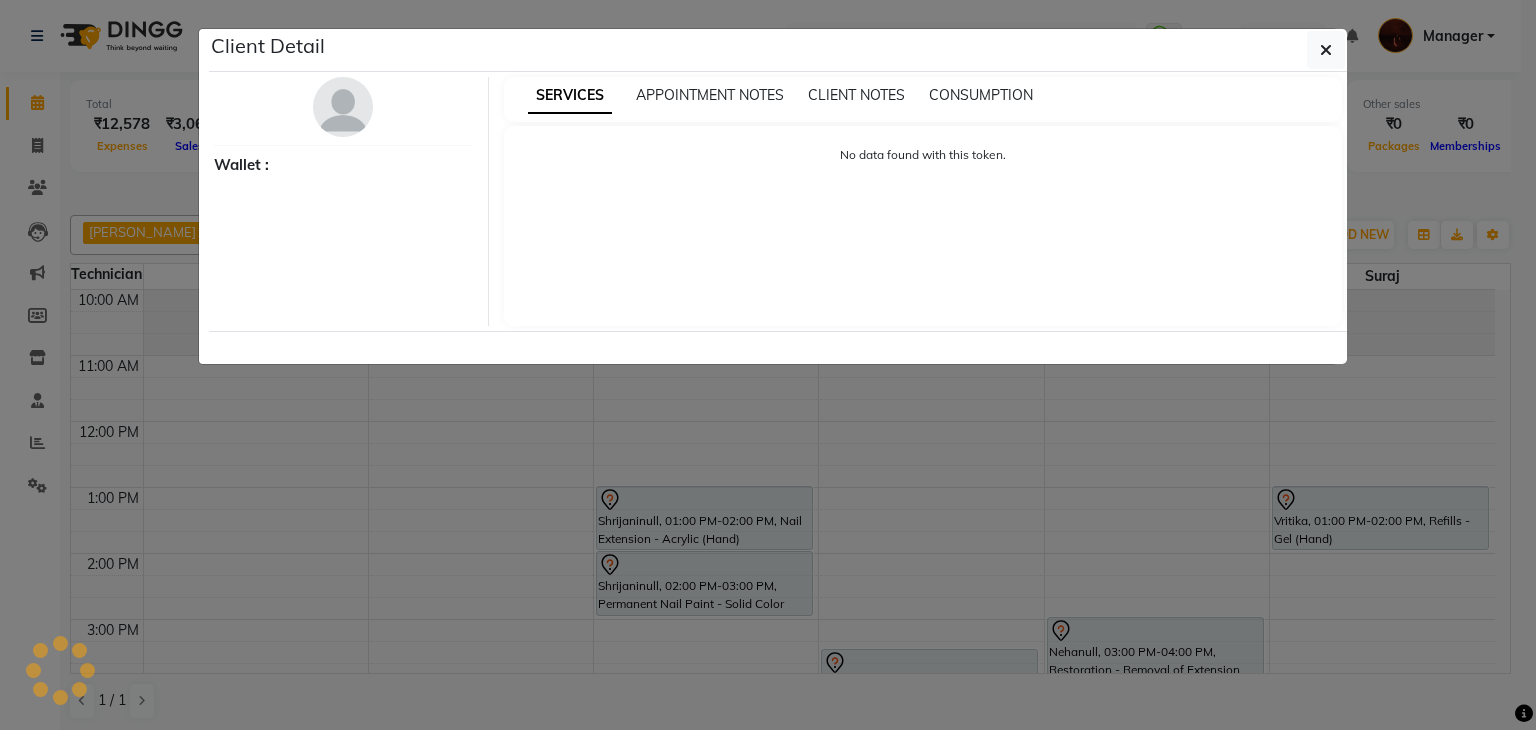 select on "7" 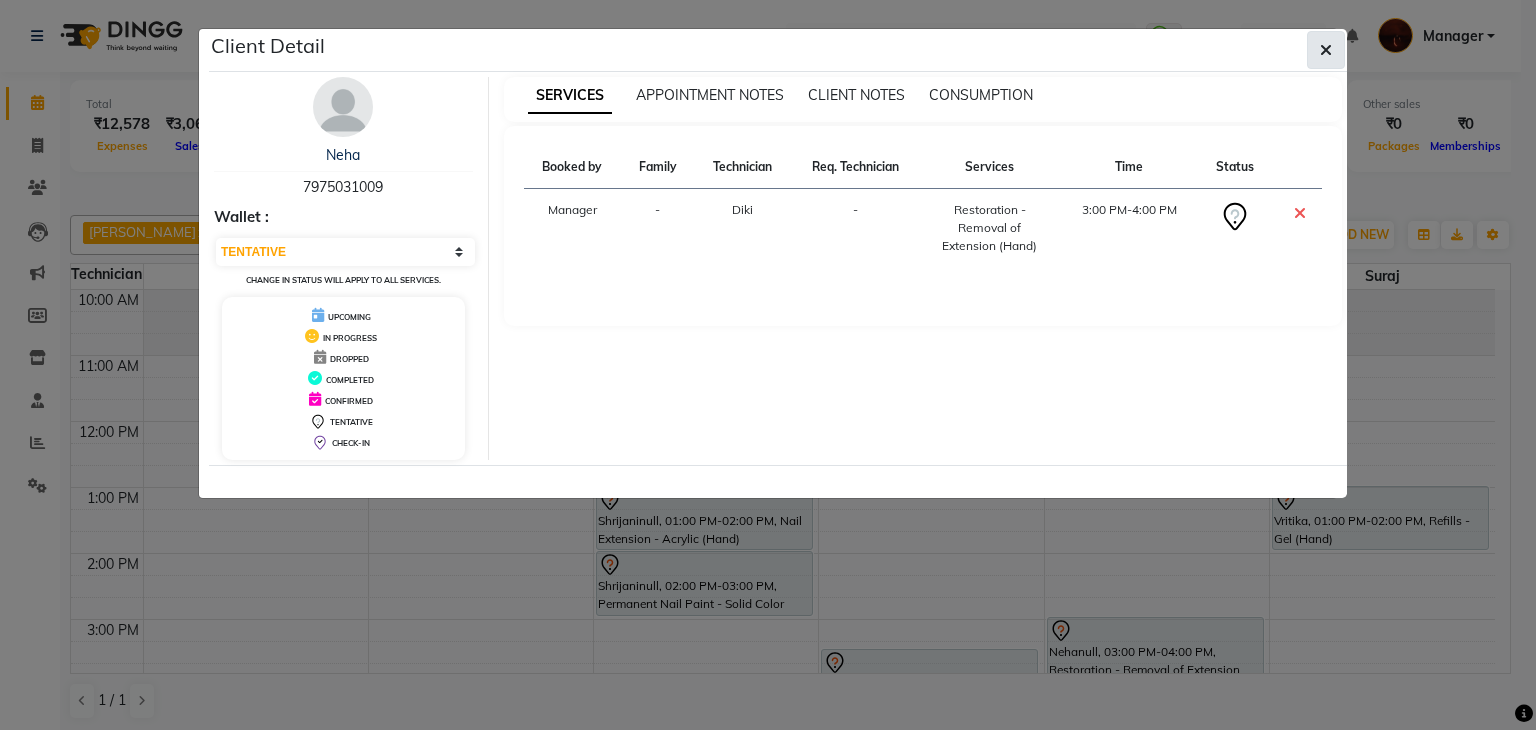click 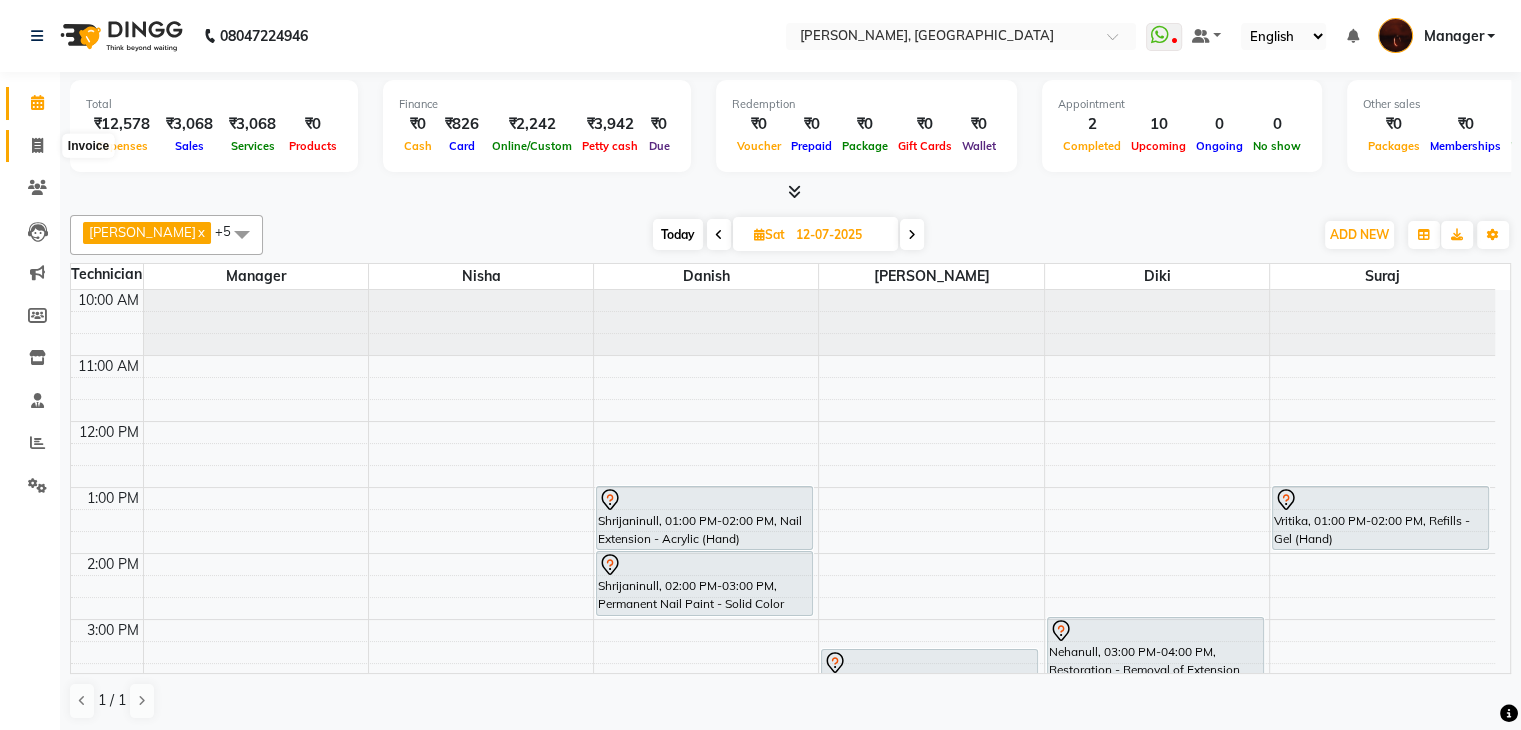 click 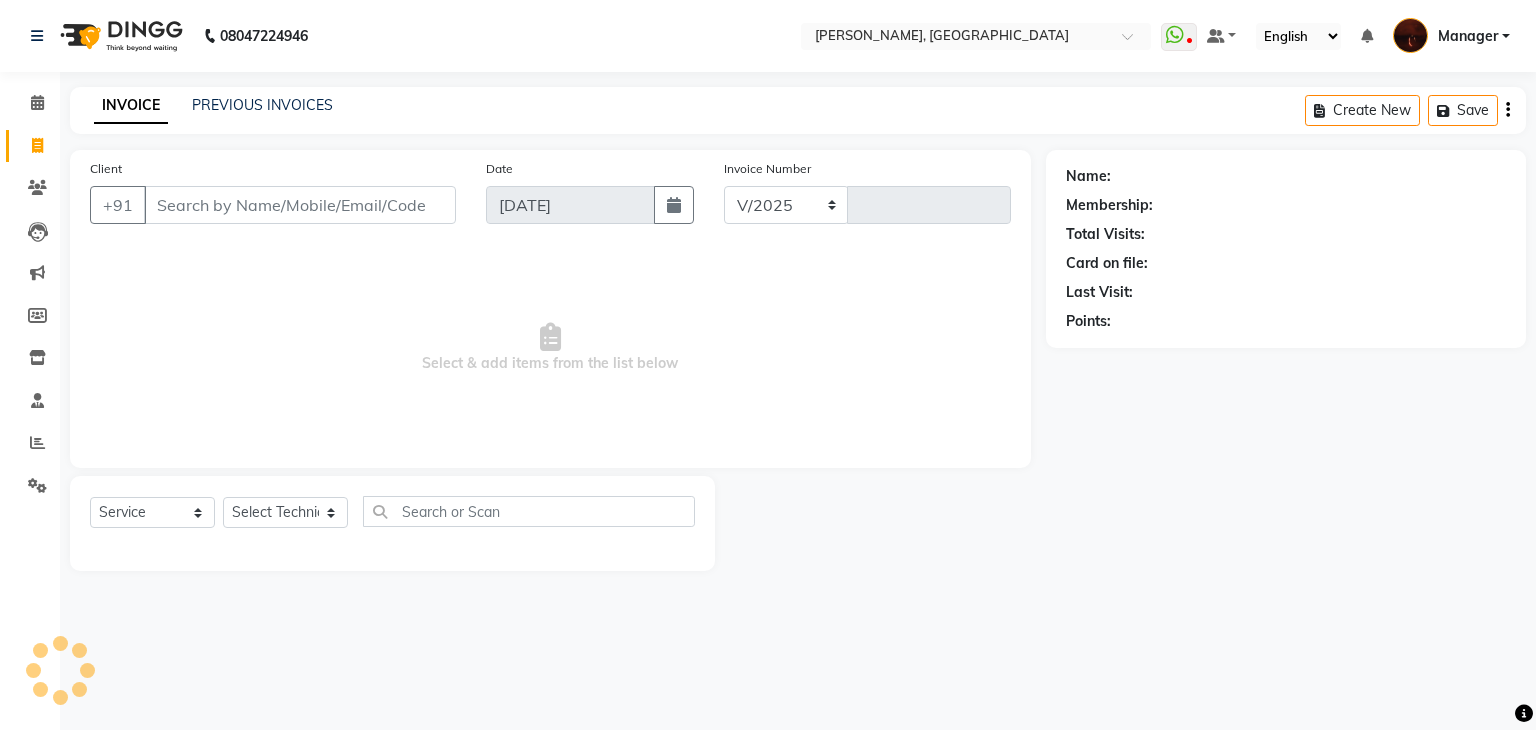 select on "4063" 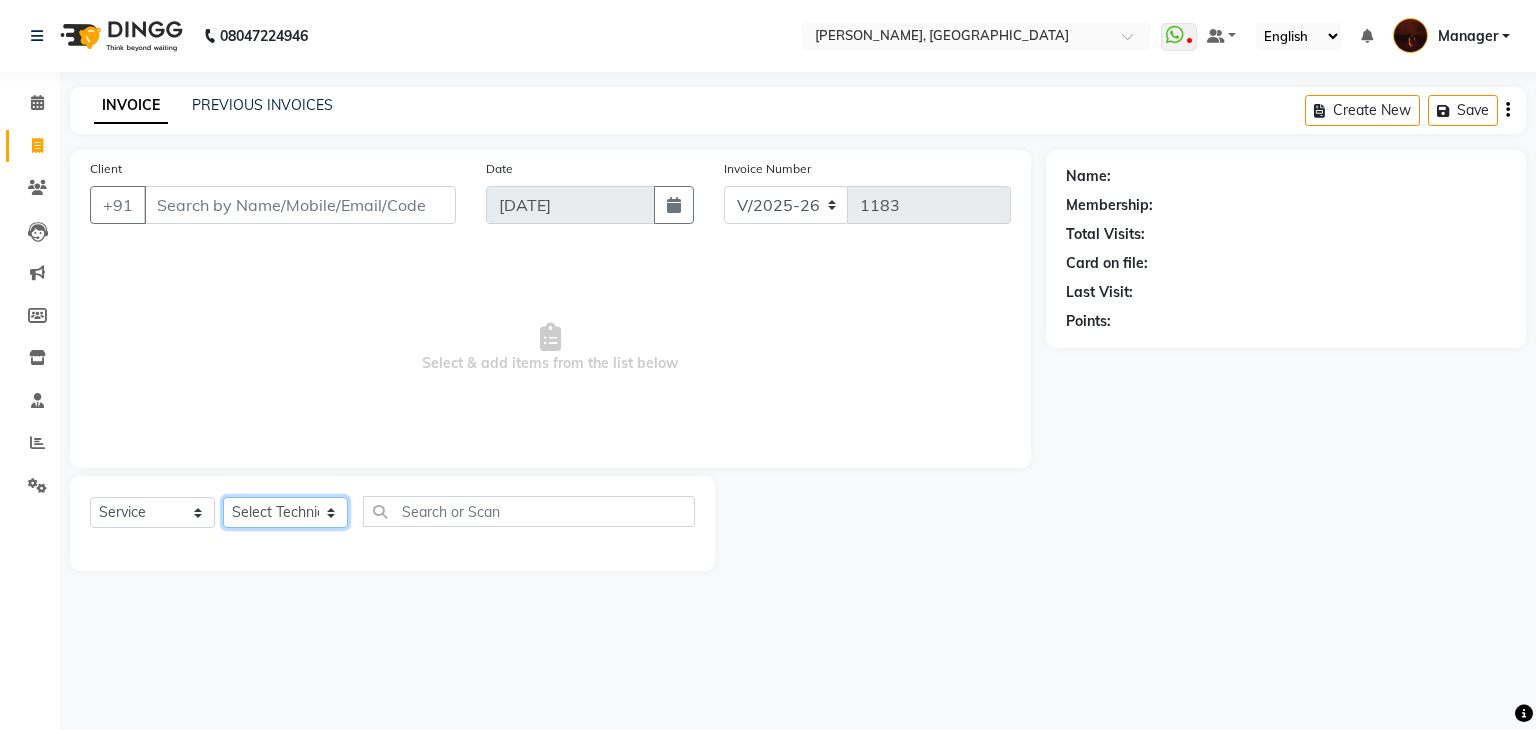 click on "Select Technician [PERSON_NAME] Danish Diki  [PERSON_NAME] GK [PERSON_NAME] Manager [PERSON_NAME] [PERSON_NAME] [PERSON_NAME] [PERSON_NAME] [PERSON_NAME] [PERSON_NAME] Accounting suraj vishnu" 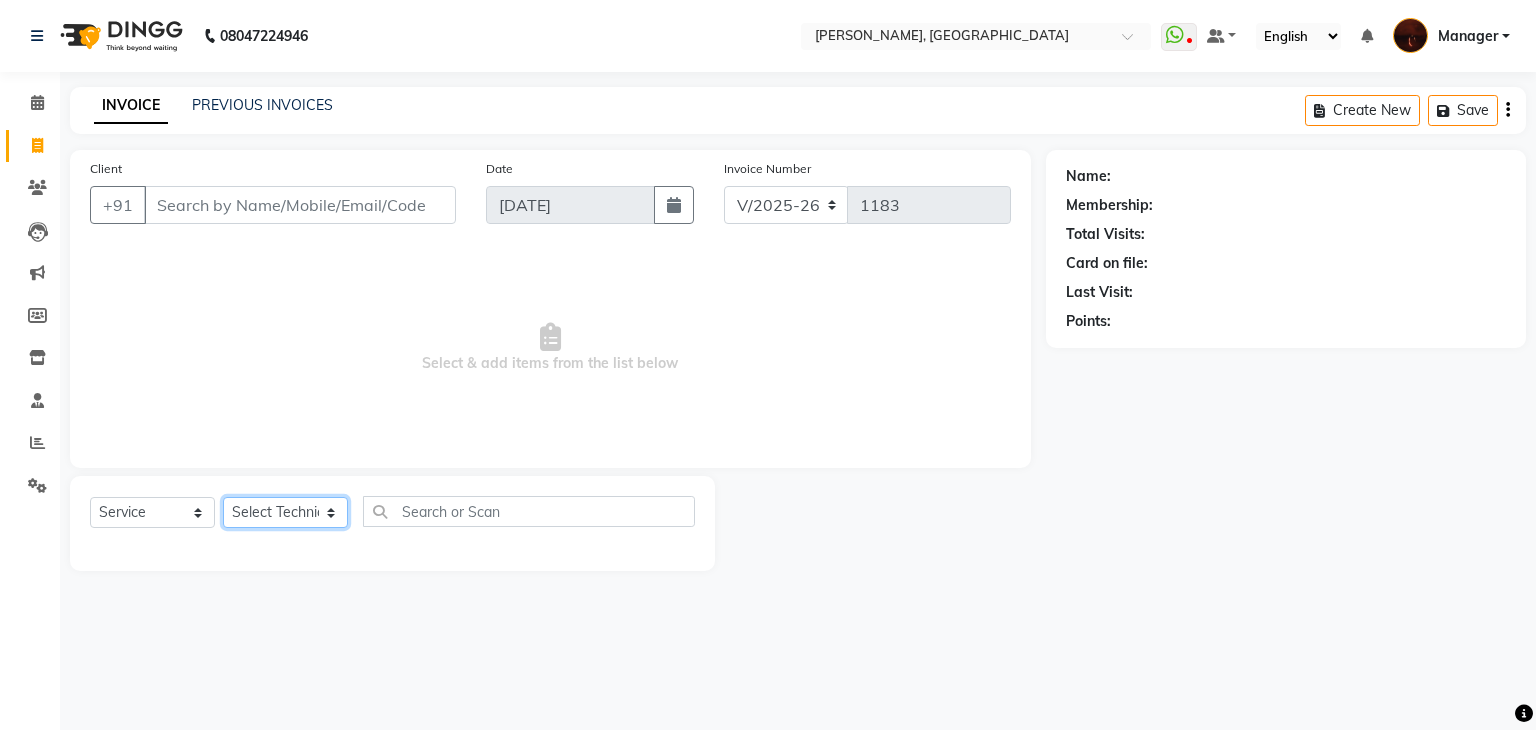 select on "68684" 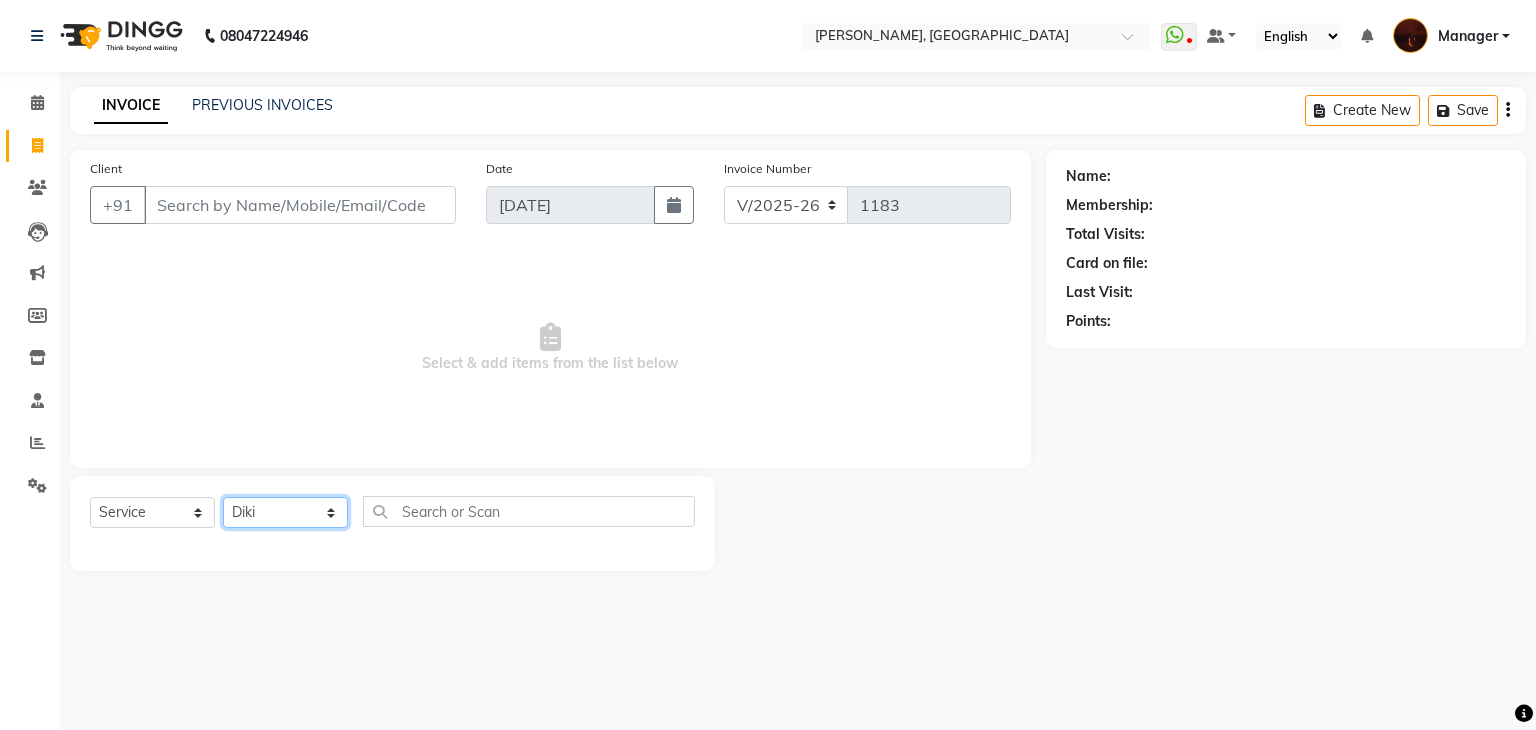 click on "Select Technician [PERSON_NAME] Danish Diki  [PERSON_NAME] GK [PERSON_NAME] Manager [PERSON_NAME] [PERSON_NAME] [PERSON_NAME] [PERSON_NAME] [PERSON_NAME] [PERSON_NAME] Accounting suraj vishnu" 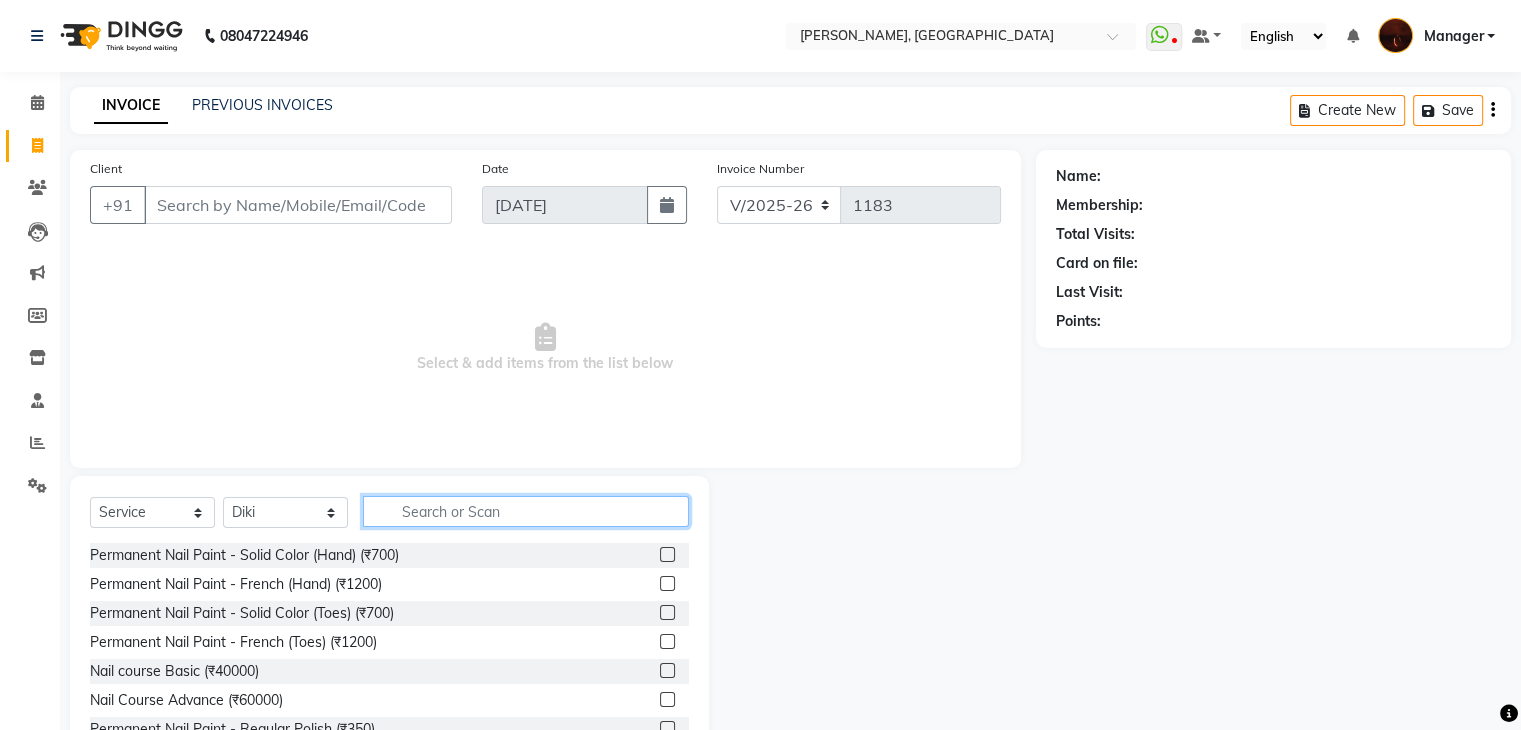 click 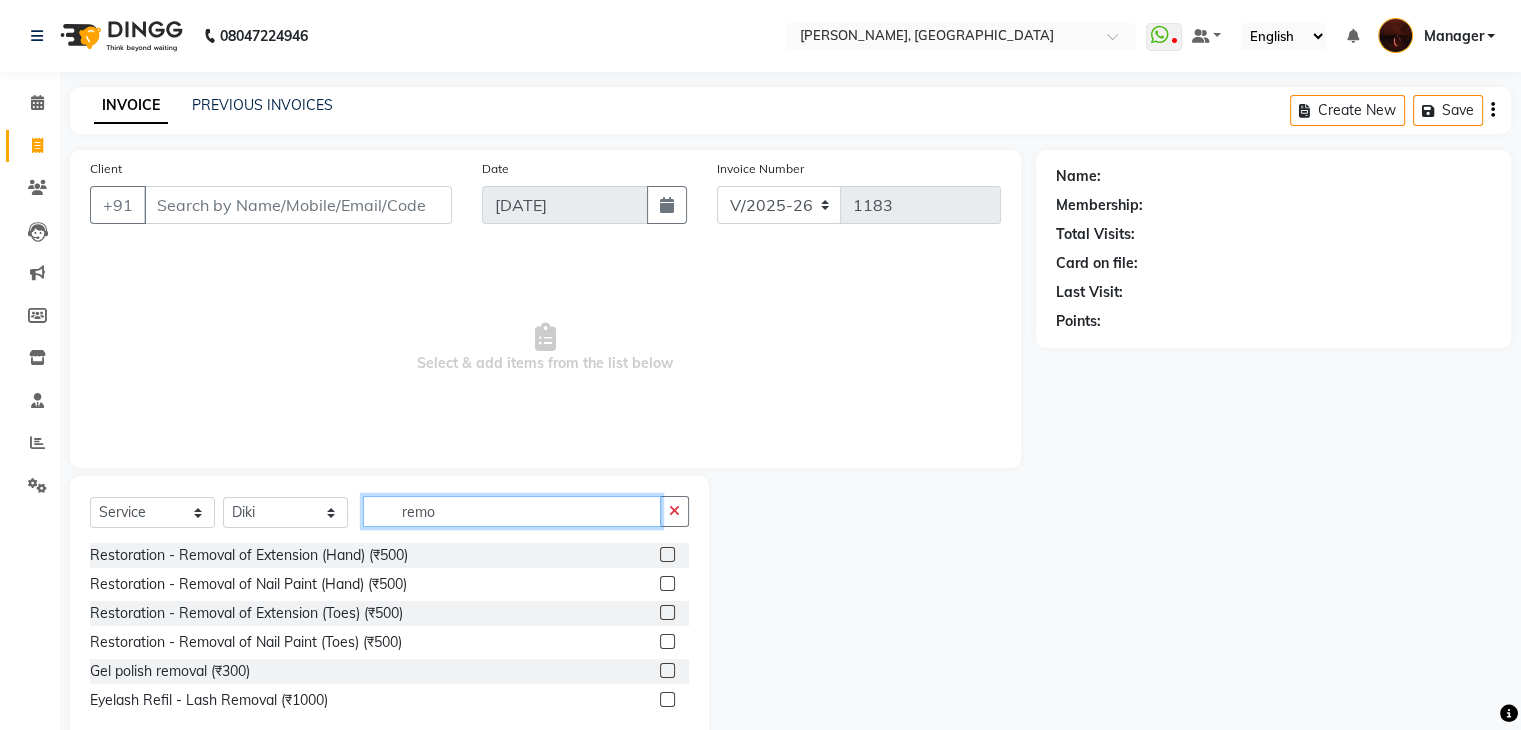 type on "remo" 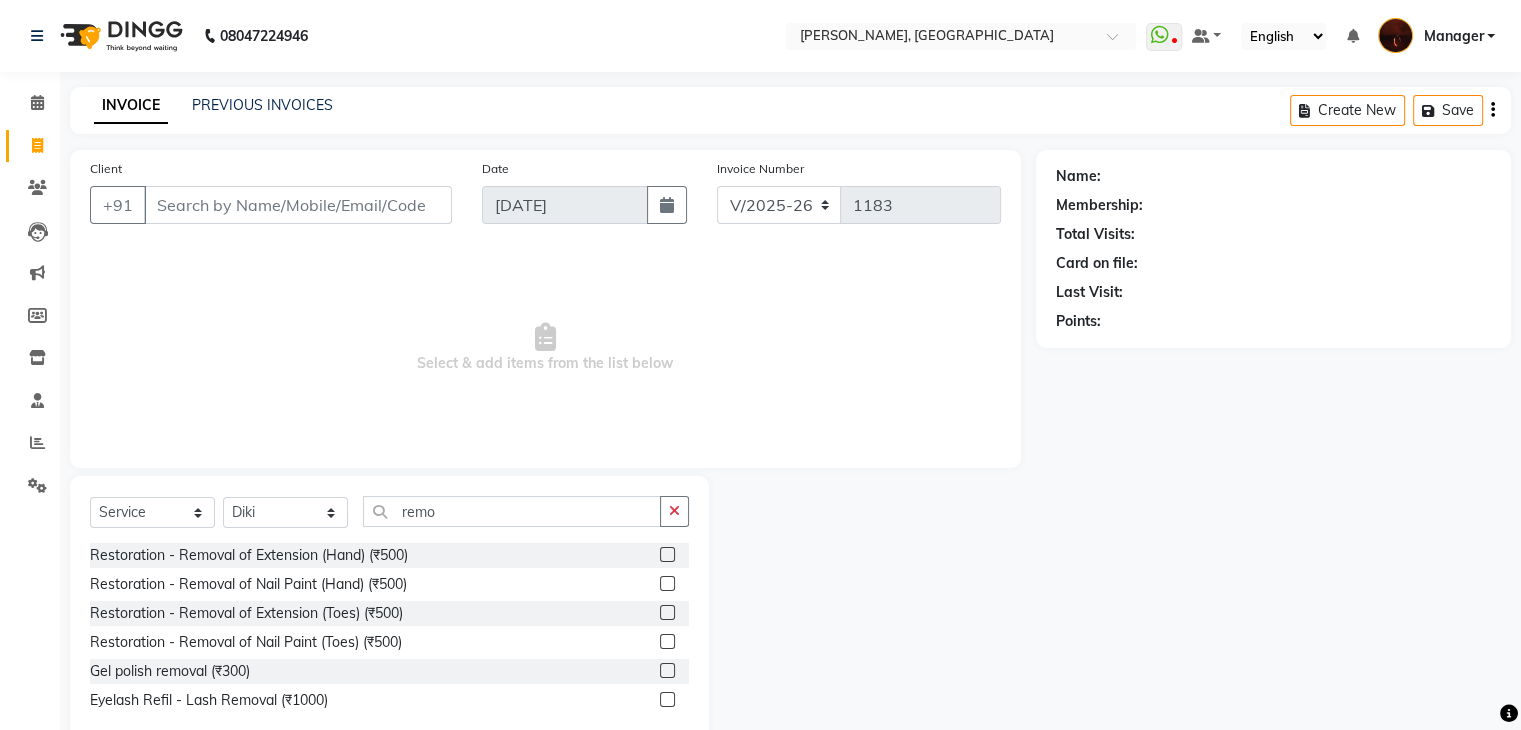 click 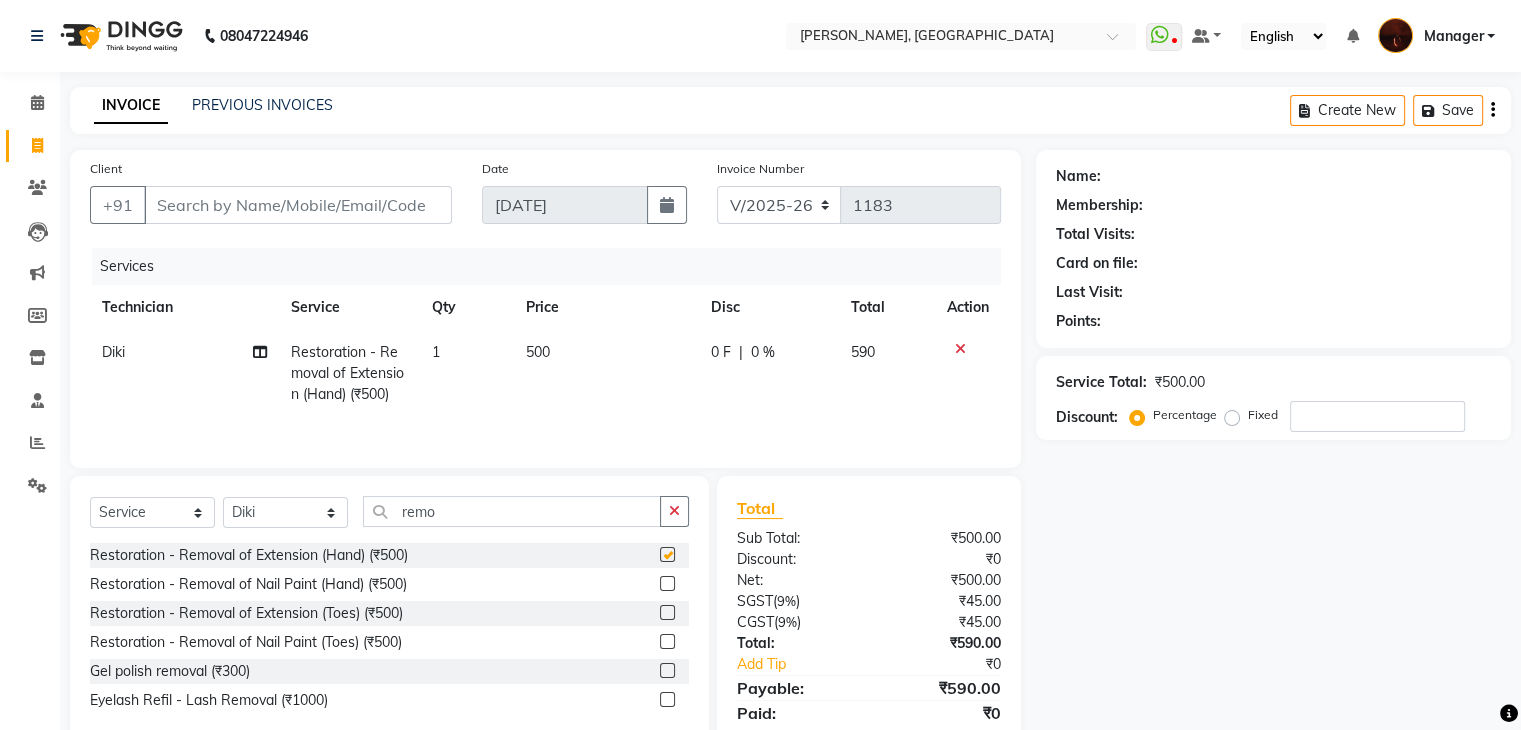 checkbox on "false" 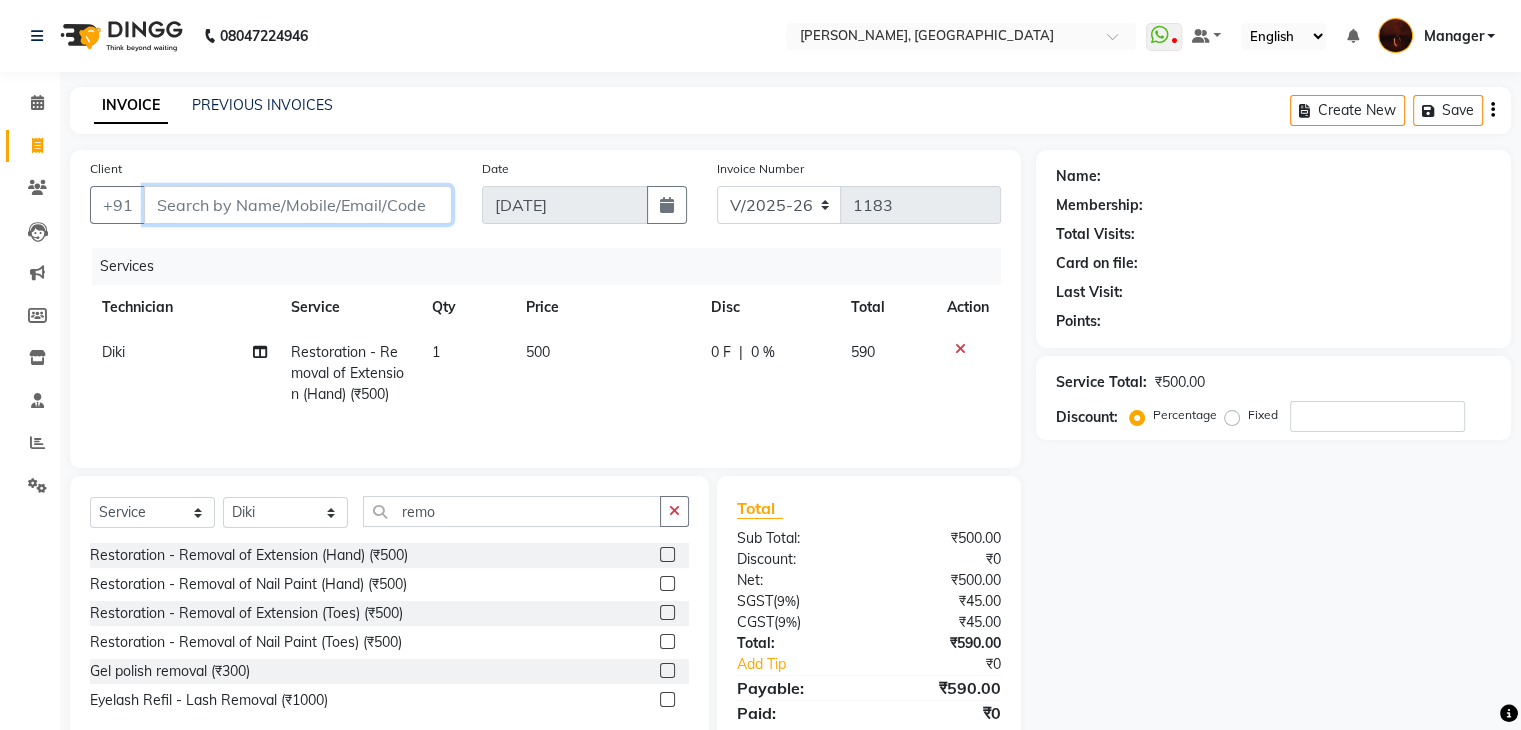 click on "Client" at bounding box center (298, 205) 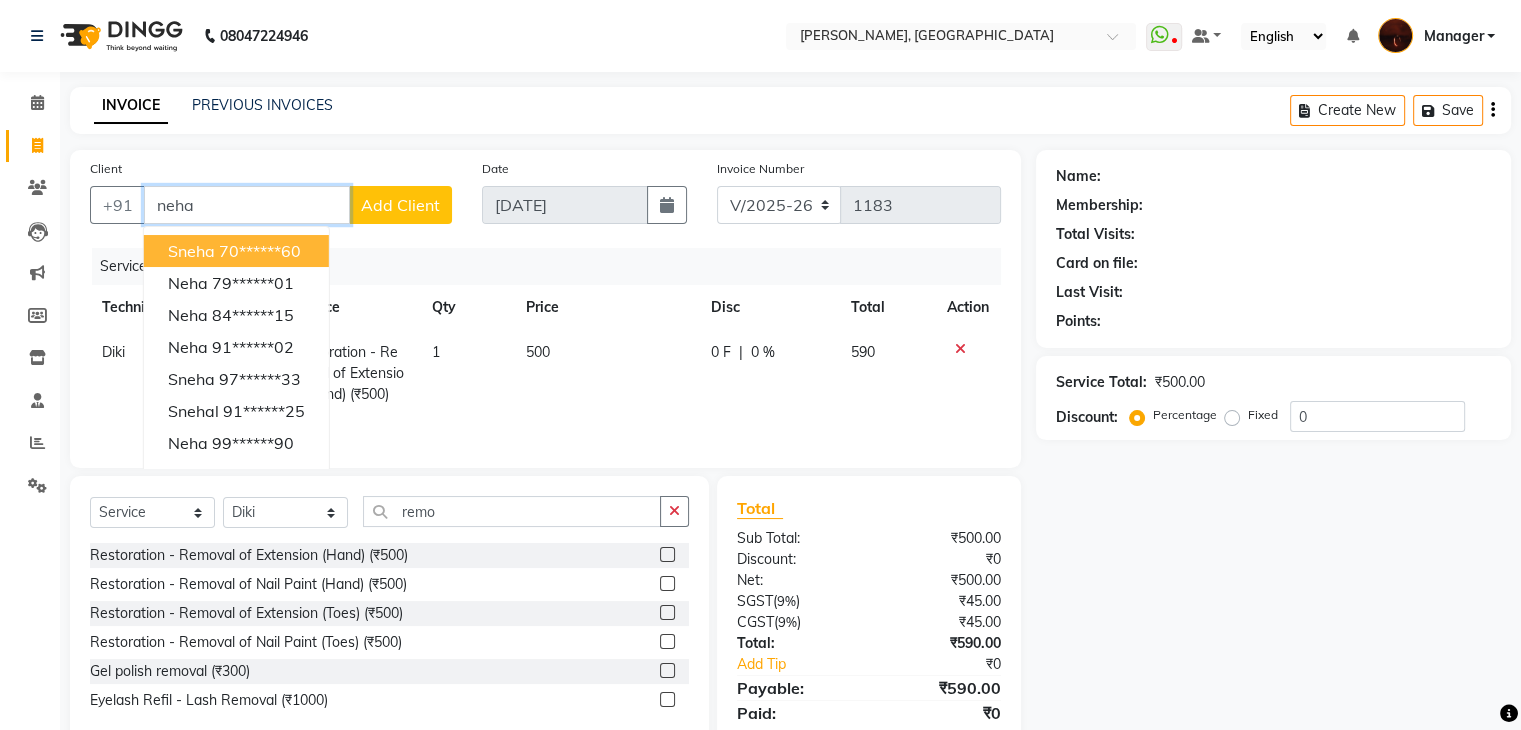 click on "neha" at bounding box center (247, 205) 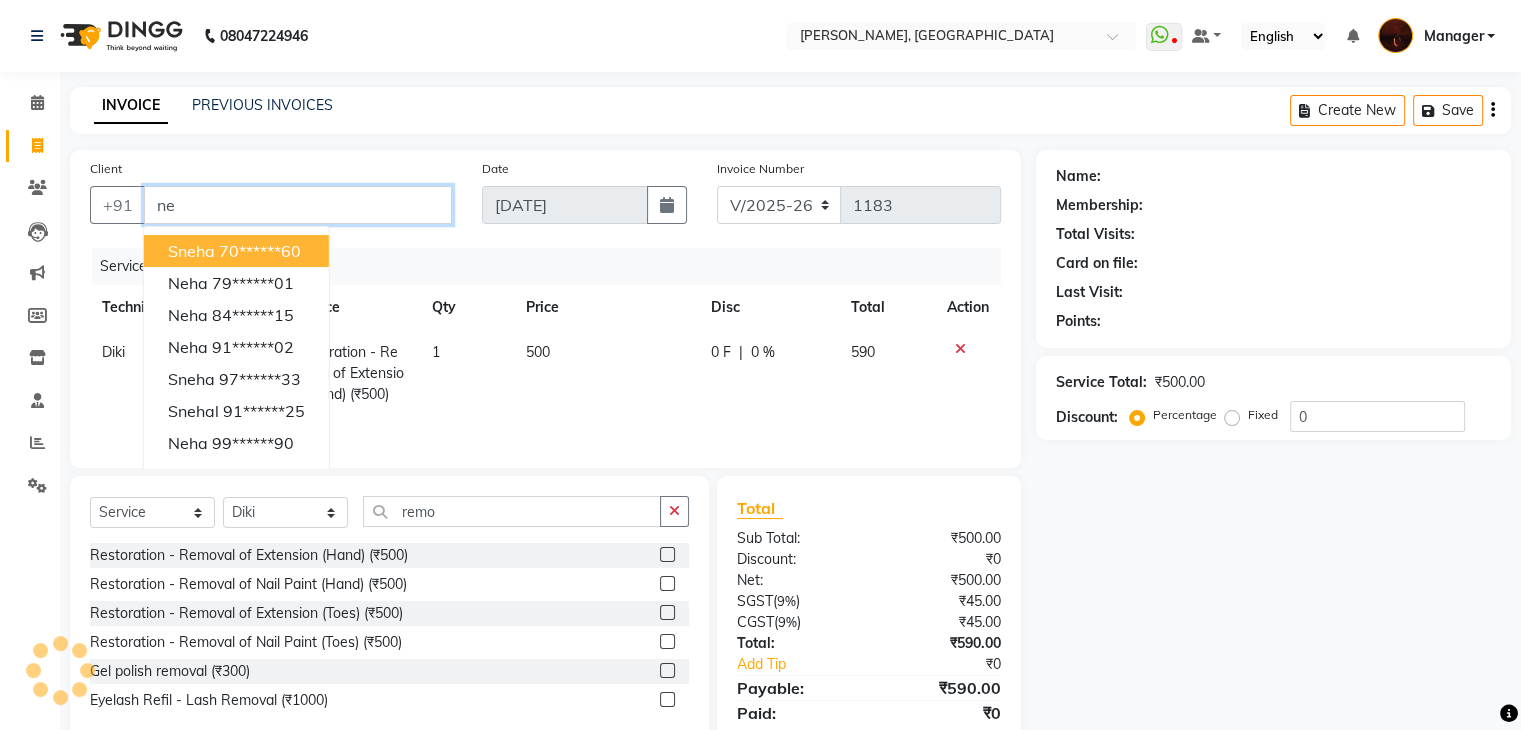 type on "n" 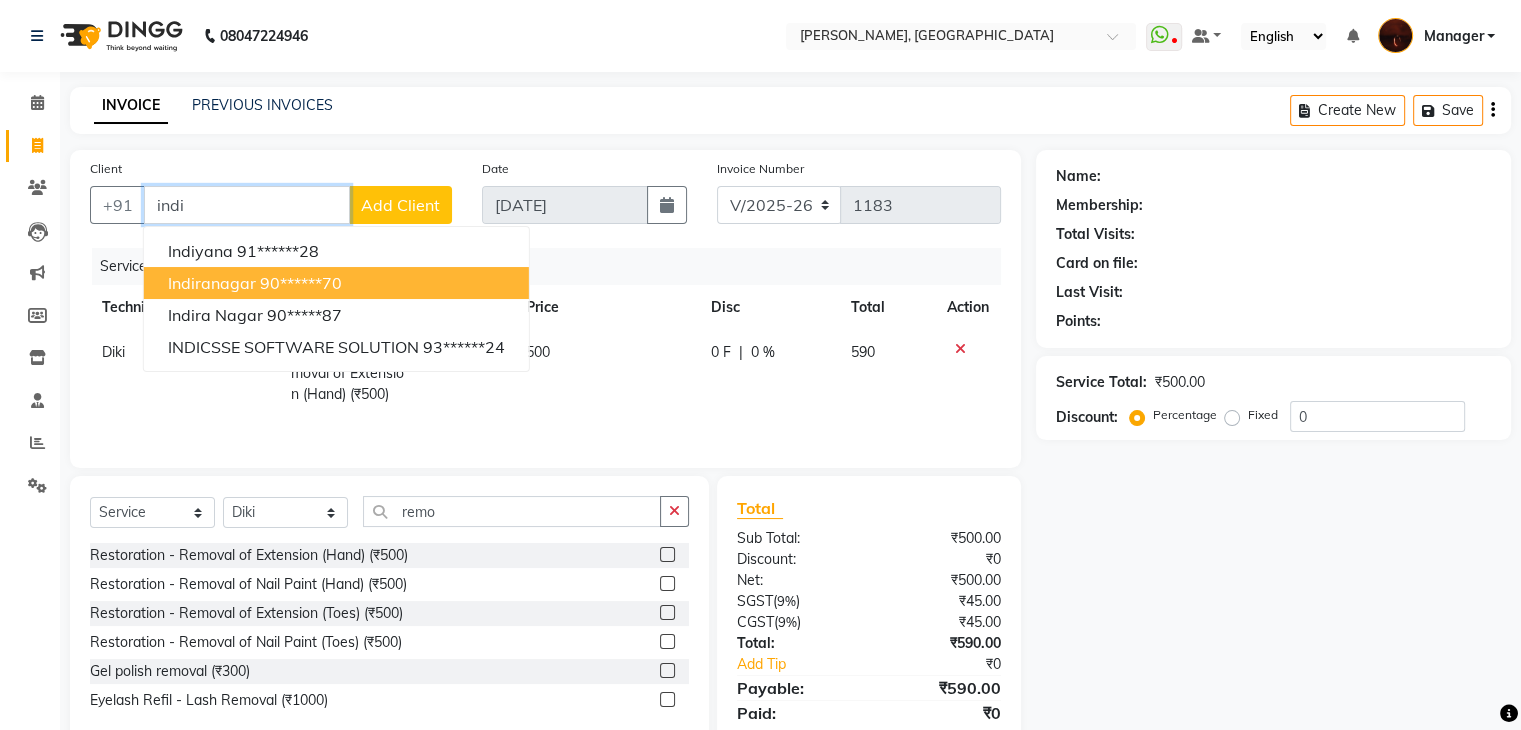 click on "90******70" at bounding box center (301, 283) 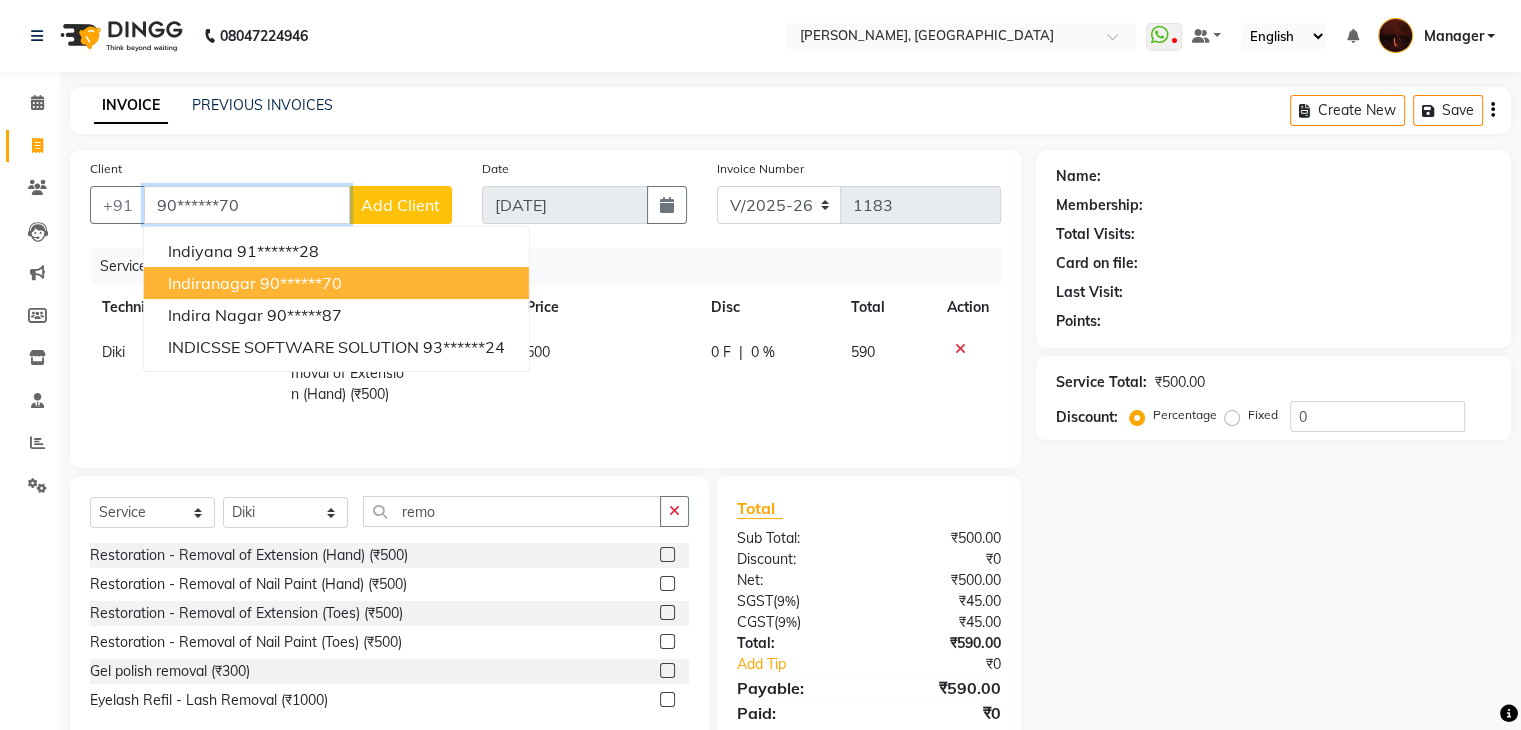 type on "90******70" 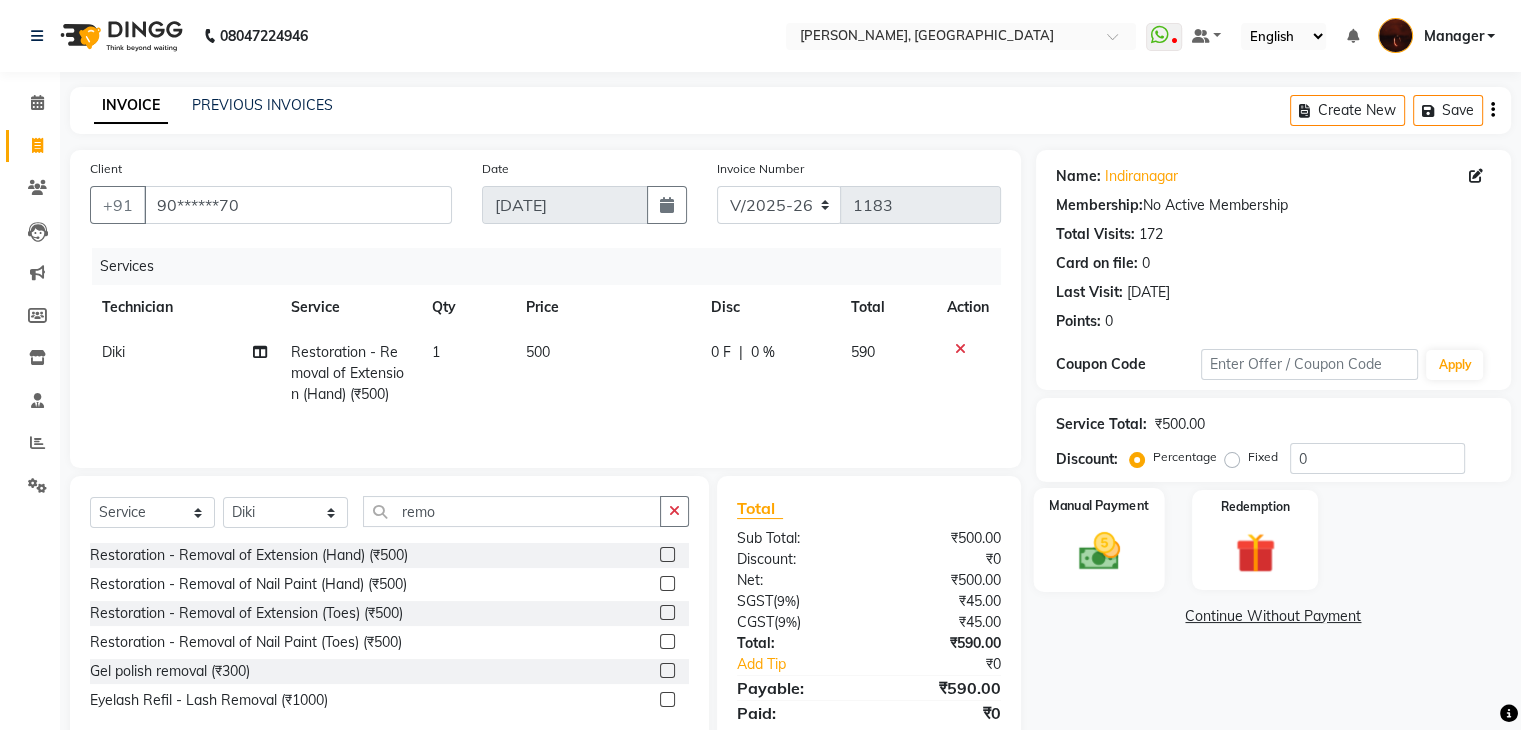 click 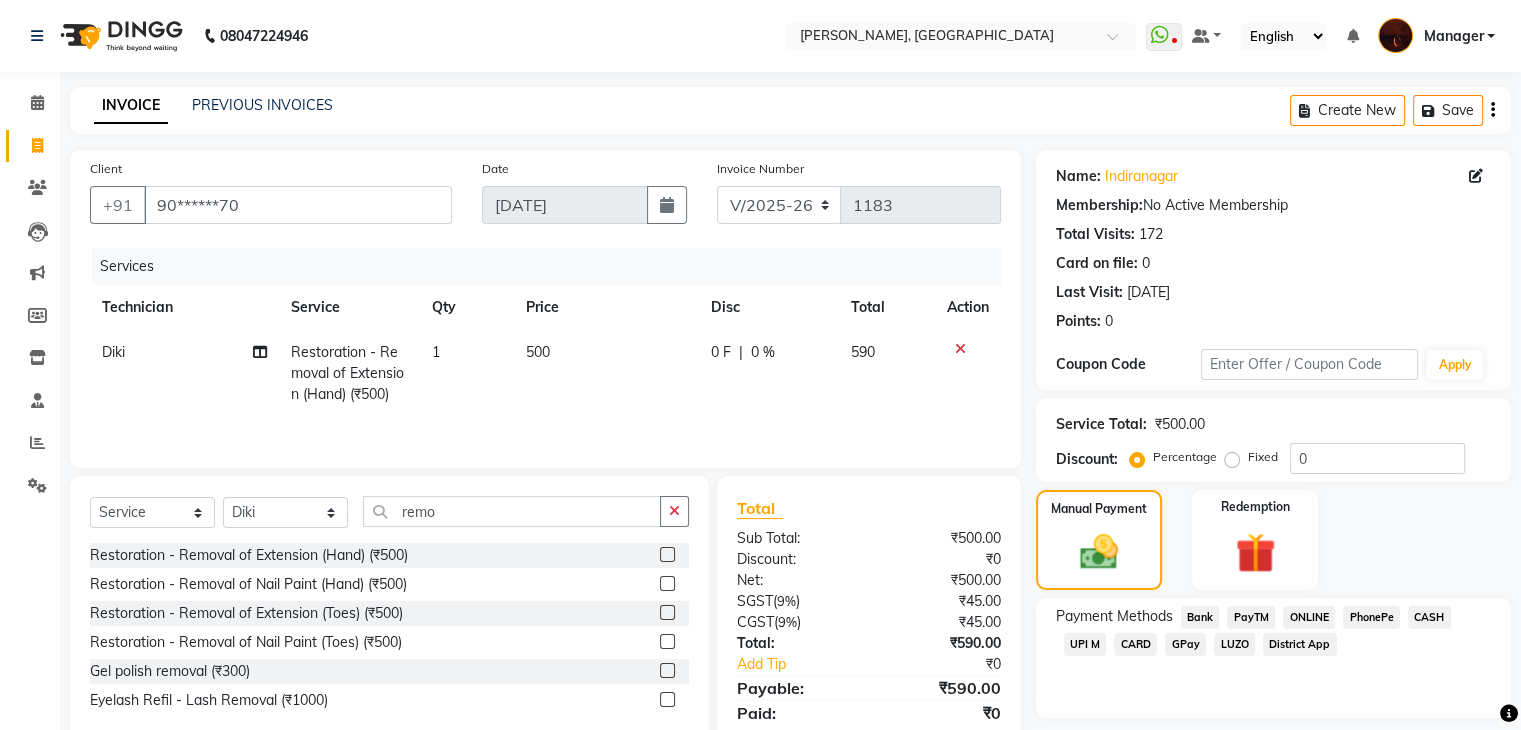 click on "ONLINE" 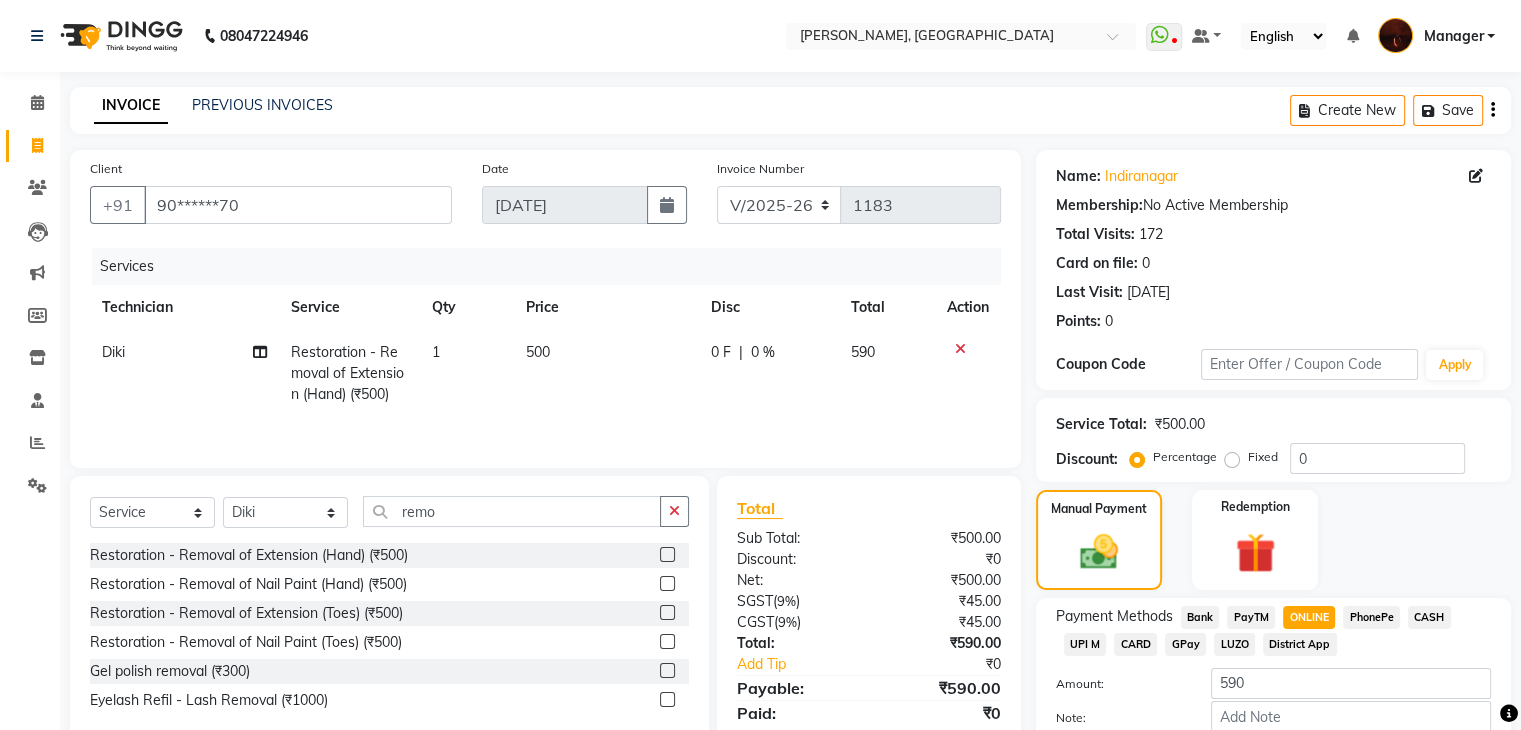 scroll, scrollTop: 117, scrollLeft: 0, axis: vertical 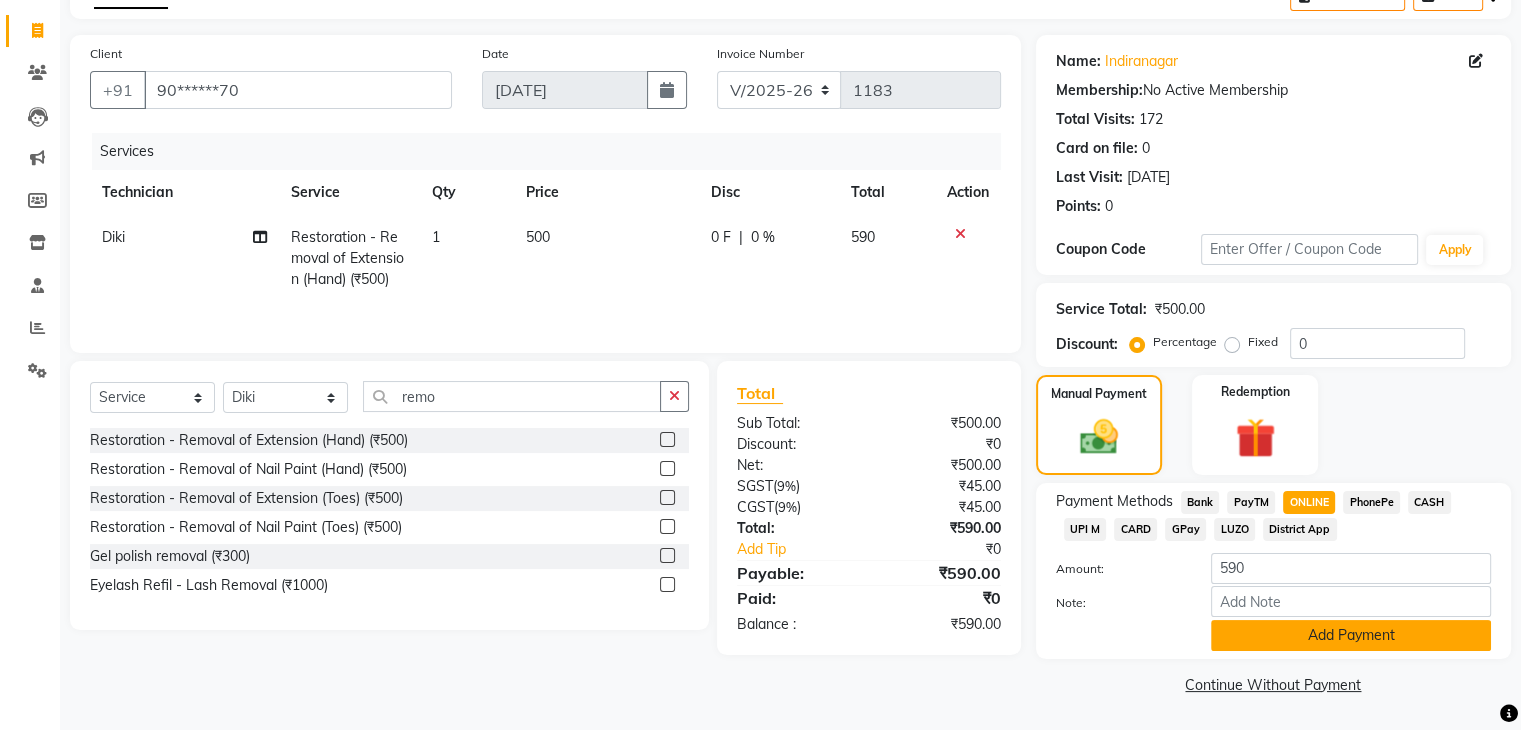 click on "Add Payment" 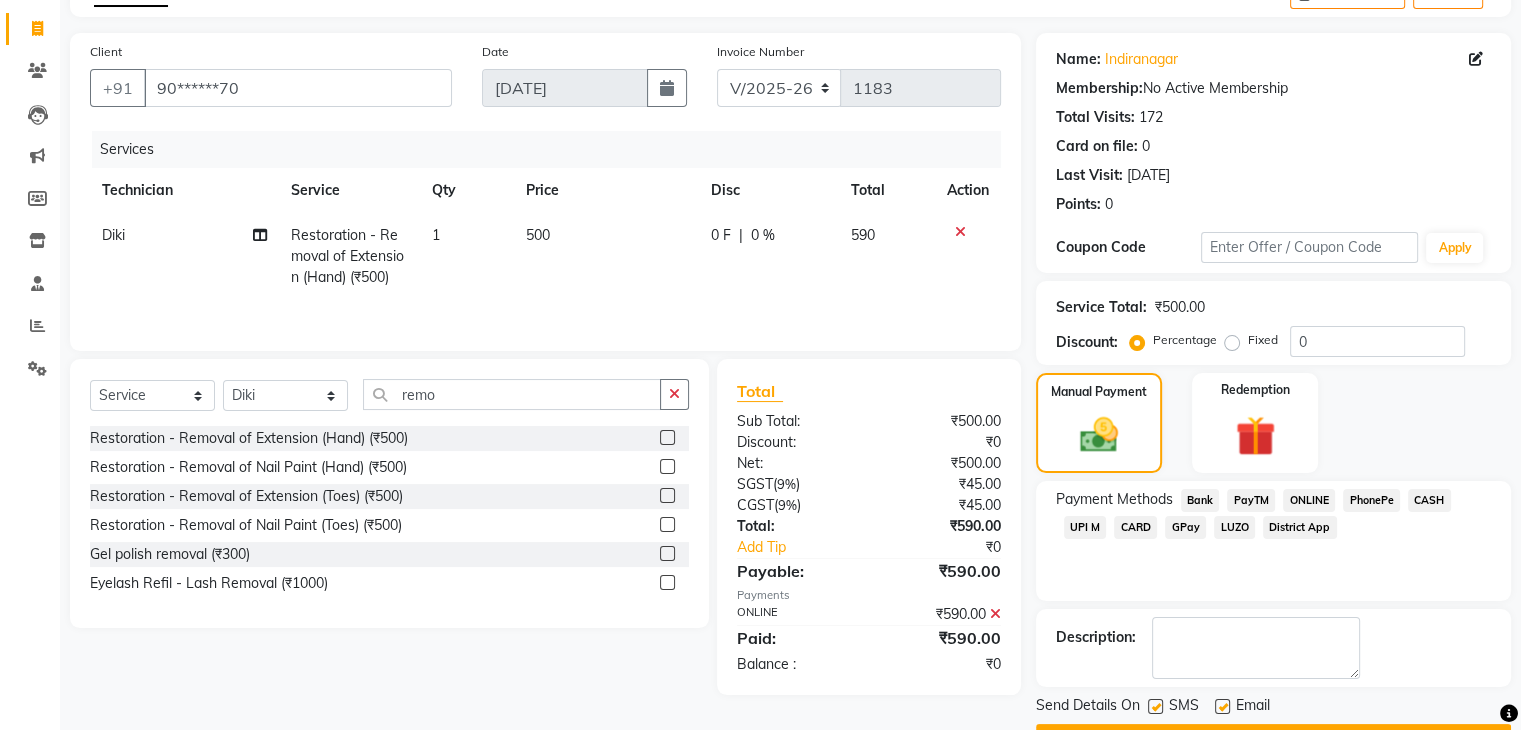 scroll, scrollTop: 171, scrollLeft: 0, axis: vertical 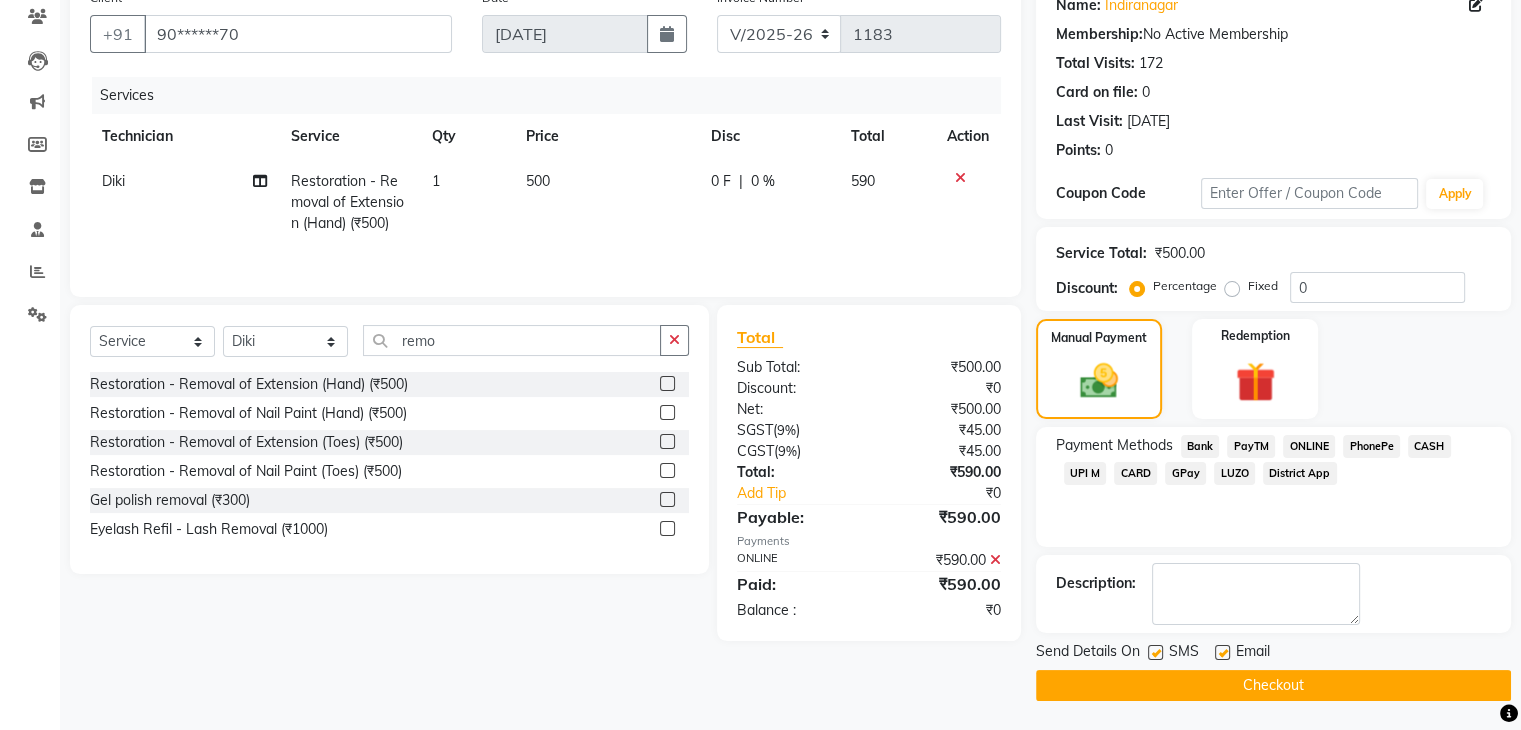 click on "Checkout" 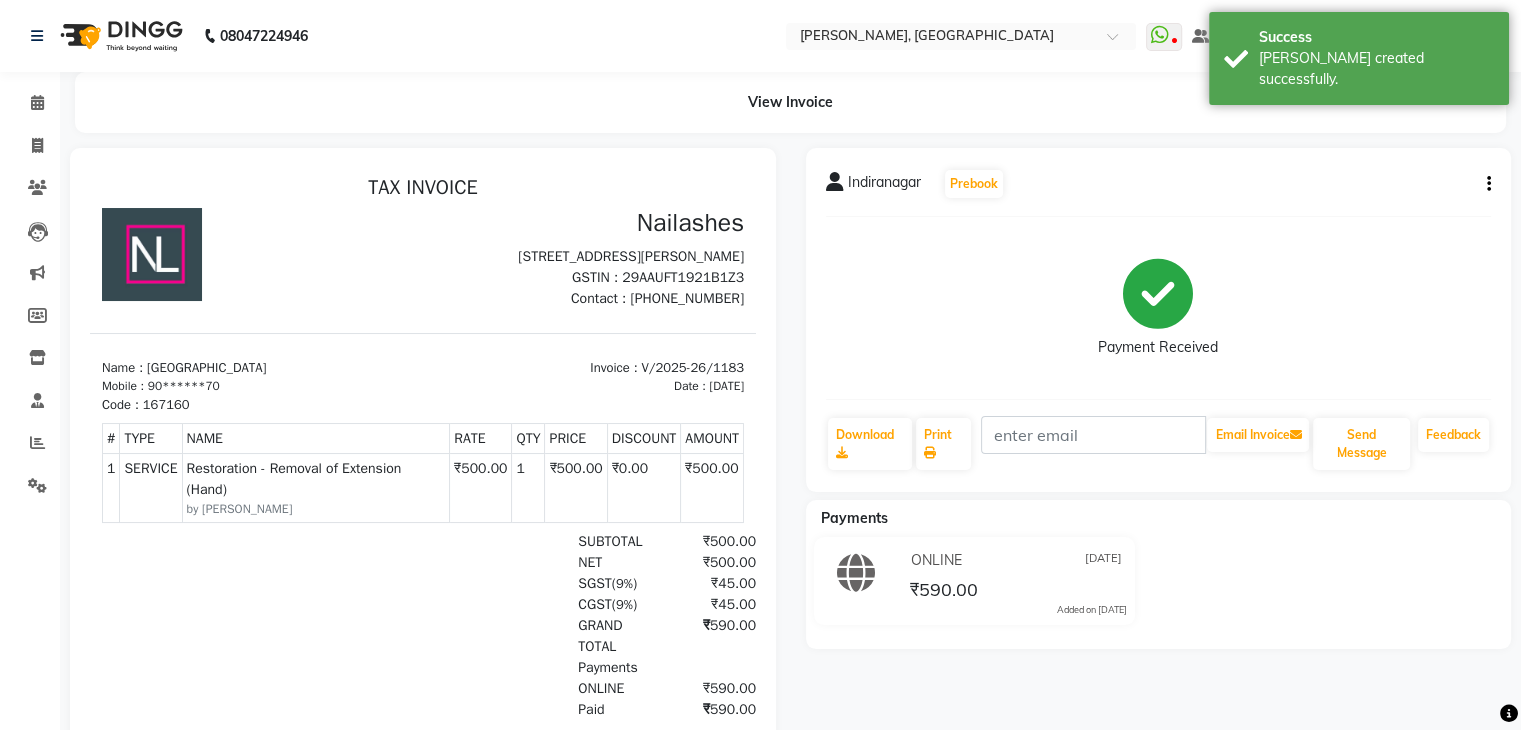 scroll, scrollTop: 0, scrollLeft: 0, axis: both 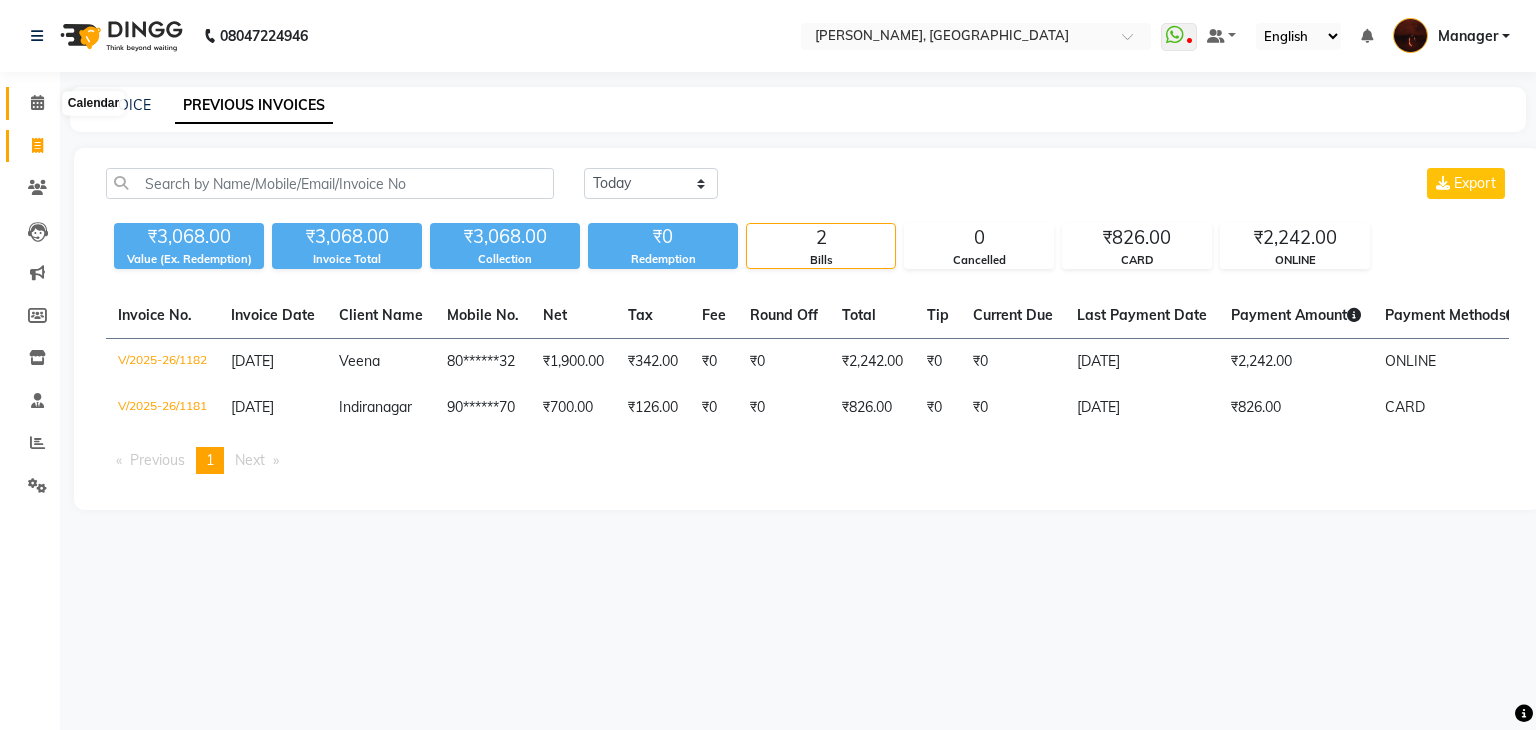 click 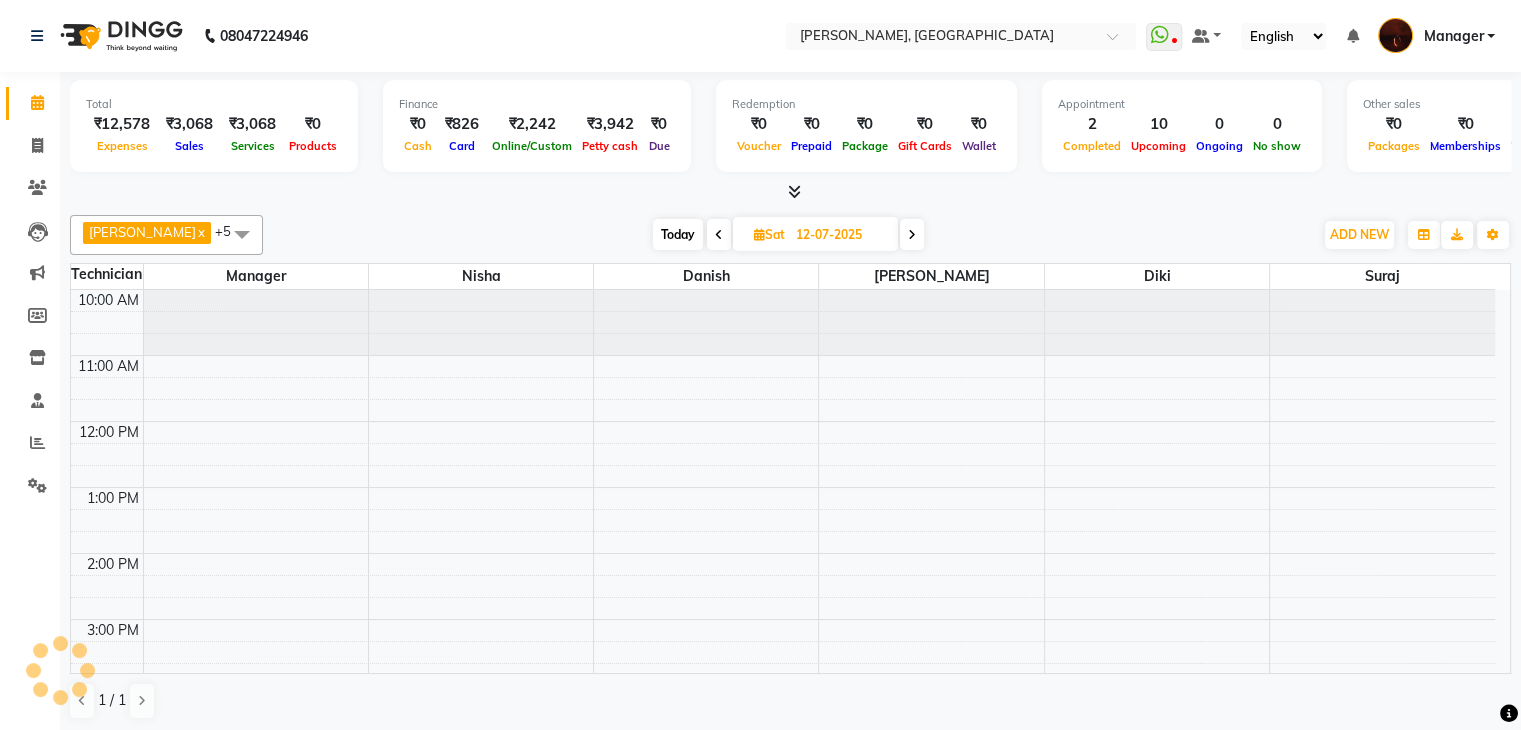 scroll, scrollTop: 0, scrollLeft: 0, axis: both 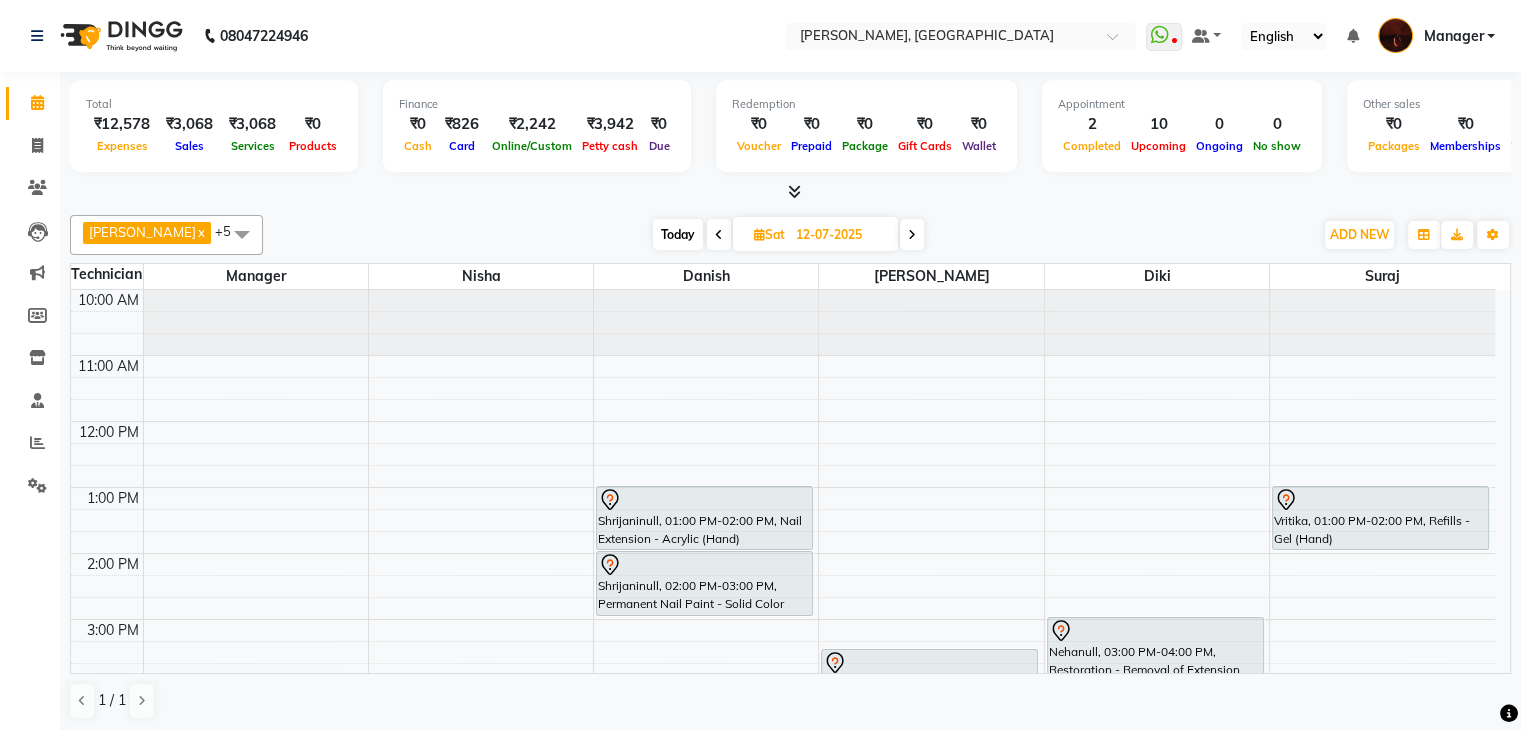 click at bounding box center [719, 234] 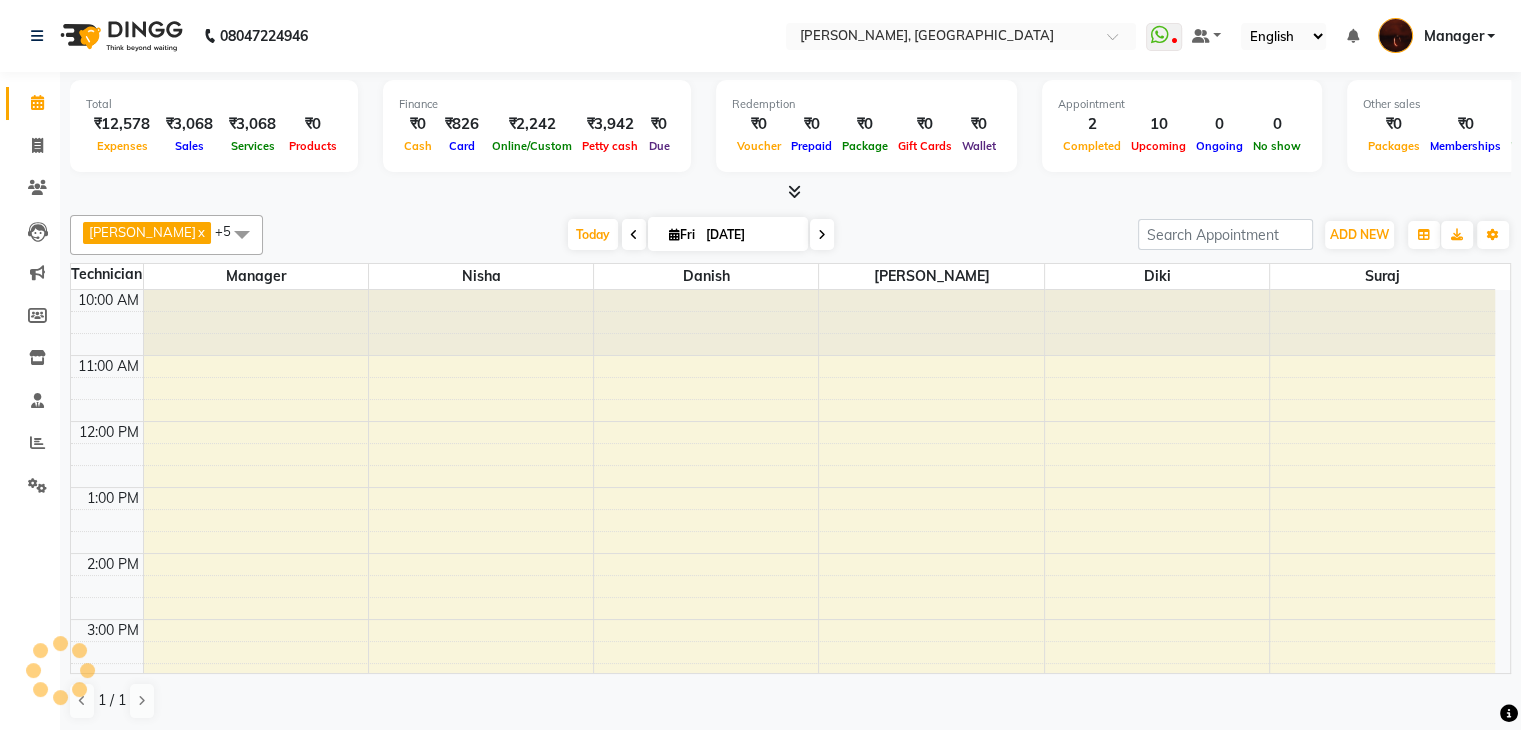 scroll, scrollTop: 459, scrollLeft: 0, axis: vertical 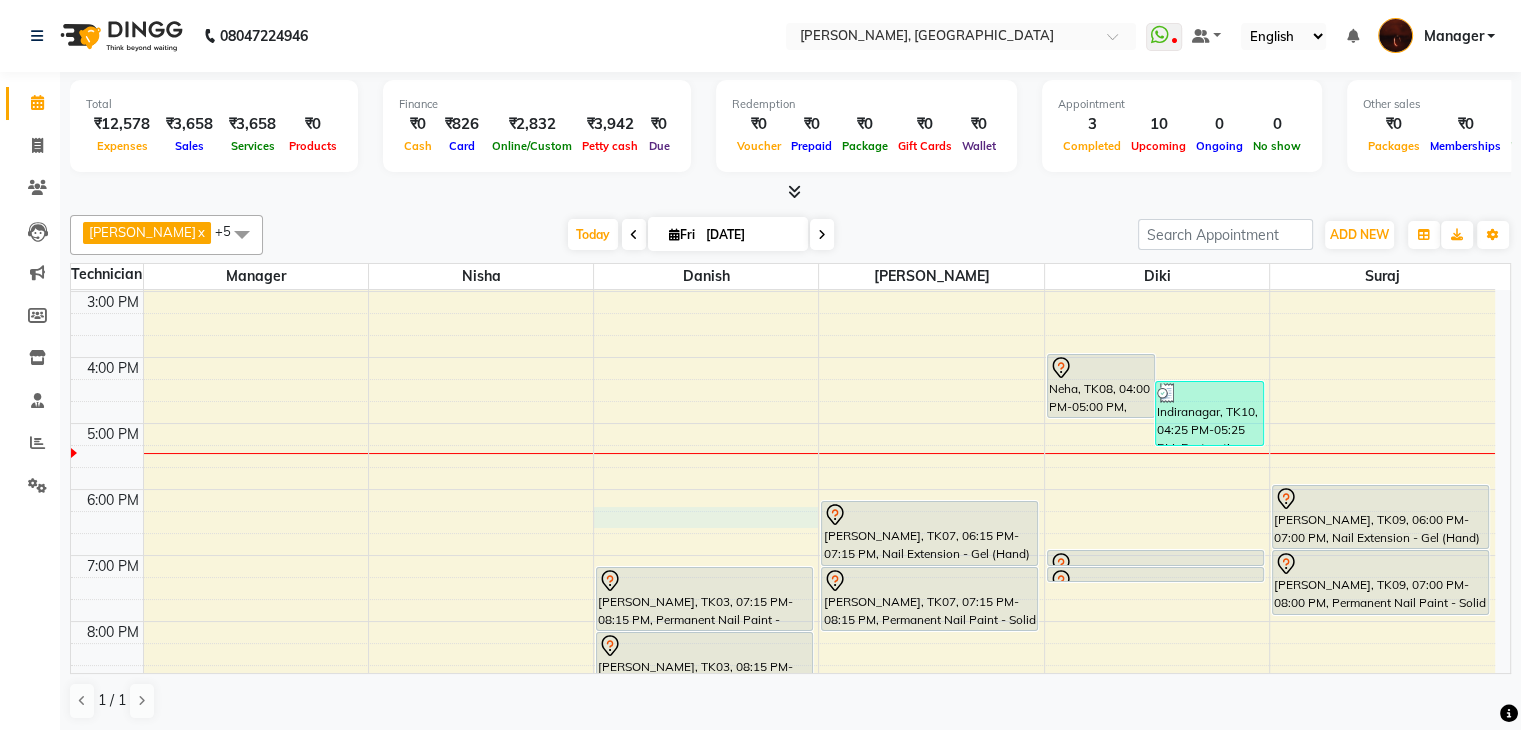 click on "10:00 AM 11:00 AM 12:00 PM 1:00 PM 2:00 PM 3:00 PM 4:00 PM 5:00 PM 6:00 PM 7:00 PM 8:00 PM 9:00 PM 10:00 PM             [GEOGRAPHIC_DATA], TK01, 12:00 PM-12:45 PM, Café H&F Pedicure     Indiranagar, TK05, 10:50 AM-11:50 AM, Permanent Nail Paint - Solid Color (Hand) (₹700)     Veena, TK02, 12:00 PM-01:00 PM, Nail Extension - Acrylic (Hand)     Veena, TK02, 01:00 PM-03:00 PM, Permanent Nail Paint - Solid Color (Hand),Nail Extension - Gel (Hand) (₹1200)             [PERSON_NAME], TK03, 07:15 PM-08:15 PM, Permanent Nail Paint - French (Hand)             [PERSON_NAME], TK03, 08:15 PM-09:15 PM, Permanent Nail Paint - Solid Color (Hand)             [PERSON_NAME], TK07, 06:15 PM-07:15 PM, Nail Extension - Gel (Hand)             [PERSON_NAME], TK07, 07:15 PM-08:15 PM, Permanent Nail Paint - Solid Color (Hand)             Neha, TK08, 04:00 PM-05:00 PM, Restoration - Removal of Extension (Hand)     Indiranagar, TK10, 04:25 PM-05:25 PM, Restoration - Removal of Extension (Hand) (₹500)" at bounding box center (783, 390) 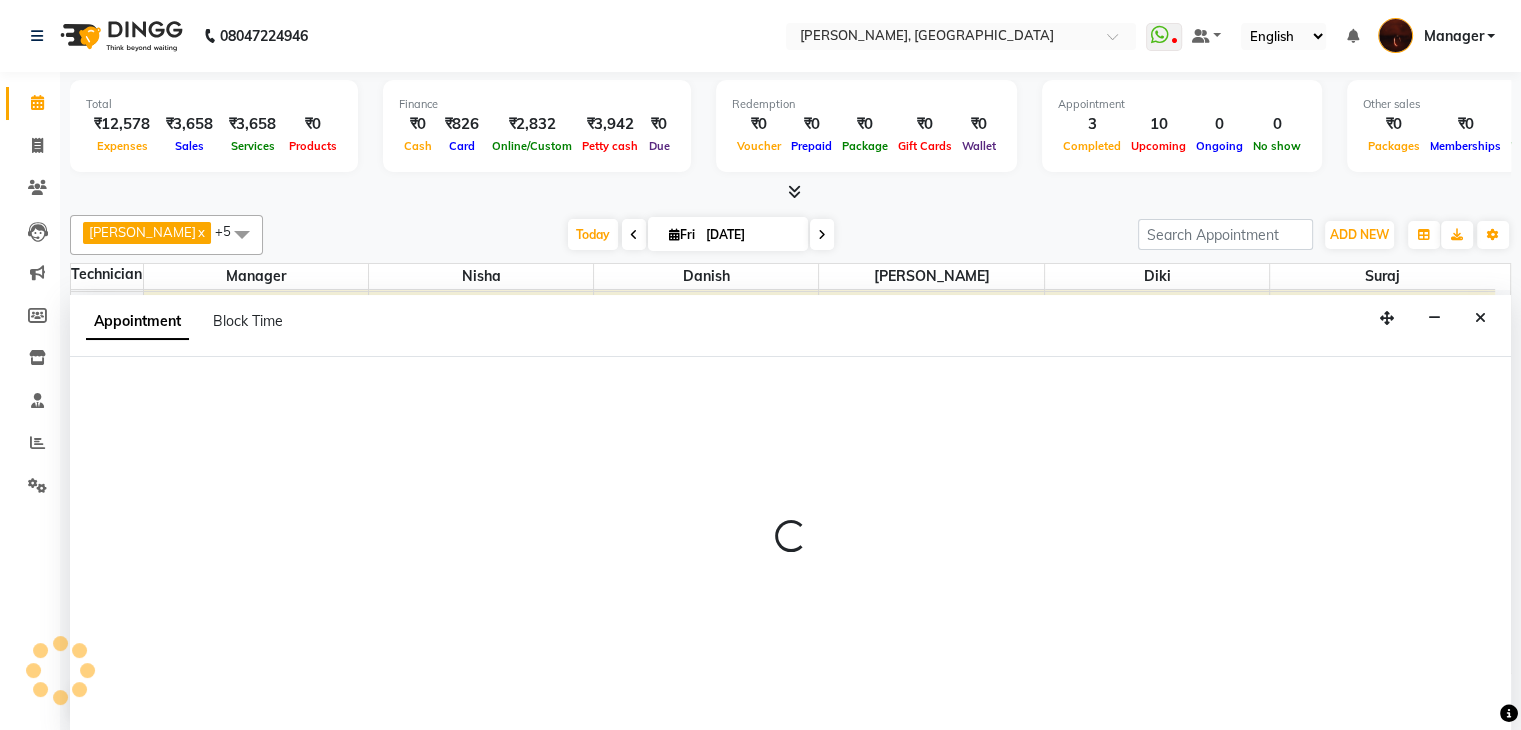 scroll, scrollTop: 1, scrollLeft: 0, axis: vertical 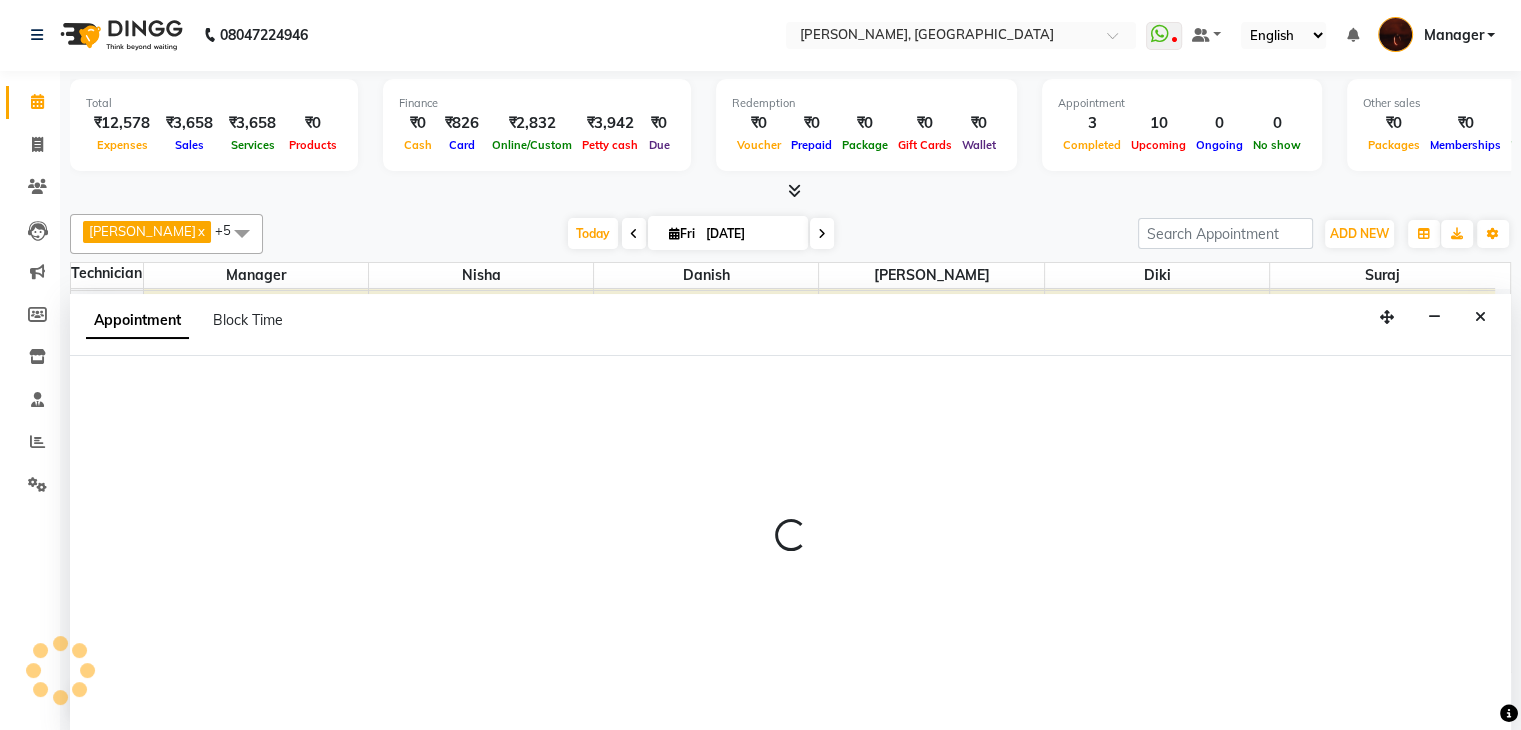 select on "20822" 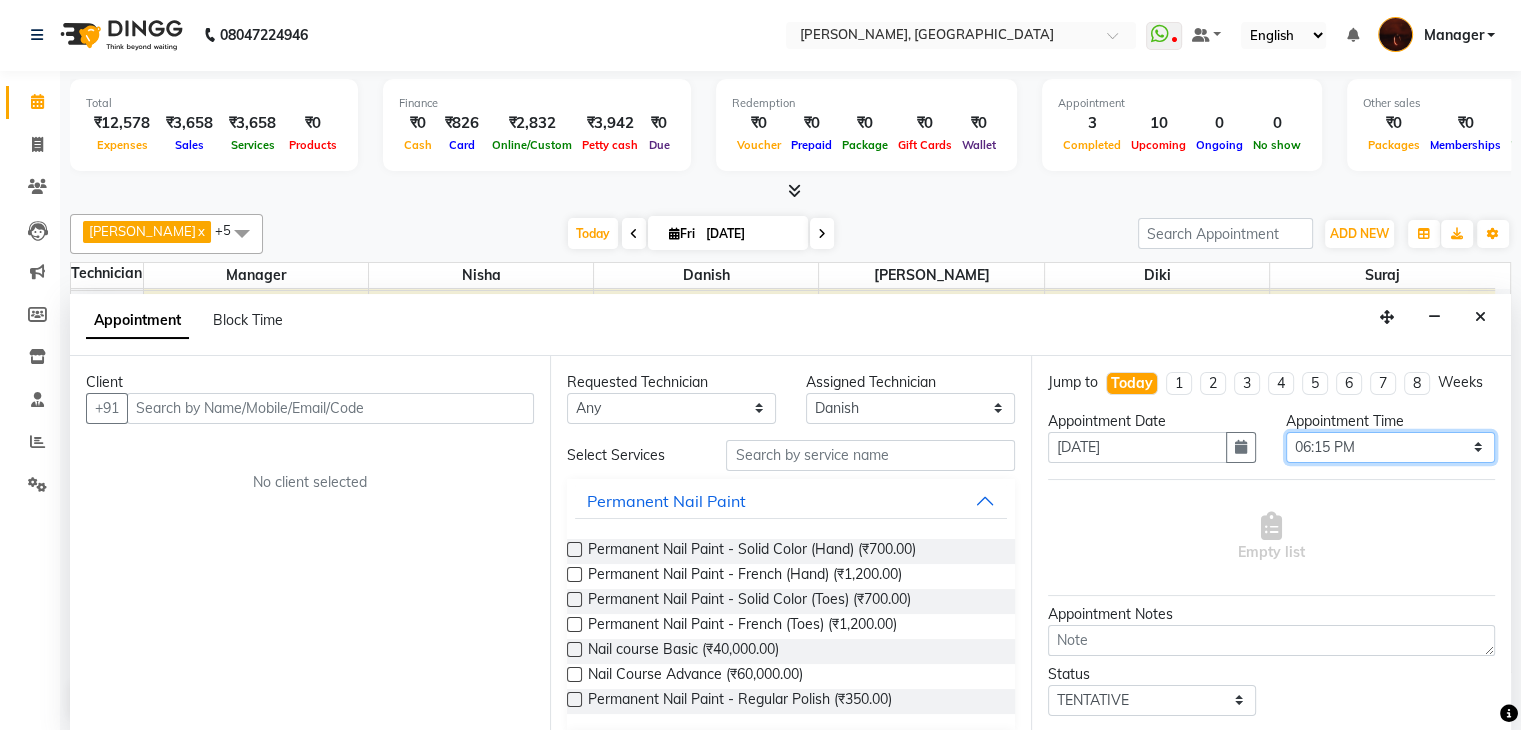 click on "Select 11:00 AM 11:15 AM 11:30 AM 11:45 AM 12:00 PM 12:15 PM 12:30 PM 12:45 PM 01:00 PM 01:15 PM 01:30 PM 01:45 PM 02:00 PM 02:15 PM 02:30 PM 02:45 PM 03:00 PM 03:15 PM 03:30 PM 03:45 PM 04:00 PM 04:15 PM 04:30 PM 04:45 PM 05:00 PM 05:15 PM 05:30 PM 05:45 PM 06:00 PM 06:15 PM 06:30 PM 06:45 PM 07:00 PM 07:15 PM 07:30 PM 07:45 PM 08:00 PM 08:15 PM 08:30 PM 08:45 PM 09:00 PM 09:15 PM 09:30 PM 09:45 PM 10:00 PM" at bounding box center [1390, 447] 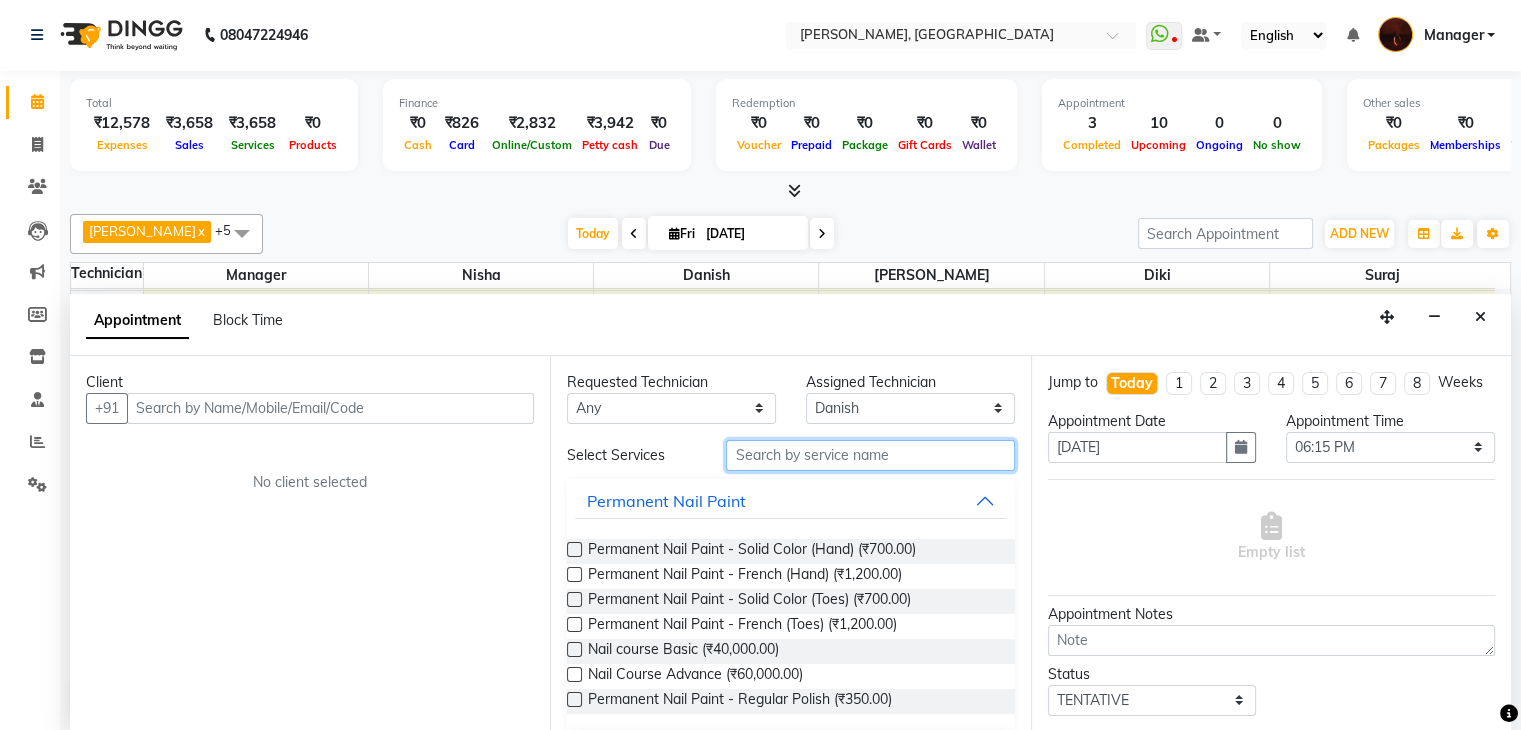 click at bounding box center [870, 455] 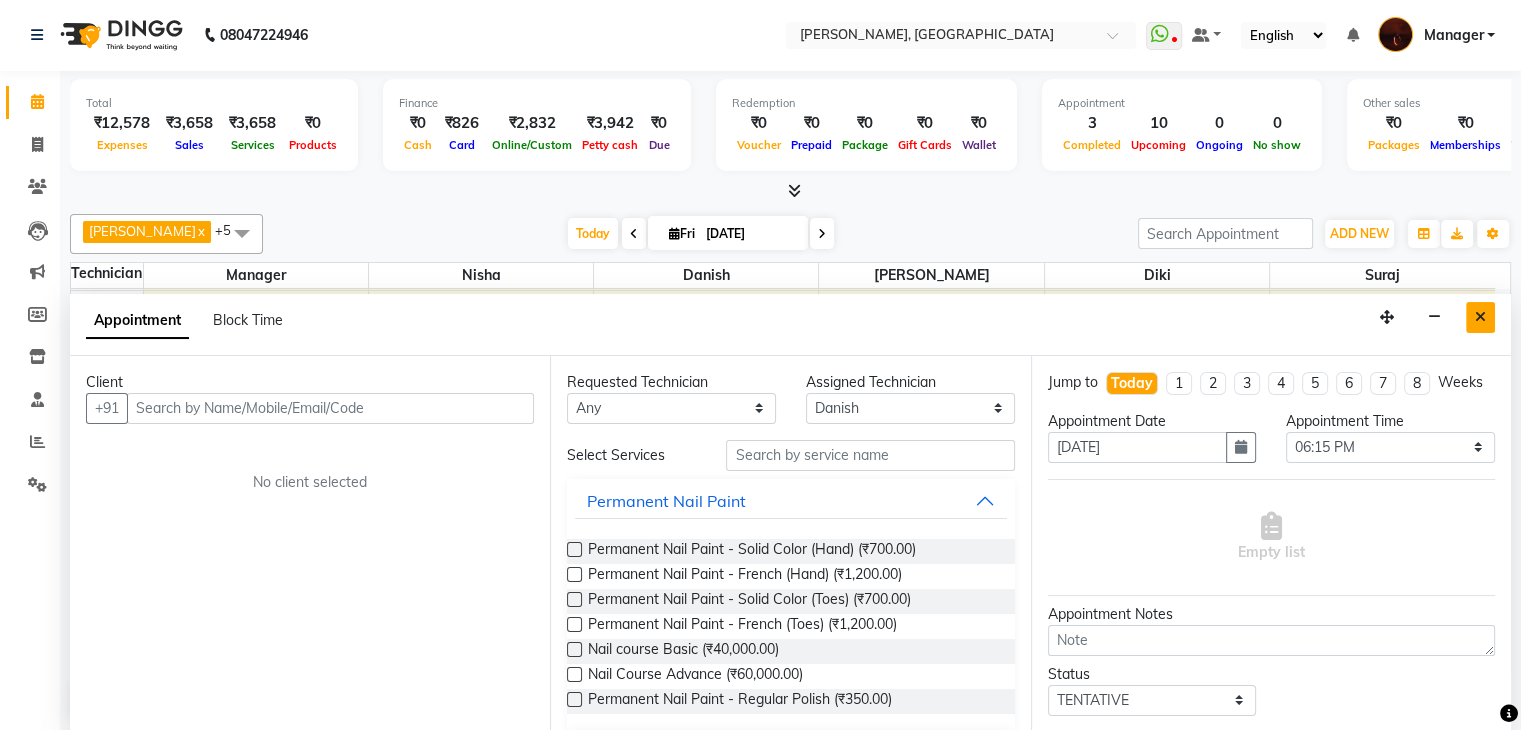click at bounding box center [1480, 317] 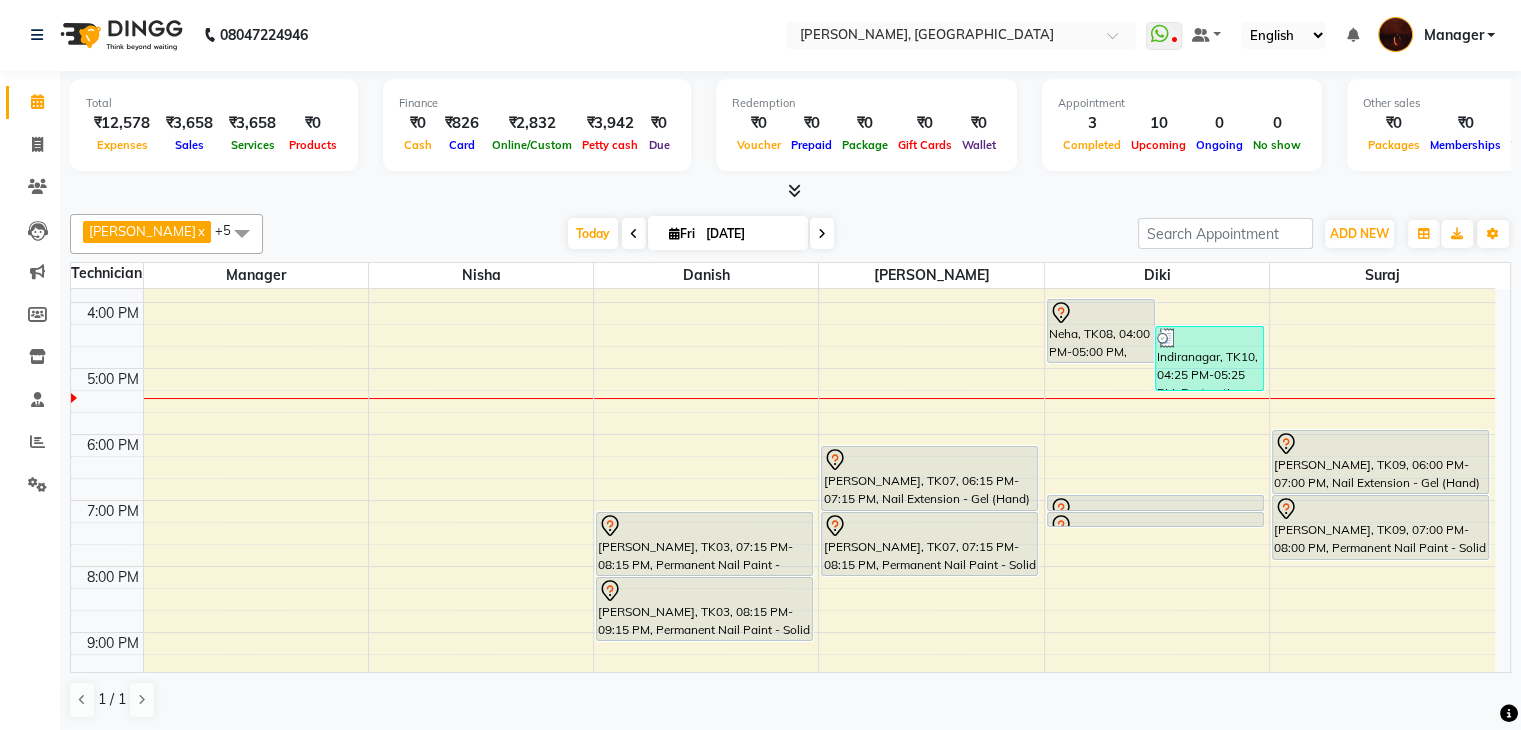 scroll, scrollTop: 383, scrollLeft: 0, axis: vertical 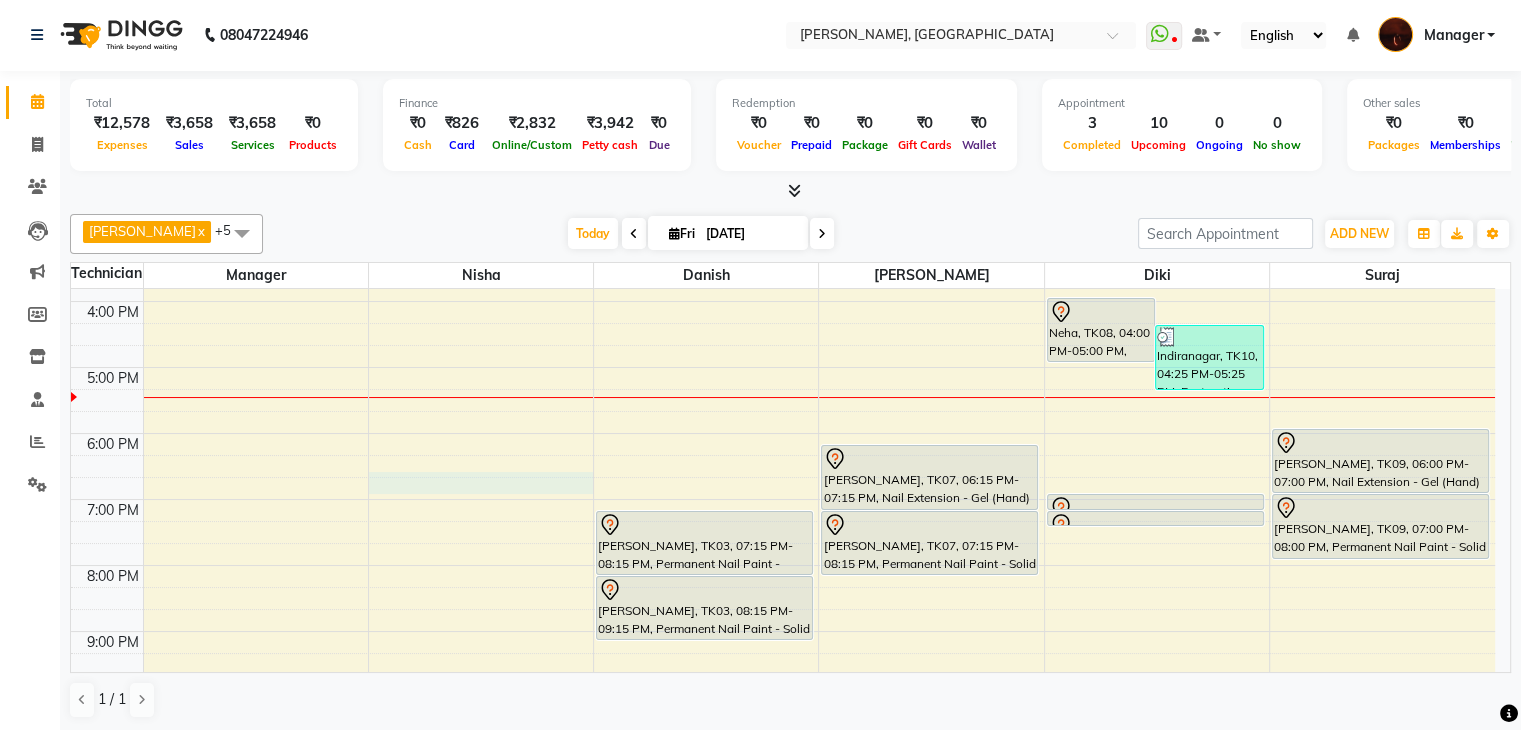 click at bounding box center [819, 510] 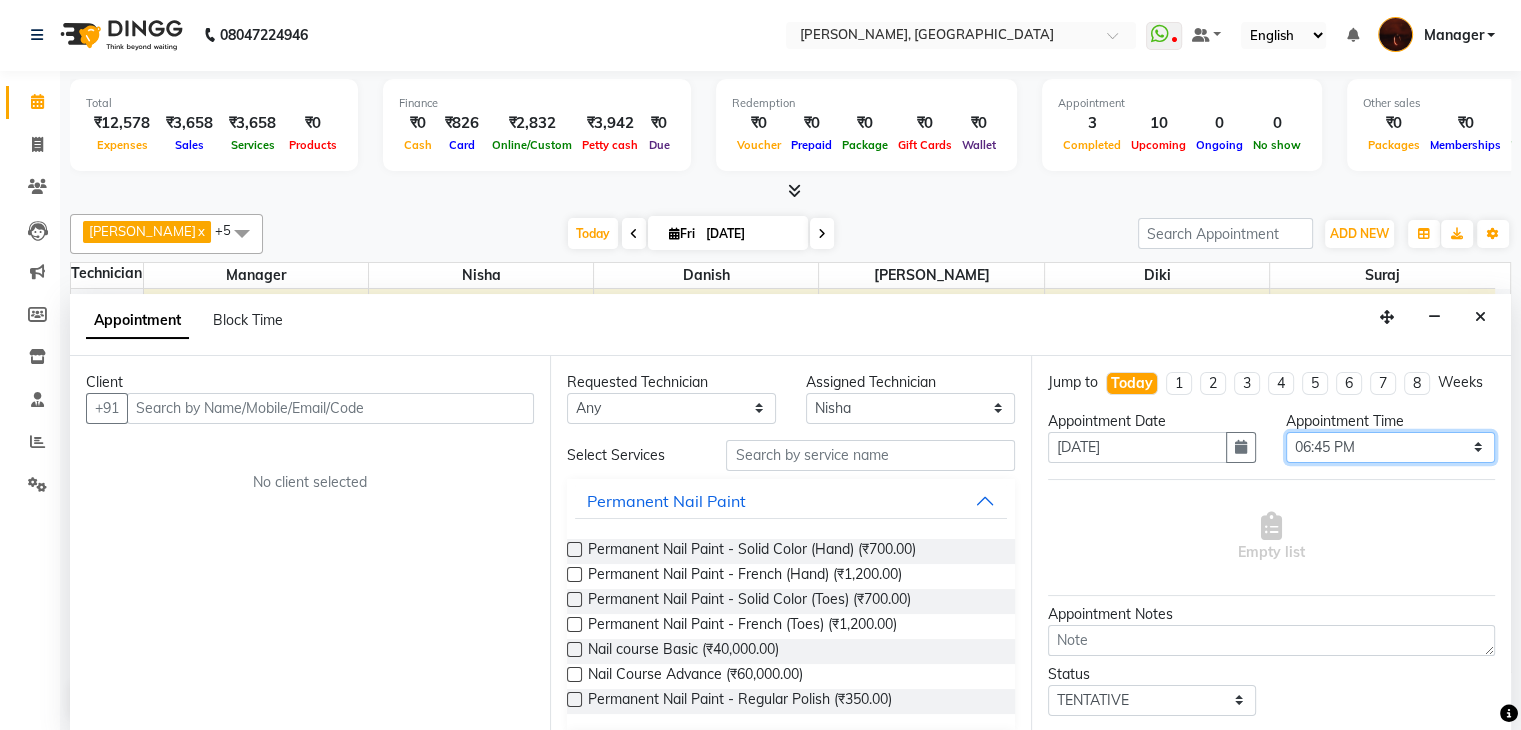 click on "Select 11:00 AM 11:15 AM 11:30 AM 11:45 AM 12:00 PM 12:15 PM 12:30 PM 12:45 PM 01:00 PM 01:15 PM 01:30 PM 01:45 PM 02:00 PM 02:15 PM 02:30 PM 02:45 PM 03:00 PM 03:15 PM 03:30 PM 03:45 PM 04:00 PM 04:15 PM 04:30 PM 04:45 PM 05:00 PM 05:15 PM 05:30 PM 05:45 PM 06:00 PM 06:15 PM 06:30 PM 06:45 PM 07:00 PM 07:15 PM 07:30 PM 07:45 PM 08:00 PM 08:15 PM 08:30 PM 08:45 PM 09:00 PM 09:15 PM 09:30 PM 09:45 PM 10:00 PM" at bounding box center (1390, 447) 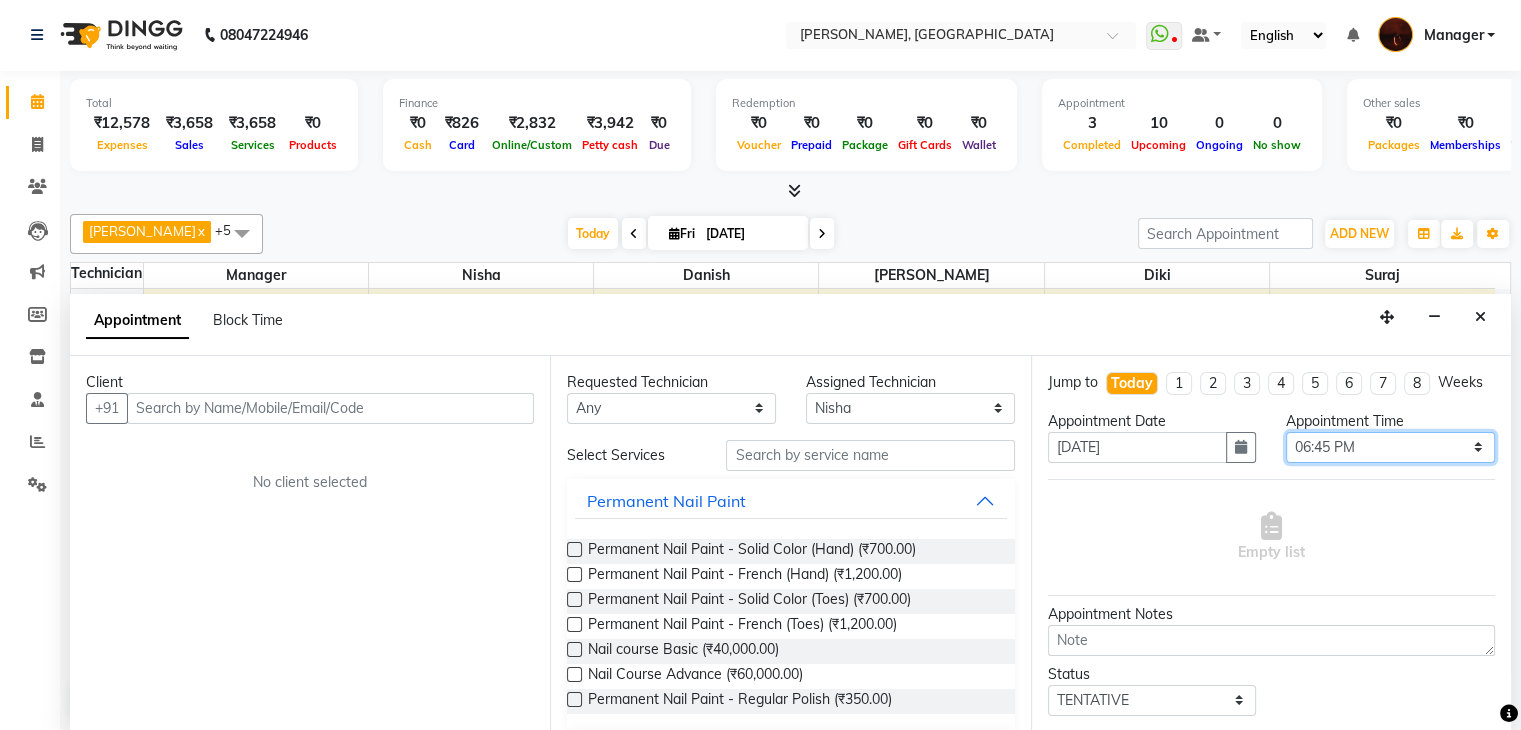 select on "1140" 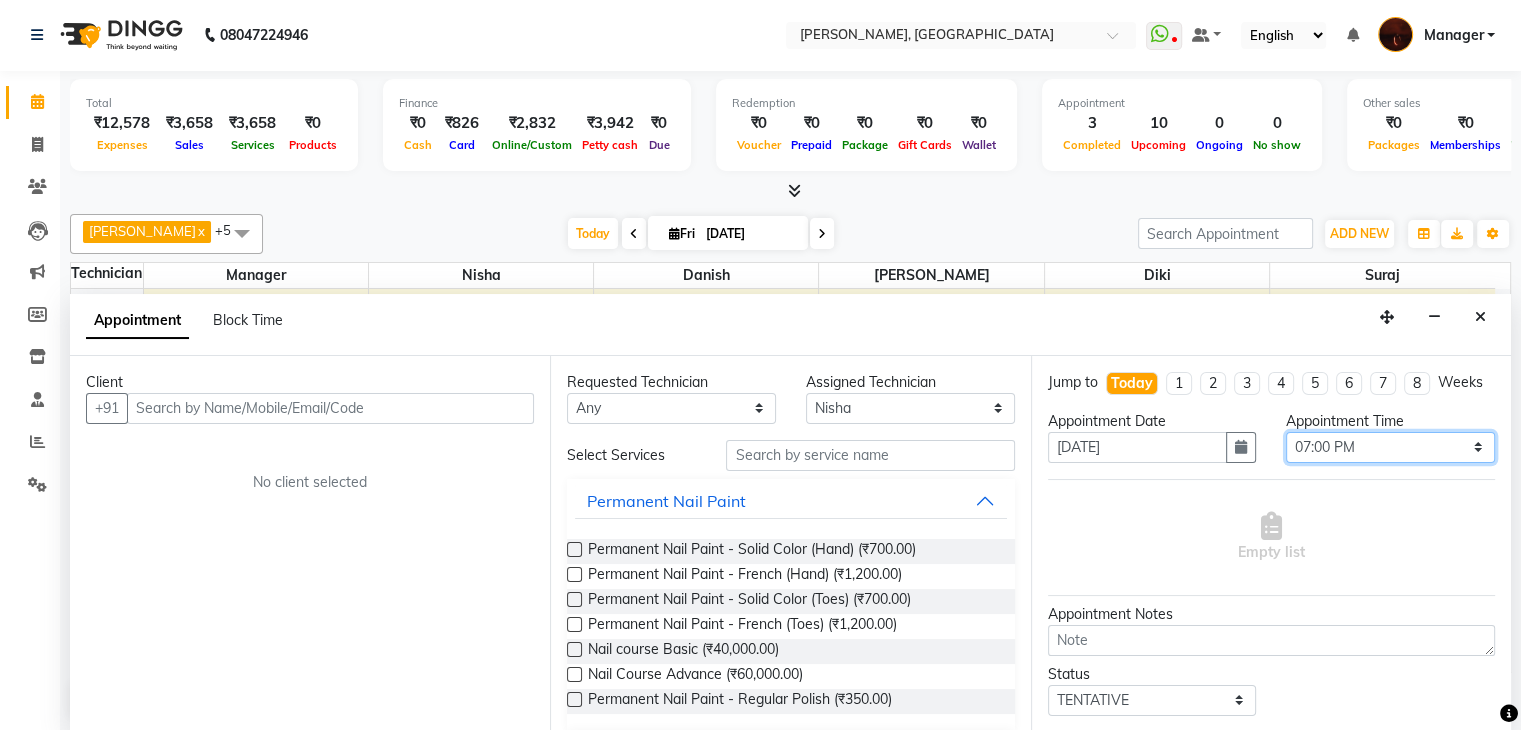 click on "Select 11:00 AM 11:15 AM 11:30 AM 11:45 AM 12:00 PM 12:15 PM 12:30 PM 12:45 PM 01:00 PM 01:15 PM 01:30 PM 01:45 PM 02:00 PM 02:15 PM 02:30 PM 02:45 PM 03:00 PM 03:15 PM 03:30 PM 03:45 PM 04:00 PM 04:15 PM 04:30 PM 04:45 PM 05:00 PM 05:15 PM 05:30 PM 05:45 PM 06:00 PM 06:15 PM 06:30 PM 06:45 PM 07:00 PM 07:15 PM 07:30 PM 07:45 PM 08:00 PM 08:15 PM 08:30 PM 08:45 PM 09:00 PM 09:15 PM 09:30 PM 09:45 PM 10:00 PM" at bounding box center [1390, 447] 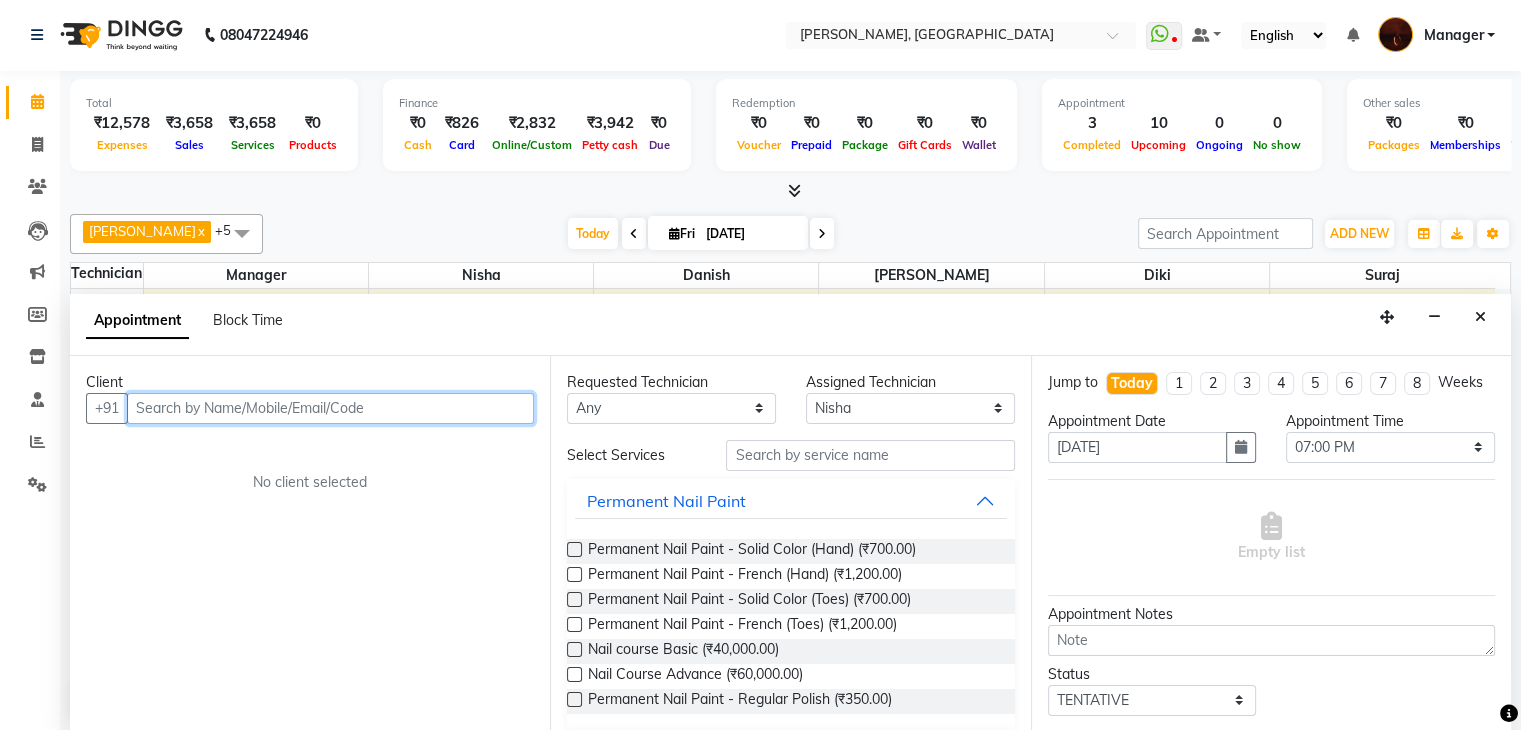 click at bounding box center [330, 408] 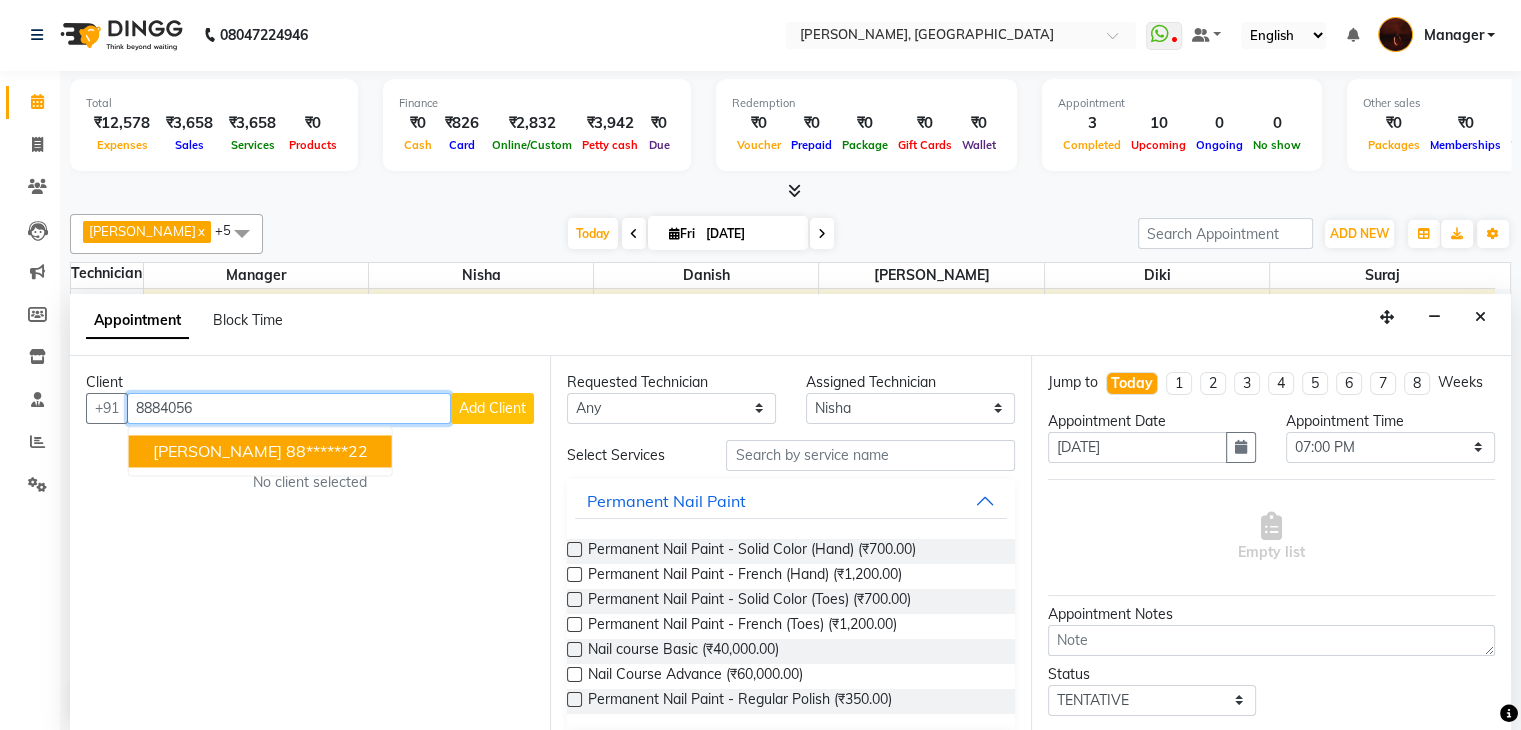 click on "88******22" at bounding box center (327, 451) 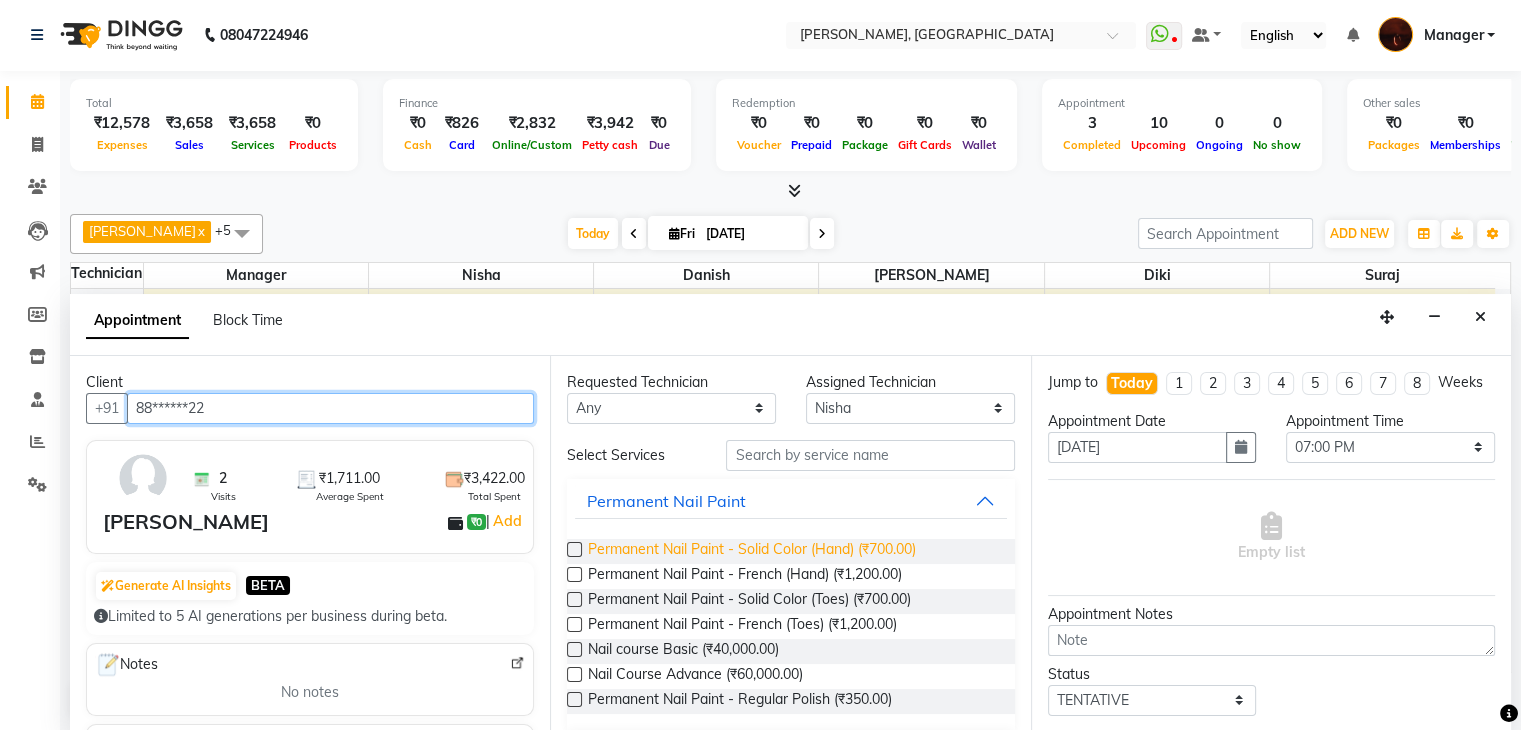 type on "88******22" 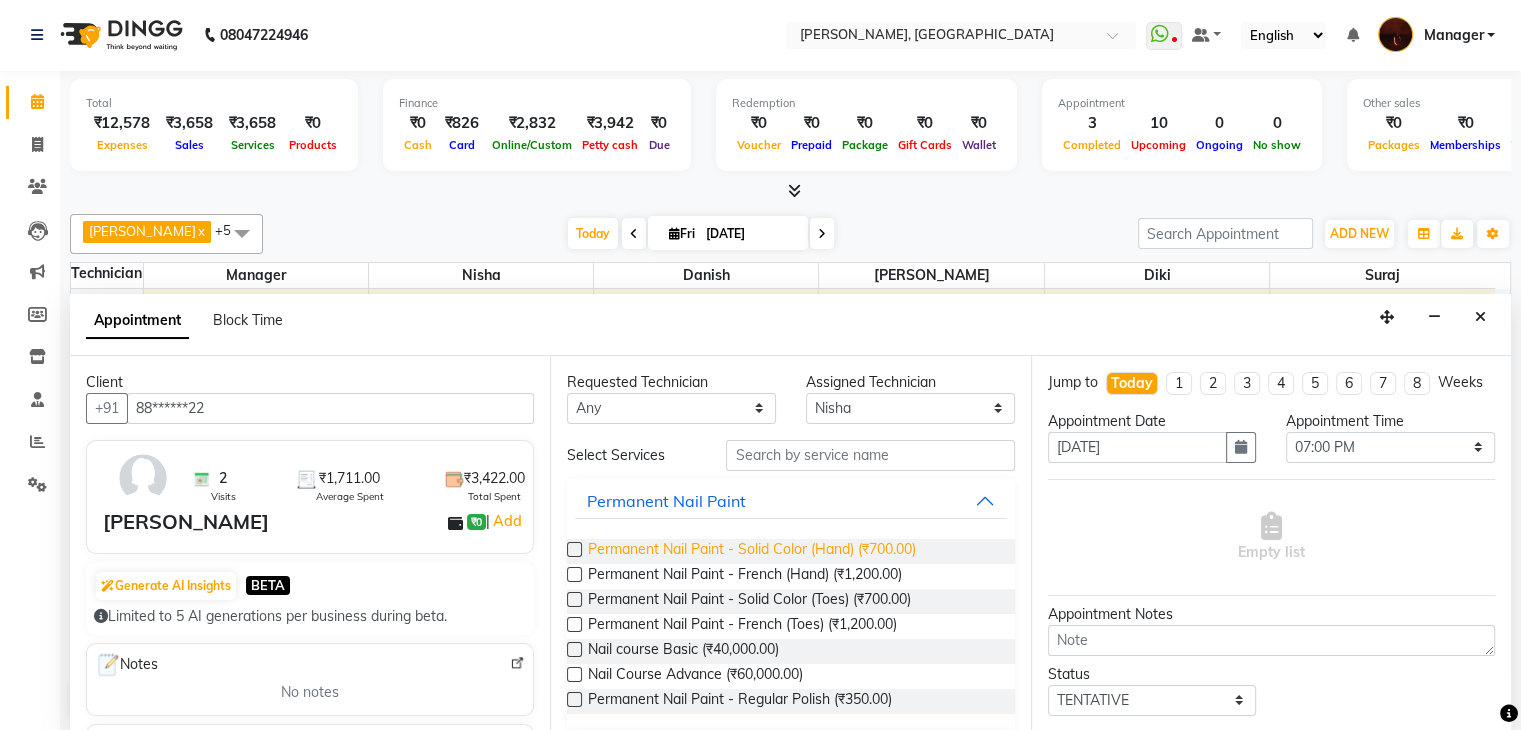 drag, startPoint x: 868, startPoint y: 546, endPoint x: 835, endPoint y: 544, distance: 33.06055 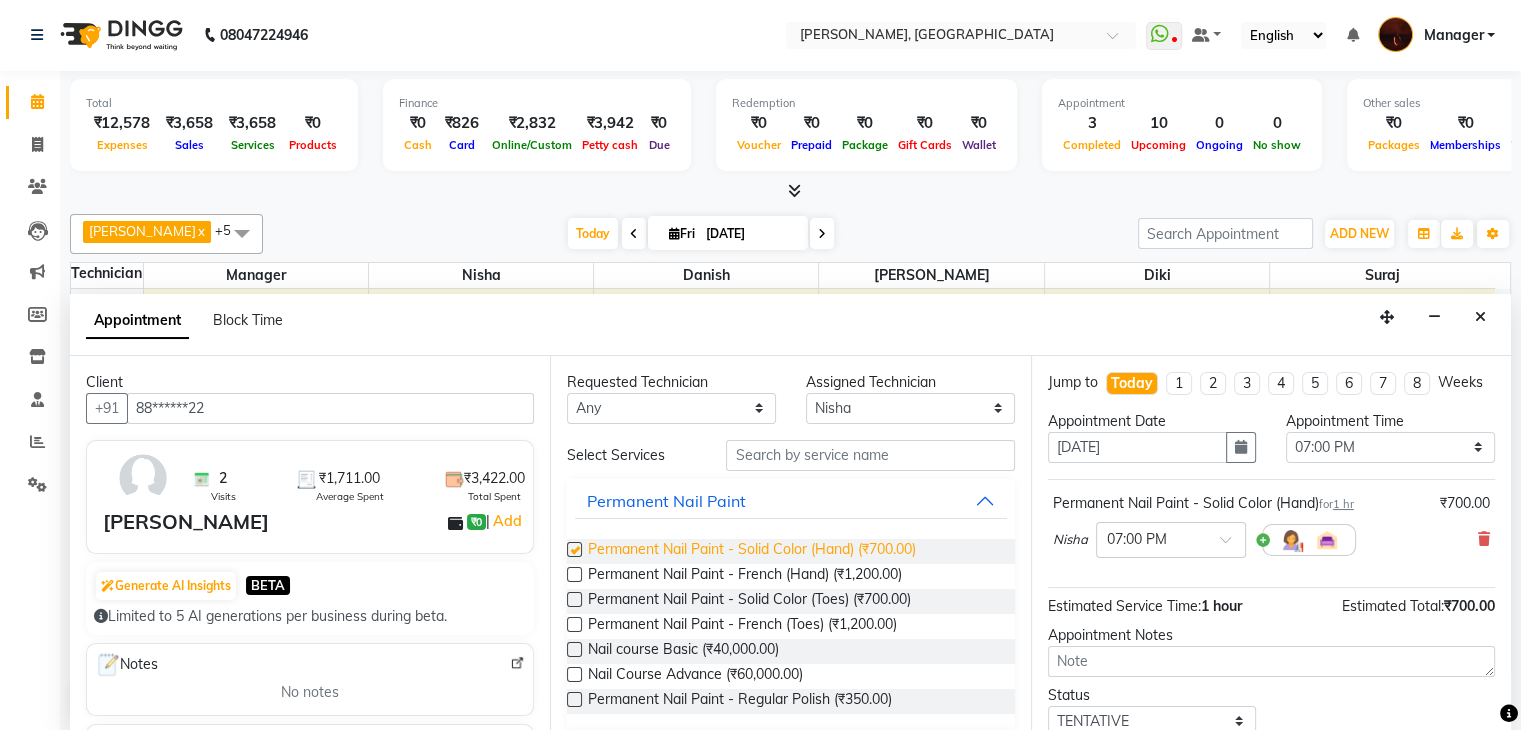 checkbox on "false" 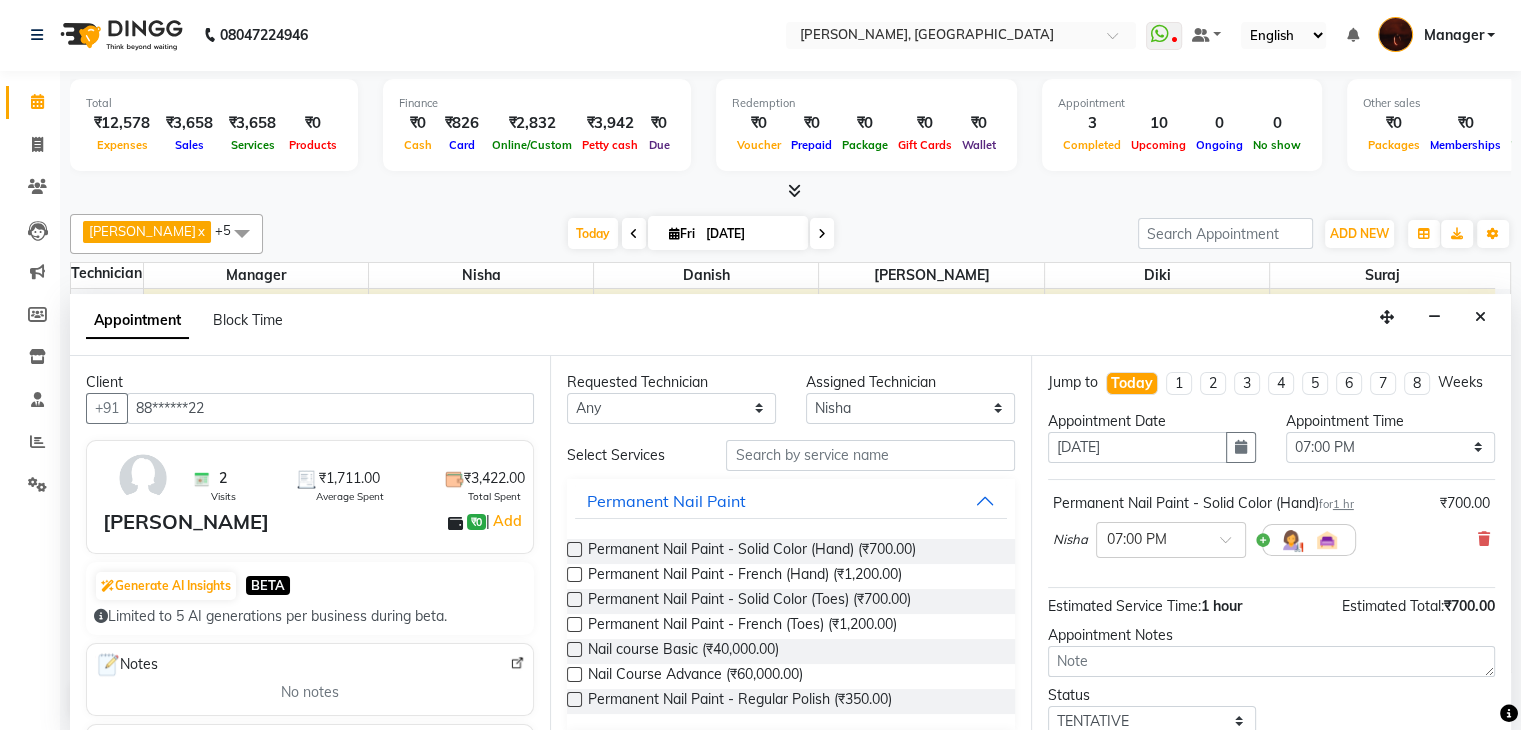 scroll, scrollTop: 149, scrollLeft: 0, axis: vertical 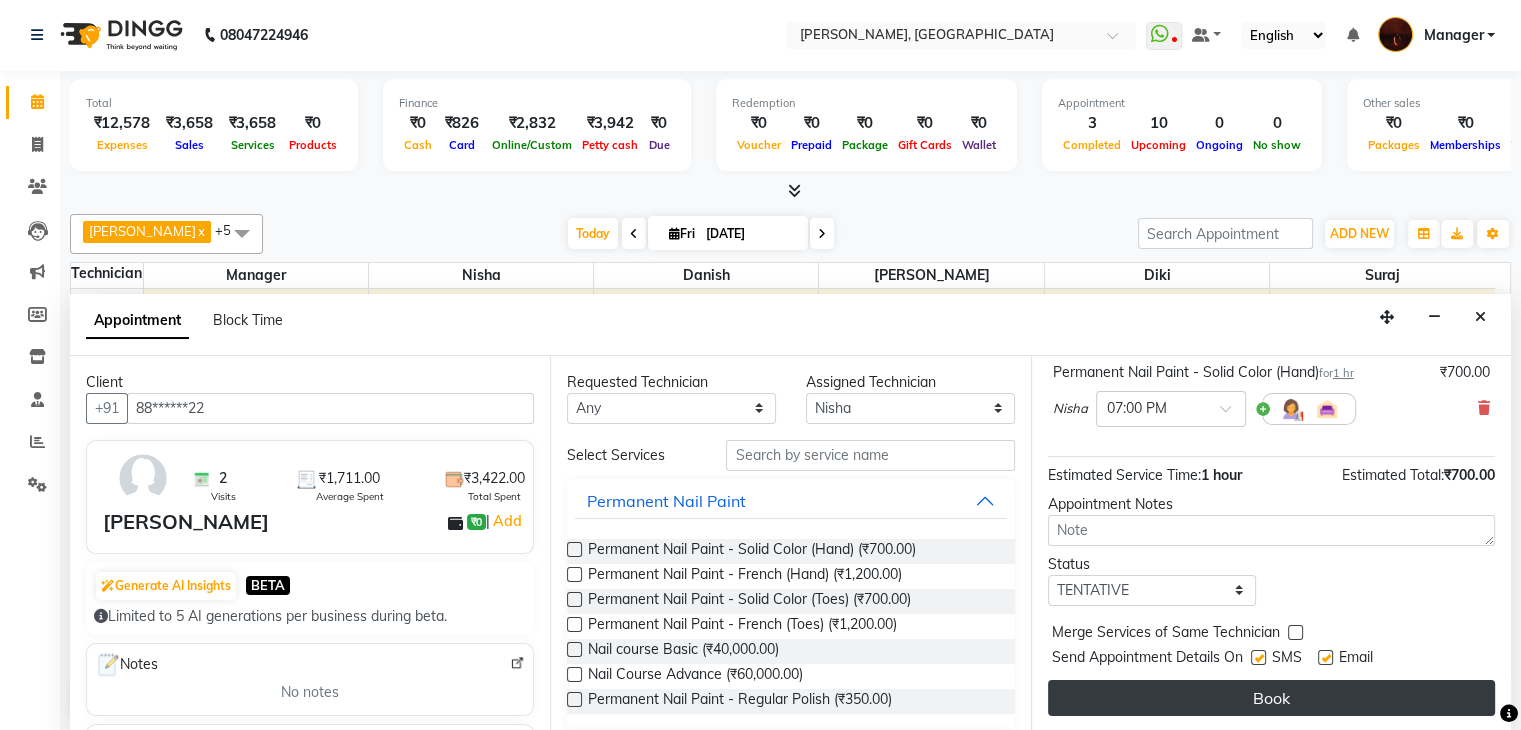 click on "Book" at bounding box center (1271, 698) 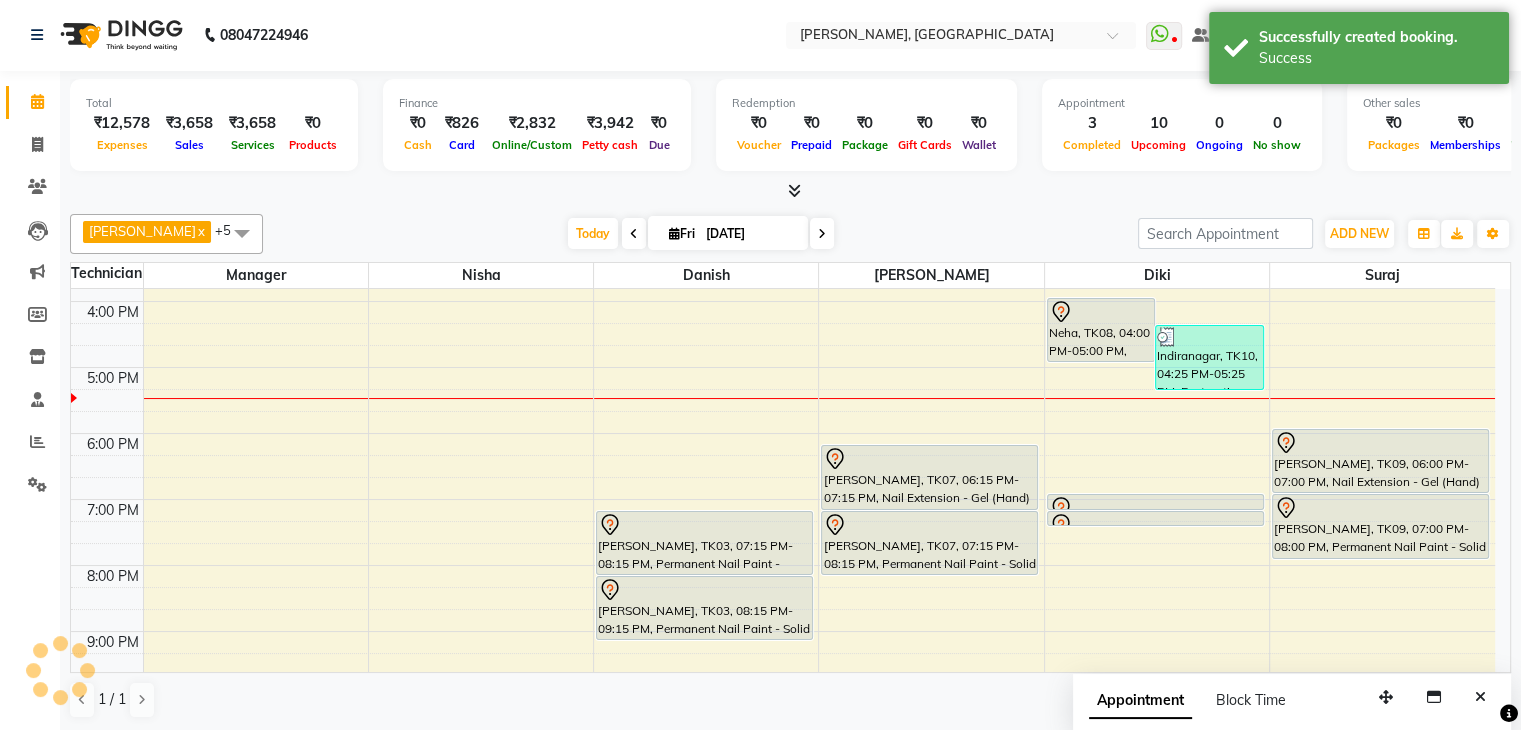 scroll, scrollTop: 0, scrollLeft: 0, axis: both 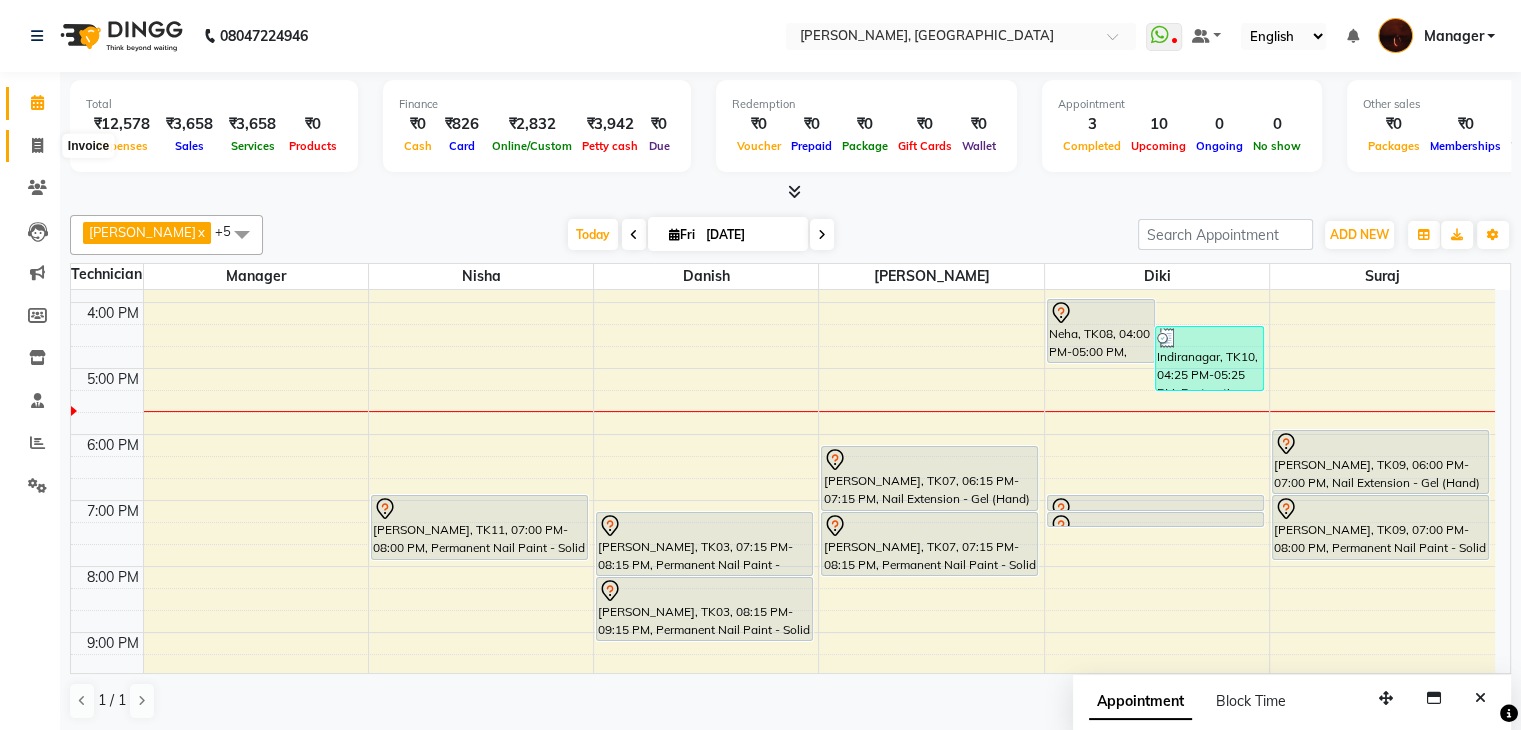 click 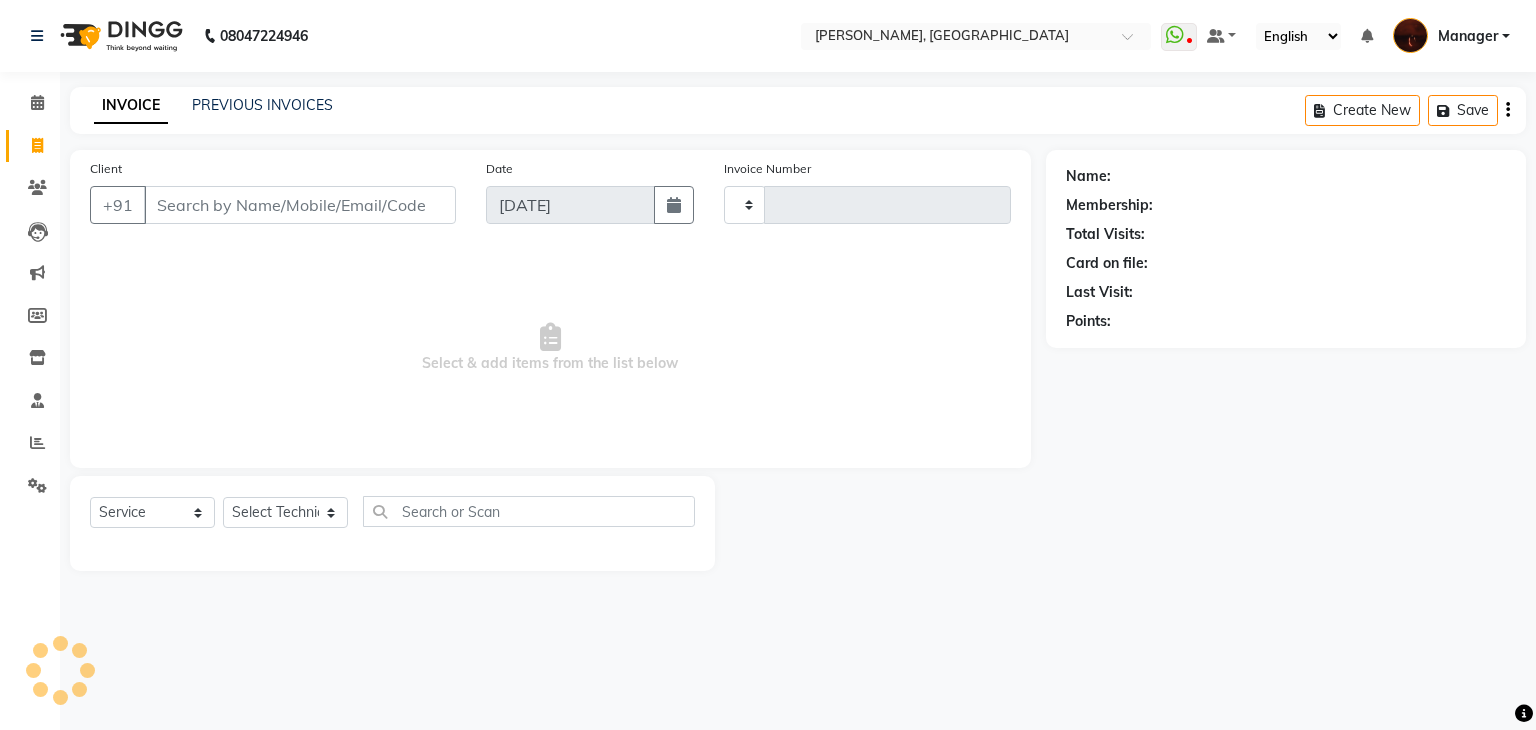 type on "1184" 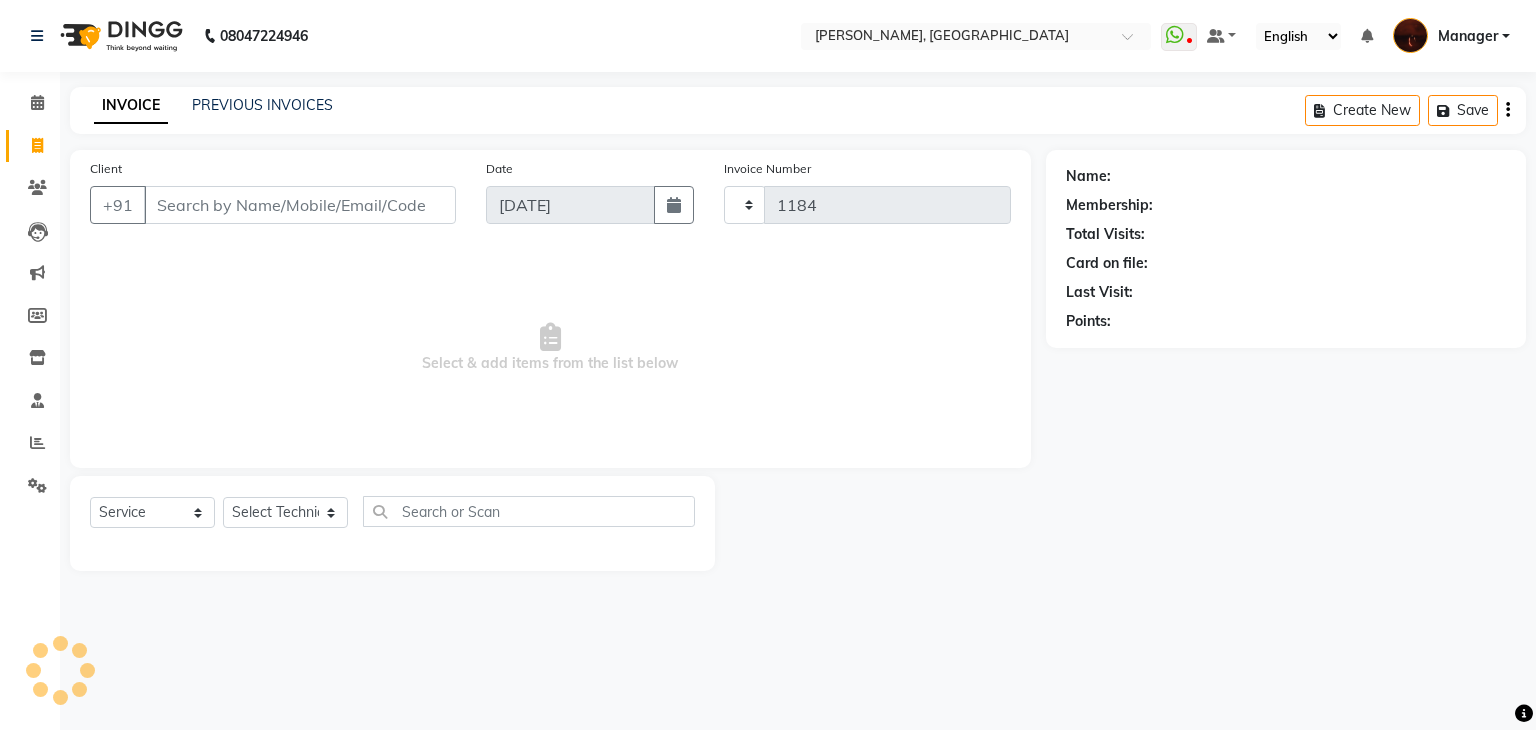 select on "4063" 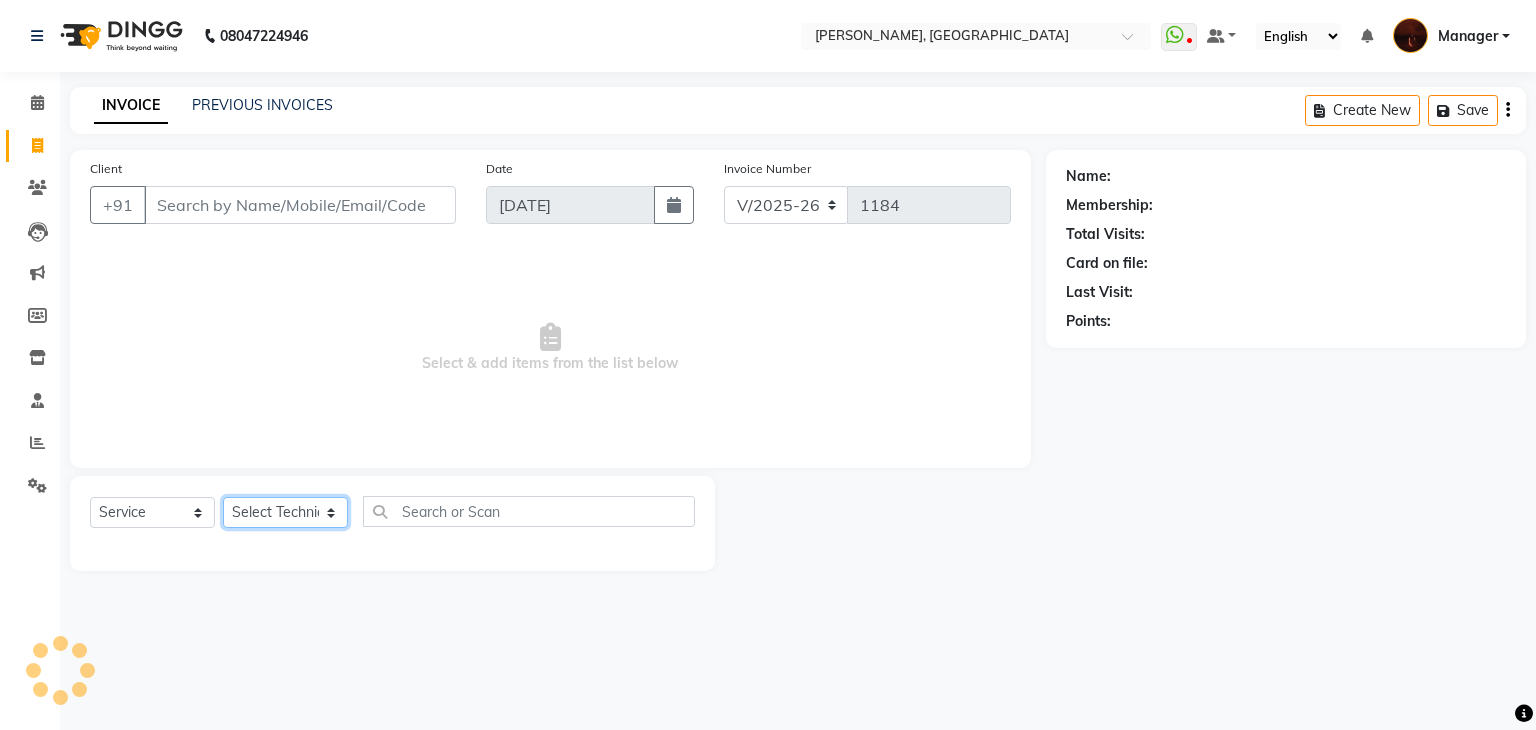 click on "Select Technician" 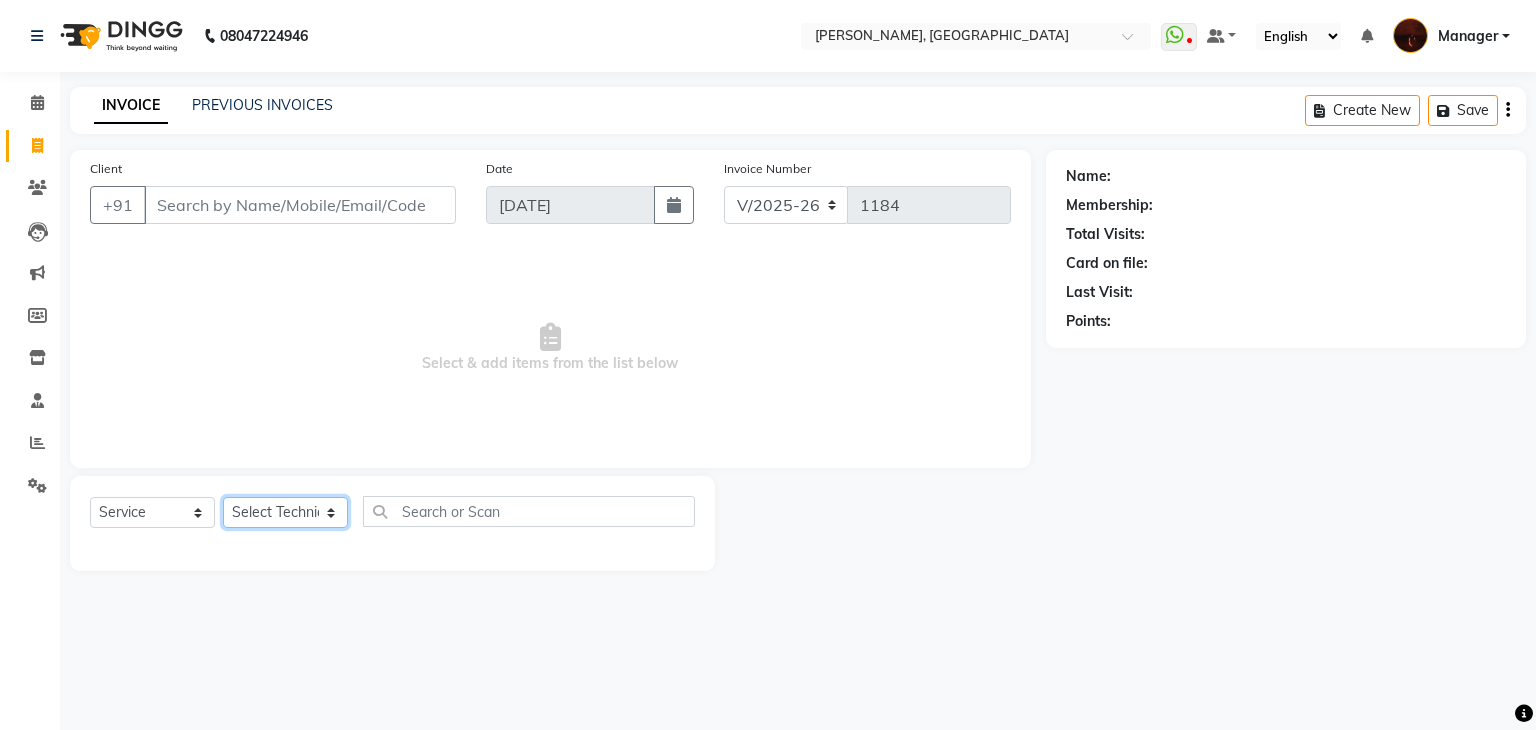 click on "Select Technician [PERSON_NAME] Danish Diki  [PERSON_NAME] GK [PERSON_NAME] Manager [PERSON_NAME] [PERSON_NAME] [PERSON_NAME] [PERSON_NAME] [PERSON_NAME] [PERSON_NAME] Accounting suraj vishnu" 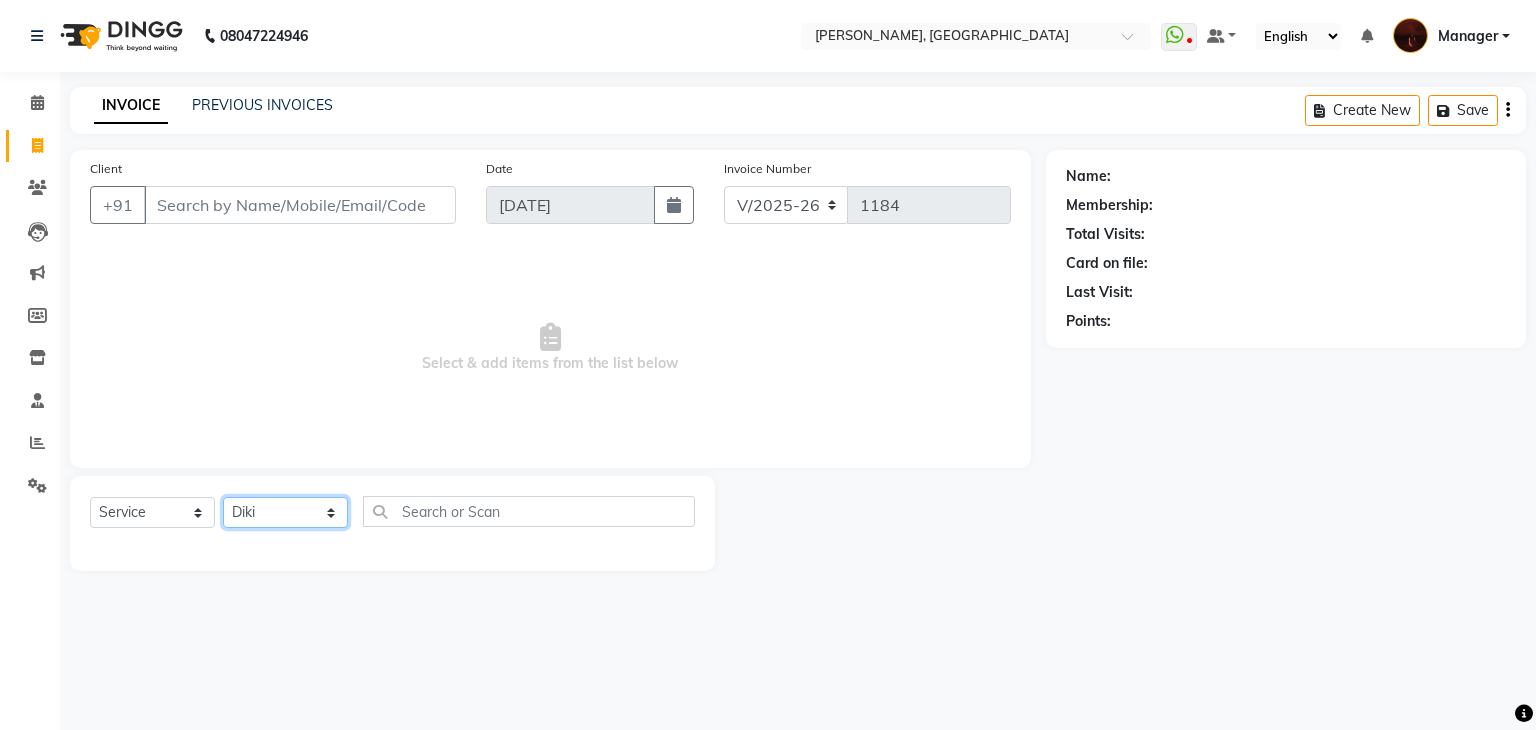 click on "Select Technician [PERSON_NAME] Danish Diki  [PERSON_NAME] GK [PERSON_NAME] Manager [PERSON_NAME] [PERSON_NAME] [PERSON_NAME] [PERSON_NAME] [PERSON_NAME] [PERSON_NAME] Accounting suraj vishnu" 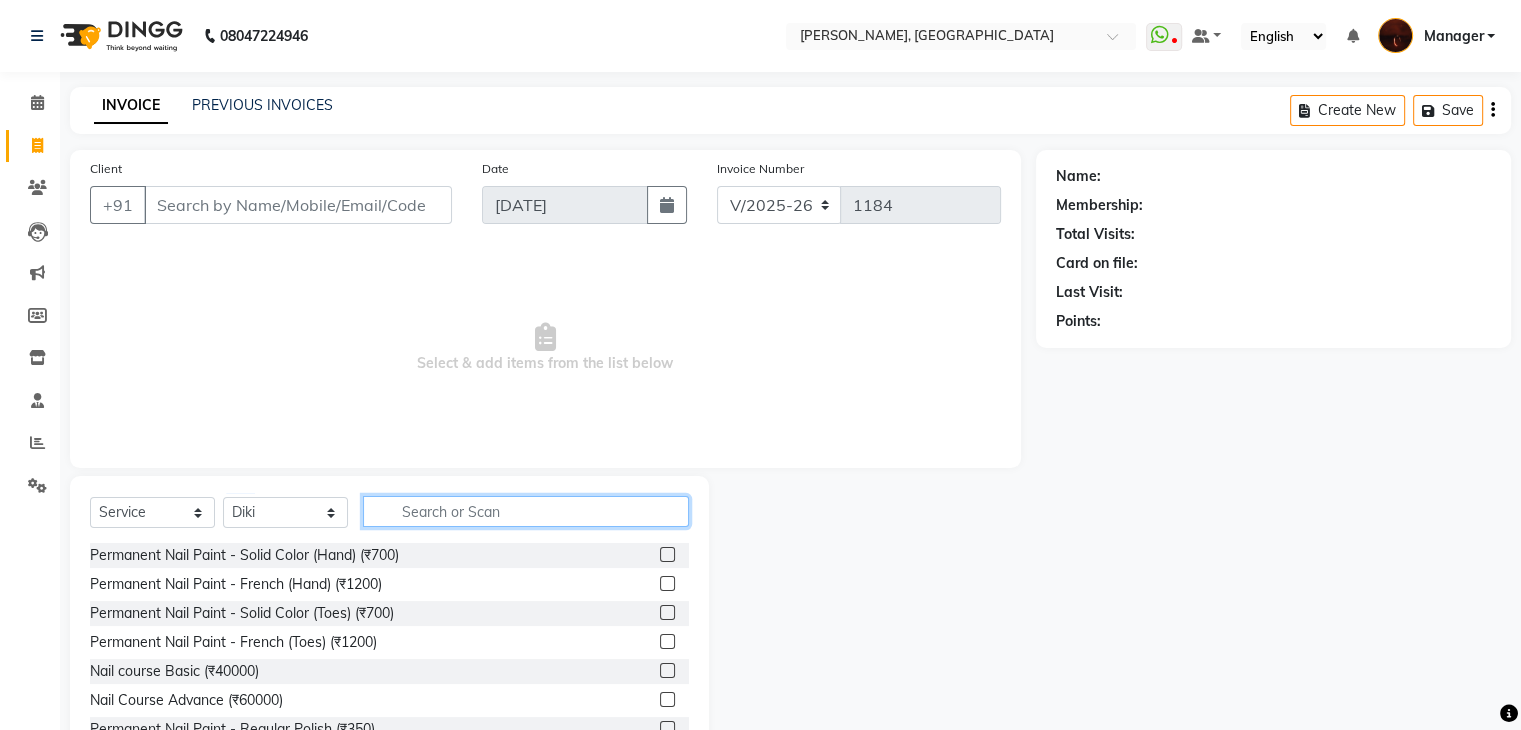click 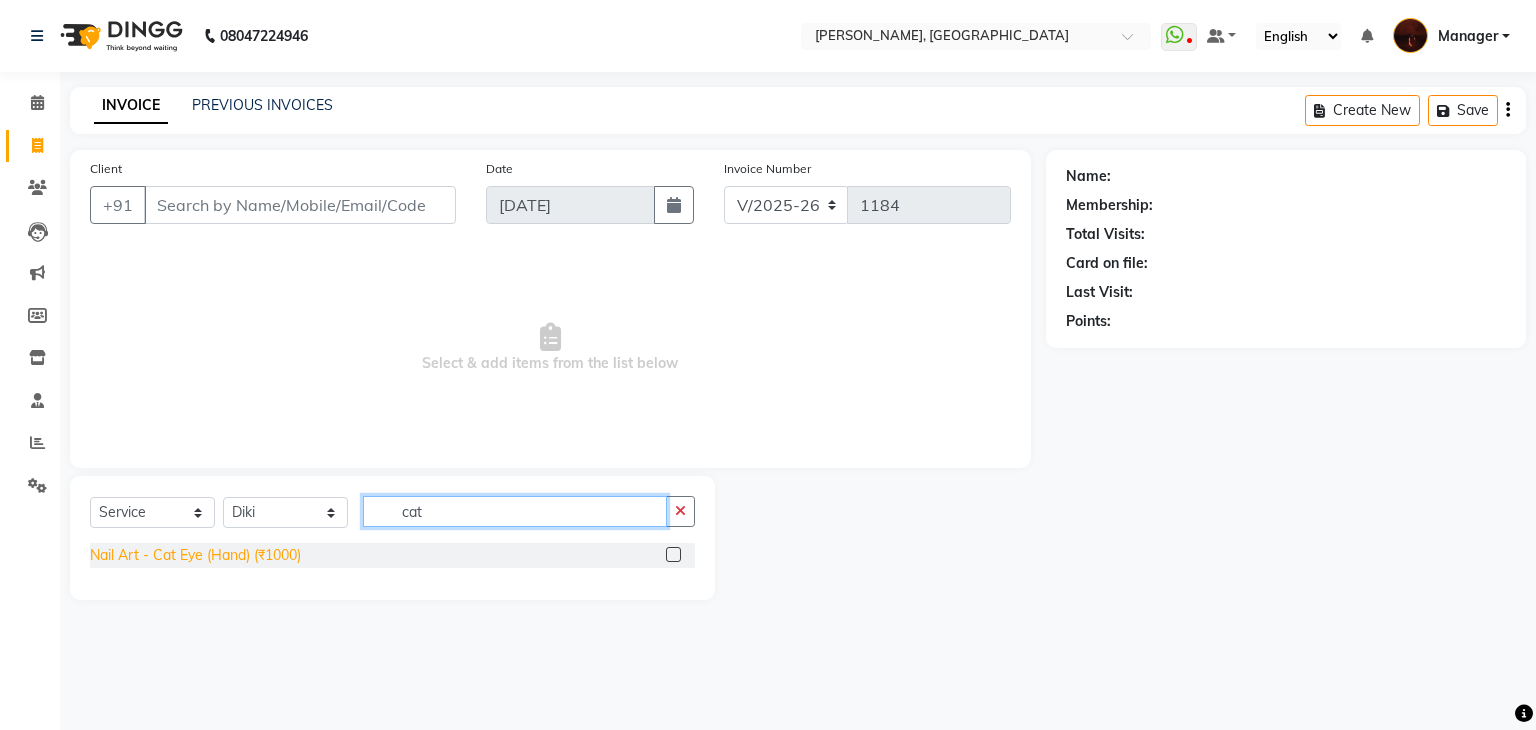 type on "cat" 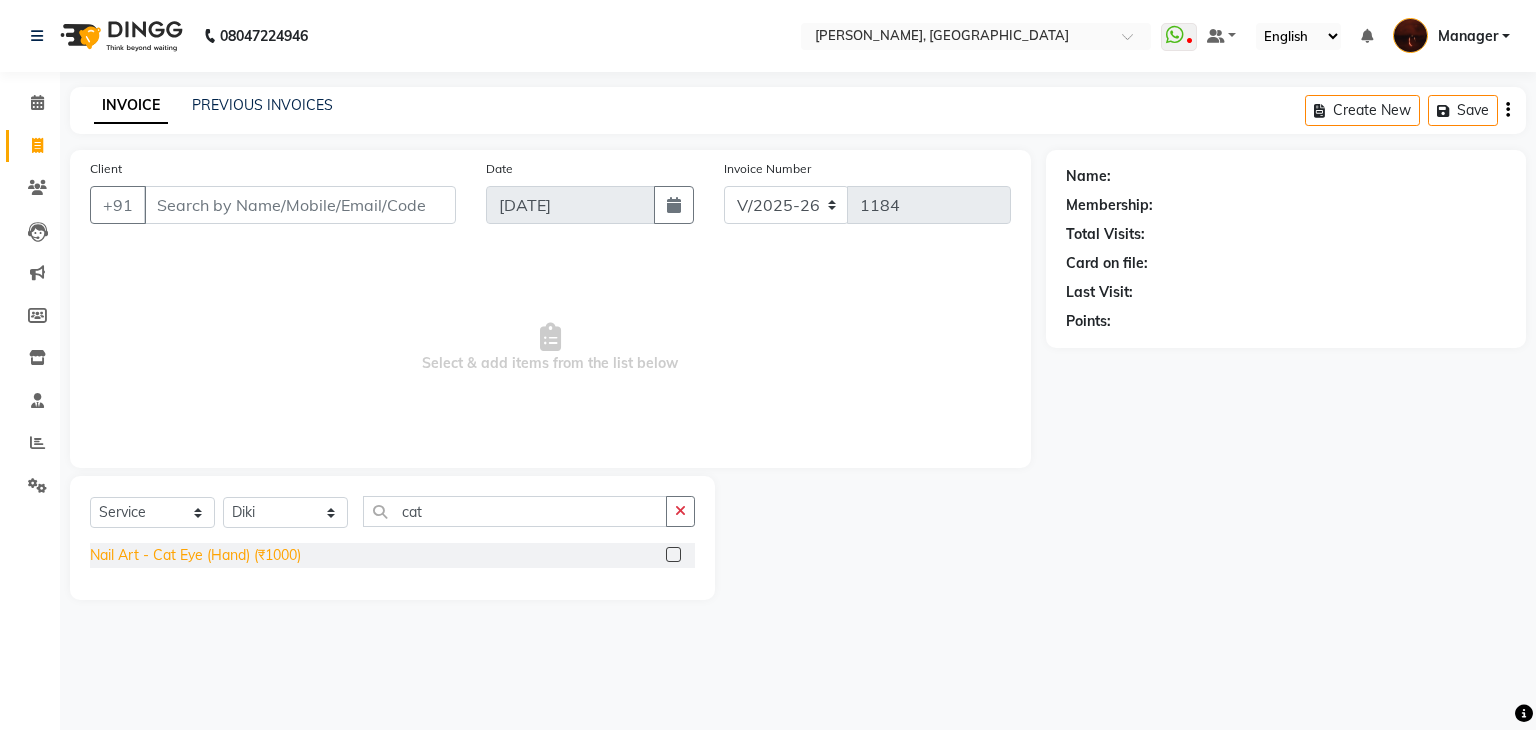 click on "Nail Art - Cat Eye (Hand) (₹1000)" 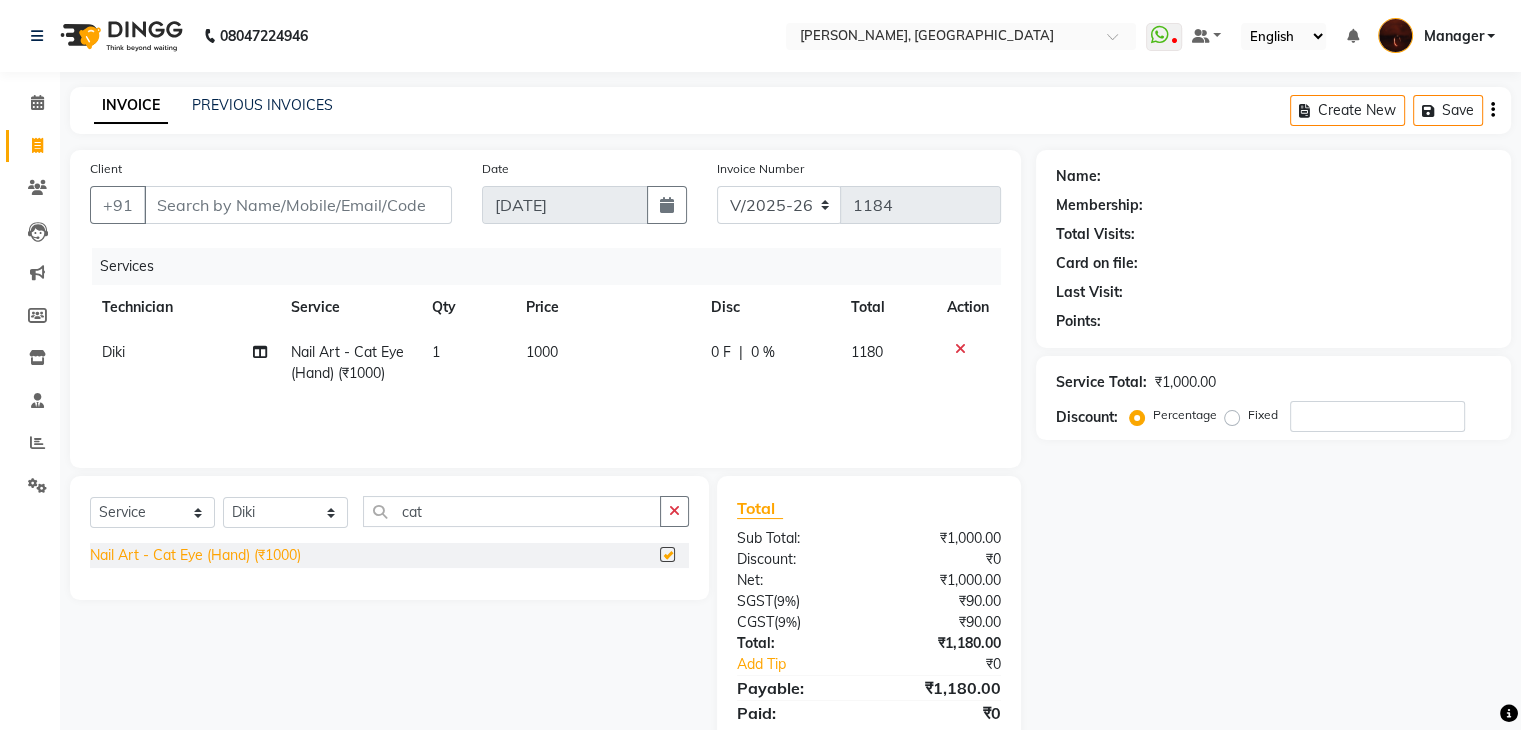 checkbox on "false" 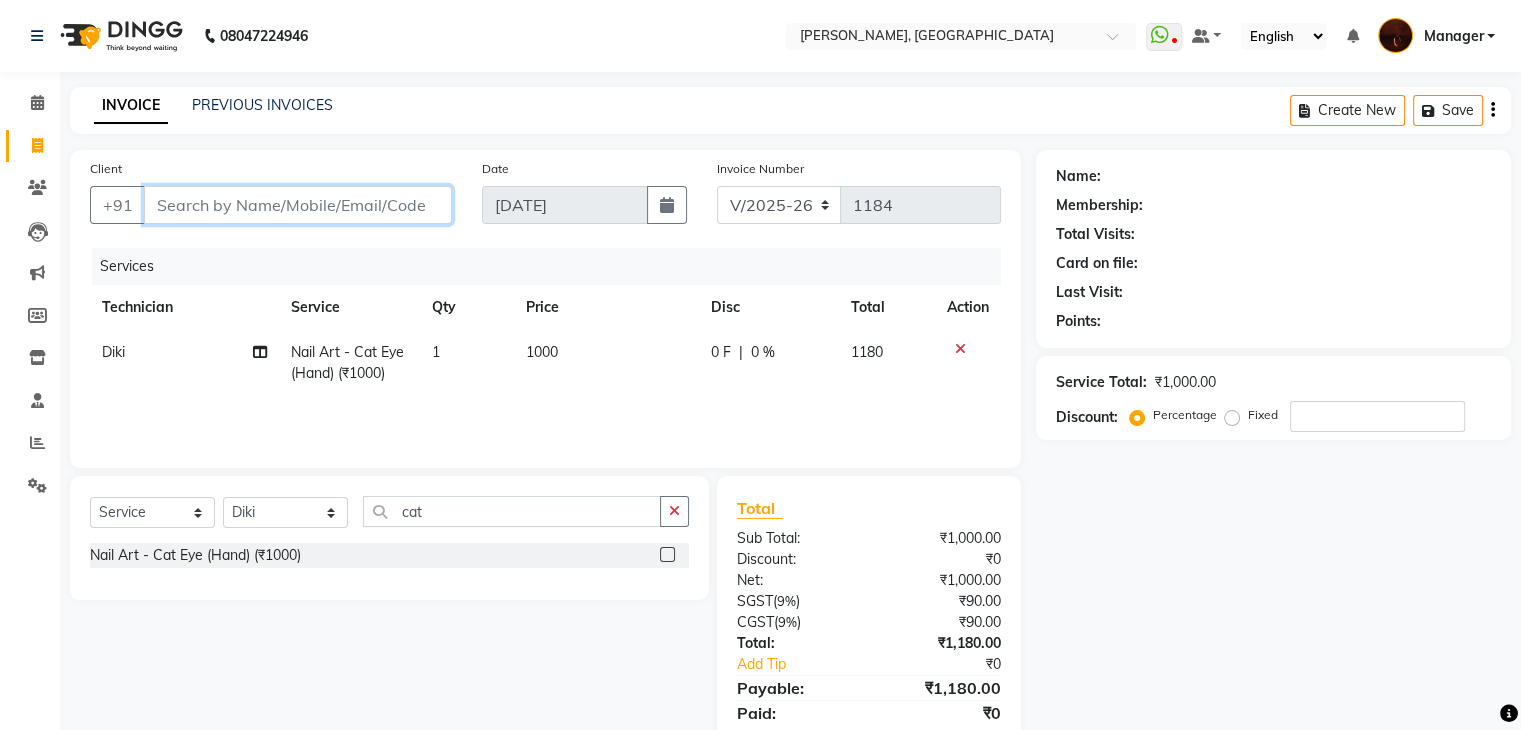 click on "Client" at bounding box center [298, 205] 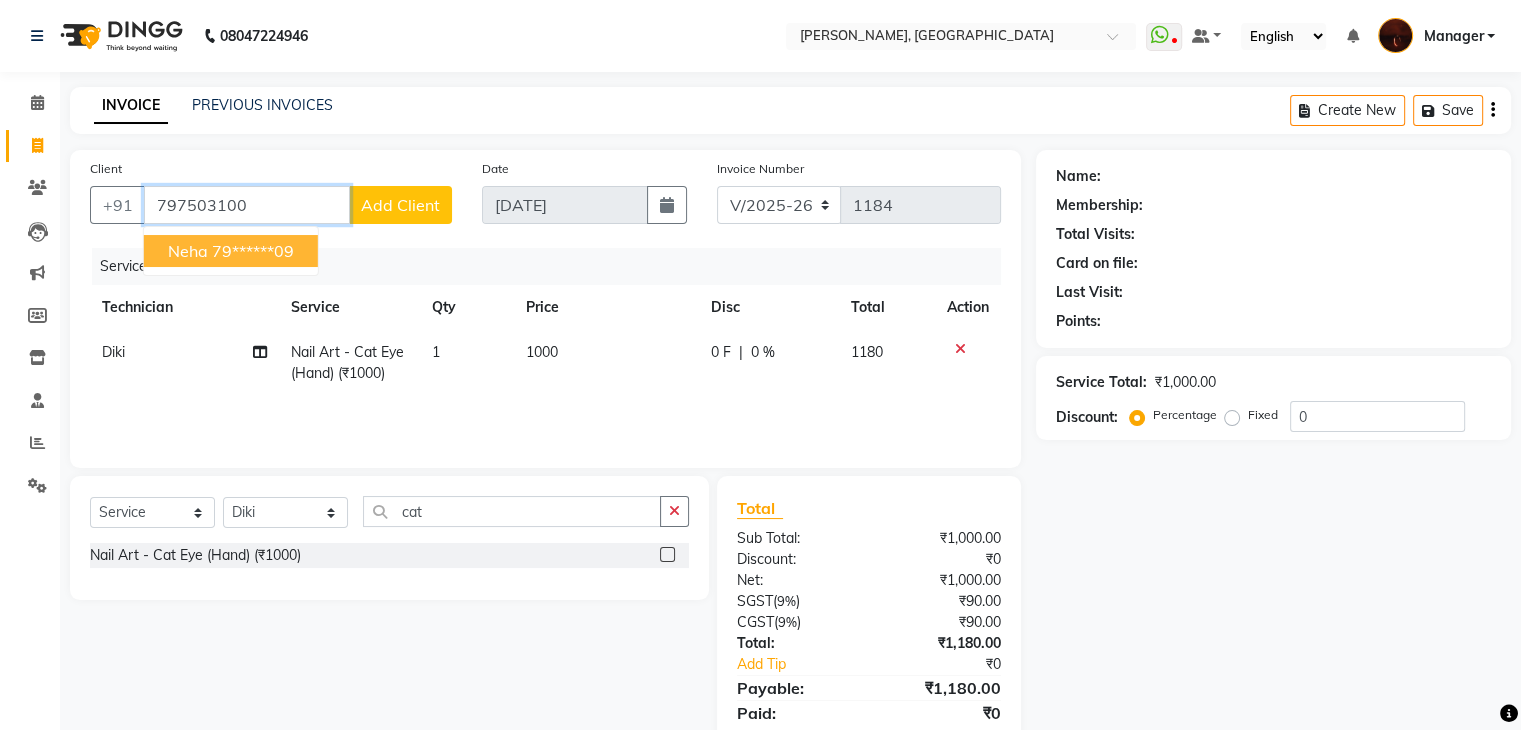 click on "79******09" at bounding box center [253, 251] 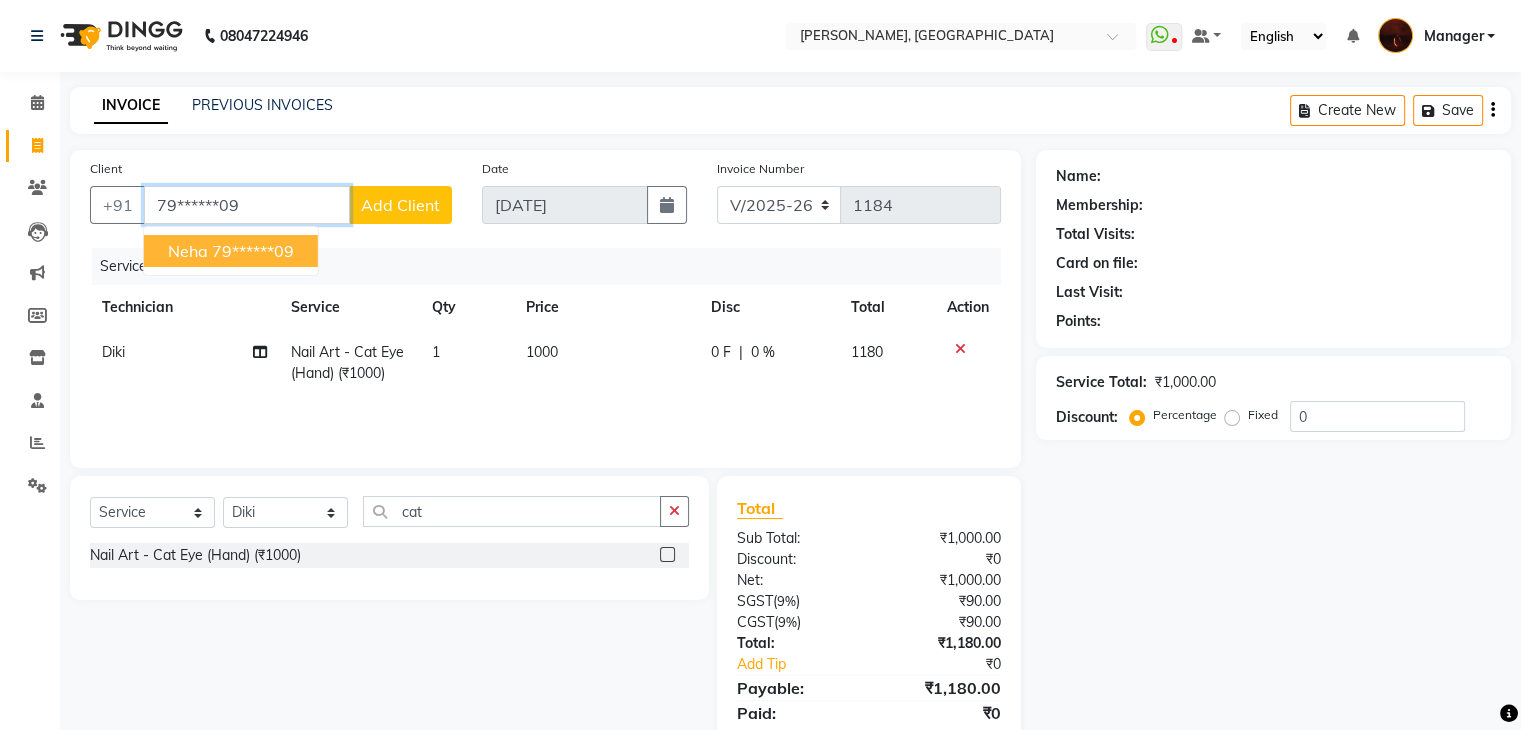 type on "79******09" 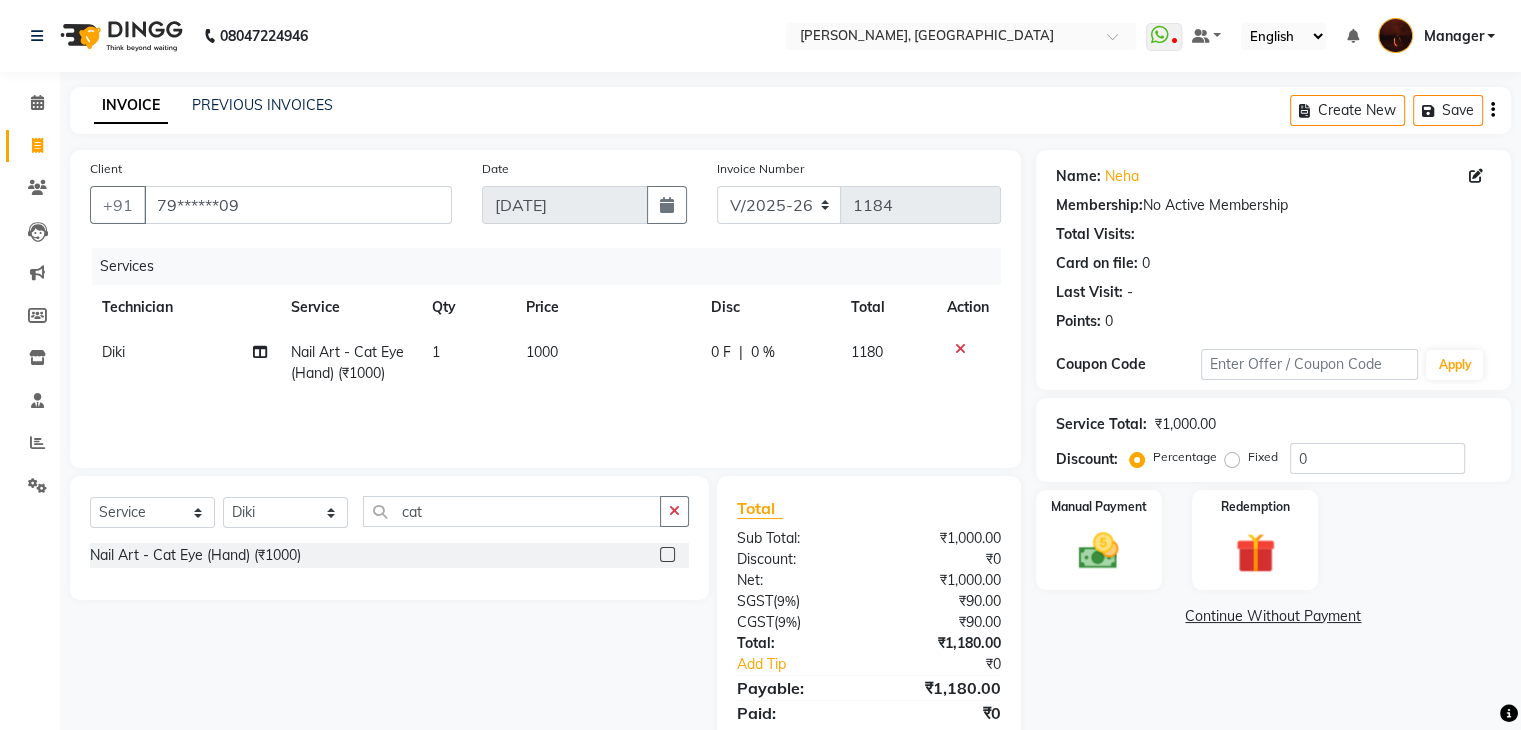 scroll, scrollTop: 71, scrollLeft: 0, axis: vertical 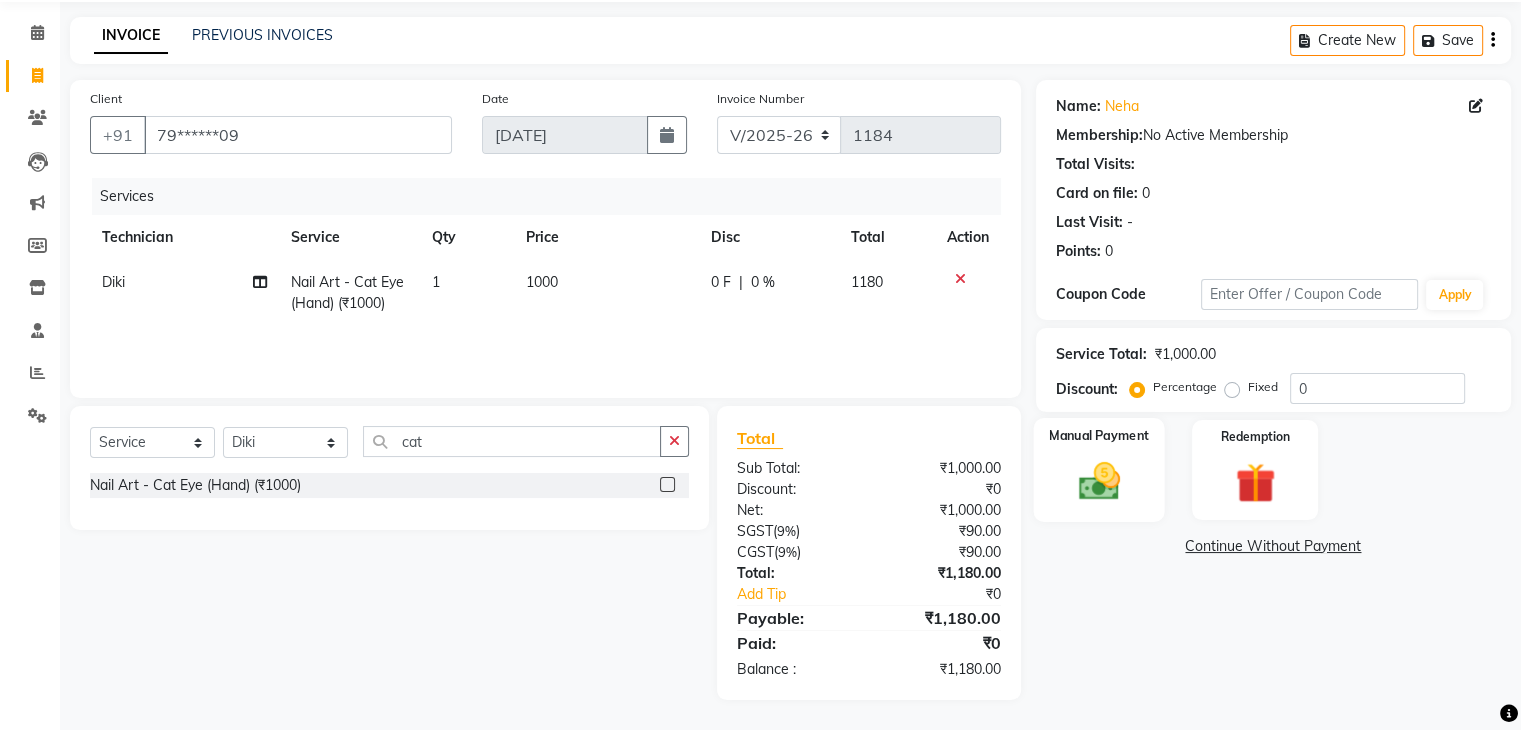 click 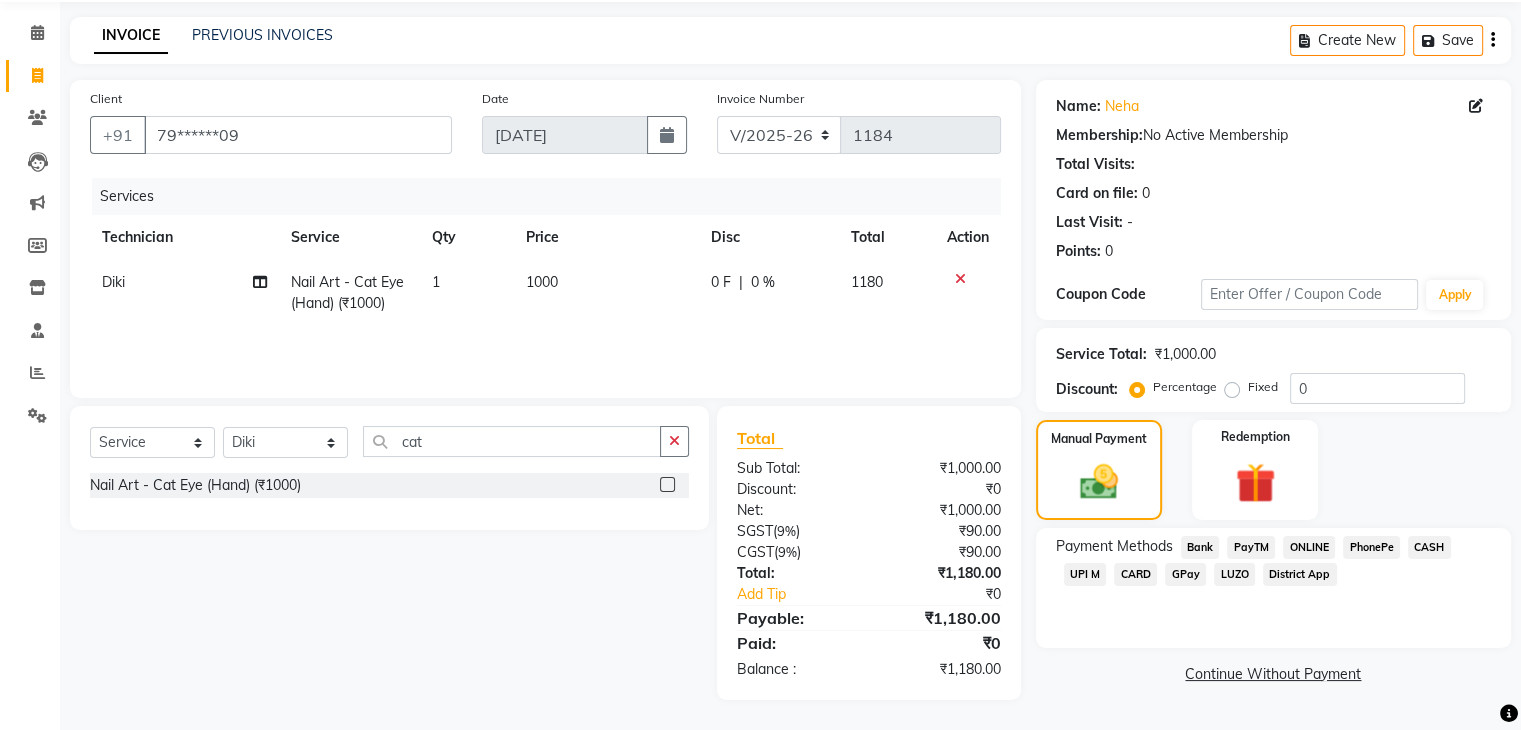 click on "ONLINE" 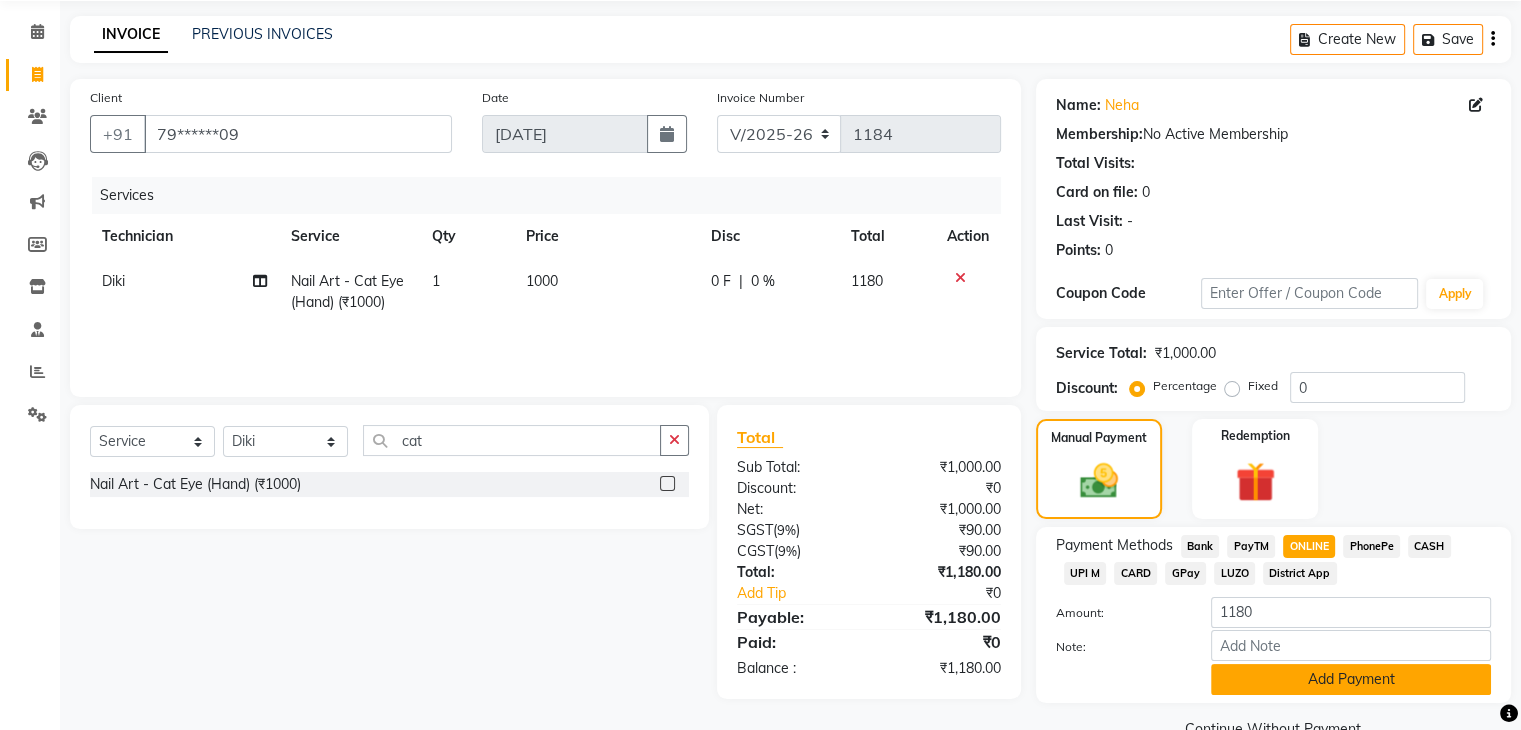 click on "Add Payment" 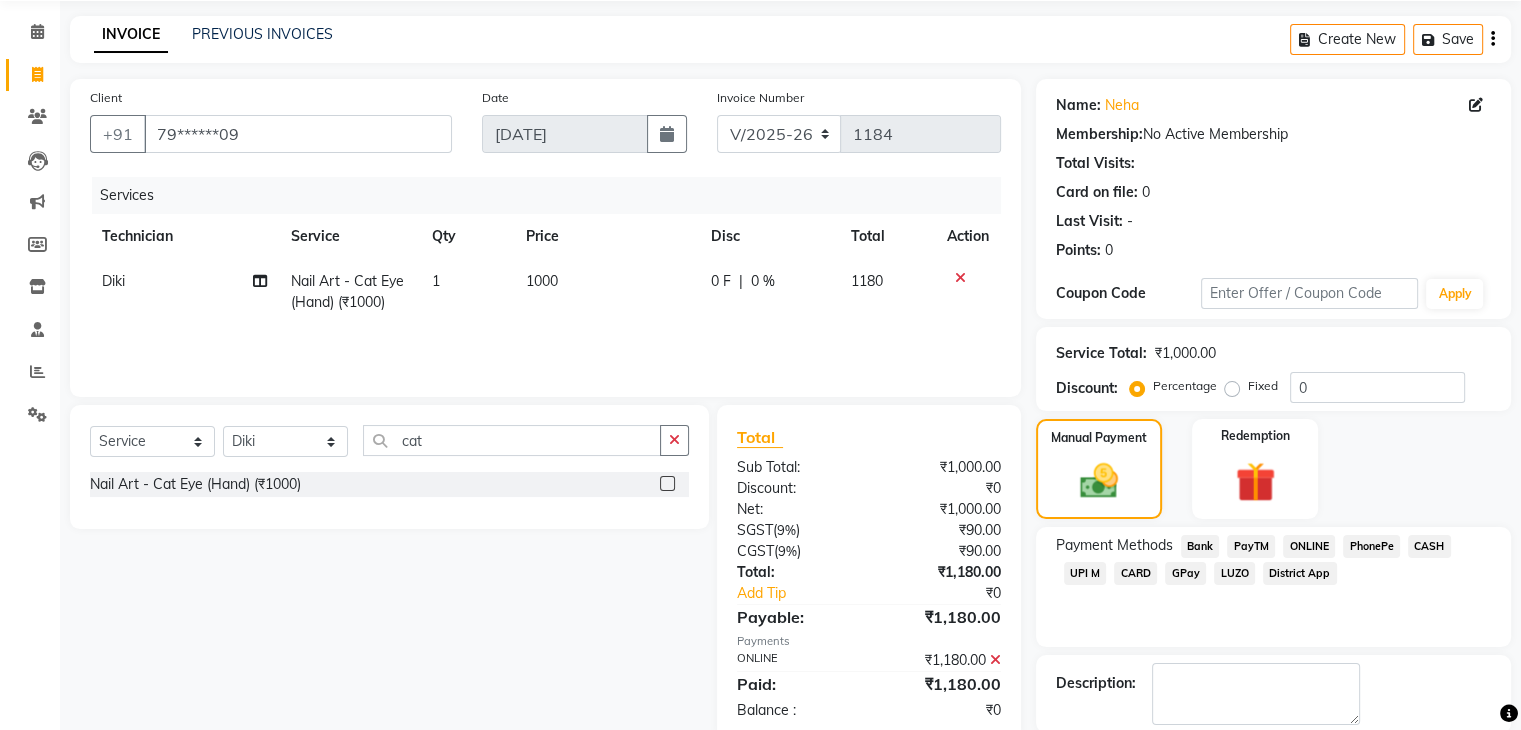 scroll, scrollTop: 171, scrollLeft: 0, axis: vertical 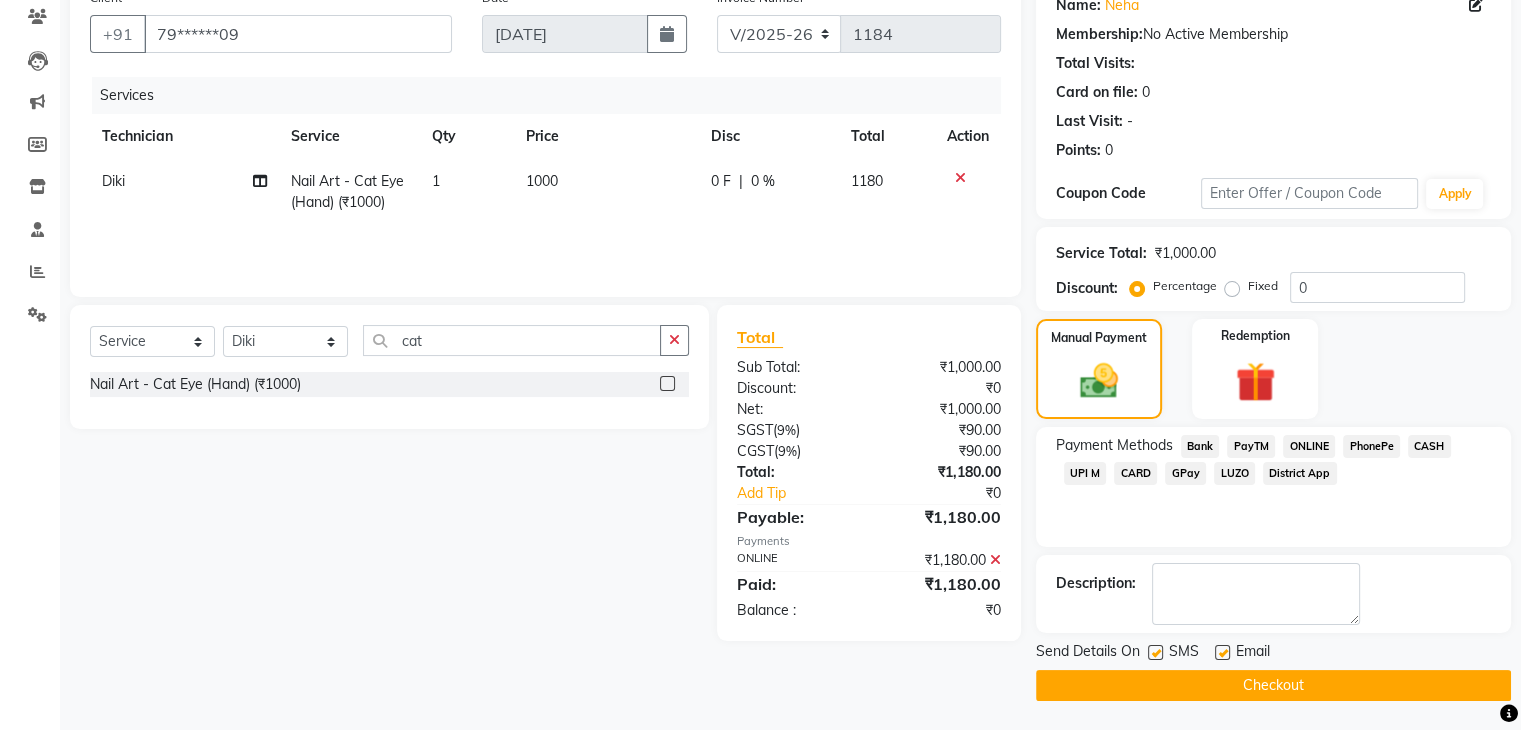click on "Checkout" 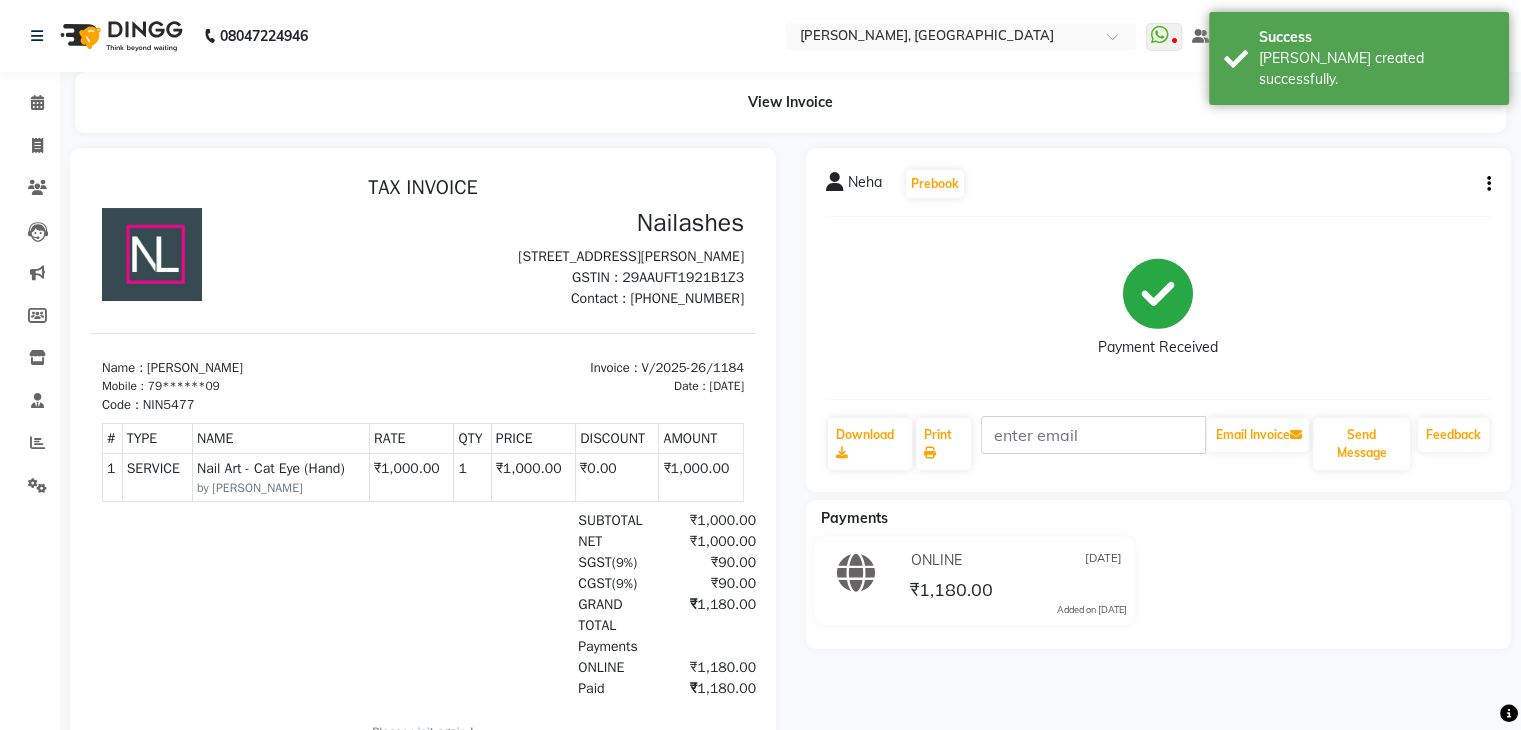 scroll, scrollTop: 0, scrollLeft: 0, axis: both 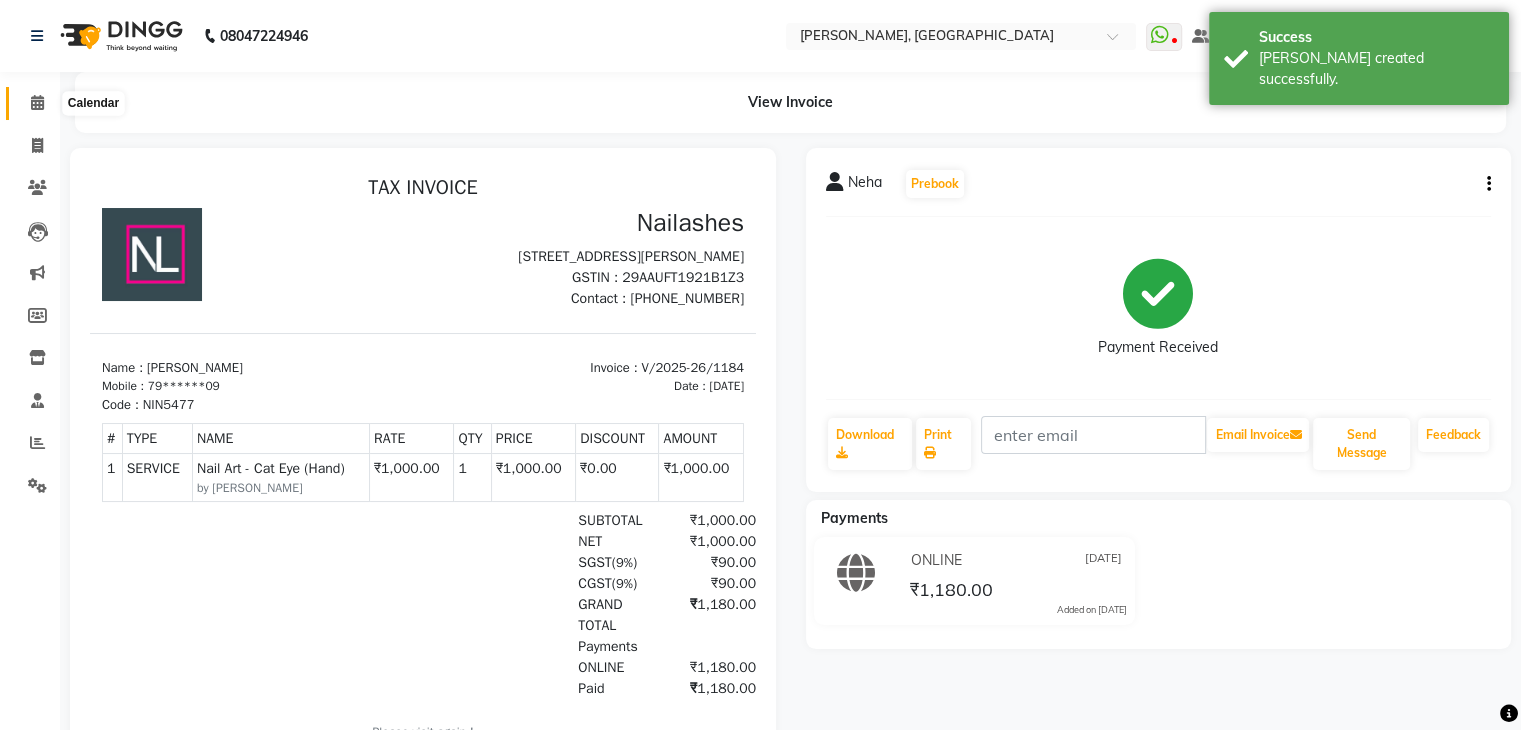 click 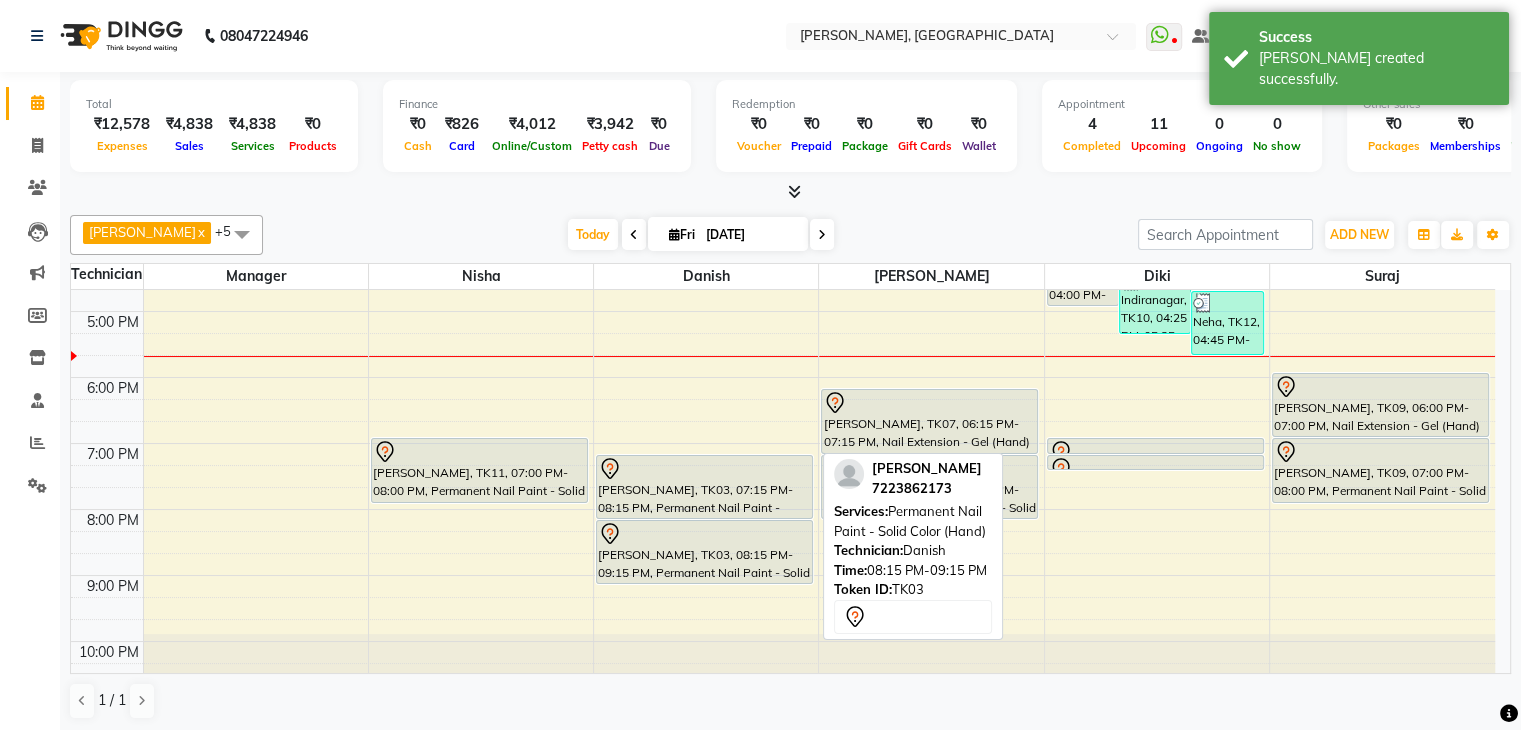 scroll, scrollTop: 442, scrollLeft: 0, axis: vertical 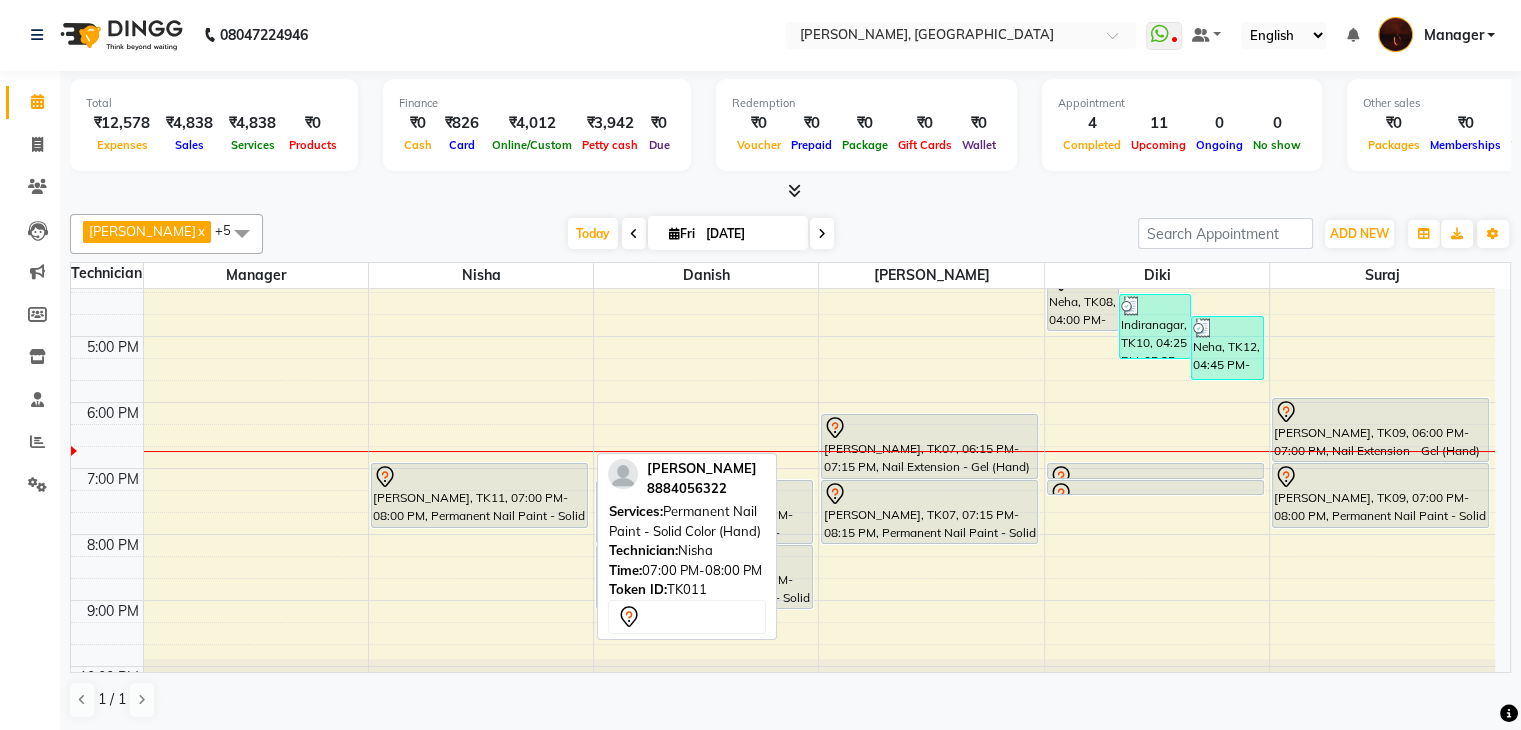 click on "[PERSON_NAME], TK11, 07:00 PM-08:00 PM, Permanent Nail Paint - Solid Color (Hand)" at bounding box center [479, 495] 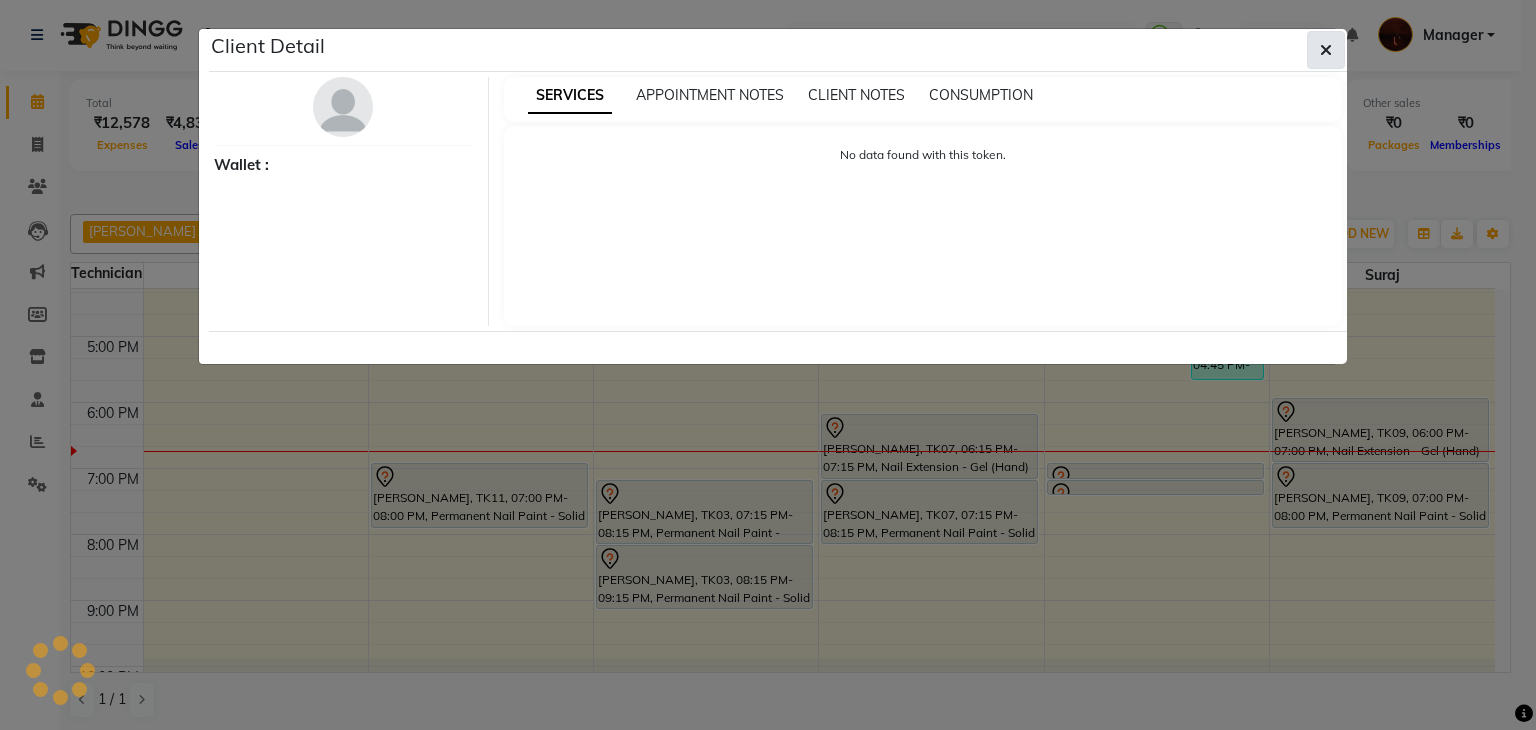 click 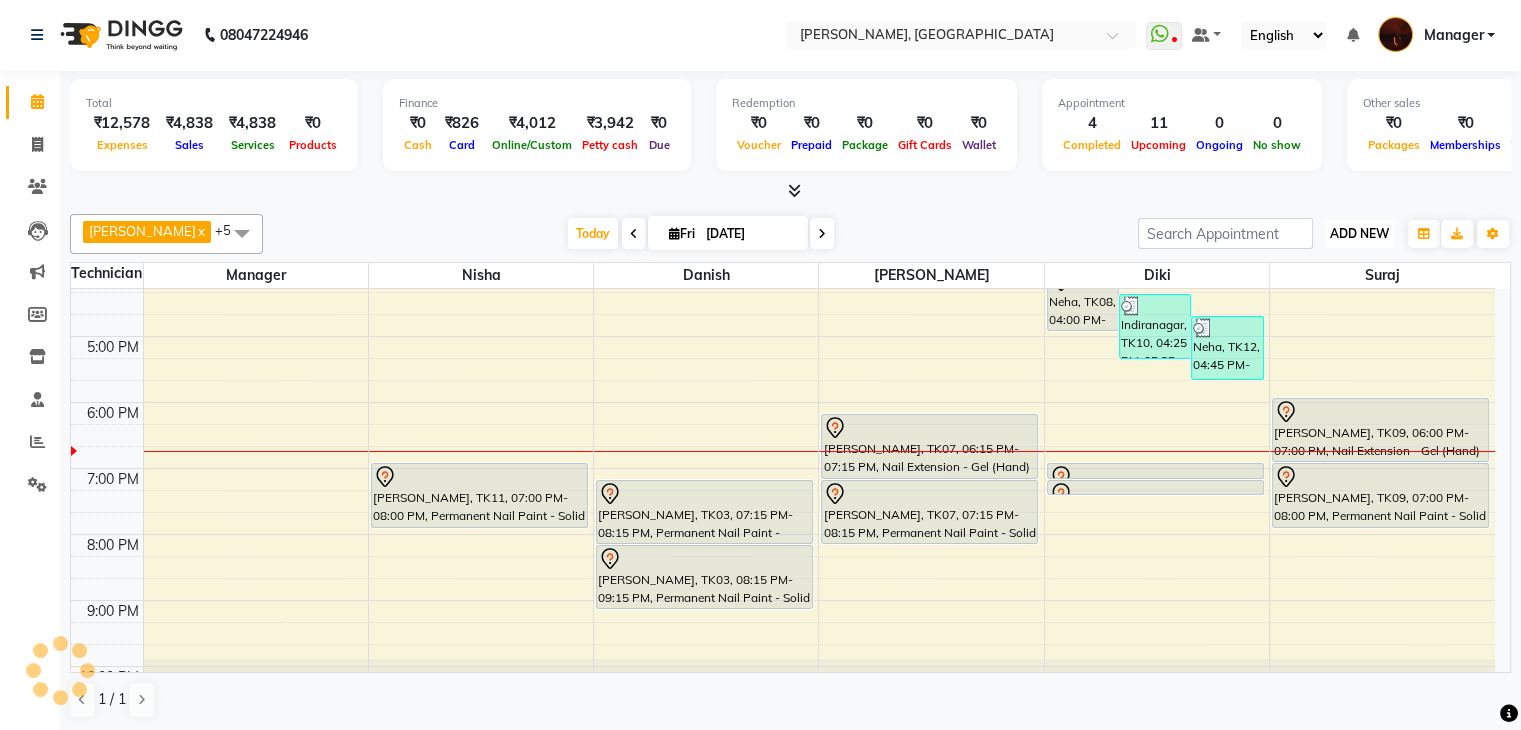 click on "ADD NEW" at bounding box center (1359, 233) 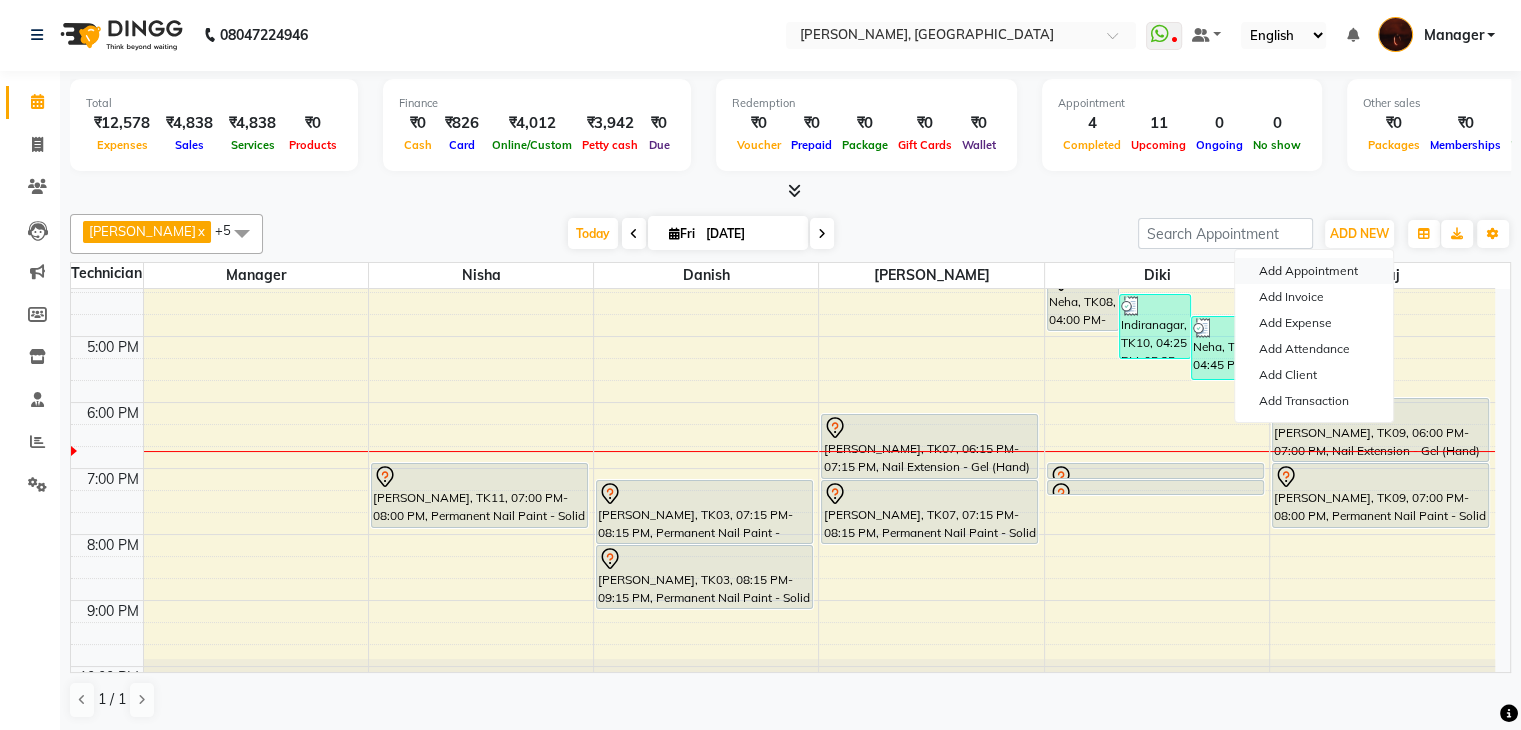 click on "Add Appointment" at bounding box center (1314, 271) 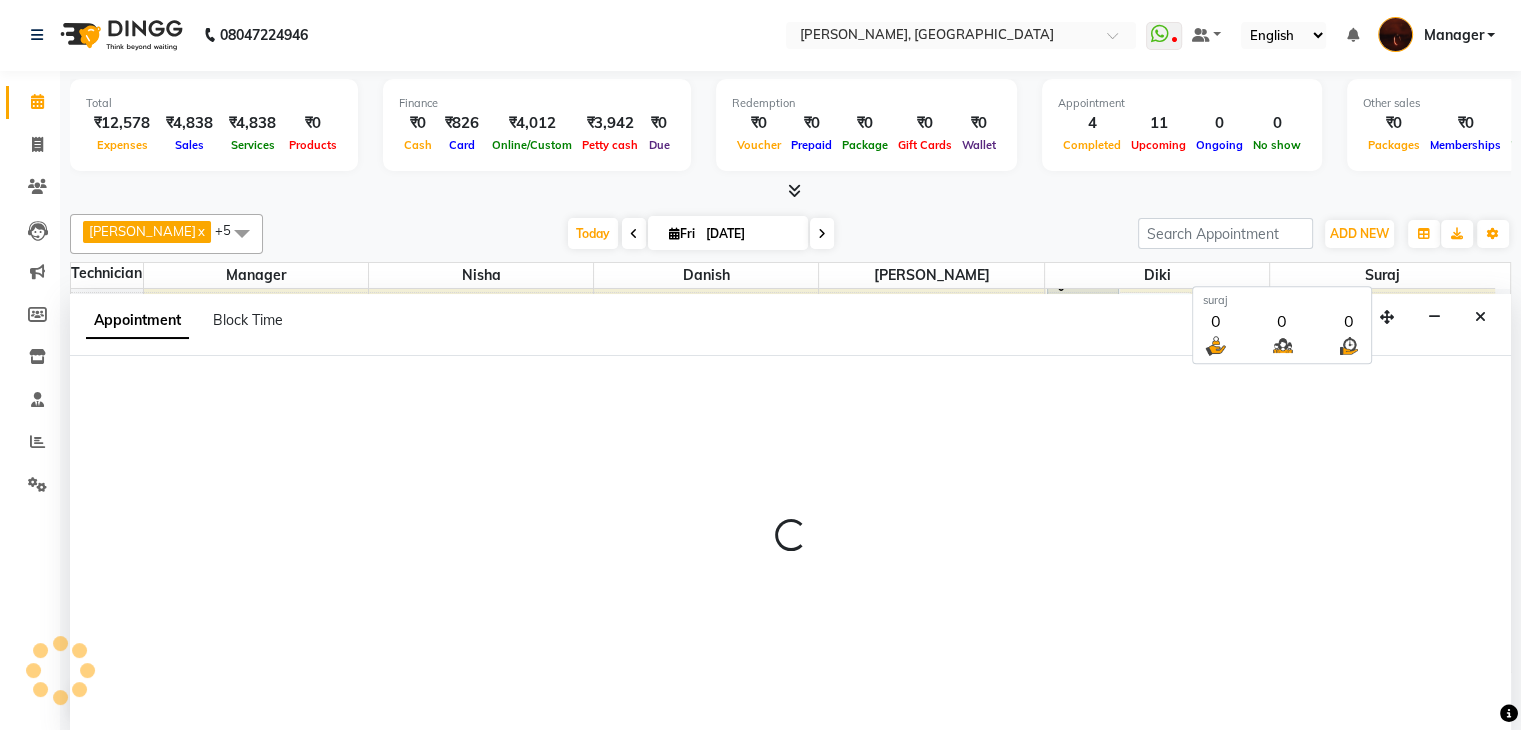select on "660" 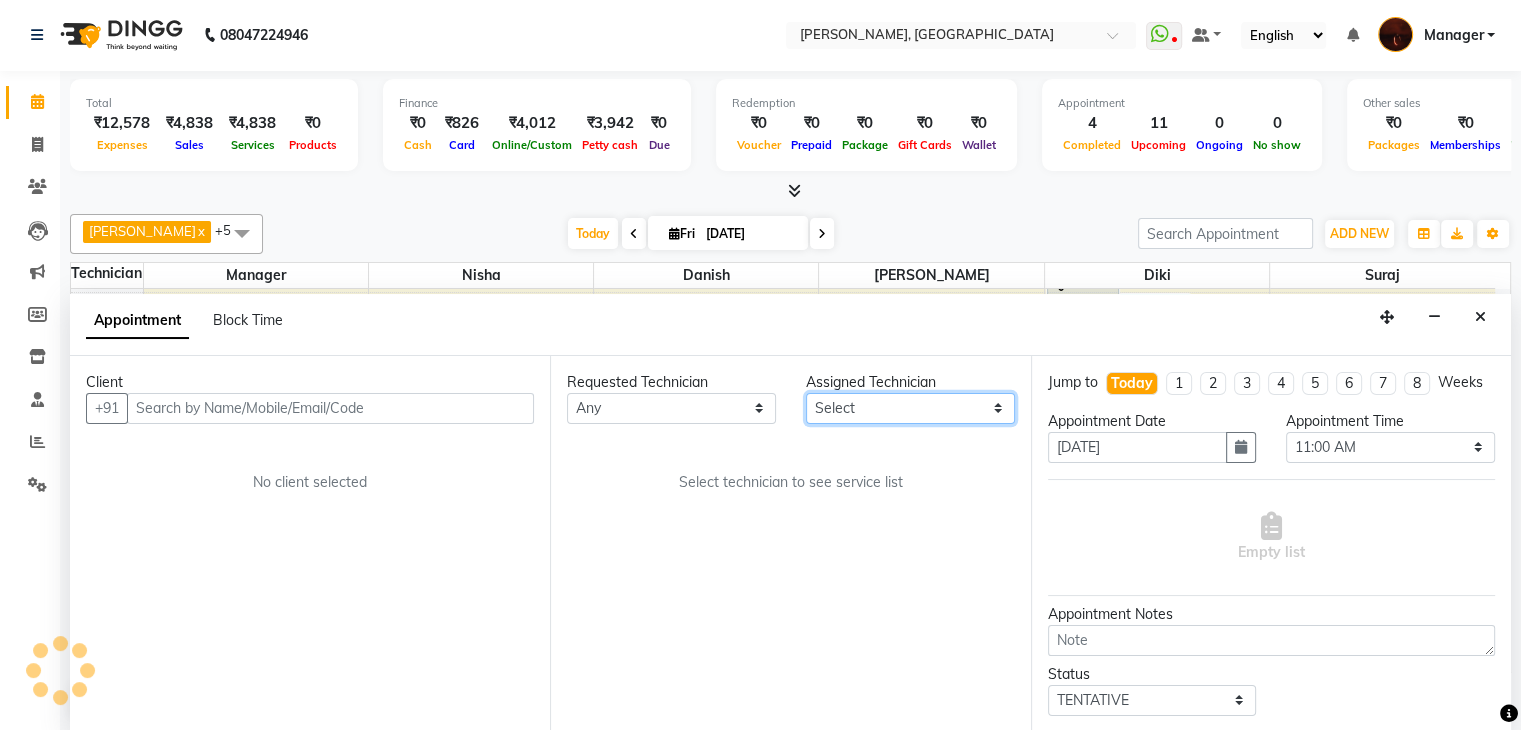 click on "Select [PERSON_NAME] anuj Danish Diki  [PERSON_NAME] GK [PERSON_NAME] Manager [PERSON_NAME] [PERSON_NAME] [PERSON_NAME] [PERSON_NAME] [PERSON_NAME] [PERSON_NAME] Accounting suraj [DEMOGRAPHIC_DATA]" at bounding box center [910, 408] 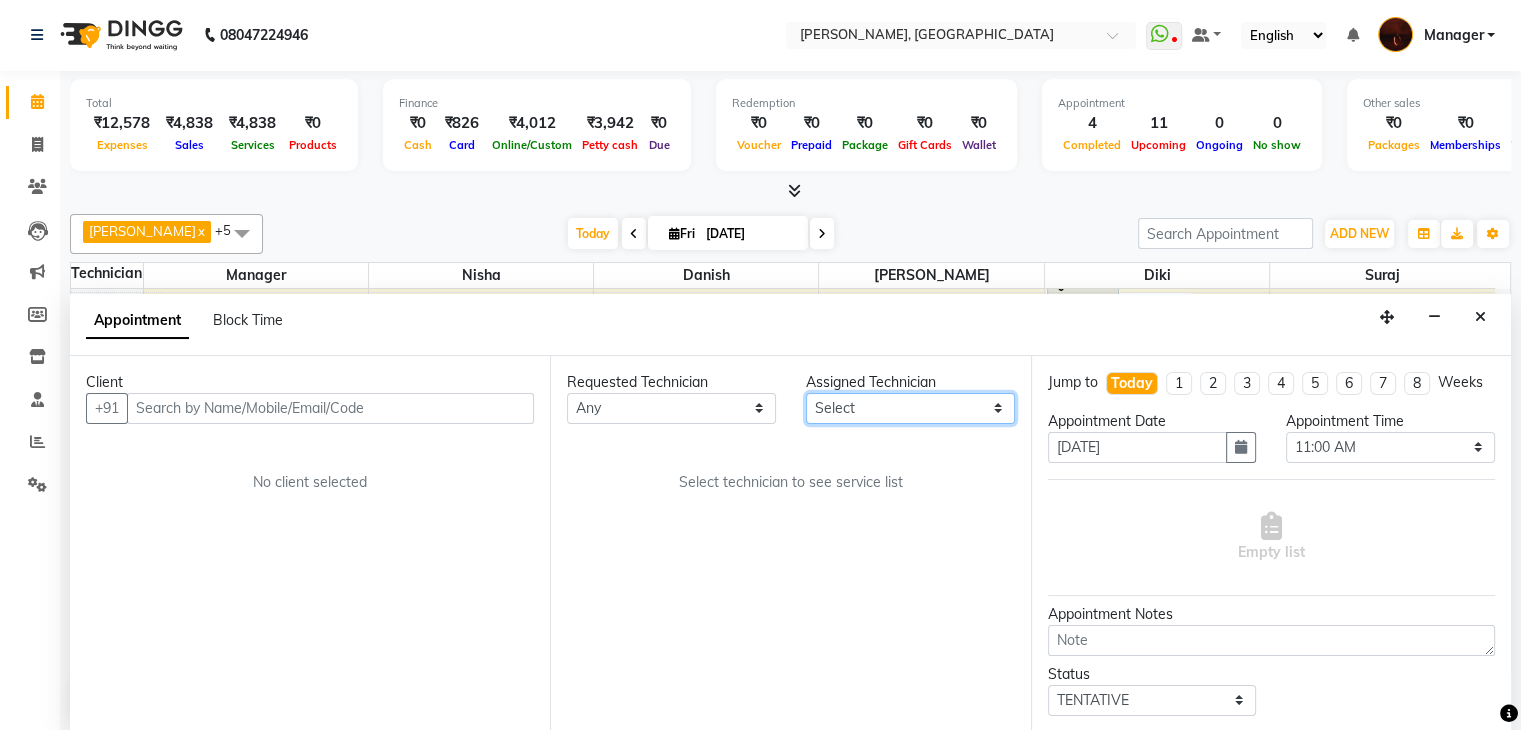 select on "20820" 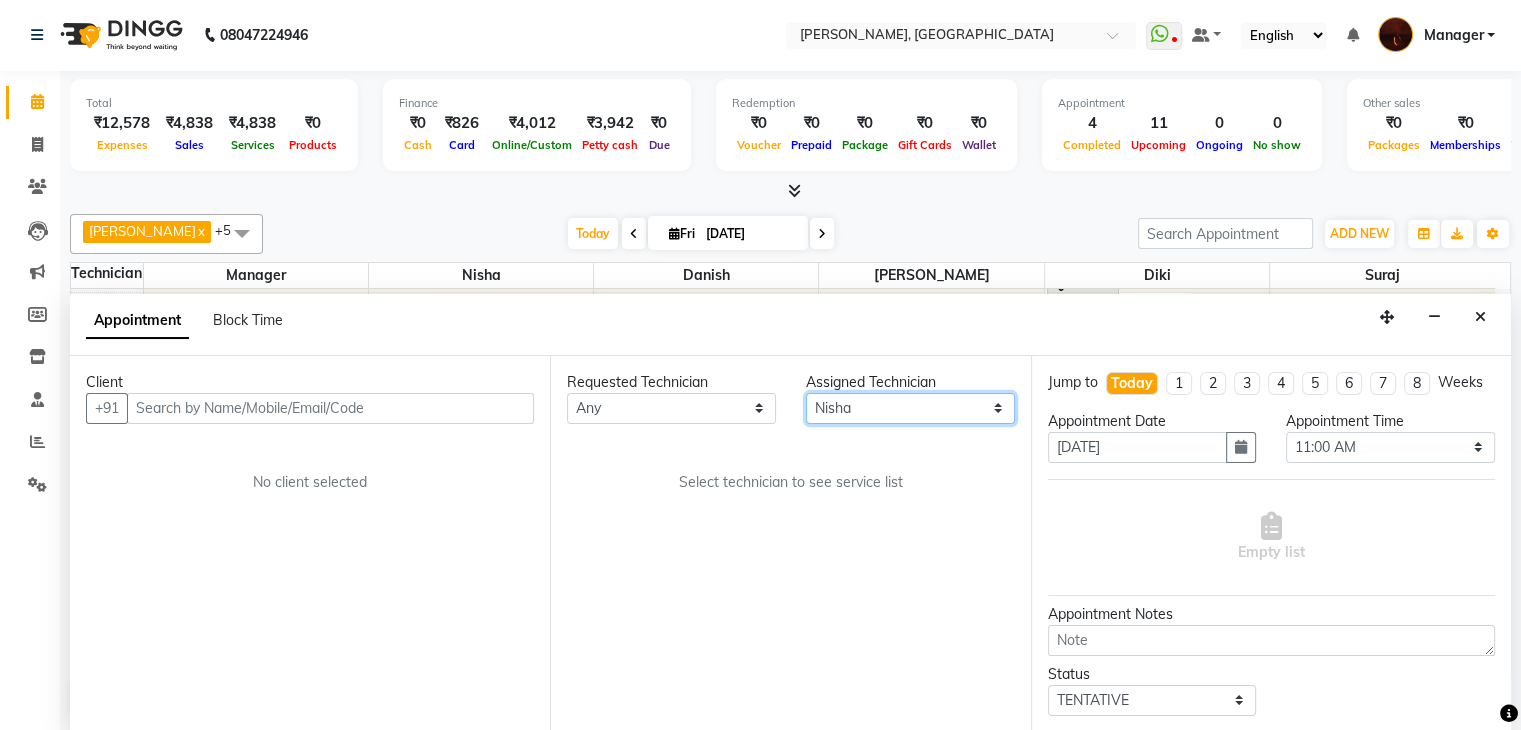 click on "Select [PERSON_NAME] anuj Danish Diki  [PERSON_NAME] GK [PERSON_NAME] Manager [PERSON_NAME] [PERSON_NAME] [PERSON_NAME] [PERSON_NAME] [PERSON_NAME] [PERSON_NAME] Accounting suraj [DEMOGRAPHIC_DATA]" at bounding box center [910, 408] 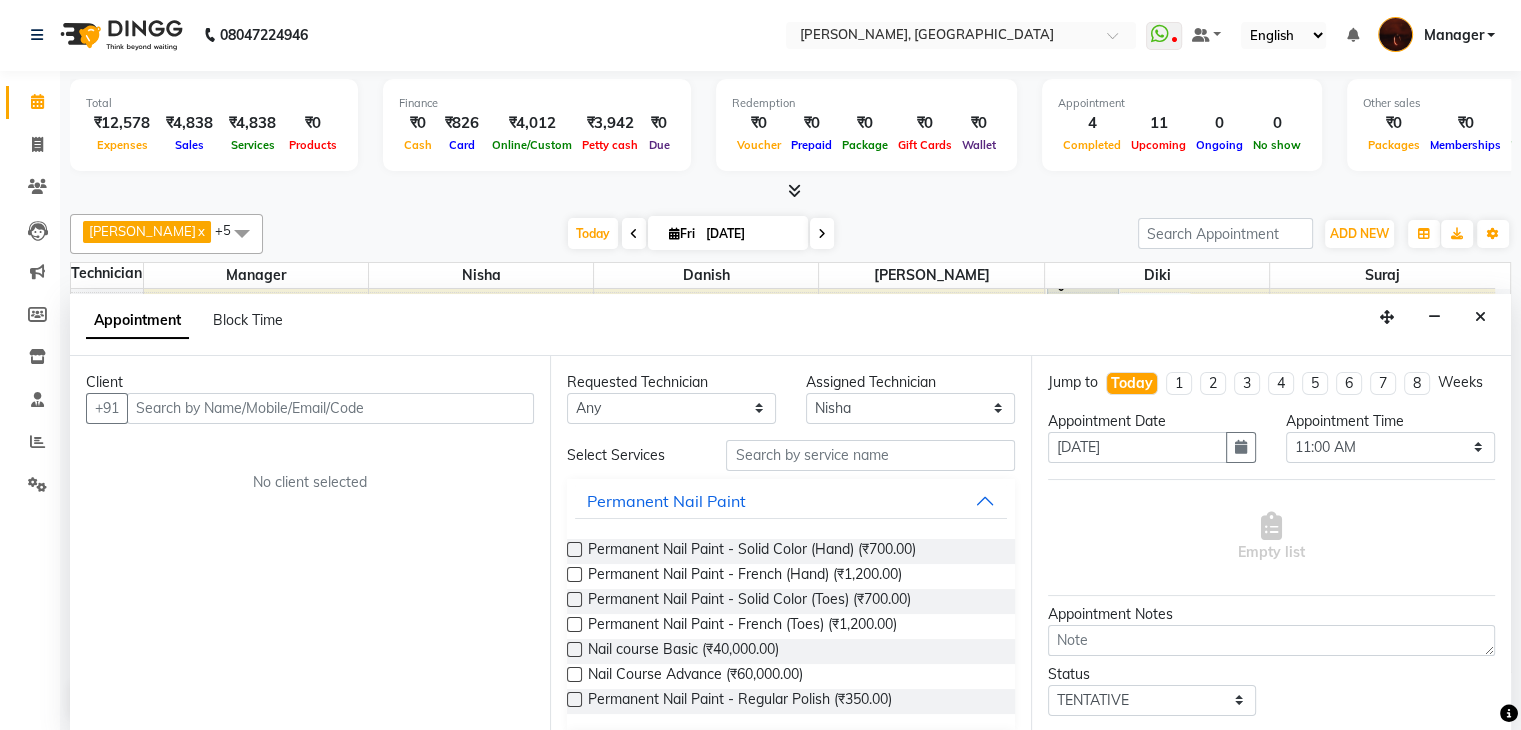 click at bounding box center (574, 549) 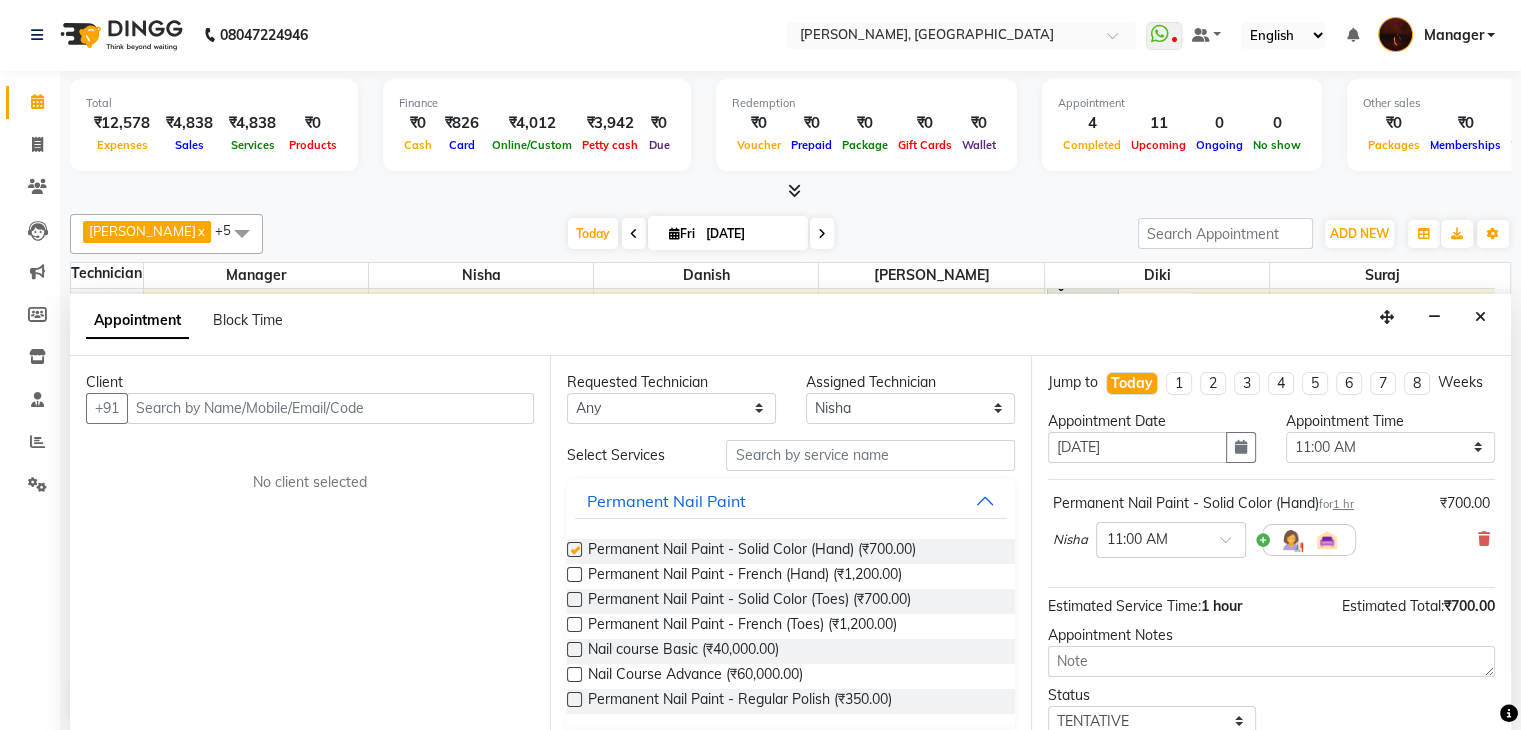 checkbox on "false" 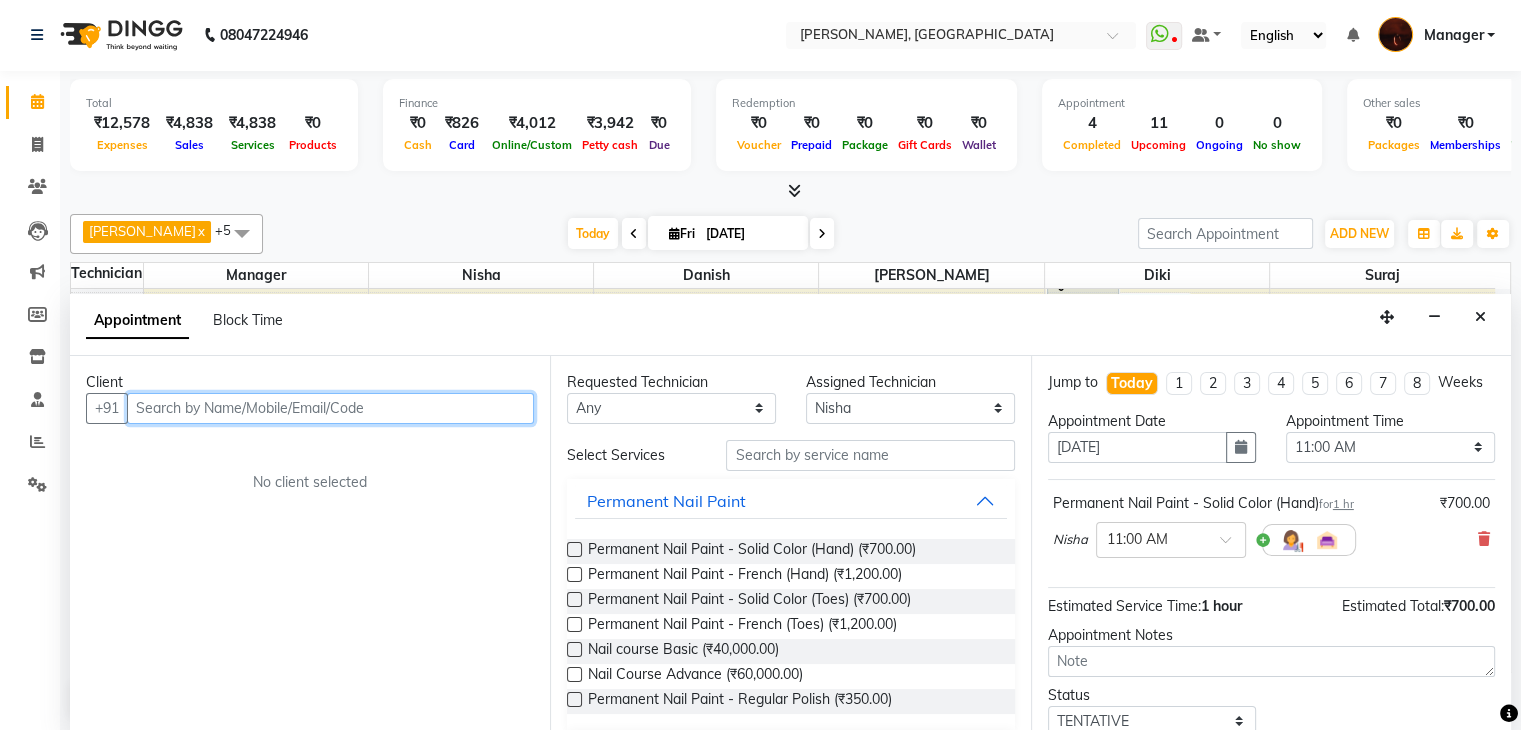 click at bounding box center [330, 408] 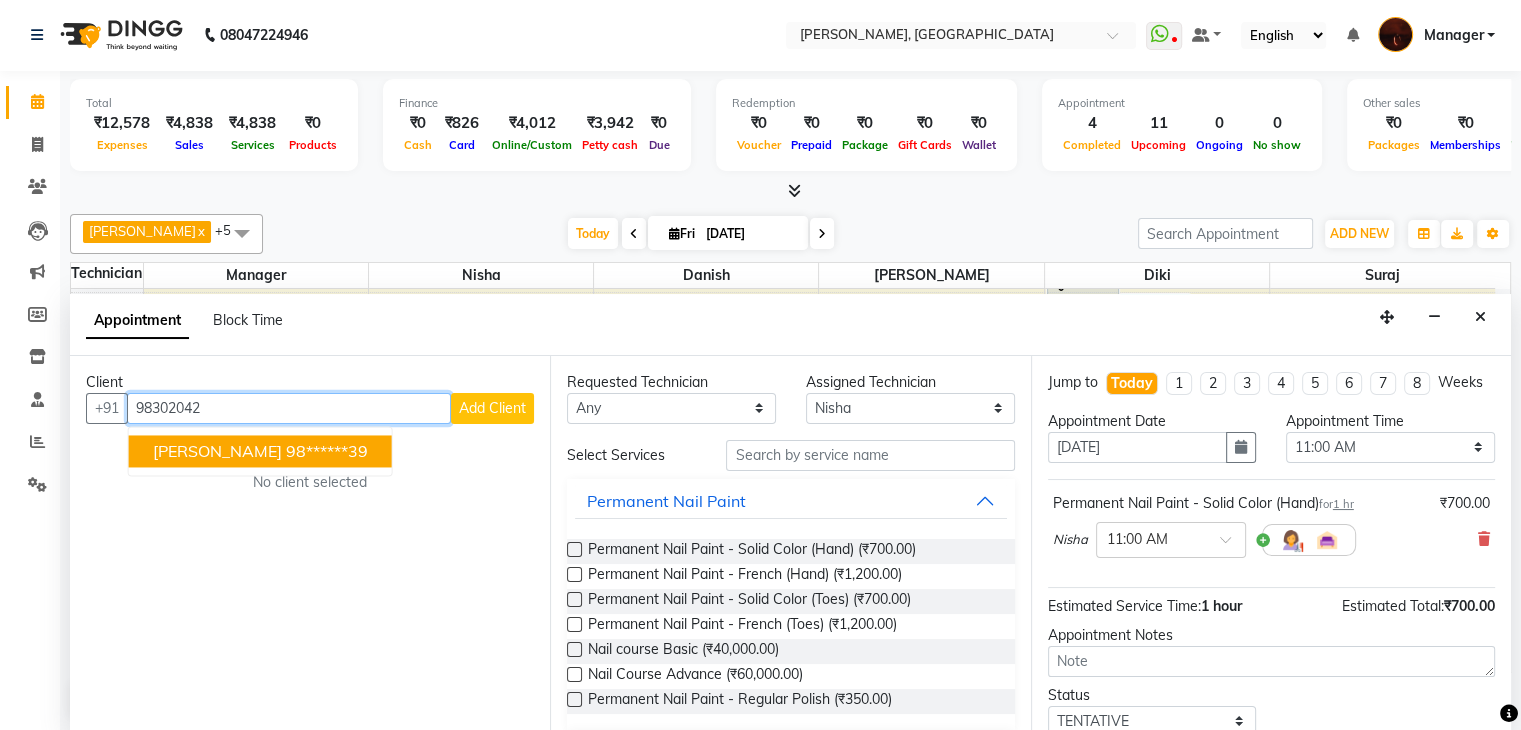 click on "98******39" at bounding box center [327, 451] 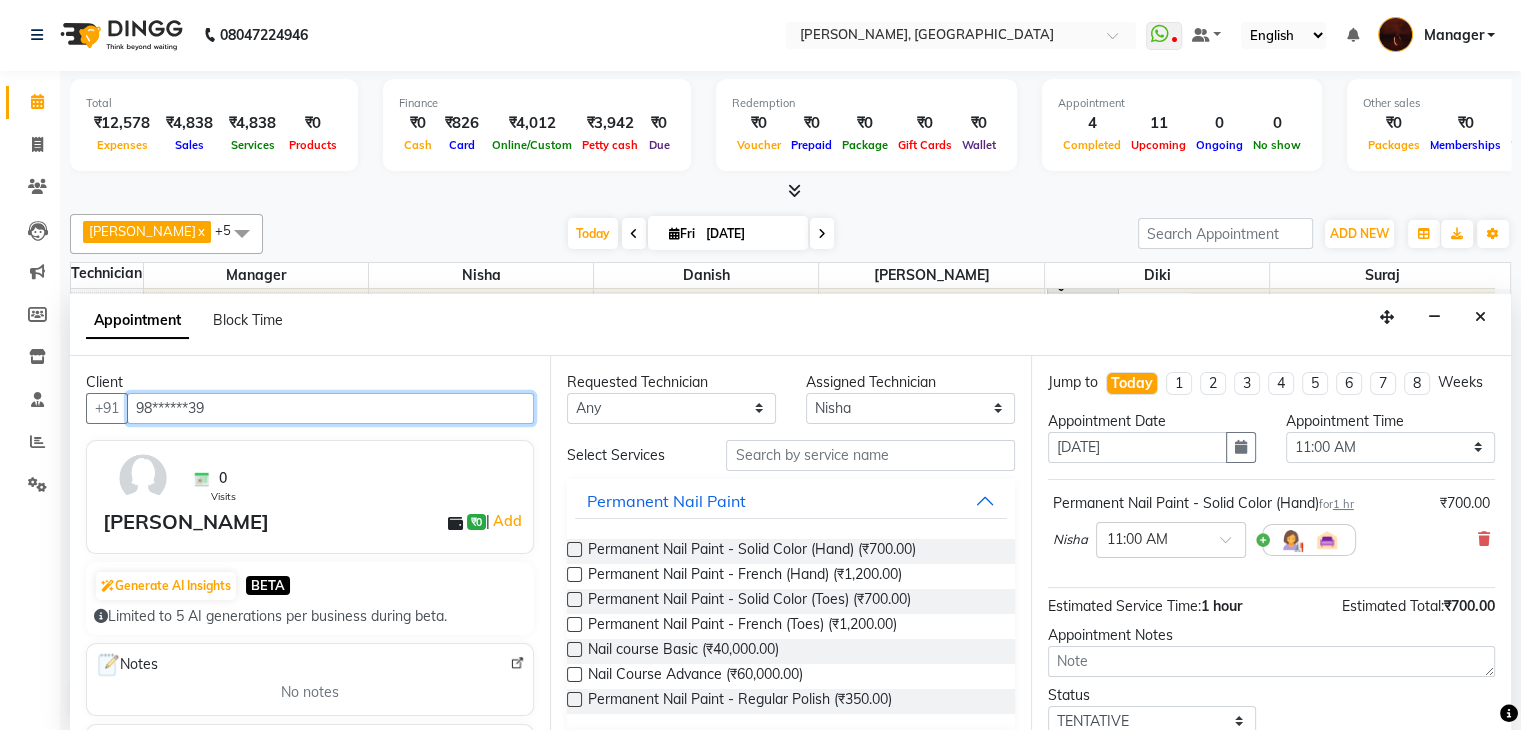 type on "98******39" 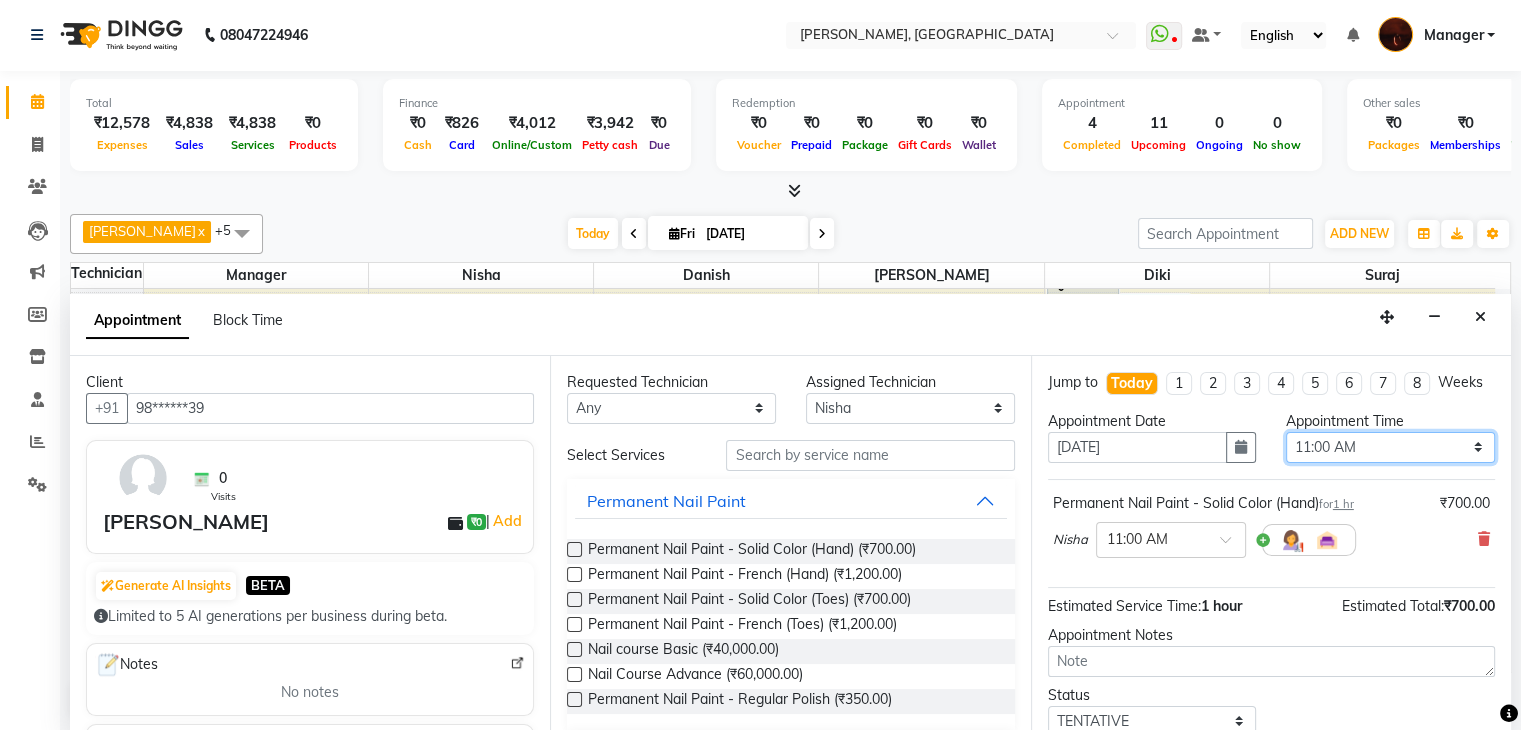 click on "Select 11:00 AM 11:15 AM 11:30 AM 11:45 AM 12:00 PM 12:15 PM 12:30 PM 12:45 PM 01:00 PM 01:15 PM 01:30 PM 01:45 PM 02:00 PM 02:15 PM 02:30 PM 02:45 PM 03:00 PM 03:15 PM 03:30 PM 03:45 PM 04:00 PM 04:15 PM 04:30 PM 04:45 PM 05:00 PM 05:15 PM 05:30 PM 05:45 PM 06:00 PM 06:15 PM 06:30 PM 06:45 PM 07:00 PM 07:15 PM 07:30 PM 07:45 PM 08:00 PM 08:15 PM 08:30 PM 08:45 PM 09:00 PM 09:15 PM 09:30 PM 09:45 PM 10:00 PM" at bounding box center (1390, 447) 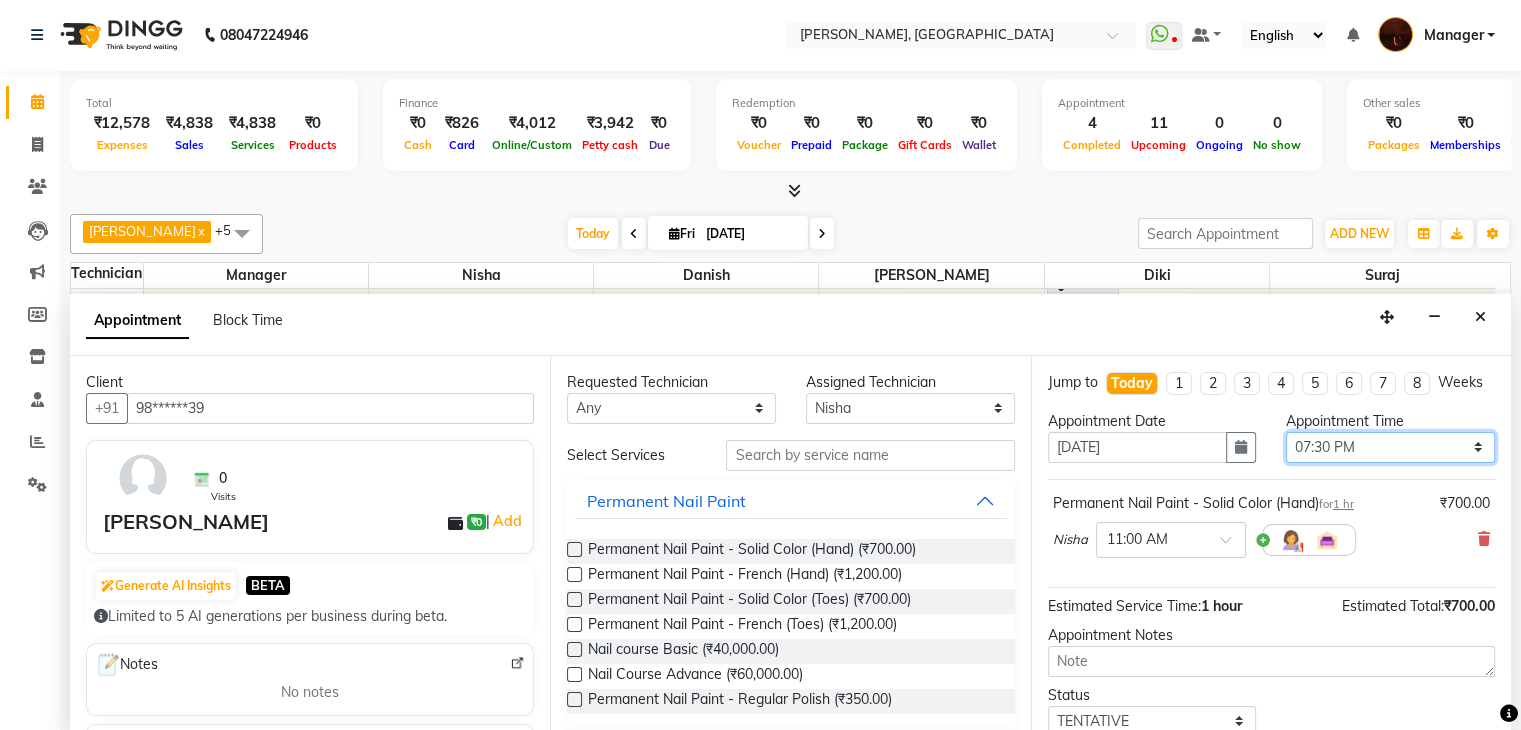 click on "Select 11:00 AM 11:15 AM 11:30 AM 11:45 AM 12:00 PM 12:15 PM 12:30 PM 12:45 PM 01:00 PM 01:15 PM 01:30 PM 01:45 PM 02:00 PM 02:15 PM 02:30 PM 02:45 PM 03:00 PM 03:15 PM 03:30 PM 03:45 PM 04:00 PM 04:15 PM 04:30 PM 04:45 PM 05:00 PM 05:15 PM 05:30 PM 05:45 PM 06:00 PM 06:15 PM 06:30 PM 06:45 PM 07:00 PM 07:15 PM 07:30 PM 07:45 PM 08:00 PM 08:15 PM 08:30 PM 08:45 PM 09:00 PM 09:15 PM 09:30 PM 09:45 PM 10:00 PM" at bounding box center (1390, 447) 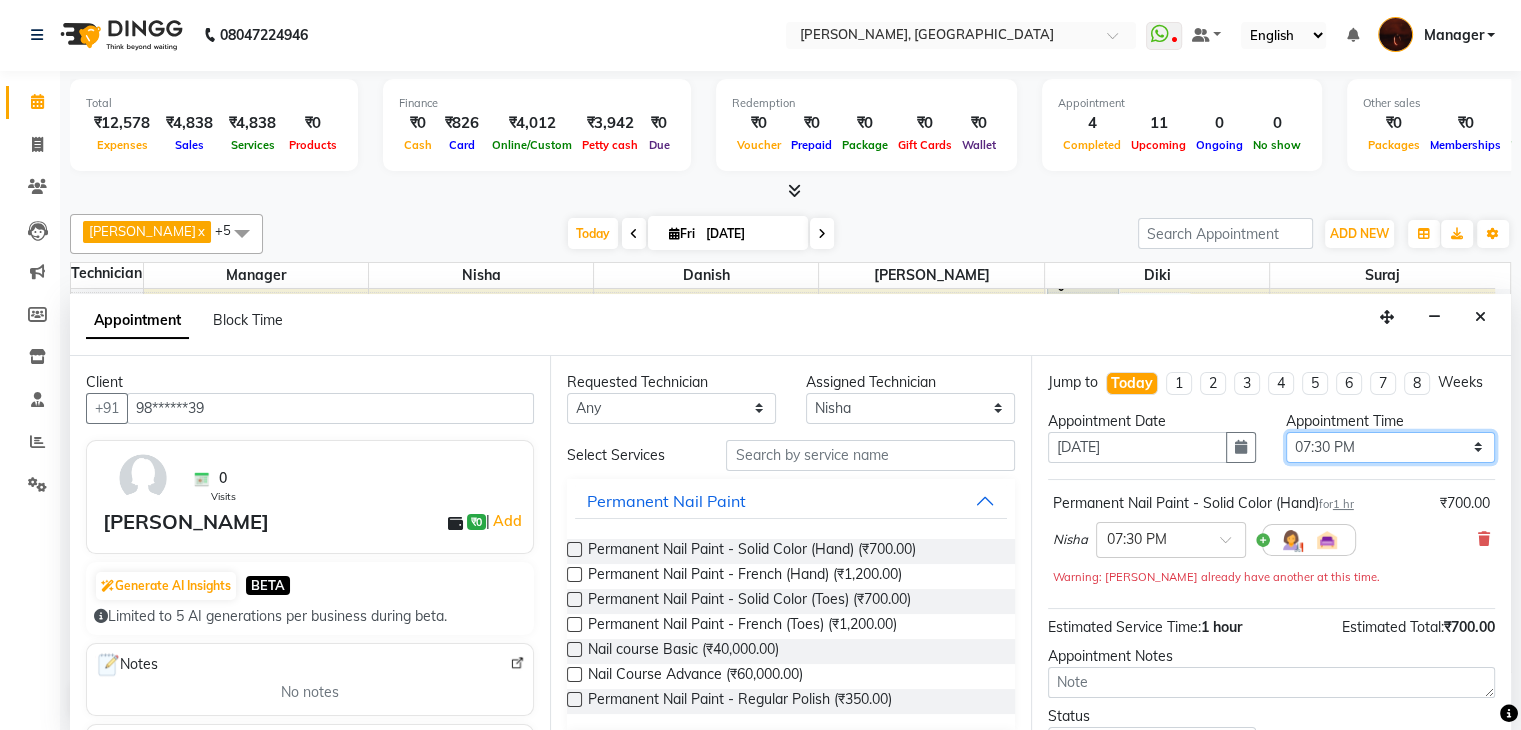 scroll, scrollTop: 170, scrollLeft: 0, axis: vertical 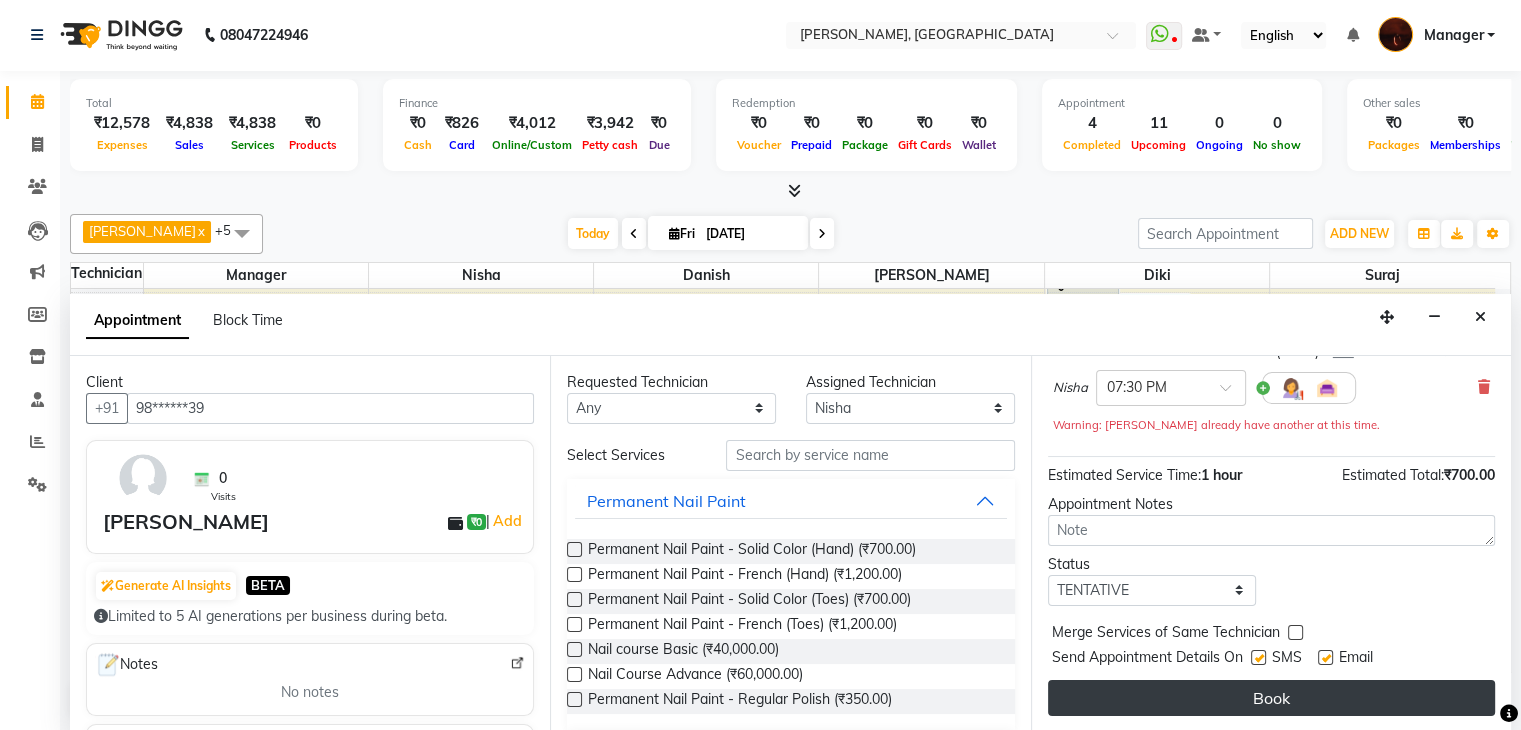 click on "Book" at bounding box center [1271, 698] 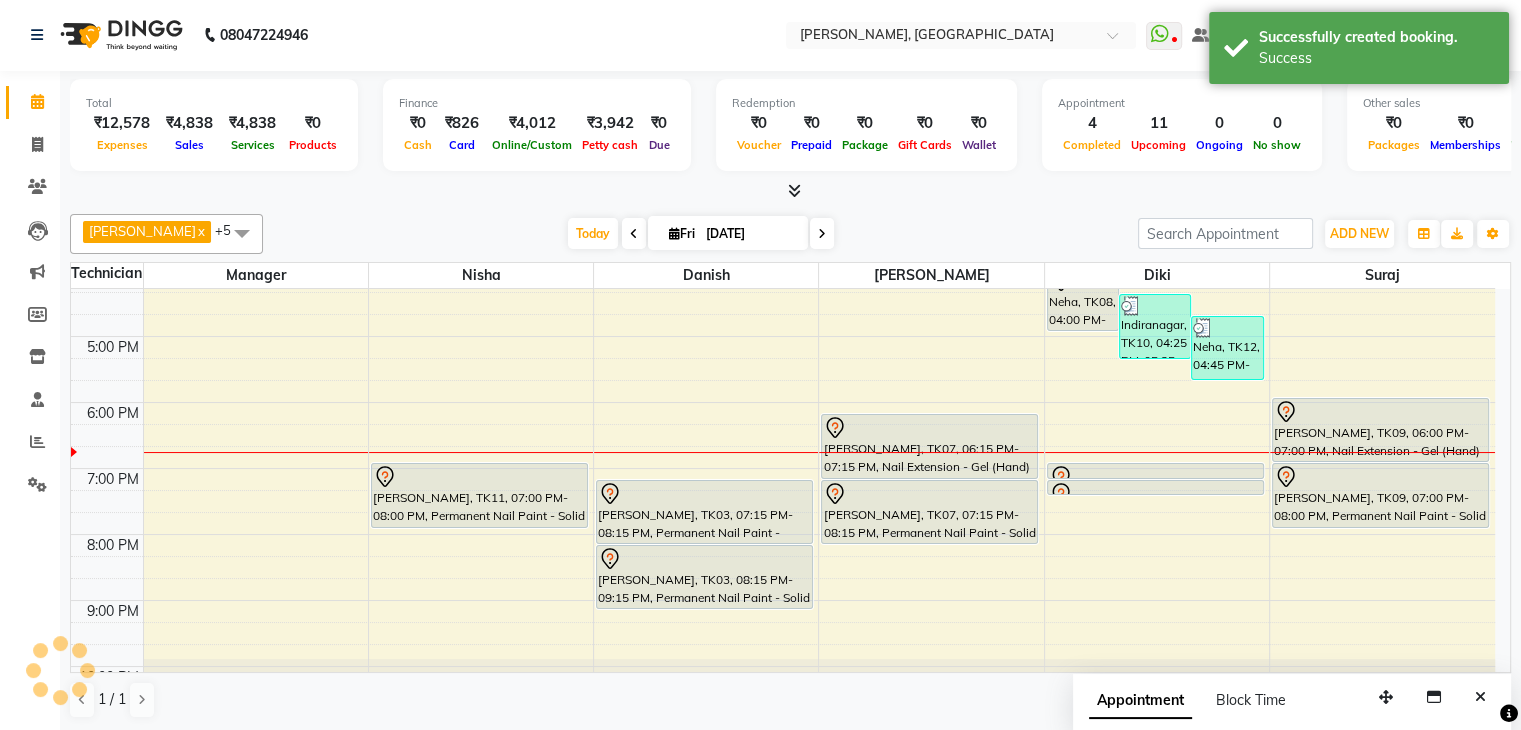 scroll, scrollTop: 0, scrollLeft: 0, axis: both 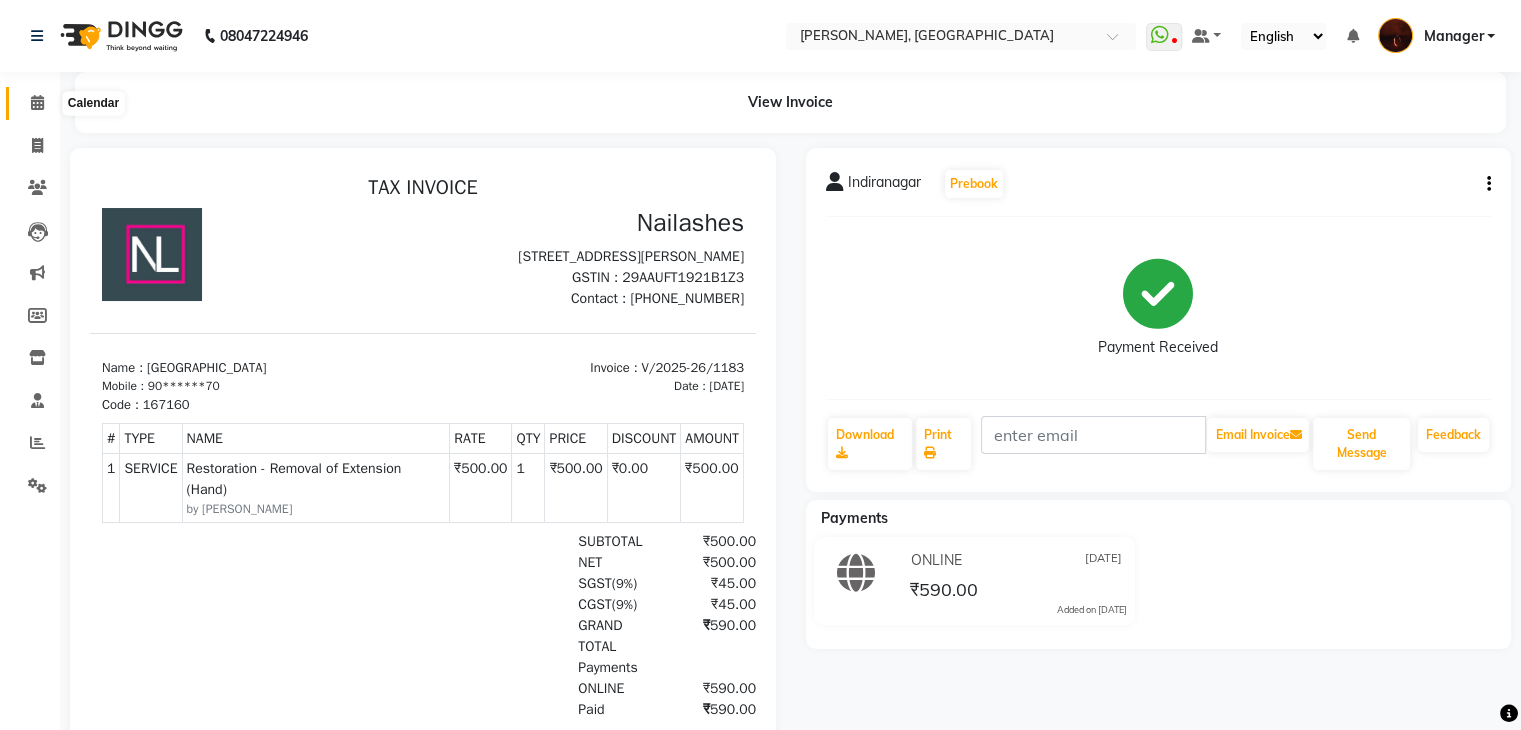 click 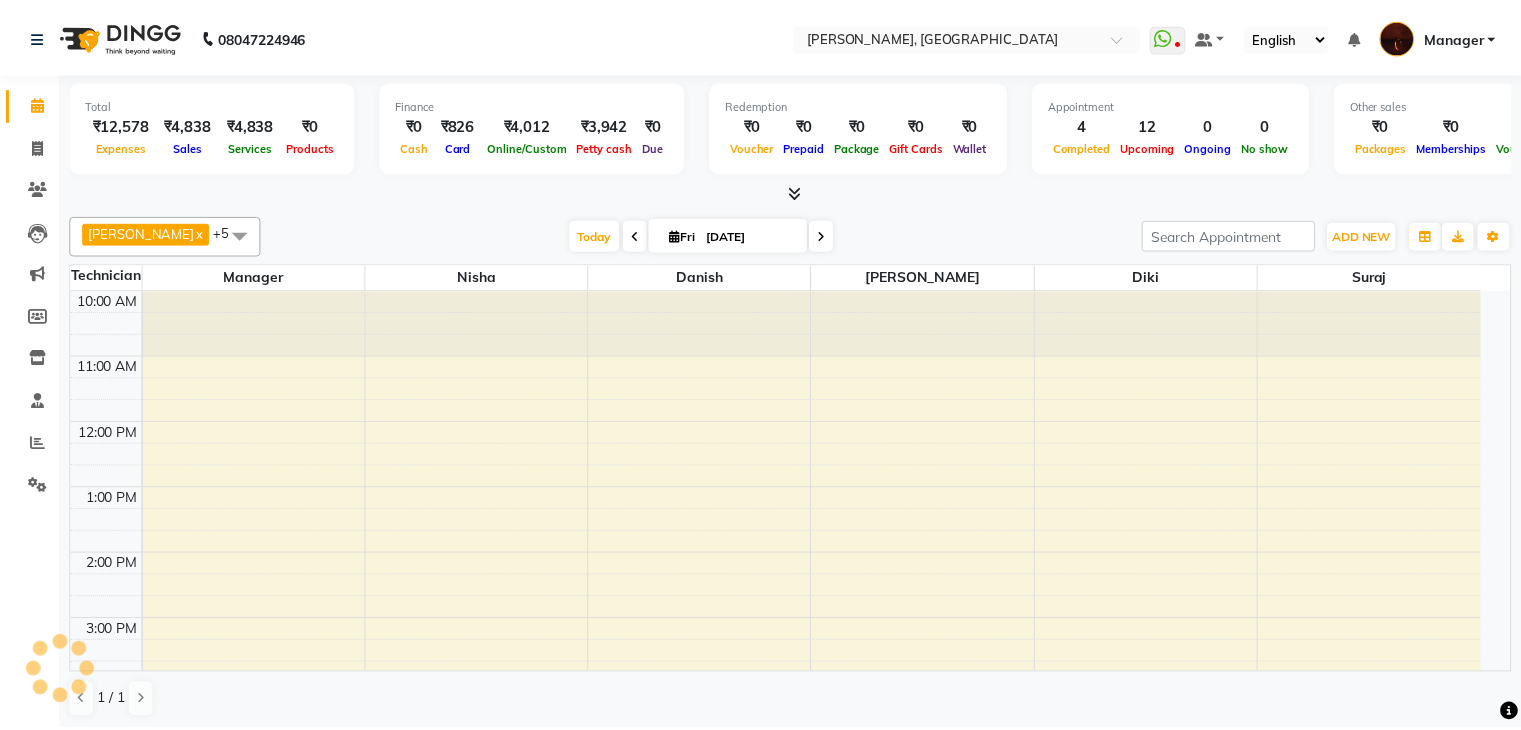 scroll, scrollTop: 0, scrollLeft: 0, axis: both 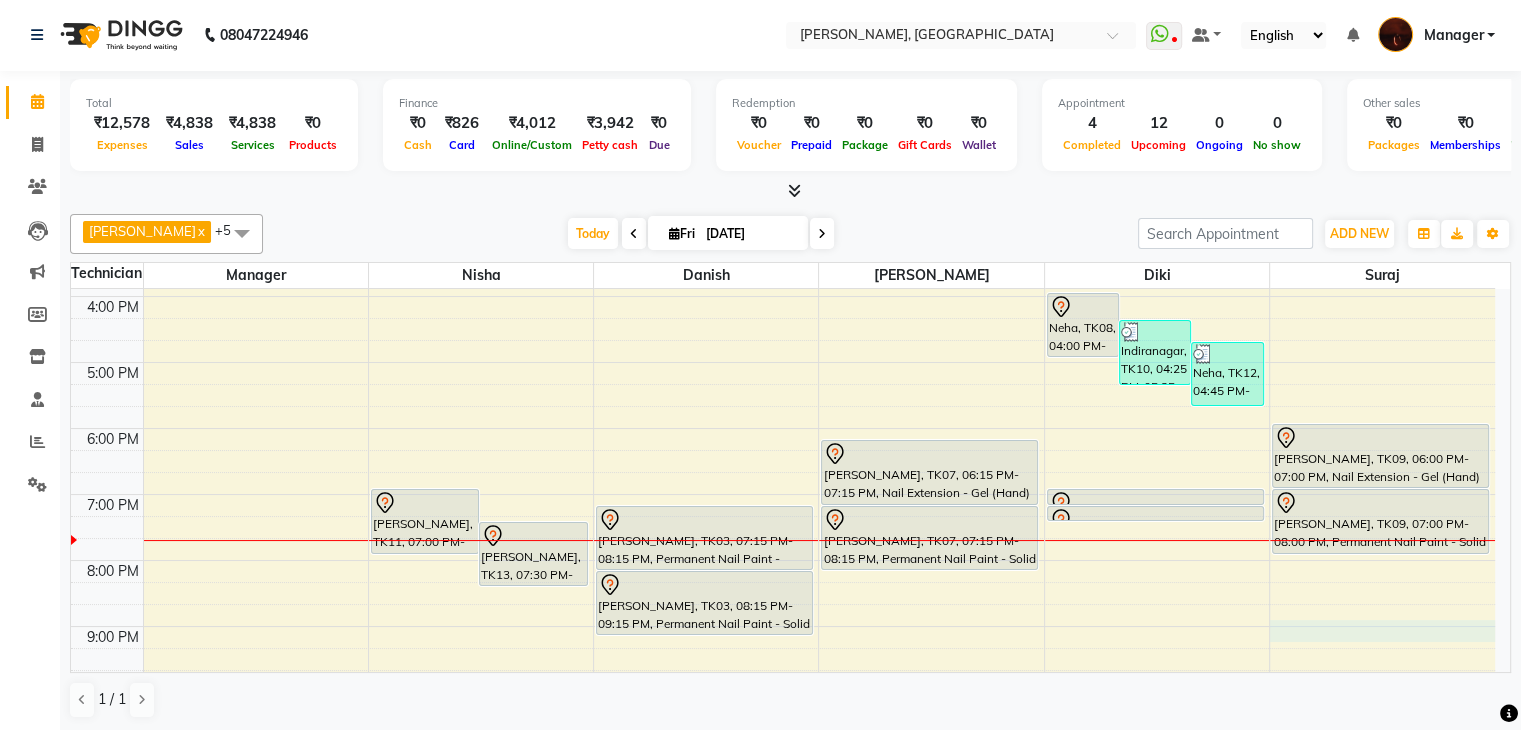 click on "10:00 AM 11:00 AM 12:00 PM 1:00 PM 2:00 PM 3:00 PM 4:00 PM 5:00 PM 6:00 PM 7:00 PM 8:00 PM 9:00 PM 10:00 PM             [PERSON_NAME], TK11, 07:00 PM-08:00 PM, Permanent Nail Paint - Solid Color (Hand)             [PERSON_NAME], TK13, 07:30 PM-08:30 PM, Permanent Nail Paint - Solid Color (Hand)             [PERSON_NAME], TK01, 12:00 PM-12:45 PM, Café H&F Pedicure     Indiranagar, TK05, 10:50 AM-11:50 AM, Permanent Nail Paint - Solid Color (Hand) (₹700)     Veena, TK02, 12:00 PM-01:00 PM, Nail Extension - Acrylic (Hand)     Veena, TK02, 01:00 PM-03:00 PM, Permanent Nail Paint - Solid Color (Hand),Nail Extension - Gel (Hand) (₹1200)             [PERSON_NAME], TK03, 07:15 PM-08:15 PM, Permanent Nail Paint - French (Hand)             [PERSON_NAME], TK03, 08:15 PM-09:15 PM, Permanent Nail Paint - Solid Color (Hand)             [PERSON_NAME], TK07, 06:15 PM-07:15 PM, Nail Extension - Gel (Hand)             [PERSON_NAME], TK07, 07:15 PM-08:15 PM, Permanent Nail Paint - Solid Color (Hand)" at bounding box center (783, 329) 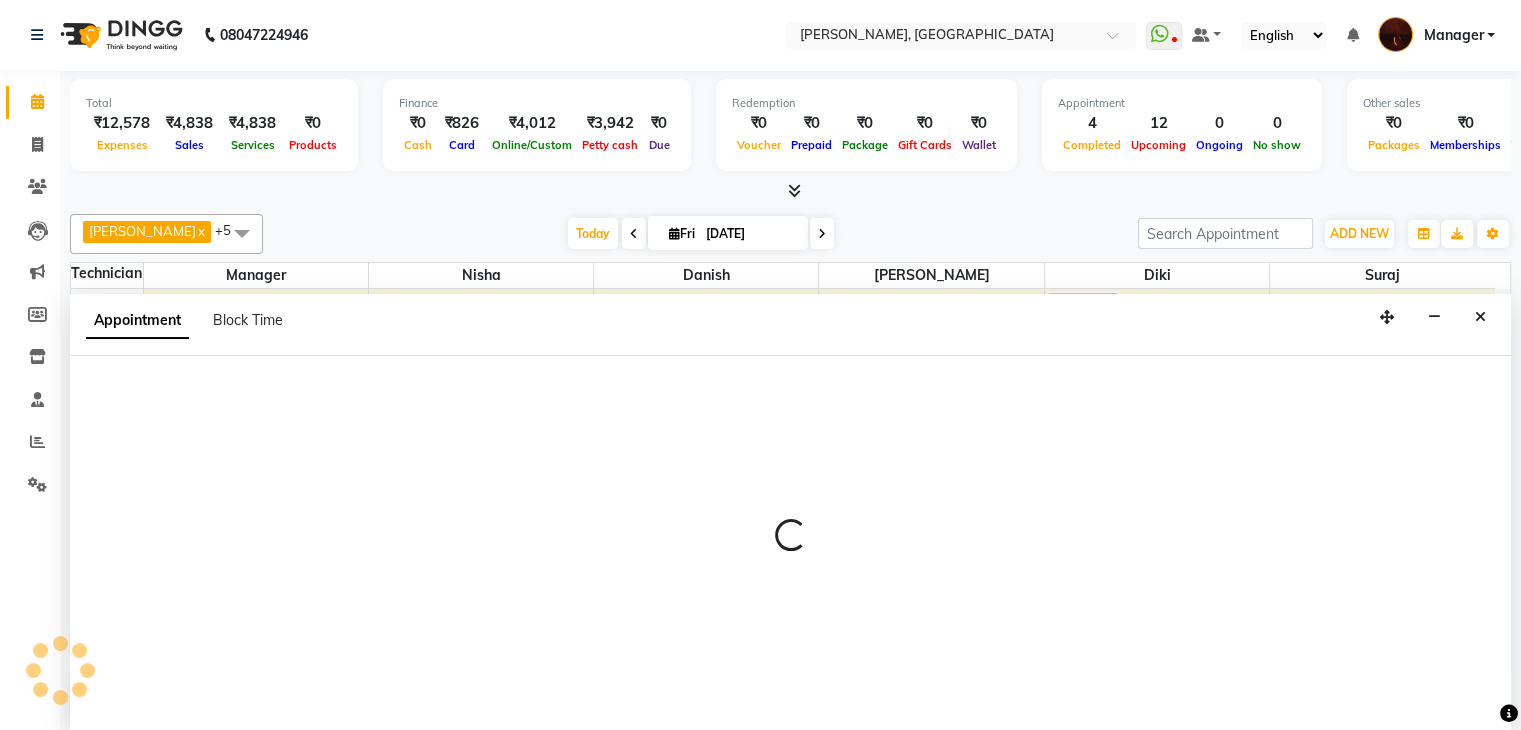 select on "83655" 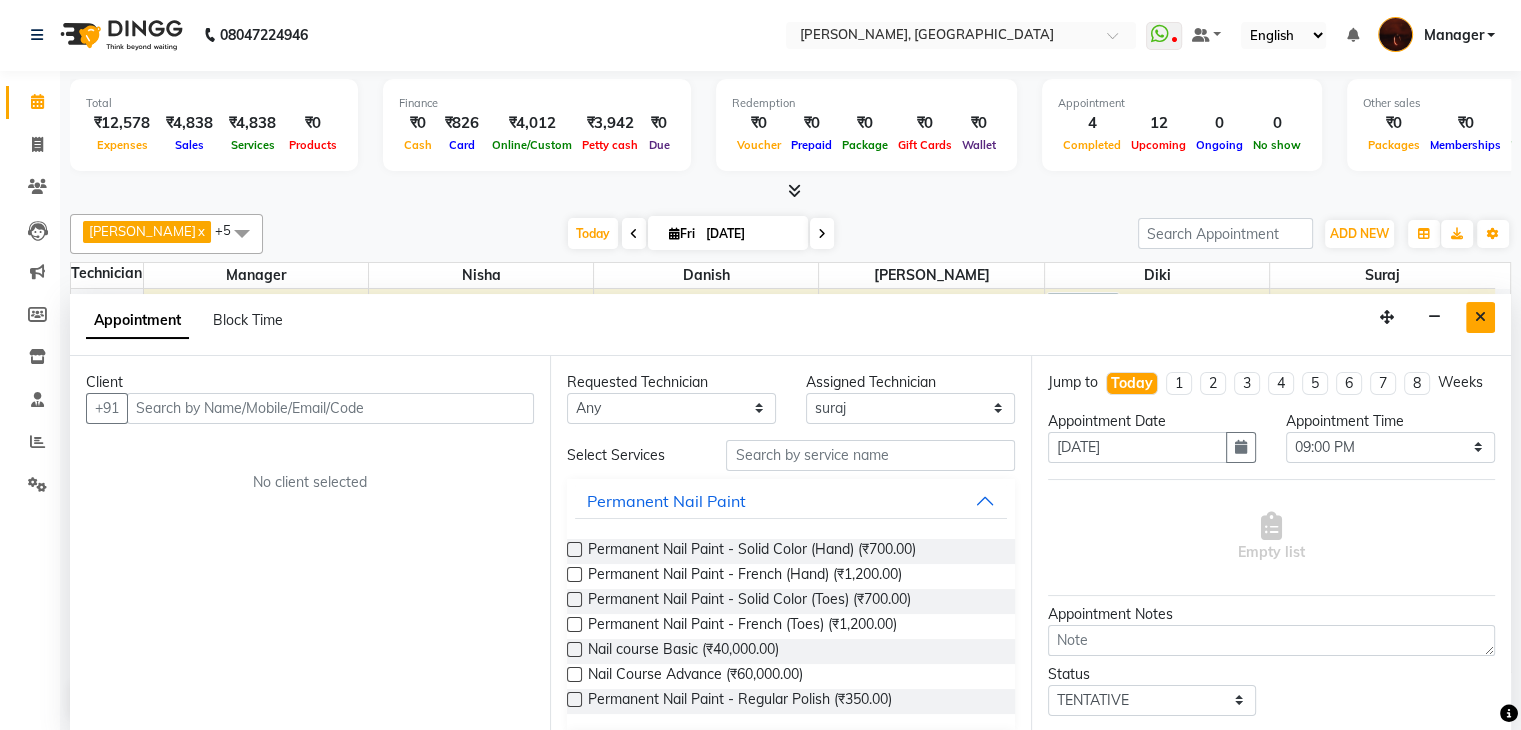 click at bounding box center (1480, 317) 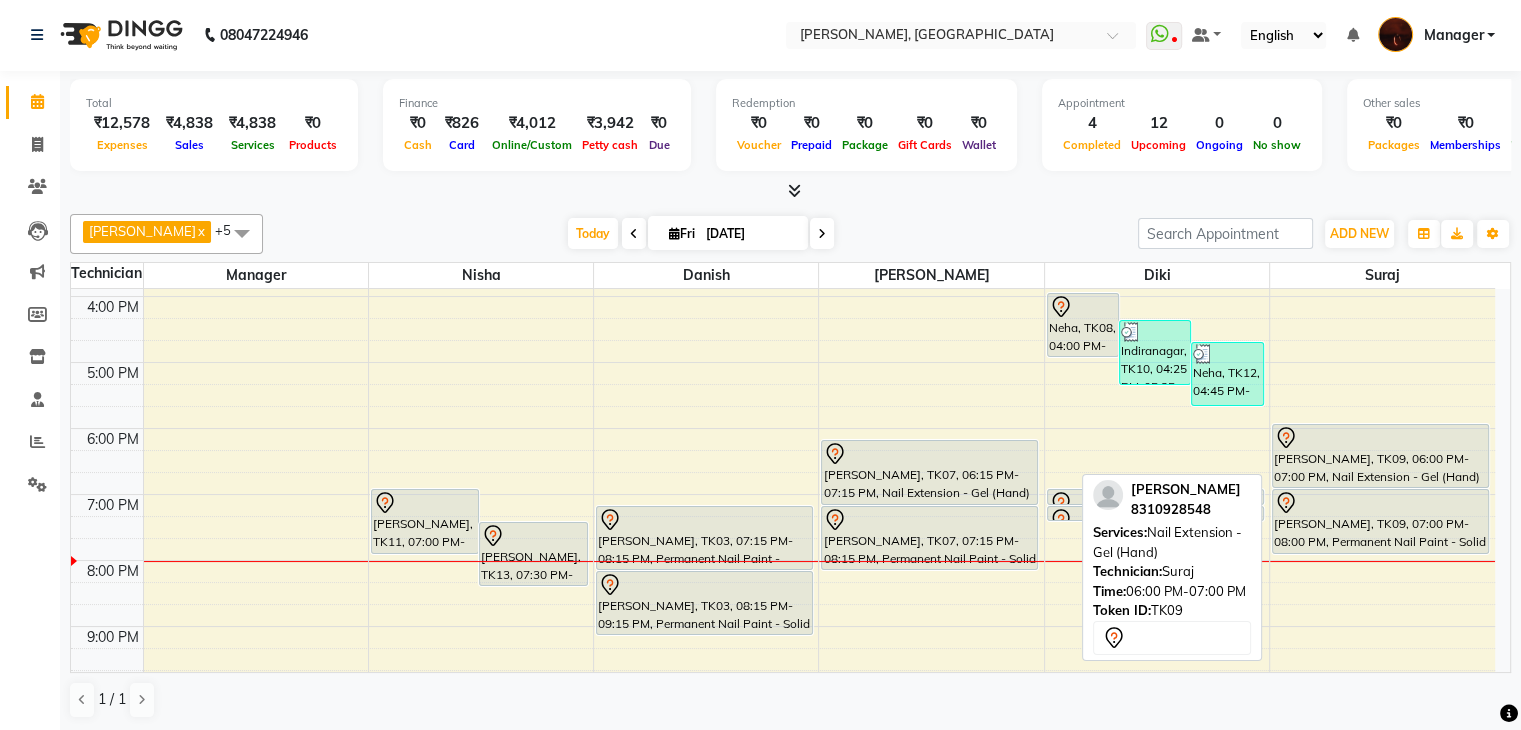click on "[PERSON_NAME], TK09, 06:00 PM-07:00 PM, Nail Extension - Gel (Hand)" at bounding box center [1380, 456] 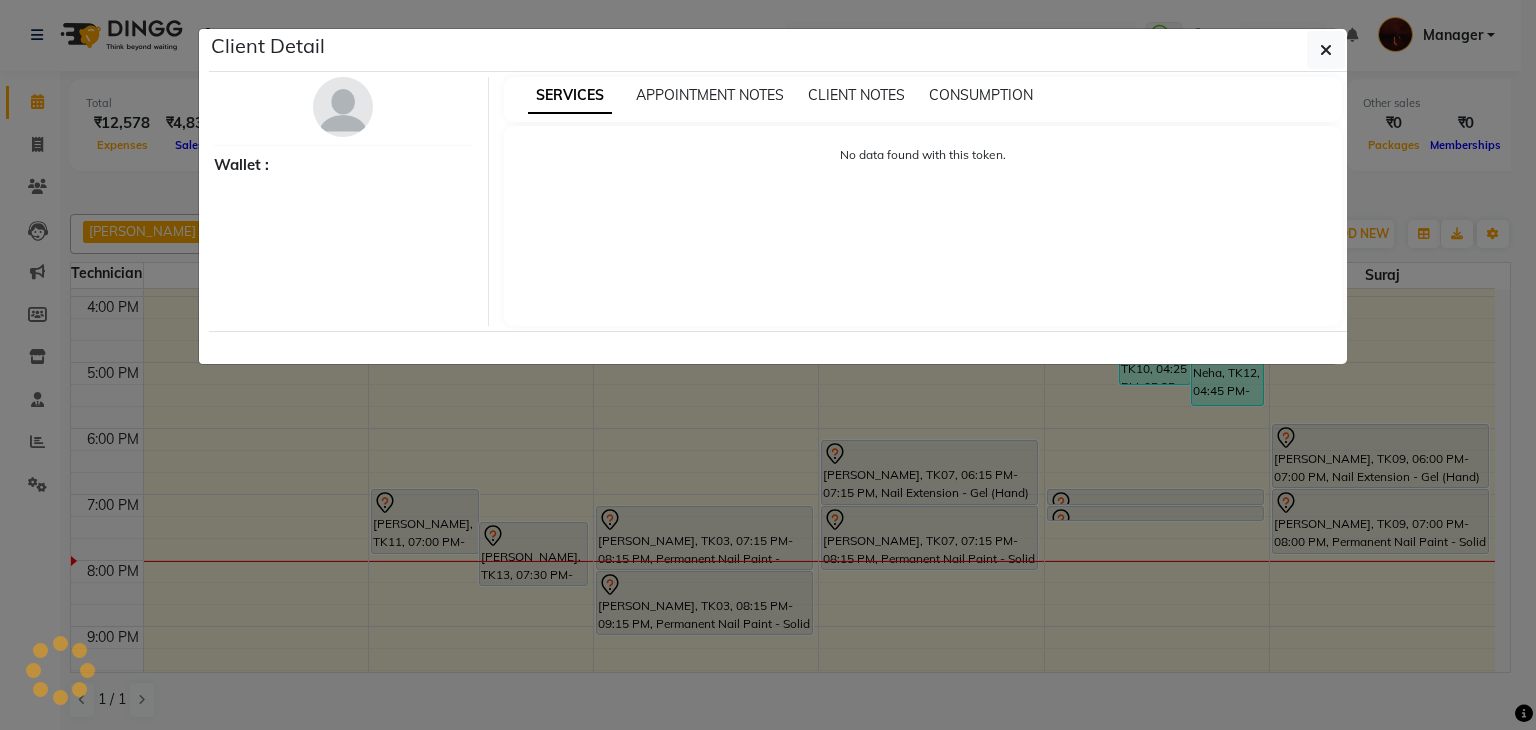 select on "7" 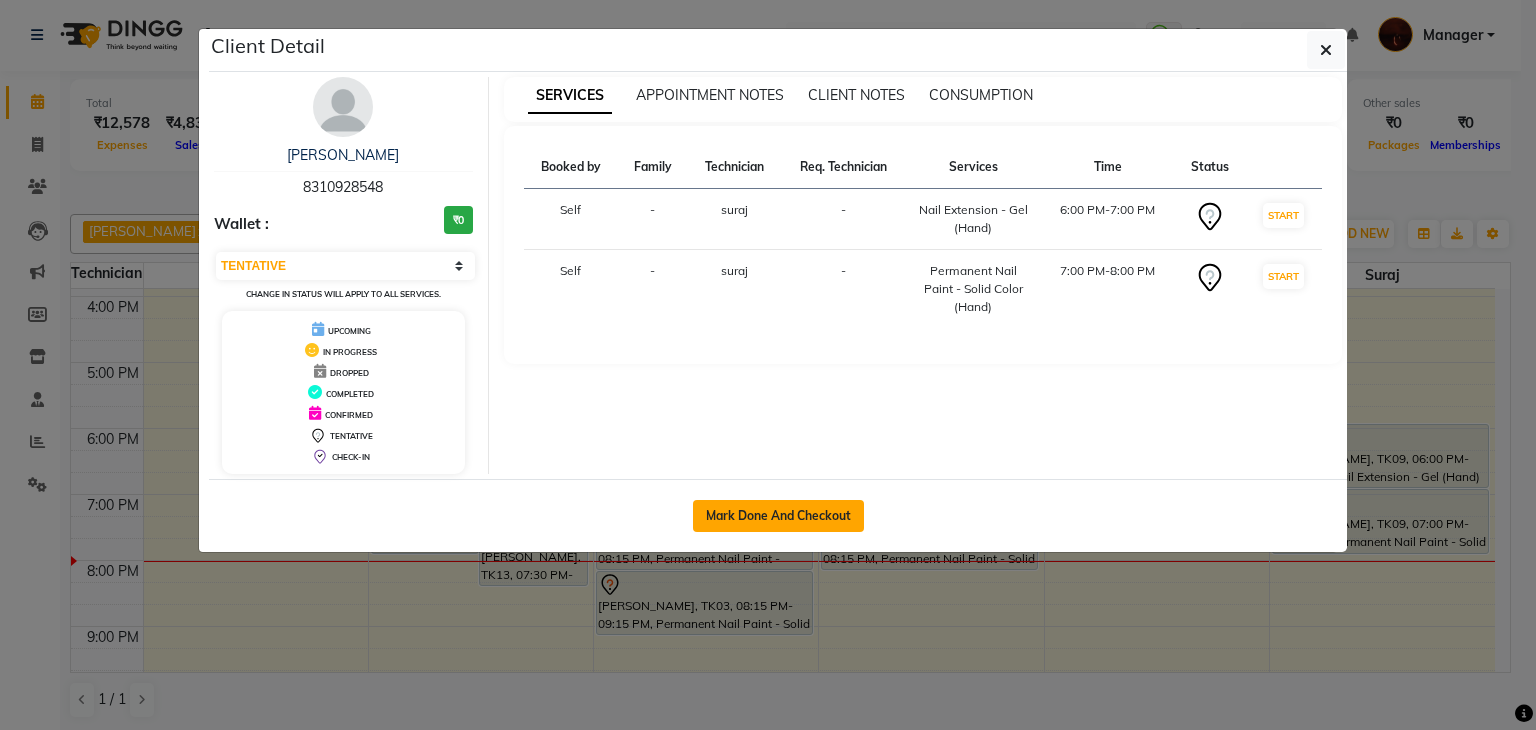 click on "Mark Done And Checkout" 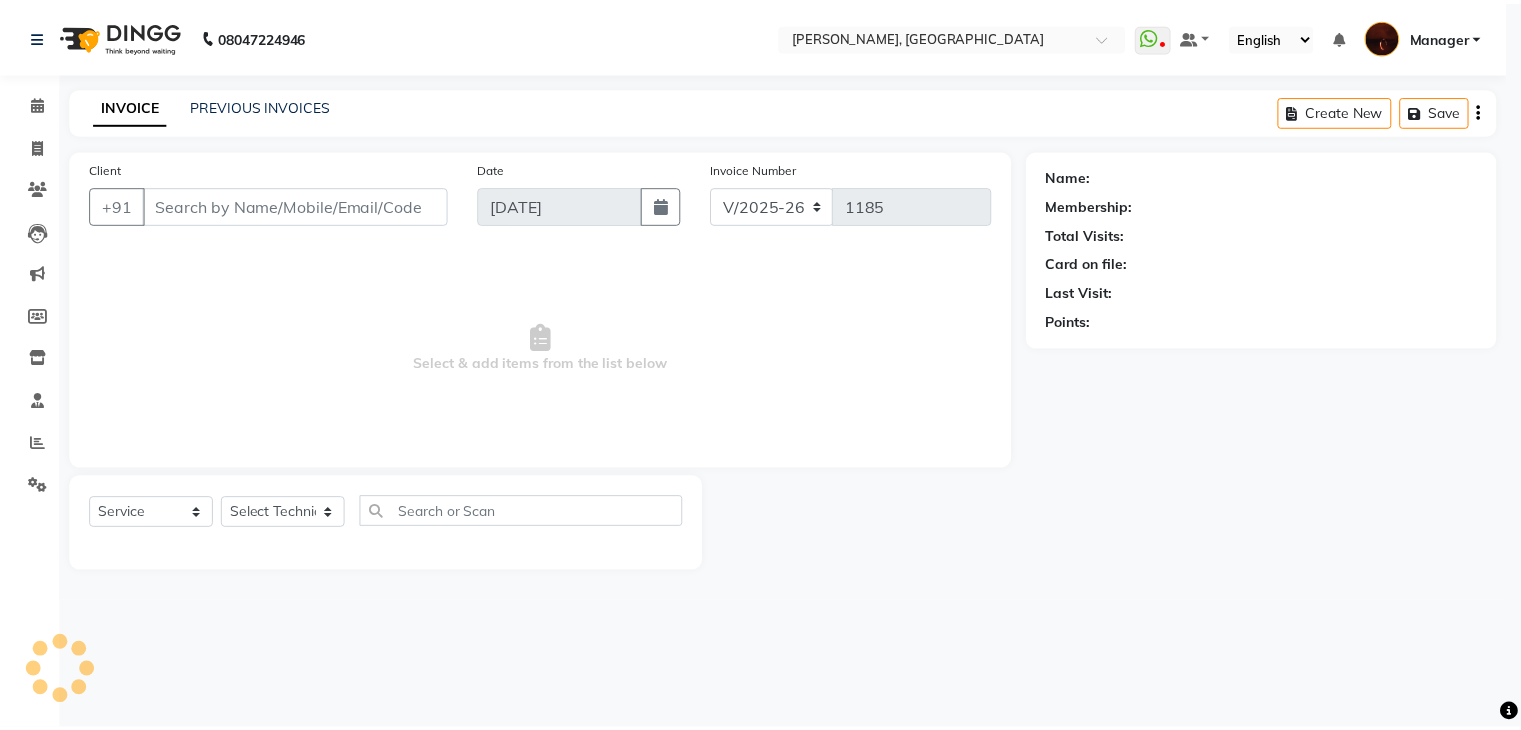 scroll, scrollTop: 0, scrollLeft: 0, axis: both 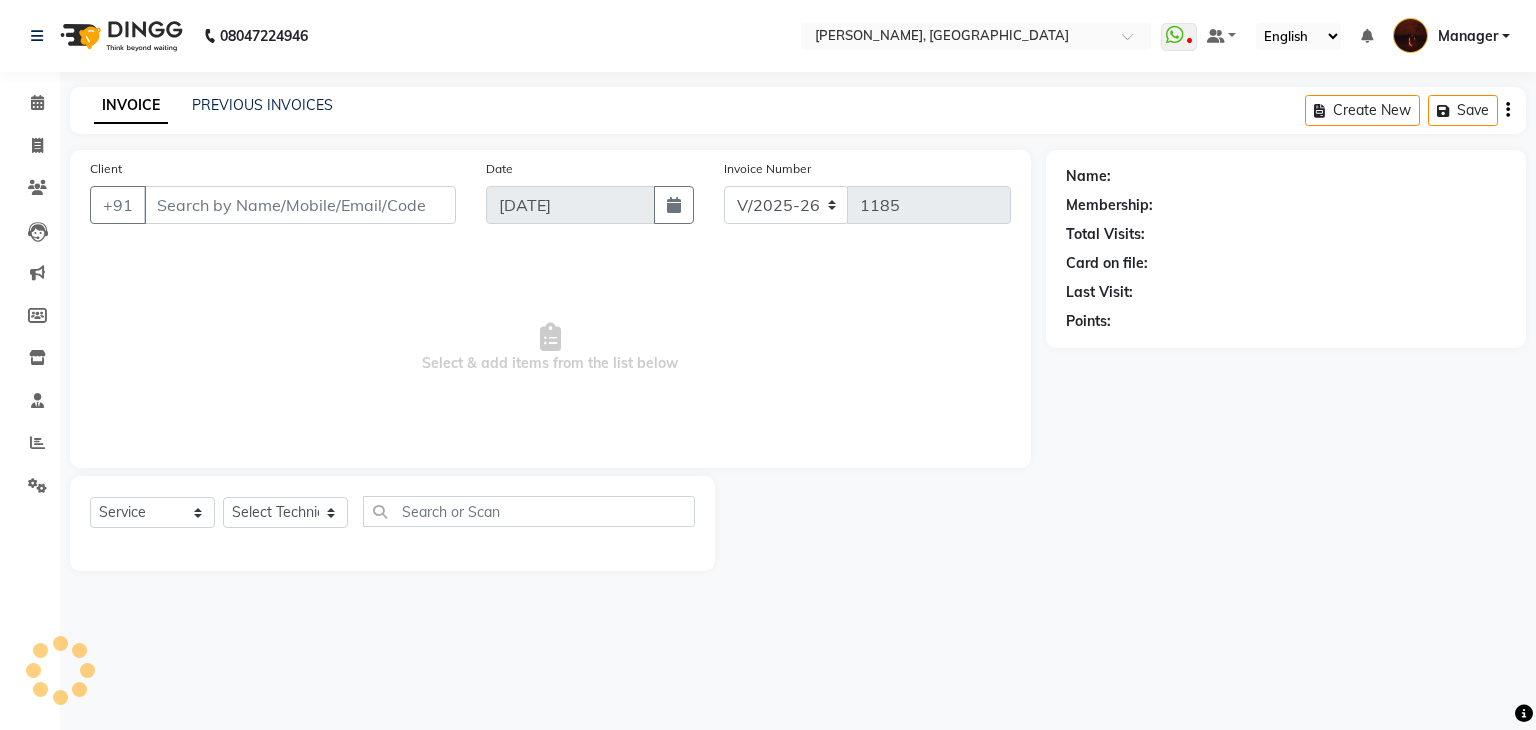 type on "83******48" 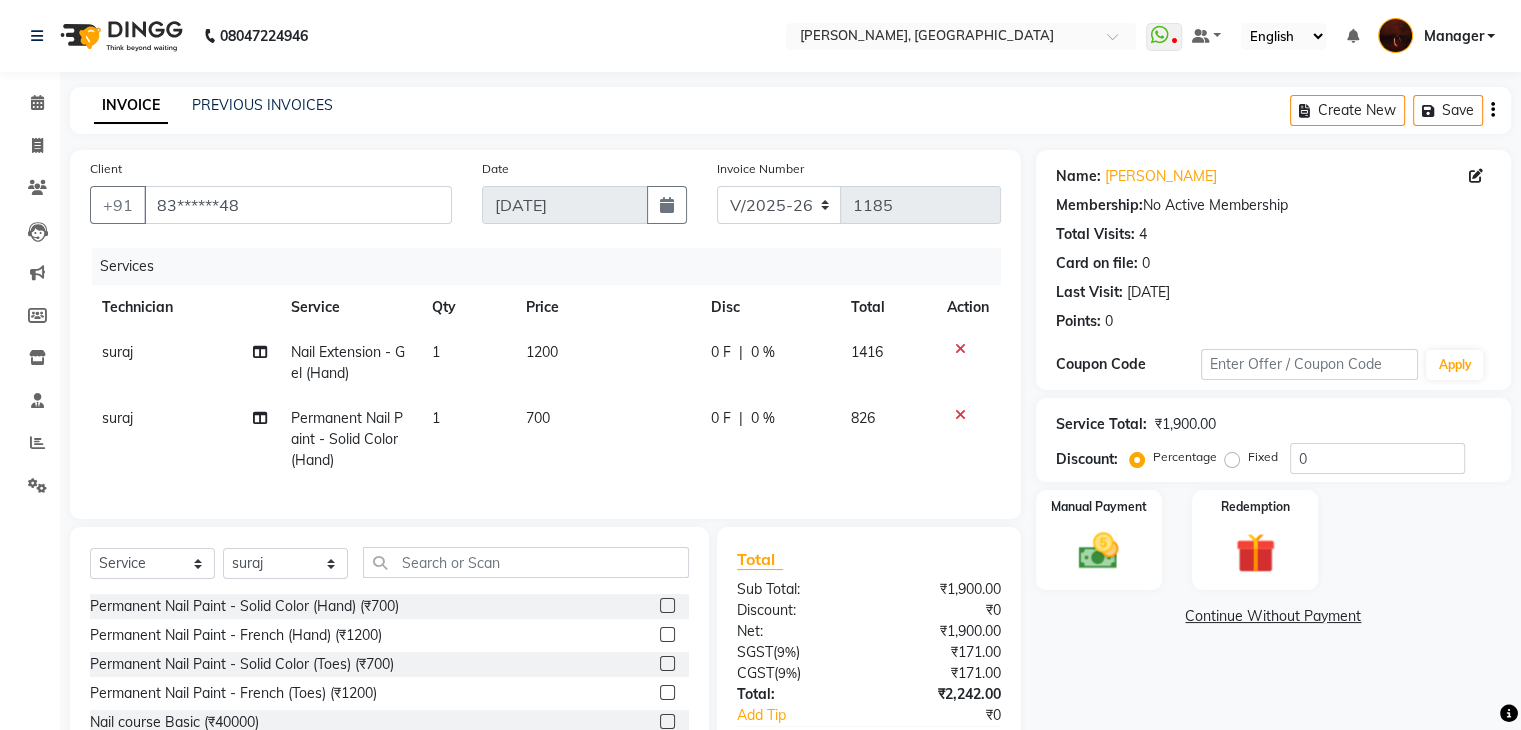 click 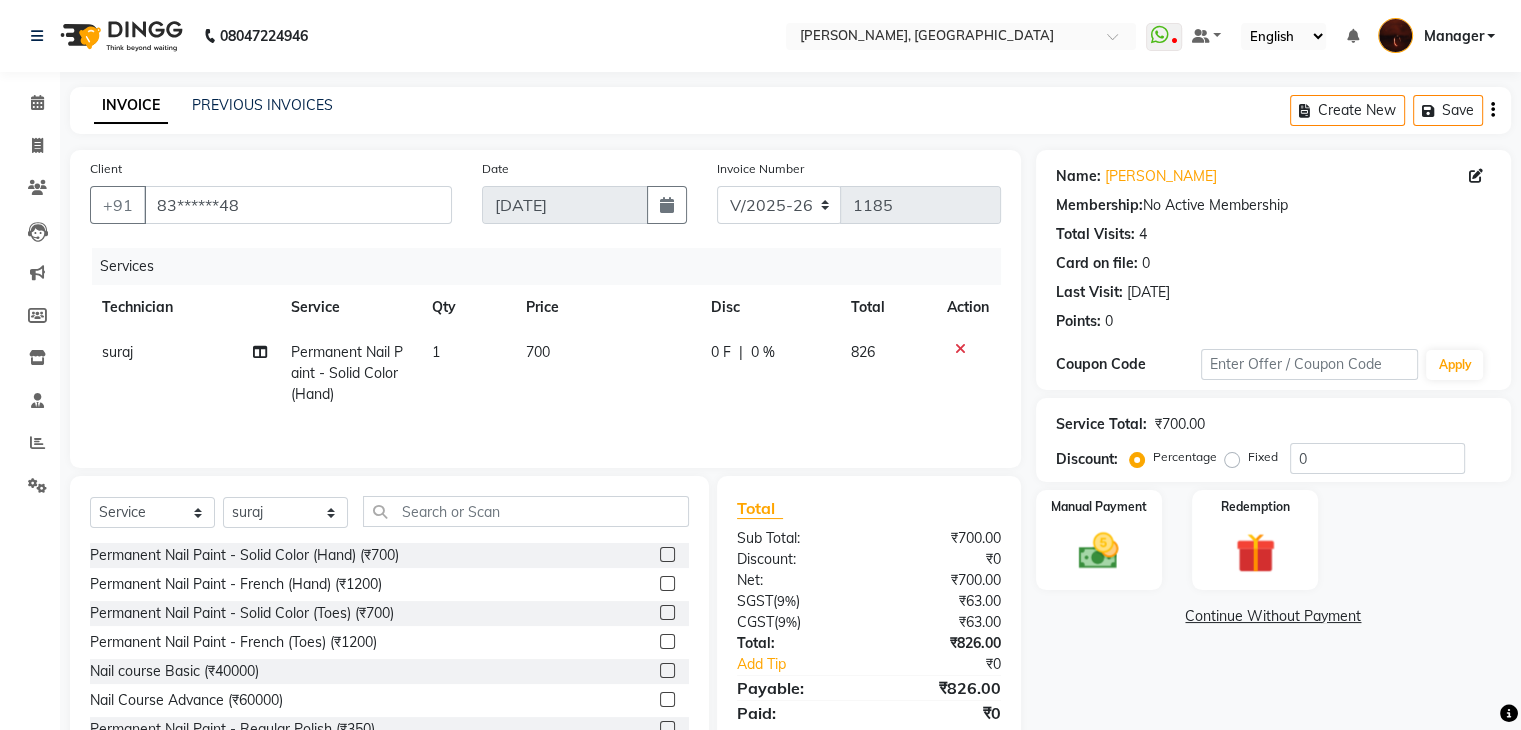 click 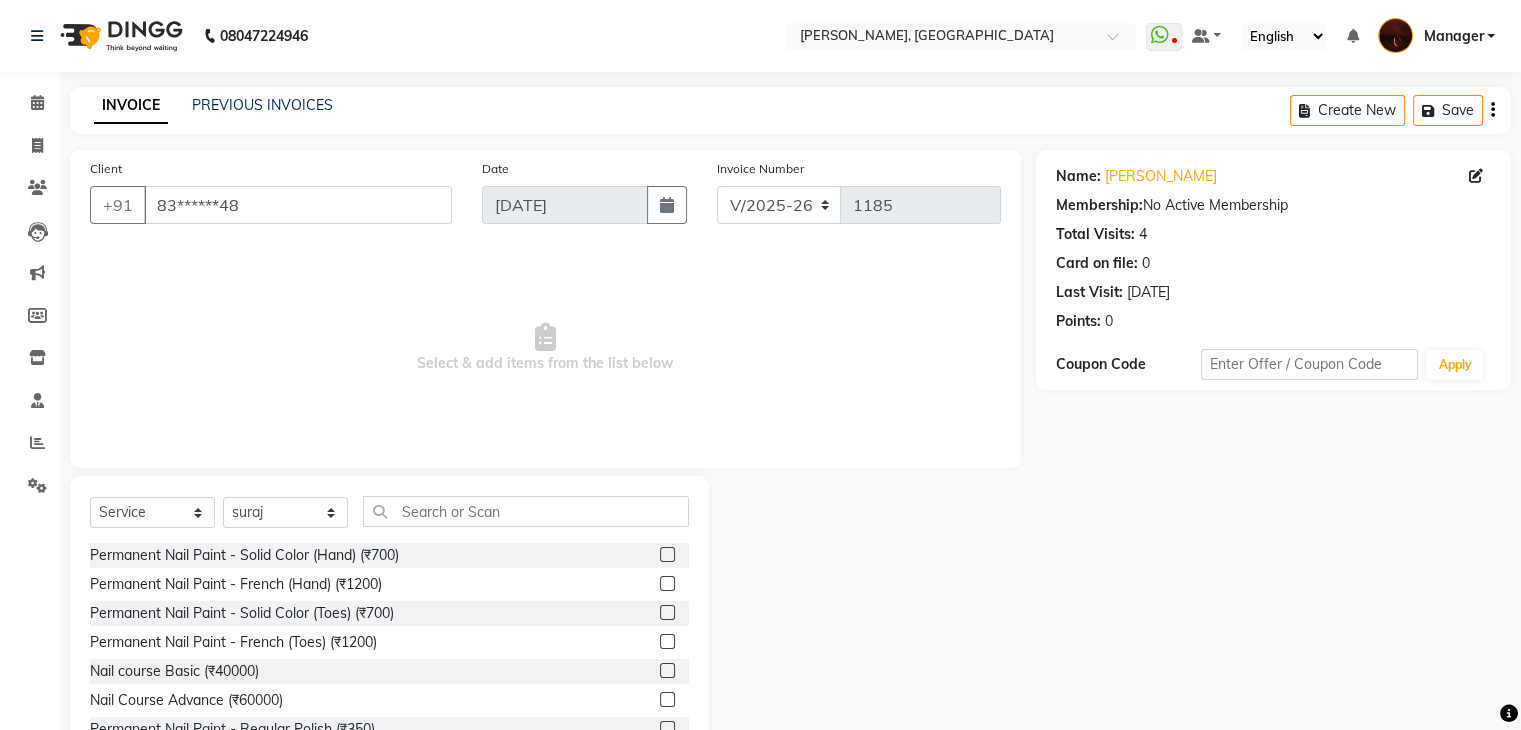click on "Select & add items from the list below" at bounding box center (545, 348) 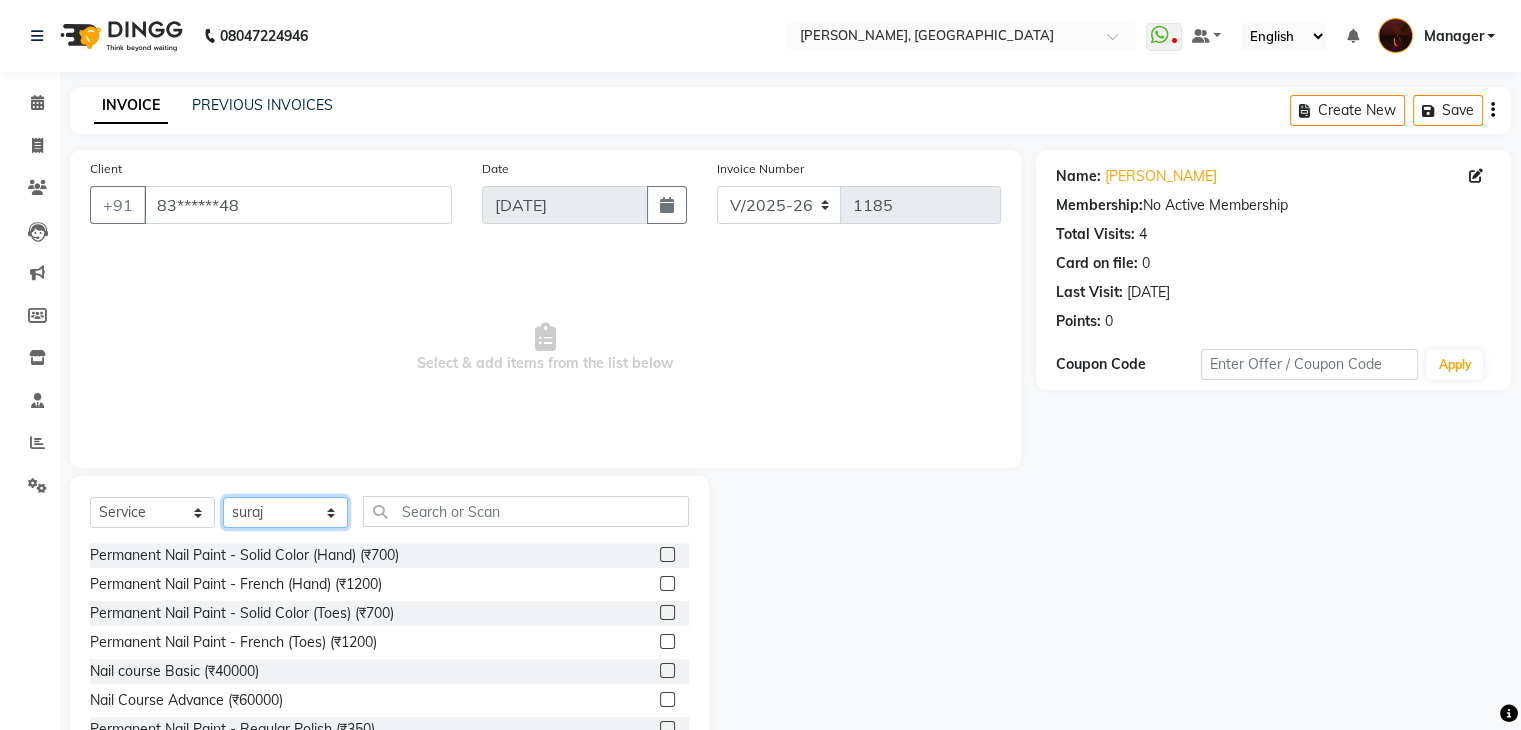 click on "Select Technician [PERSON_NAME] Danish Diki  [PERSON_NAME] GK [PERSON_NAME] Manager [PERSON_NAME] [PERSON_NAME] [PERSON_NAME] [PERSON_NAME] [PERSON_NAME] [PERSON_NAME] Accounting suraj vishnu" 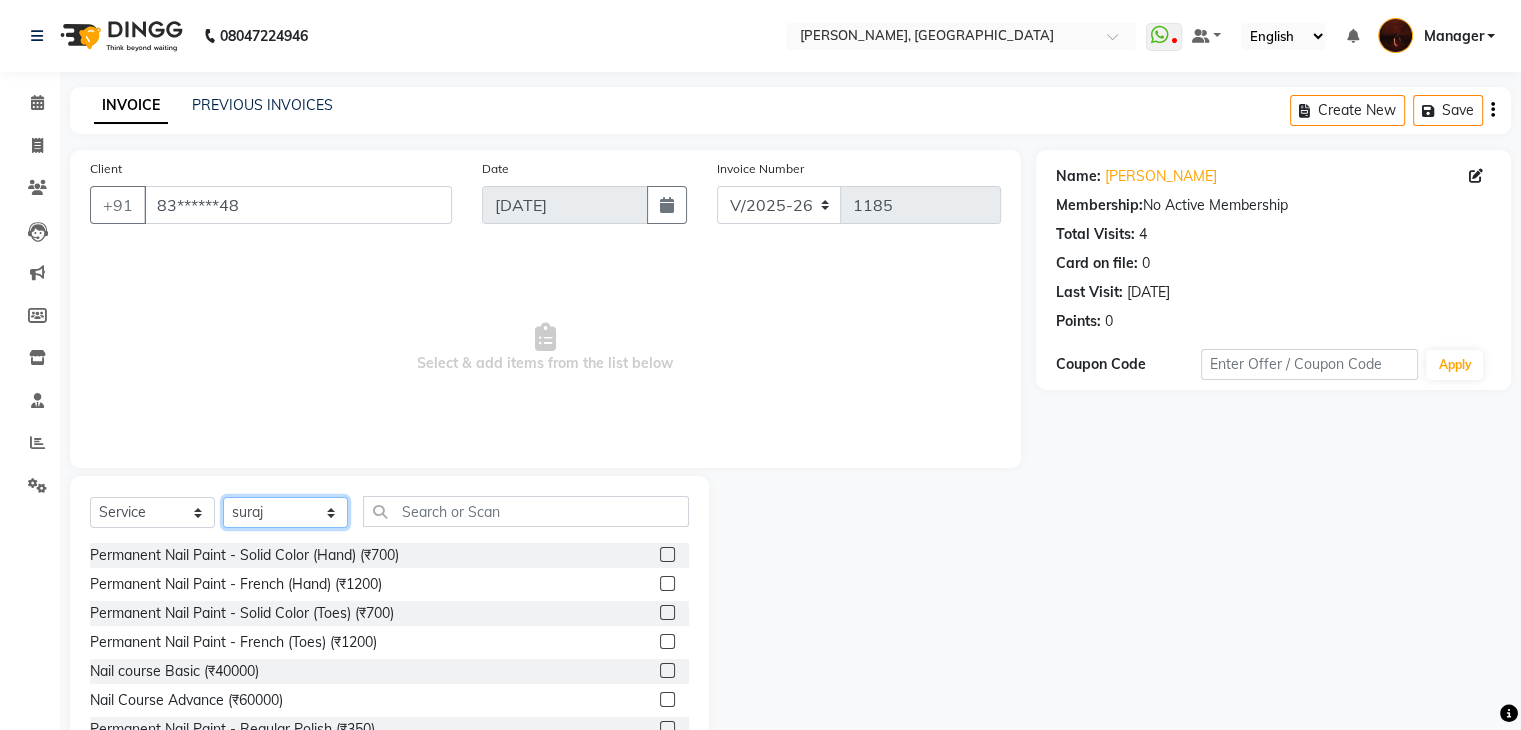 select on "35072" 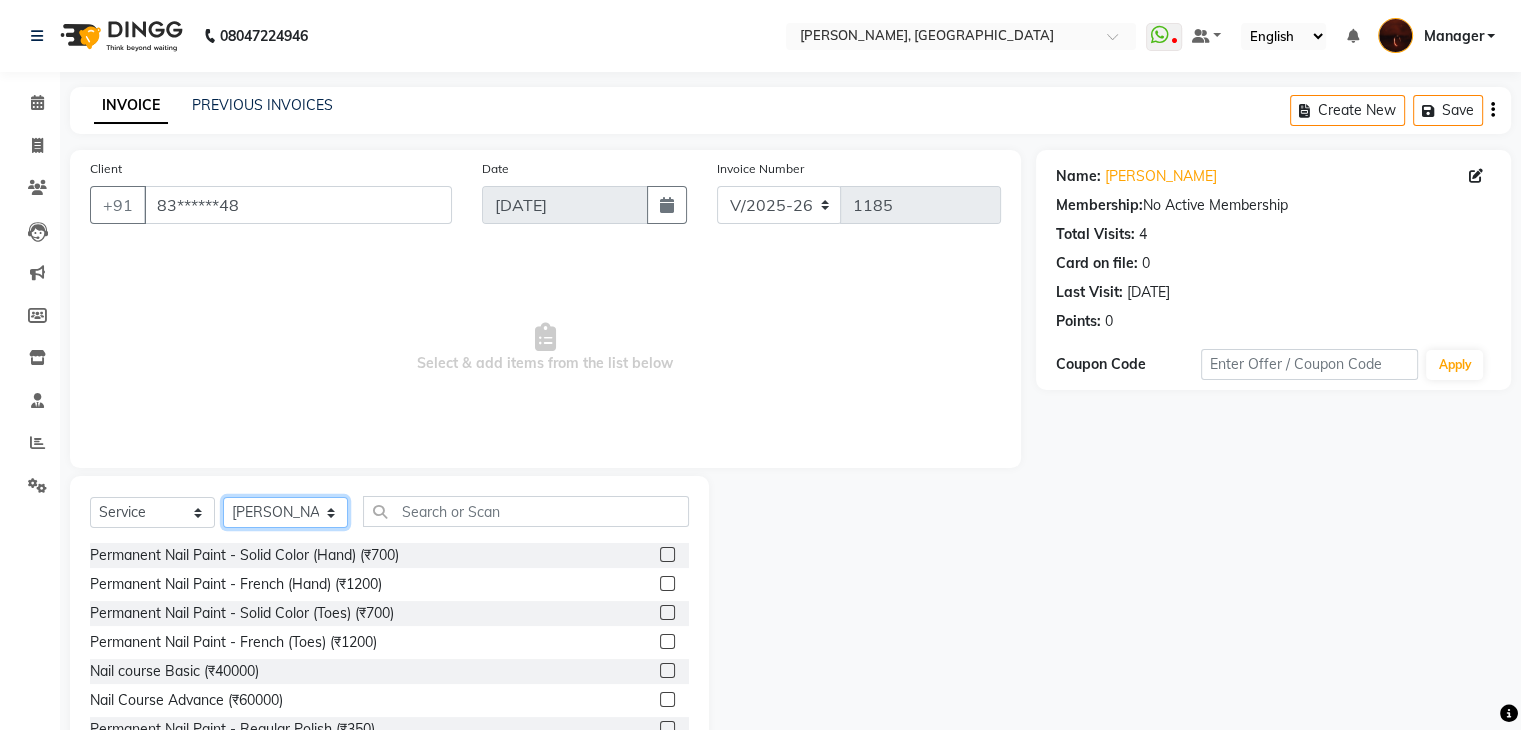 click on "Select Technician [PERSON_NAME] Danish Diki  [PERSON_NAME] GK [PERSON_NAME] Manager [PERSON_NAME] [PERSON_NAME] [PERSON_NAME] [PERSON_NAME] [PERSON_NAME] [PERSON_NAME] Accounting suraj vishnu" 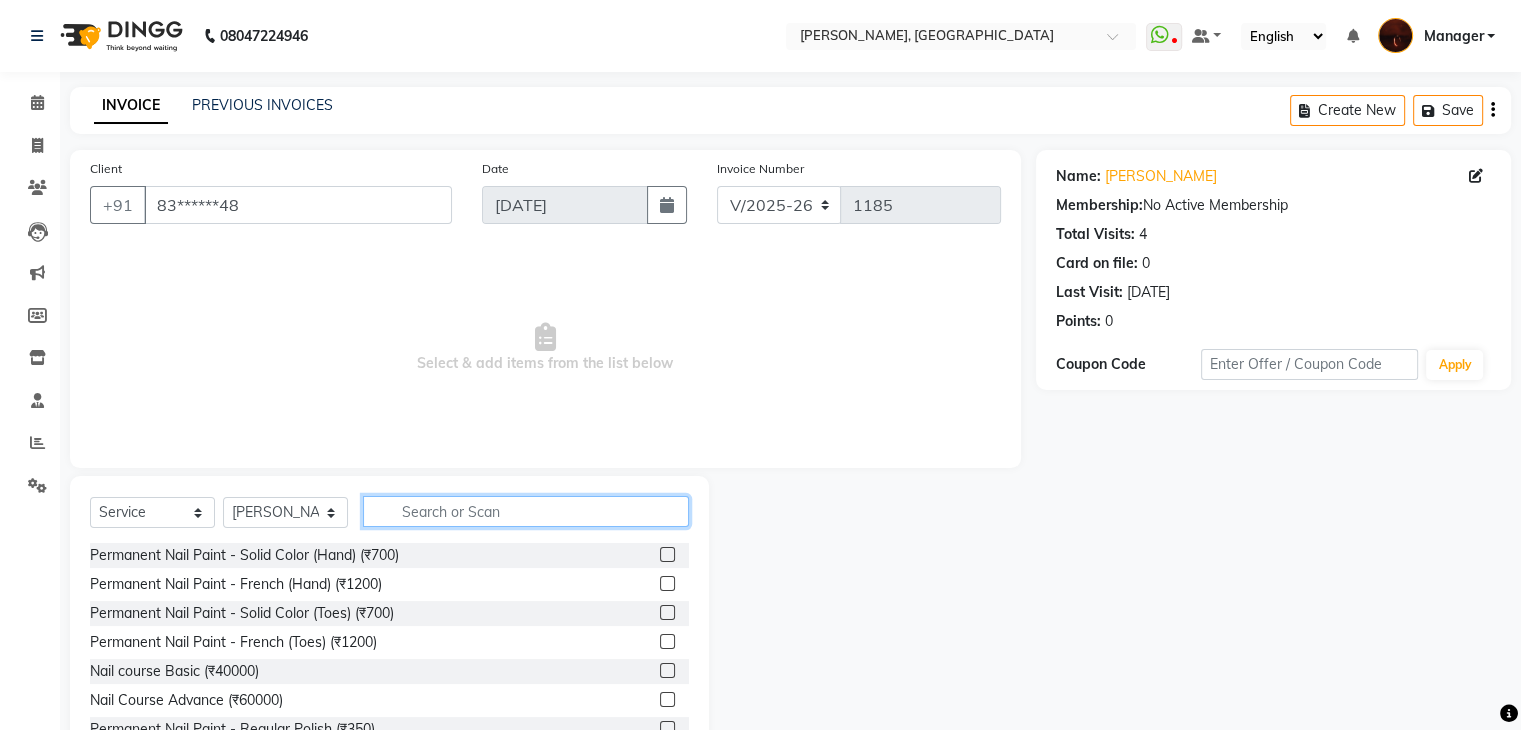 click 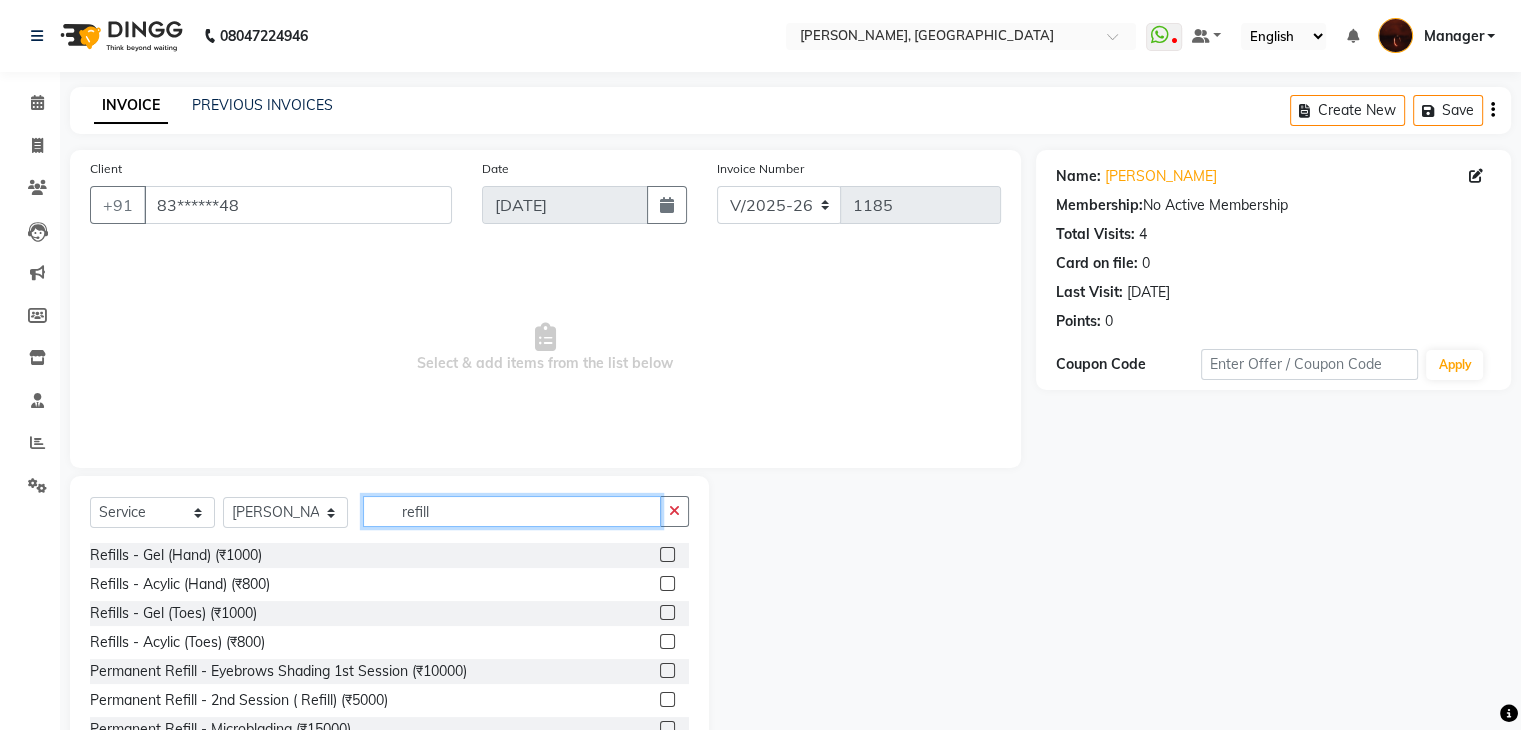 type on "refill" 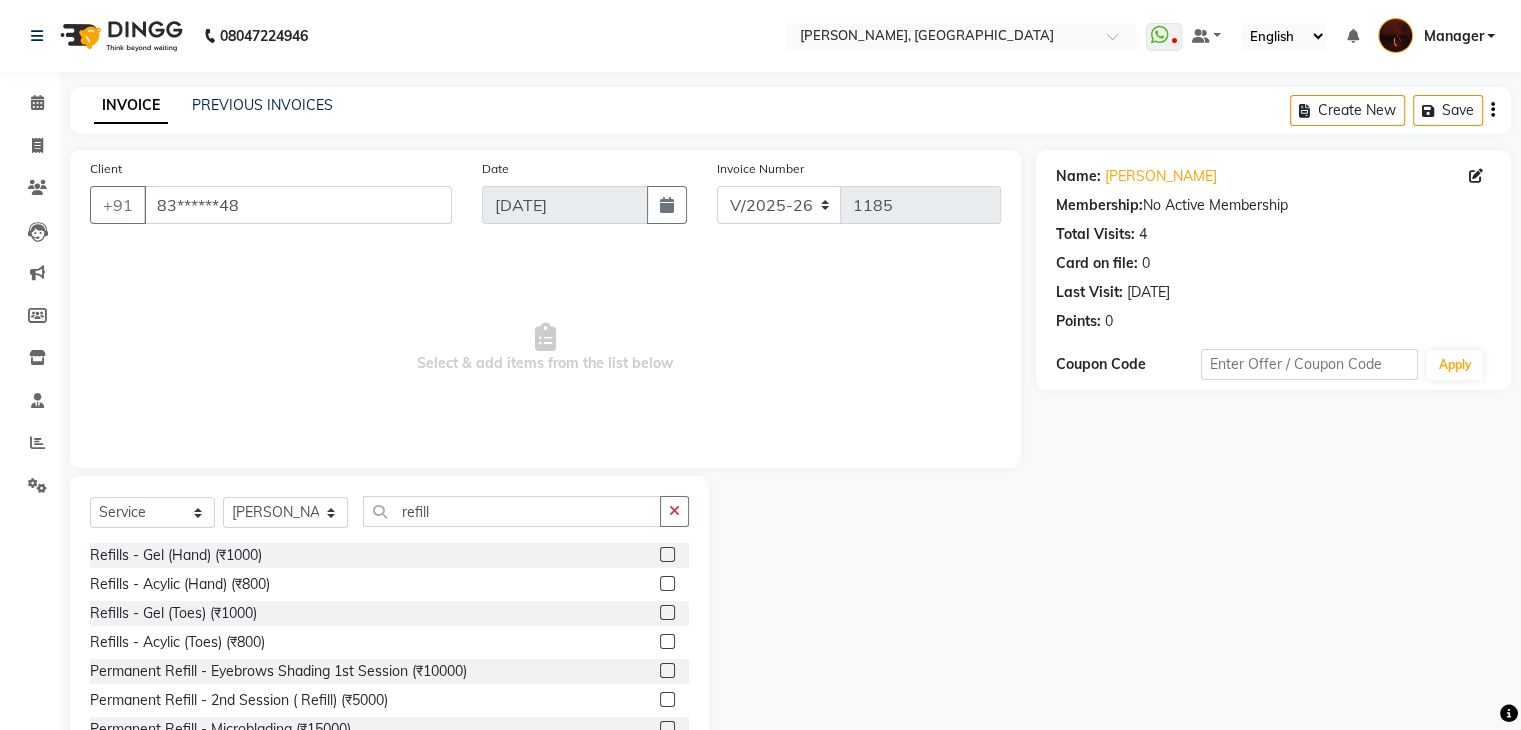 click 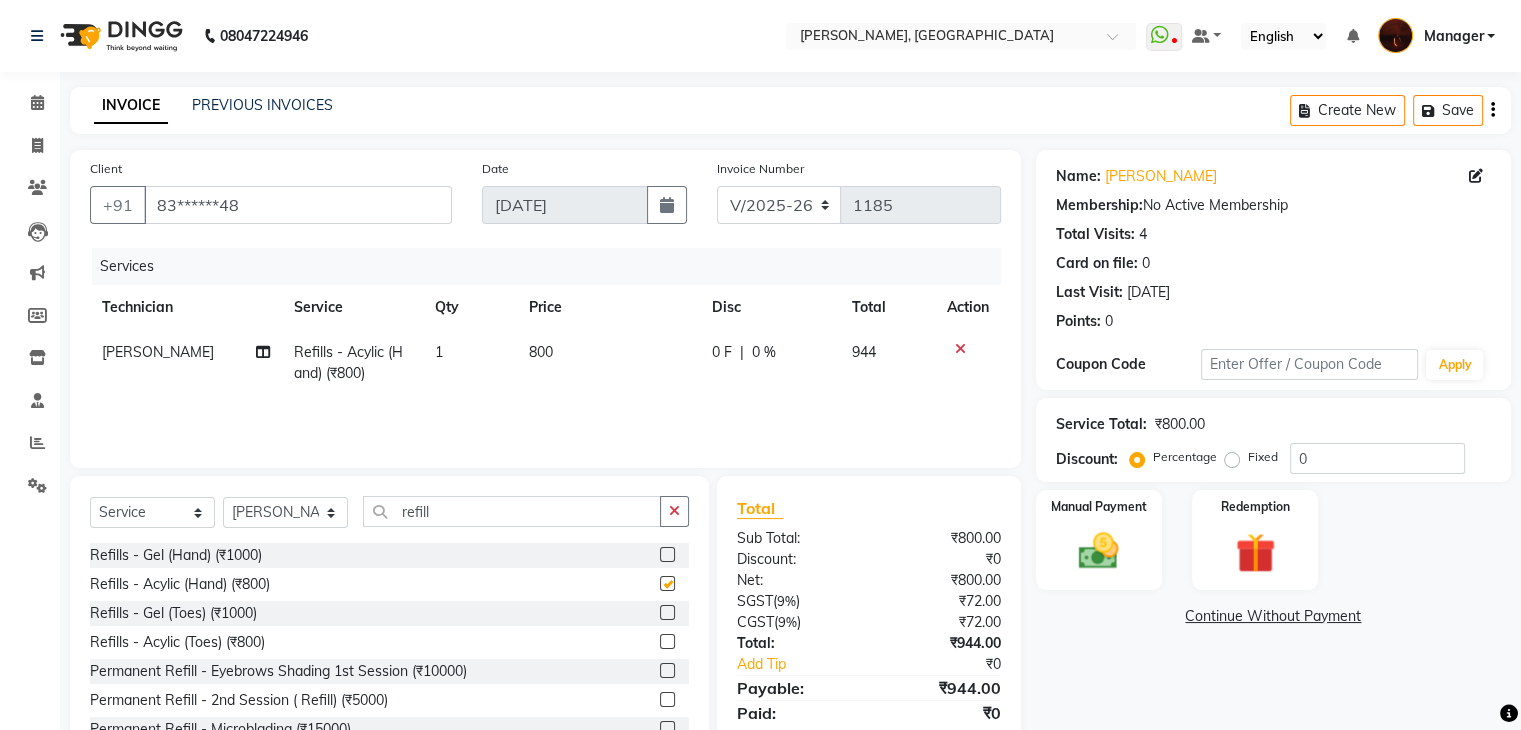 checkbox on "false" 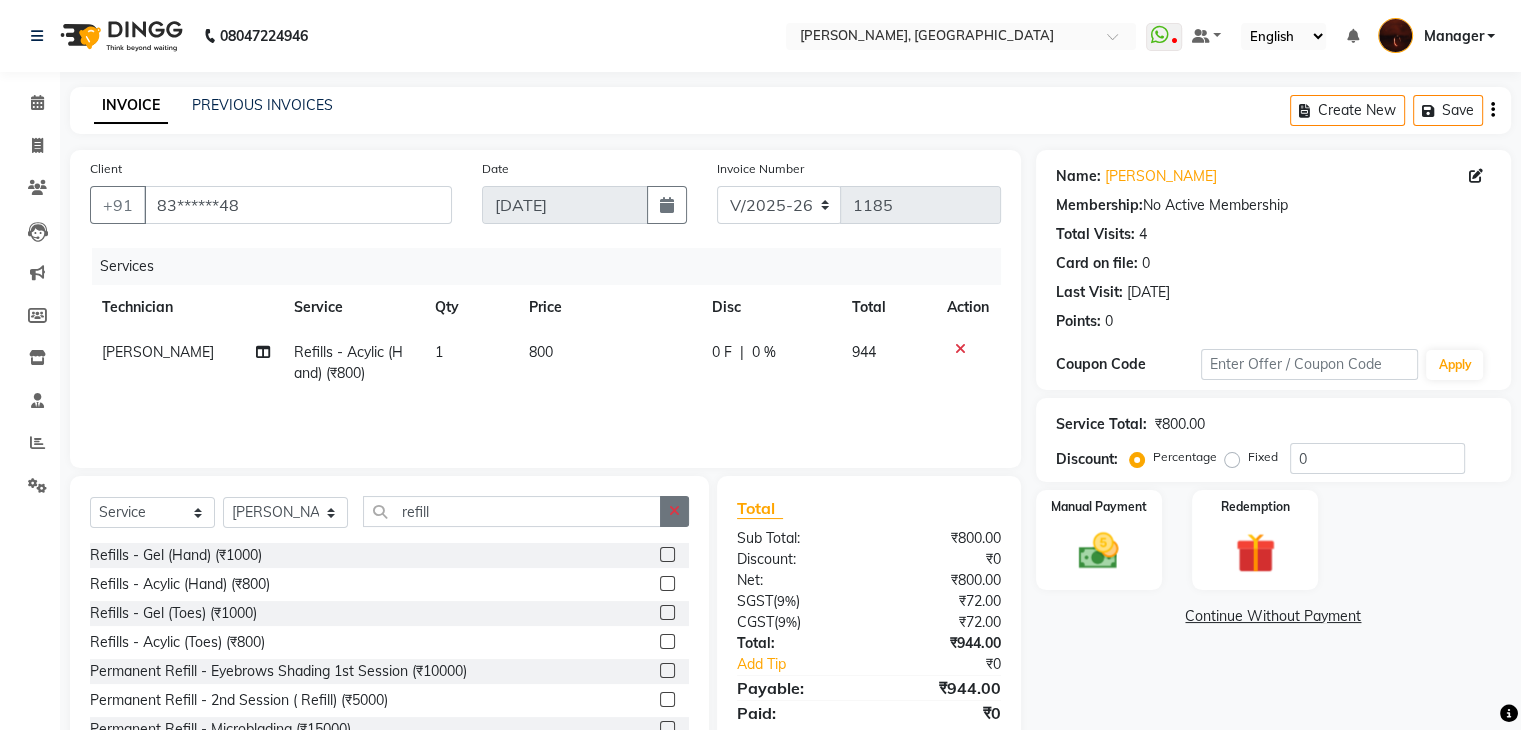 click 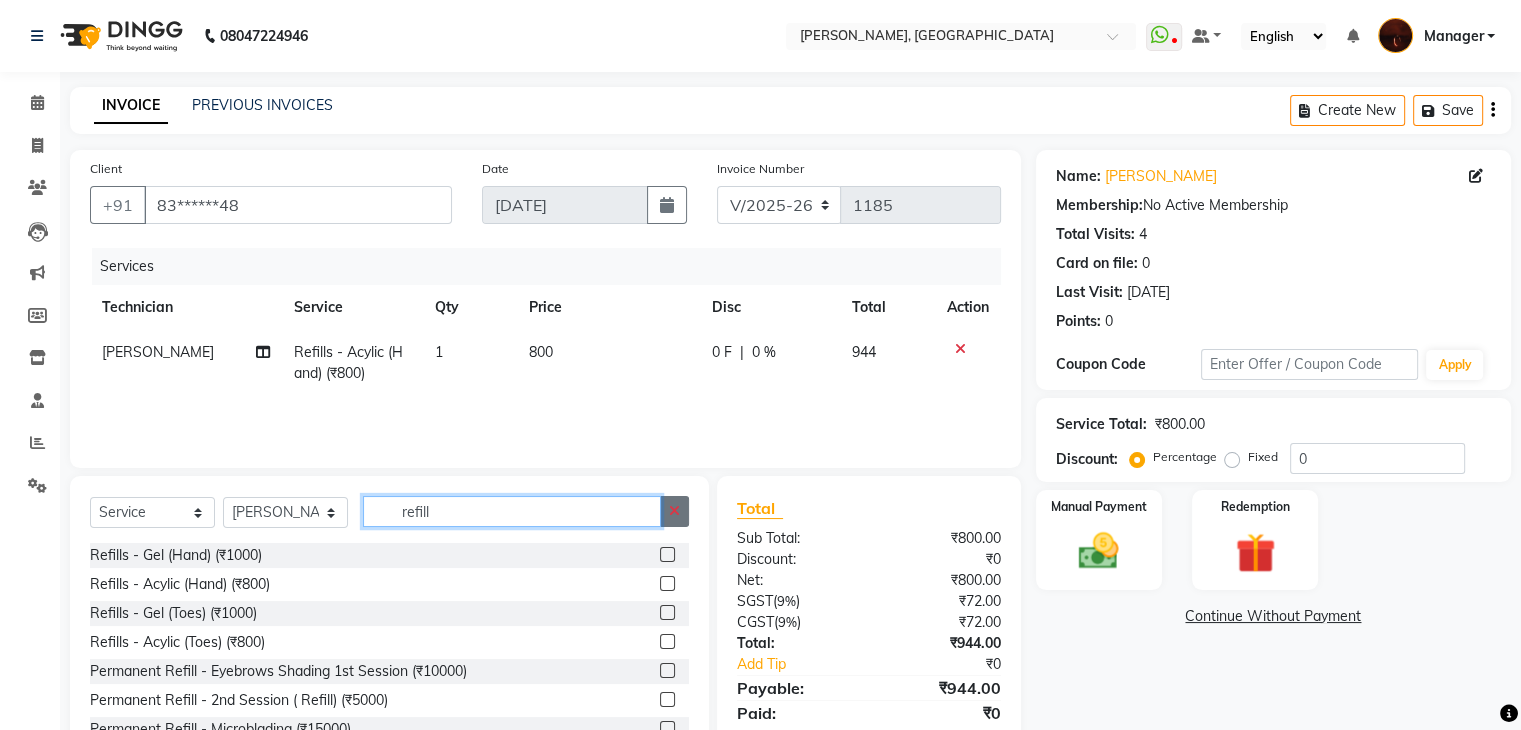 type 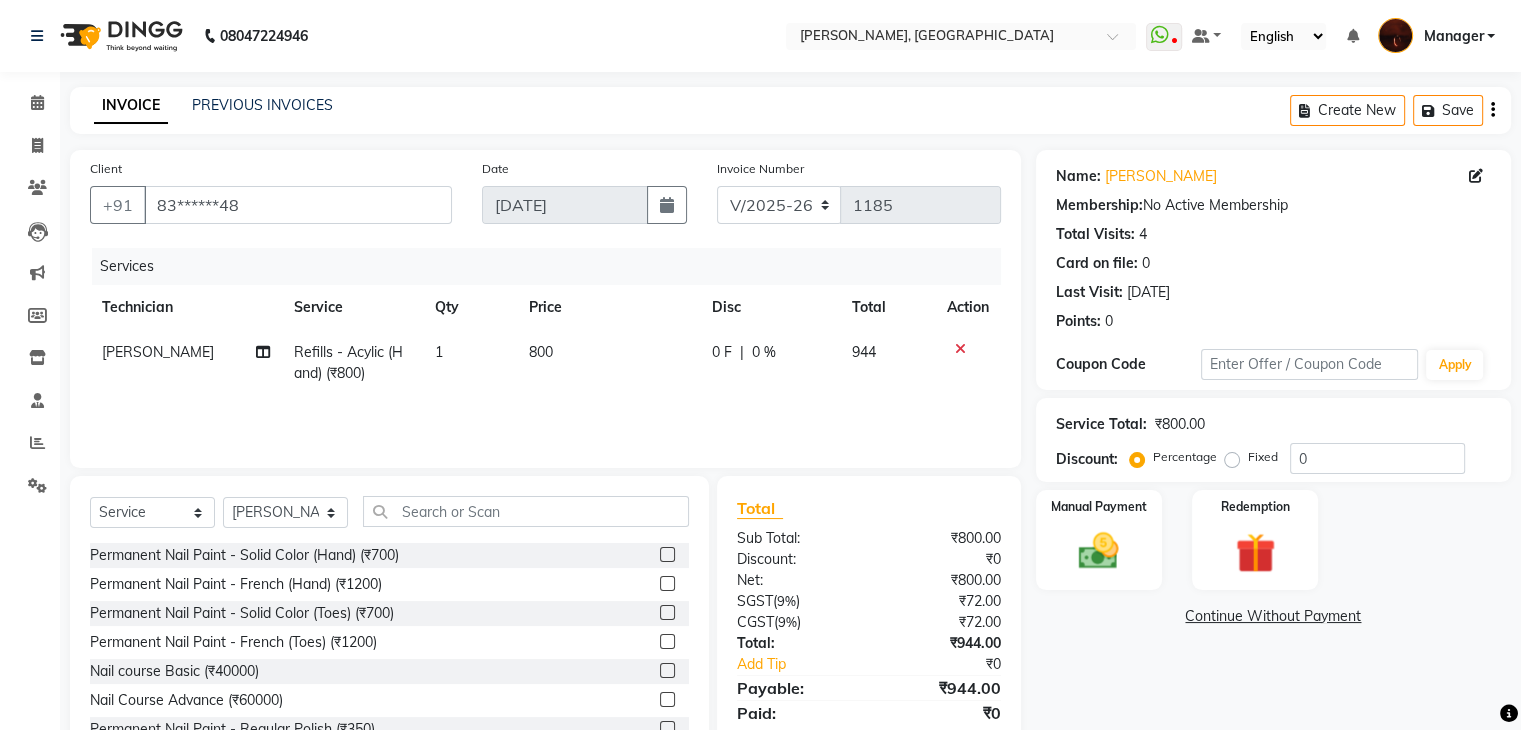 click 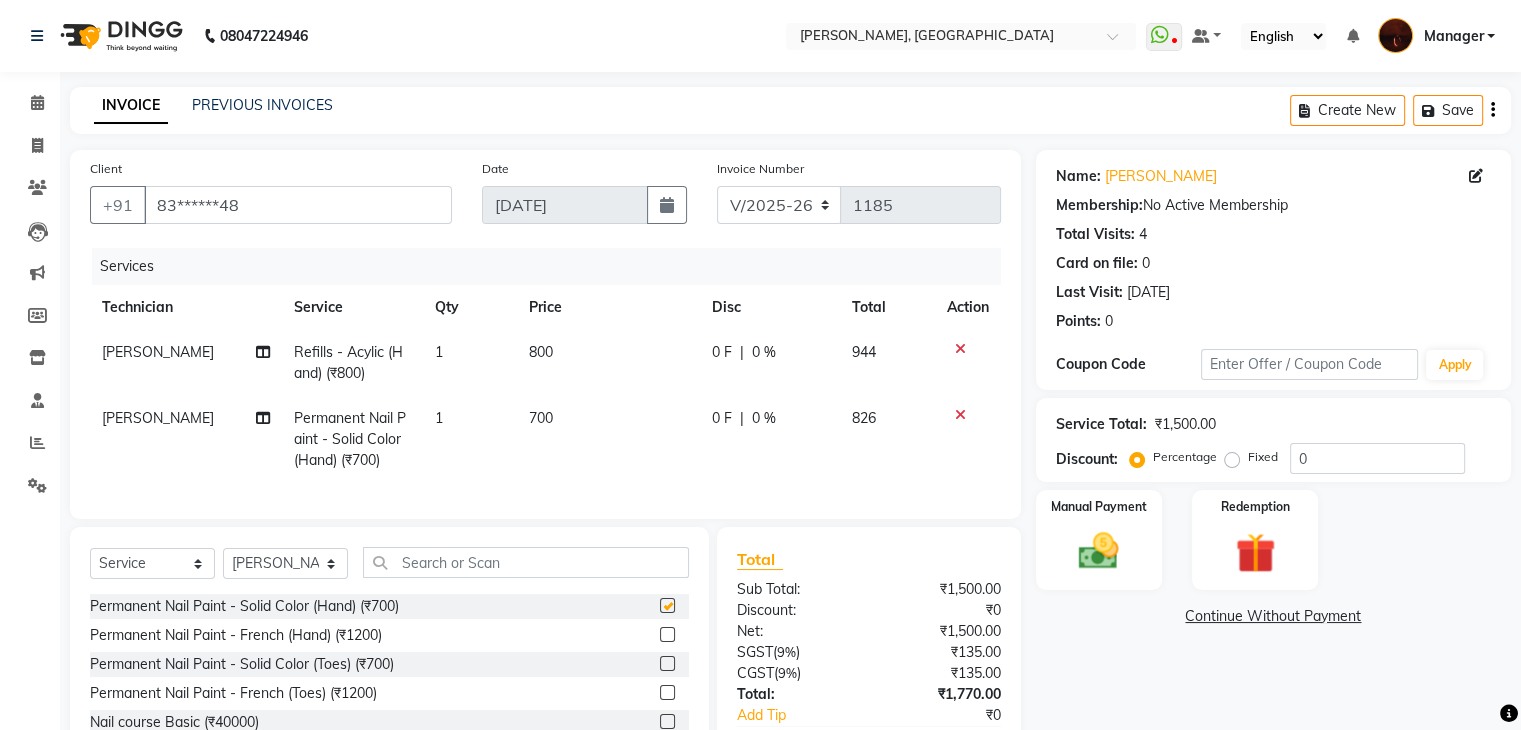 checkbox on "false" 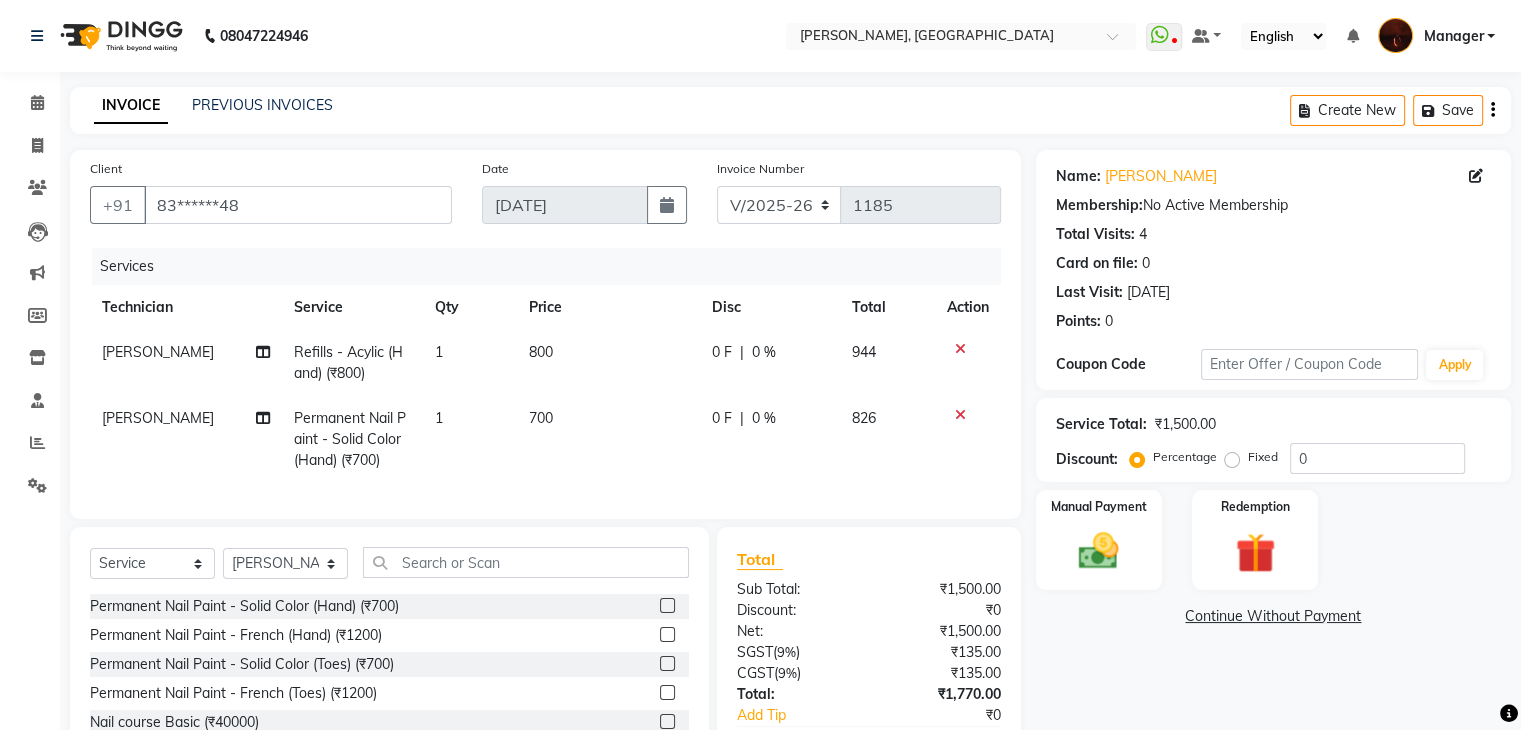 scroll, scrollTop: 138, scrollLeft: 0, axis: vertical 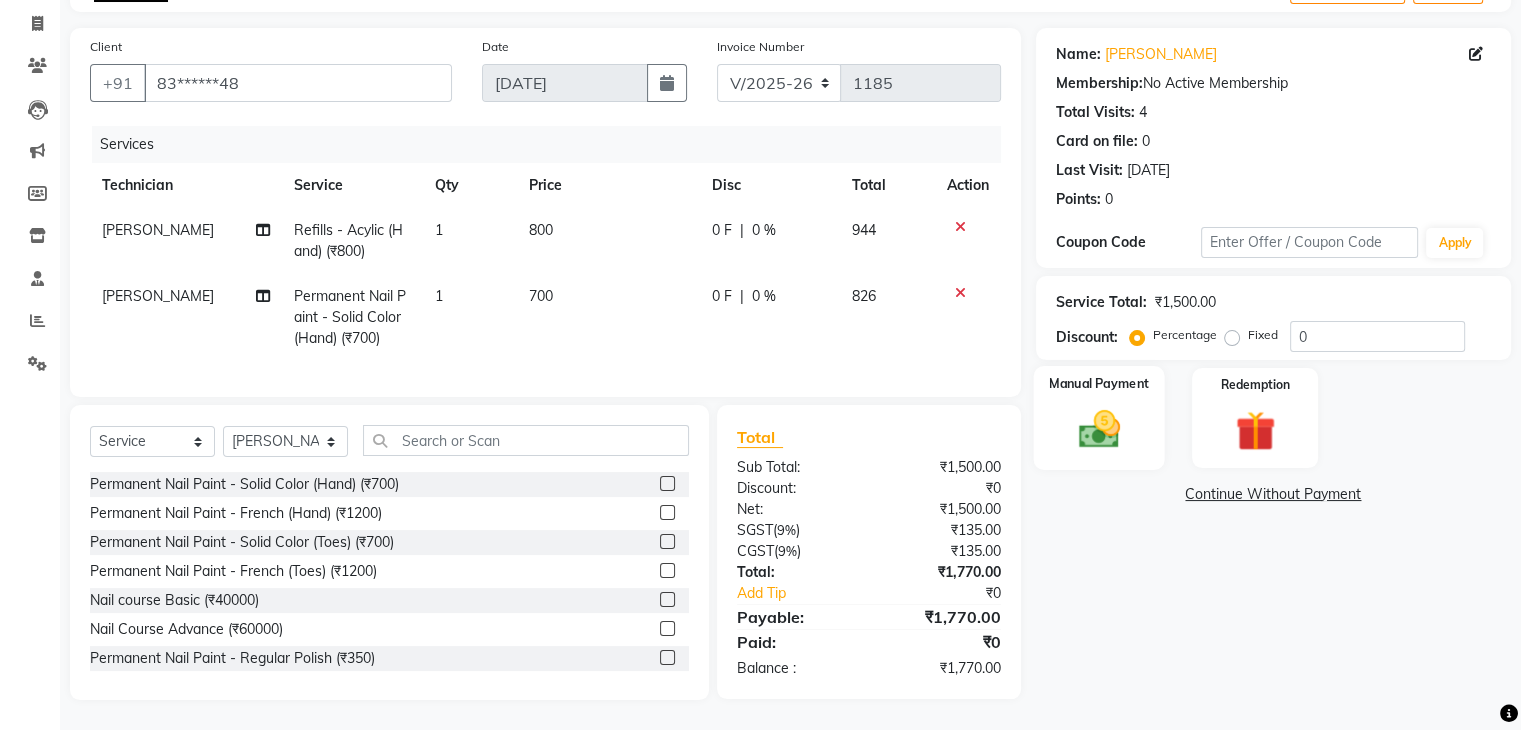 click 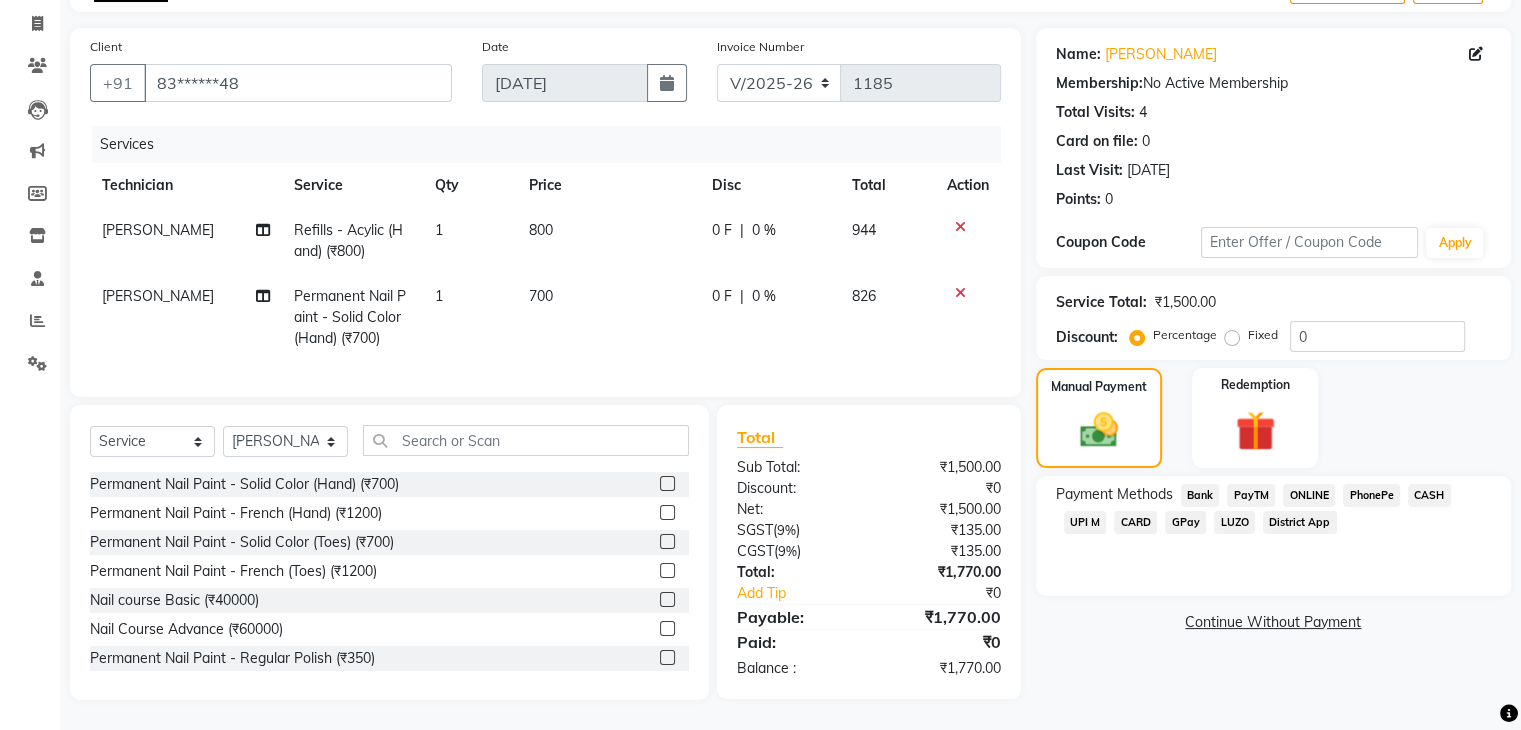 click on "ONLINE" 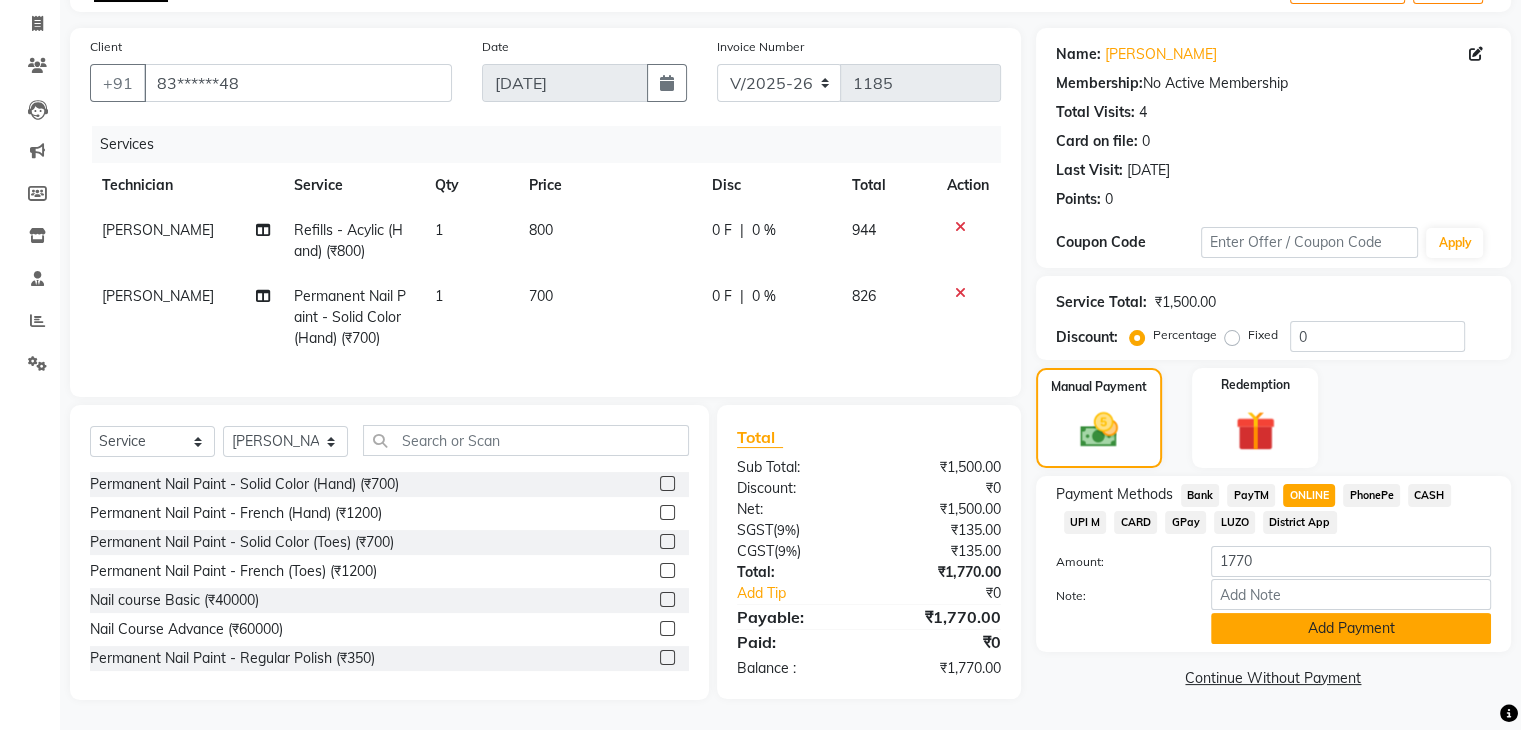 click on "Add Payment" 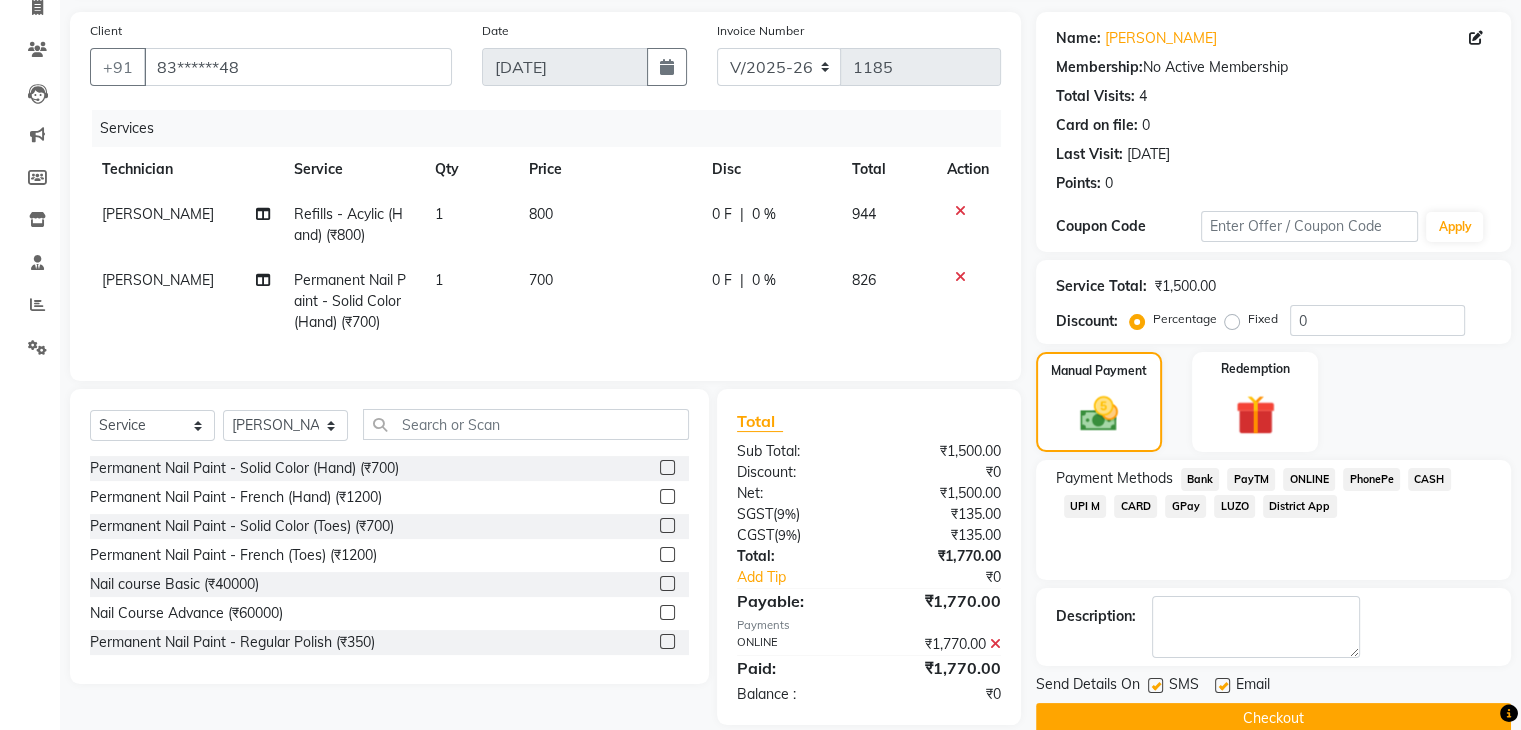 scroll, scrollTop: 179, scrollLeft: 0, axis: vertical 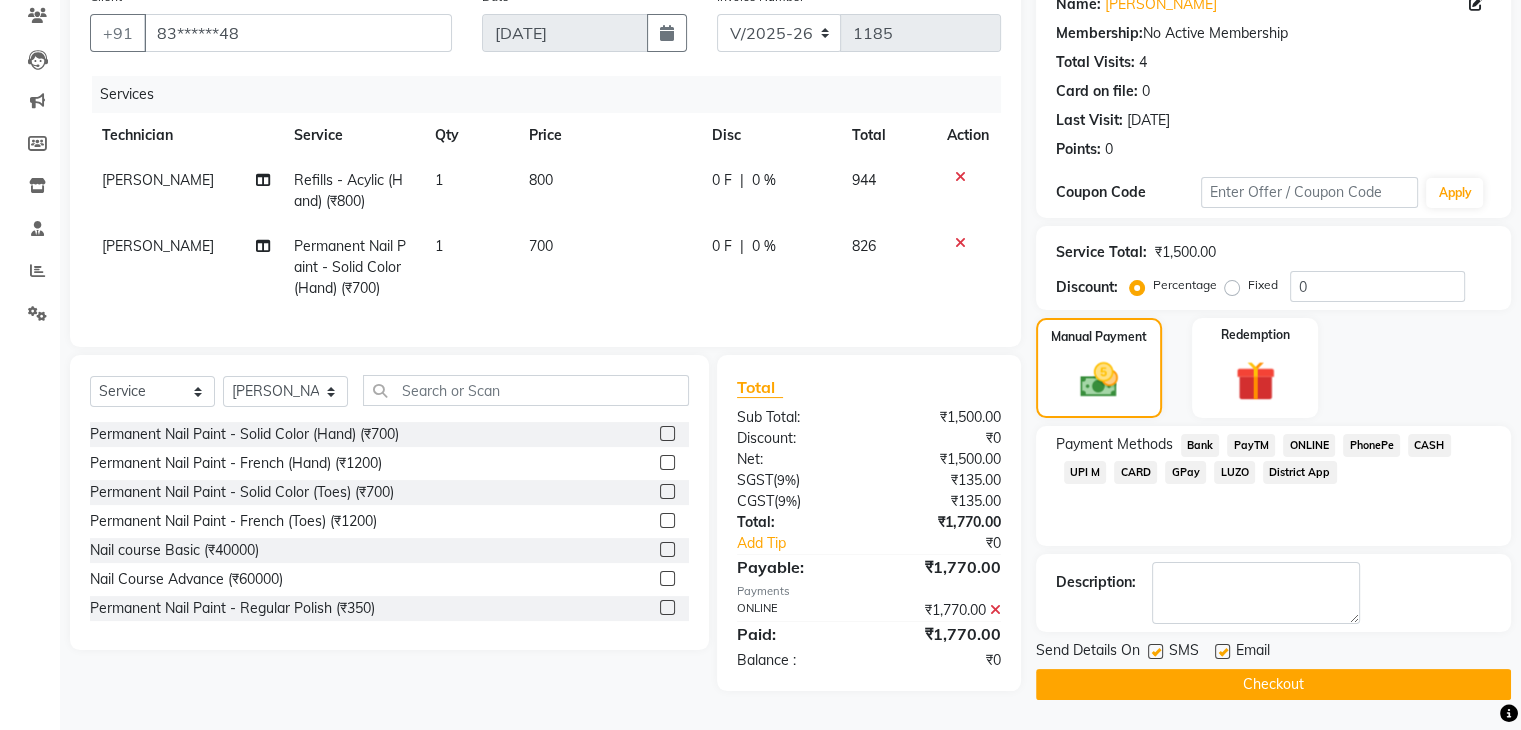 click on "Checkout" 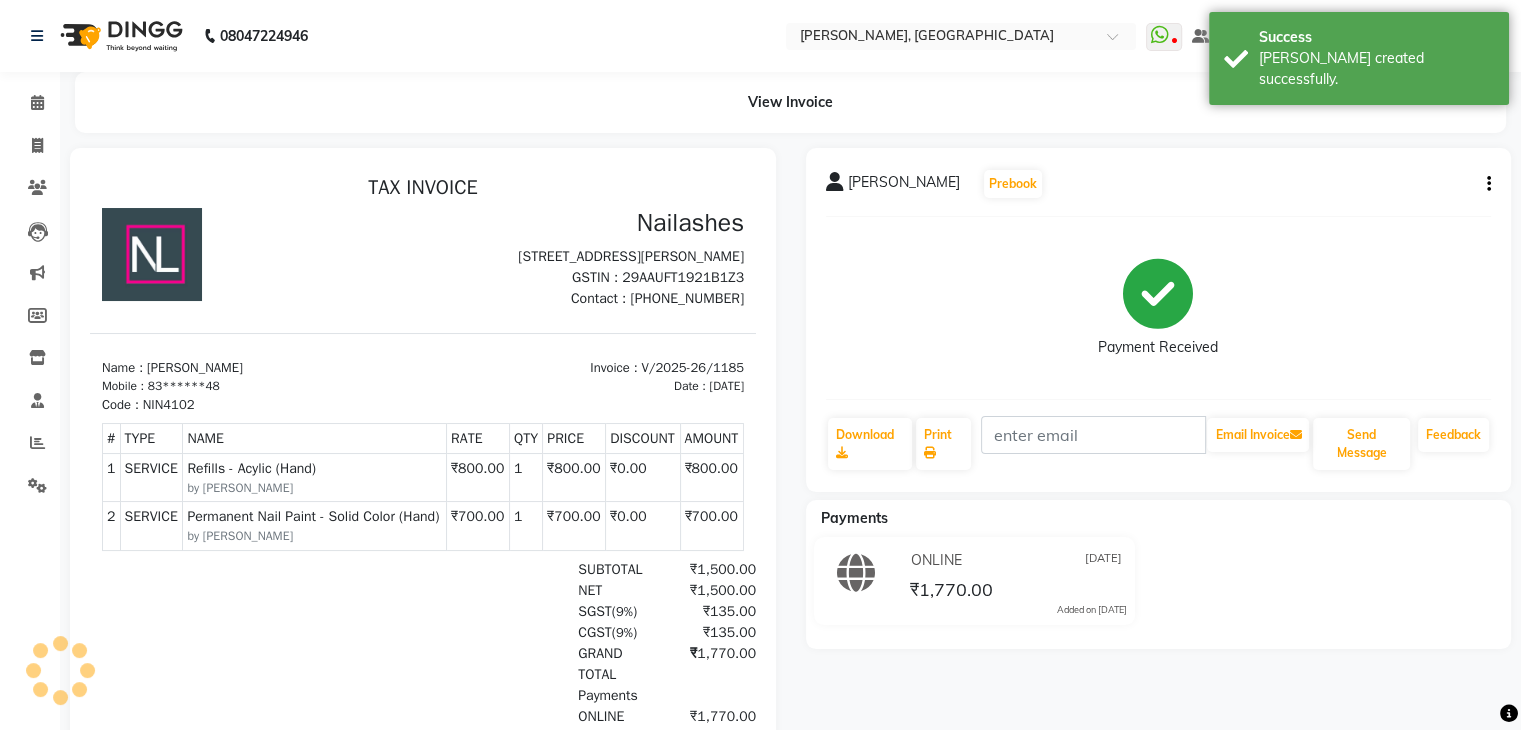 scroll, scrollTop: 0, scrollLeft: 0, axis: both 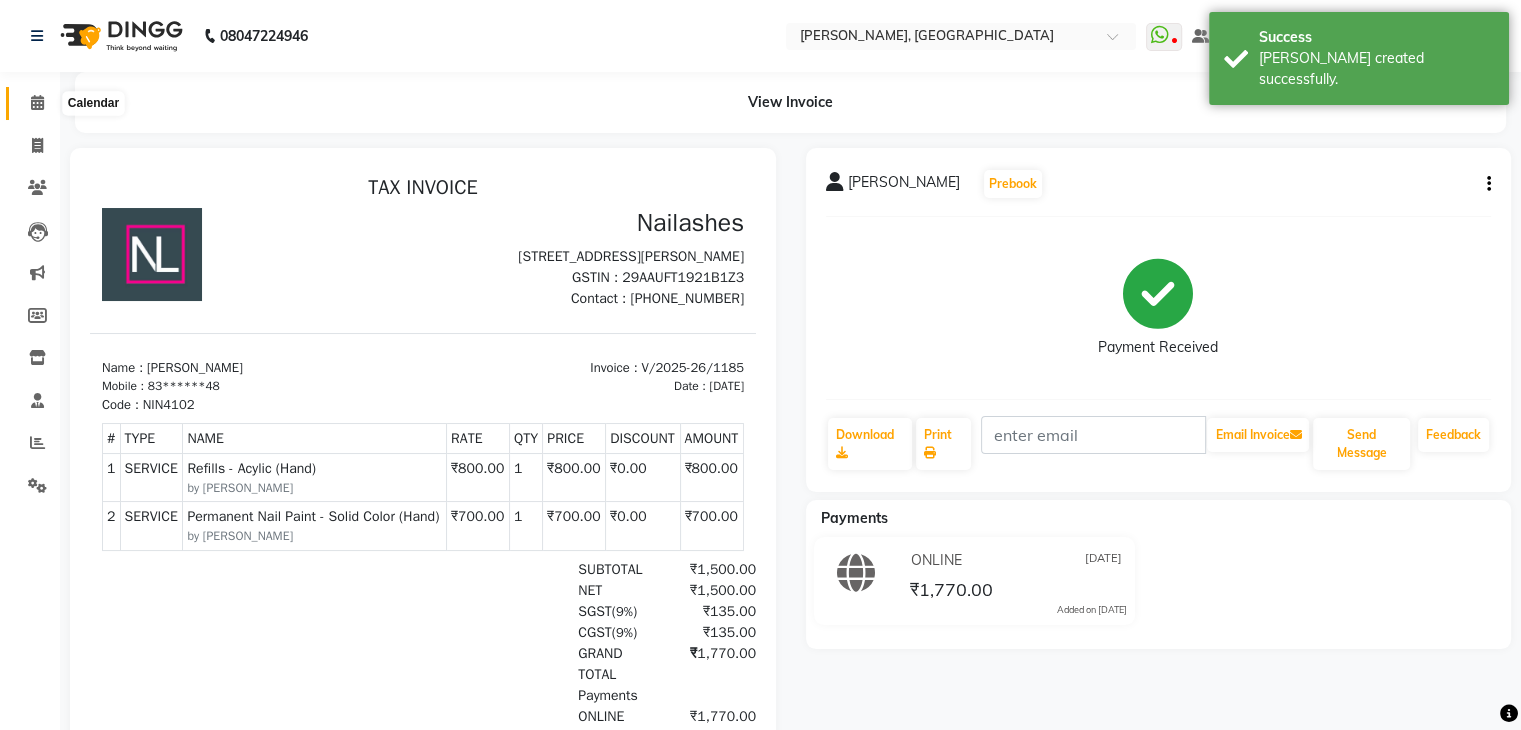click 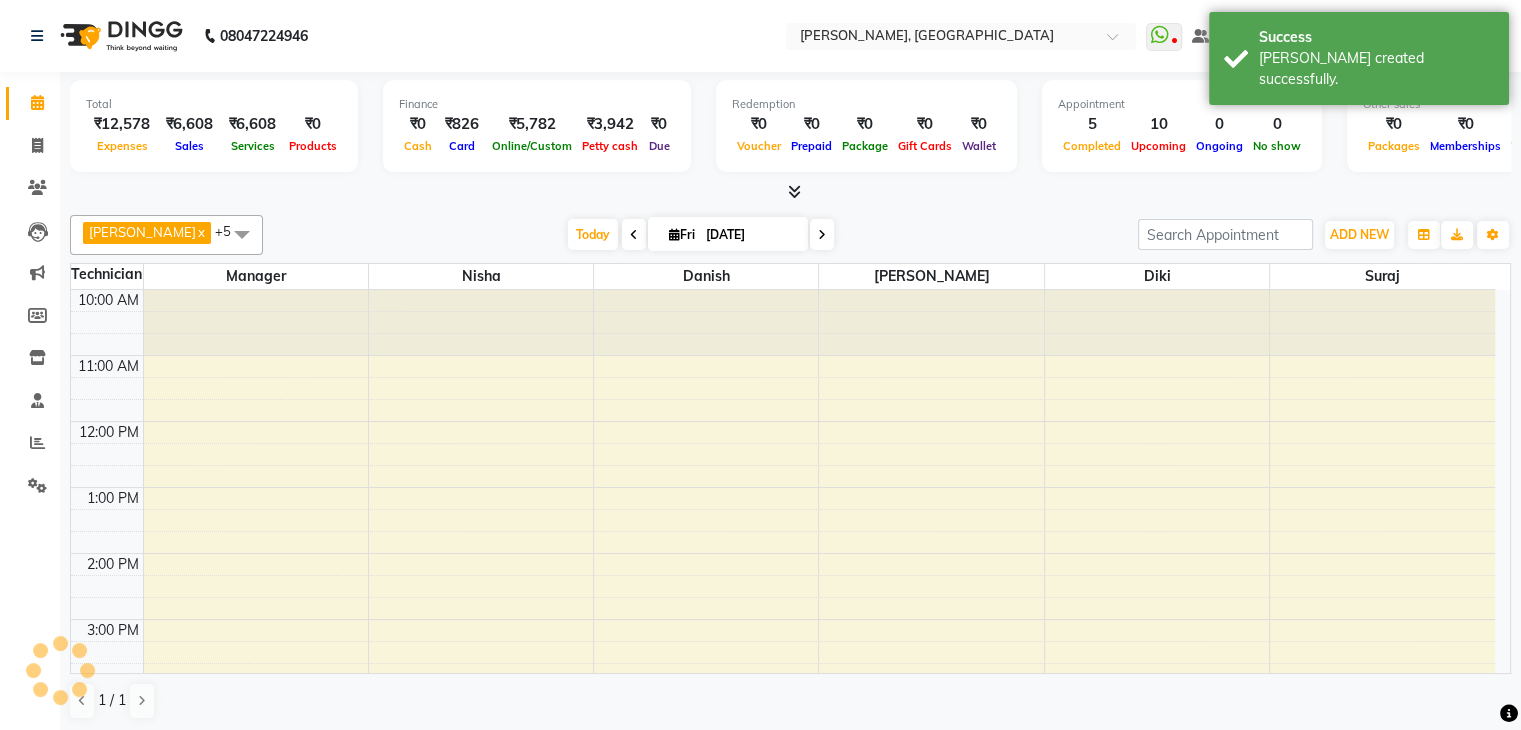 scroll, scrollTop: 0, scrollLeft: 0, axis: both 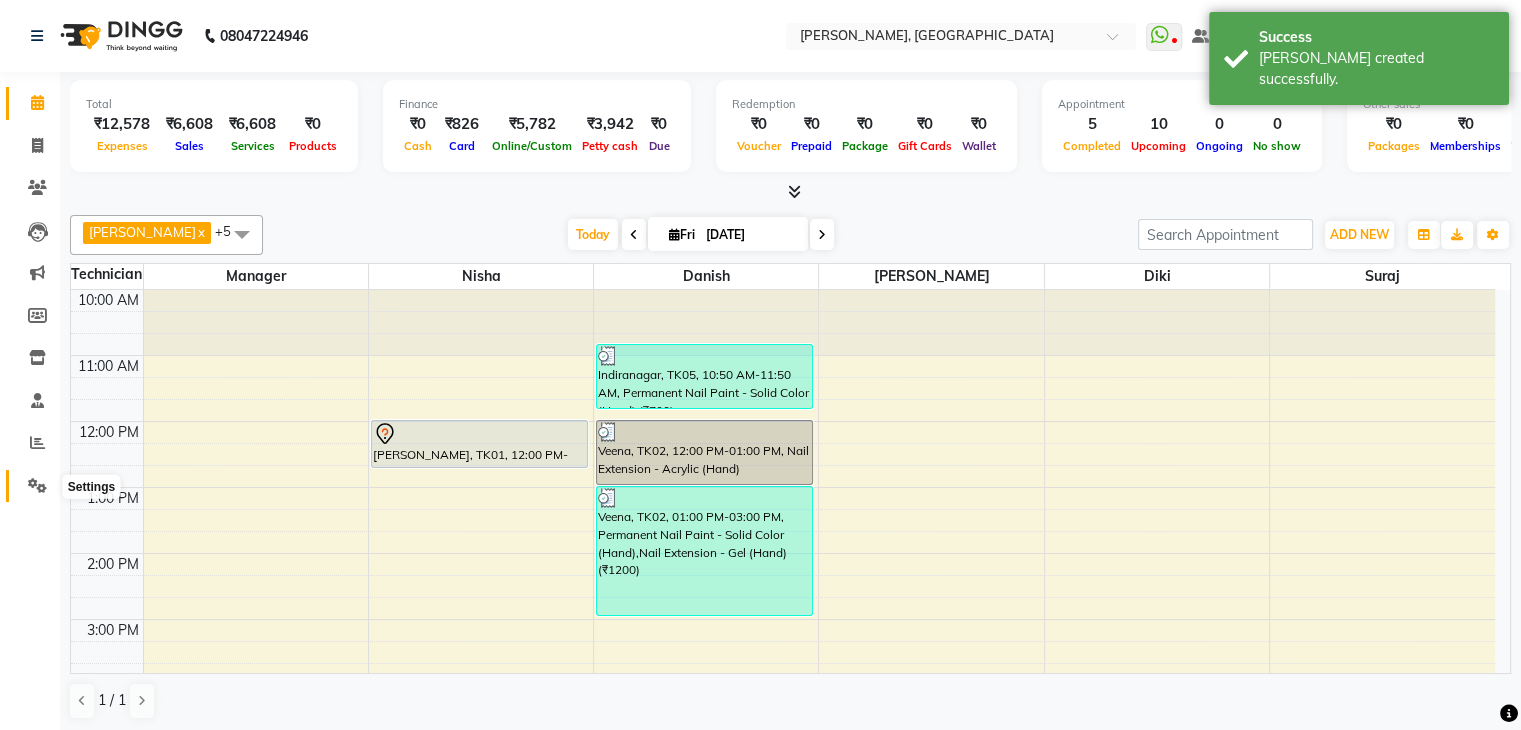 click 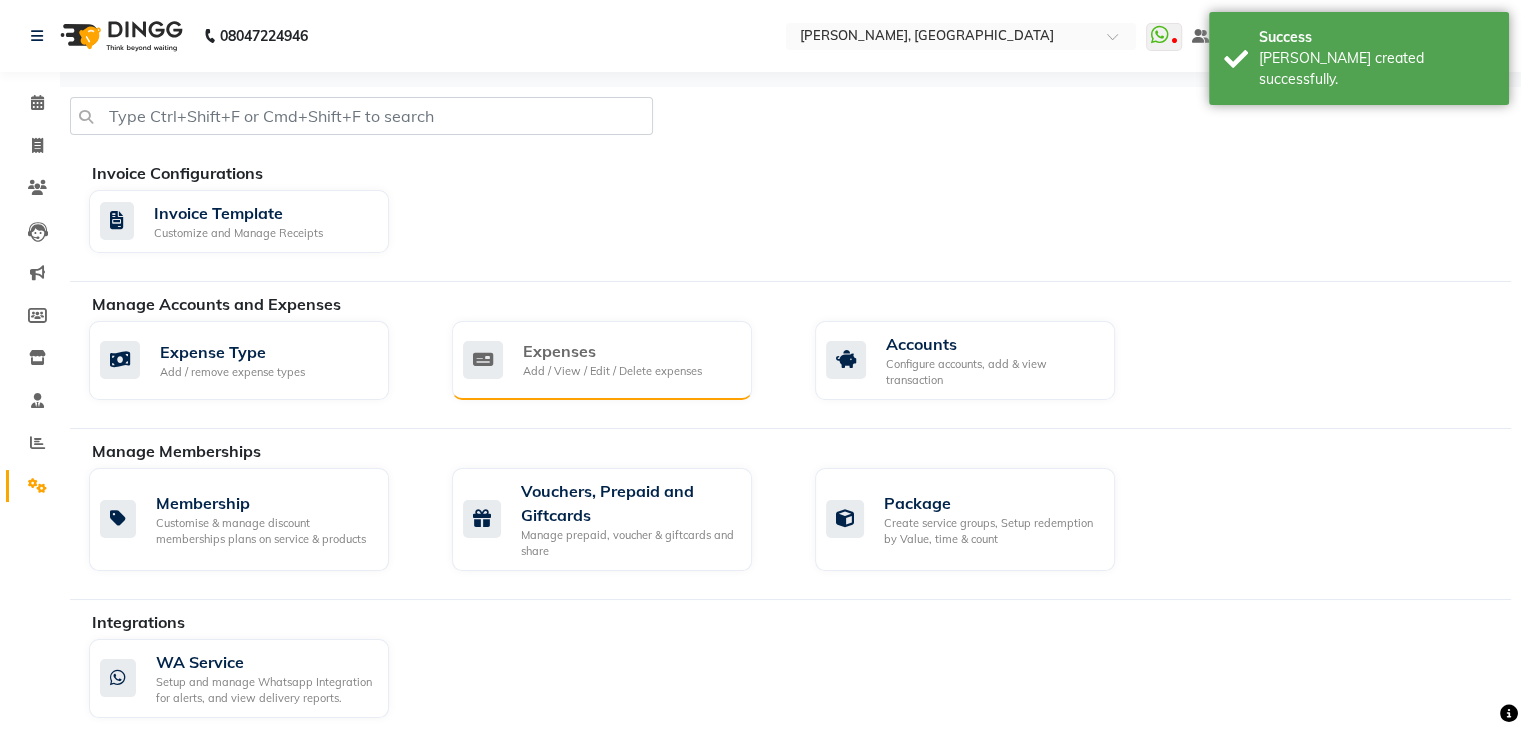 click on "Expenses" 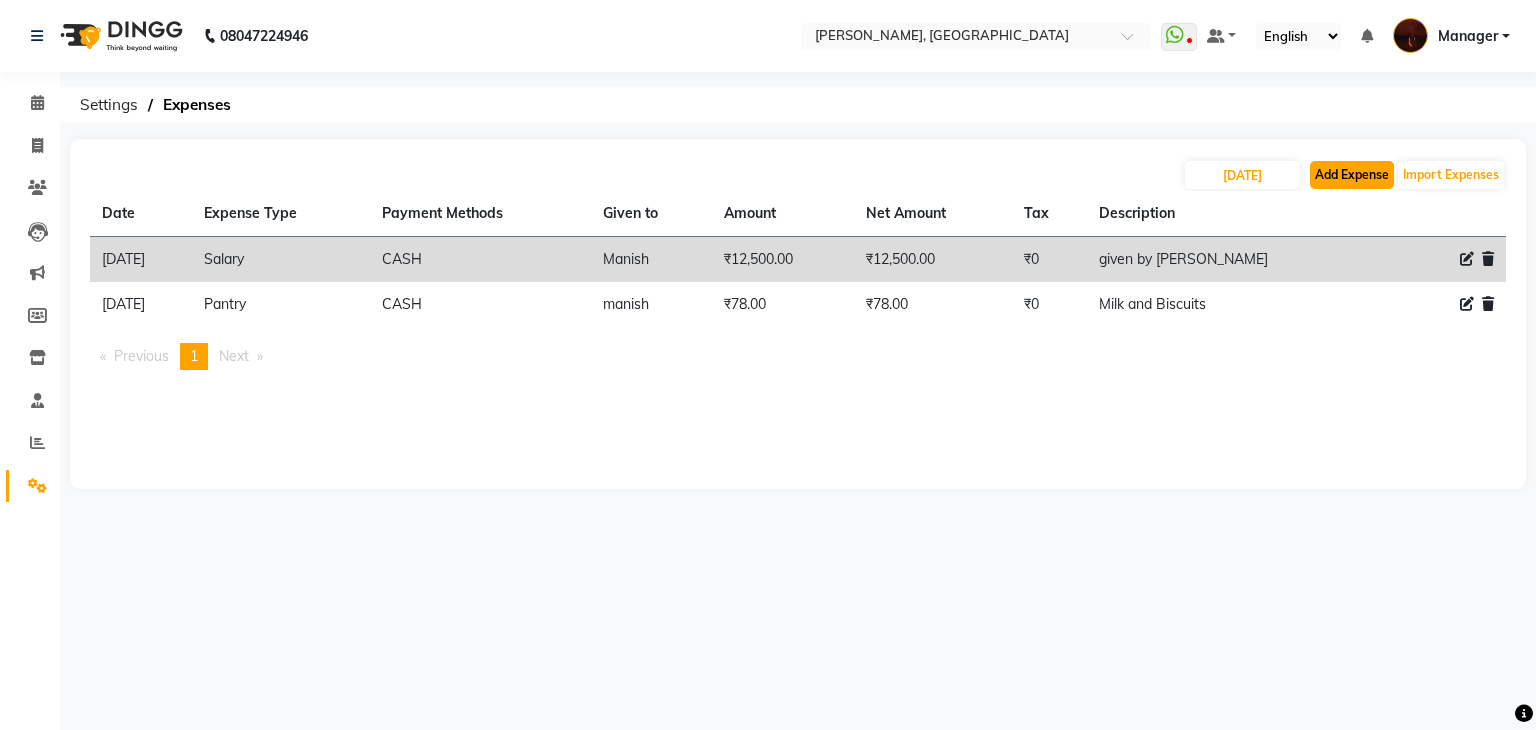 click on "Add Expense" 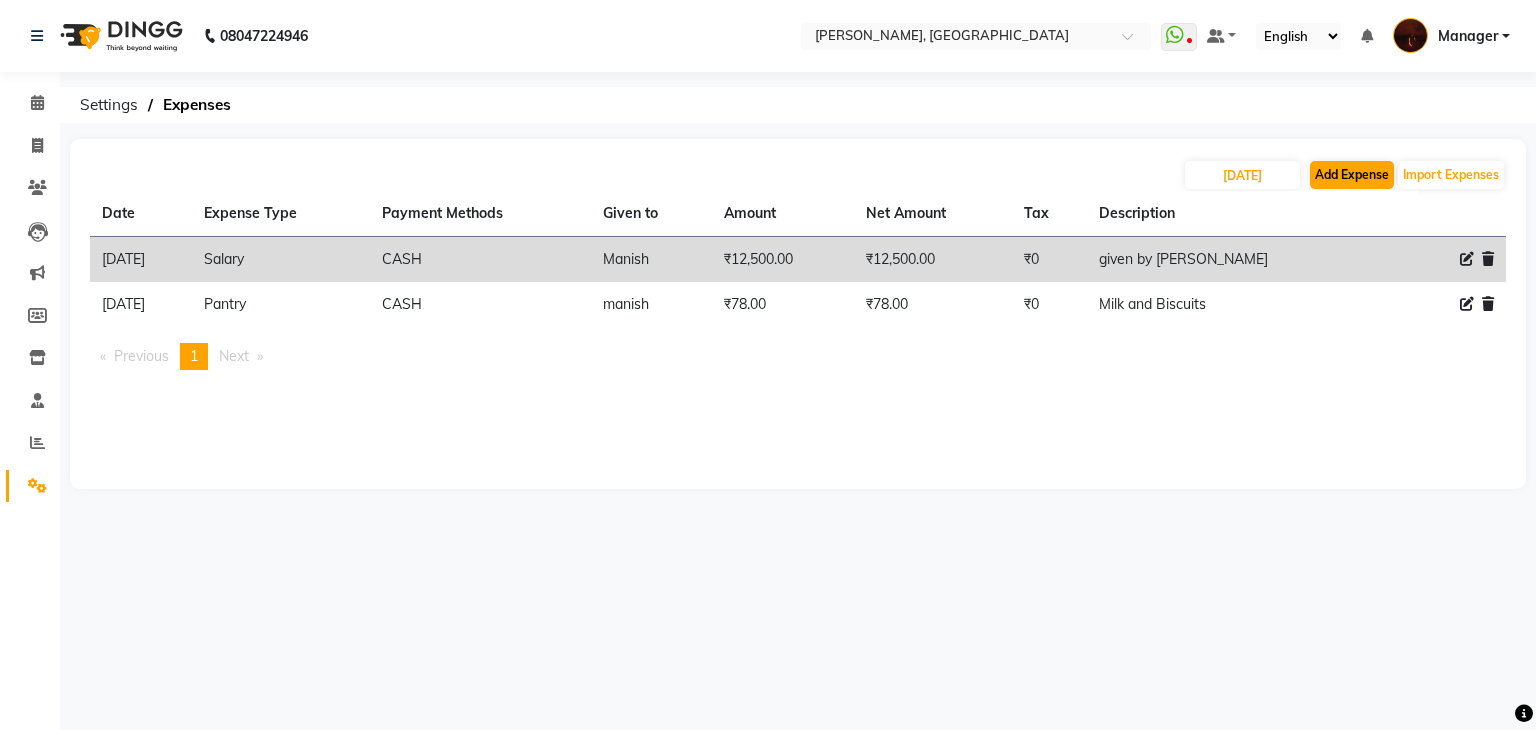 select on "1" 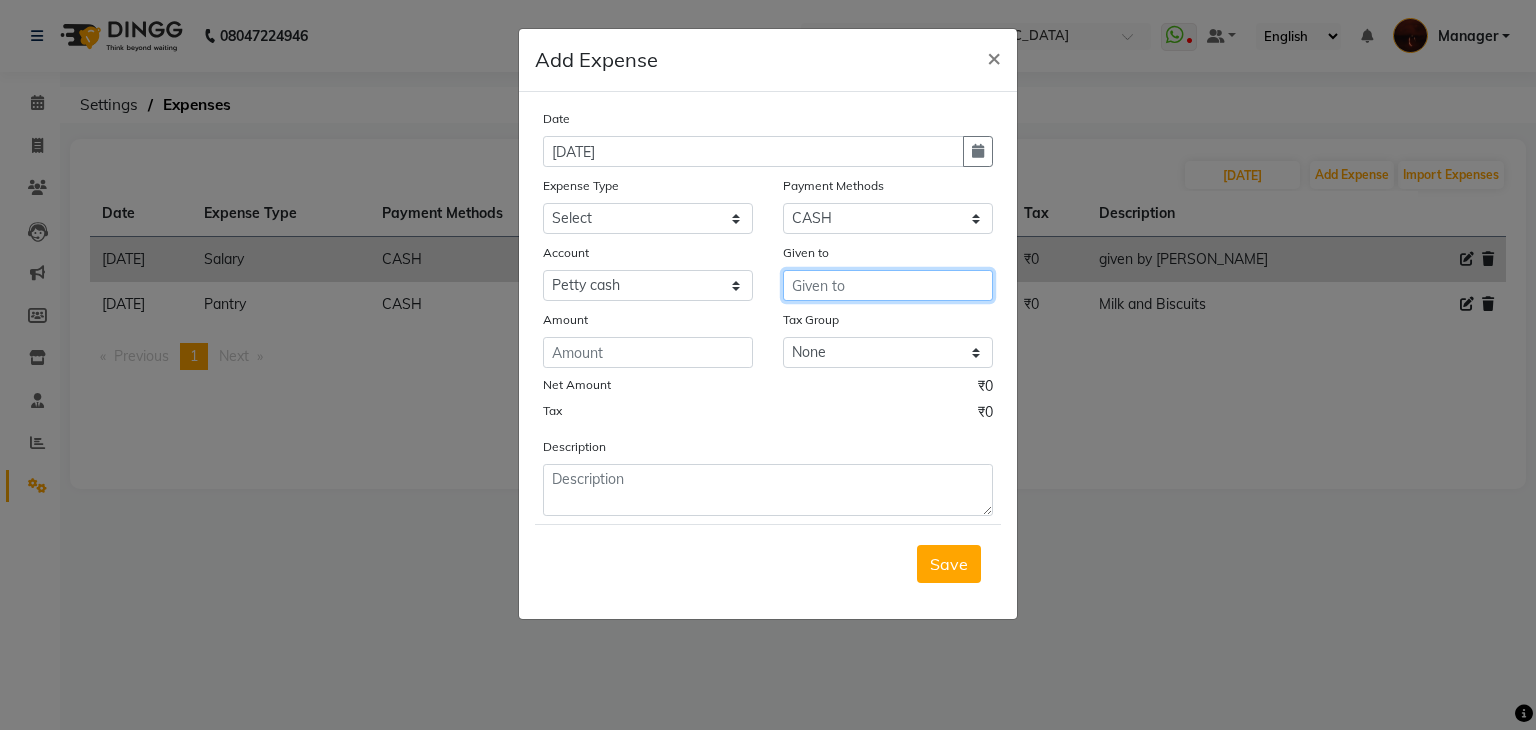 click at bounding box center [888, 285] 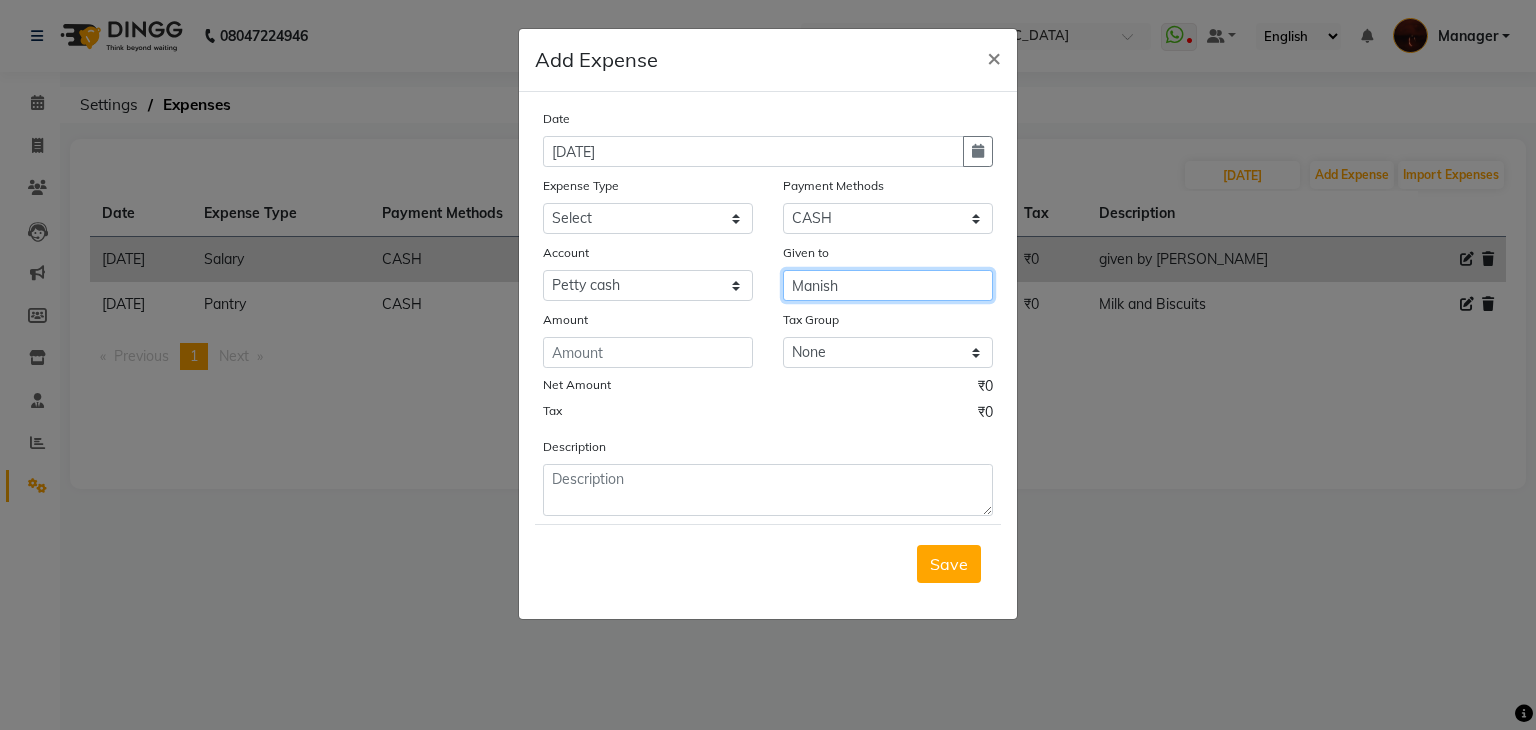 type on "Manish" 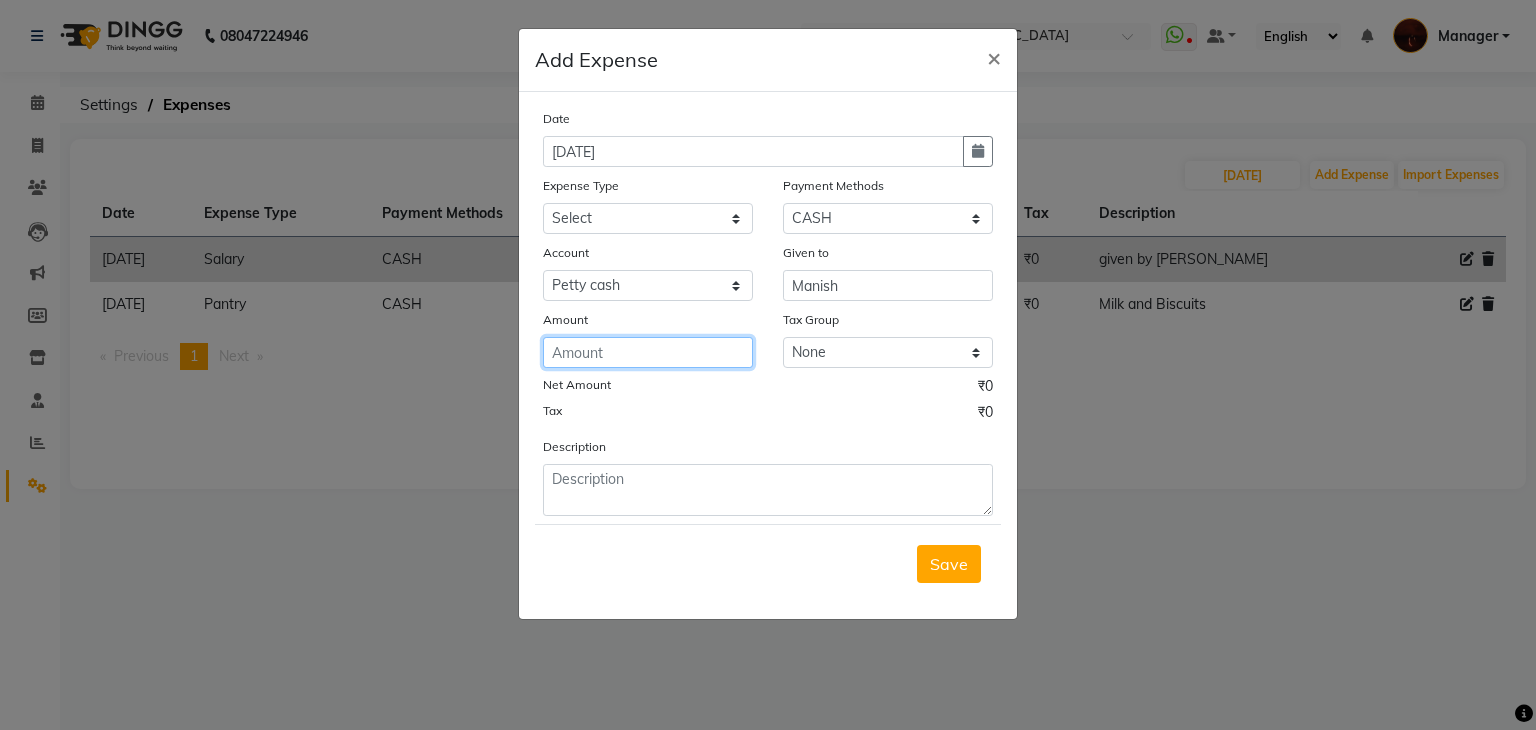 click 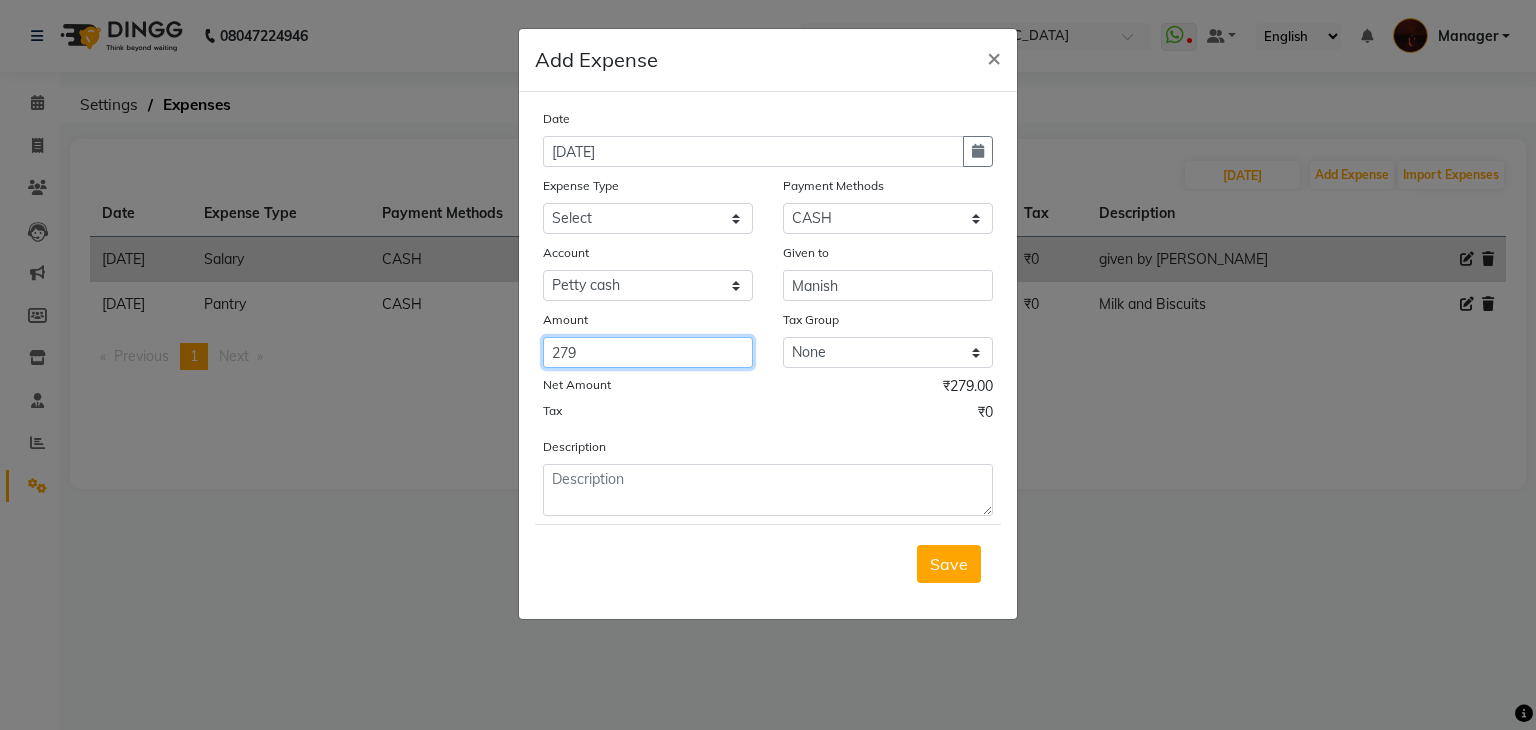 type on "279" 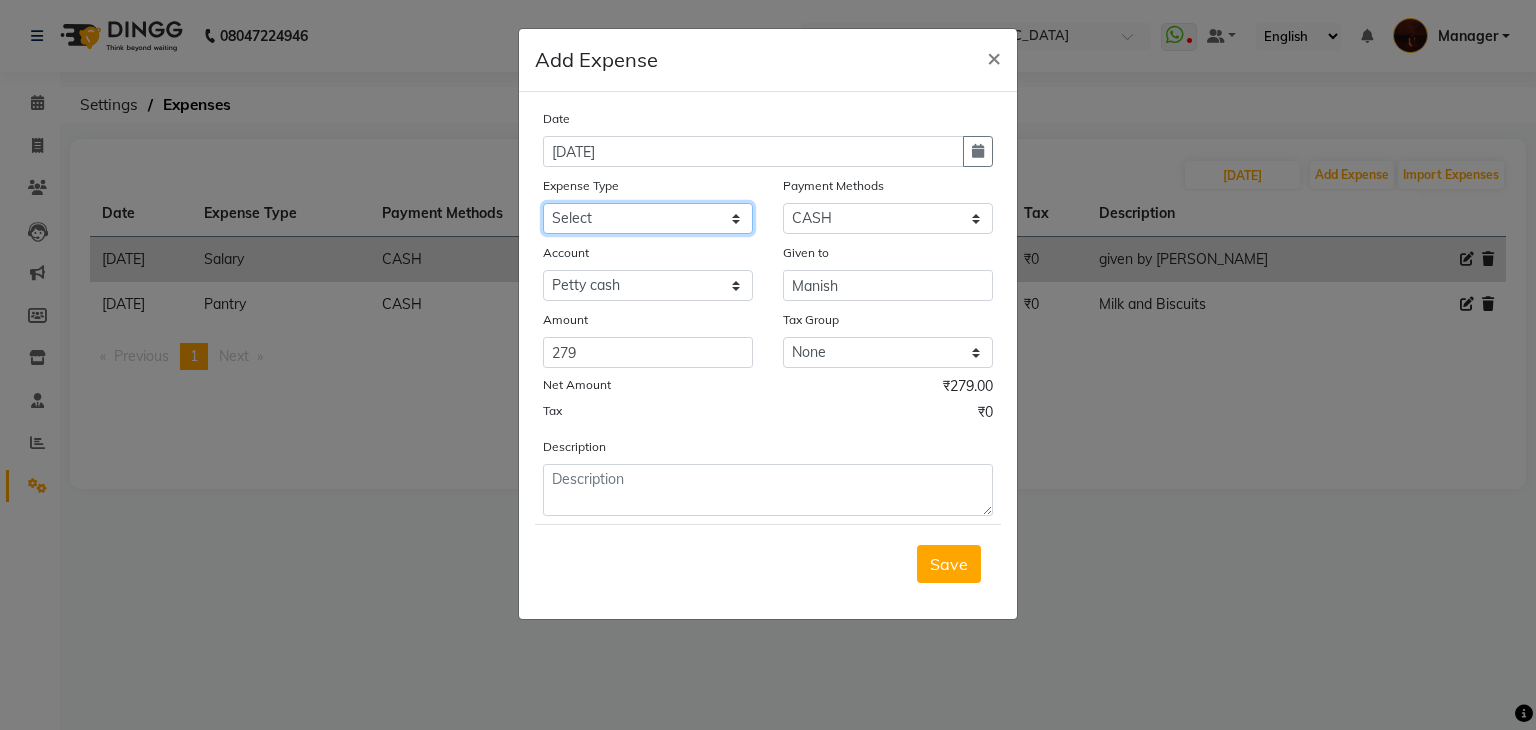 click on "Select acetone Advance Salary bank deposite BBMP Beauty products Bed charges BIRTHDAY CAKE Bonus Carpenter CASH EXPENSE VOUCHER Cash handover Client Refreshment coconut water for clients COFFEE coffee powder Commission Conveyance Cotton Courier decoration Diesel for generator Donation Drinking Water Electricity Eyelashes return Face mask floor cleaner flowers daily garbage generator diesel green tea GST handover HANDWASH House Keeping Material House keeping Salary Incentive Internet Bill juice LAUNDRY Maintainance Marketing Medical Membership Milk Milk miscelleneous Naturals salon NEWSPAPER O T Other Pantry PETROL Phone Bill Plants plumber pooja items Porter priest Product Purchase product return Product sale puja items RAPIDO Refund Rent Shop Rent Staff Accommodation Royalty Salary Staff cab charges Staff dinner Staff Flight Ticket Staff  Hiring from another Branch Staff Snacks Stationary sugar sweets TEAM DINNER TIPS Tissue Transgender Utilities Water Bottle Water cane week of salary Wi Fi Payment" 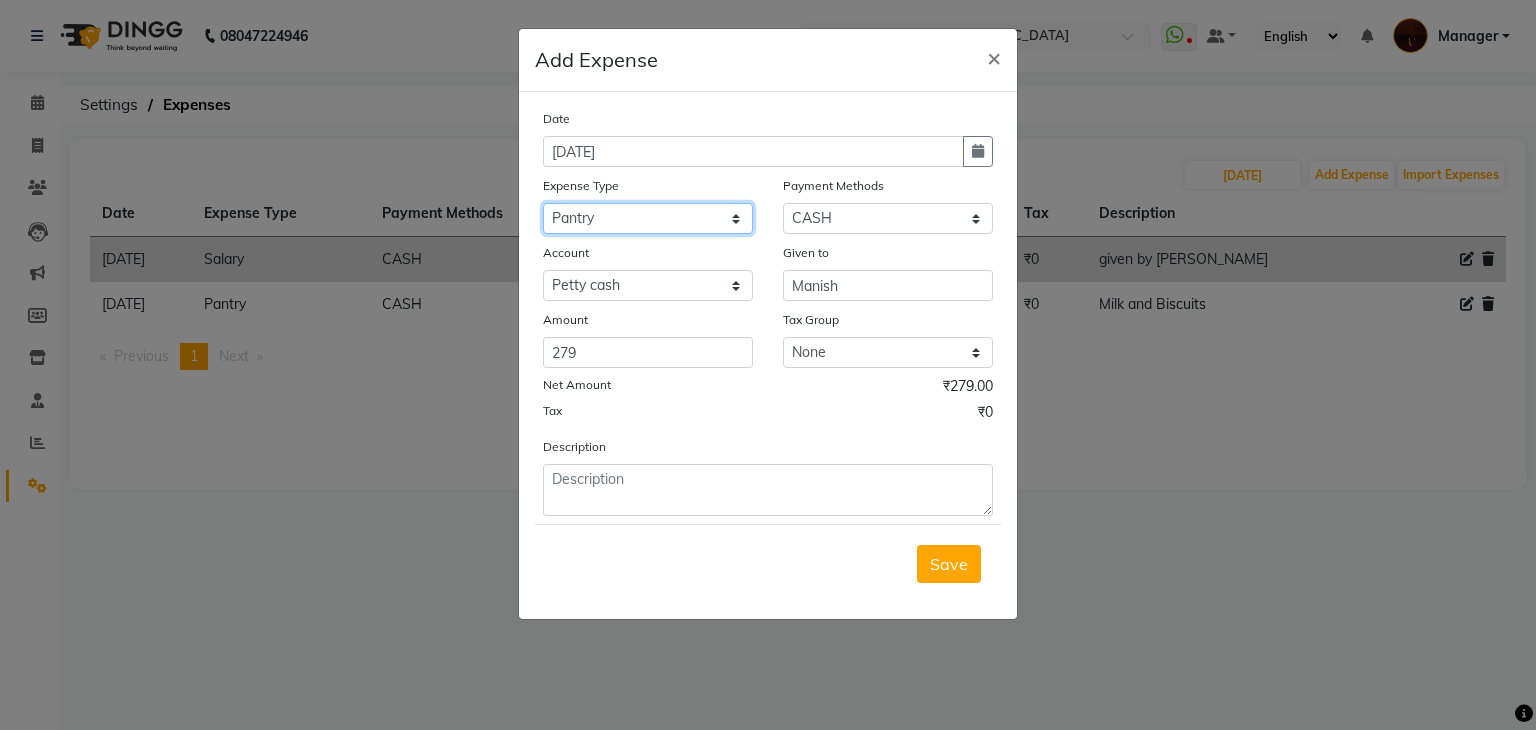 click on "Select acetone Advance Salary bank deposite BBMP Beauty products Bed charges BIRTHDAY CAKE Bonus Carpenter CASH EXPENSE VOUCHER Cash handover Client Refreshment coconut water for clients COFFEE coffee powder Commission Conveyance Cotton Courier decoration Diesel for generator Donation Drinking Water Electricity Eyelashes return Face mask floor cleaner flowers daily garbage generator diesel green tea GST handover HANDWASH House Keeping Material House keeping Salary Incentive Internet Bill juice LAUNDRY Maintainance Marketing Medical Membership Milk Milk miscelleneous Naturals salon NEWSPAPER O T Other Pantry PETROL Phone Bill Plants plumber pooja items Porter priest Product Purchase product return Product sale puja items RAPIDO Refund Rent Shop Rent Staff Accommodation Royalty Salary Staff cab charges Staff dinner Staff Flight Ticket Staff  Hiring from another Branch Staff Snacks Stationary sugar sweets TEAM DINNER TIPS Tissue Transgender Utilities Water Bottle Water cane week of salary Wi Fi Payment" 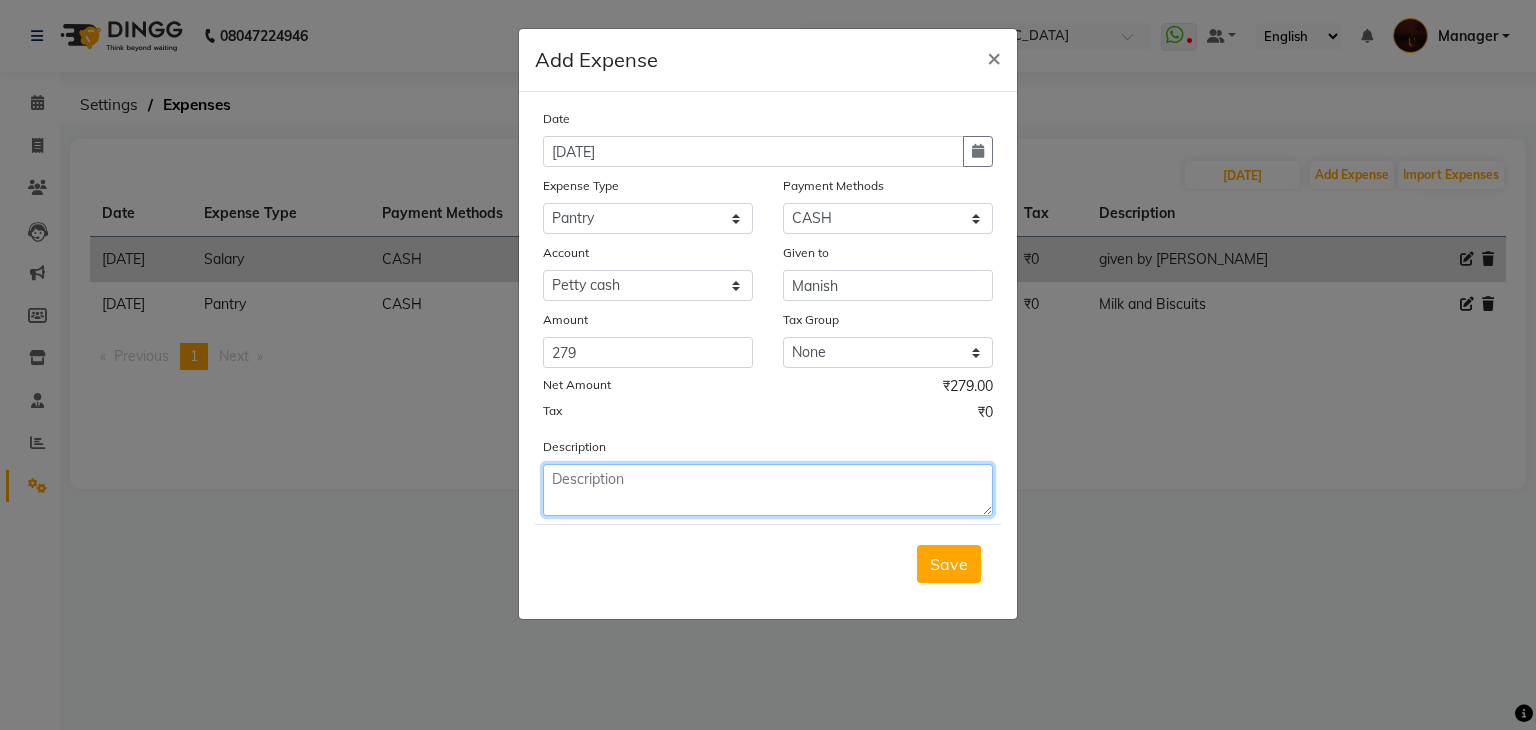 click 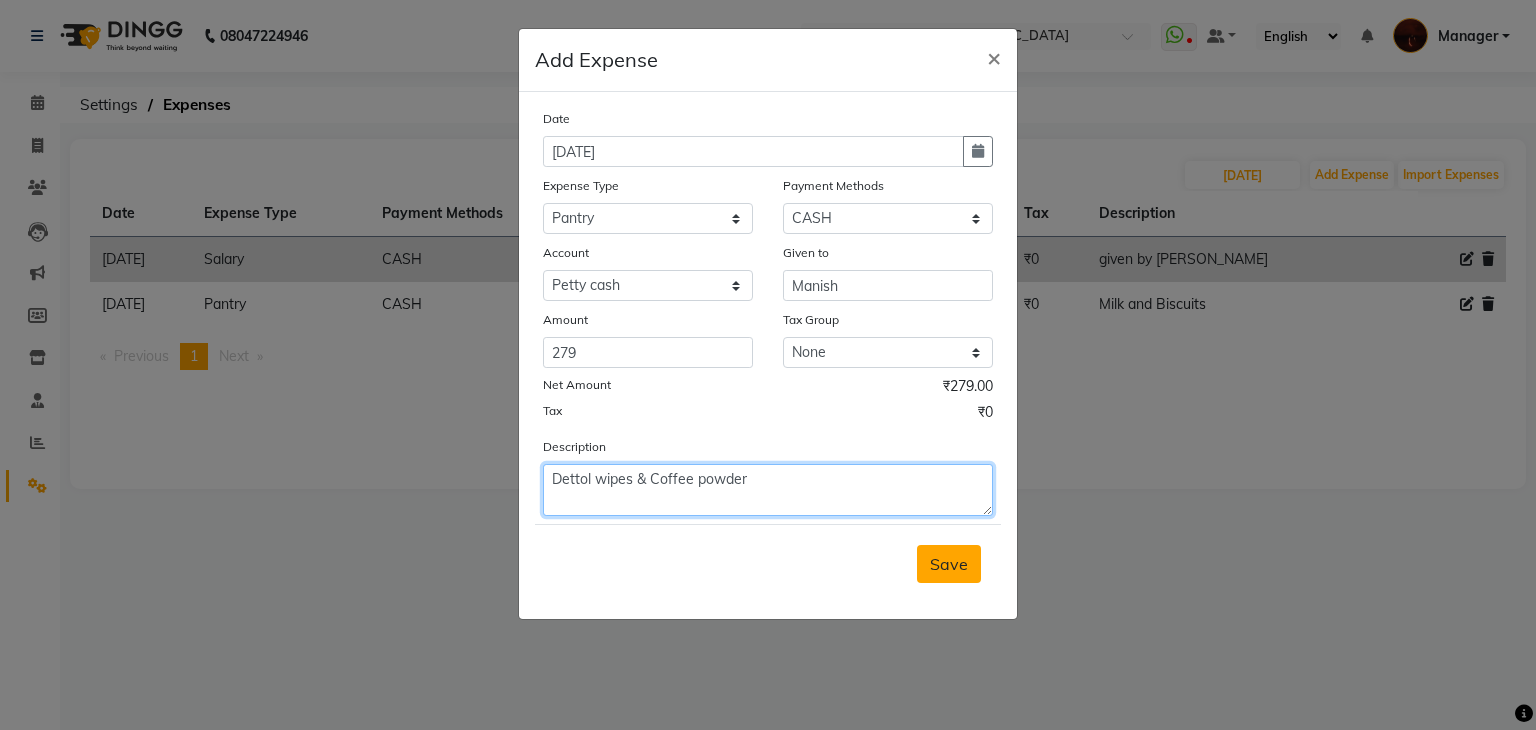 type on "Dettol wipes & Coffee powder" 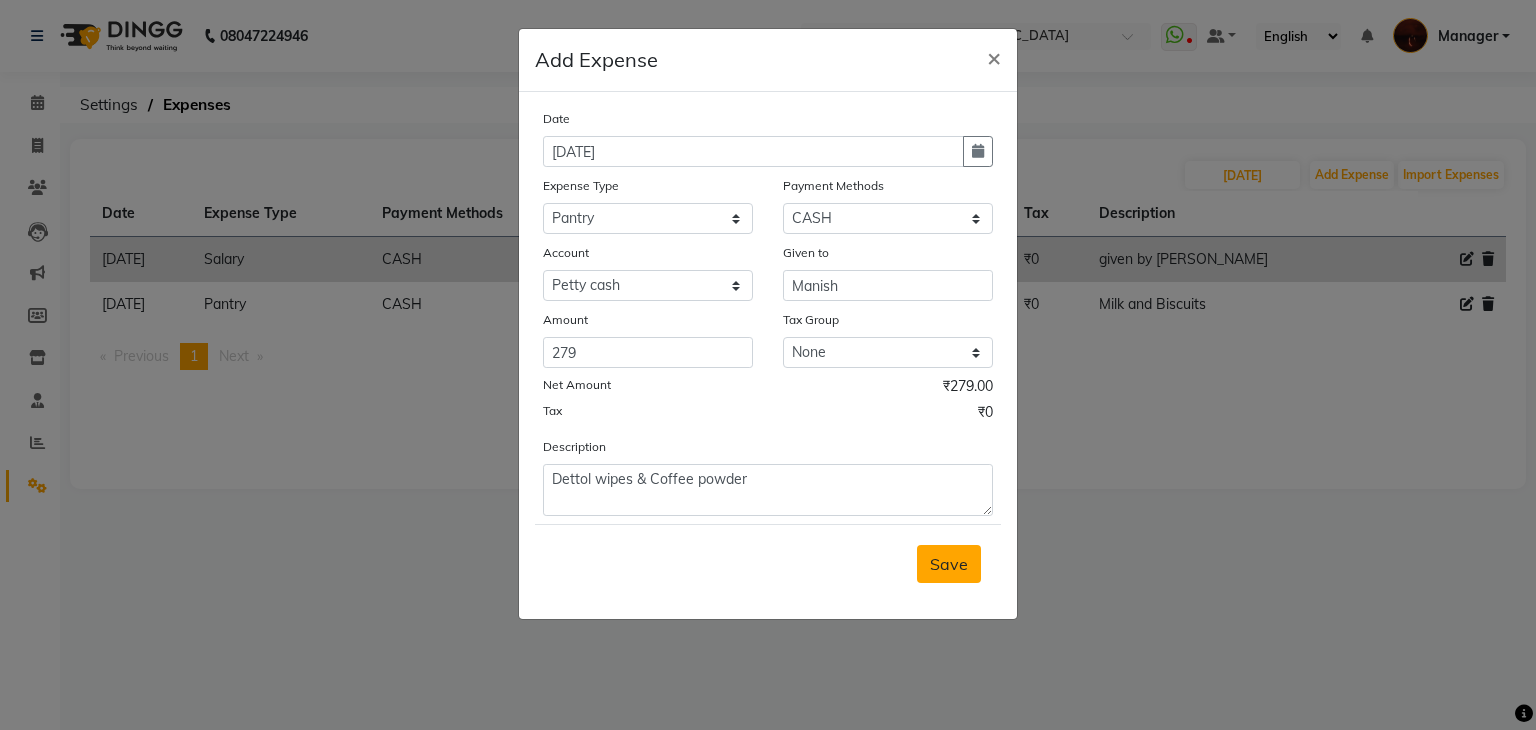 click on "Save" at bounding box center [949, 564] 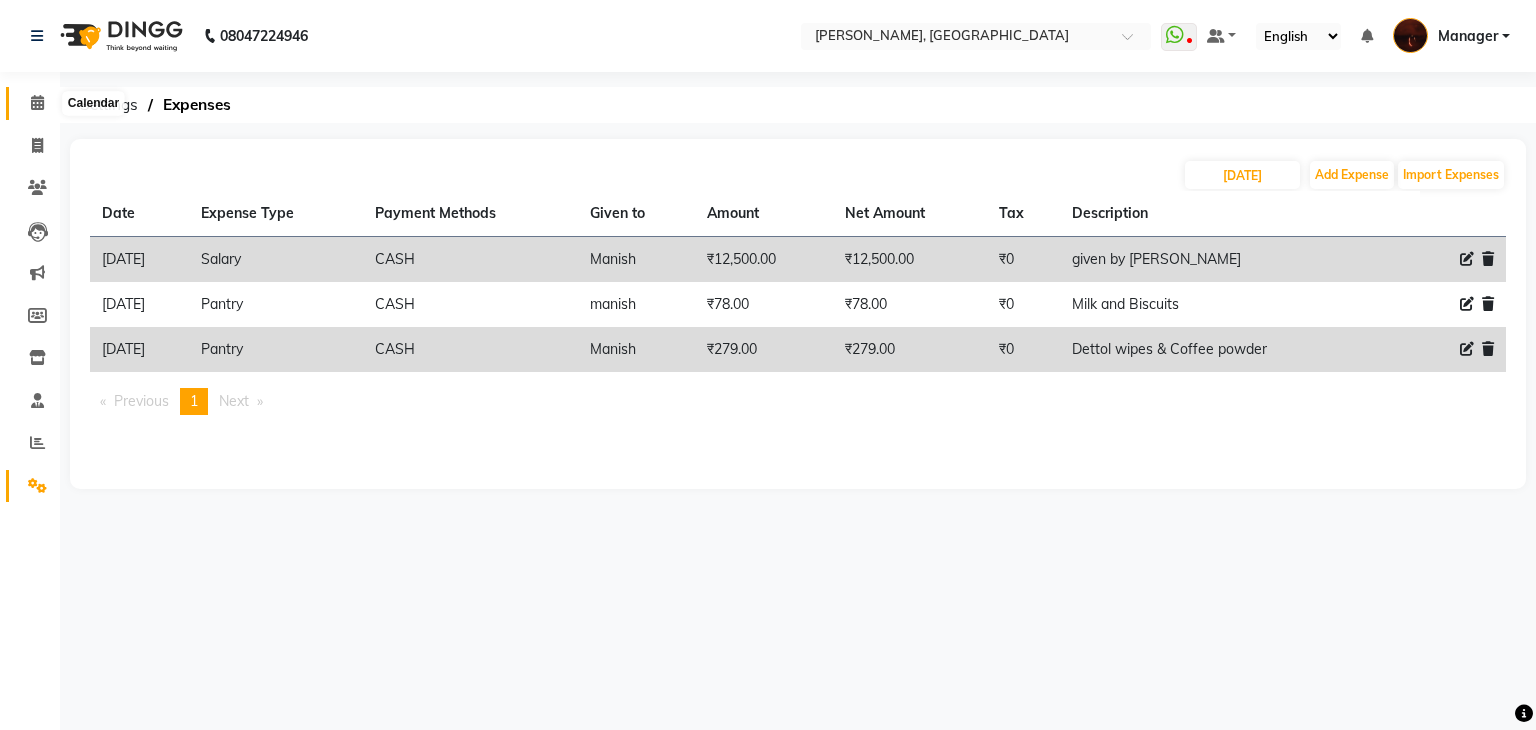click 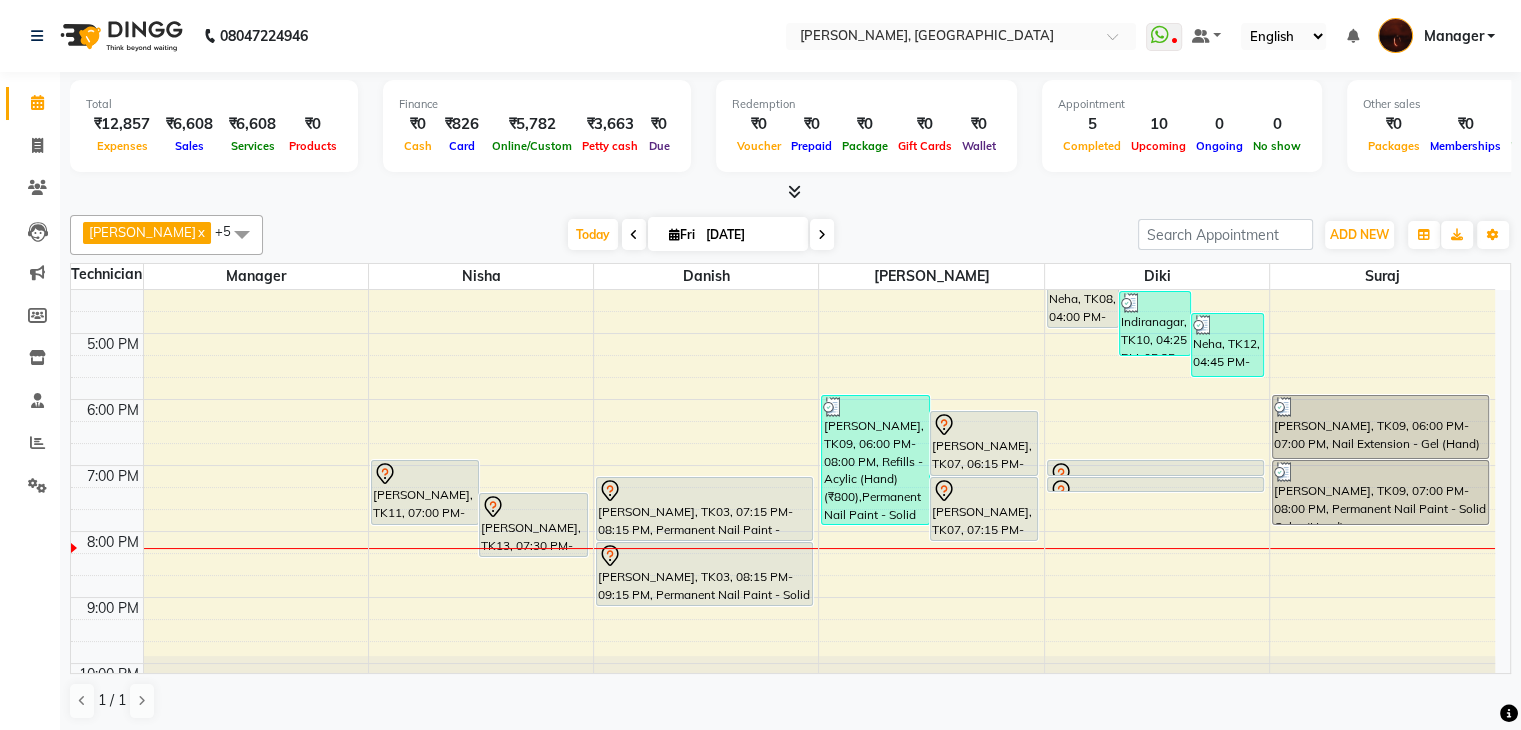 scroll, scrollTop: 465, scrollLeft: 0, axis: vertical 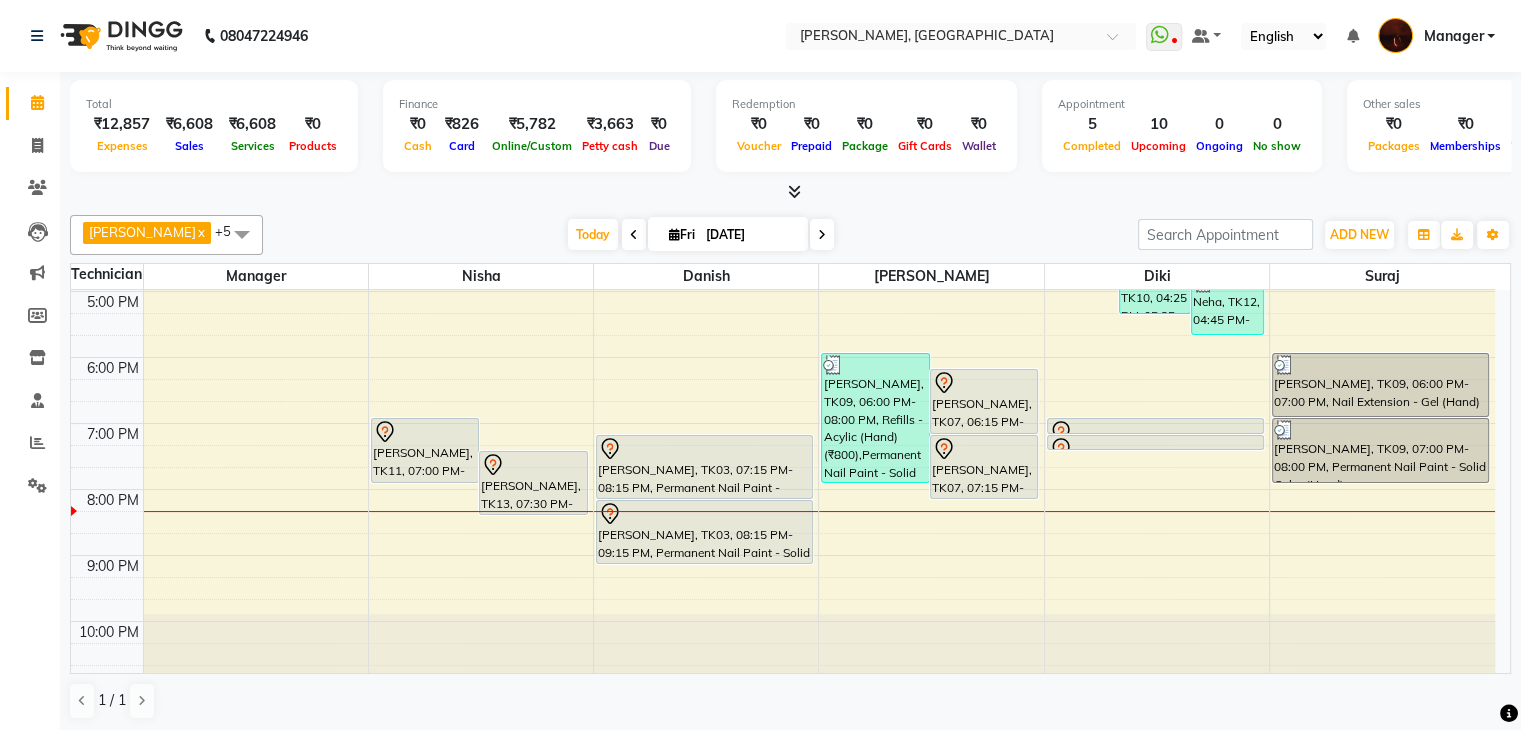 click at bounding box center (794, 191) 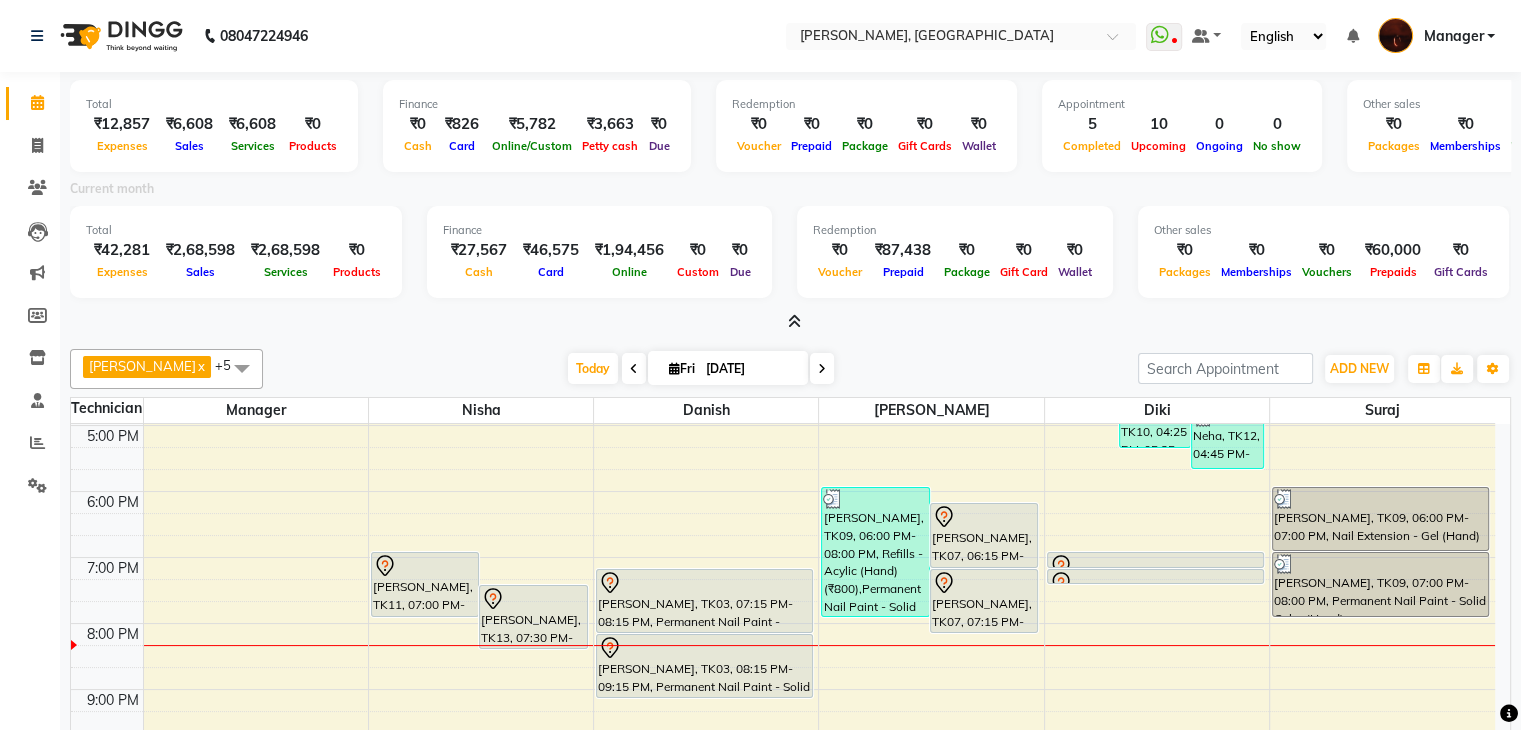 click at bounding box center [794, 321] 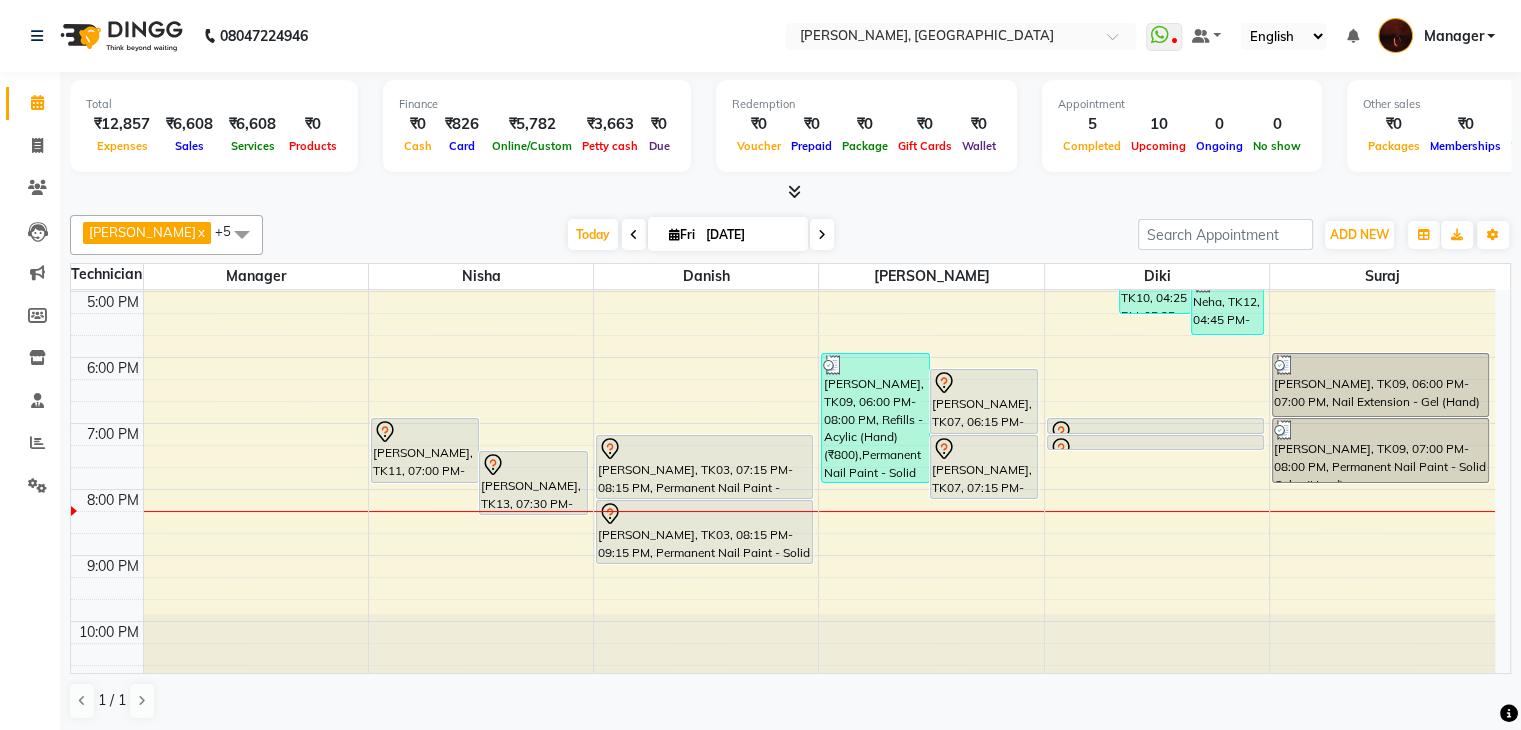 click at bounding box center (794, 191) 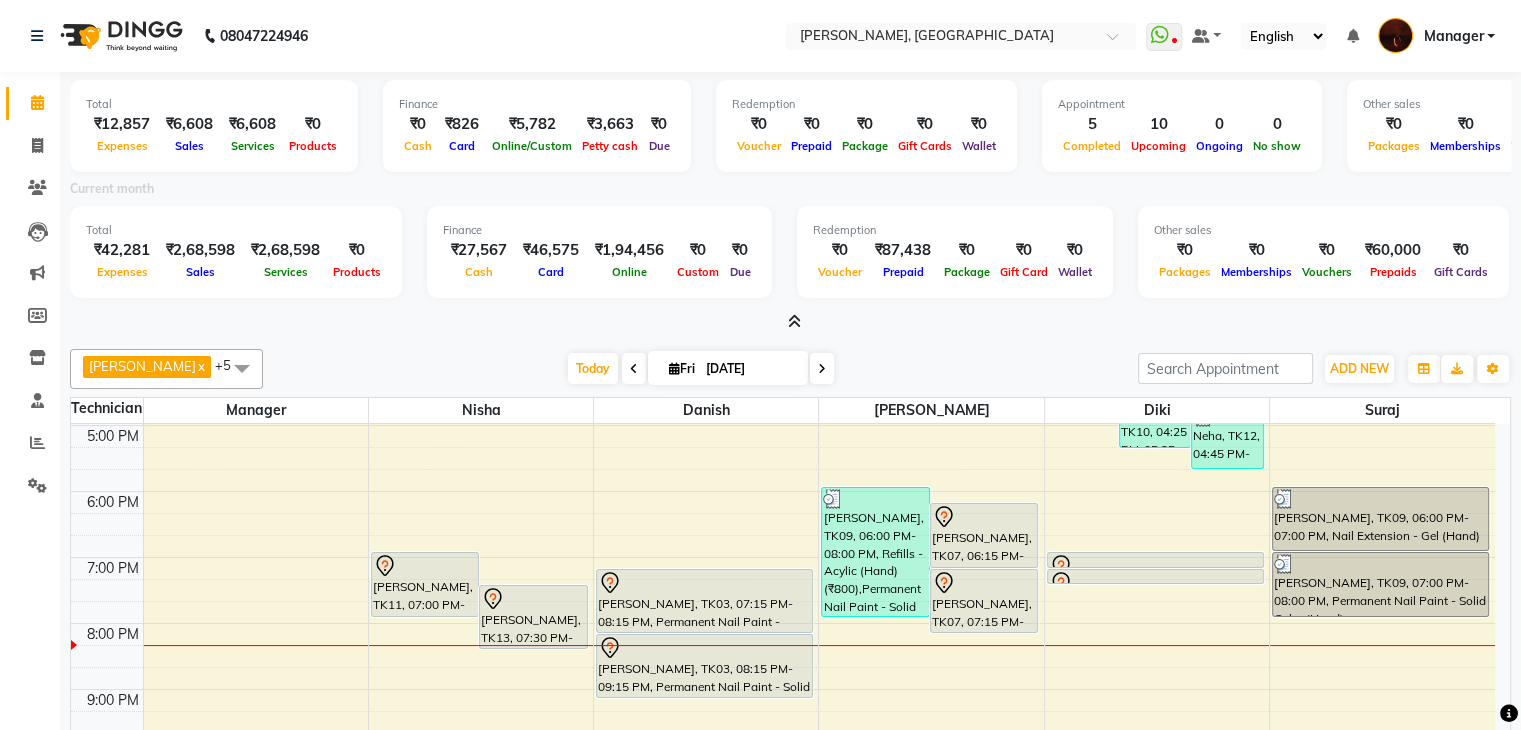 click on "Total  ₹12,857  Expenses ₹6,608  Sales ₹6,608  Services ₹0  Products Finance  ₹0  Cash ₹826  Card ₹5,782  Online/Custom ₹3,663 Petty cash ₹0 Due  Redemption  ₹0 Voucher ₹0 Prepaid ₹0 Package ₹0  Gift Cards ₹0  Wallet  Appointment  5 Completed 10 Upcoming 0 Ongoing 0 No show  Other sales  ₹0  Packages ₹0  Memberships ₹0  Vouchers ₹0  Prepaids ₹0  Gift Cards Current month Total  ₹42,281  Expenses ₹2,68,598  Sales ₹2,68,598 Services ₹0 Products  Finance  ₹27,567  Cash ₹46,575  Card ₹1,94,456 Online ₹0 Custom ₹0 Due  Redemption  ₹0 Voucher ₹87,438 Prepaid ₹0 Package ₹0 Gift Card ₹0 Wallet Other sales  ₹0  Packages ₹0  Memberships ₹0  Vouchers ₹60,000  Prepaids ₹0  Gift Cards" at bounding box center [790, 202] 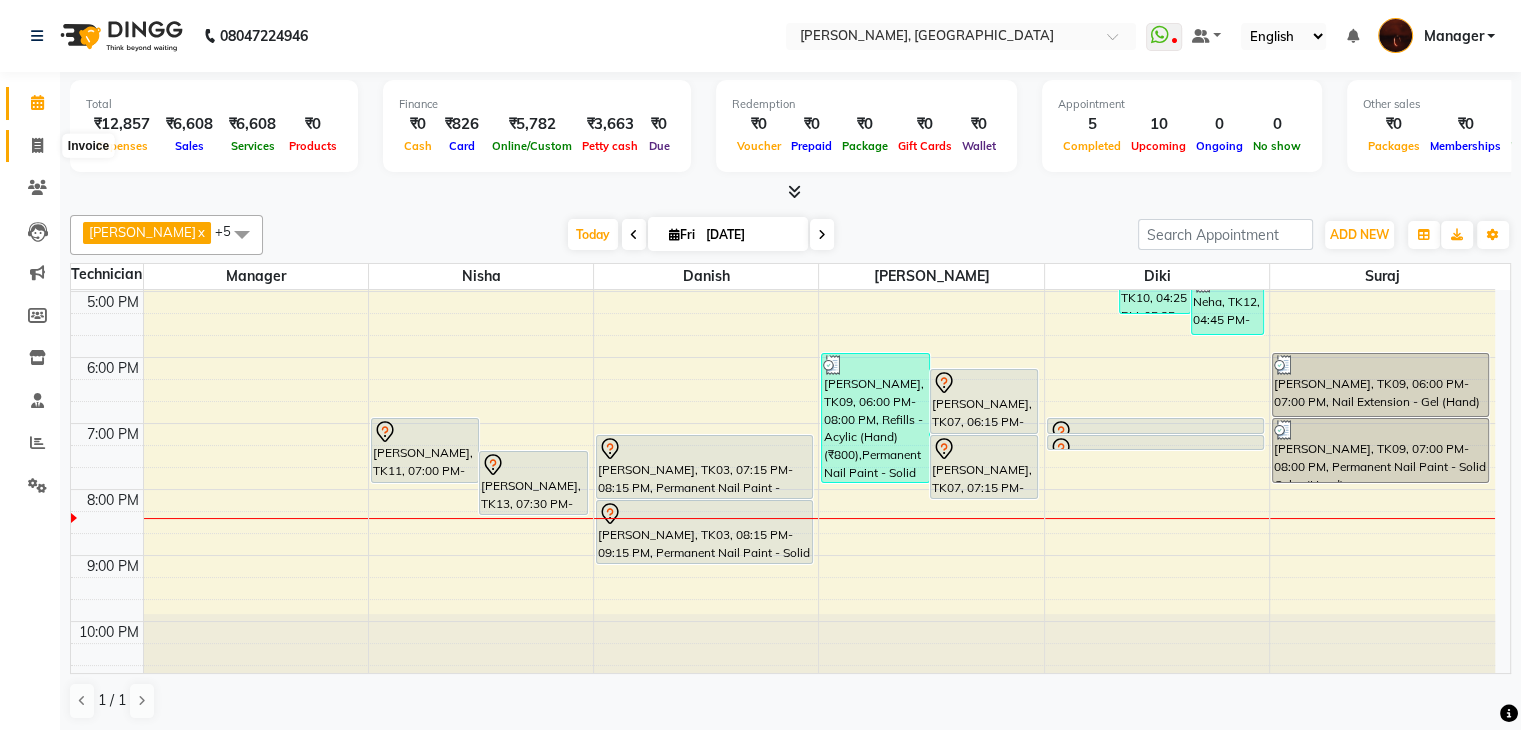 click 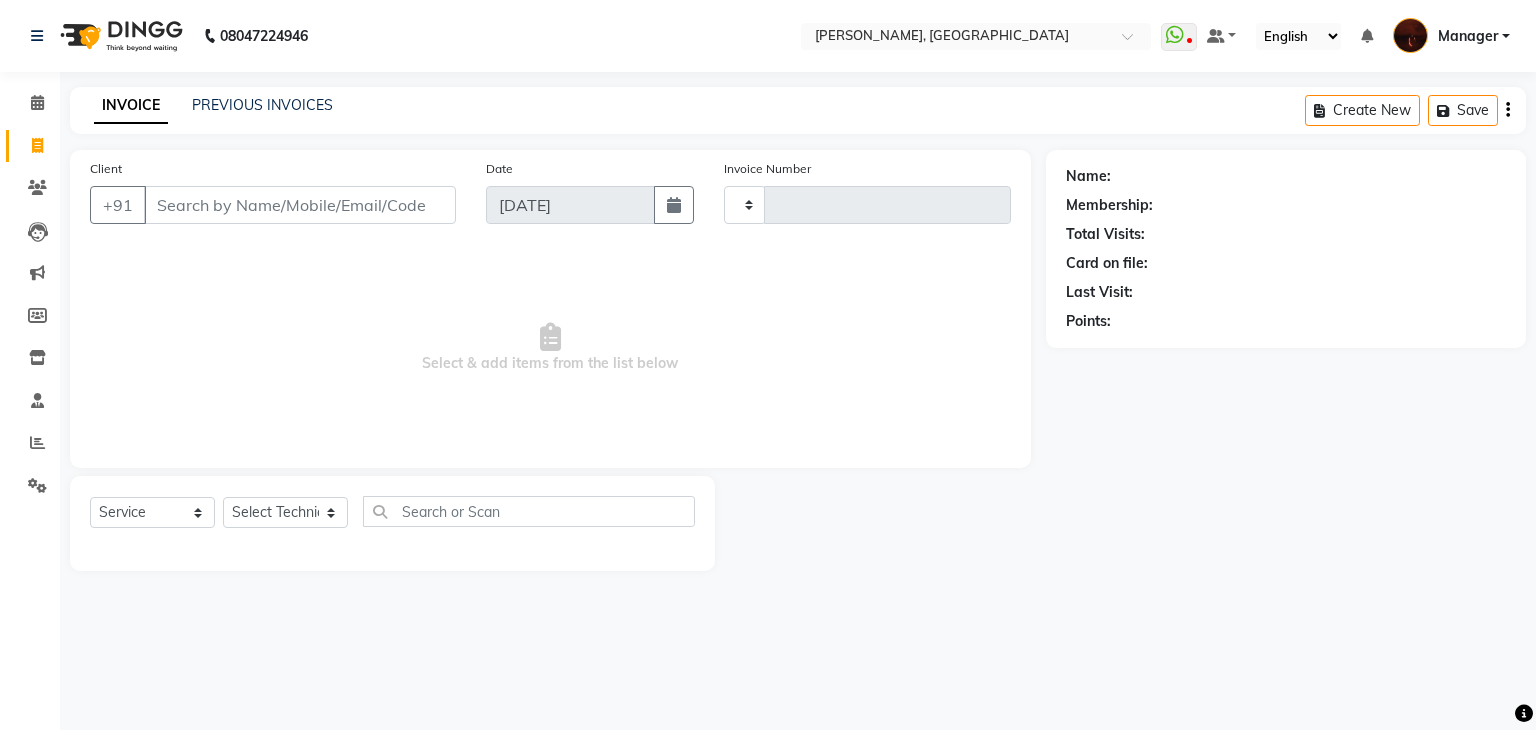 type on "1186" 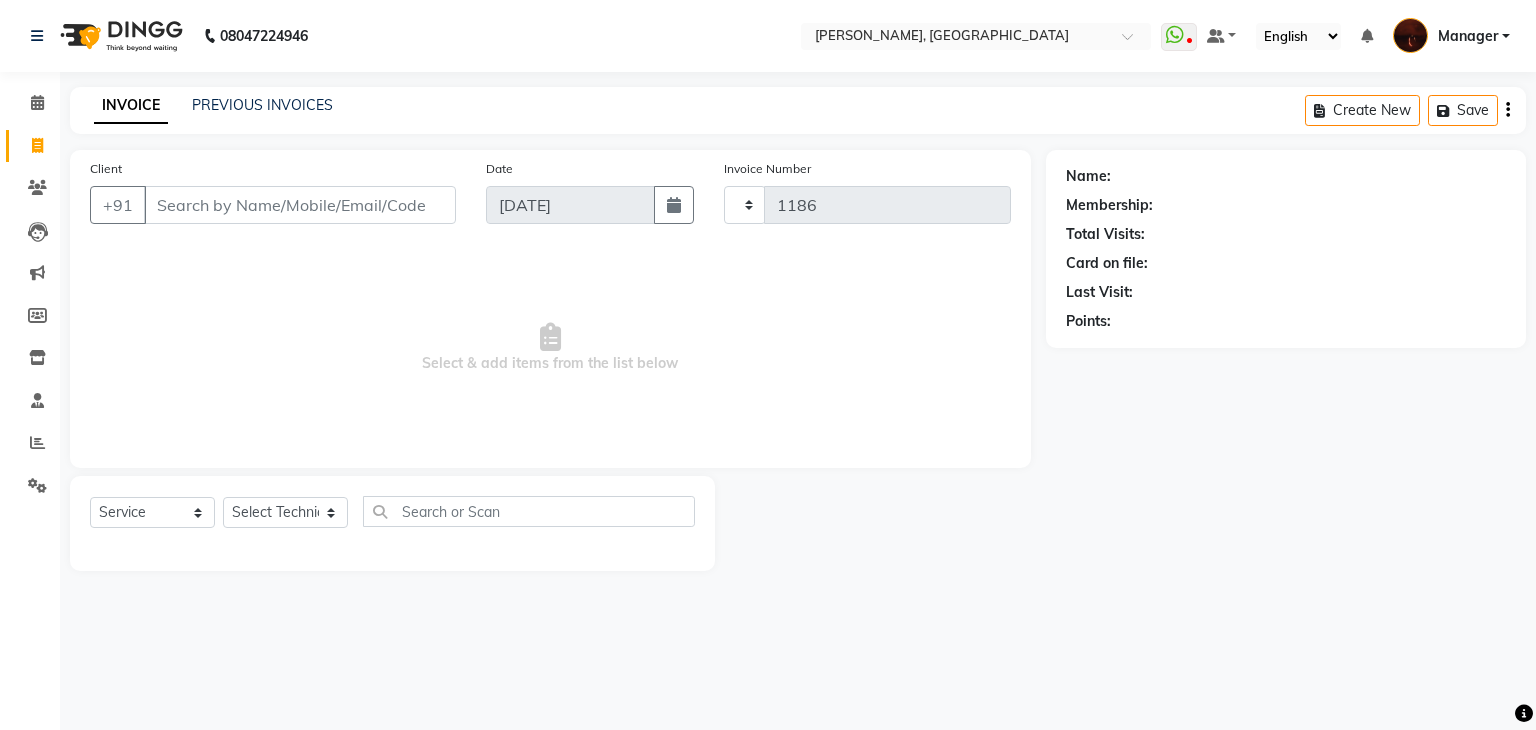 select on "4063" 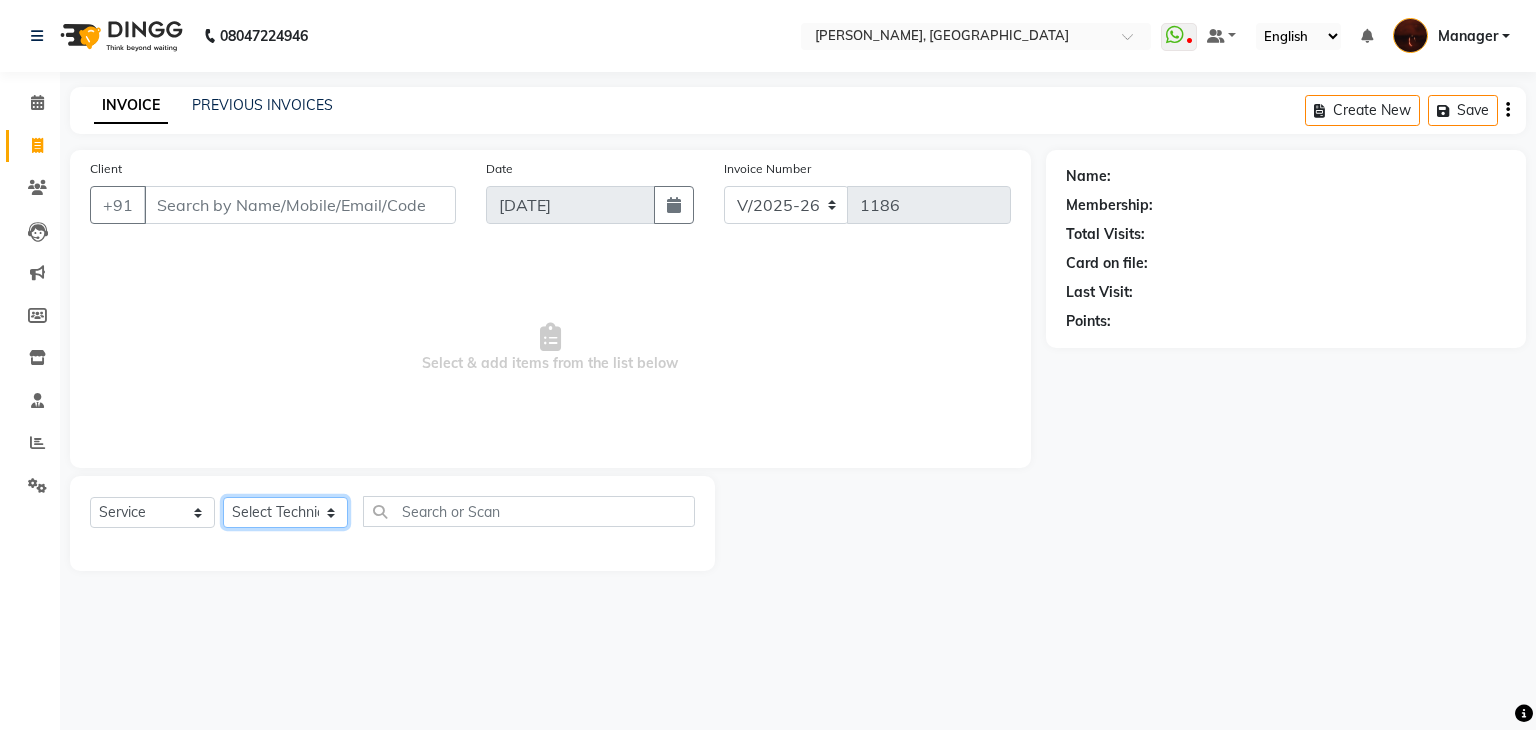 click on "Select Technician [PERSON_NAME] Danish Diki  [PERSON_NAME] GK [PERSON_NAME] Manager [PERSON_NAME] [PERSON_NAME] [PERSON_NAME] [PERSON_NAME] [PERSON_NAME] [PERSON_NAME] Accounting suraj vishnu" 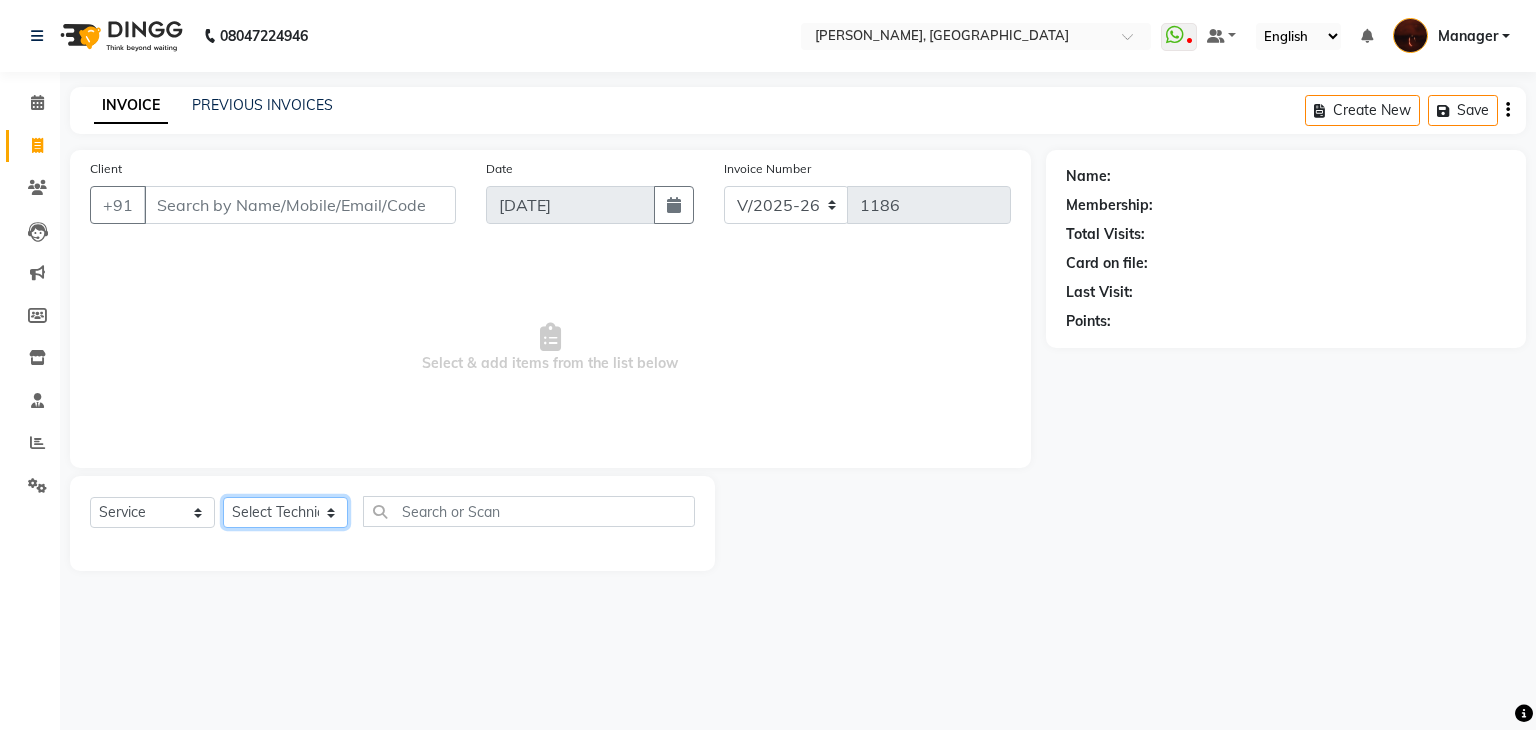 select on "20822" 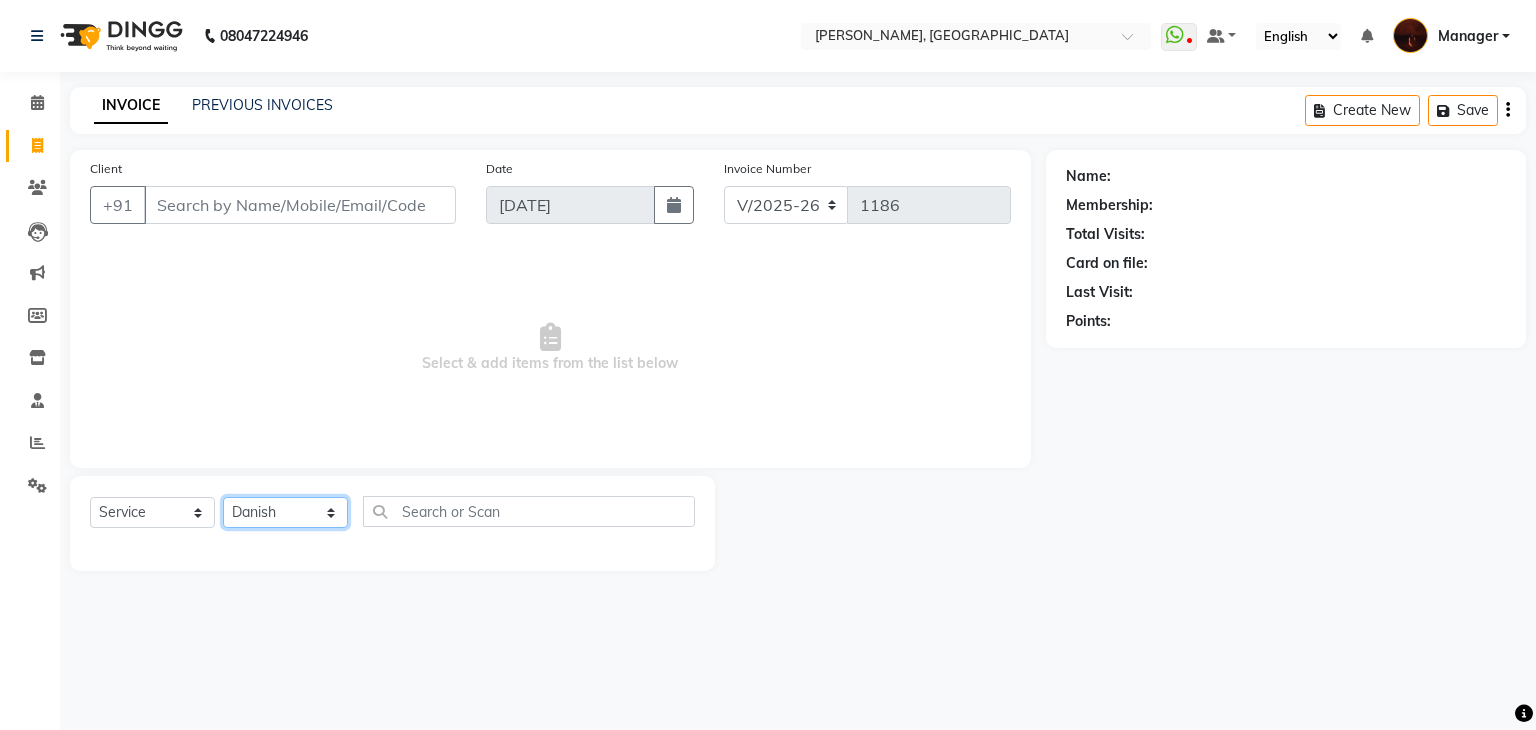 click on "Select Technician [PERSON_NAME] Danish Diki  [PERSON_NAME] GK [PERSON_NAME] Manager [PERSON_NAME] [PERSON_NAME] [PERSON_NAME] [PERSON_NAME] [PERSON_NAME] [PERSON_NAME] Accounting suraj vishnu" 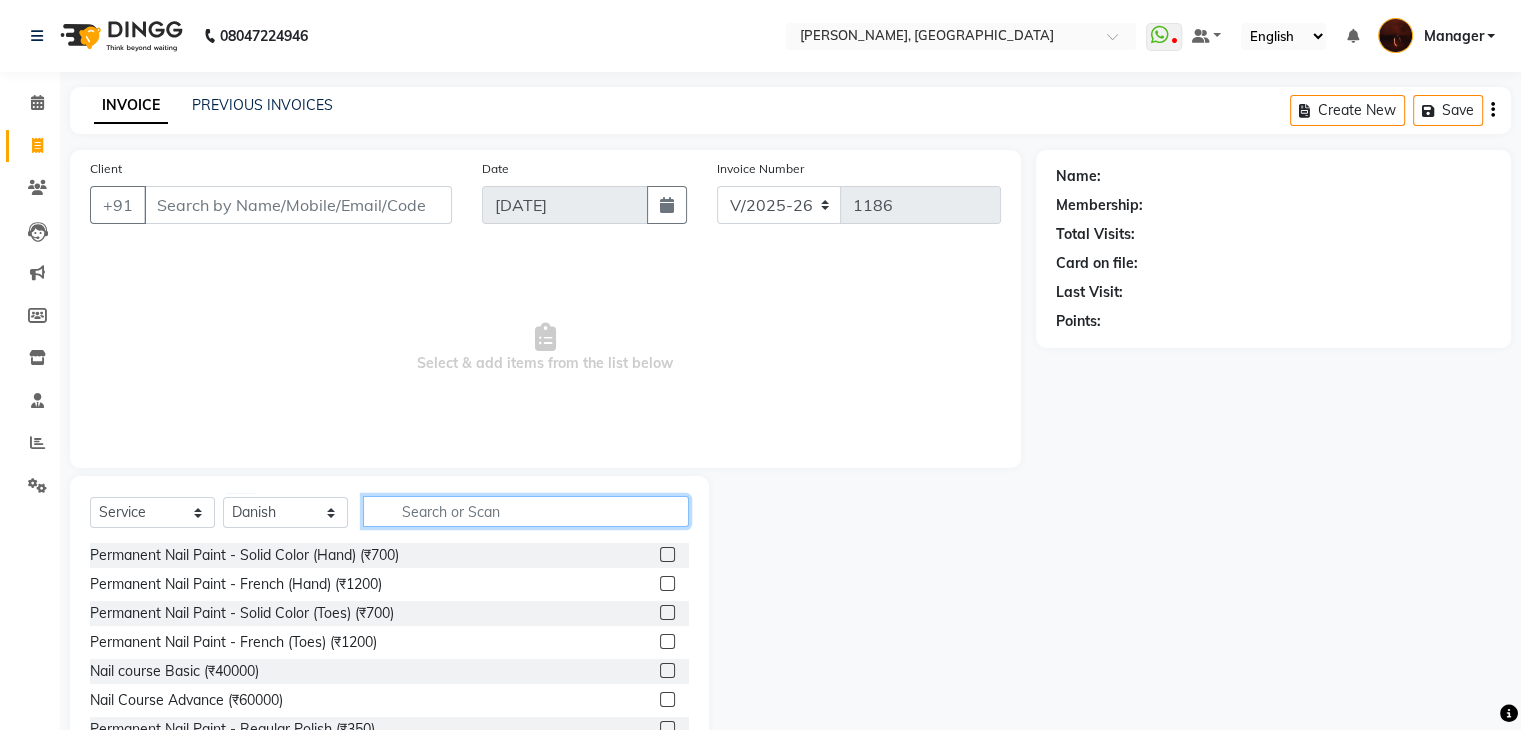 click 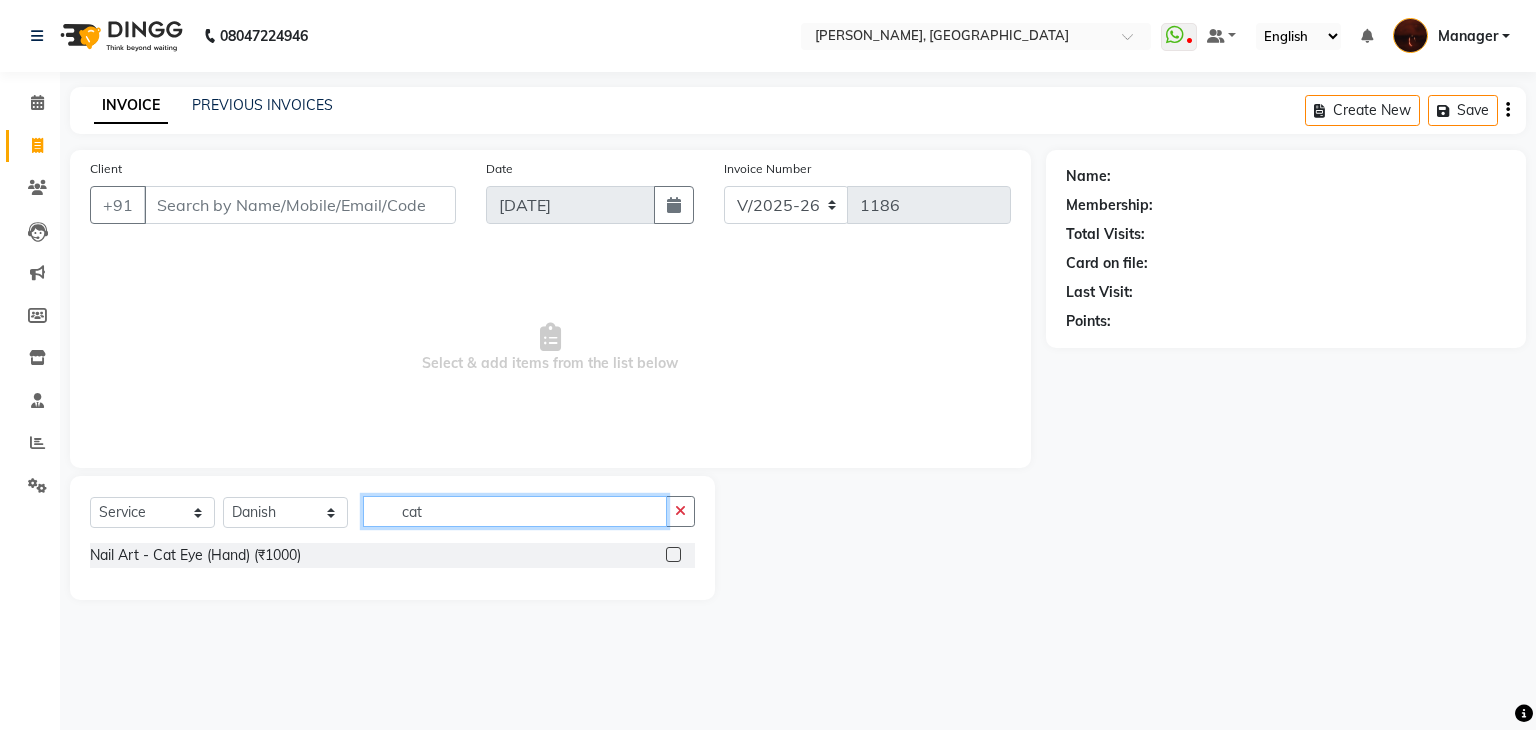 type on "cat" 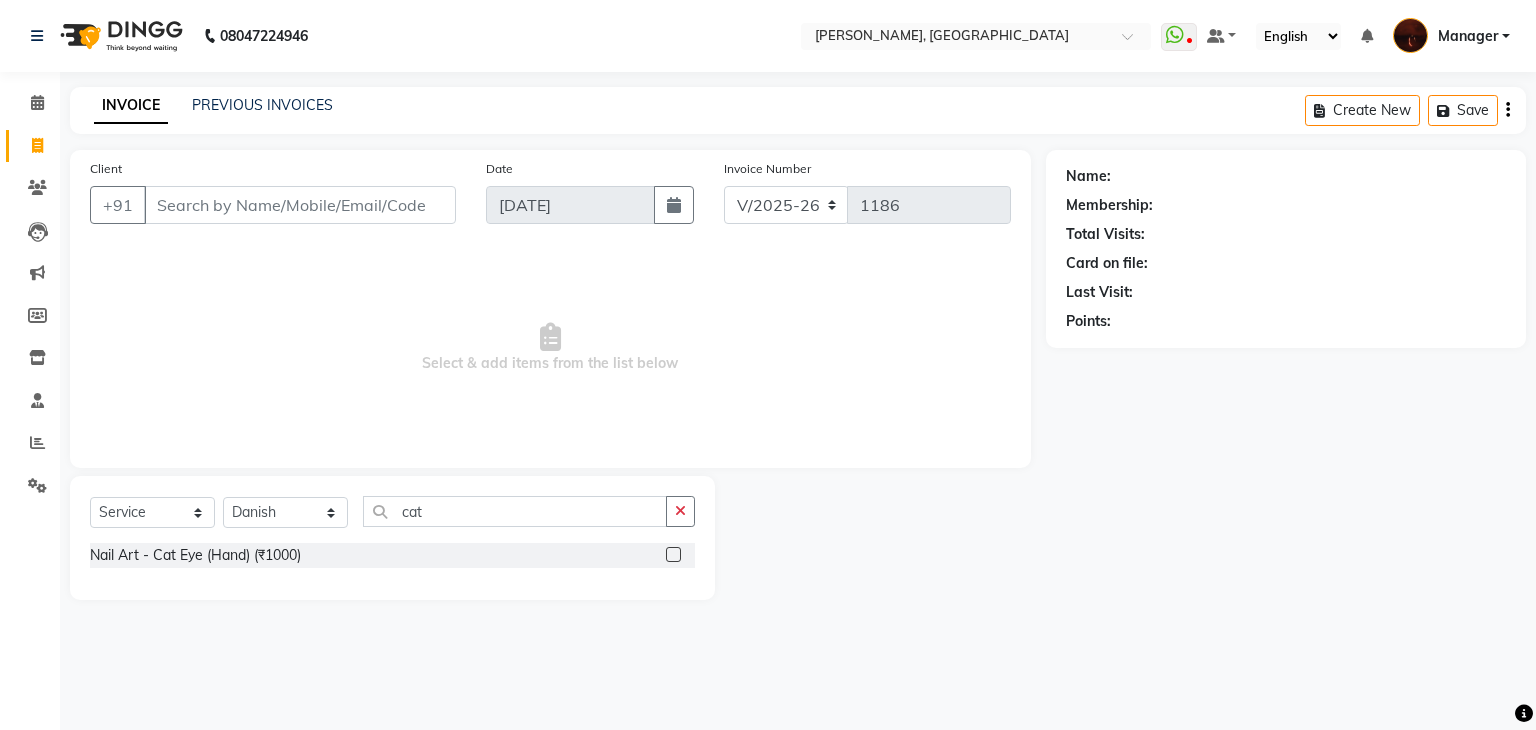 click 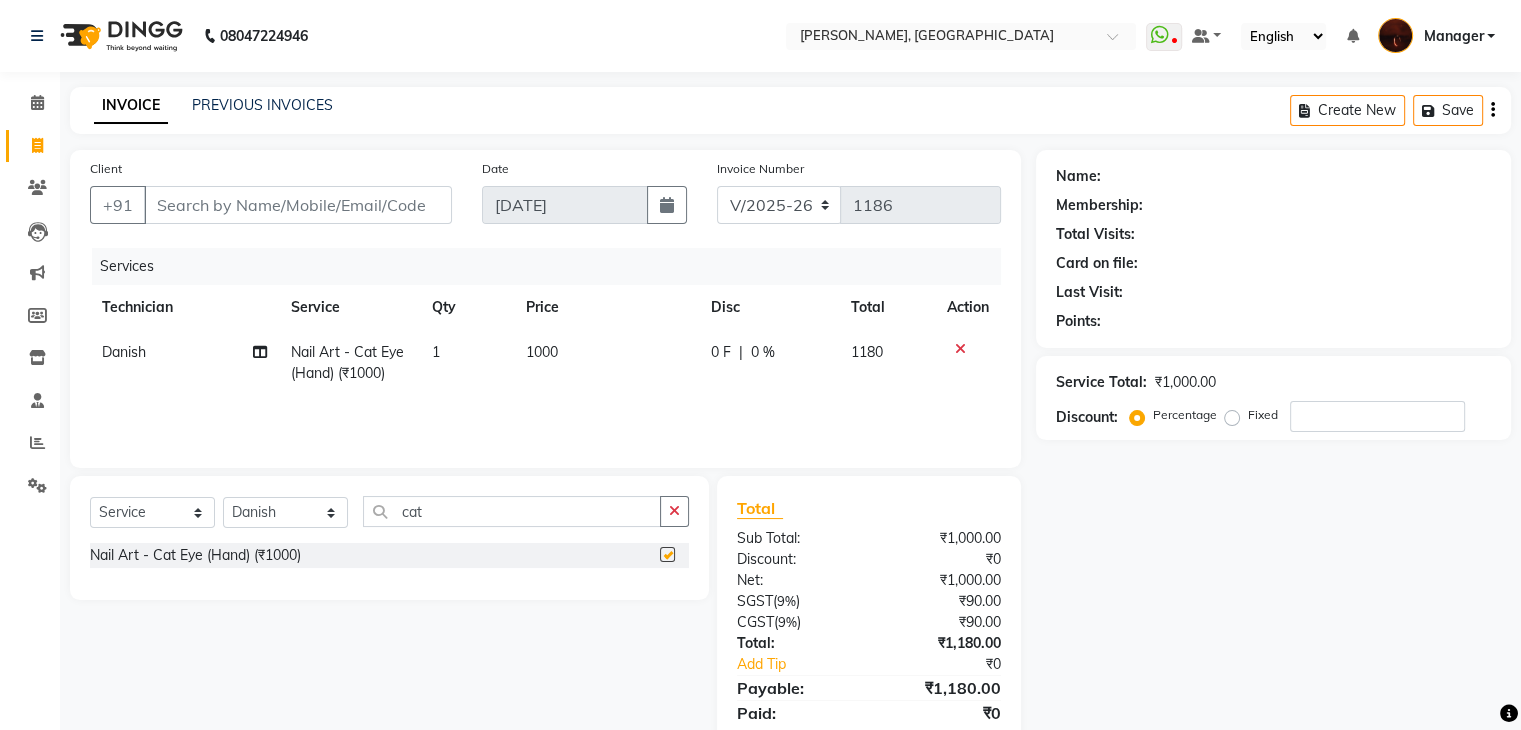 checkbox on "false" 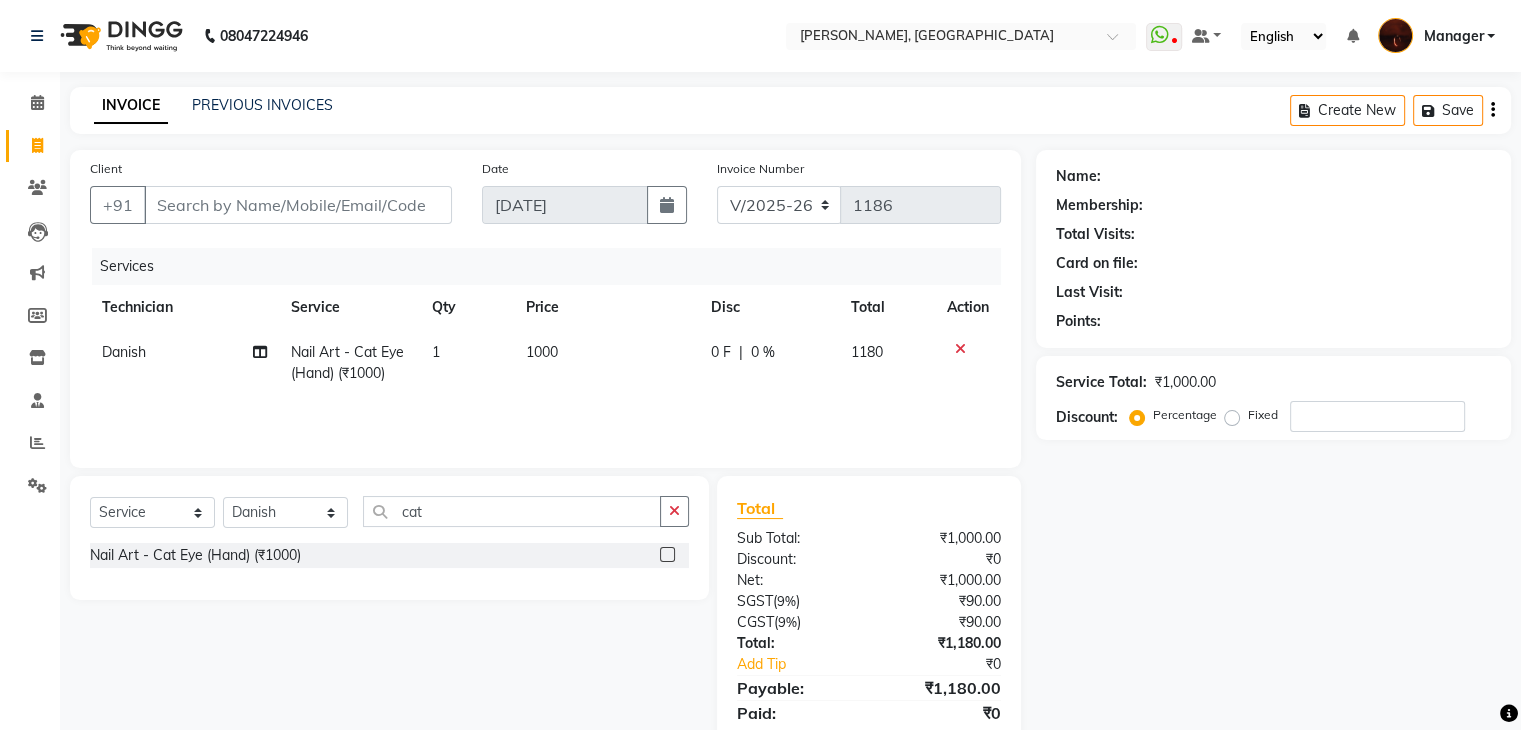 scroll, scrollTop: 71, scrollLeft: 0, axis: vertical 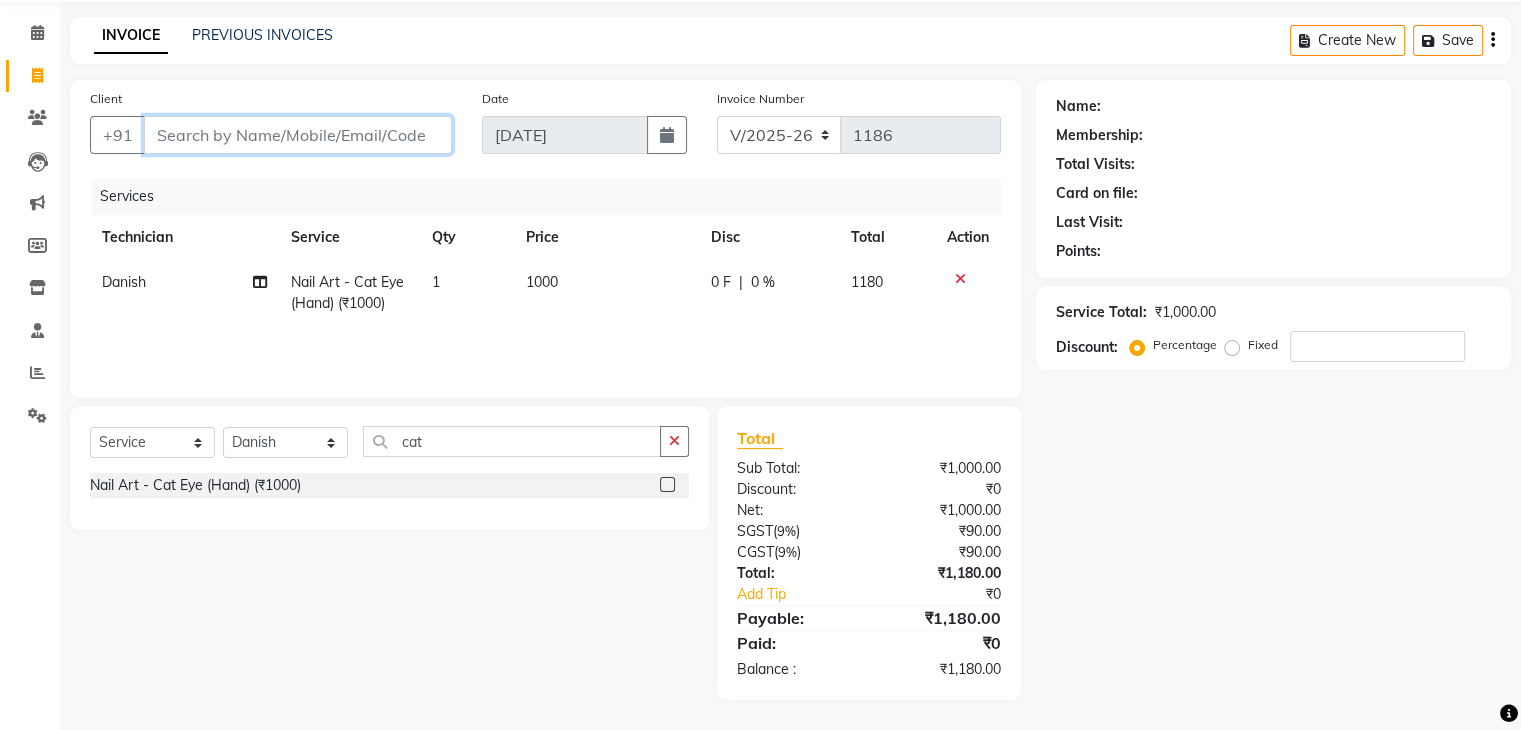 click on "Client" at bounding box center (298, 135) 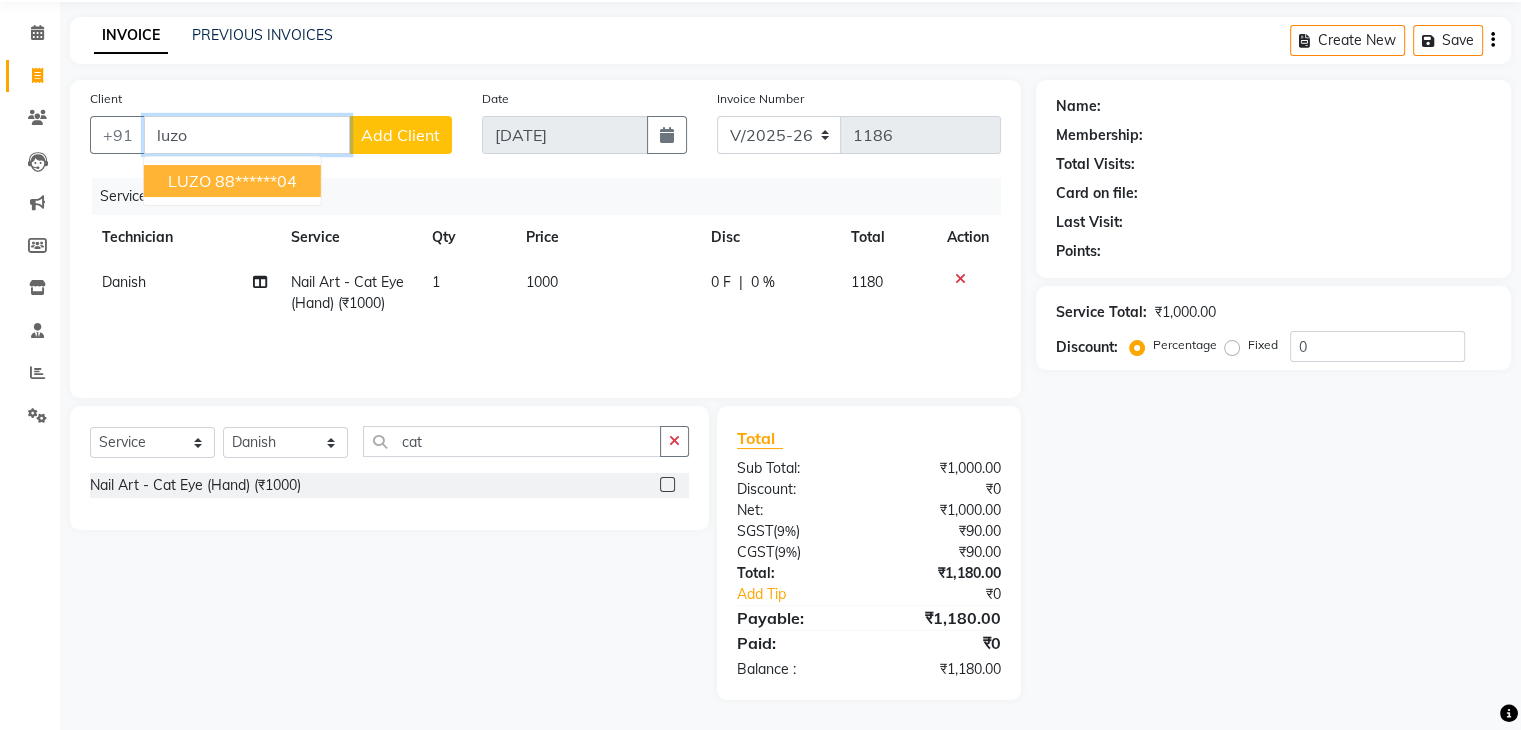 click on "88******04" at bounding box center [256, 181] 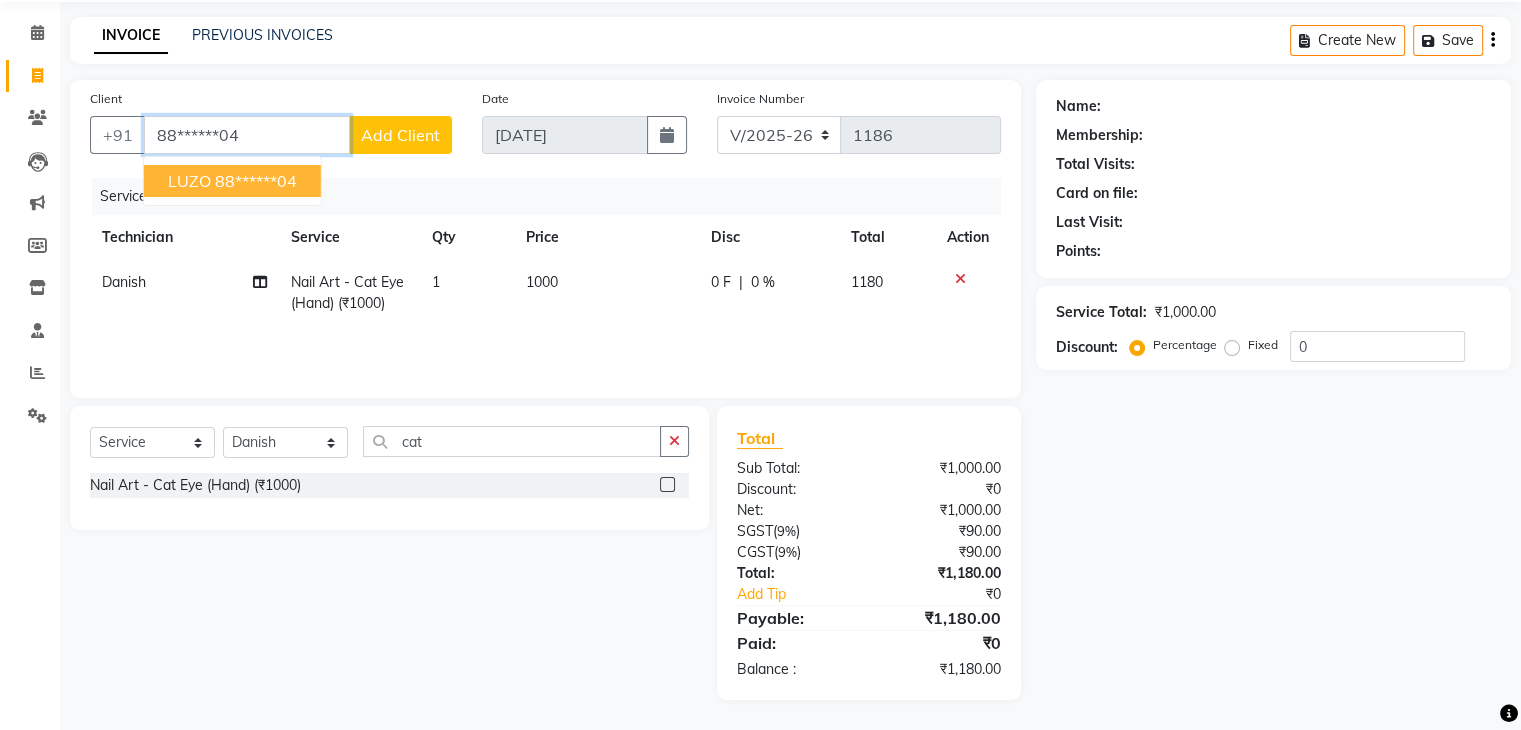 type on "88******04" 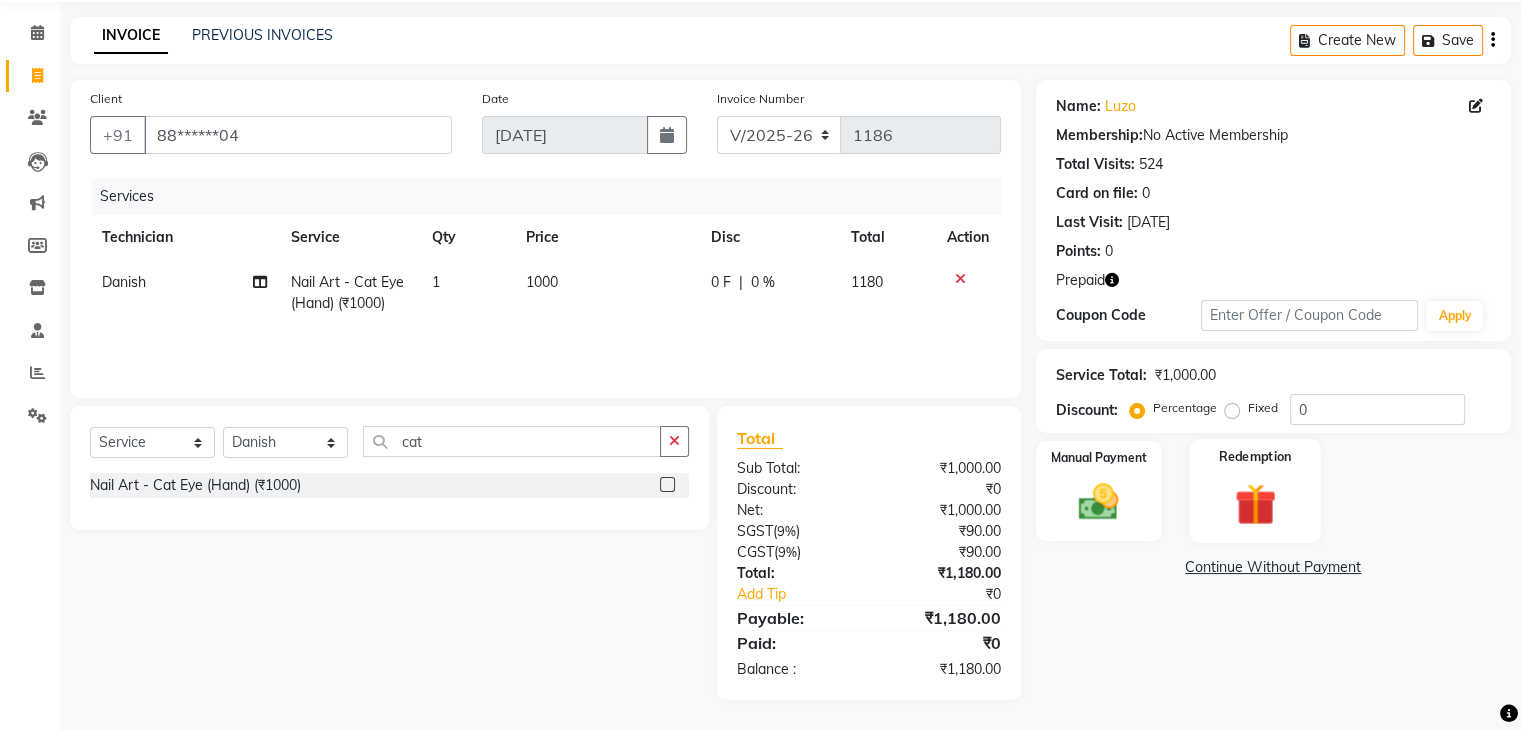 click 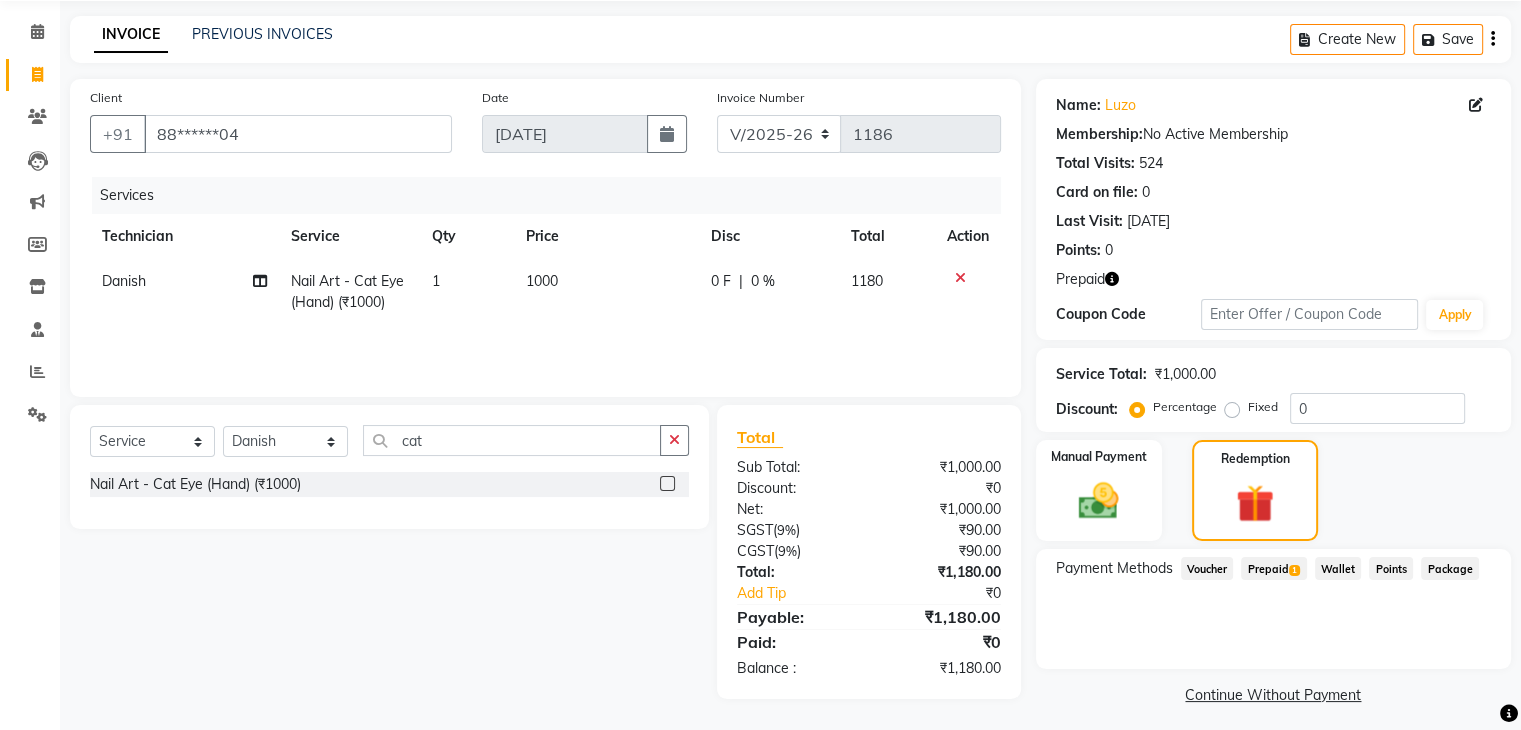 click on "Prepaid  1" 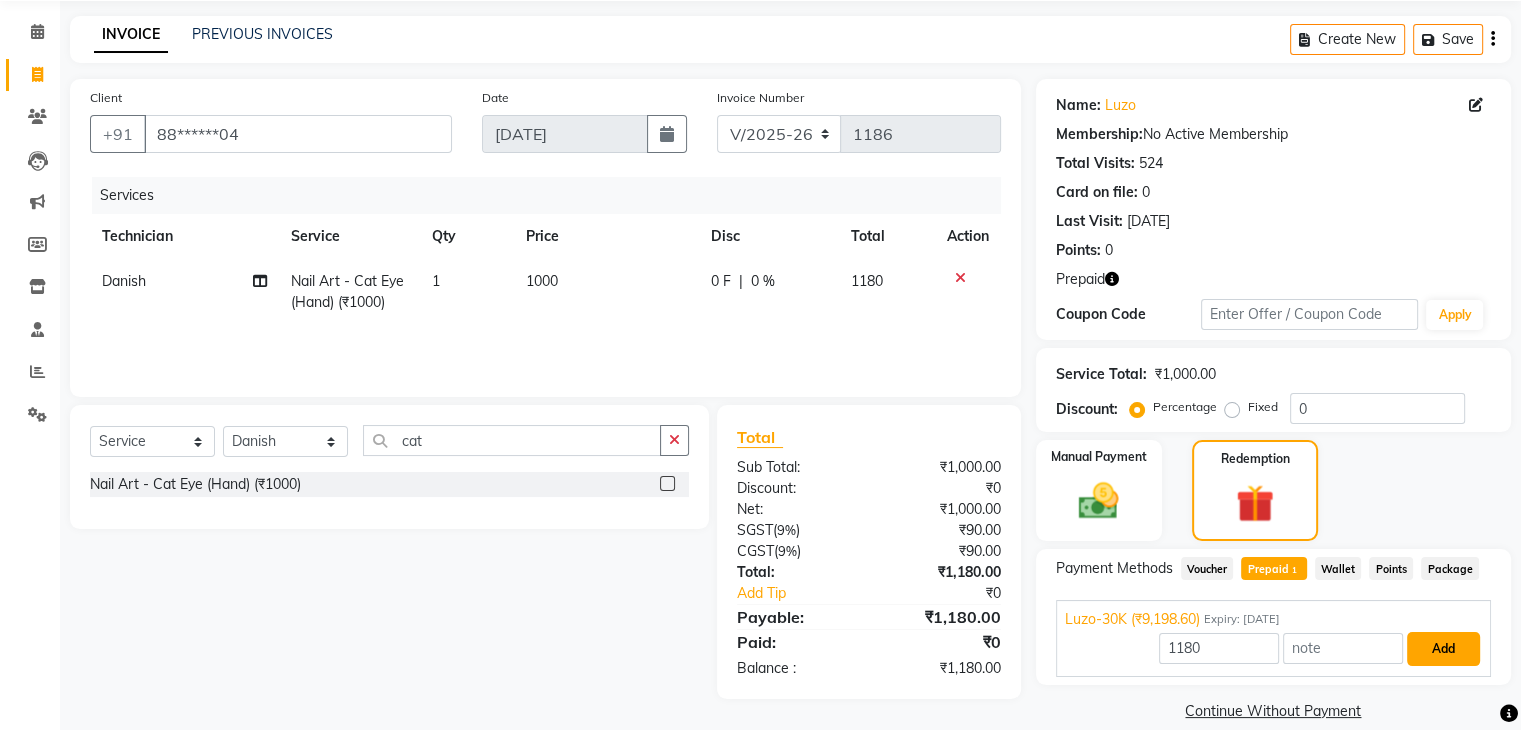 click on "Add" at bounding box center [1443, 649] 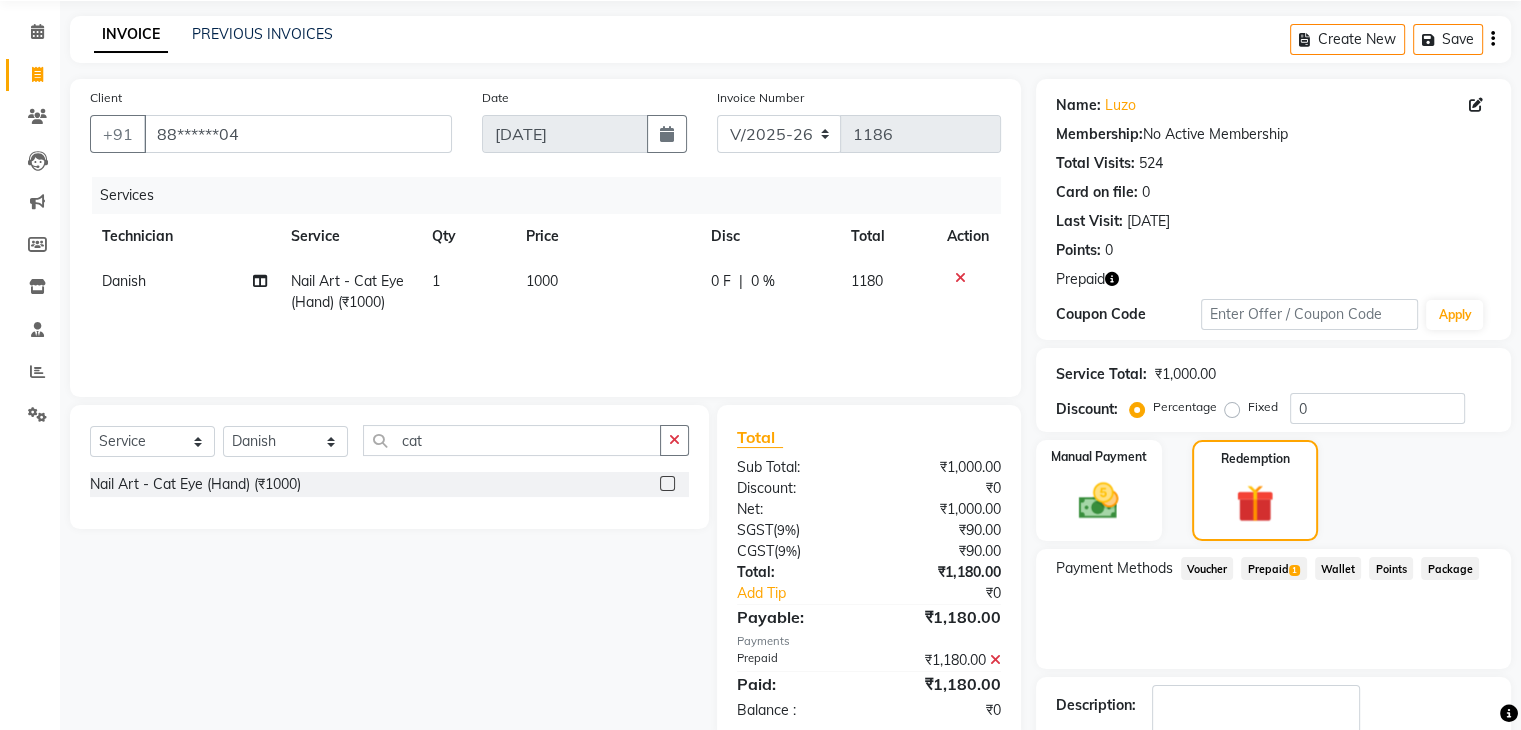 scroll, scrollTop: 193, scrollLeft: 0, axis: vertical 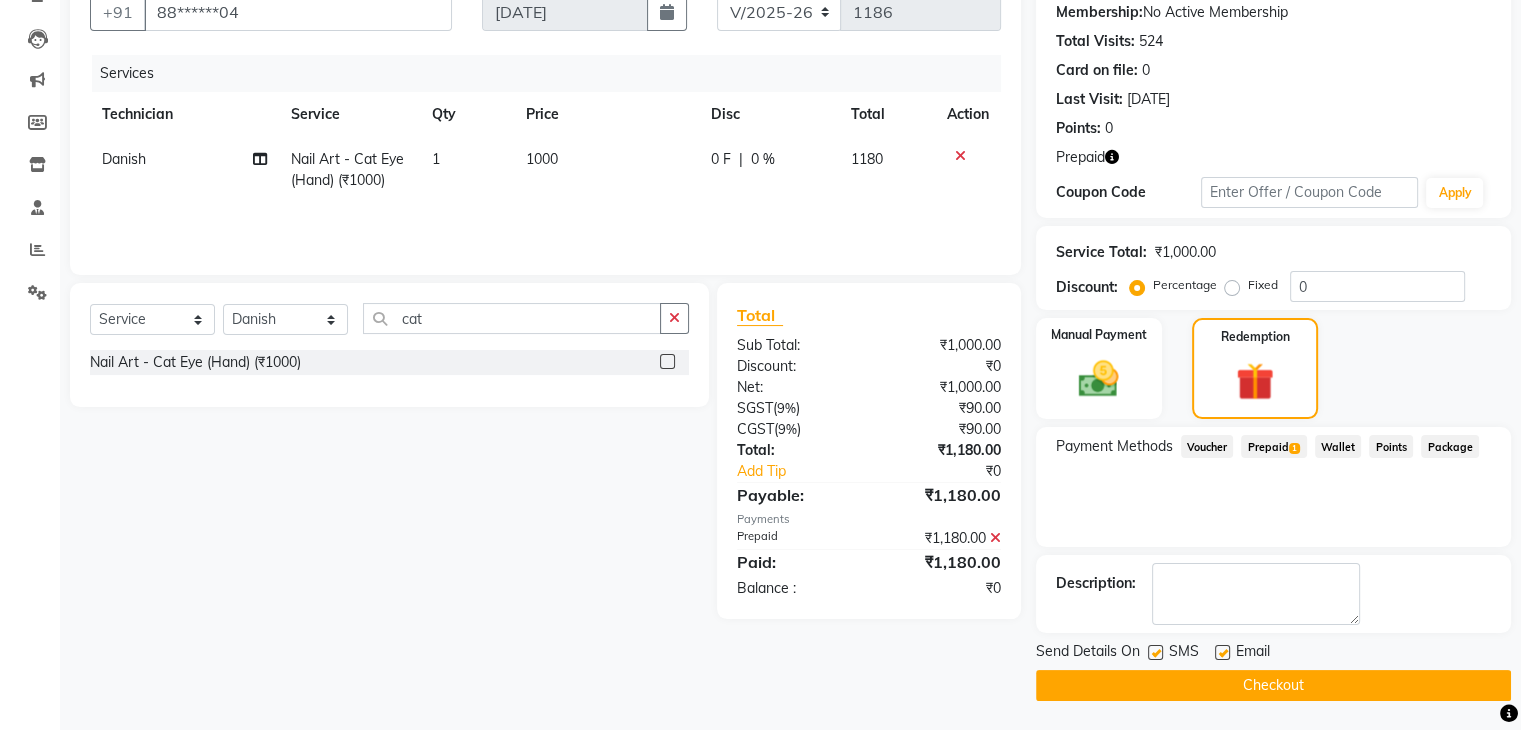 click on "Checkout" 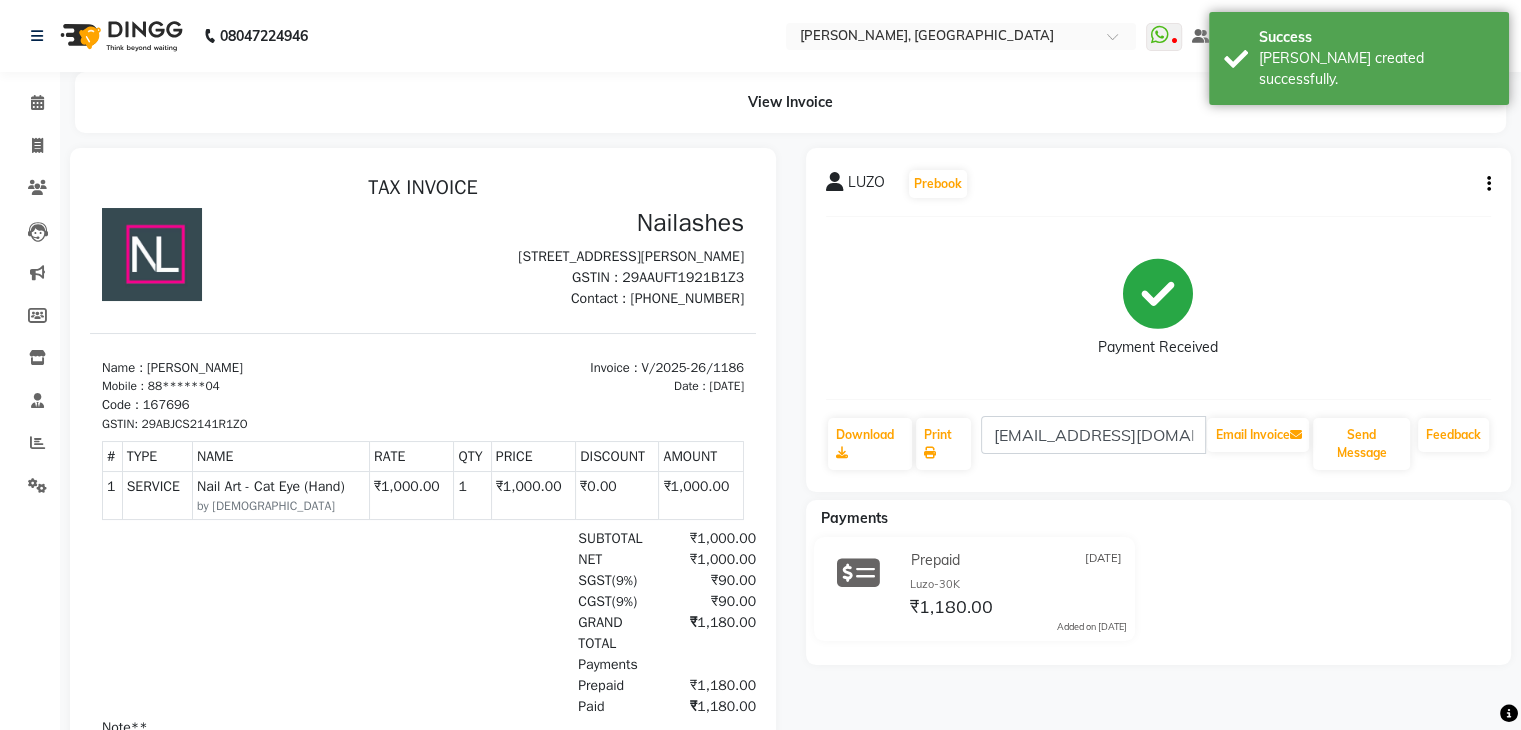 scroll, scrollTop: 0, scrollLeft: 0, axis: both 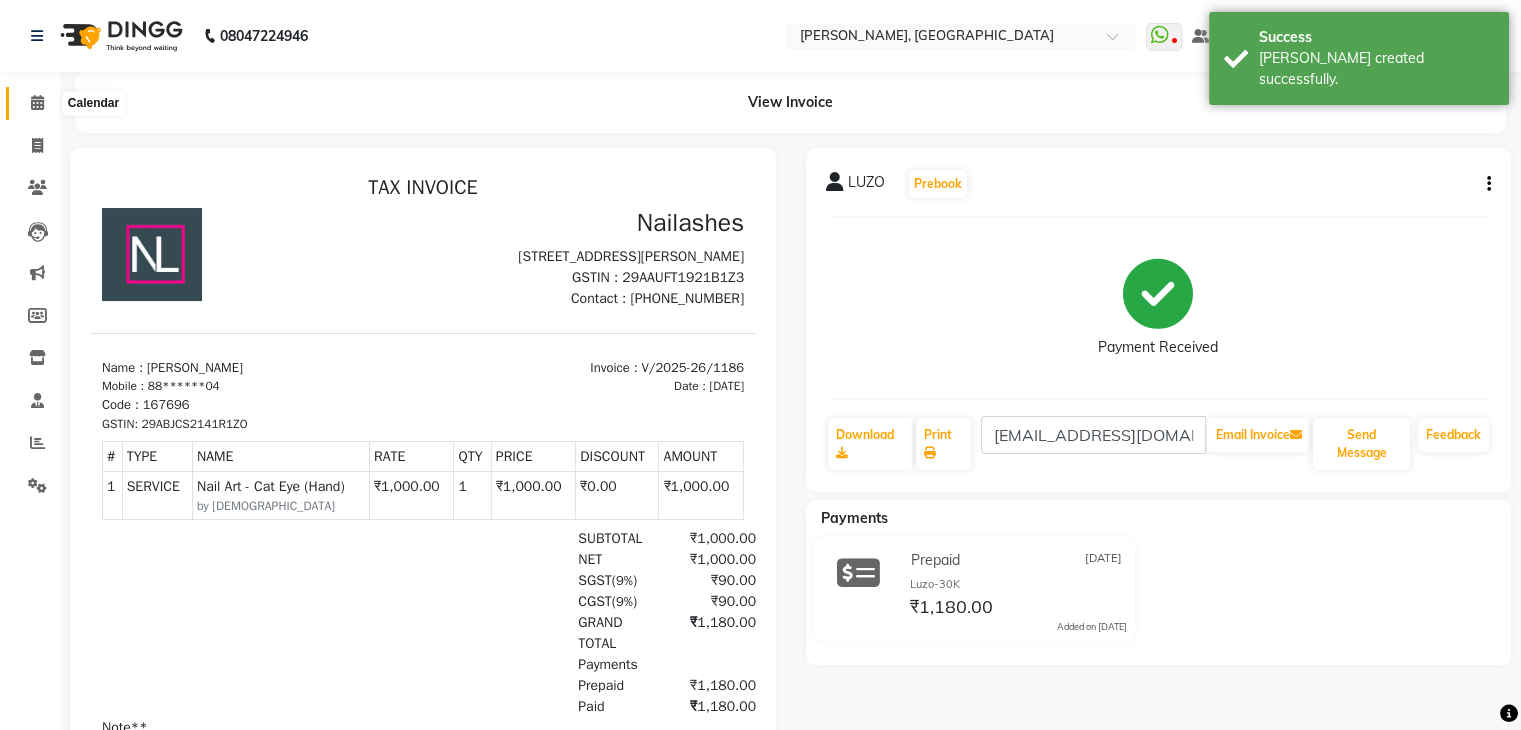 click 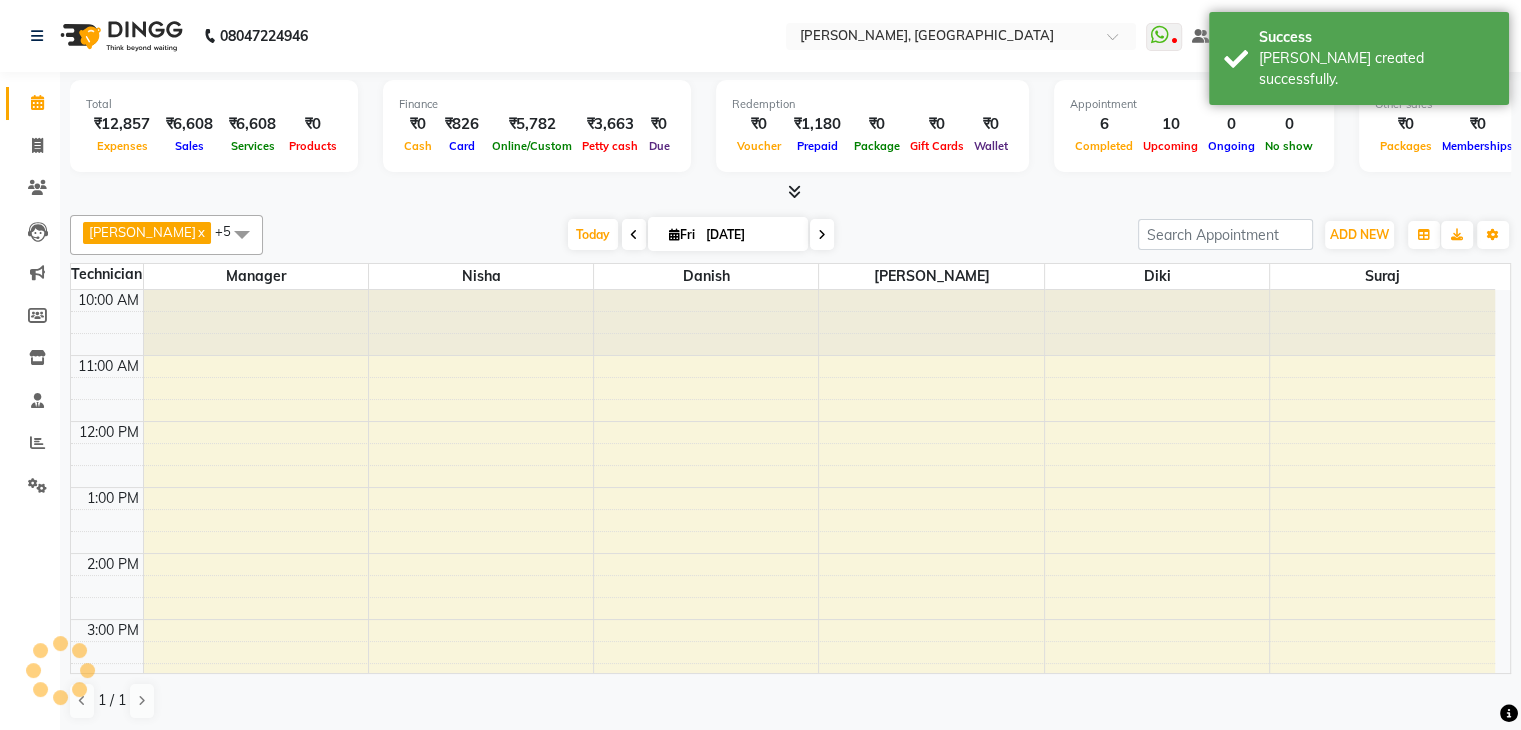 scroll, scrollTop: 428, scrollLeft: 0, axis: vertical 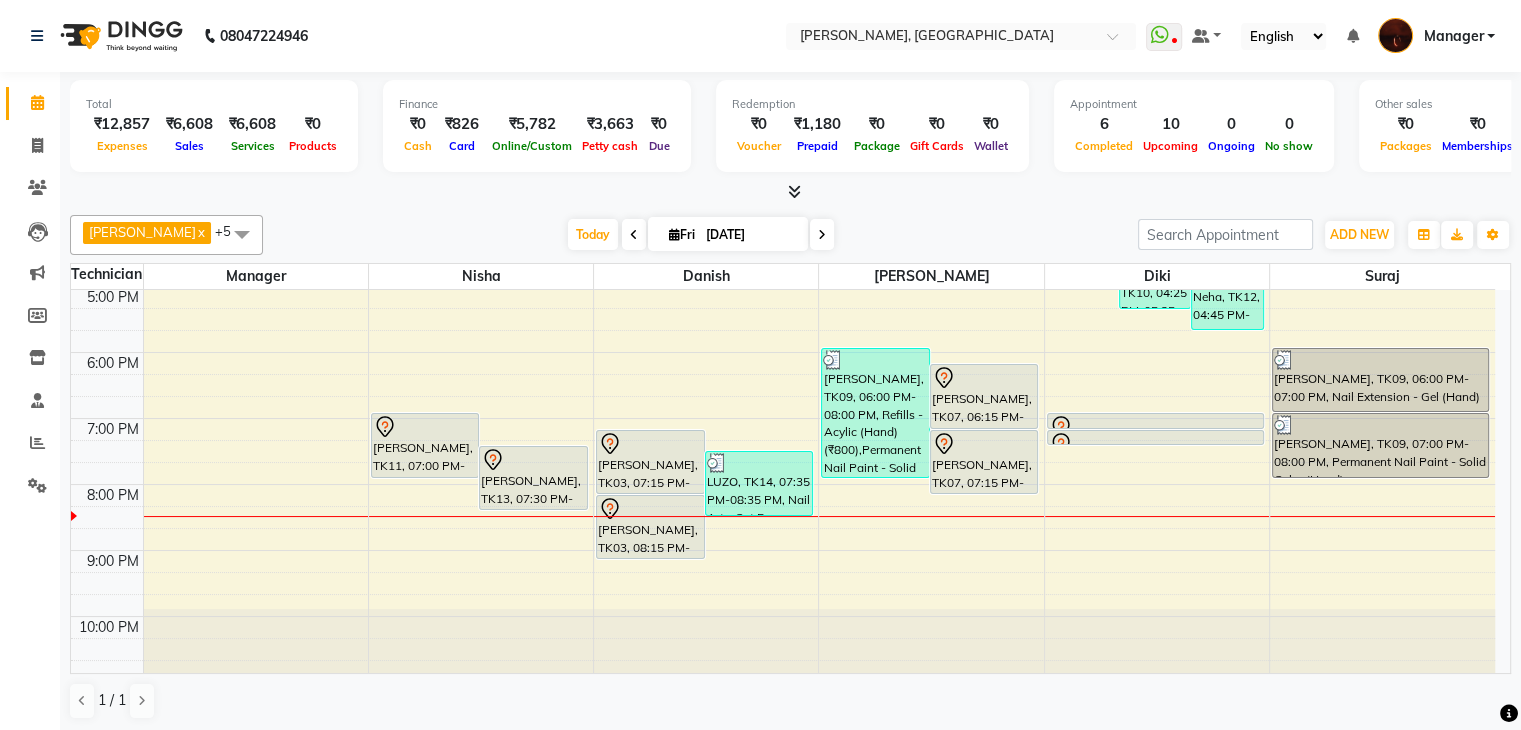 click at bounding box center [822, 235] 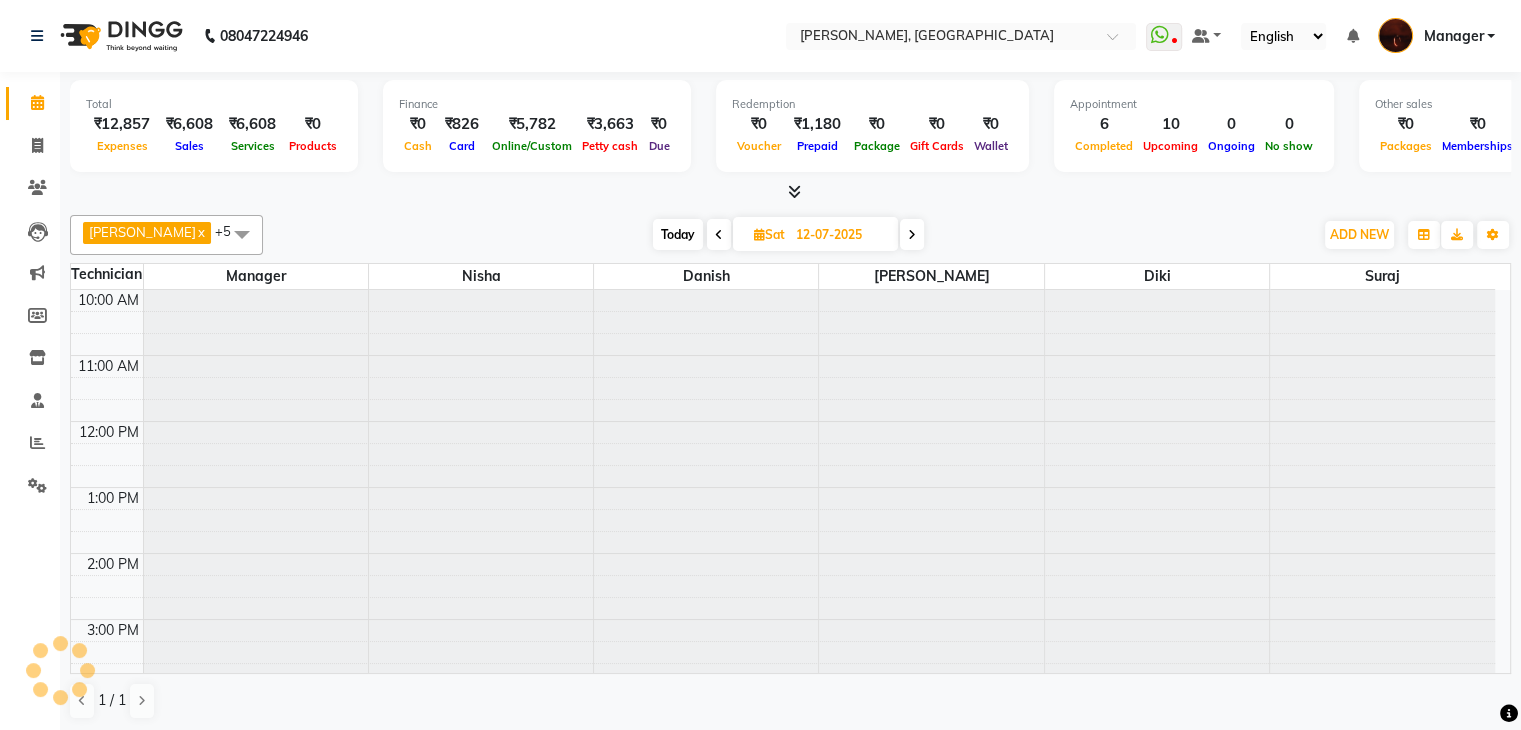 scroll, scrollTop: 466, scrollLeft: 0, axis: vertical 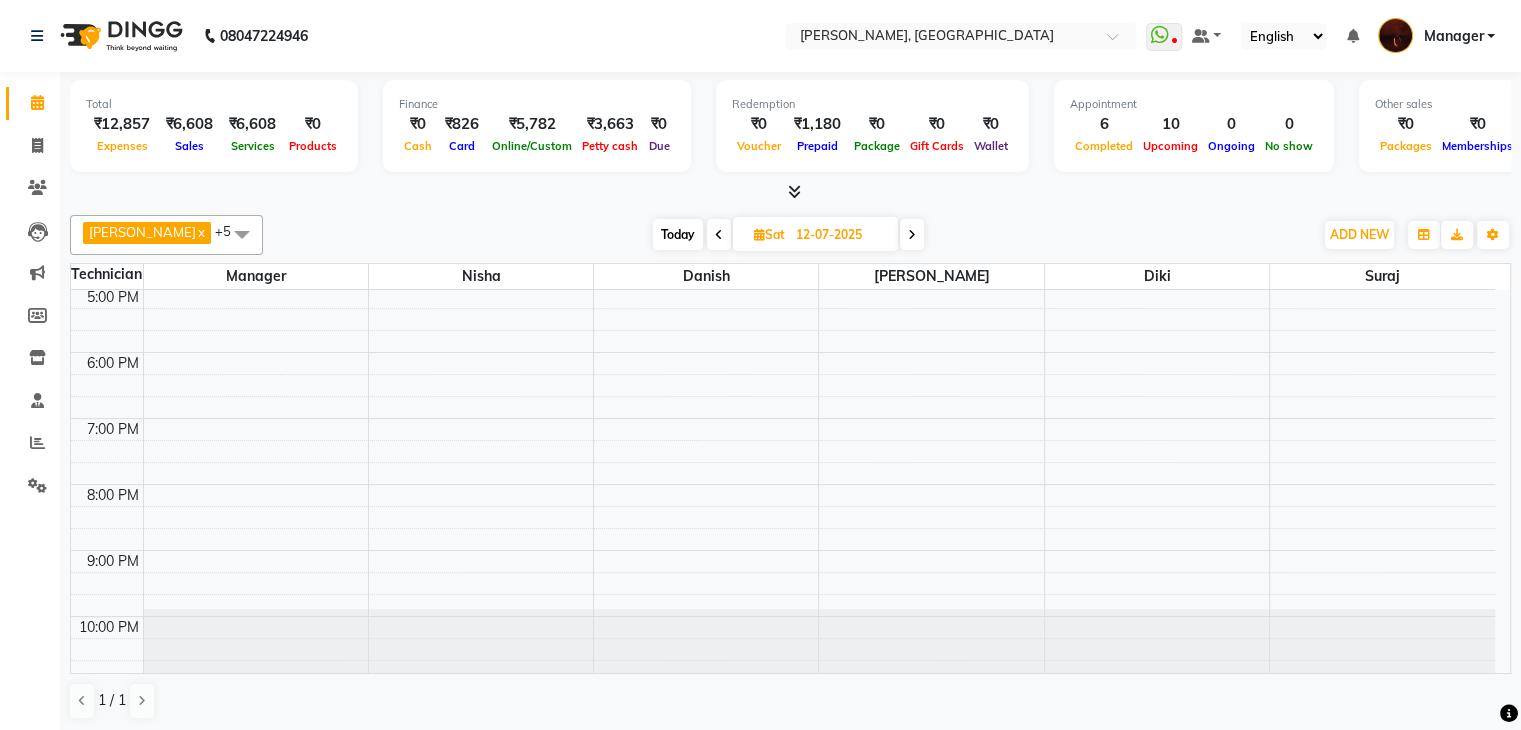 click on "Total  ₹12,857  Expenses ₹6,608  Sales ₹6,608  Services ₹0  Products Finance  ₹0  Cash ₹826  Card ₹5,782  Online/Custom ₹3,663 Petty cash ₹0 Due  Redemption  ₹0 Voucher ₹1,180 Prepaid ₹0 Package ₹0  Gift Cards ₹0  Wallet  Appointment  6 Completed 10 Upcoming 0 Ongoing 0 No show  Other sales  ₹0  Packages ₹0  Memberships ₹0  Vouchers ₹0  Prepaids ₹0  Gift Cards Adesh  x Danish  x Diki   x Manager  x Nisha  x suraj  x +5 Select All Adesh amir anuj Danish Diki  Gaurav GAURAV GK Geeta Himanshu jenifer Manager megna nikhil Nisha Pooja prince Rohit roshni sajan Salman Sameer sudeb Sudhir Accounting suraj vishnu Today  Sat 12-07-2025 Toggle Dropdown Add Appointment Add Invoice Add Expense Add Attendance Add Client Add Transaction Toggle Dropdown Add Appointment Add Invoice Add Expense Add Attendance Add Client ADD NEW Toggle Dropdown Add Appointment Add Invoice Add Expense Add Attendance Add Client Add Transaction Adesh  x Danish  x Diki   x Manager  x Nisha  x x +5" 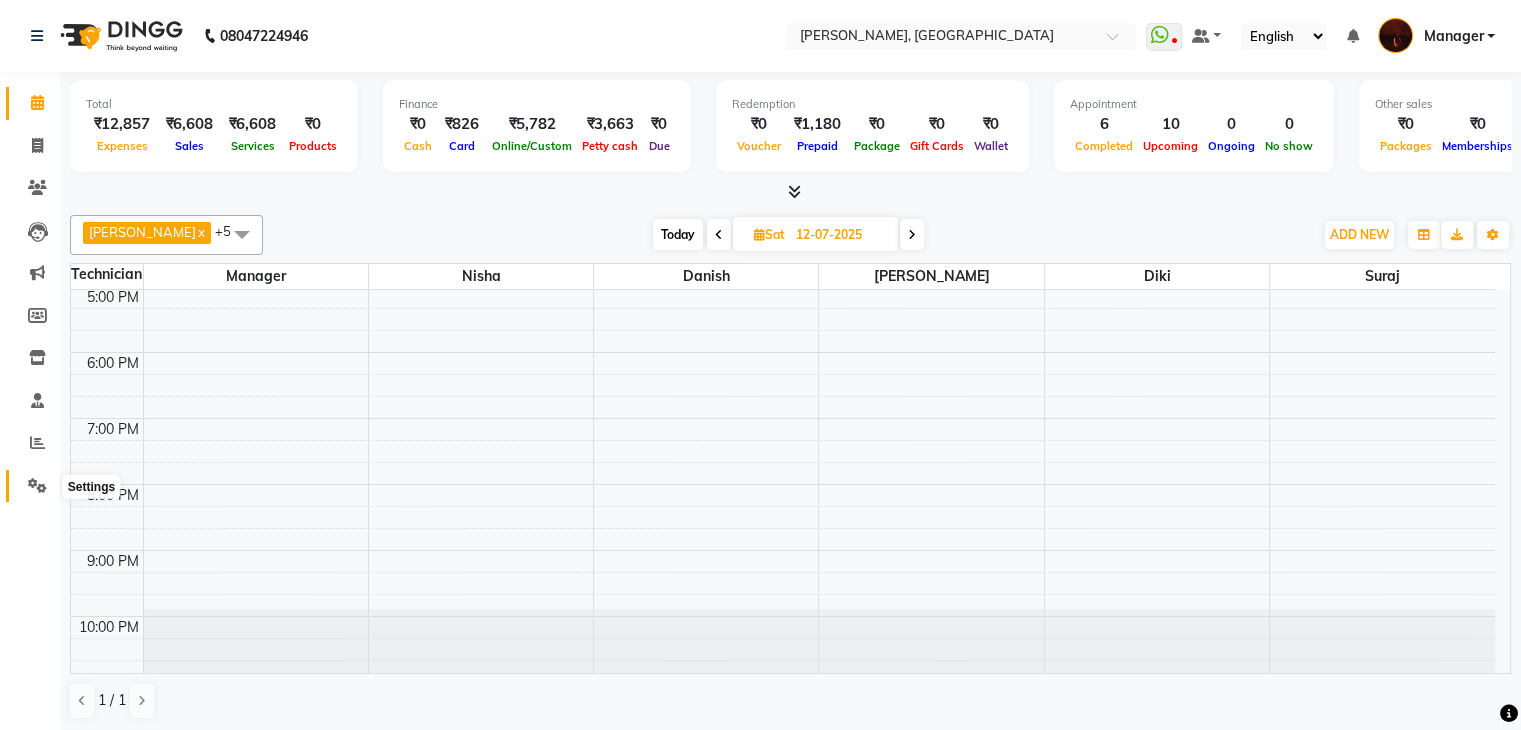 click 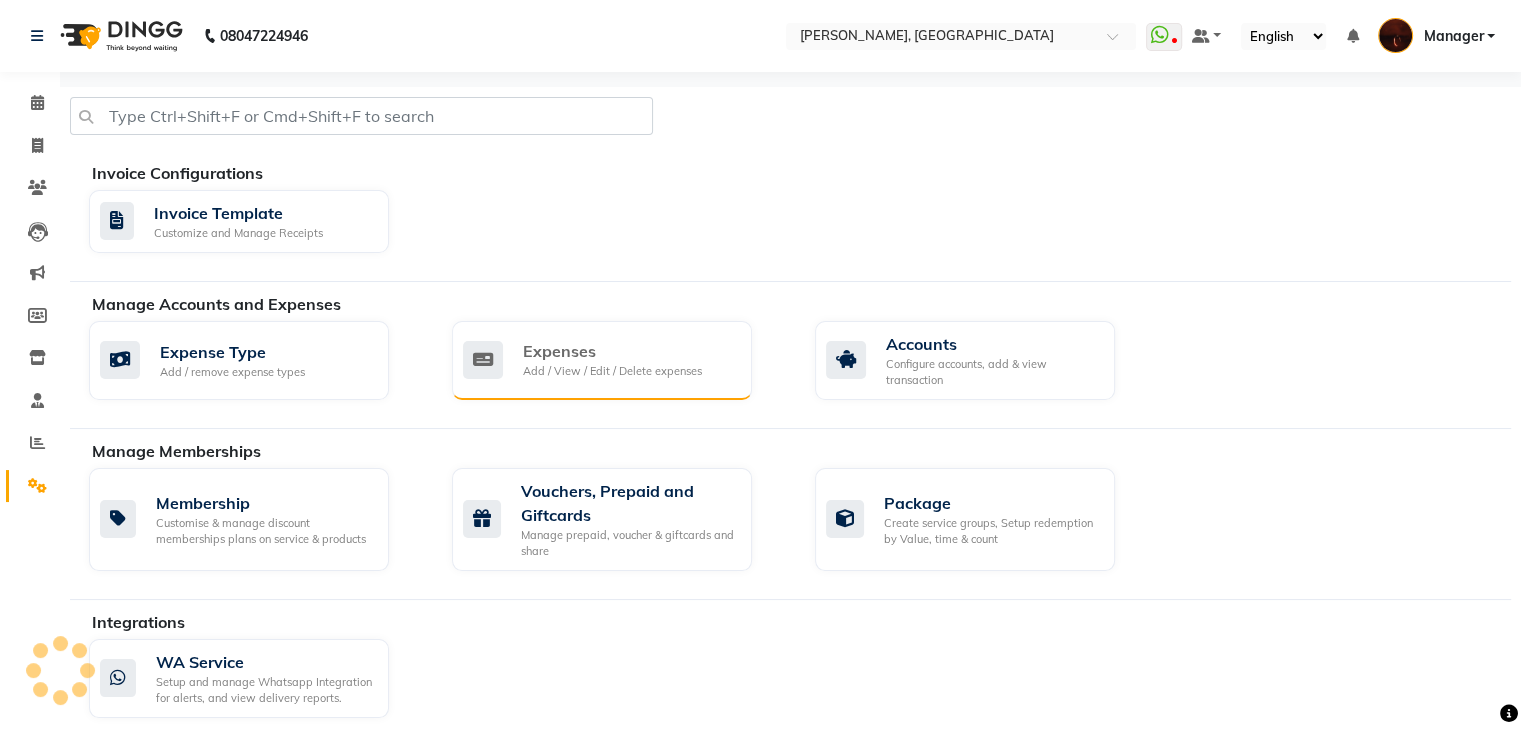 click on "Add / View / Edit / Delete expenses" 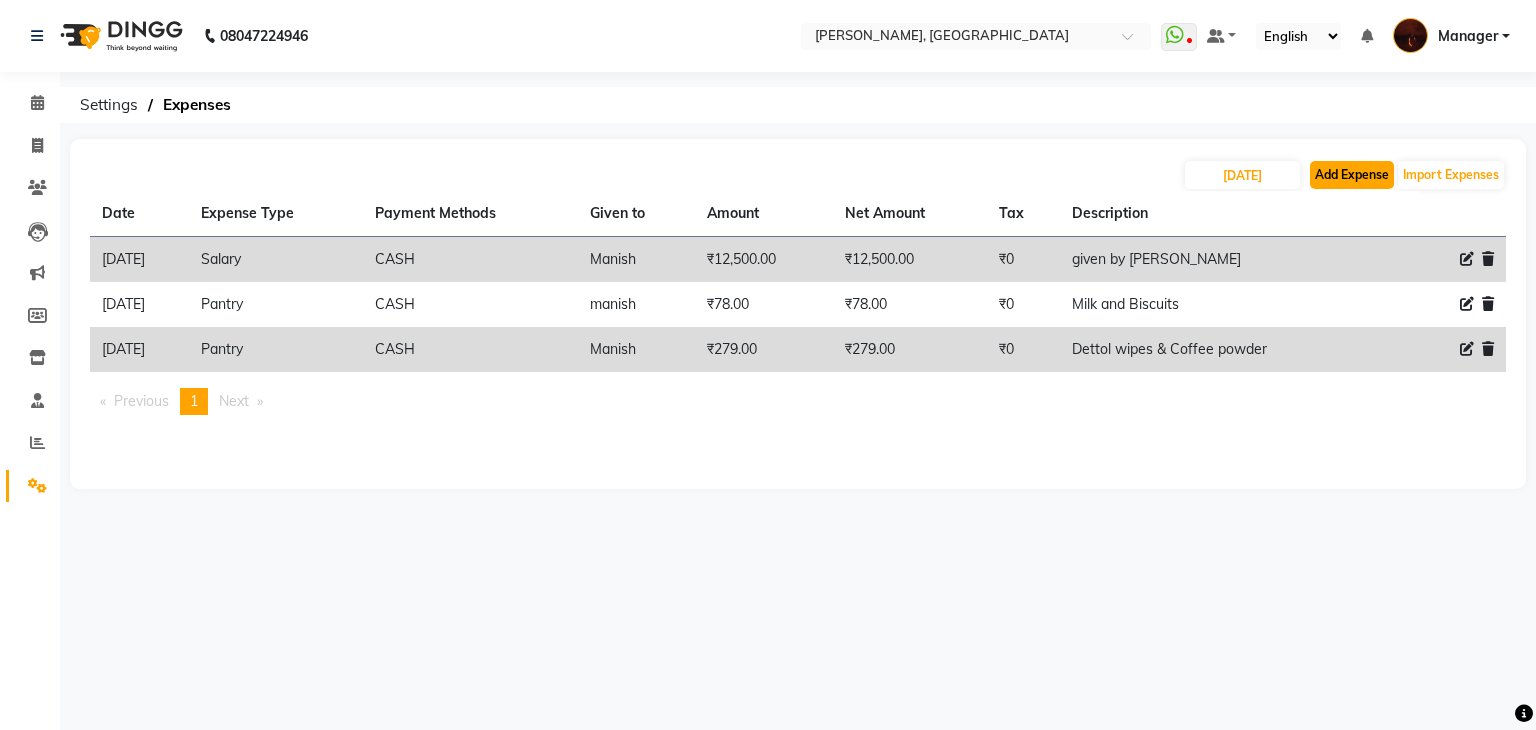click on "Add Expense" 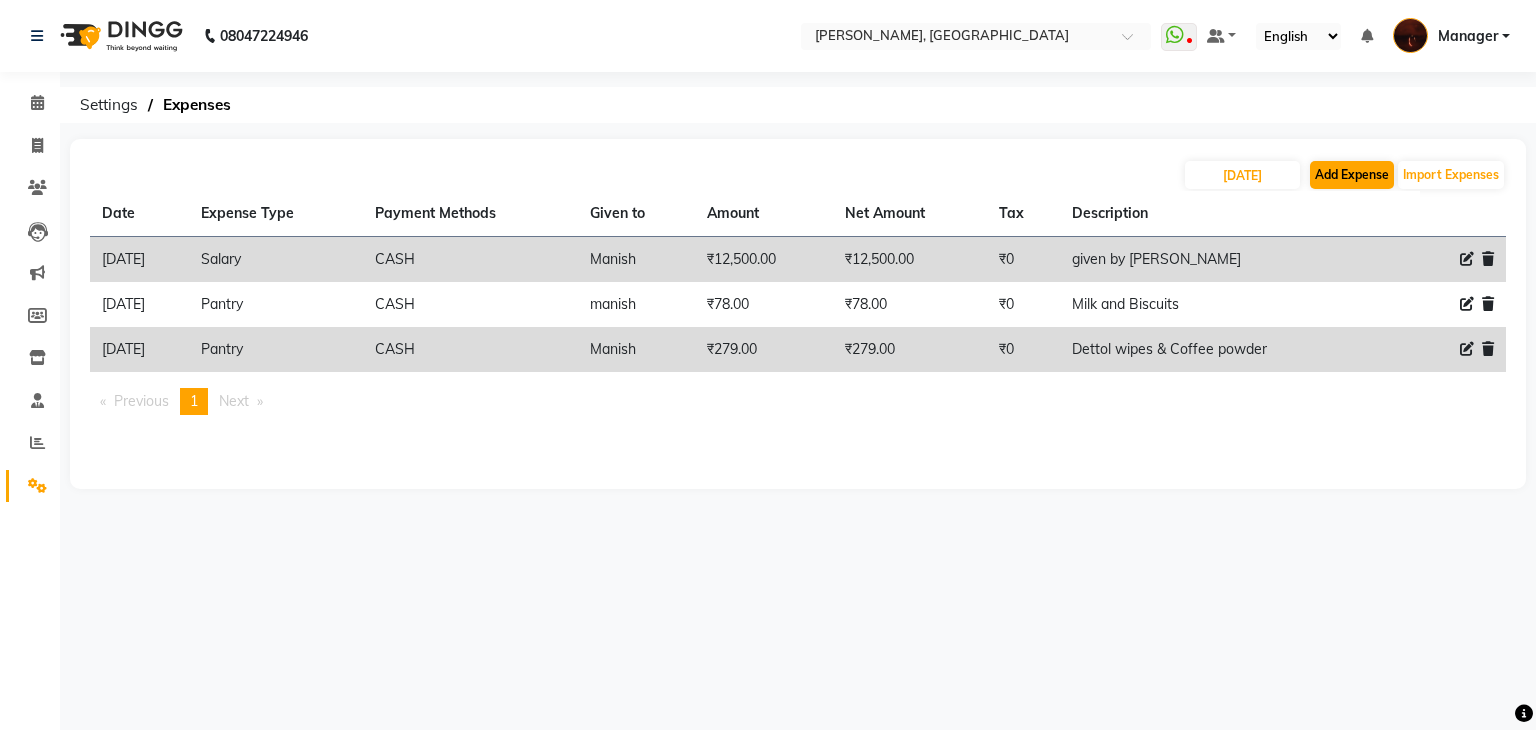select on "1" 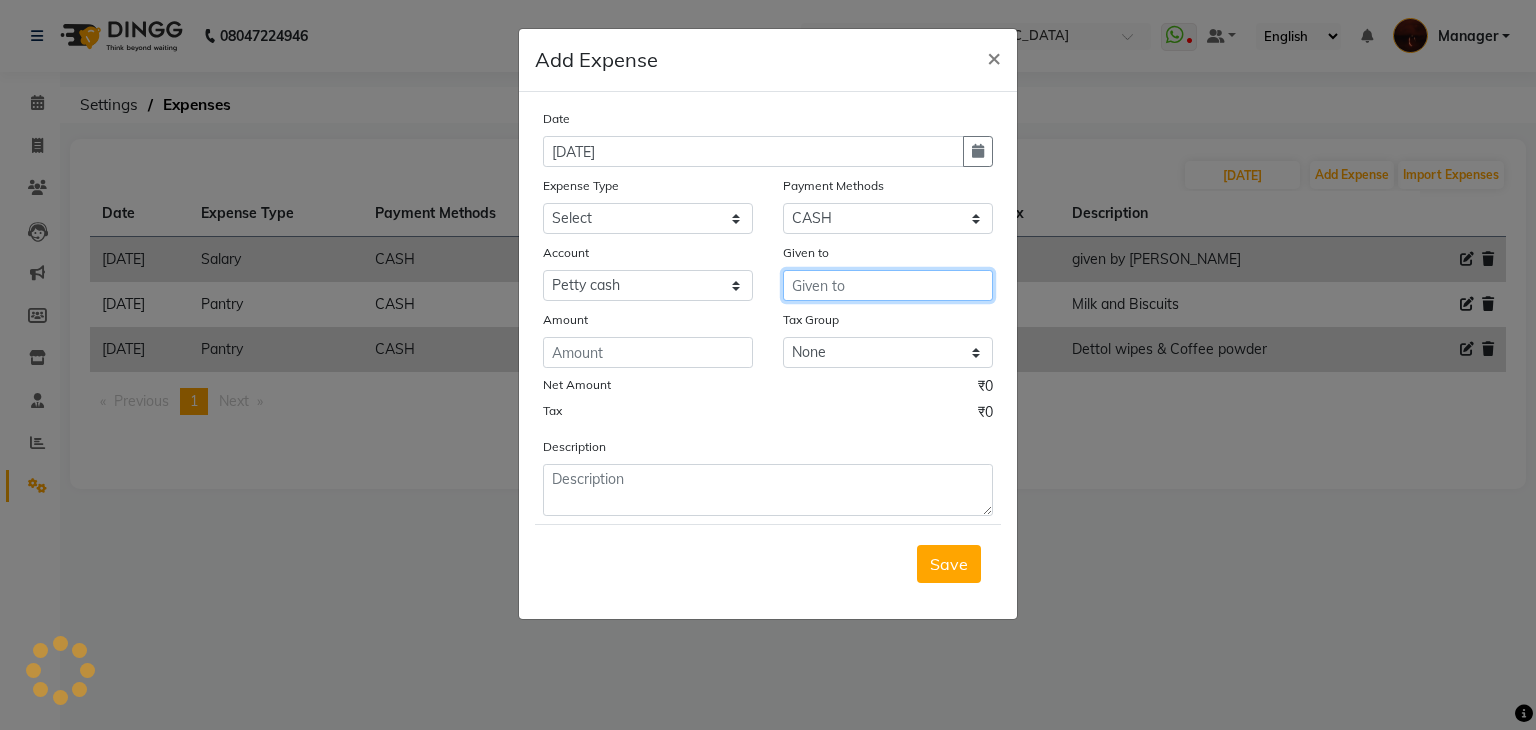 click at bounding box center [888, 285] 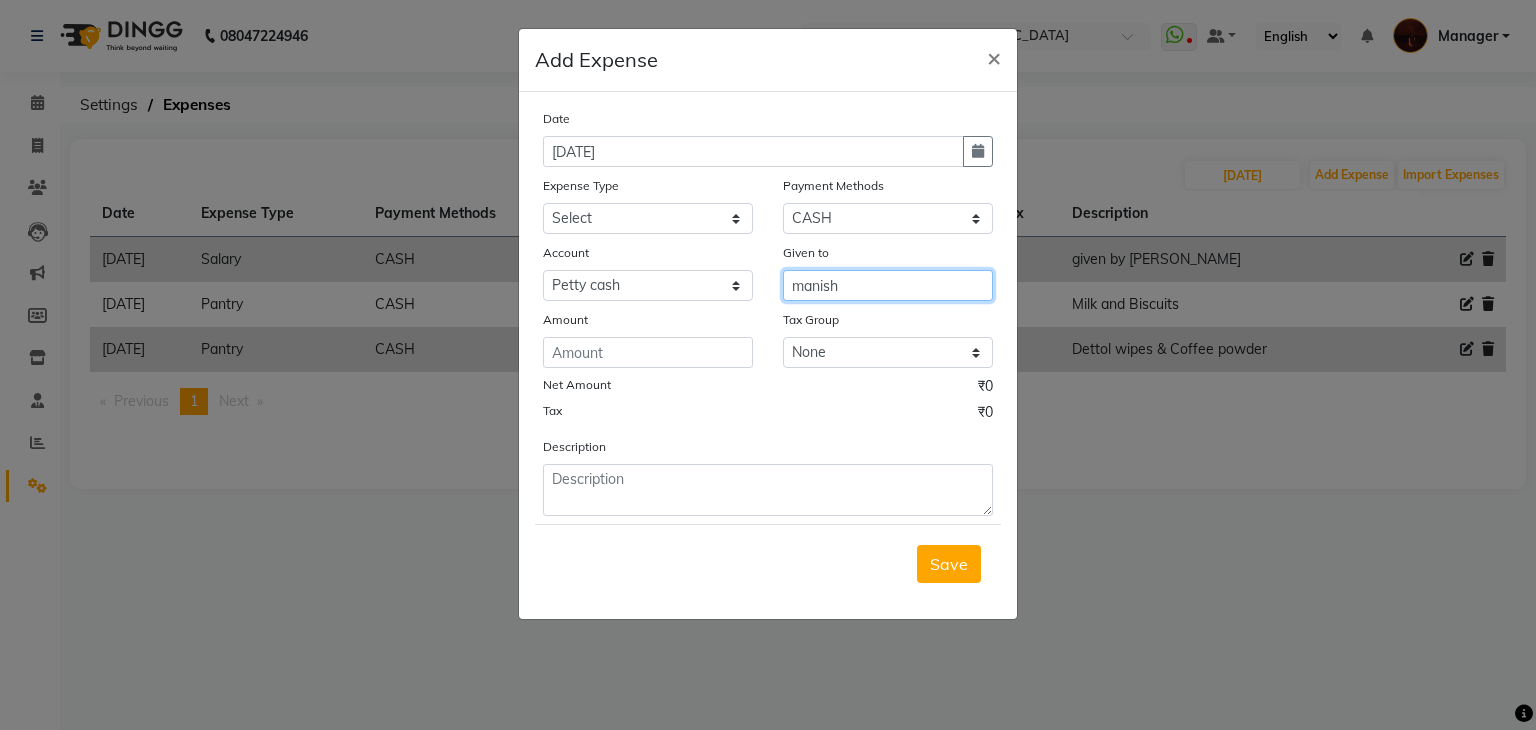 type on "manish" 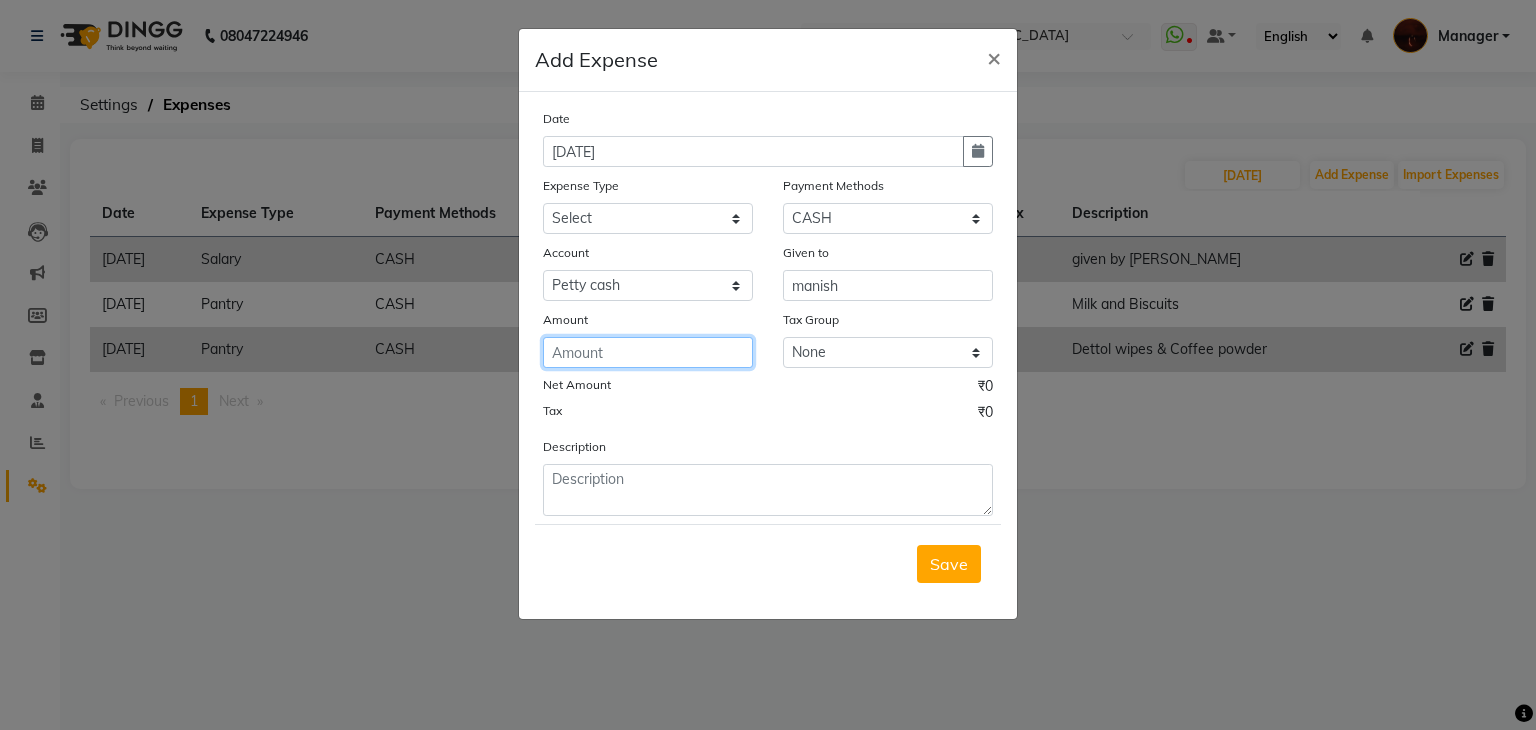click 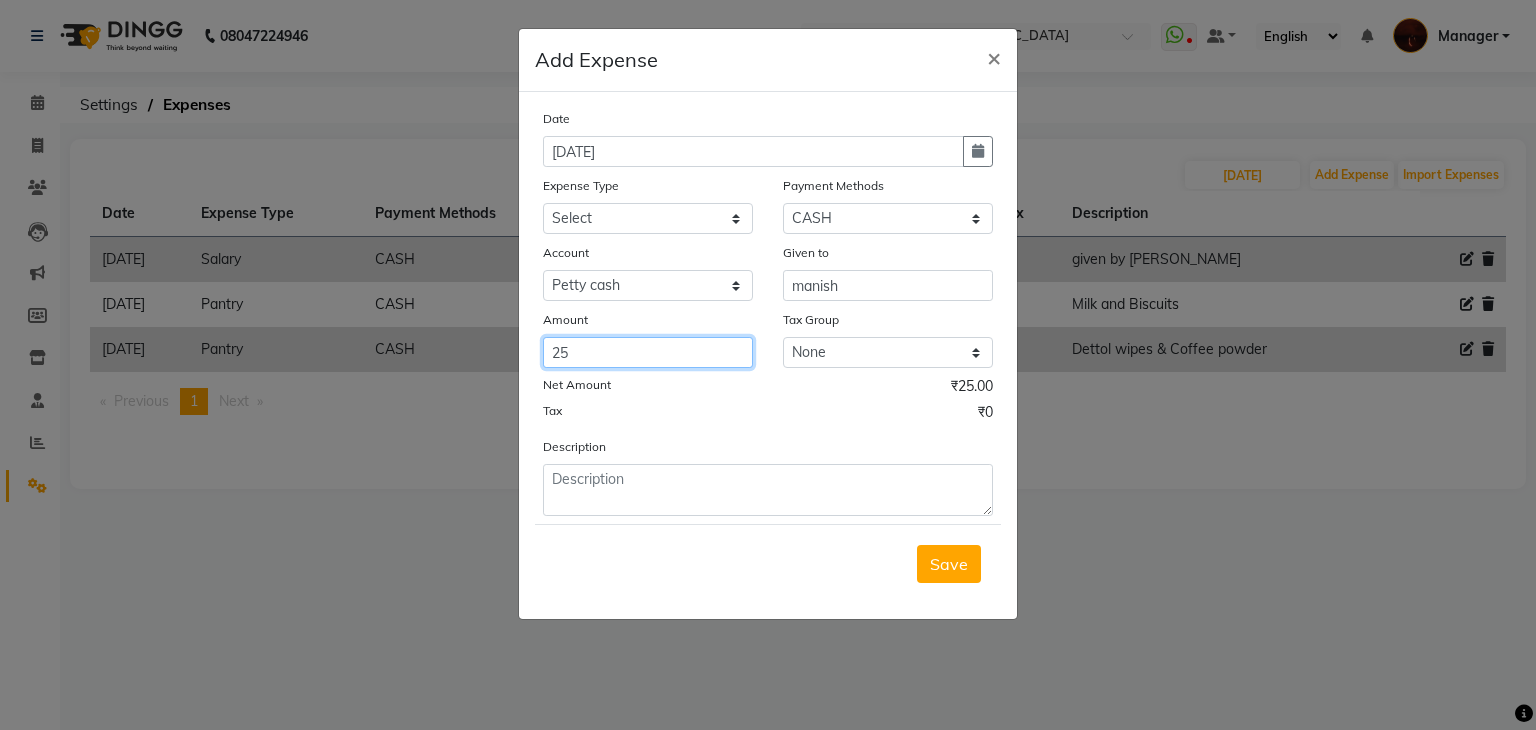 type on "25" 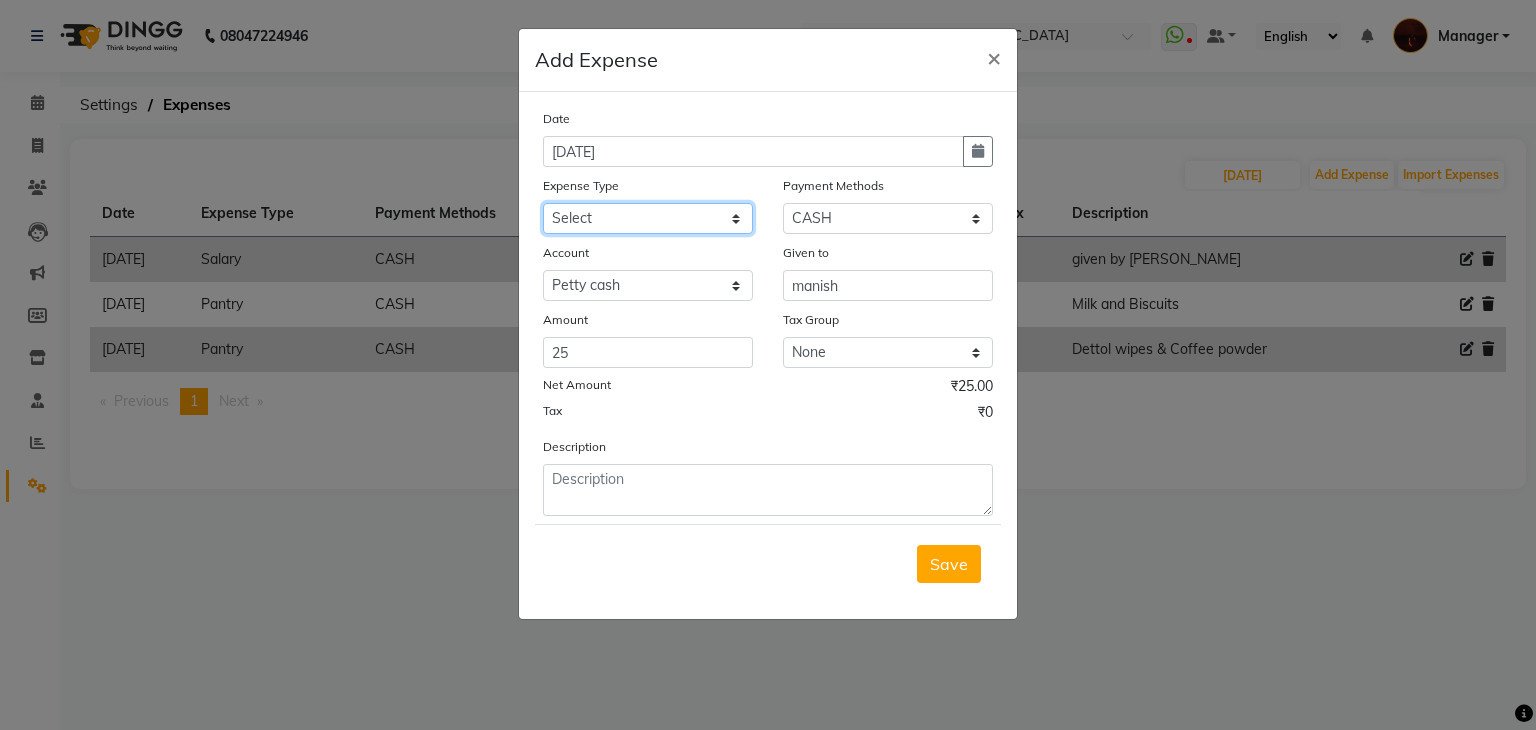 click on "Select acetone Advance Salary bank deposite BBMP Beauty products Bed charges BIRTHDAY CAKE Bonus Carpenter CASH EXPENSE VOUCHER Cash handover Client Refreshment coconut water for clients COFFEE coffee powder Commission Conveyance Cotton Courier decoration Diesel for generator Donation Drinking Water Electricity Eyelashes return Face mask floor cleaner flowers daily garbage generator diesel green tea GST handover HANDWASH House Keeping Material House keeping Salary Incentive Internet Bill juice LAUNDRY Maintainance Marketing Medical Membership Milk Milk miscelleneous Naturals salon NEWSPAPER O T Other Pantry PETROL Phone Bill Plants plumber pooja items Porter priest Product Purchase product return Product sale puja items RAPIDO Refund Rent Shop Rent Staff Accommodation Royalty Salary Staff cab charges Staff dinner Staff Flight Ticket Staff  Hiring from another Branch Staff Snacks Stationary sugar sweets TEAM DINNER TIPS Tissue Transgender Utilities Water Bottle Water cane week of salary Wi Fi Payment" 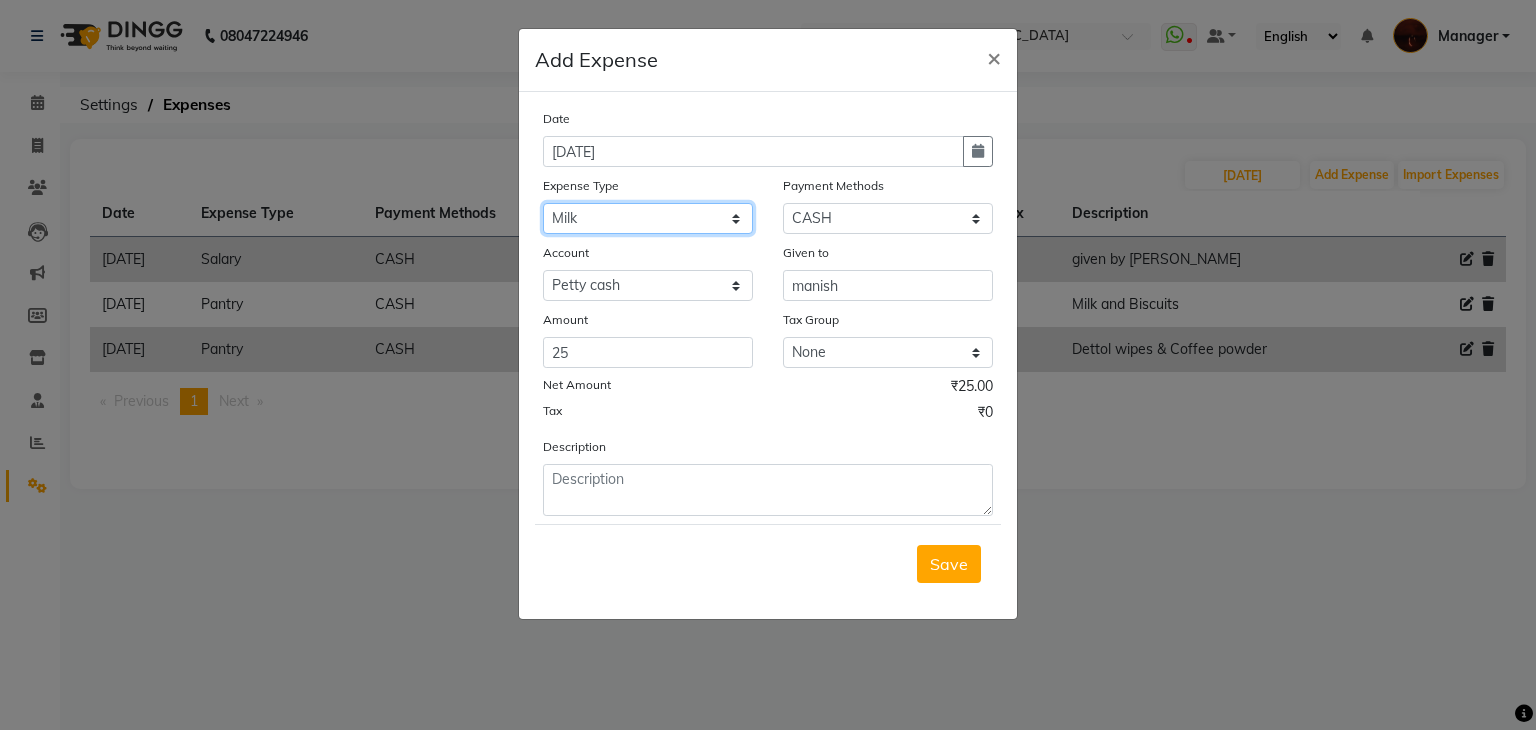 click on "Select acetone Advance Salary bank deposite BBMP Beauty products Bed charges BIRTHDAY CAKE Bonus Carpenter CASH EXPENSE VOUCHER Cash handover Client Refreshment coconut water for clients COFFEE coffee powder Commission Conveyance Cotton Courier decoration Diesel for generator Donation Drinking Water Electricity Eyelashes return Face mask floor cleaner flowers daily garbage generator diesel green tea GST handover HANDWASH House Keeping Material House keeping Salary Incentive Internet Bill juice LAUNDRY Maintainance Marketing Medical Membership Milk Milk miscelleneous Naturals salon NEWSPAPER O T Other Pantry PETROL Phone Bill Plants plumber pooja items Porter priest Product Purchase product return Product sale puja items RAPIDO Refund Rent Shop Rent Staff Accommodation Royalty Salary Staff cab charges Staff dinner Staff Flight Ticket Staff  Hiring from another Branch Staff Snacks Stationary sugar sweets TEAM DINNER TIPS Tissue Transgender Utilities Water Bottle Water cane week of salary Wi Fi Payment" 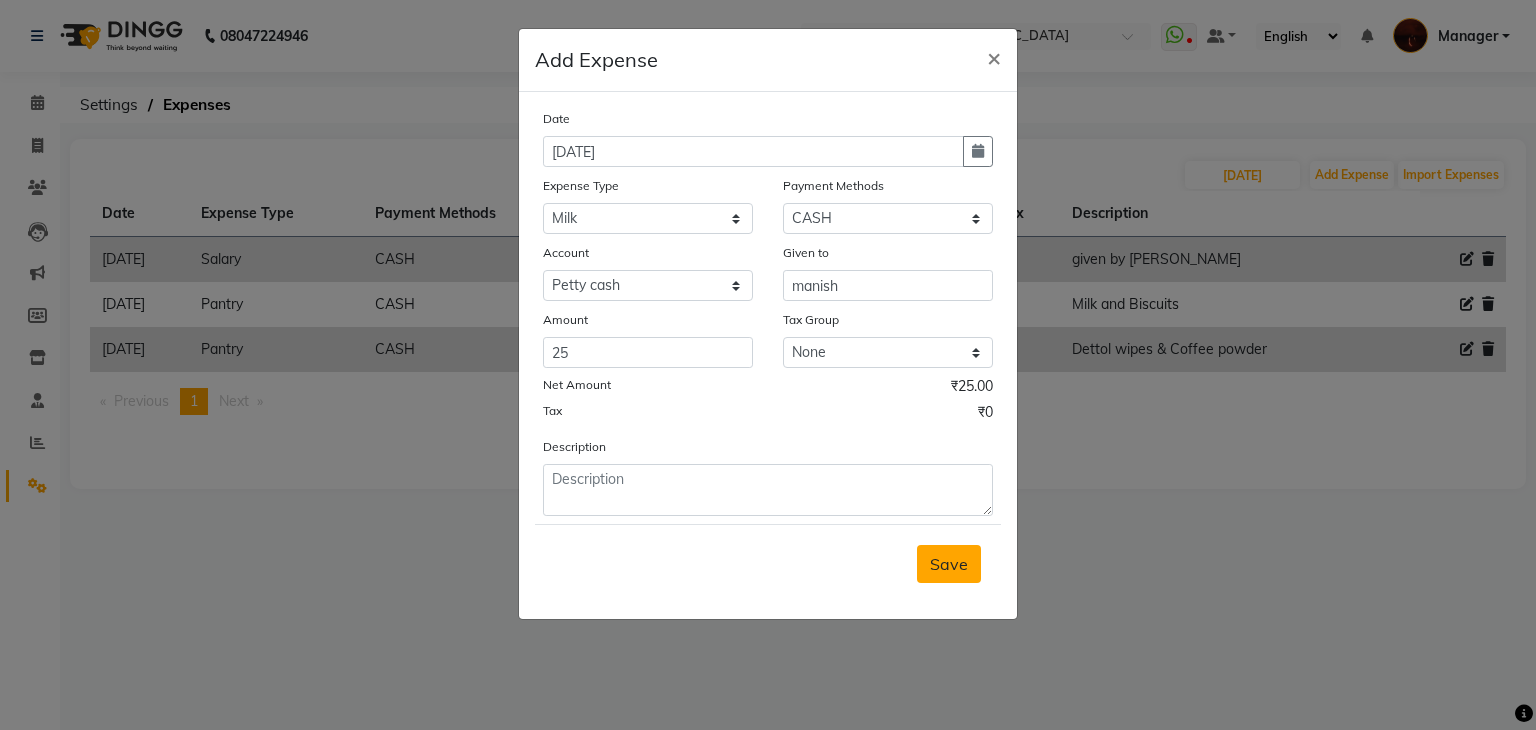 click on "Save" at bounding box center [949, 564] 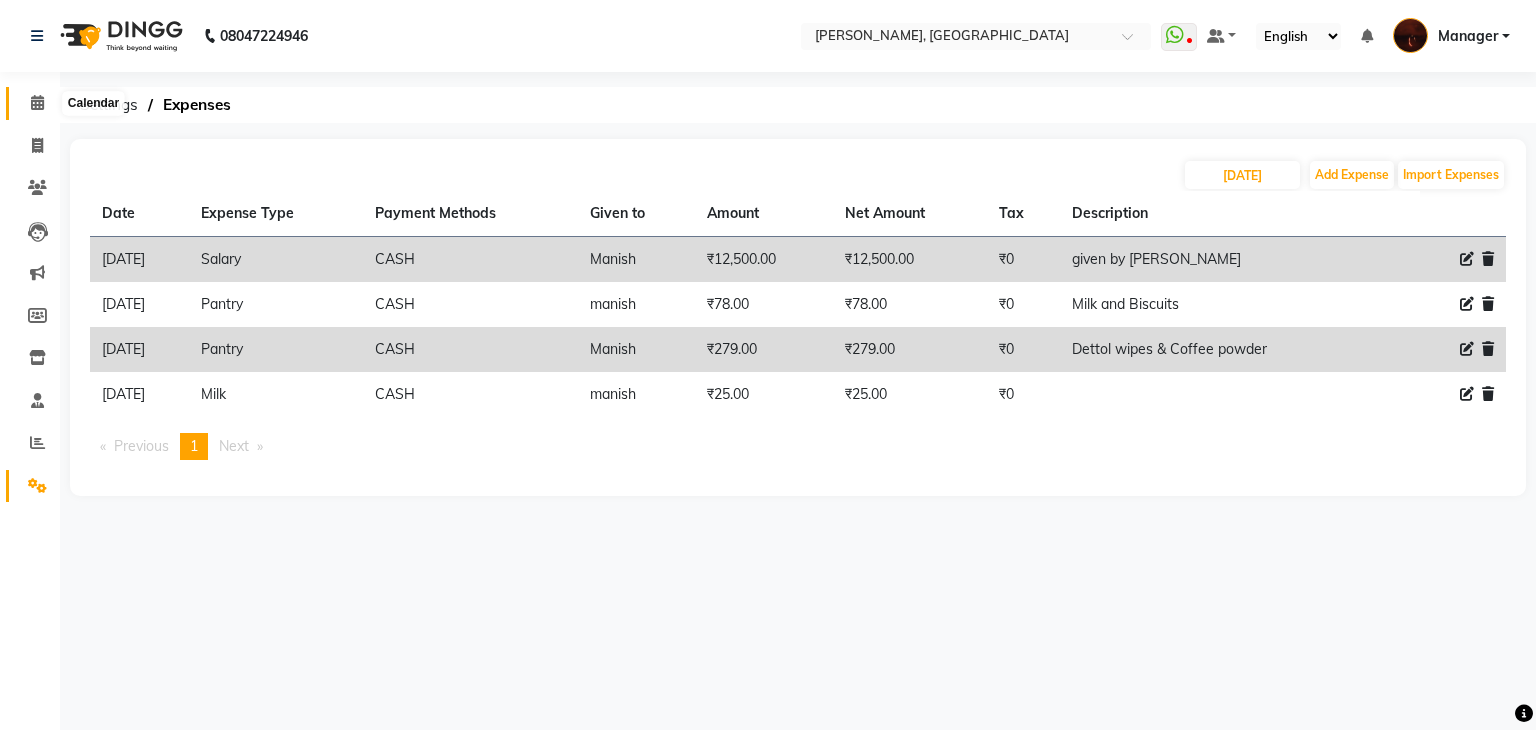click 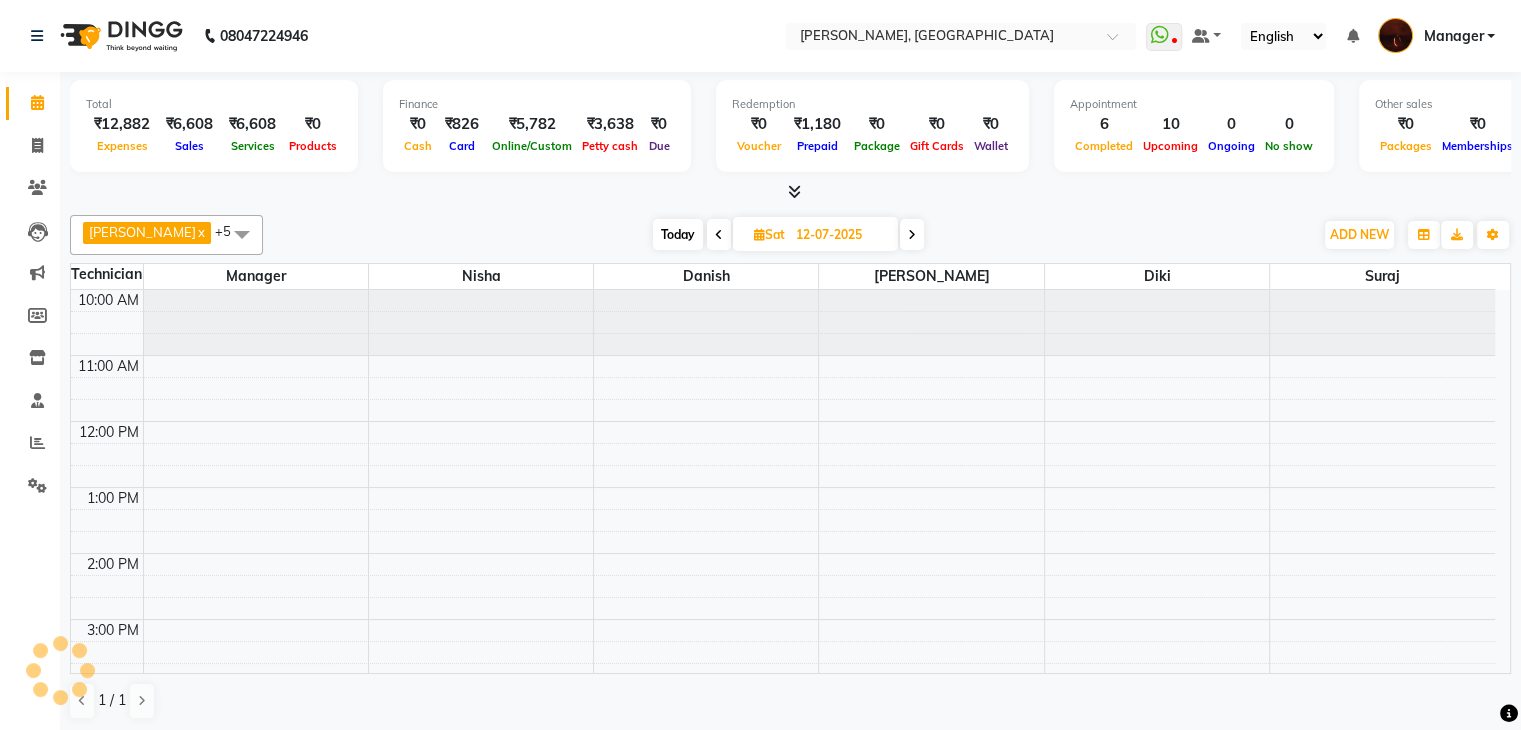 scroll, scrollTop: 0, scrollLeft: 0, axis: both 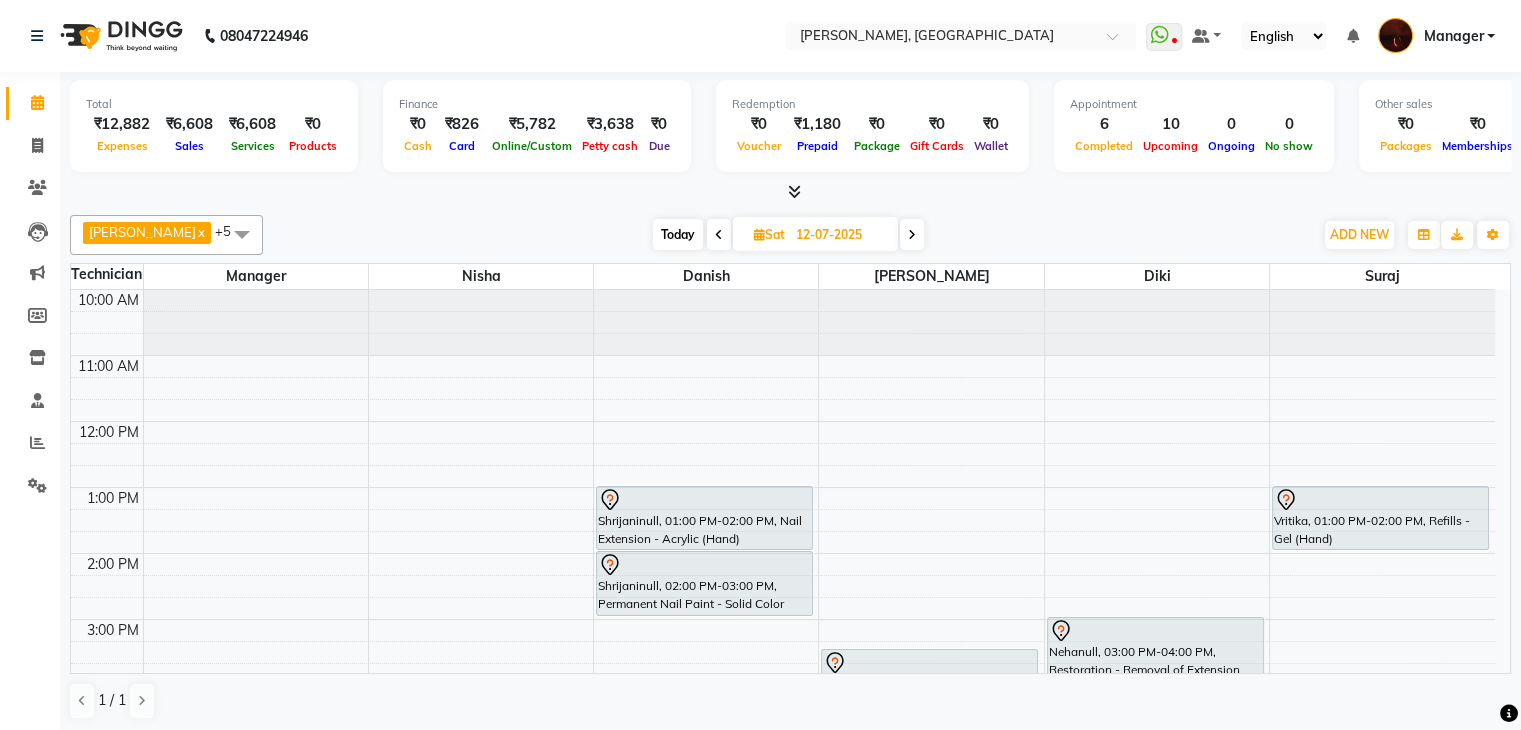click at bounding box center (794, 191) 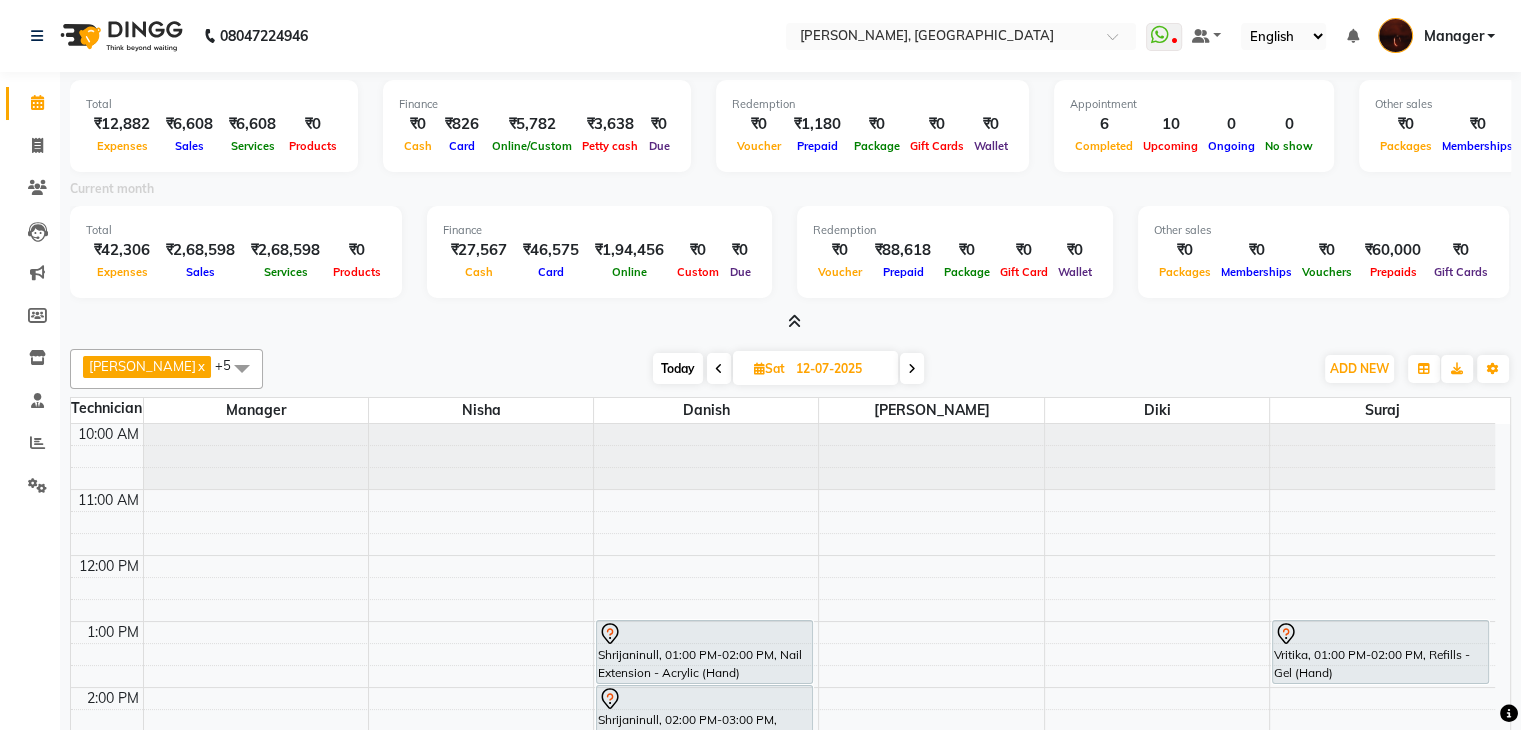 click at bounding box center (794, 321) 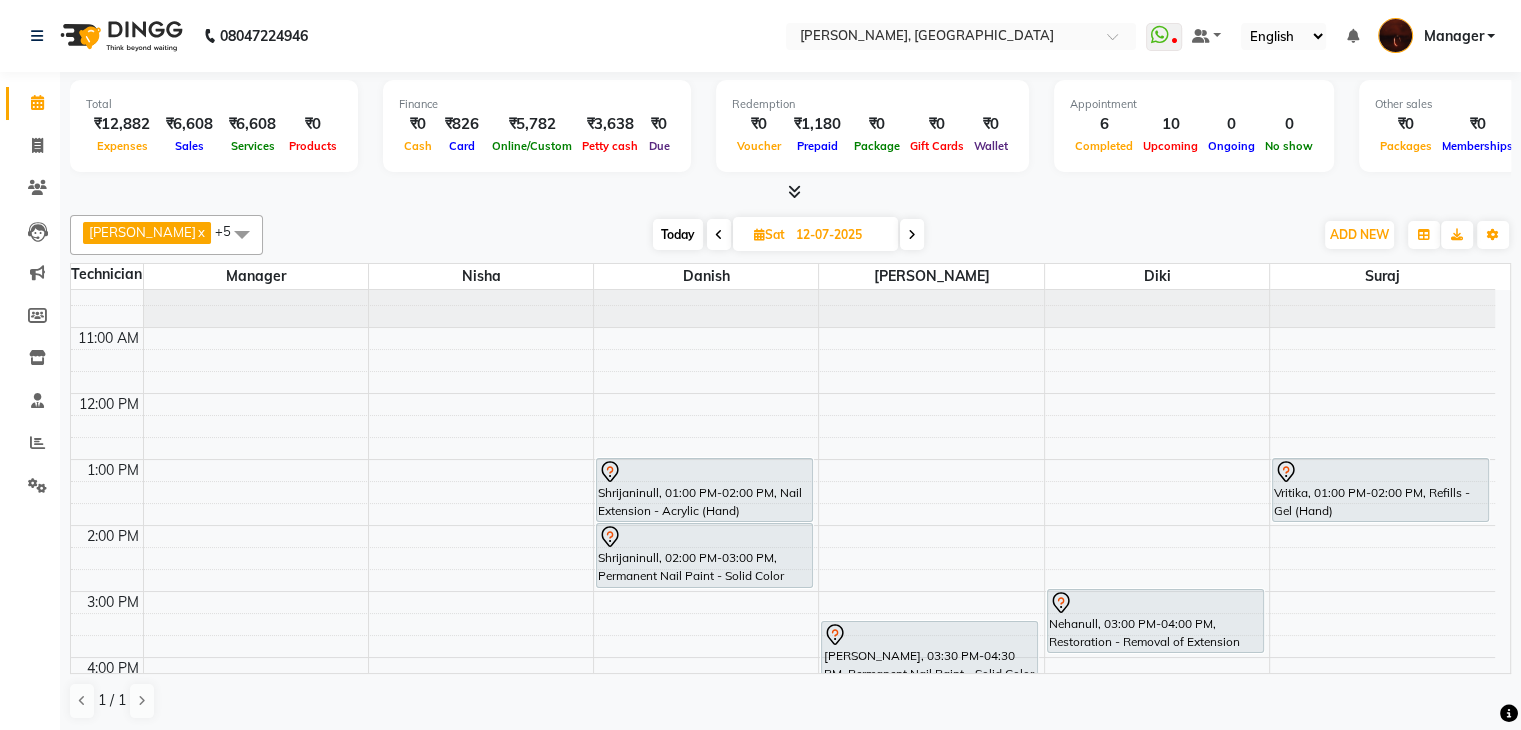 scroll, scrollTop: 1, scrollLeft: 0, axis: vertical 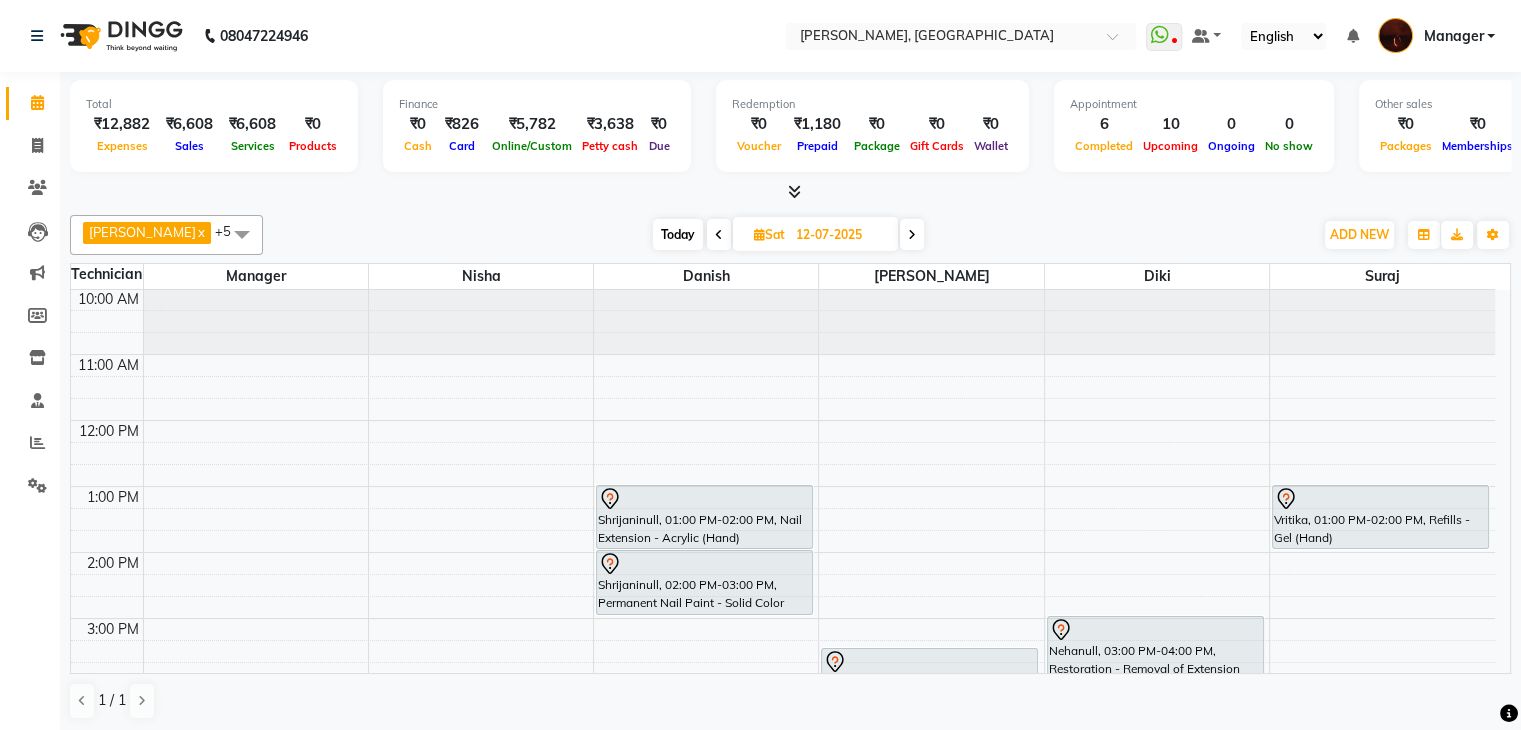 click at bounding box center [719, 234] 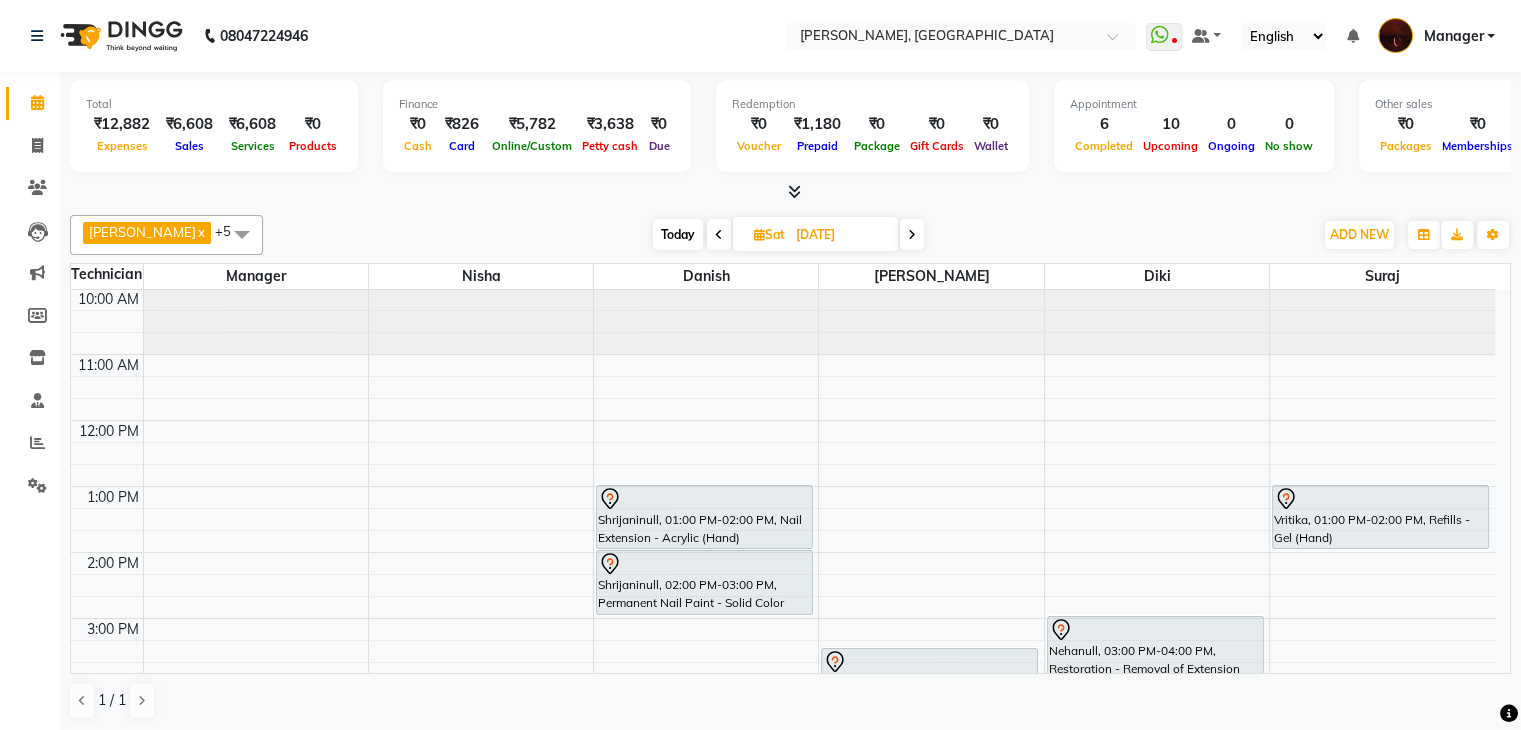 scroll, scrollTop: 466, scrollLeft: 0, axis: vertical 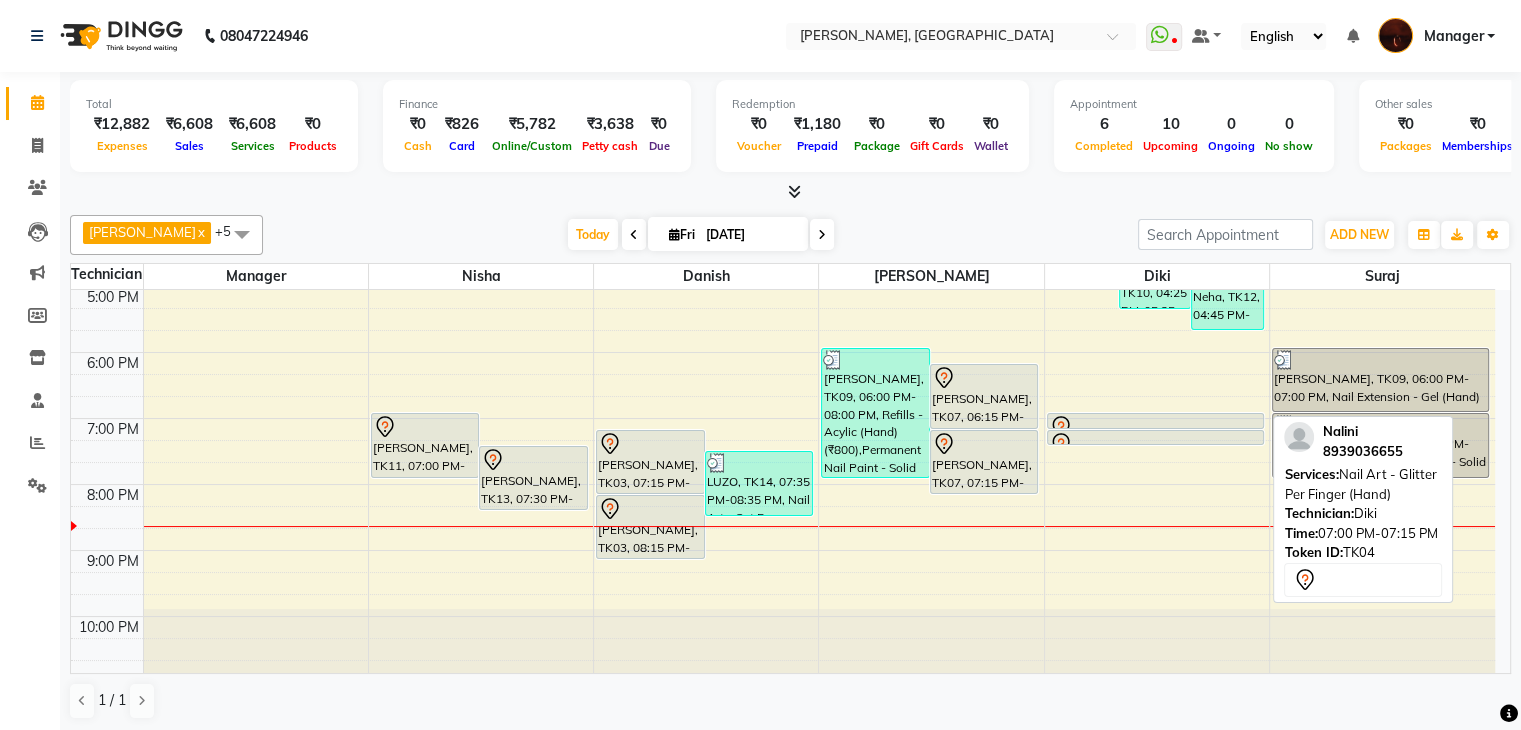 click at bounding box center [1155, 427] 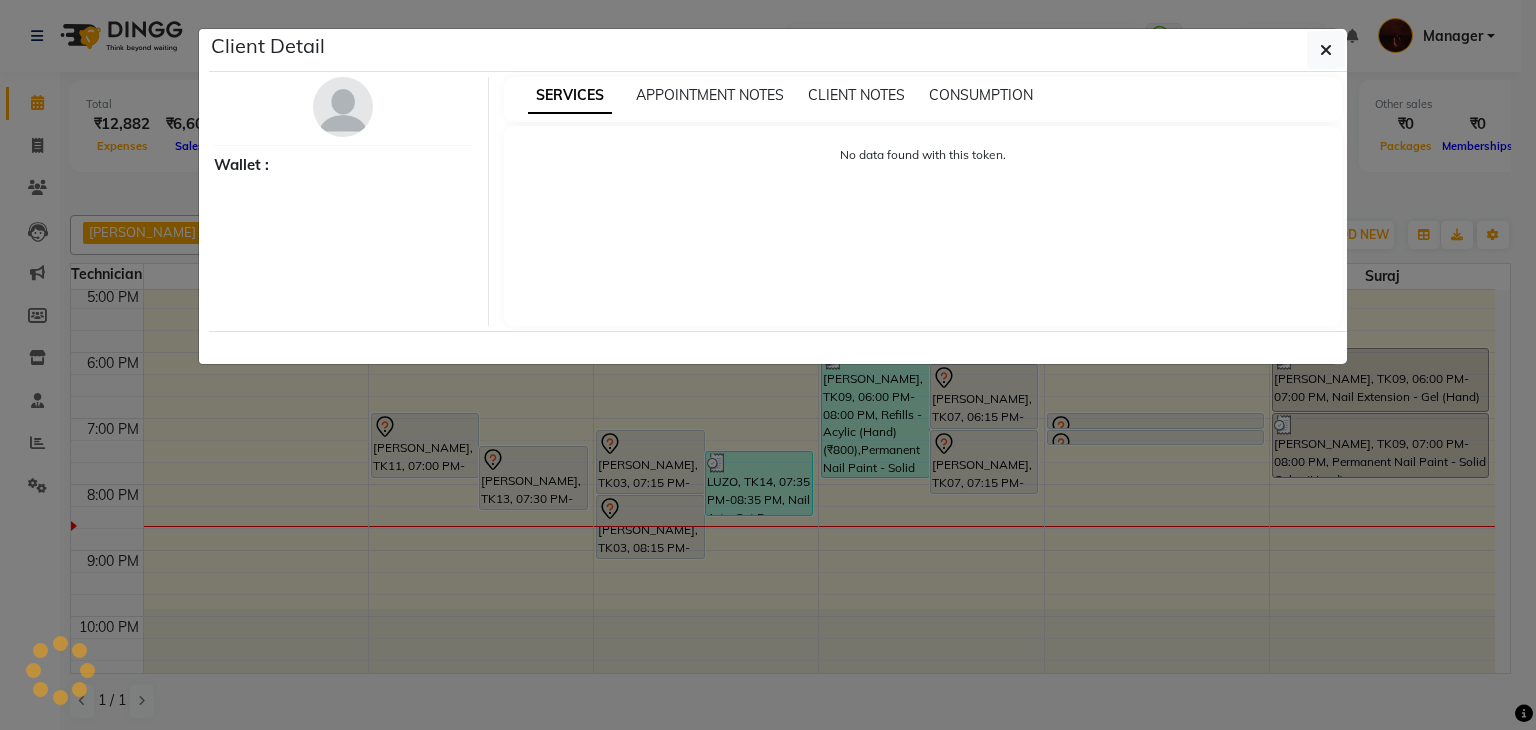 select on "7" 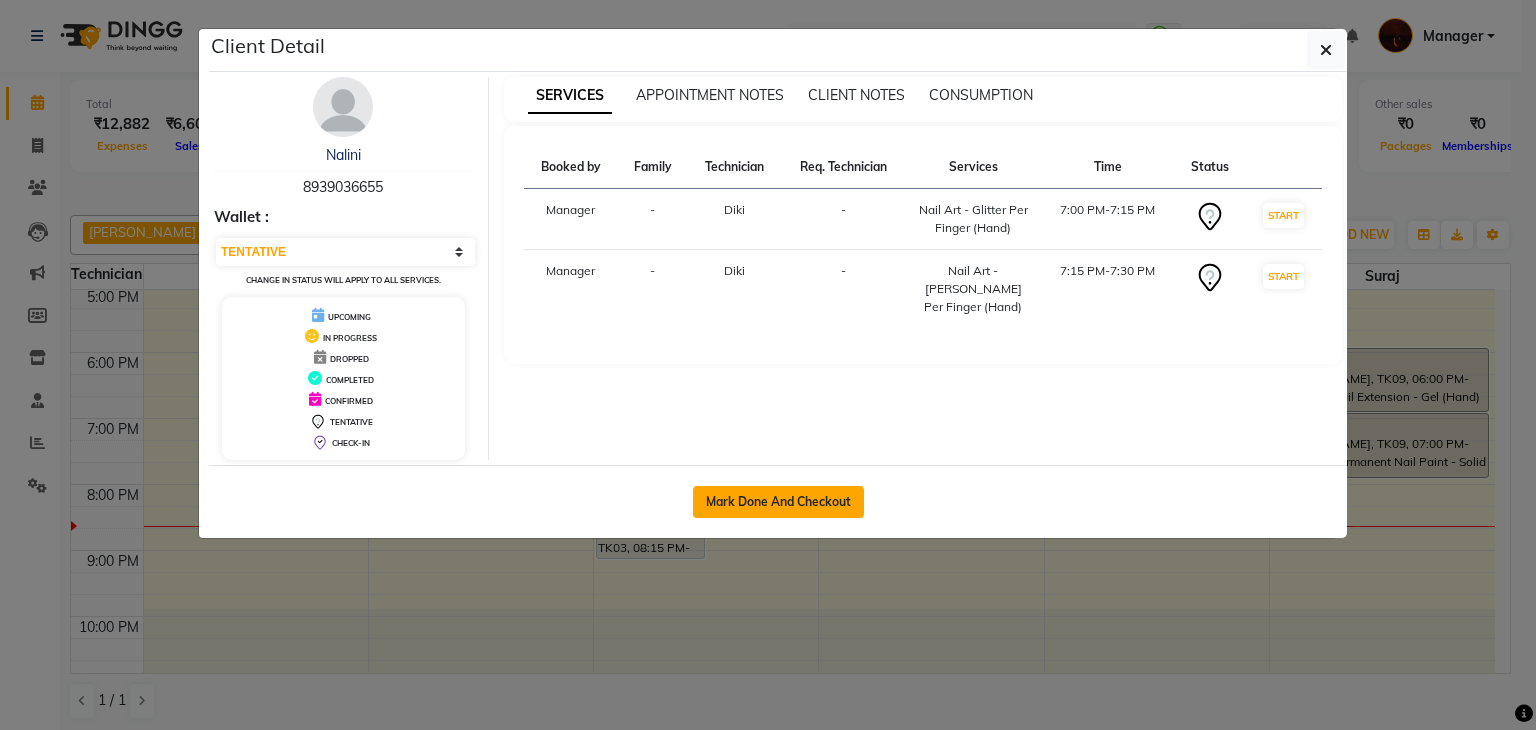 click on "Mark Done And Checkout" 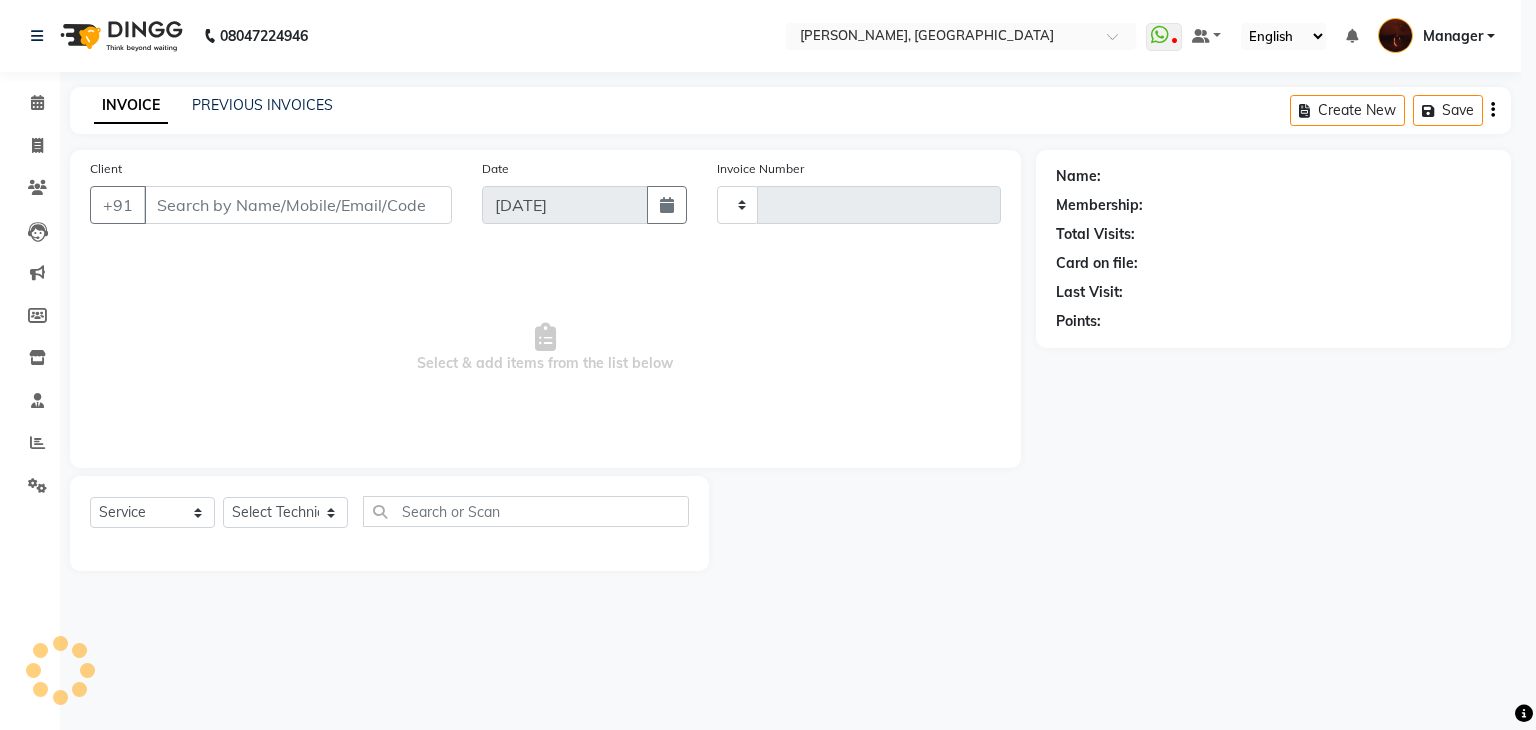 type on "1187" 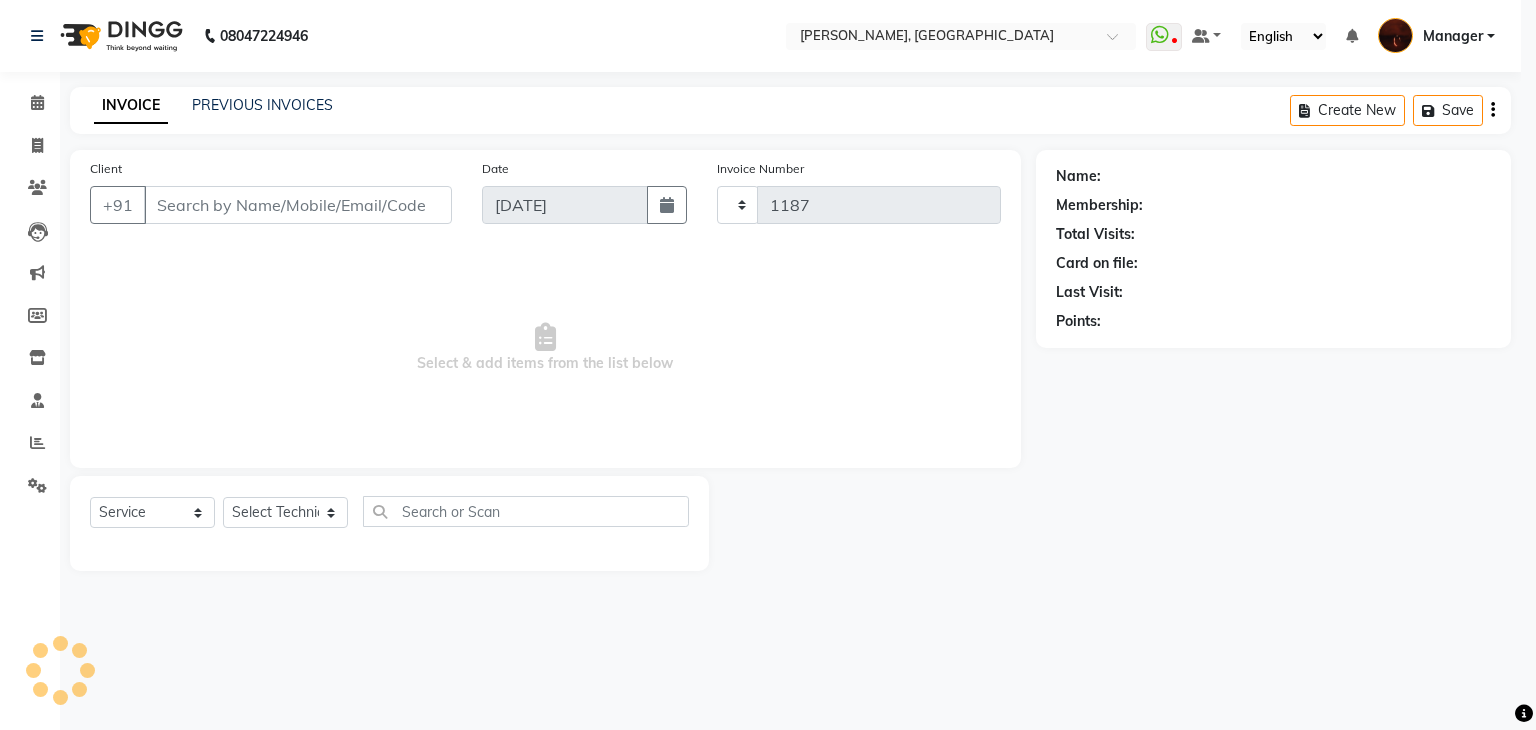 select on "4063" 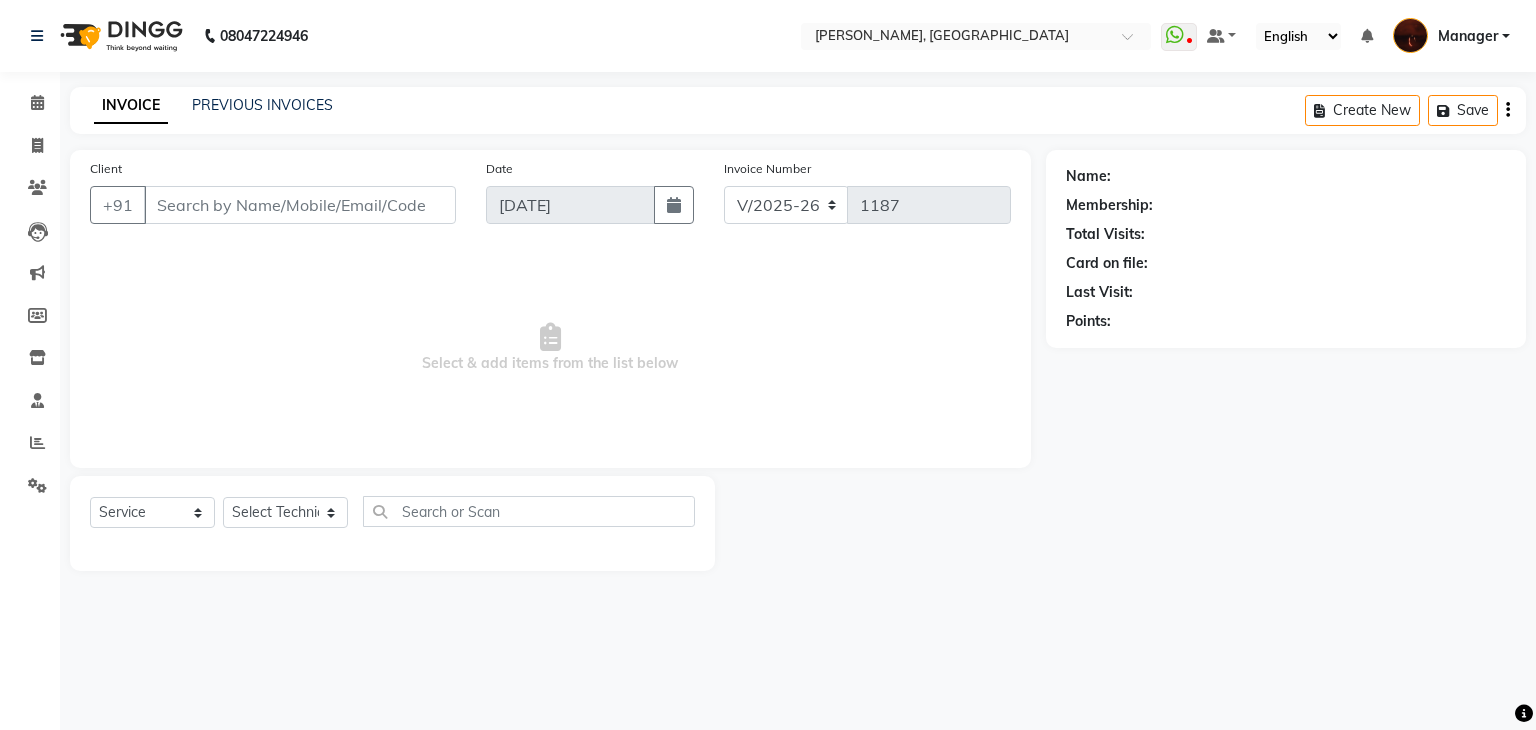 type on "89******55" 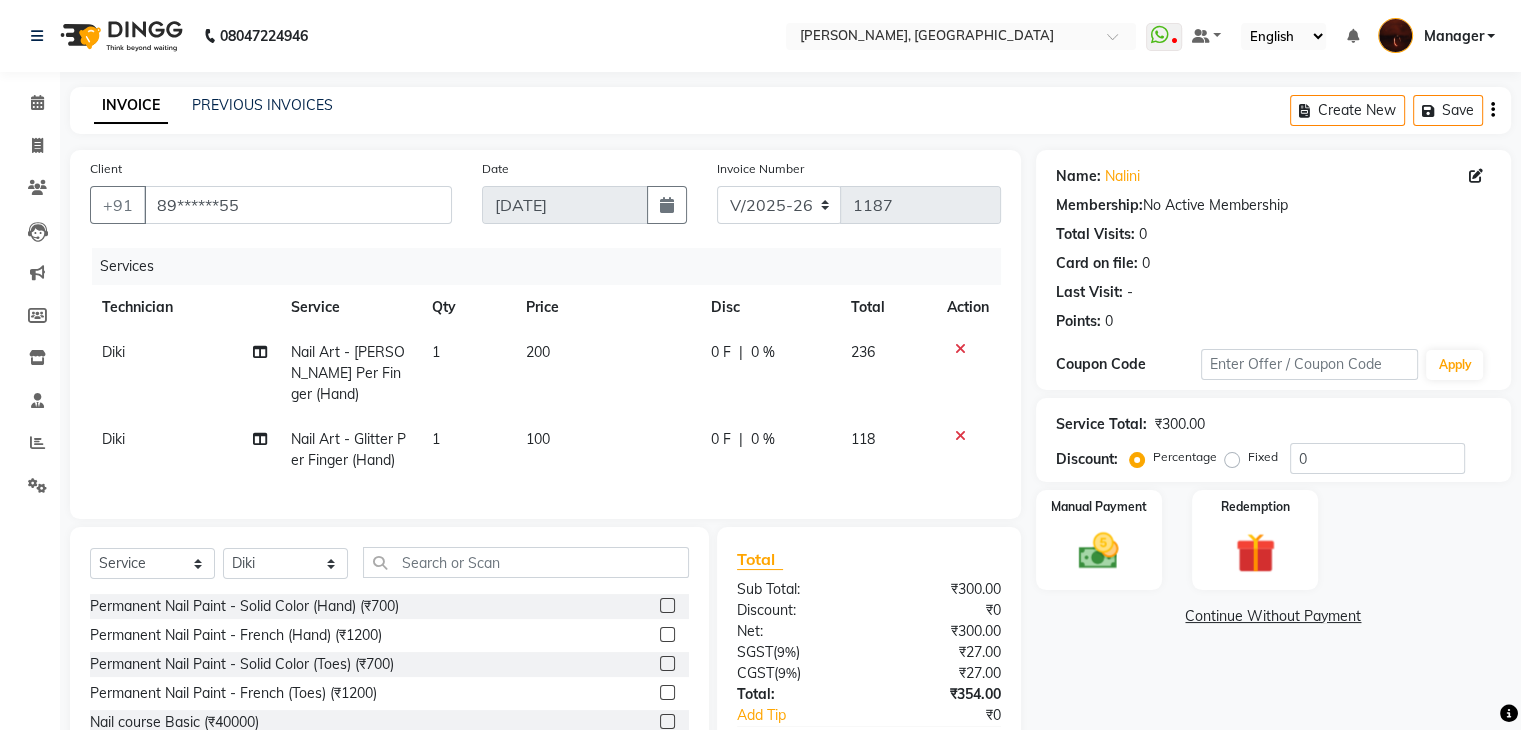 click on "Client +91 89******55 Date 11-07-2025 Invoice Number V/2025 V/2025-26 1187 Services Technician Service Qty Price Disc Total Action Diki  Nail Art - Myler Per Finger (Hand) 1 200 0 F | 0 % 236 Diki  Nail Art - Glitter Per Finger (Hand) 1 100 0 F | 0 % 118" 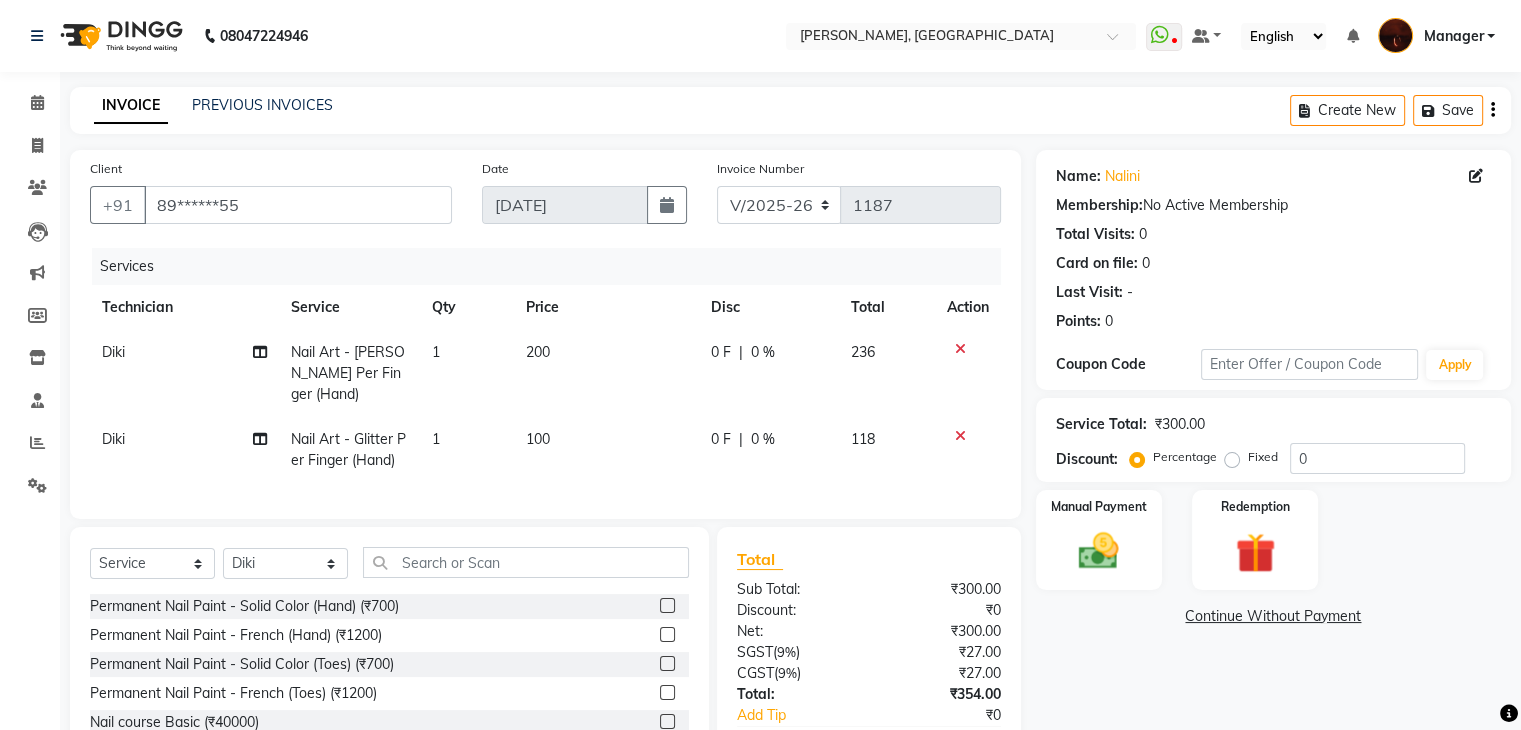 click 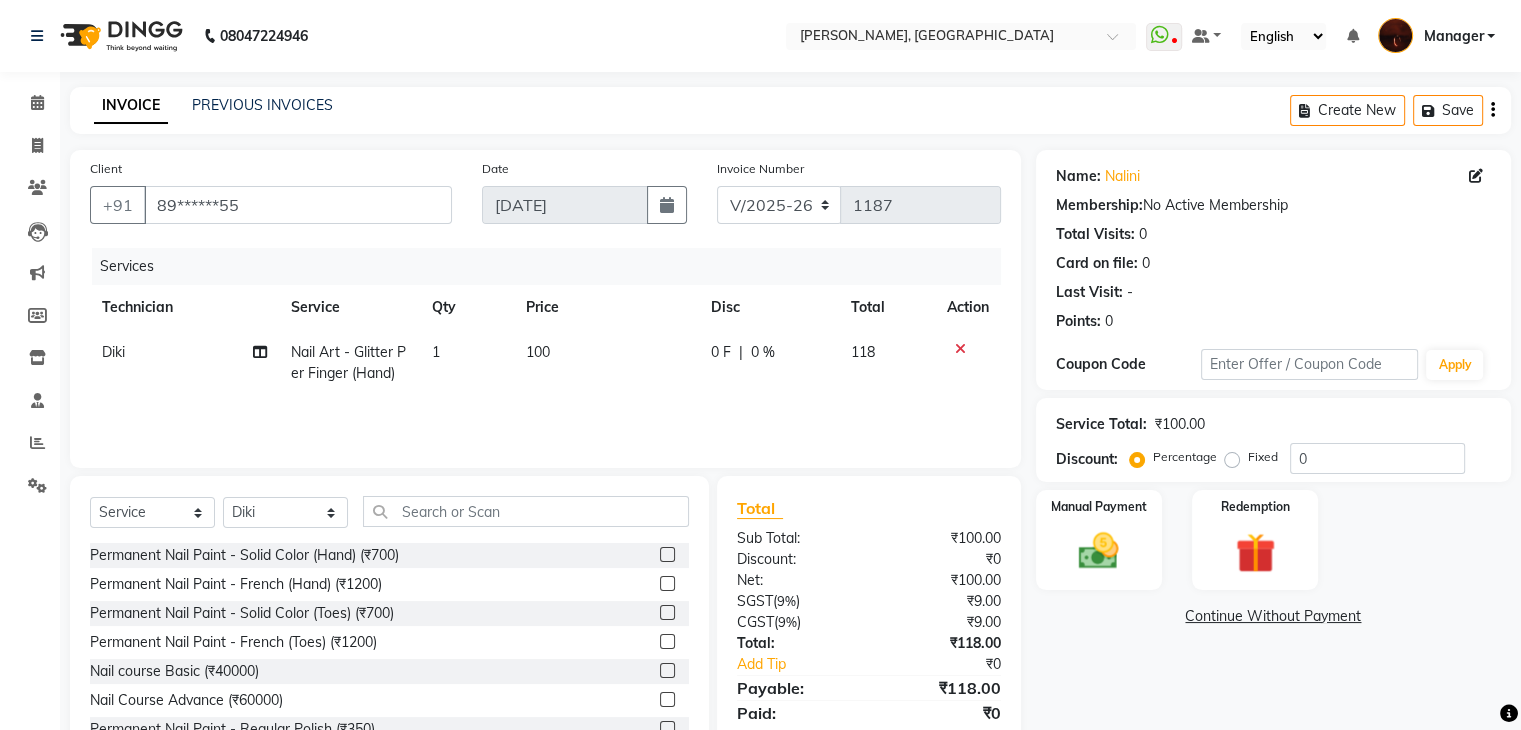 click 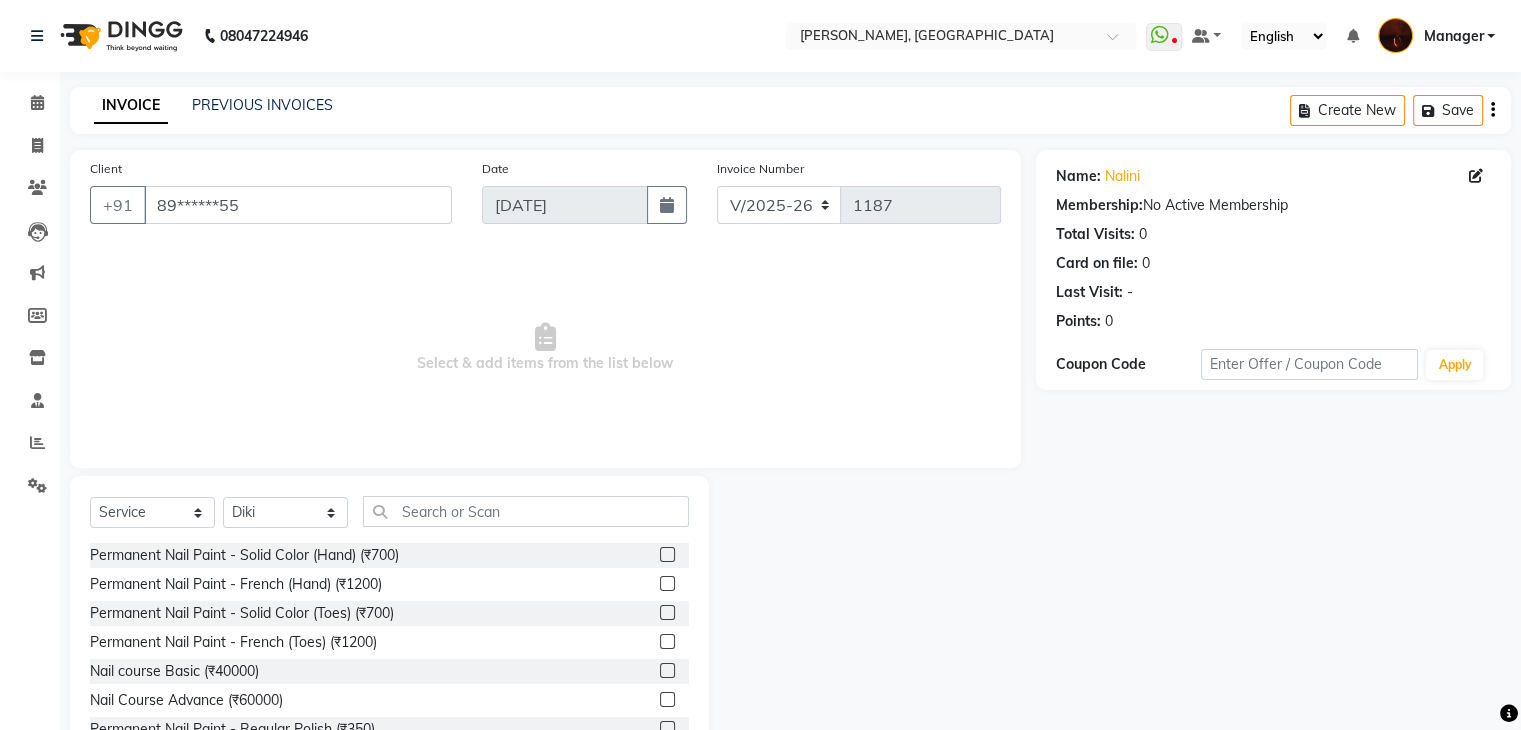 click on "Select & add items from the list below" at bounding box center [545, 348] 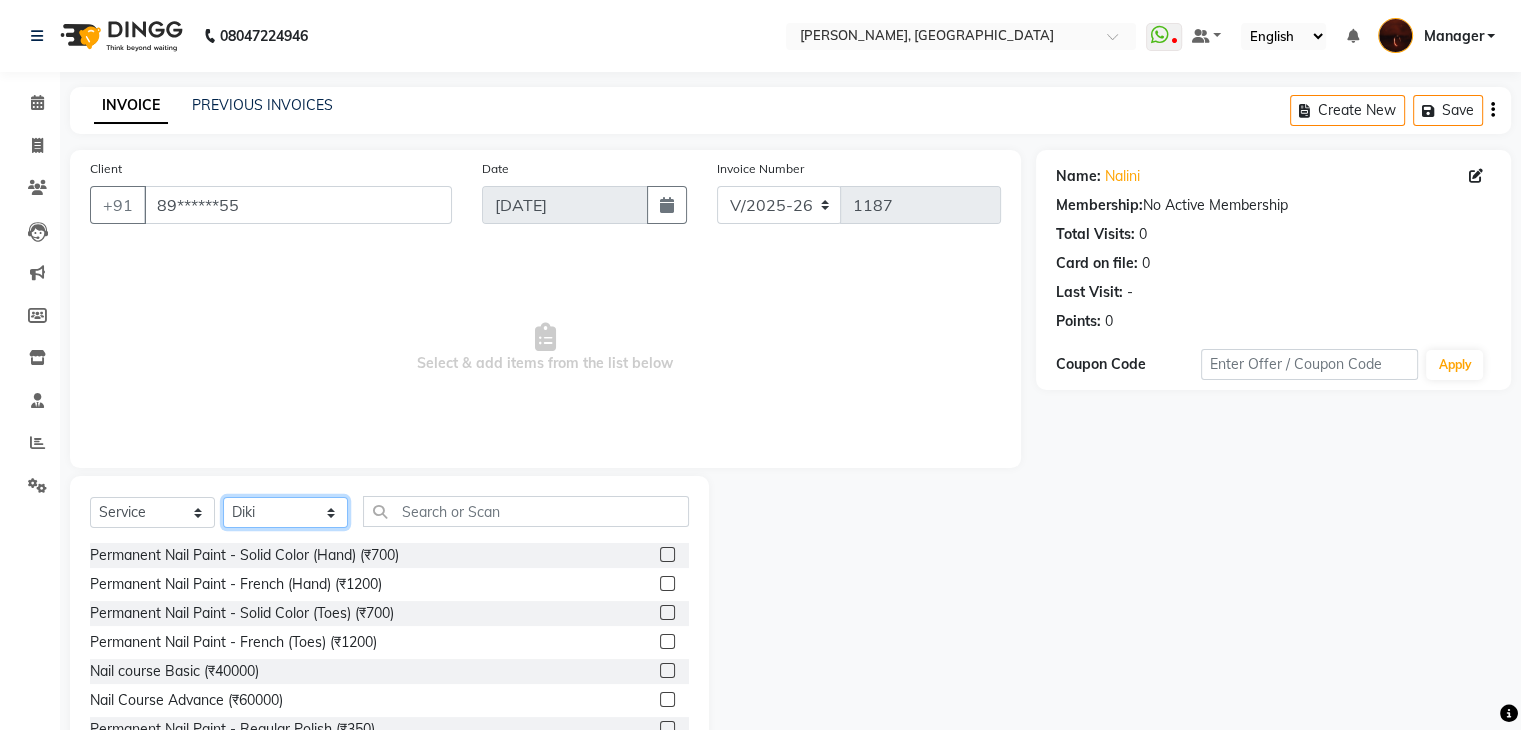 click on "Select Technician [PERSON_NAME] Danish Diki  [PERSON_NAME] GK [PERSON_NAME] Manager [PERSON_NAME] [PERSON_NAME] [PERSON_NAME] [PERSON_NAME] [PERSON_NAME] [PERSON_NAME] Accounting suraj vishnu" 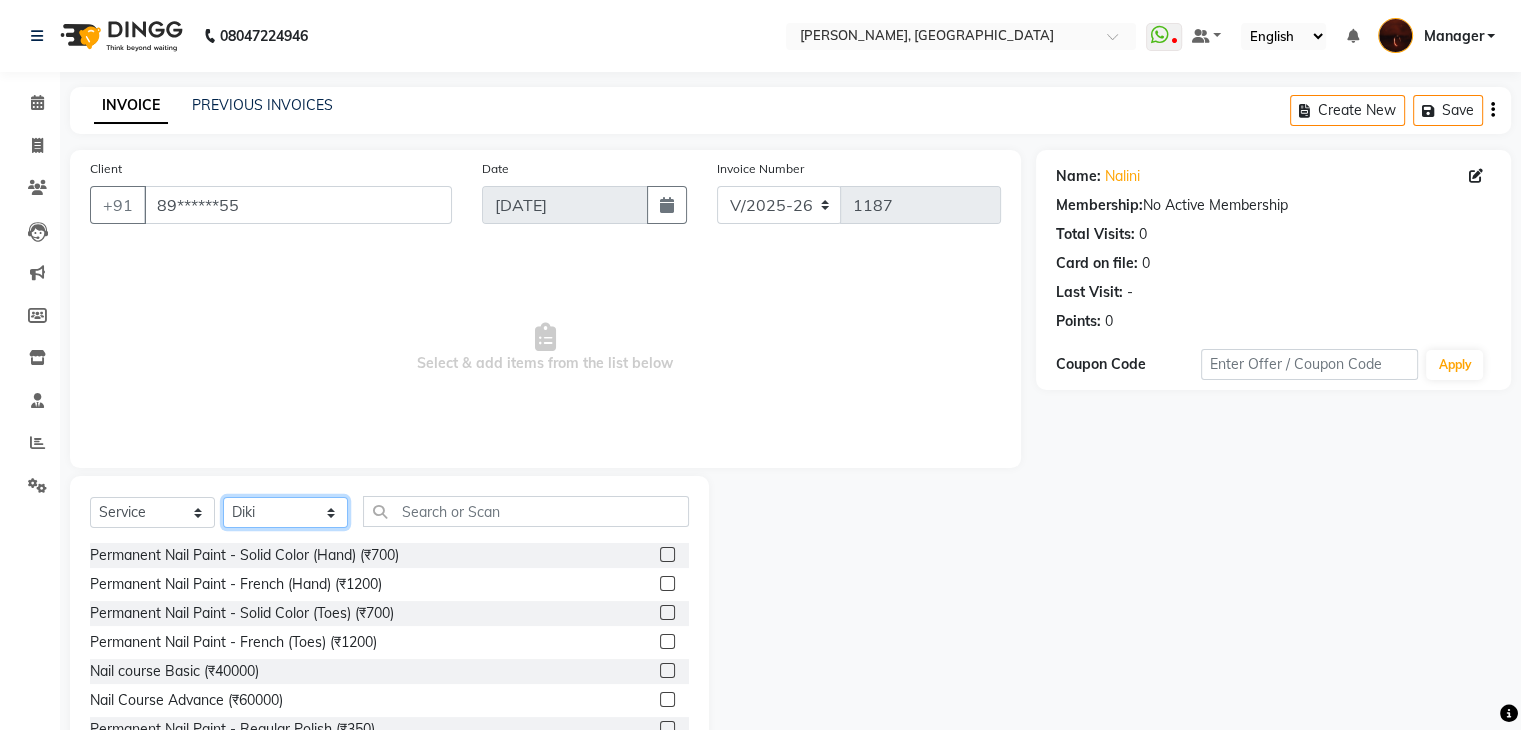 select on "83655" 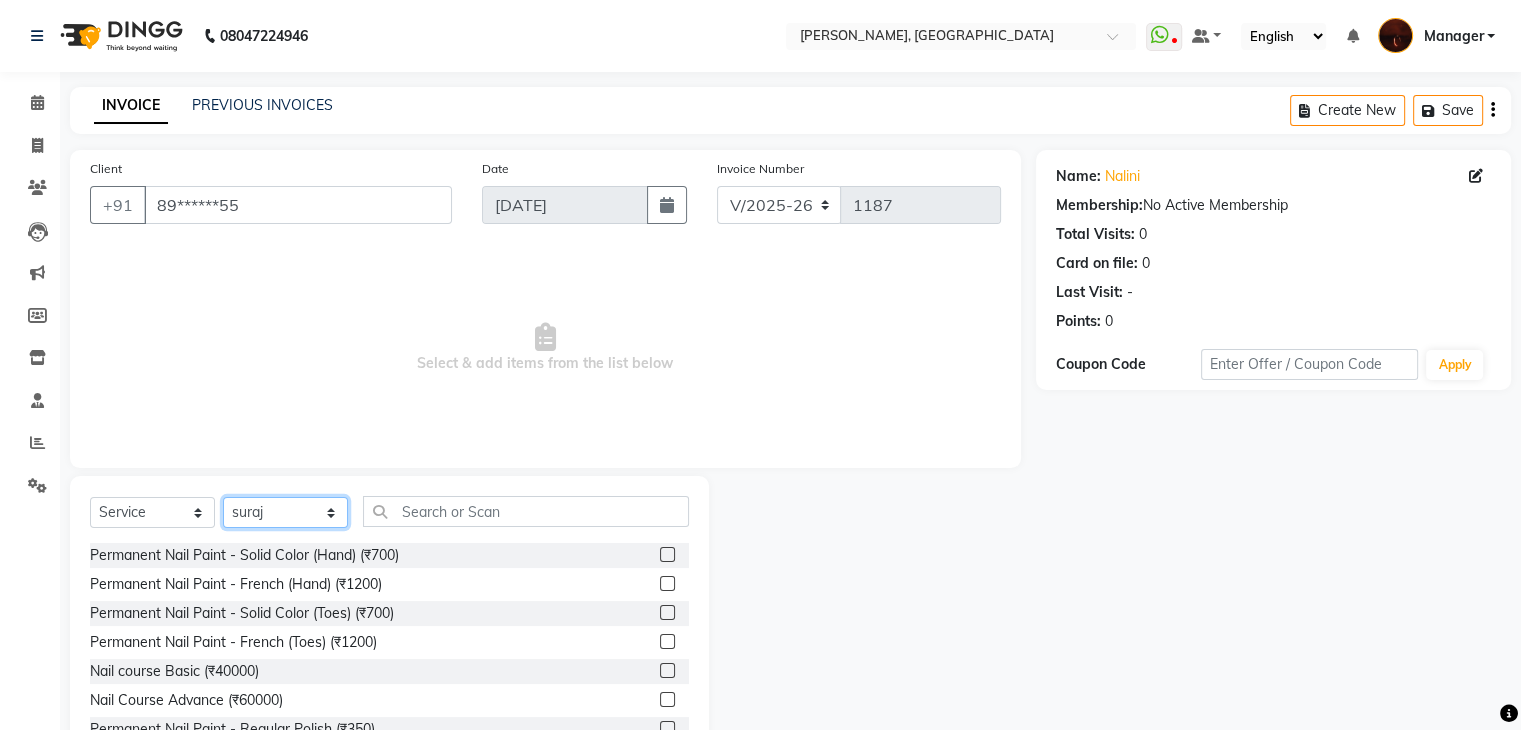 click on "Select Technician [PERSON_NAME] Danish Diki  [PERSON_NAME] GK [PERSON_NAME] Manager [PERSON_NAME] [PERSON_NAME] [PERSON_NAME] [PERSON_NAME] [PERSON_NAME] [PERSON_NAME] Accounting suraj vishnu" 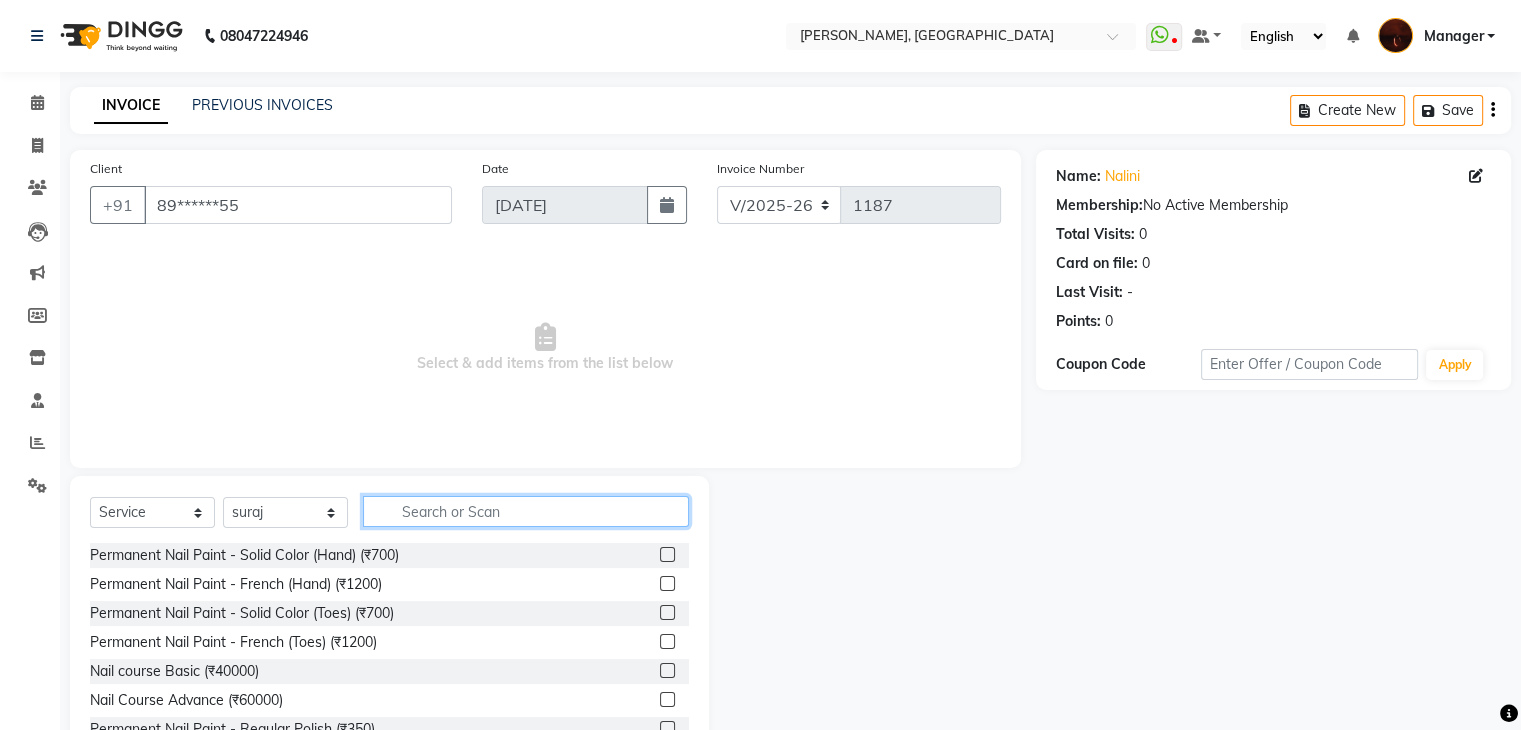 click 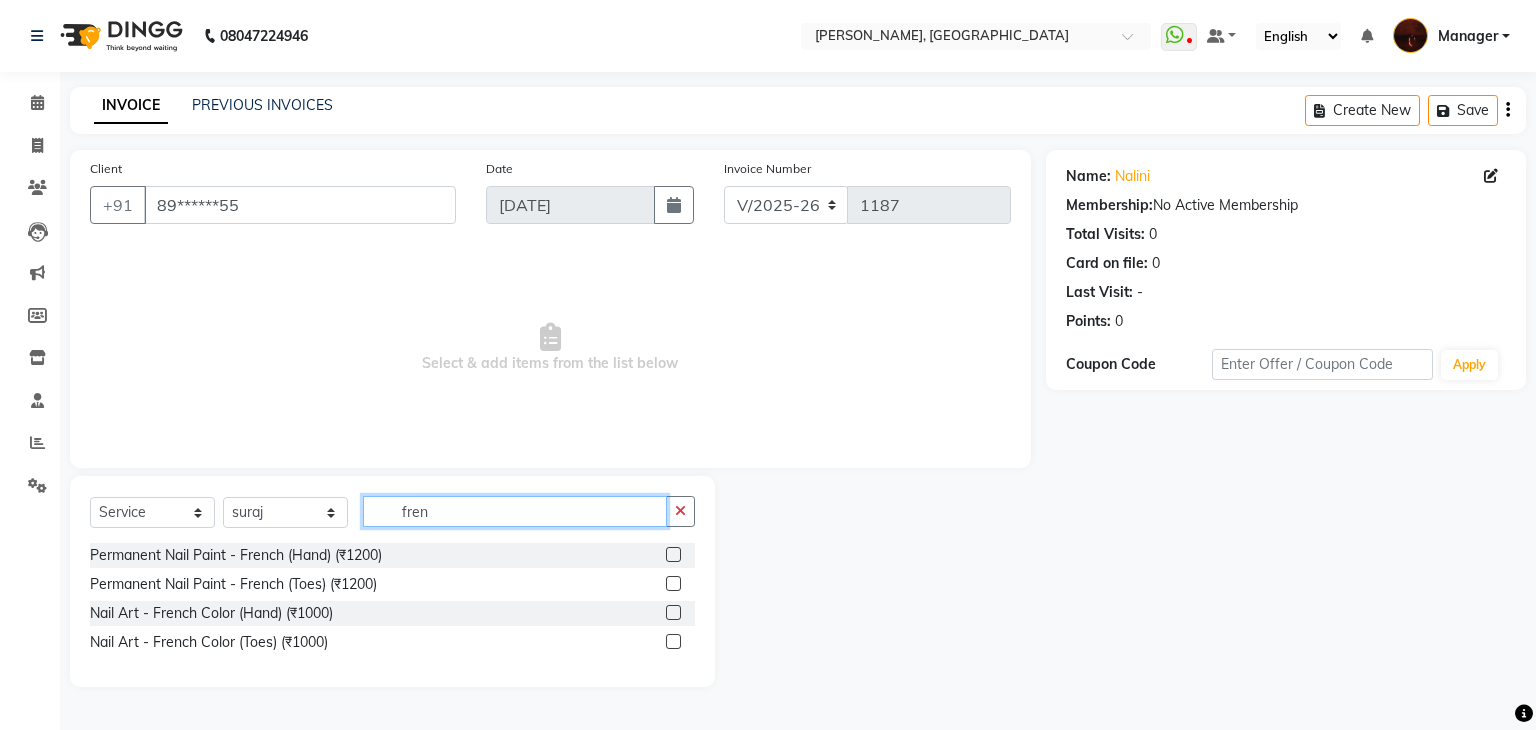 type on "fren" 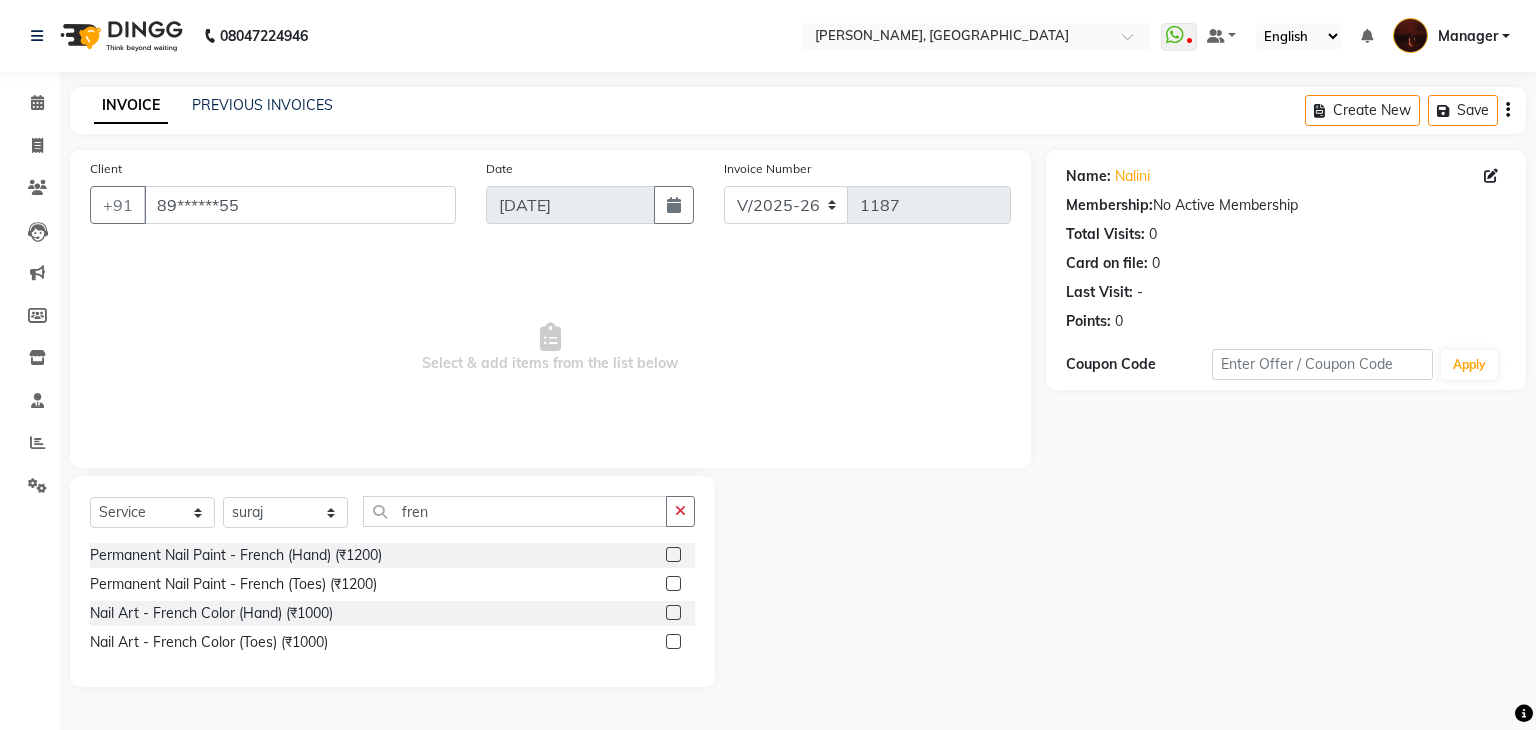 click 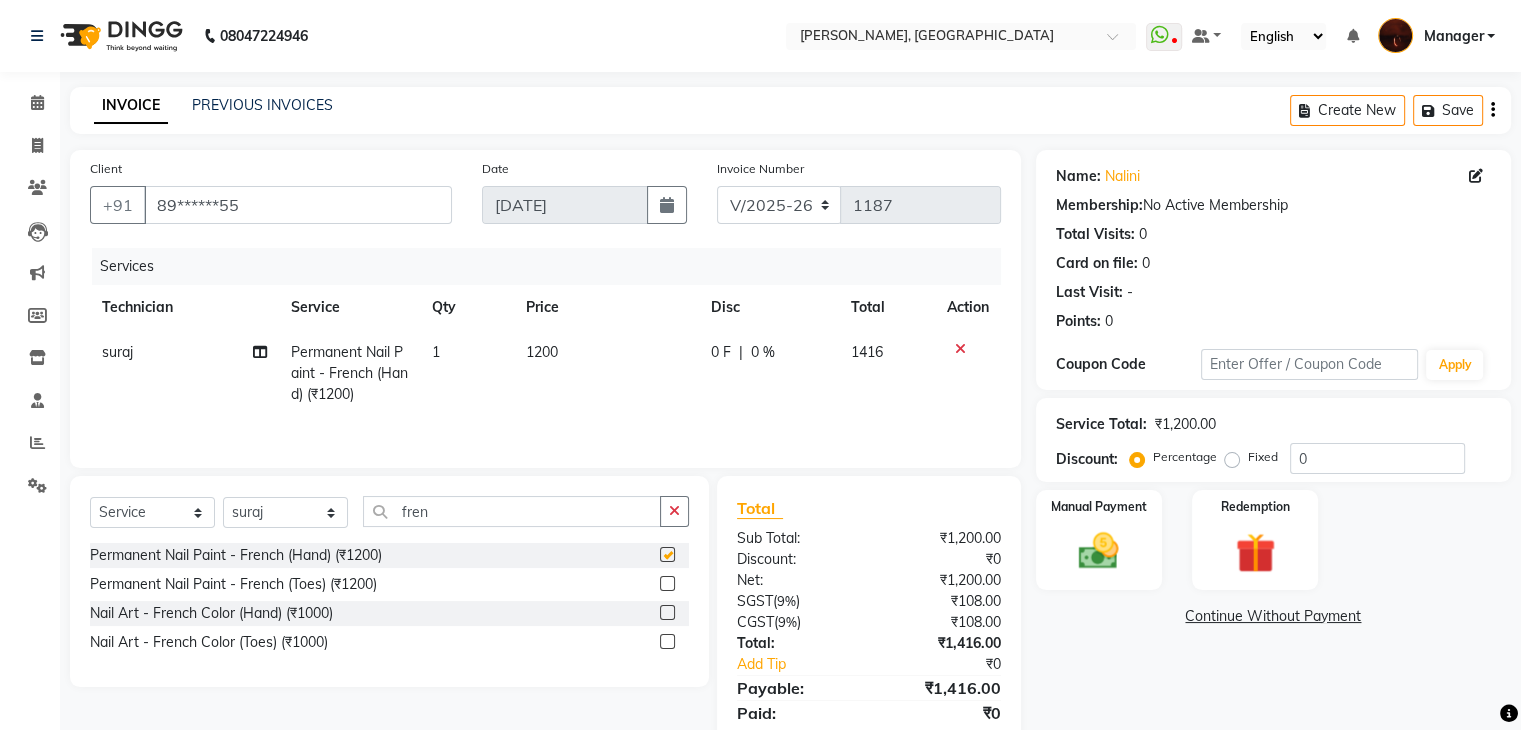 checkbox on "false" 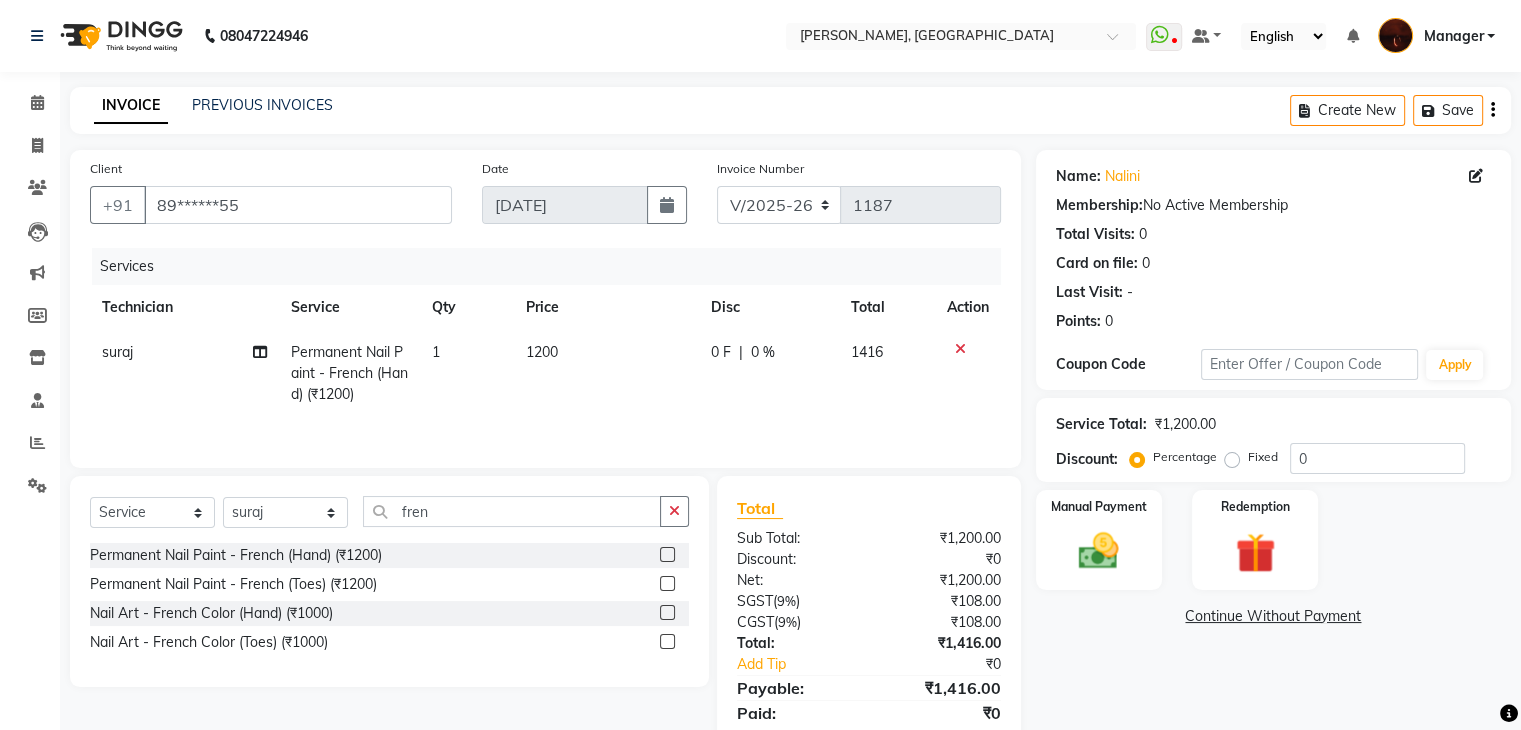 click on "1200" 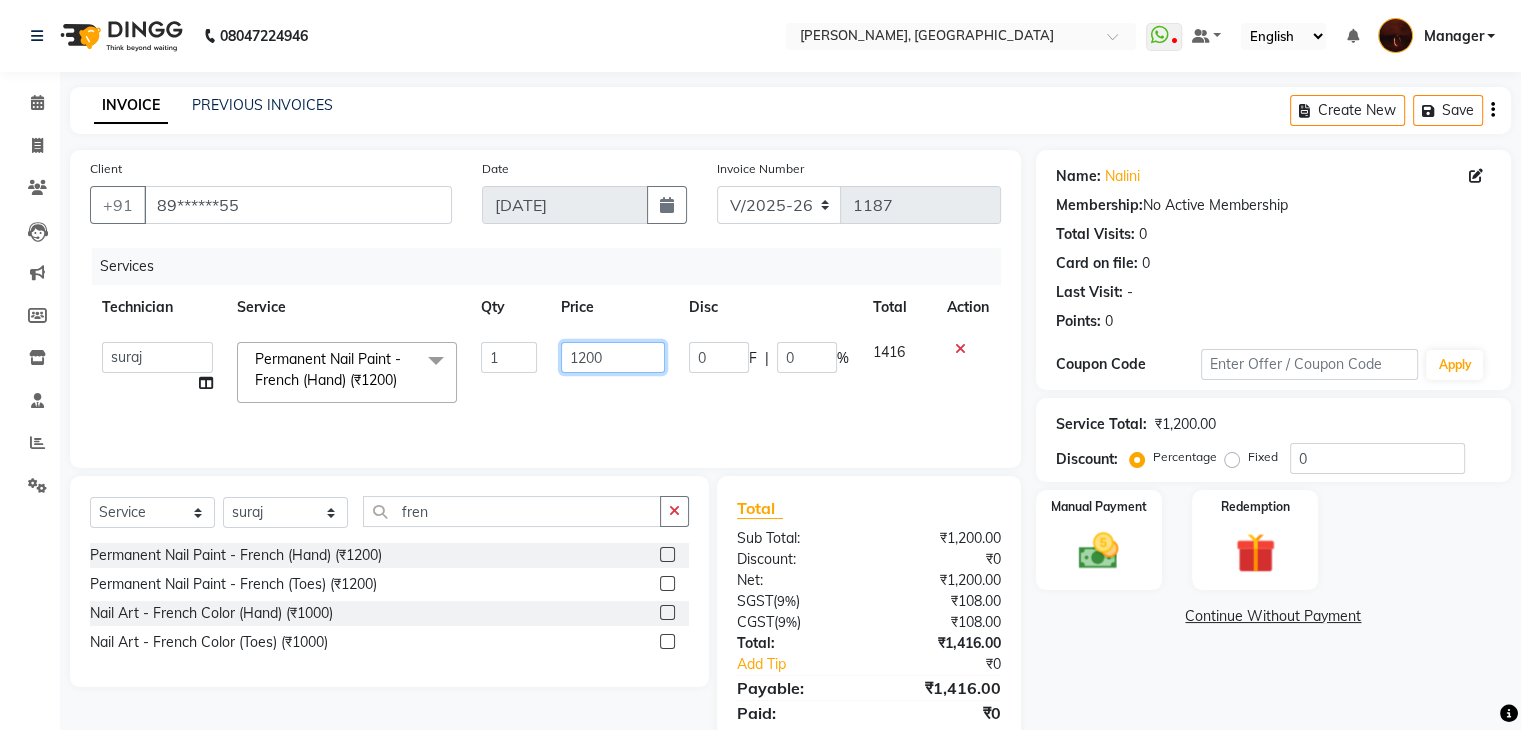 click on "1200" 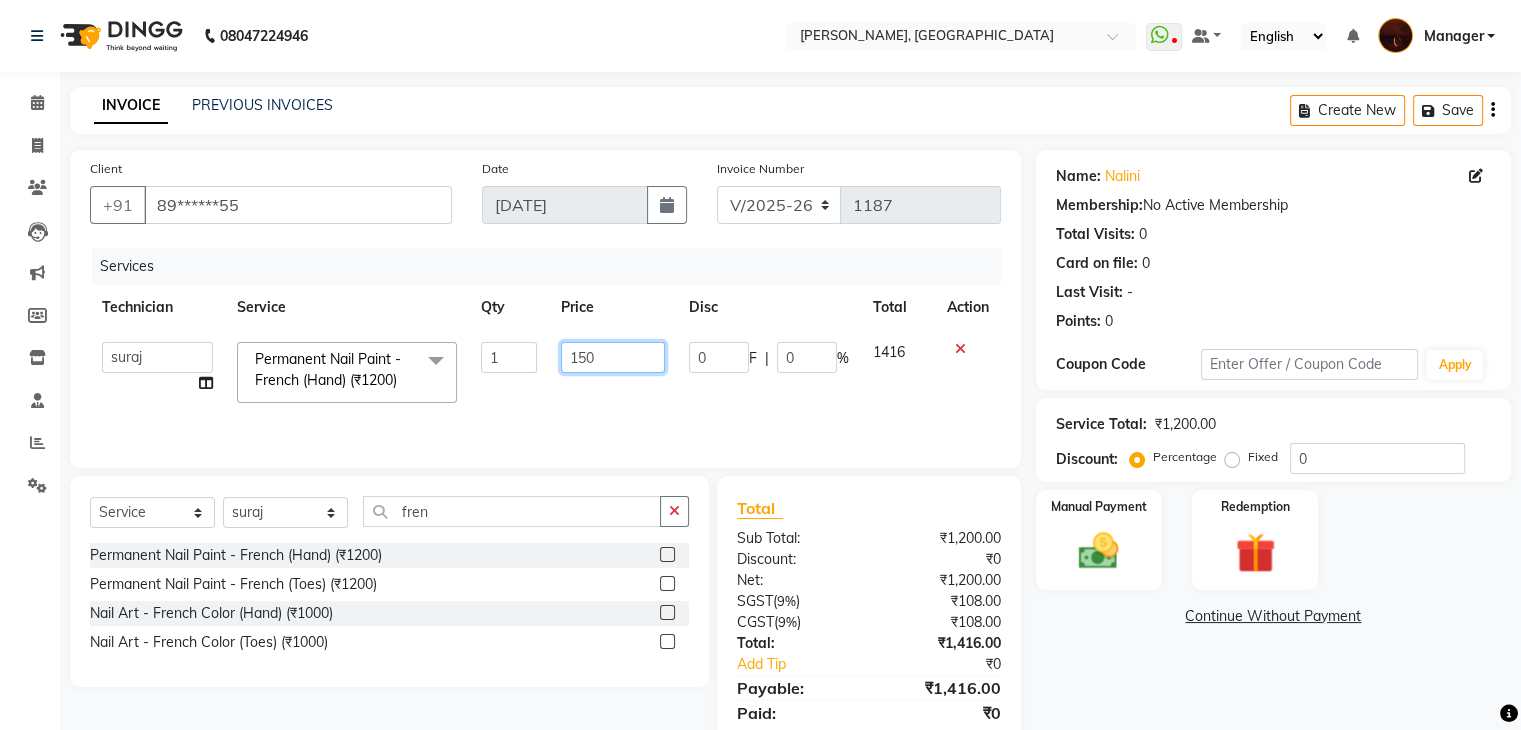type on "1500" 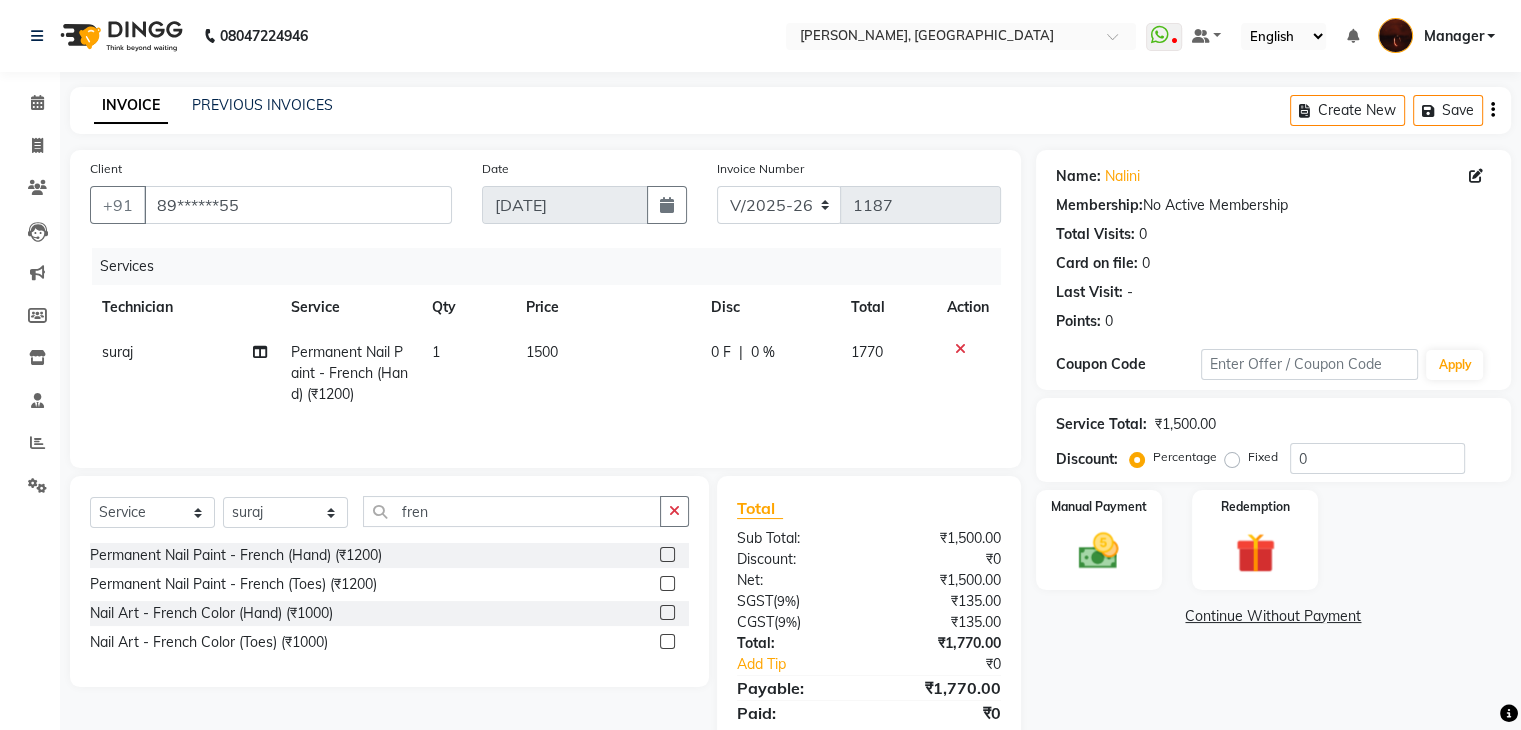 click on "1500" 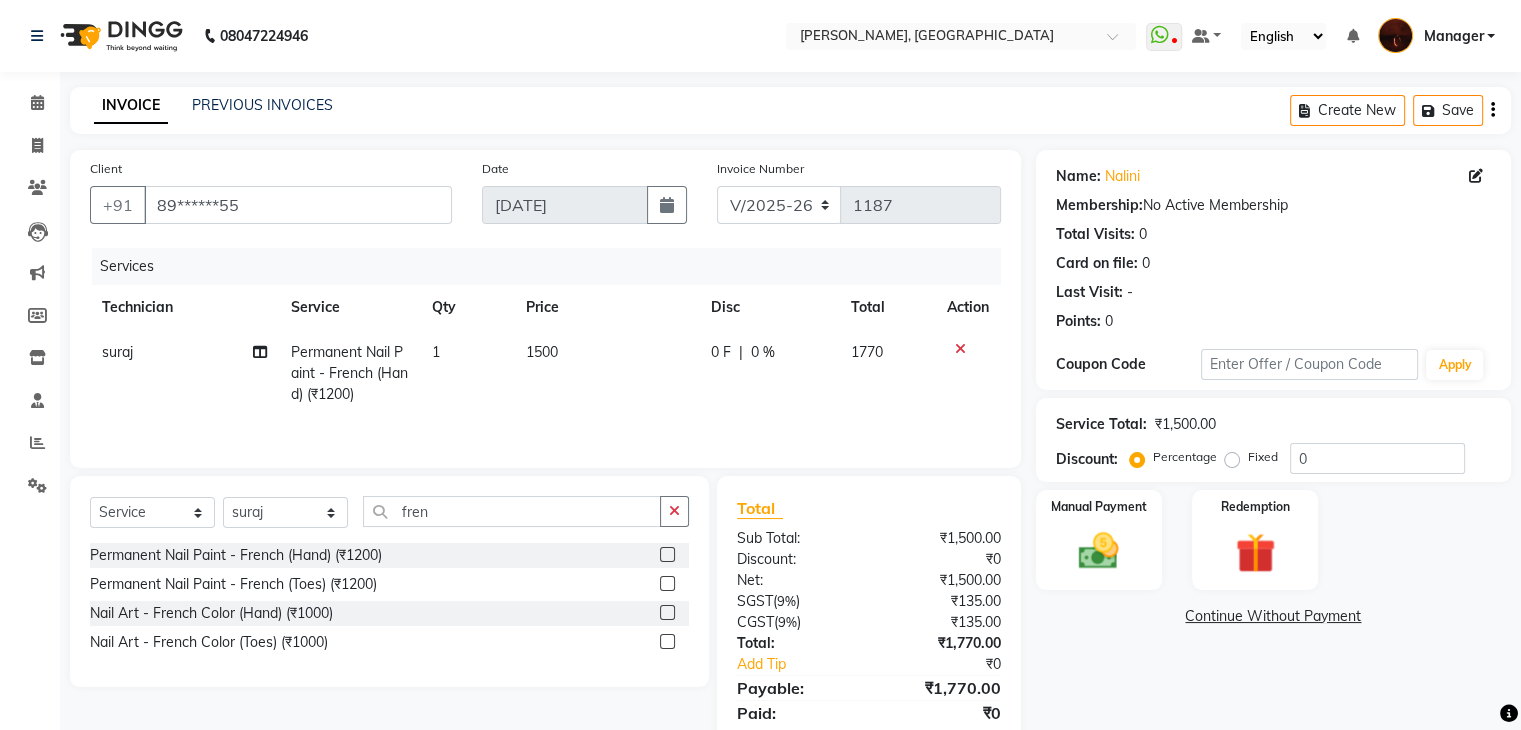 select on "83655" 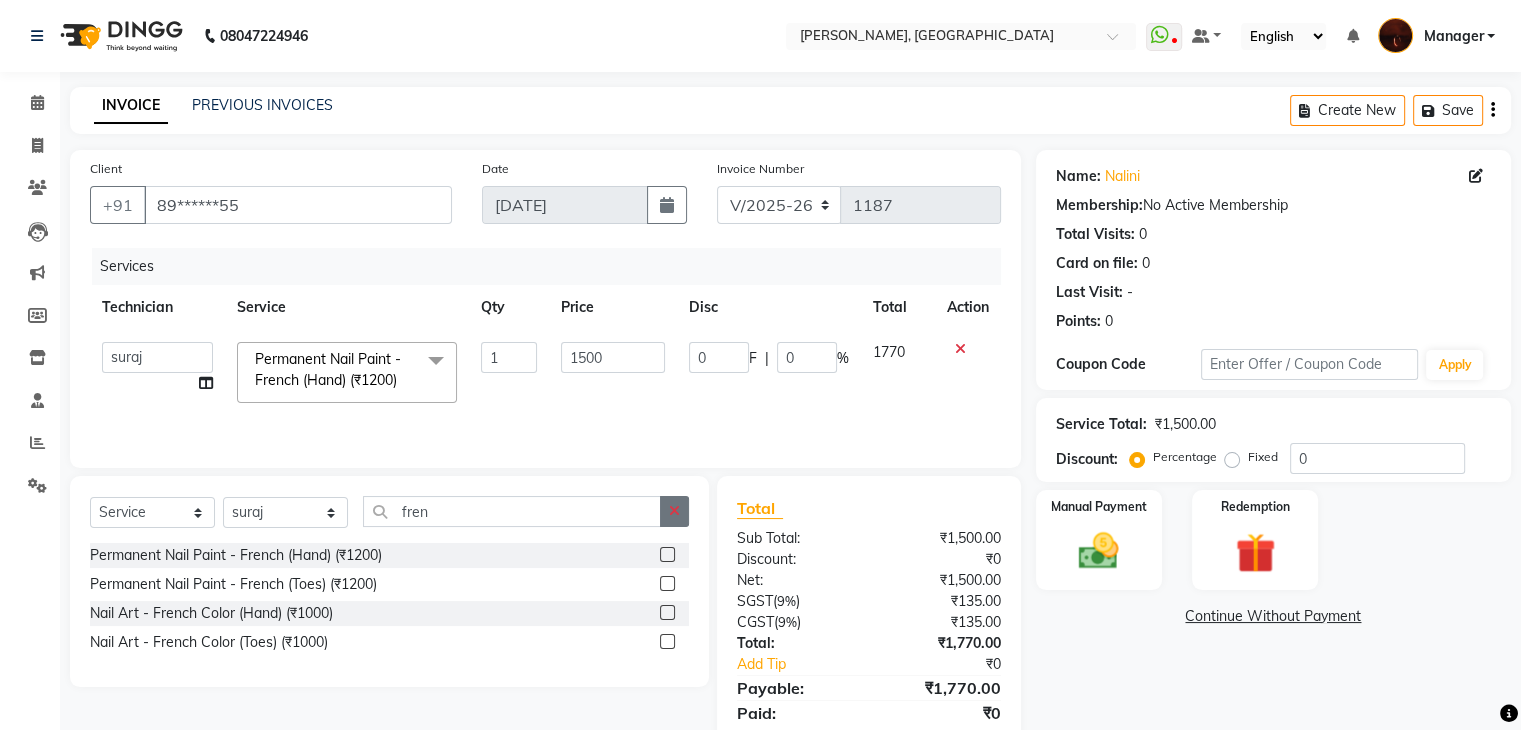 click 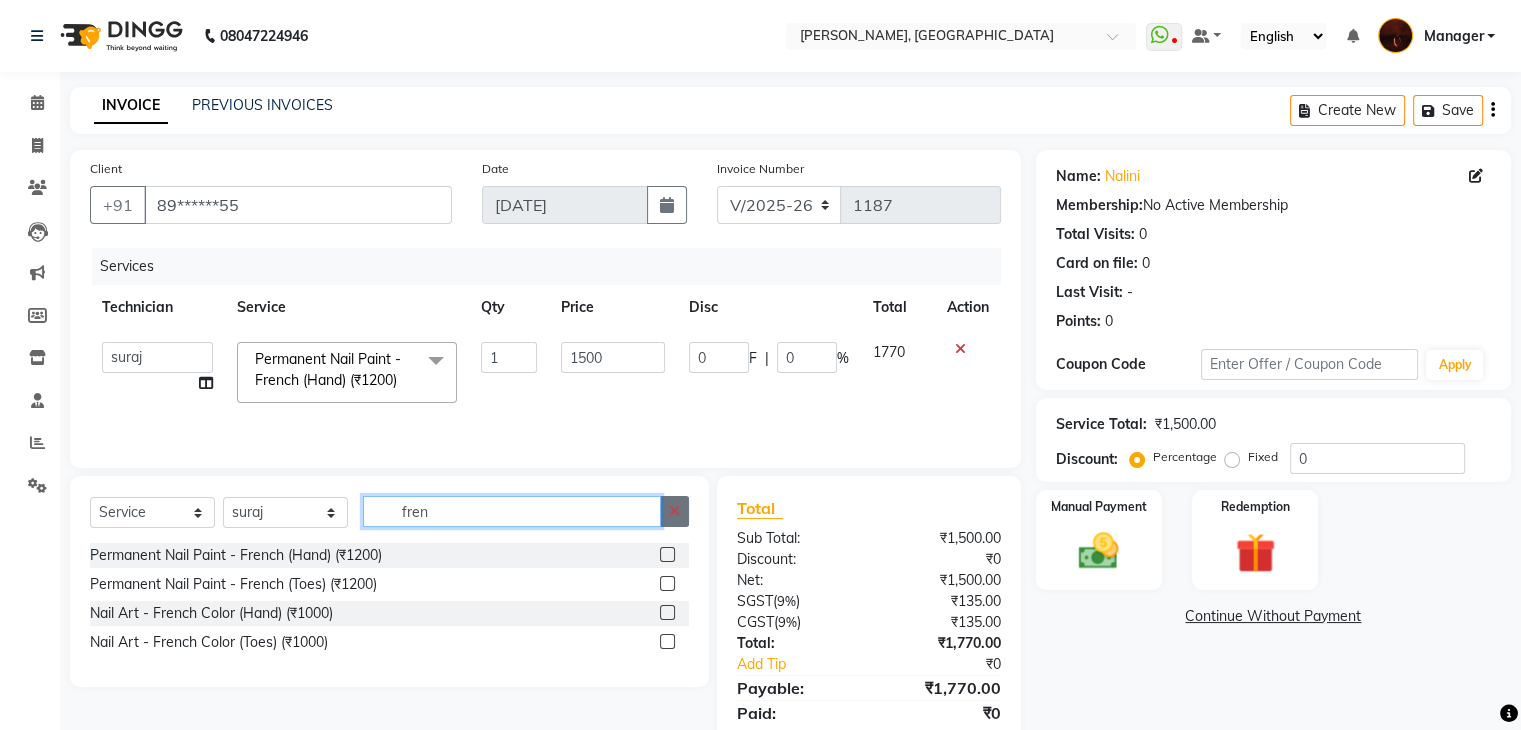 type 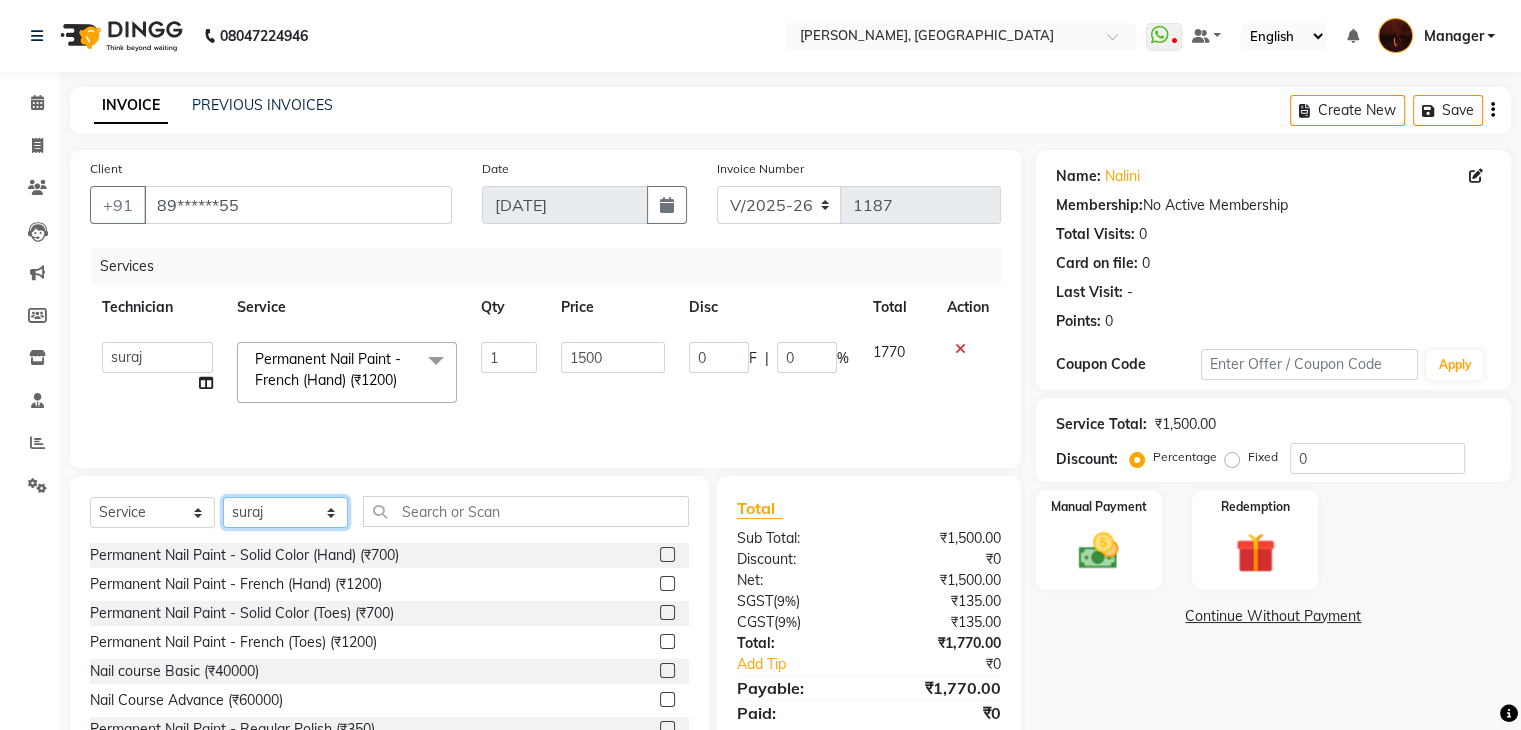 click on "Select Technician [PERSON_NAME] Danish Diki  [PERSON_NAME] GK [PERSON_NAME] Manager [PERSON_NAME] [PERSON_NAME] [PERSON_NAME] [PERSON_NAME] [PERSON_NAME] [PERSON_NAME] Accounting suraj vishnu" 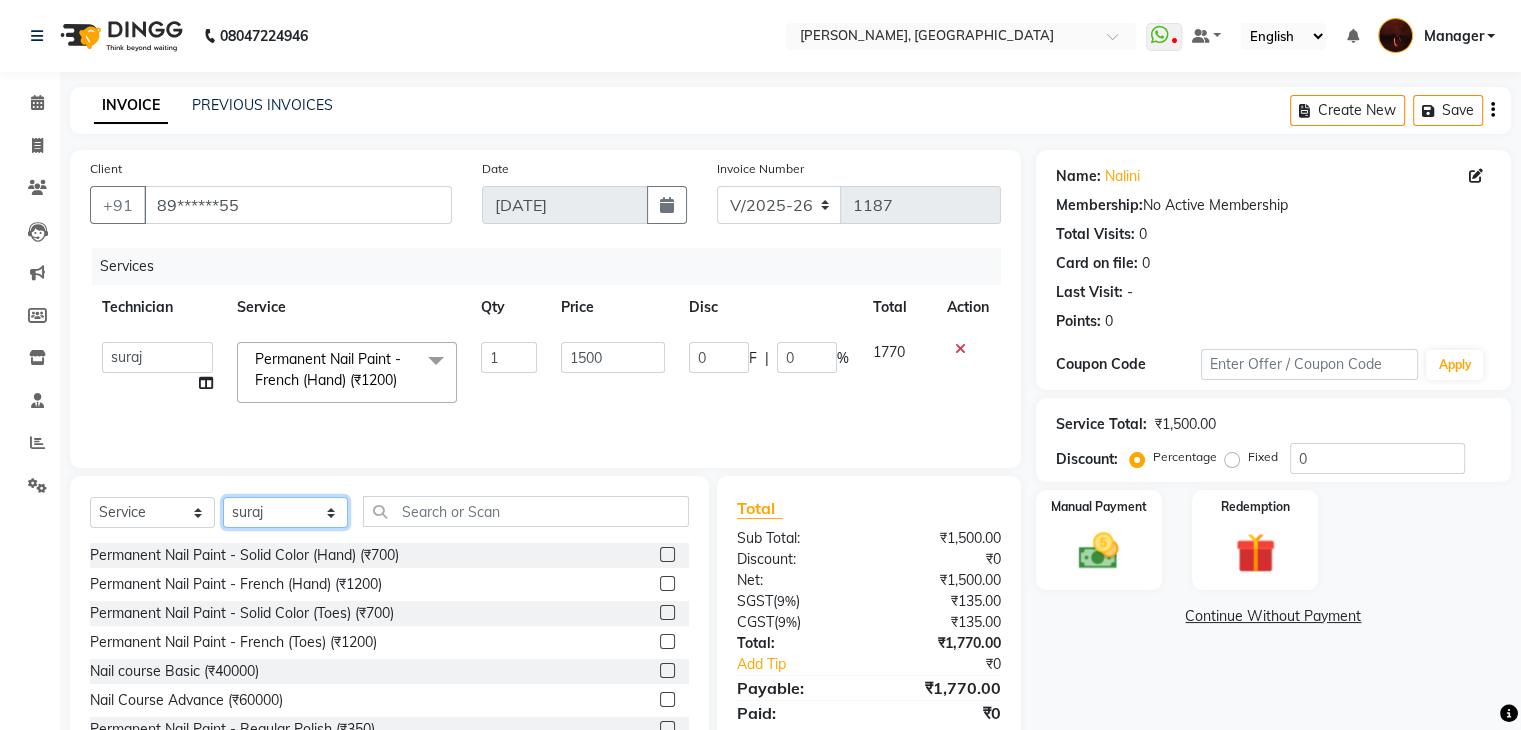 select on "20822" 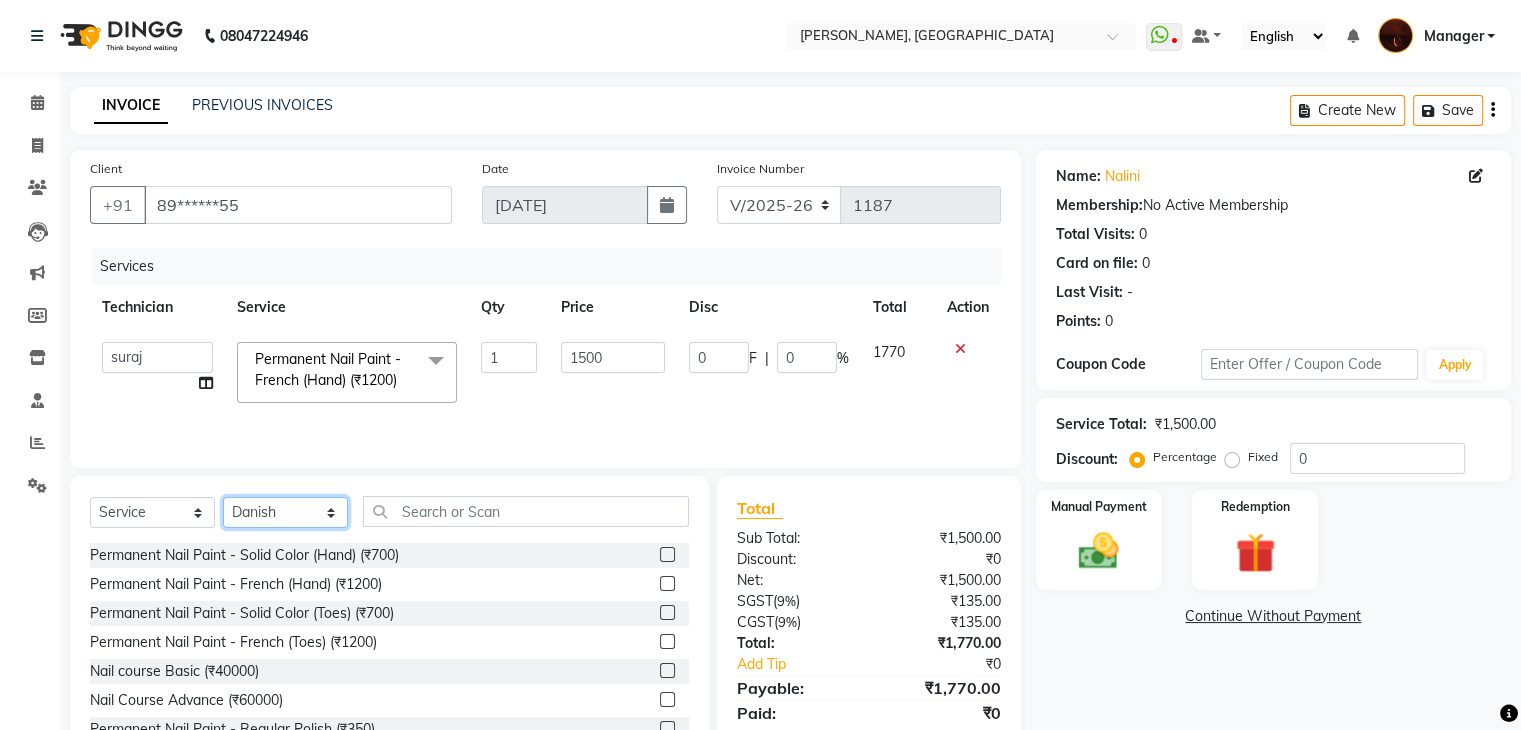 click on "Select Technician [PERSON_NAME] Danish Diki  [PERSON_NAME] GK [PERSON_NAME] Manager [PERSON_NAME] [PERSON_NAME] [PERSON_NAME] [PERSON_NAME] [PERSON_NAME] [PERSON_NAME] Accounting suraj vishnu" 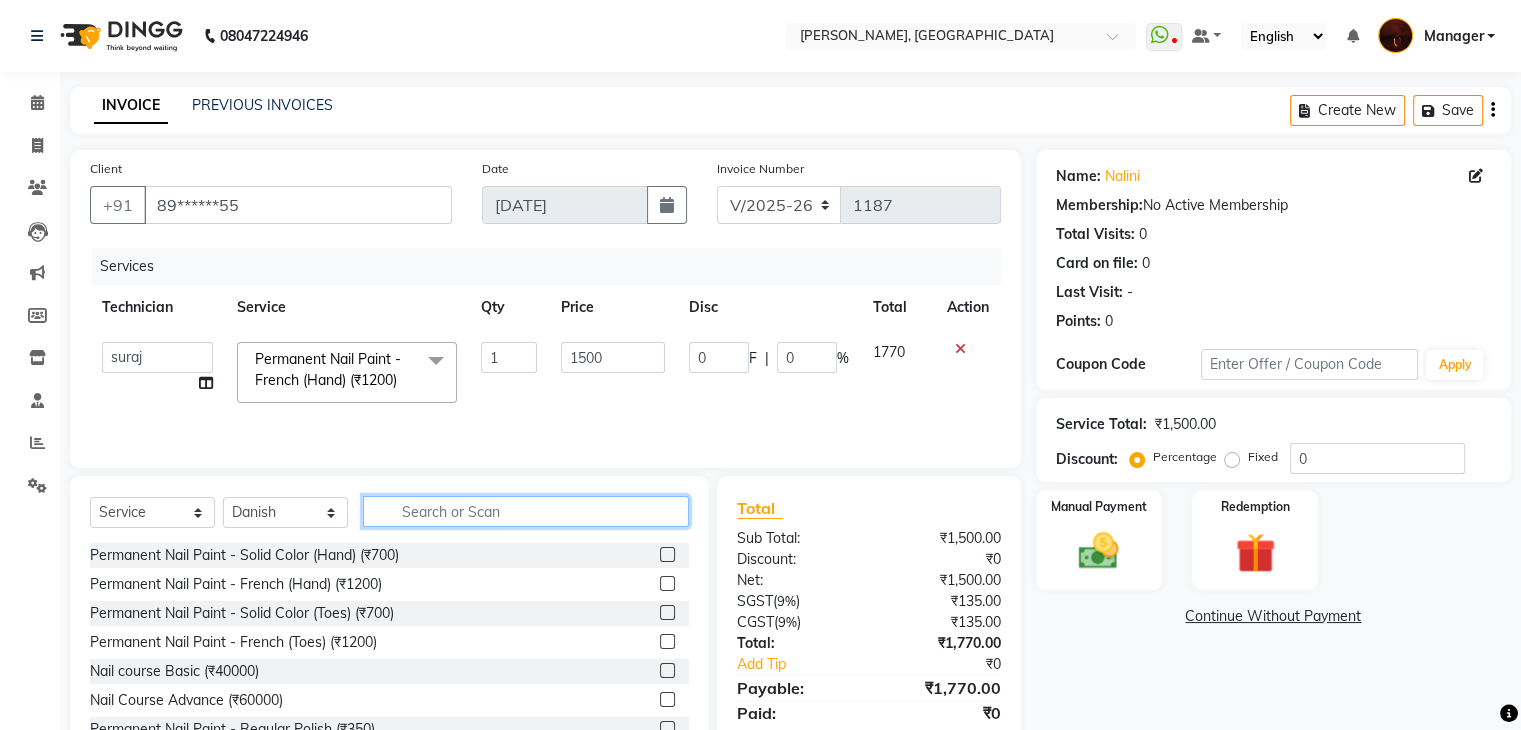 click 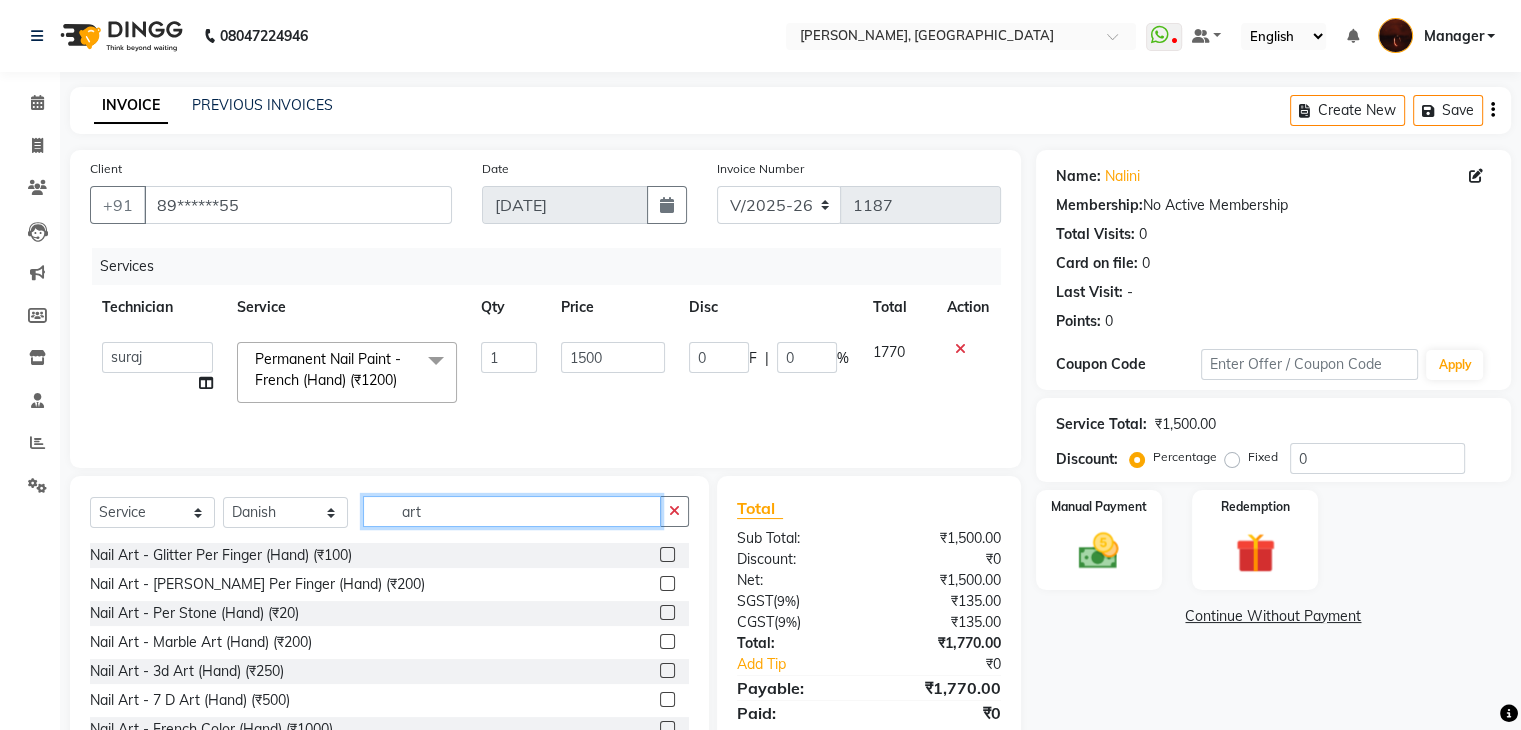 type on "art" 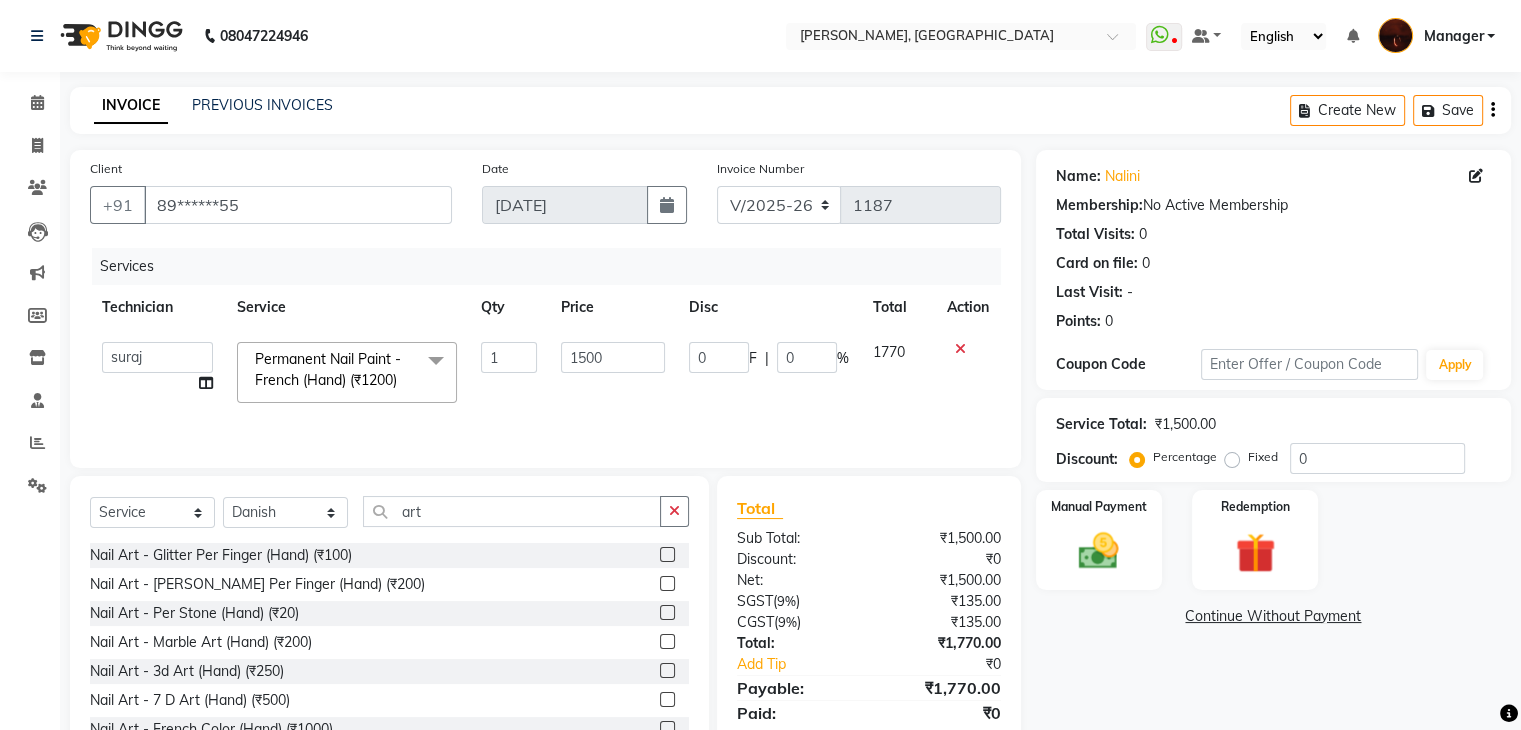 click 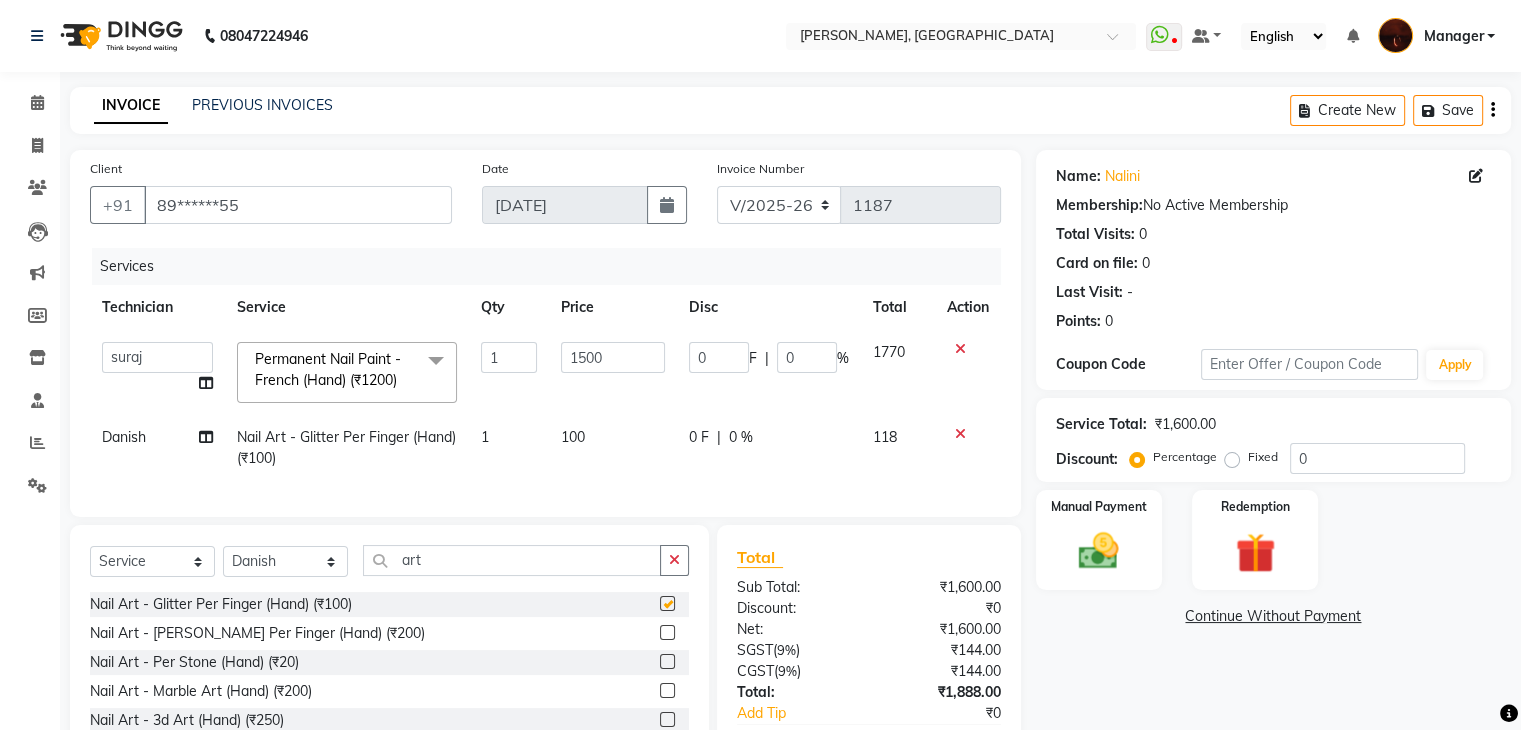 checkbox on "false" 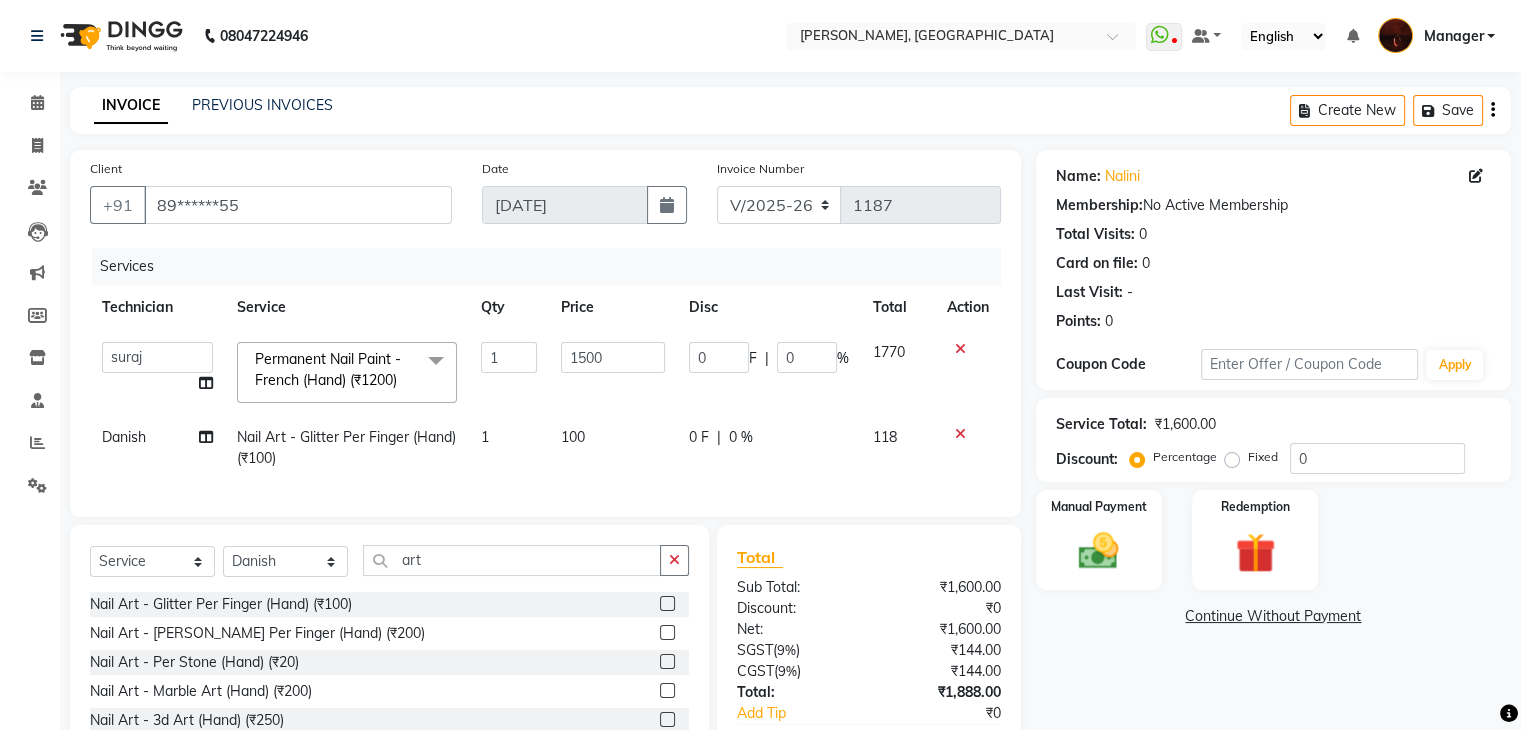 click on "100" 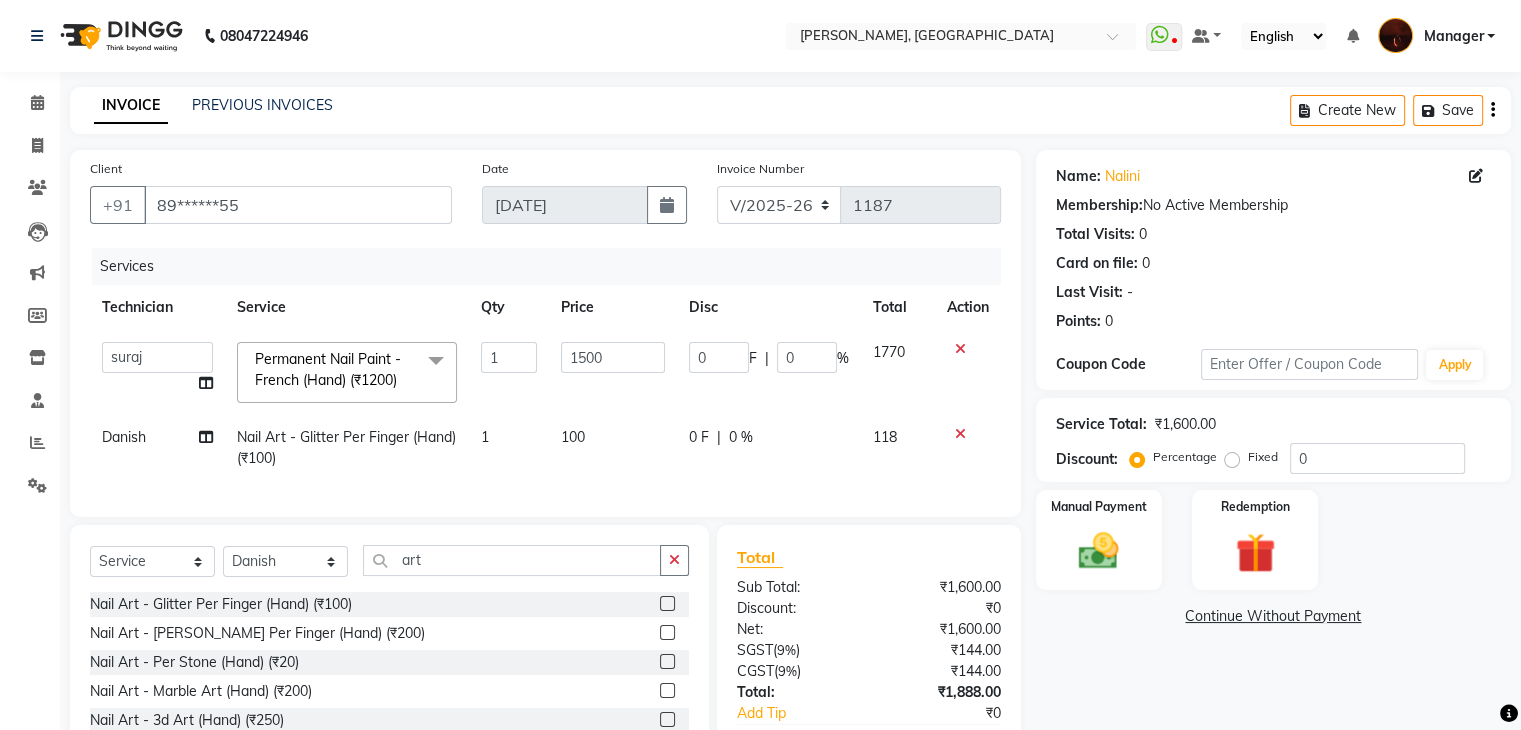 select on "20822" 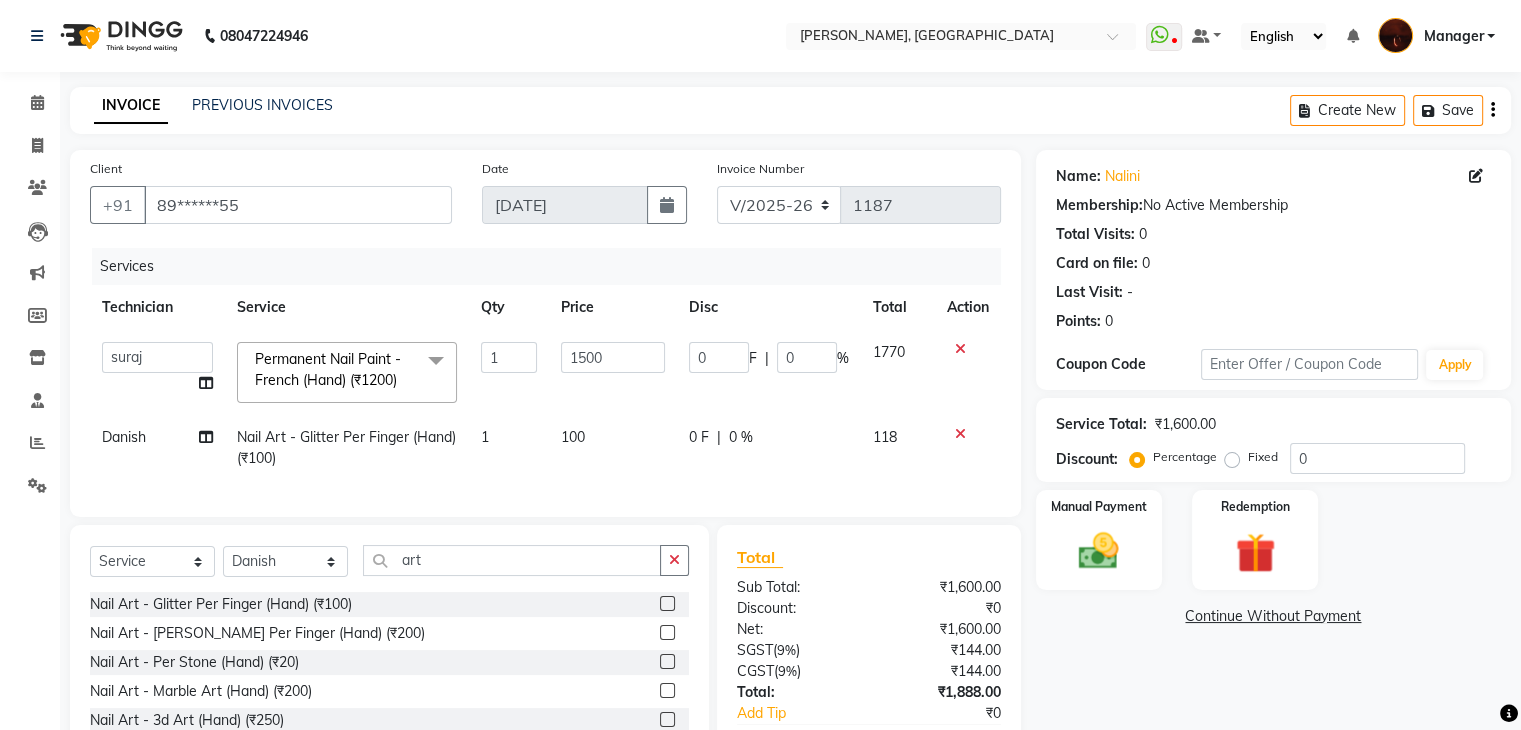 click on "Nail Art - Glitter Per Finger (Hand) (₹100)" 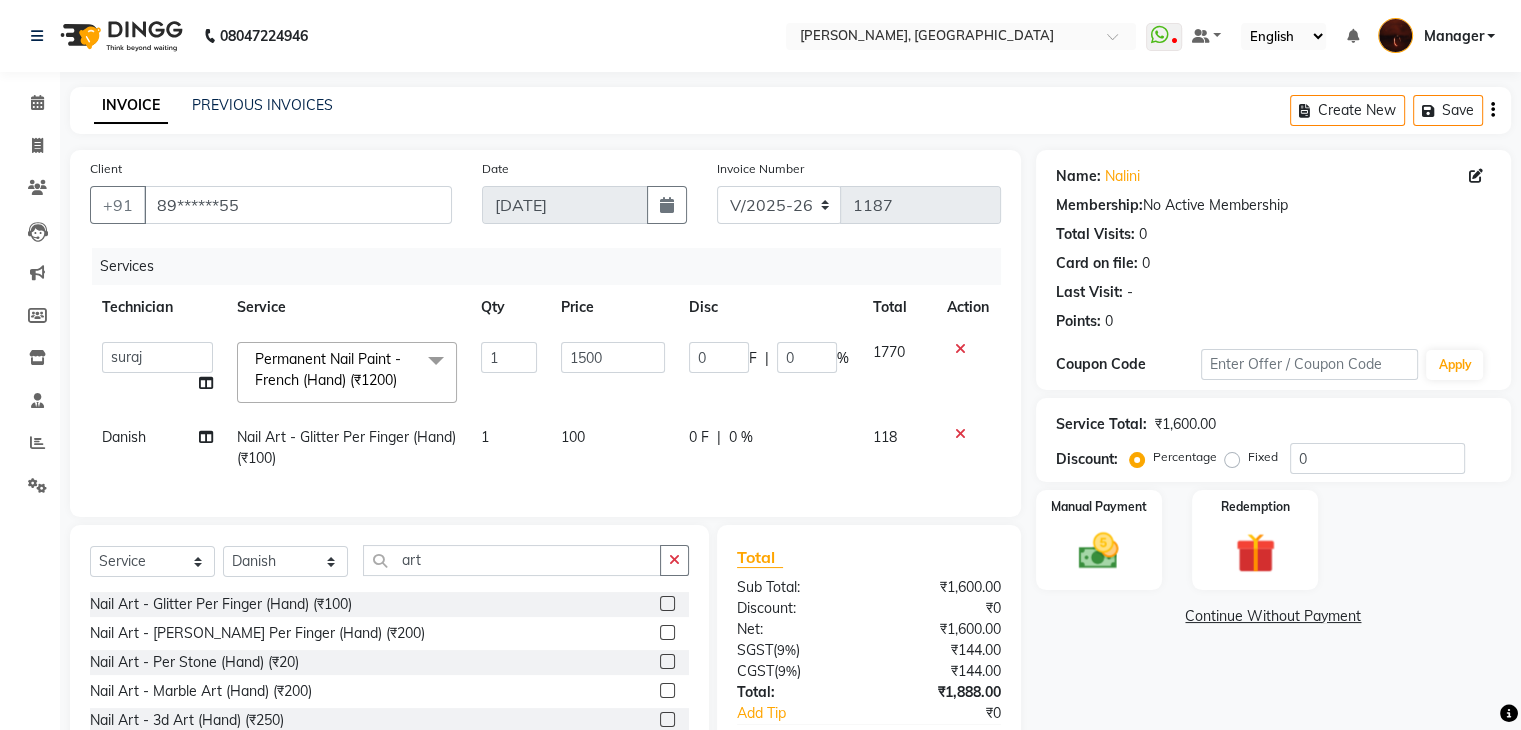 select on "20822" 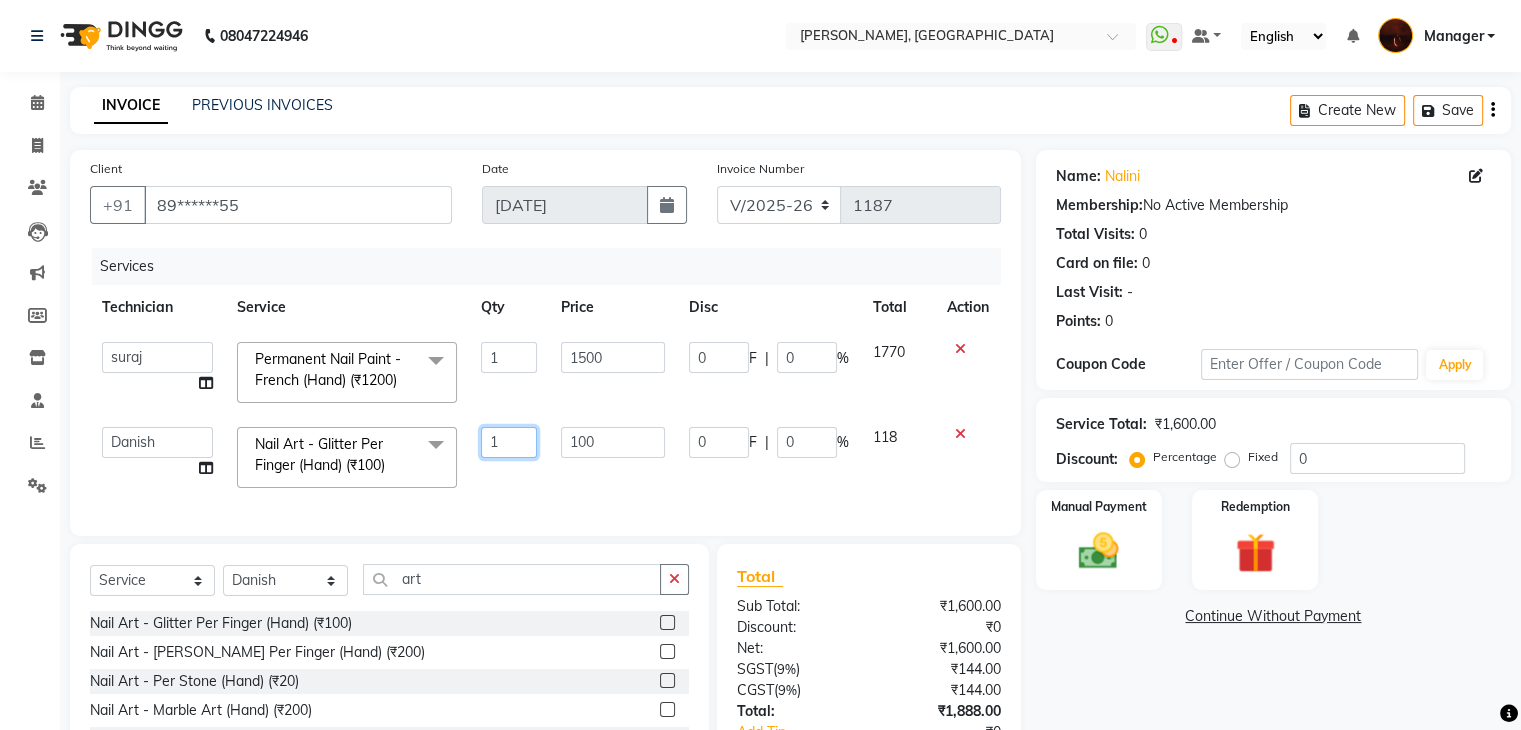 click on "1" 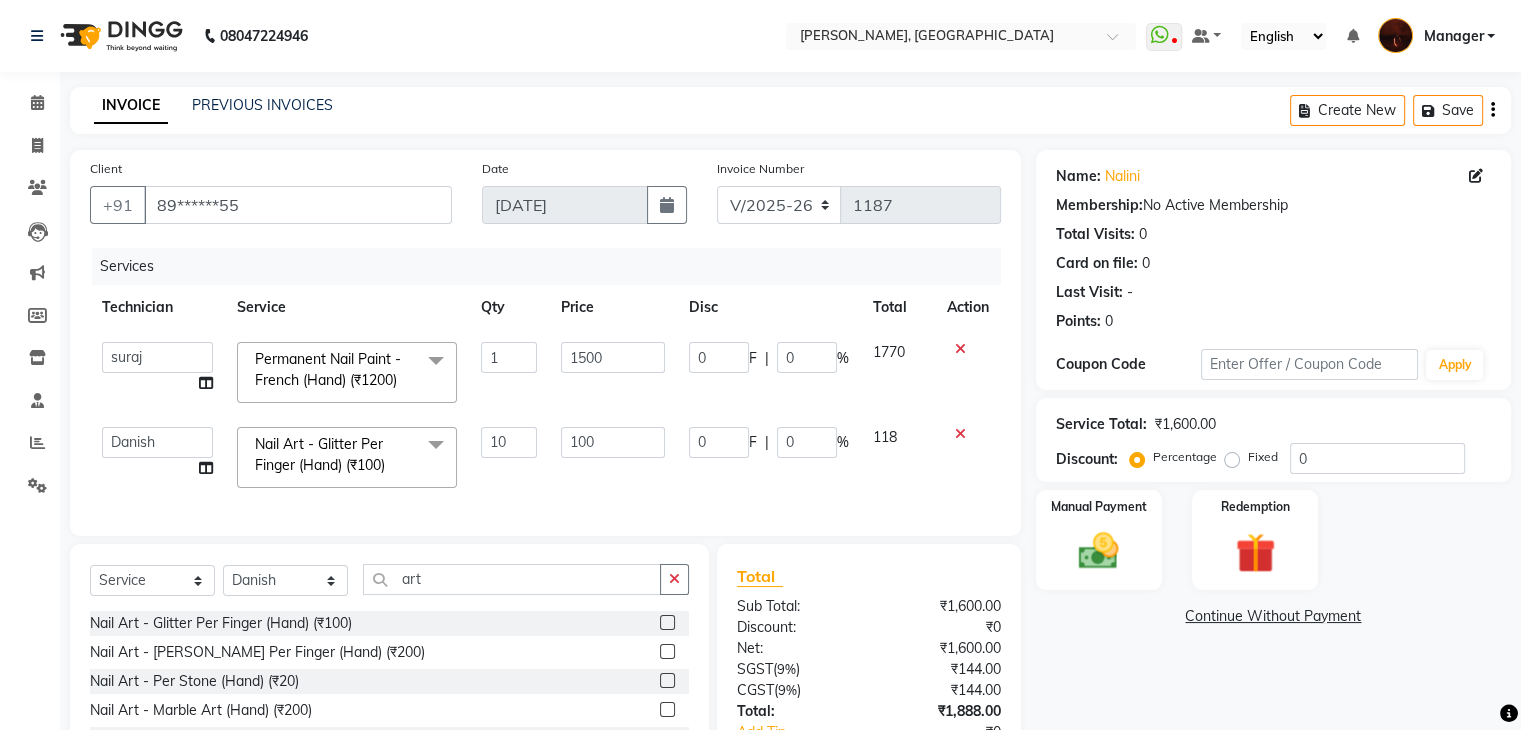 click on "Services Technician Service Qty Price Disc Total Action  Adesh   amir   anuj   Danish   Diki    Gaurav   GAURAV GK   Geeta   Himanshu   jenifer   Manager   megna   nikhil   Nisha   Pooja   prince   Rohit   roshni   sajan   Salman   Sameer   sudeb   Sudhir Accounting   suraj   vishnu  Permanent Nail Paint - French (Hand) (₹1200)  x Permanent Nail Paint - Solid Color (Hand) (₹700) Permanent Nail Paint - French (Hand) (₹1200) Permanent Nail Paint - Solid Color (Toes) (₹700) Permanent Nail Paint - French (Toes) (₹1200) Nail course Basic (₹40000) Nail Course Advance (₹60000) Permanent Nail Paint - Regular Polish (₹350) Restoration - Gel (Hand) (₹100) Restoration - Tip Replacement (Hand) (₹100) Restoration - Touch -up (Hand) (₹300) Restoration - Gel Color Changes (Hand) (₹700) Restoration - Removal of Extension (Hand) (₹500) Restoration - Removal of Nail Paint (Hand) (₹500) Restoration - Gel (Toes) (₹100) Restoration - Tip Replacement (Toes) (₹100) Gel polish removal (₹300) 1 1500" 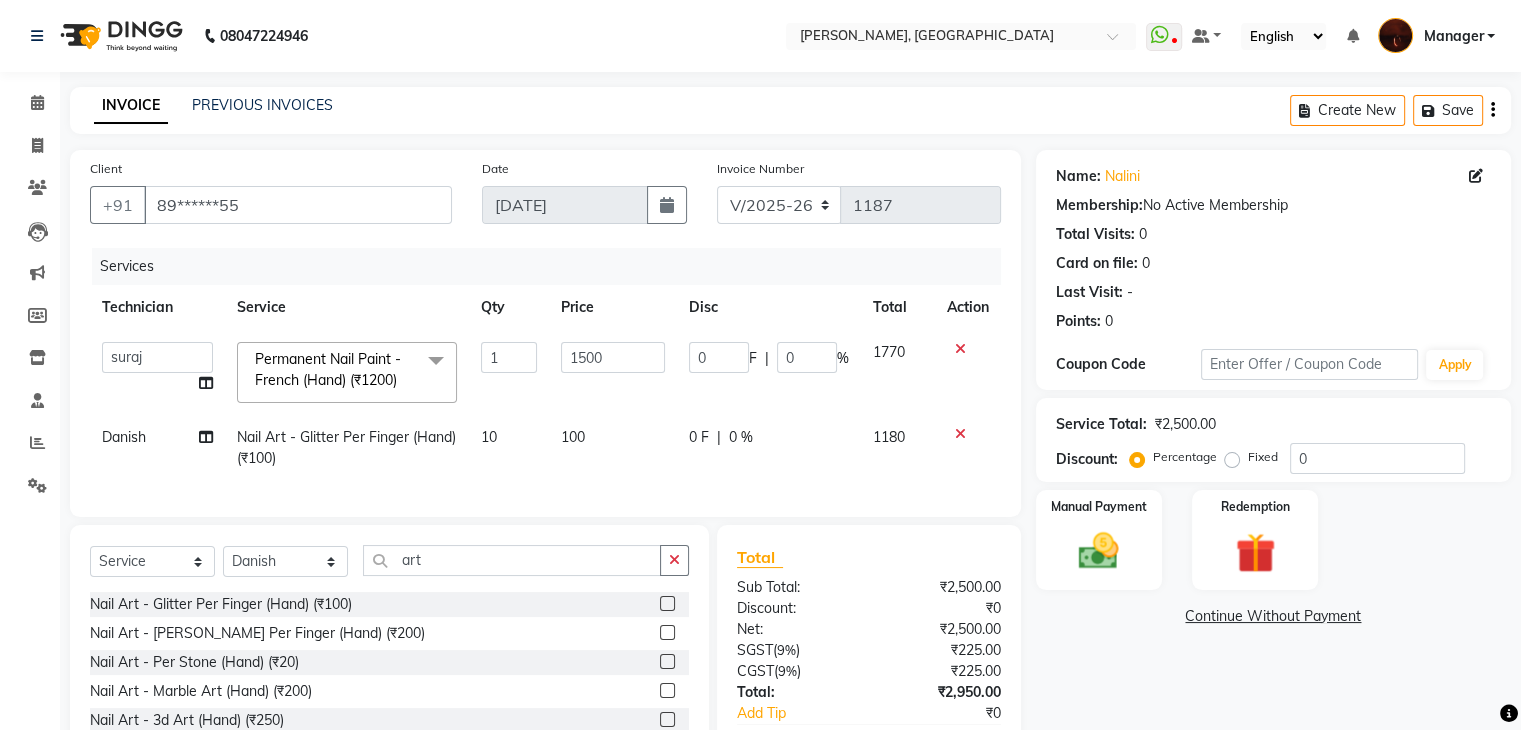 scroll, scrollTop: 136, scrollLeft: 0, axis: vertical 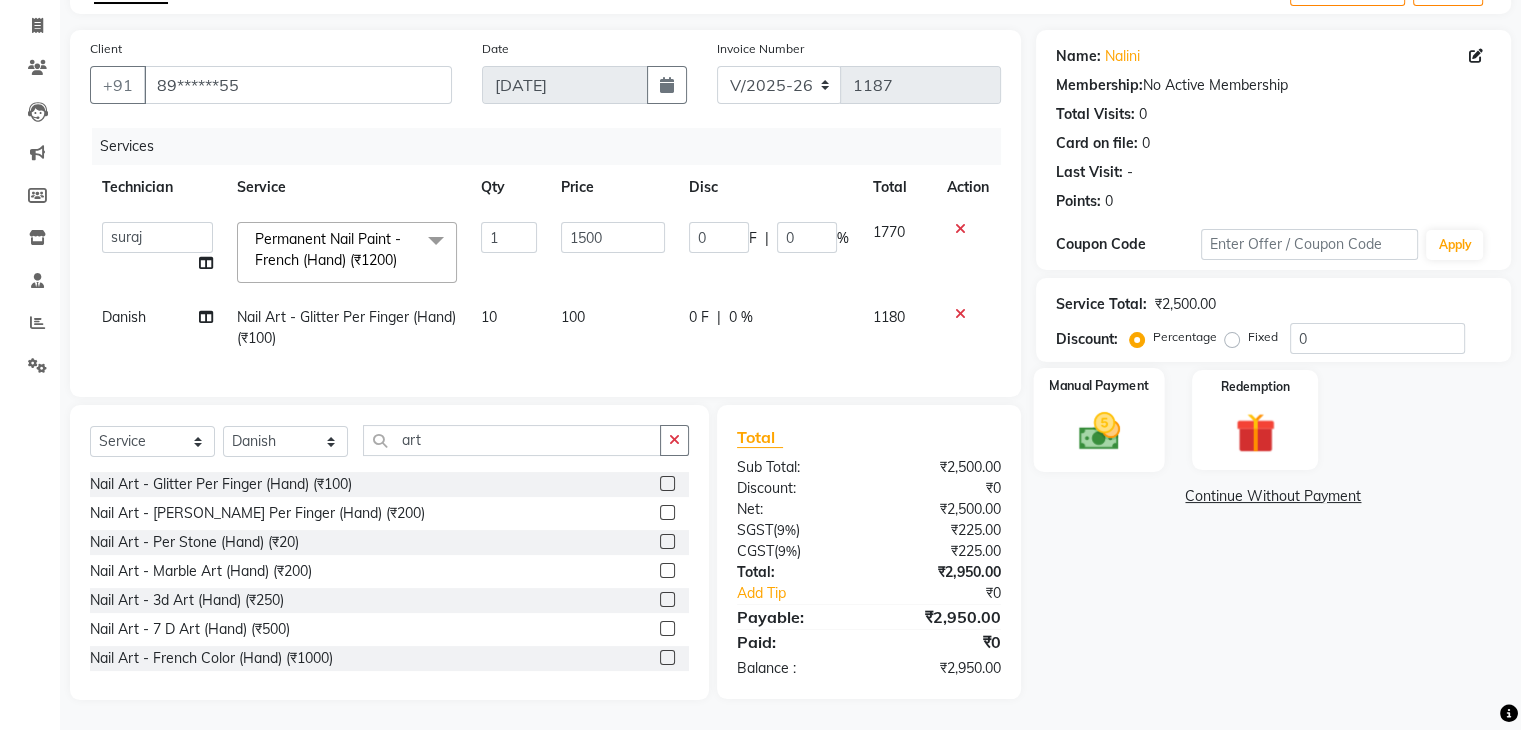 click 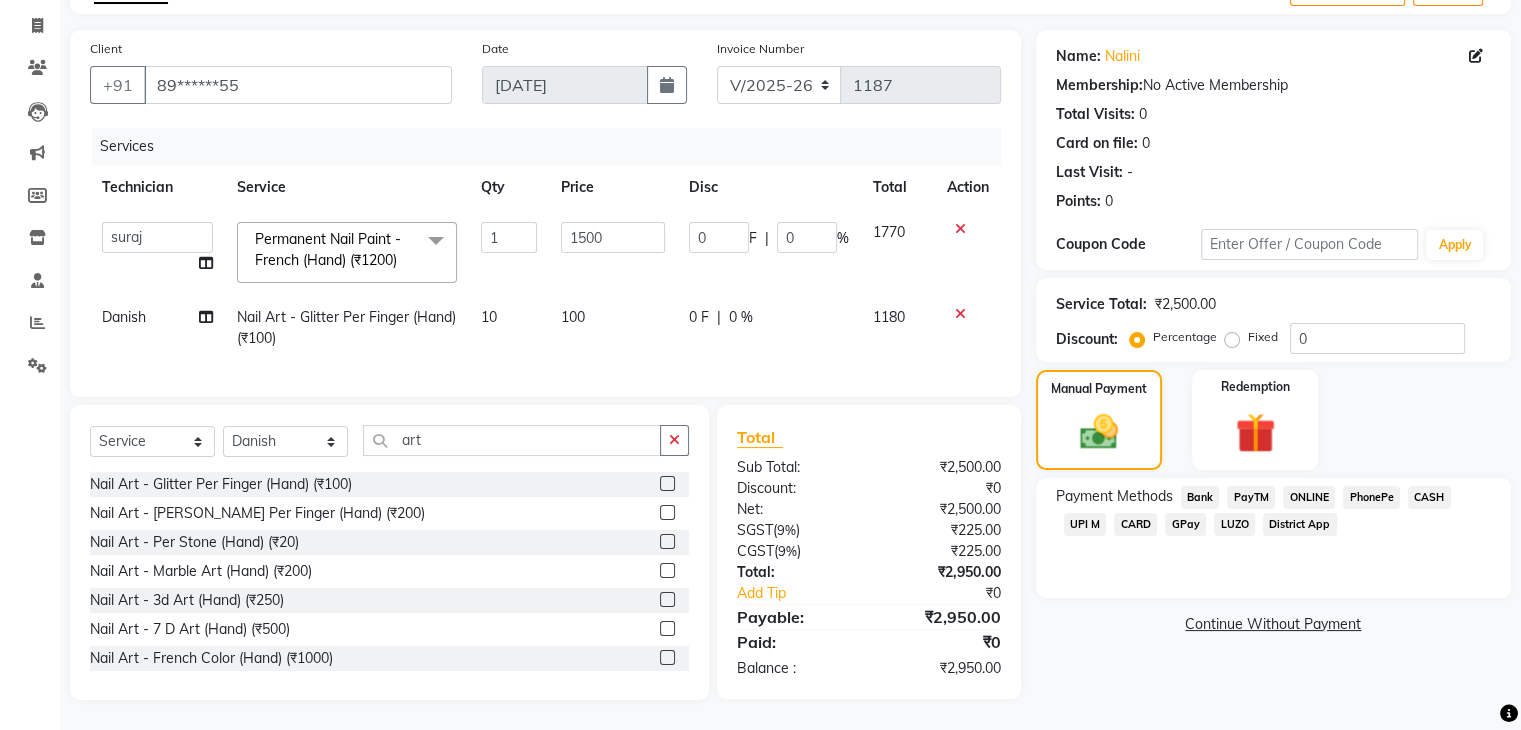 click on "ONLINE" 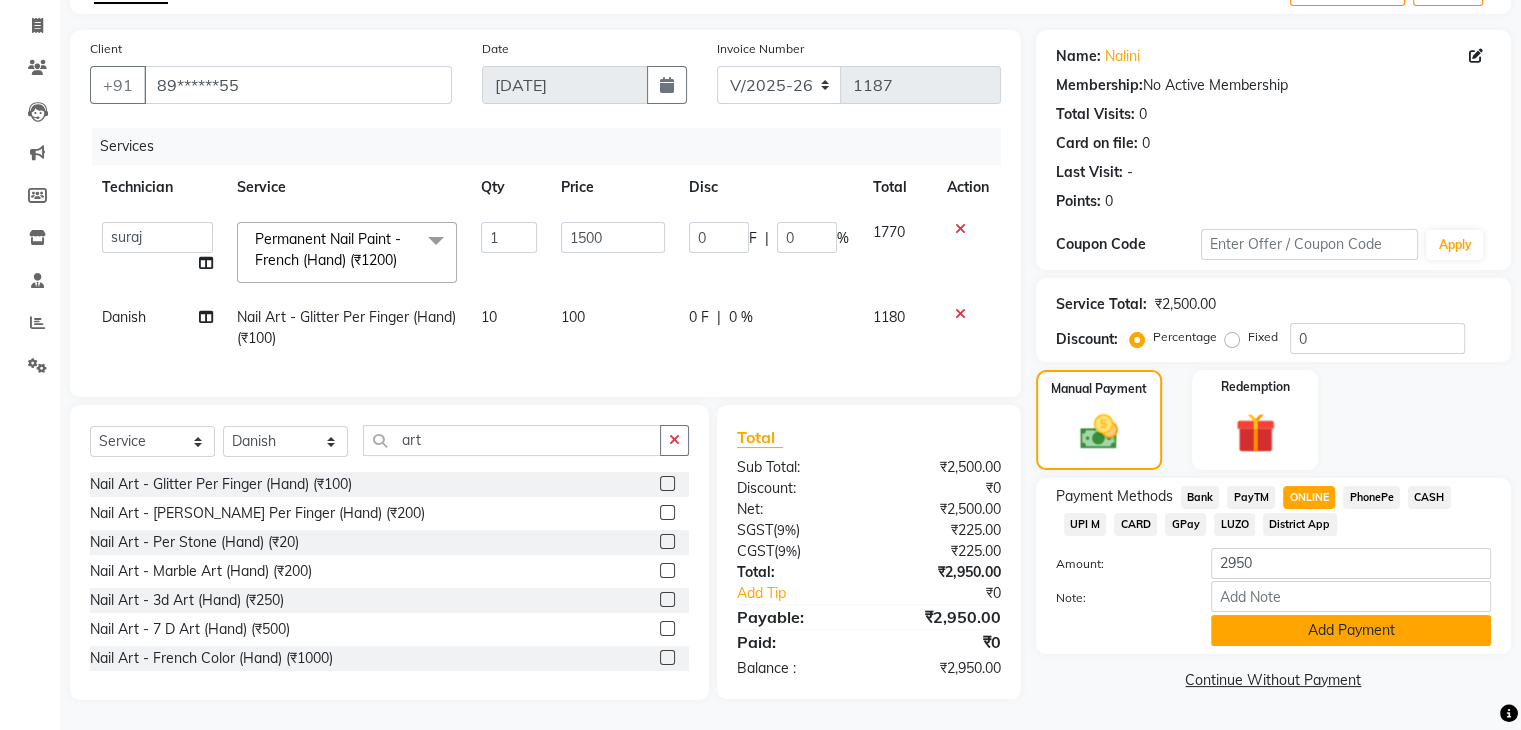 click on "Add Payment" 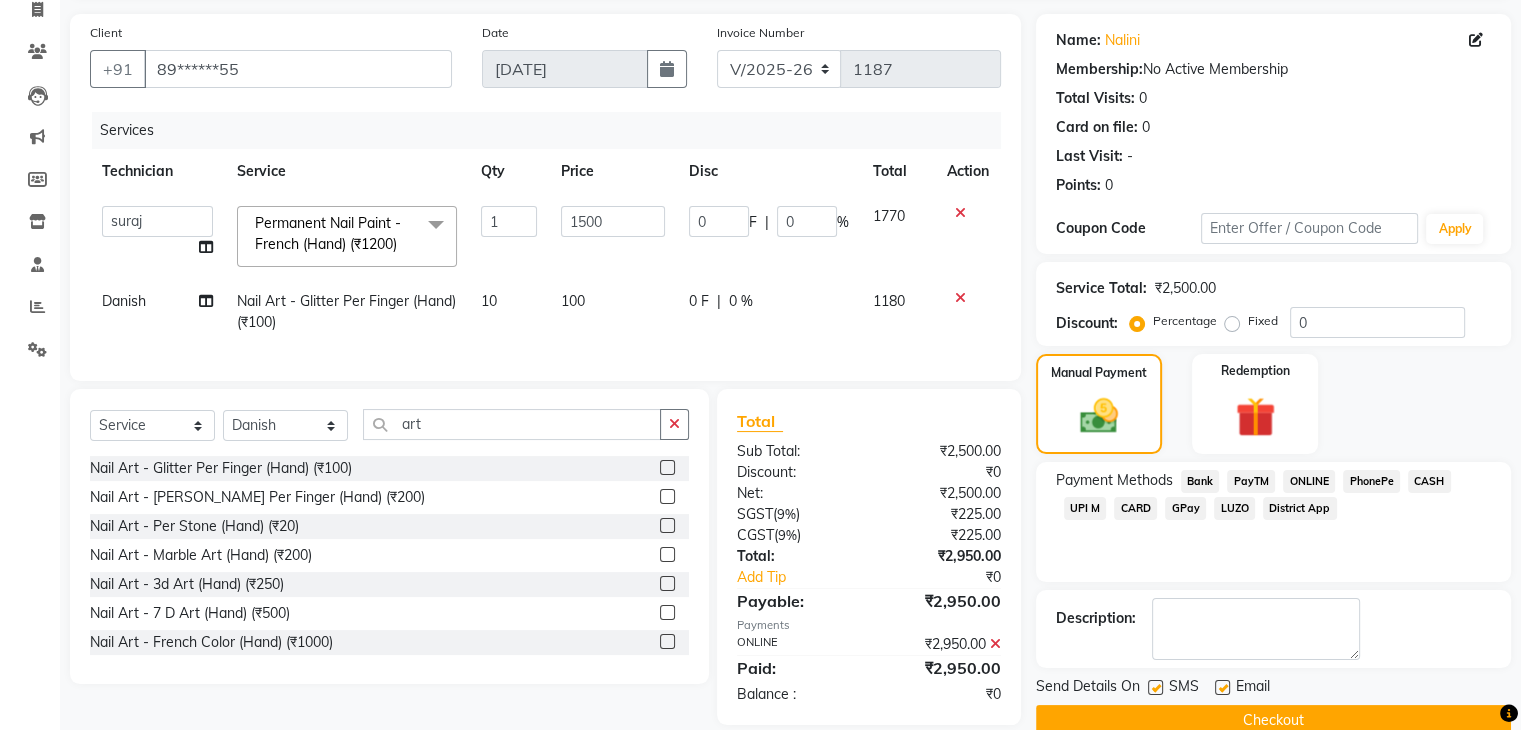 scroll, scrollTop: 176, scrollLeft: 0, axis: vertical 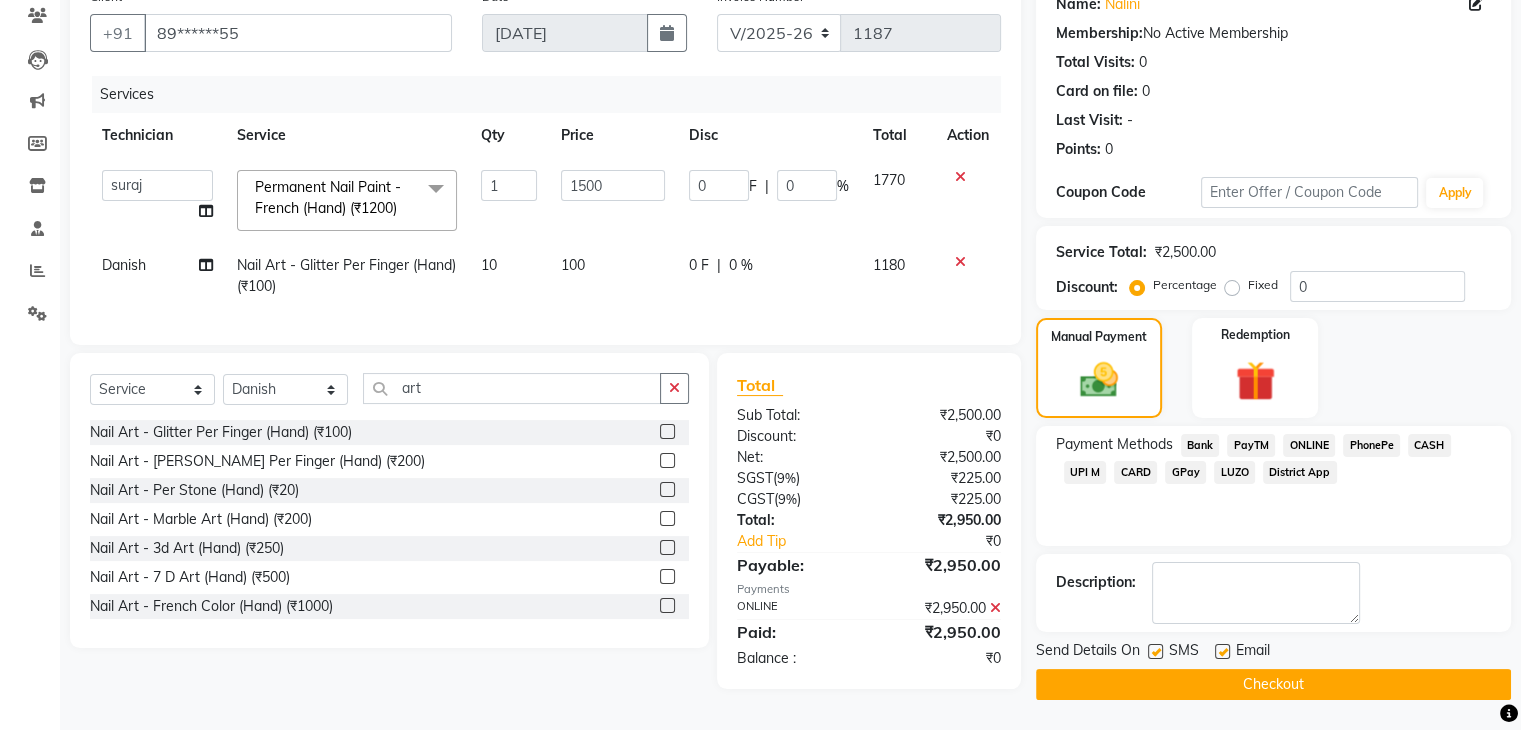 click on "Checkout" 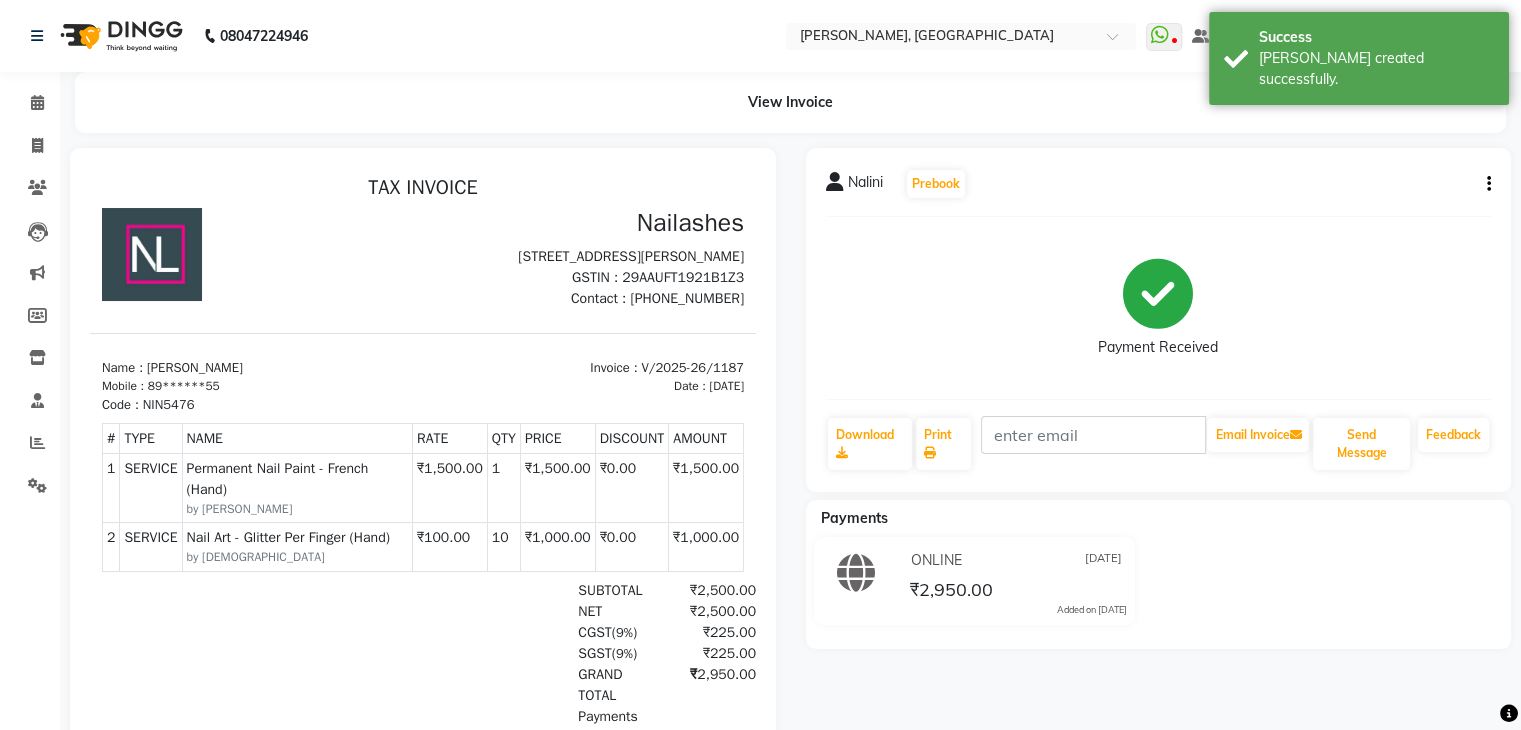 scroll, scrollTop: 0, scrollLeft: 0, axis: both 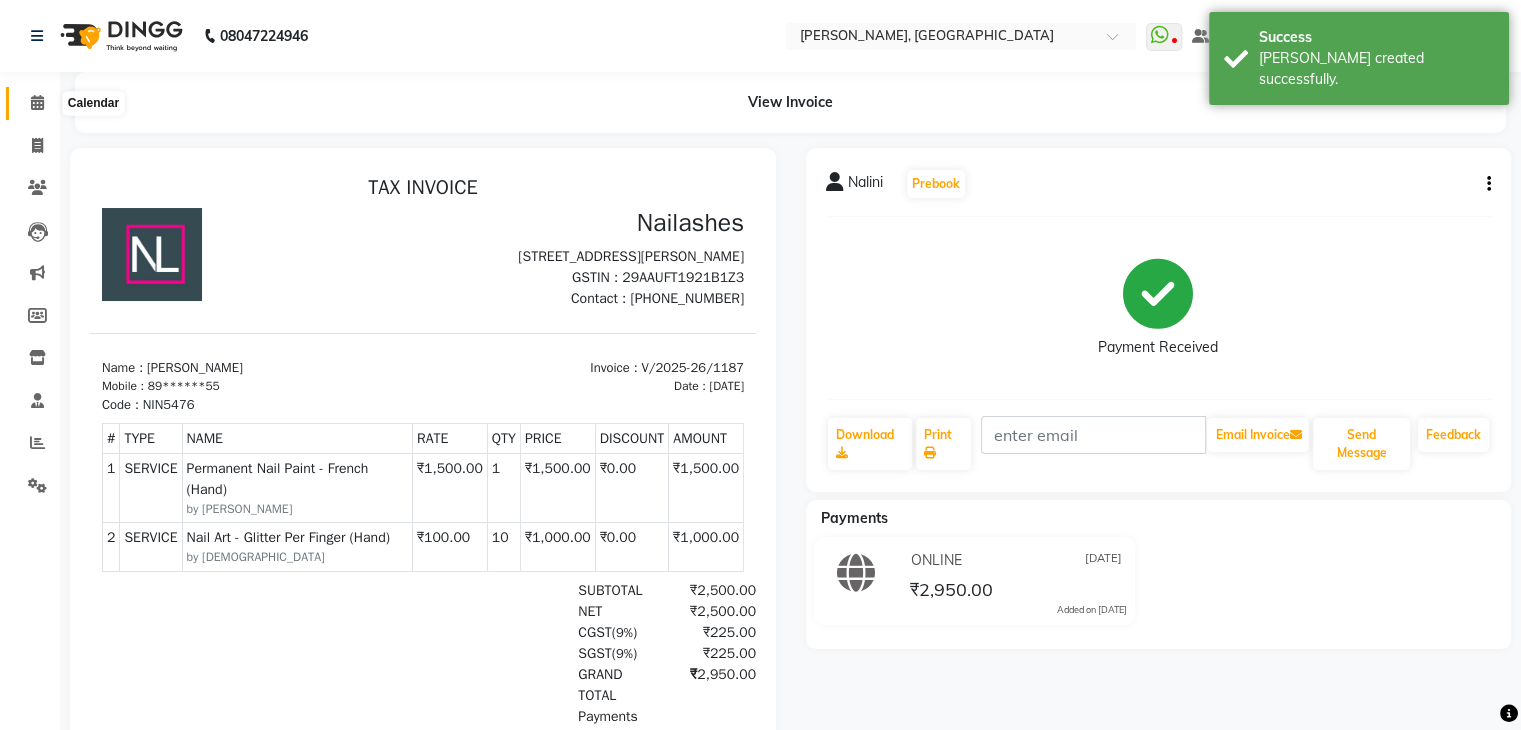 click 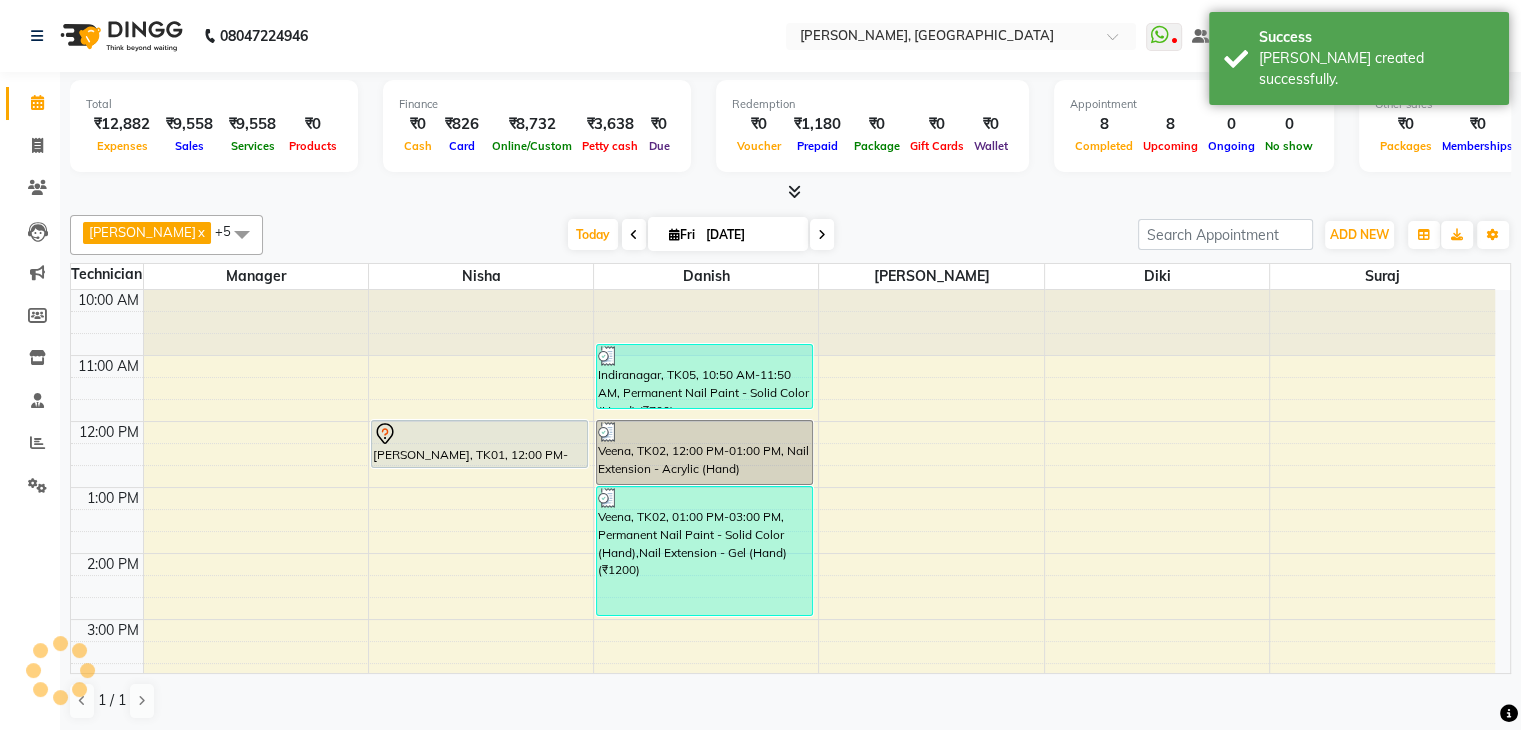 scroll, scrollTop: 428, scrollLeft: 0, axis: vertical 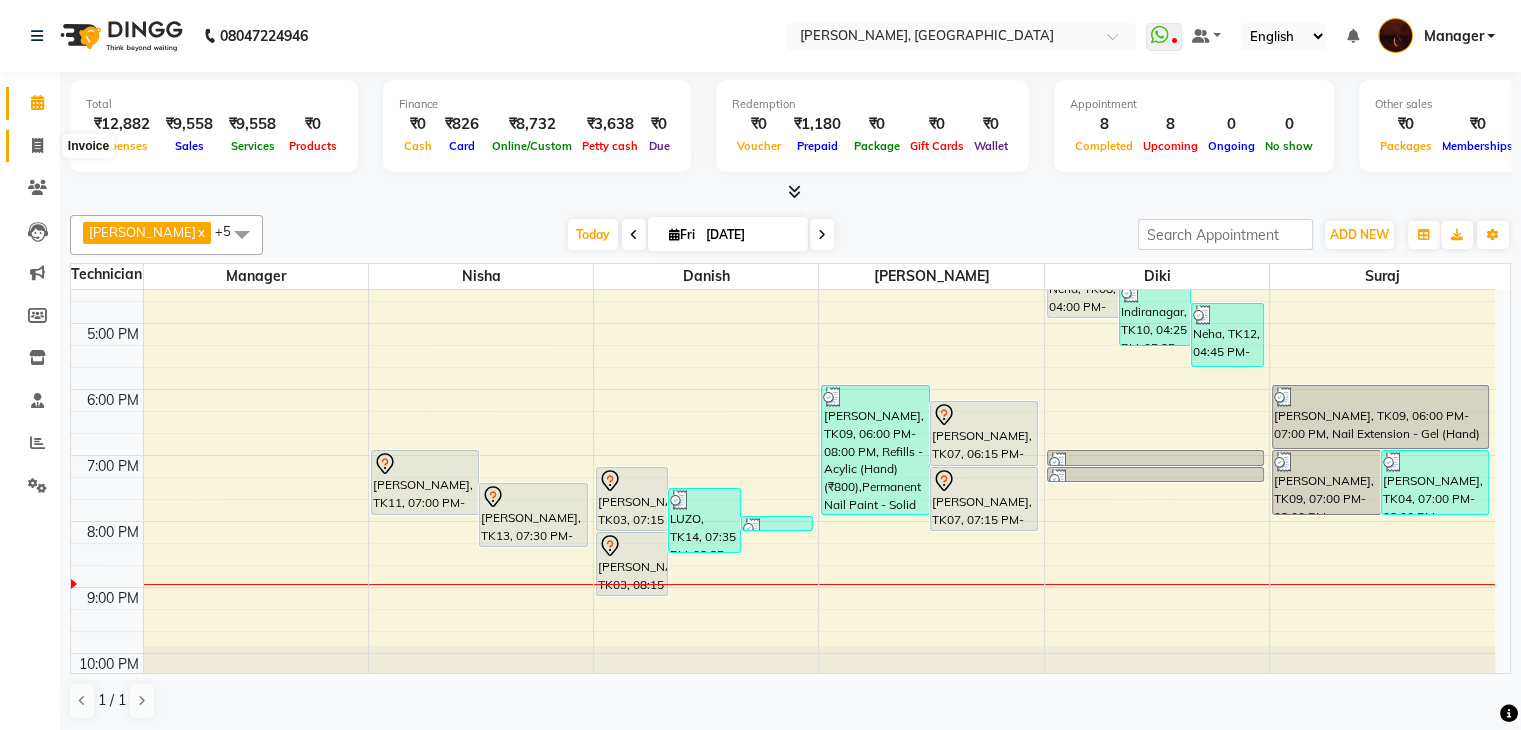 click 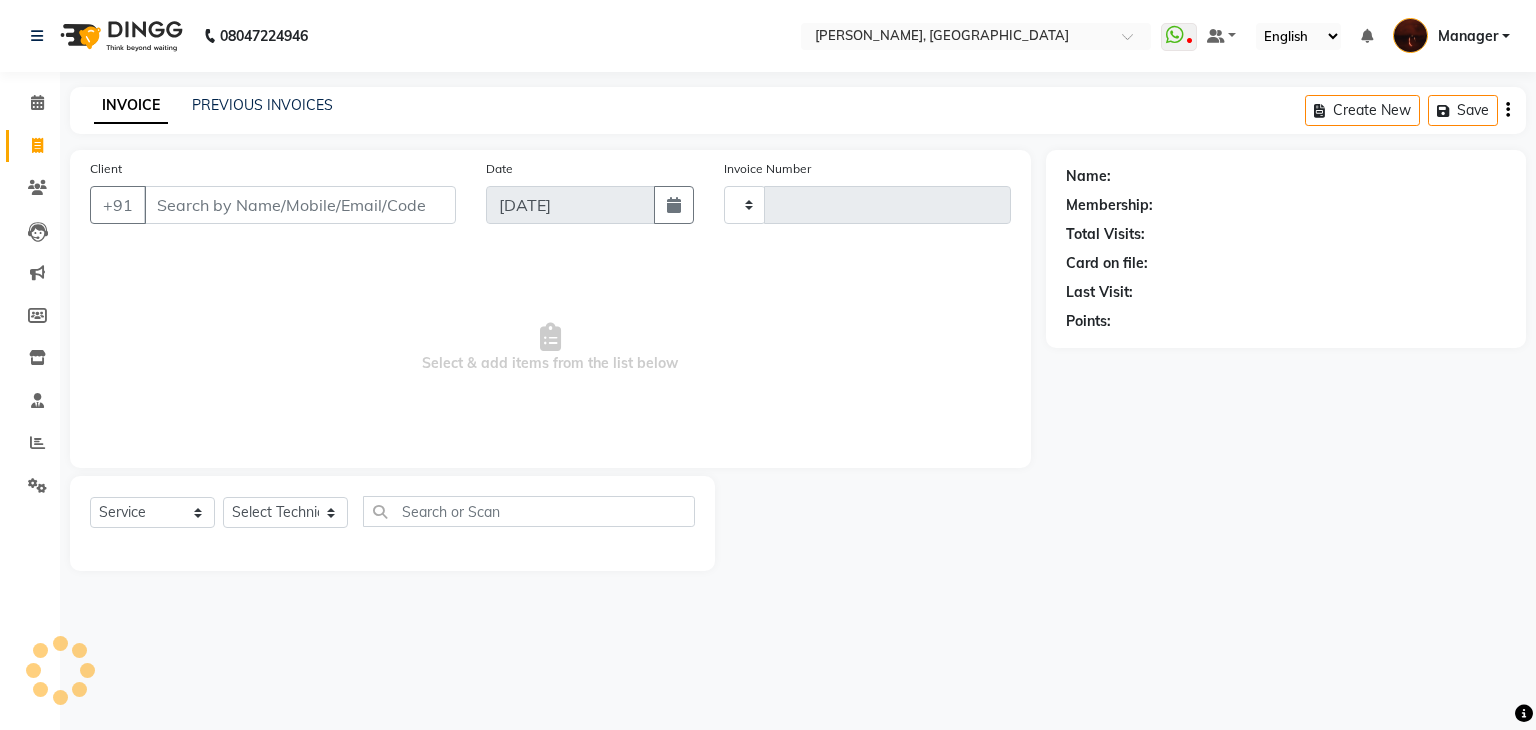 type on "1188" 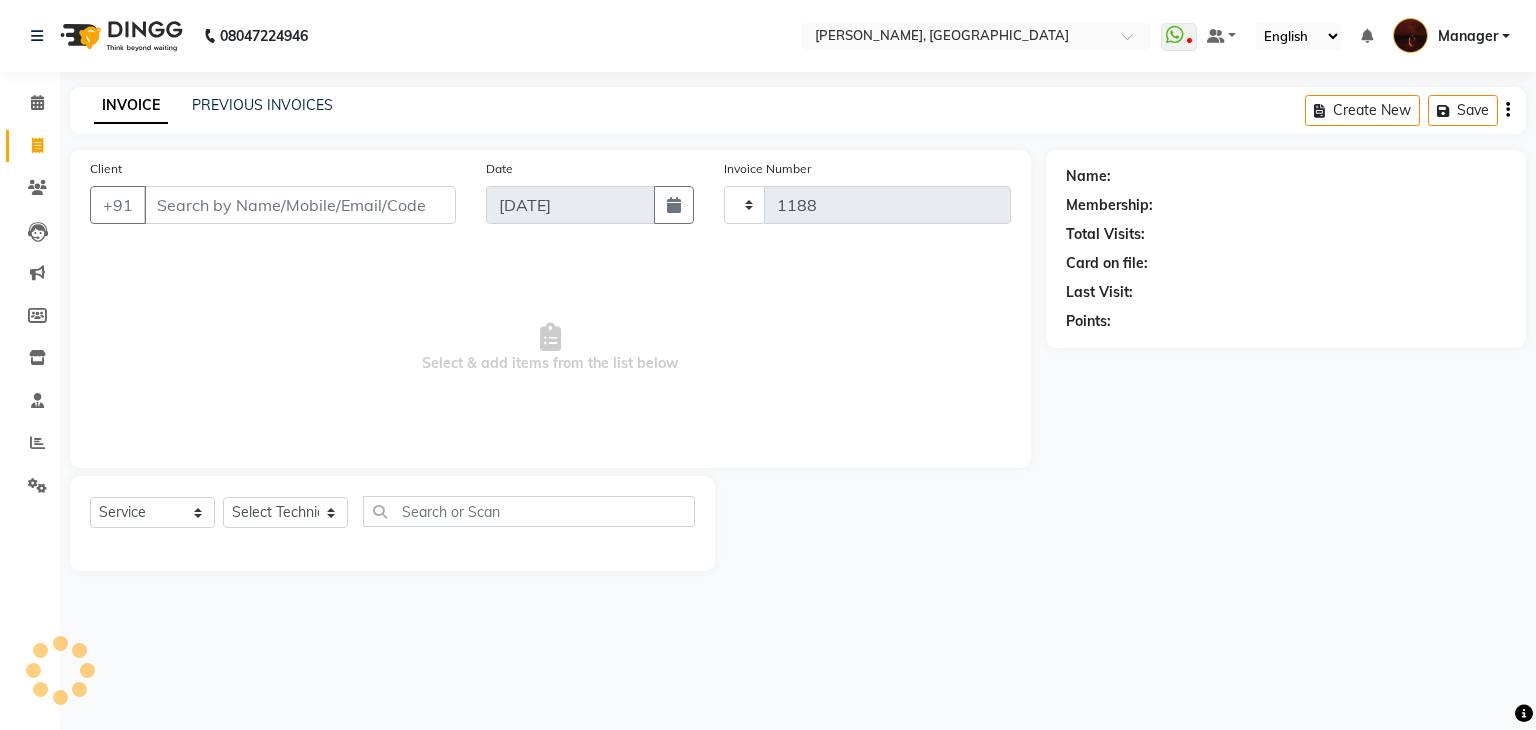 select on "4063" 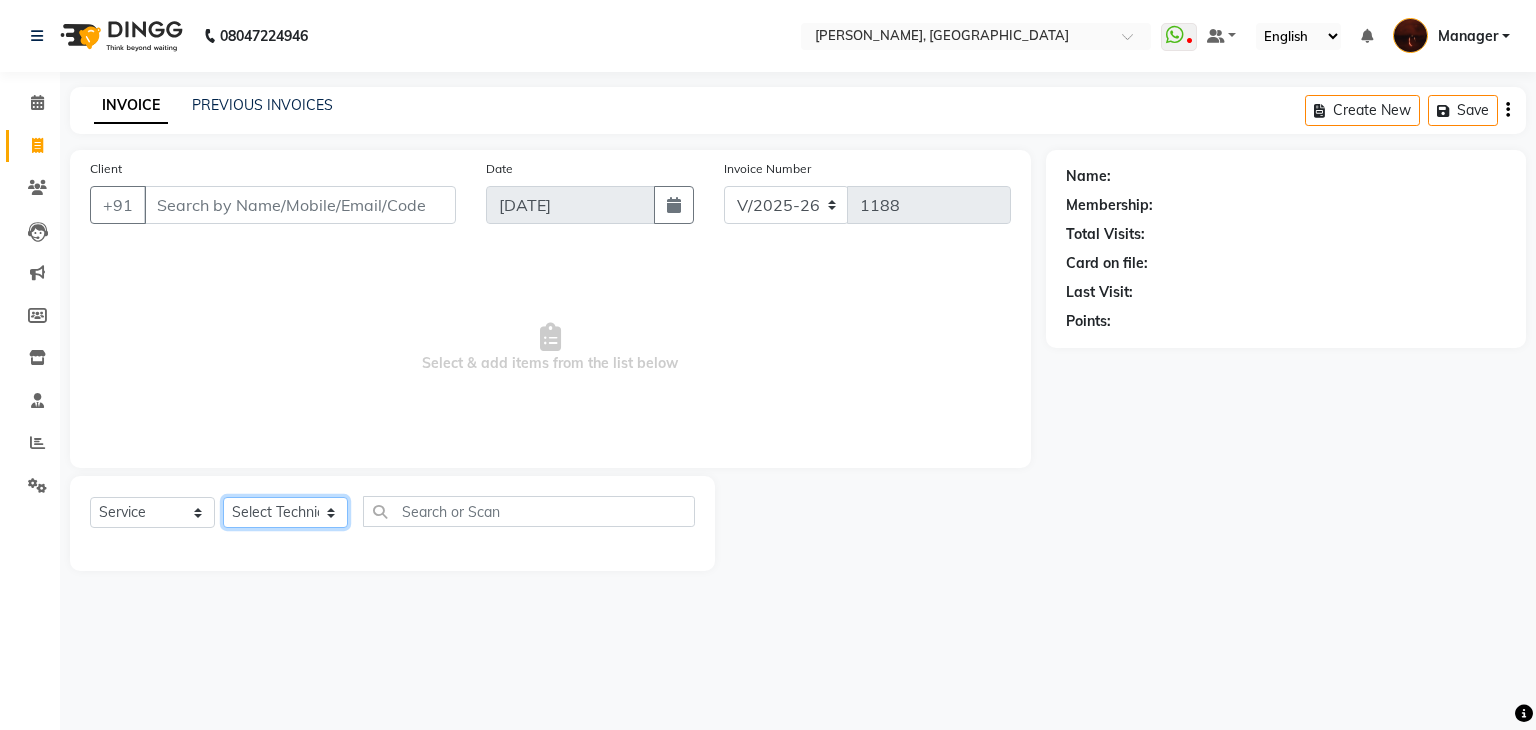 click on "Select Technician [PERSON_NAME] Danish Diki  [PERSON_NAME] GK [PERSON_NAME] Manager [PERSON_NAME] [PERSON_NAME] [PERSON_NAME] [PERSON_NAME] [PERSON_NAME] [PERSON_NAME] Accounting suraj vishnu" 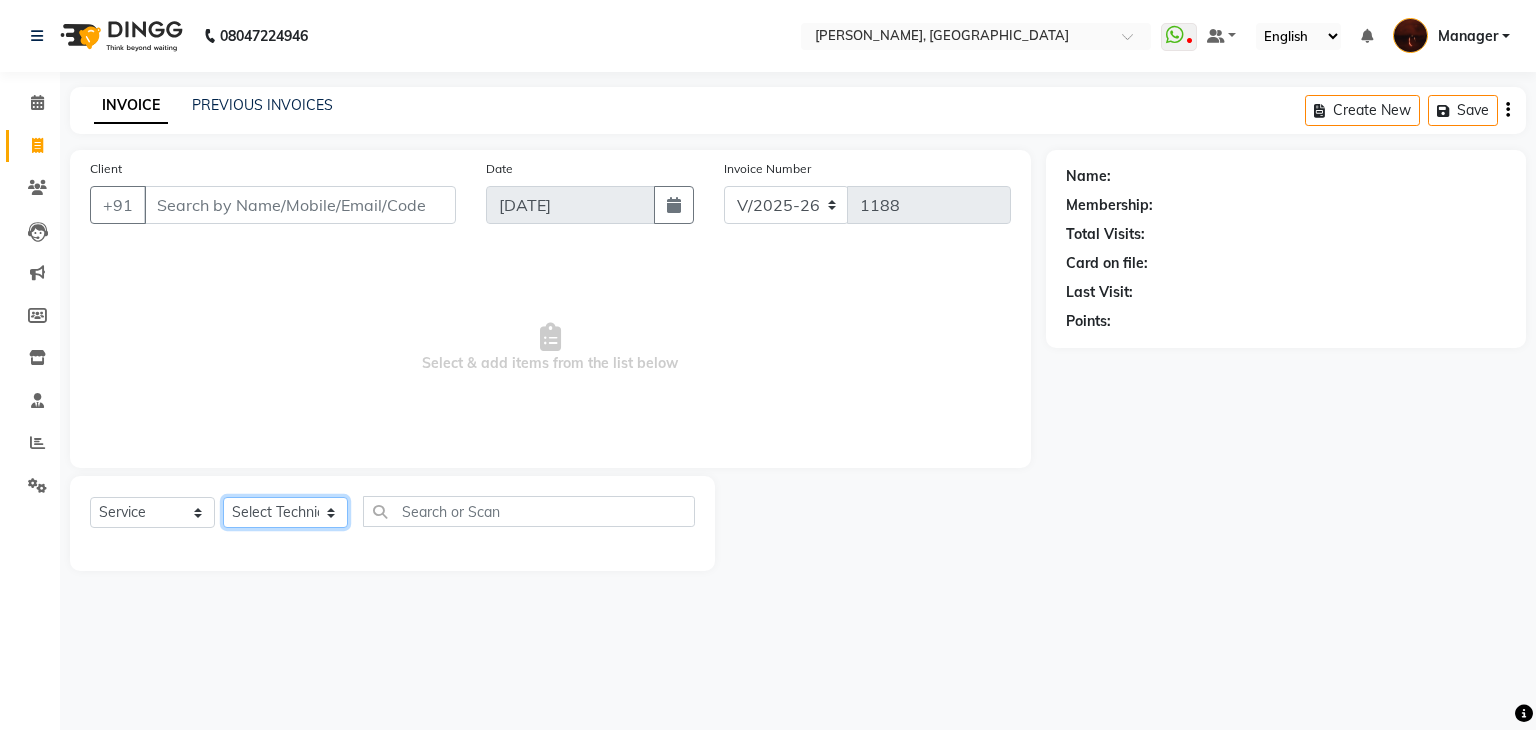 select on "20820" 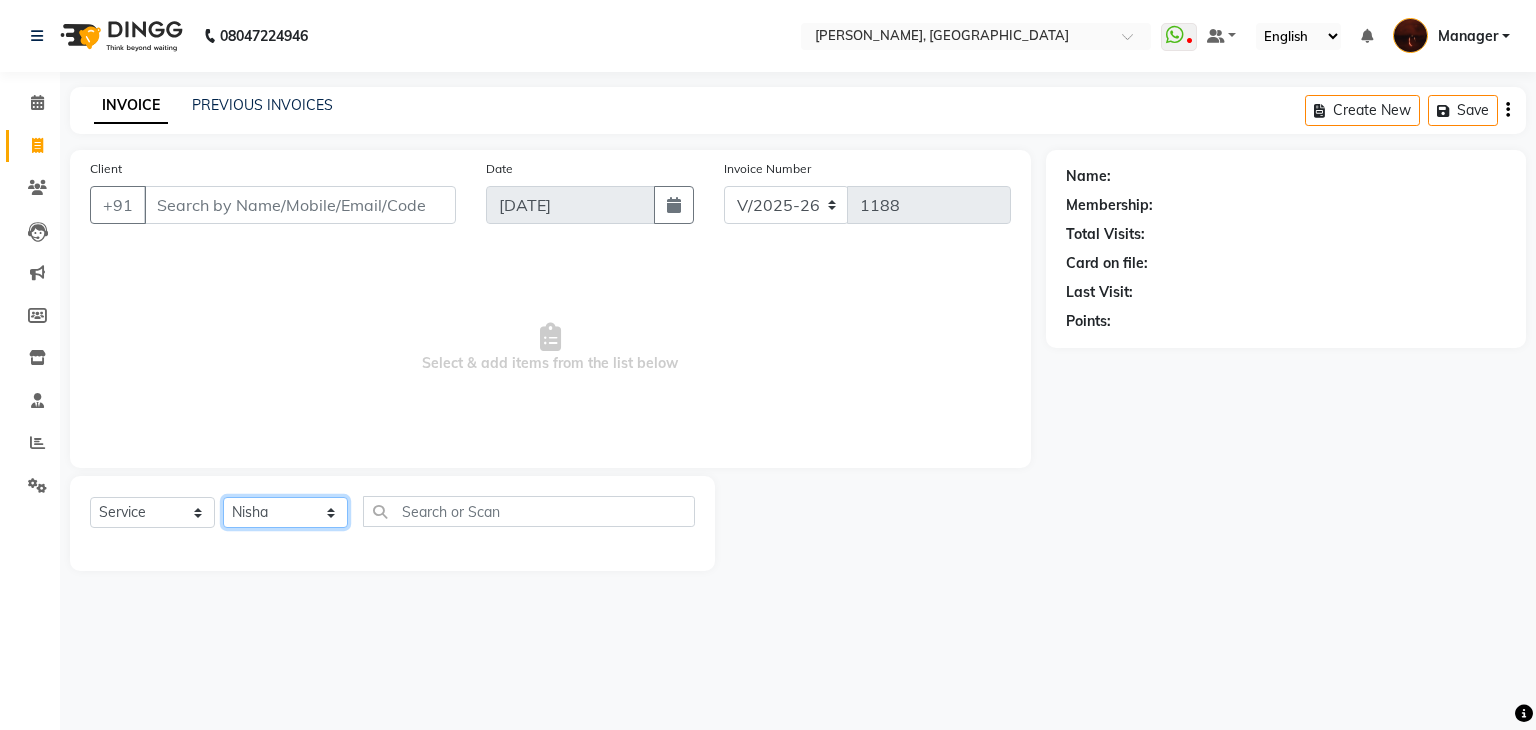 click on "Select Technician [PERSON_NAME] Danish Diki  [PERSON_NAME] GK [PERSON_NAME] Manager [PERSON_NAME] [PERSON_NAME] [PERSON_NAME] [PERSON_NAME] [PERSON_NAME] [PERSON_NAME] Accounting suraj vishnu" 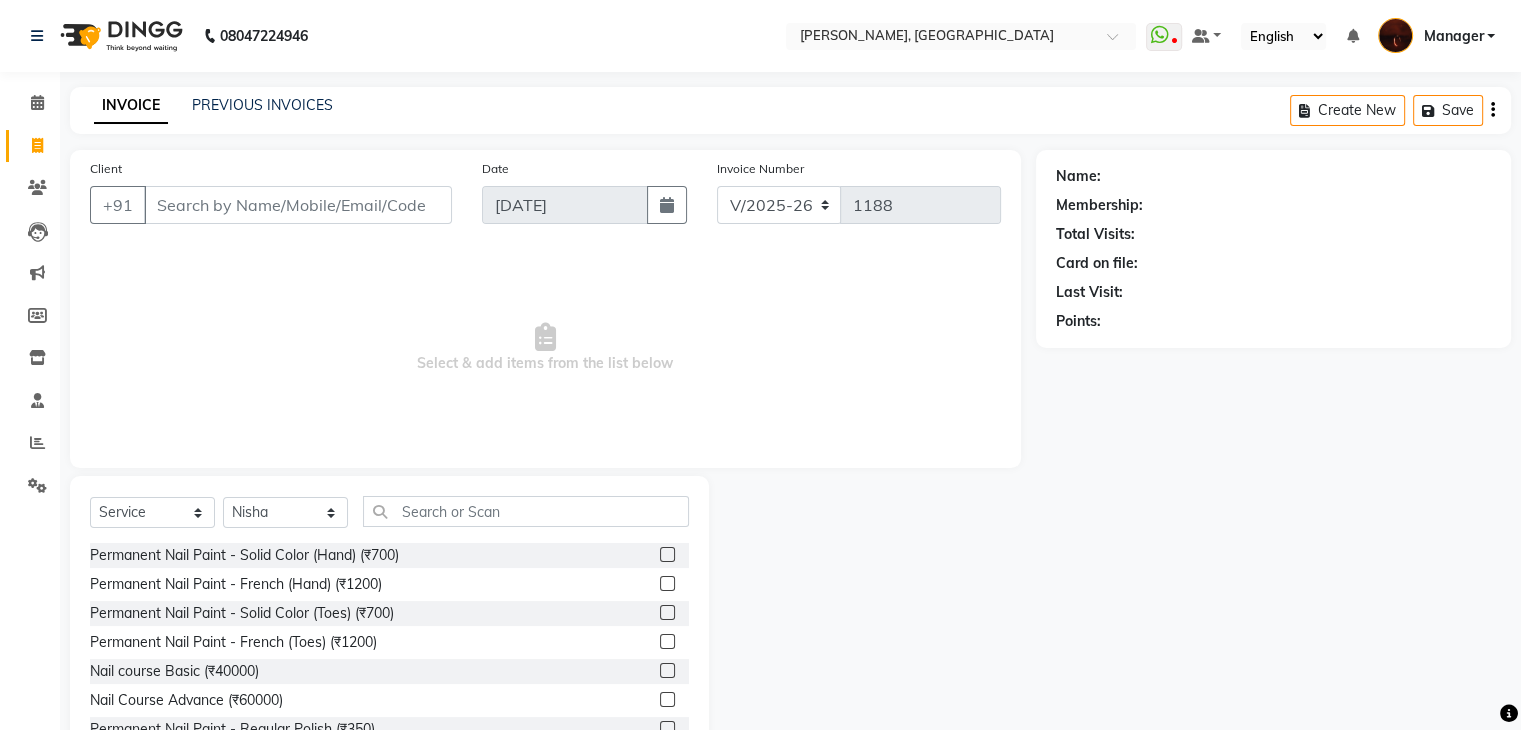 click 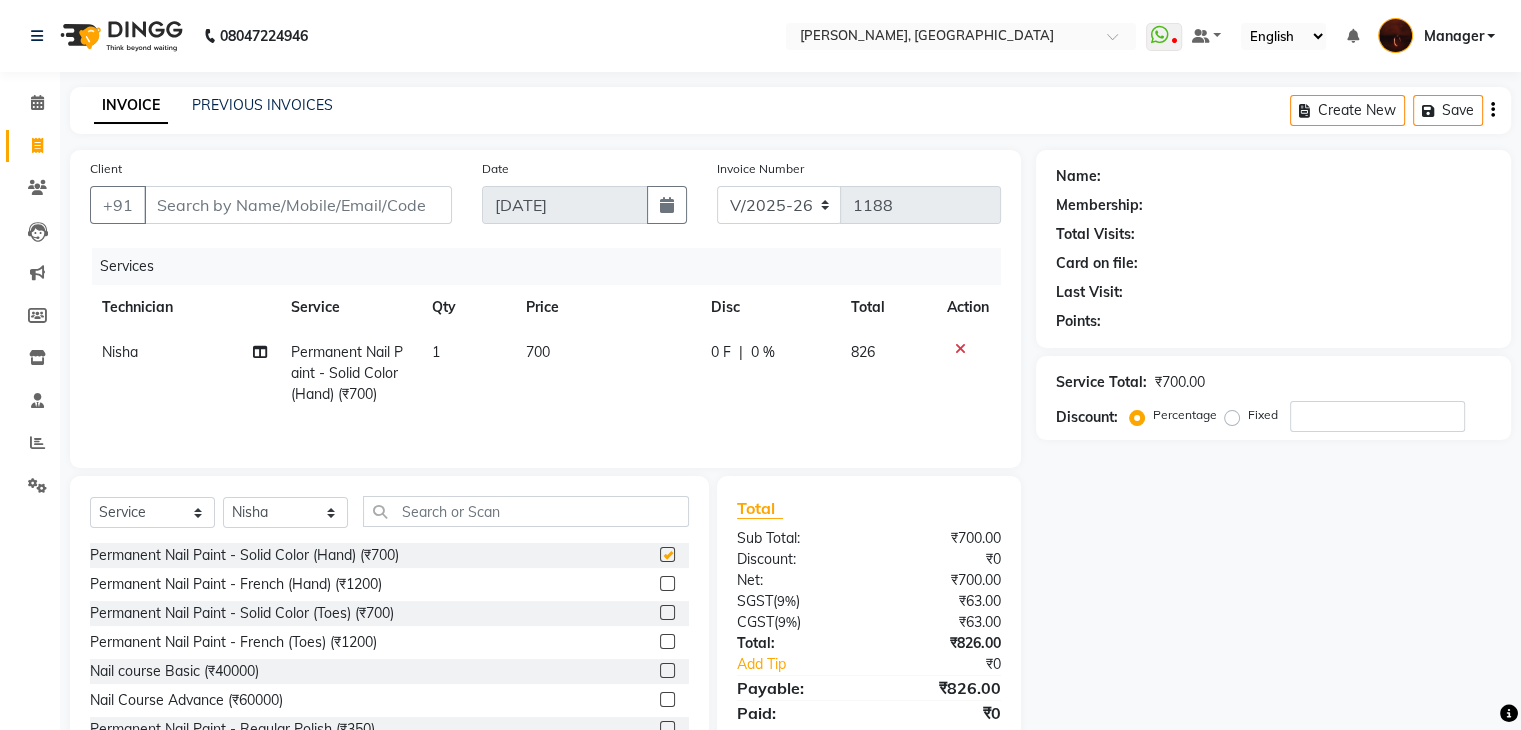checkbox on "false" 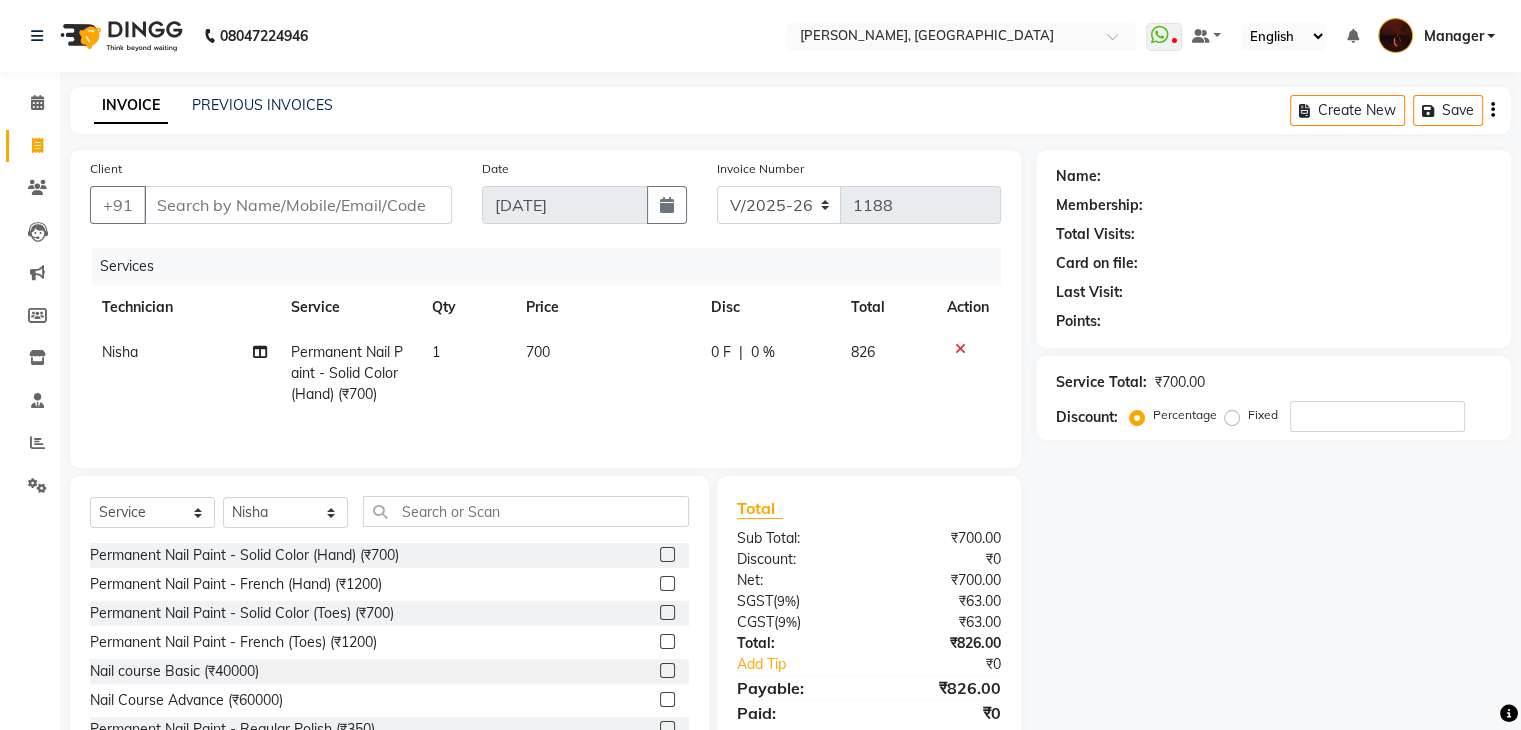 scroll, scrollTop: 72, scrollLeft: 0, axis: vertical 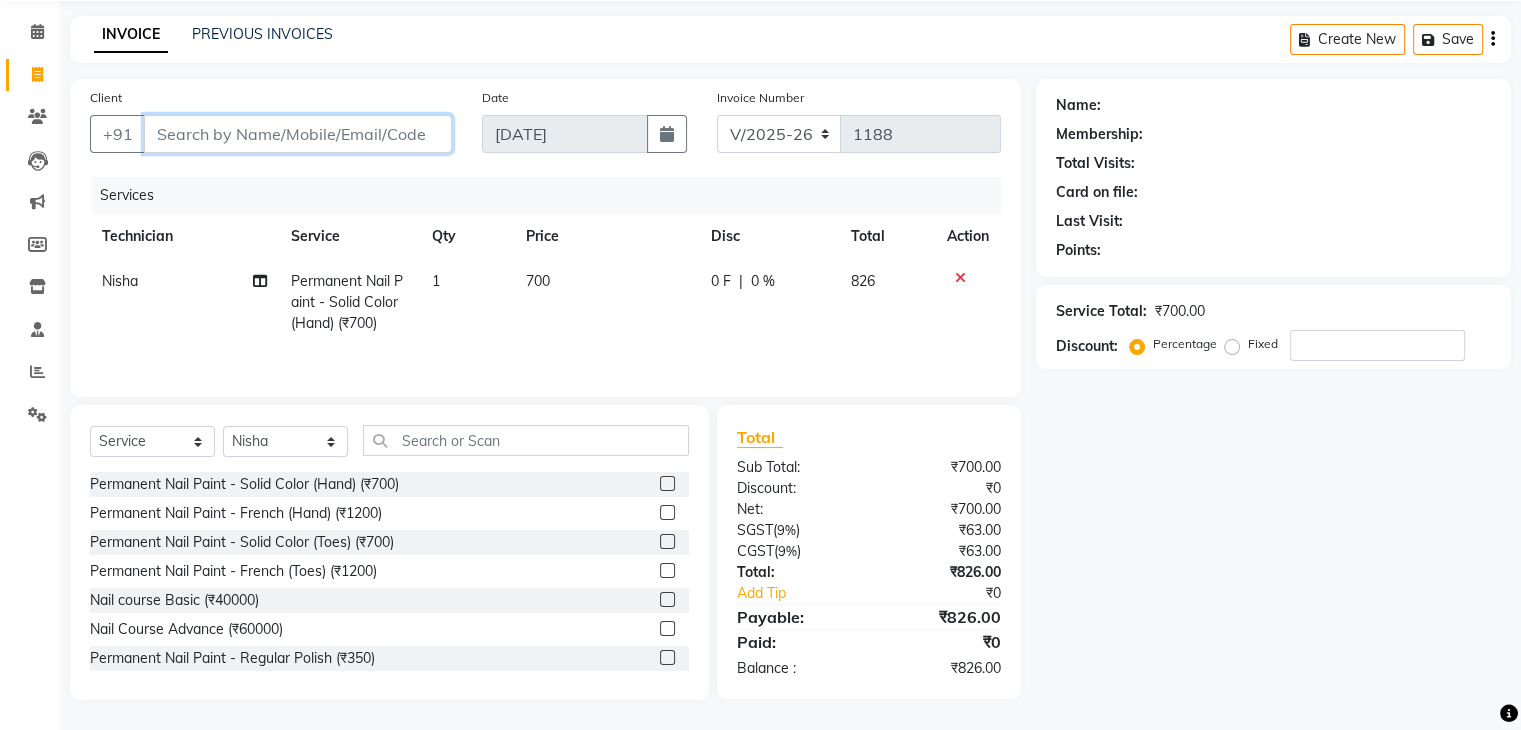 click on "Client" at bounding box center (298, 134) 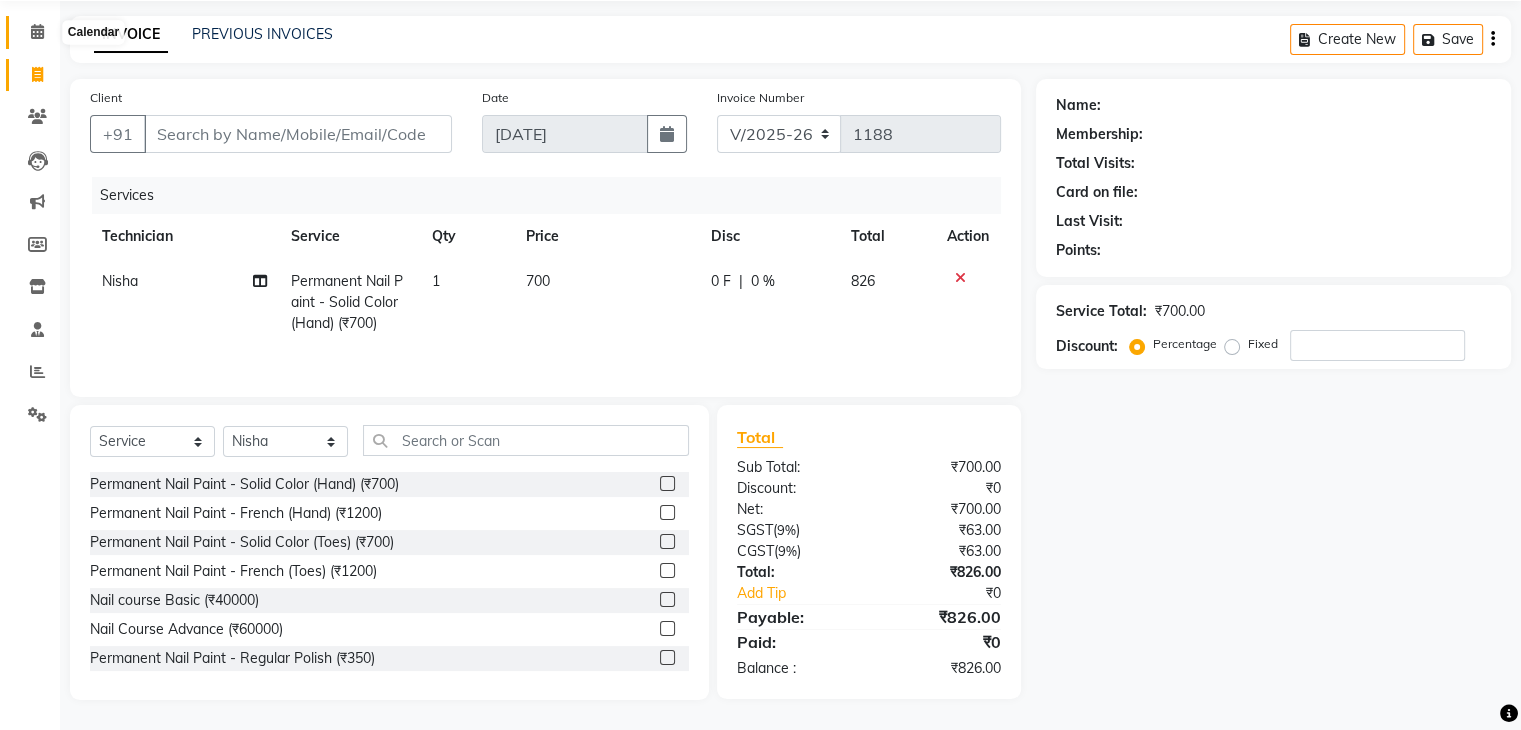 click 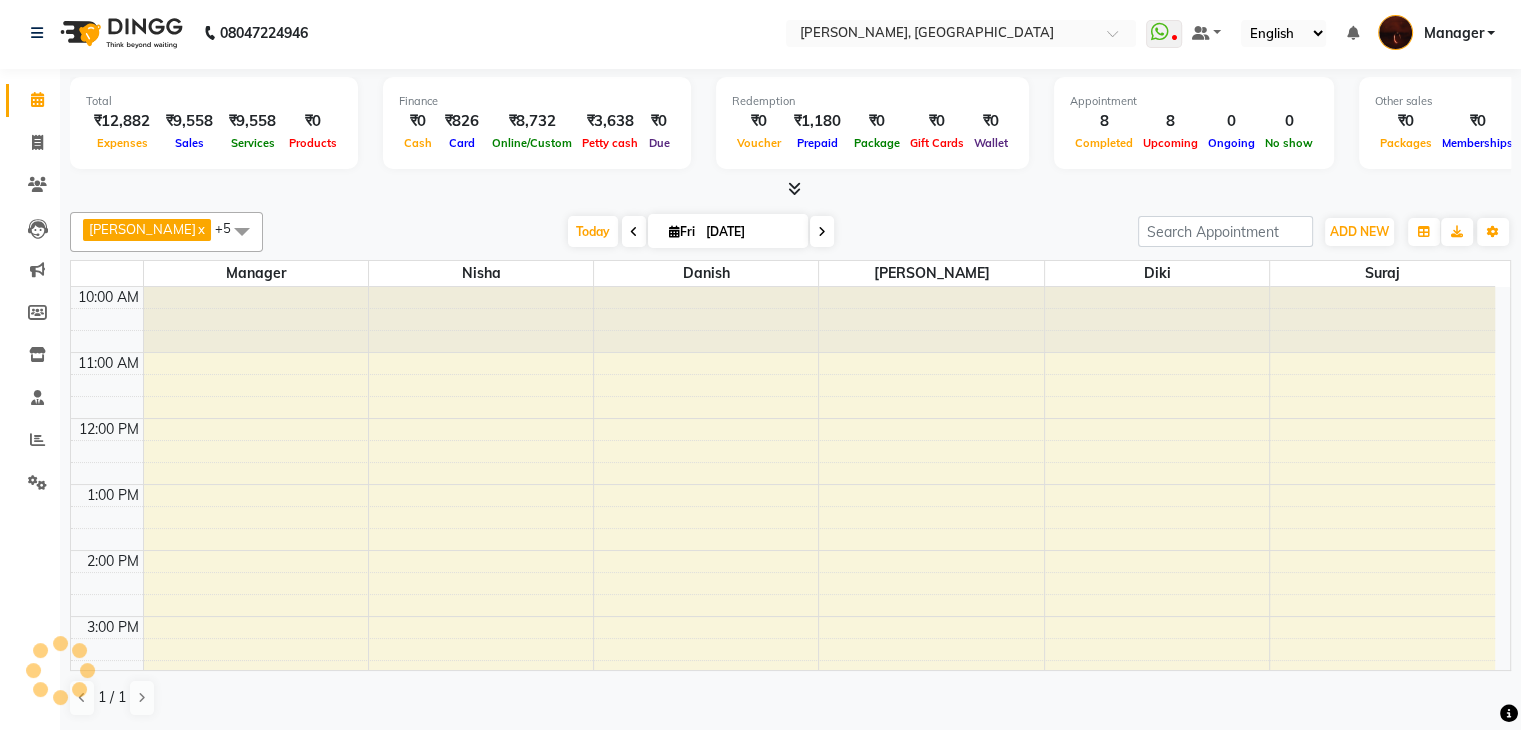 scroll, scrollTop: 0, scrollLeft: 0, axis: both 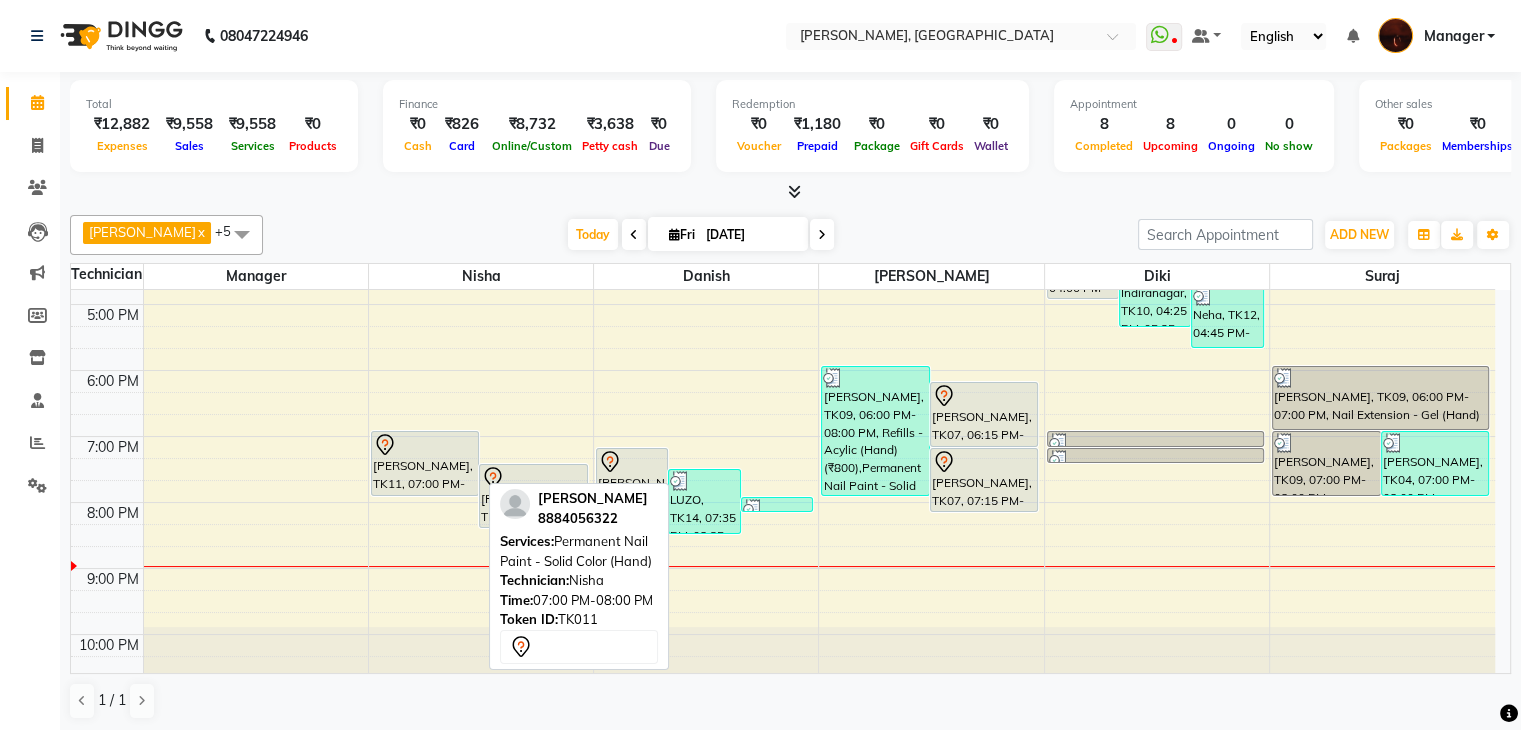 click on "[PERSON_NAME], TK11, 07:00 PM-08:00 PM, Permanent Nail Paint - Solid Color (Hand)" at bounding box center (425, 463) 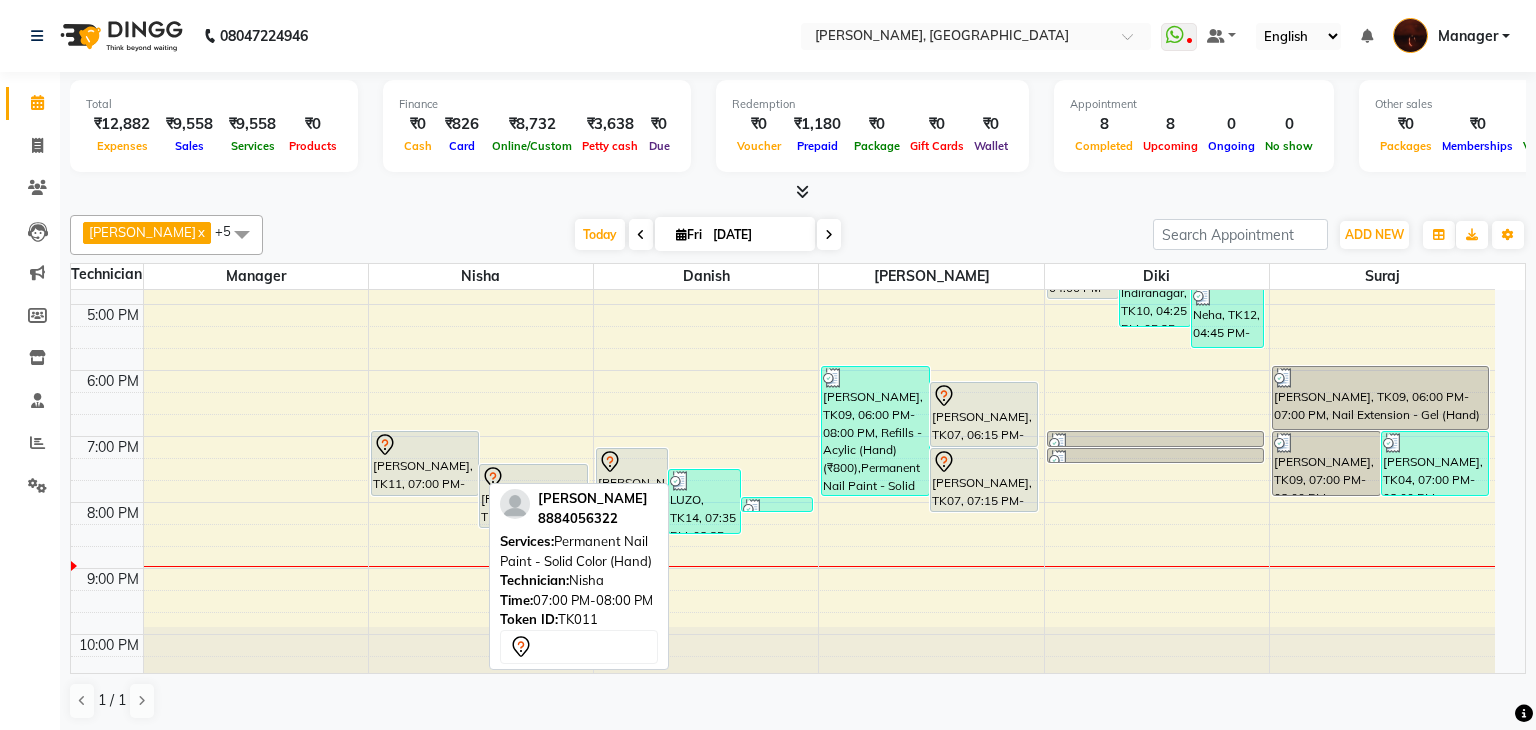 select on "7" 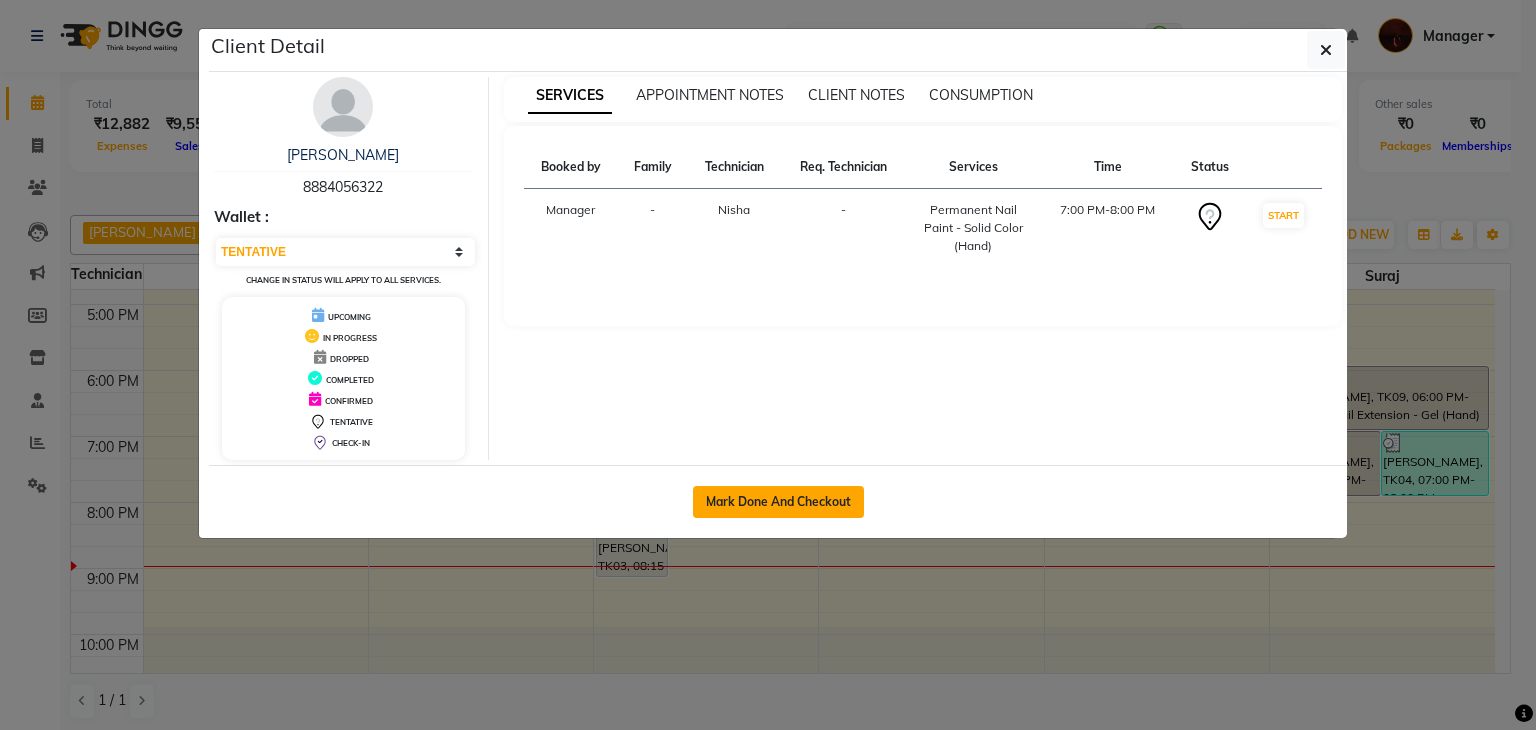 click on "Mark Done And Checkout" 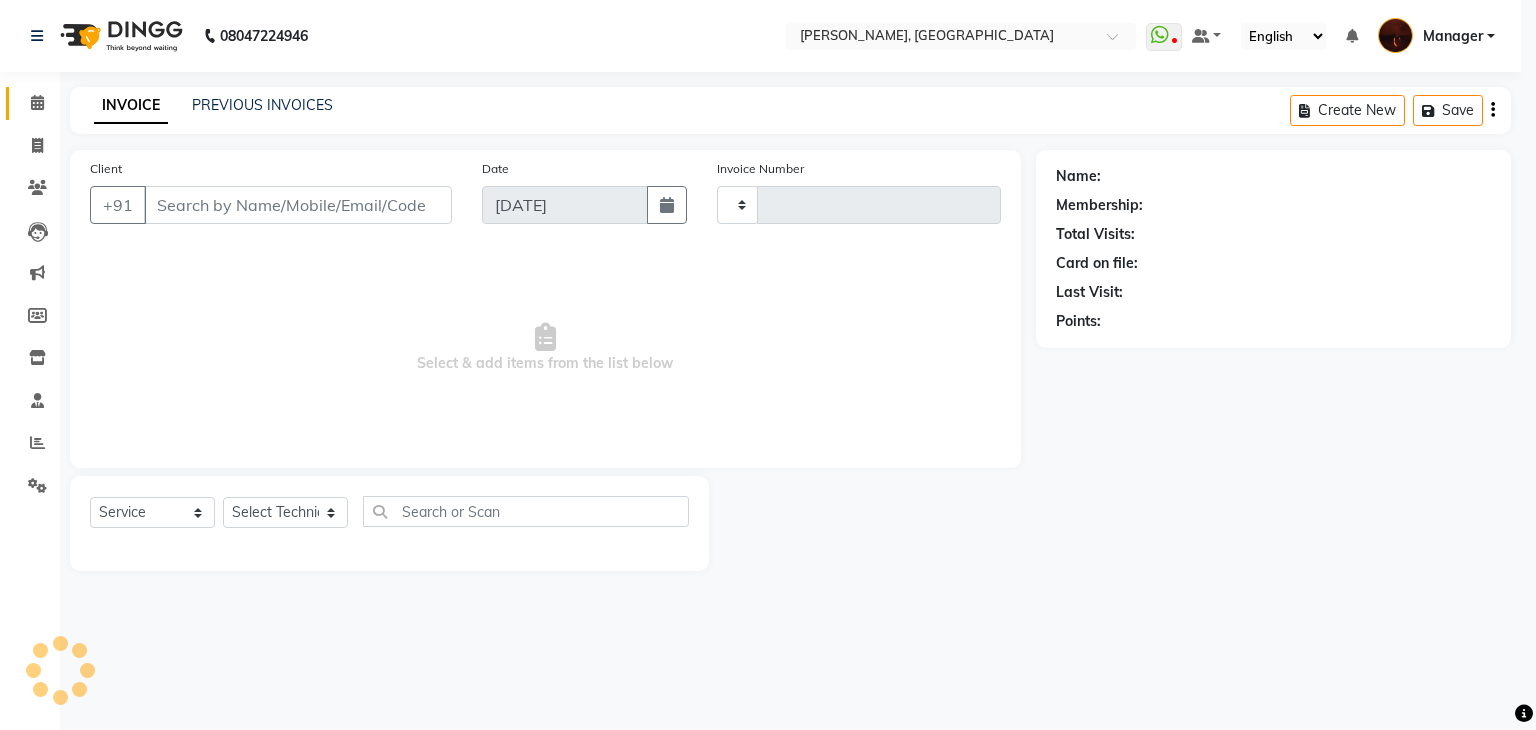 type on "1188" 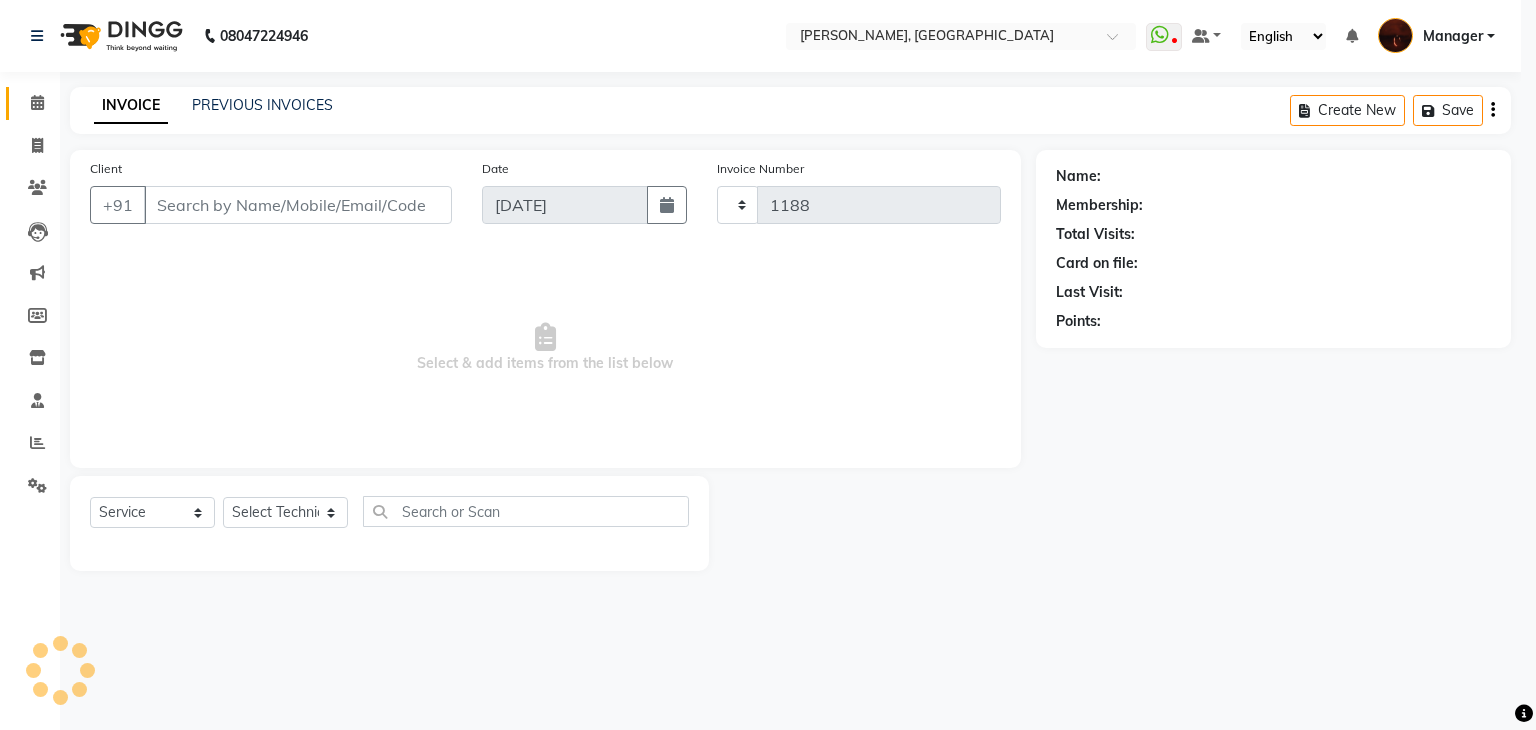select on "4063" 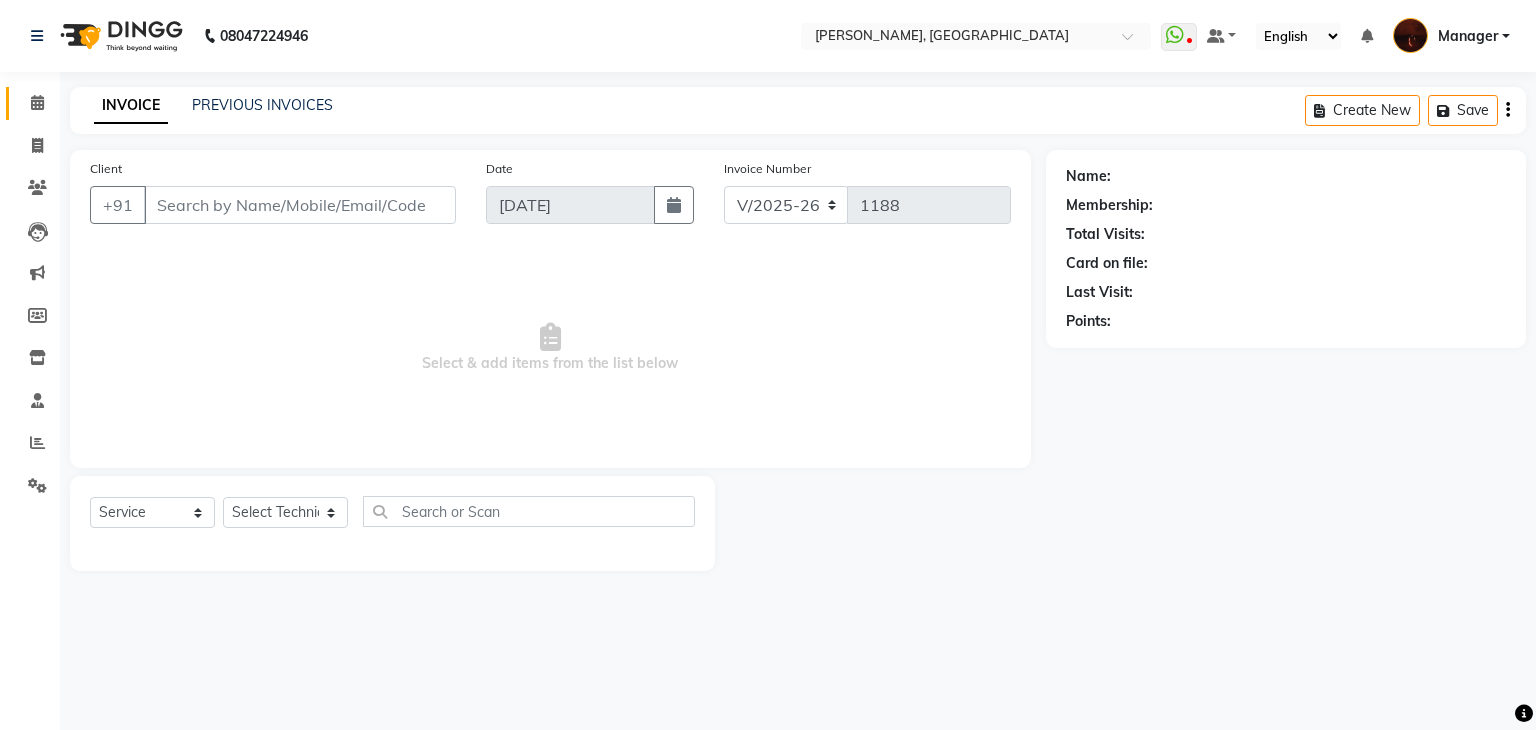 type on "88******22" 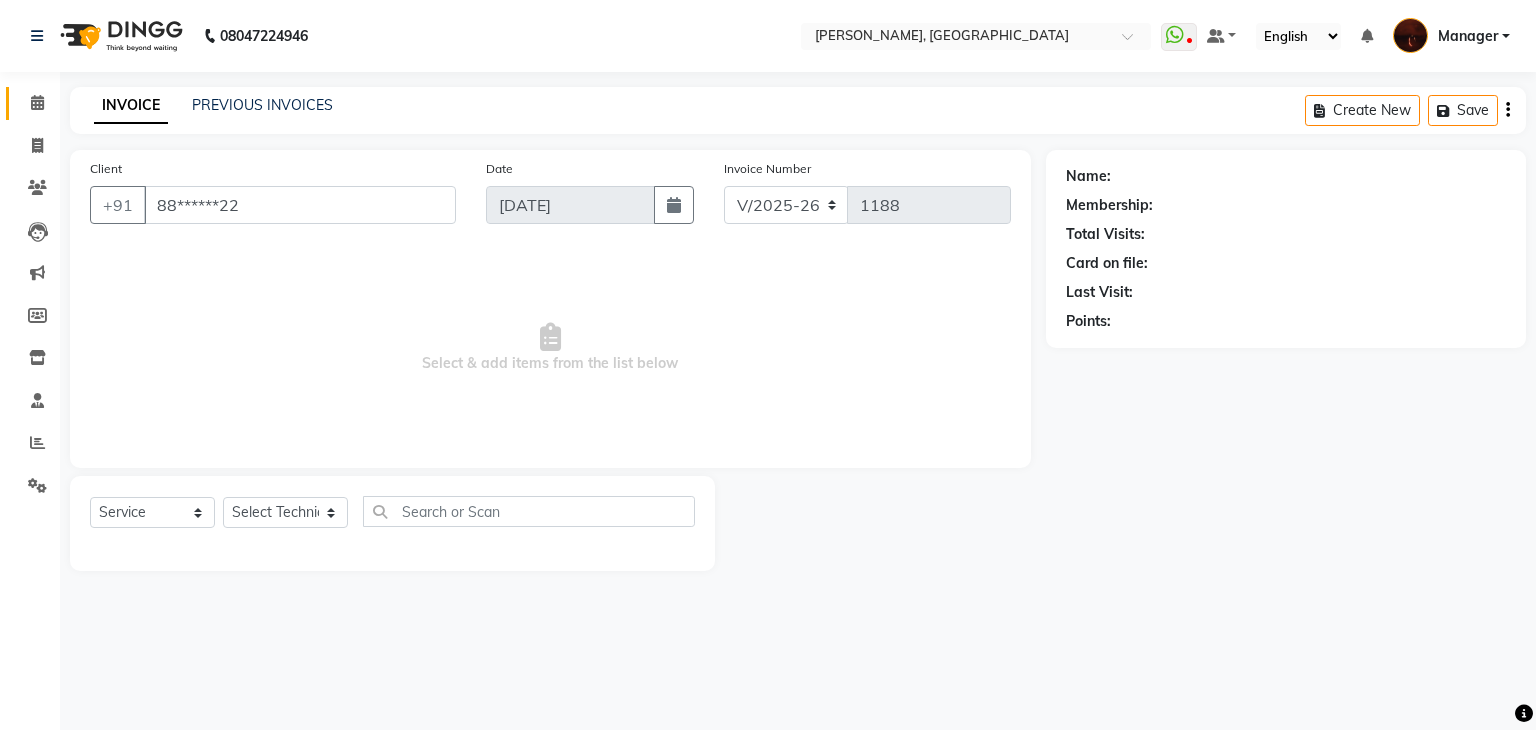 select on "20820" 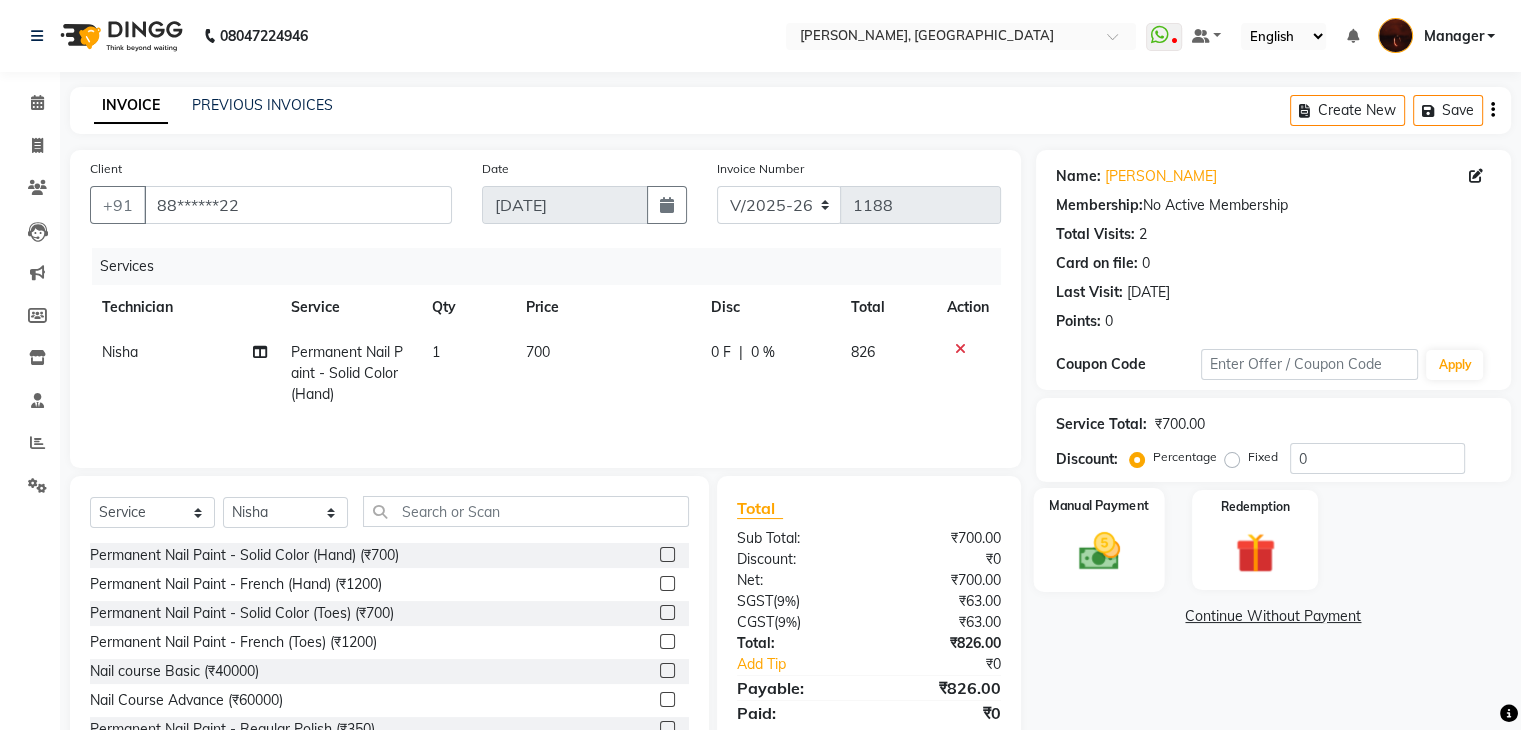 click 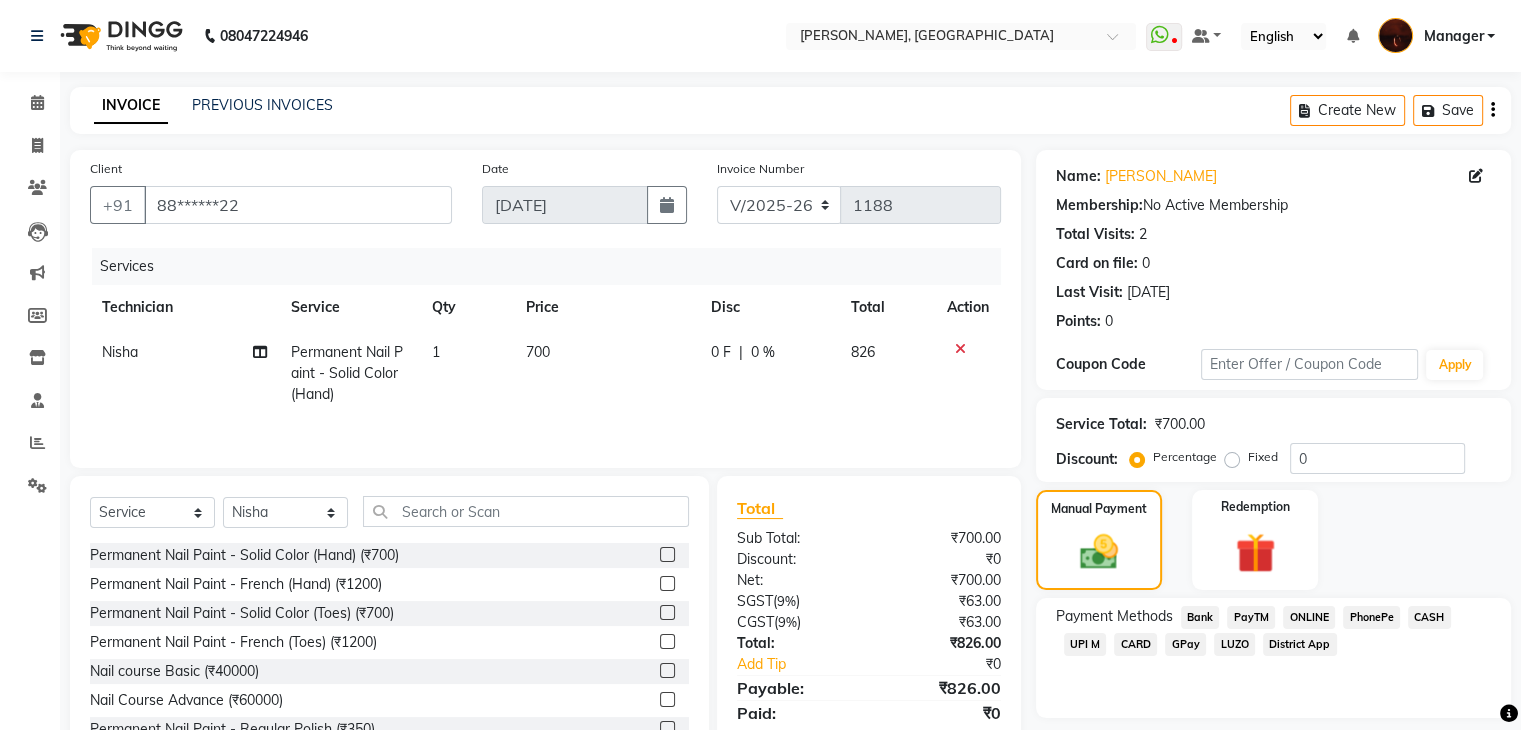 click on "CARD" 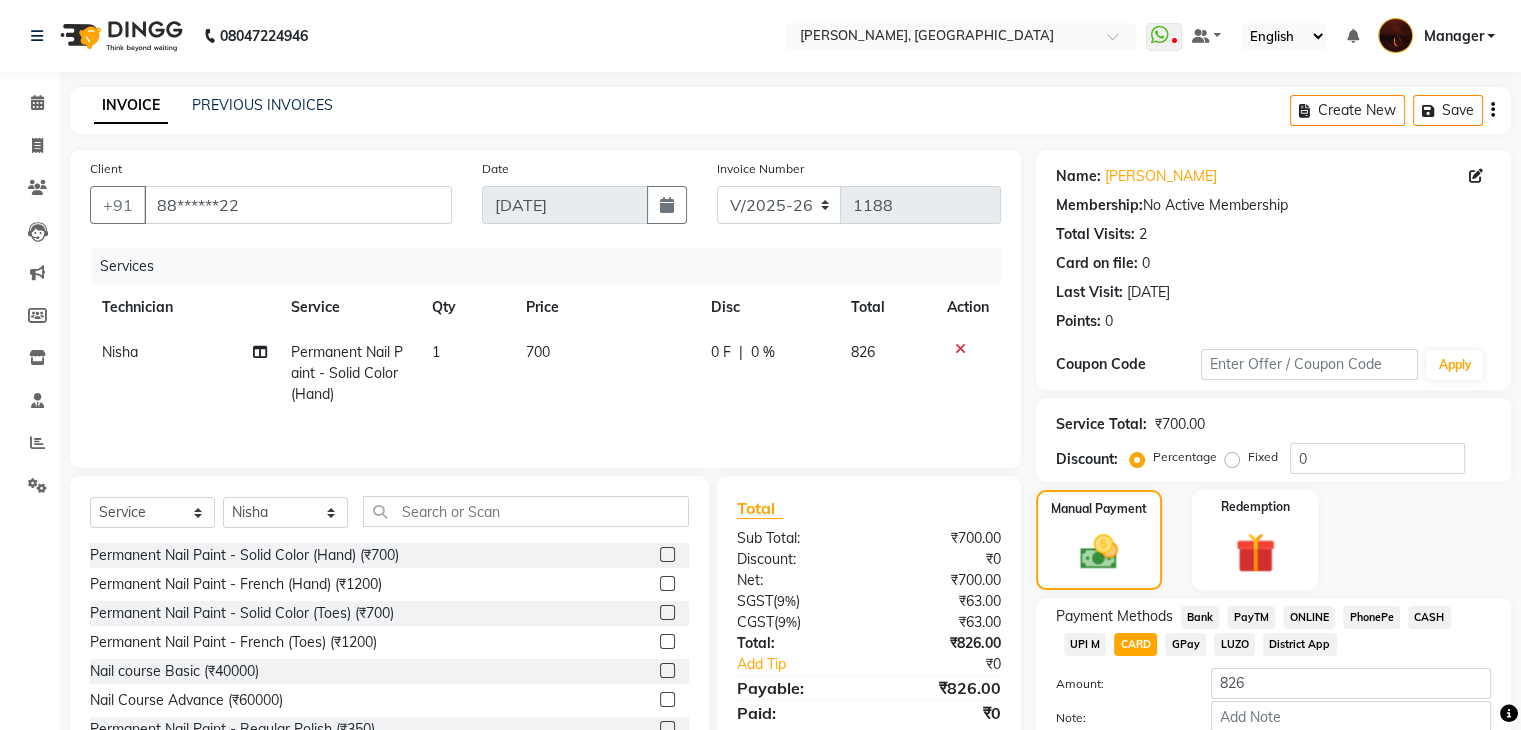 scroll, scrollTop: 117, scrollLeft: 0, axis: vertical 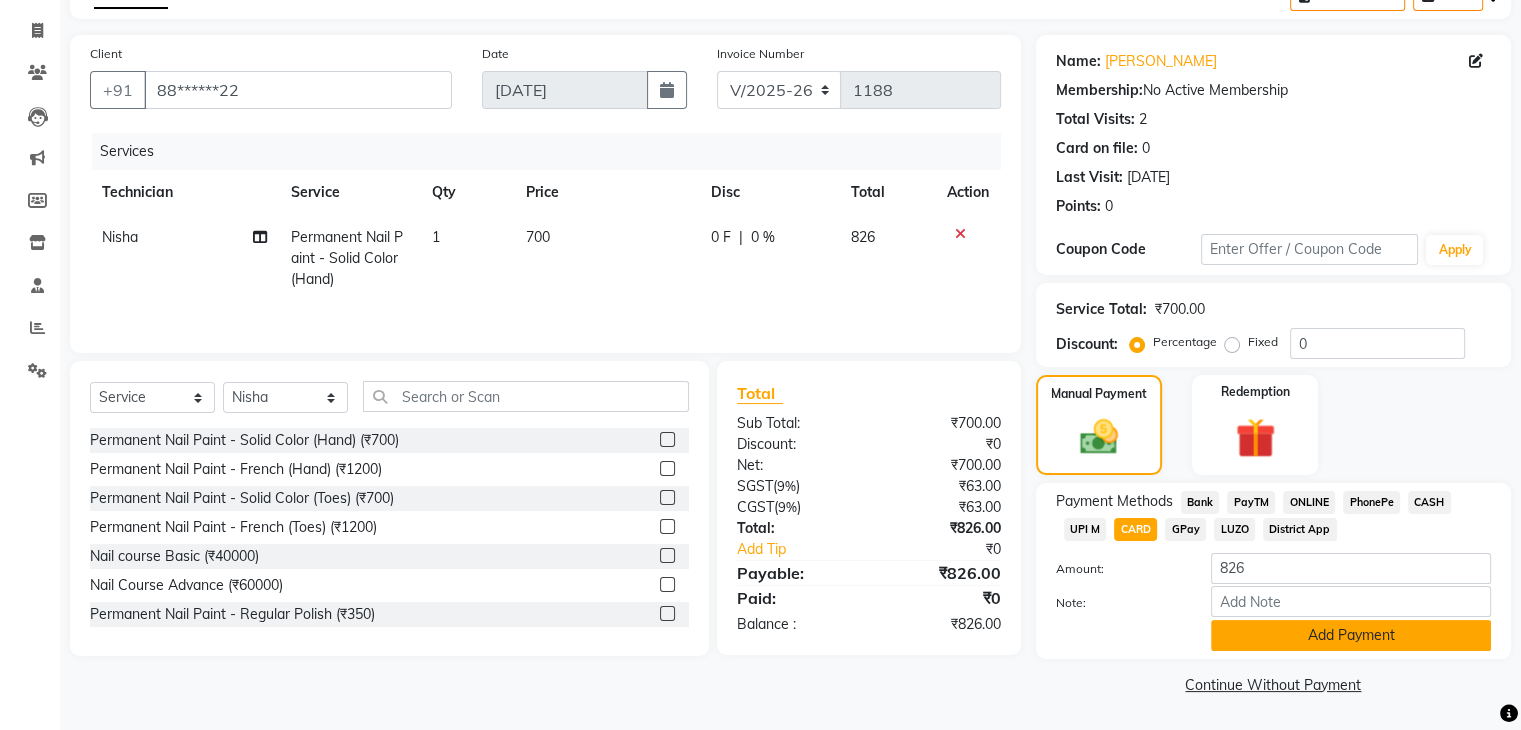 click on "Add Payment" 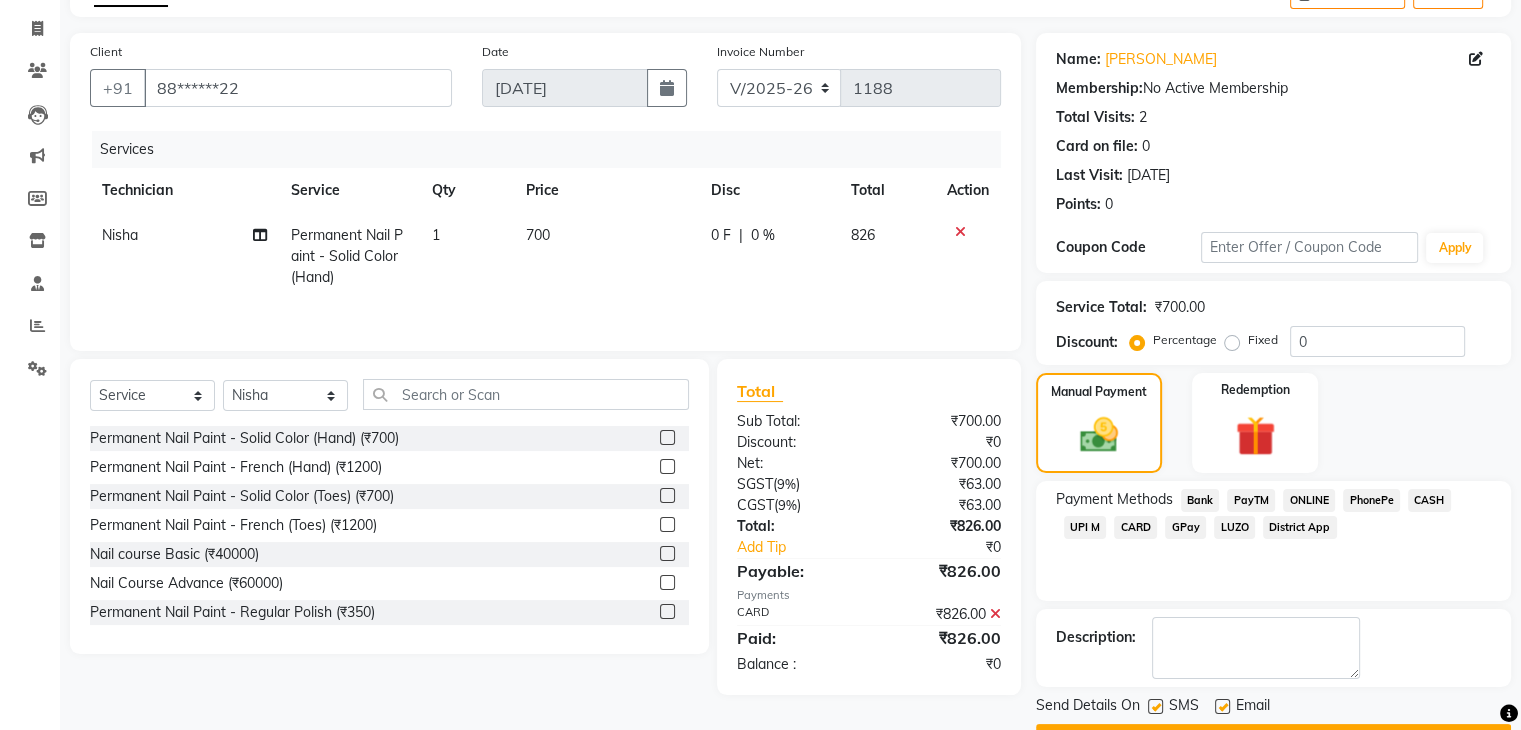scroll, scrollTop: 171, scrollLeft: 0, axis: vertical 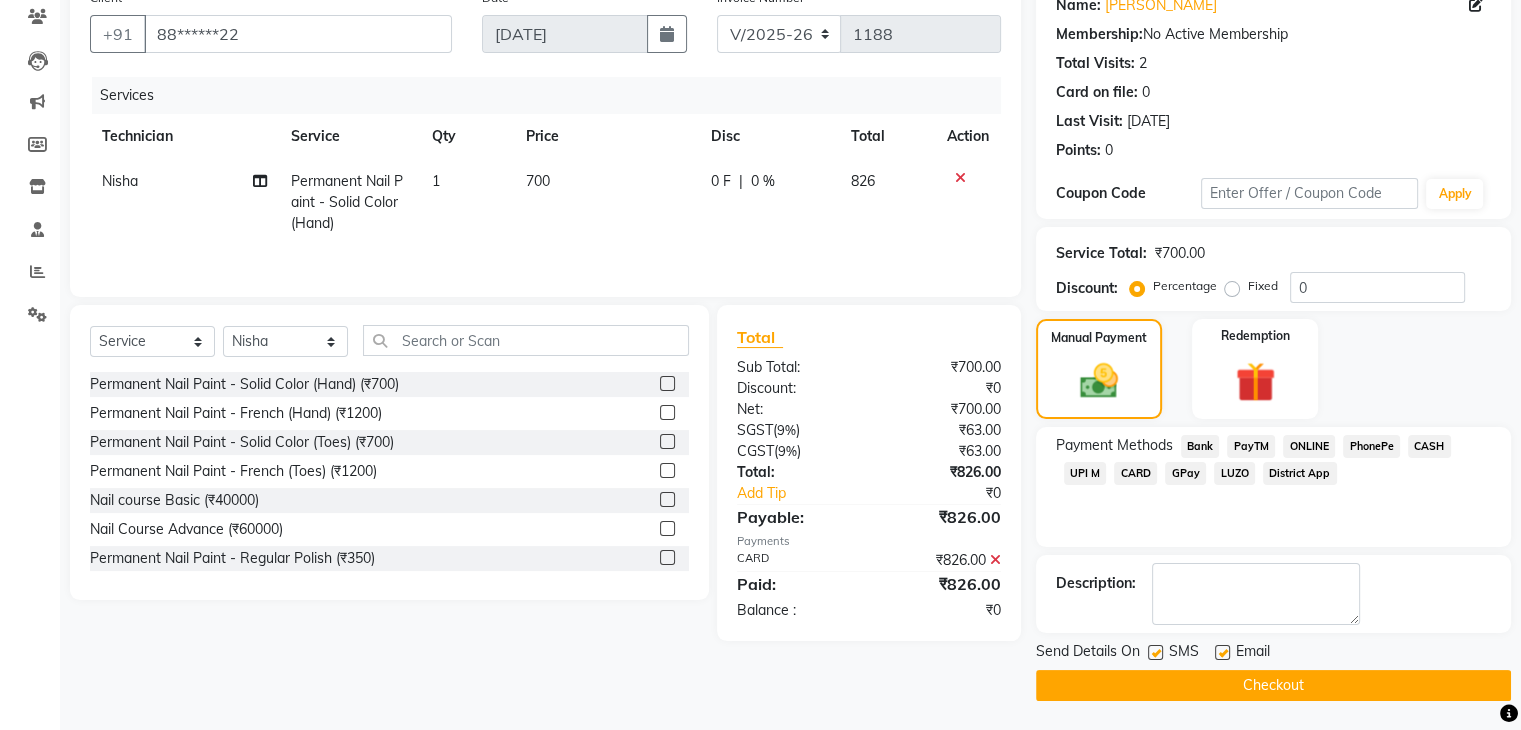 click on "Checkout" 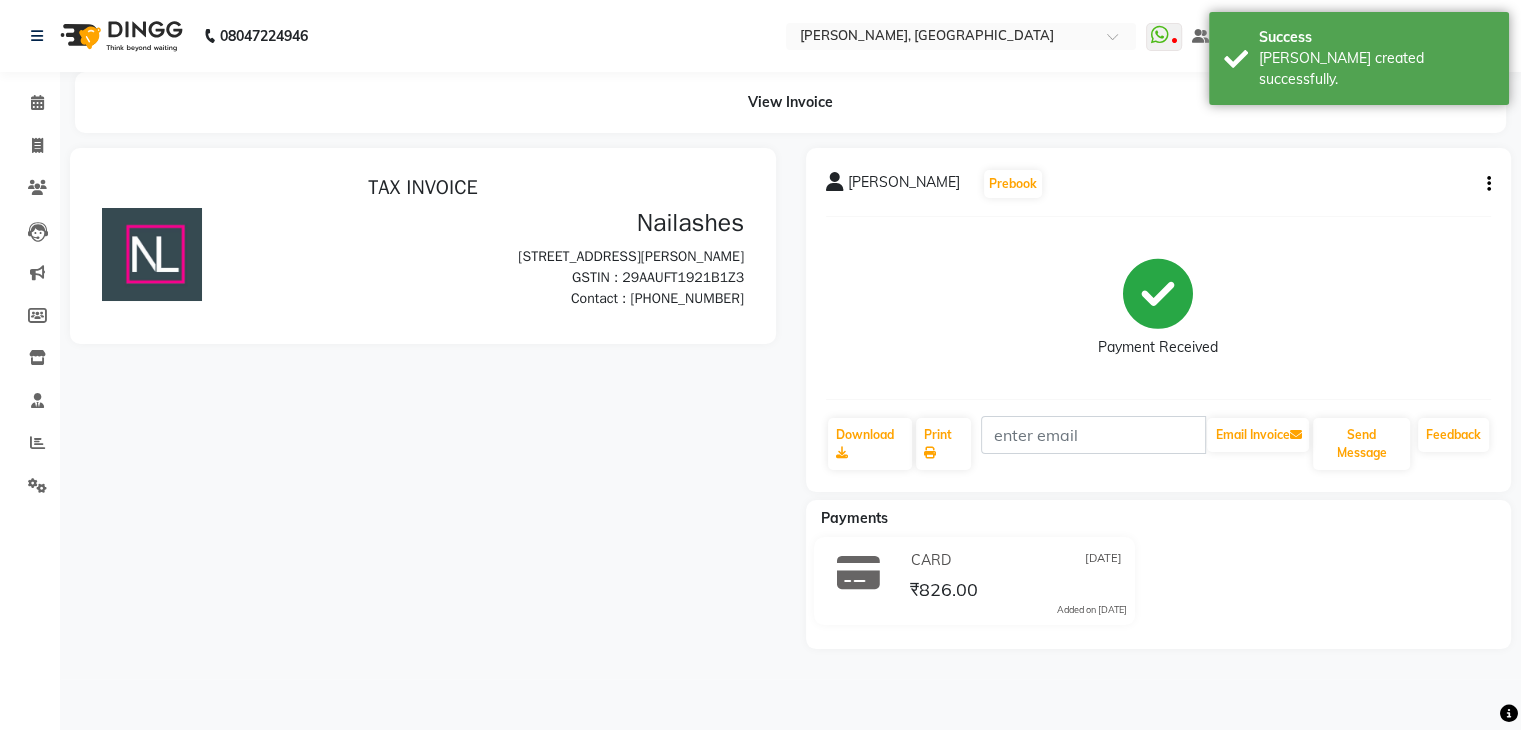 scroll, scrollTop: 0, scrollLeft: 0, axis: both 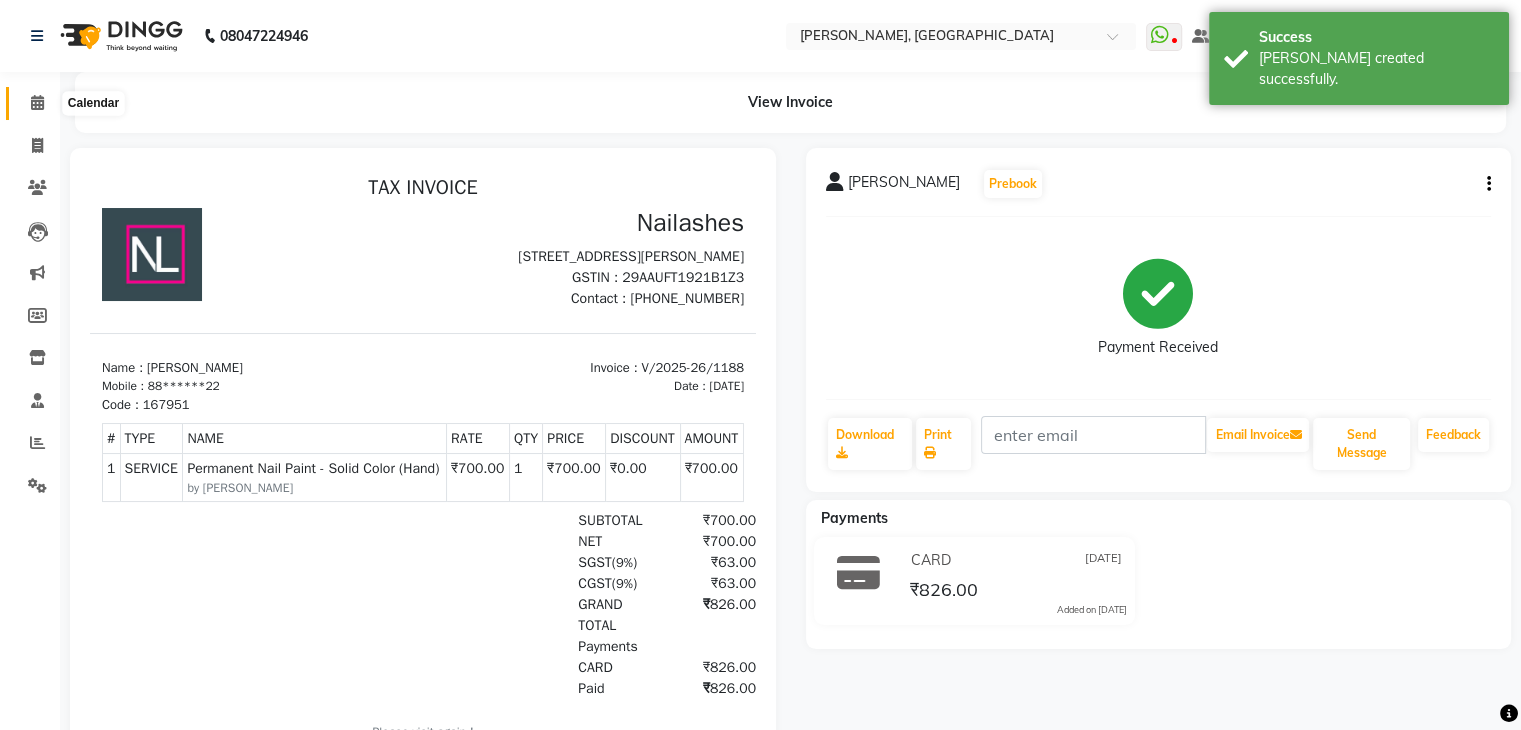 click 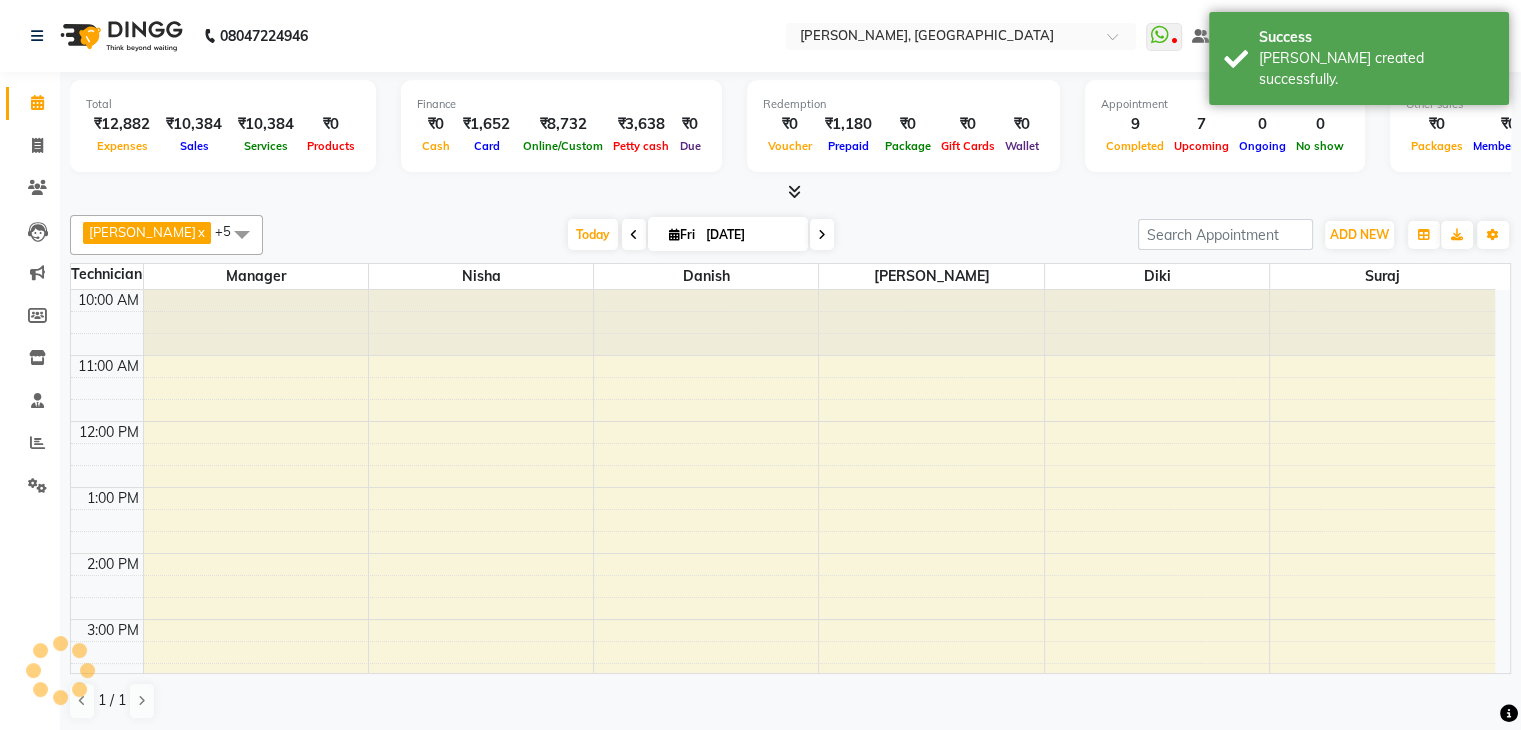 scroll, scrollTop: 428, scrollLeft: 0, axis: vertical 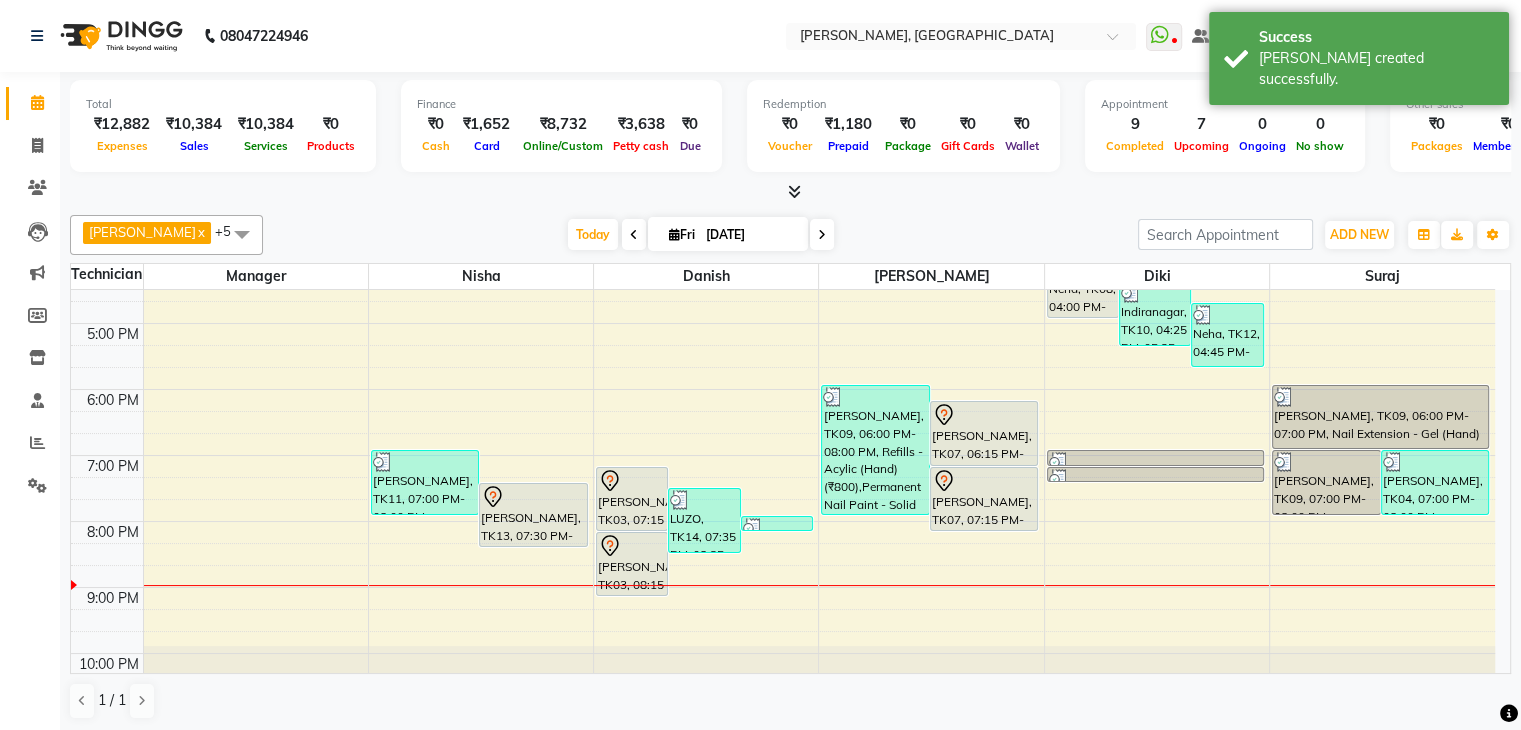 click at bounding box center (794, 191) 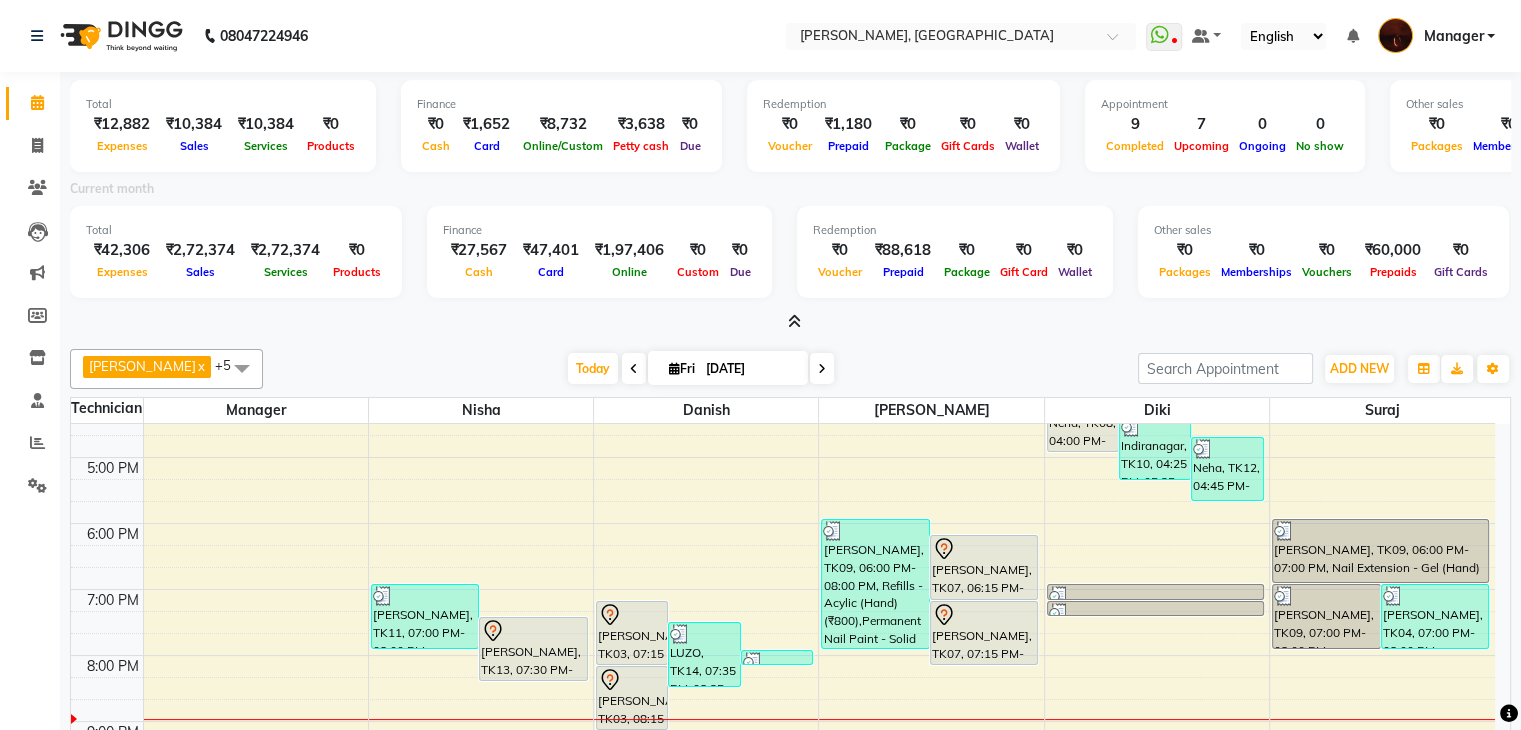 click at bounding box center (794, 321) 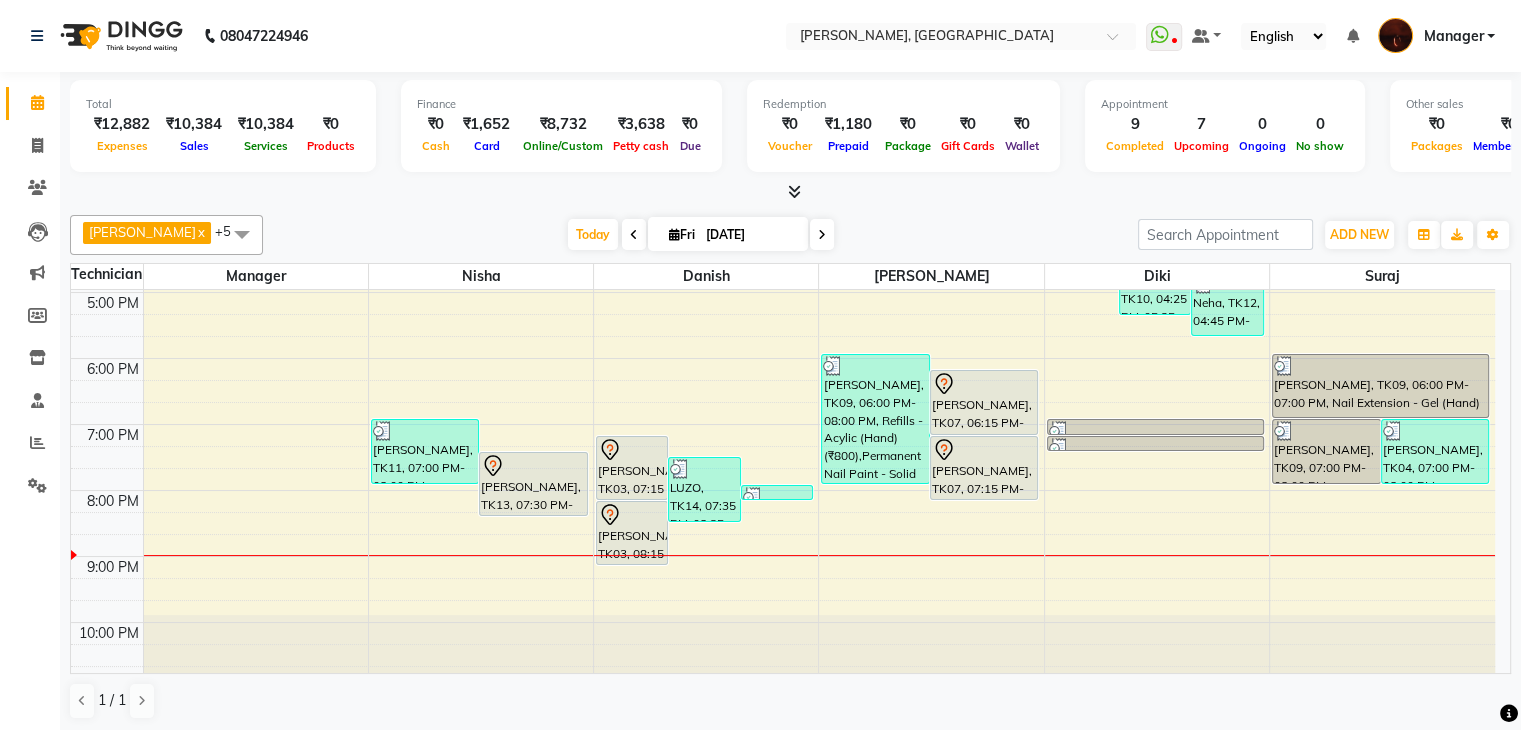 scroll, scrollTop: 465, scrollLeft: 0, axis: vertical 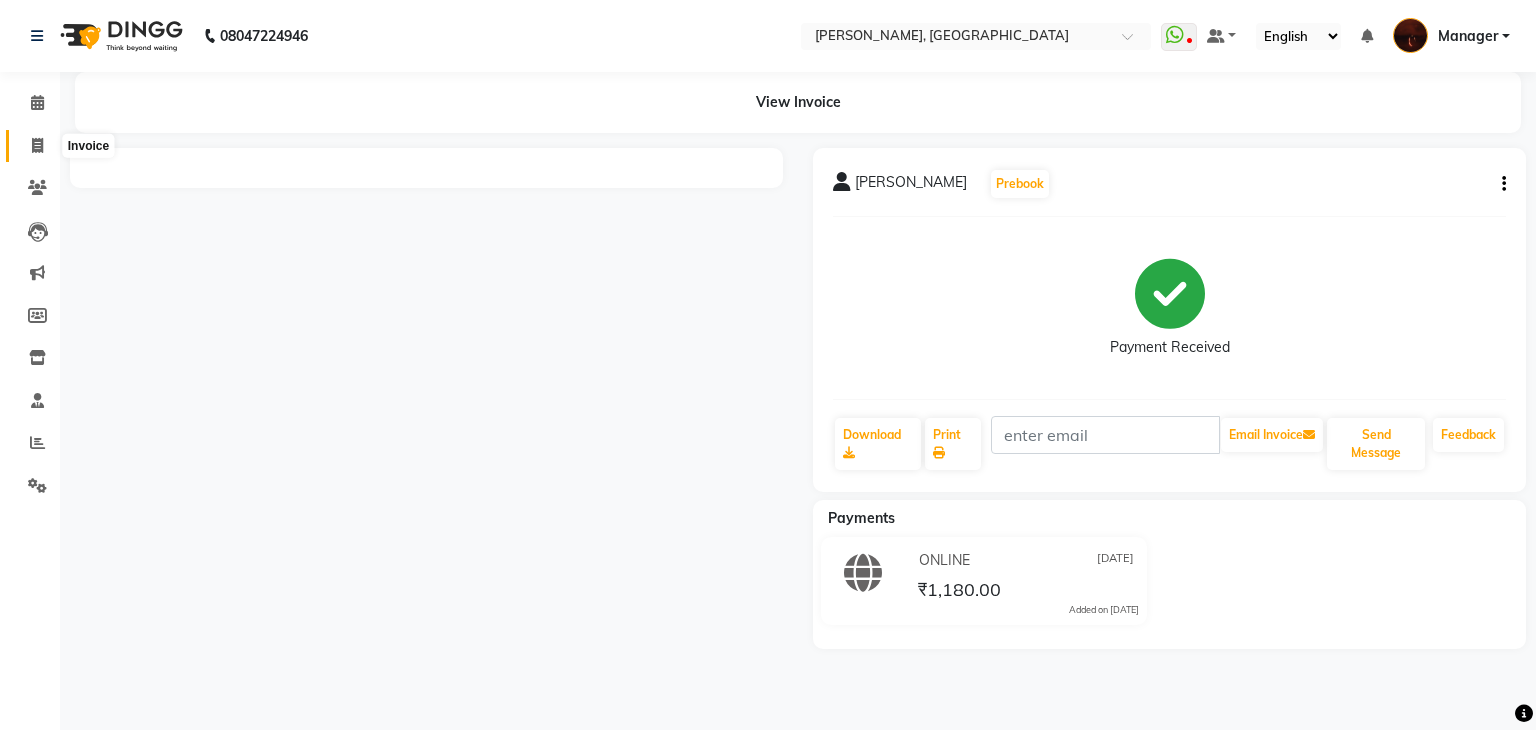 click 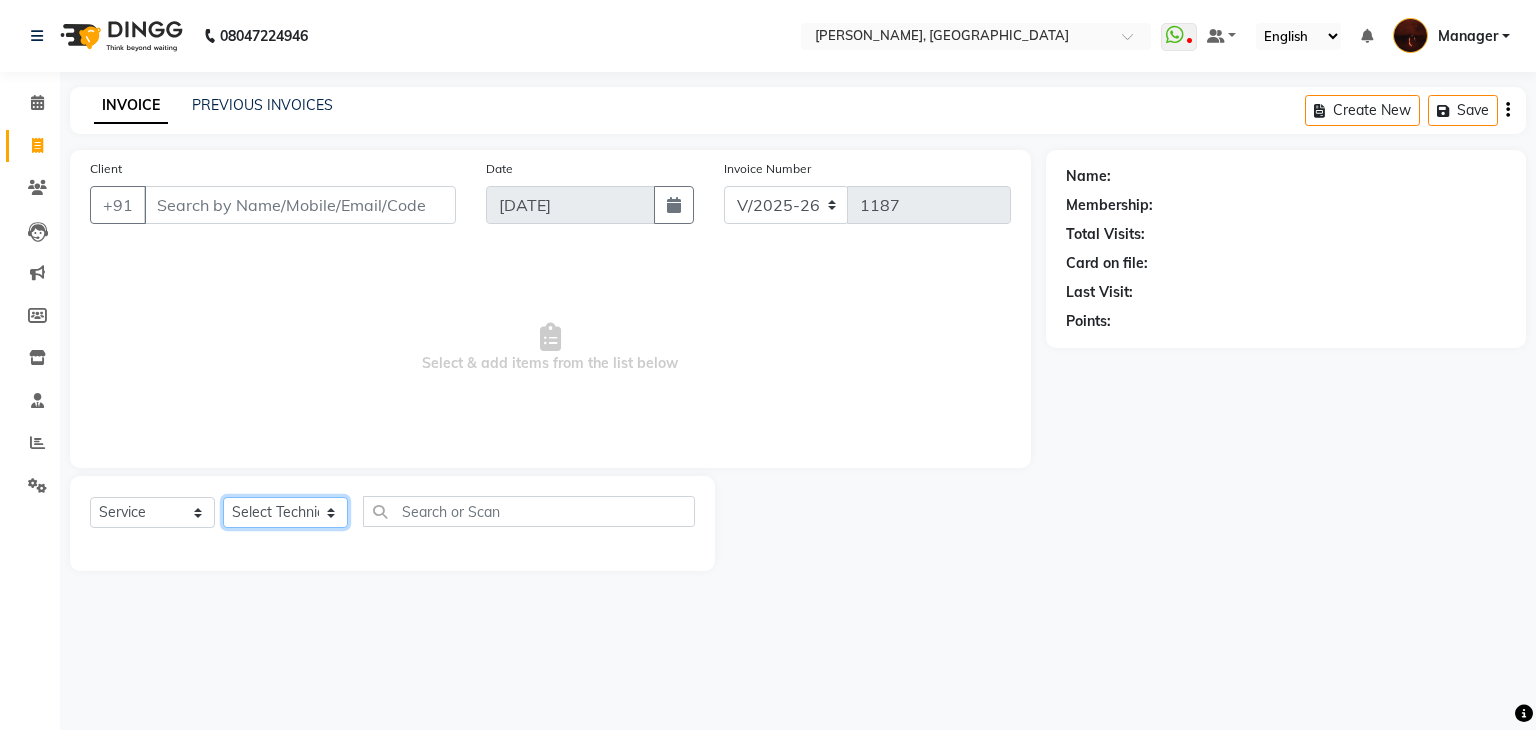 click on "Select Technician [PERSON_NAME] Danish Diki  [PERSON_NAME] GK [PERSON_NAME] Manager [PERSON_NAME] [PERSON_NAME] [PERSON_NAME] [PERSON_NAME] [PERSON_NAME] [PERSON_NAME] Accounting suraj vishnu" 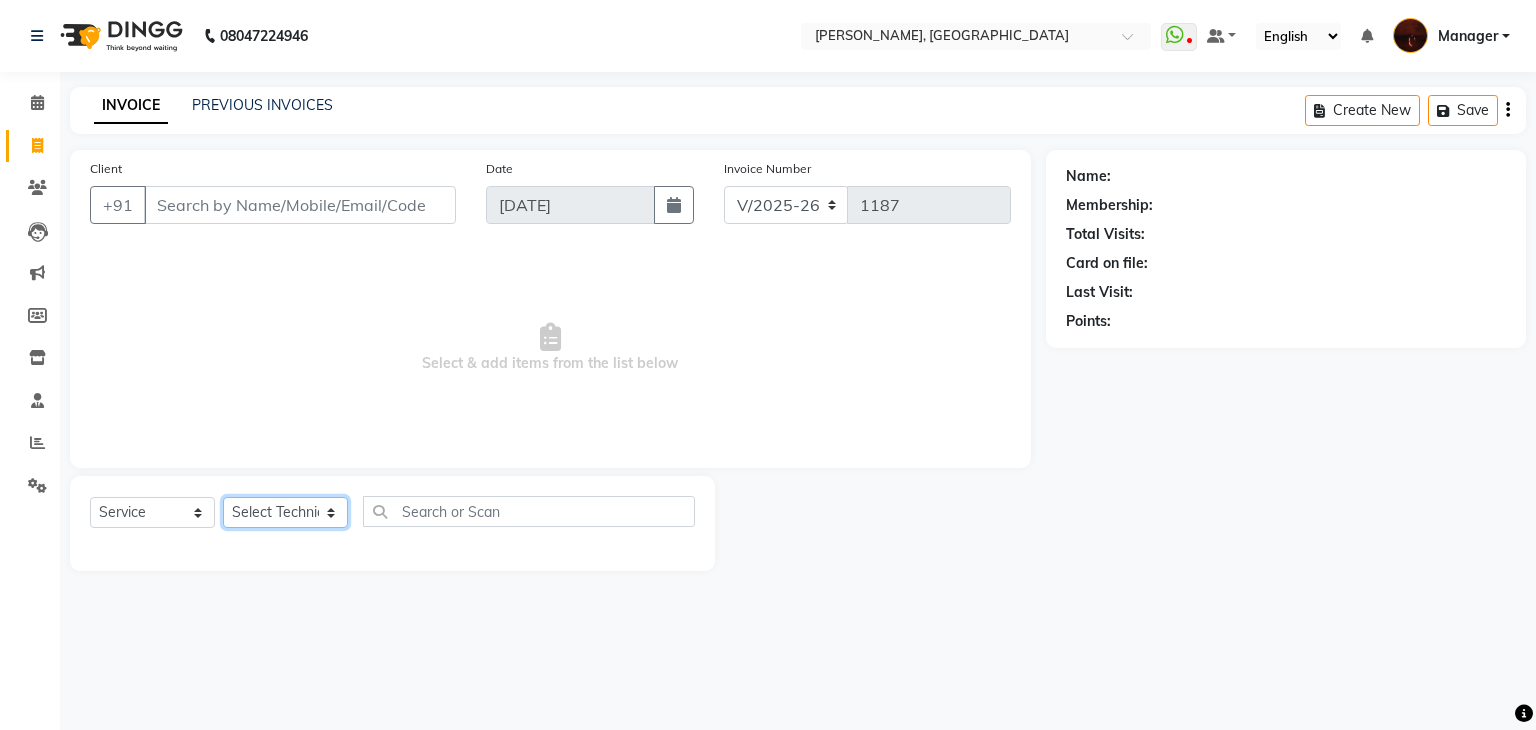 select on "68684" 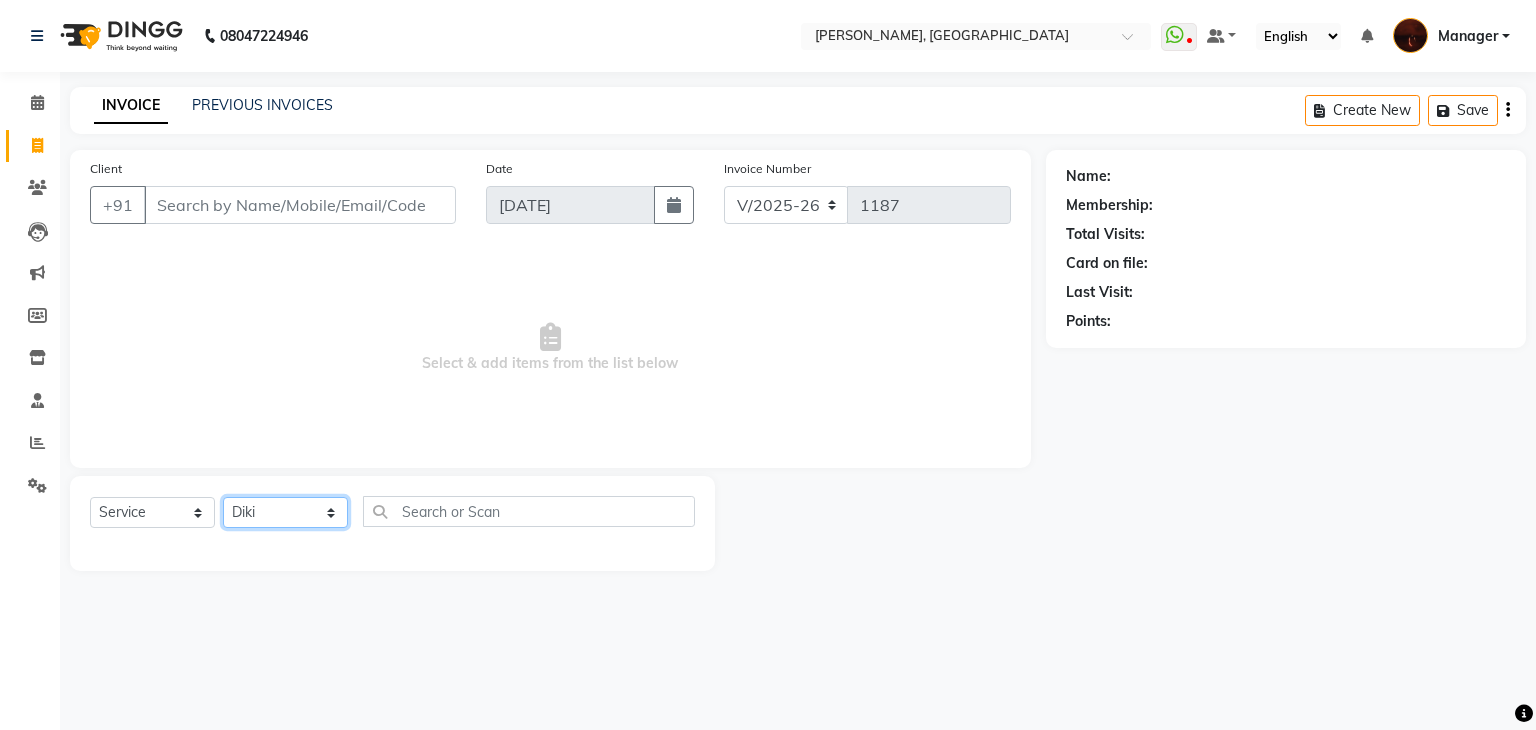 click on "Select Technician [PERSON_NAME] Danish Diki  [PERSON_NAME] GK [PERSON_NAME] Manager [PERSON_NAME] [PERSON_NAME] [PERSON_NAME] [PERSON_NAME] [PERSON_NAME] [PERSON_NAME] Accounting suraj vishnu" 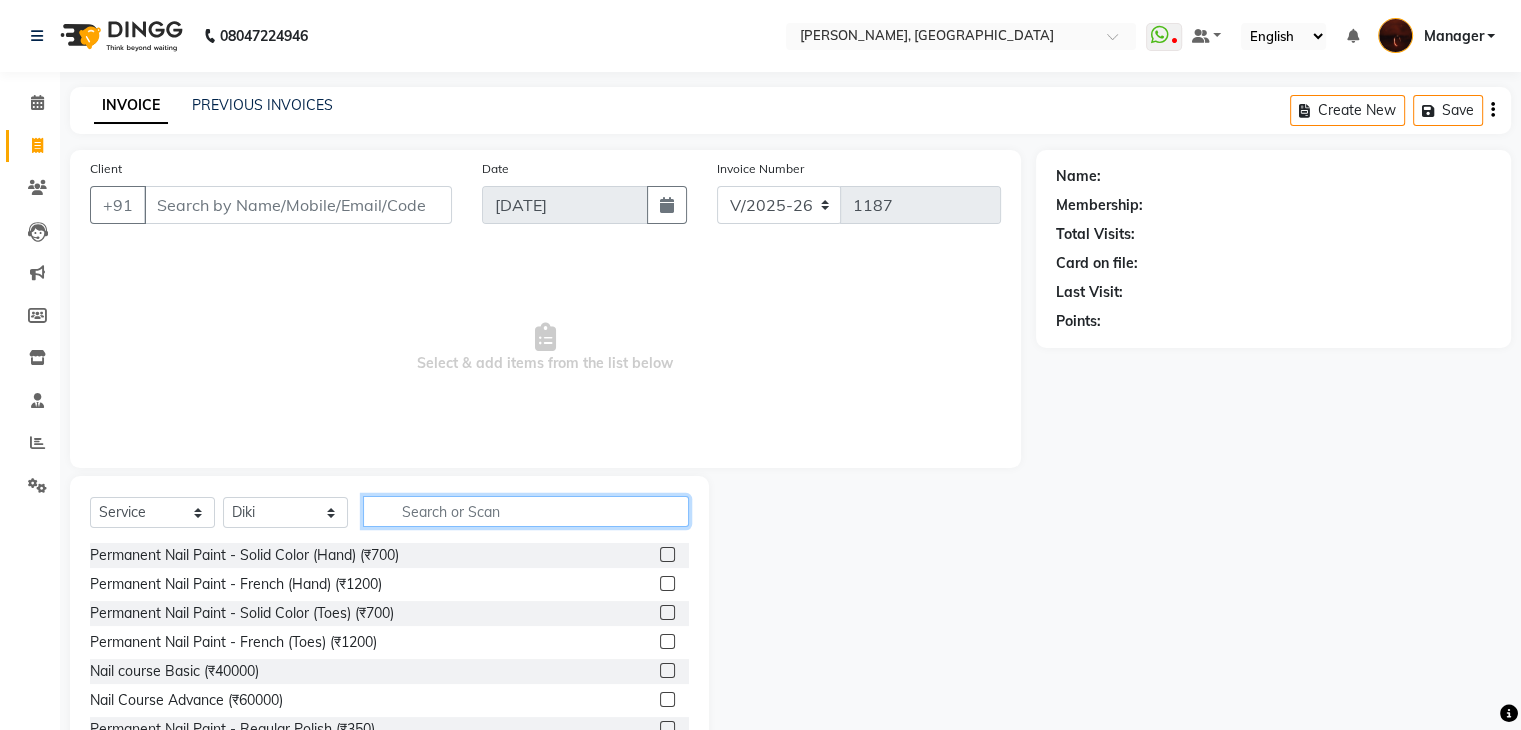 click 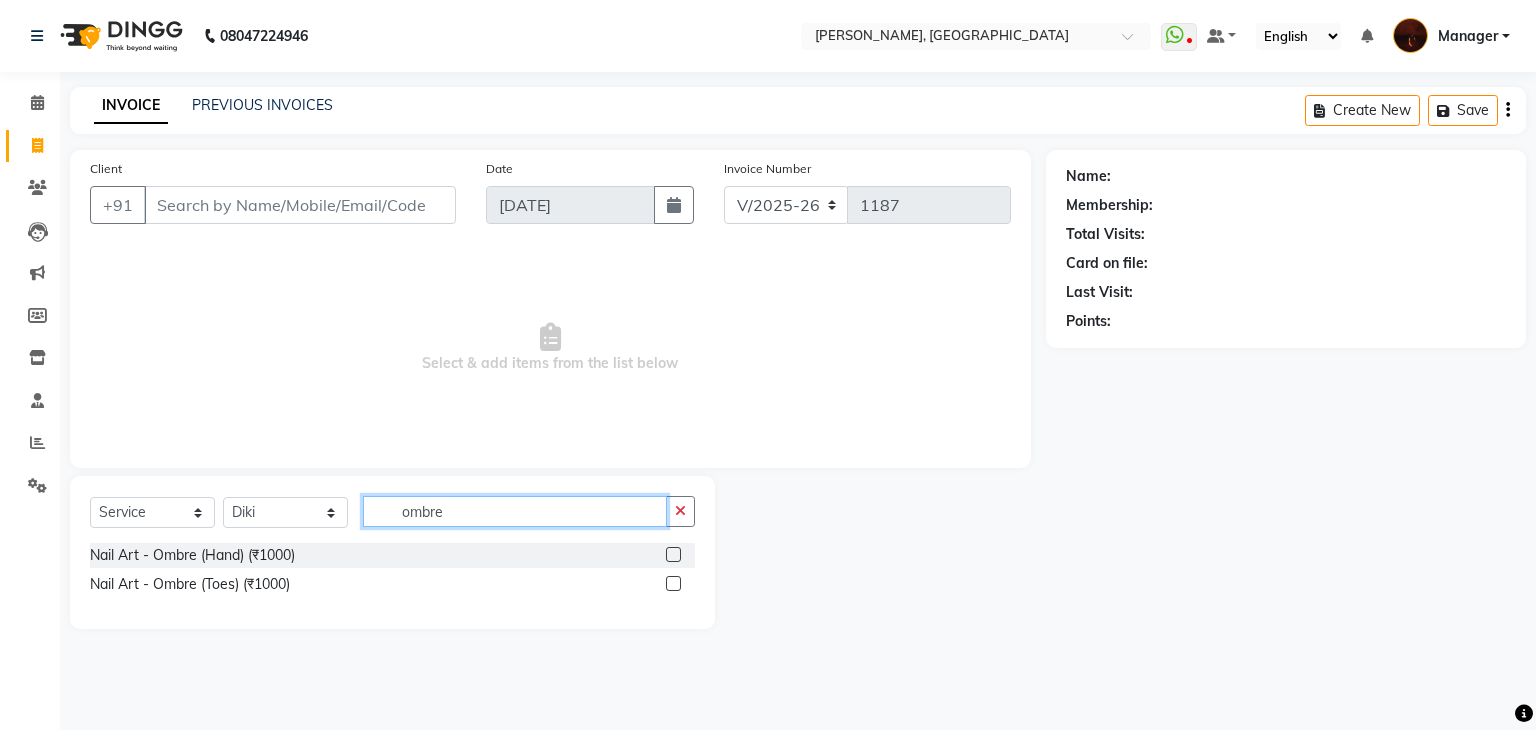 type on "ombre" 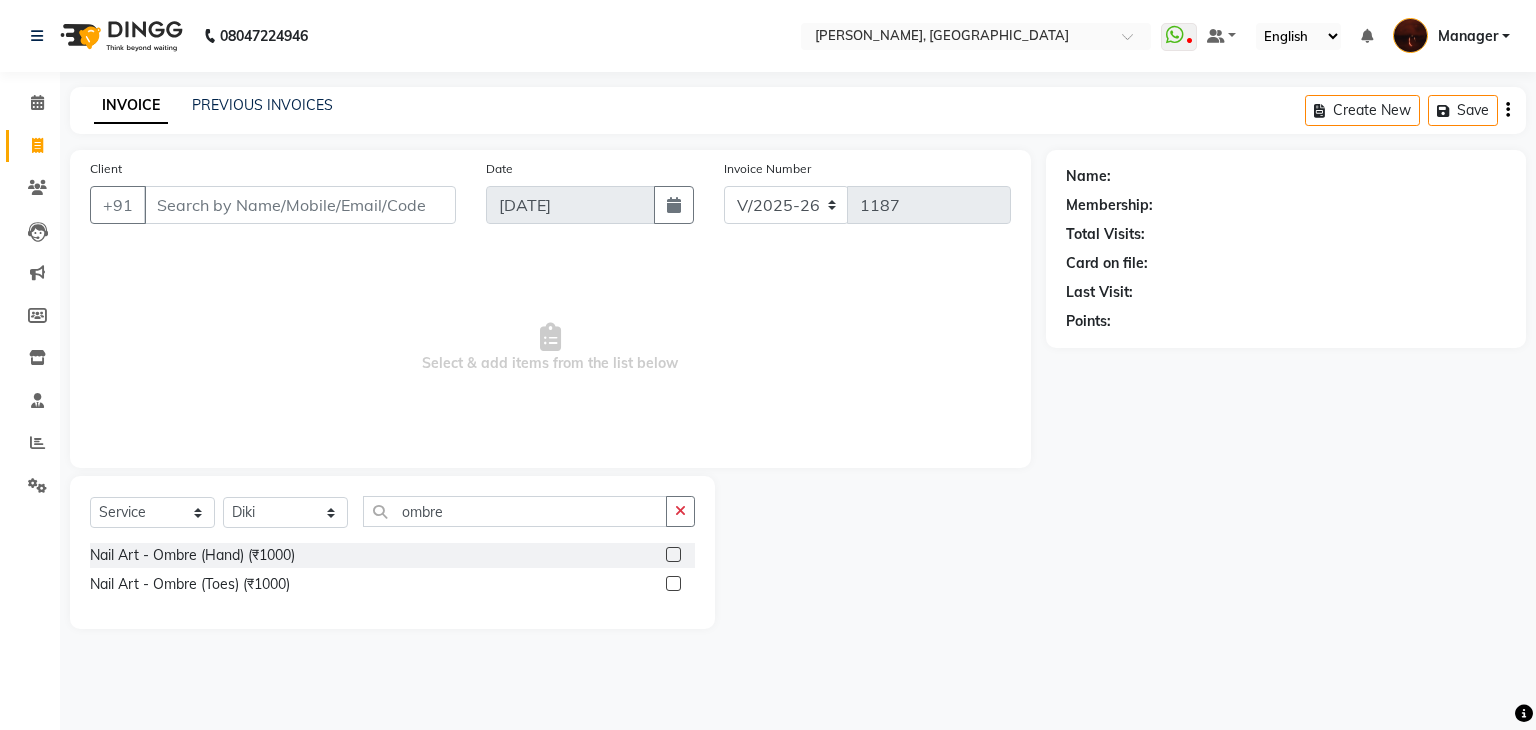 click 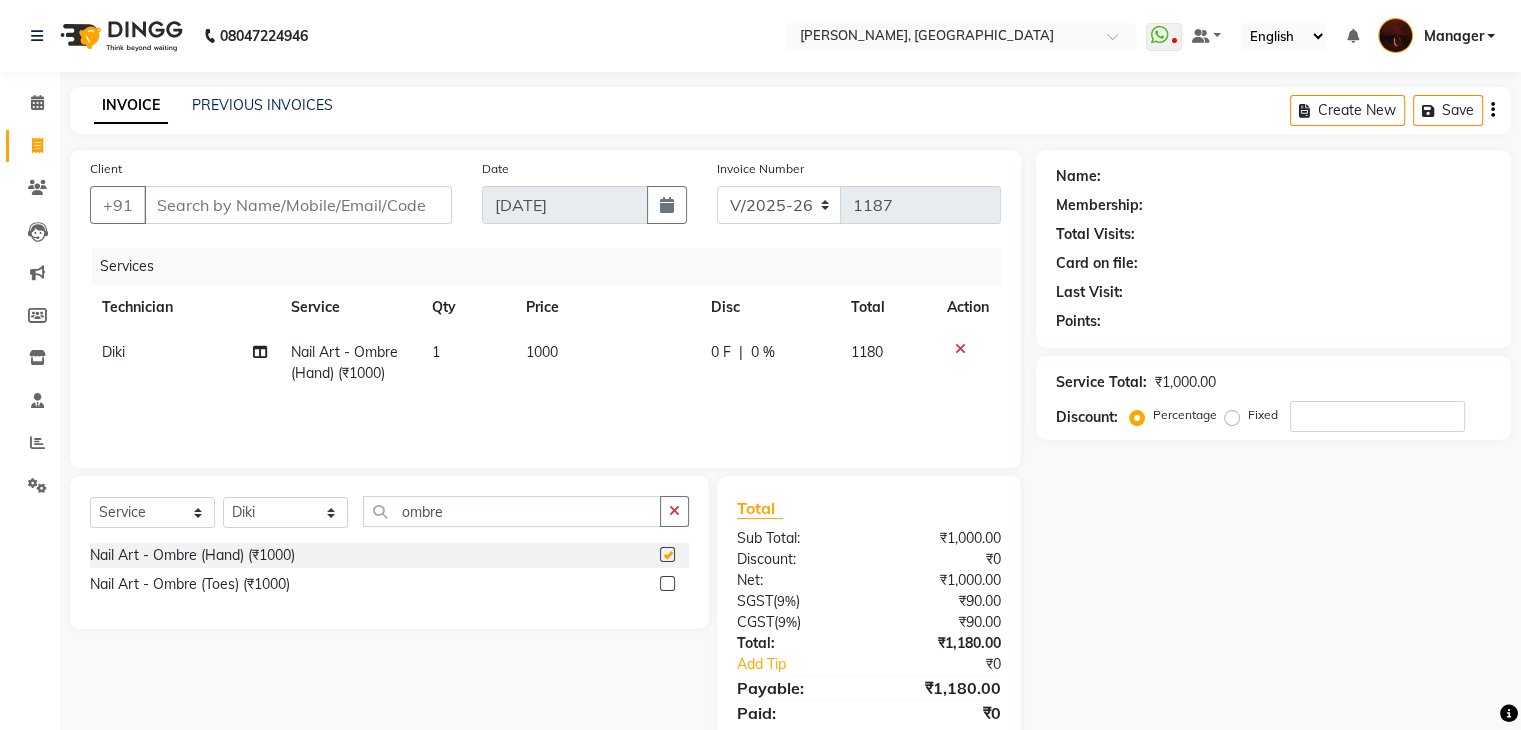 checkbox on "false" 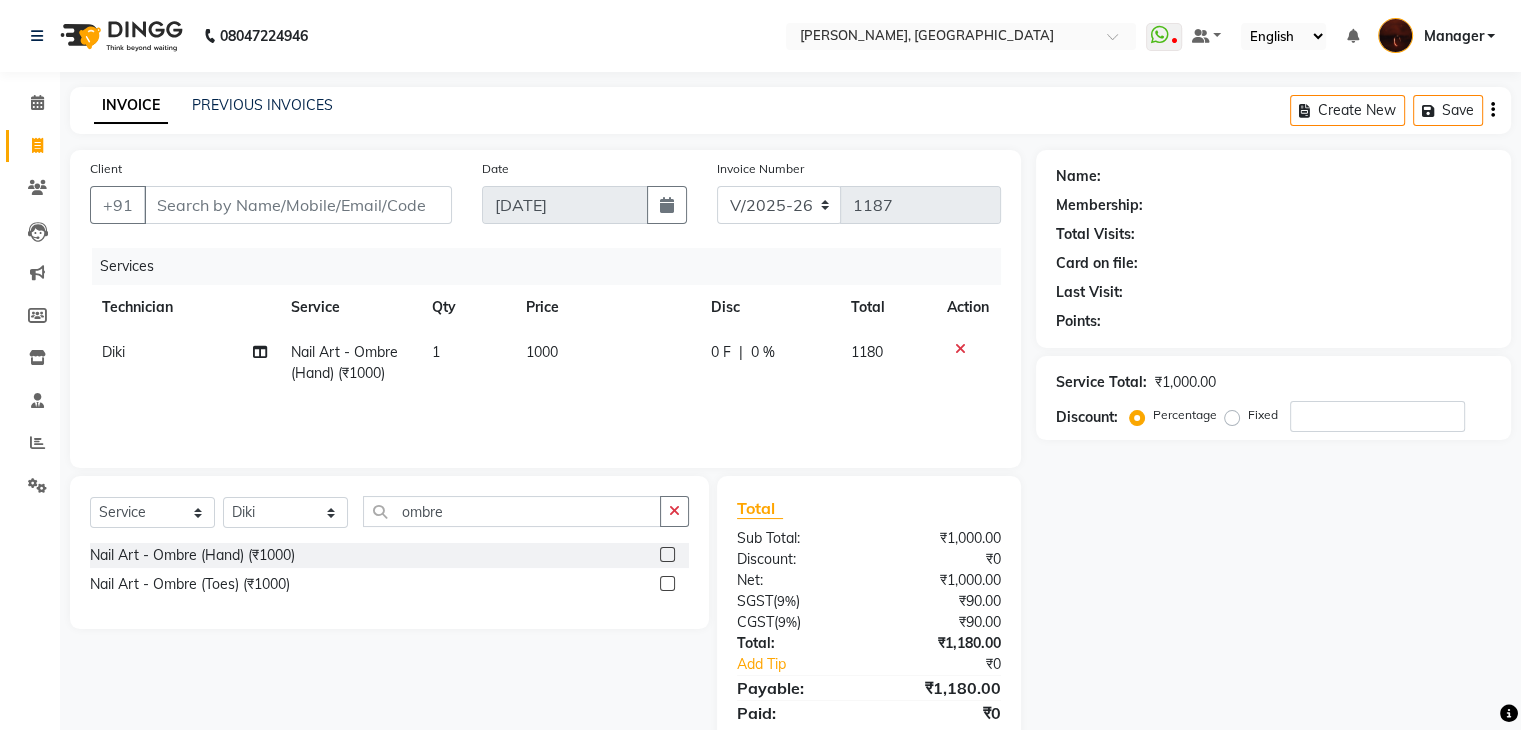 click on "Nail Art - Ombre (Hand) (₹1000)" 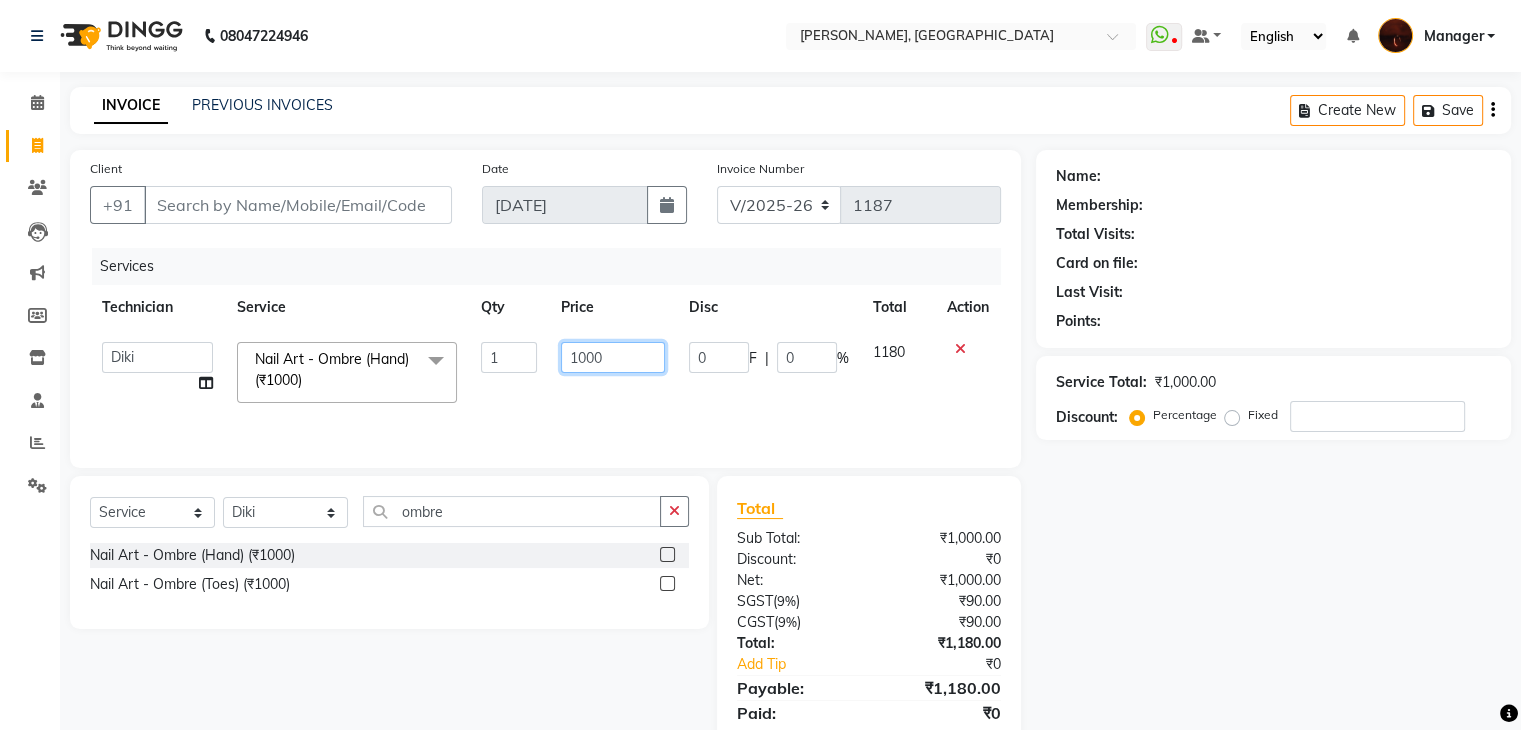 click on "1000" 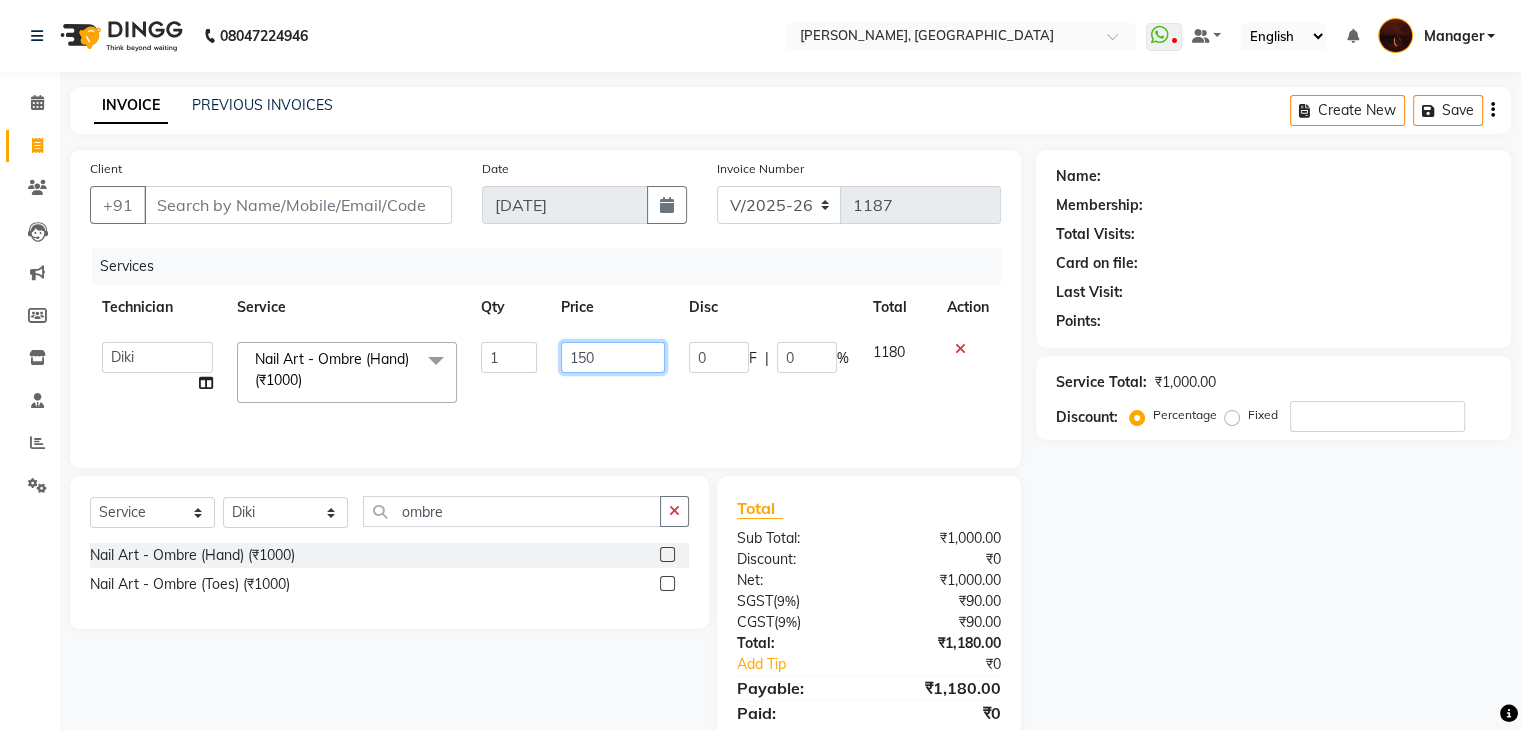 type on "1500" 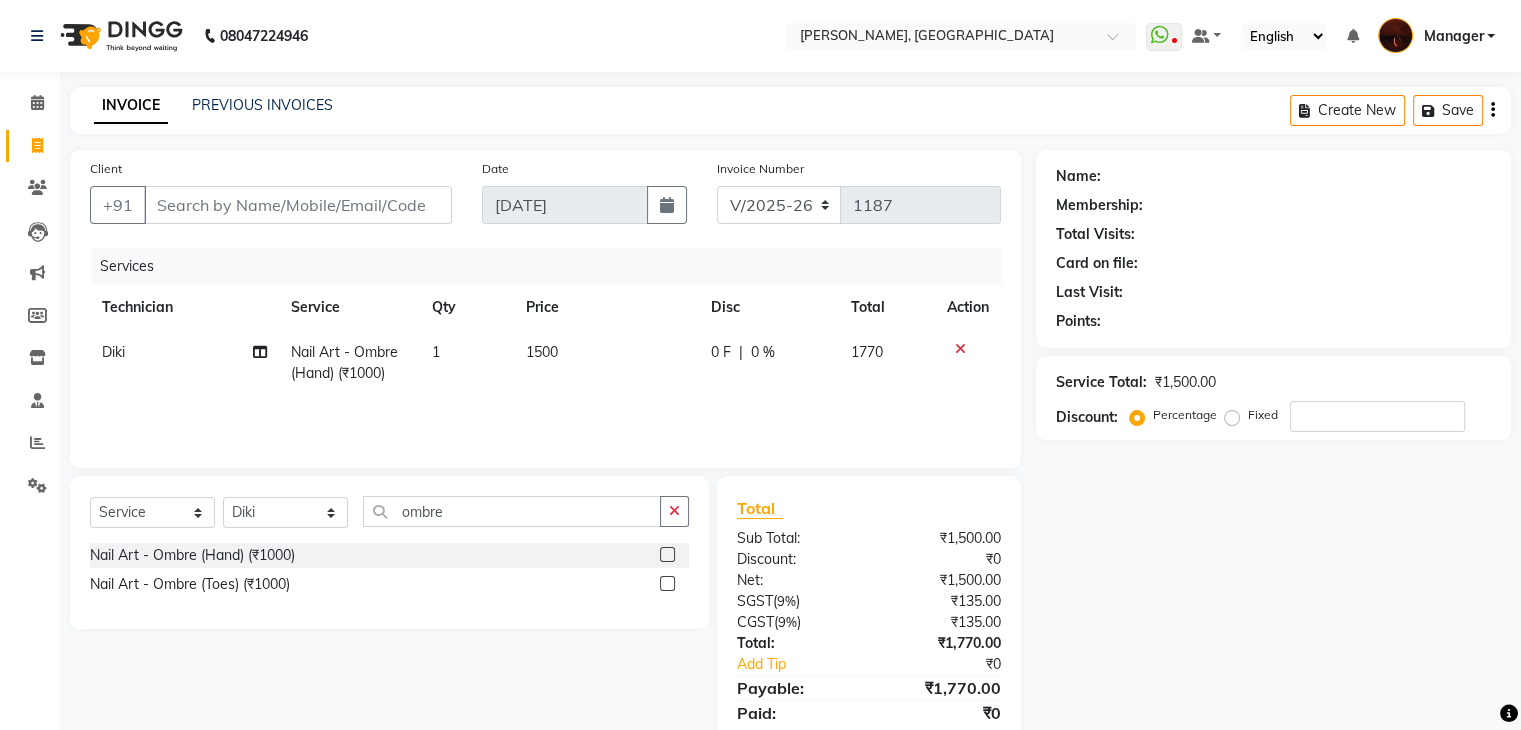 click on "Services Technician Service Qty Price Disc Total Action Diki  Nail Art - Ombre (Hand) (₹1000) 1 1500 0 F | 0 % 1770" 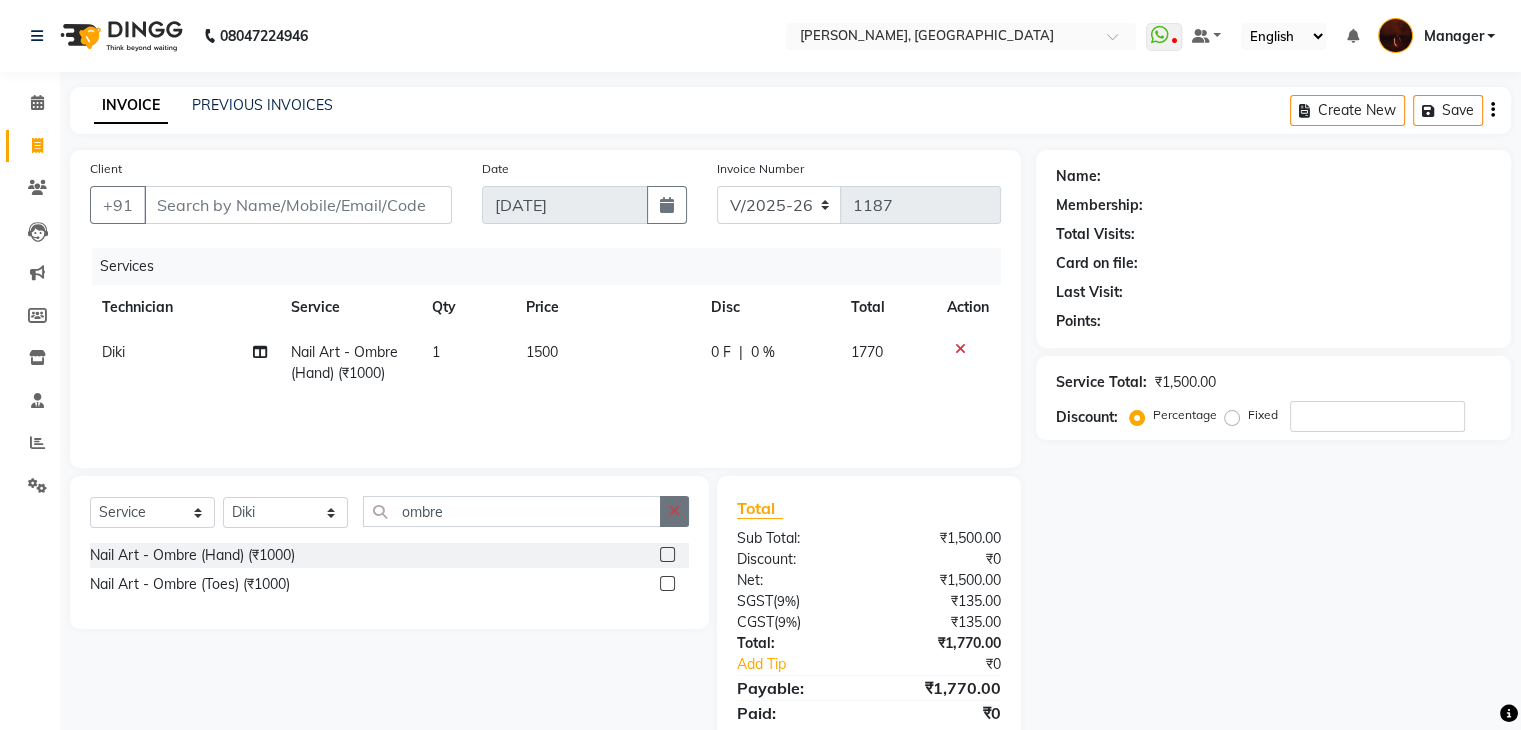 click 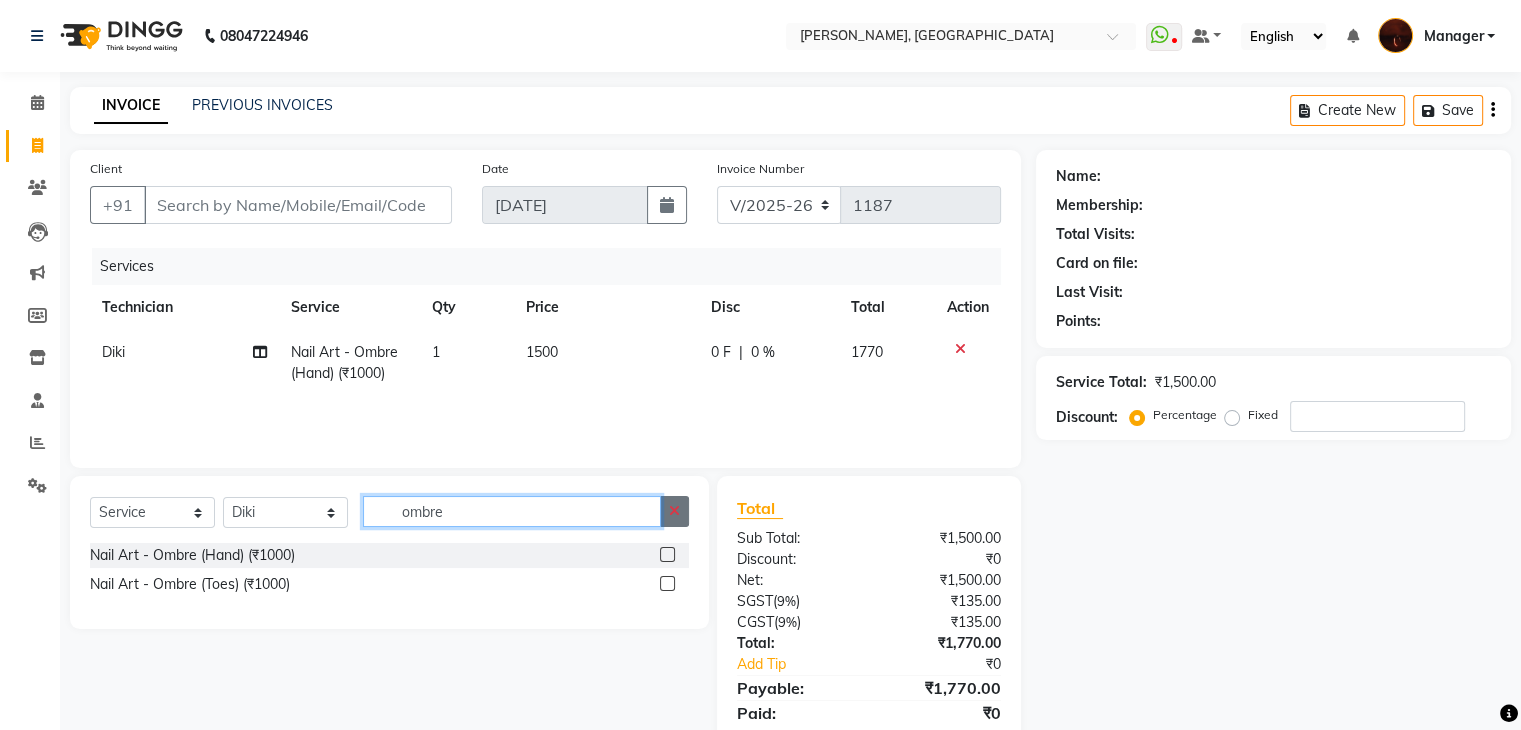 type 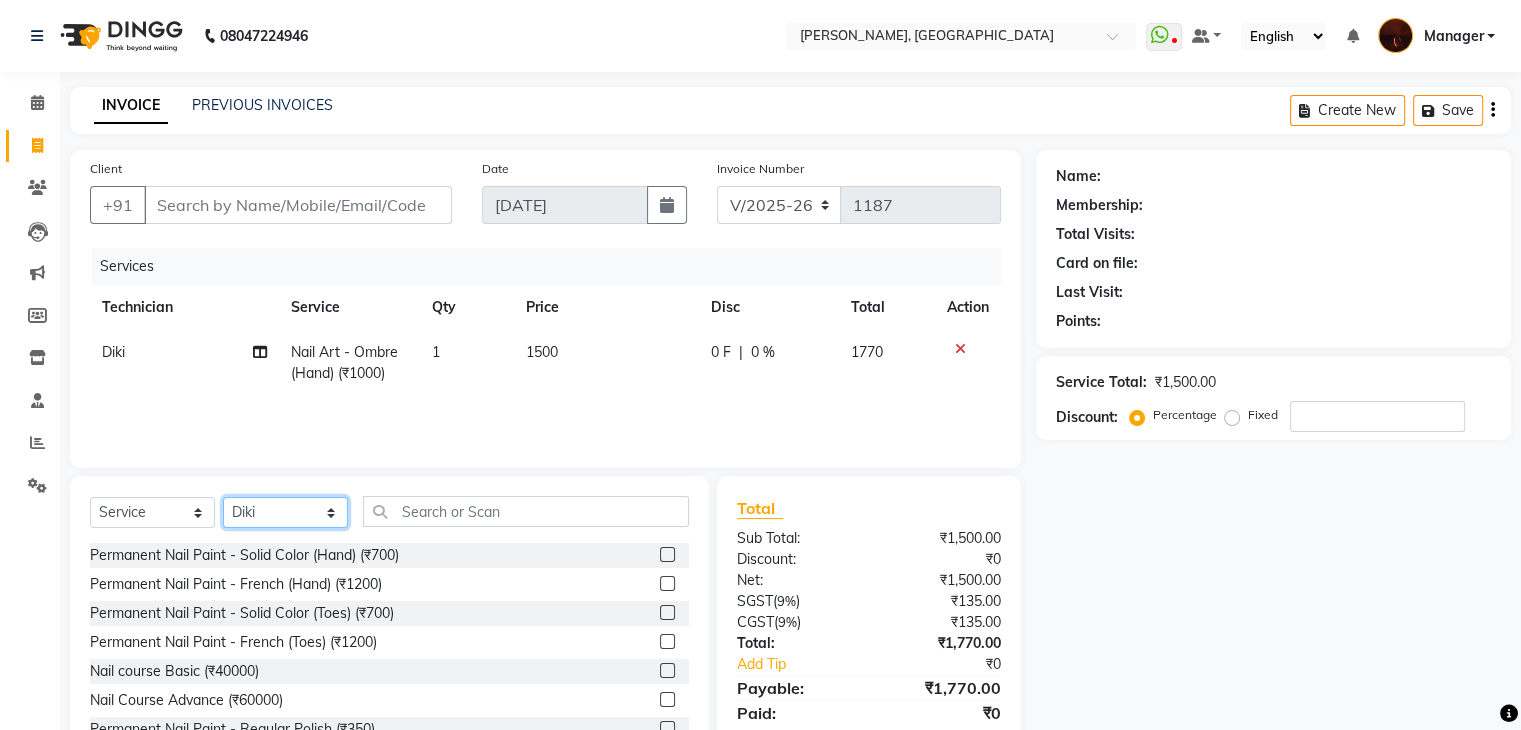 click on "Select Technician [PERSON_NAME] Danish Diki  [PERSON_NAME] GK [PERSON_NAME] Manager [PERSON_NAME] [PERSON_NAME] [PERSON_NAME] [PERSON_NAME] [PERSON_NAME] [PERSON_NAME] Accounting suraj vishnu" 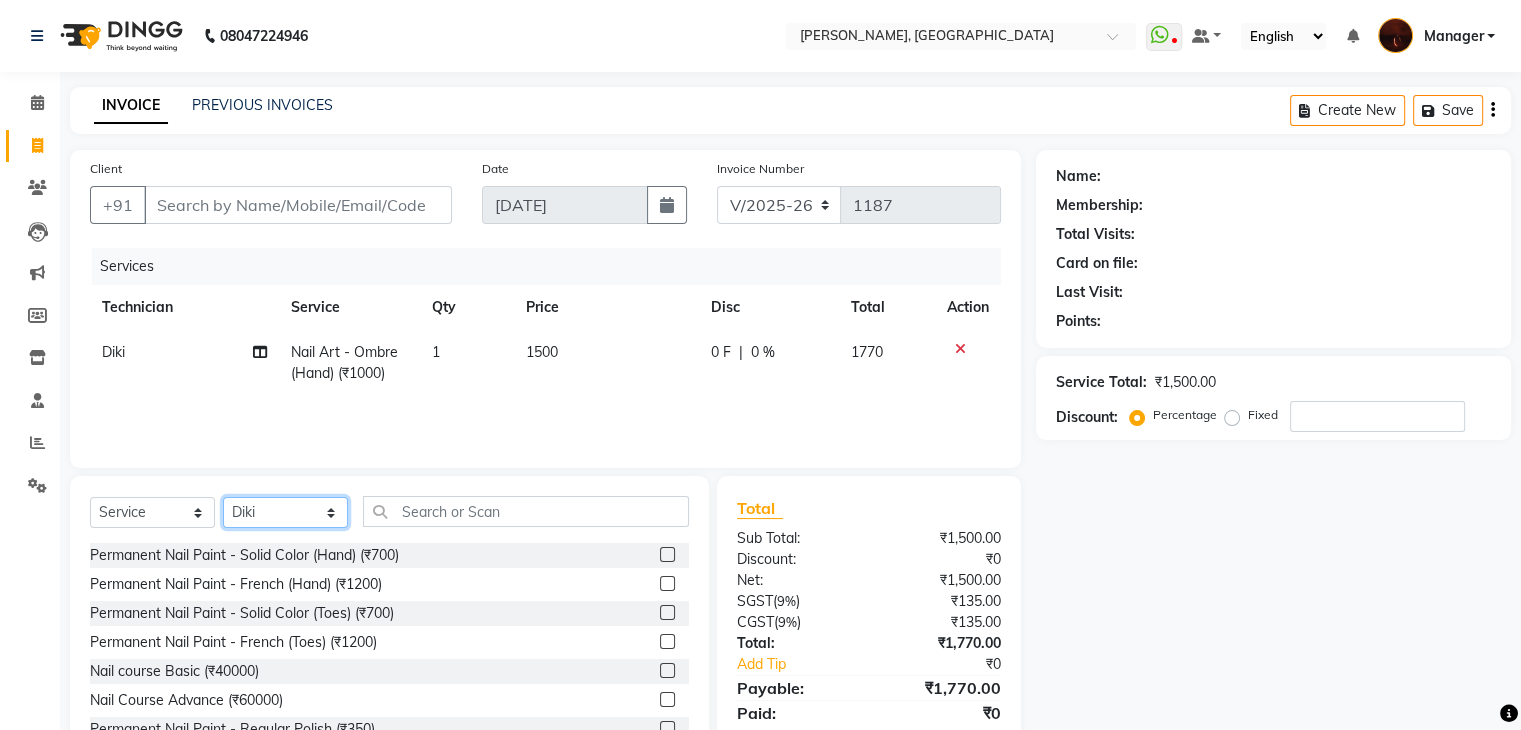 select on "83655" 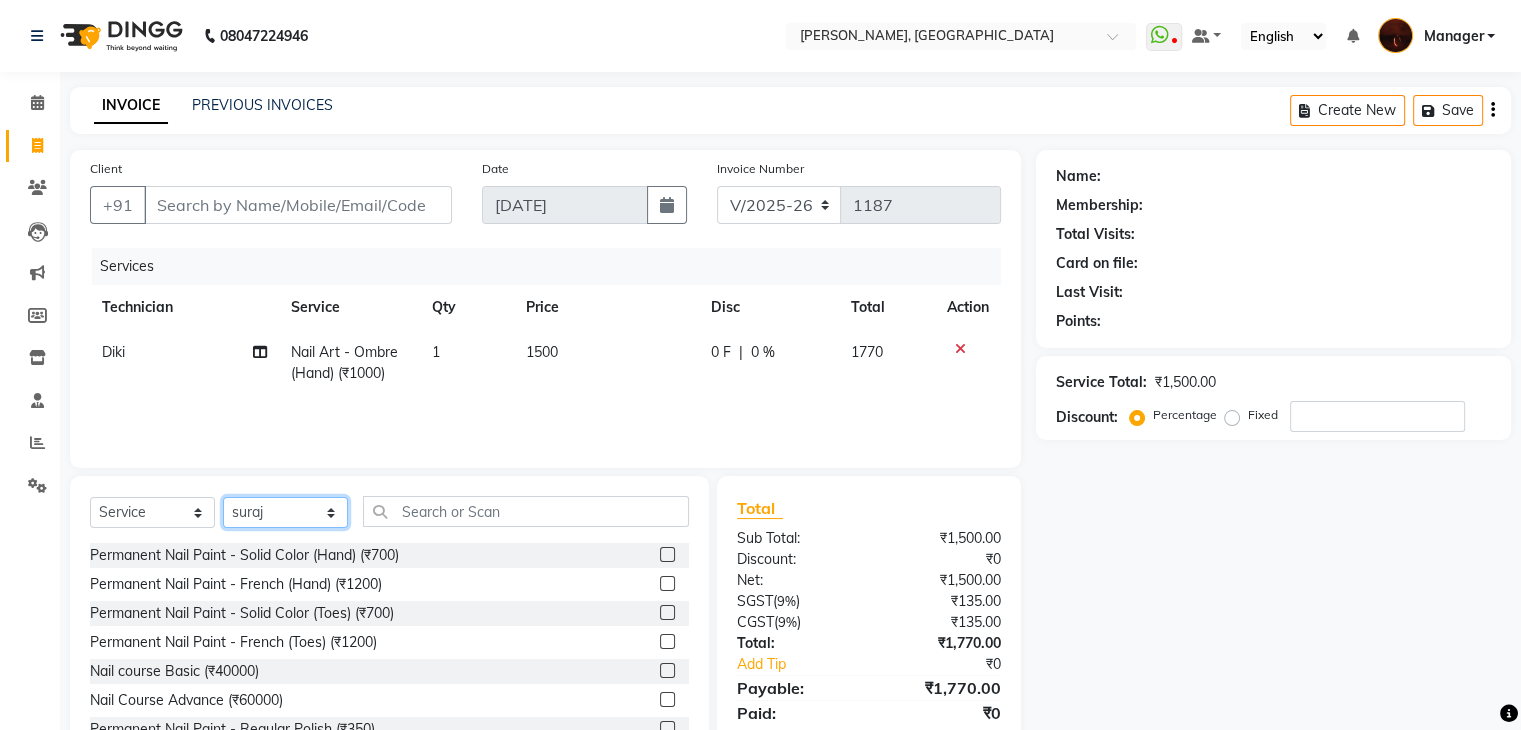 click on "Select Technician [PERSON_NAME] Danish Diki  [PERSON_NAME] GK [PERSON_NAME] Manager [PERSON_NAME] [PERSON_NAME] [PERSON_NAME] [PERSON_NAME] [PERSON_NAME] [PERSON_NAME] Accounting suraj vishnu" 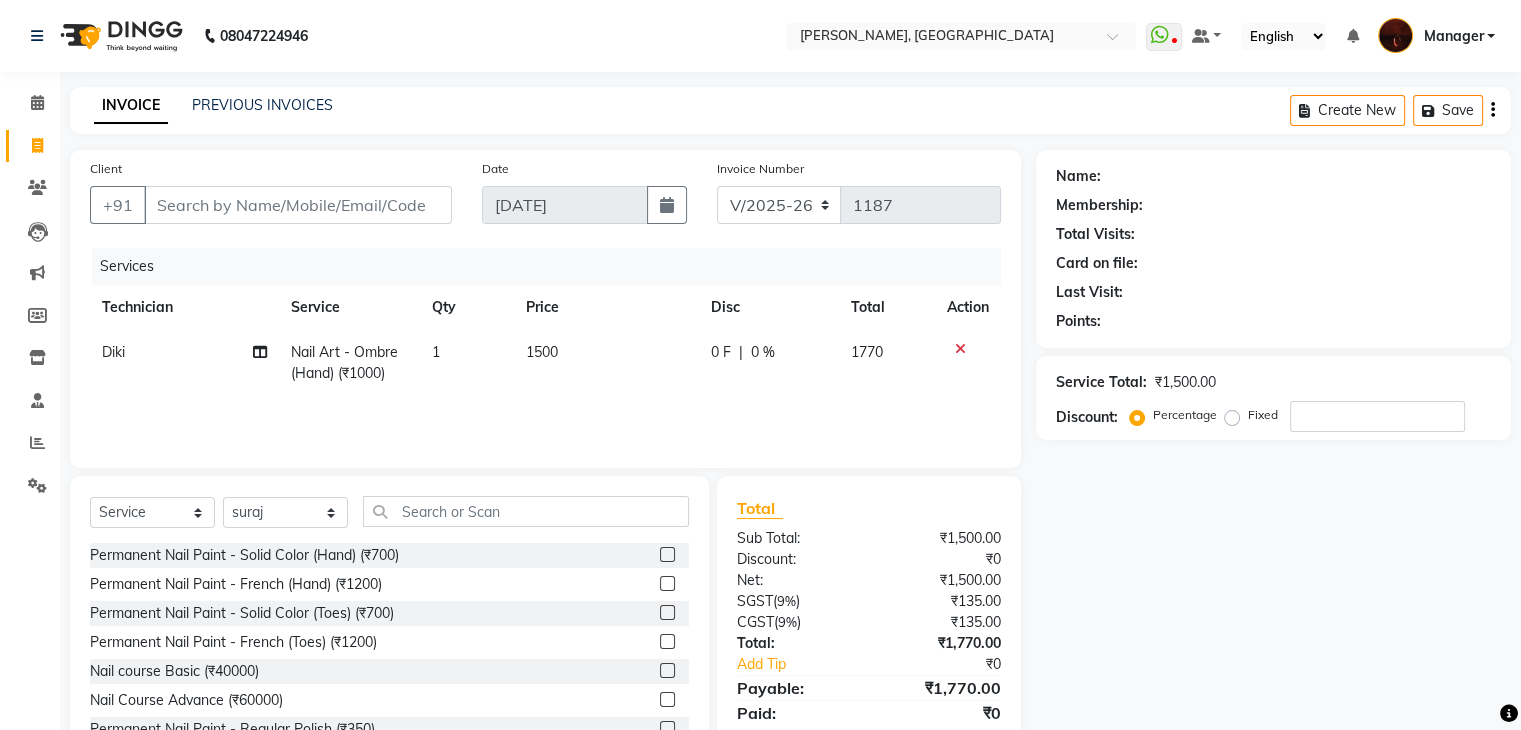 click 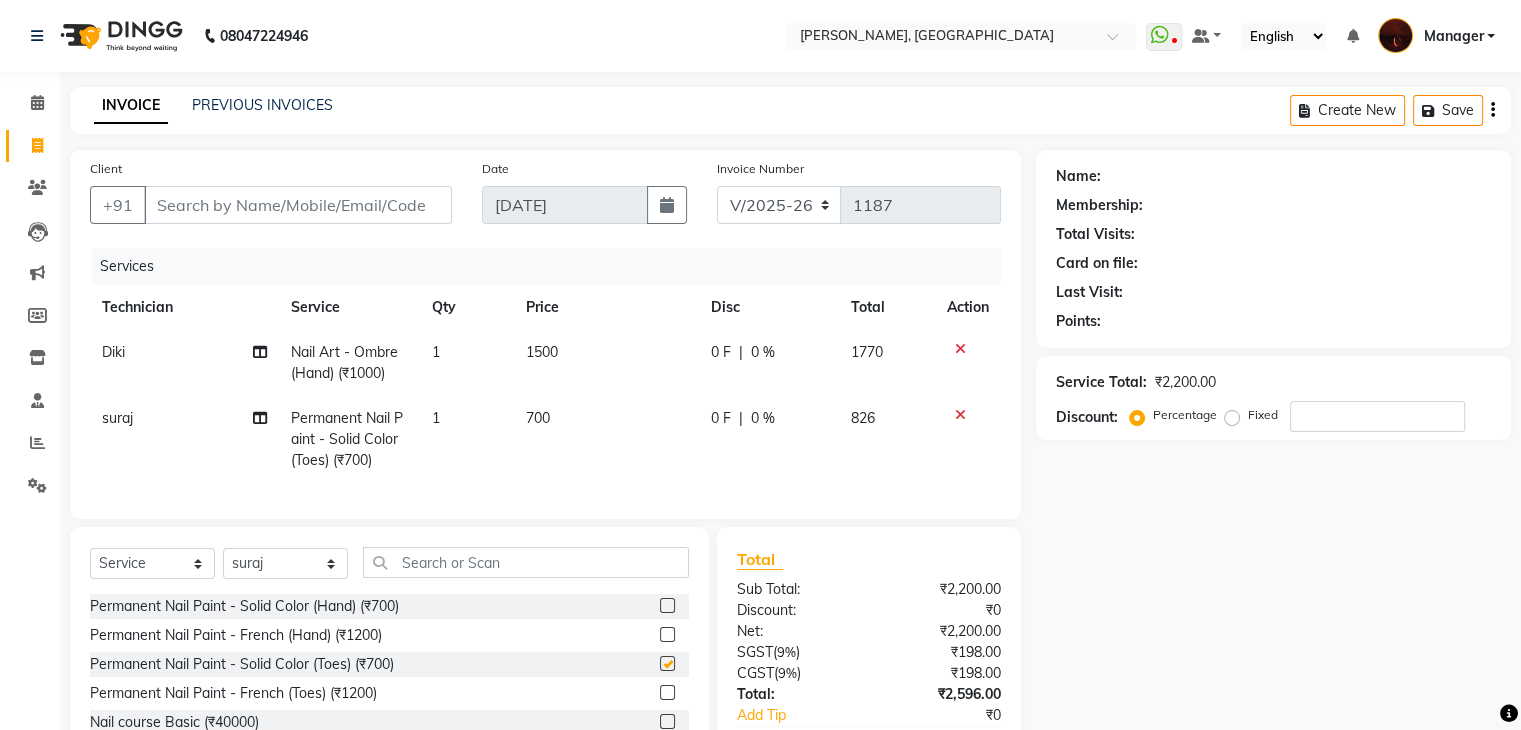 checkbox on "false" 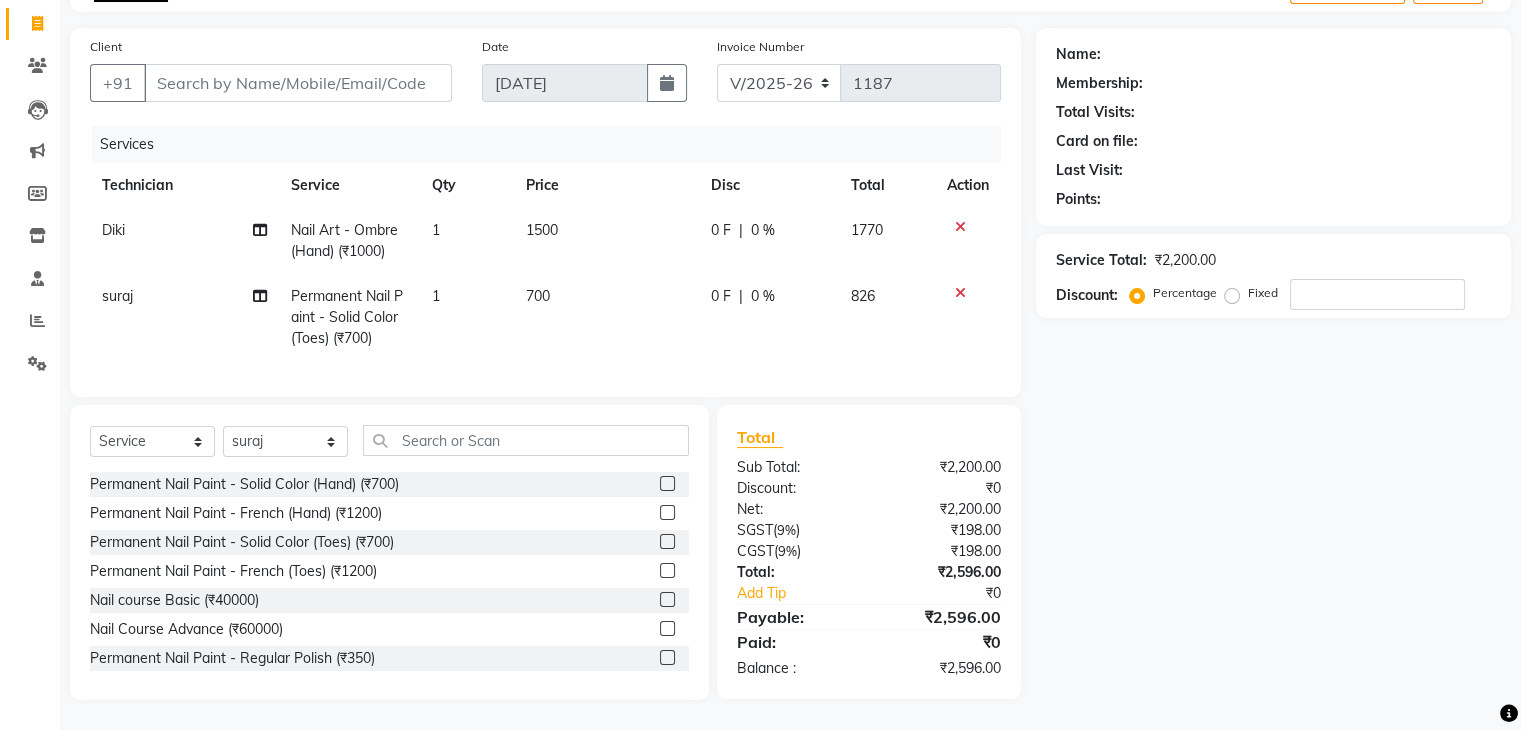 scroll, scrollTop: 0, scrollLeft: 0, axis: both 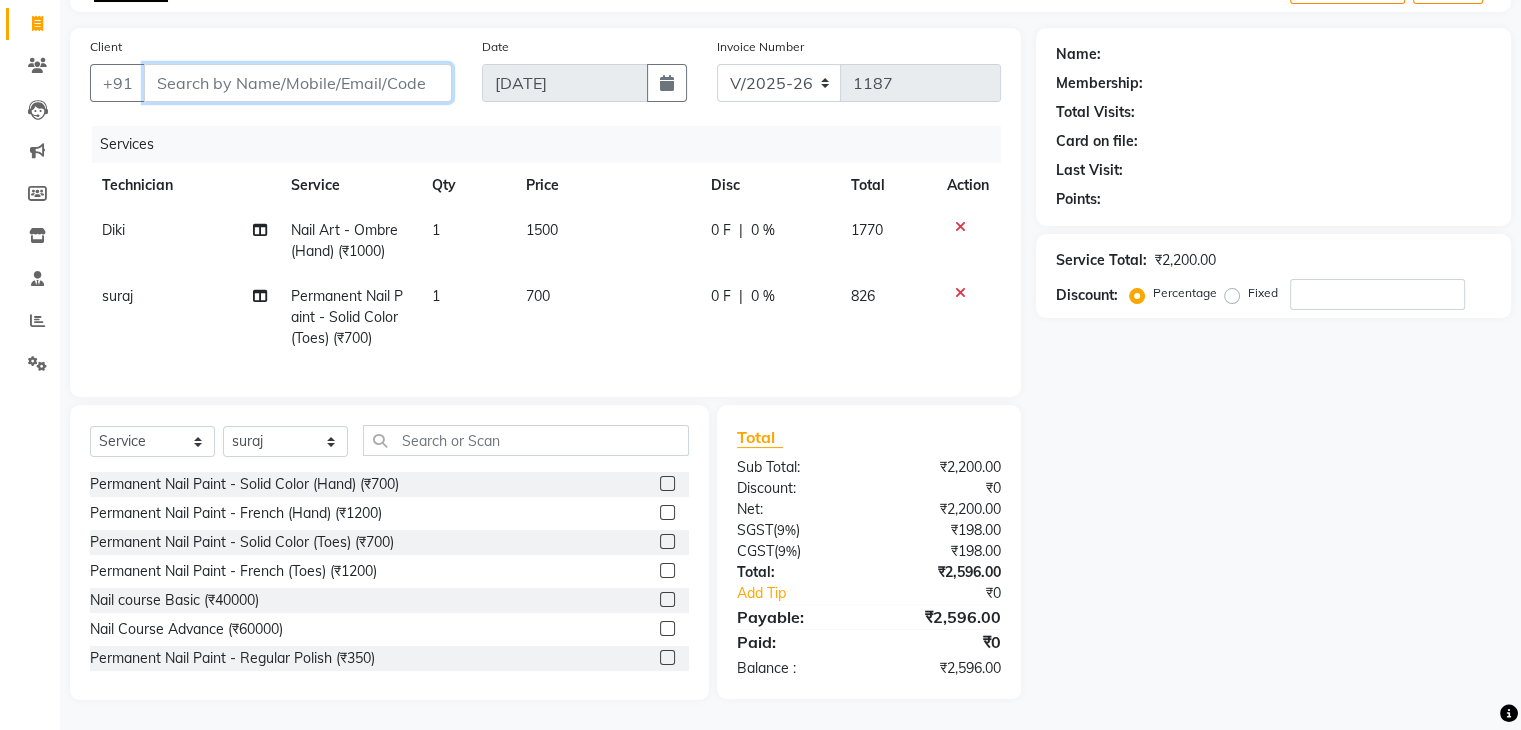 click on "Client" at bounding box center (298, 83) 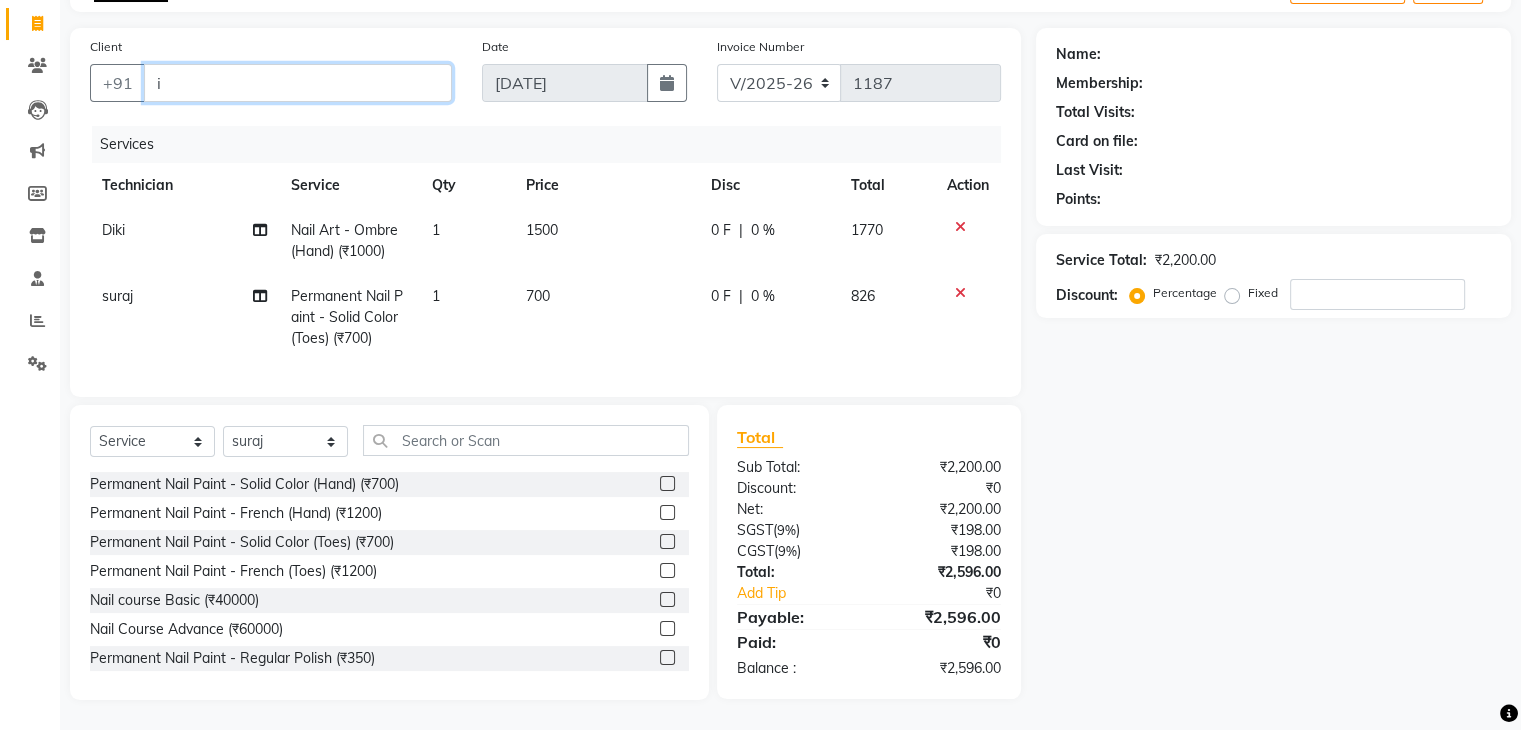 type on "0" 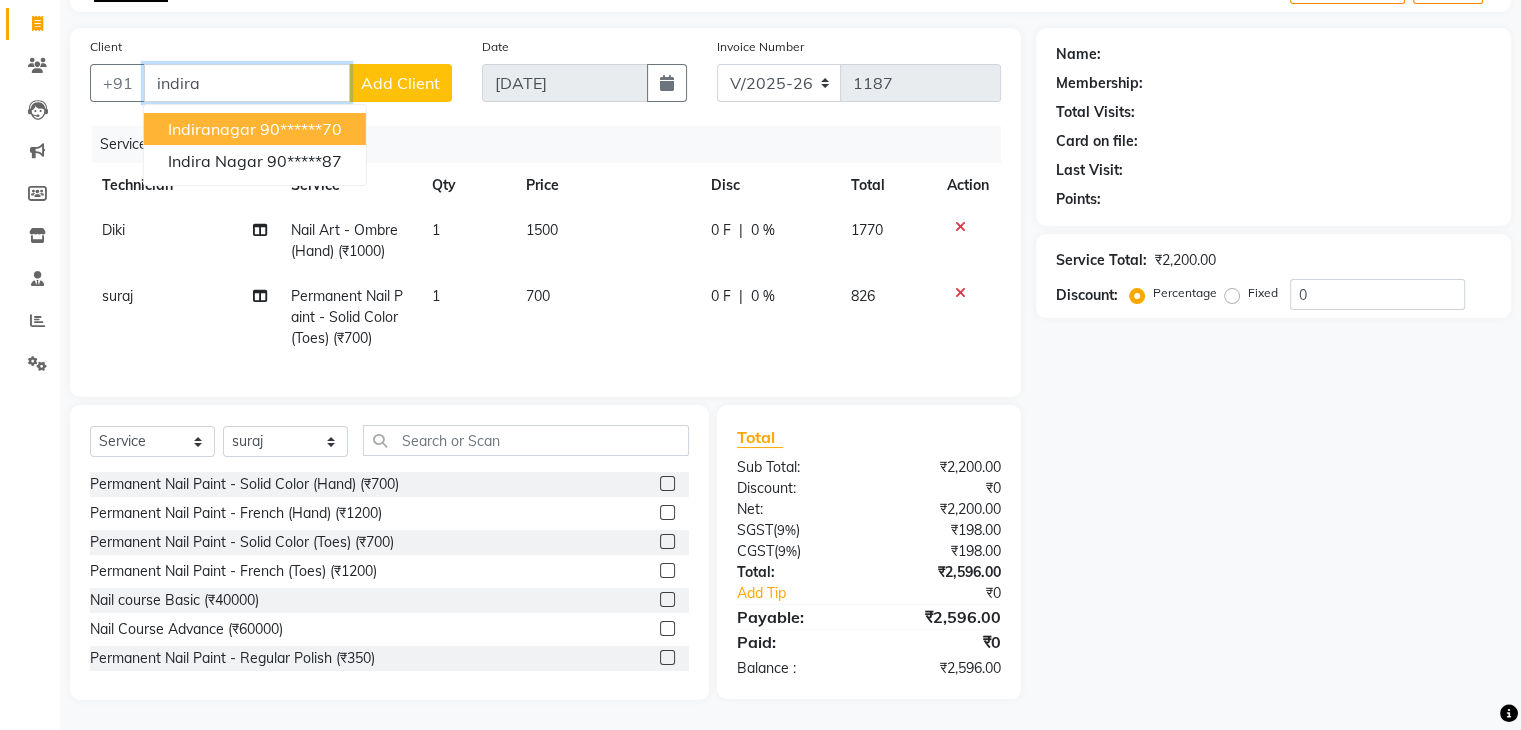 click on "90******70" at bounding box center (301, 129) 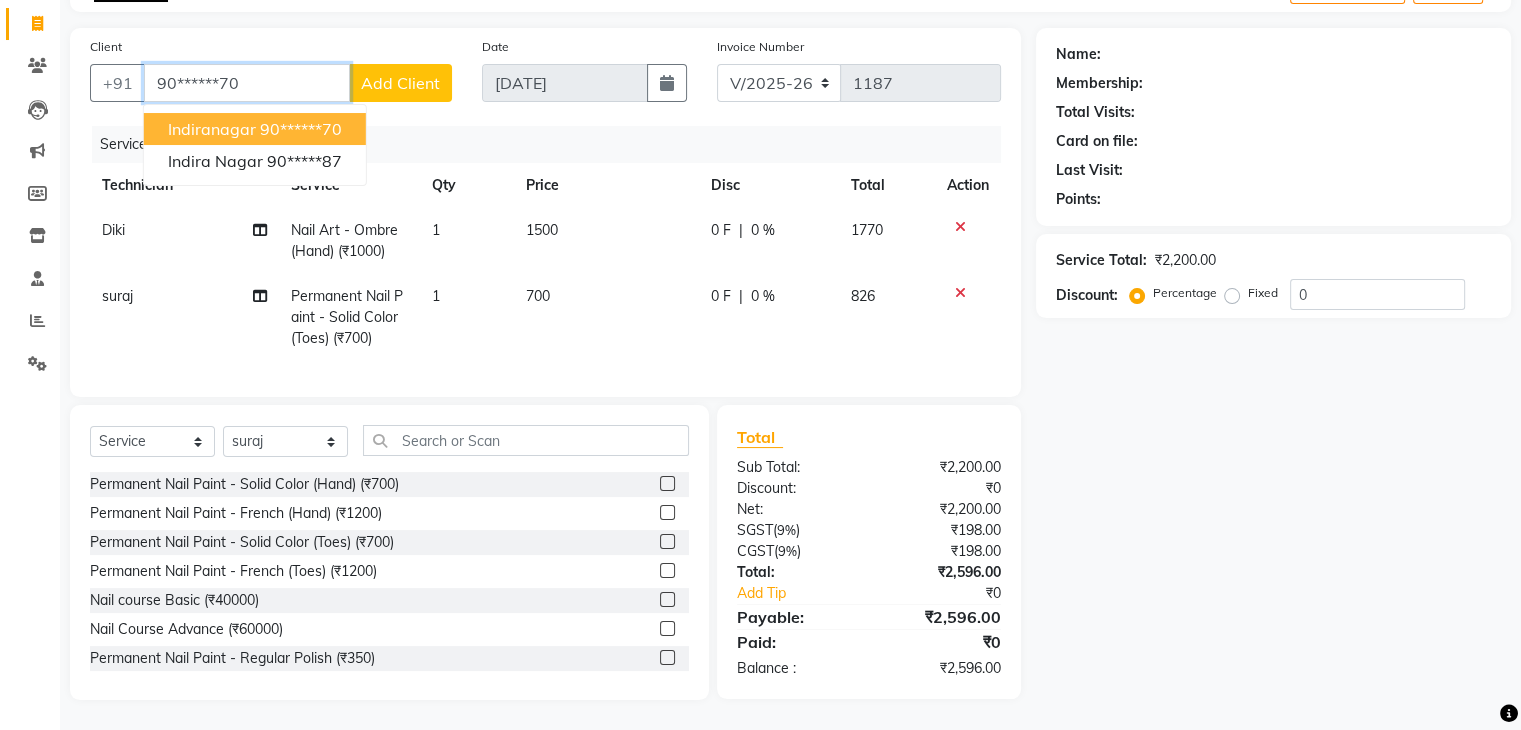 type on "90******70" 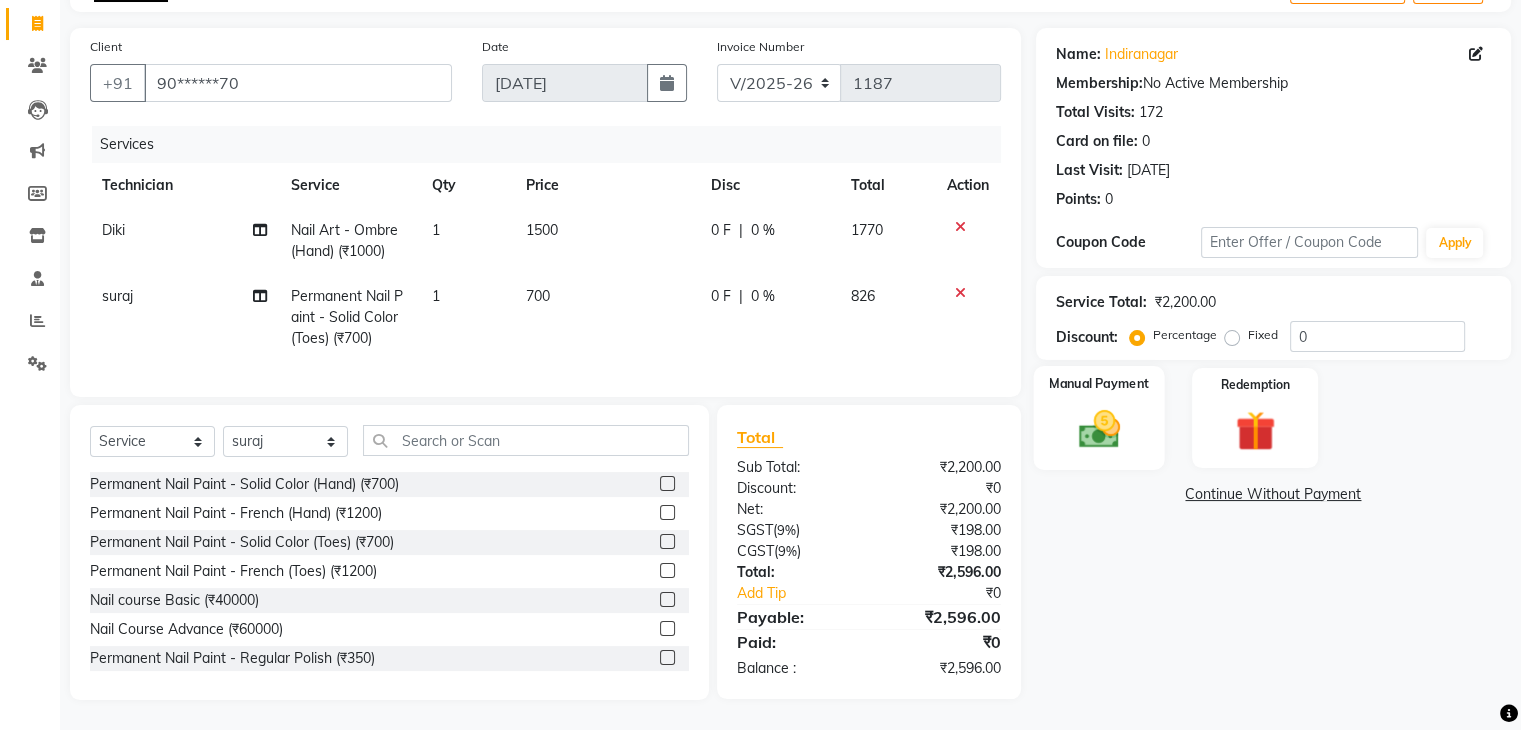 click 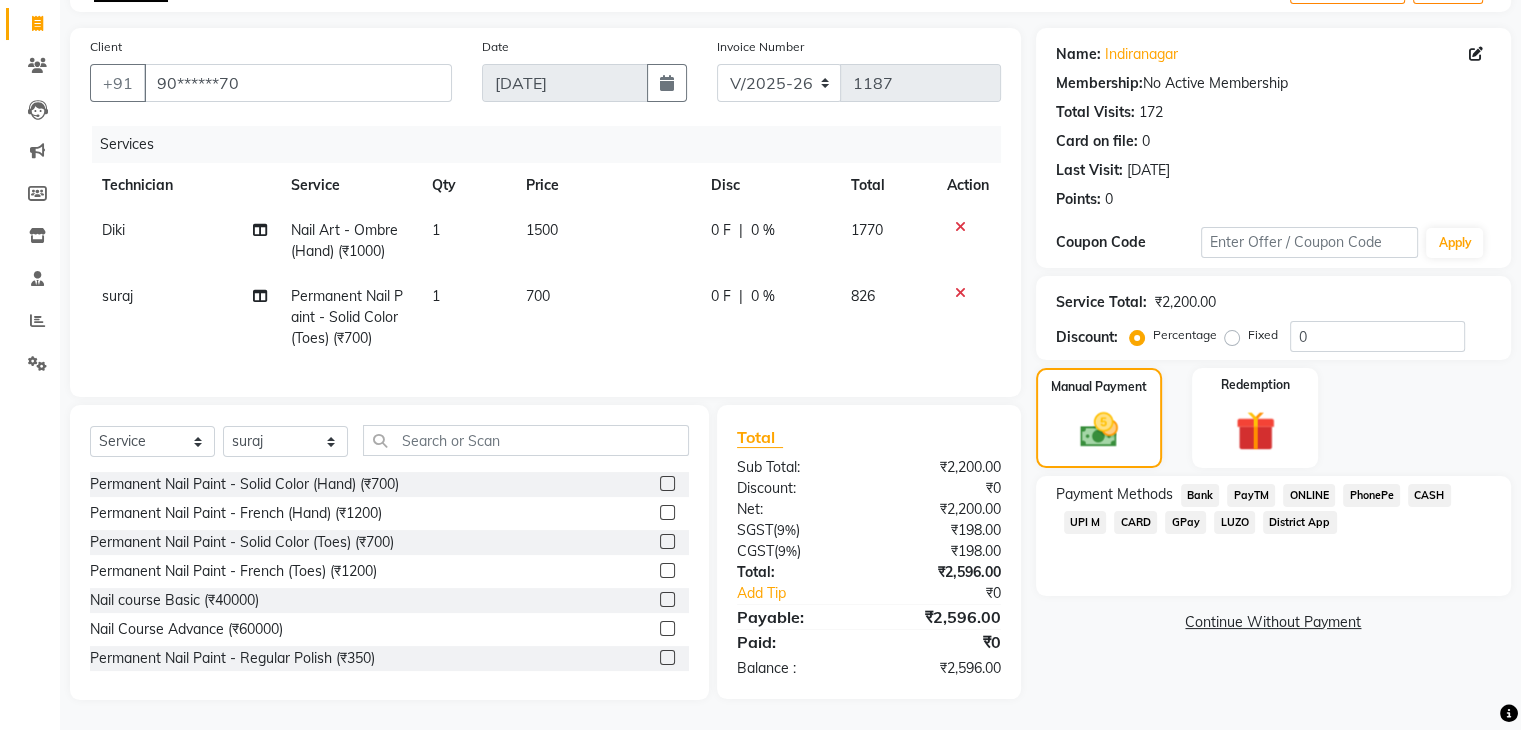 click on "ONLINE" 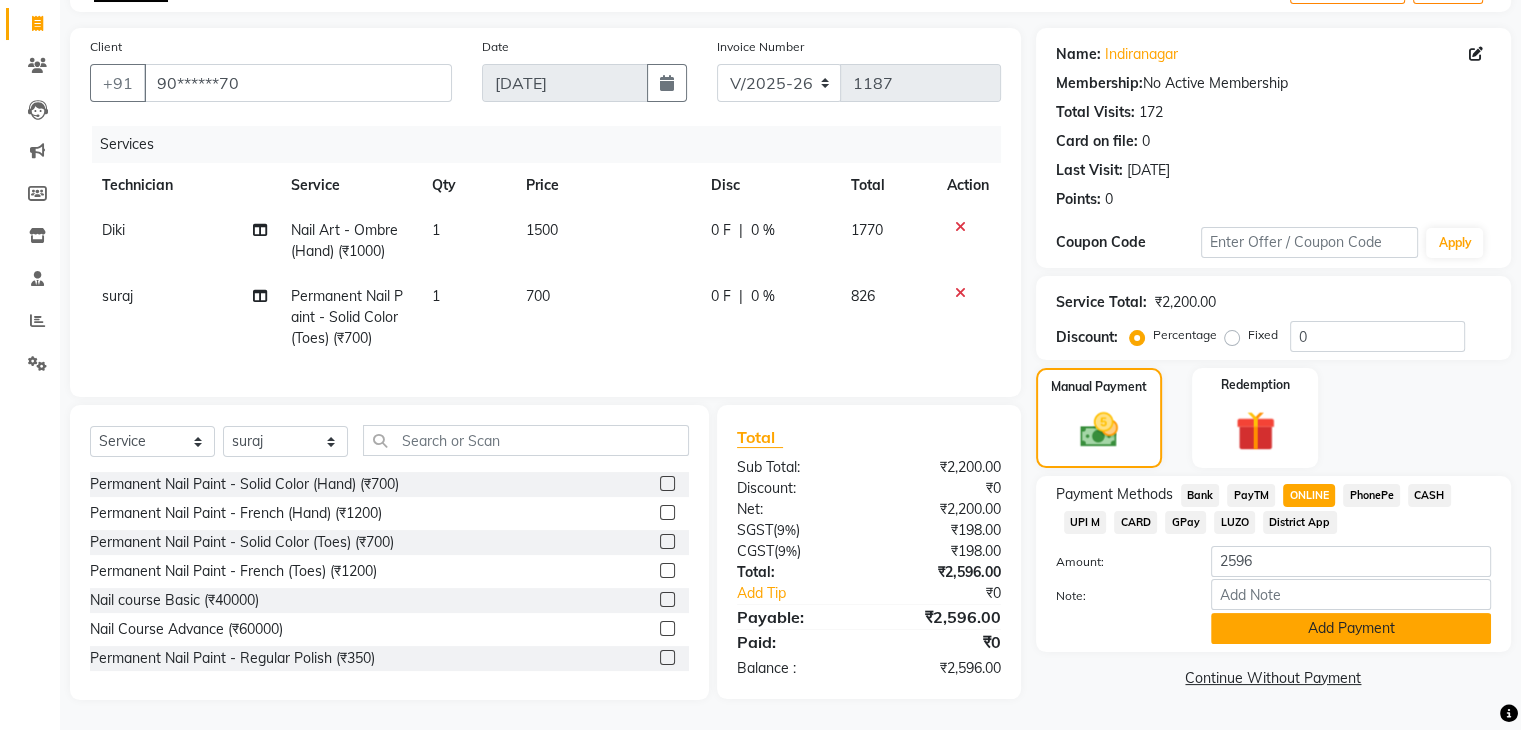click on "Add Payment" 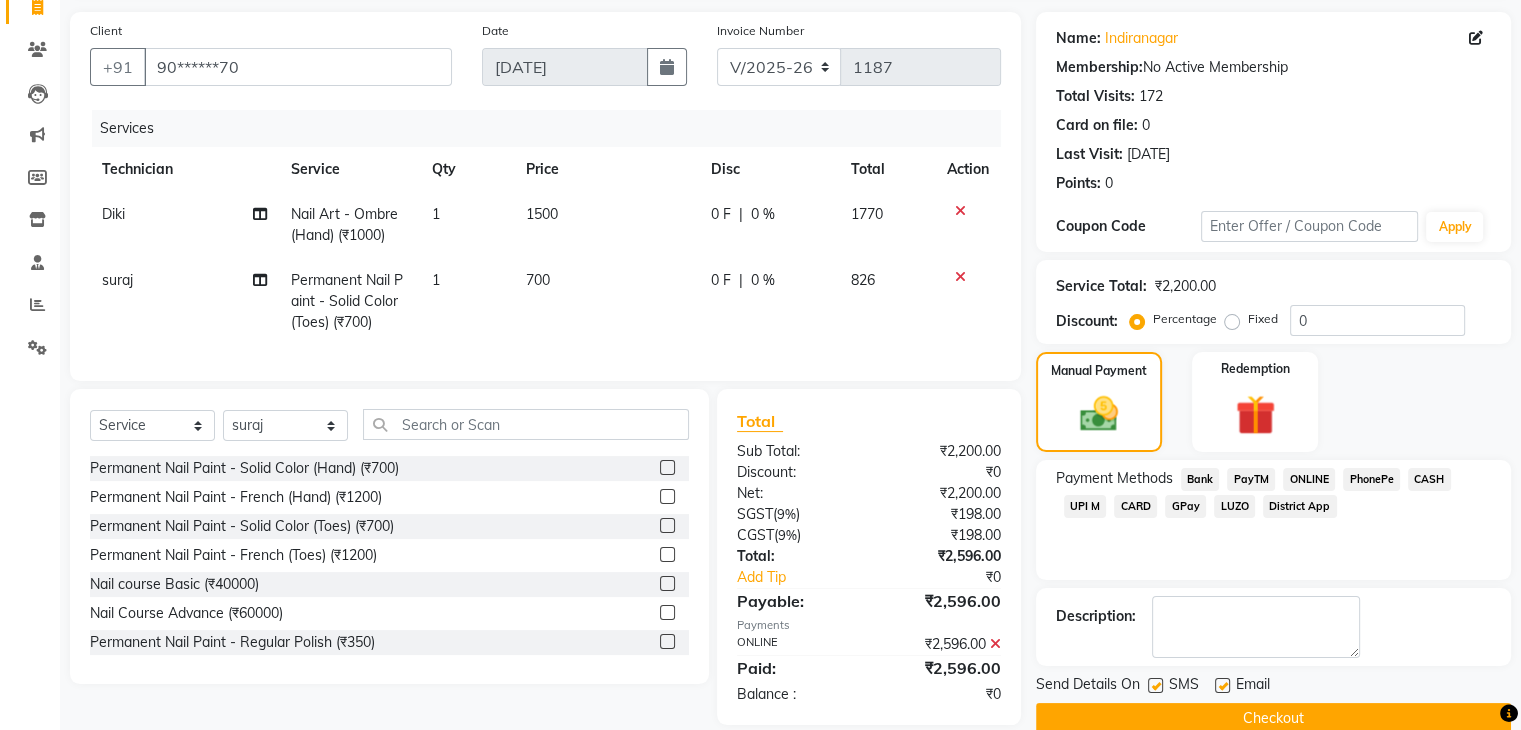 scroll, scrollTop: 179, scrollLeft: 0, axis: vertical 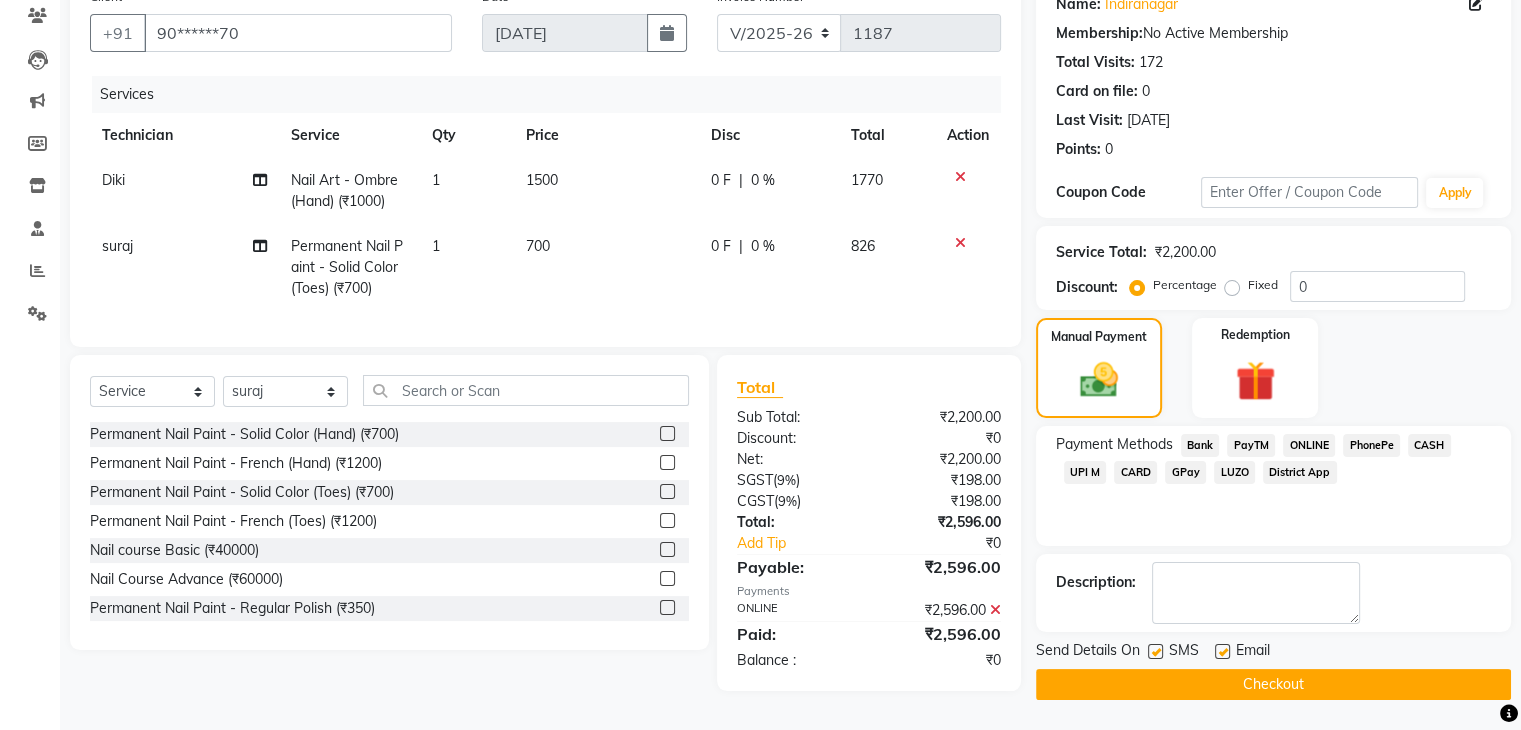 click on "Checkout" 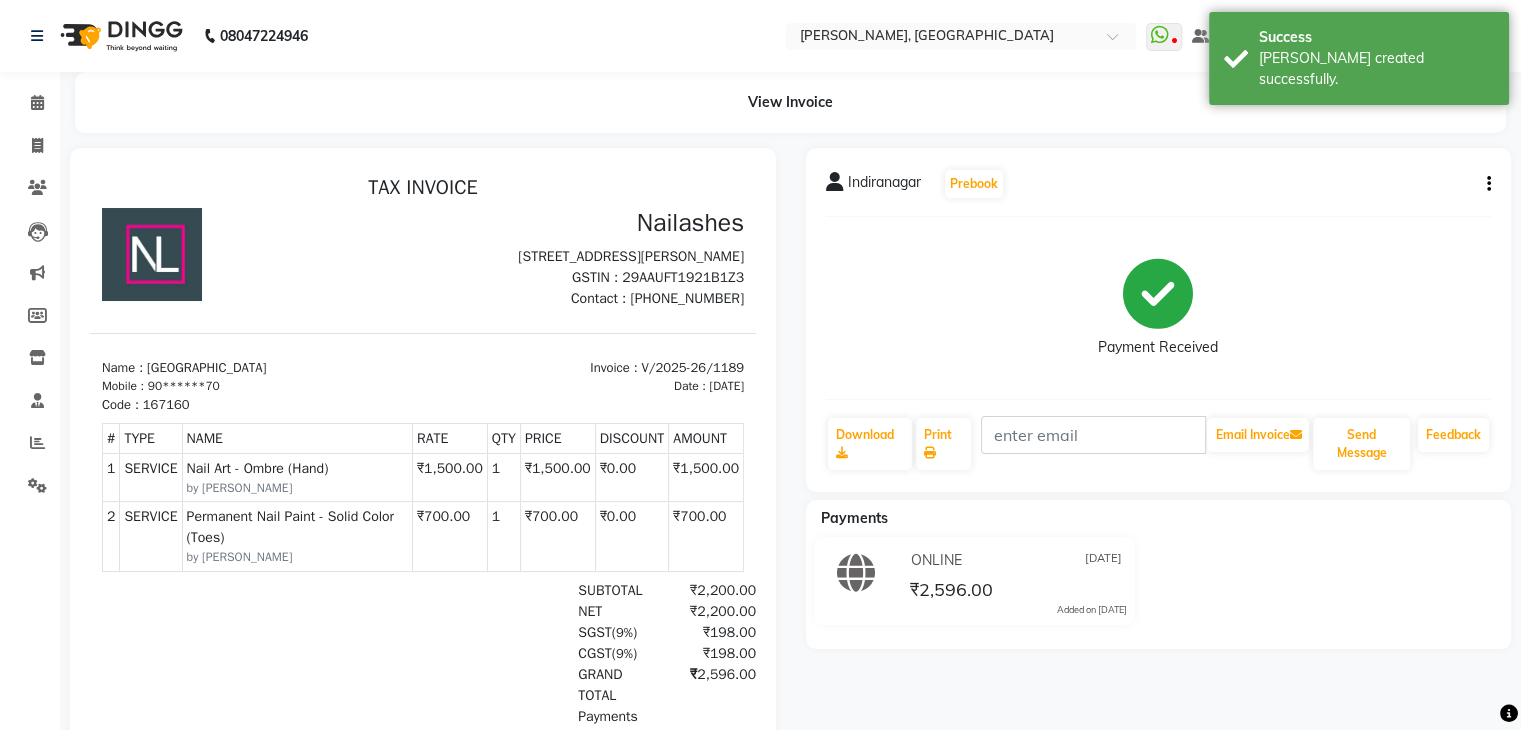 scroll, scrollTop: 0, scrollLeft: 0, axis: both 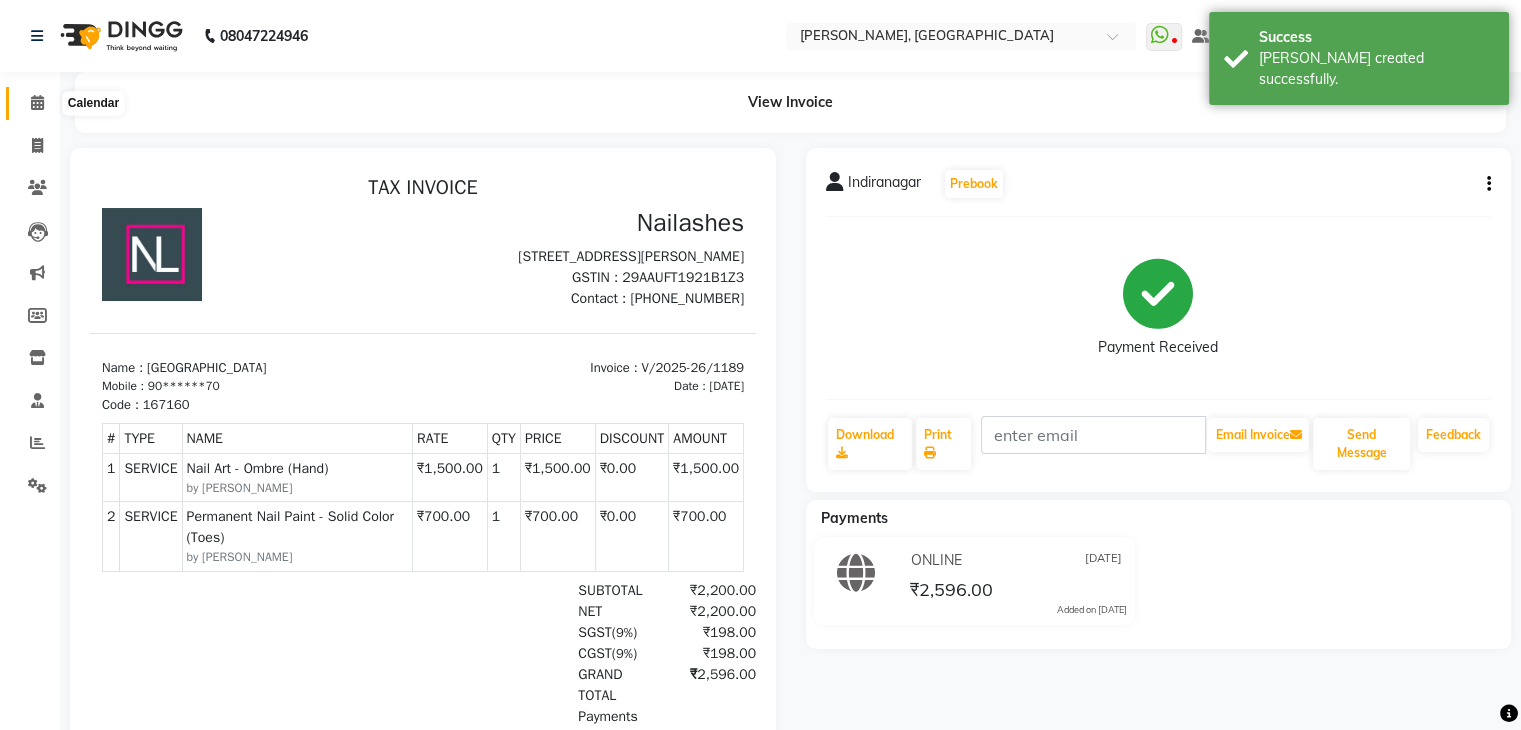 click 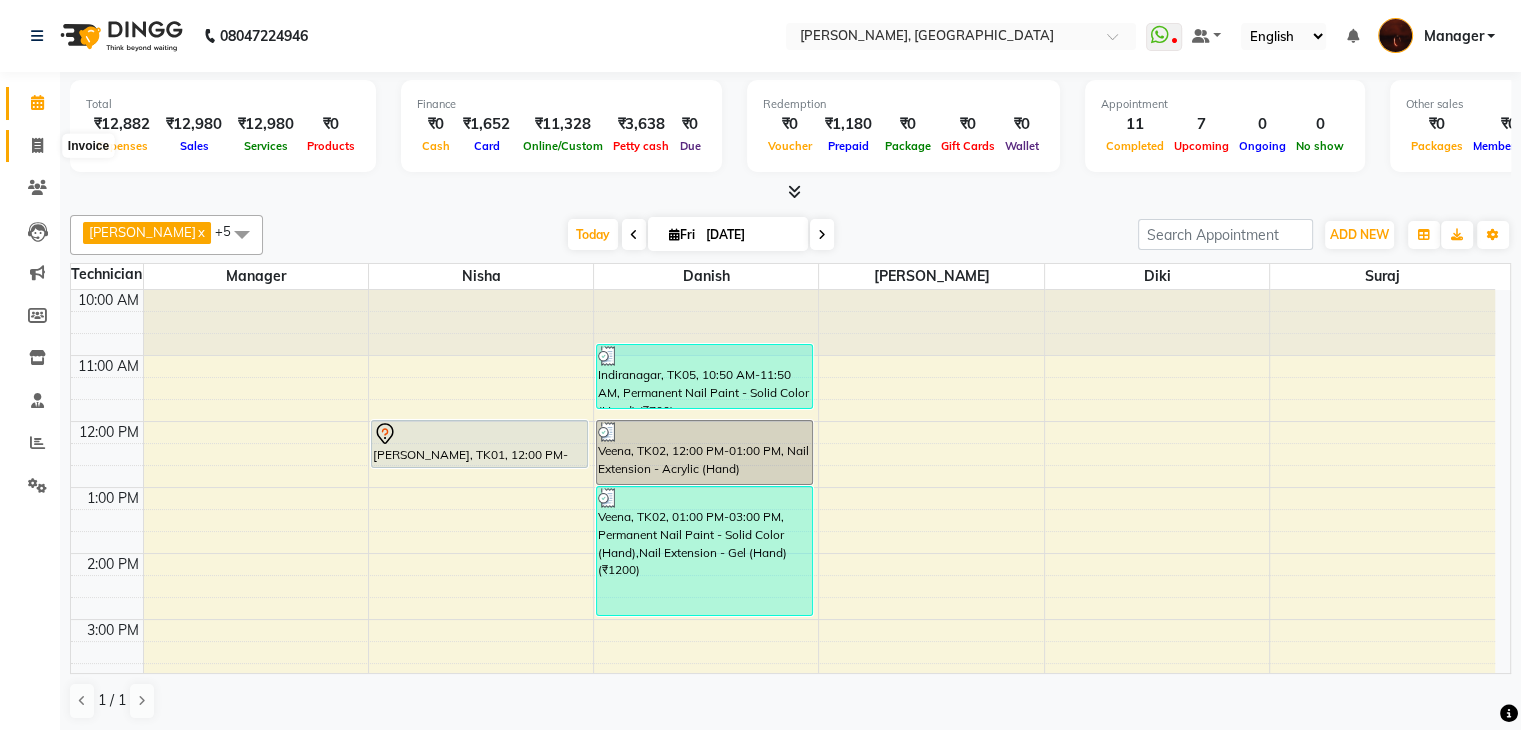 click 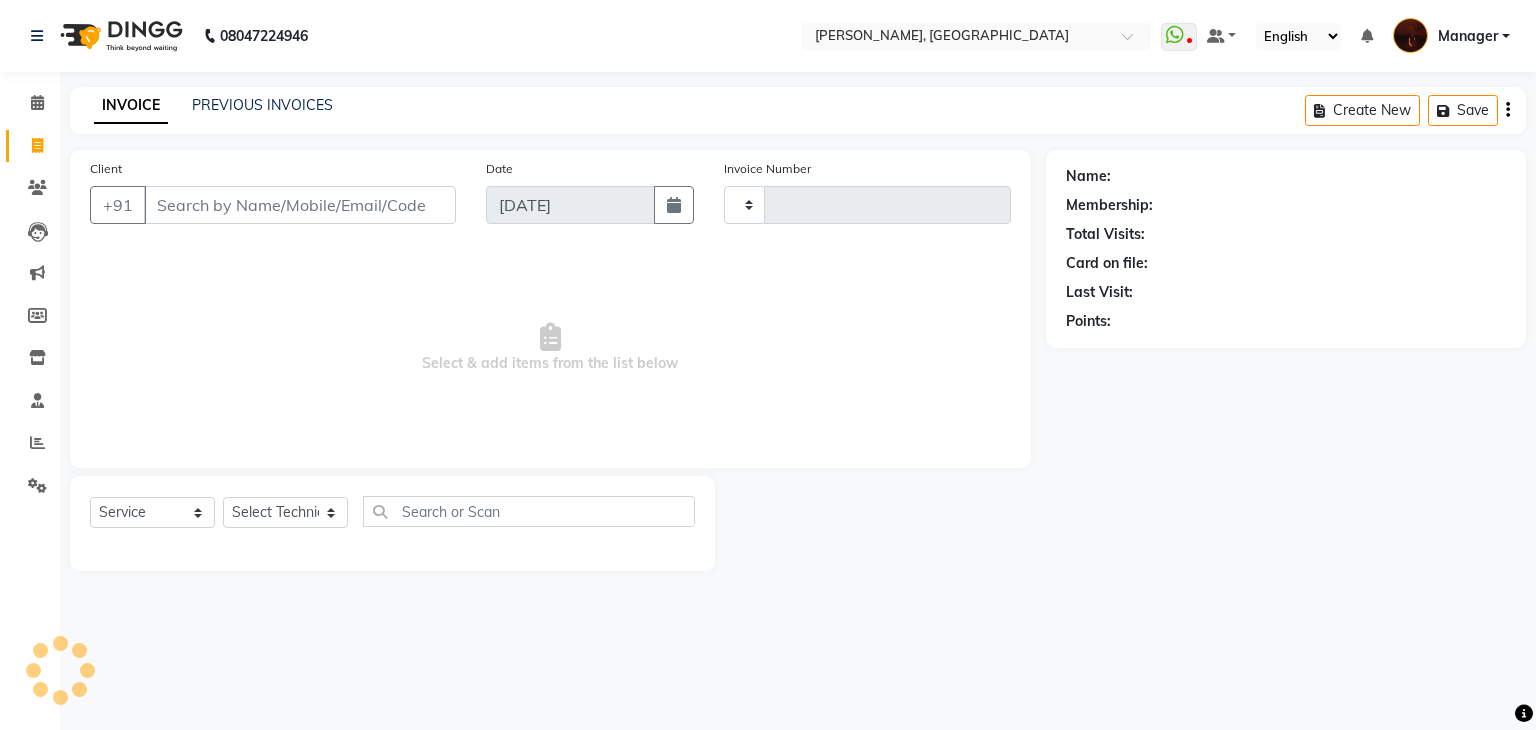 type on "1190" 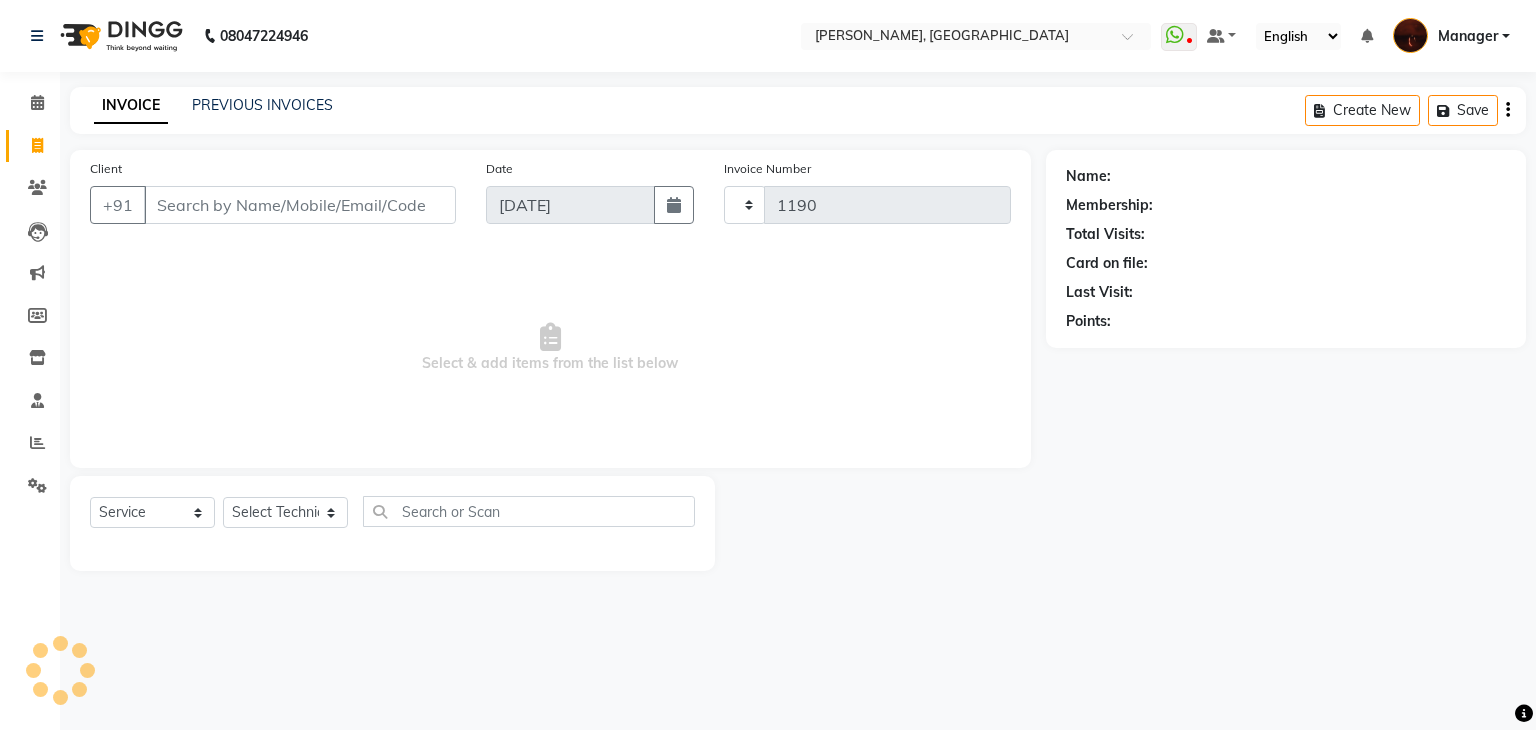 select on "4063" 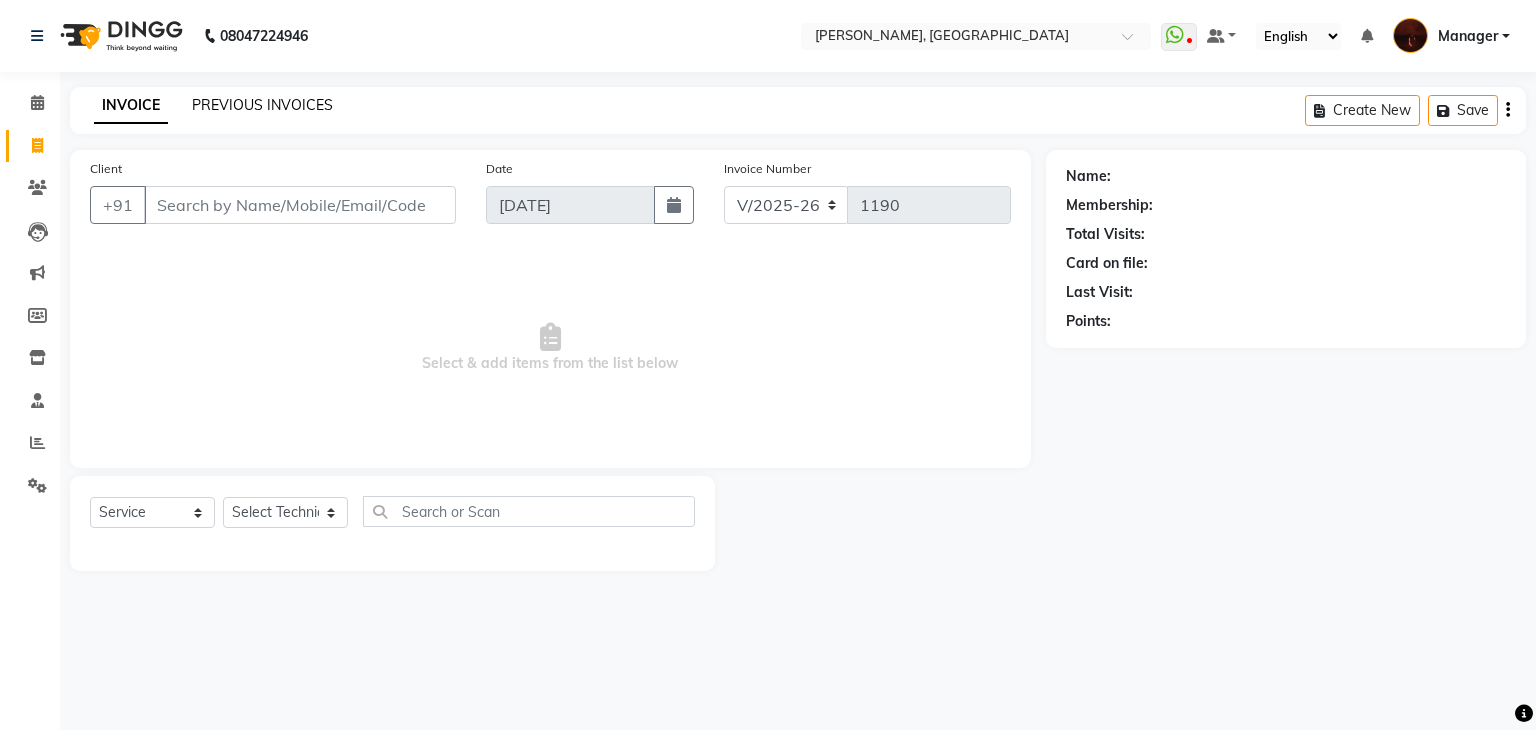 click on "PREVIOUS INVOICES" 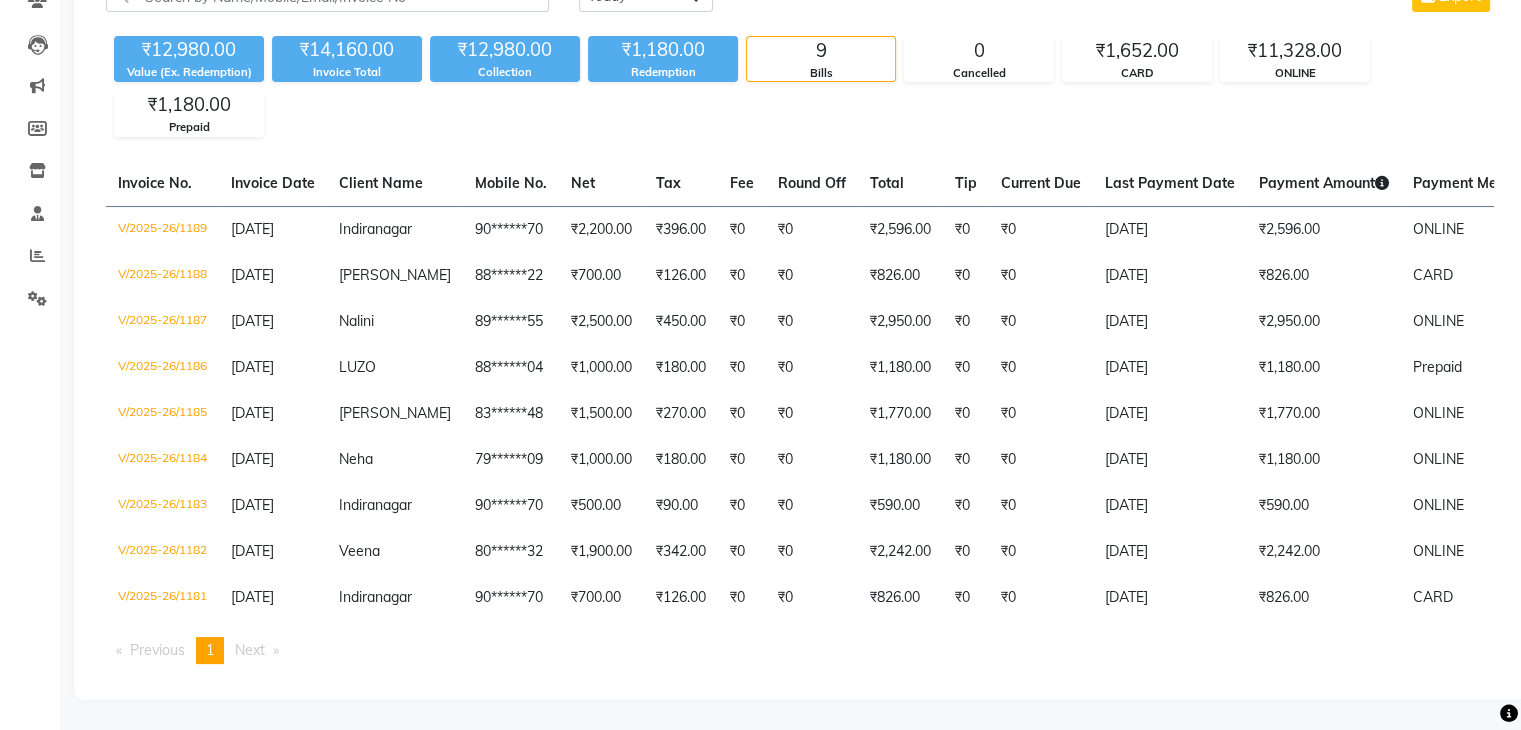 scroll, scrollTop: 203, scrollLeft: 0, axis: vertical 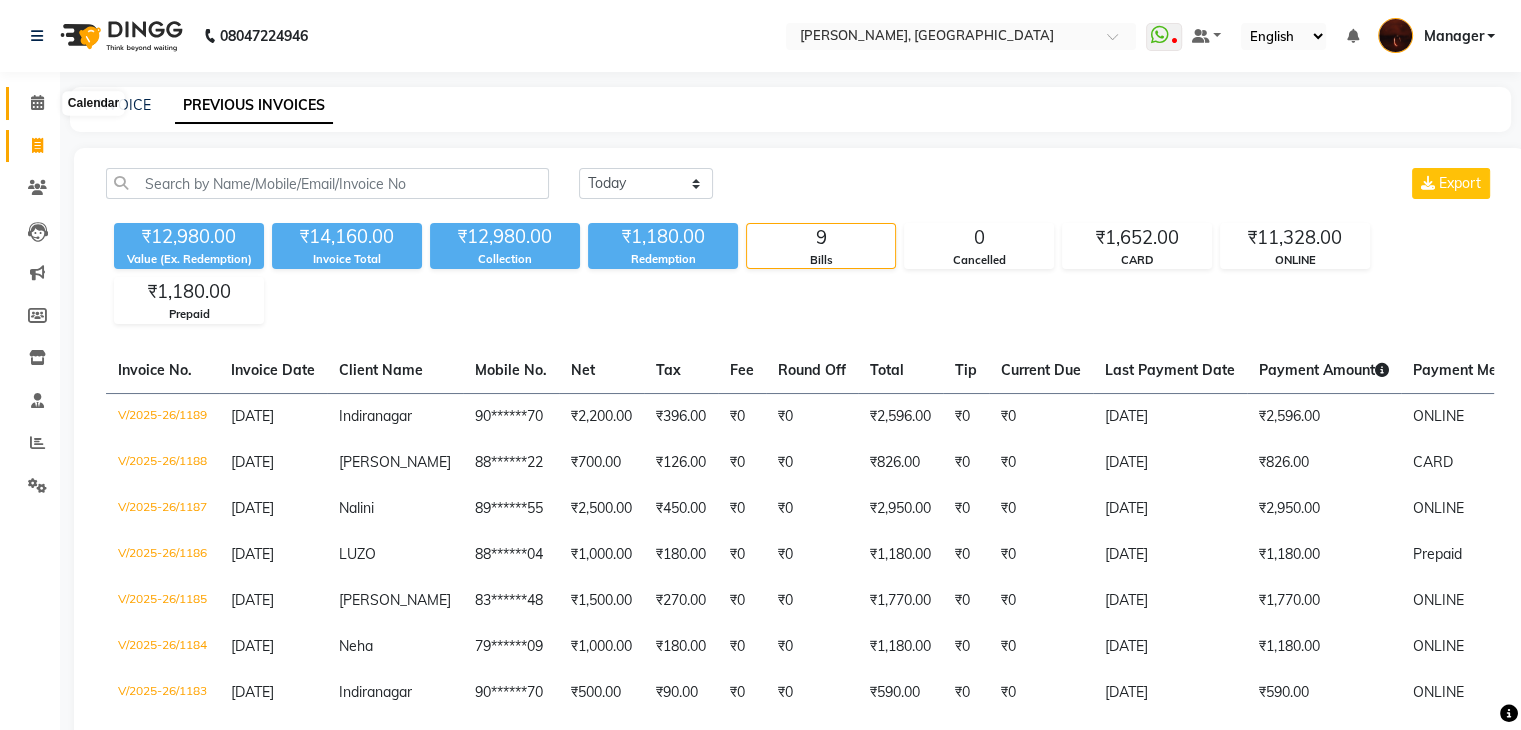 click 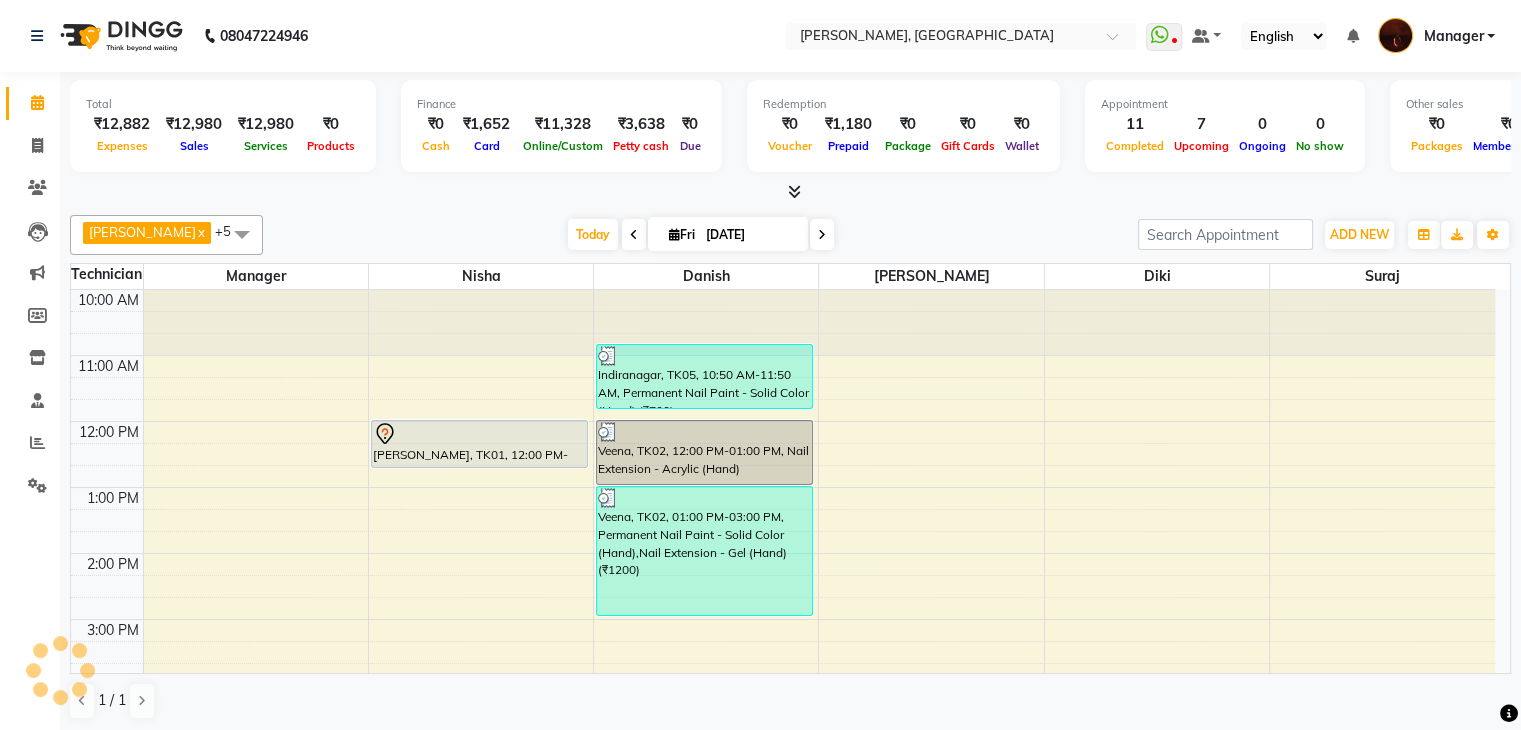 scroll, scrollTop: 0, scrollLeft: 0, axis: both 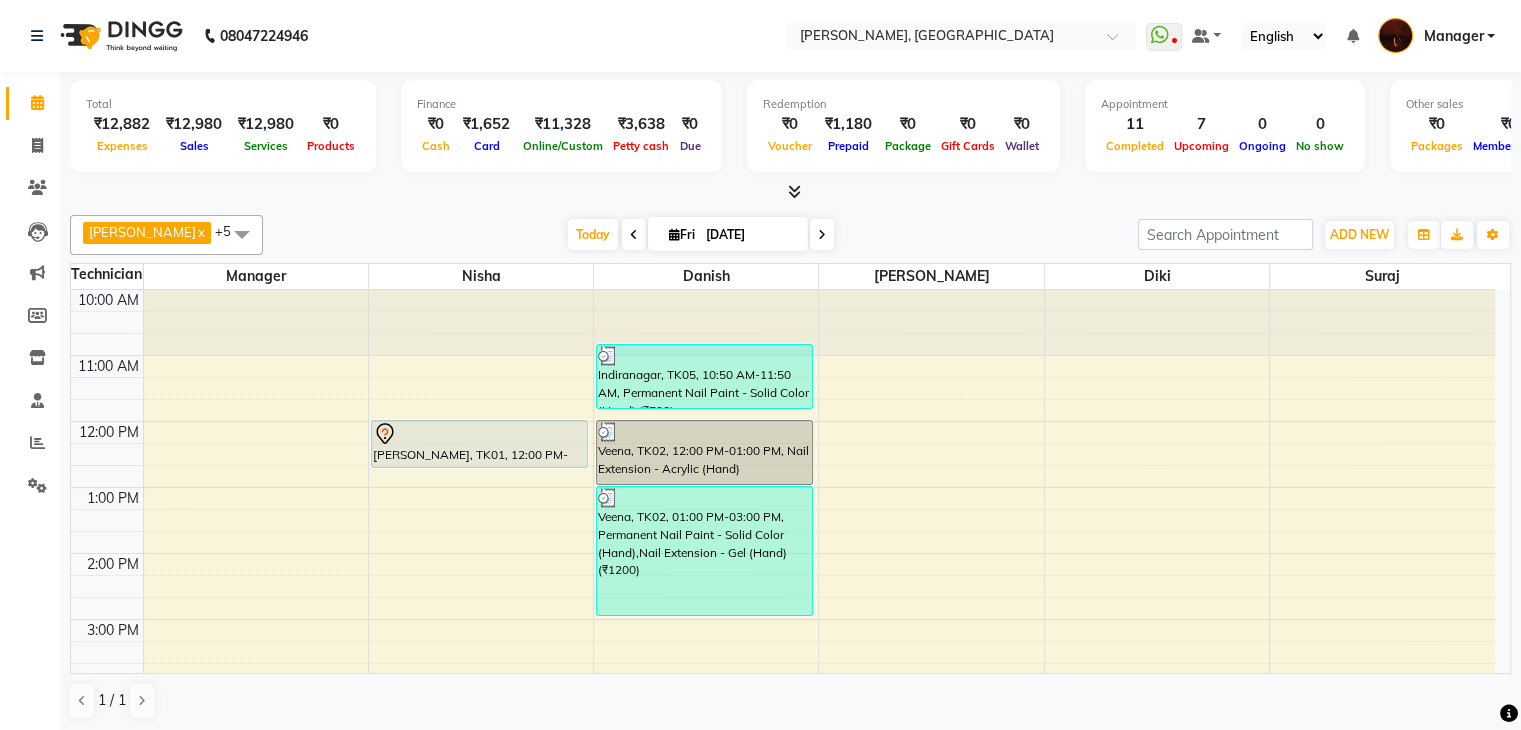 click at bounding box center [794, 191] 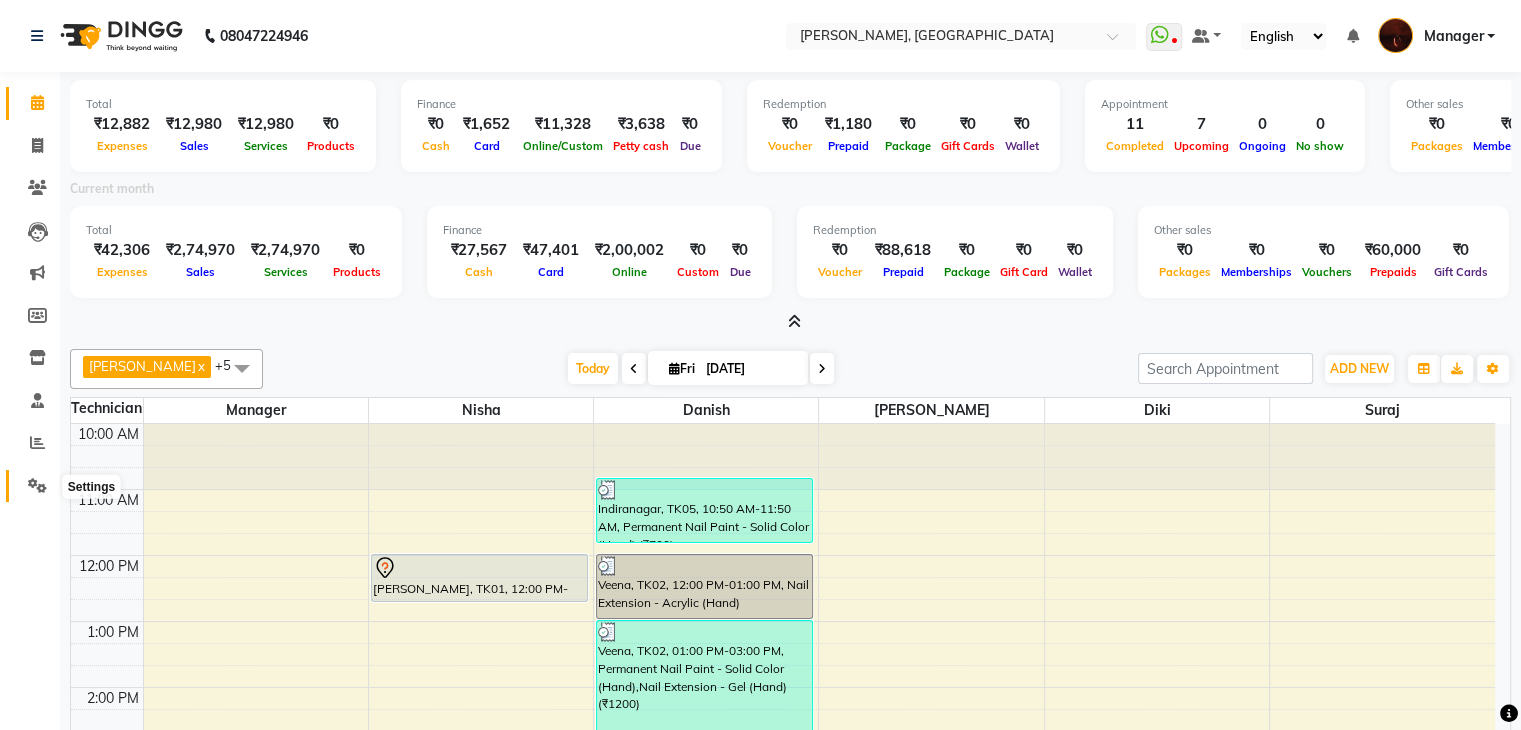 click 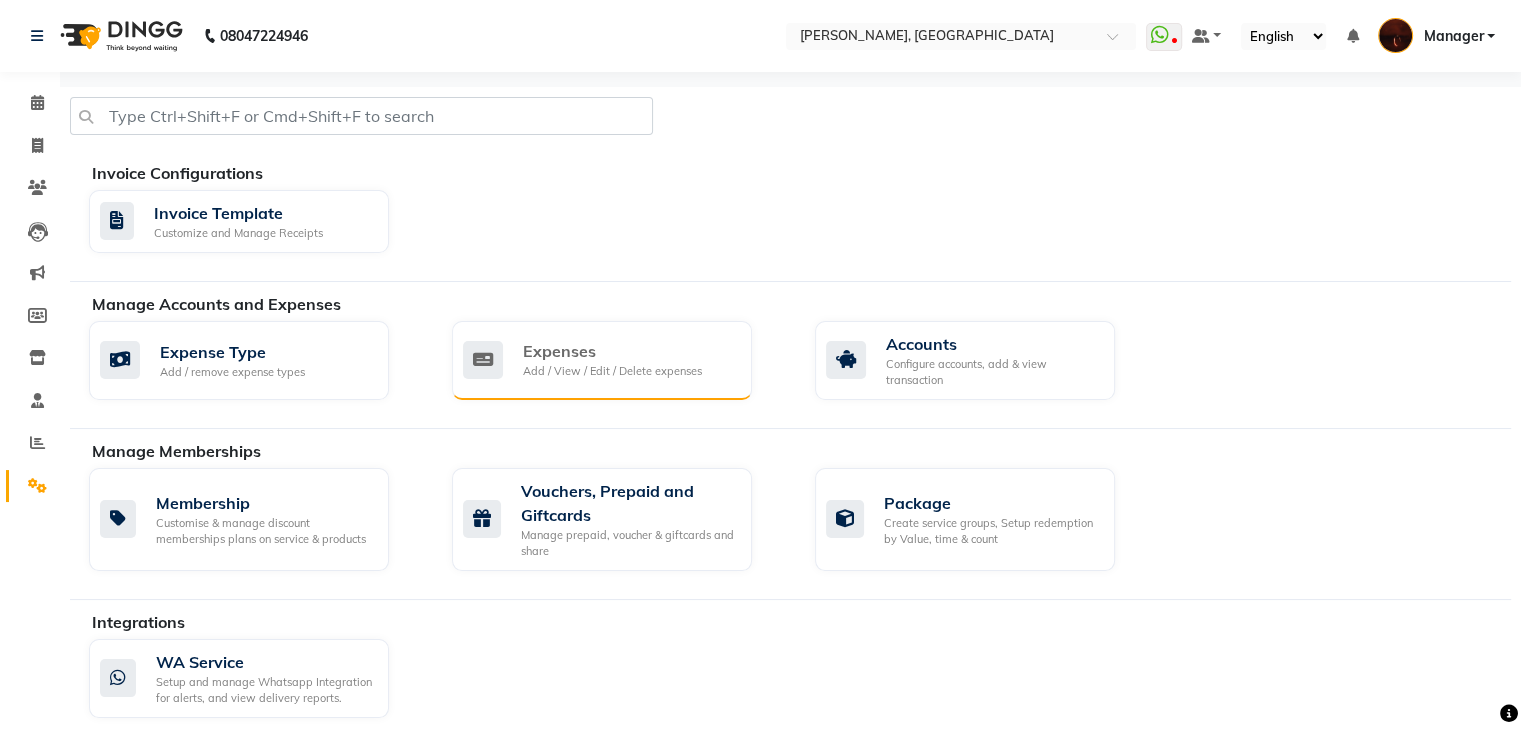 click on "Expenses" 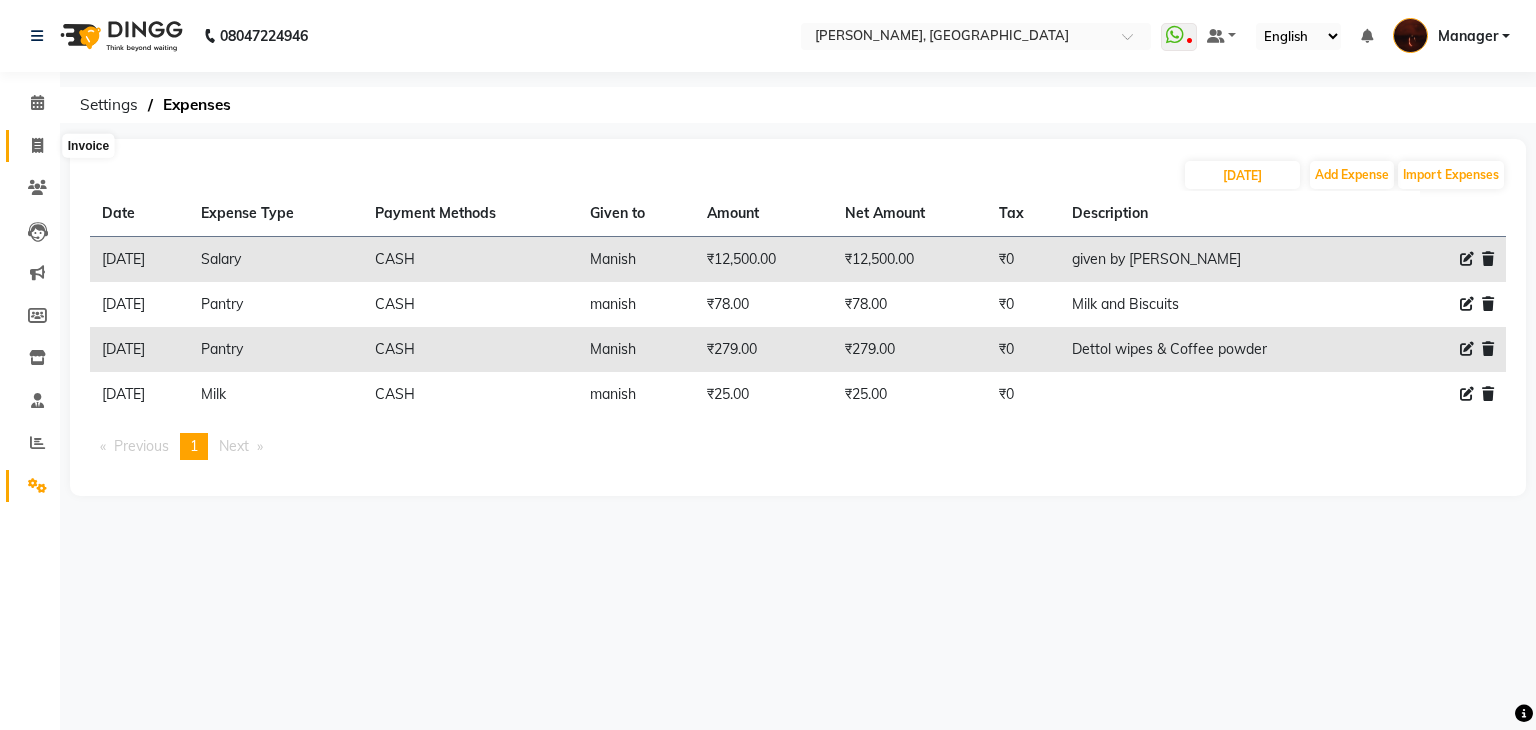 click 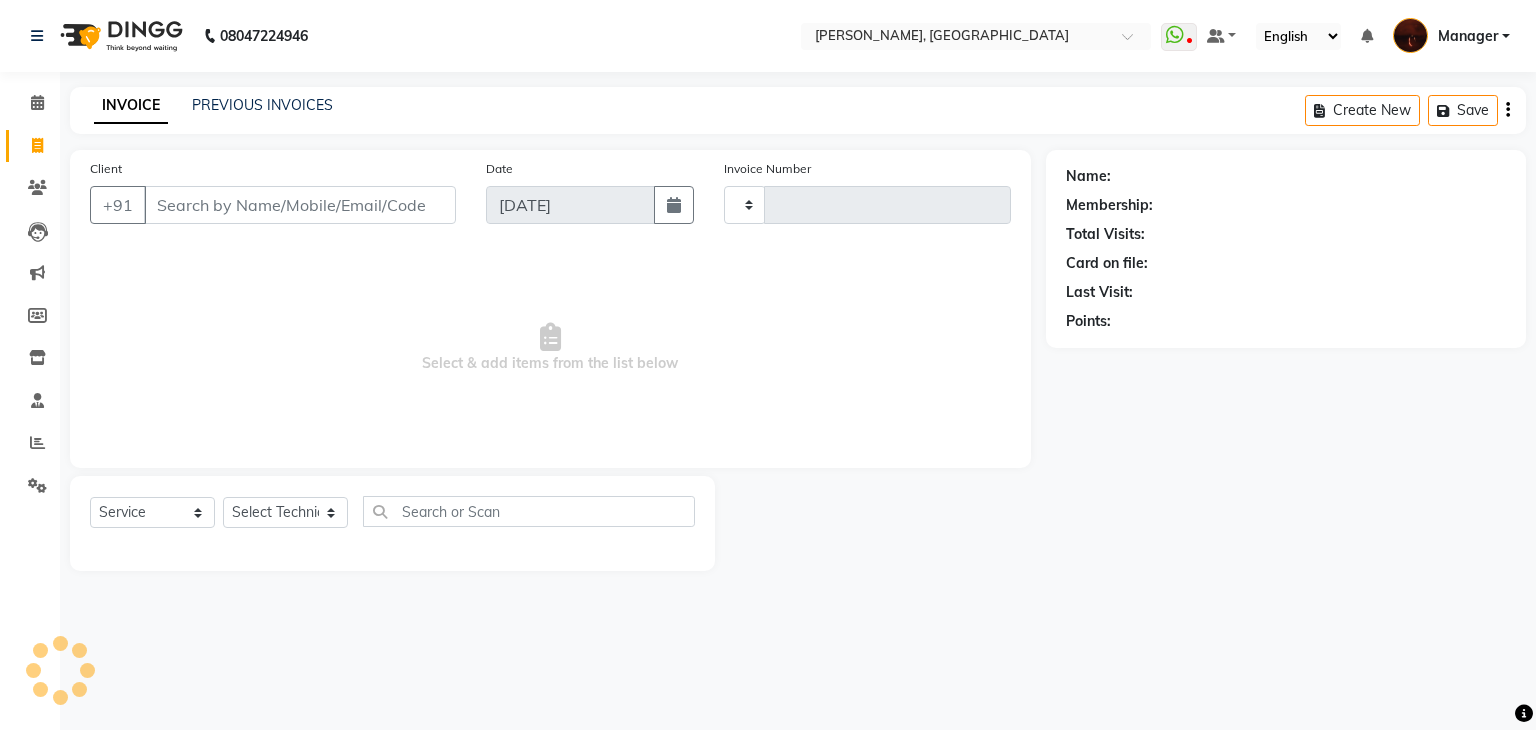 type on "1190" 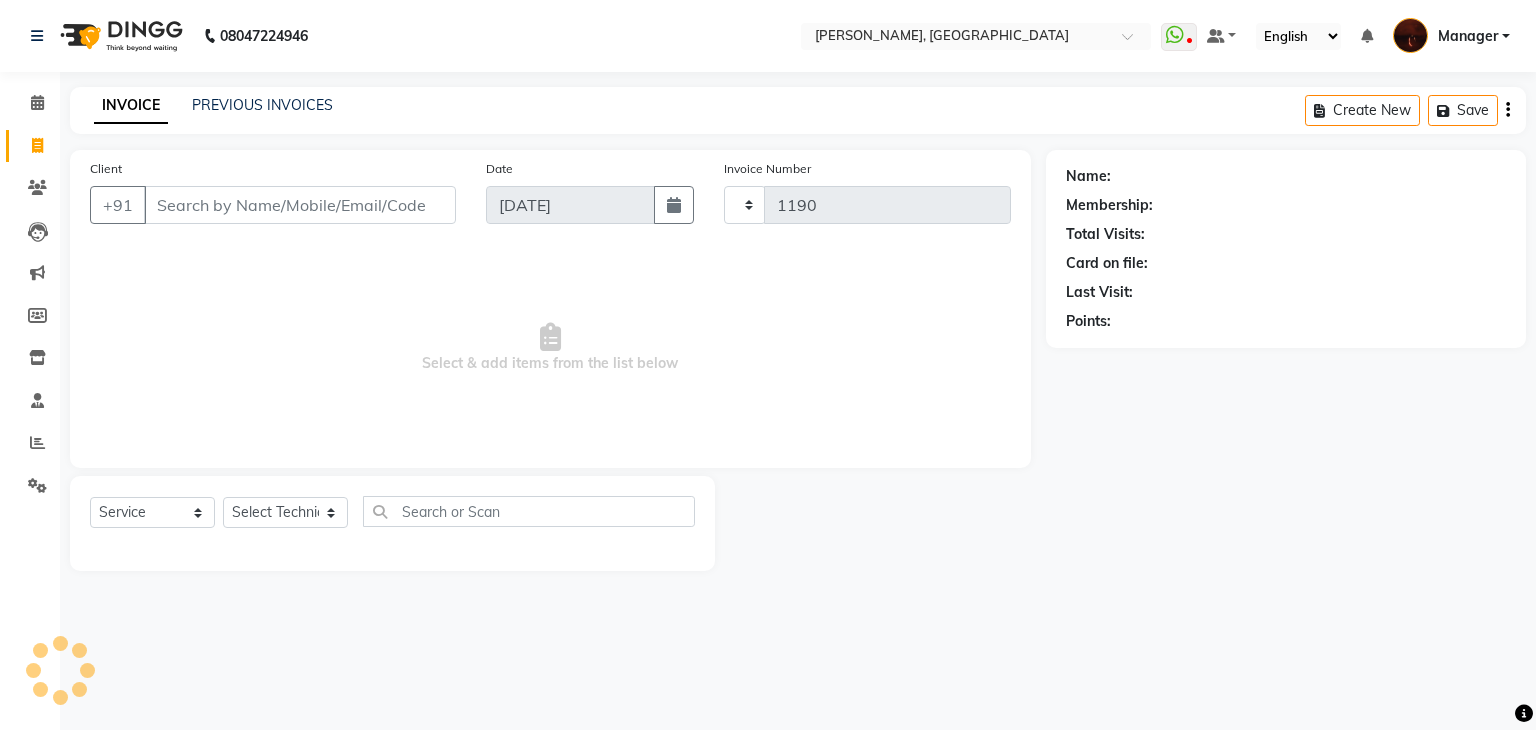 select on "4063" 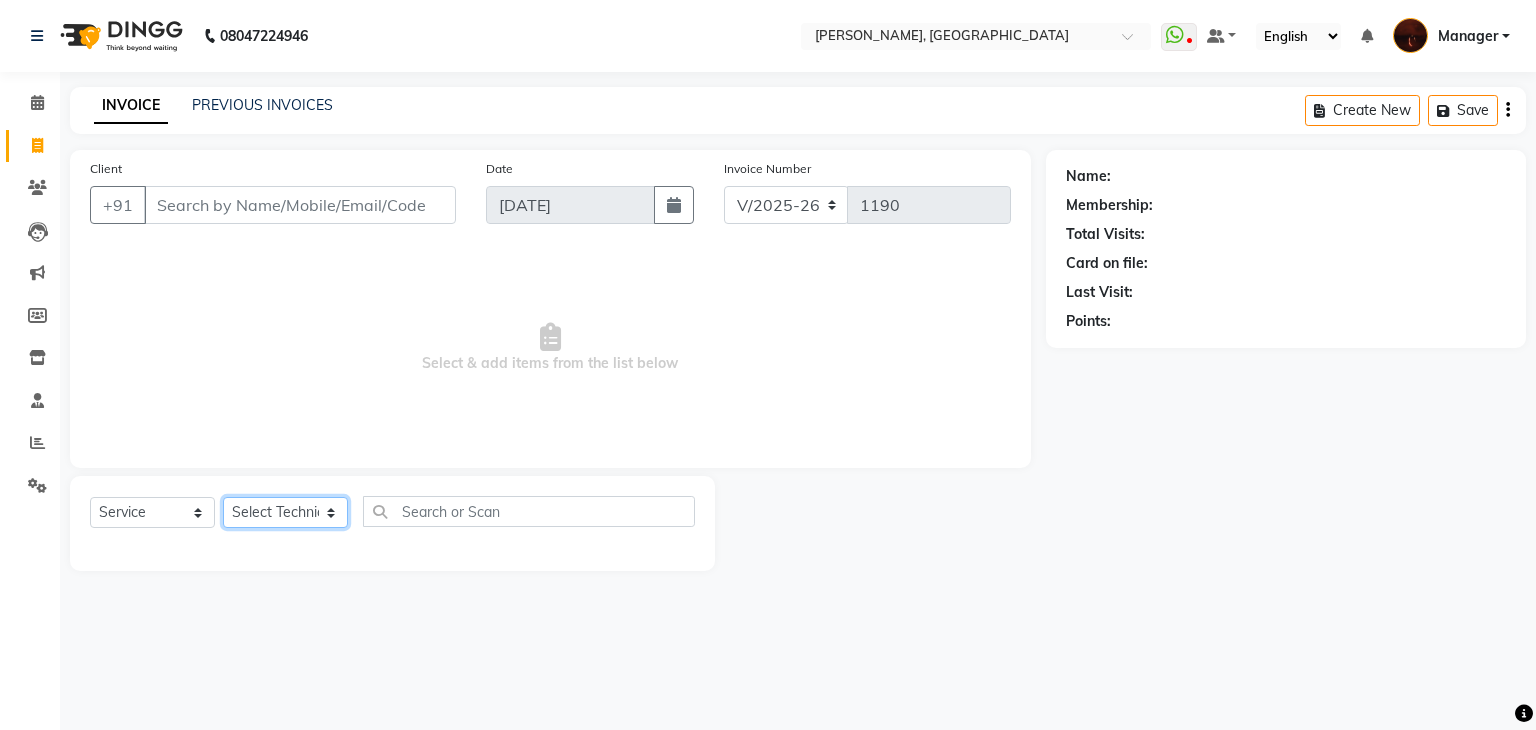click on "Select Technician [PERSON_NAME] Danish Diki  [PERSON_NAME] GK [PERSON_NAME] Manager [PERSON_NAME] [PERSON_NAME] [PERSON_NAME] [PERSON_NAME] [PERSON_NAME] [PERSON_NAME] Accounting suraj vishnu" 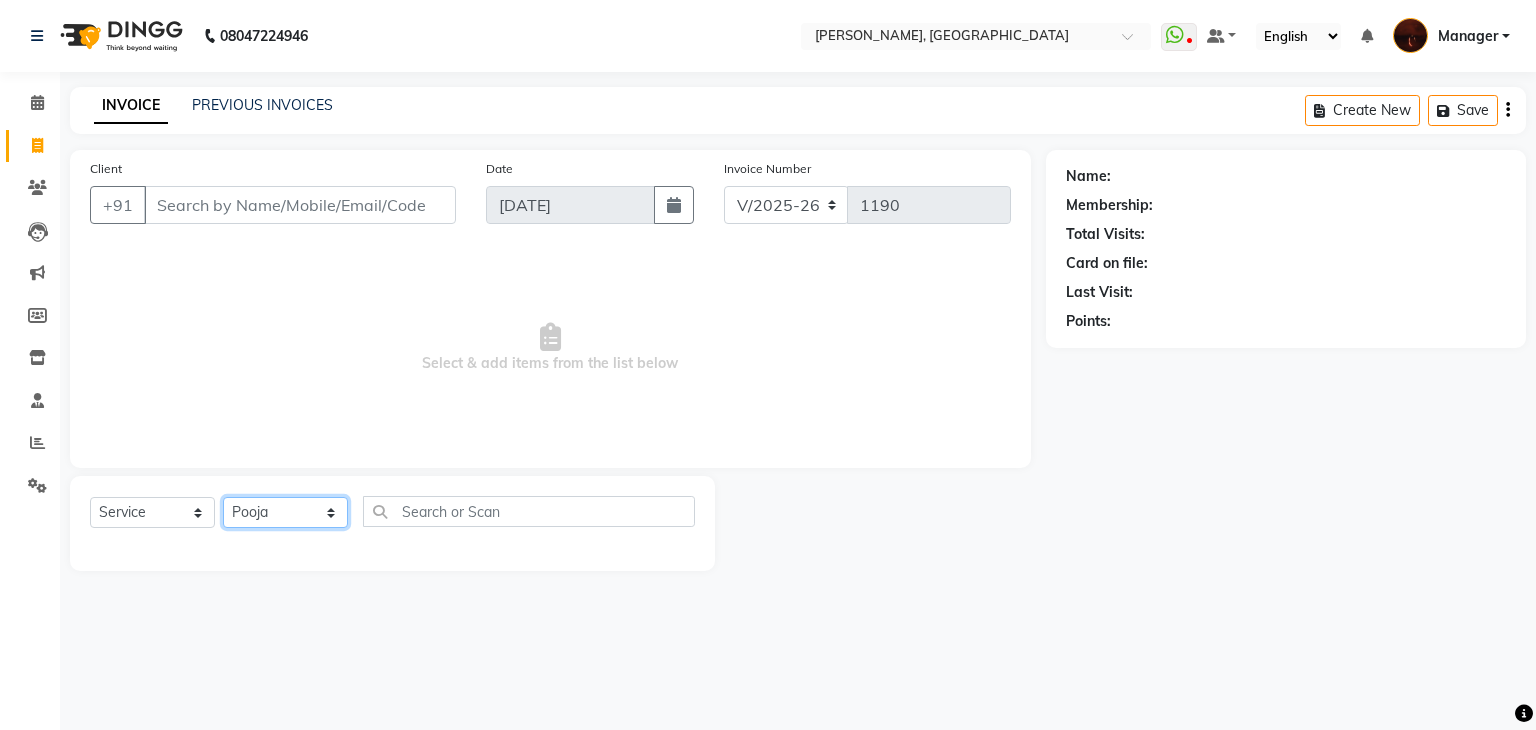 click on "Select Technician [PERSON_NAME] Danish Diki  [PERSON_NAME] GK [PERSON_NAME] Manager [PERSON_NAME] [PERSON_NAME] [PERSON_NAME] [PERSON_NAME] [PERSON_NAME] [PERSON_NAME] Accounting suraj vishnu" 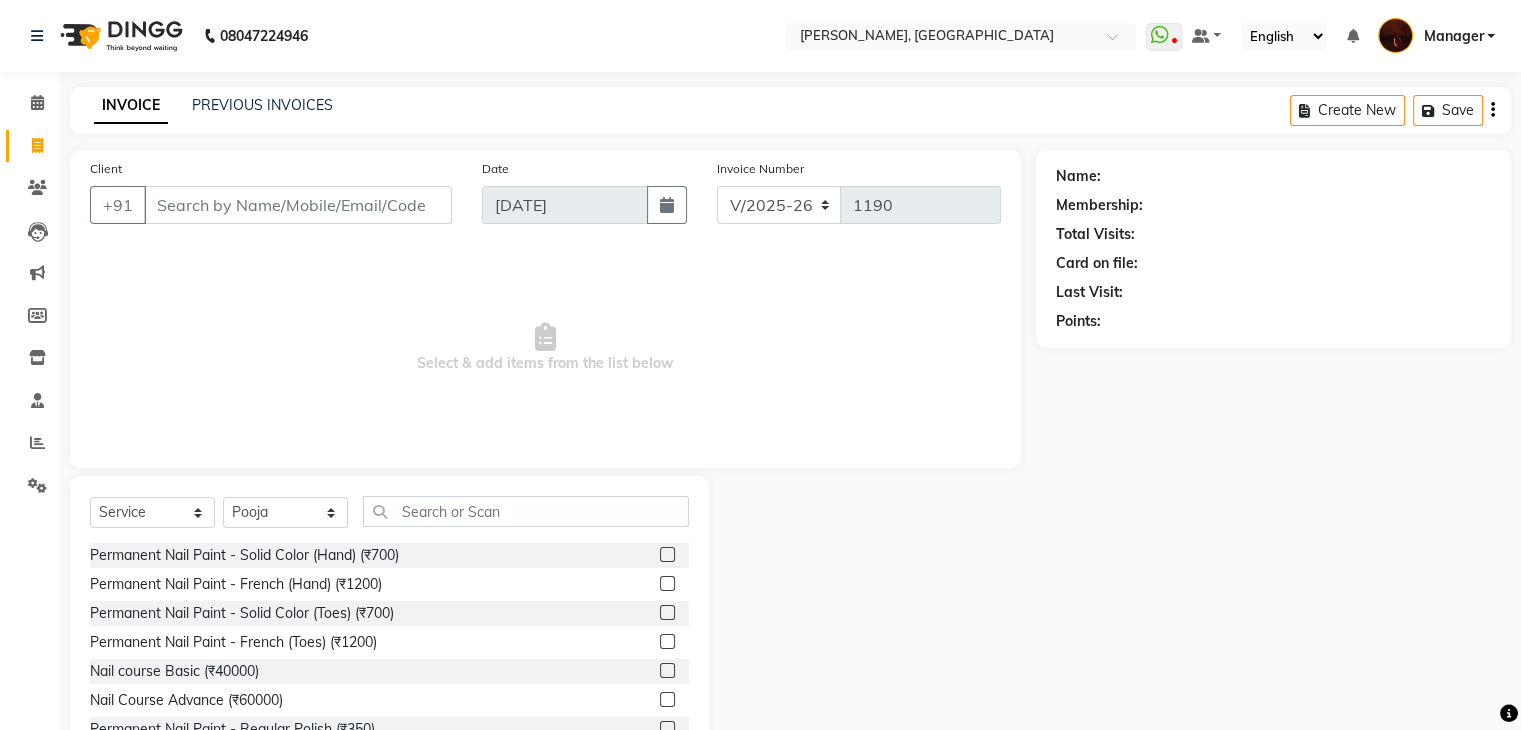 click 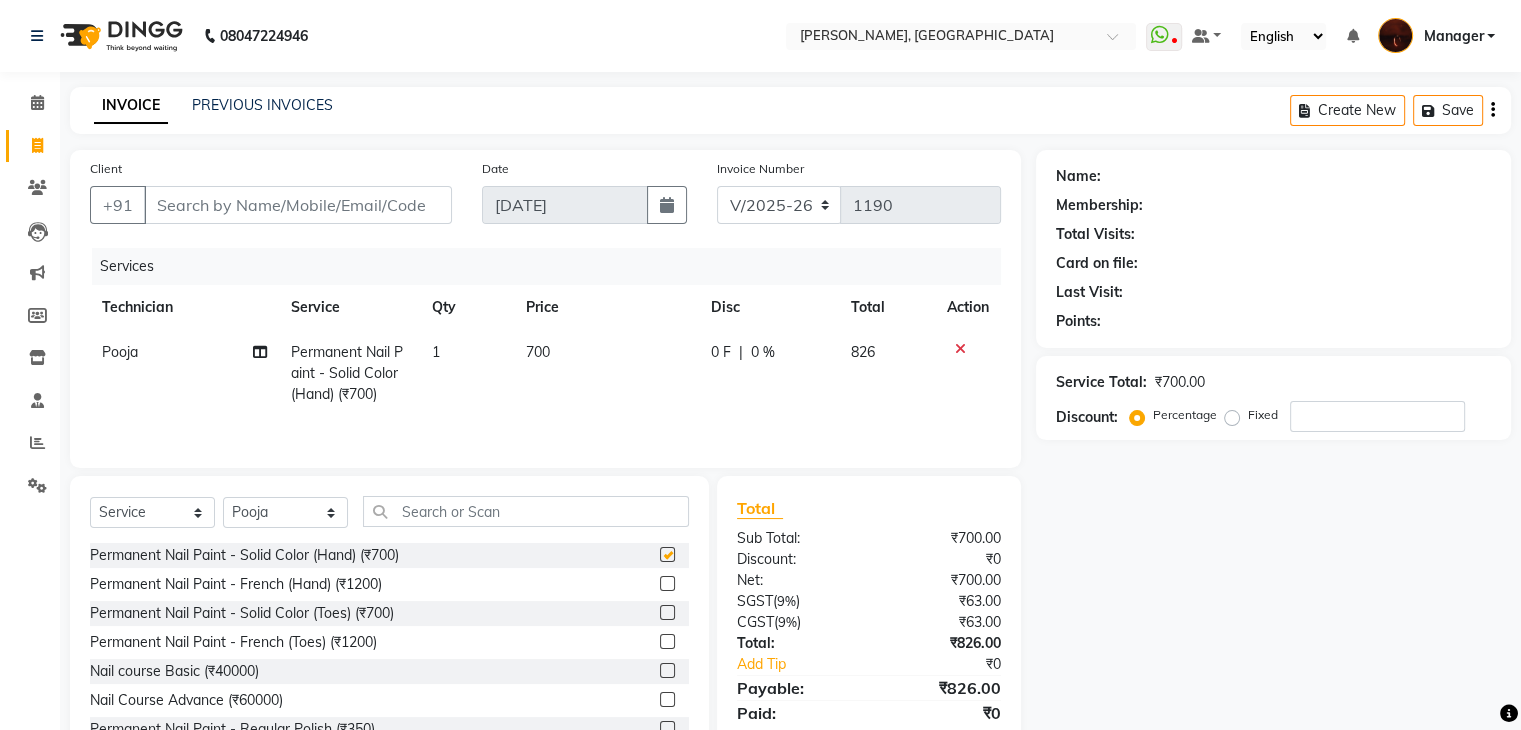 checkbox on "false" 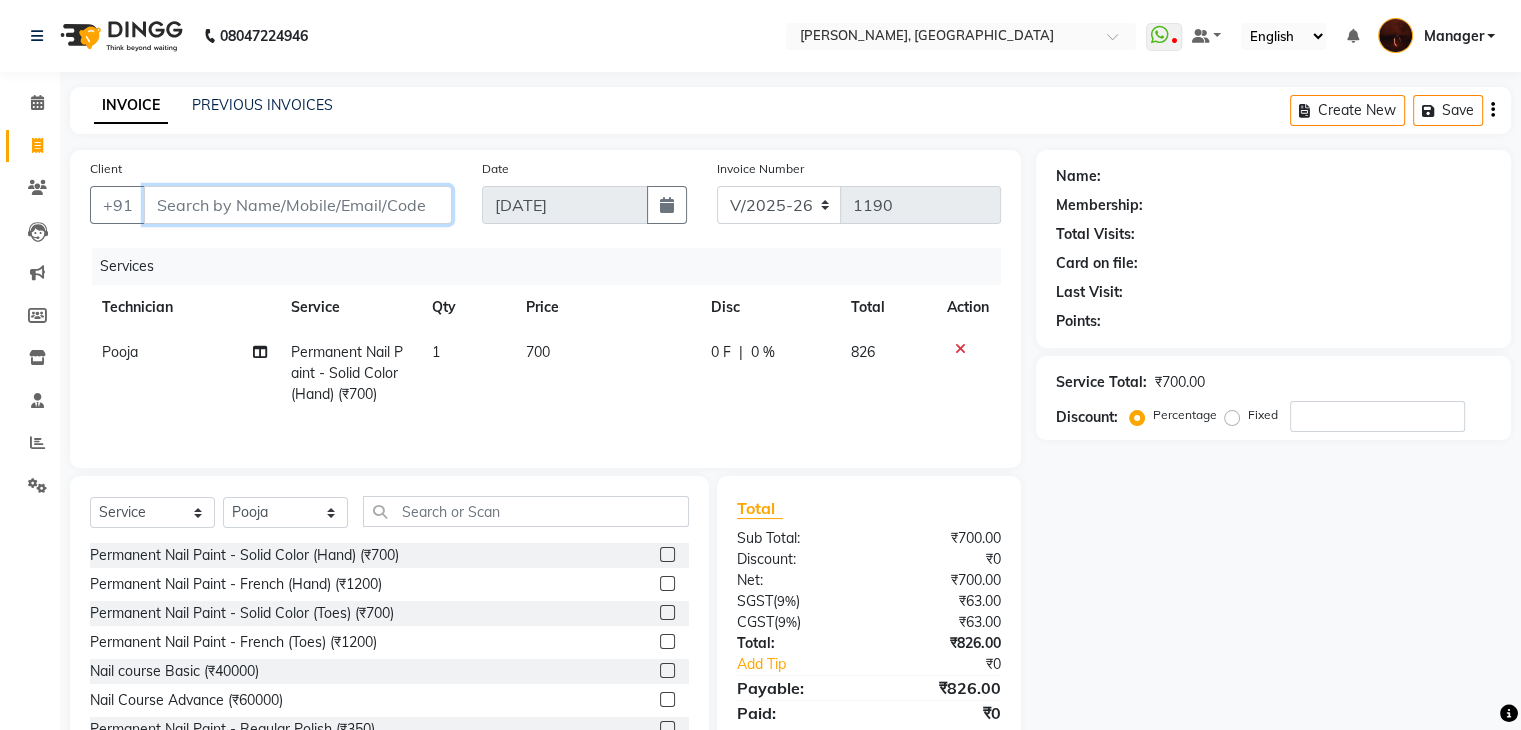 click on "Client" at bounding box center [298, 205] 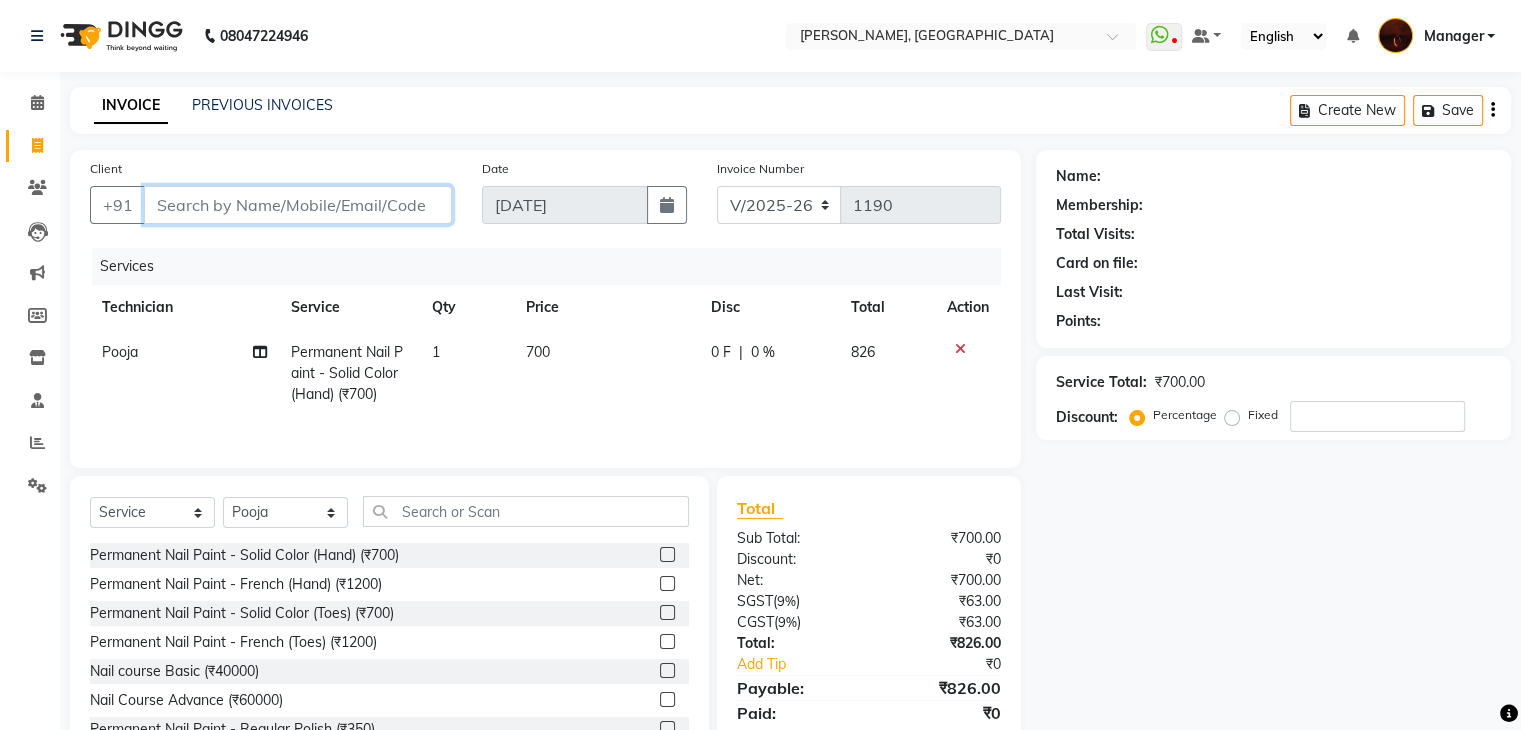 type on "l" 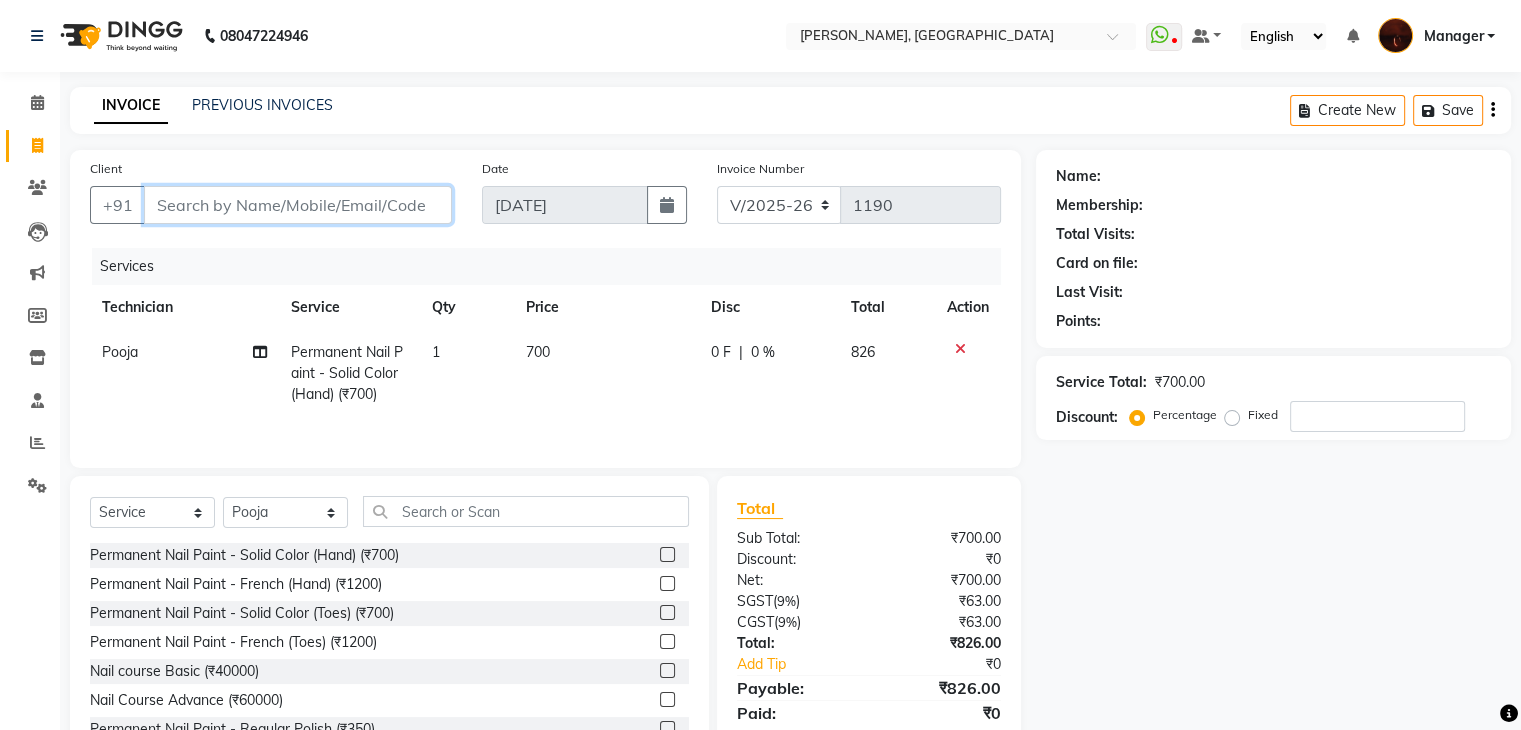 type on "0" 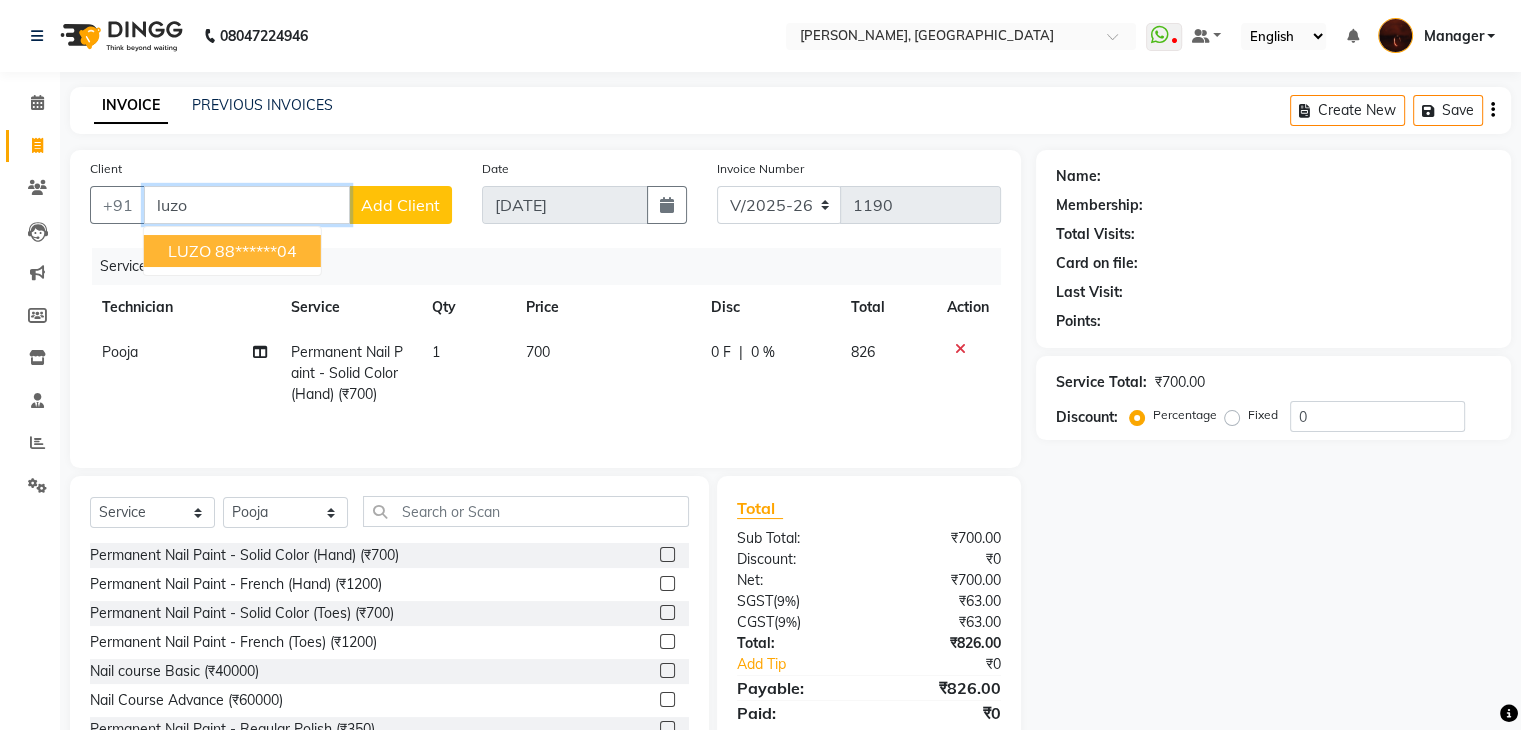 click on "LUZO  88******04" at bounding box center (232, 251) 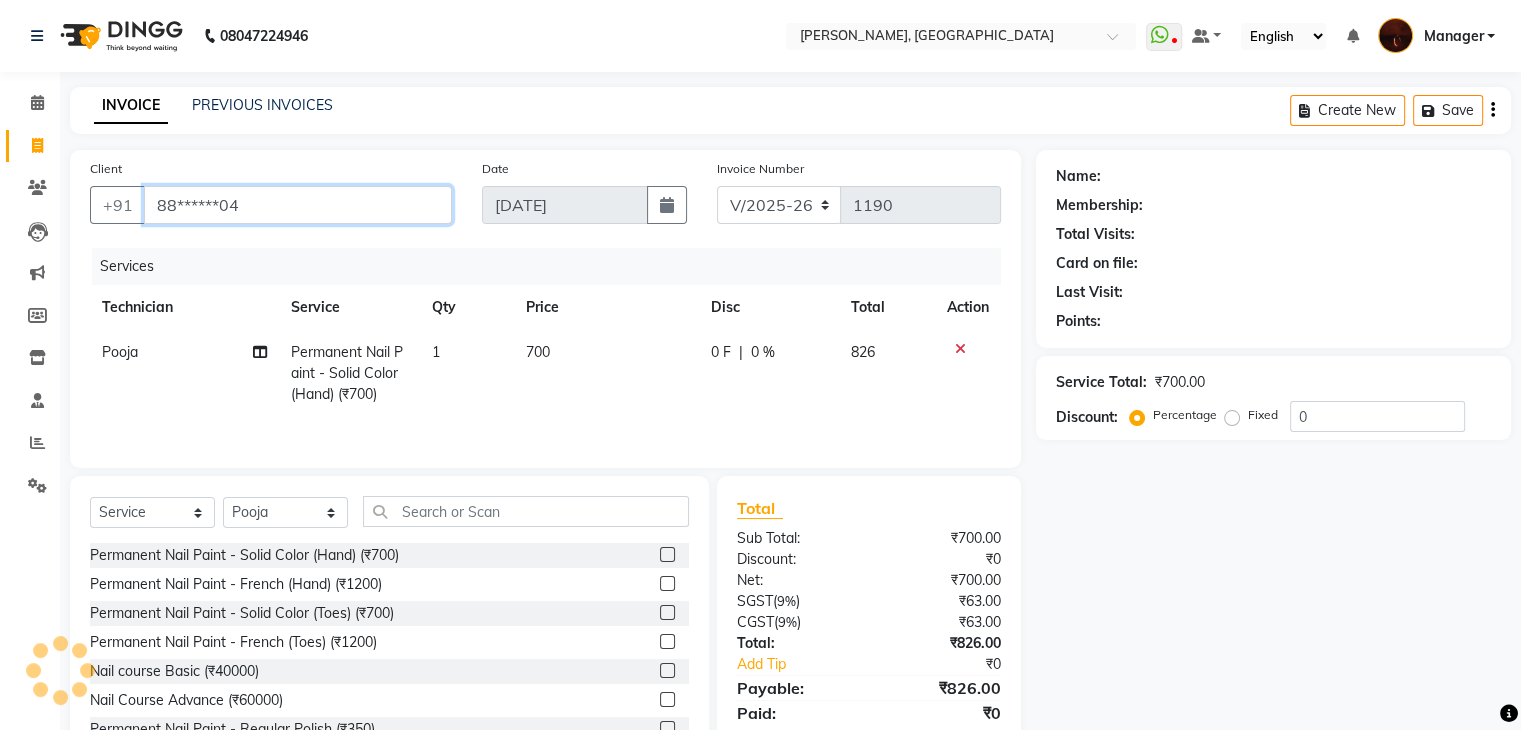 type on "88******04" 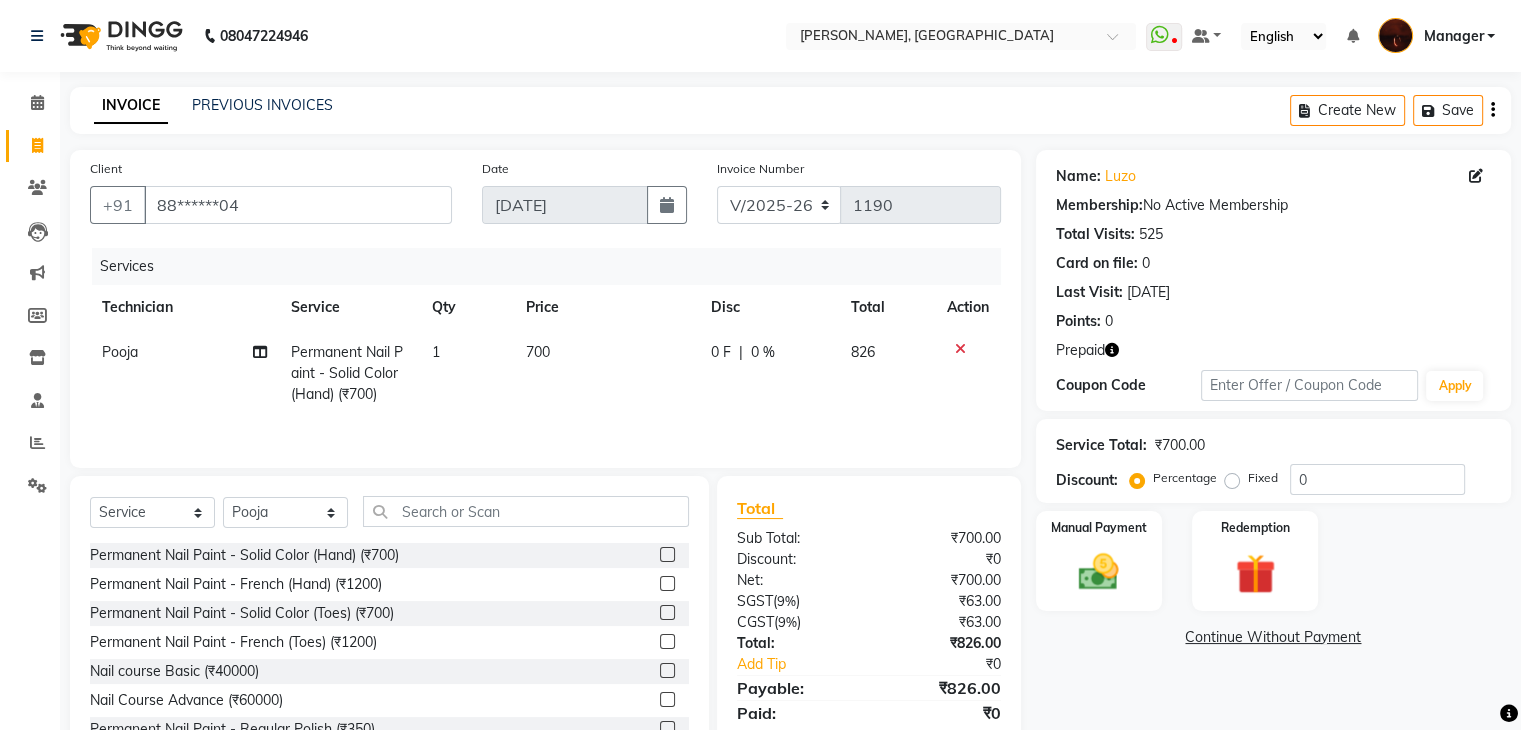 scroll, scrollTop: 72, scrollLeft: 0, axis: vertical 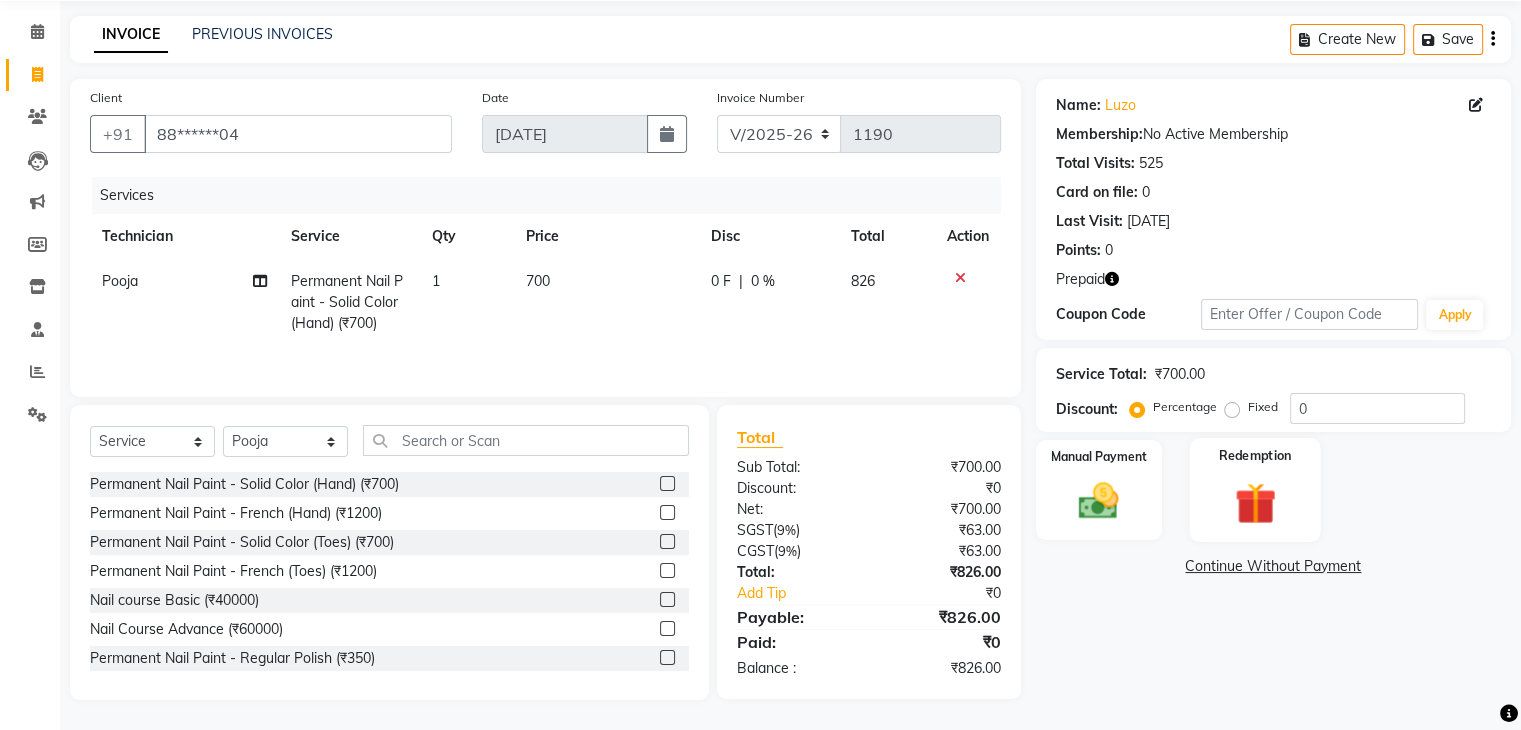 click on "Redemption" 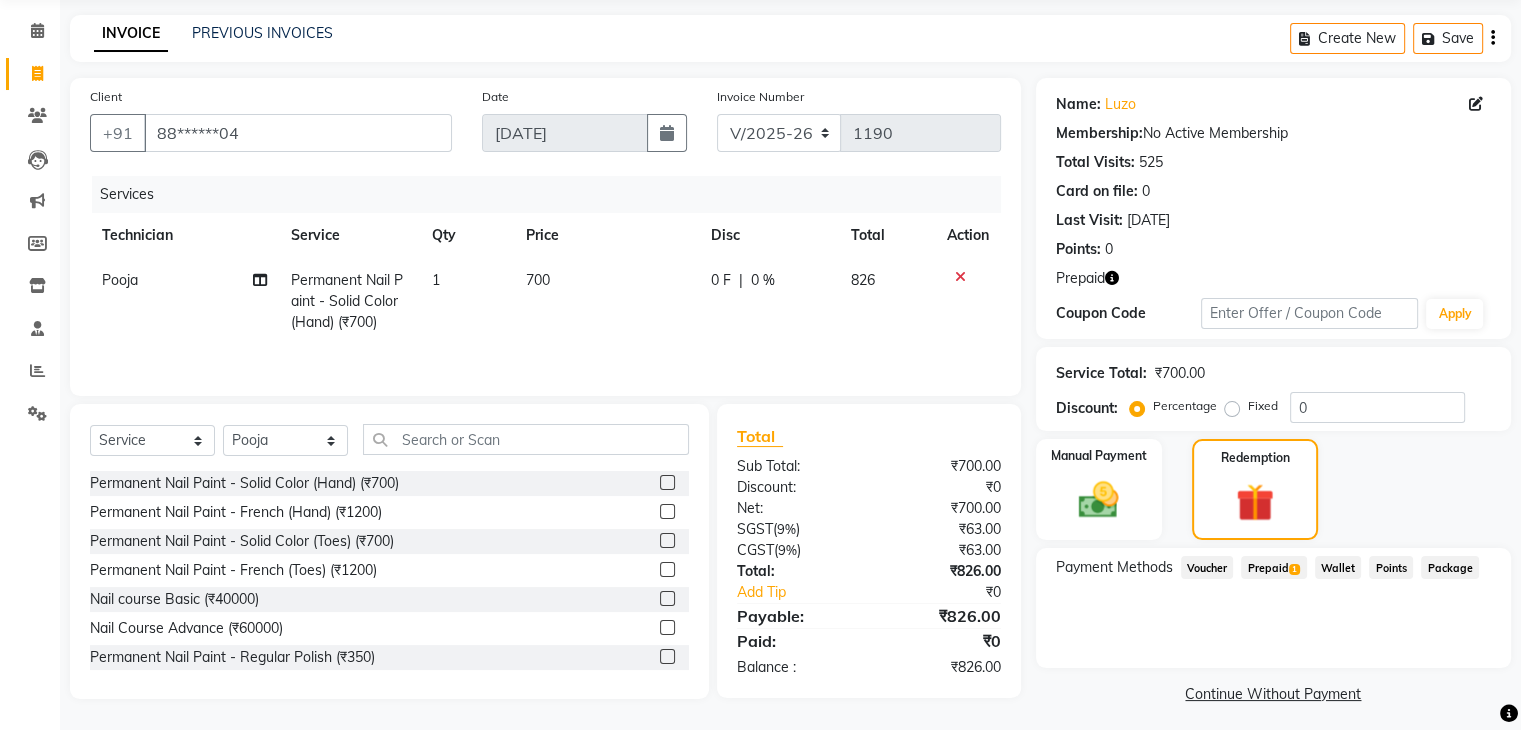 click on "Prepaid  1" 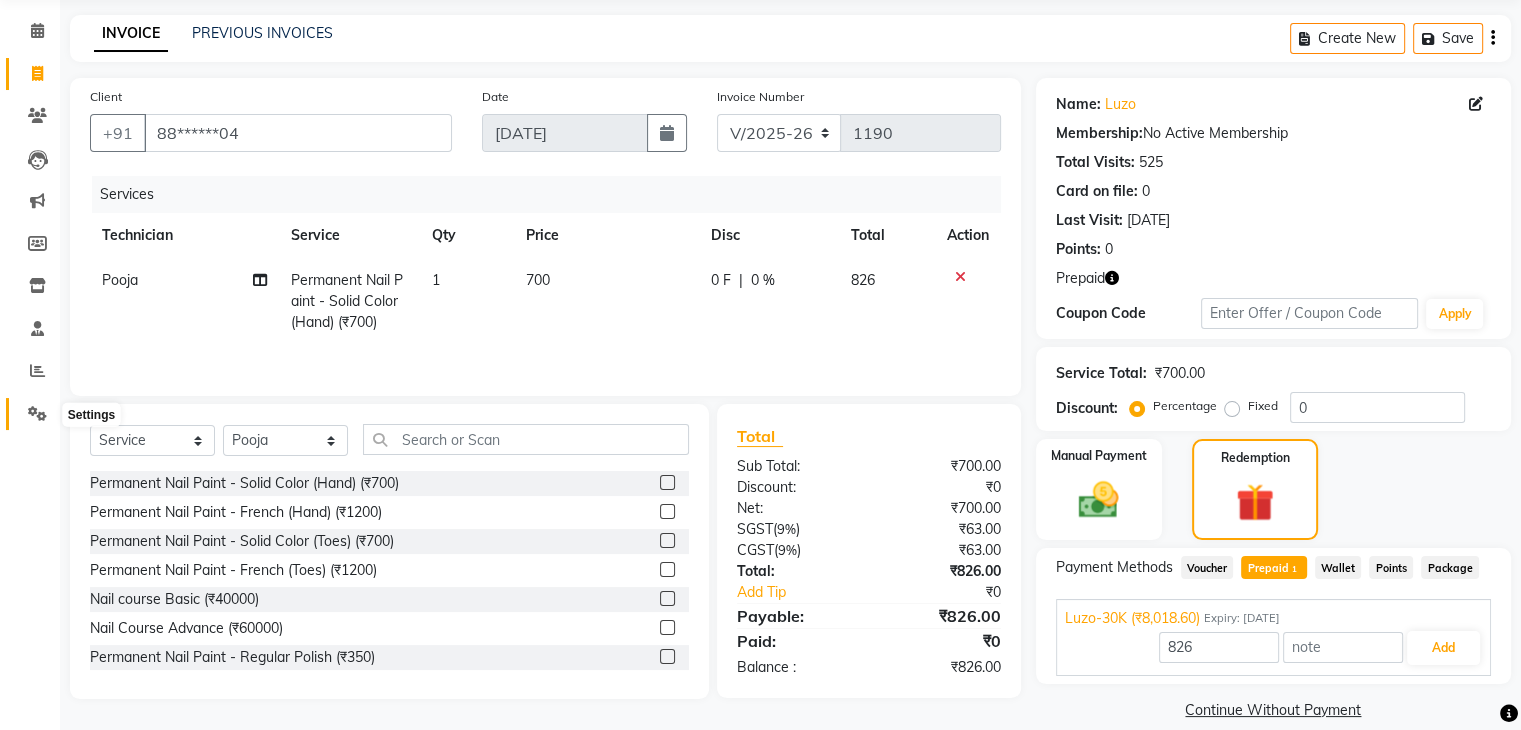 click 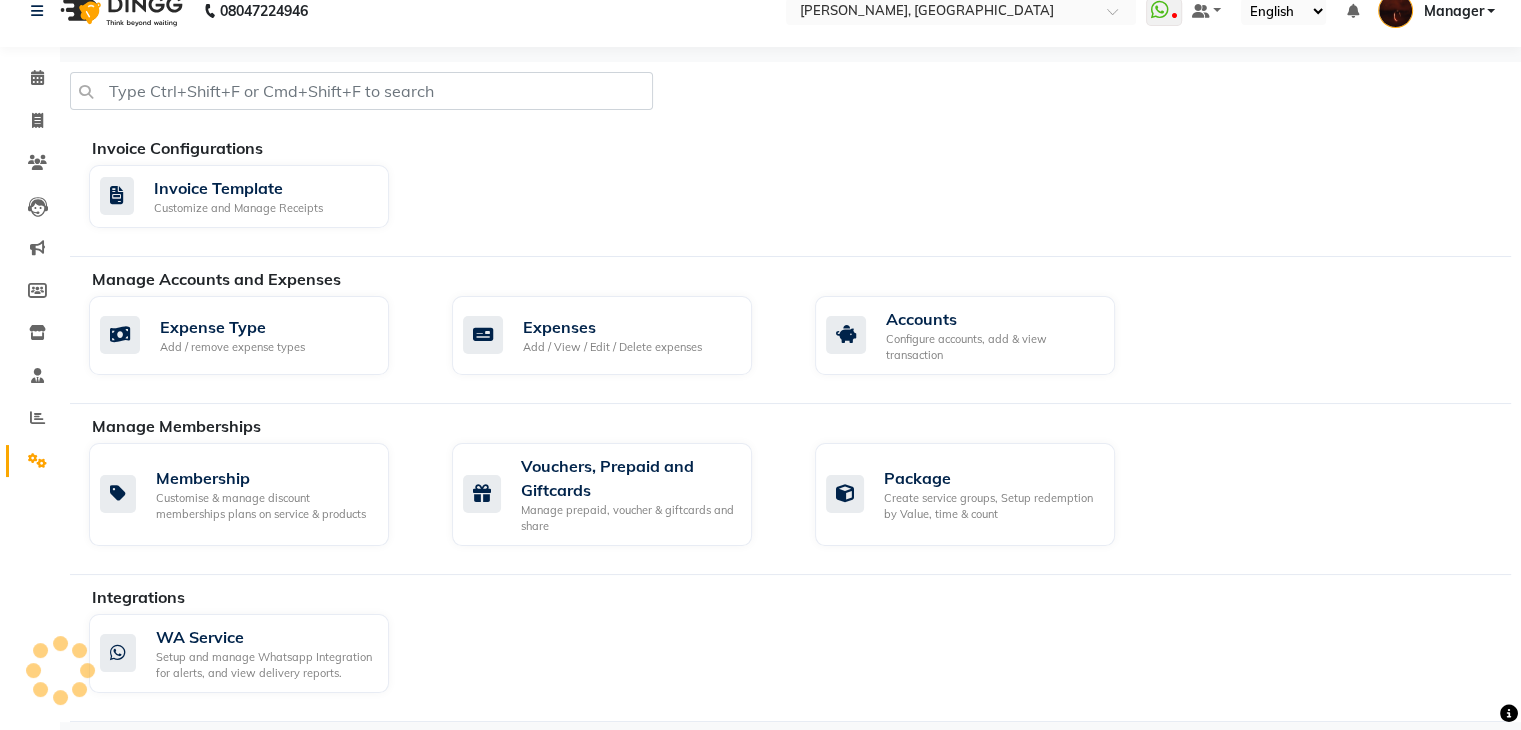 scroll, scrollTop: 22, scrollLeft: 0, axis: vertical 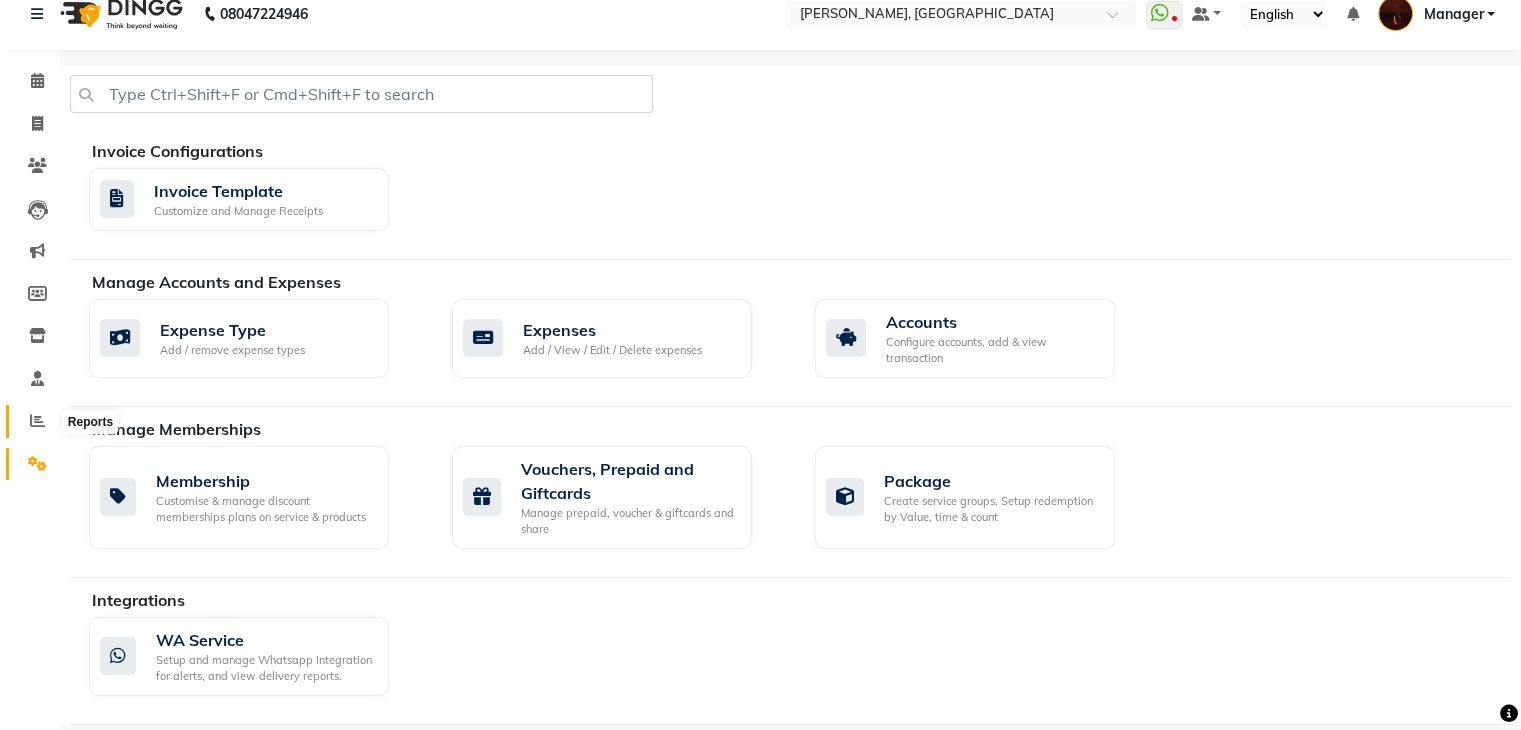 click 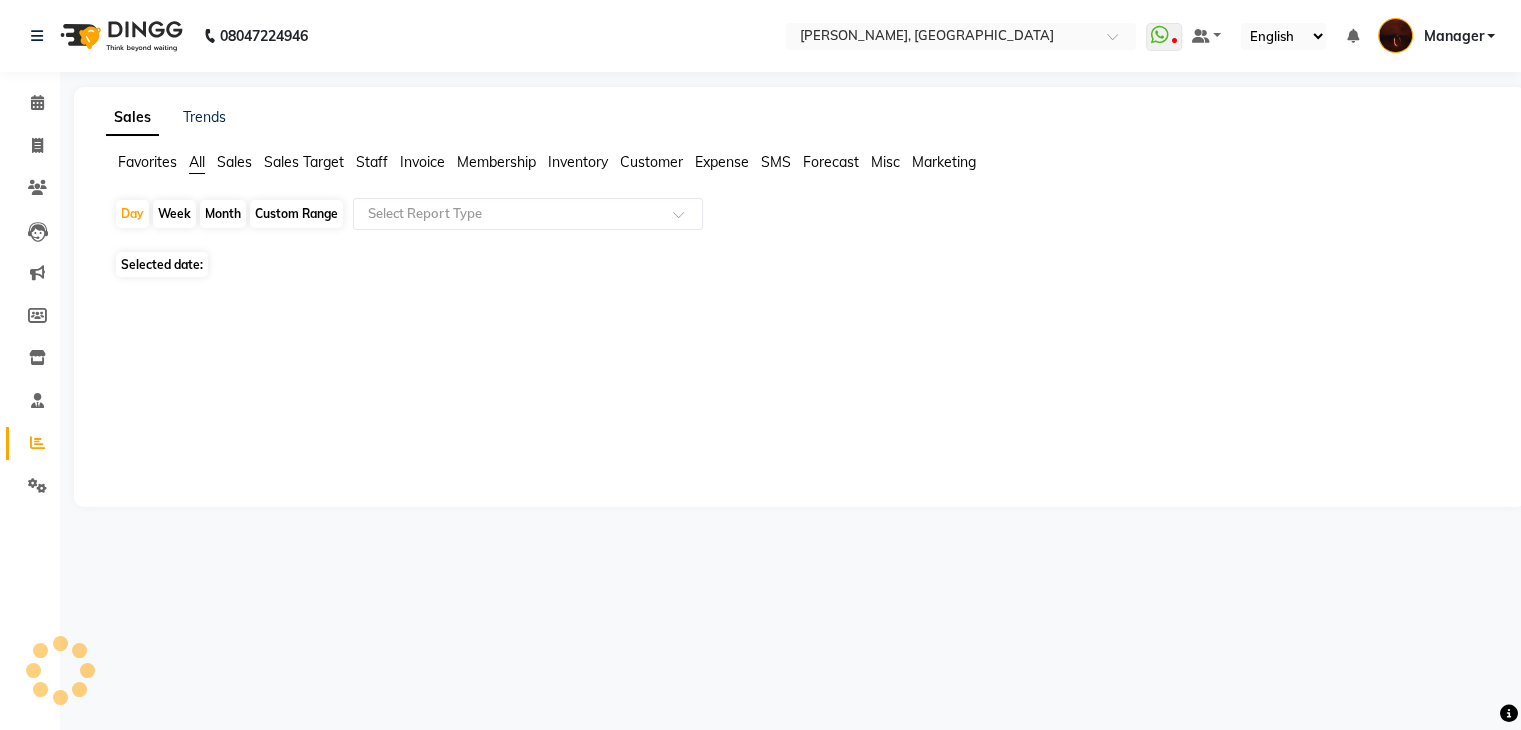 scroll, scrollTop: 0, scrollLeft: 0, axis: both 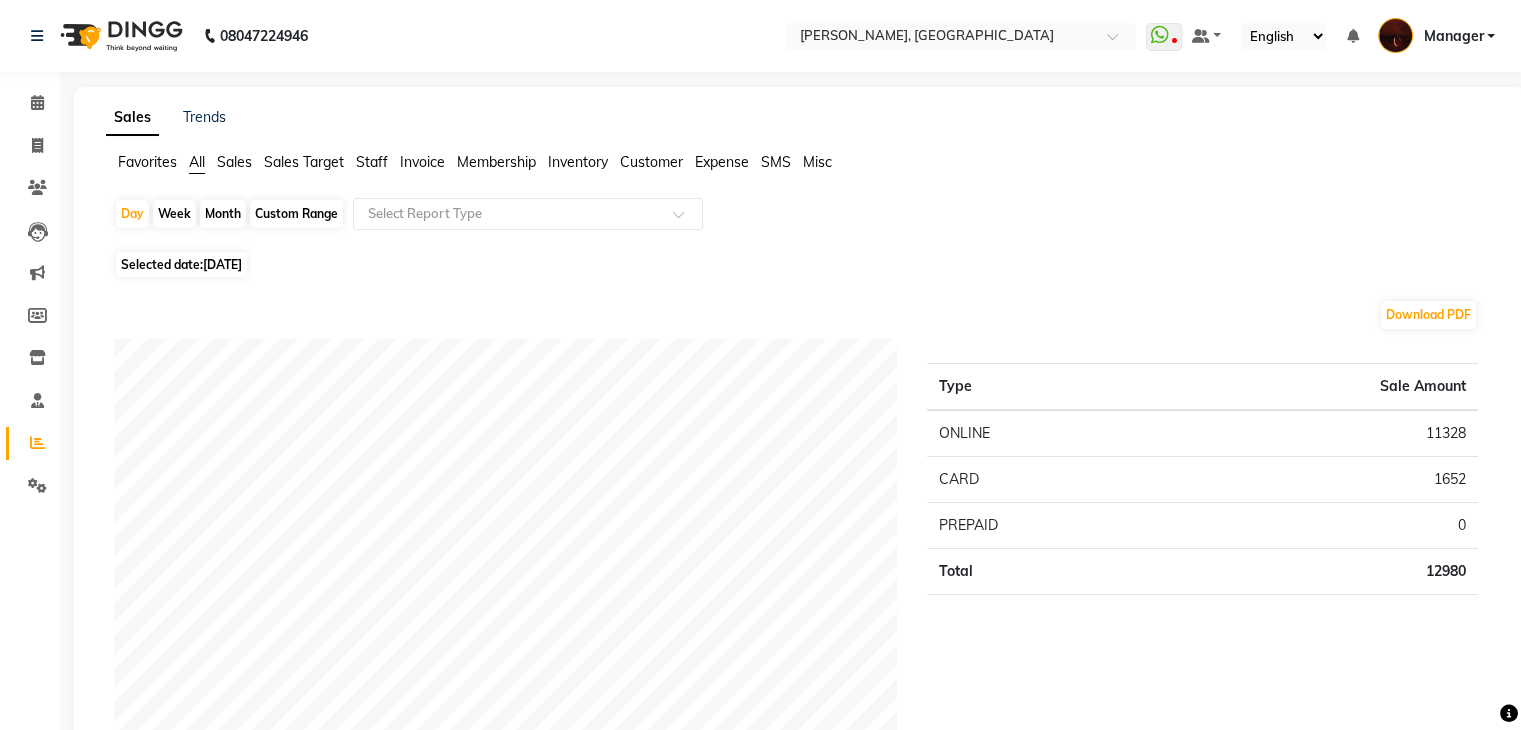 click on "Staff" 